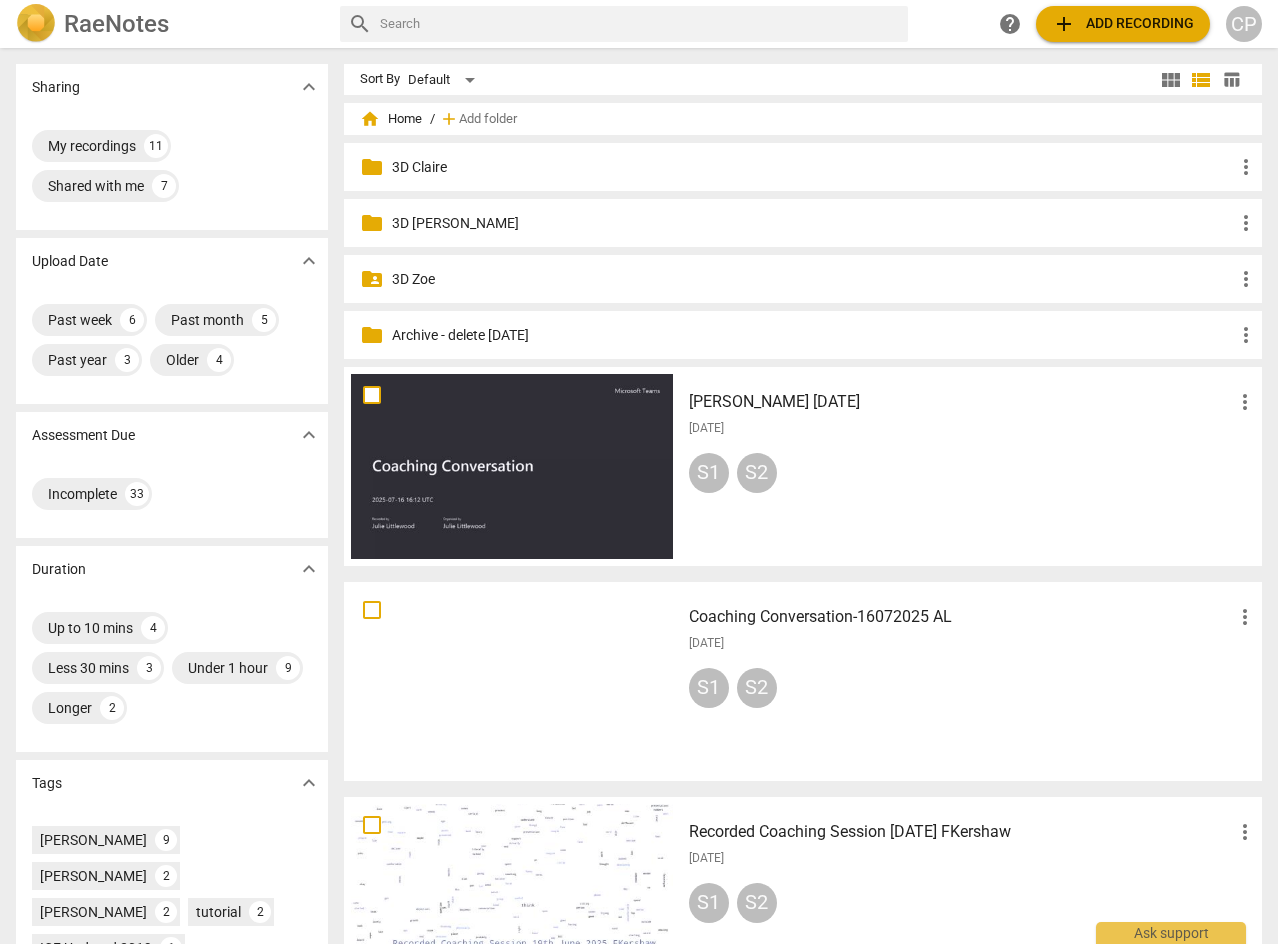scroll, scrollTop: 0, scrollLeft: 0, axis: both 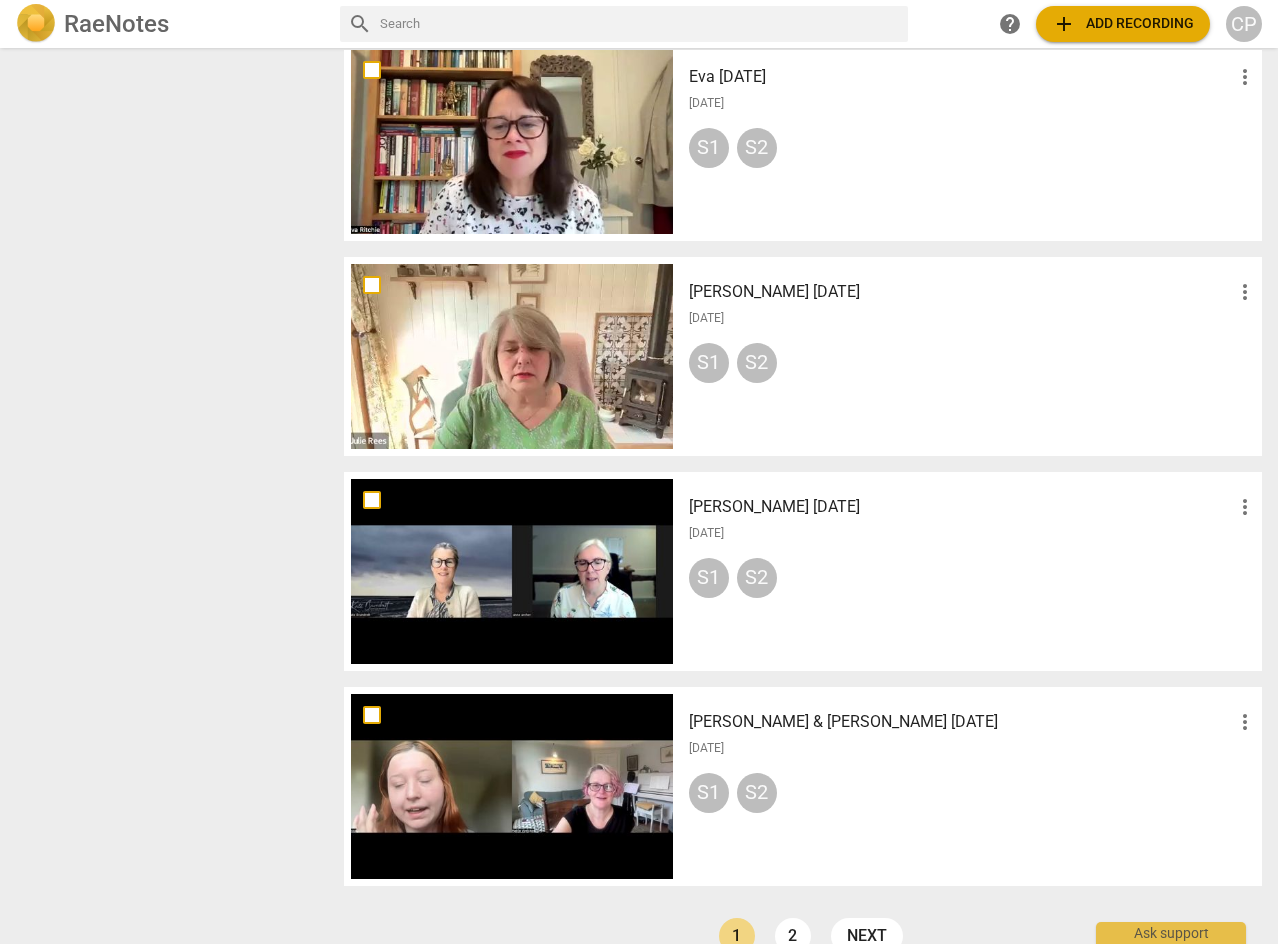 click on "[PERSON_NAME] [DATE]" at bounding box center [961, 292] 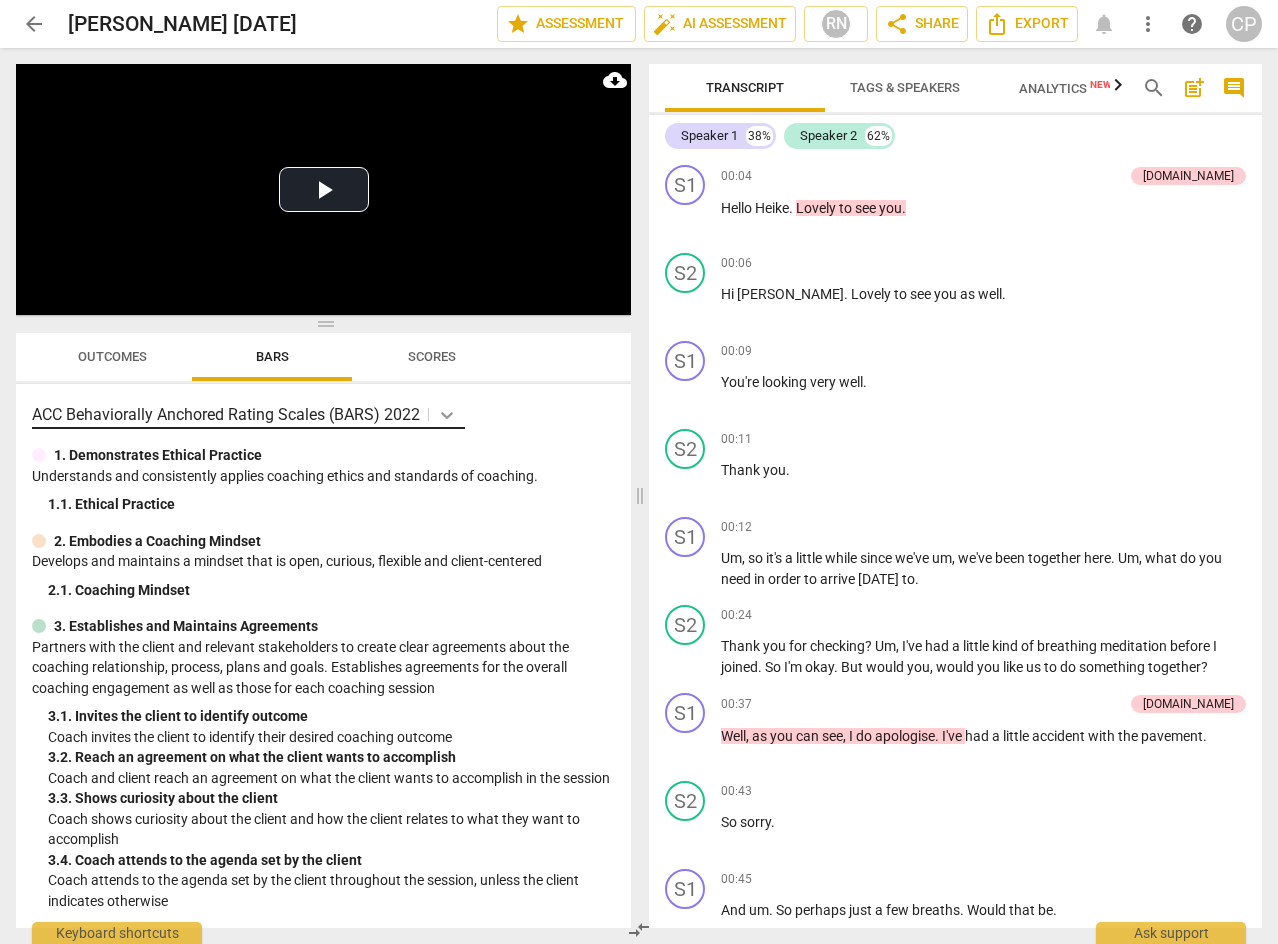 click 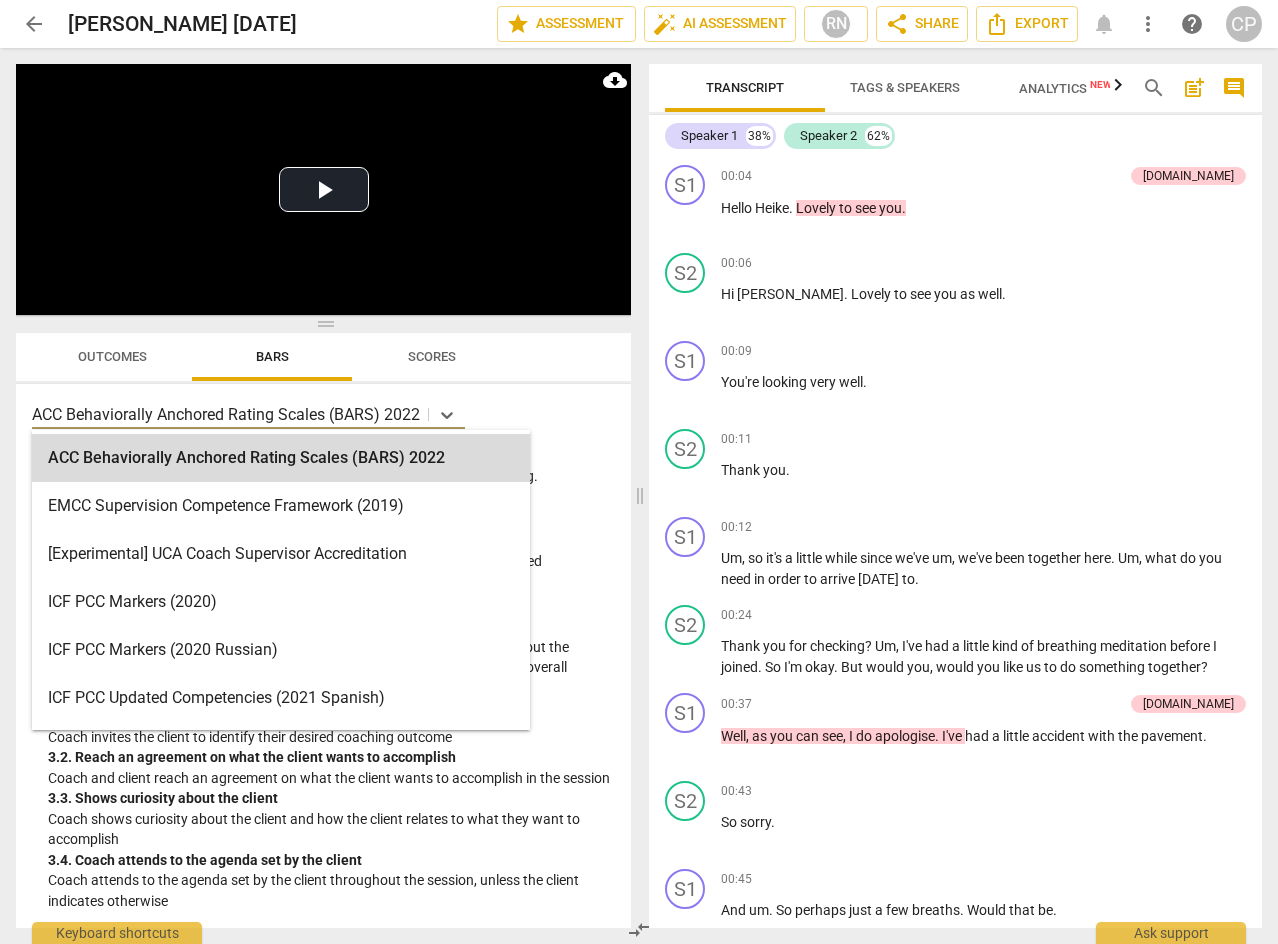 click on "Outcomes" at bounding box center (112, 356) 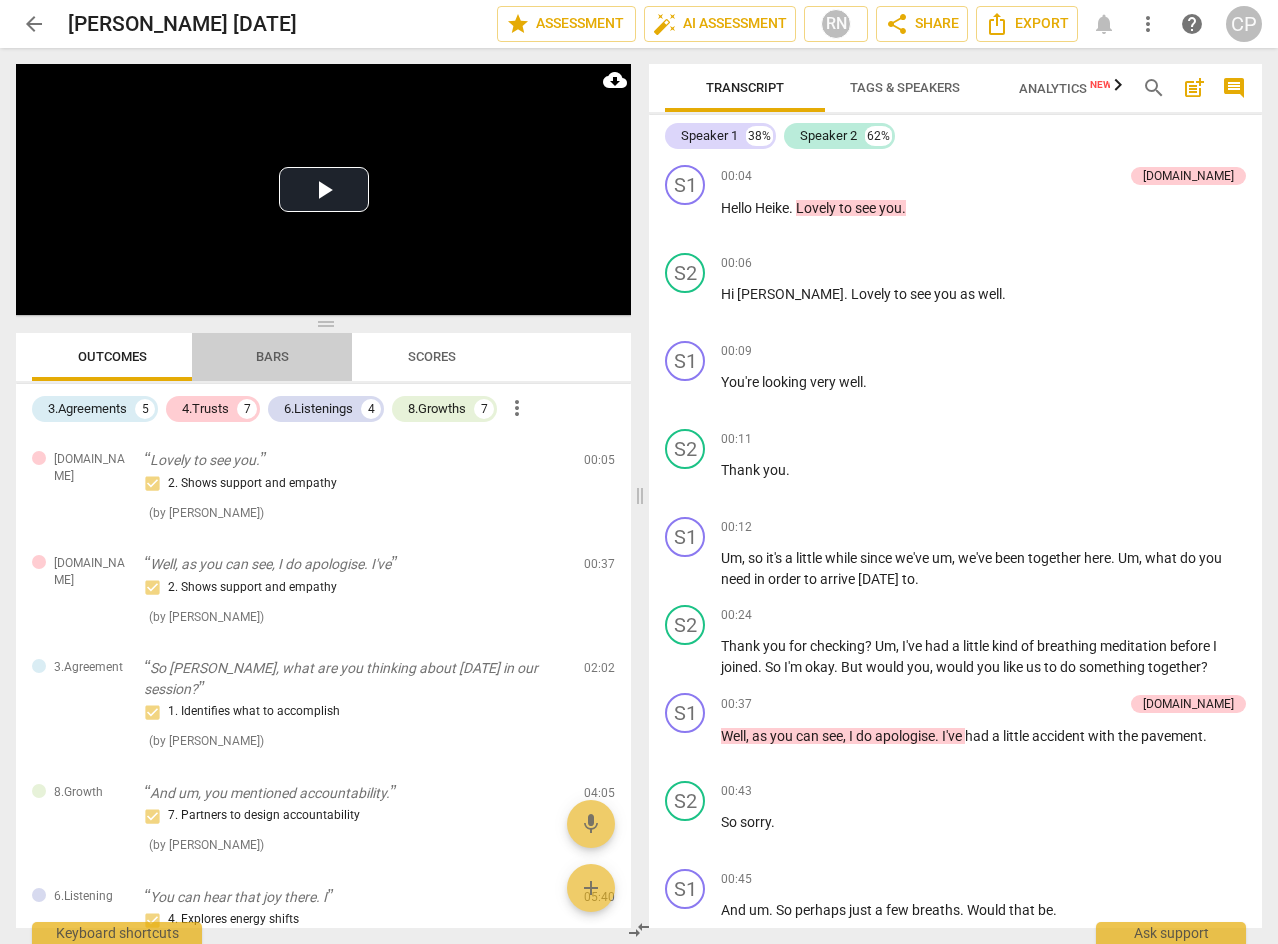 click on "Bars" at bounding box center [272, 357] 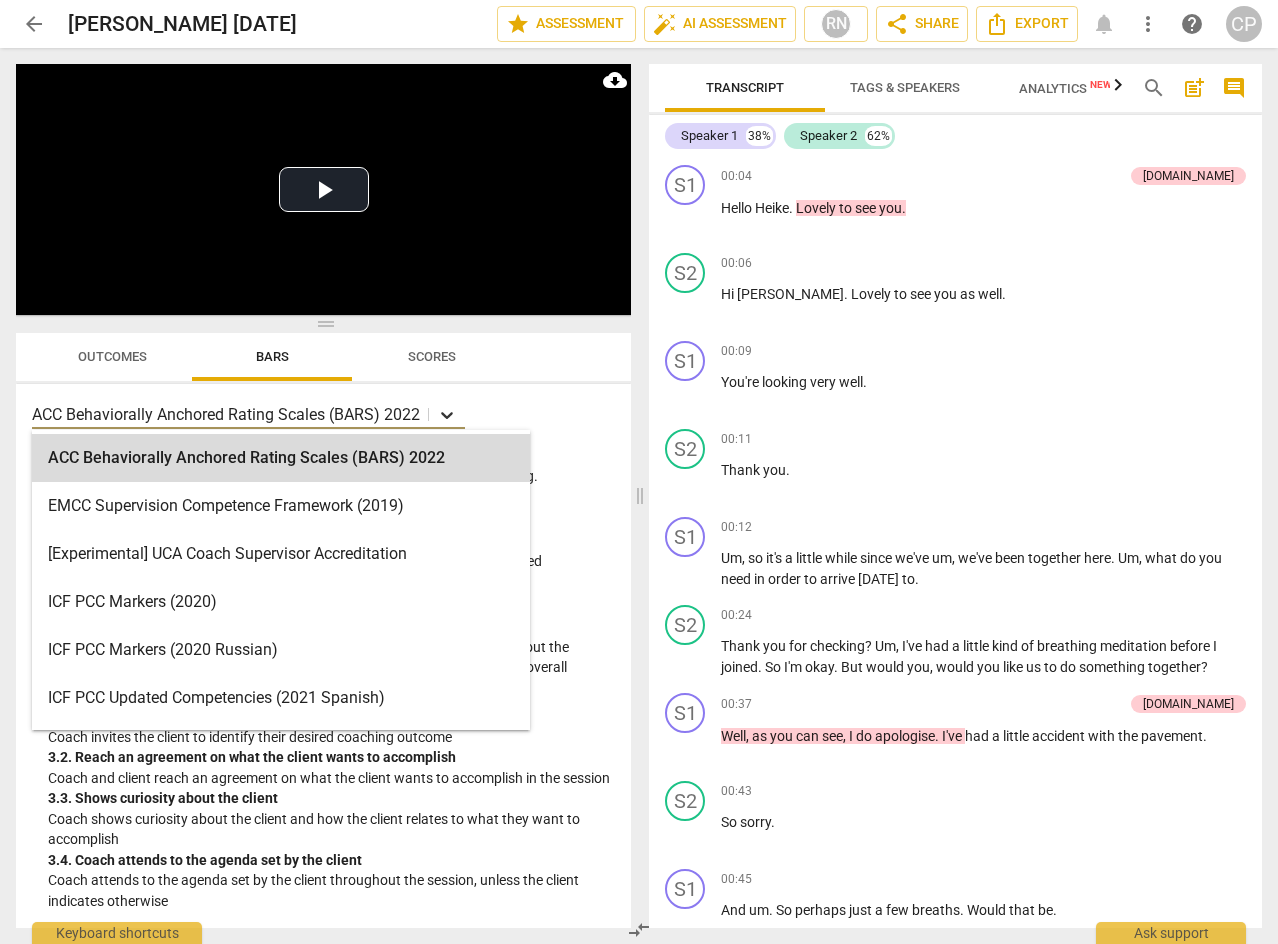 click 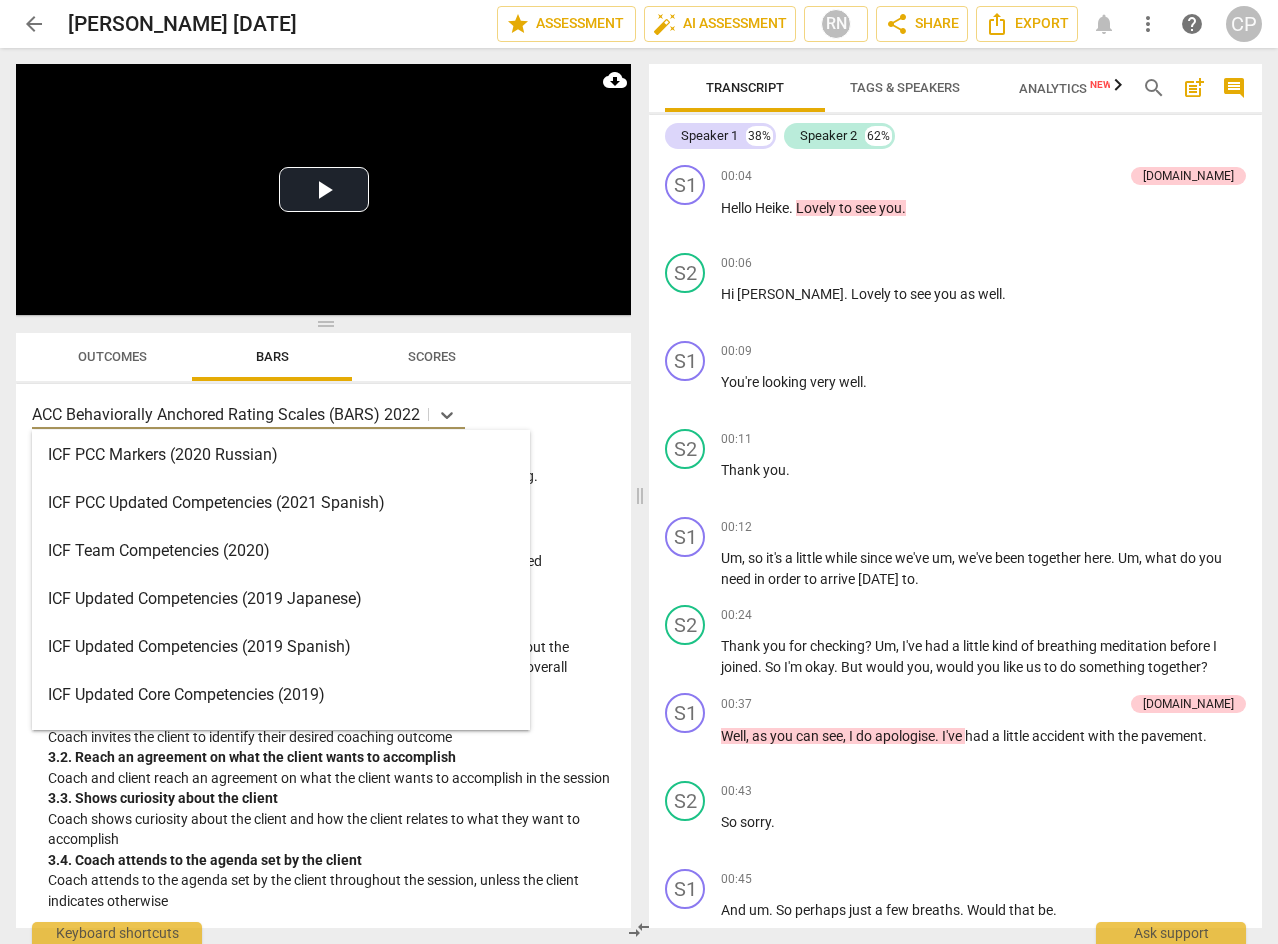 scroll, scrollTop: 300, scrollLeft: 0, axis: vertical 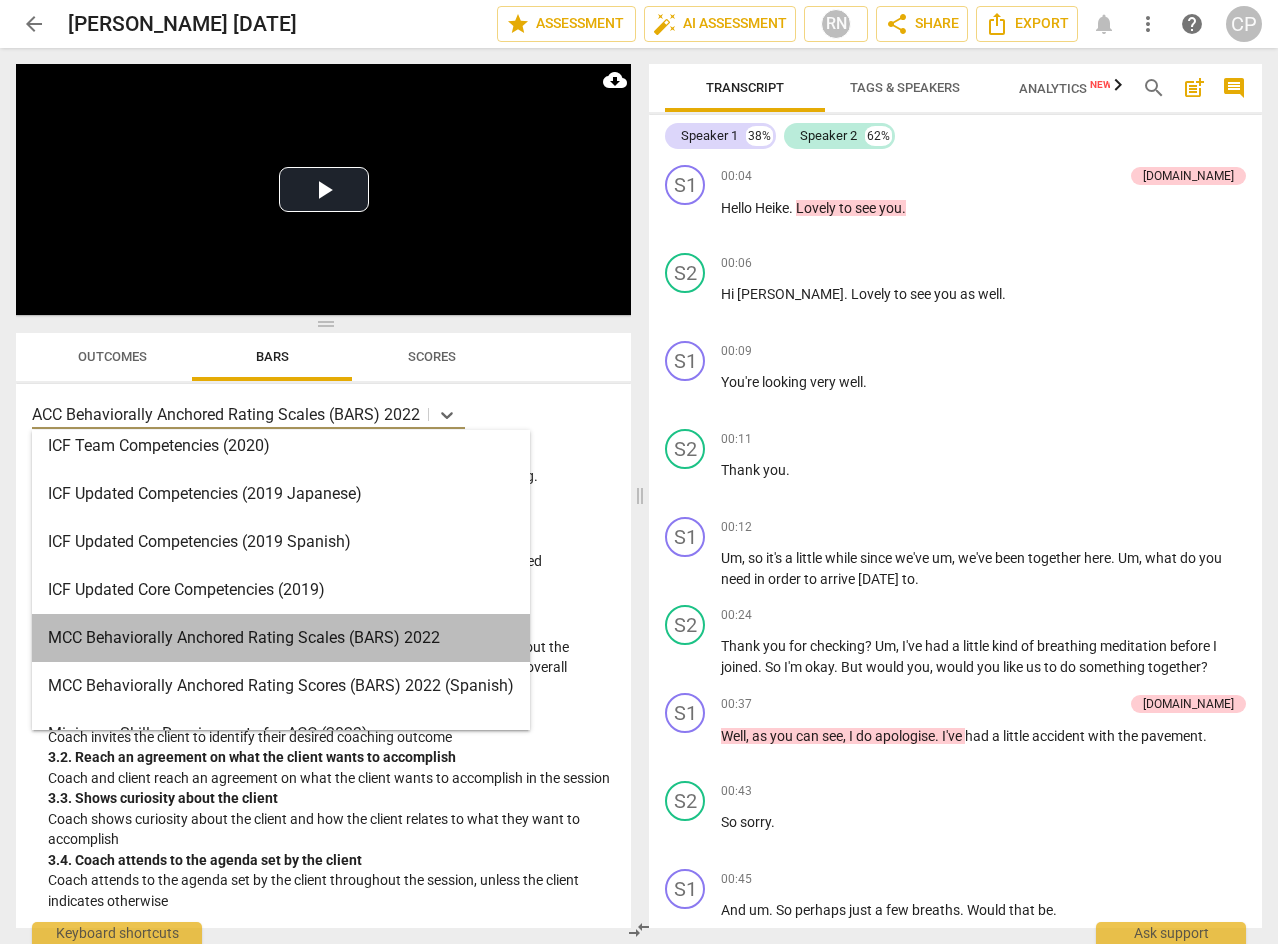 click on "MCC Behaviorally Anchored Rating Scales (BARS) 2022" at bounding box center [281, 638] 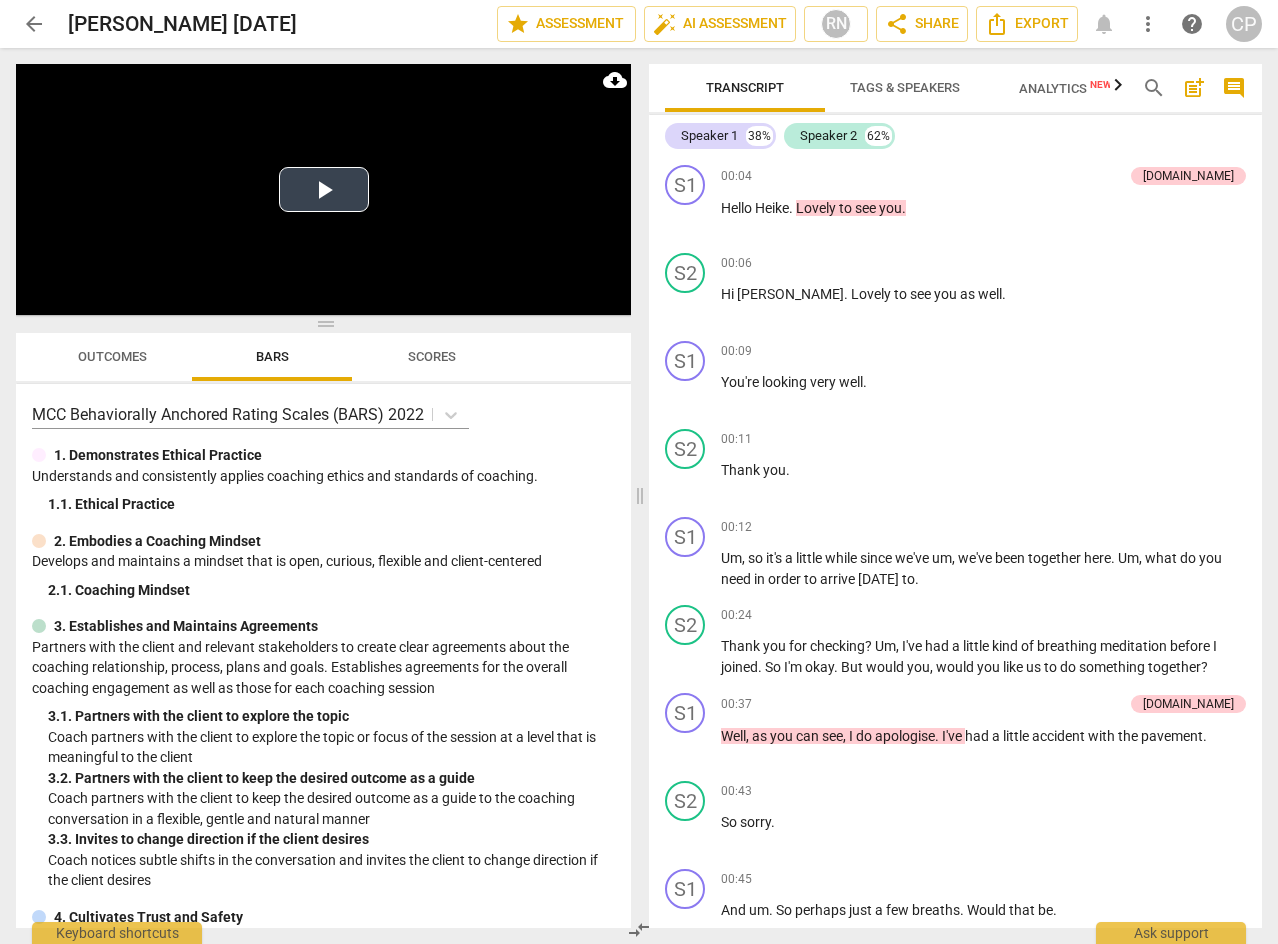 click on "Play Video" at bounding box center (324, 189) 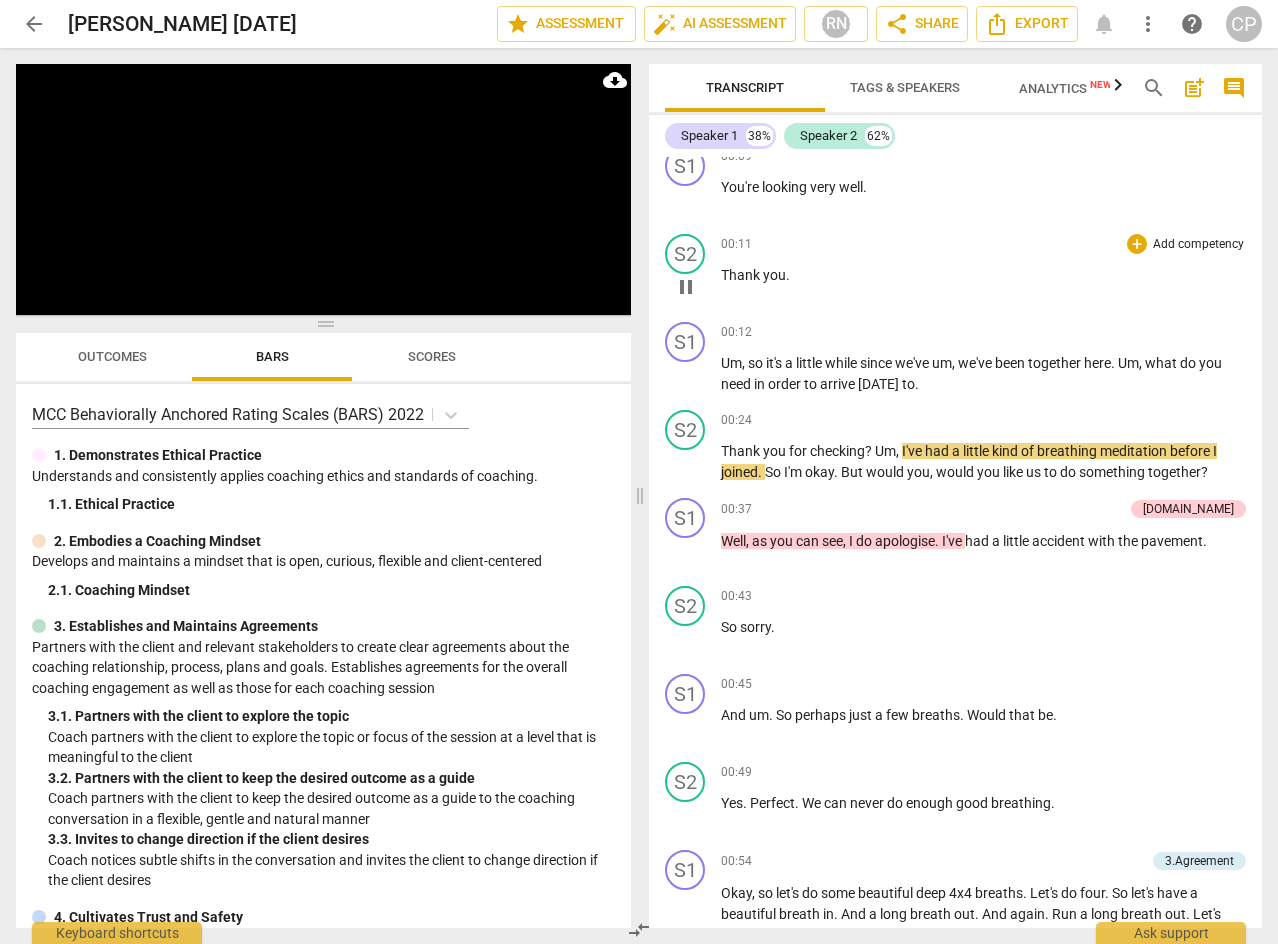 scroll, scrollTop: 200, scrollLeft: 0, axis: vertical 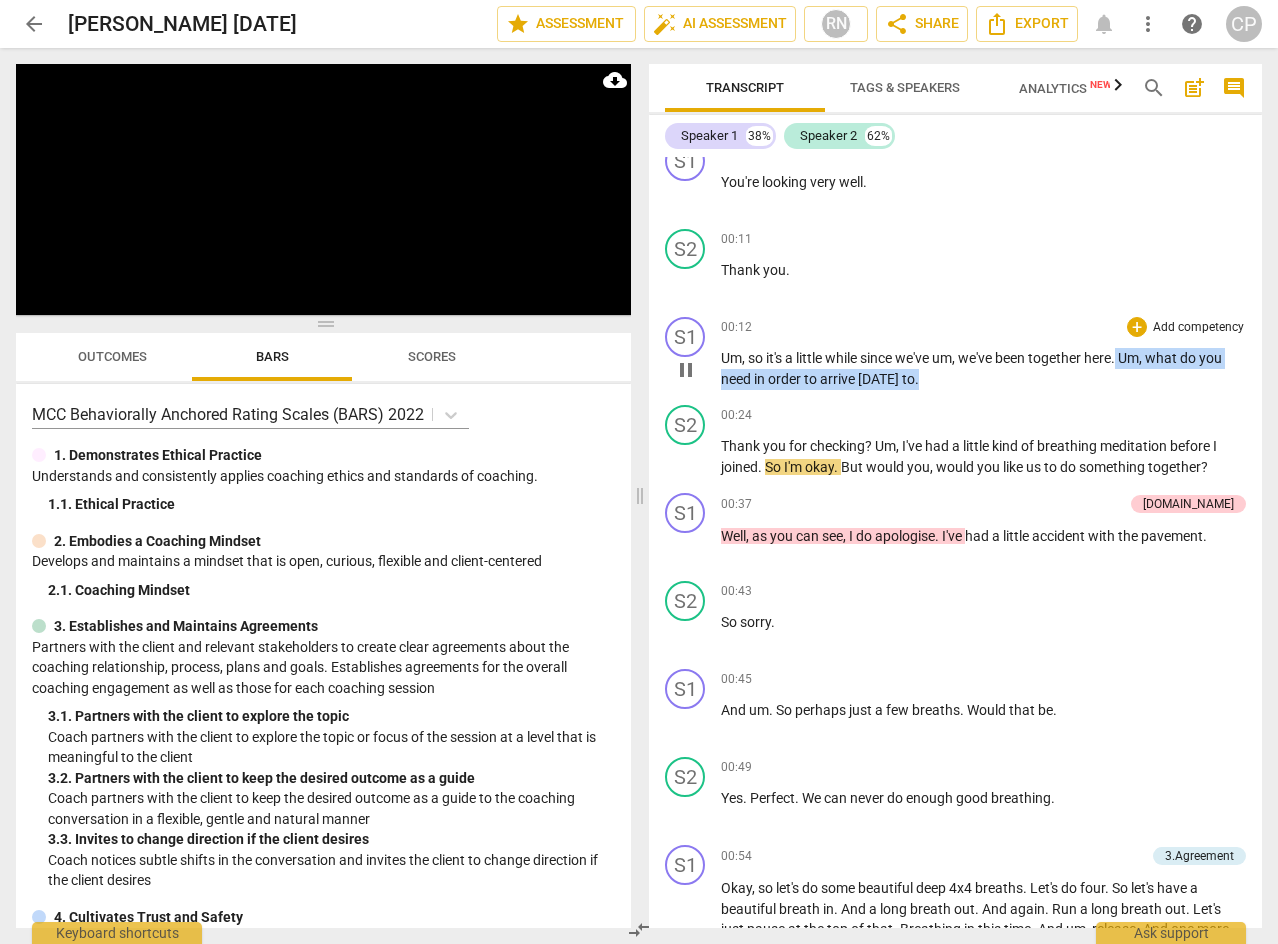 drag, startPoint x: 1125, startPoint y: 358, endPoint x: 1147, endPoint y: 392, distance: 40.496914 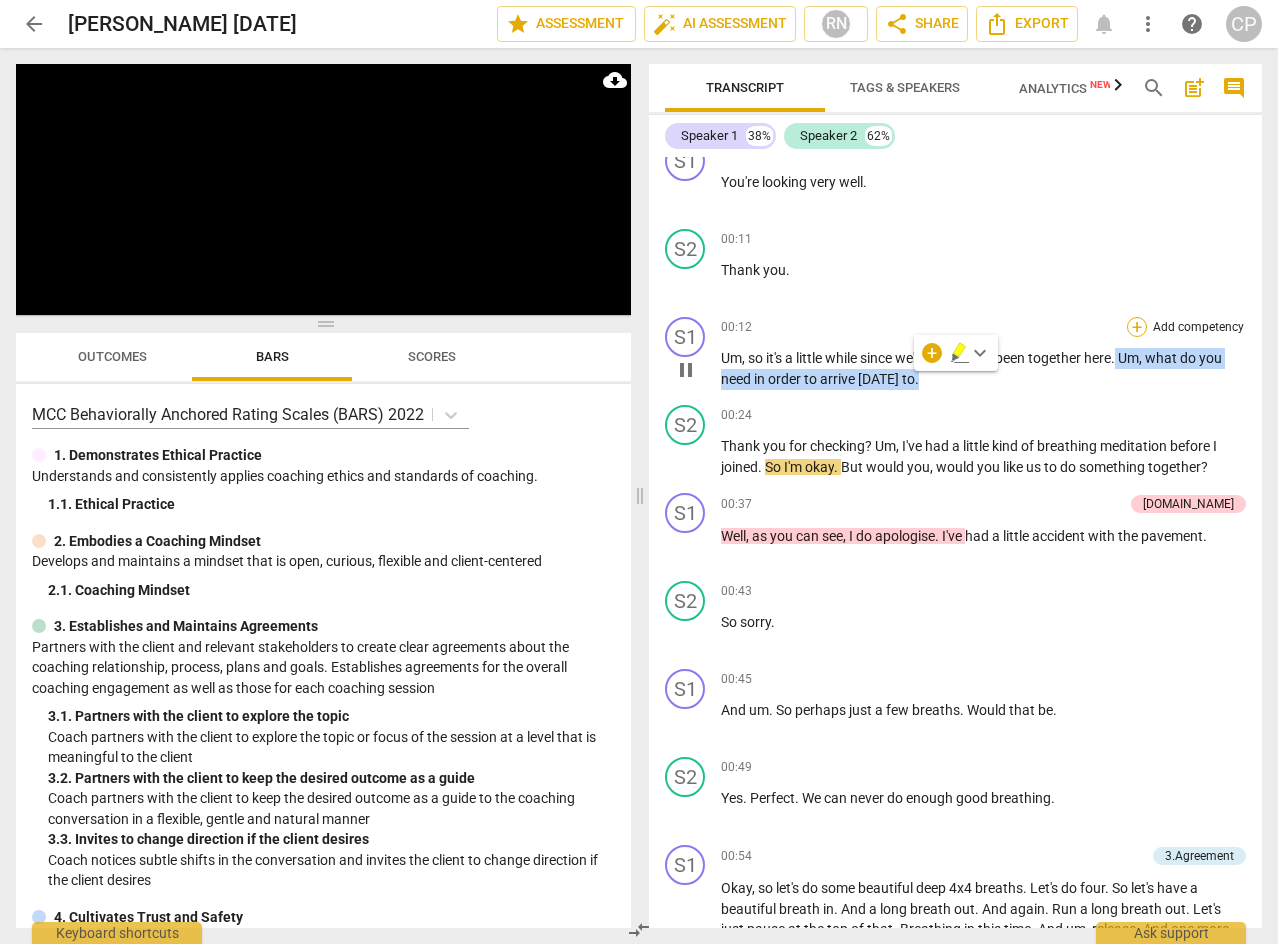 click on "+" at bounding box center [1137, 327] 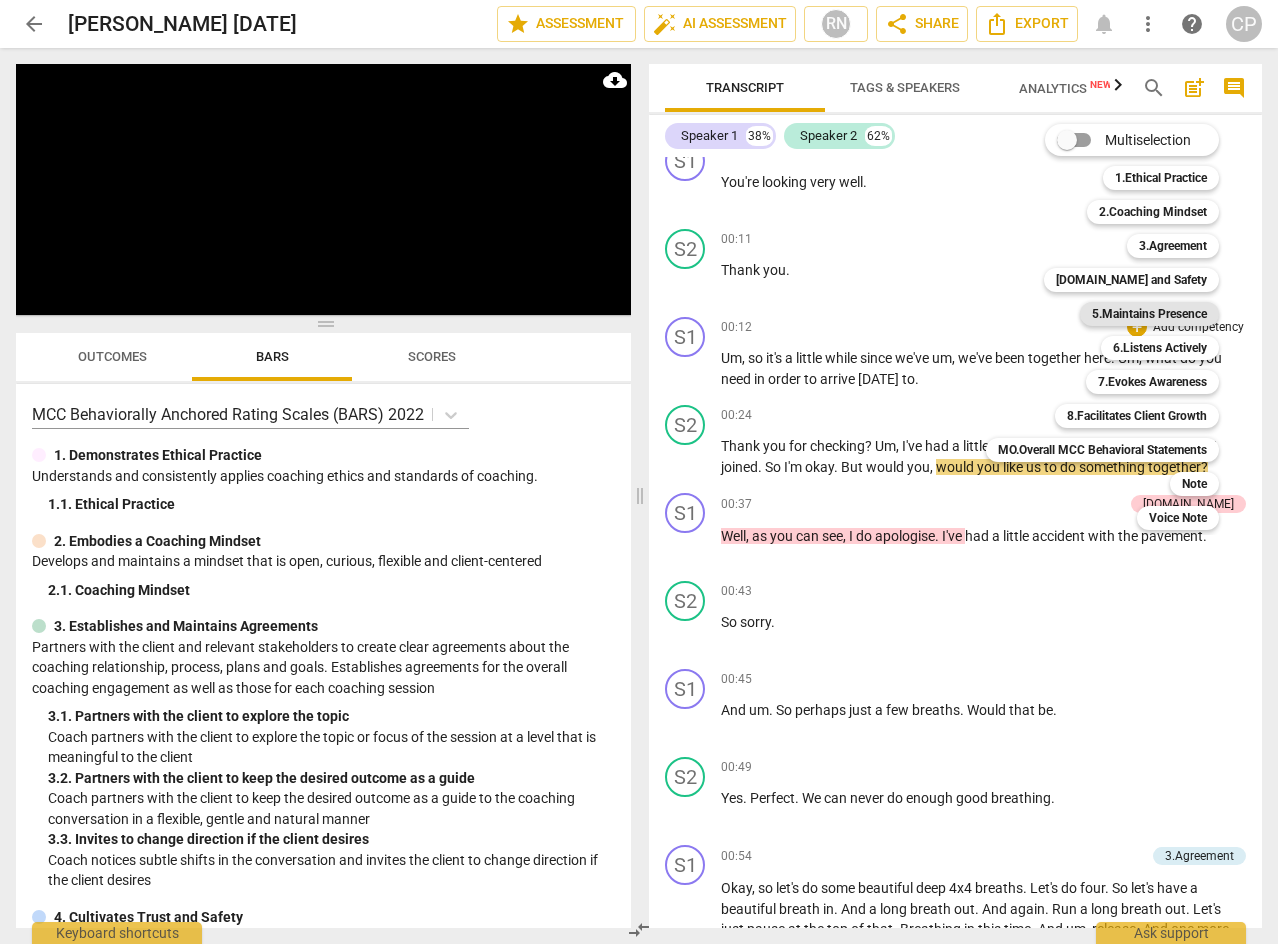 click on "5.Maintains Presence" at bounding box center (1149, 314) 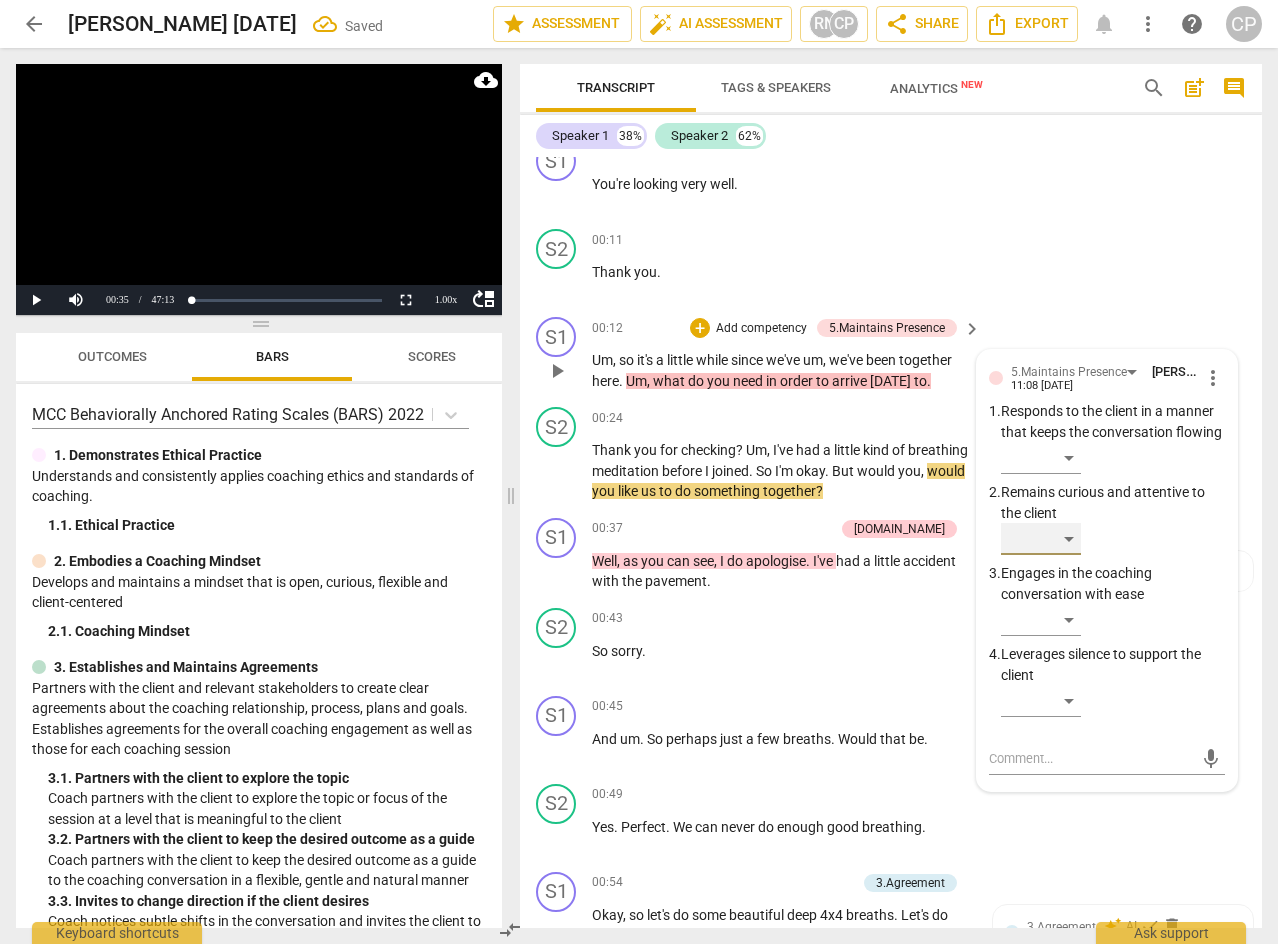 click on "​" at bounding box center [1041, 539] 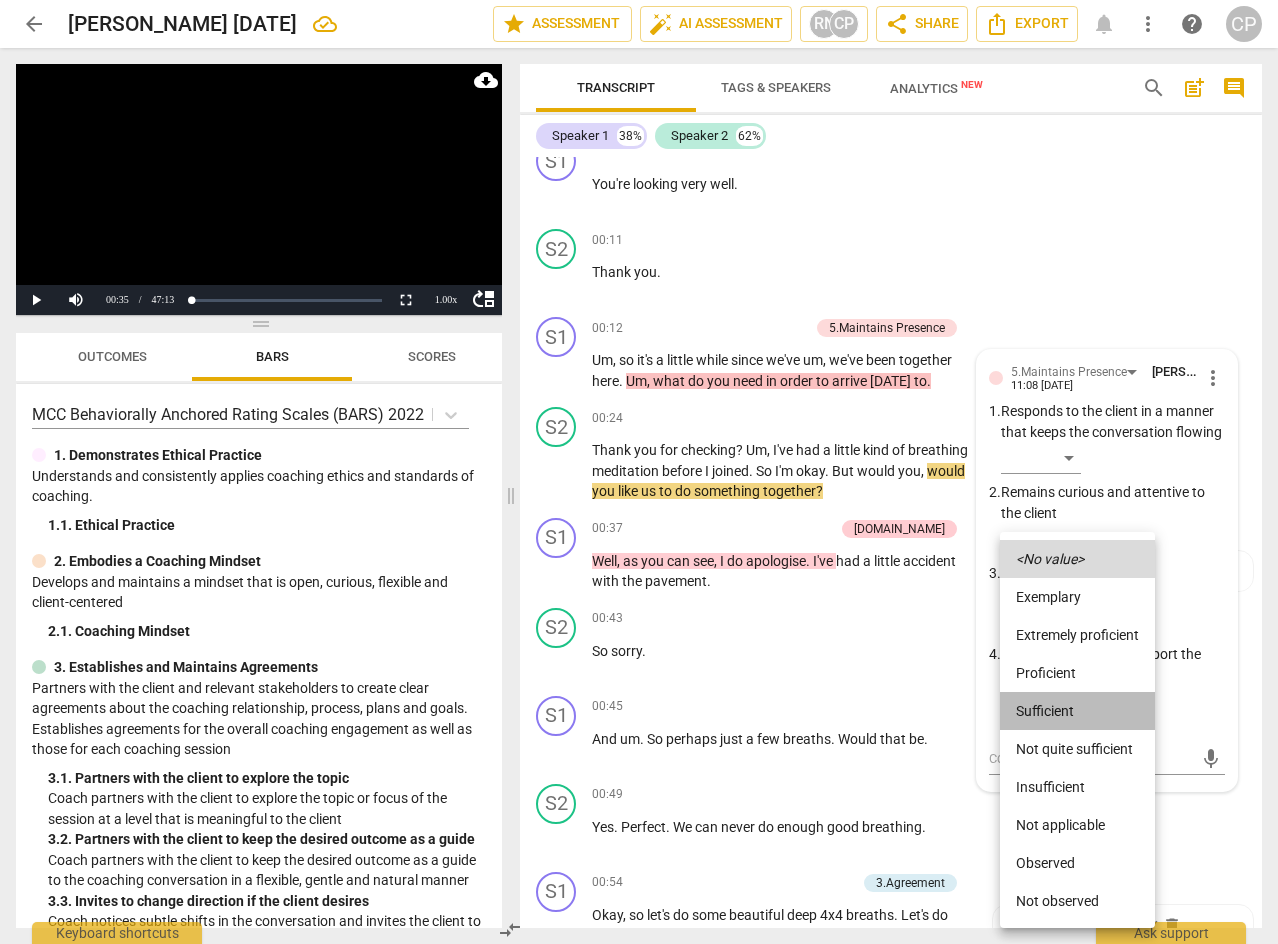 click on "Sufficient" at bounding box center (1077, 711) 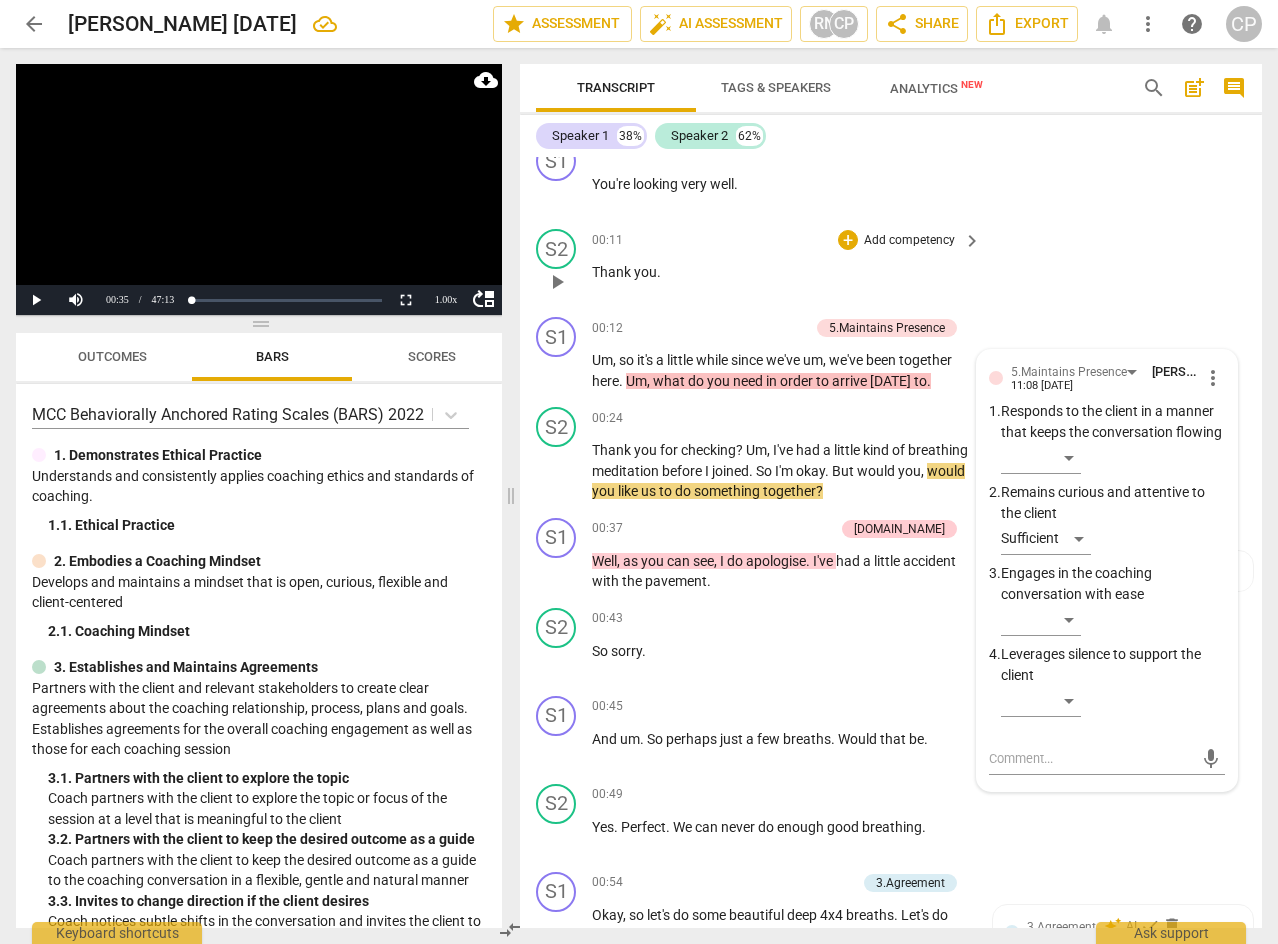 click on "S2 play_arrow pause 00:11 + Add competency keyboard_arrow_right Thank   you ." at bounding box center (891, 265) 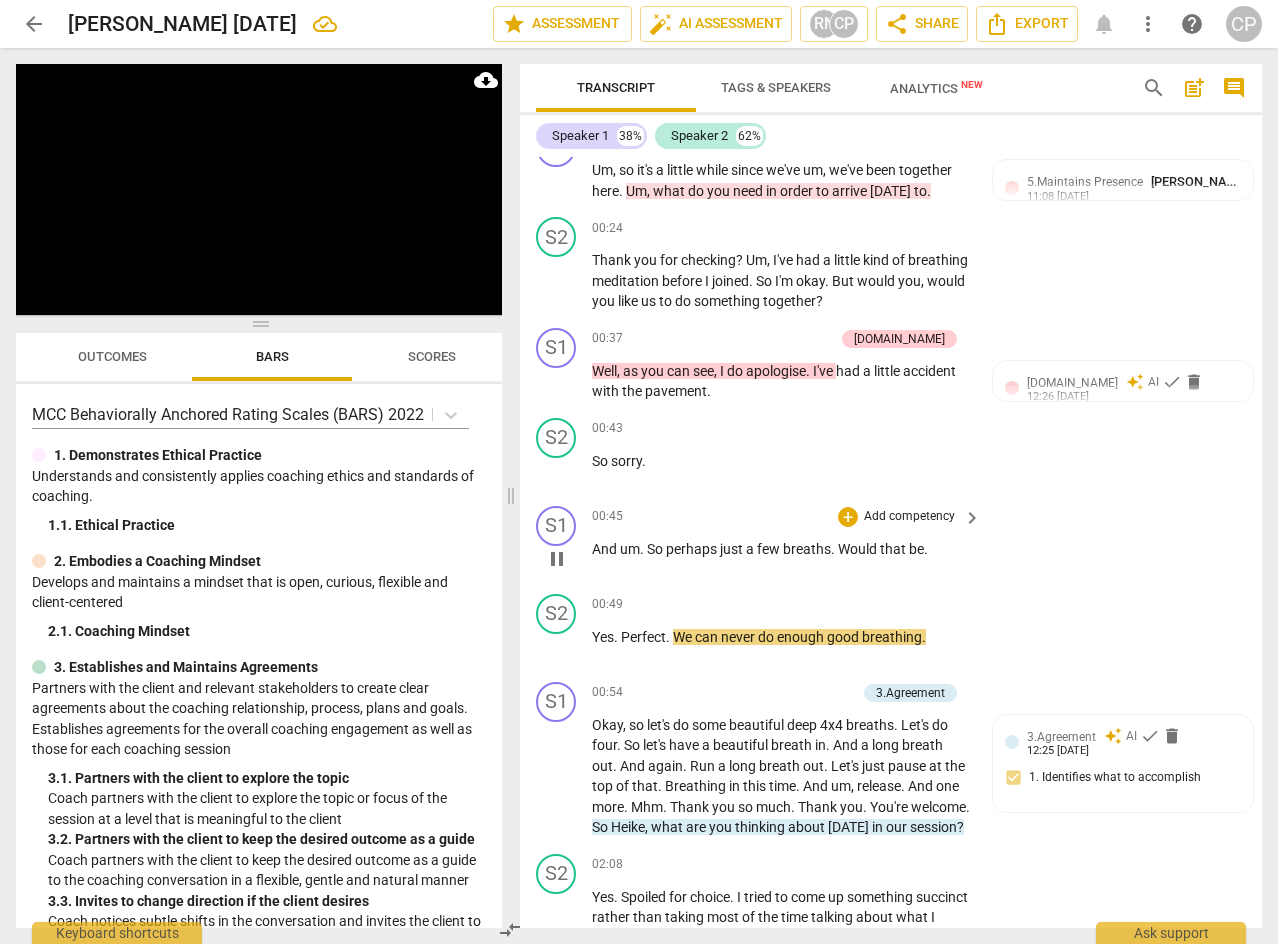 scroll, scrollTop: 500, scrollLeft: 0, axis: vertical 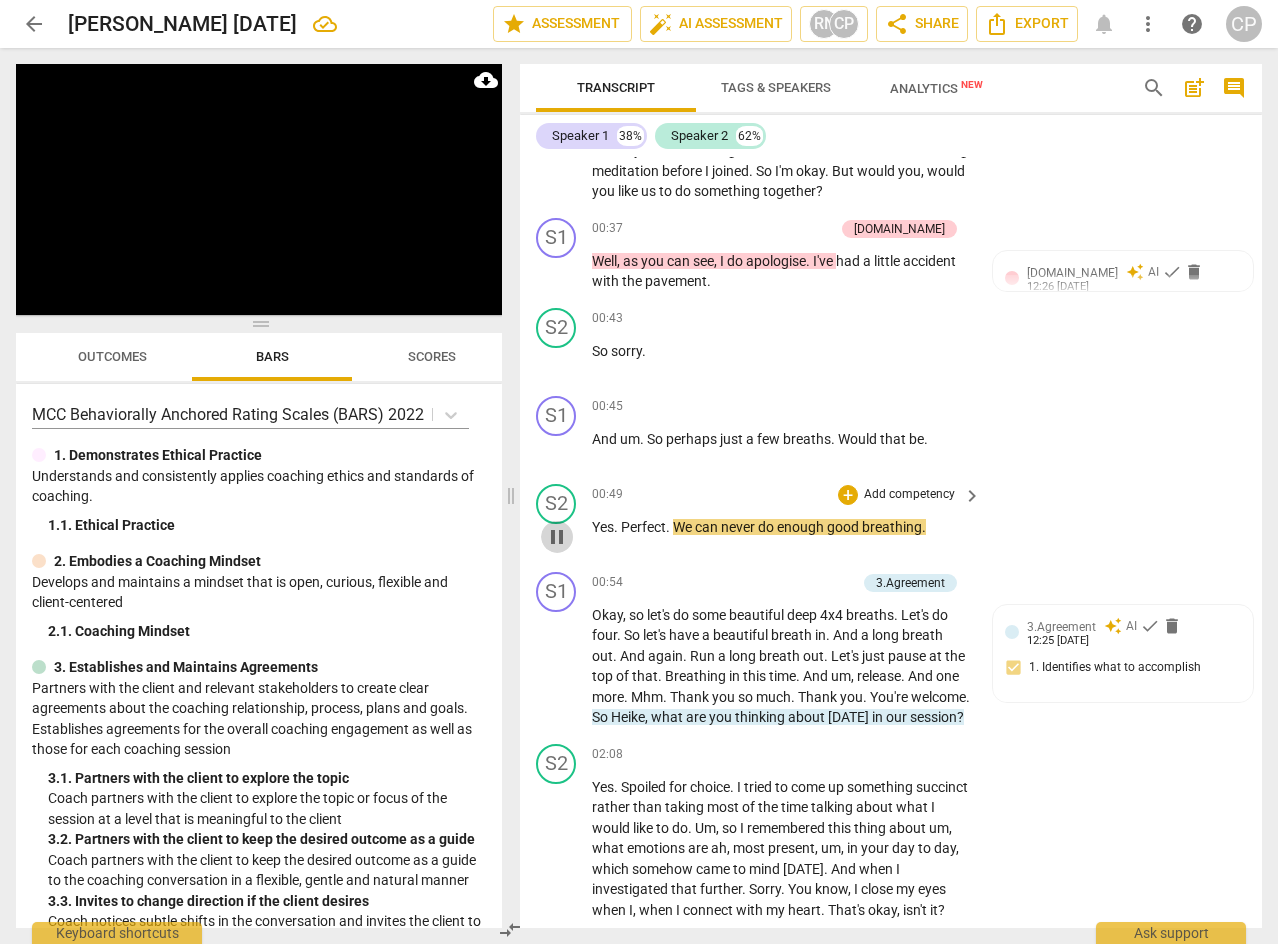 click on "pause" at bounding box center (557, 537) 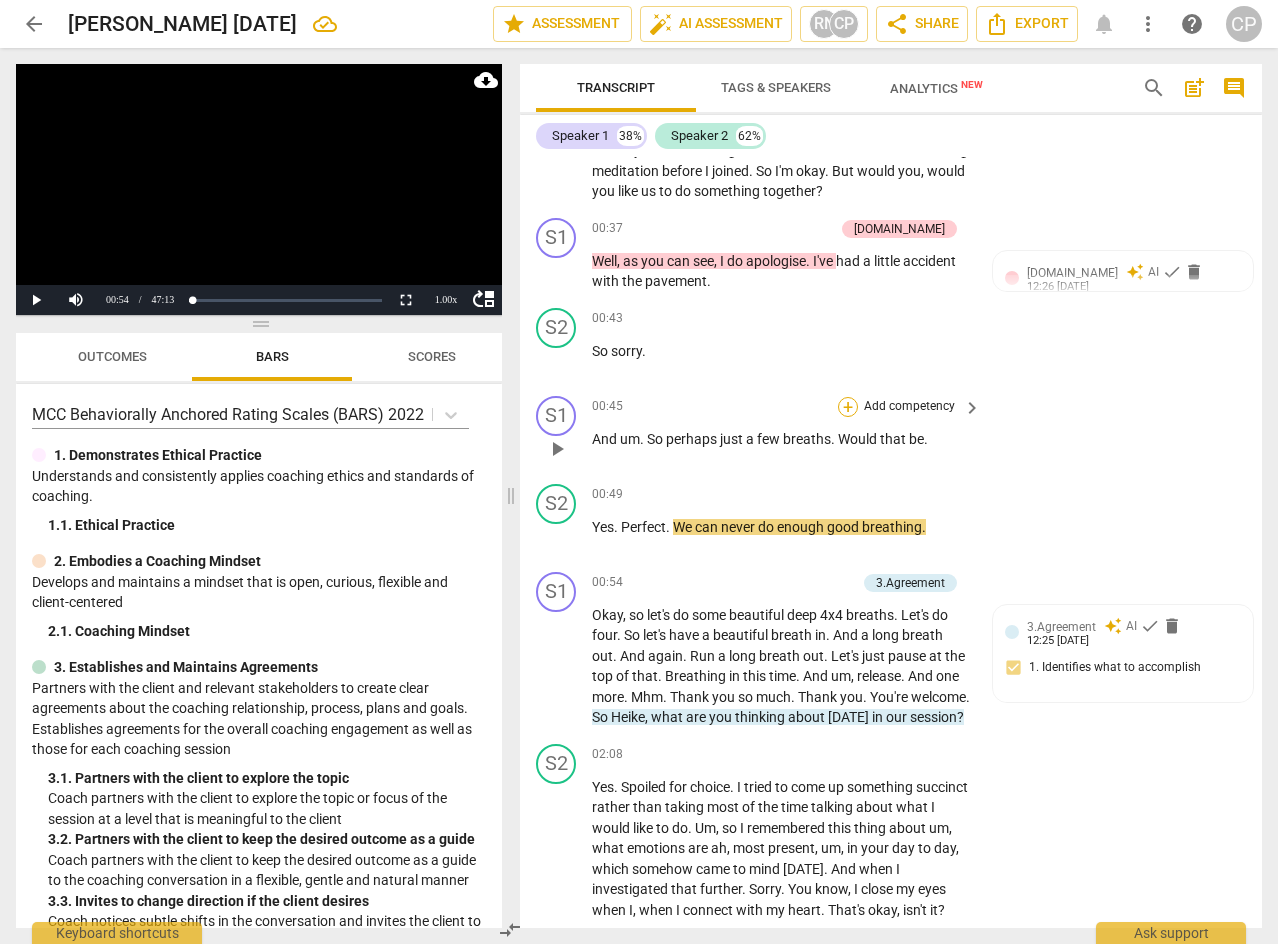 click on "+" at bounding box center (848, 407) 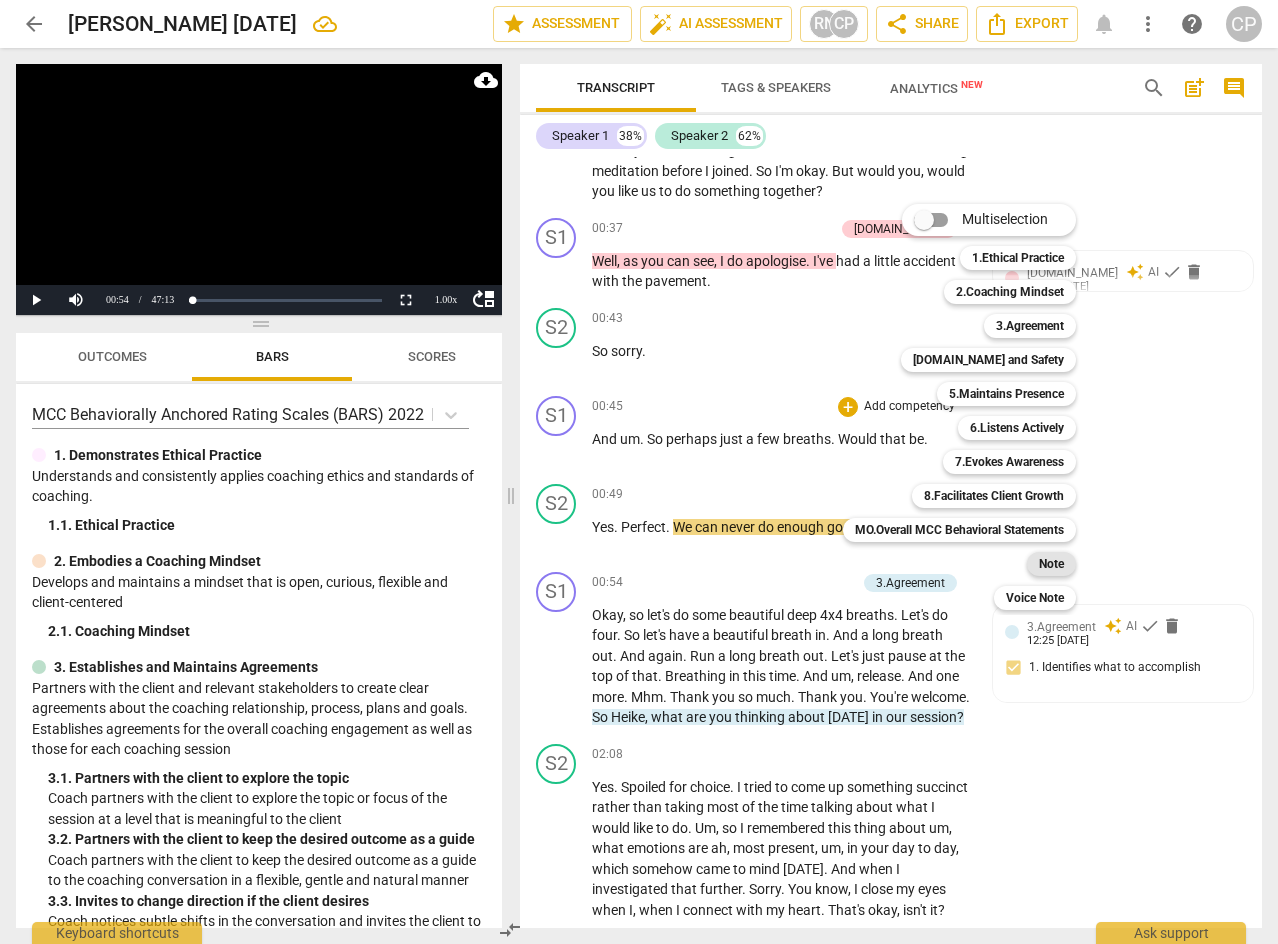 click on "Note" at bounding box center [1051, 564] 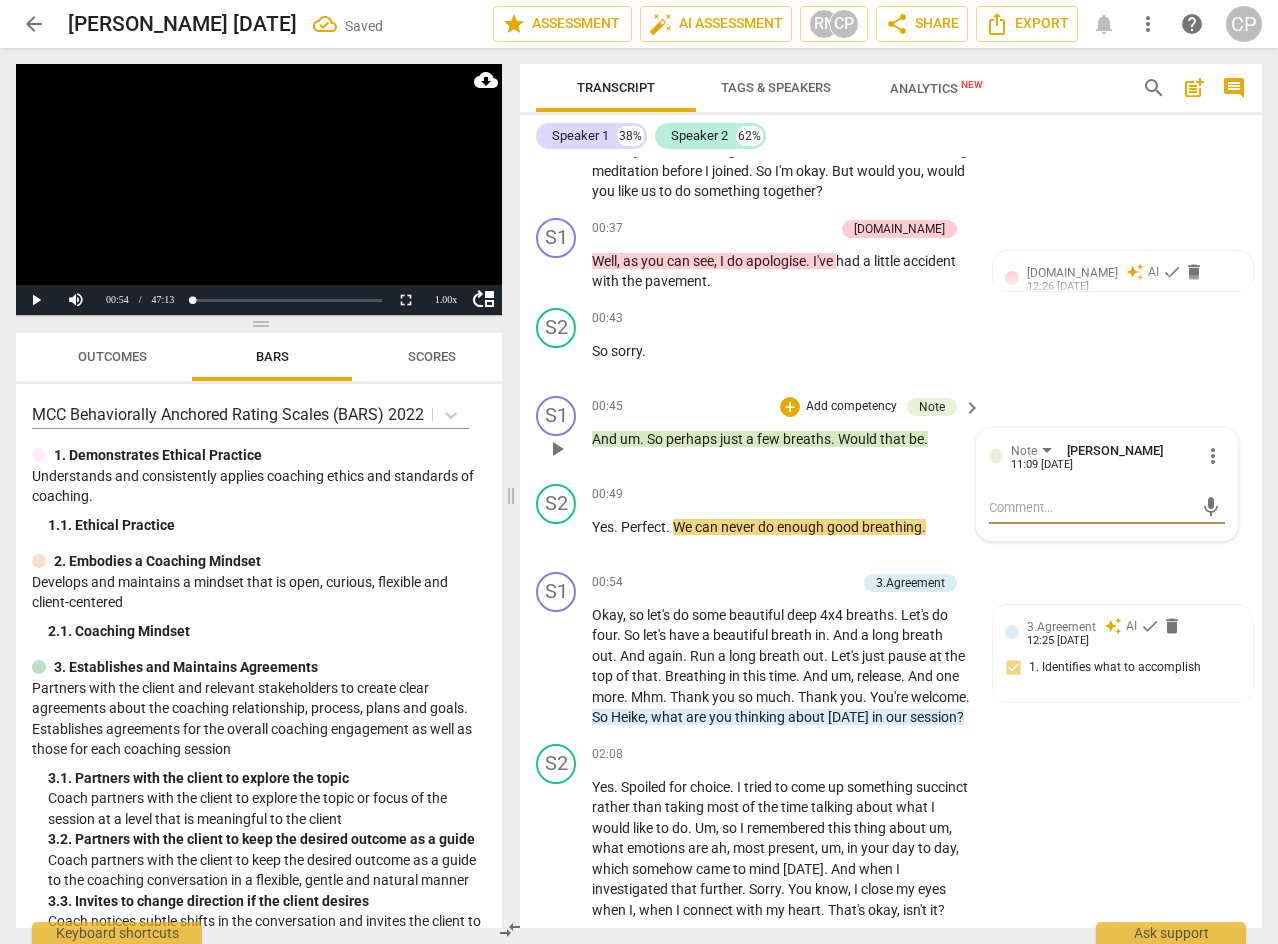 click at bounding box center (1091, 507) 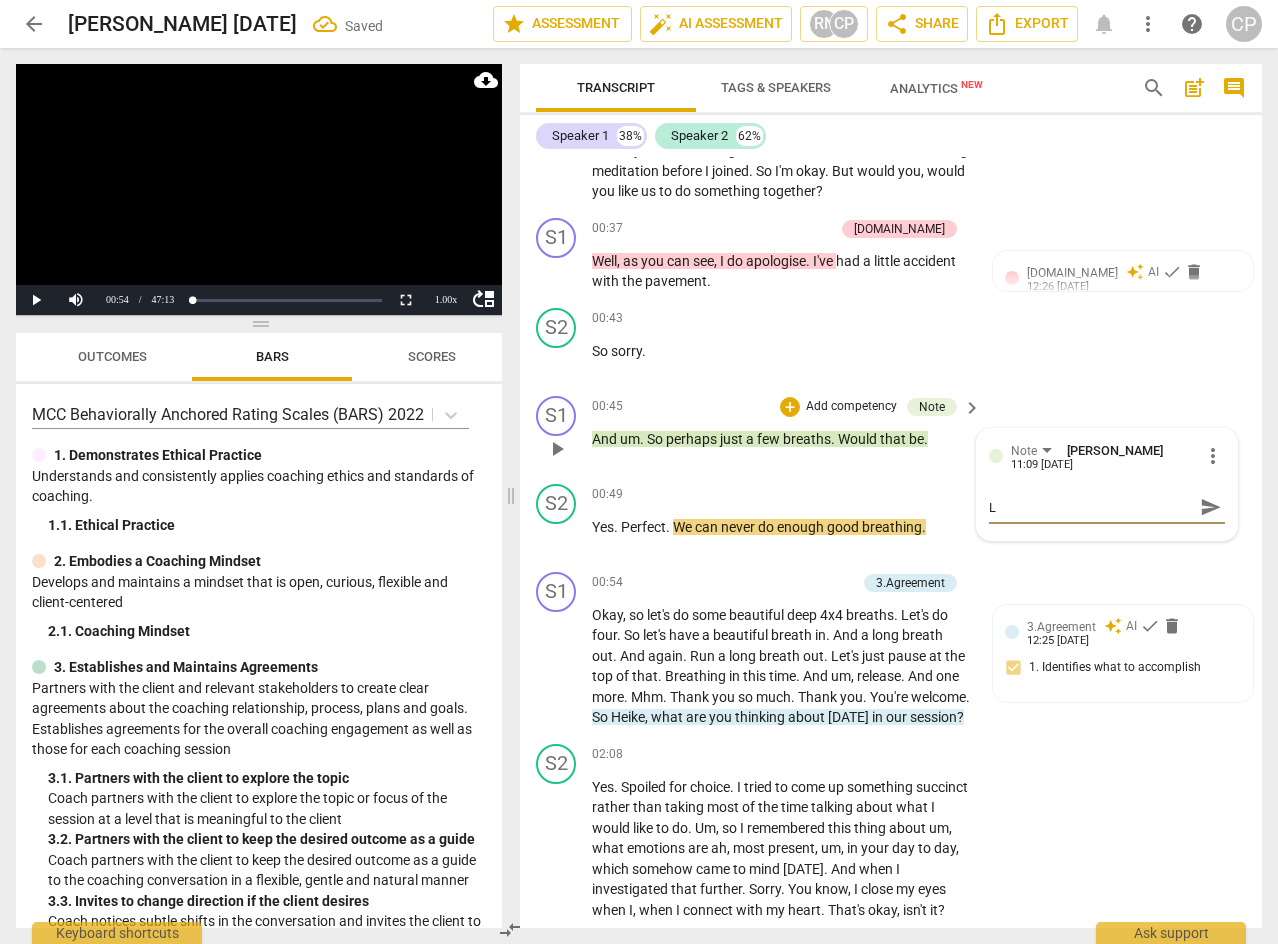 type on "Le" 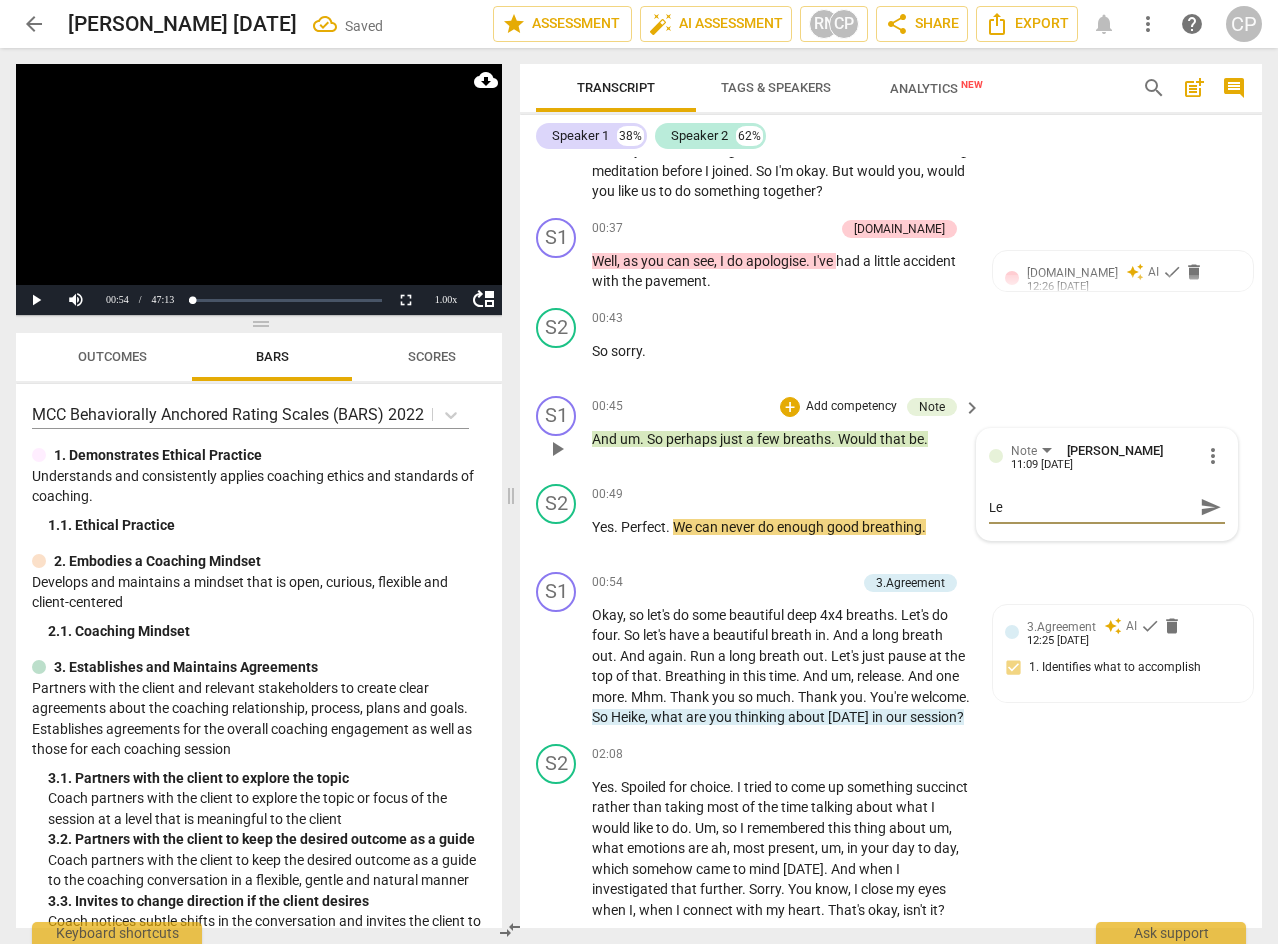type on "Le" 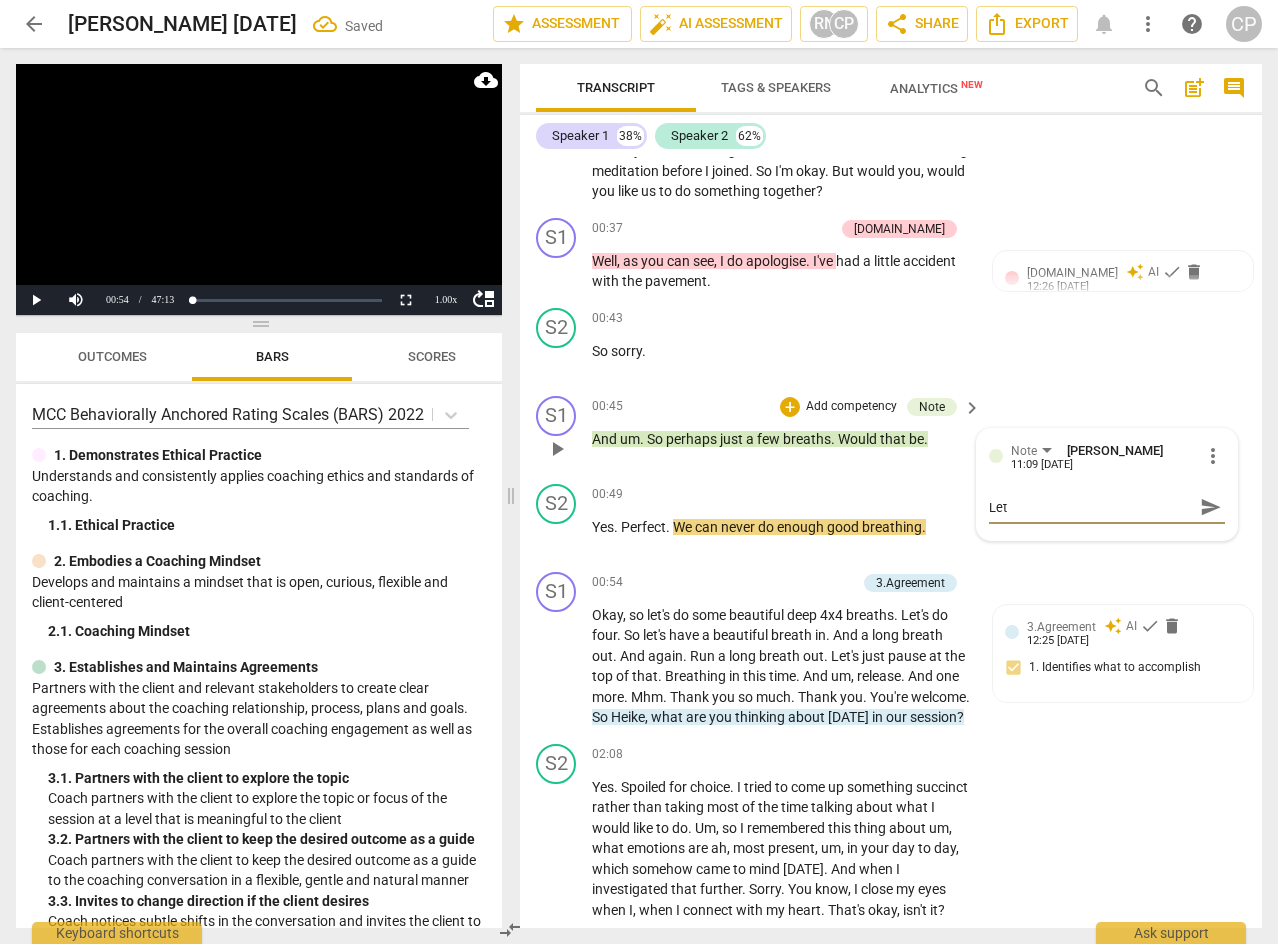 type on "Let'" 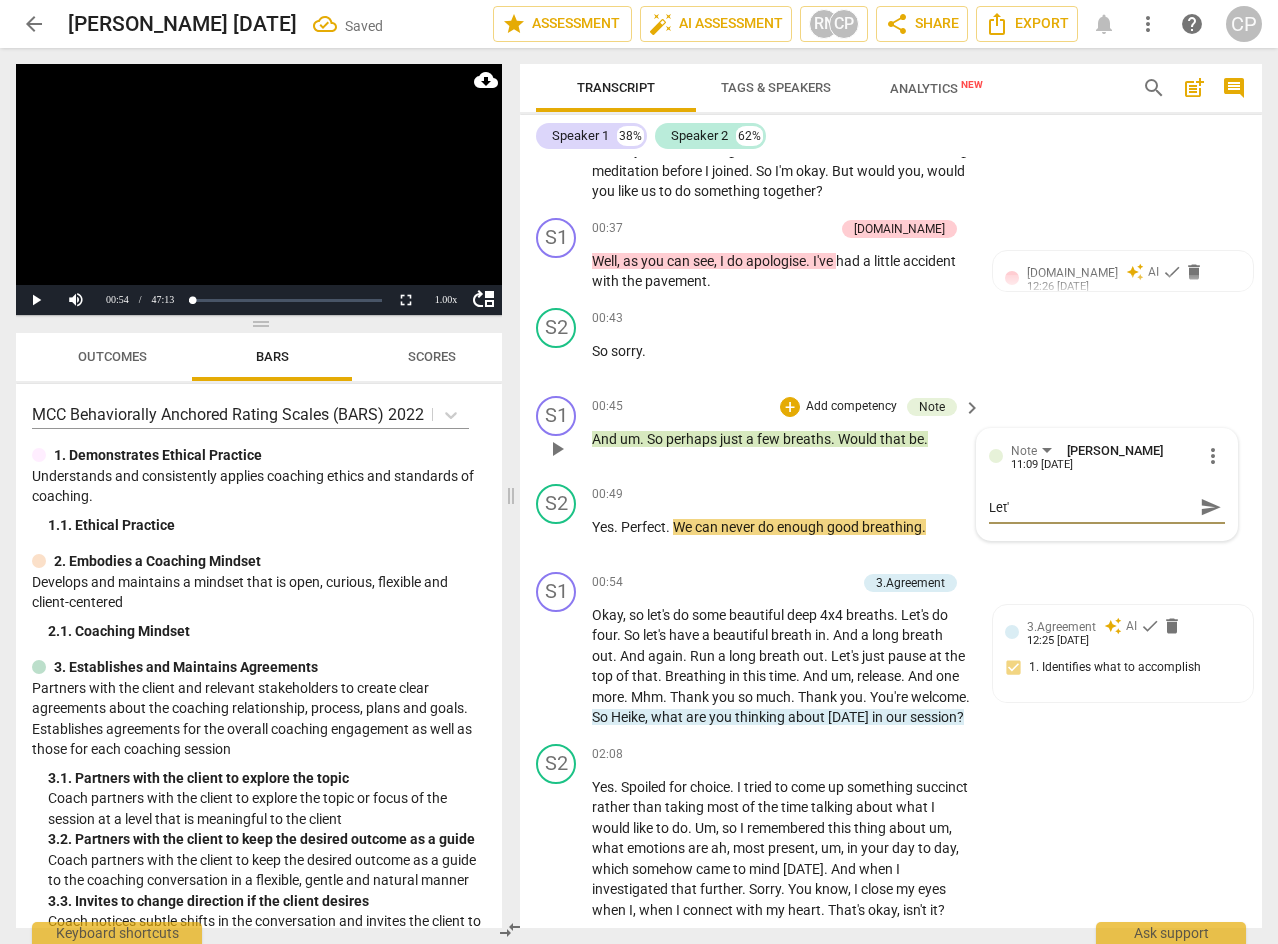 type on "Let's" 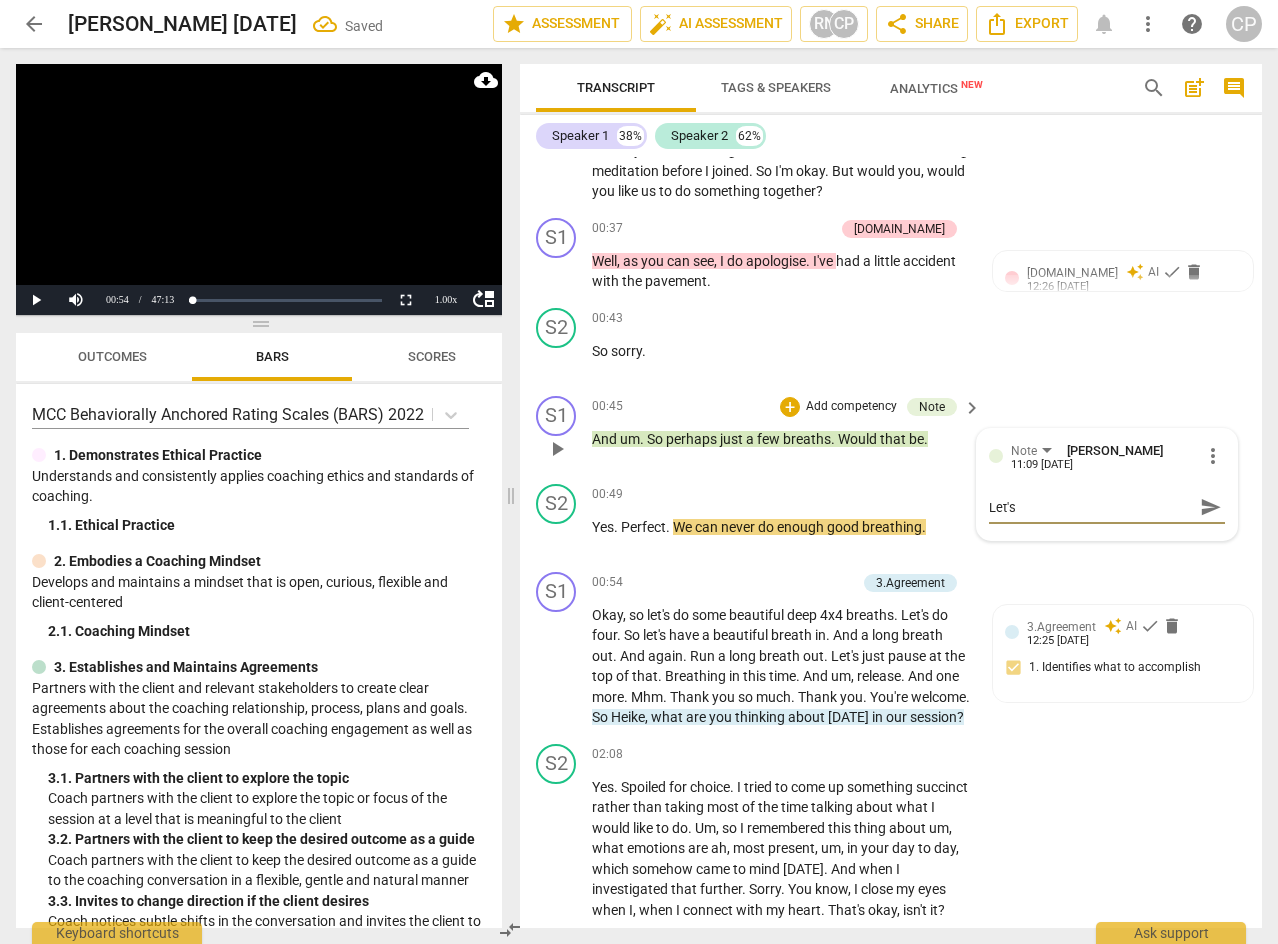 type on "Let's" 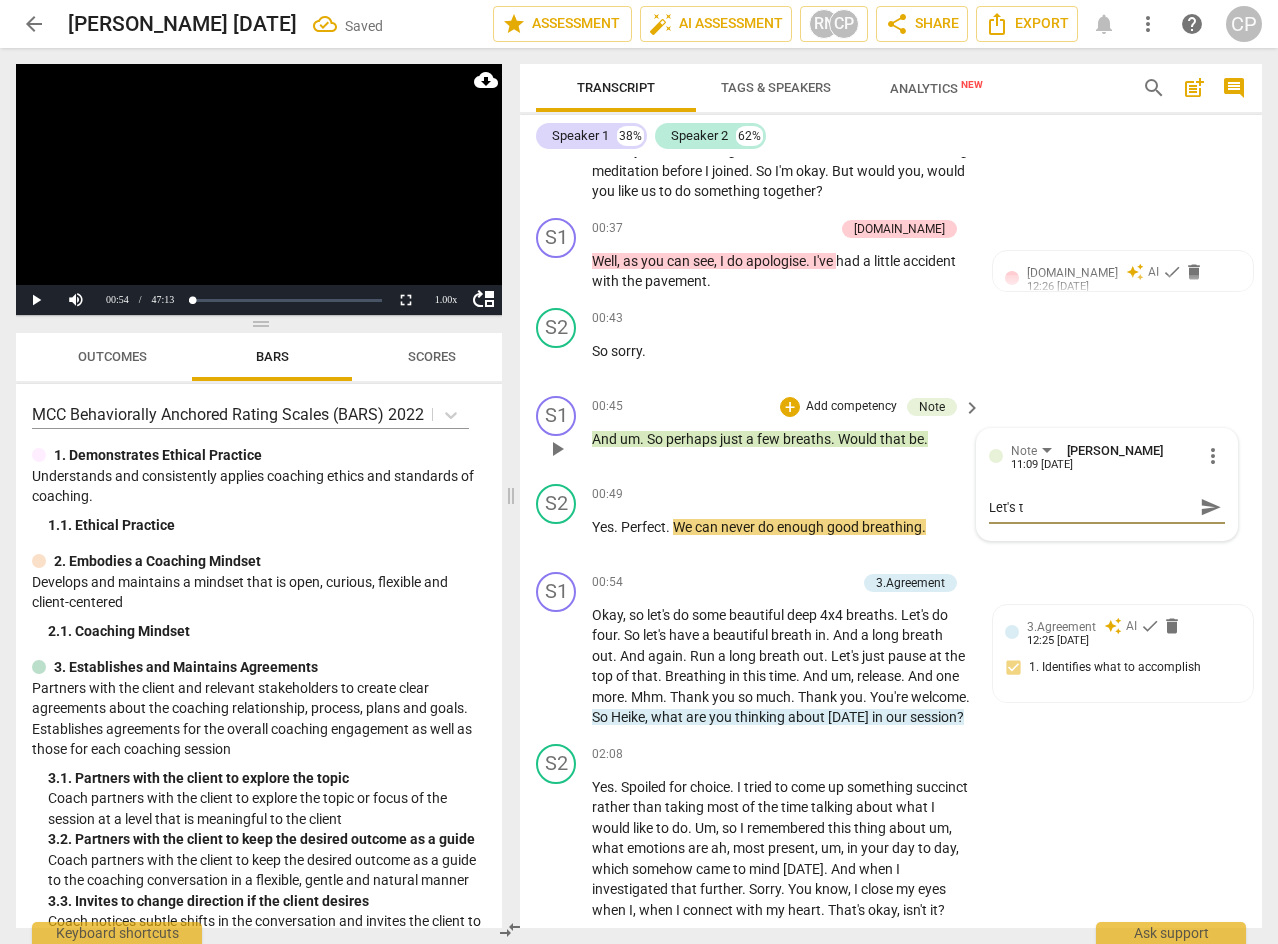 type on "Let's ta" 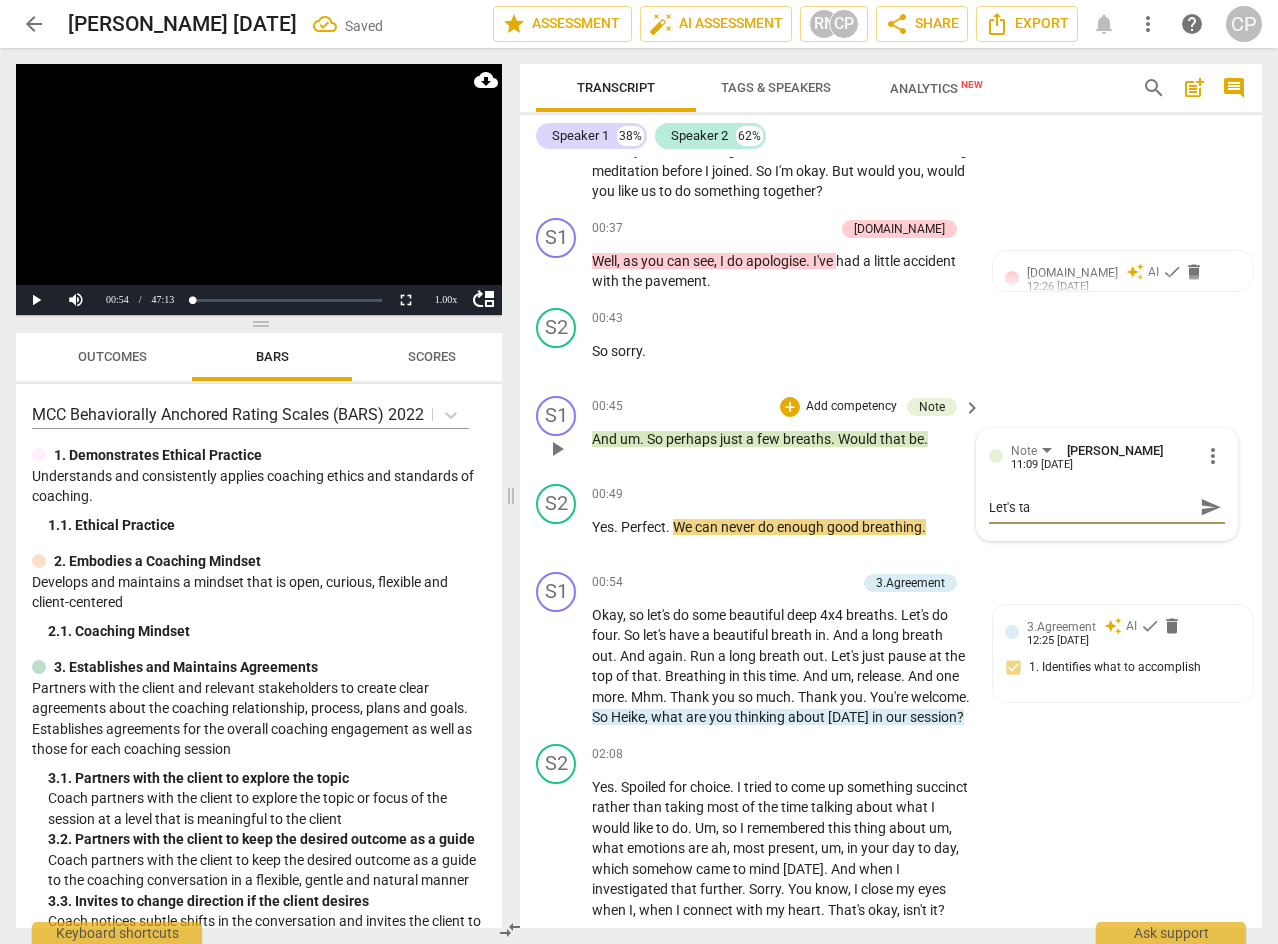 type on "Let's tal" 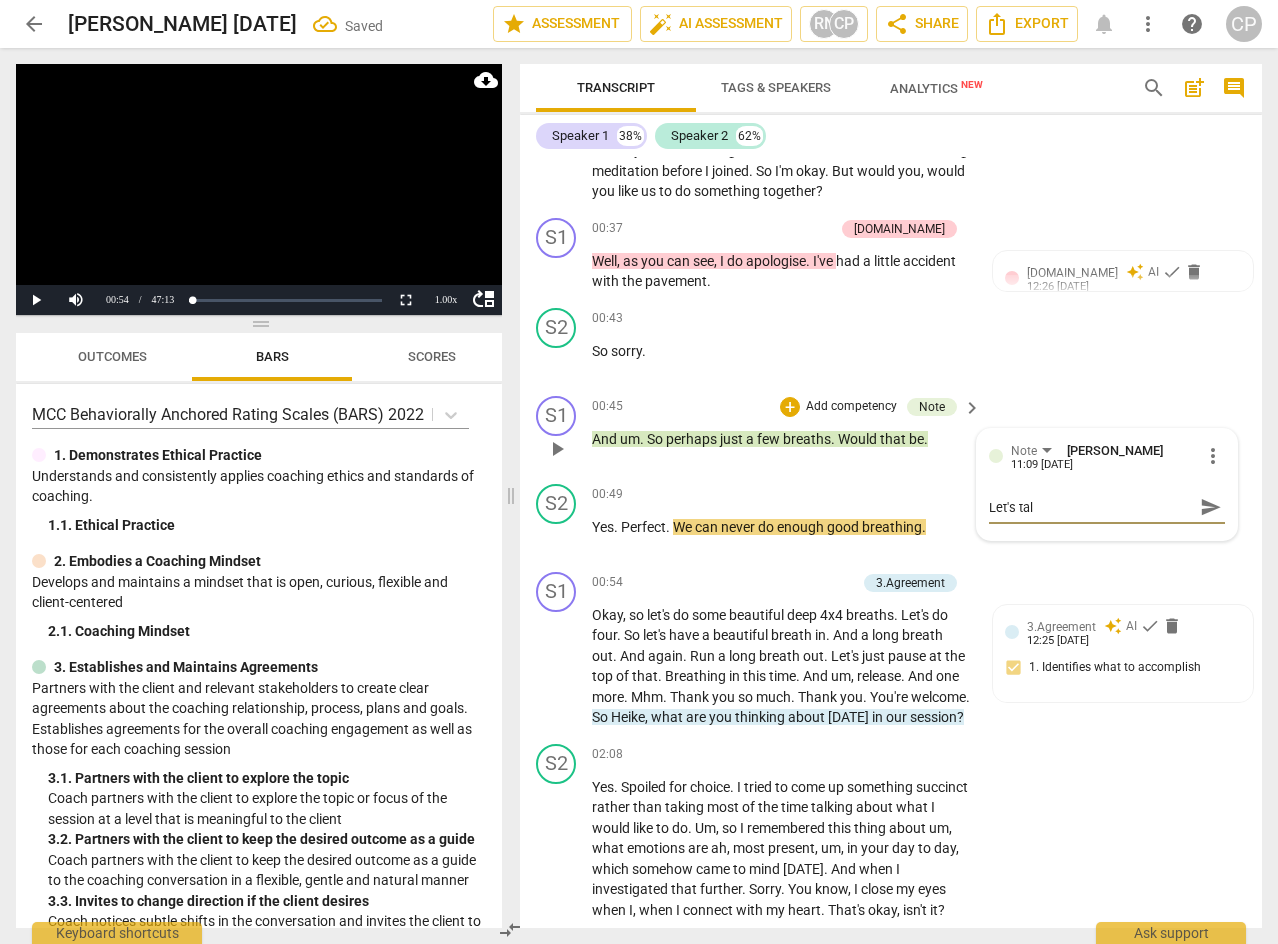 type on "Let's talk" 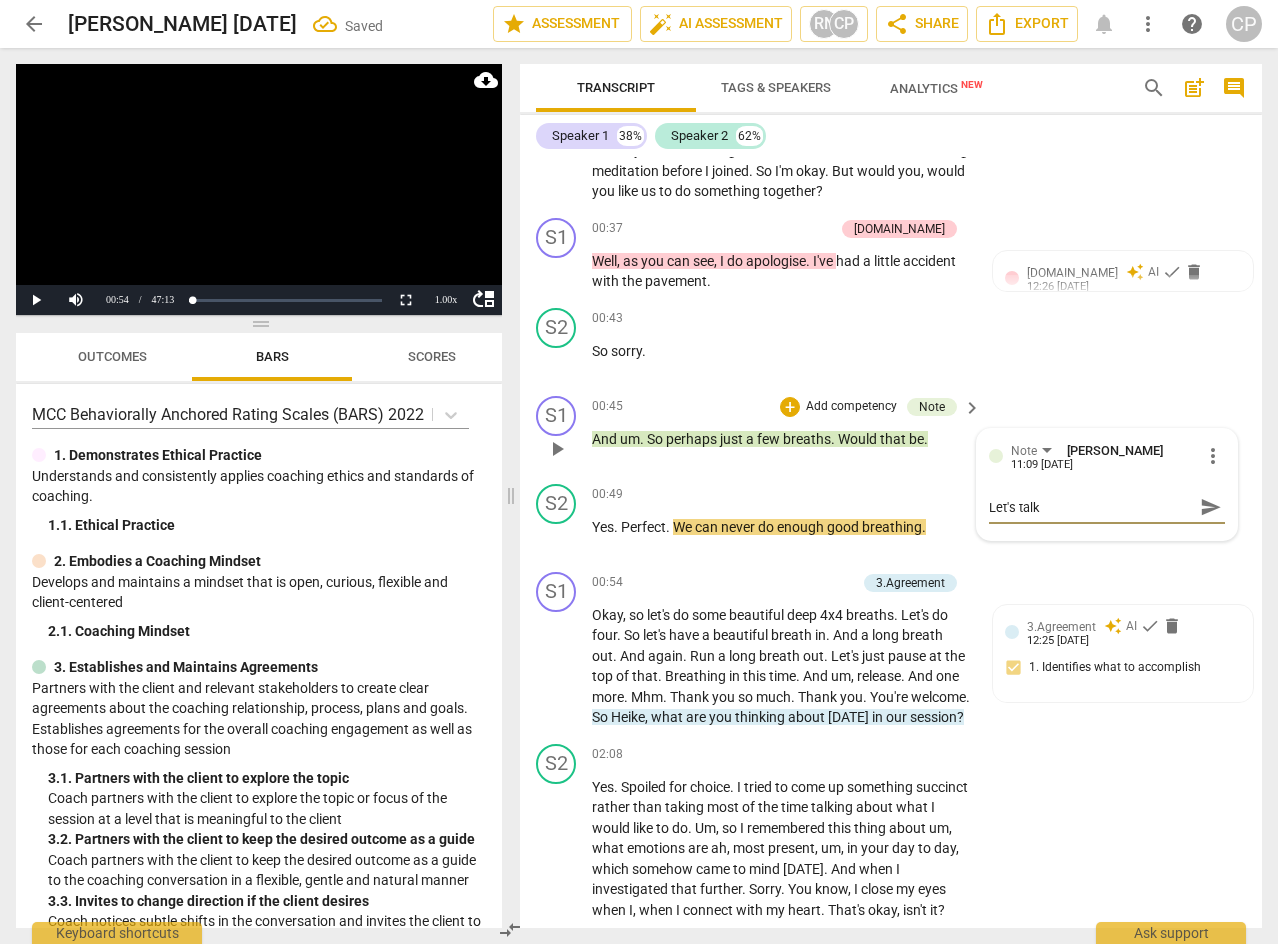 type on "Let's talk" 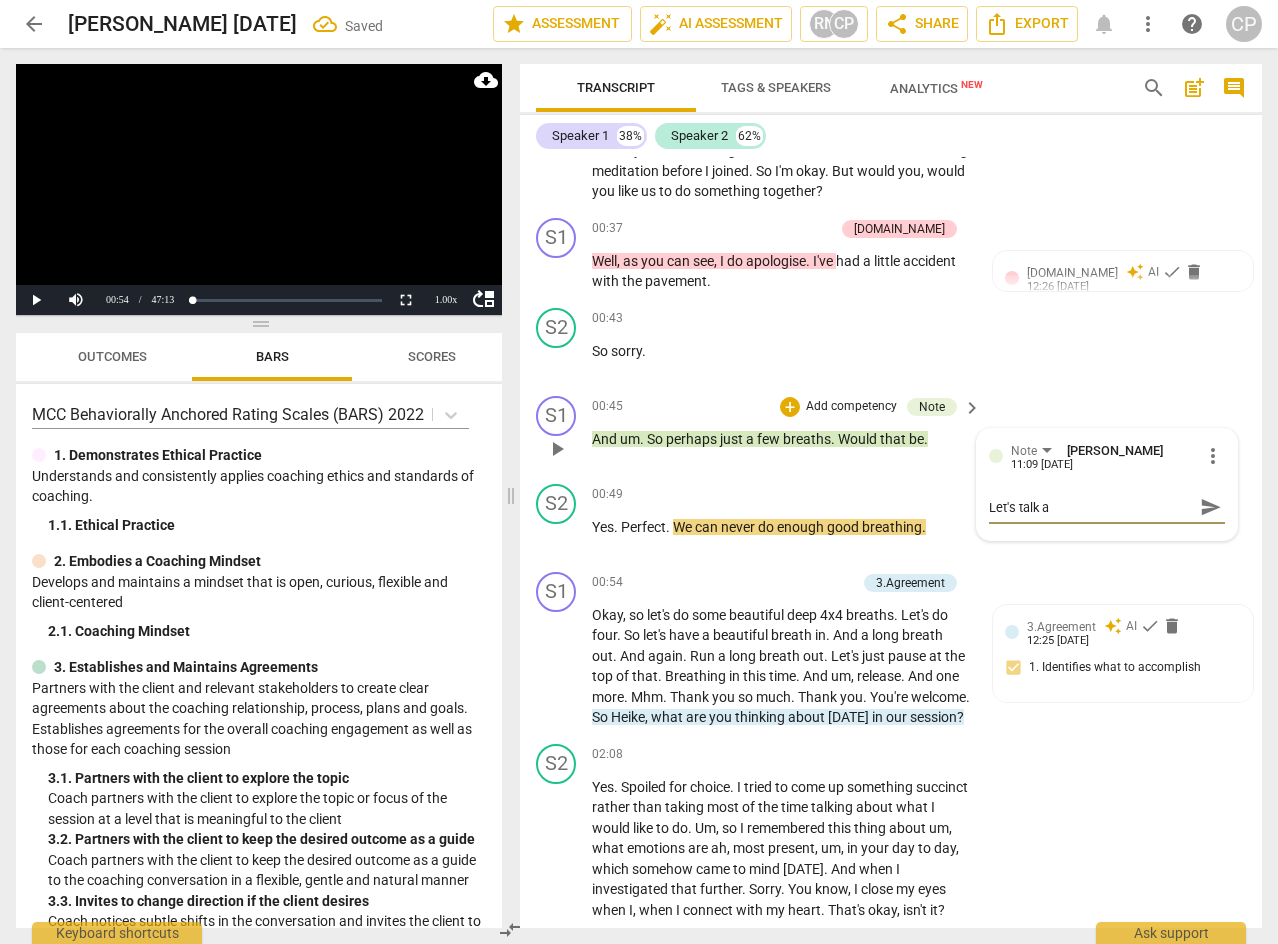 type on "Let's talk ab" 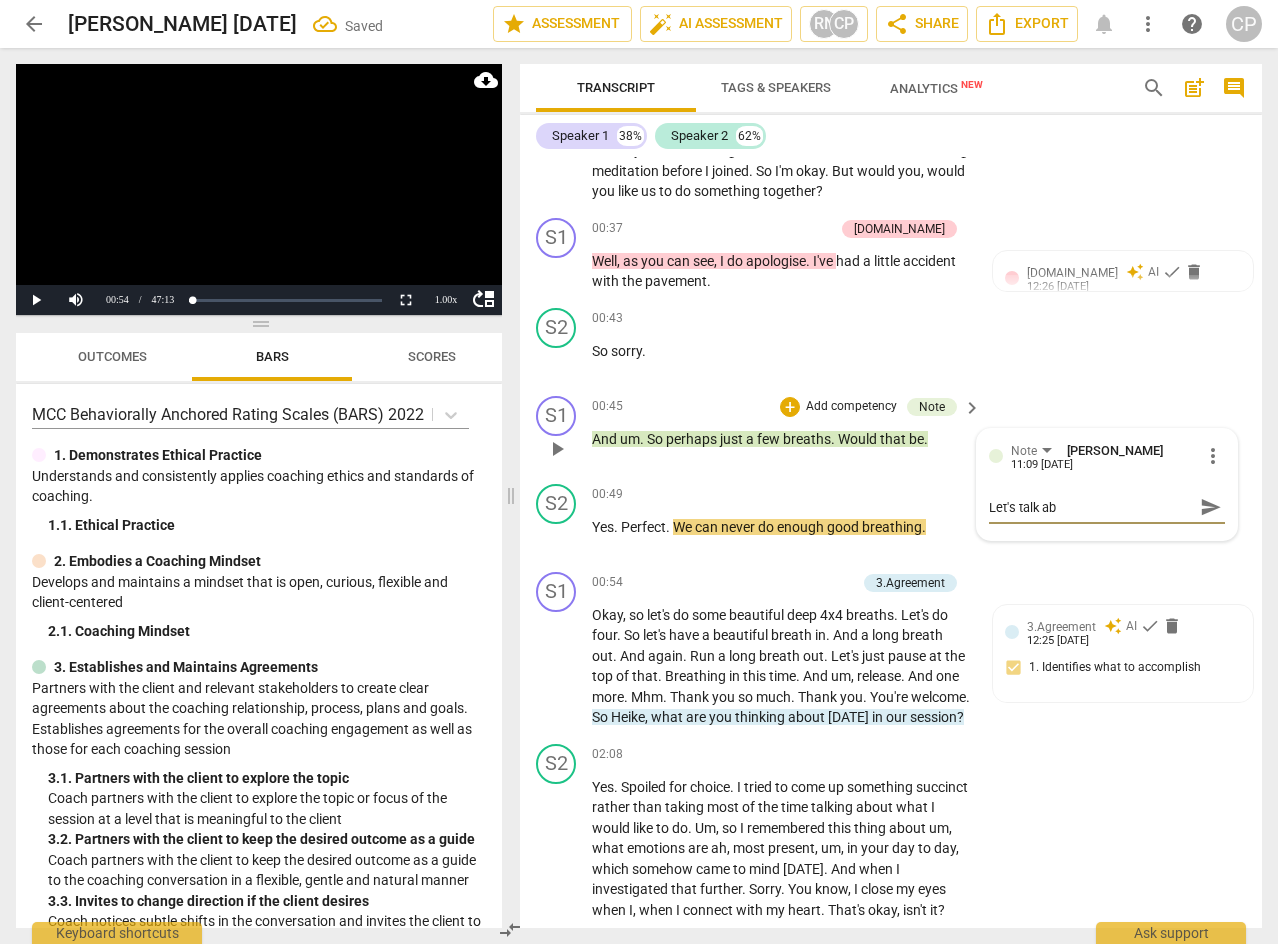 type on "Let's talk abo" 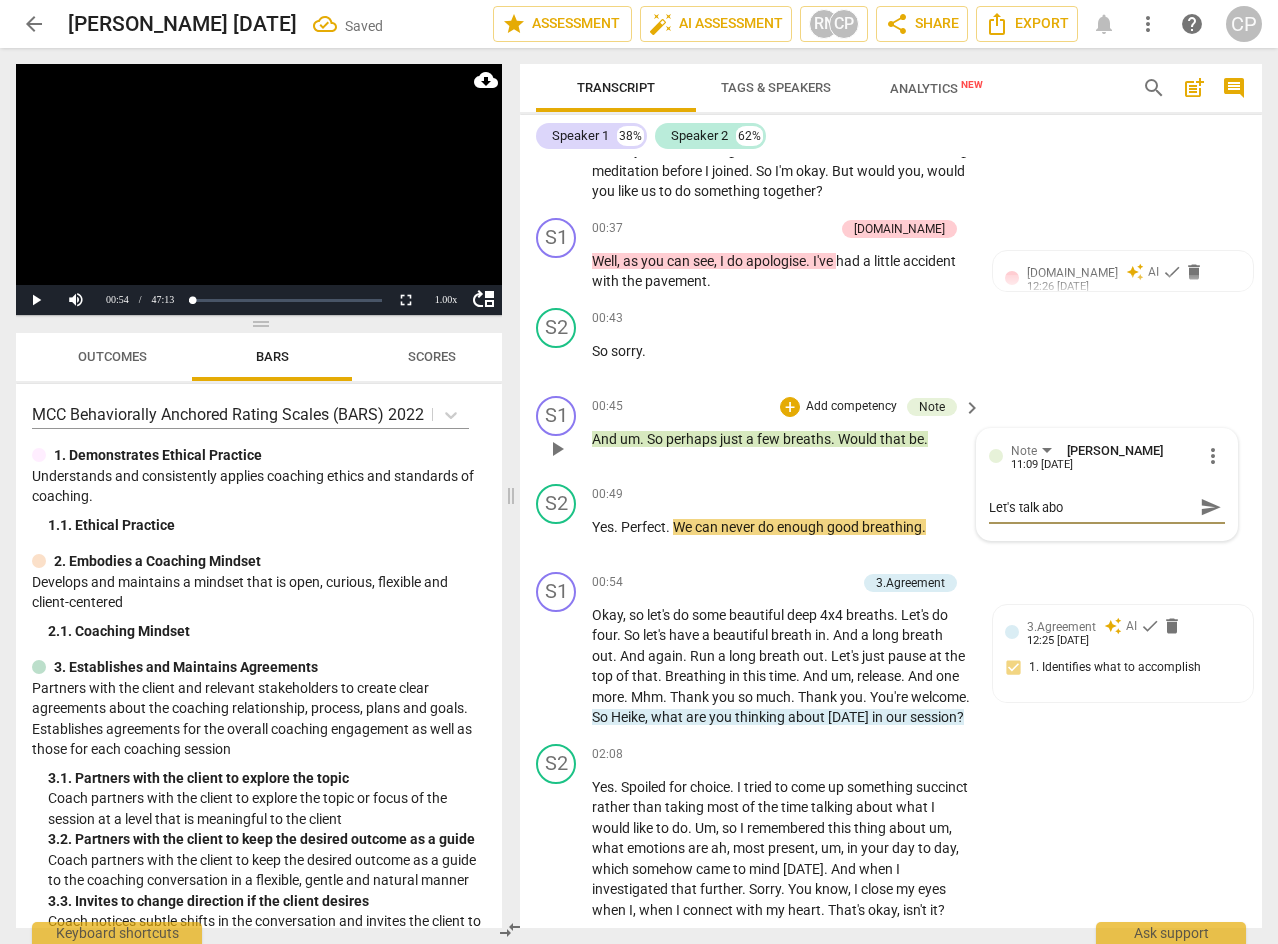 type on "Let's talk abou" 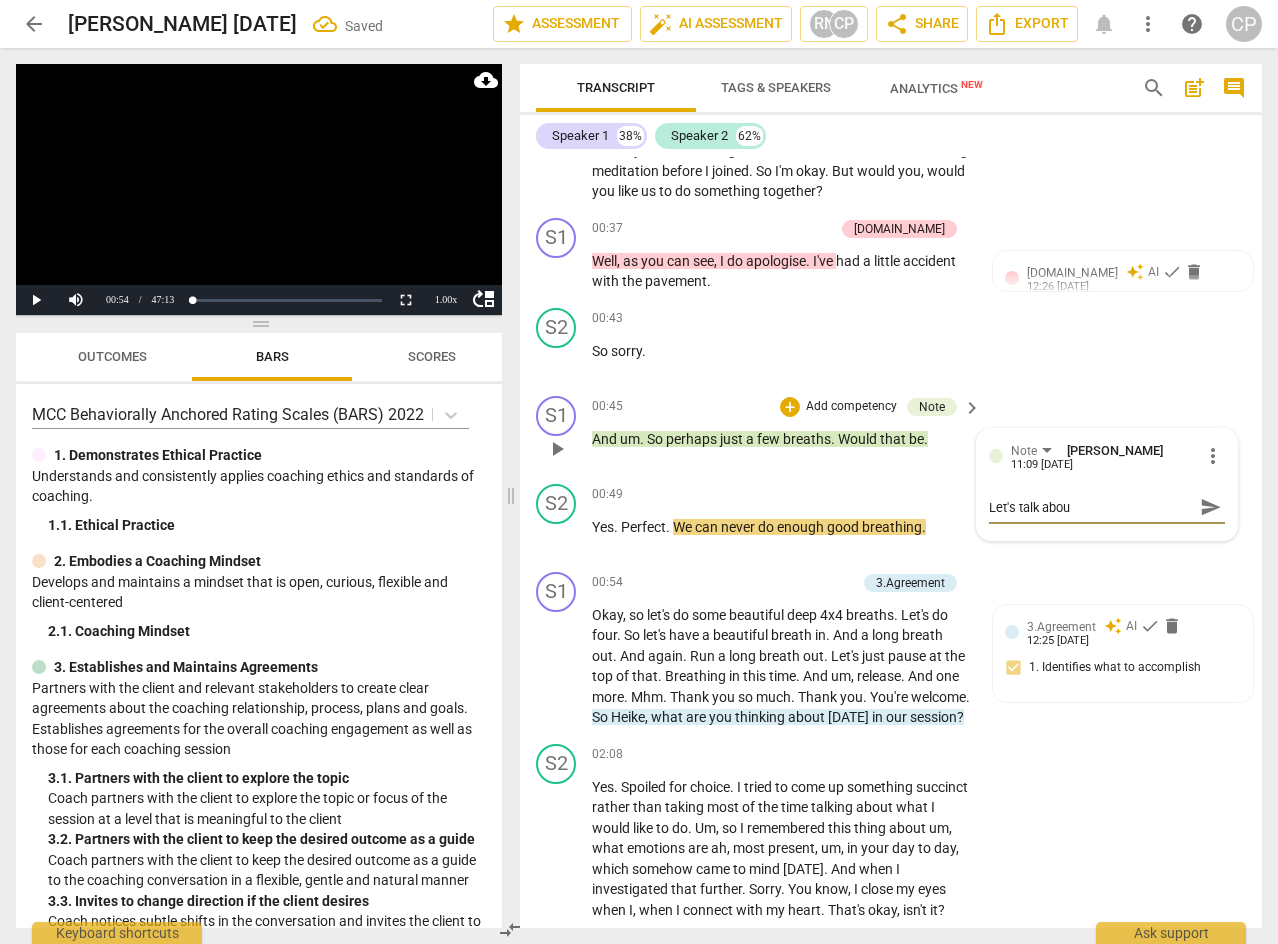 type on "Let's talk about" 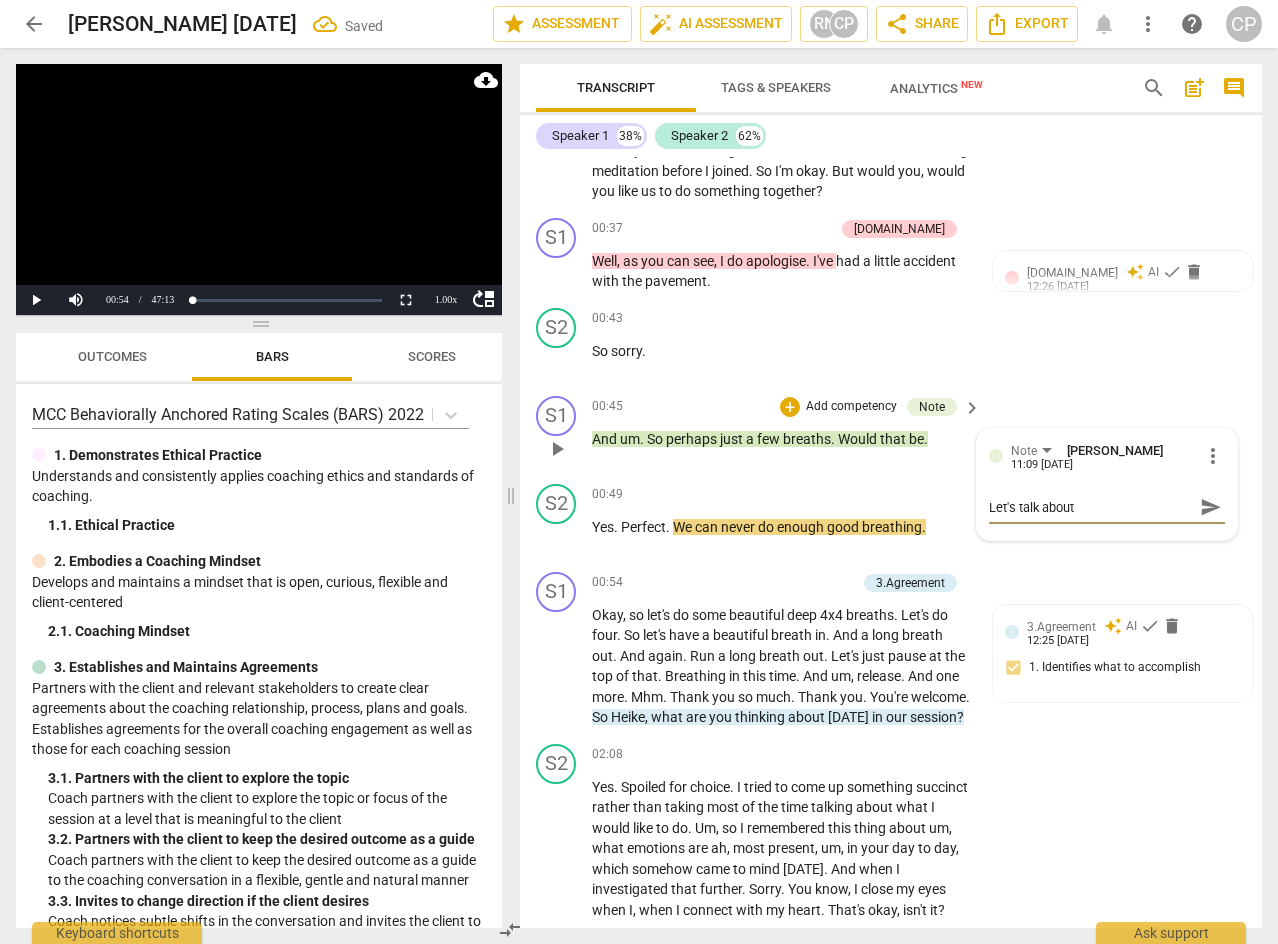 type on "Let's talk about" 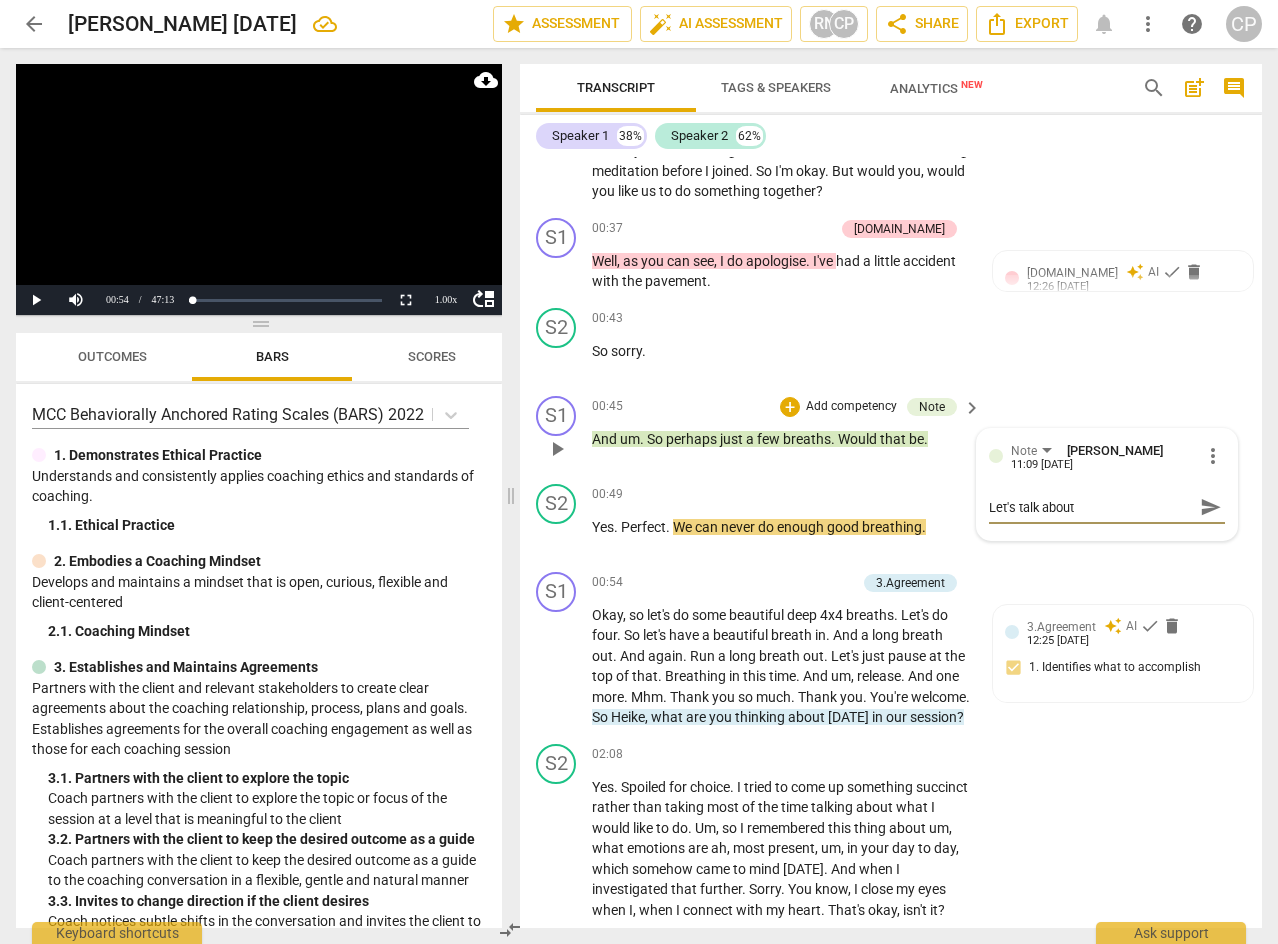 type on "Let's talk about w" 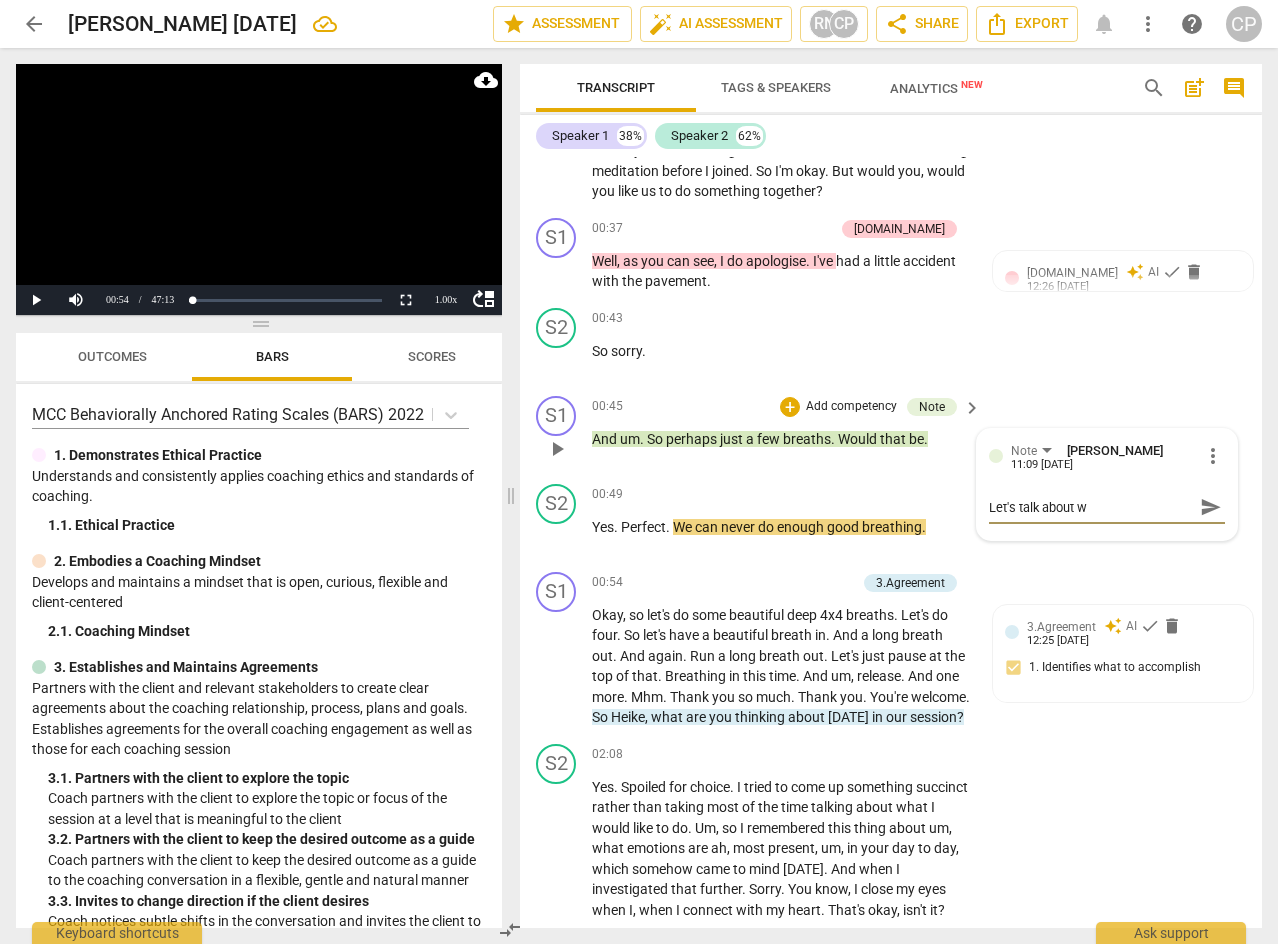 type on "Let's talk about wh" 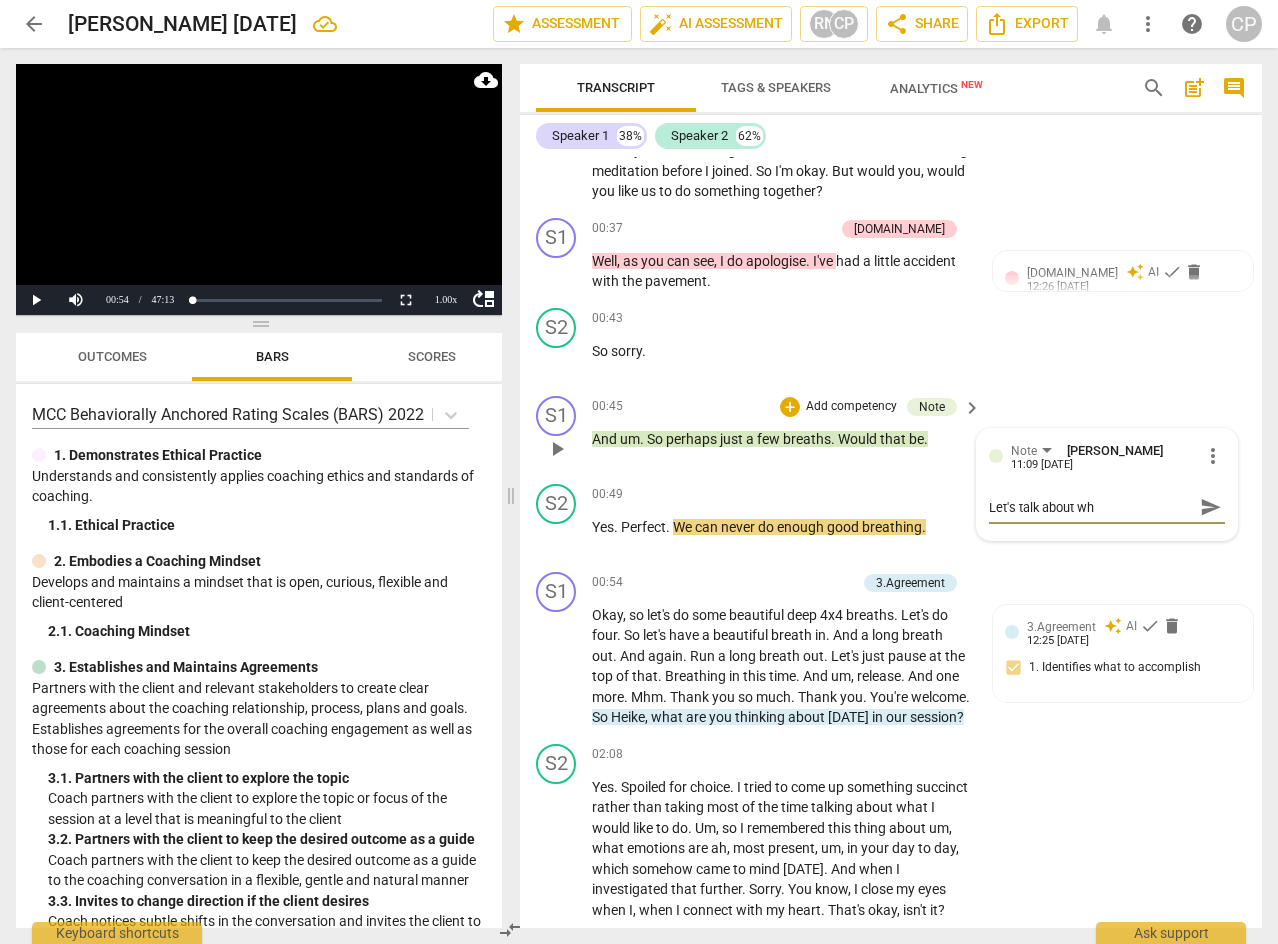 type on "Let's talk about whe" 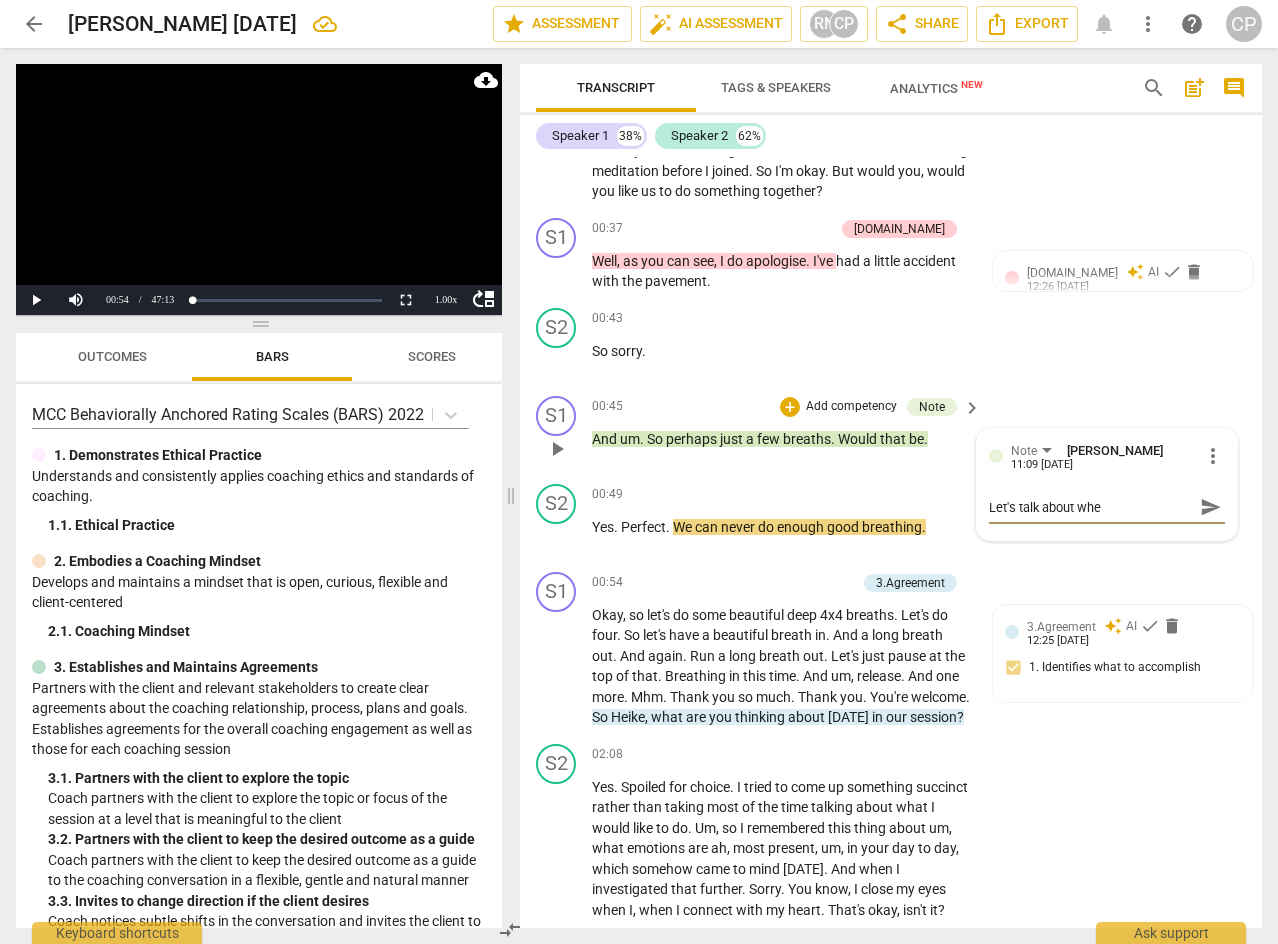 type on "Let's talk about when" 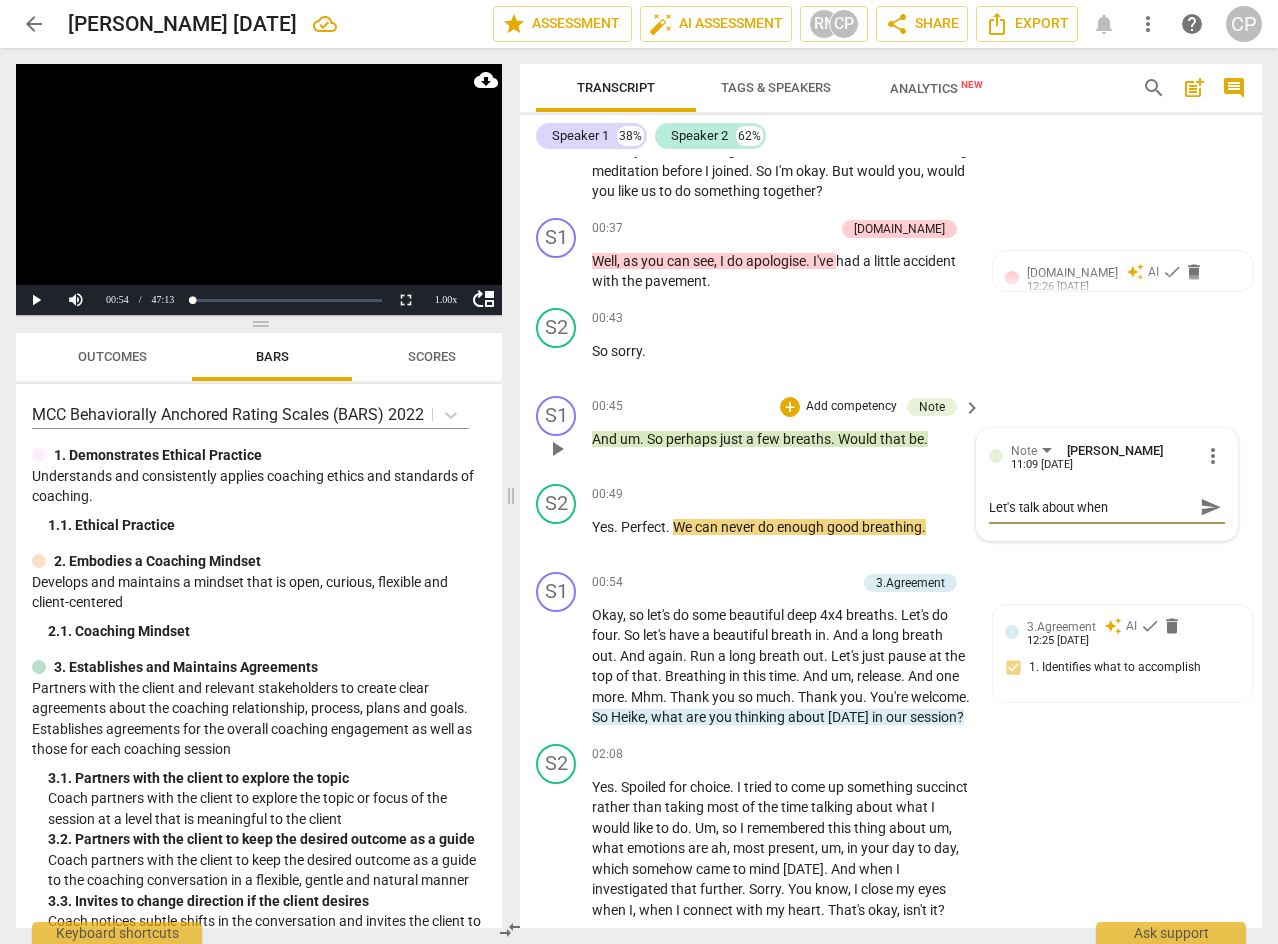 type on "Let's talk about when" 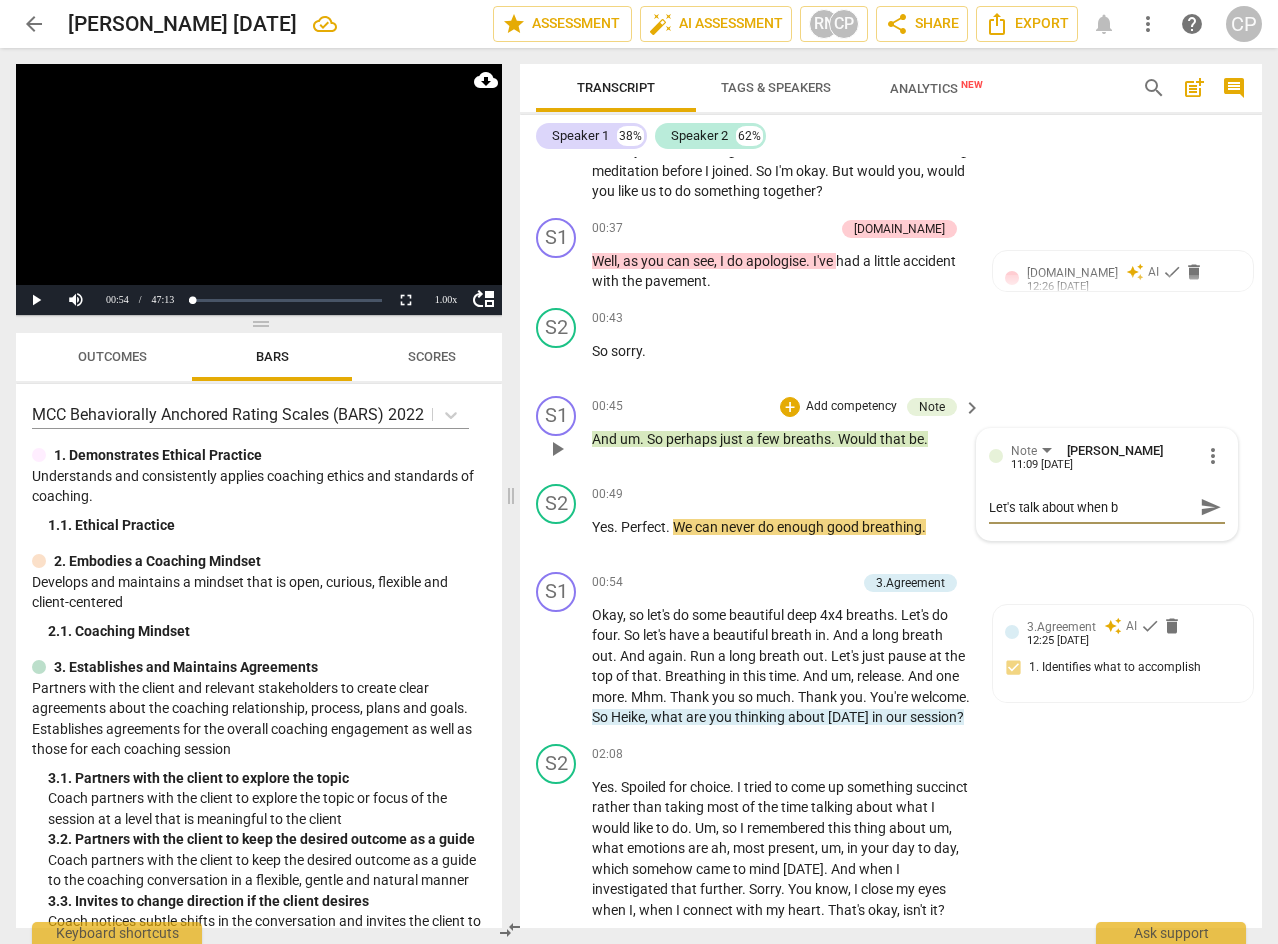 type on "Let's talk about when br" 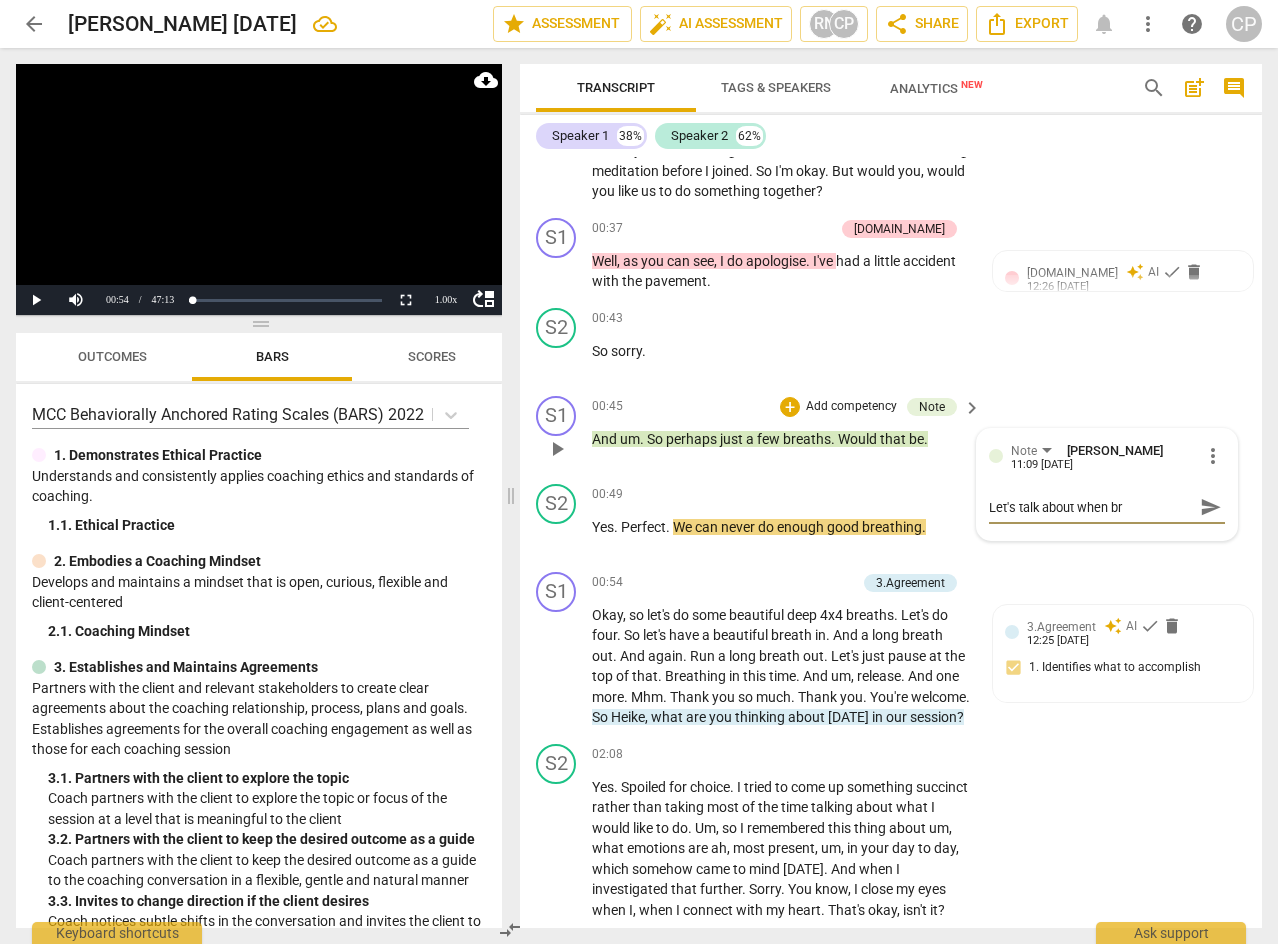 type on "Let's talk about when bre" 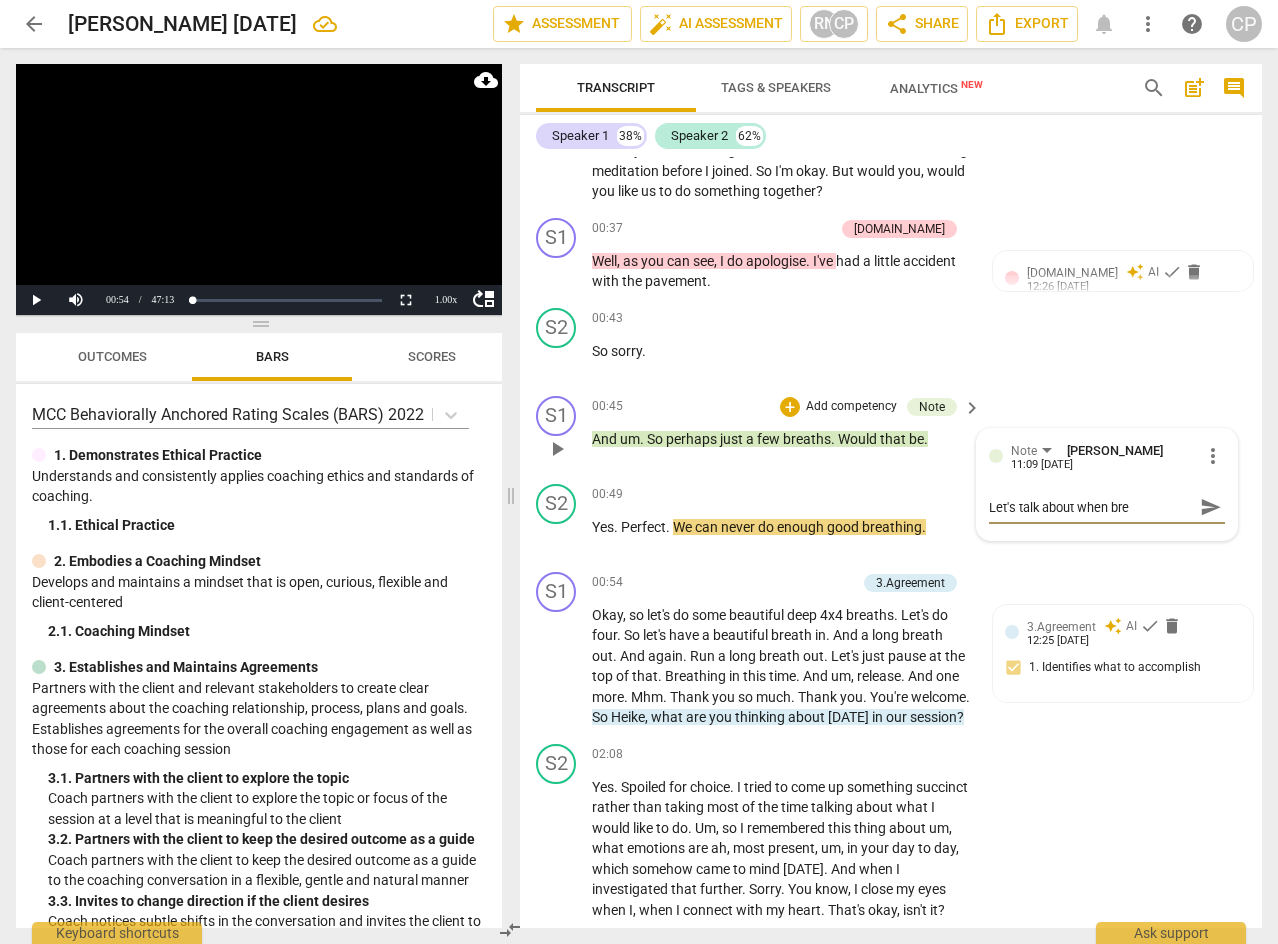 type on "Let's talk about when brea" 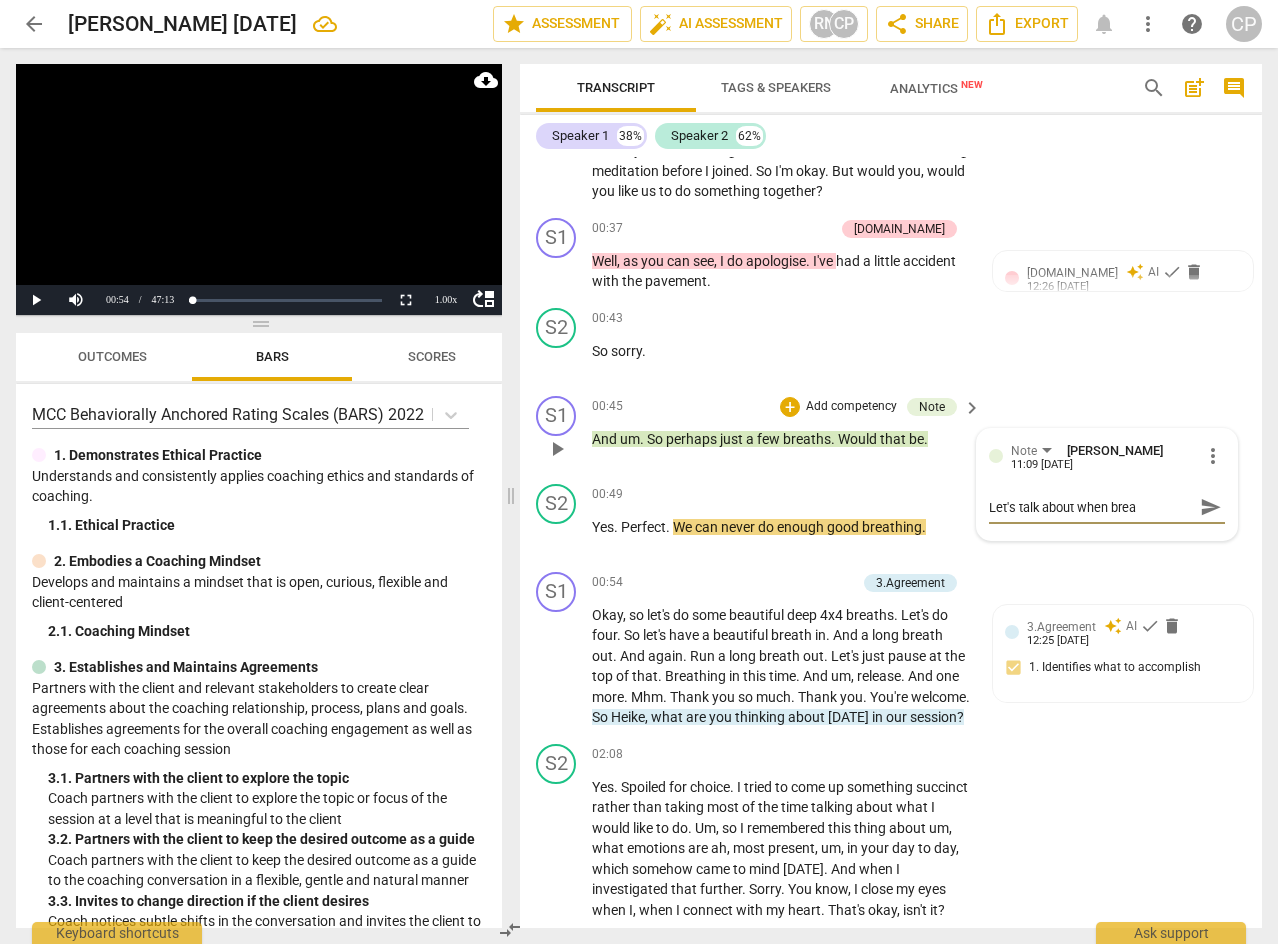 type on "Let's talk about when breat" 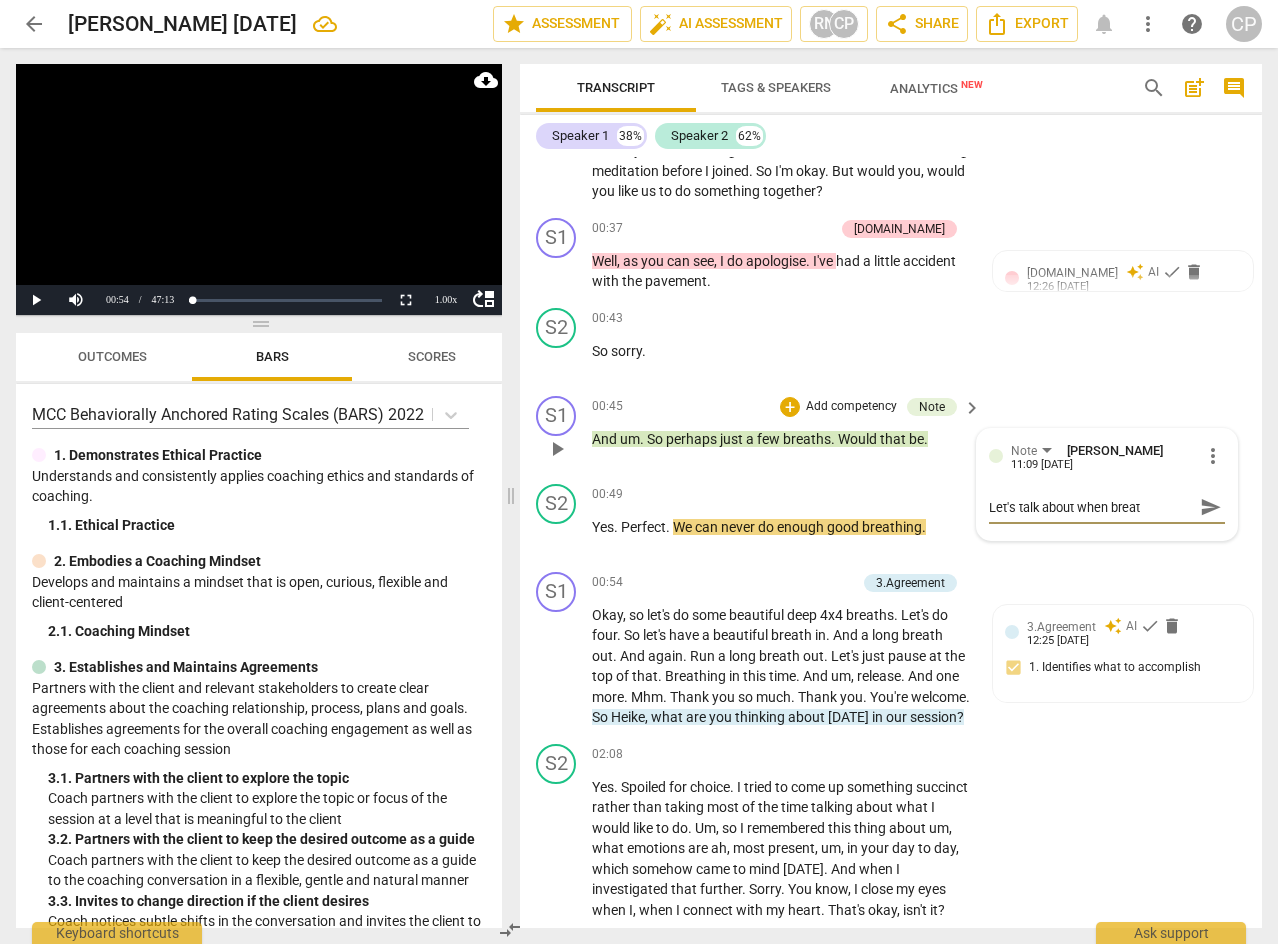 type on "Let's talk about when breath" 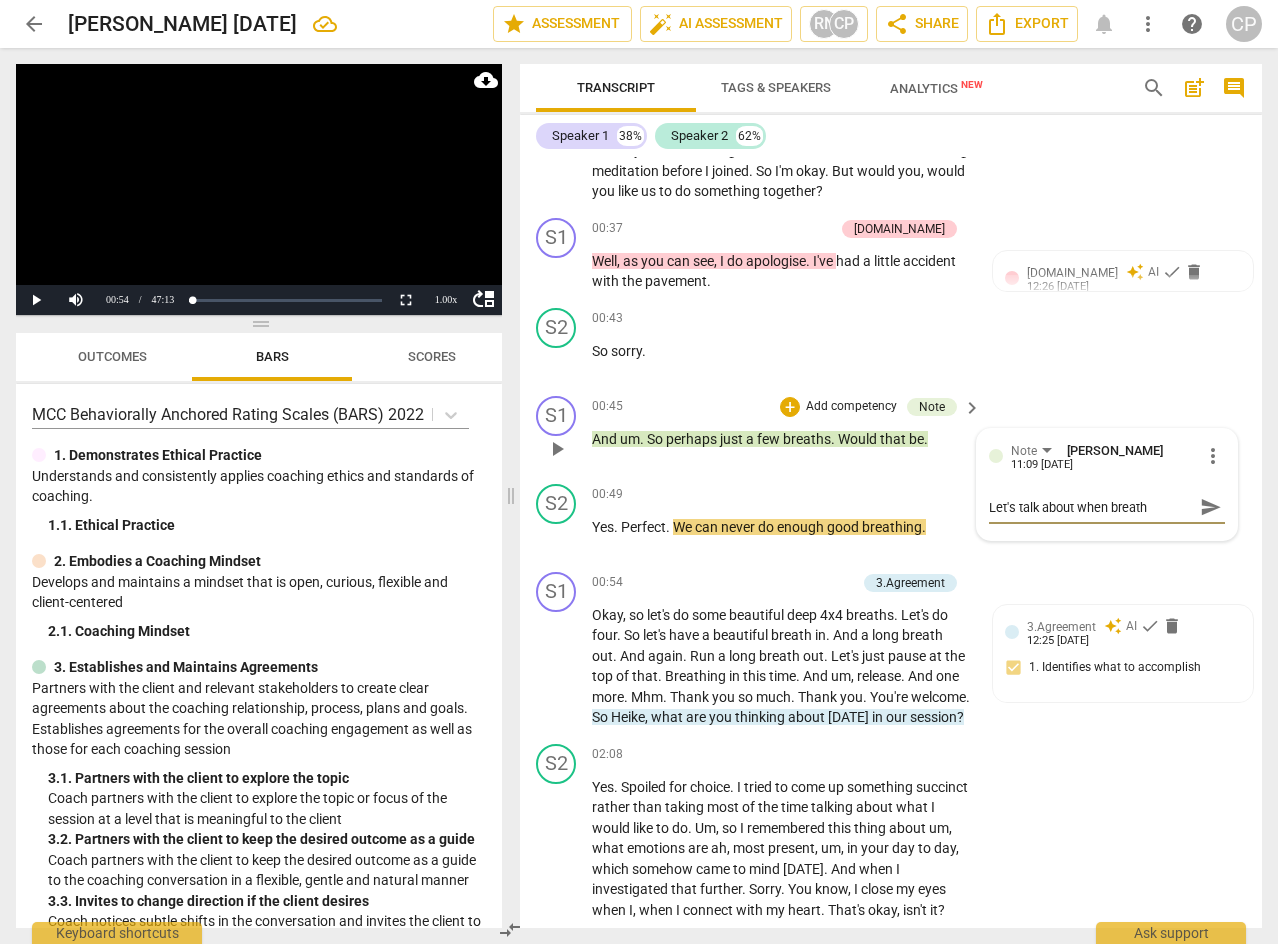 type on "Let's talk about when breathw" 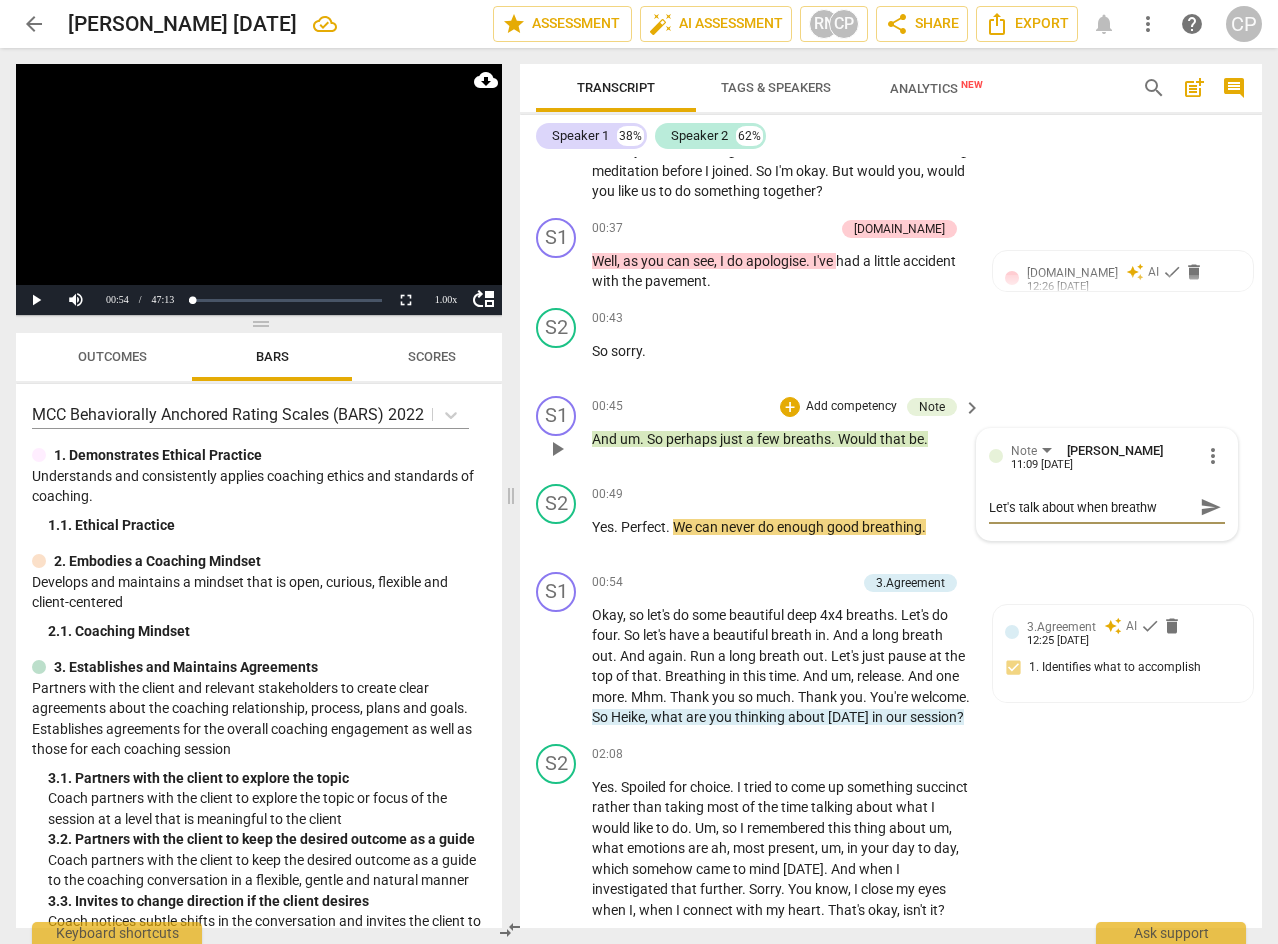 type on "Let's talk about when breathwo" 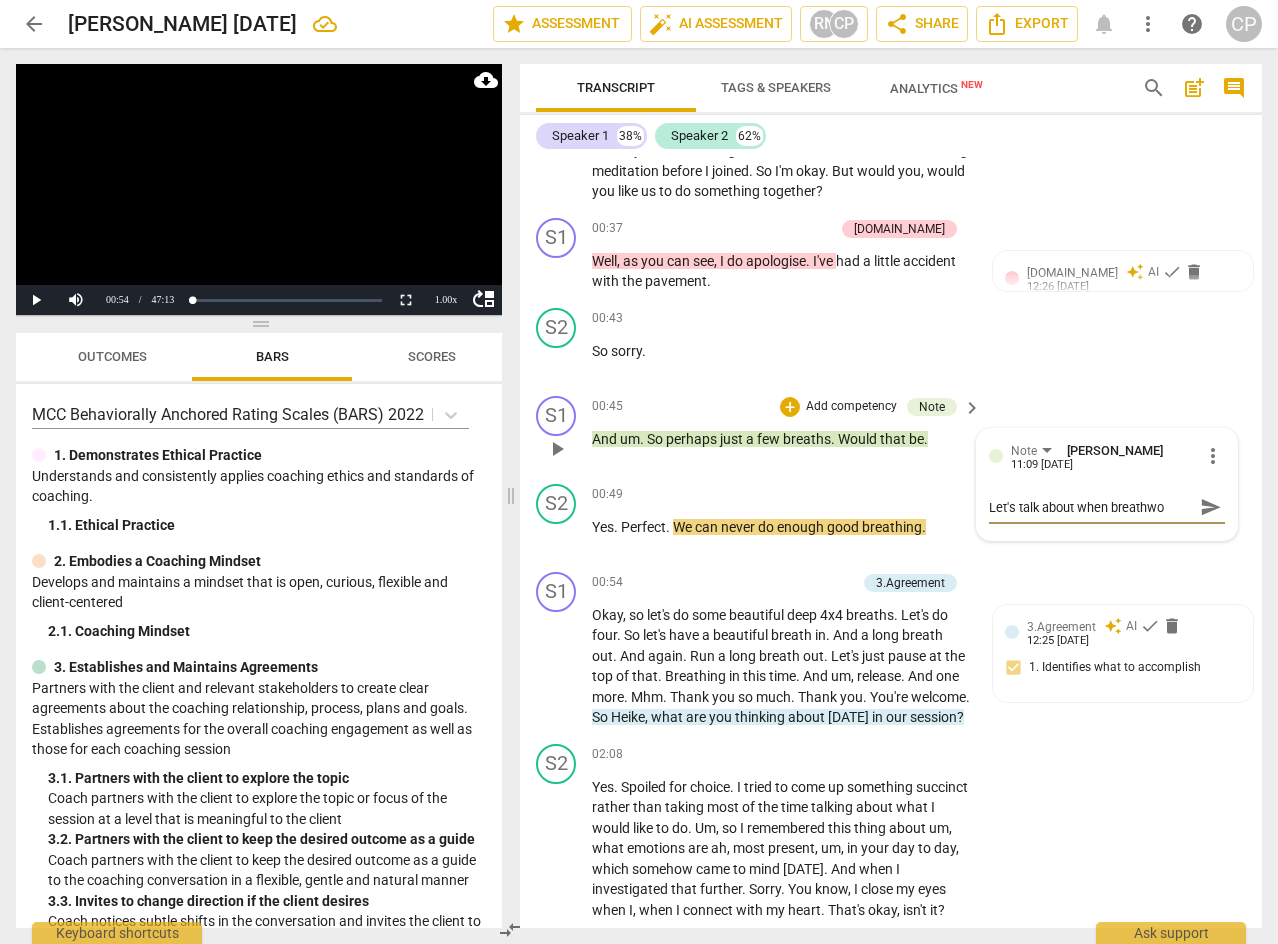 type on "Let's talk about when breathwor" 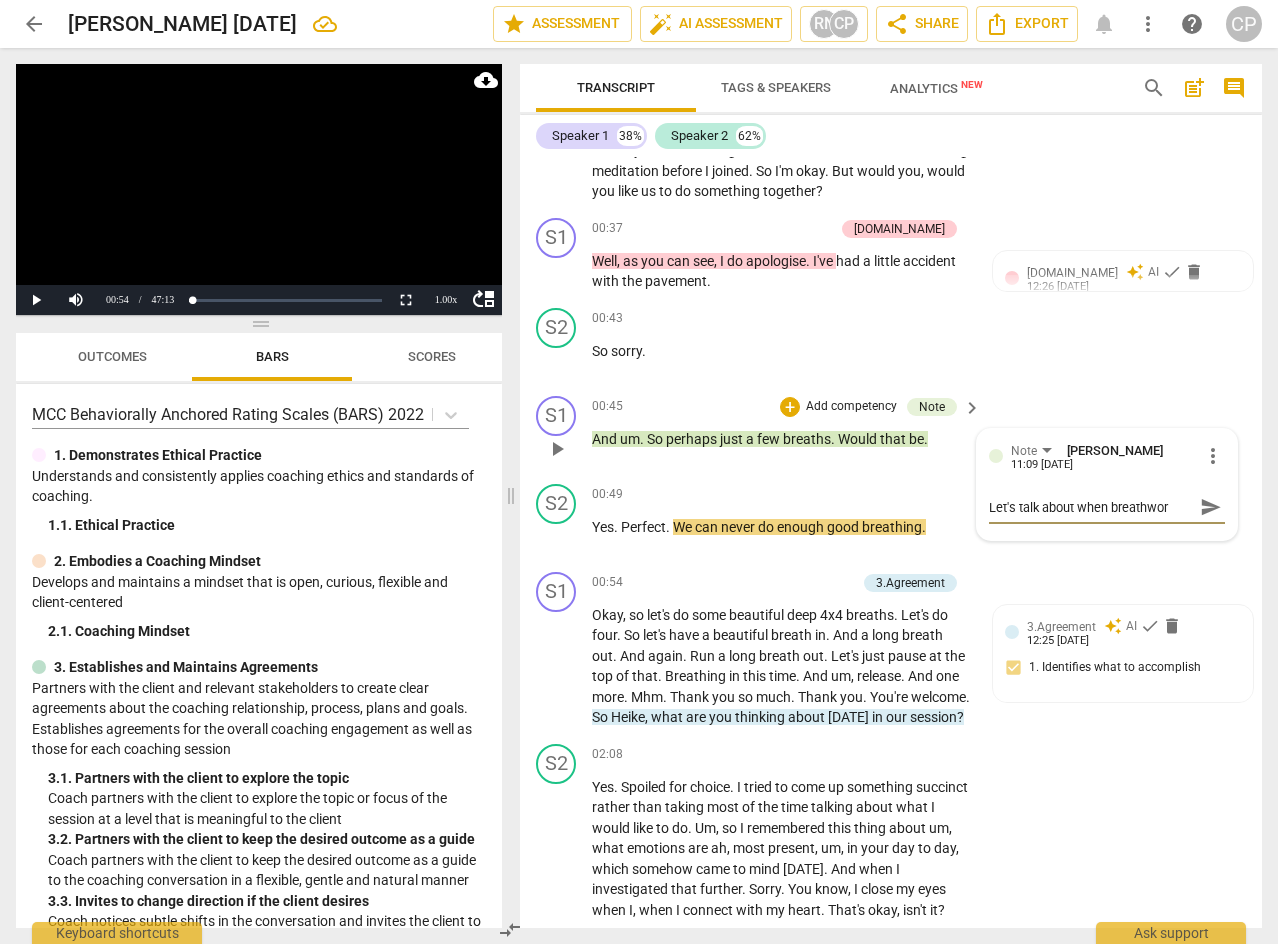 type on "Let's talk about when breathwork" 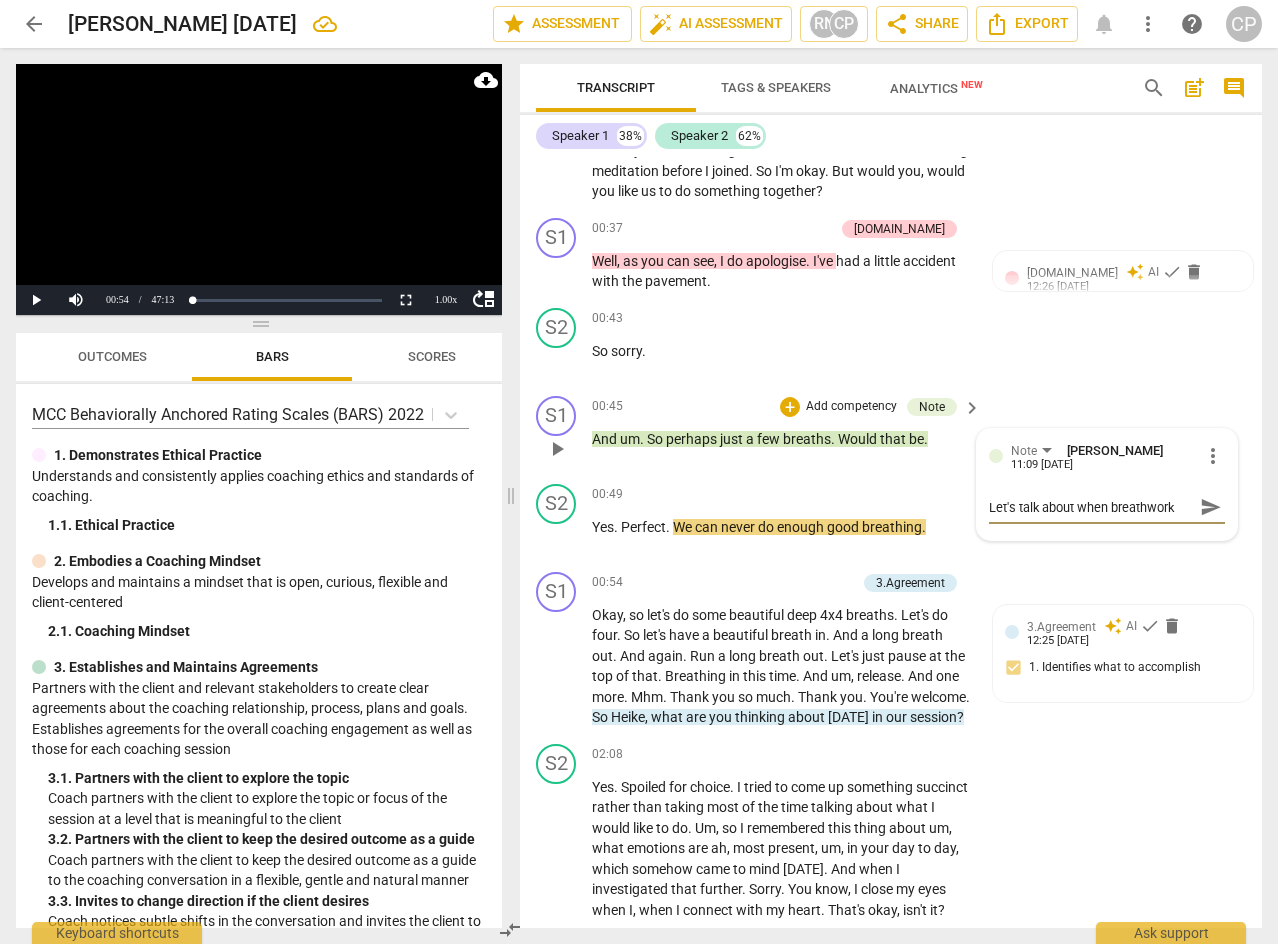 type on "Let's talk about when breathwork" 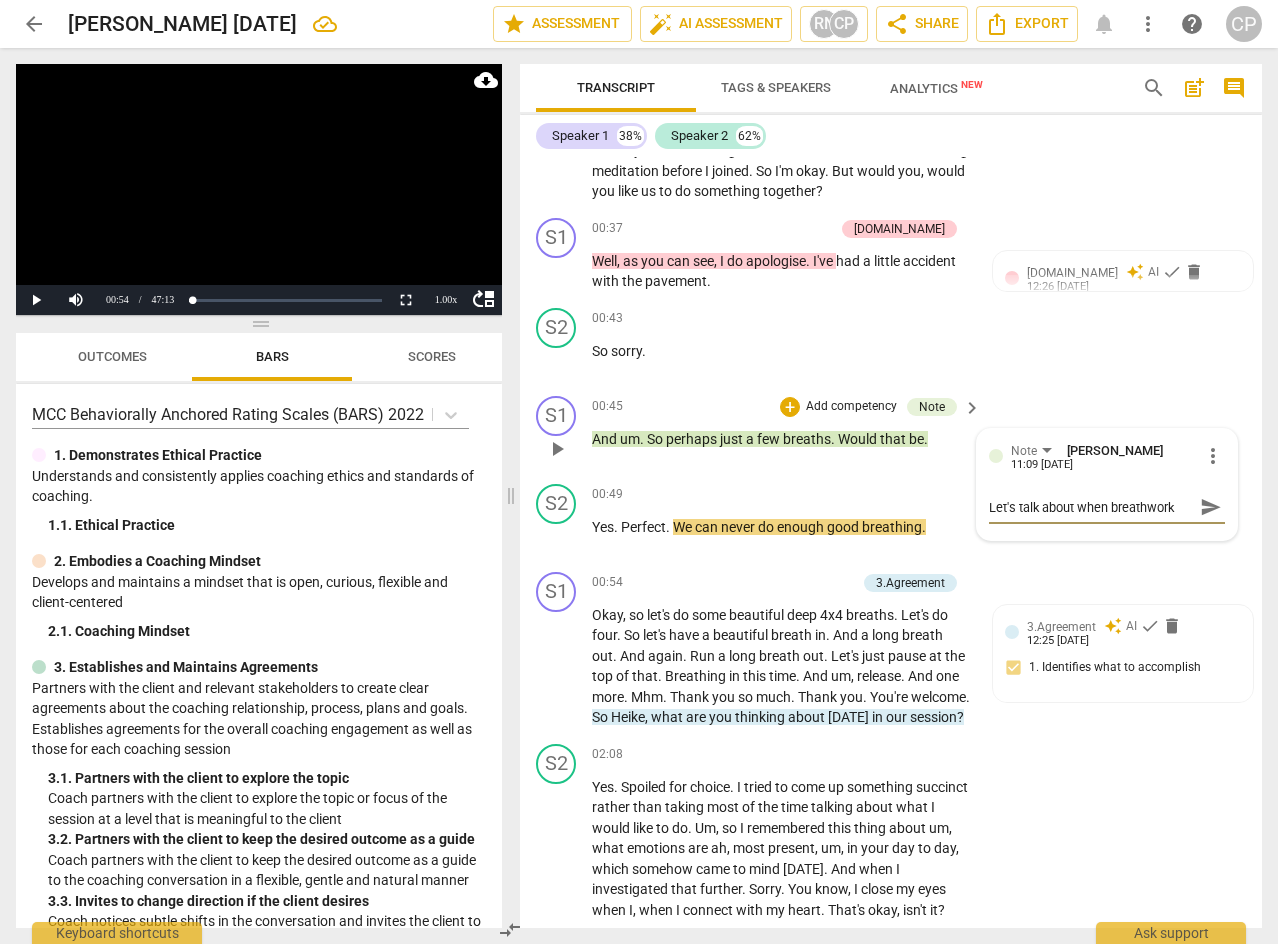 type on "Let's talk about when breathwork i" 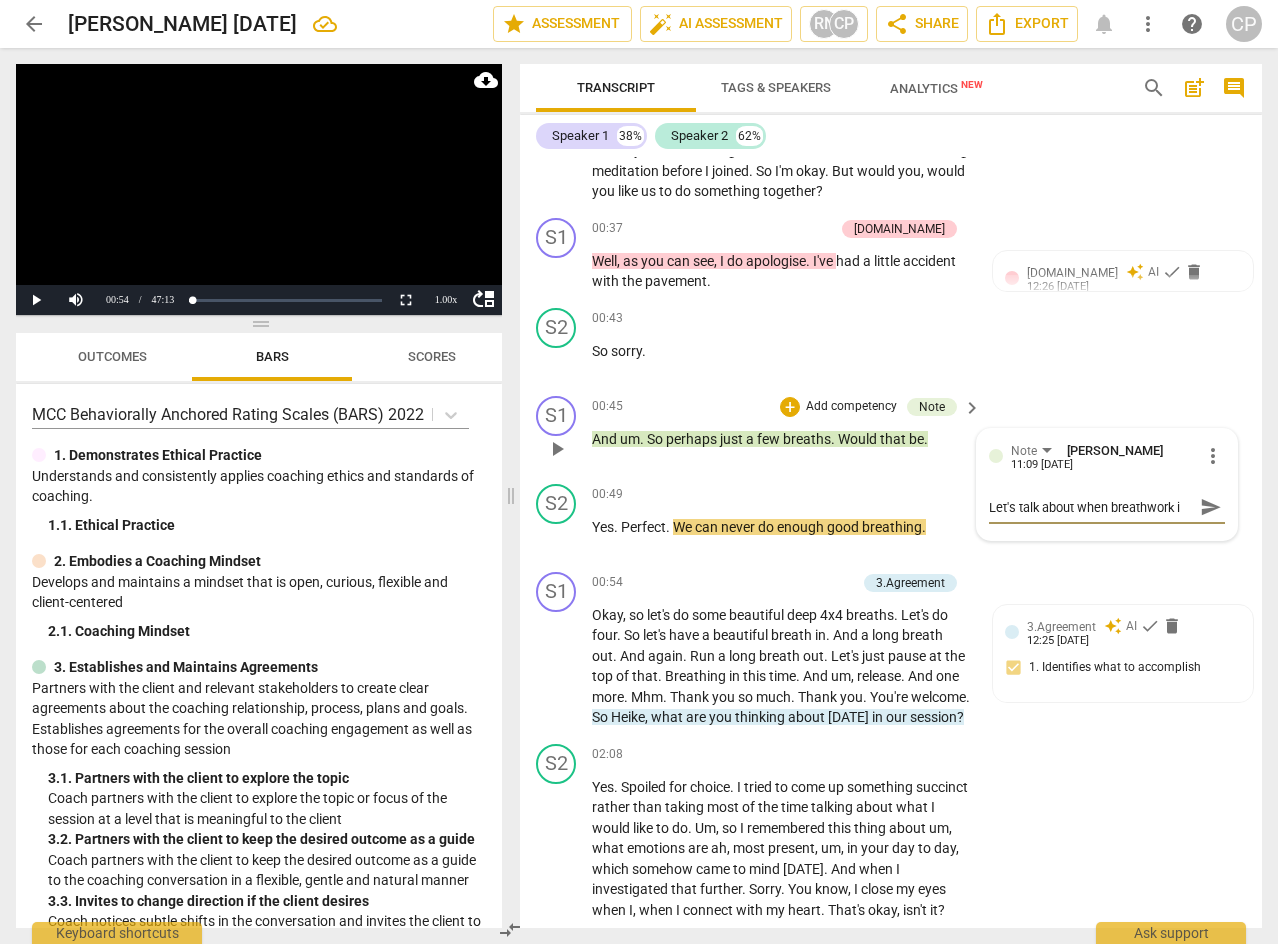 type on "Let's talk about when breathwork is" 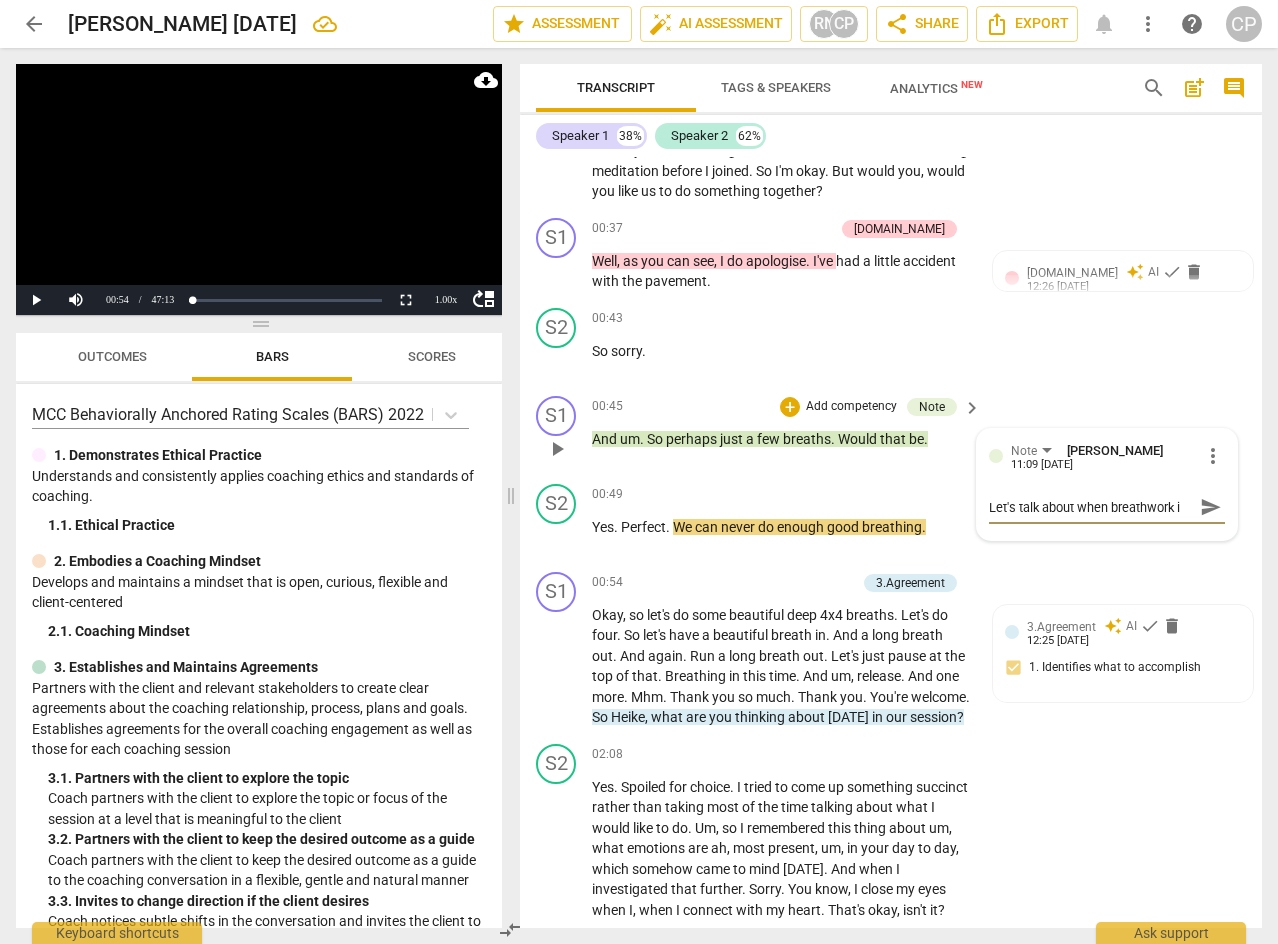 type on "Let's talk about when breathwork is" 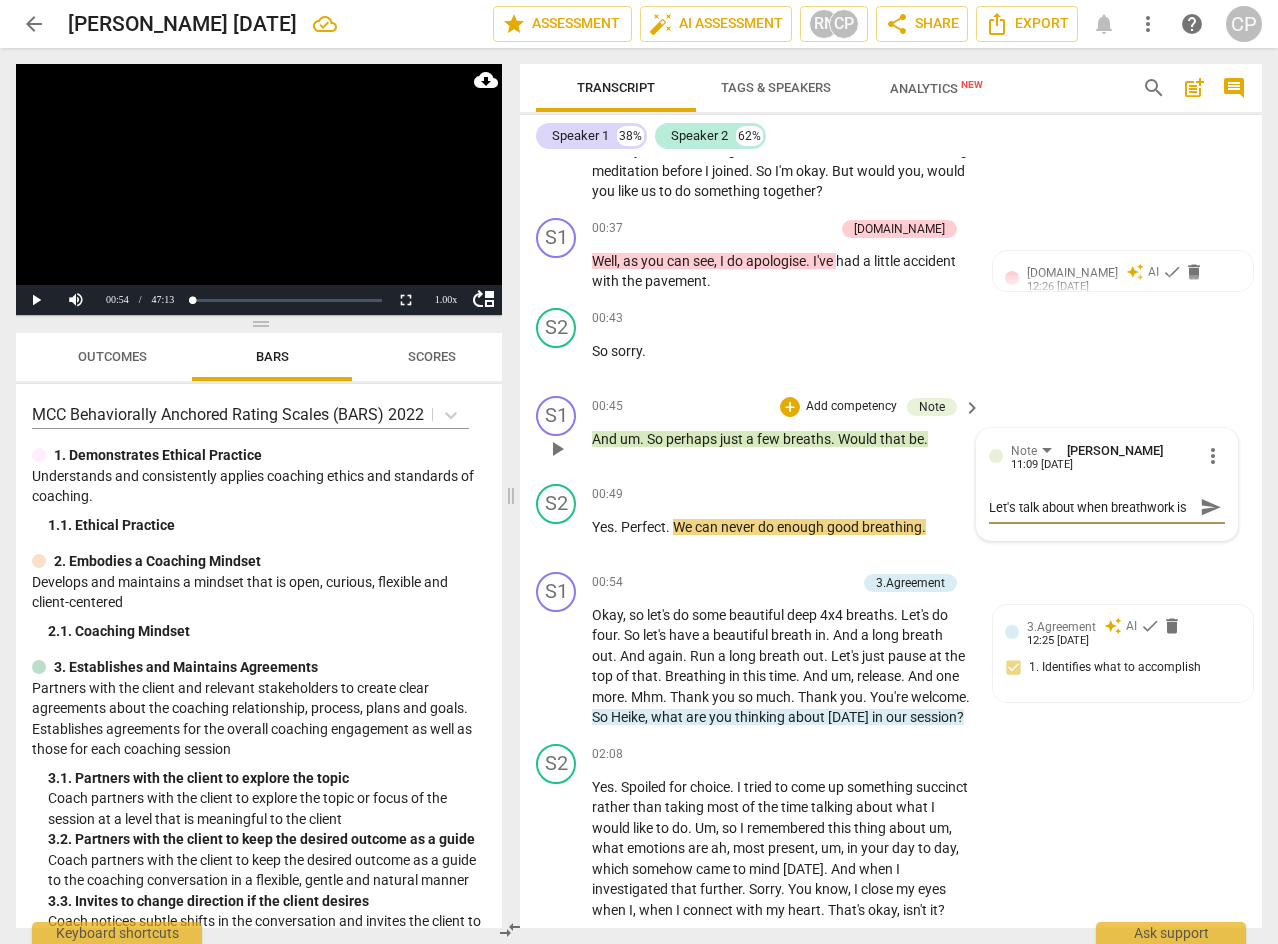 type on "Let's talk about when breathwork is" 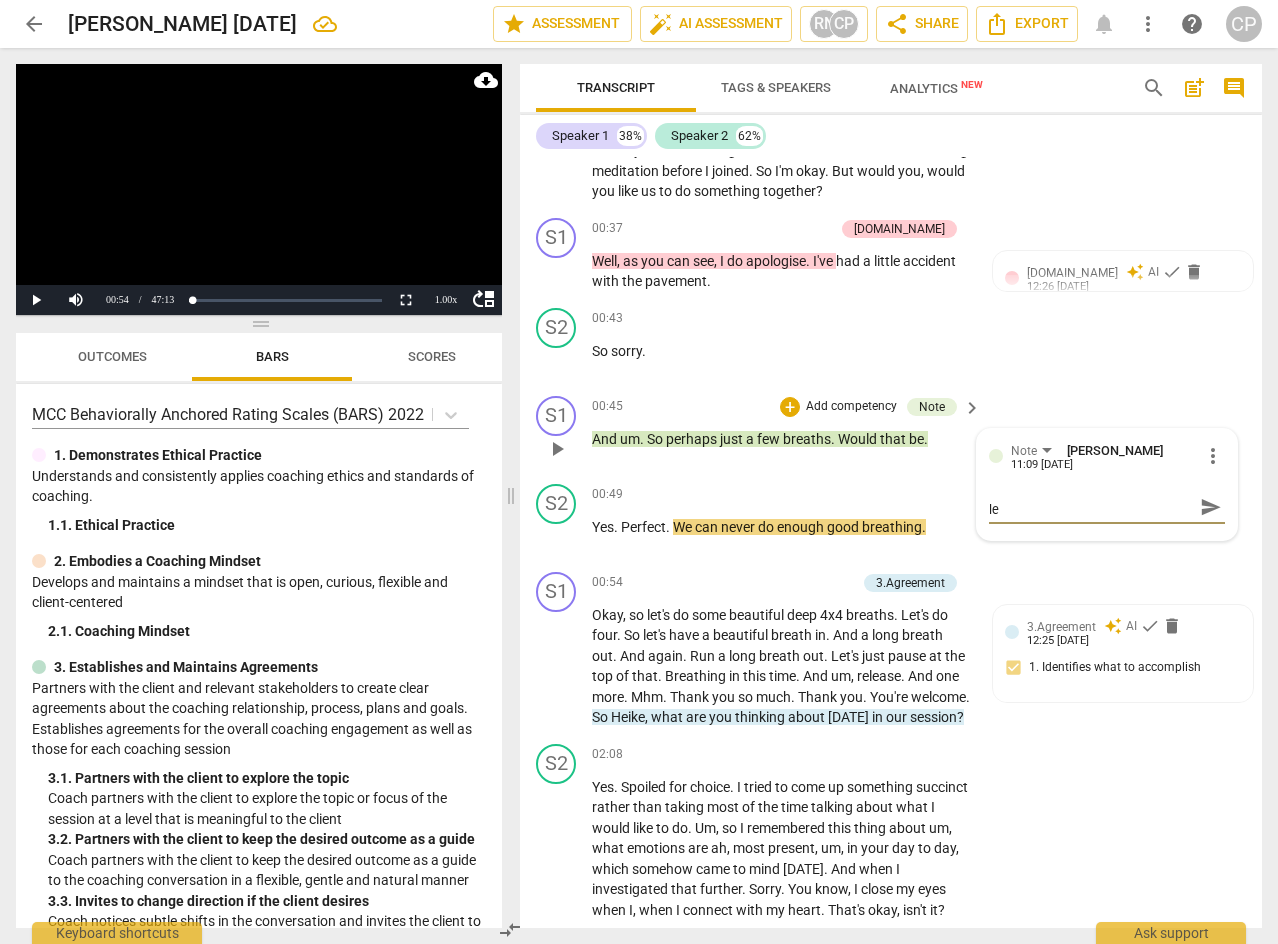 type on "Let's talk about when breathwork is lea" 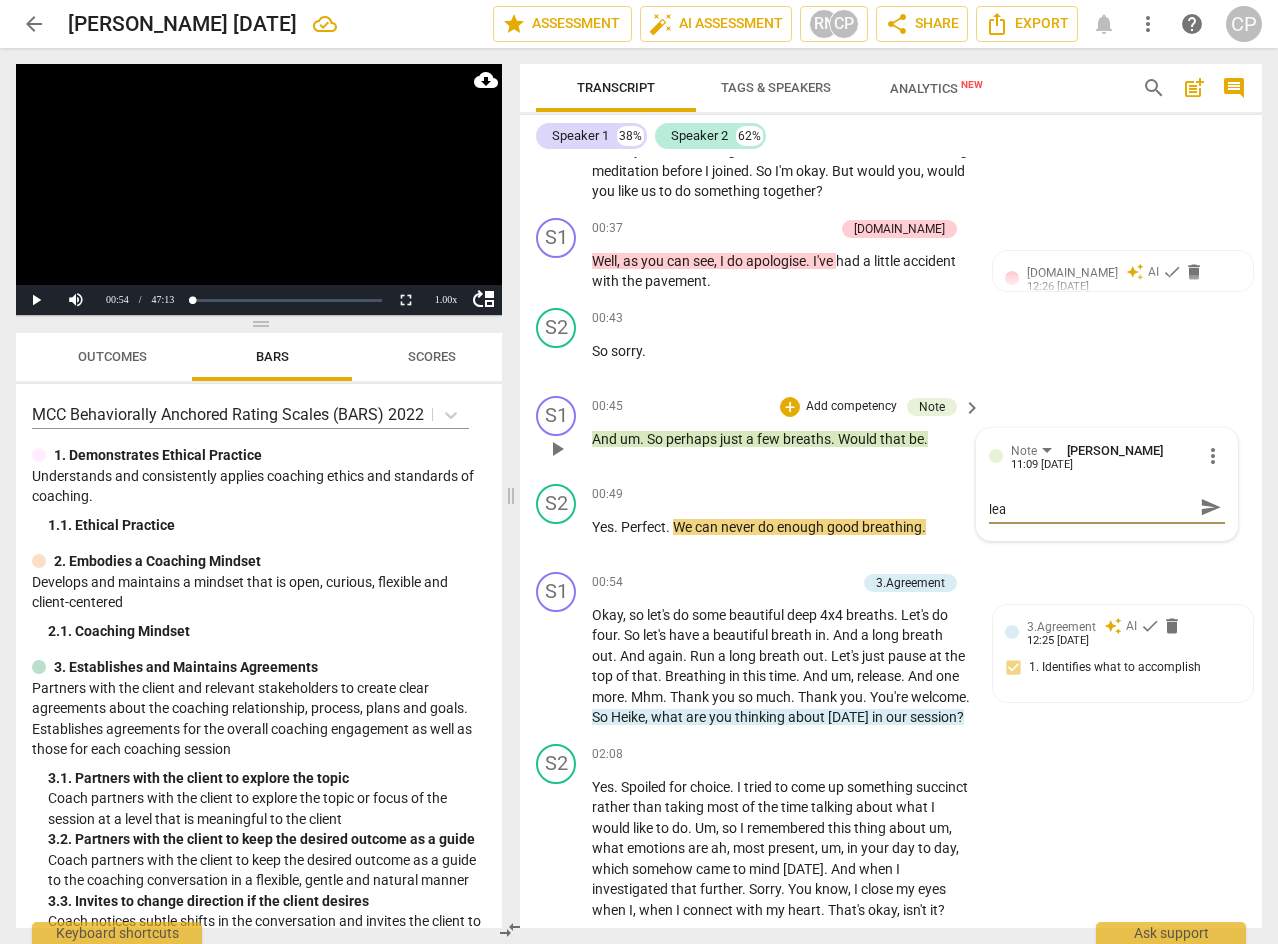 type on "Let's talk about when breathwork is lead" 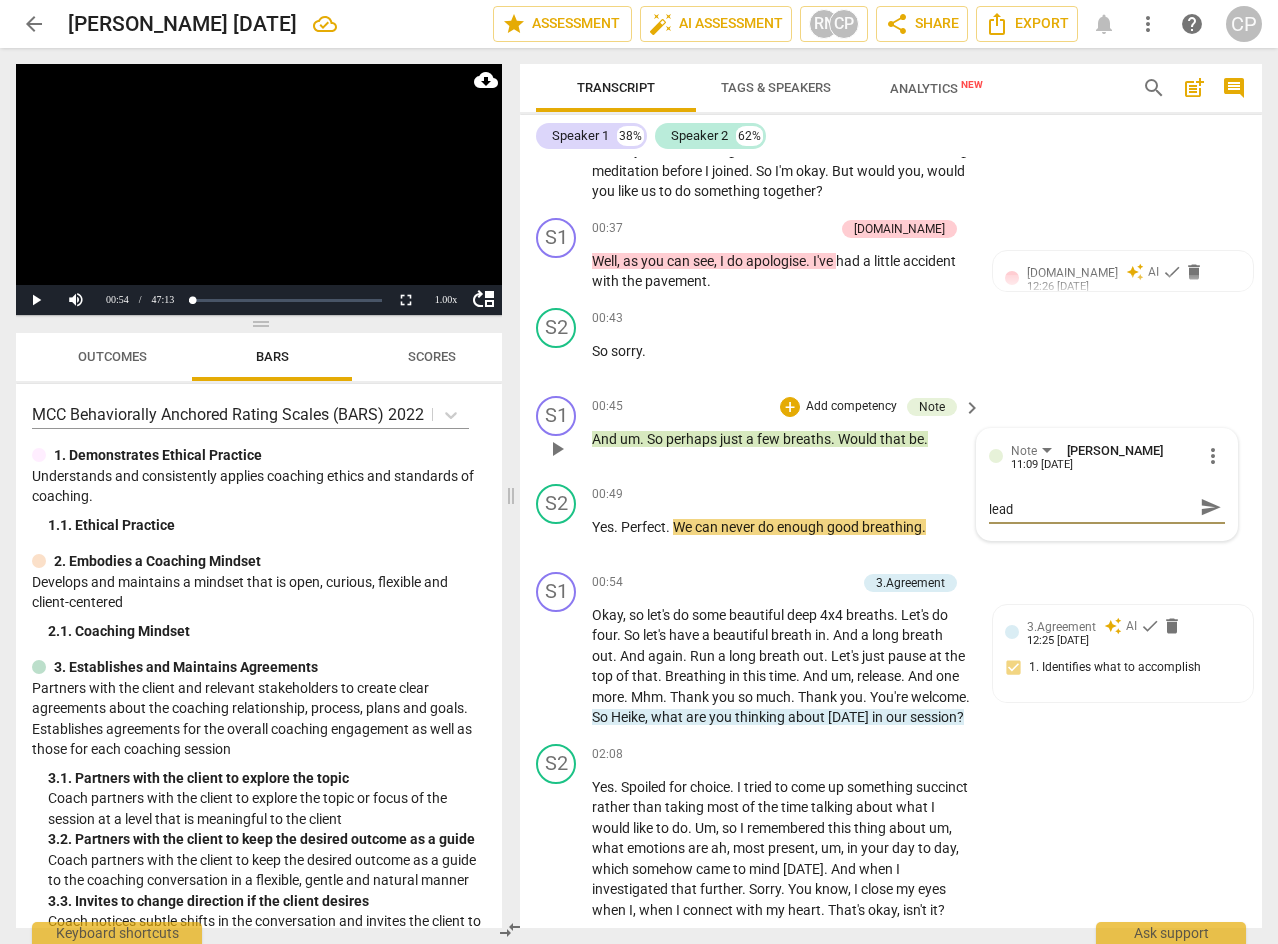 type on "Let's talk about when breathwork is leadi" 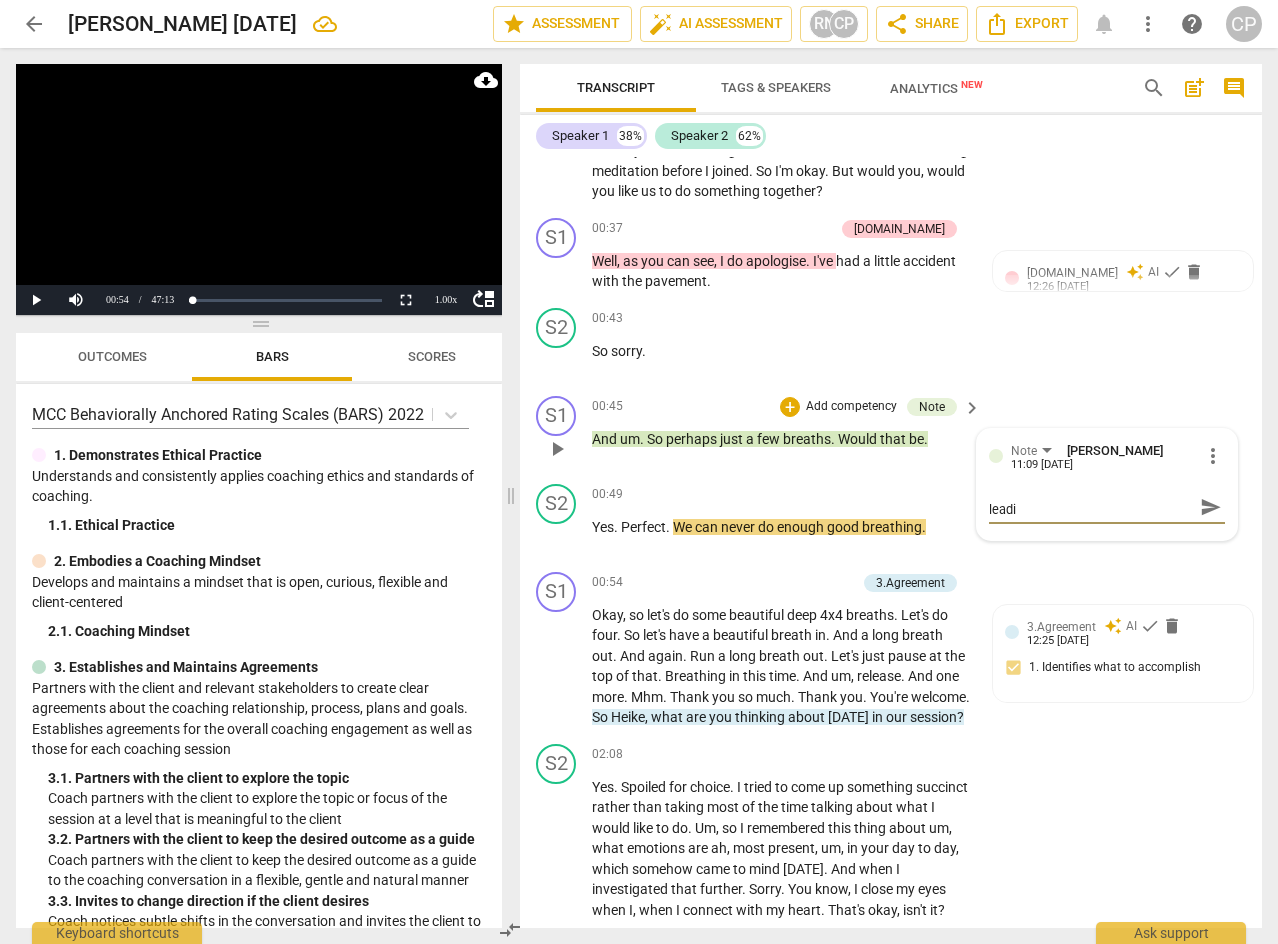 type on "Let's talk about when breathwork is leadin" 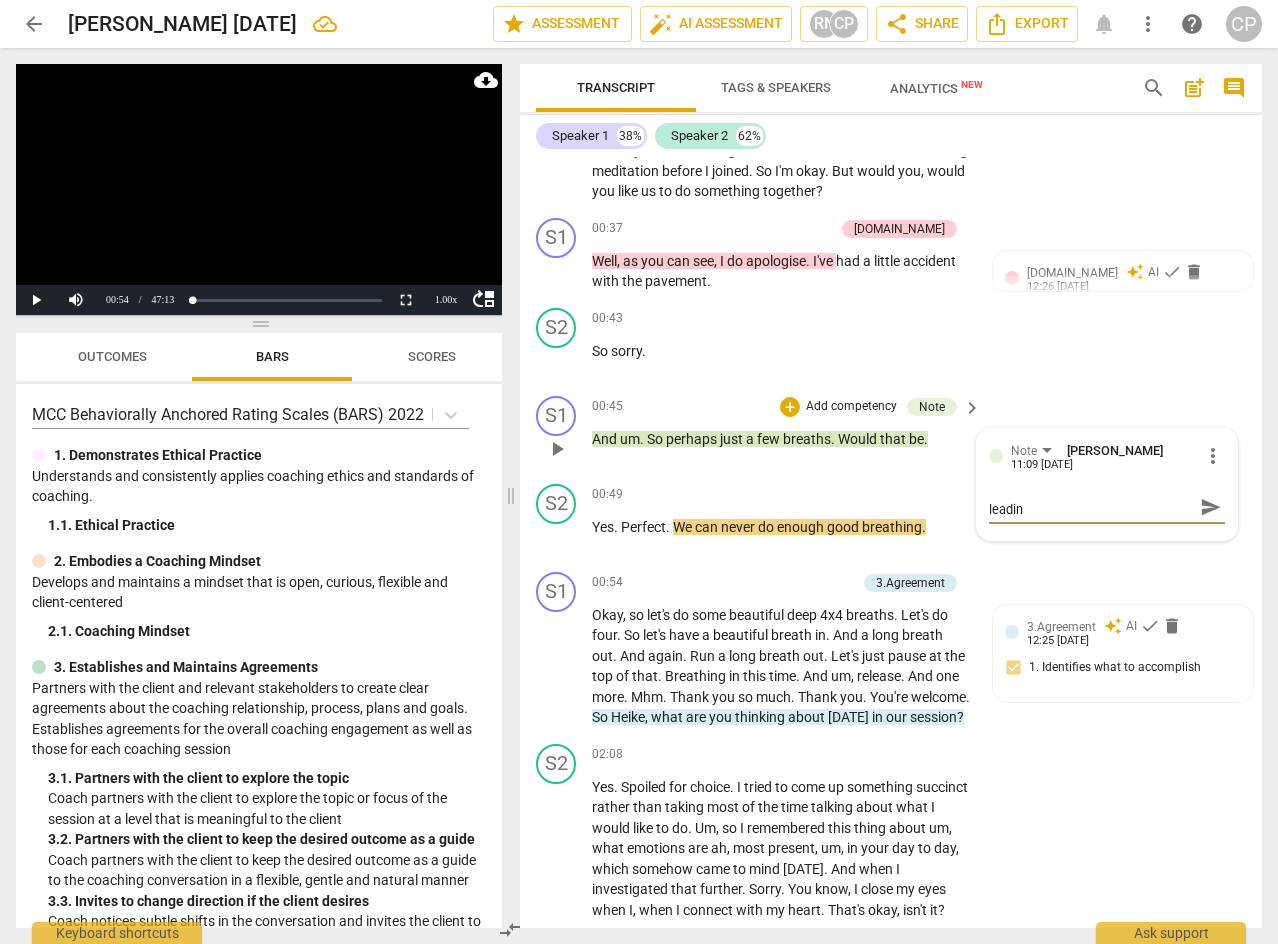 scroll, scrollTop: 0, scrollLeft: 0, axis: both 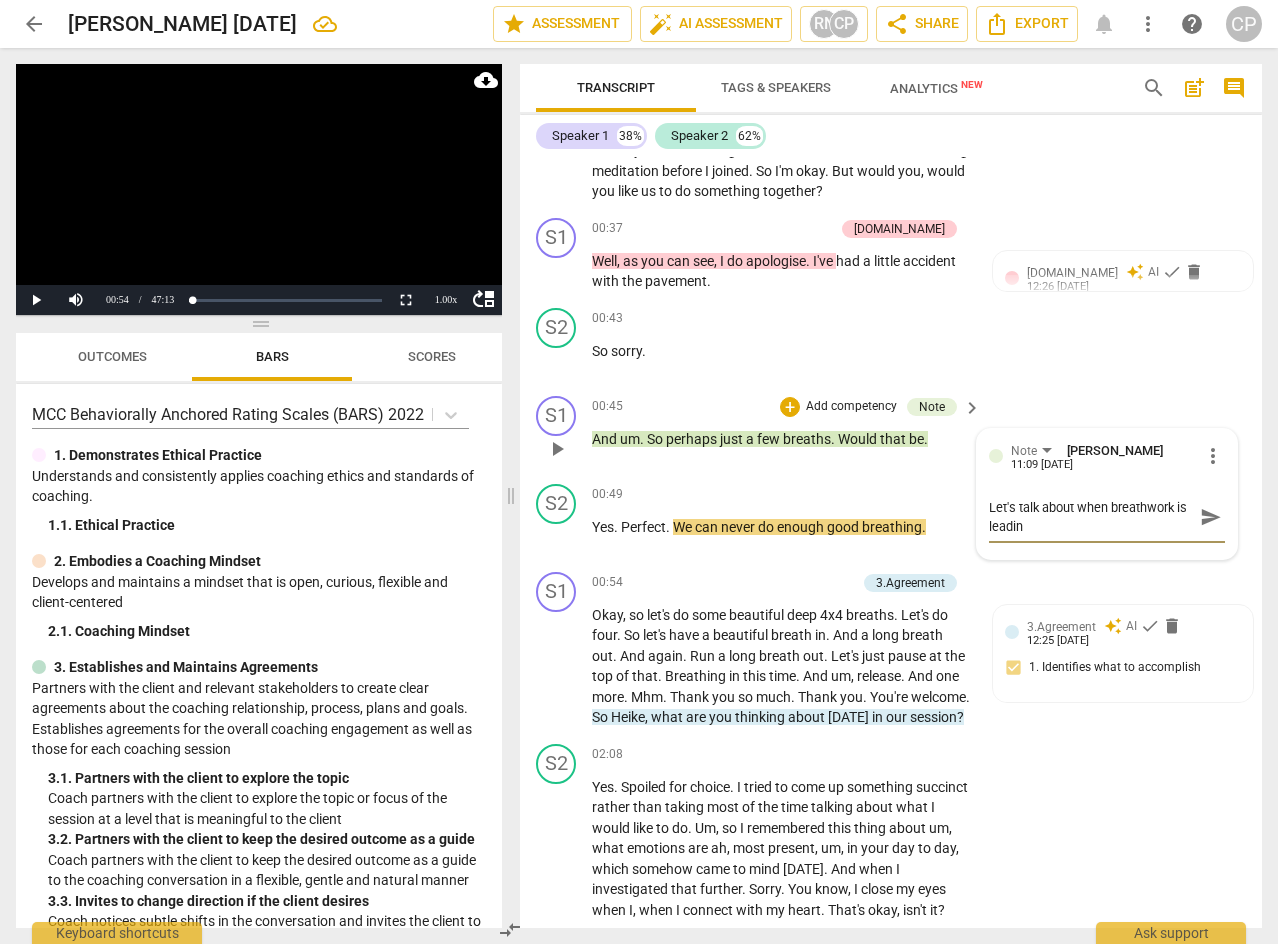 type on "Let's talk about when breathwork is leading" 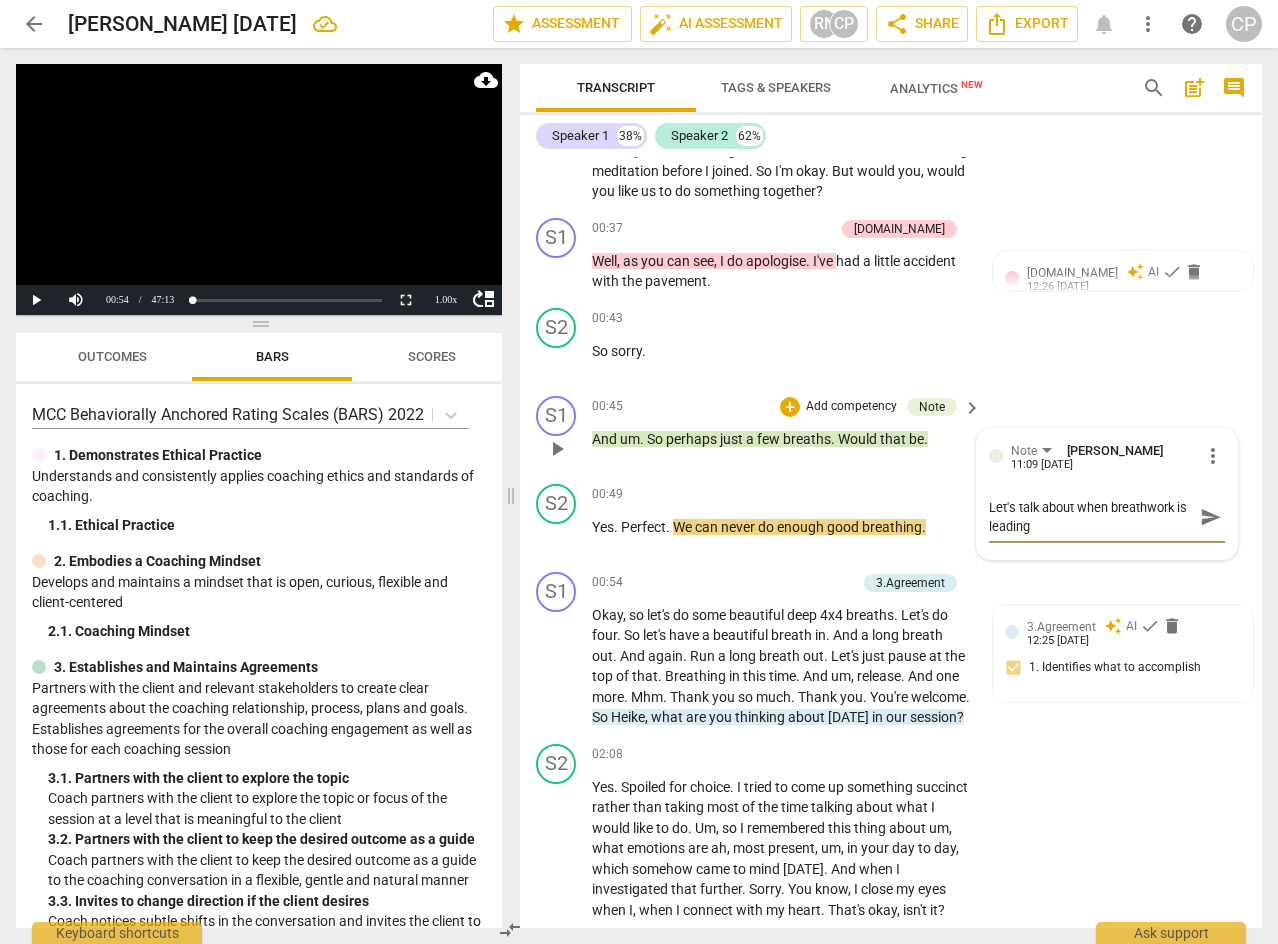 type on "Let's talk about when breathwork is leading" 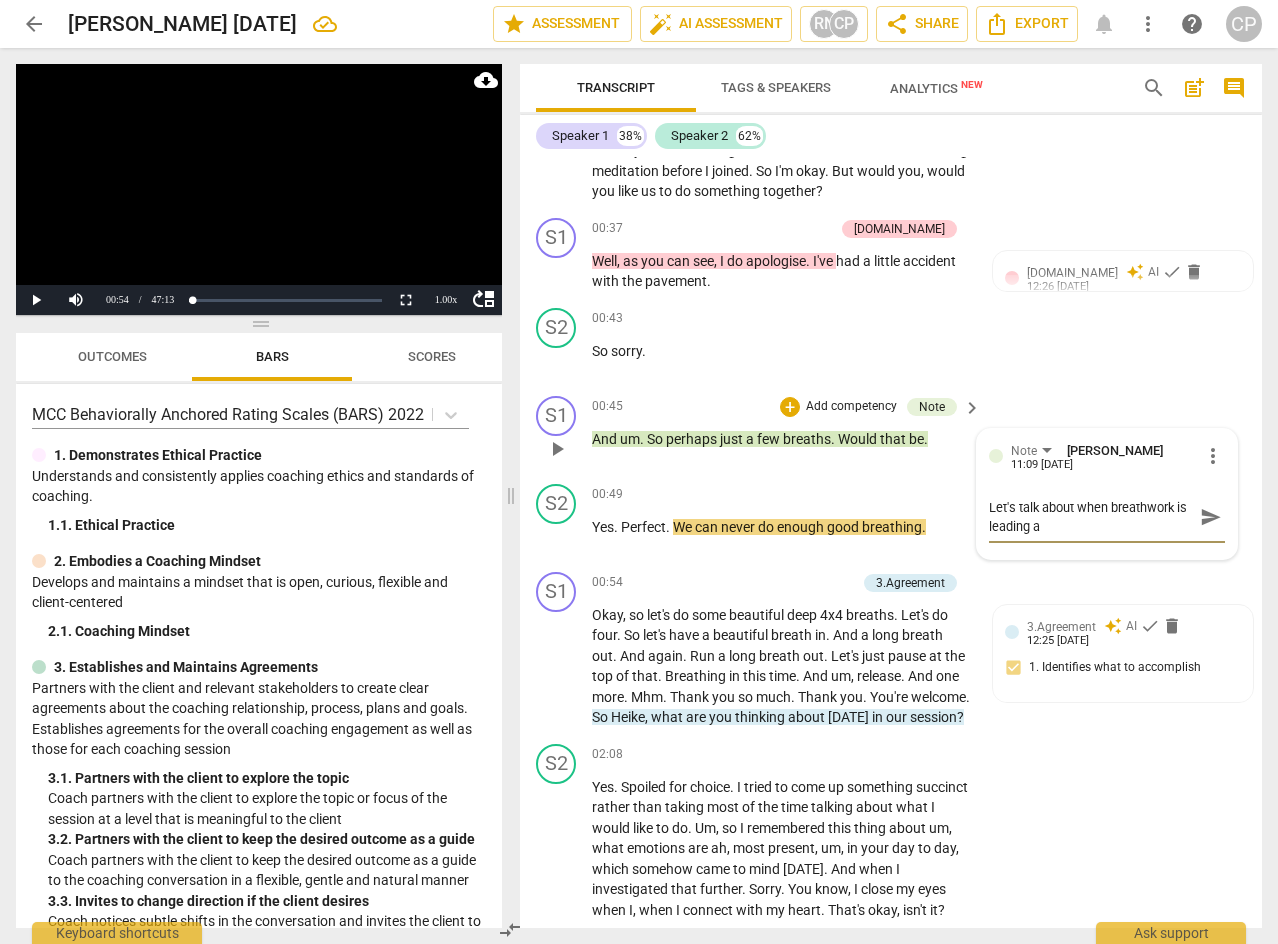 type on "Let's talk about when breathwork is leading an" 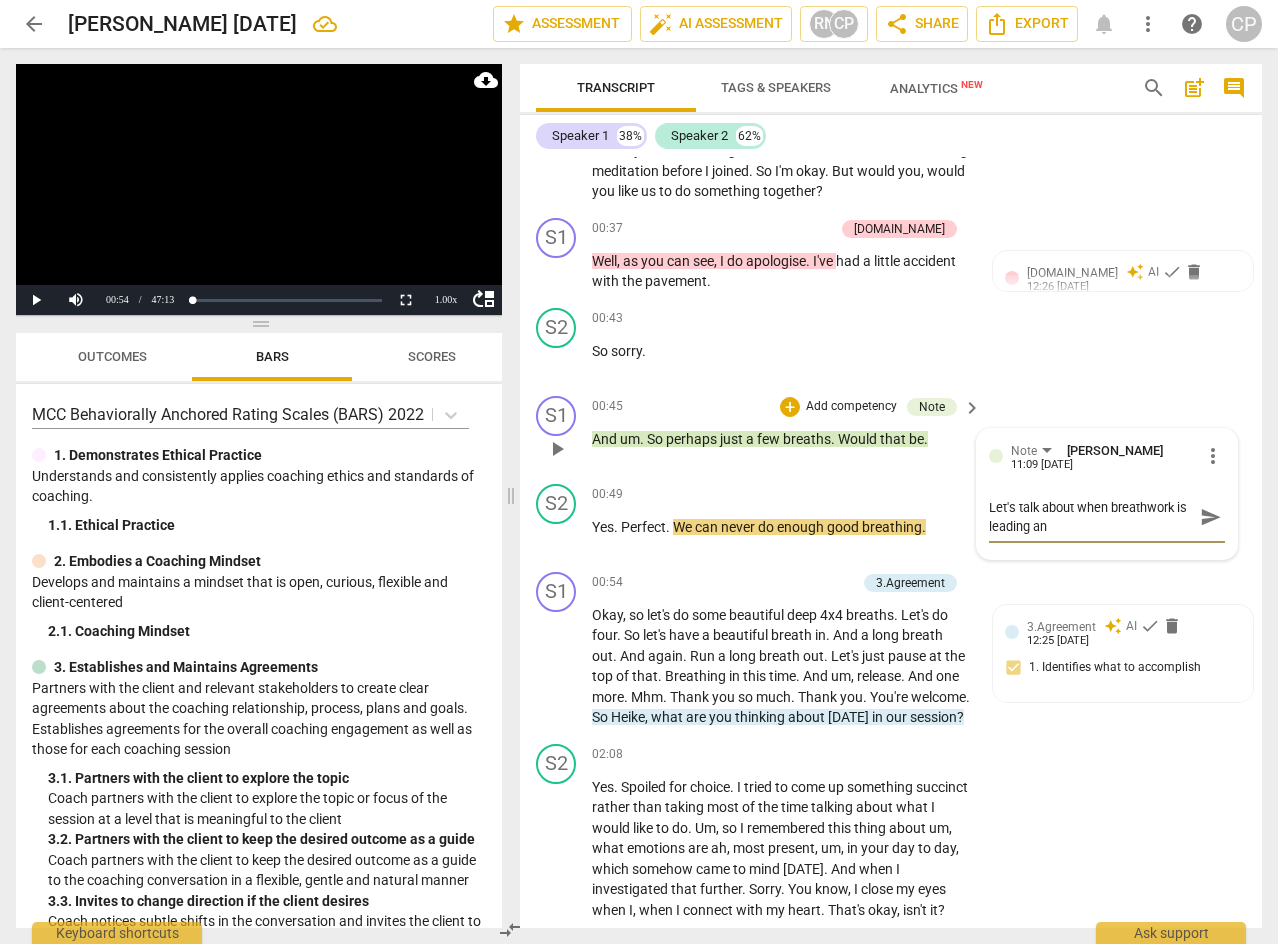 type on "Let's talk about when breathwork is leading and" 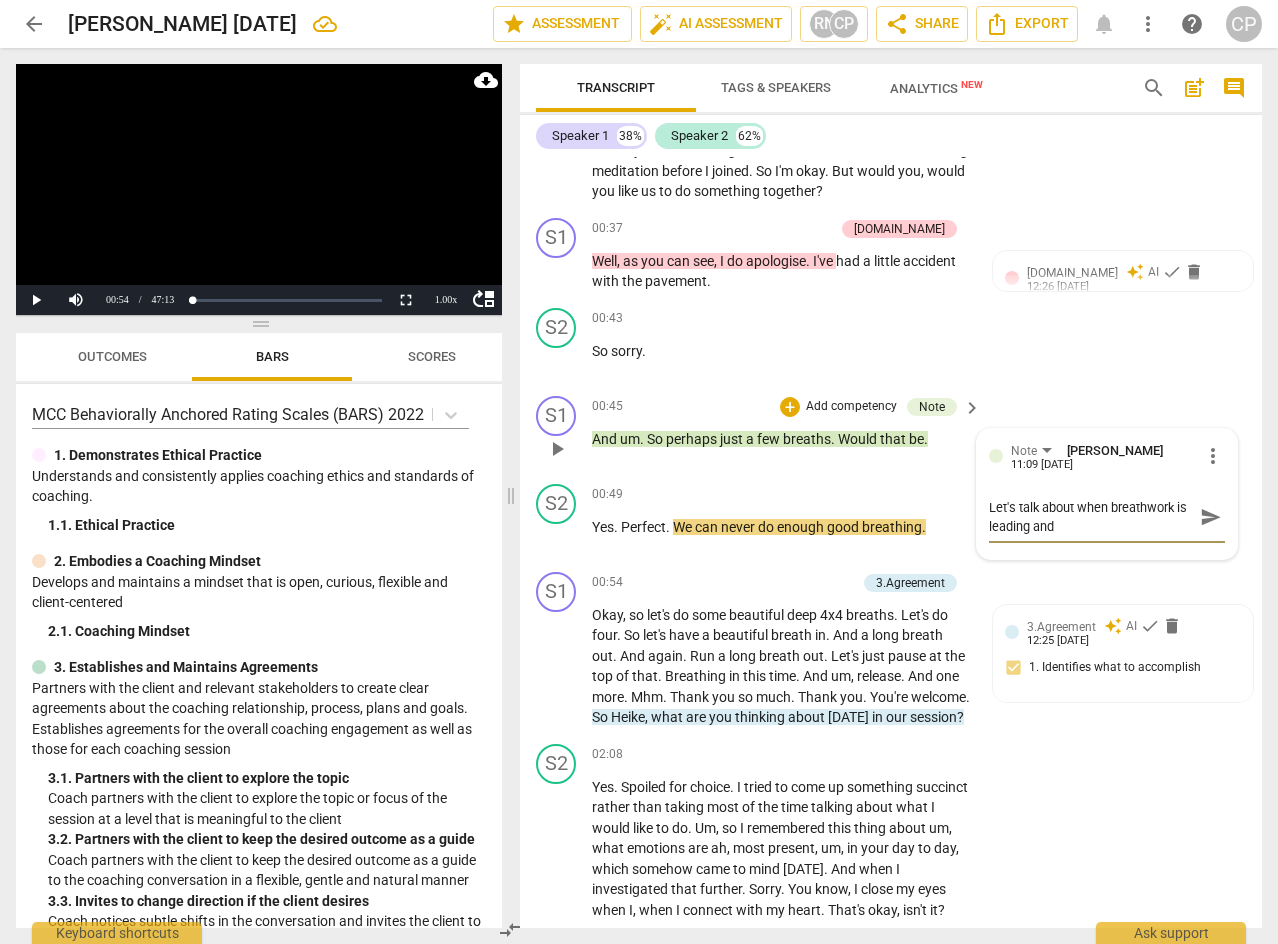 type on "Let's talk about when breathwork is leading and" 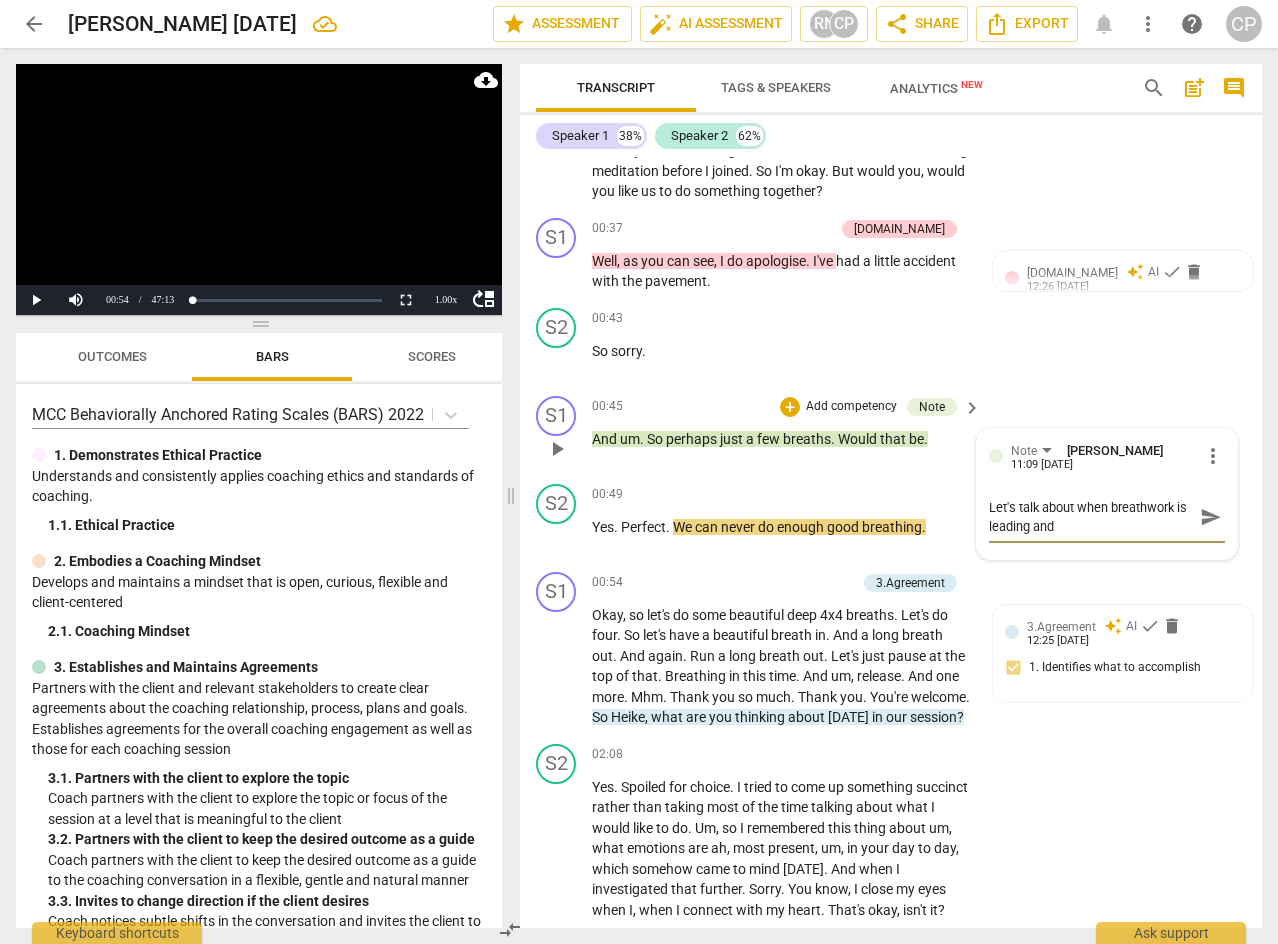type on "Let's talk about when breathwork is leading and" 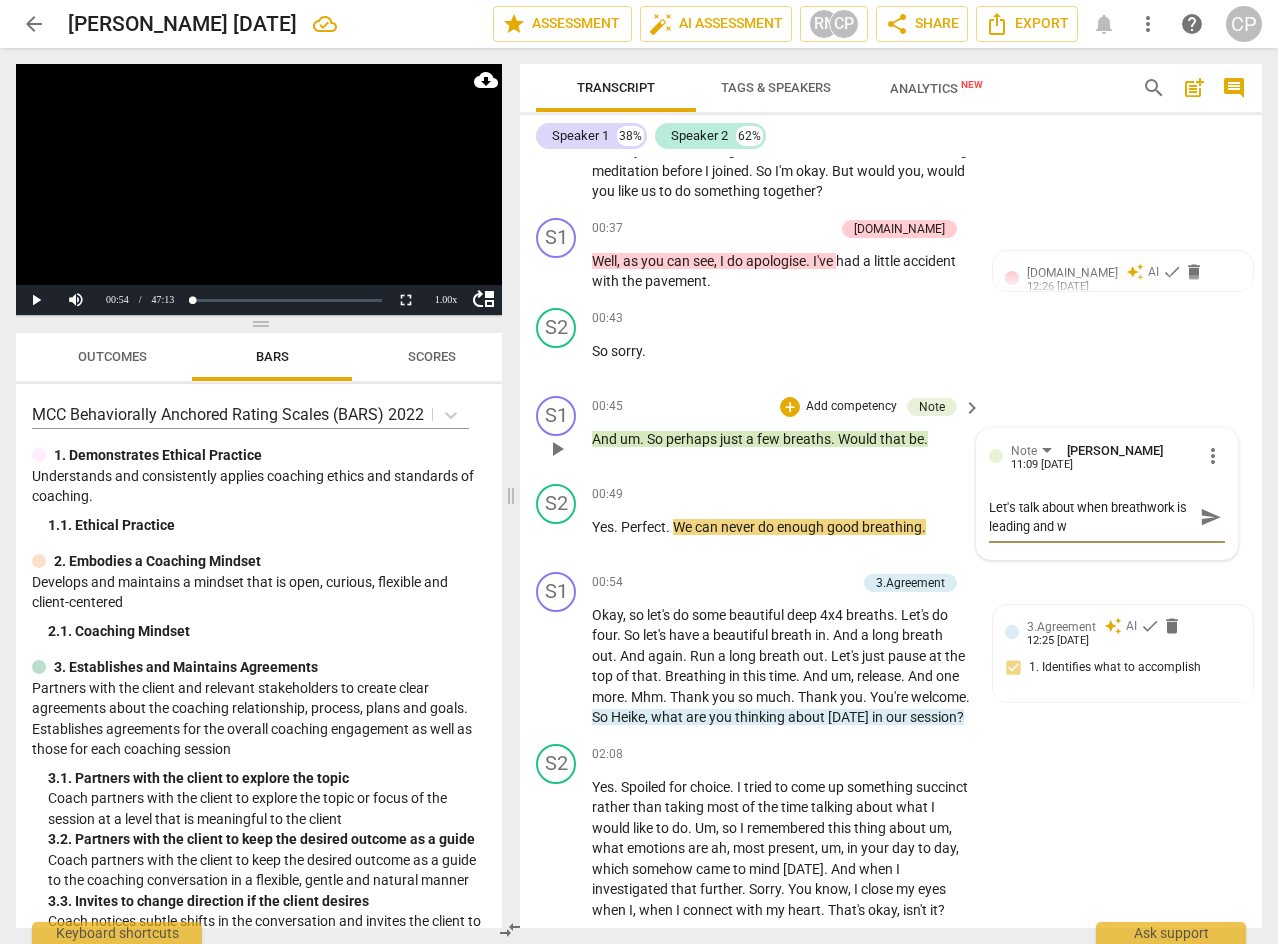 type on "Let's talk about when breathwork is leading and wh" 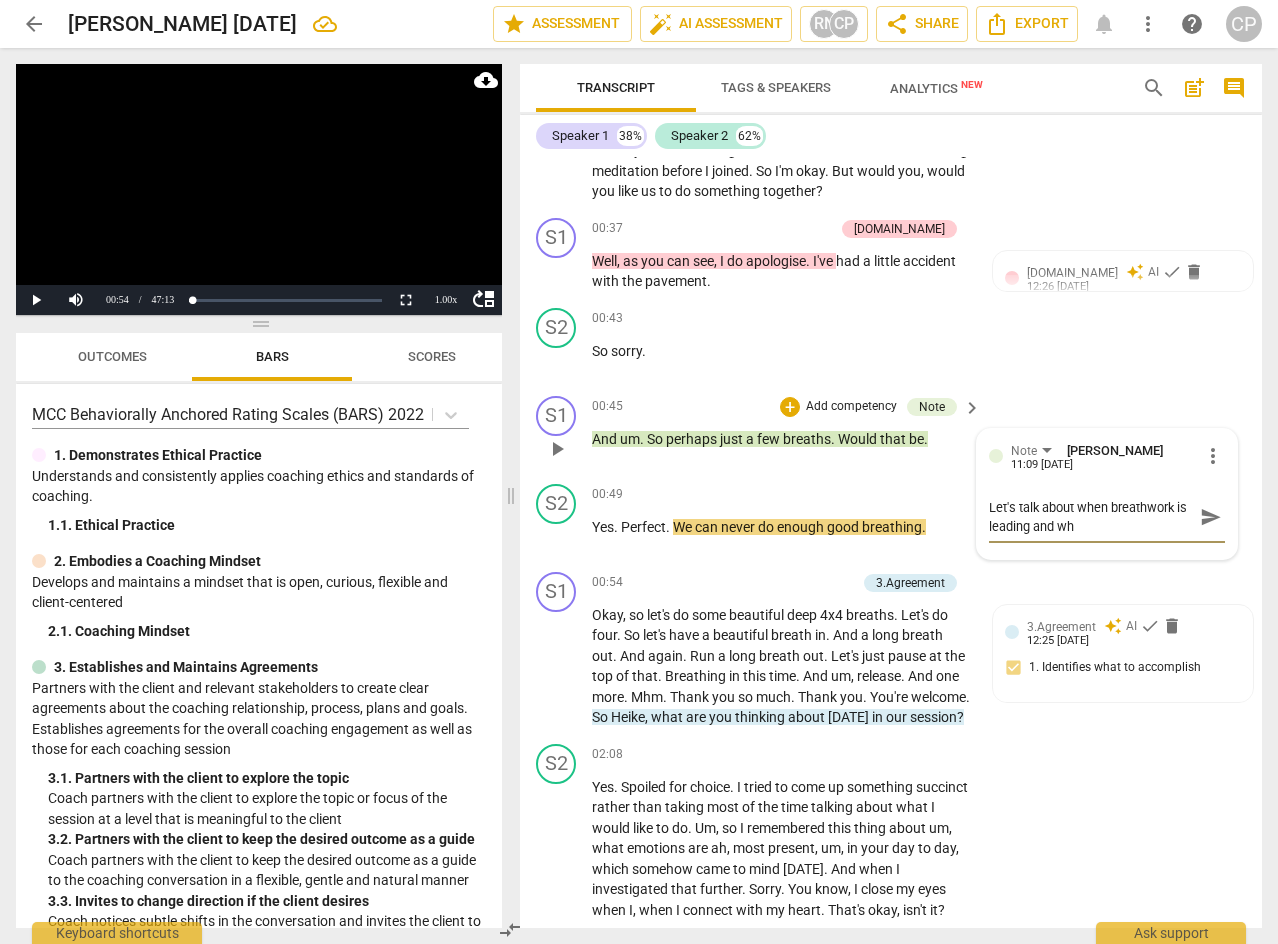 type on "Let's talk about when breathwork is leading and whe" 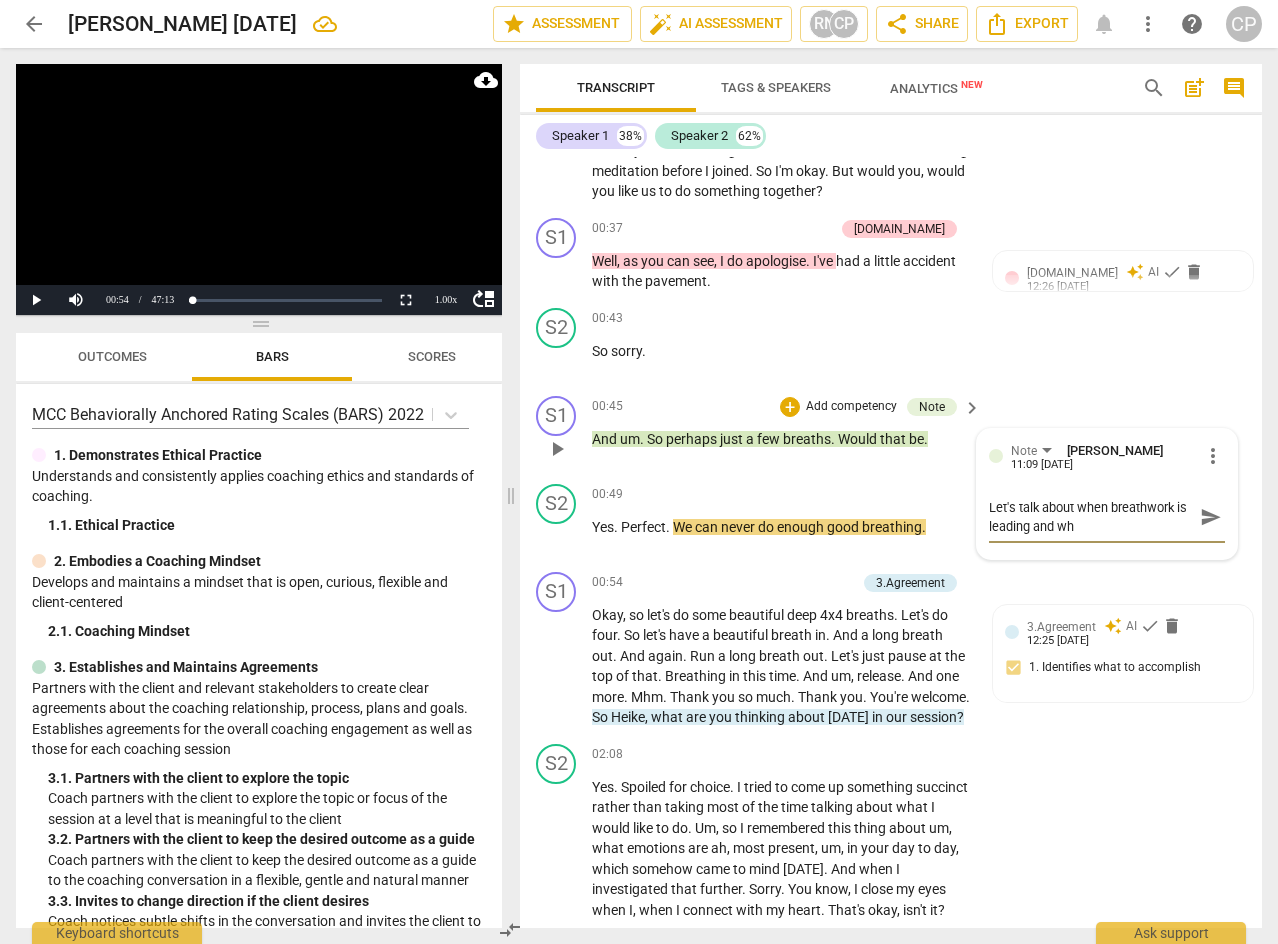 type on "Let's talk about when breathwork is leading and whe" 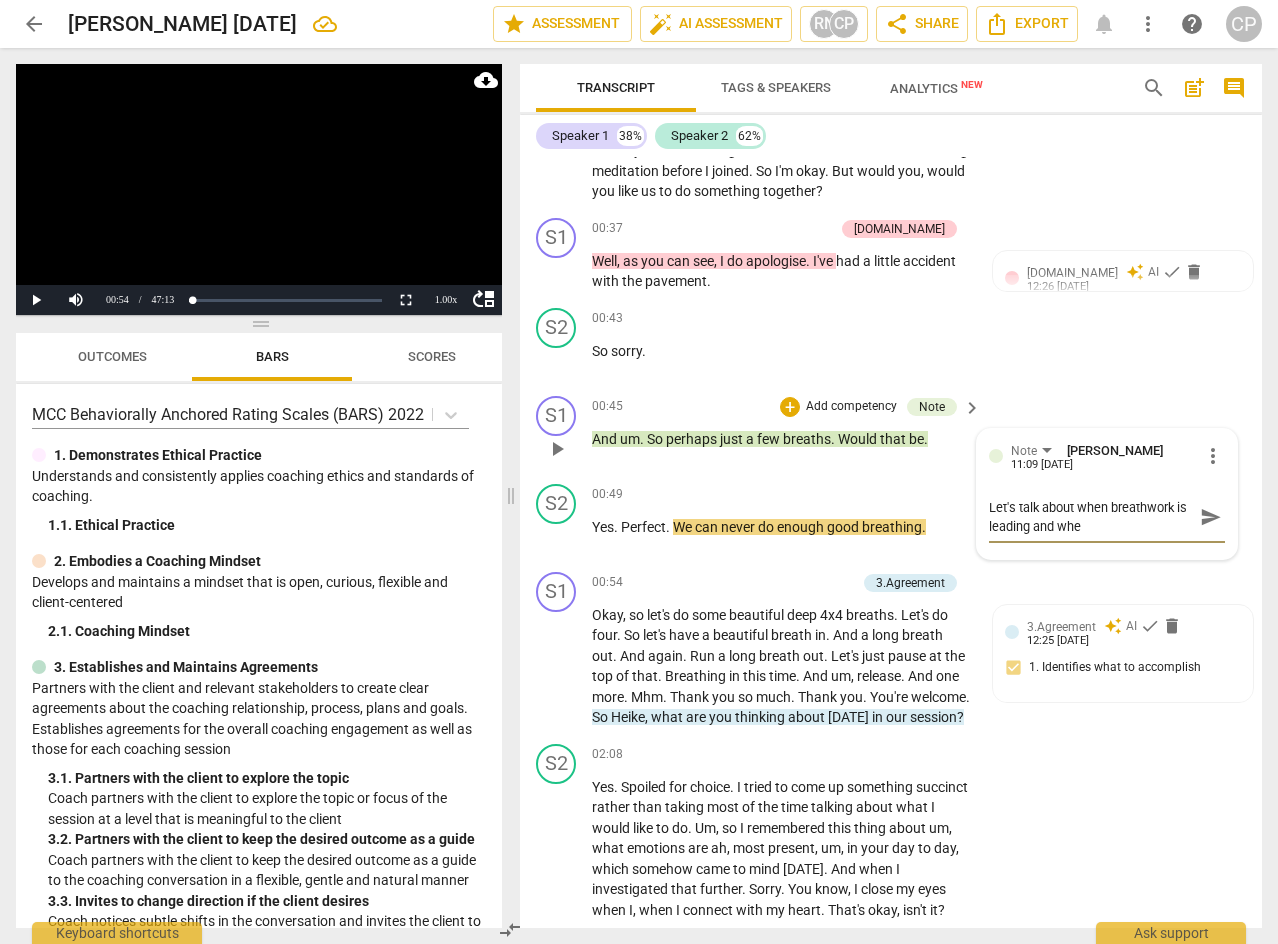type on "Let's talk about when breathwork is leading and when" 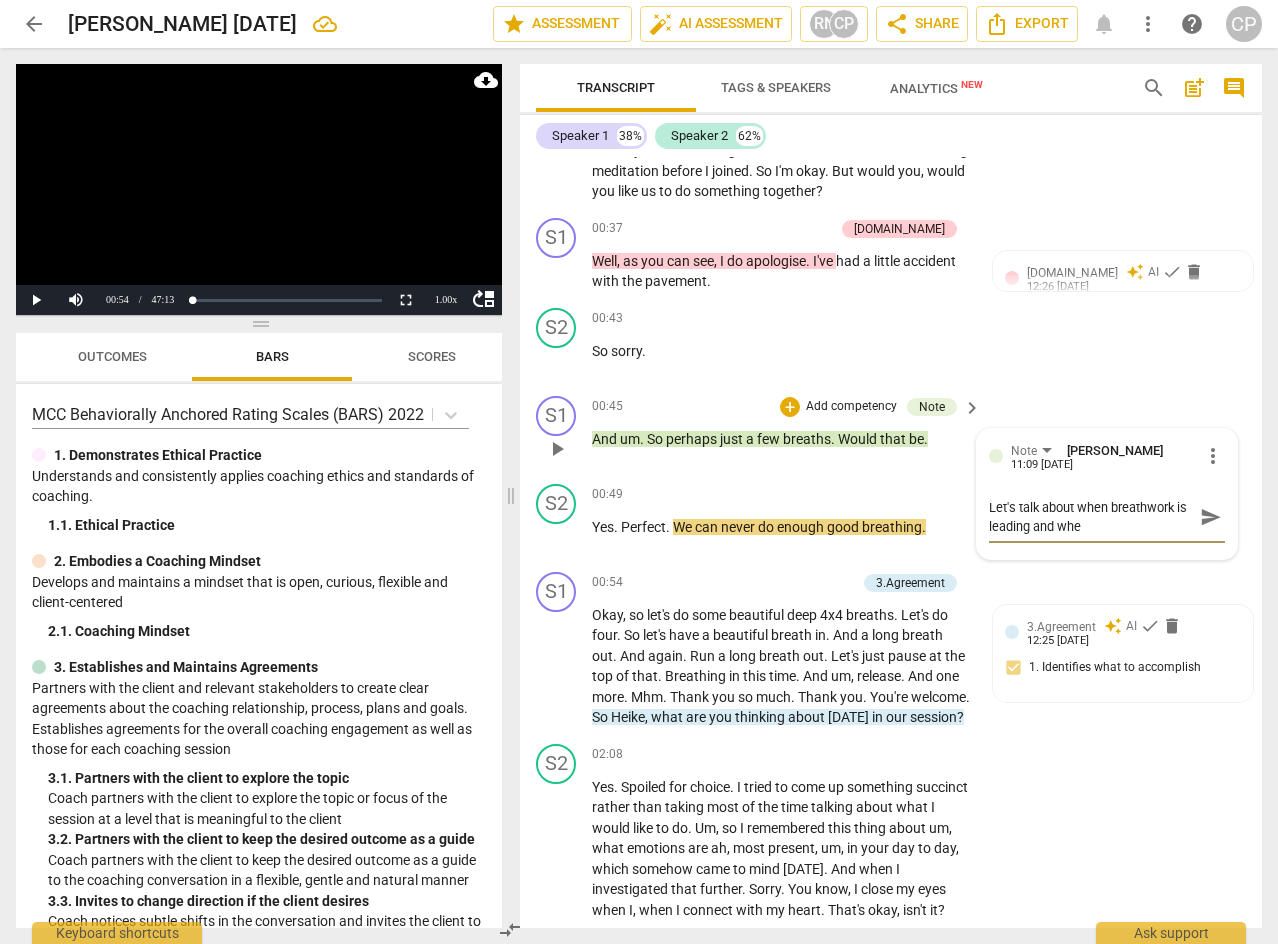 type on "Let's talk about when breathwork is leading and when" 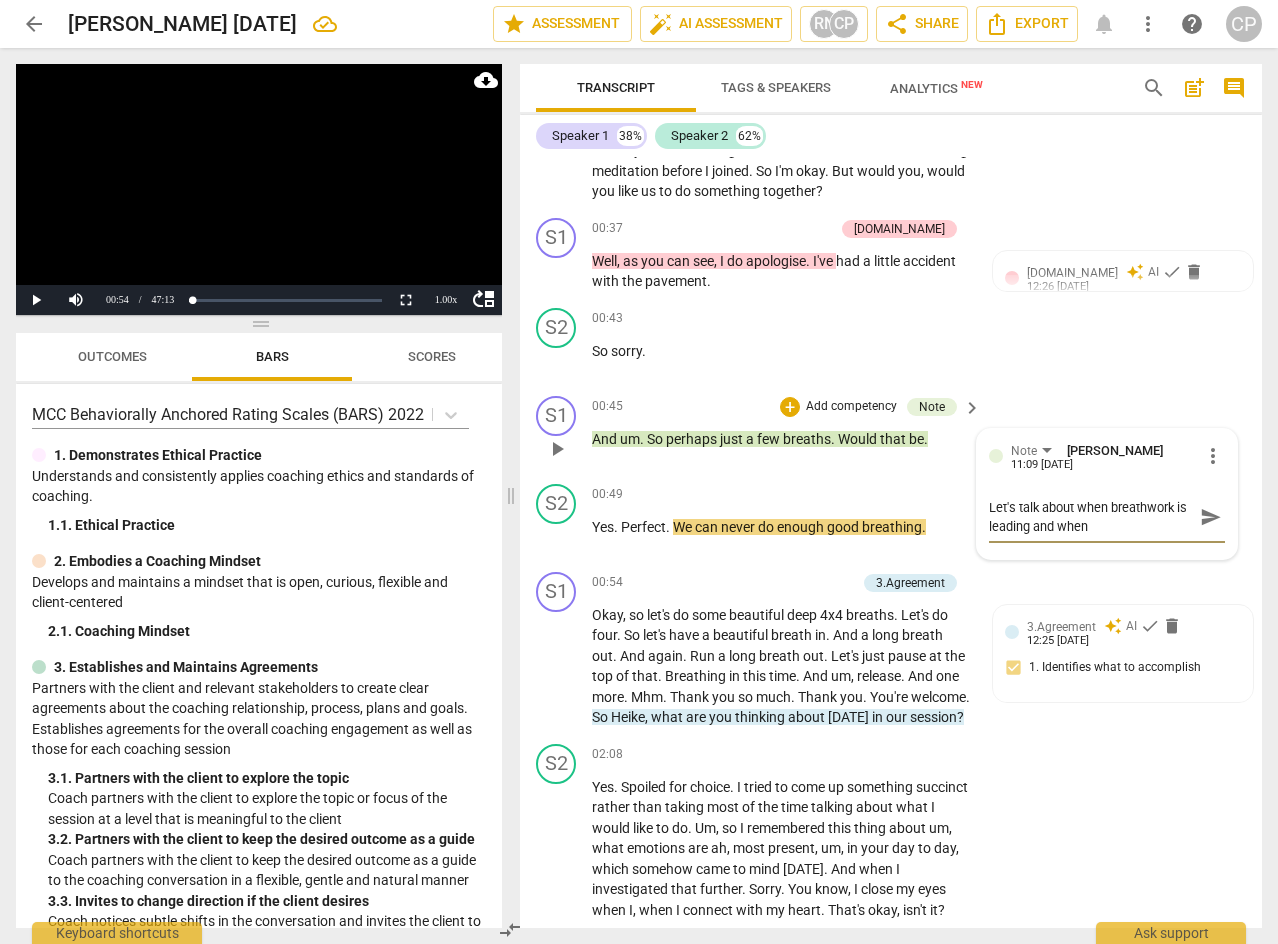 type on "Let's talk about when breathwork is leading and when" 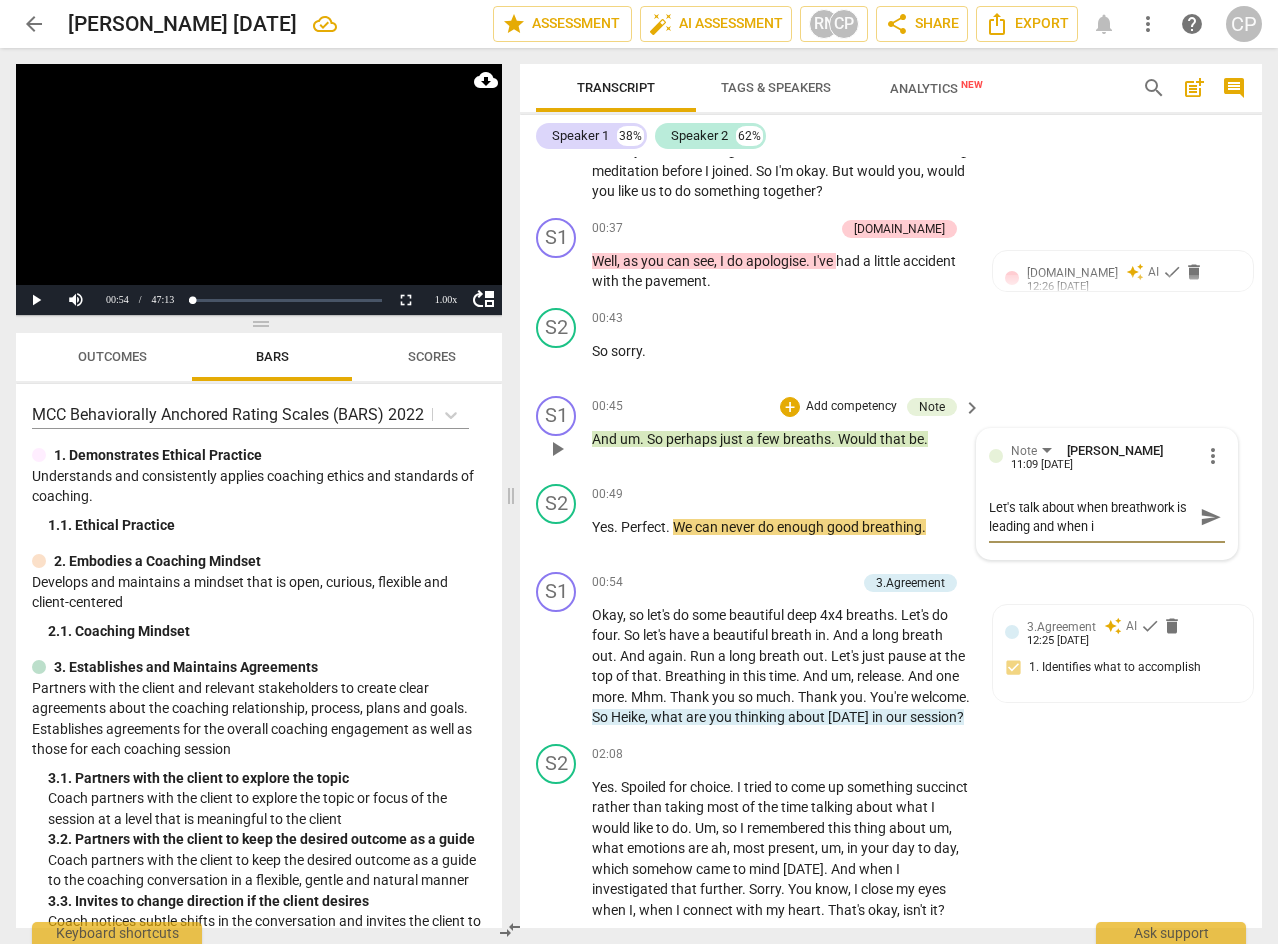 type on "Let's talk about when breathwork is leading and when it" 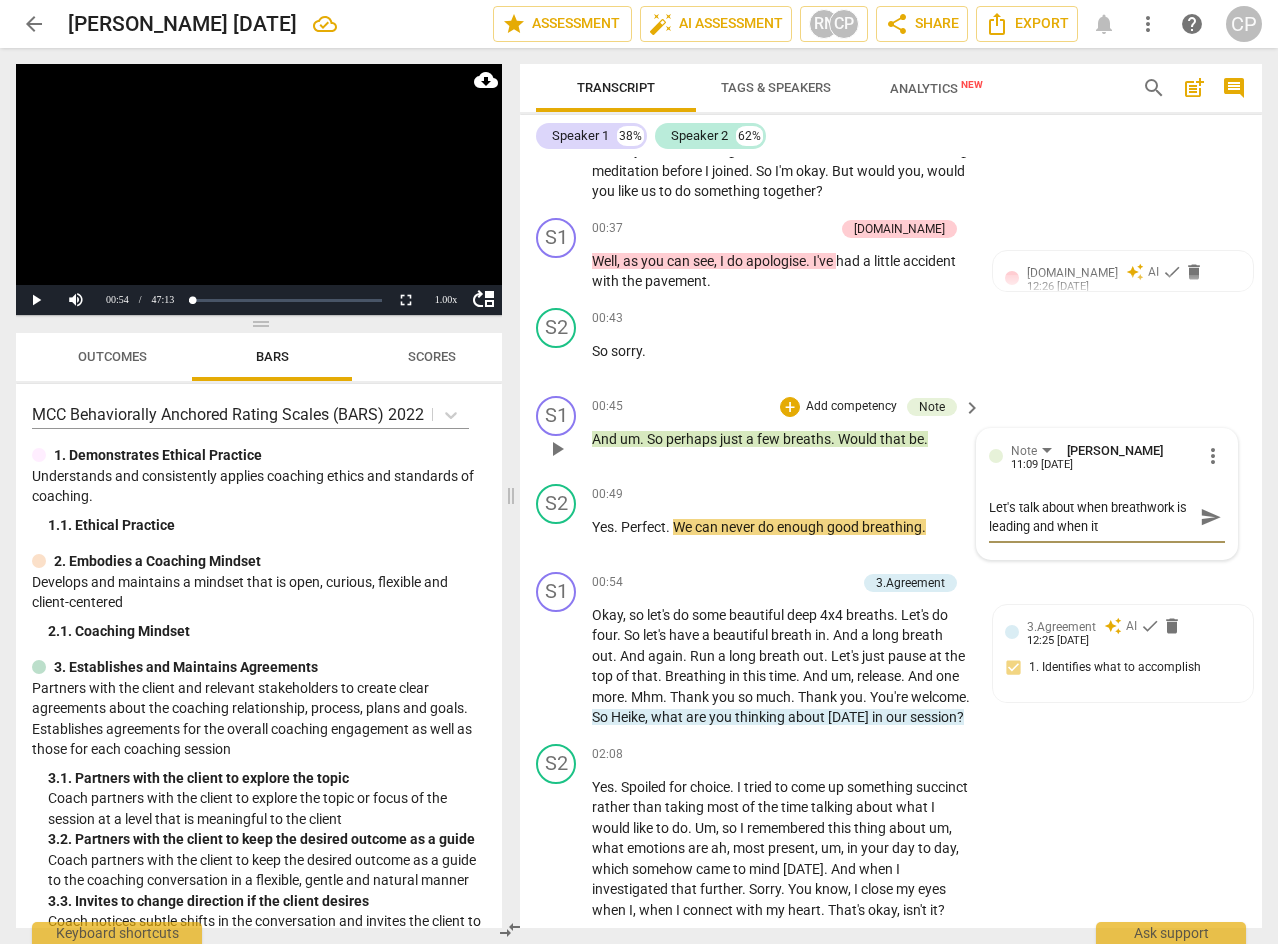 type on "Let's talk about when breathwork is leading and when it" 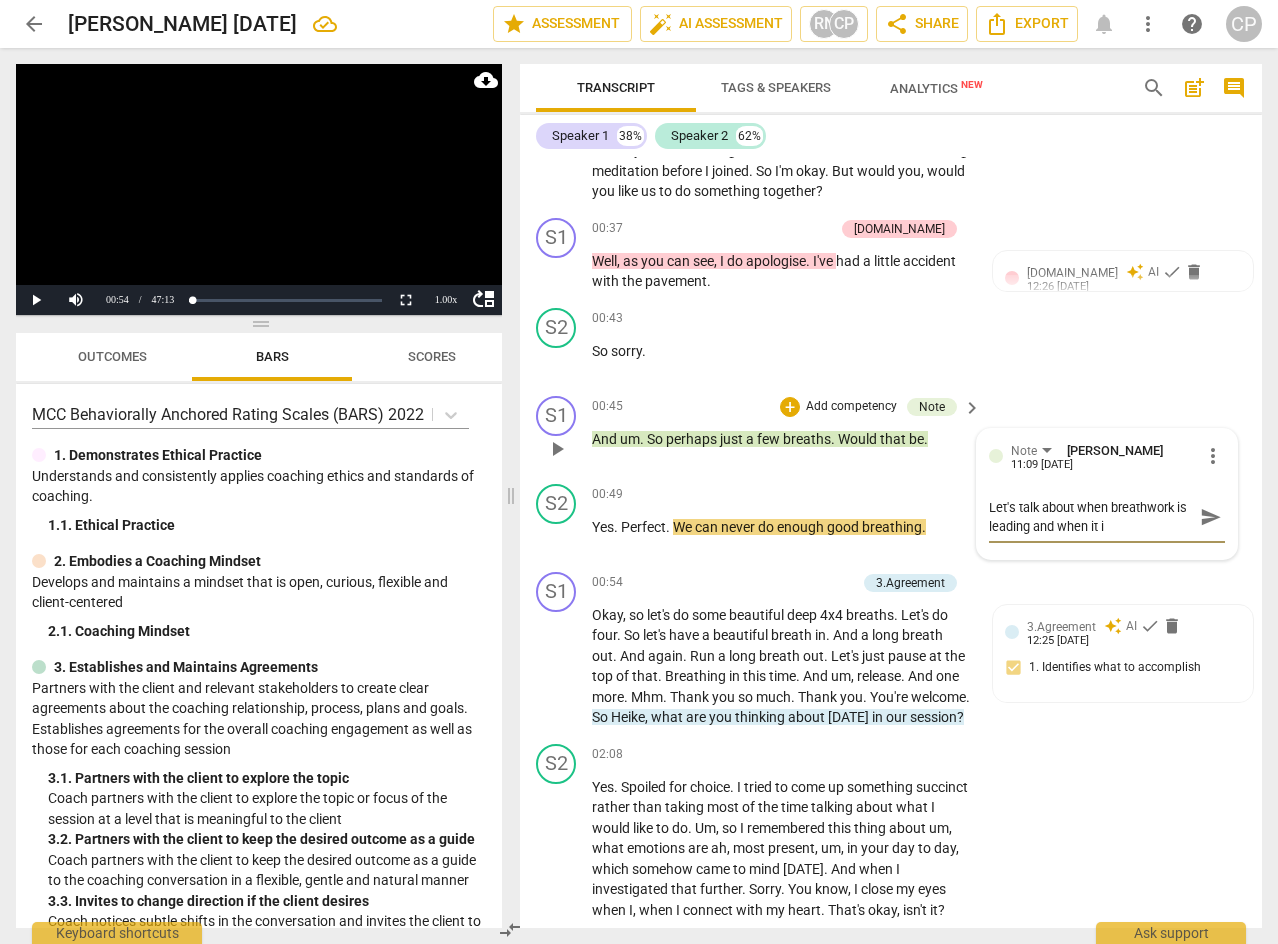 type on "Let's talk about when breathwork is leading and when it is" 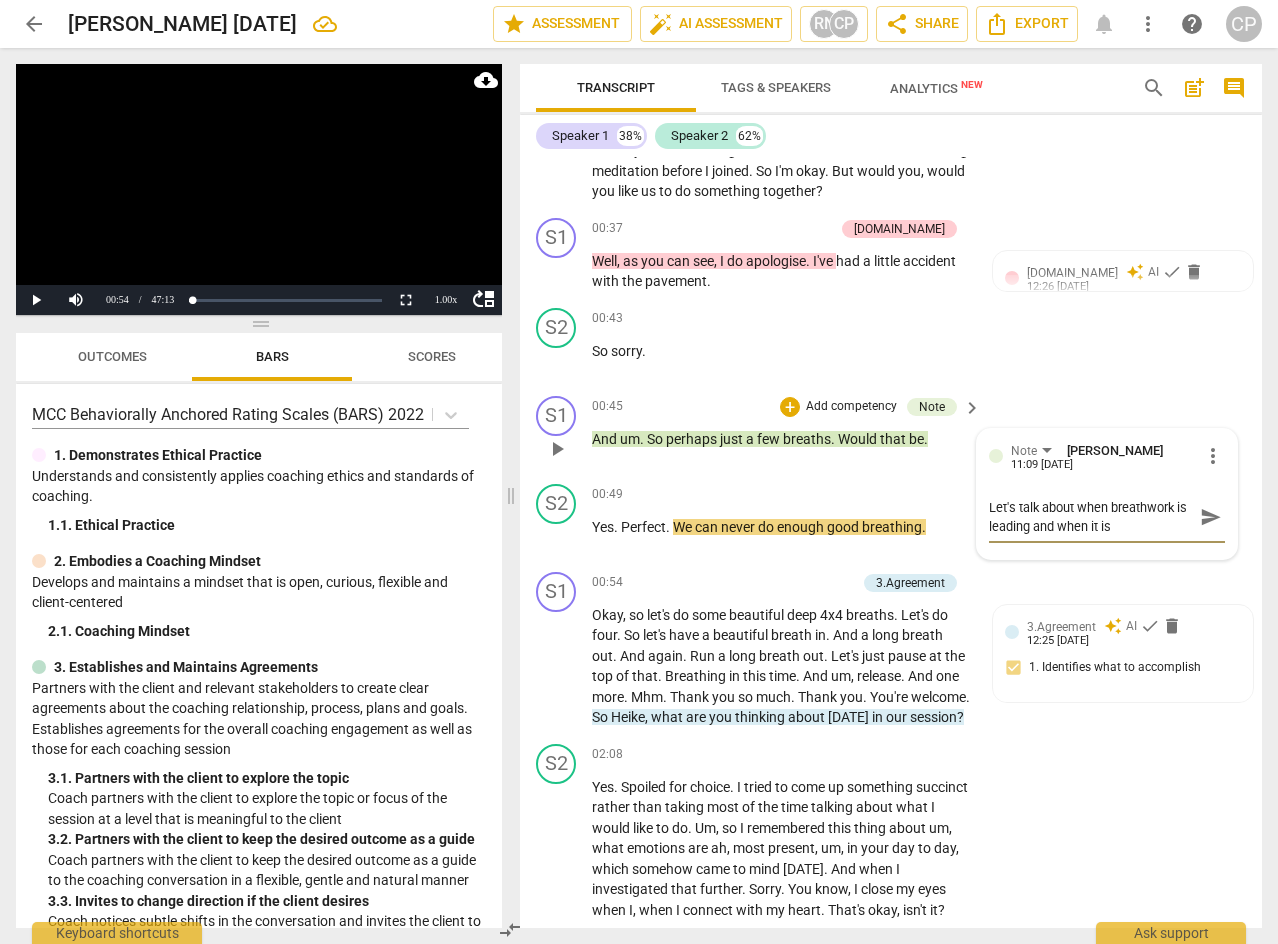 type on "Let's talk about when breathwork is leading and when it is" 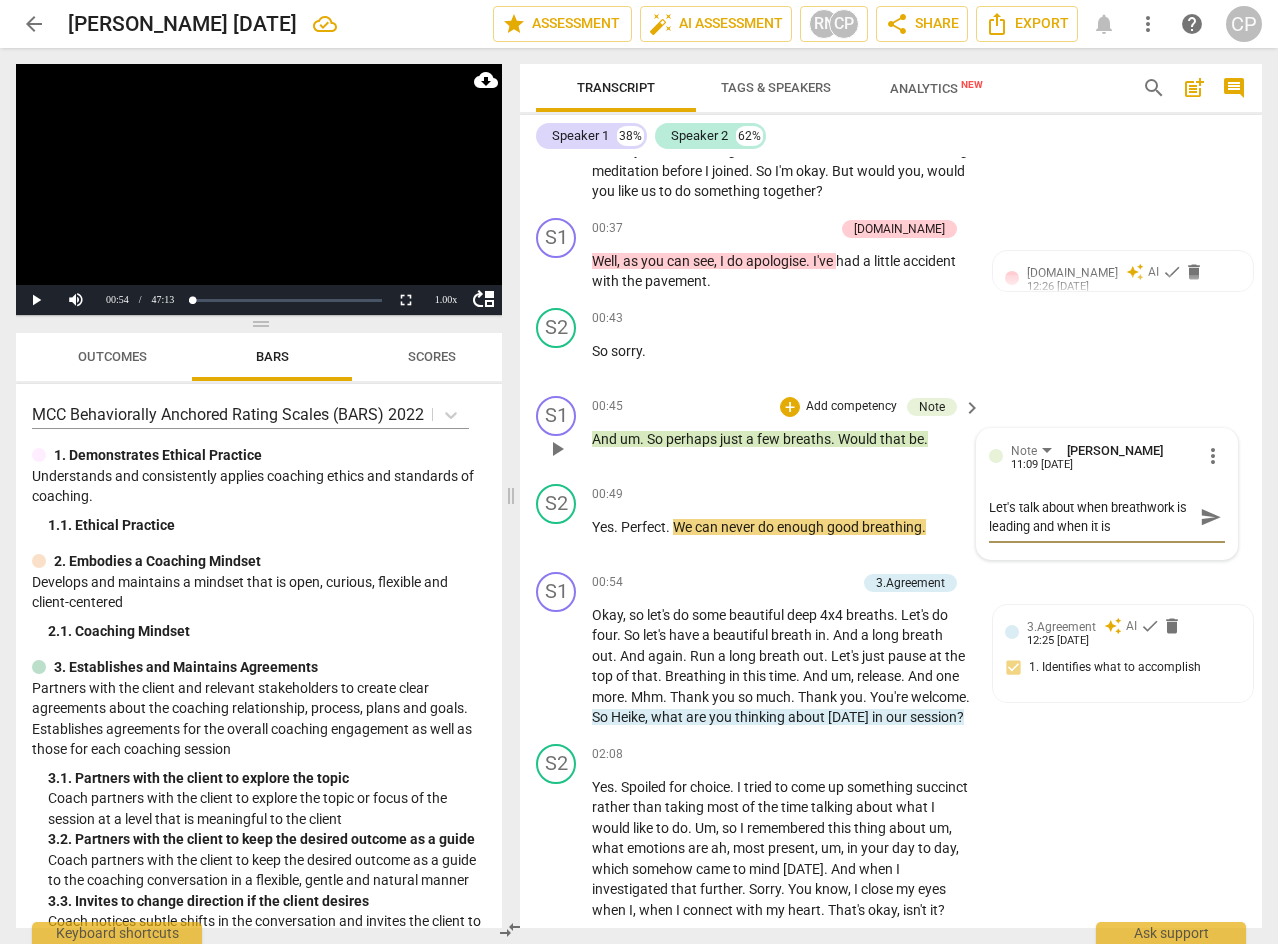type on "Let's talk about when breathwork is leading and when it is i" 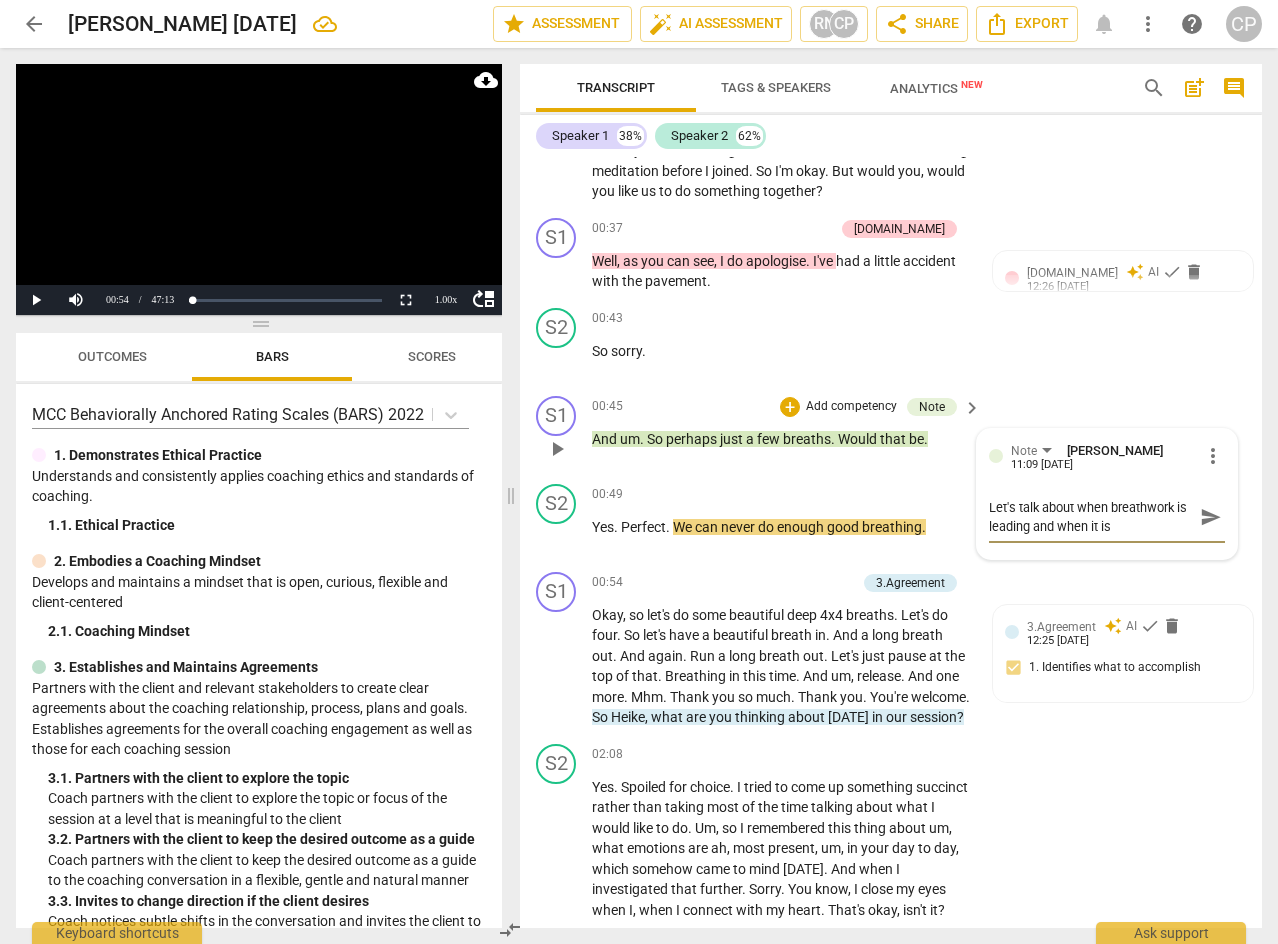 type on "Let's talk about when breathwork is leading and when it is i" 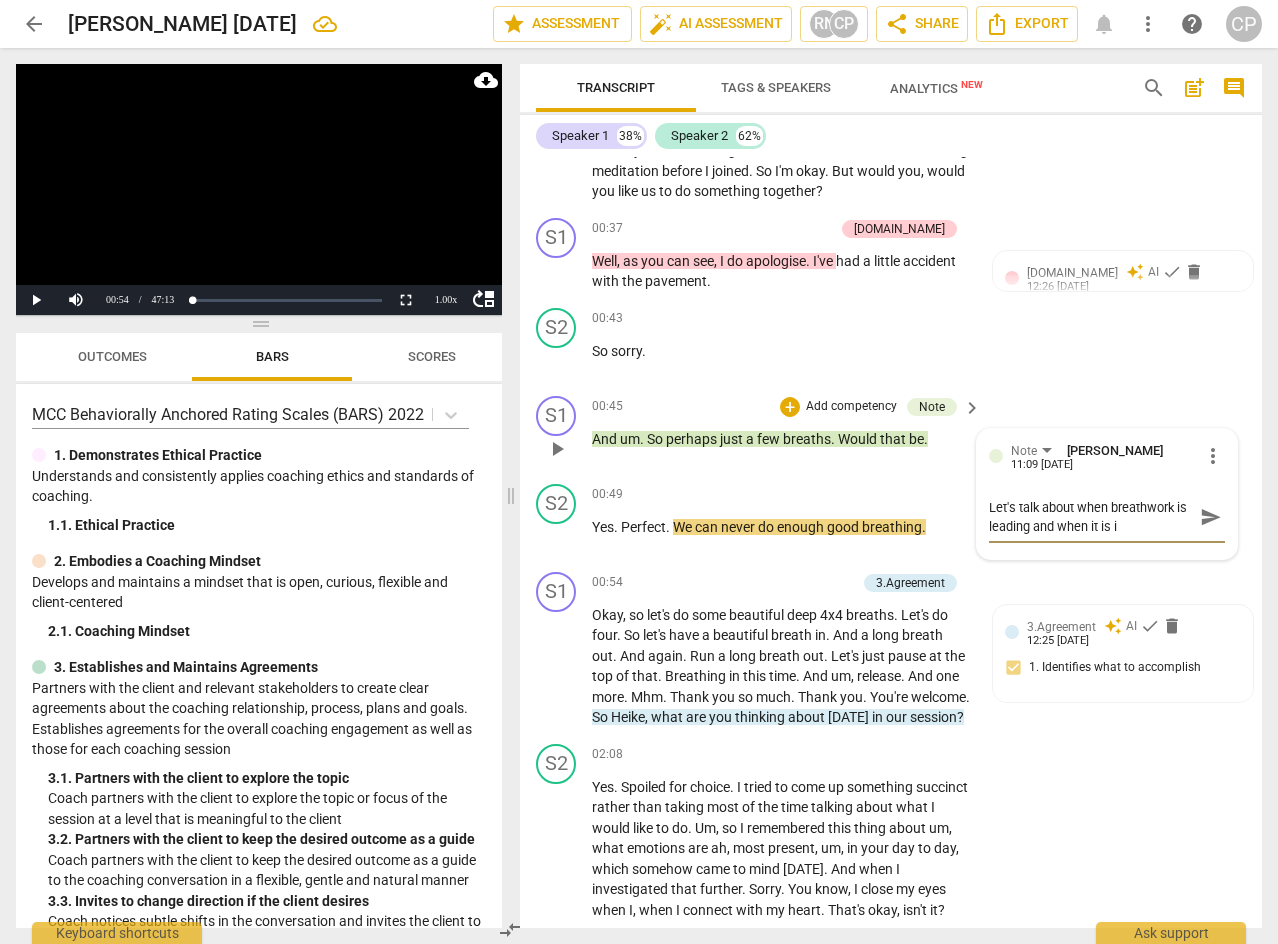type on "Let's talk about when breathwork is leading and when it is in" 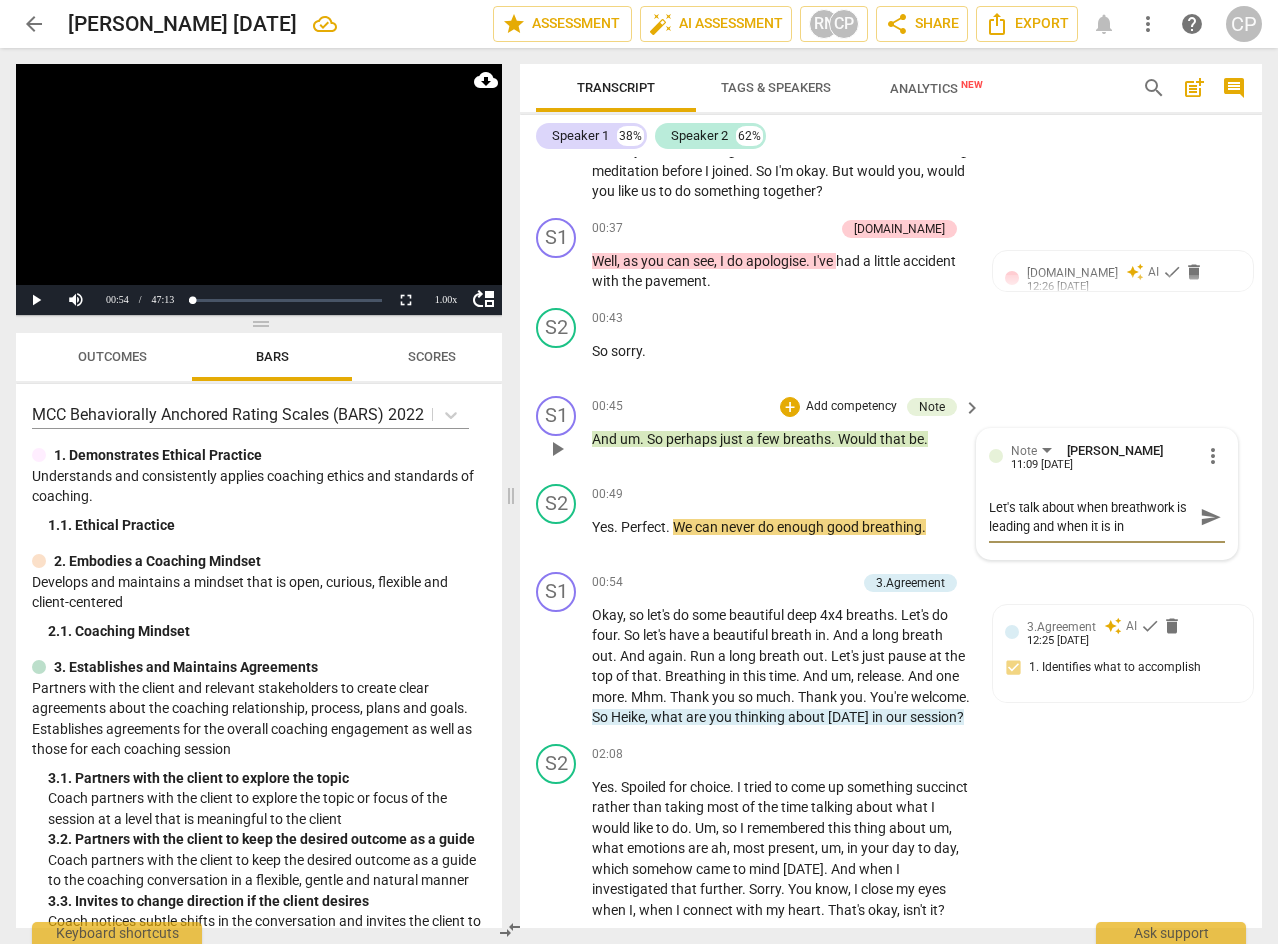 type on "Let's talk about when breathwork is leading and when it is in" 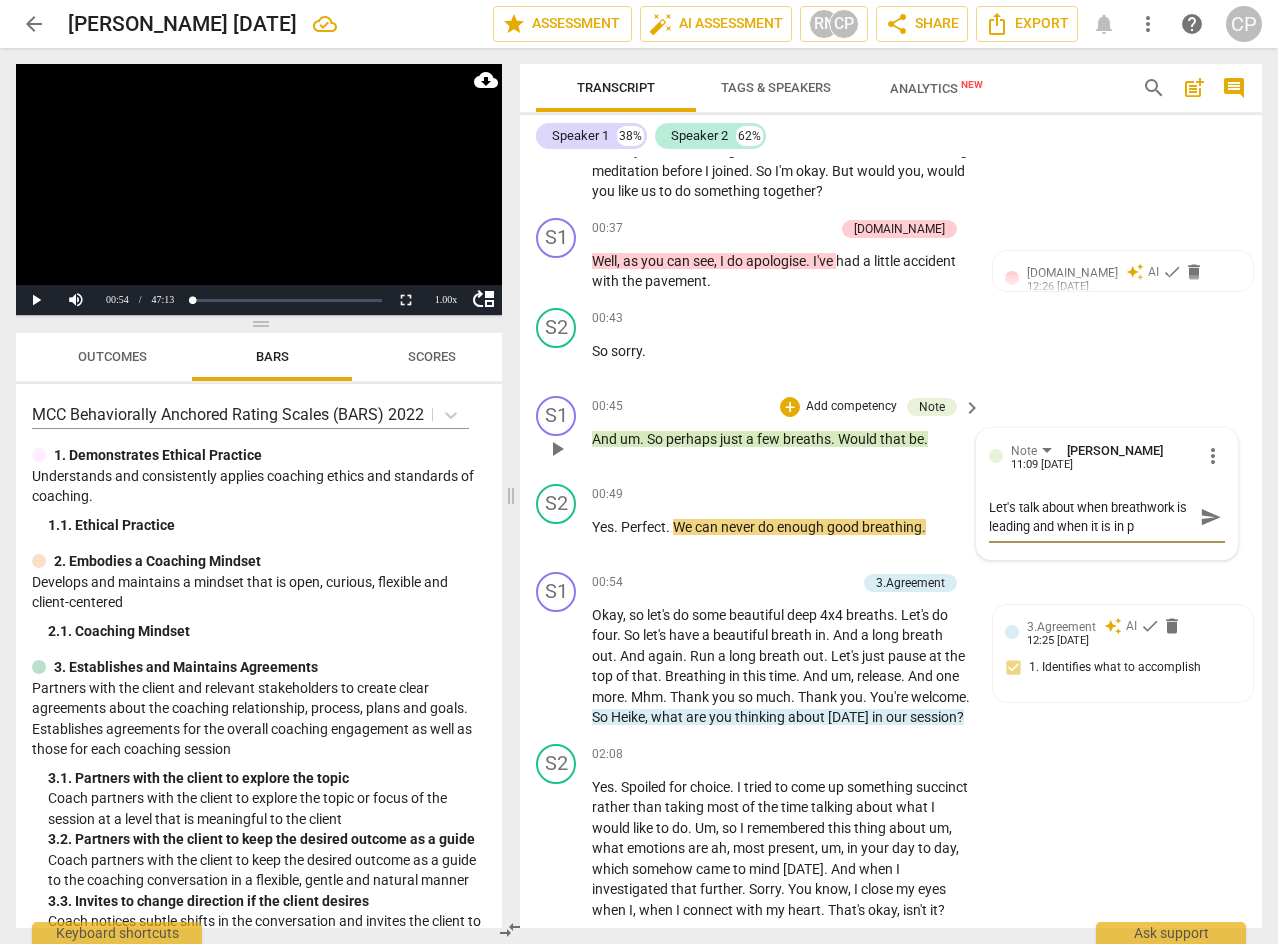 type on "Let's talk about when breathwork is leading and when it is in pa" 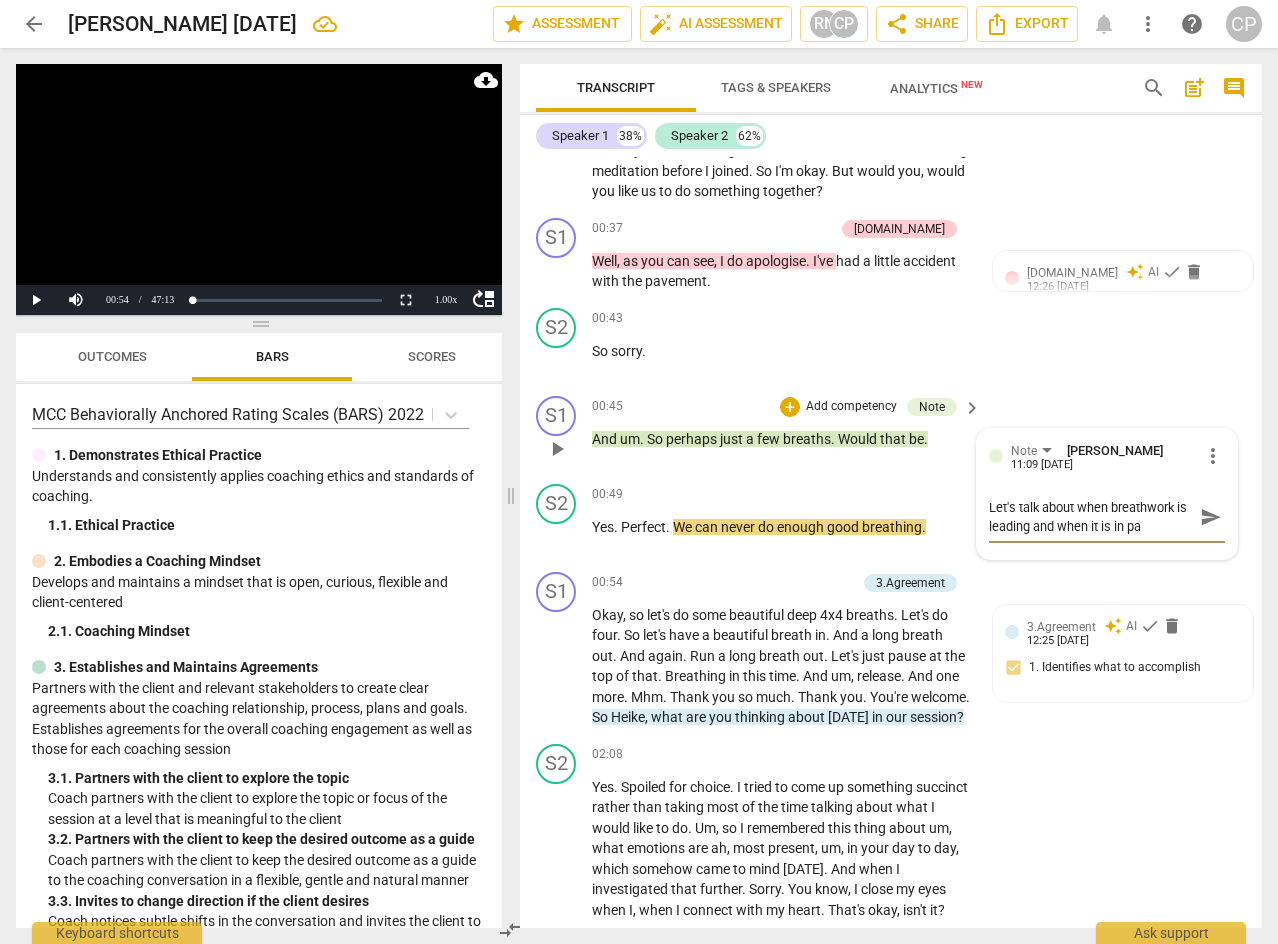 type on "Let's talk about when breathwork is leading and when it is in par" 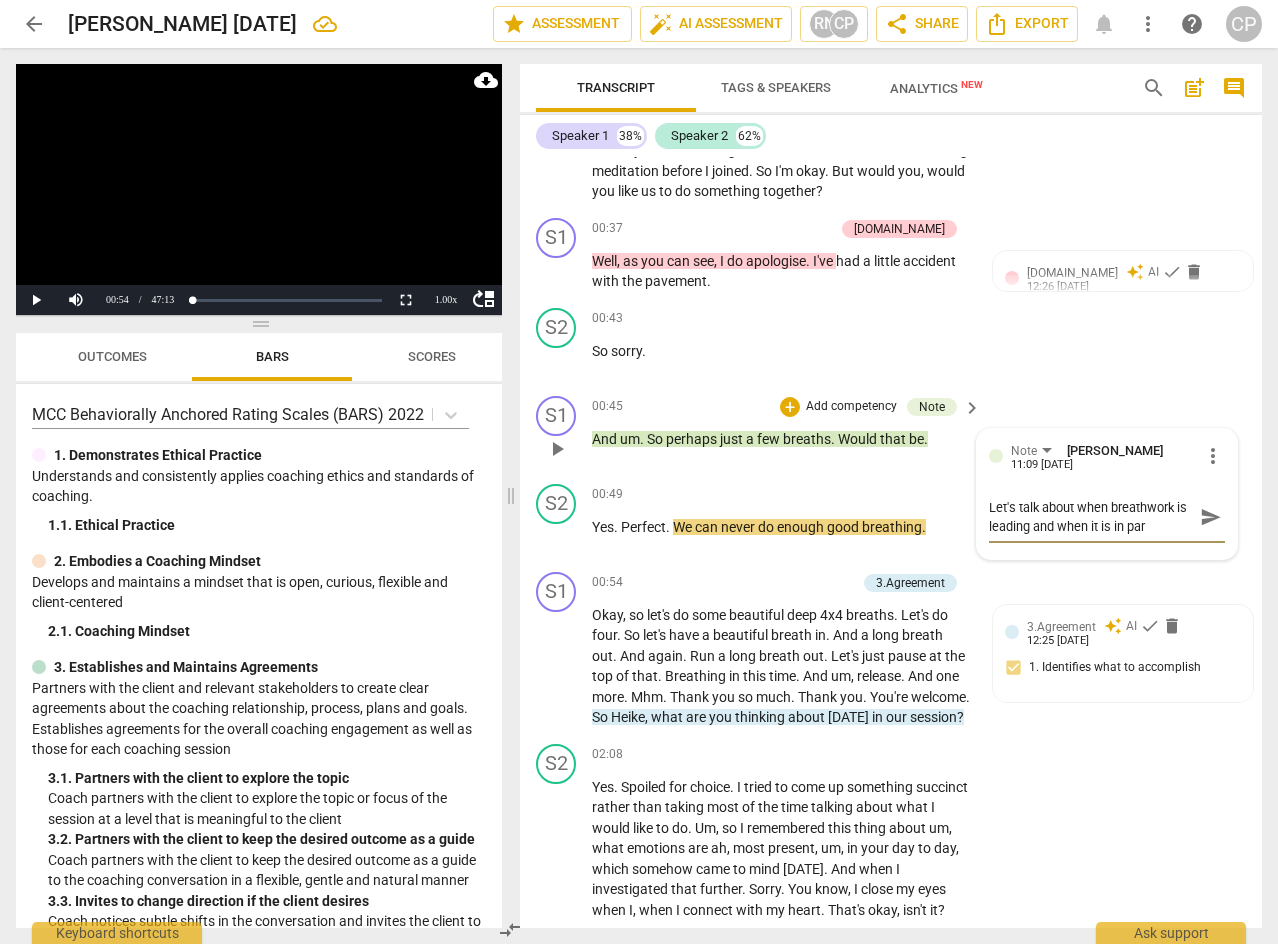 type on "Let's talk about when breathwork is leading and when it is in part" 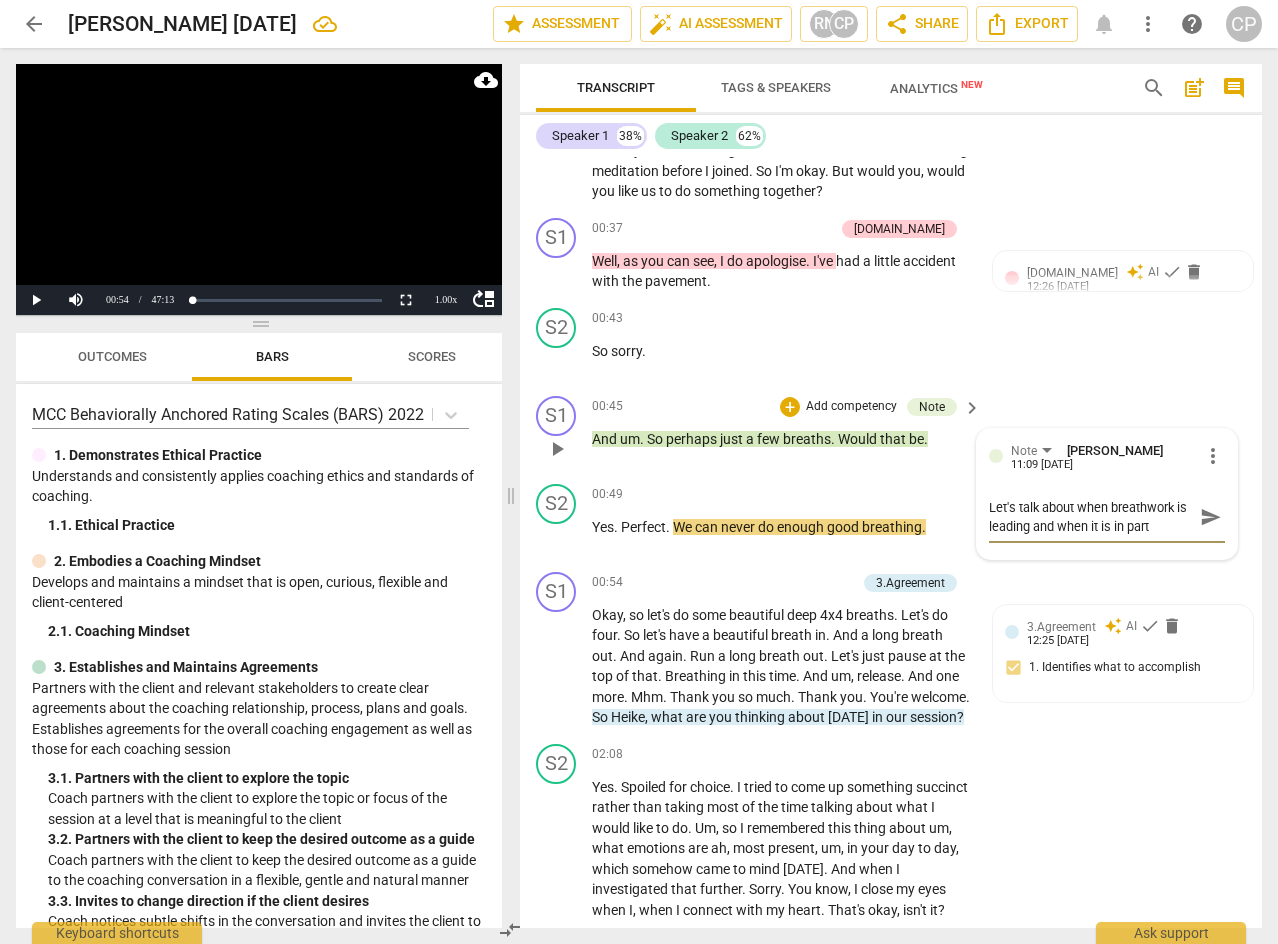 type on "Let's talk about when breathwork is leading and when it is in partn" 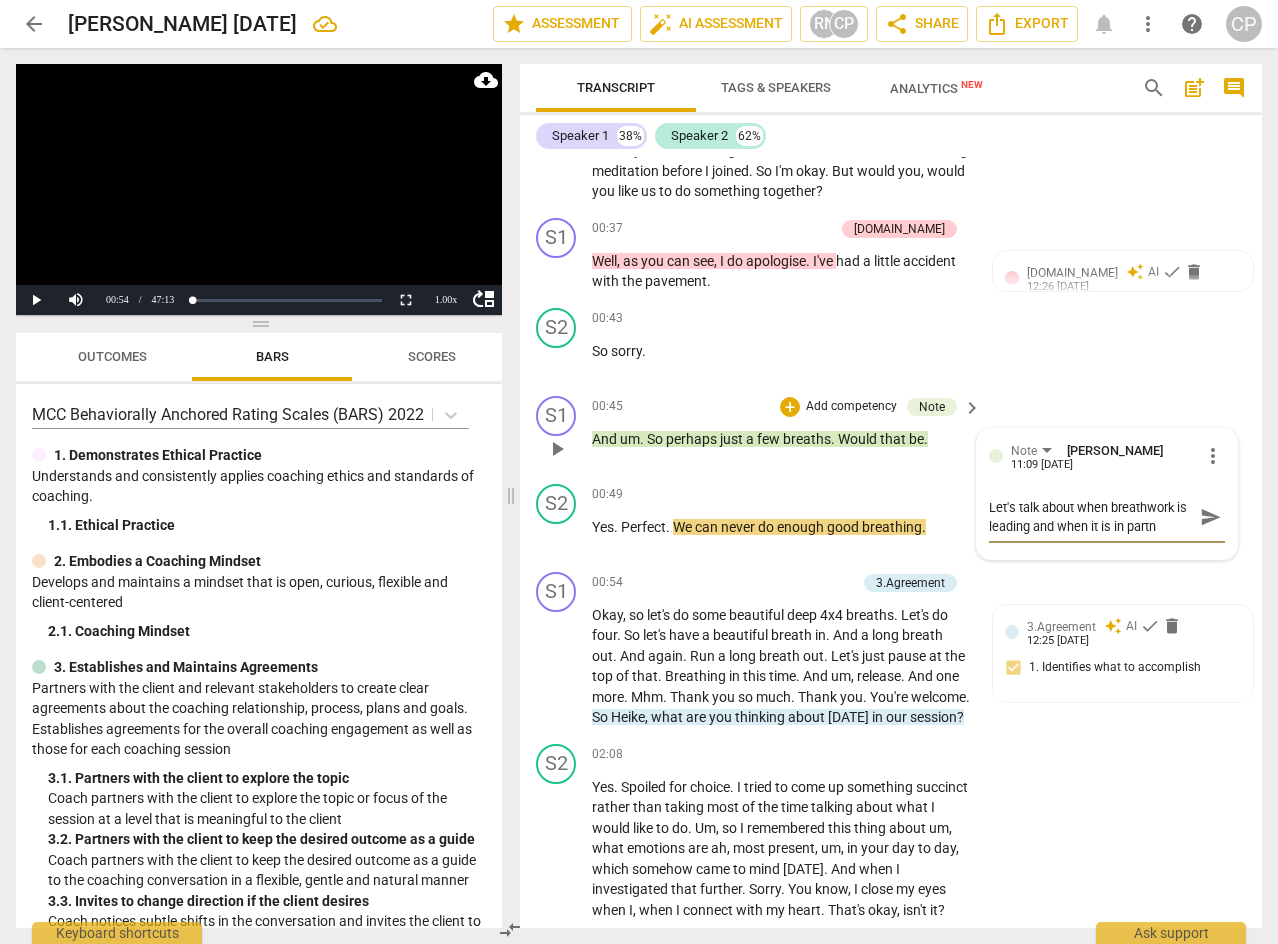 type on "Let's talk about when breathwork is leading and when it is in partne" 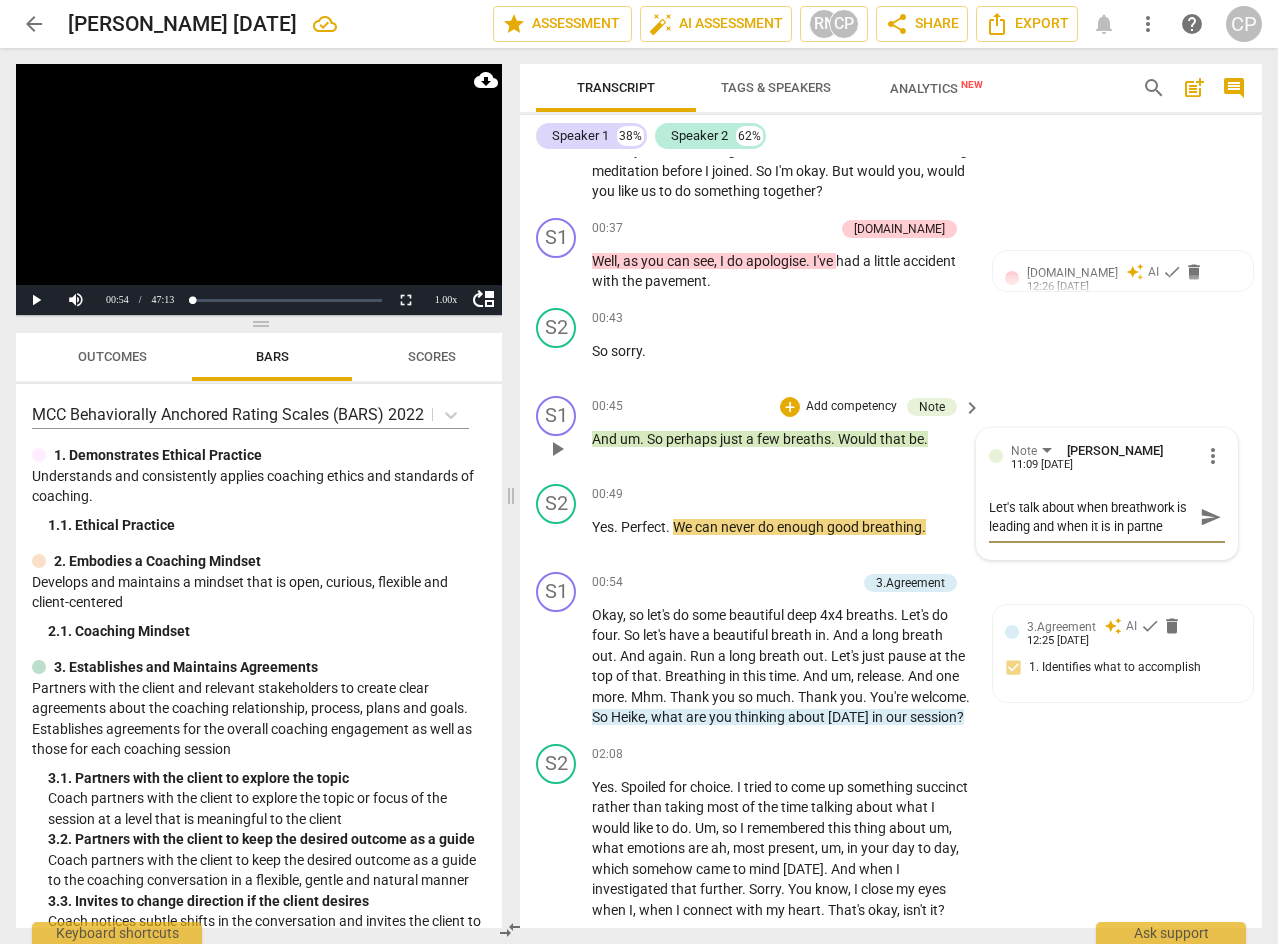 type on "Let's talk about when breathwork is leading and when it is in partner" 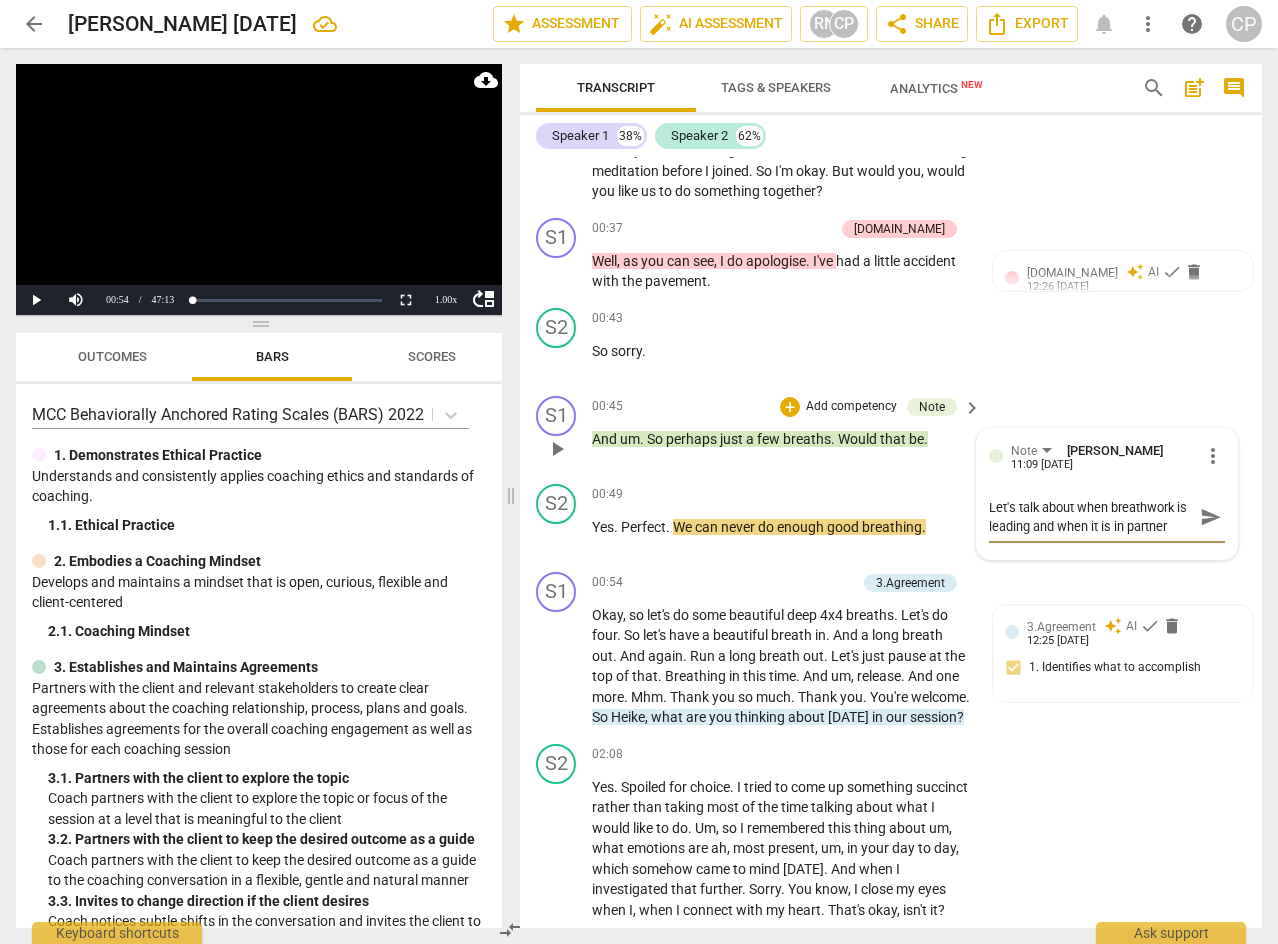 type on "Let's talk about when breathwork is leading and when it is in partners" 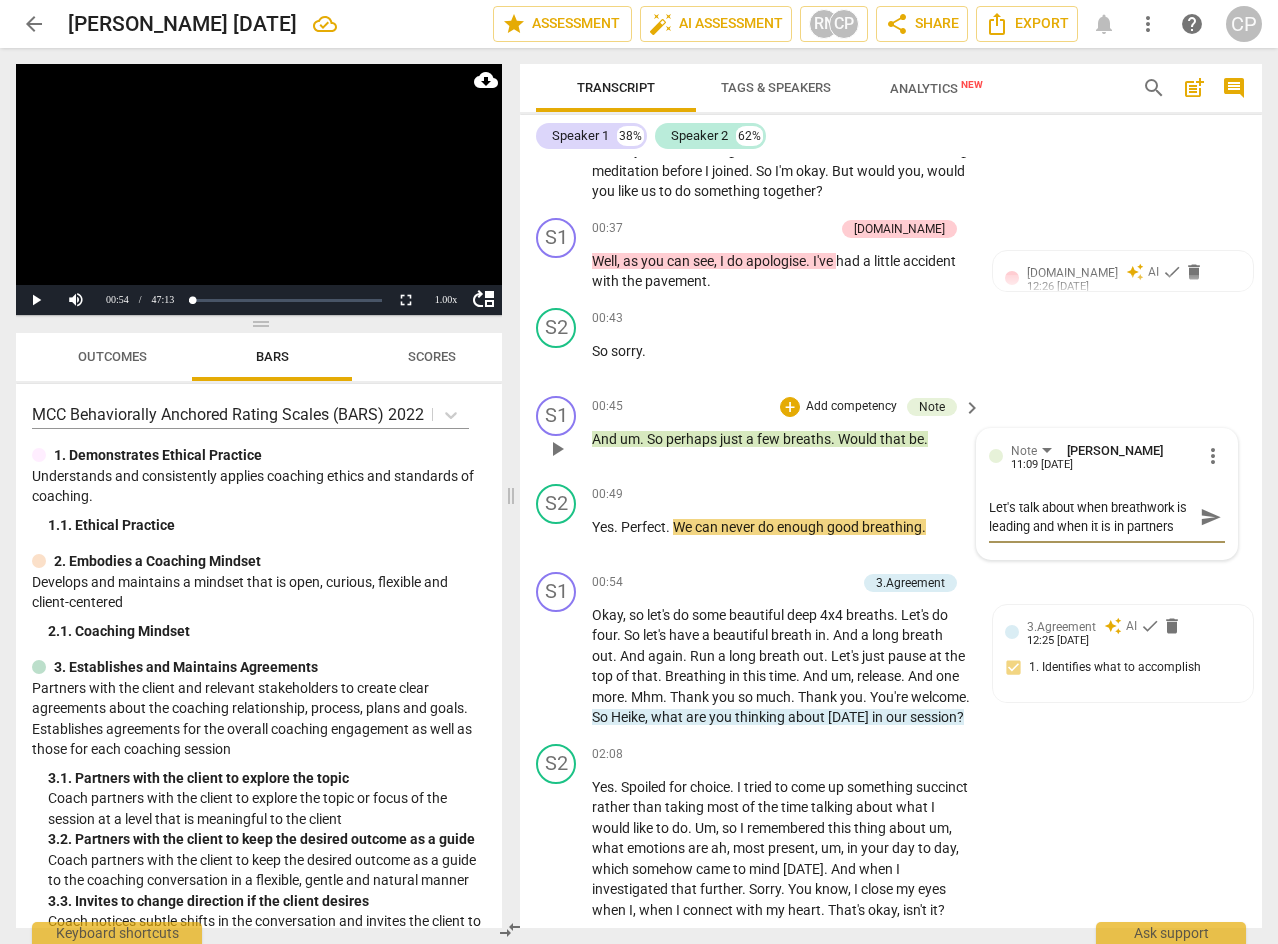 type on "Let's talk about when breathwork is leading and when it is in partnersh" 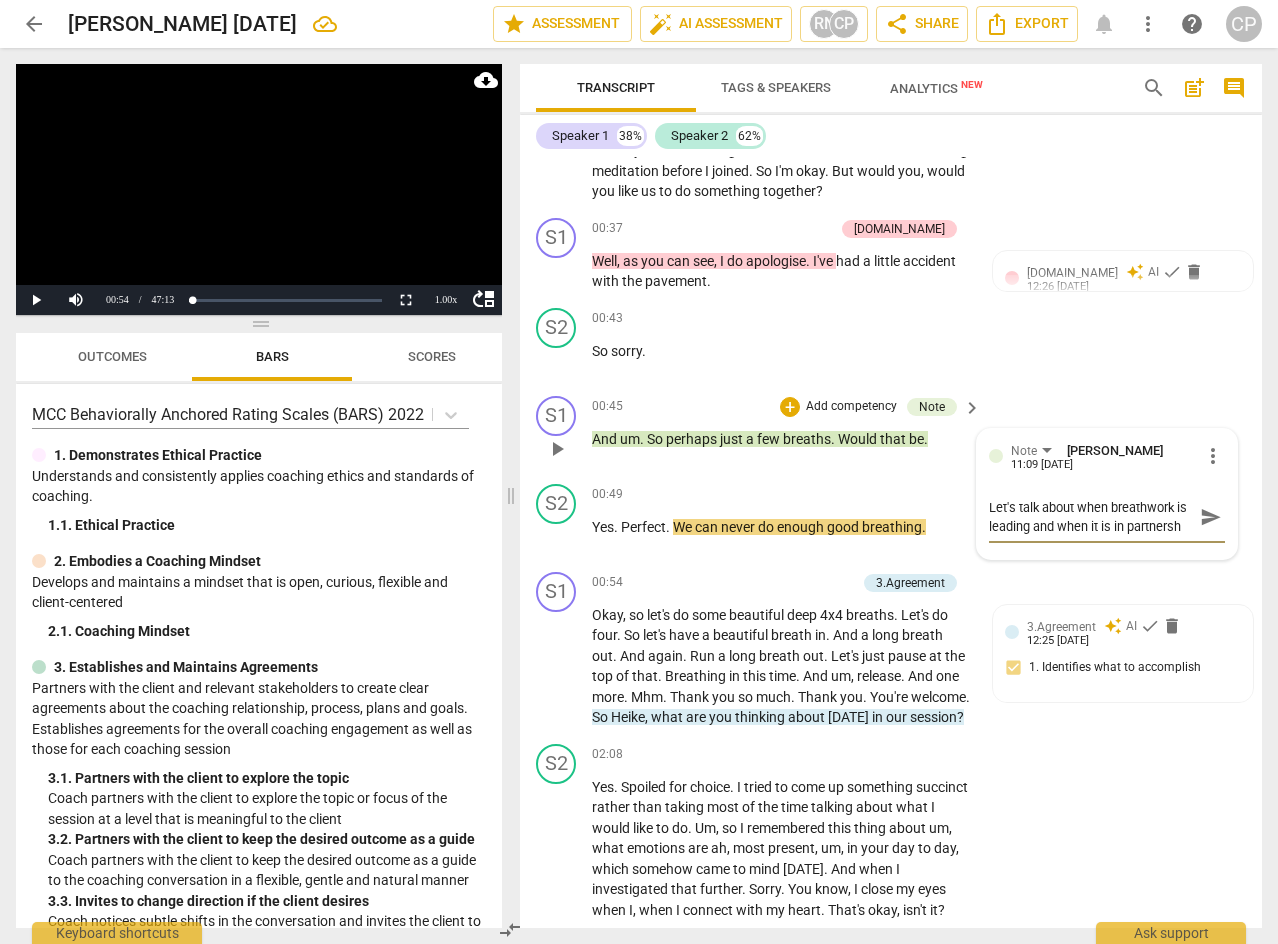 type on "Let's talk about when breathwork is leading and when it is in partnershi" 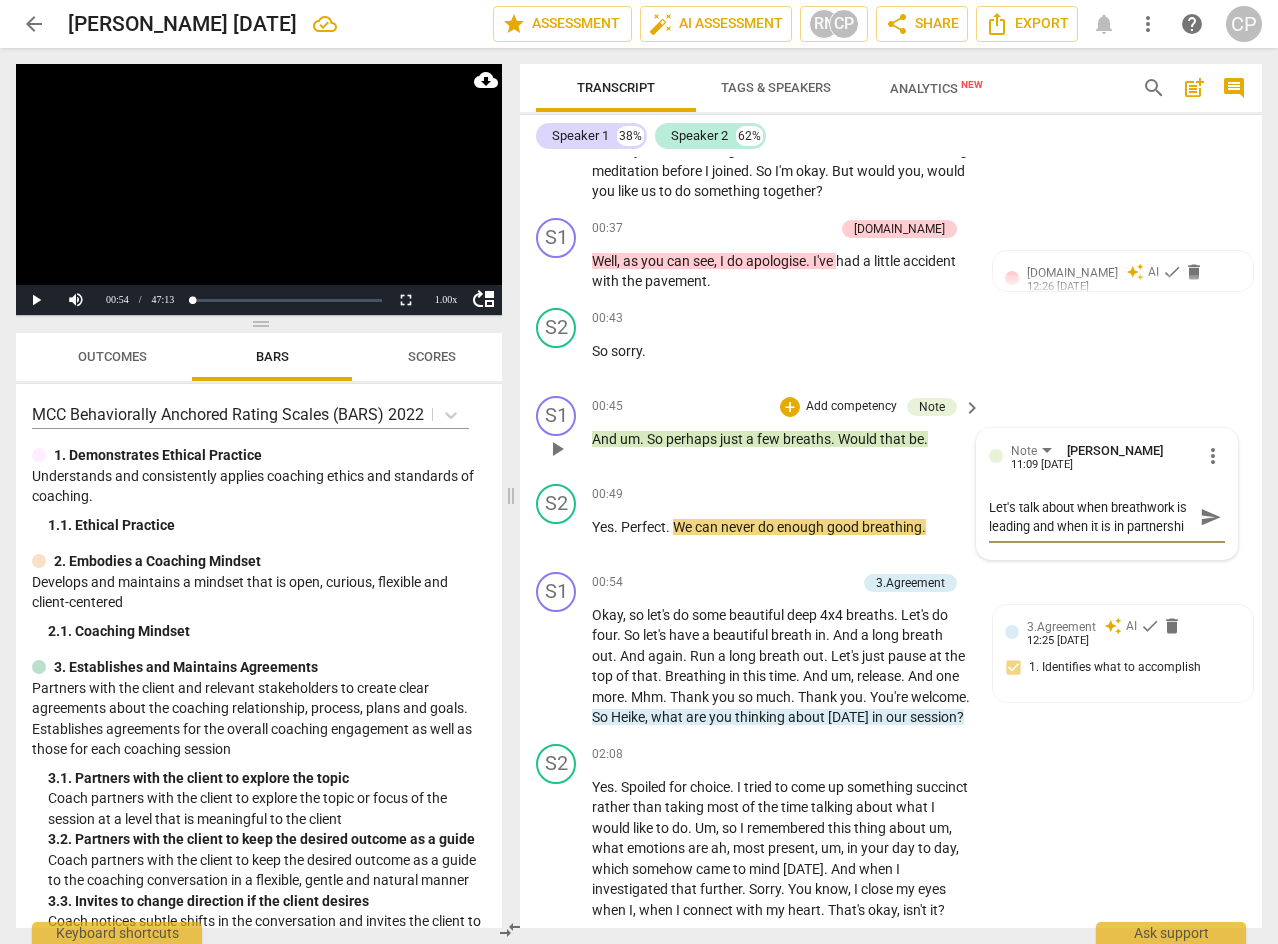 type on "Let's talk about when breathwork is leading and when it is in partnership" 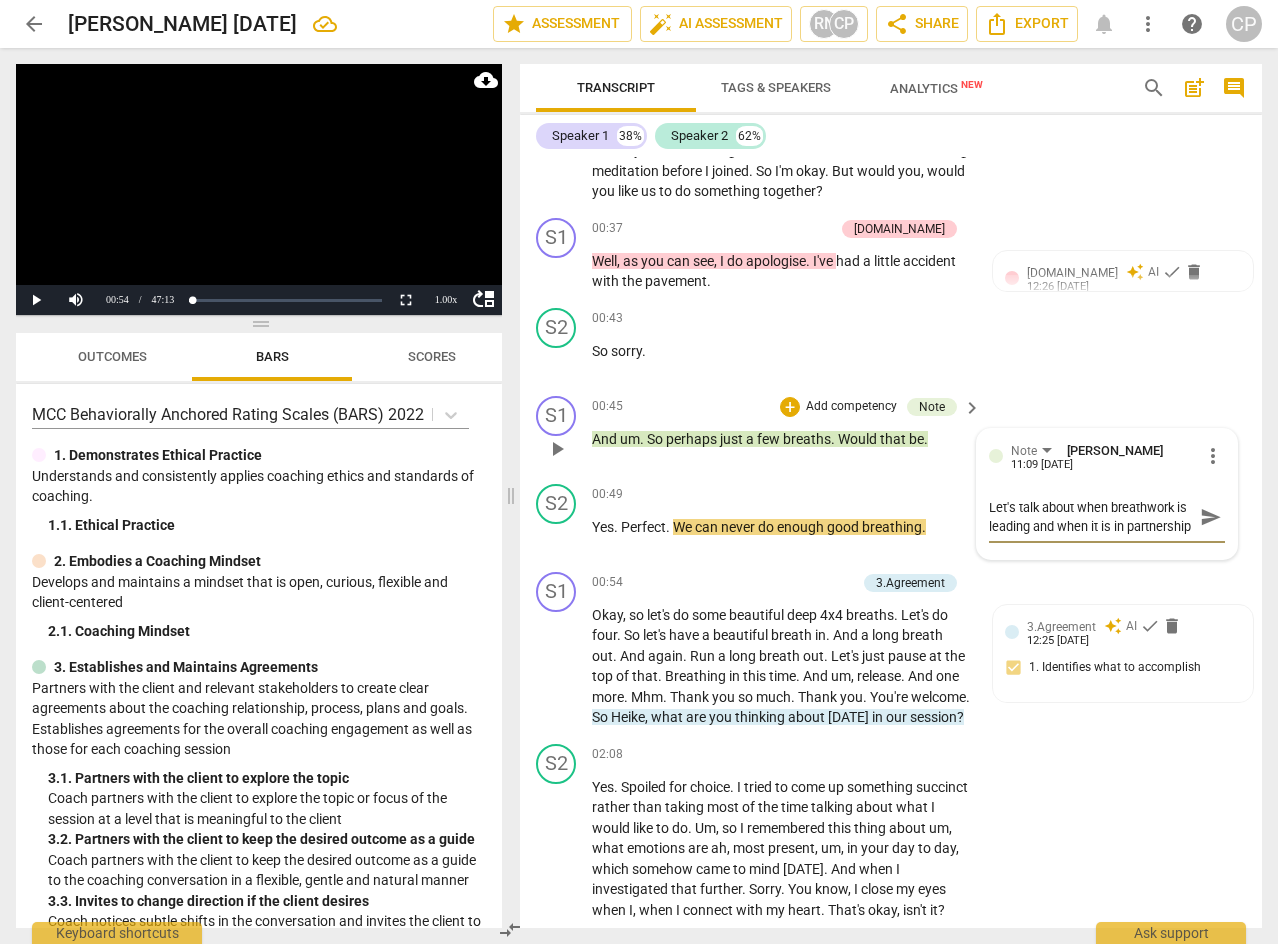 type on "Let's talk about when breathwork is leading and when it is in partnership" 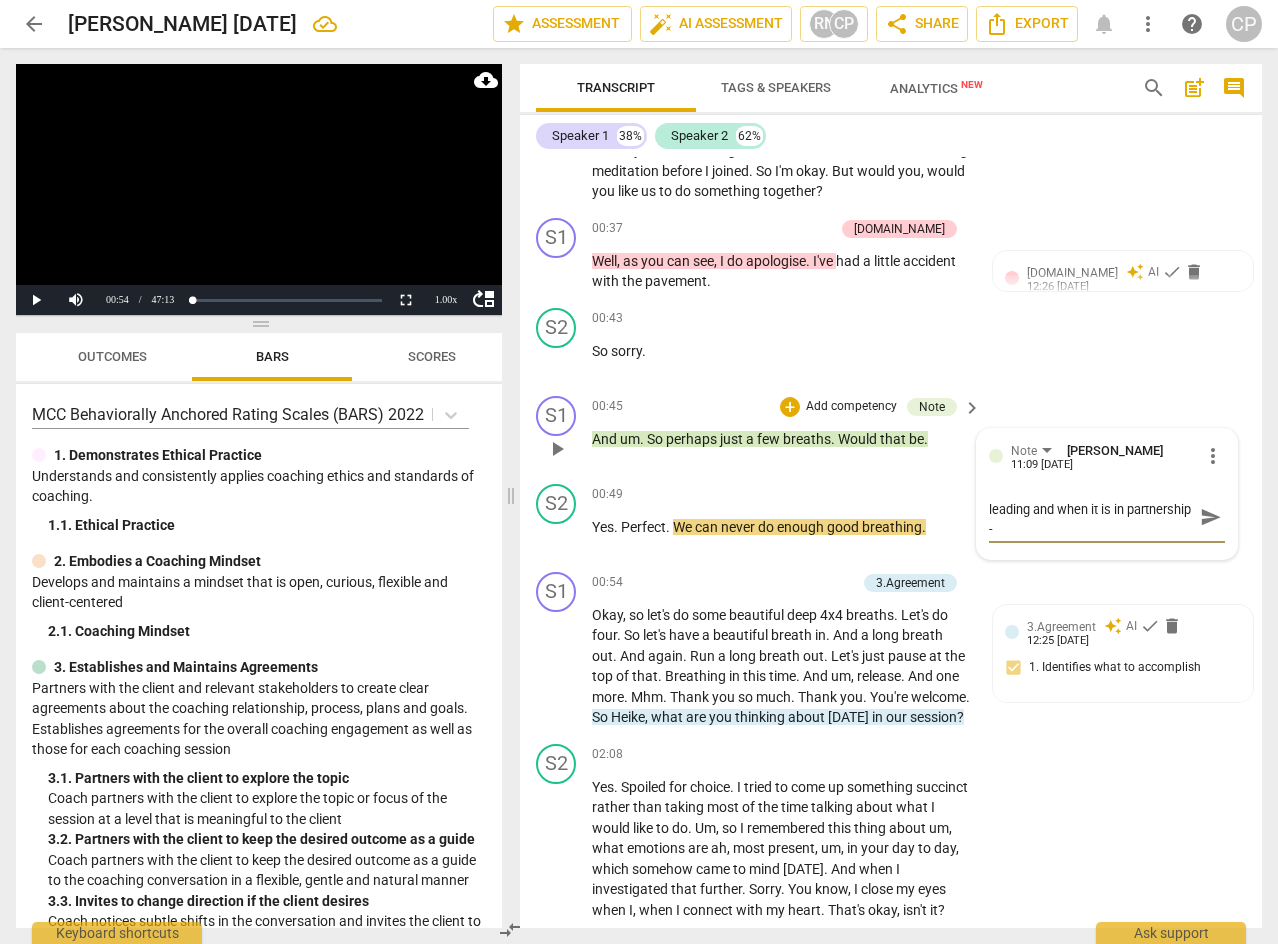 type on "Let's talk about when breathwork is leading and when it is in partnership -" 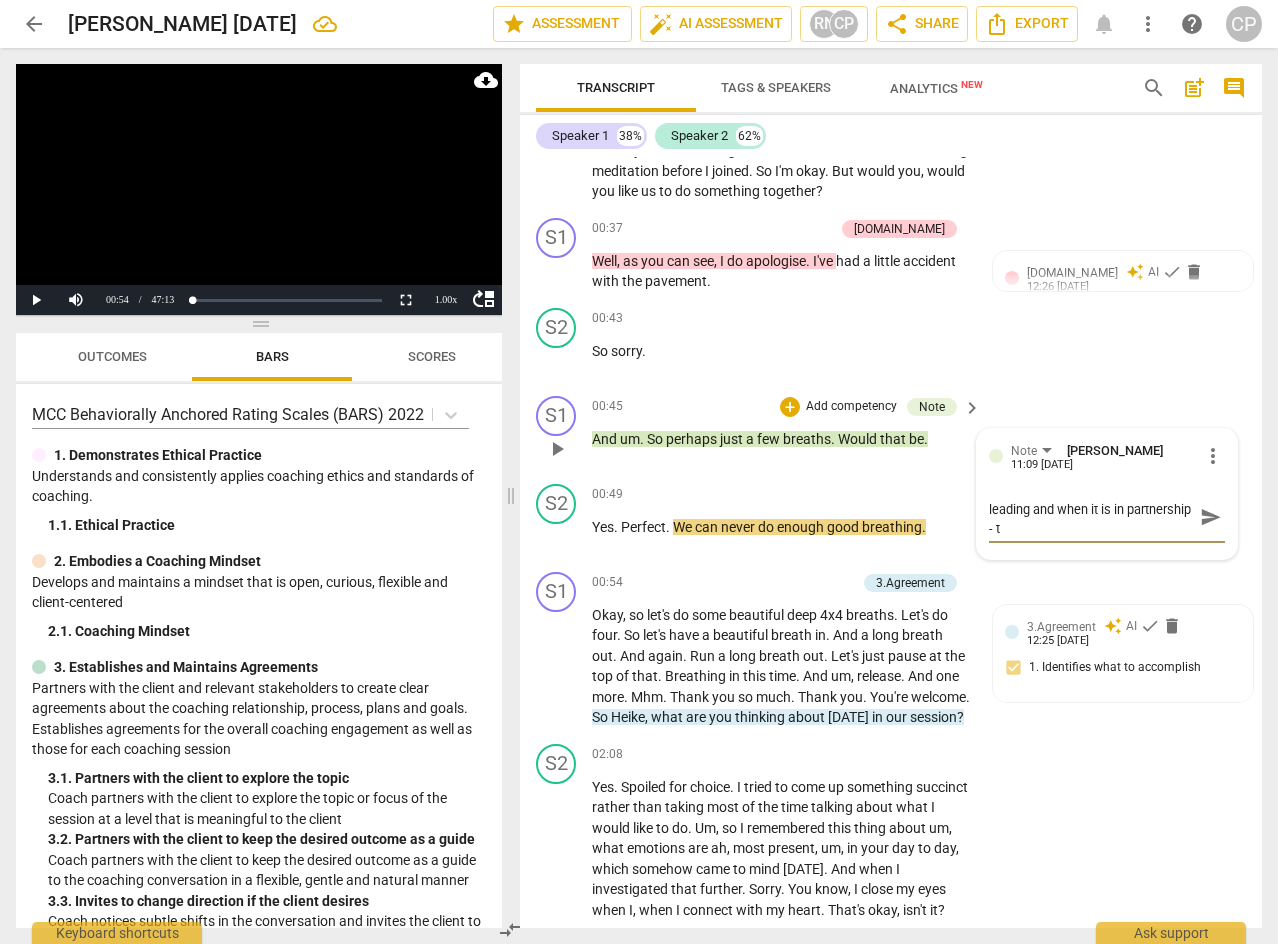 type on "Let's talk about when breathwork is leading and when it is in partnership - th" 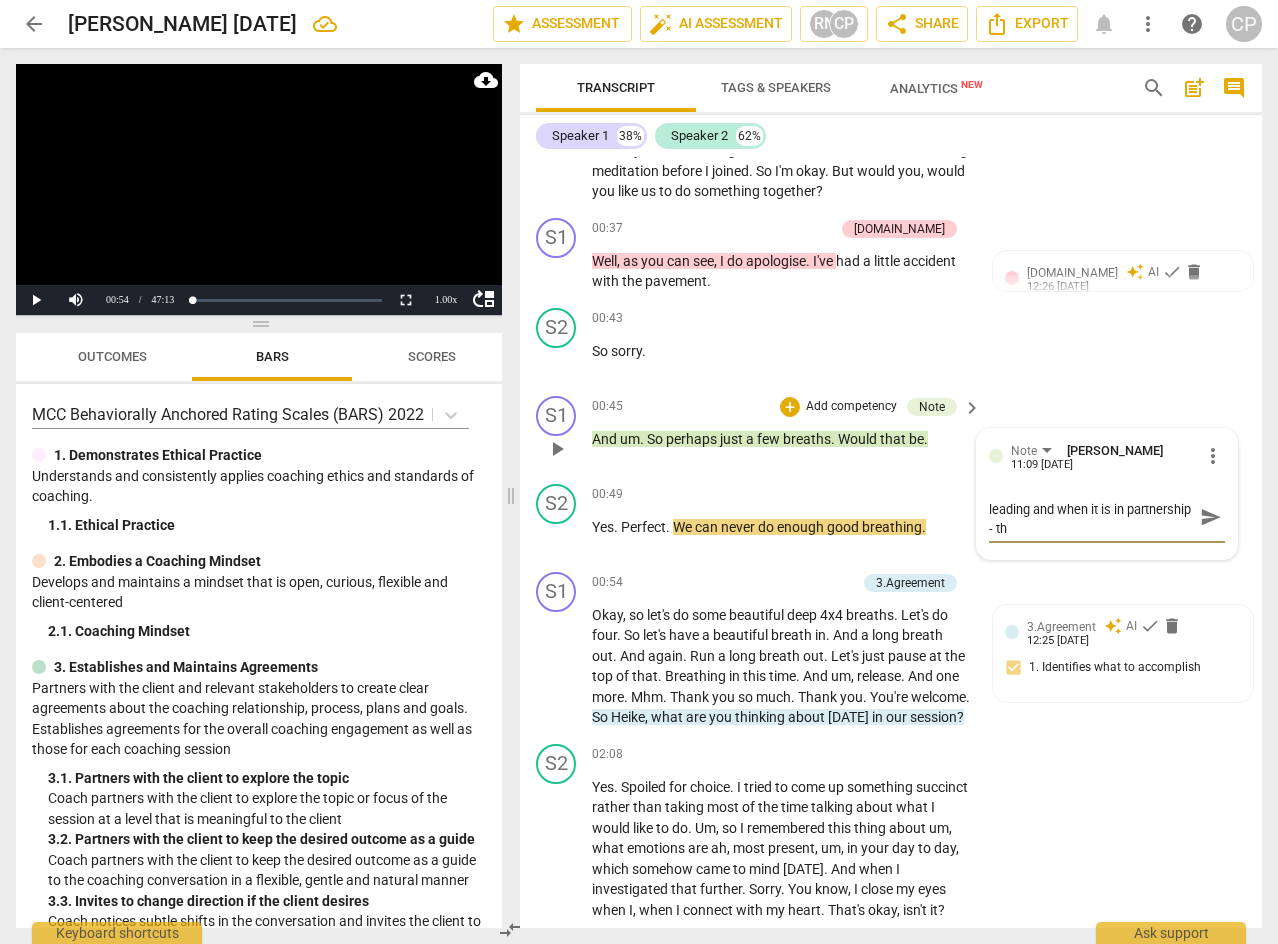 type on "Let's talk about when breathwork is leading and when it is in partnership - the" 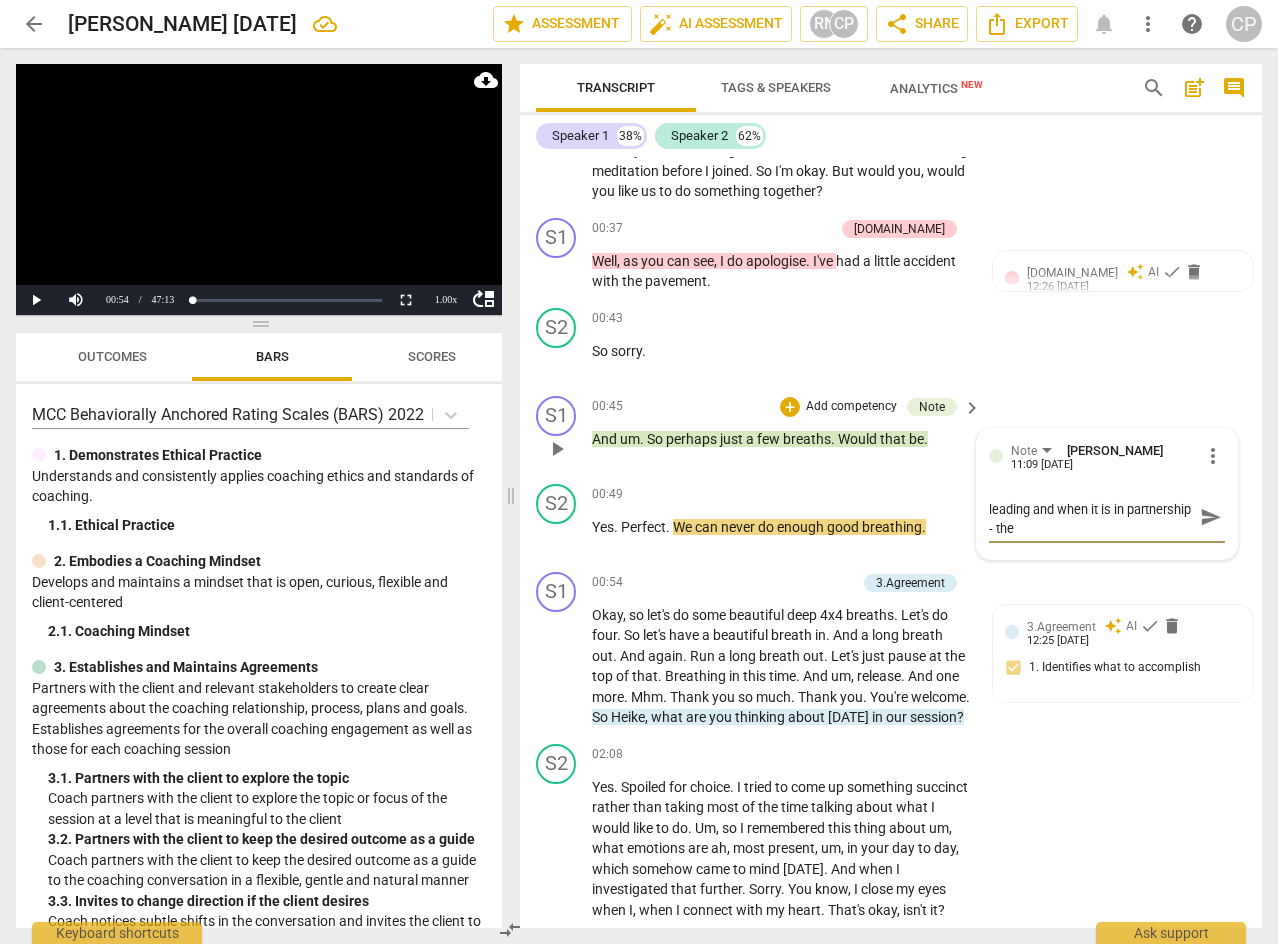 type on "Let's talk about when breathwork is leading and when it is in partnership - ther" 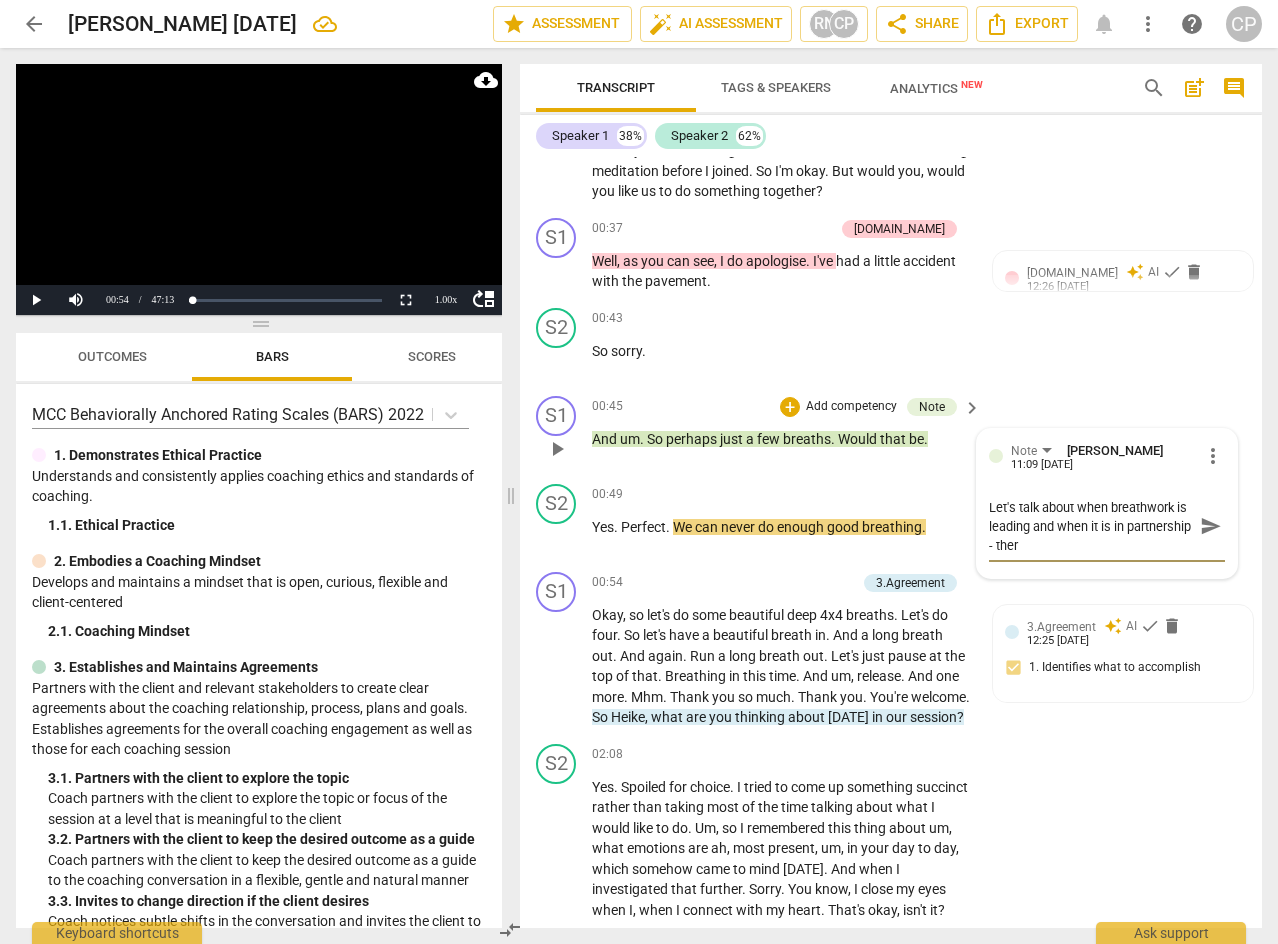 scroll, scrollTop: 0, scrollLeft: 0, axis: both 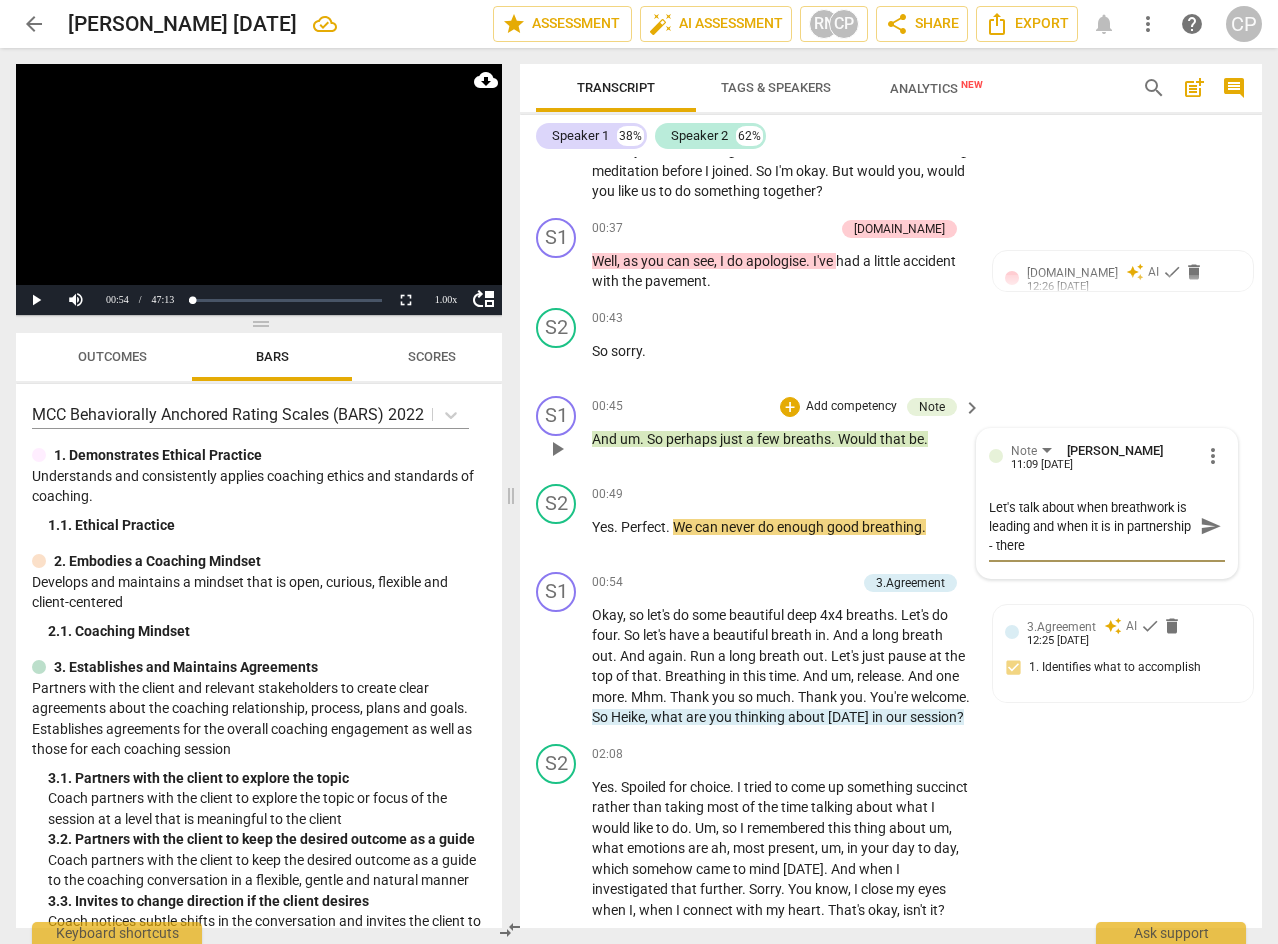 type on "Let's talk about when breathwork is leading and when it is in partnership - there'" 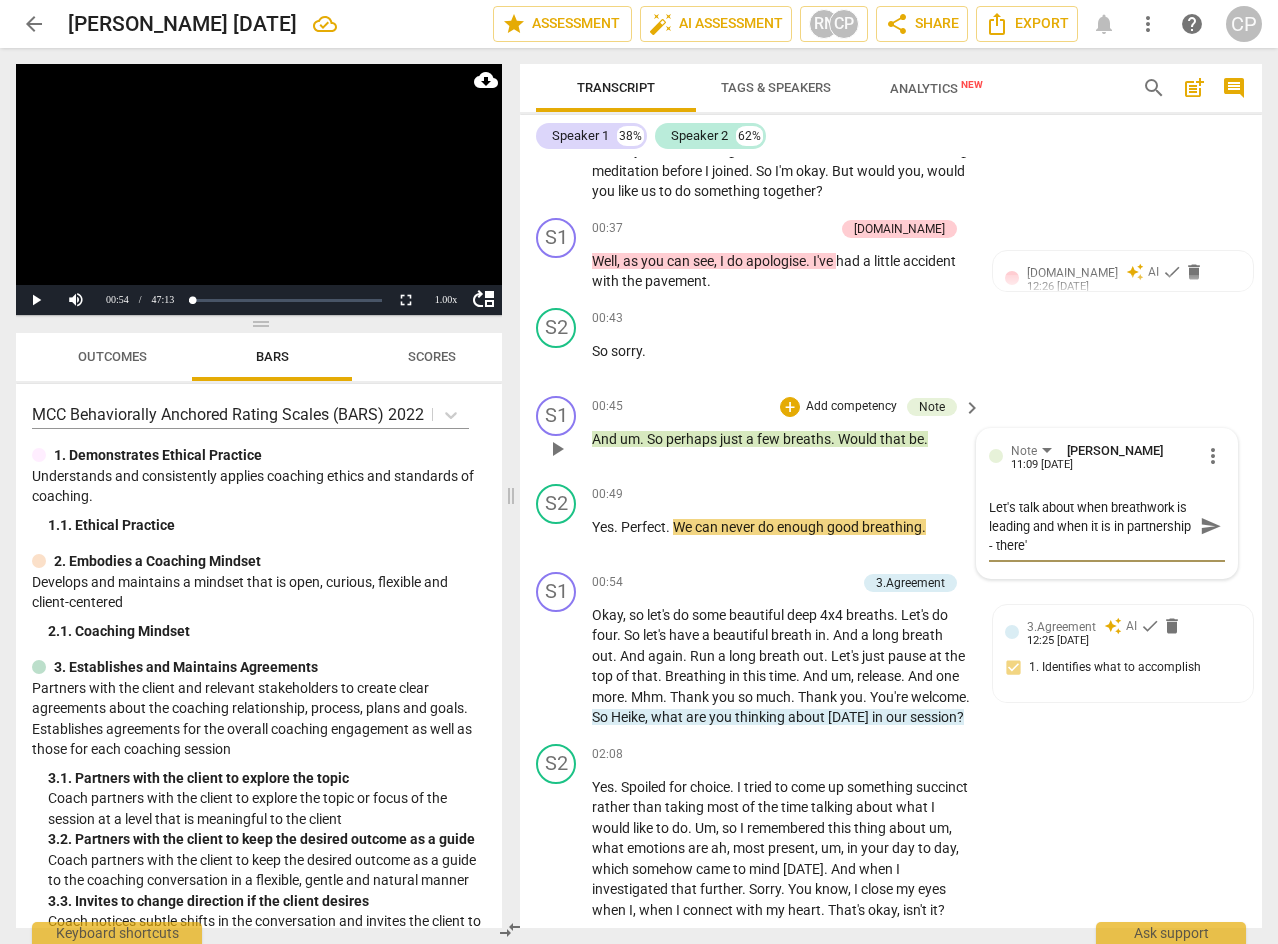 type on "Let's talk about when breathwork is leading and when it is in partnership - there's" 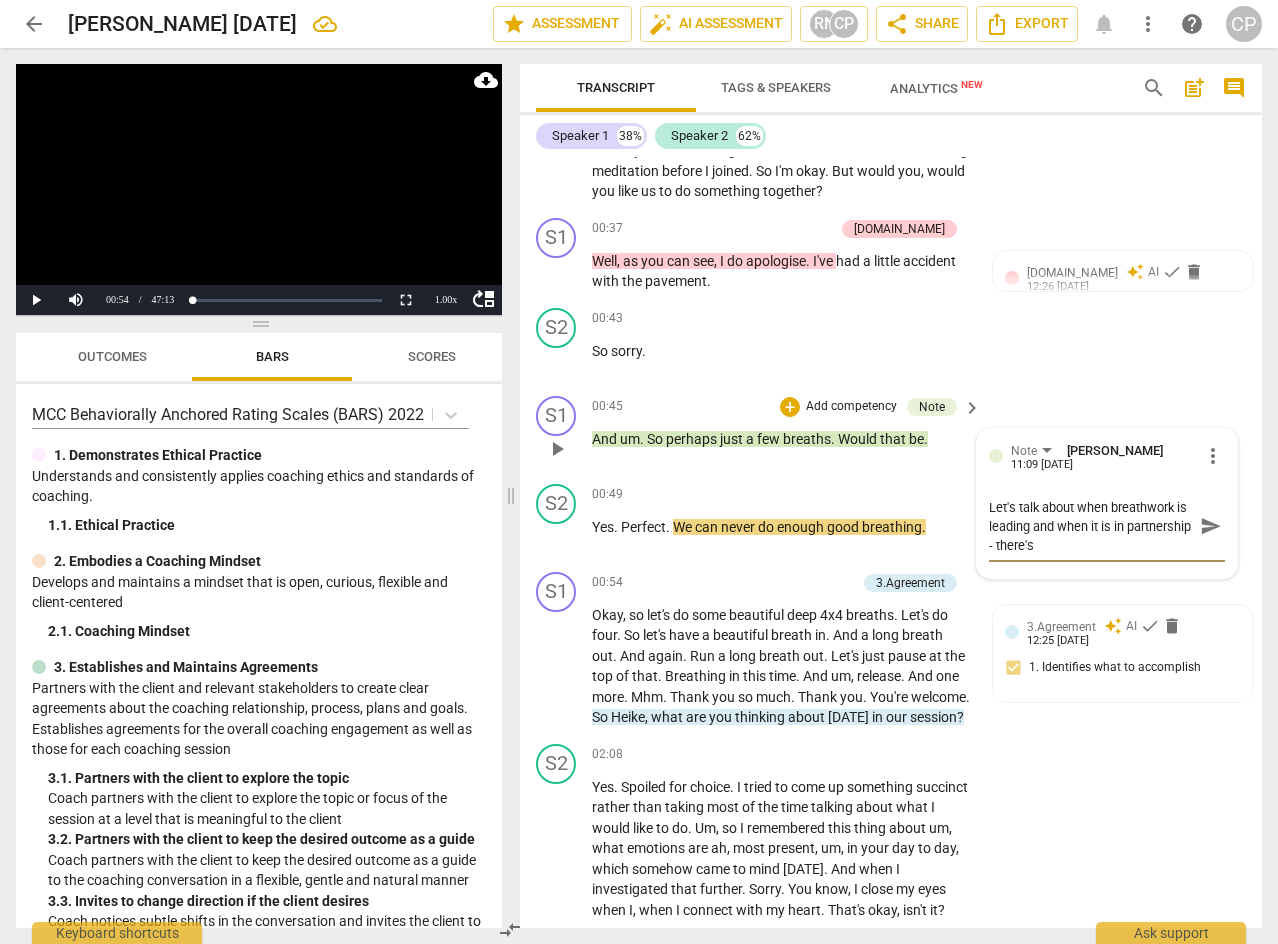 type on "Let's talk about when breathwork is leading and when it is in partnership - there's" 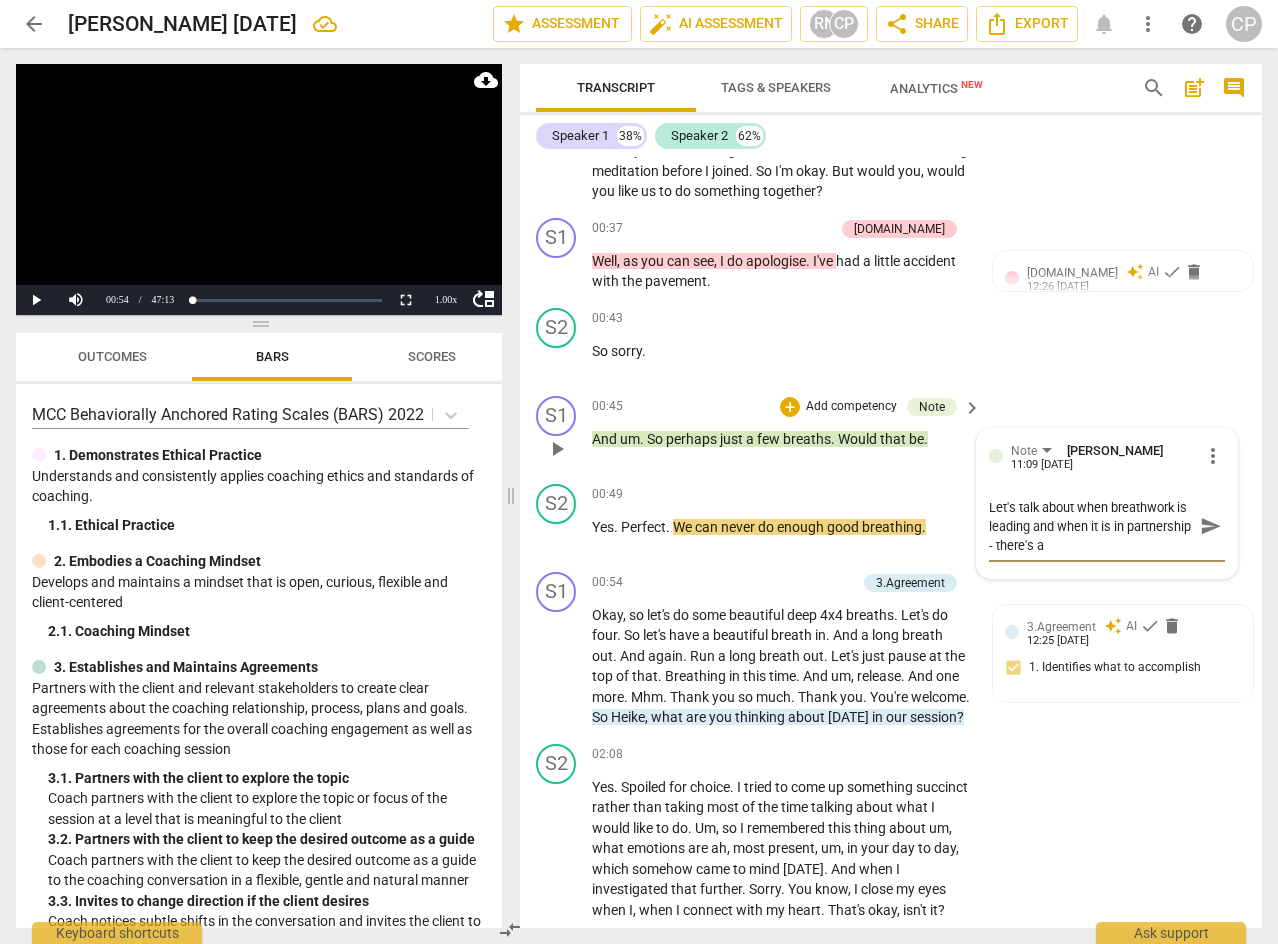 type on "Let's talk about when breathwork is leading and when it is in partnership - there's a" 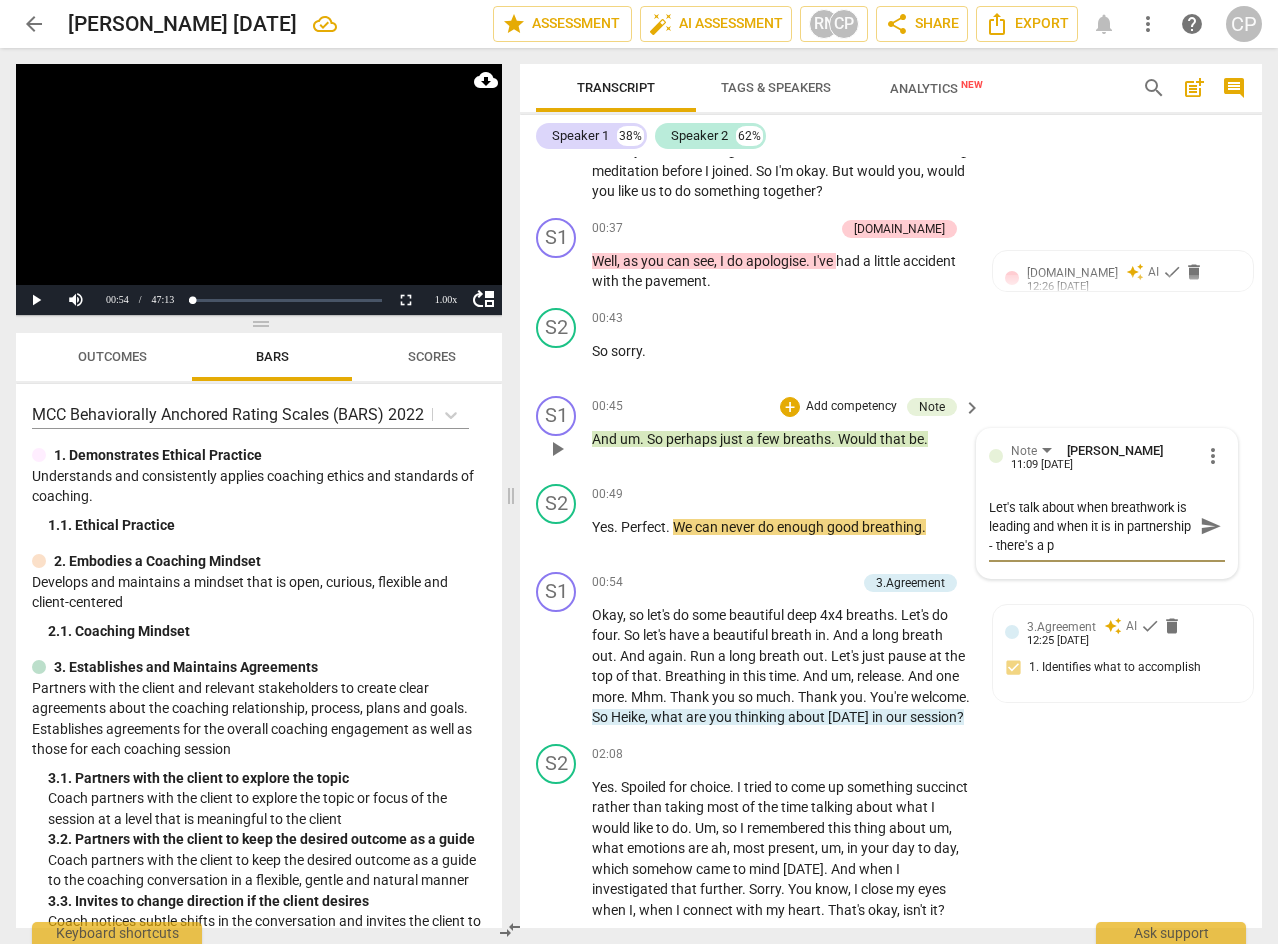 type on "Let's talk about when breathwork is leading and when it is in partnership - there's a po" 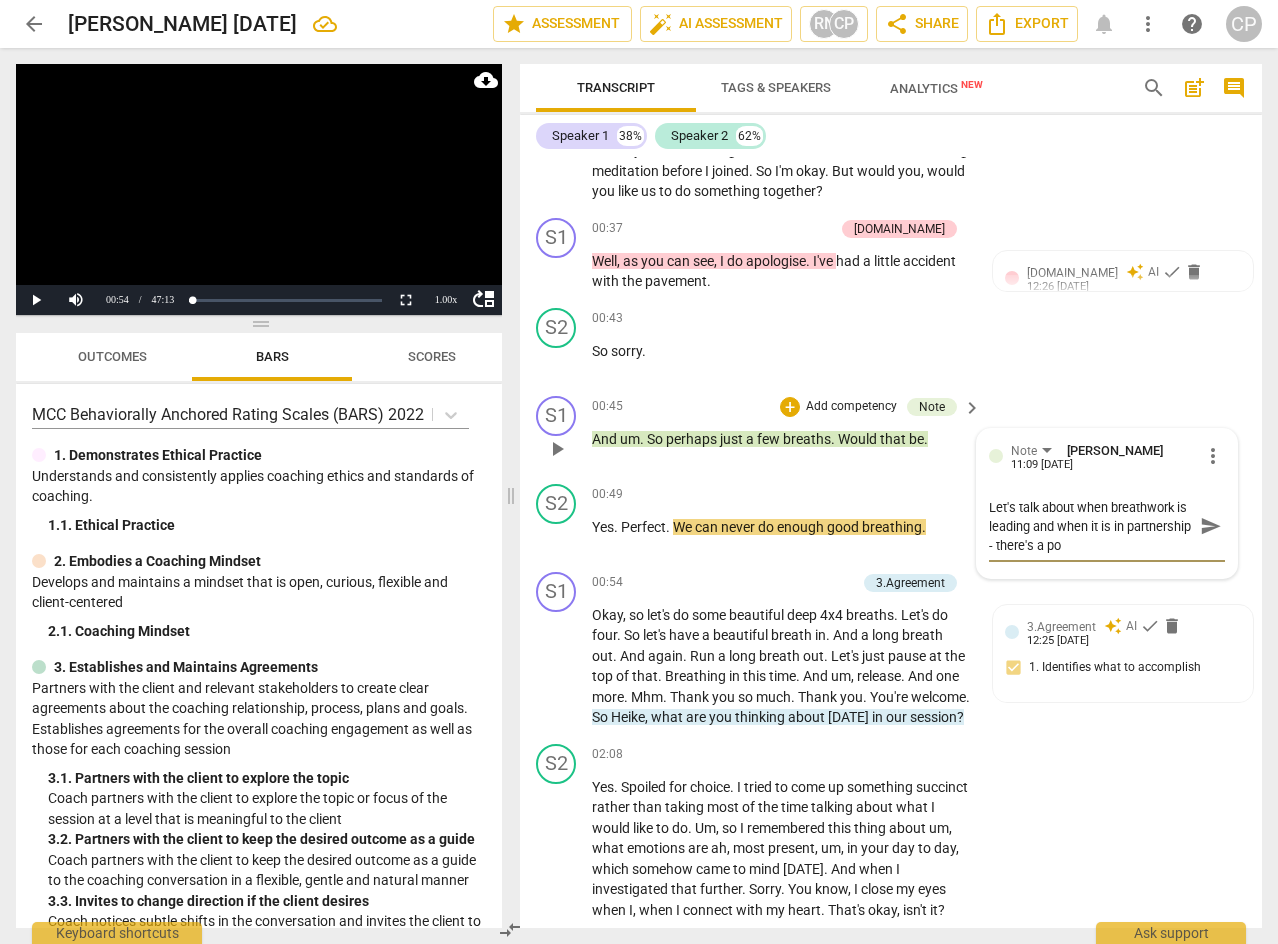 type on "Let's talk about when breathwork is leading and when it is in partnership - there's a pod" 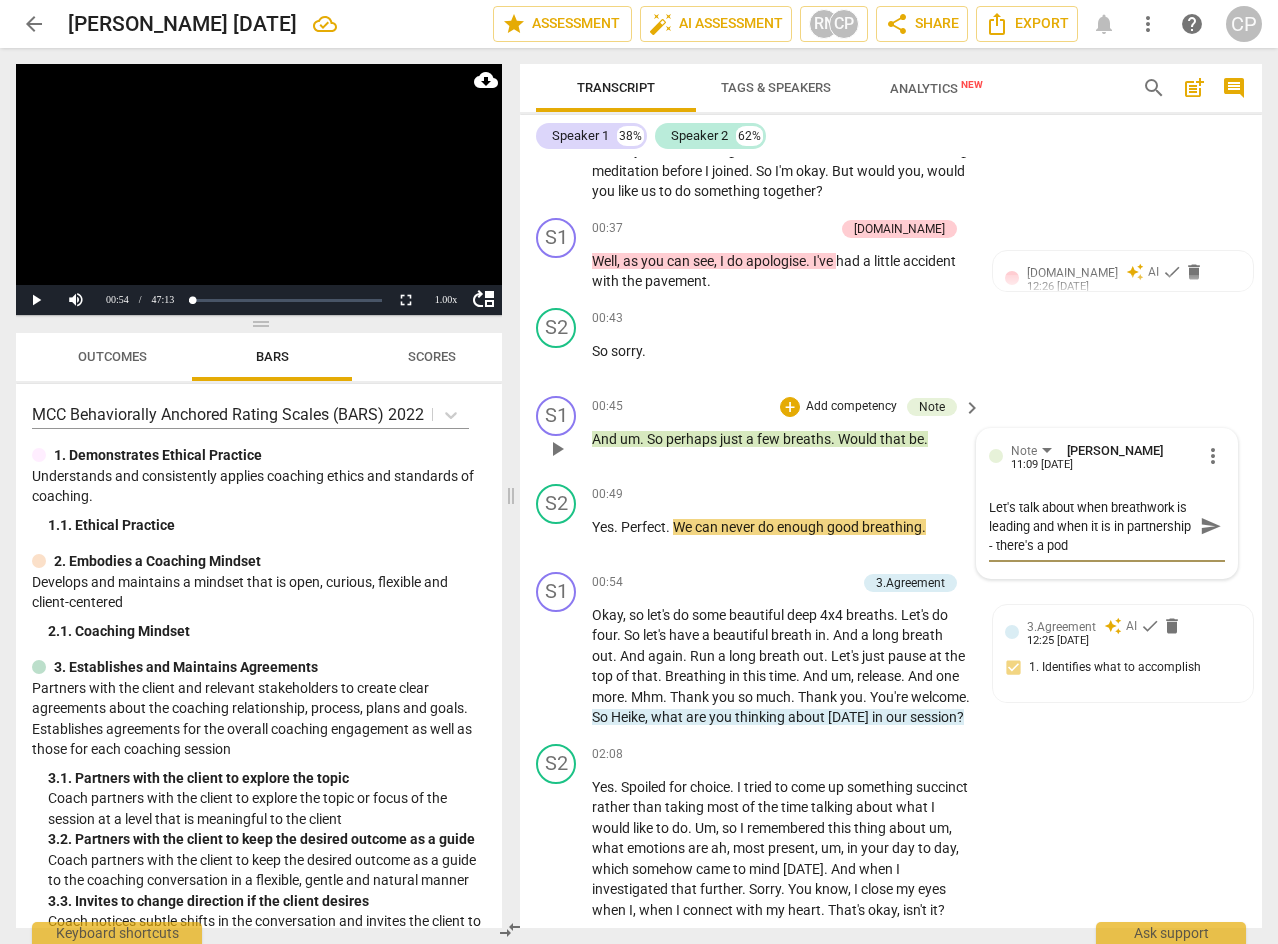 type on "Let's talk about when breathwork is leading and when it is in partnership - there's a podc" 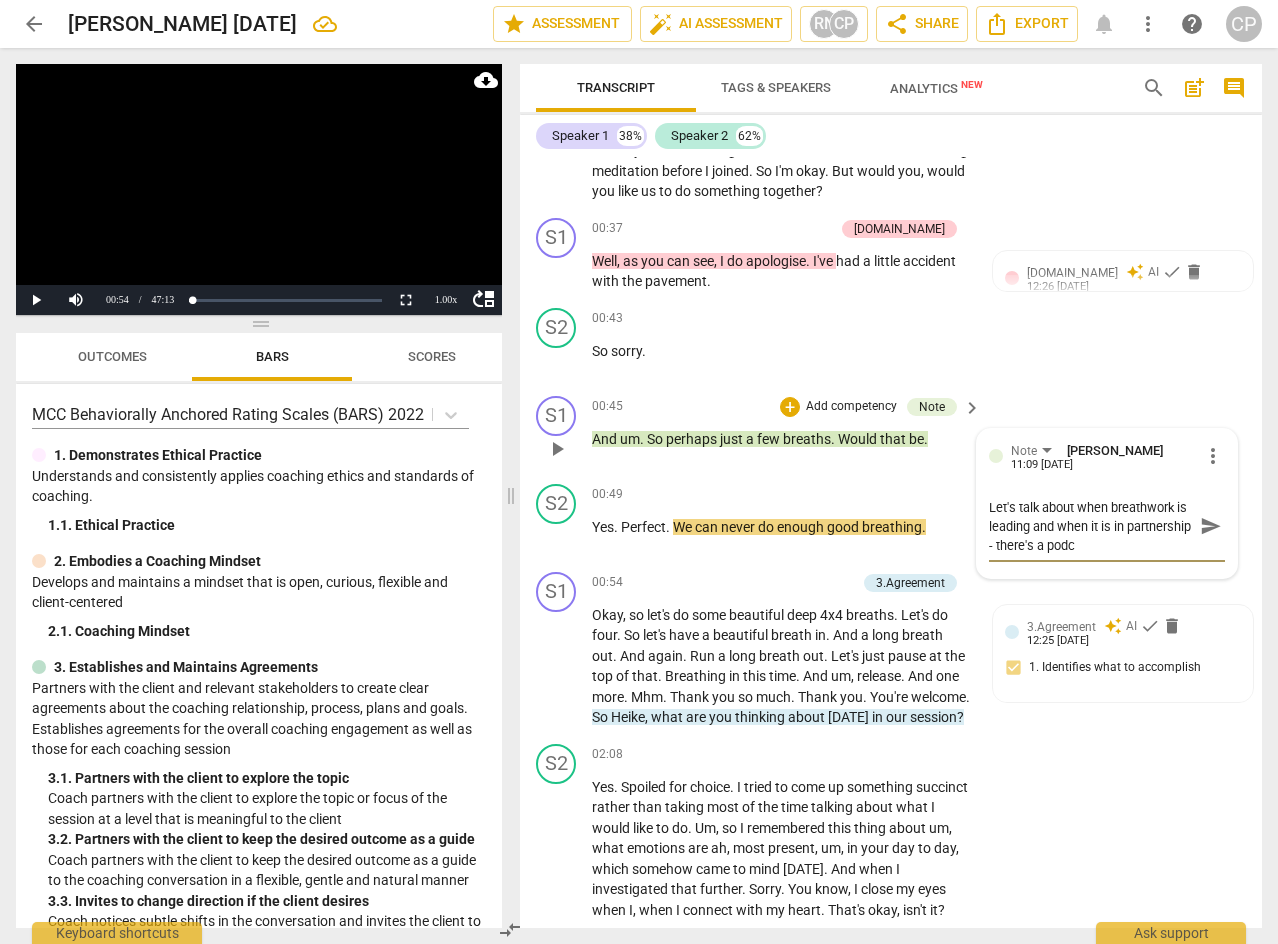 type on "Let's talk about when breathwork is leading and when it is in partnership - there's a podca" 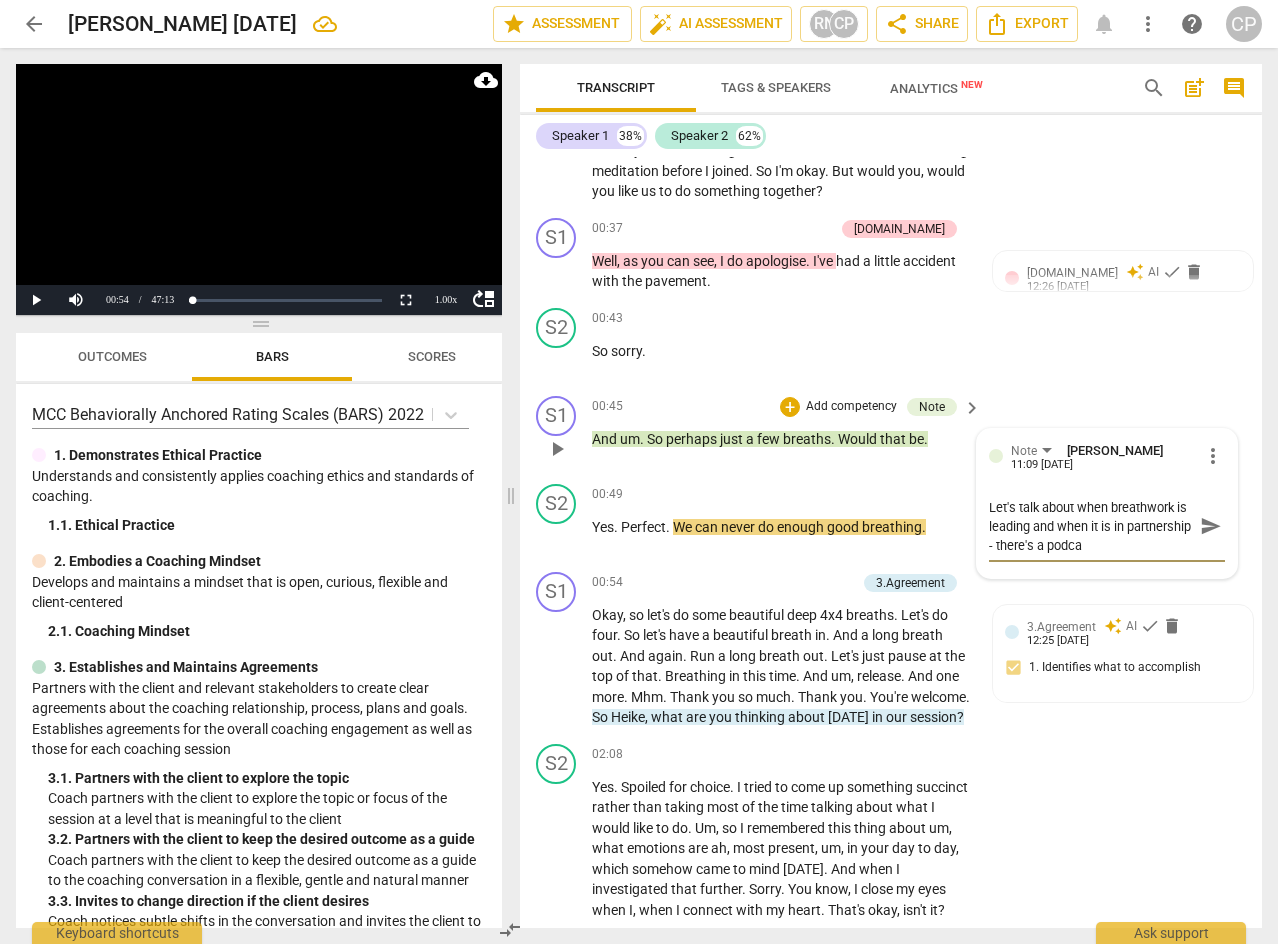 type on "Let's talk about when breathwork is leading and when it is in partnership - there's a podcas" 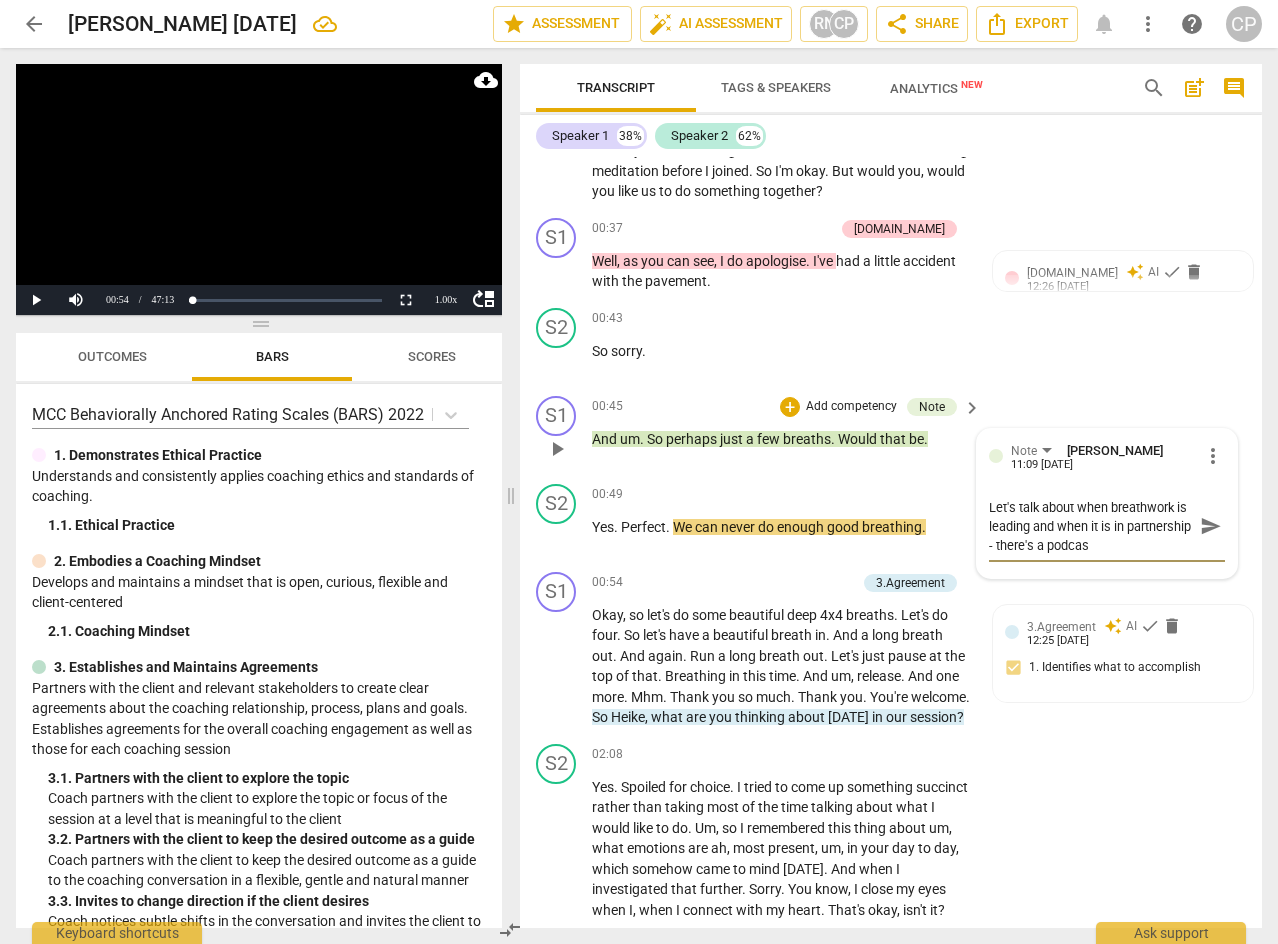 type on "Let's talk about when breathwork is leading and when it is in partnership - there's a podcast" 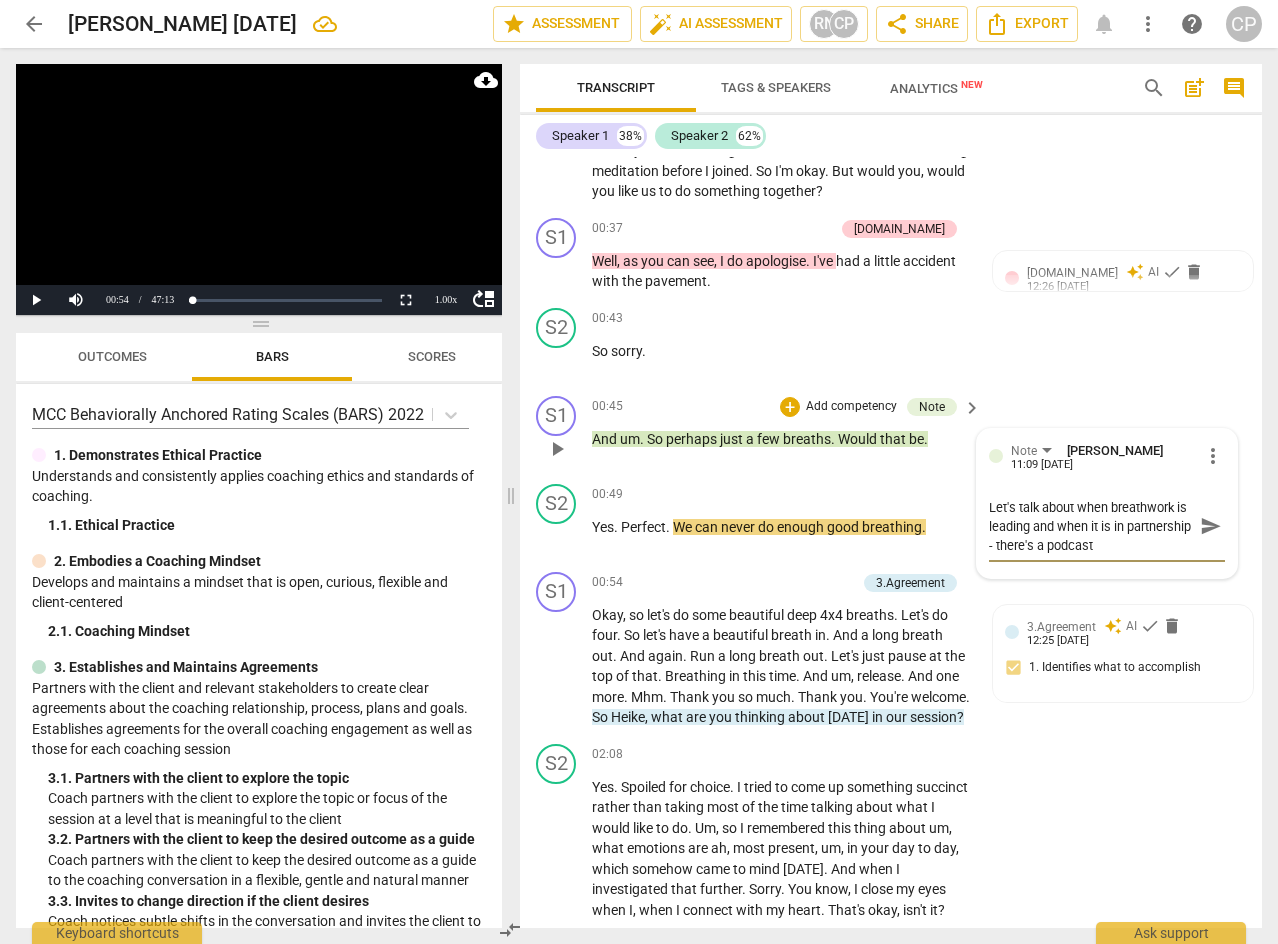 type on "Let's talk about when breathwork is leading and when it is in partnership - there's a podcast" 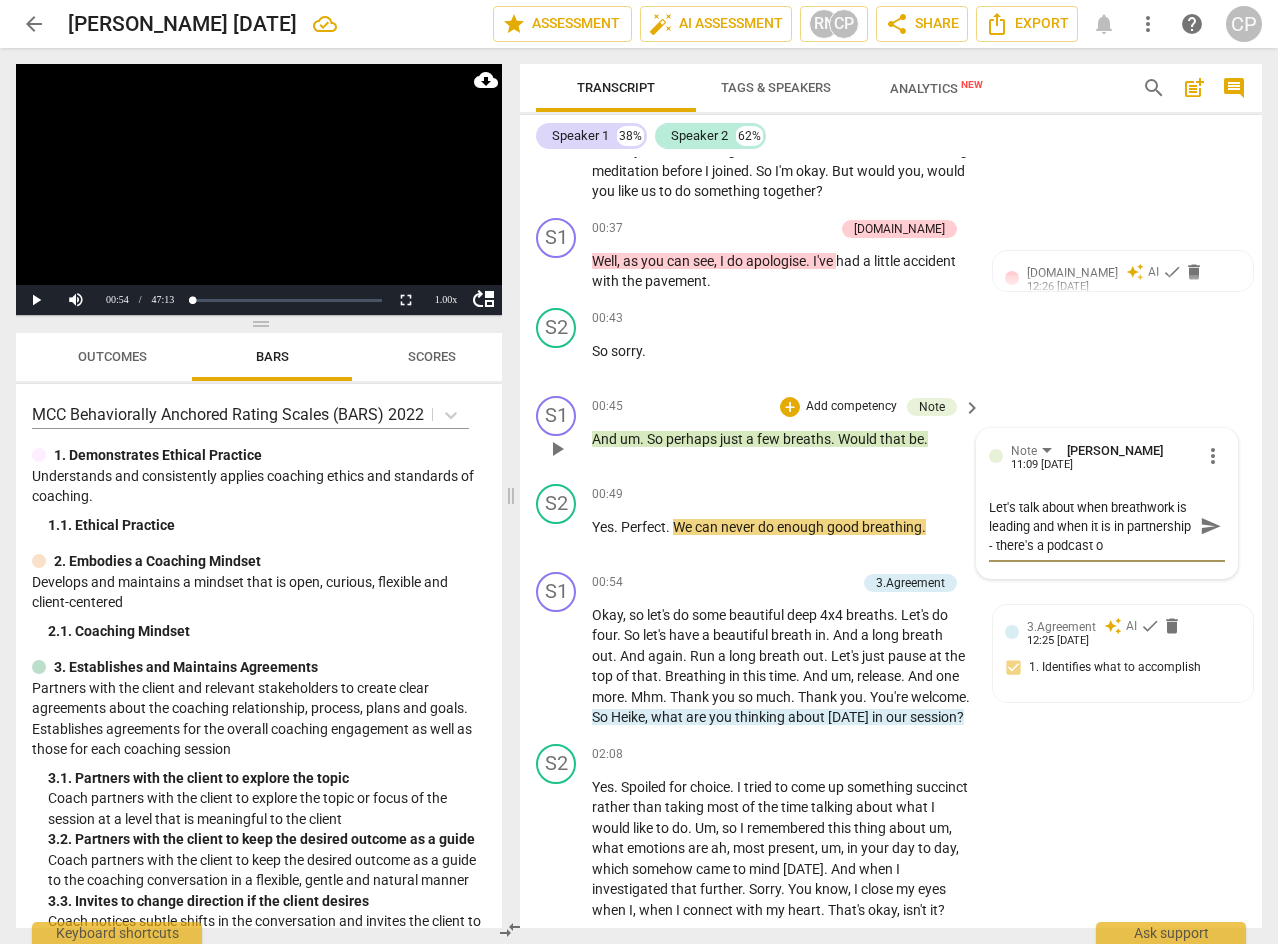 type on "Let's talk about when breathwork is leading and when it is in partnership - there's a podcast on" 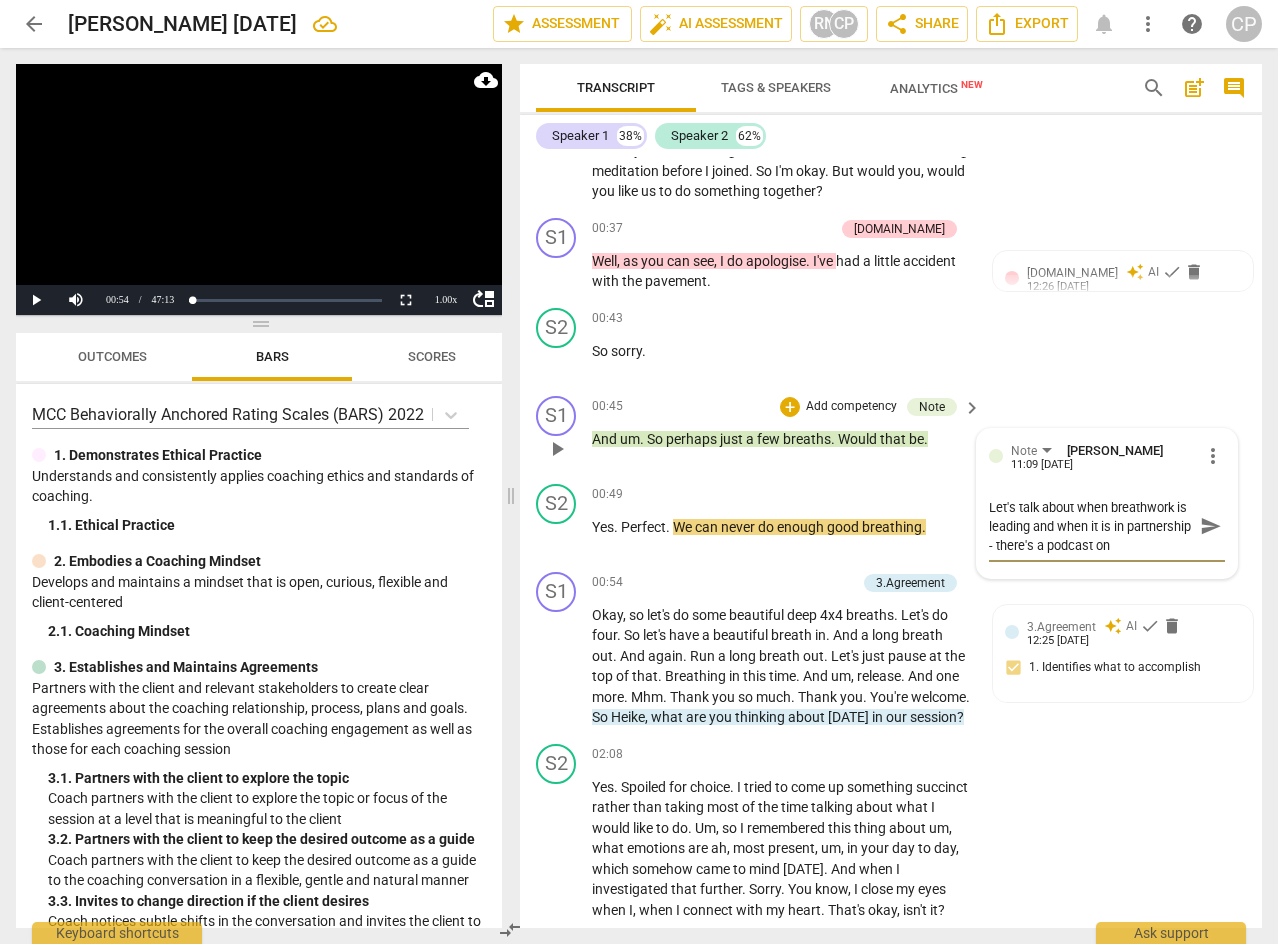 type on "Let's talk about when breathwork is leading and when it is in partnership - there's a podcast on" 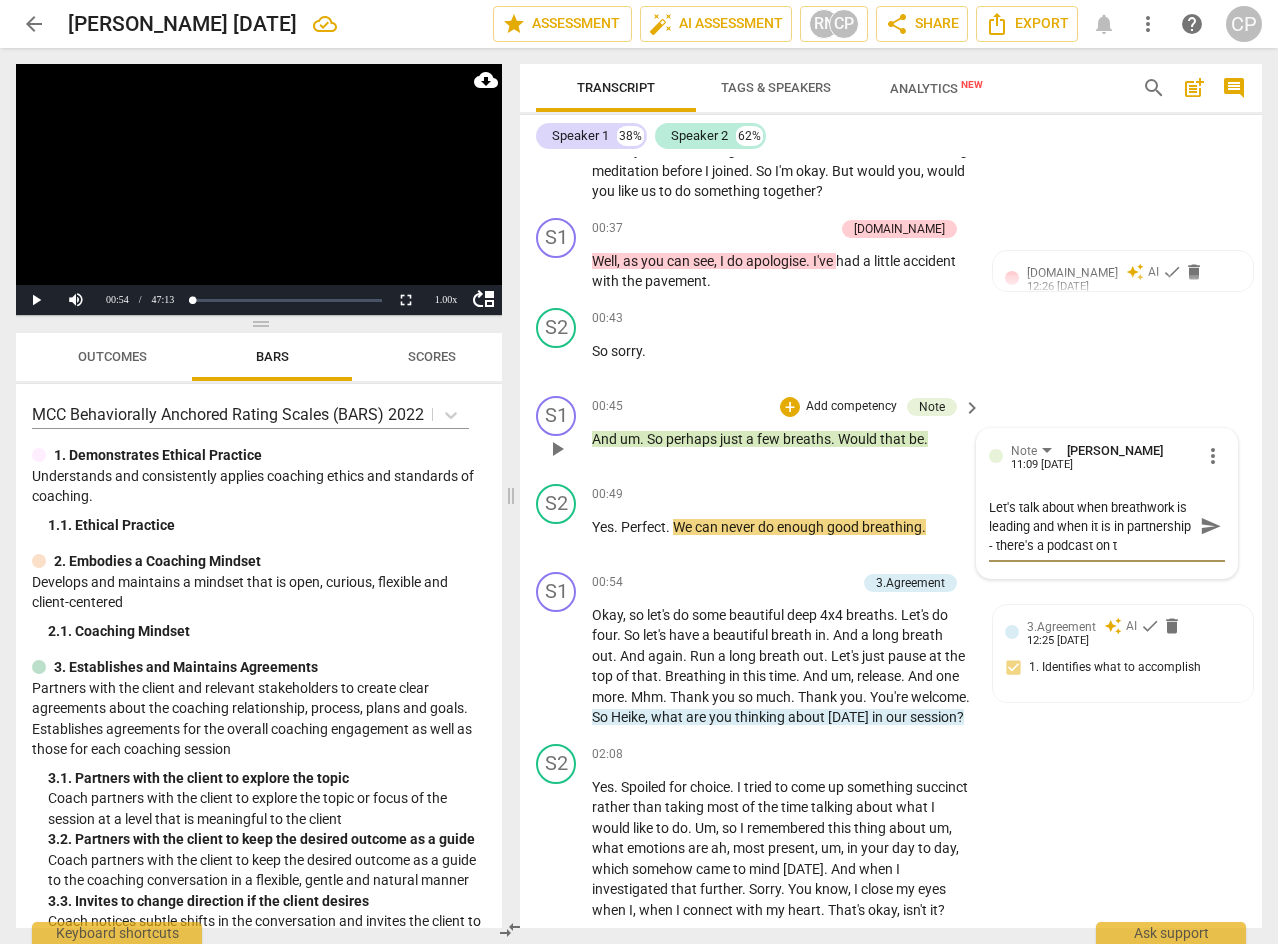 type on "Let's talk about when breathwork is leading and when it is in partnership - there's a podcast on th" 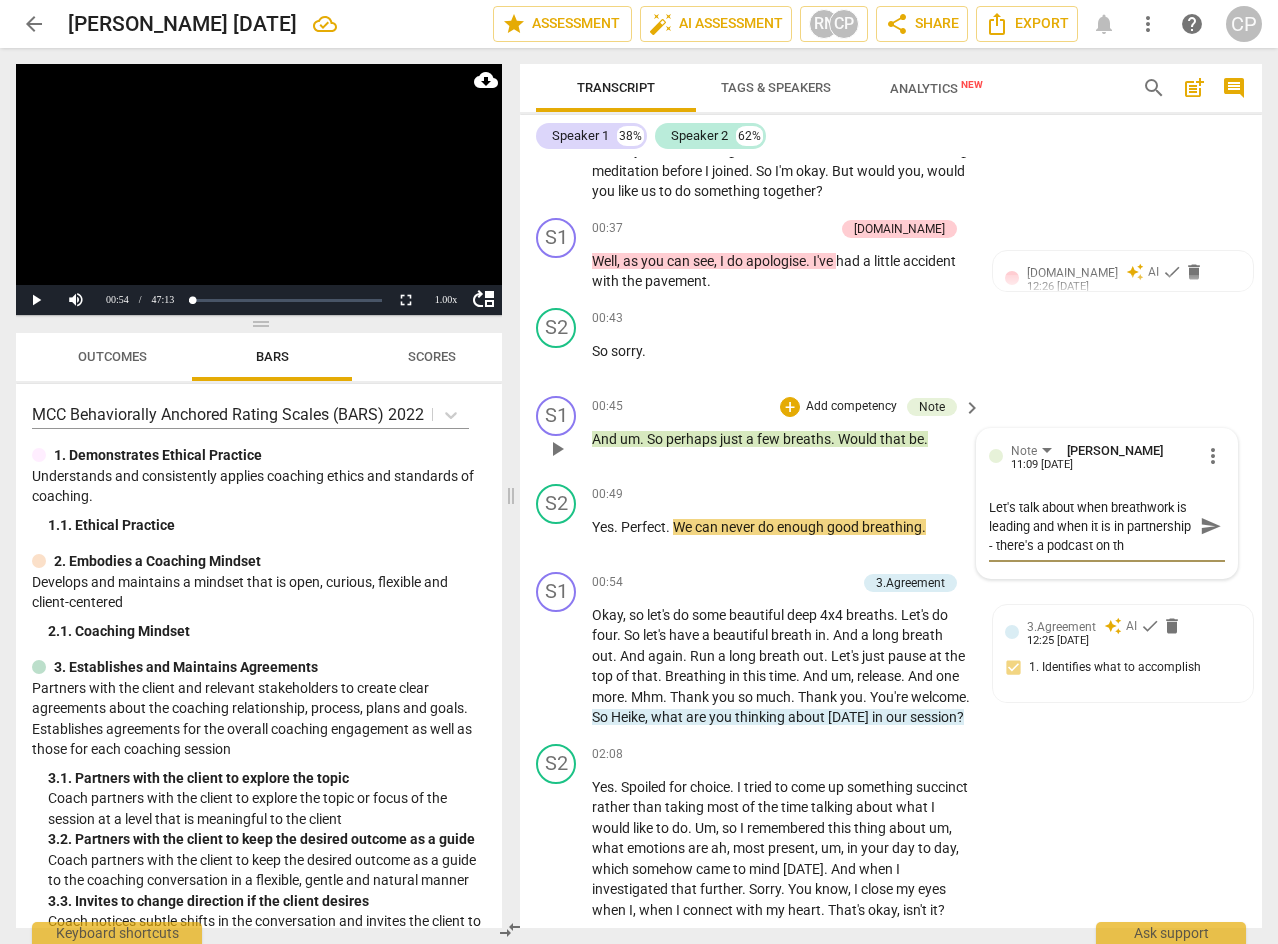 scroll, scrollTop: 17, scrollLeft: 0, axis: vertical 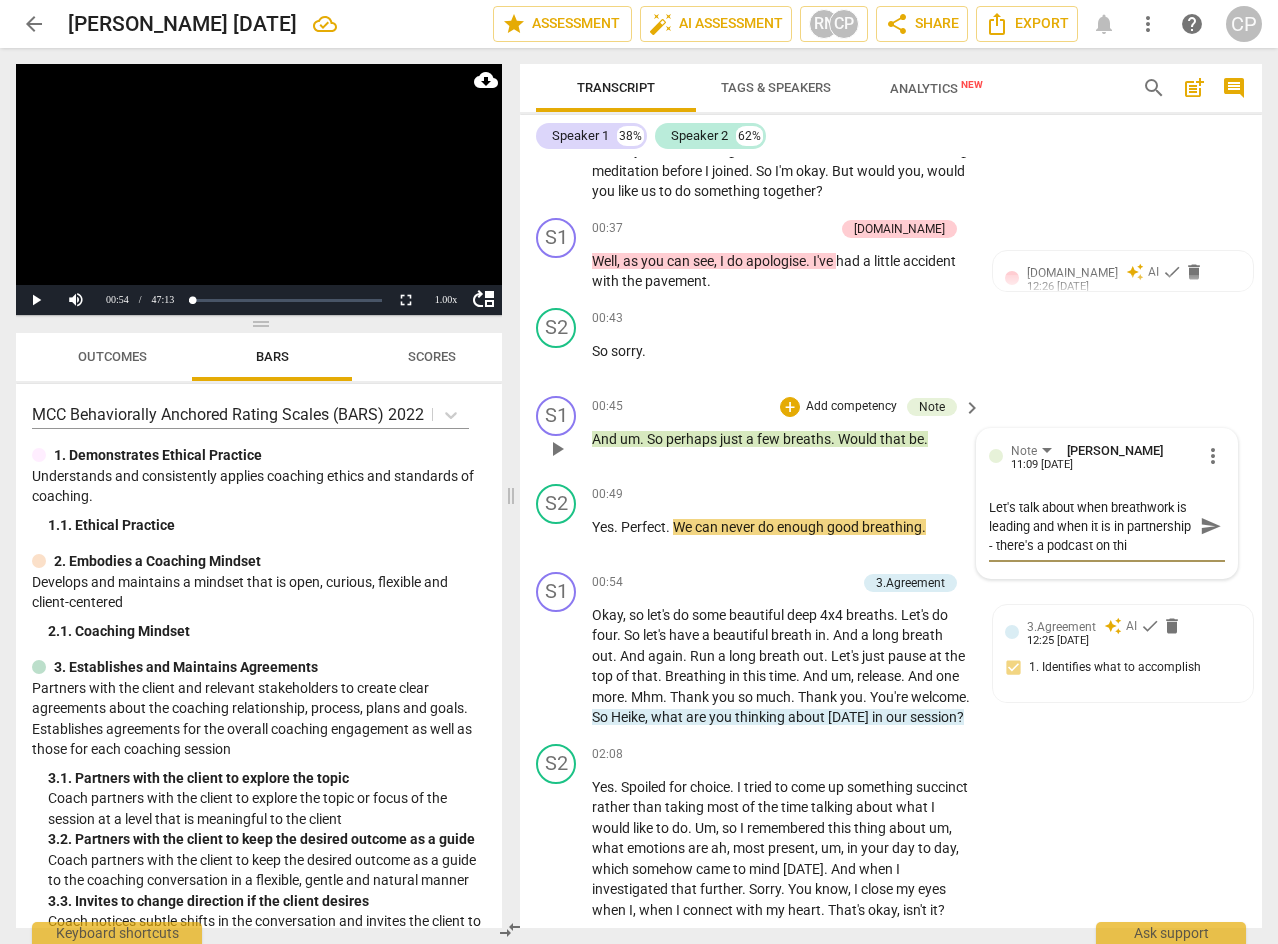 type on "Let's talk about when breathwork is leading and when it is in partnership - there's a podcast on this" 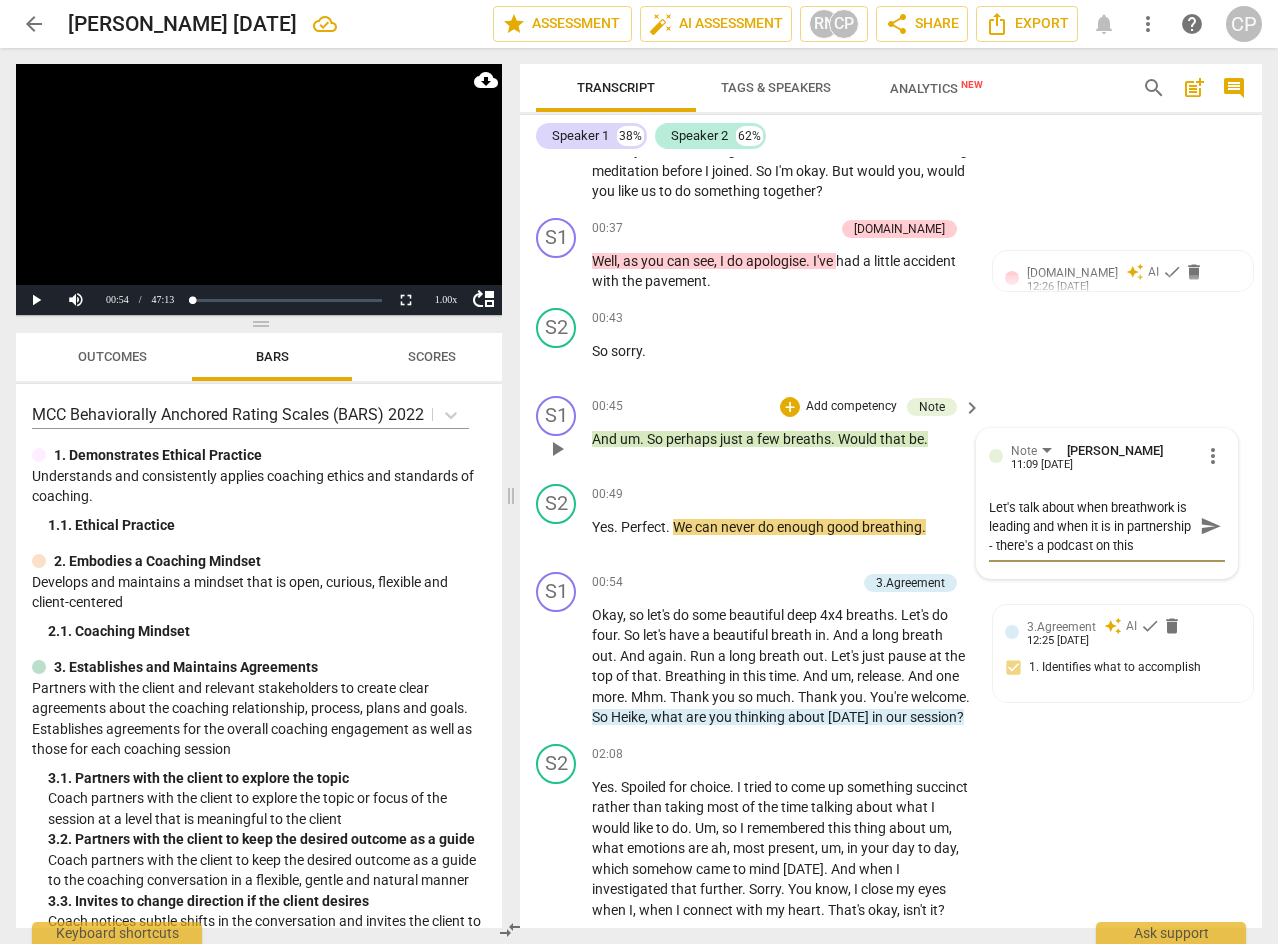 type on "Let's talk about when breathwork is leading and when it is in partnership - there's a podcast on this" 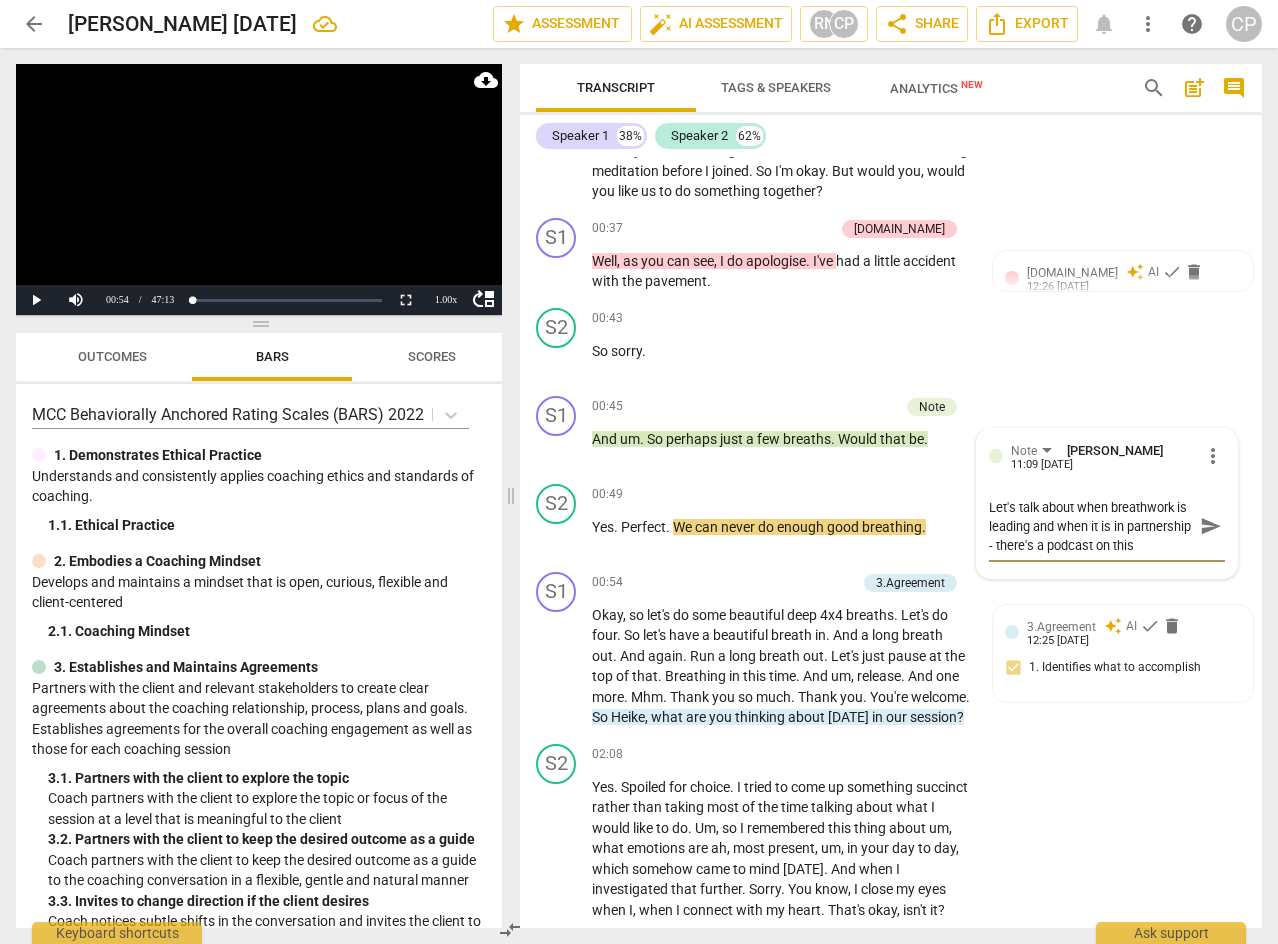 type on "Let's talk about when breathwork is leading and when it is in partnership - there's a podcast on this" 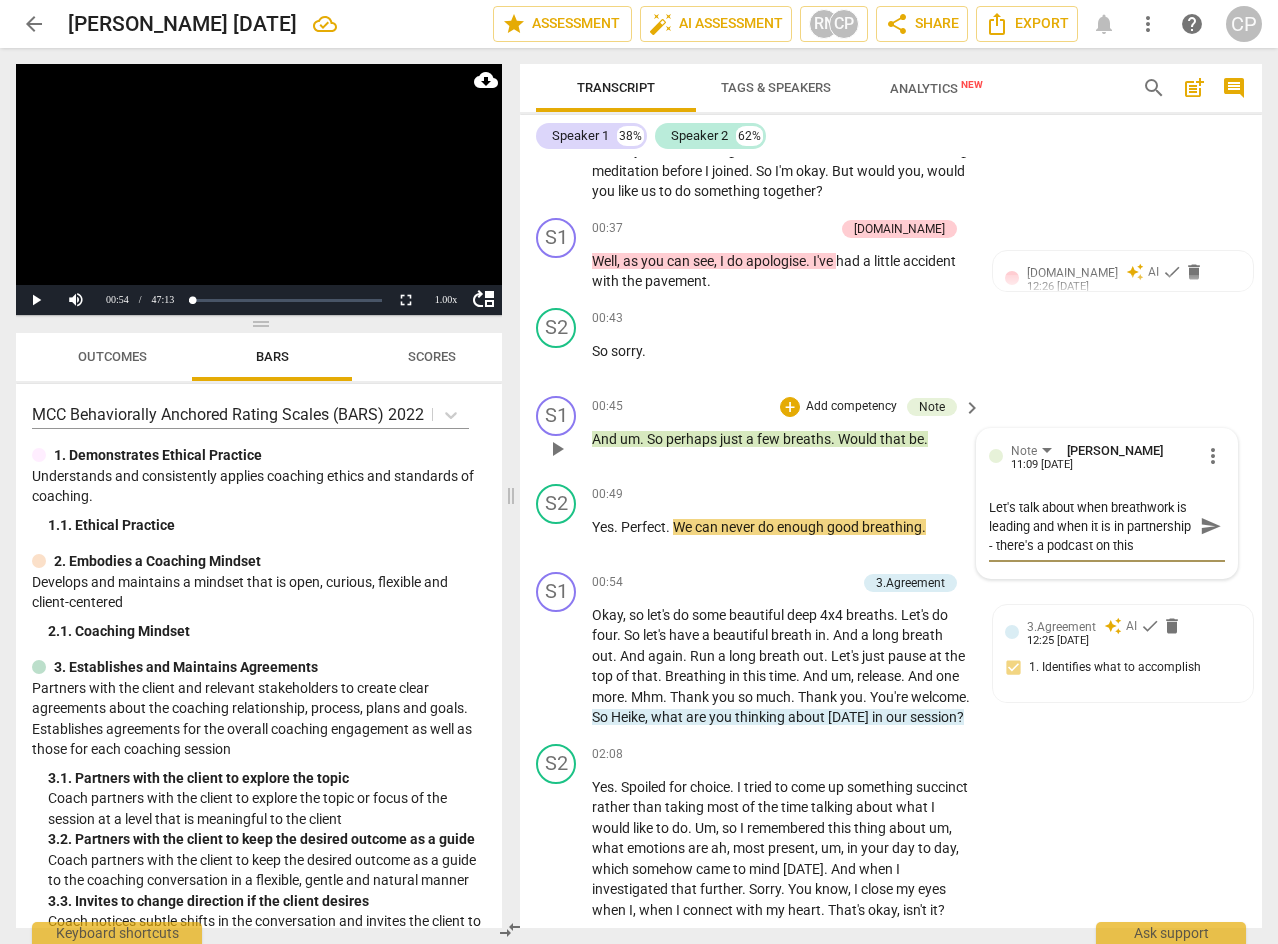 click on "Let's talk about when breathwork is leading and when it is in partnership - there's a podcast on this" at bounding box center [1091, 526] 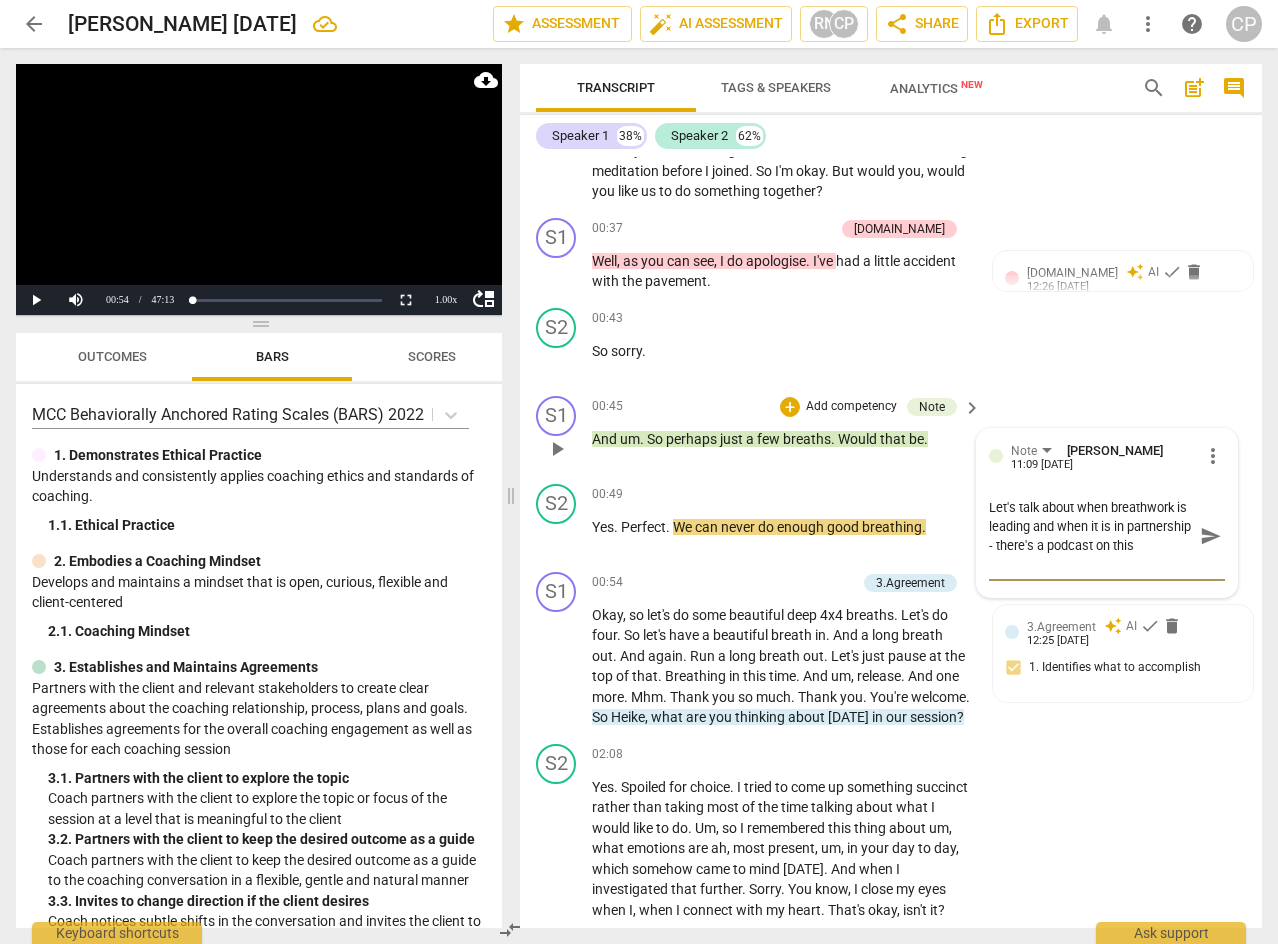 type on "Let's talk about when breathwork is leading and when it is in partnership - there's a podcast on this" 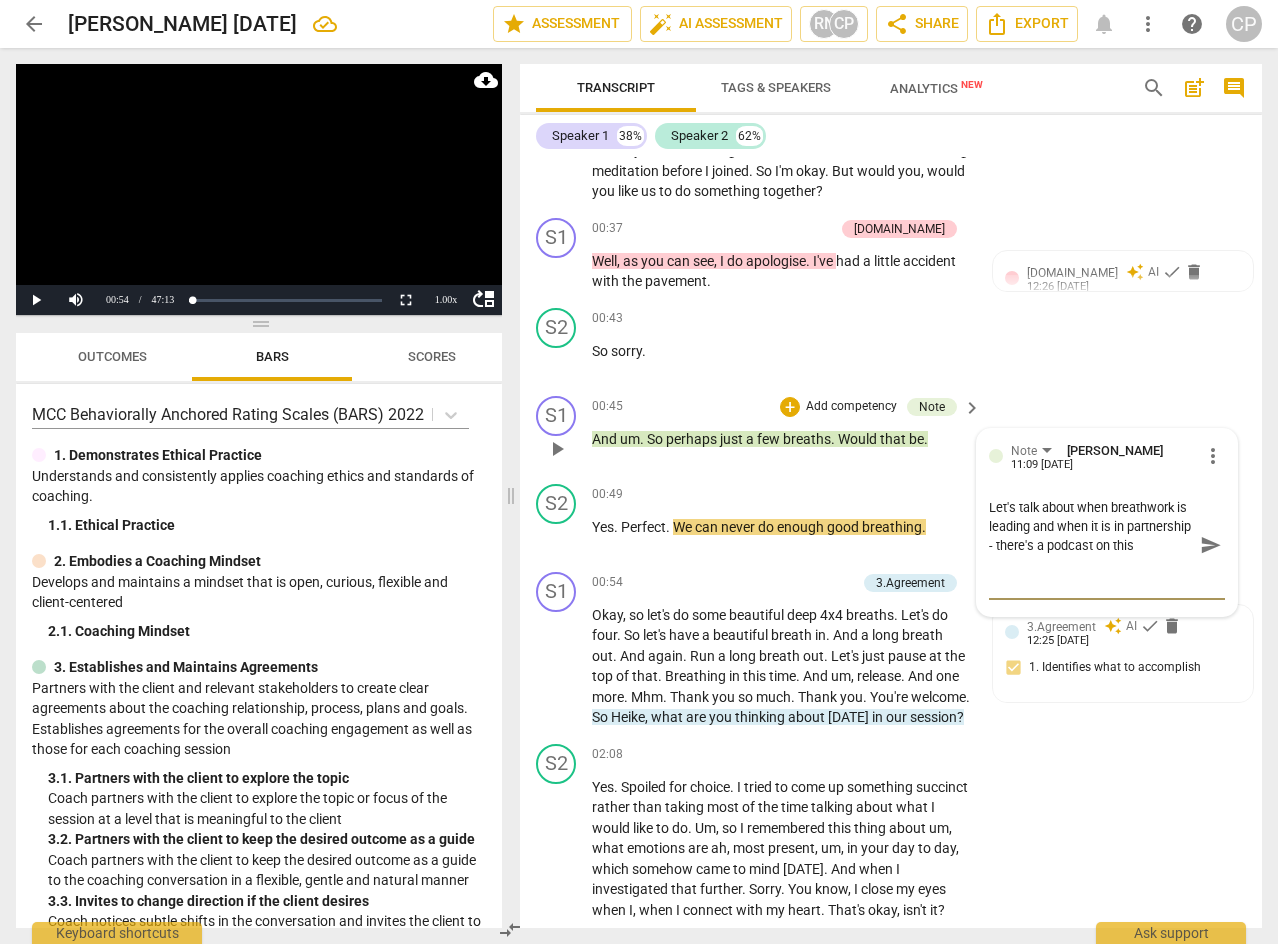paste on "[URL][DOMAIN_NAME]" 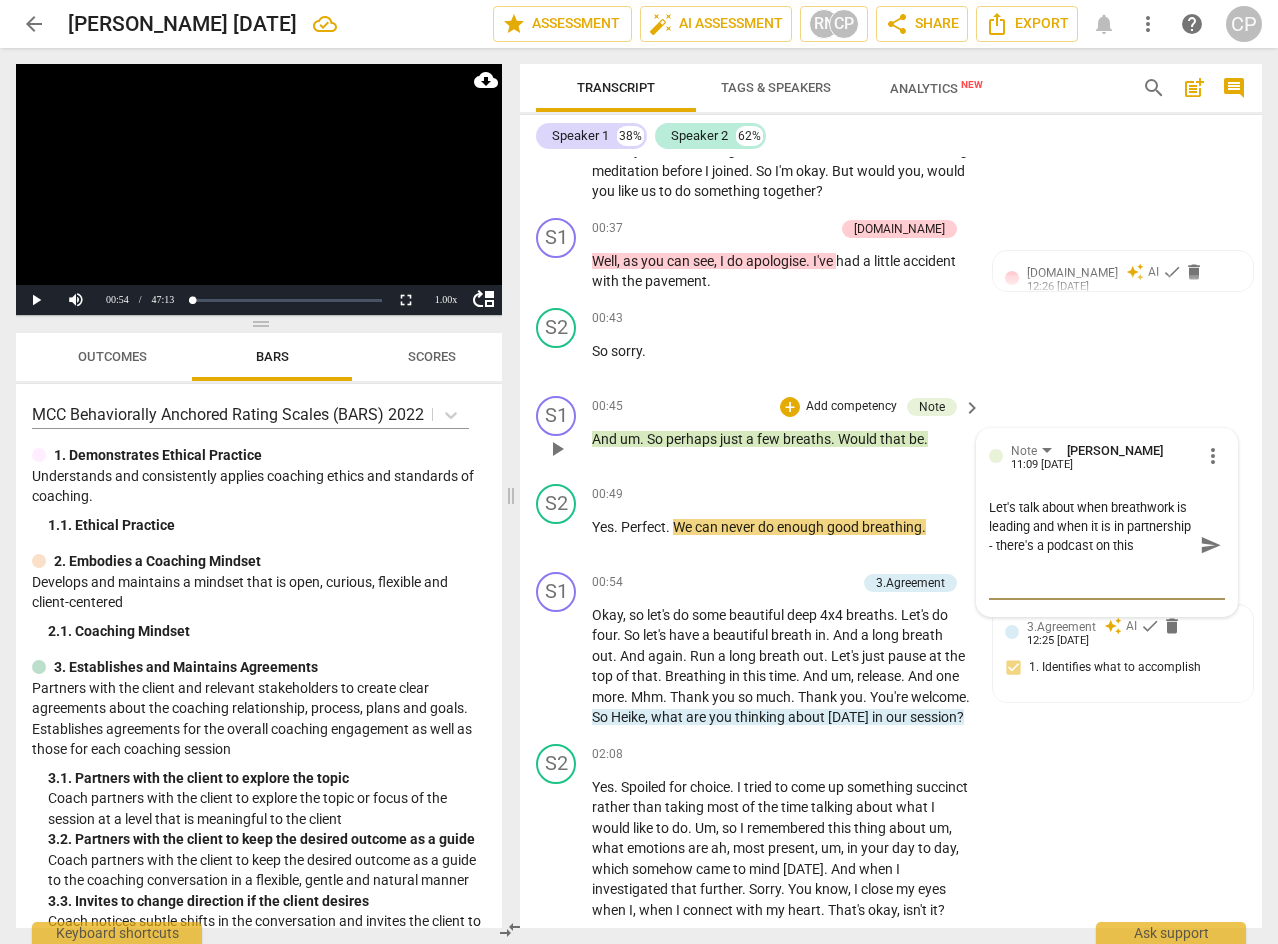 type on "Let's talk about when breathwork is leading and when it is in partnership - there's a podcast on this
[URL][DOMAIN_NAME]" 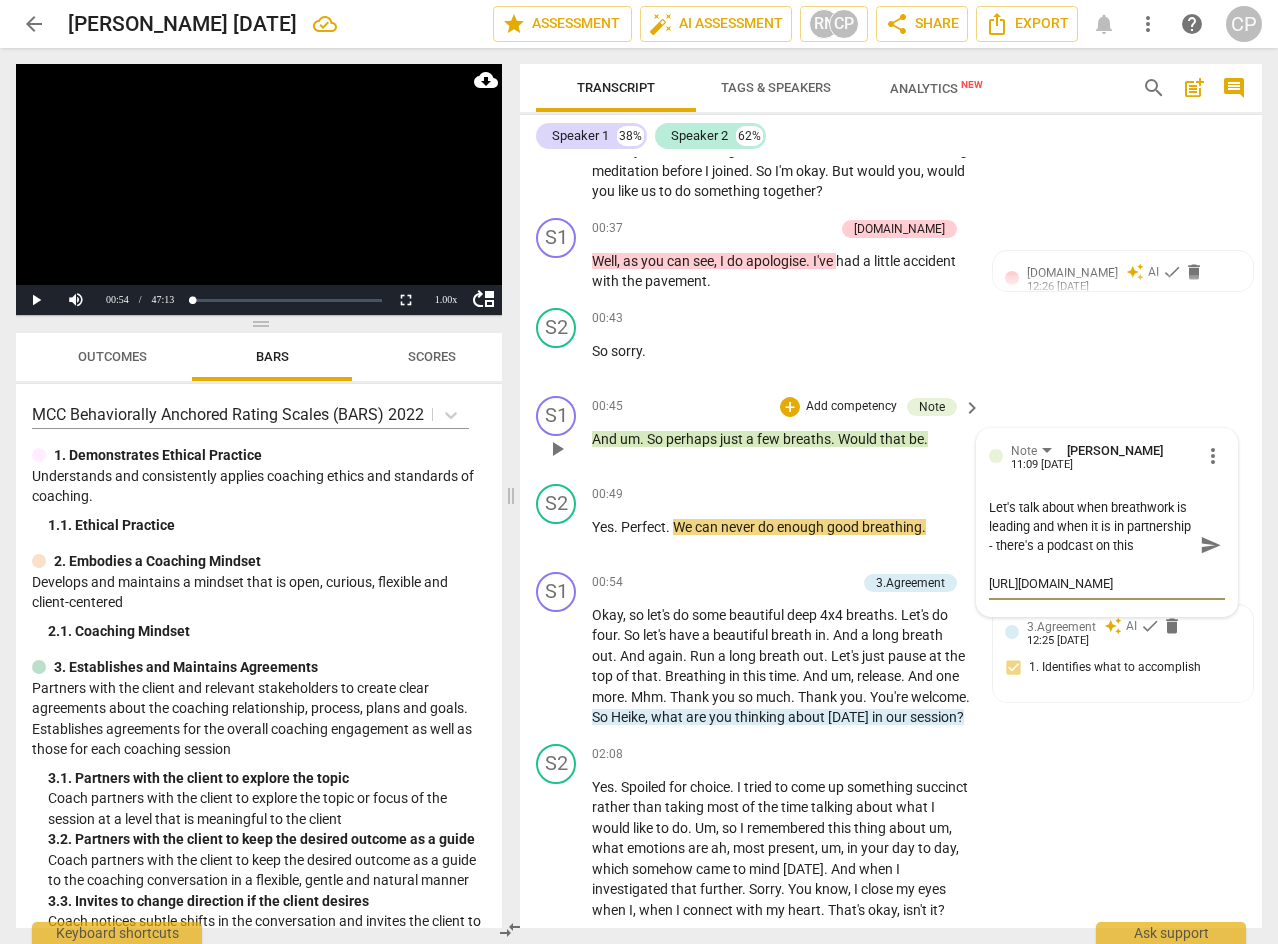 type on "Let's talk about when breathwork is leading and when it is in partnership - there's a podcast on this
[URL][DOMAIN_NAME]" 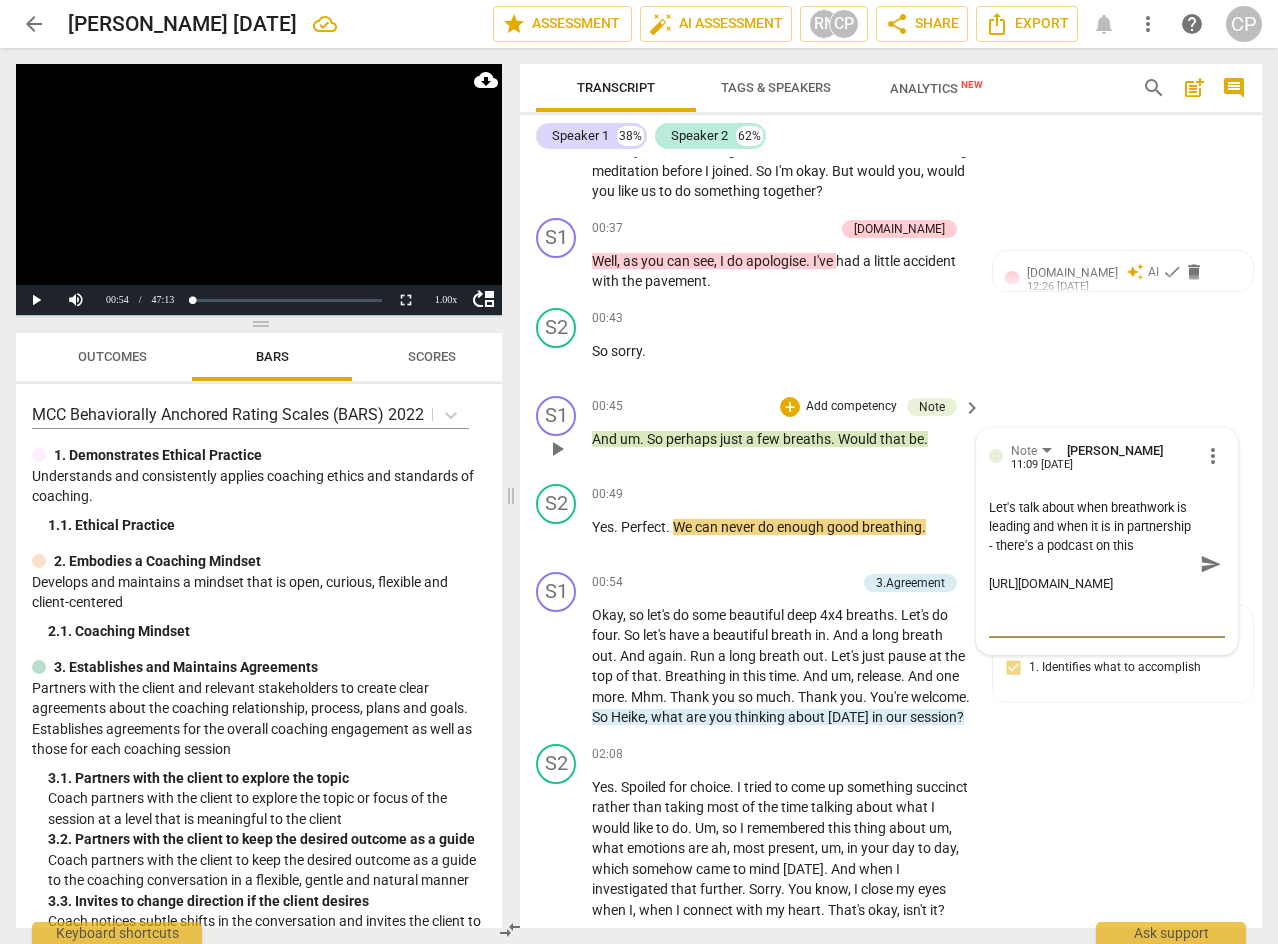 type on "Let's talk about when breathwork is leading and when it is in partnership - there's a podcast on this
[URL][DOMAIN_NAME]" 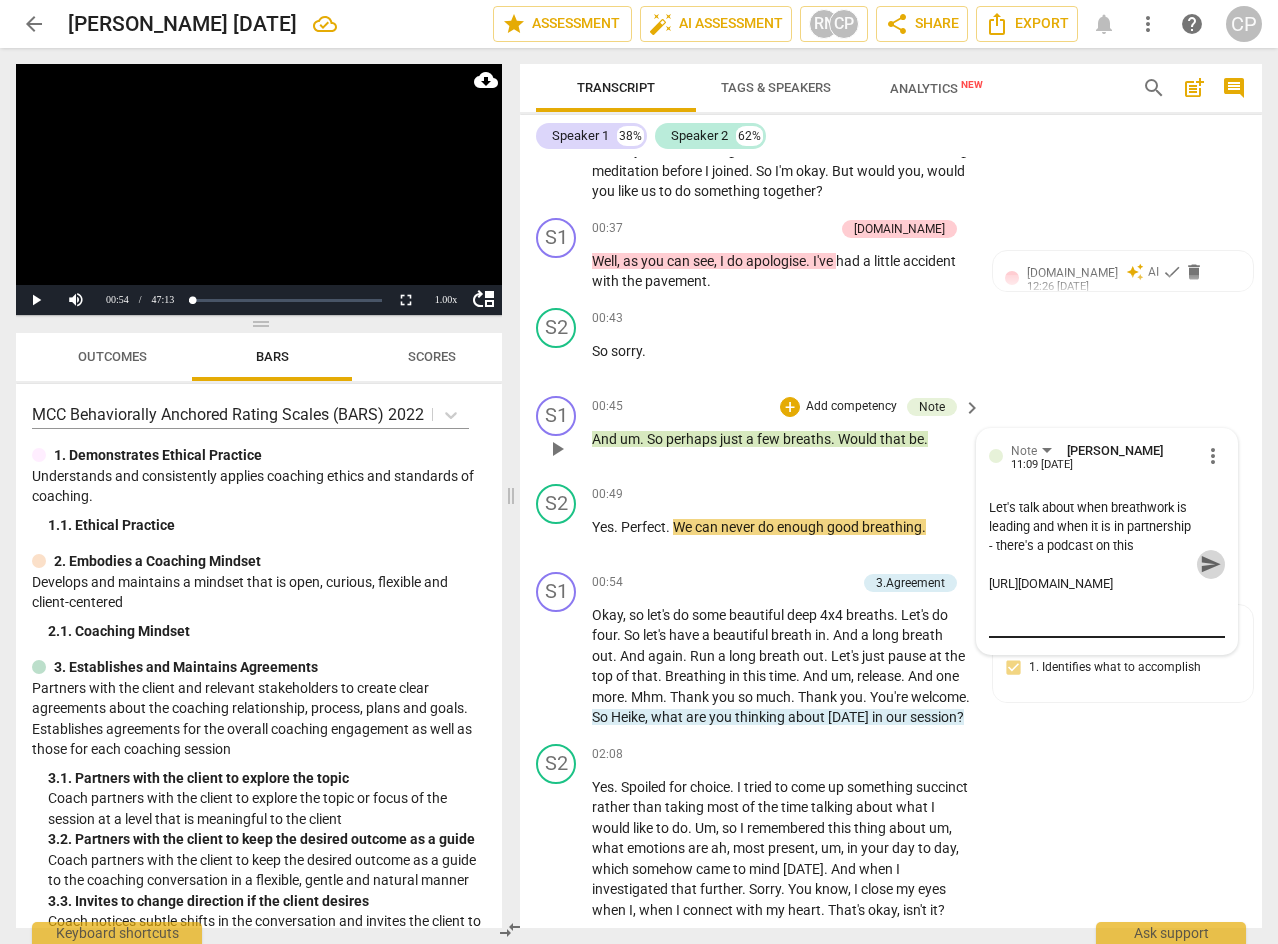 click on "send" at bounding box center [1211, 564] 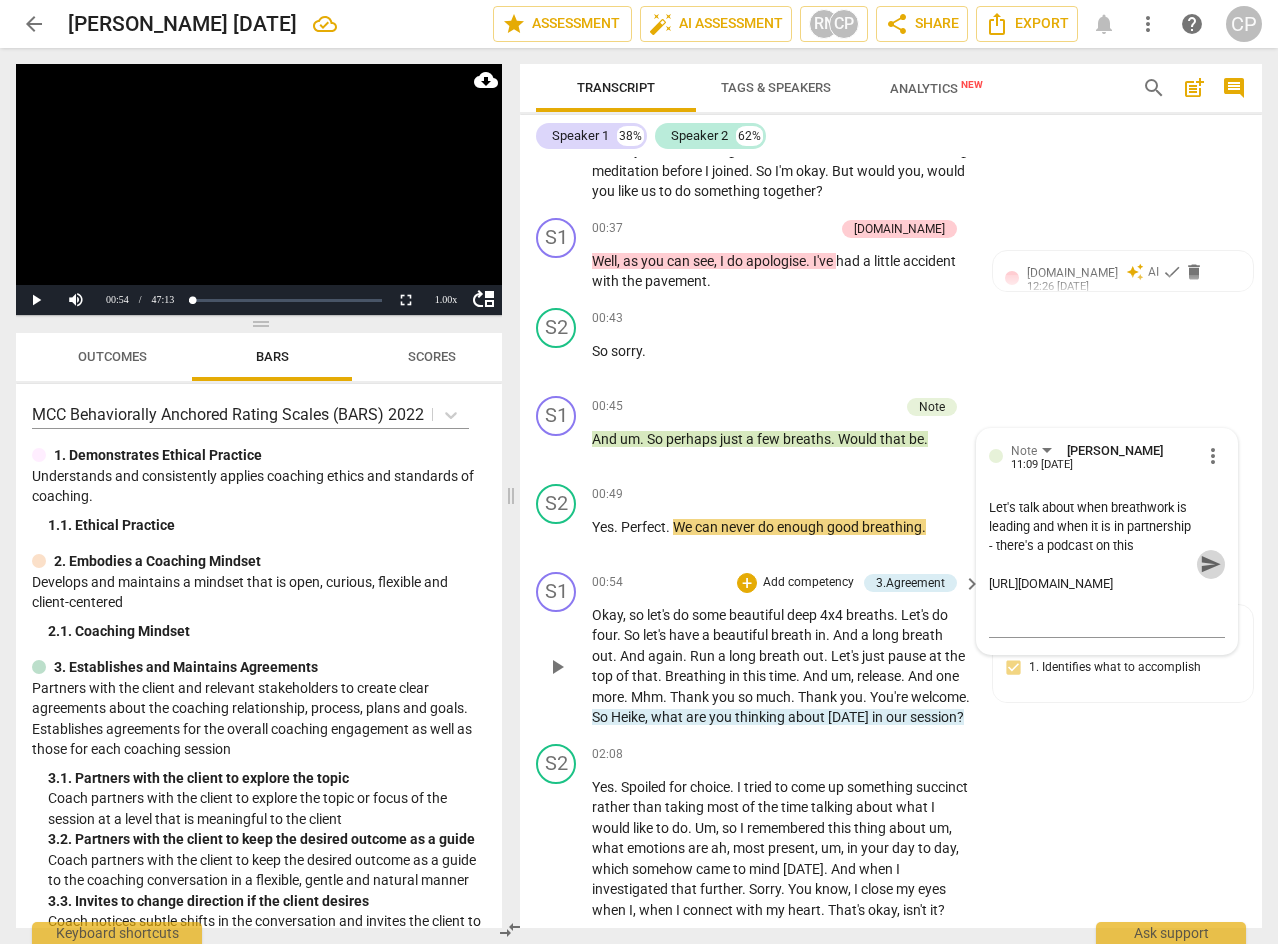 type 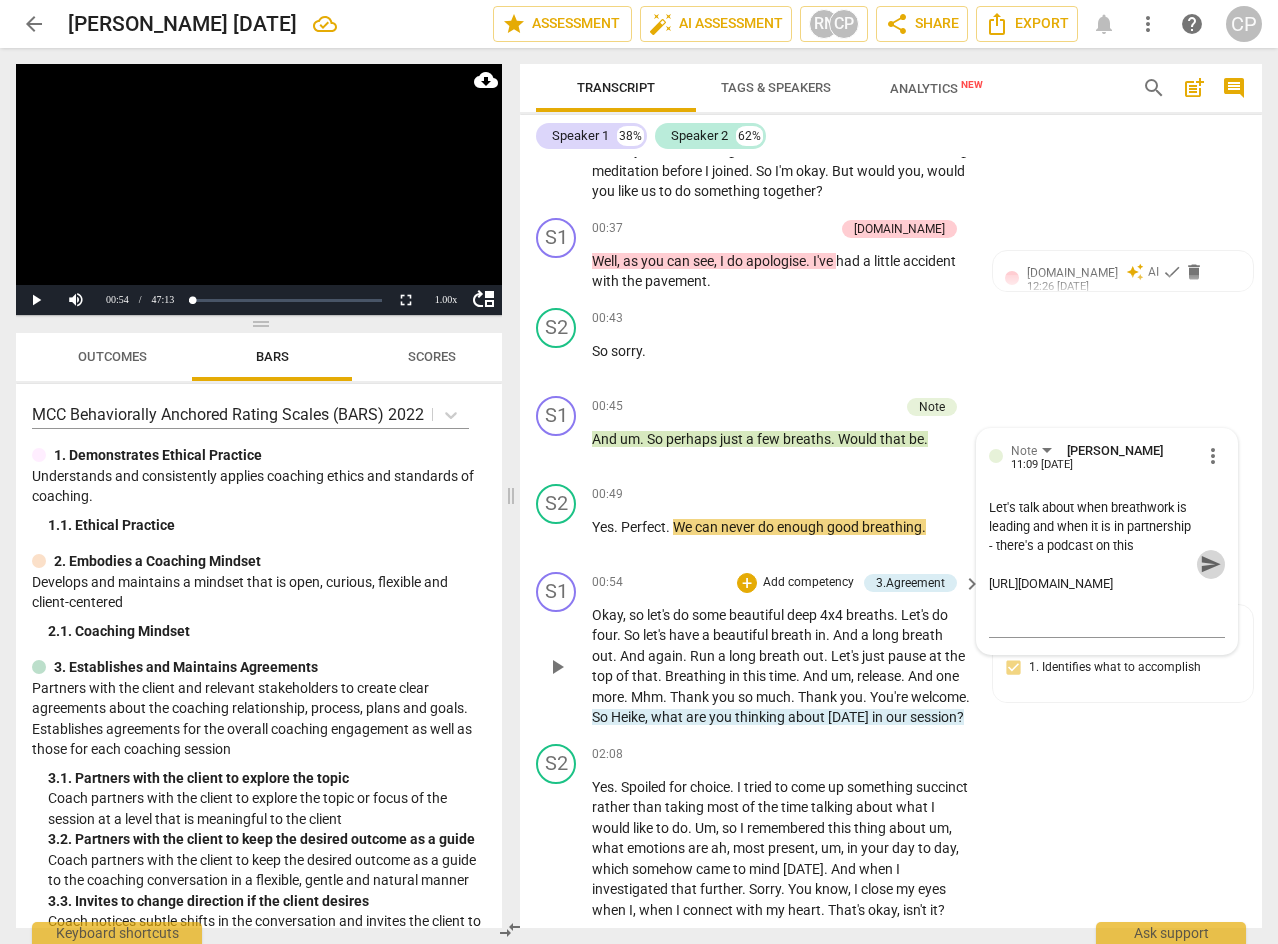 type 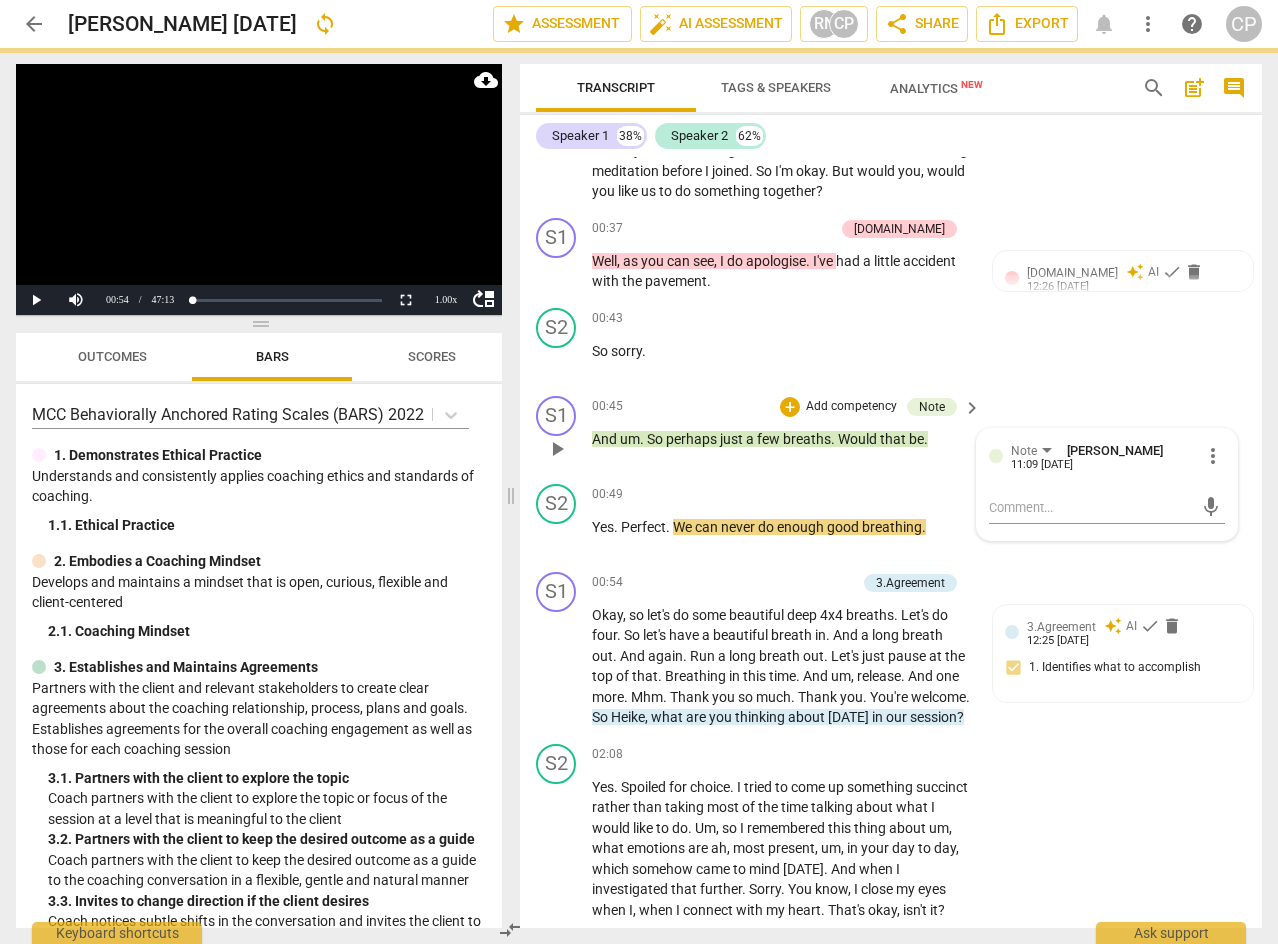 scroll, scrollTop: 0, scrollLeft: 0, axis: both 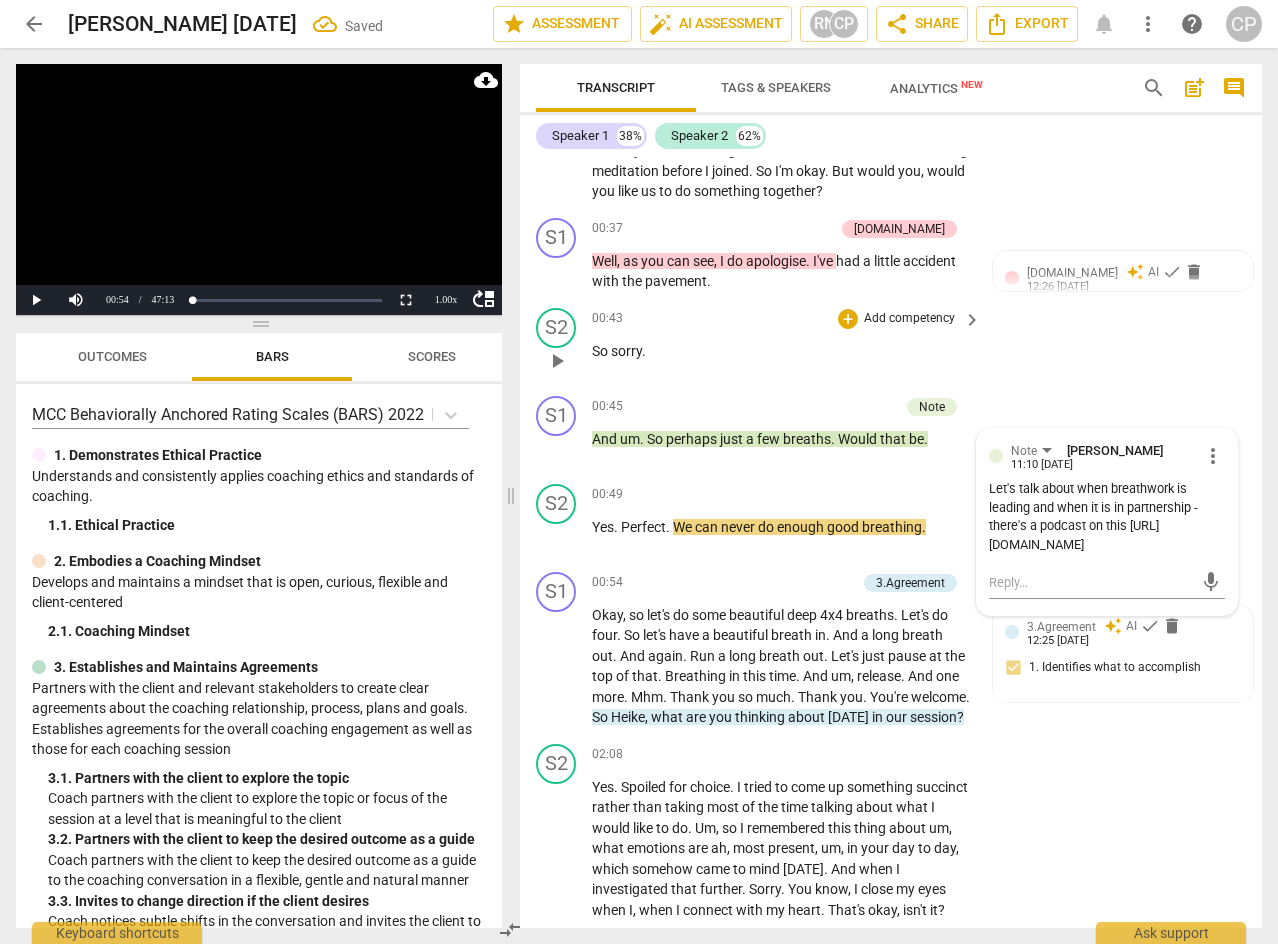 click on "S2 play_arrow pause 00:43 + Add competency keyboard_arrow_right So   sorry ." at bounding box center [891, 344] 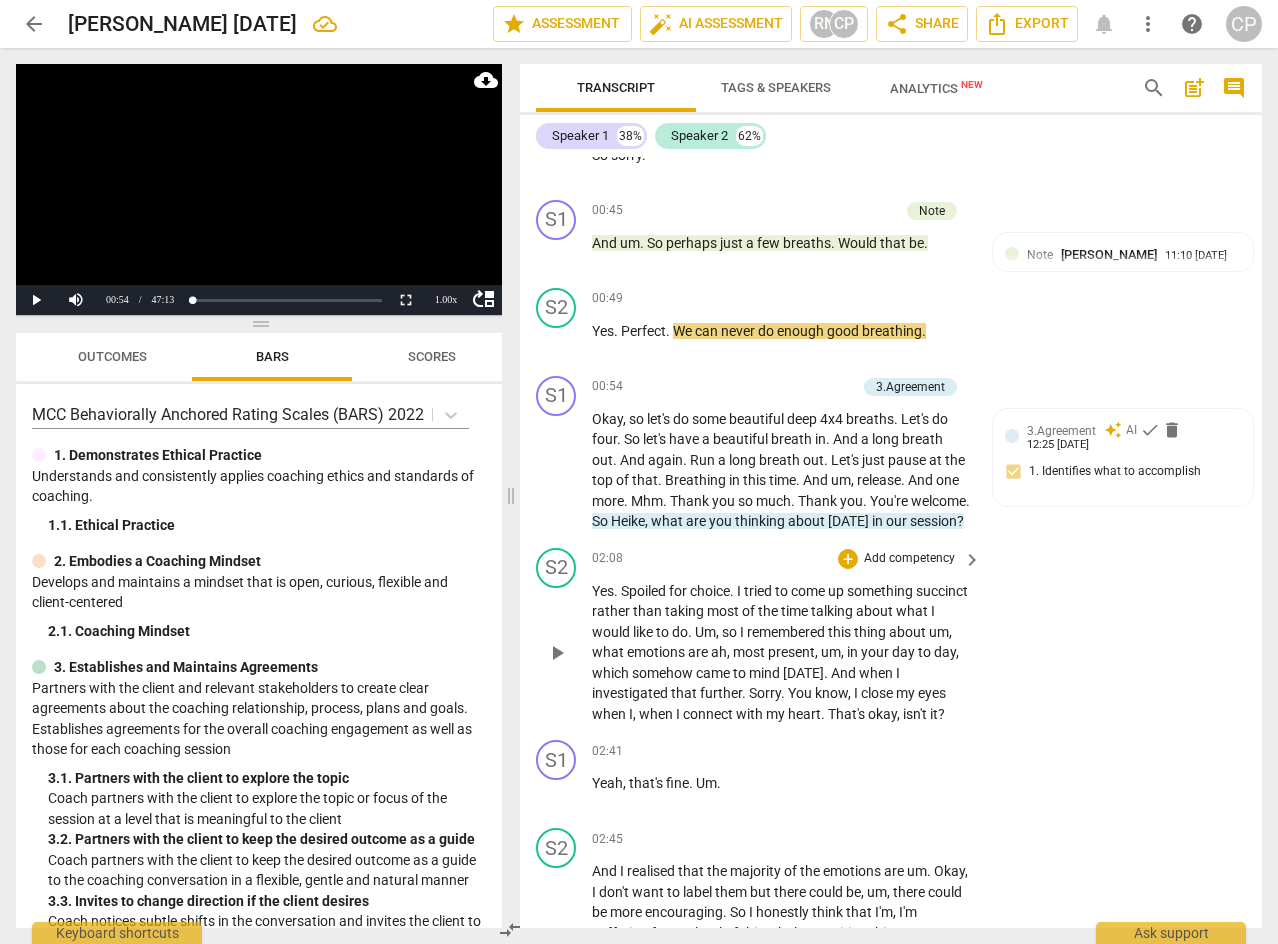 scroll, scrollTop: 700, scrollLeft: 0, axis: vertical 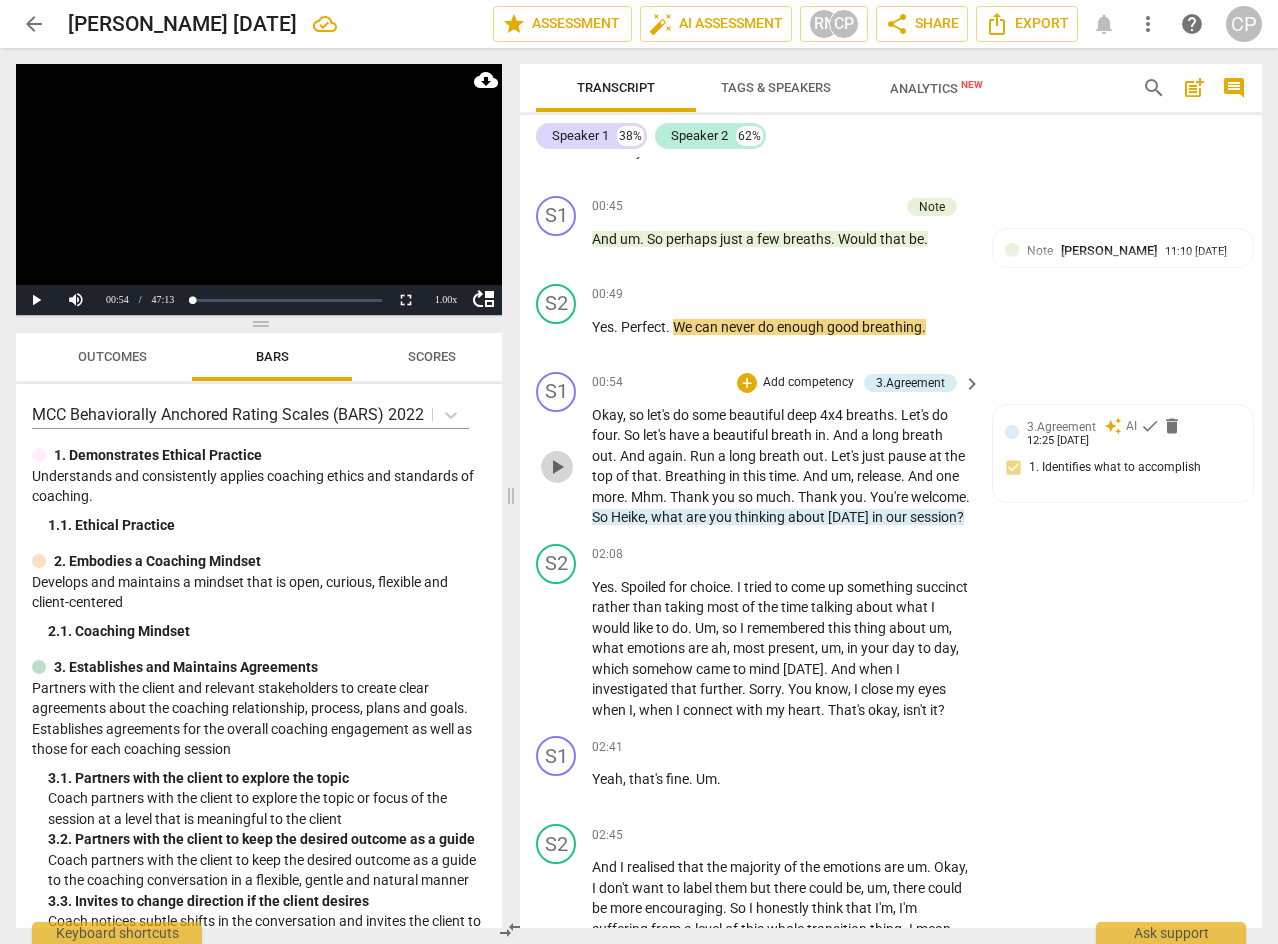 click on "play_arrow" at bounding box center (557, 467) 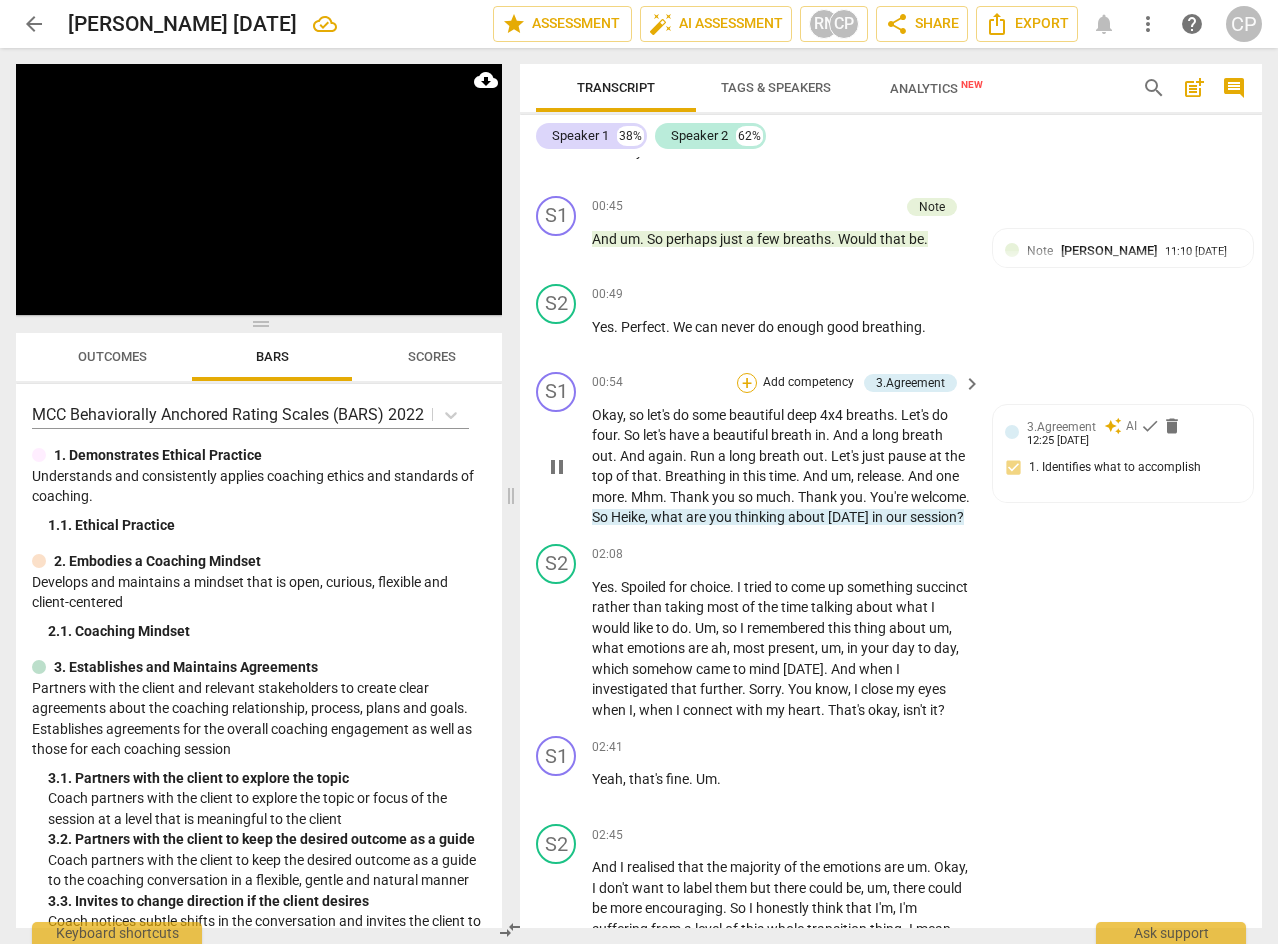 click on "+" at bounding box center [747, 383] 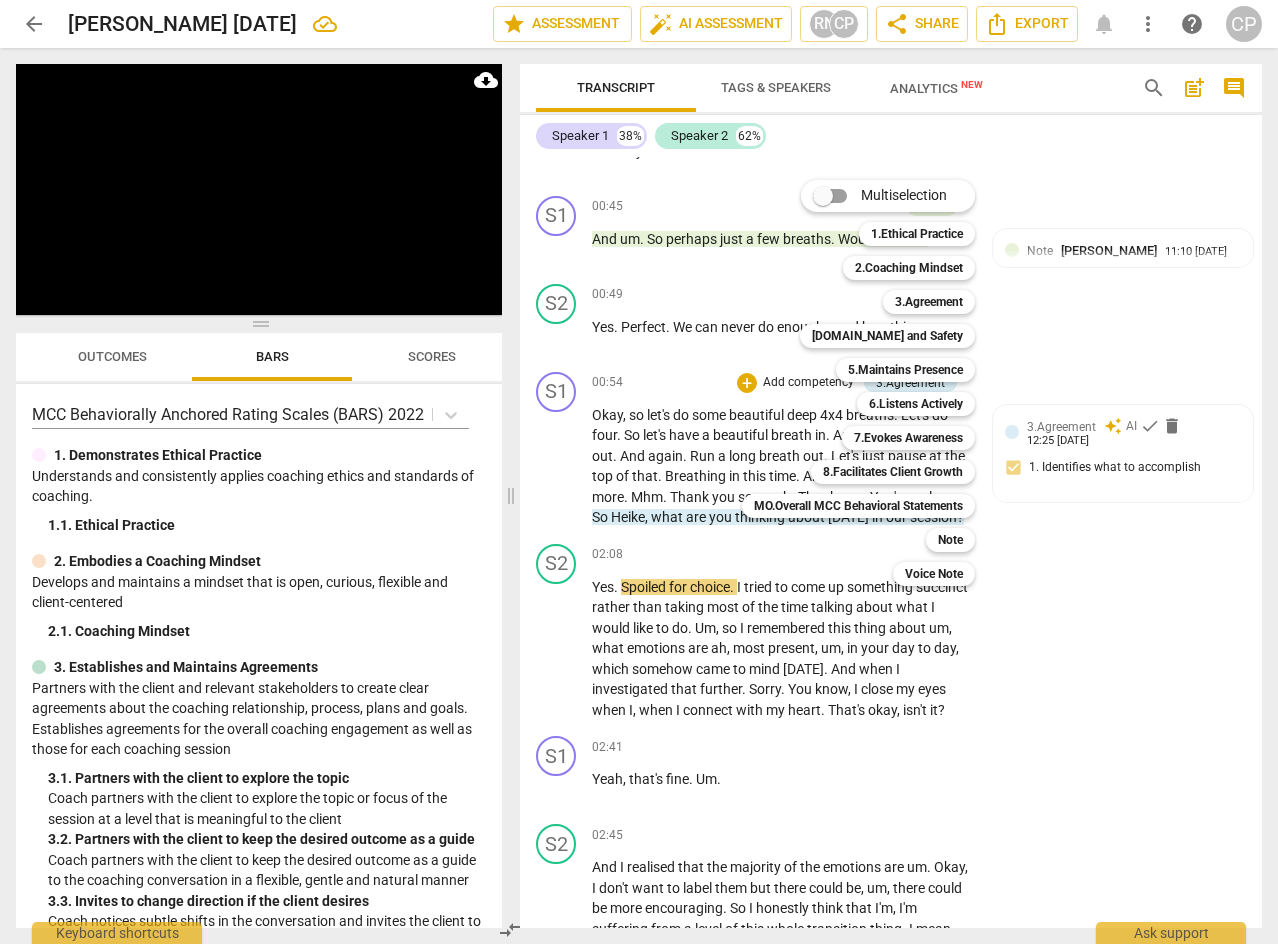 click at bounding box center (639, 472) 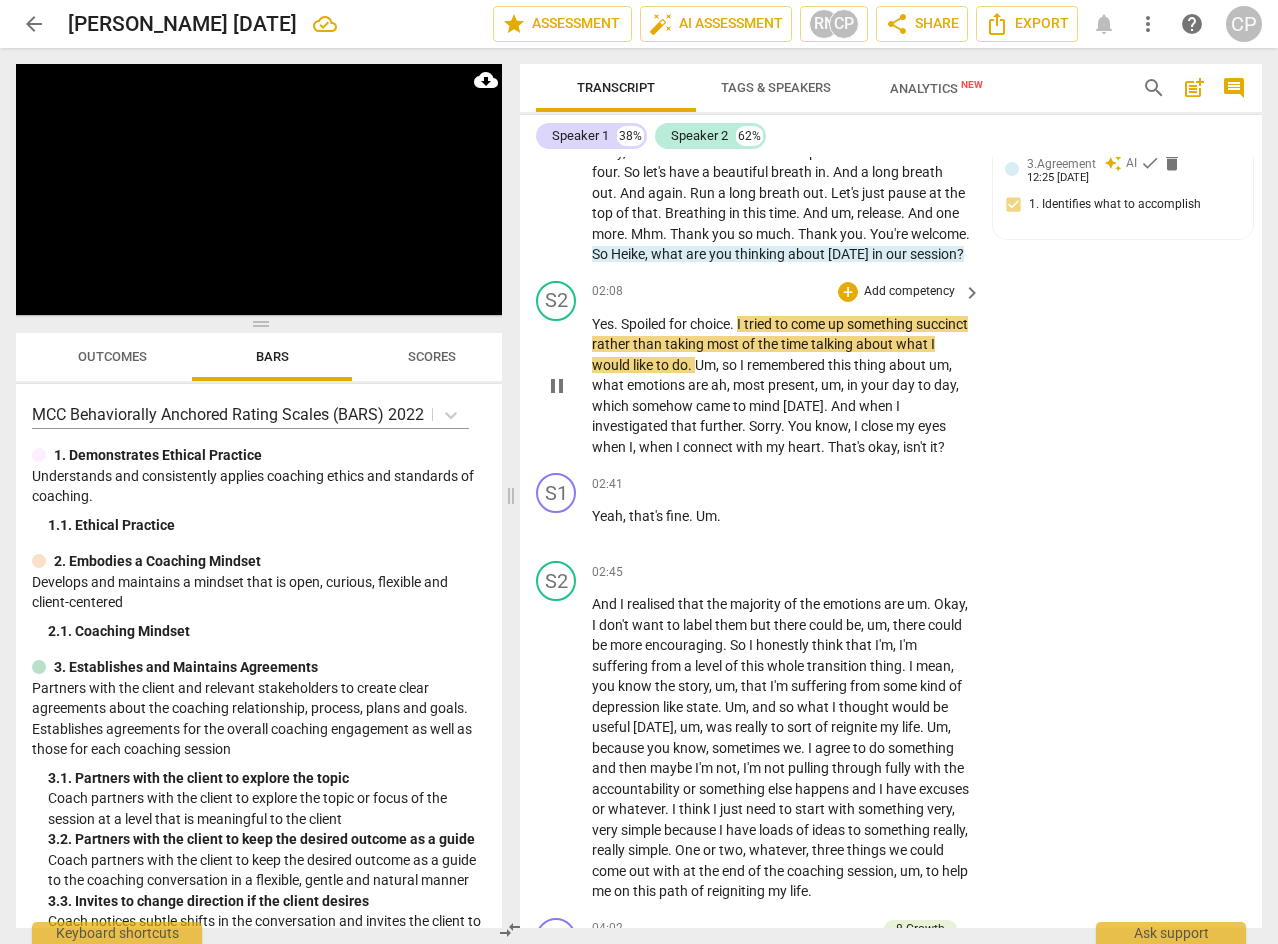 scroll, scrollTop: 900, scrollLeft: 0, axis: vertical 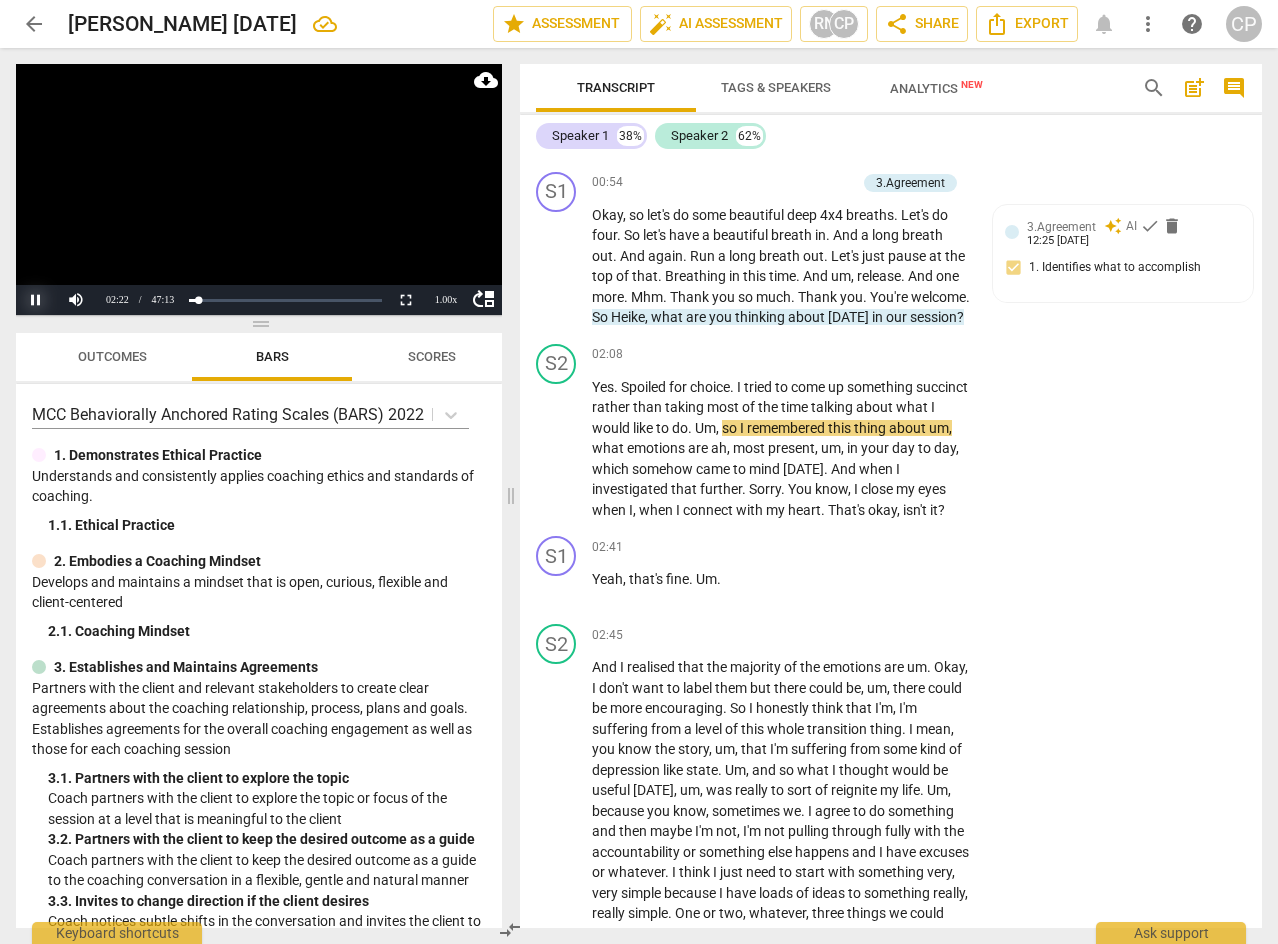 click on "Pause" at bounding box center (36, 300) 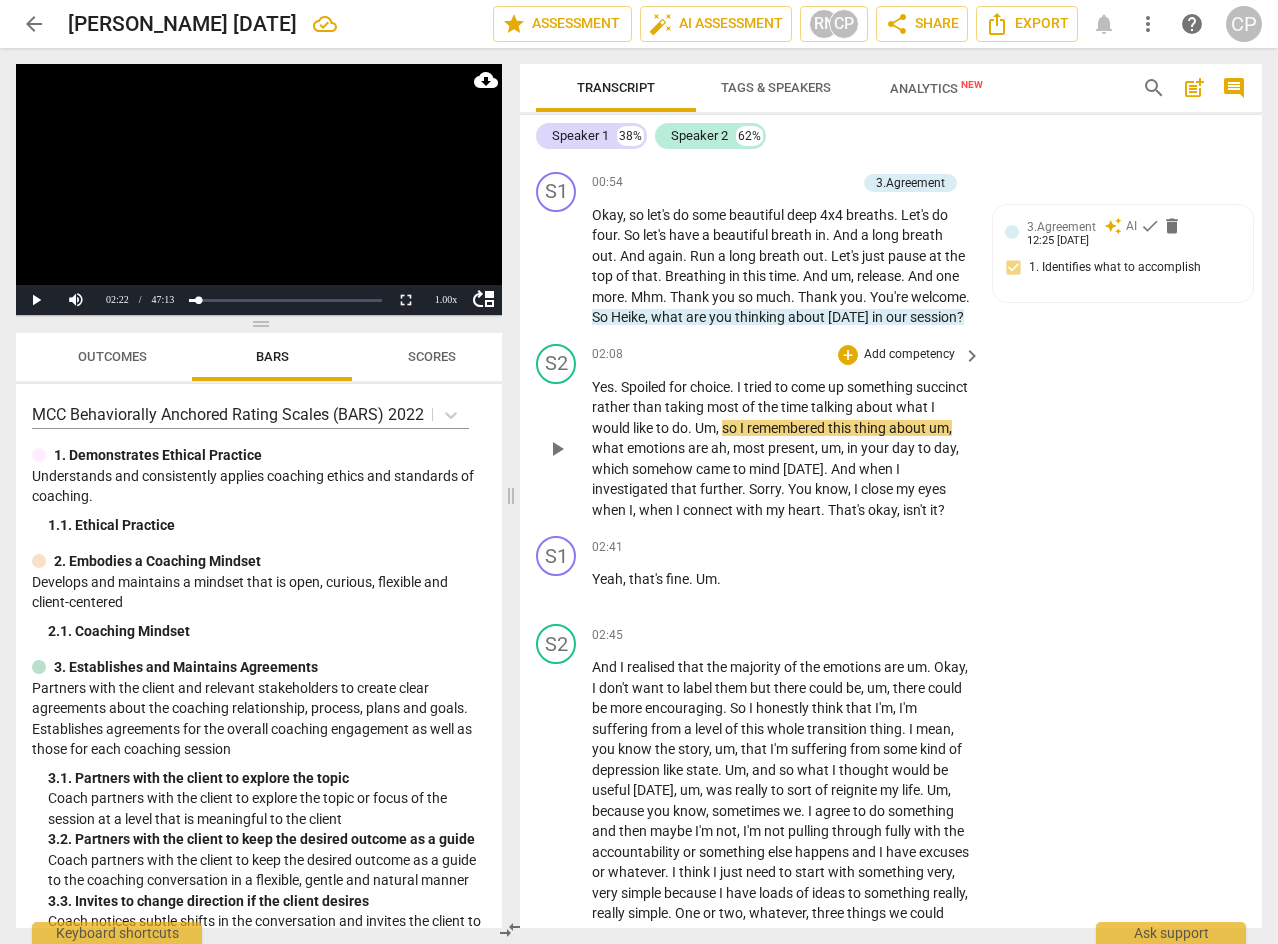click on "play_arrow" at bounding box center [557, 449] 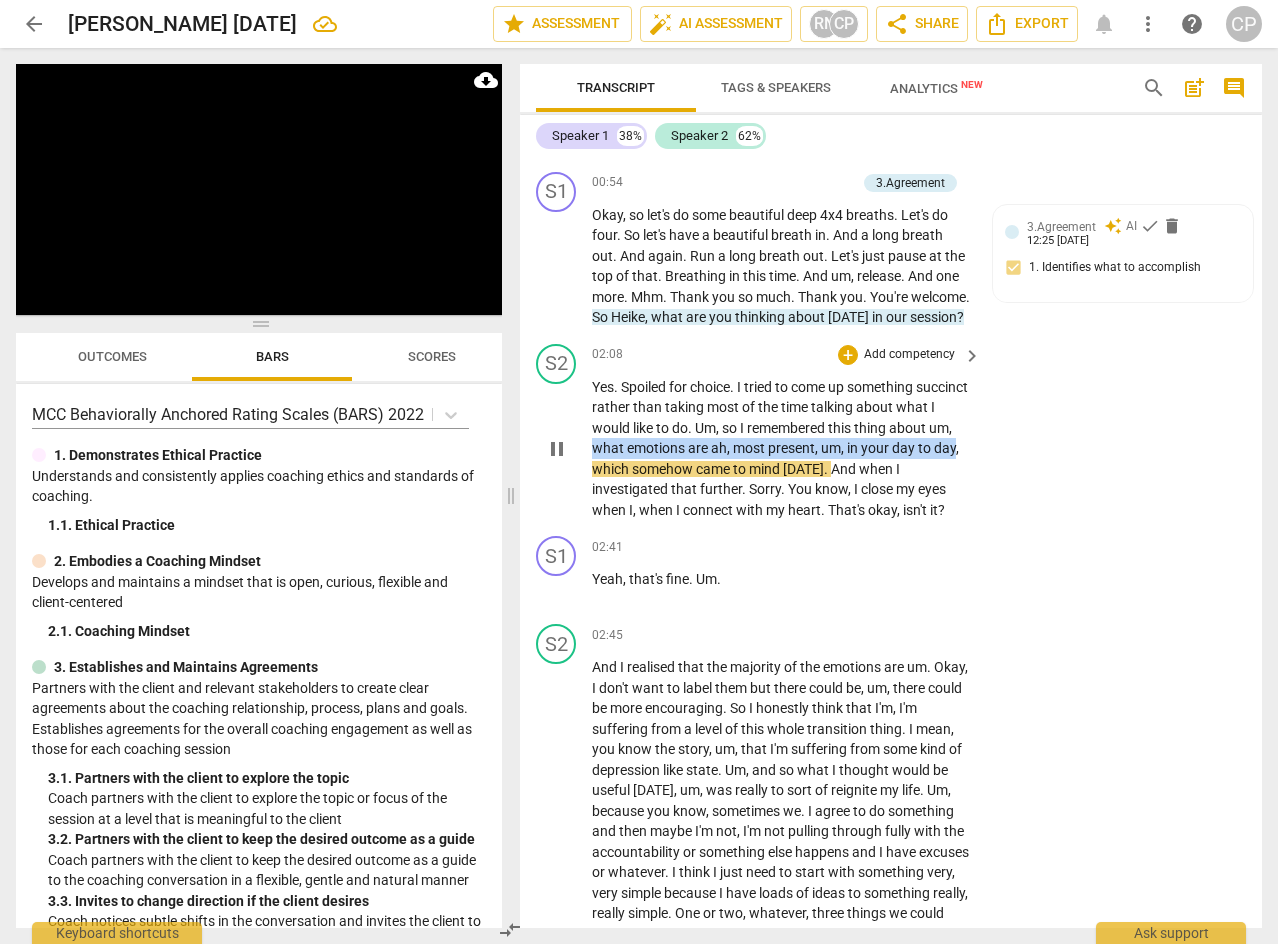 drag, startPoint x: 660, startPoint y: 468, endPoint x: 657, endPoint y: 488, distance: 20.22375 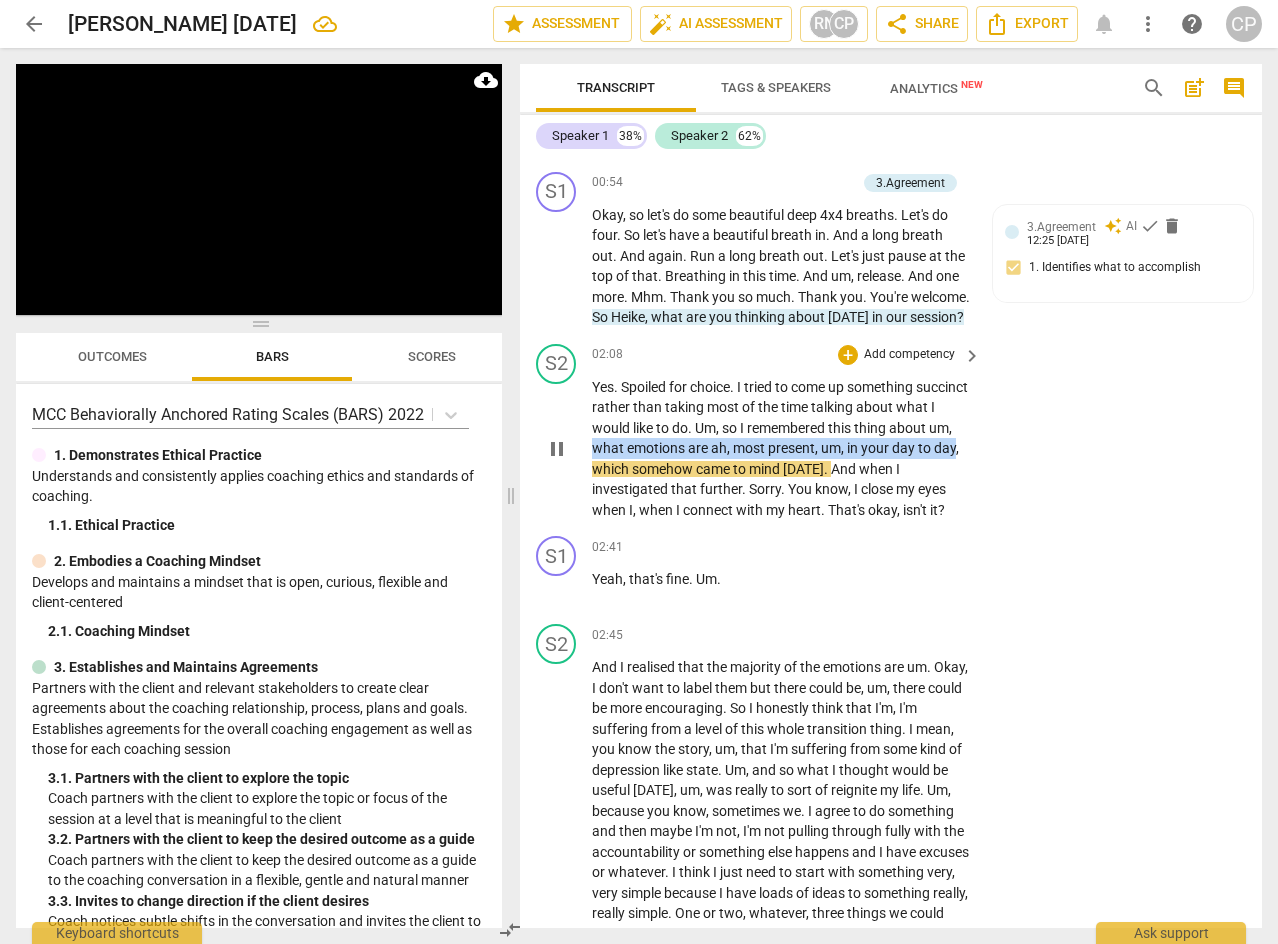 click on "Yes .   Spoiled   for   choice .   I   tried   to   come   up   something   succinct   rather   than   taking   most   of   the   time   talking   about   what   I   would   like   to   do .   Um ,   so   I   remembered   this   thing   about   um ,   what   emotions   are   ah ,   most   present ,   um ,   in   your   day   to   day ,   which   somehow   came   to   mind   [DATE] .   And   when   I   investigated   that   further .   Sorry .   You   know ,   I   close   my   eyes   when   I ,   when   I   connect   with   my   heart .   That's   okay ,   isn't   it ?" at bounding box center (781, 449) 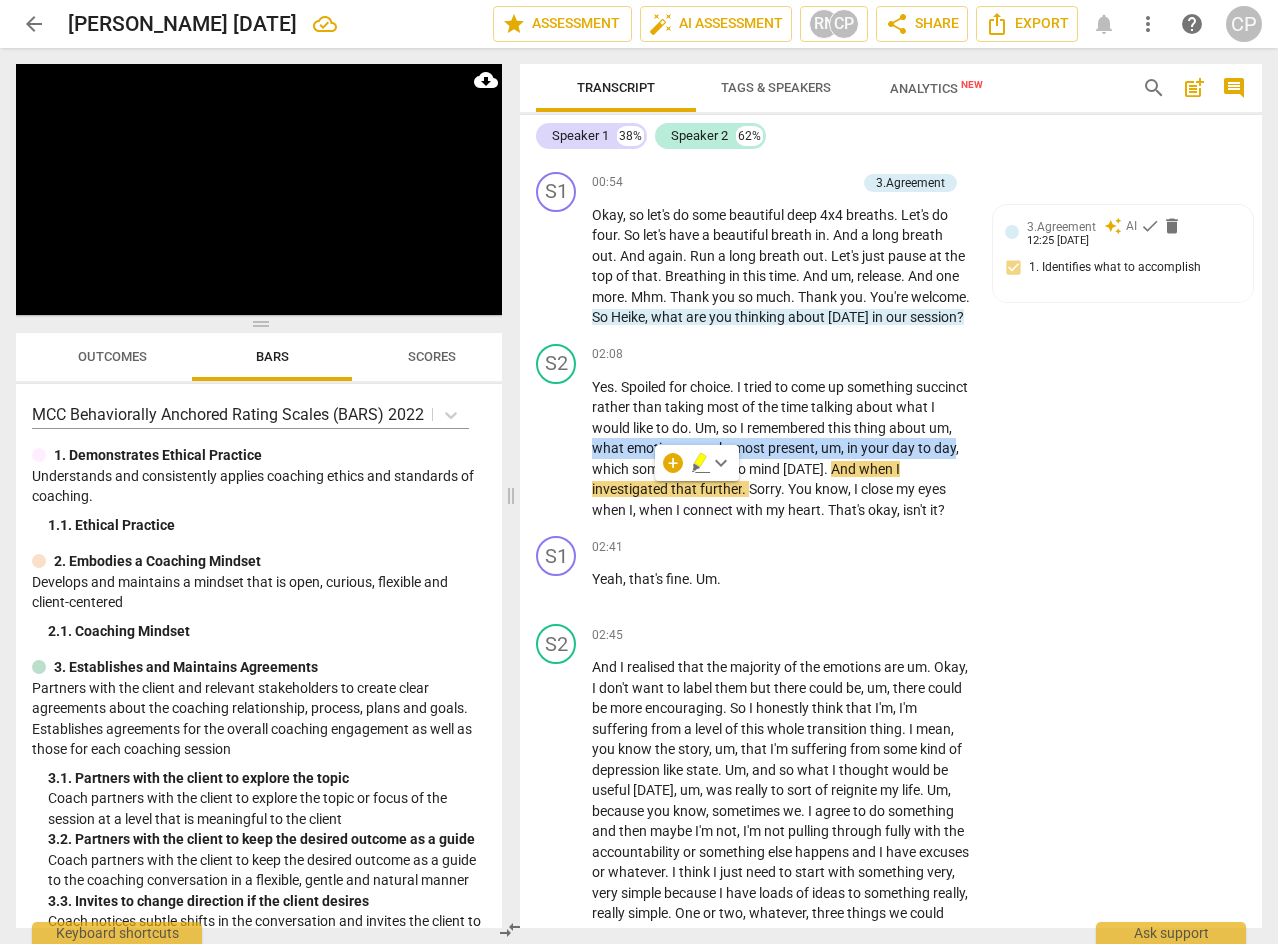 click 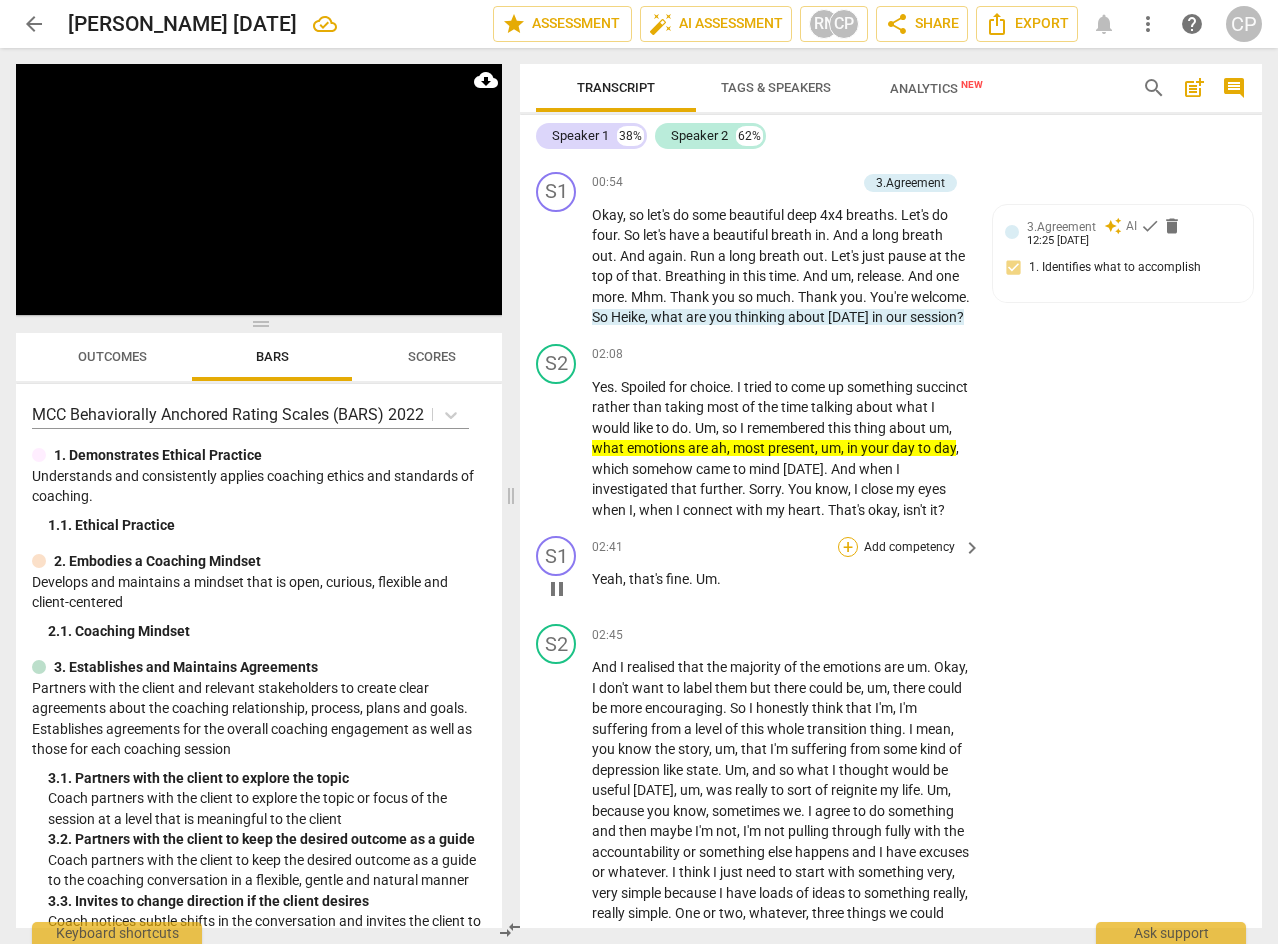 click on "+" at bounding box center (848, 547) 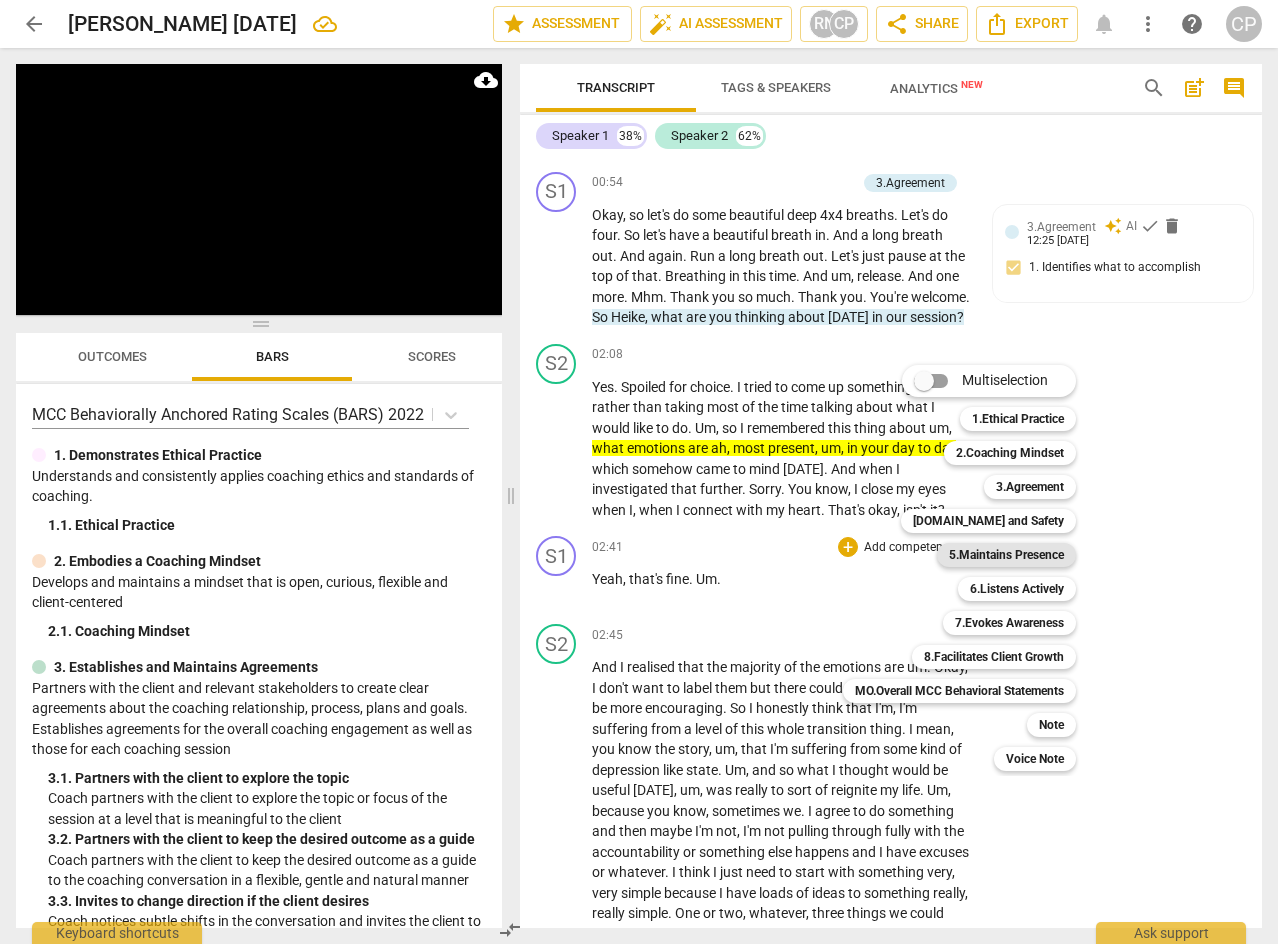 click on "5.Maintains Presence" at bounding box center [1006, 555] 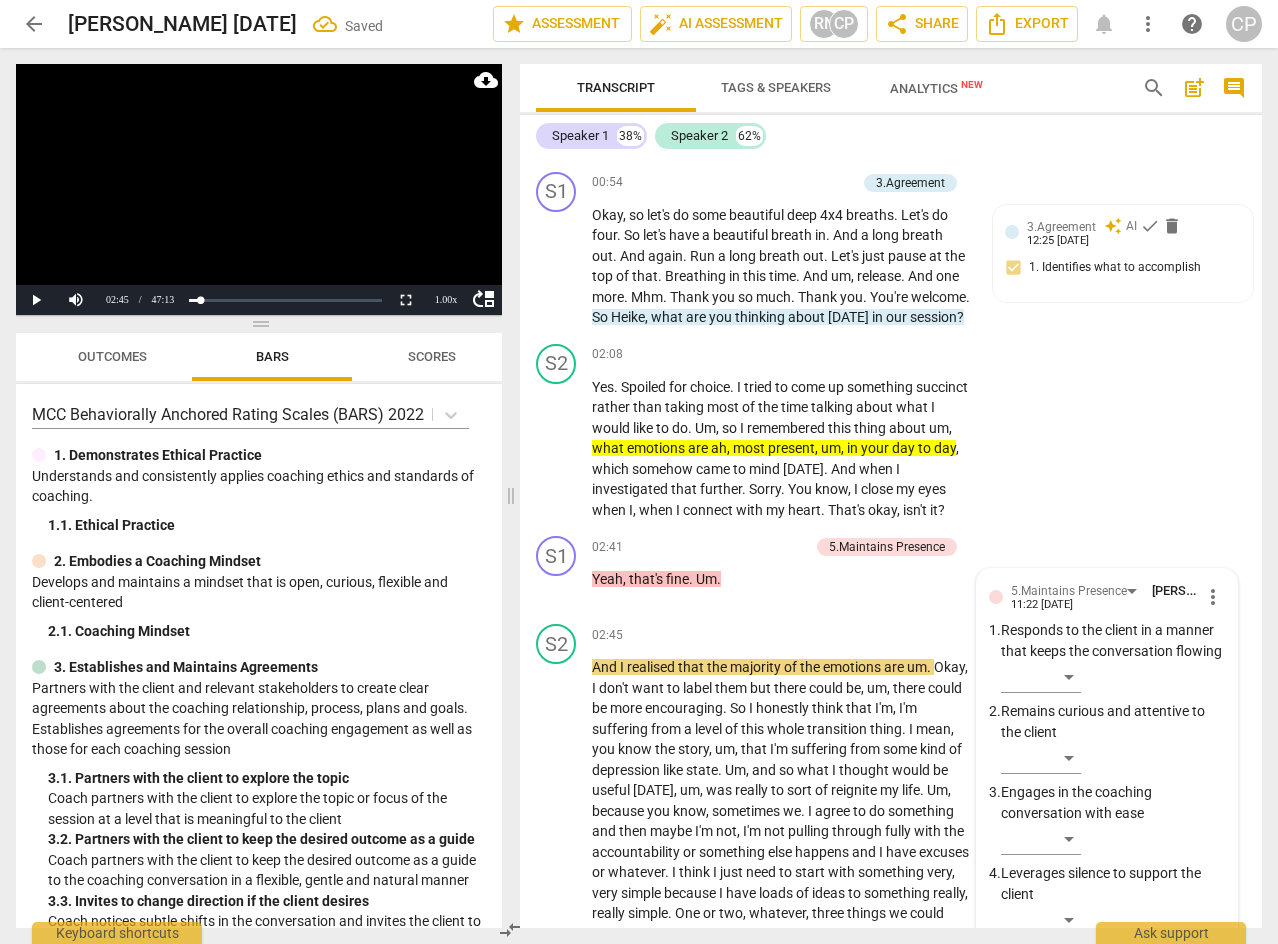scroll, scrollTop: 1377, scrollLeft: 0, axis: vertical 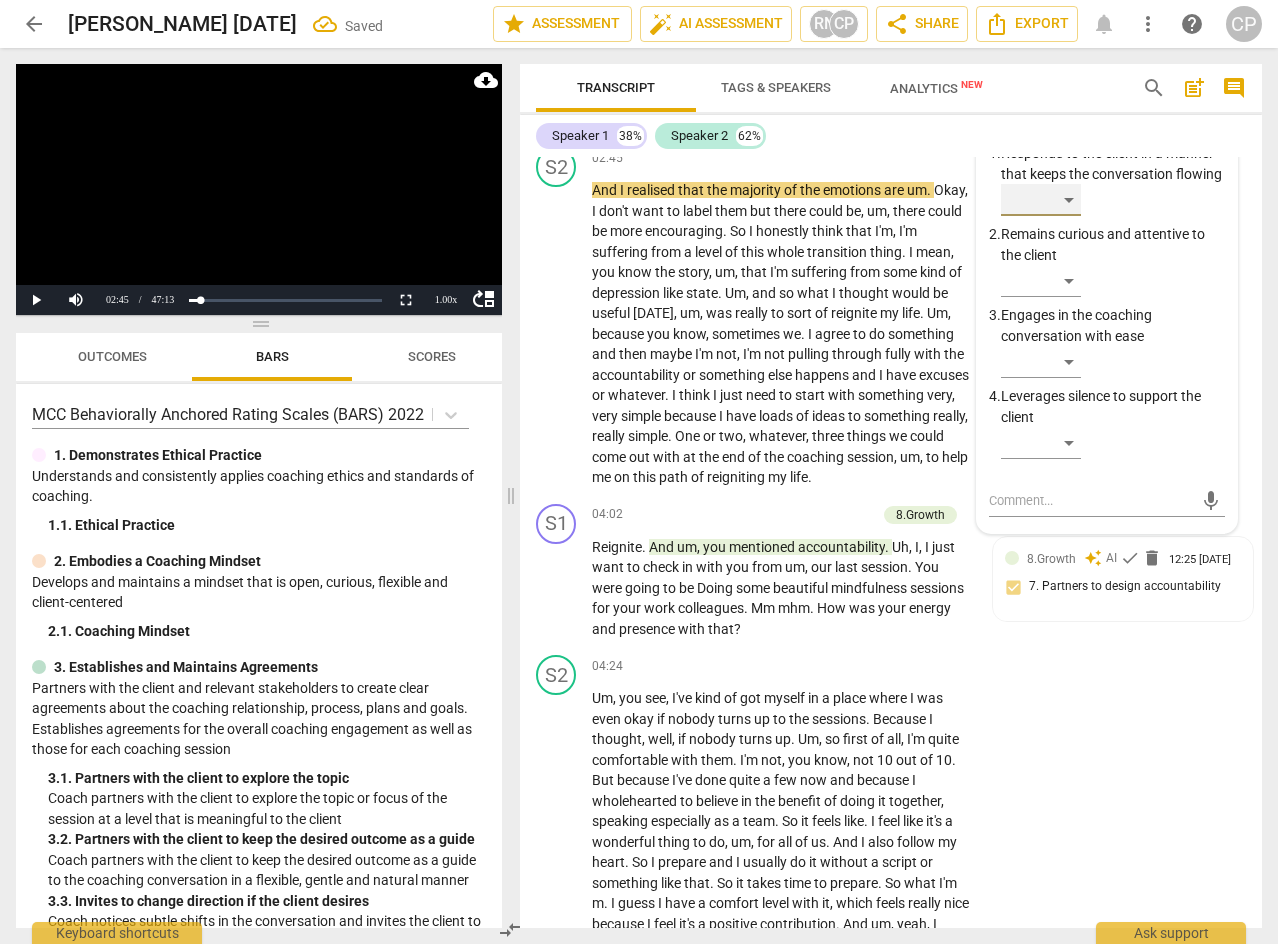 click on "​" at bounding box center (1041, 200) 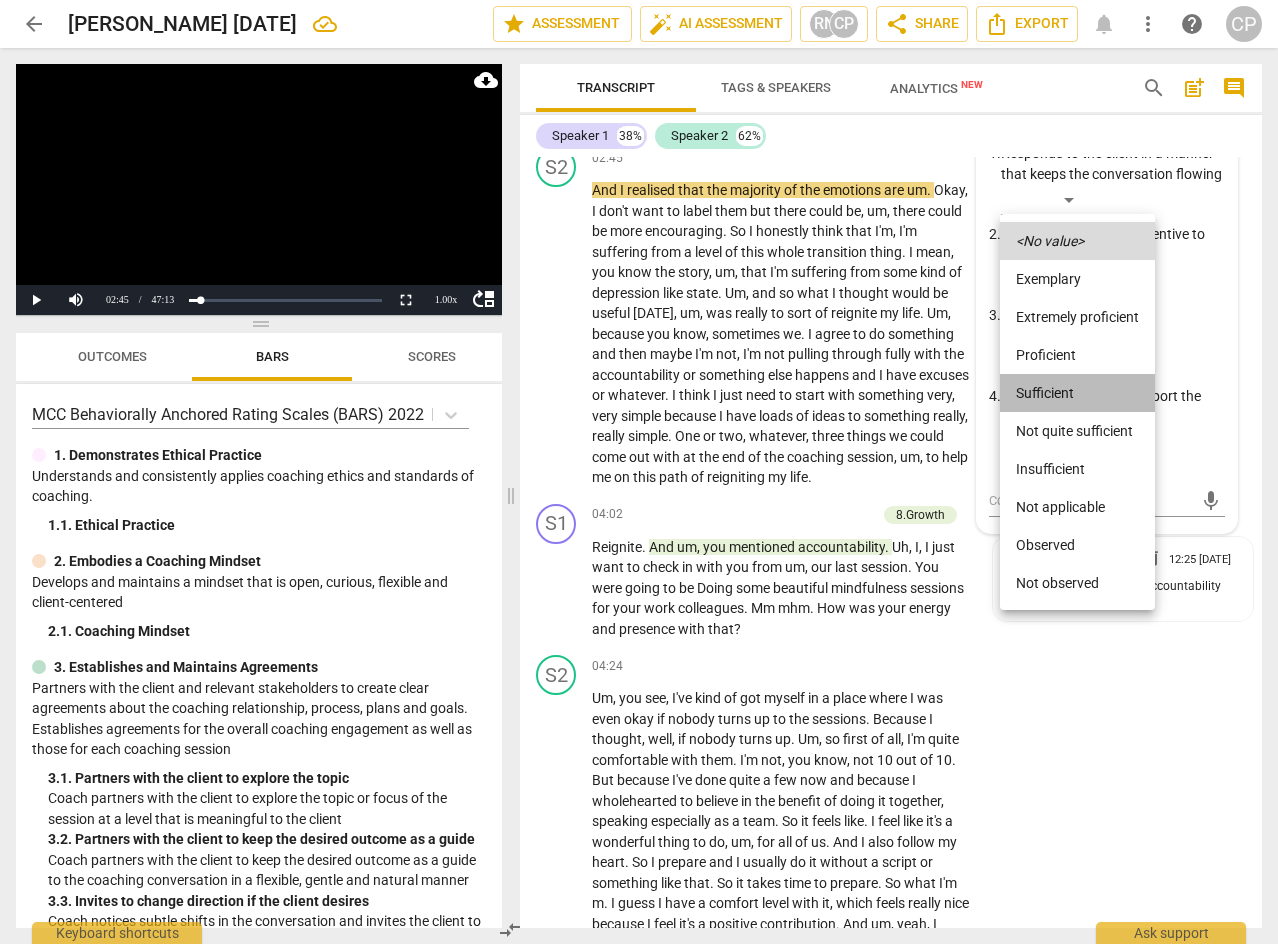 click on "Sufficient" at bounding box center (1077, 393) 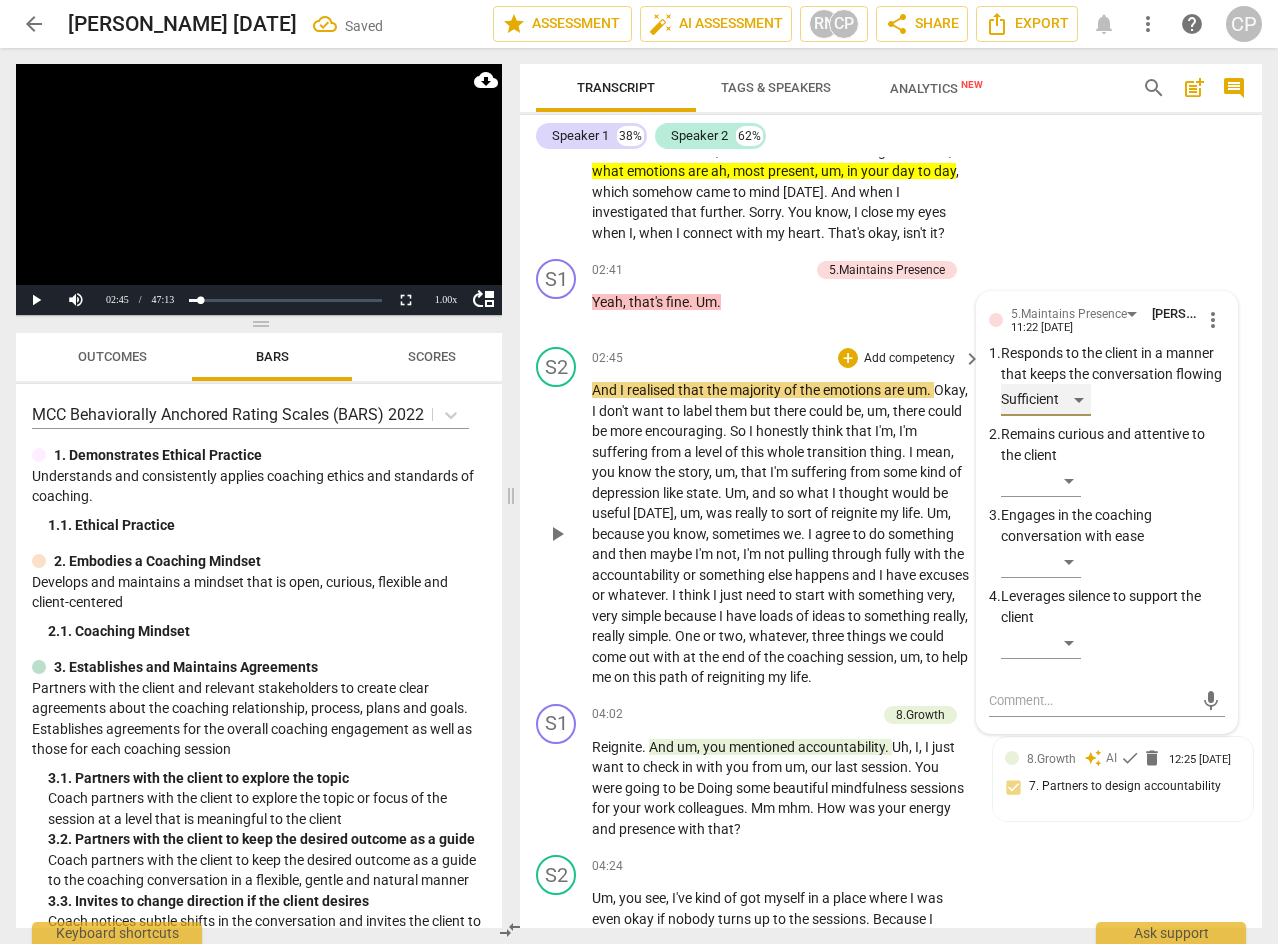 scroll, scrollTop: 1277, scrollLeft: 0, axis: vertical 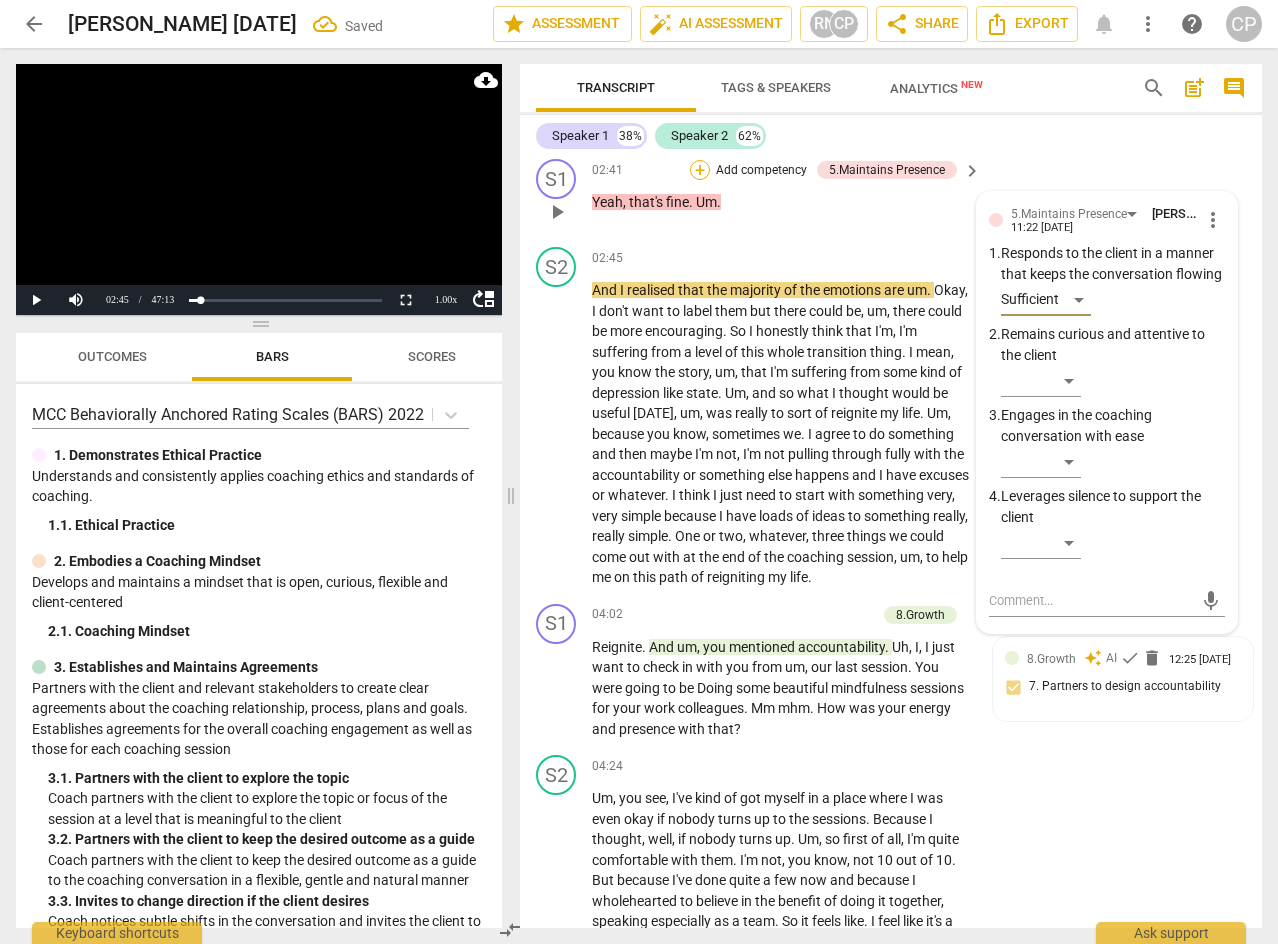 click on "+" at bounding box center (700, 170) 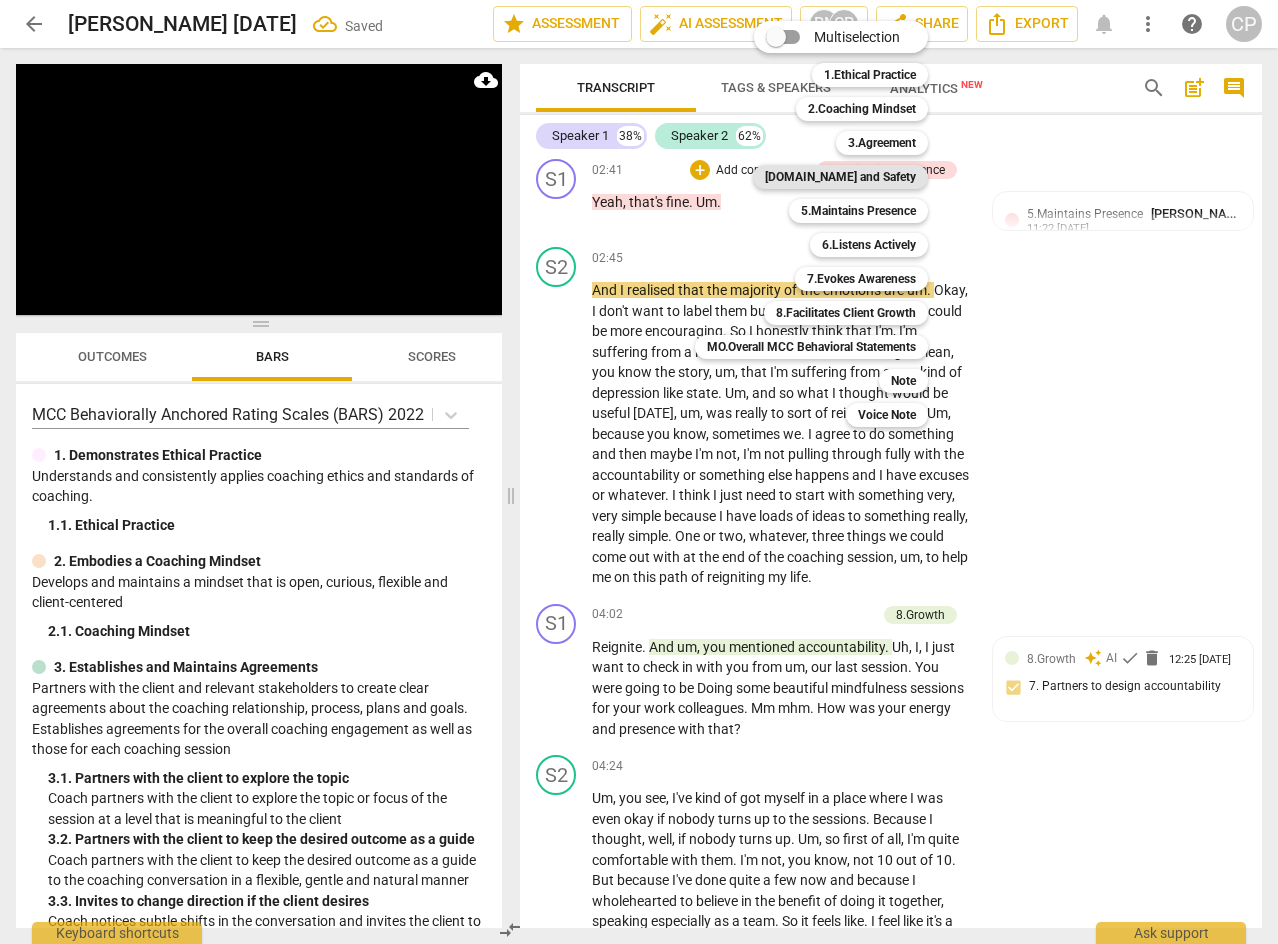 click on "[DOMAIN_NAME] and Safety" at bounding box center [840, 177] 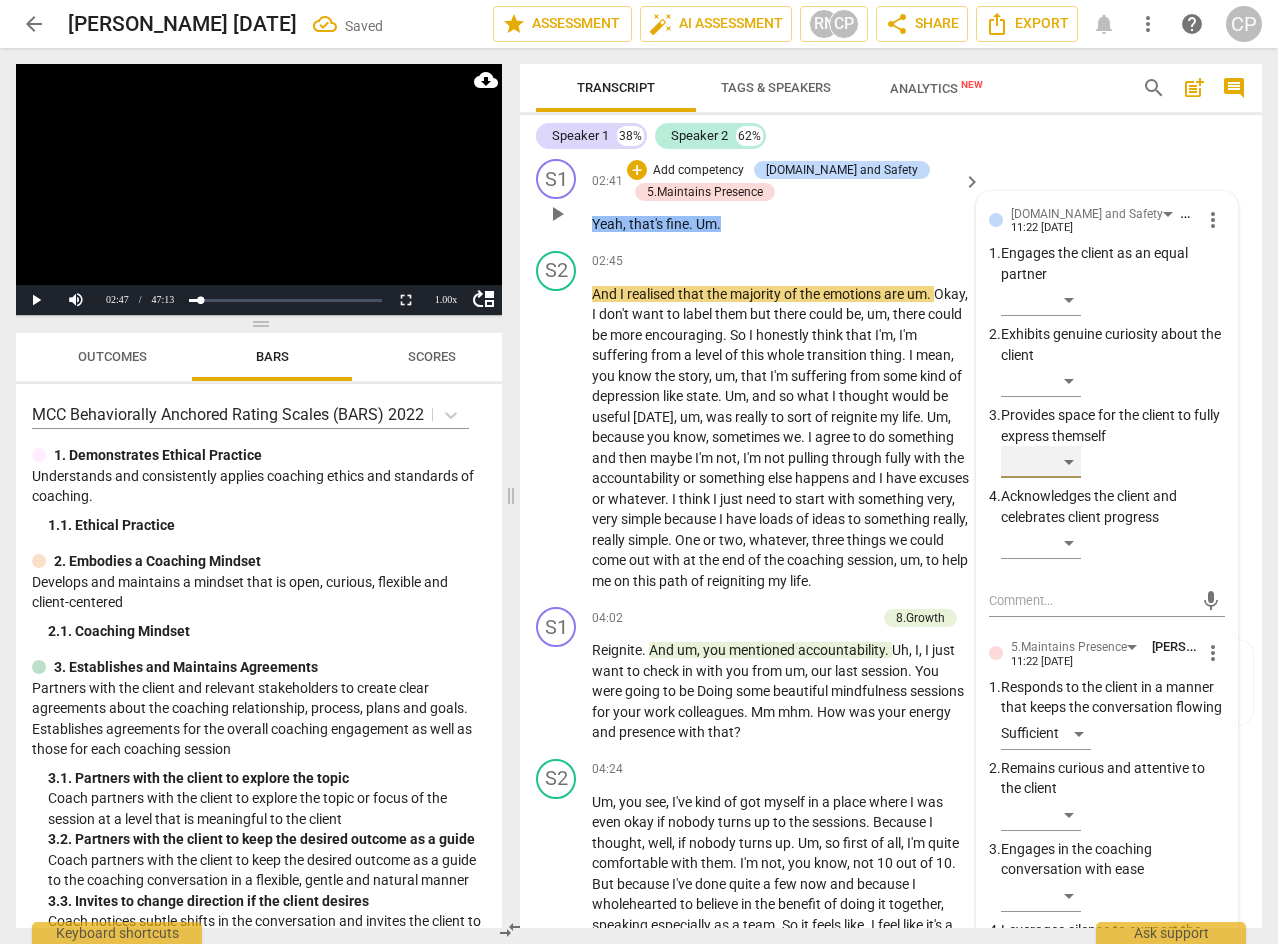 click on "​" at bounding box center (1041, 462) 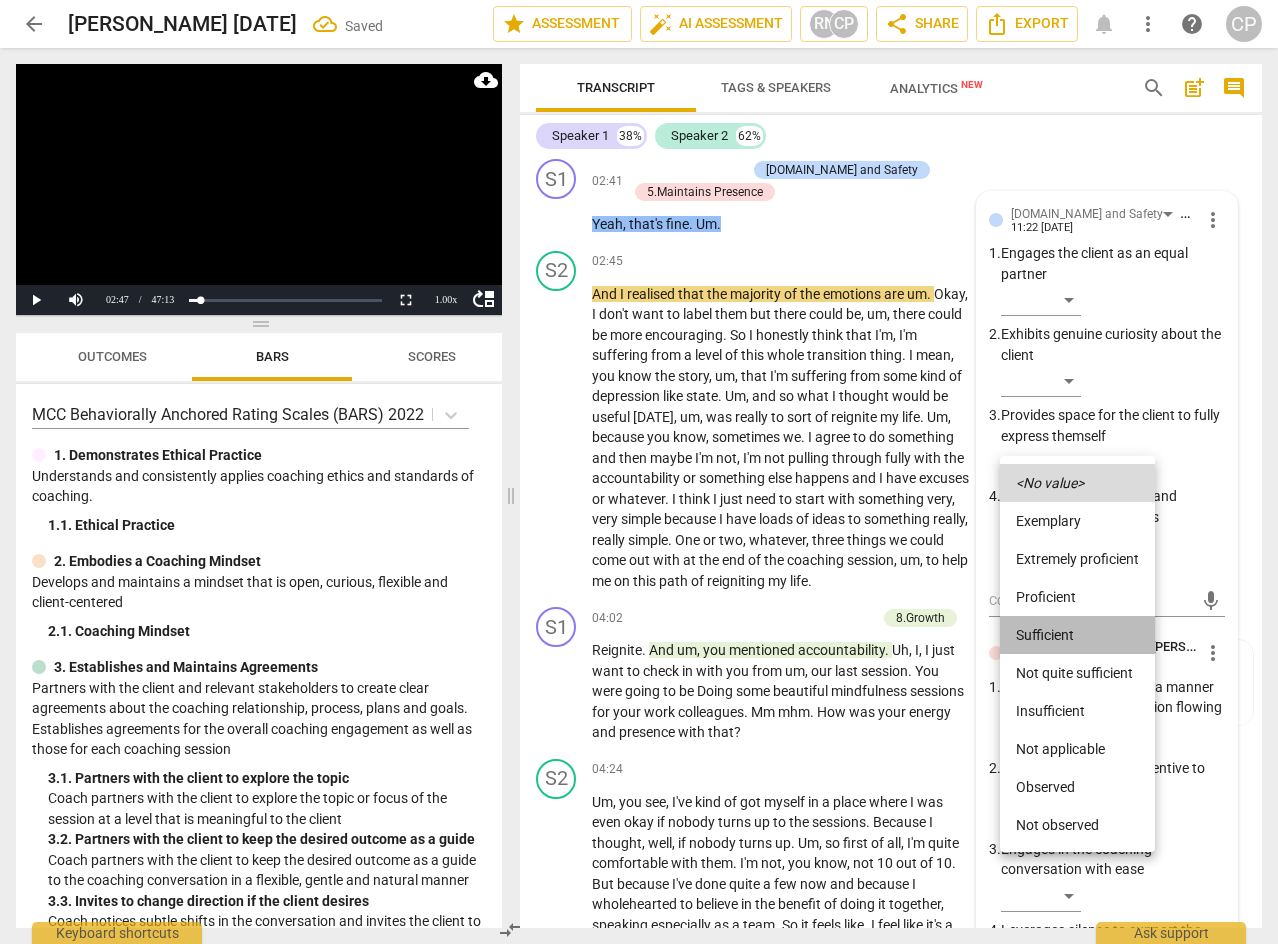click on "Sufficient" at bounding box center [1077, 635] 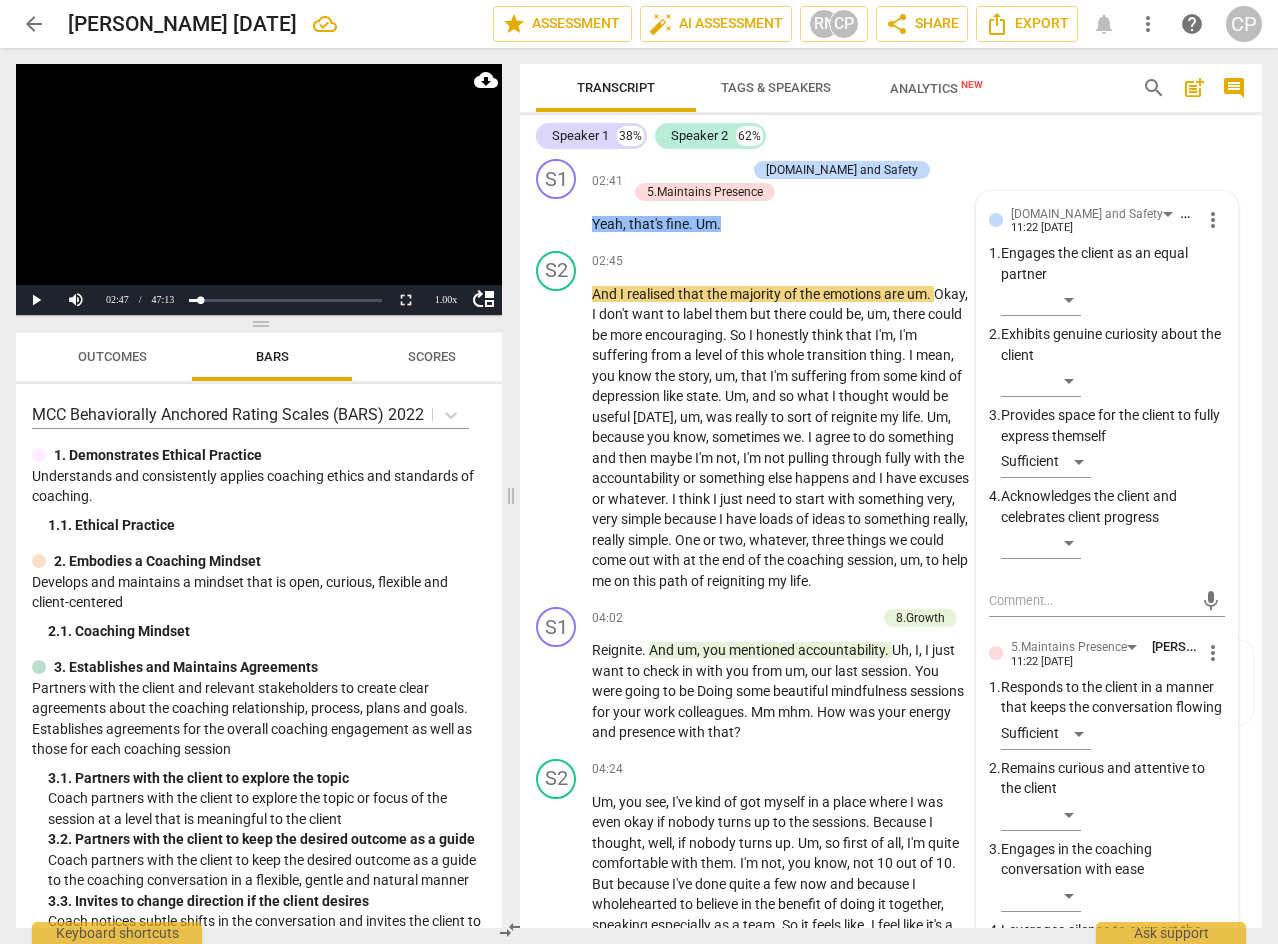 click on "S2 play_arrow pause 02:08 + Add competency keyboard_arrow_right Yes .   Spoiled   for   choice .   I   tried   to   come   up   something   succinct   rather   than   taking   most   of   the   time   talking   about   what   I   would   like   to   do .   Um ,   so   I   remembered   this   thing   about   um ,   what   emotions   are   ah ,   most   present ,   um ,   in   your   day   to   day ,   which   somehow   came   to   mind   [DATE] .   And   when   I   investigated   that   further .   Sorry .   You   know ,   I   close   my   eyes   when   I ,   when   I   connect   with   my   heart .   That's   okay ,   isn't   it ?" at bounding box center [891, 55] 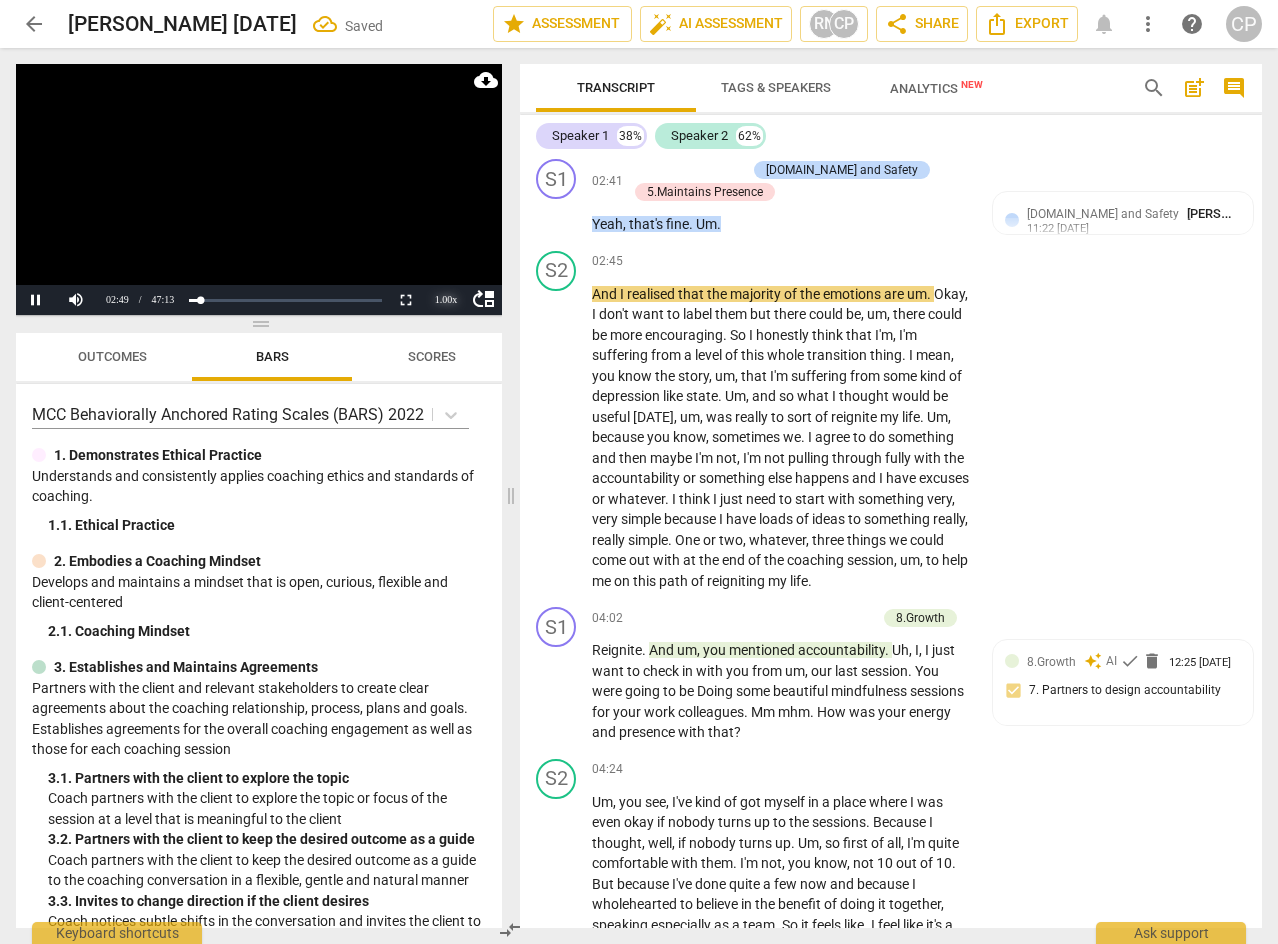 click on "1.00 x" at bounding box center (446, 300) 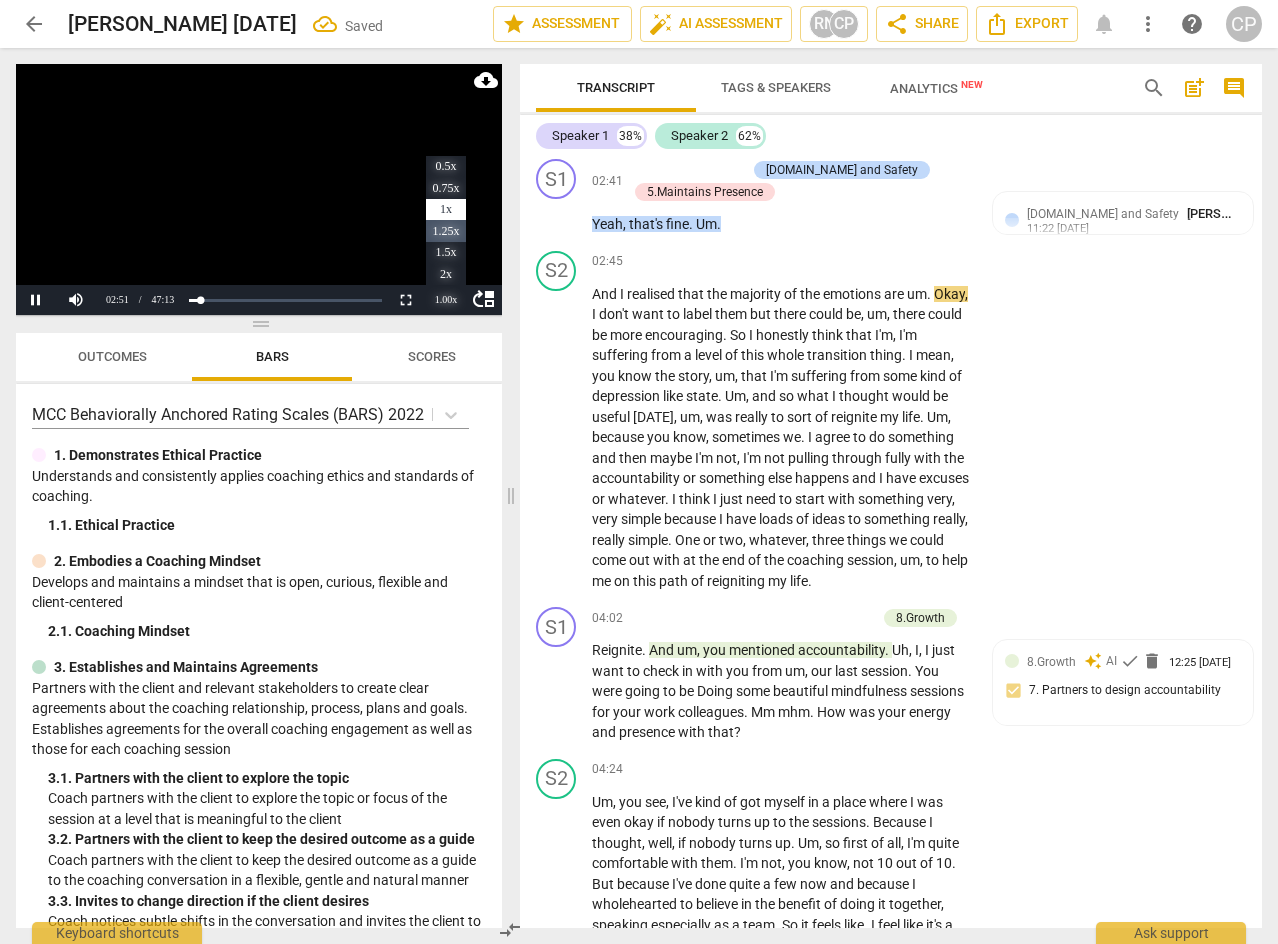 click on "1.25x" at bounding box center (446, 231) 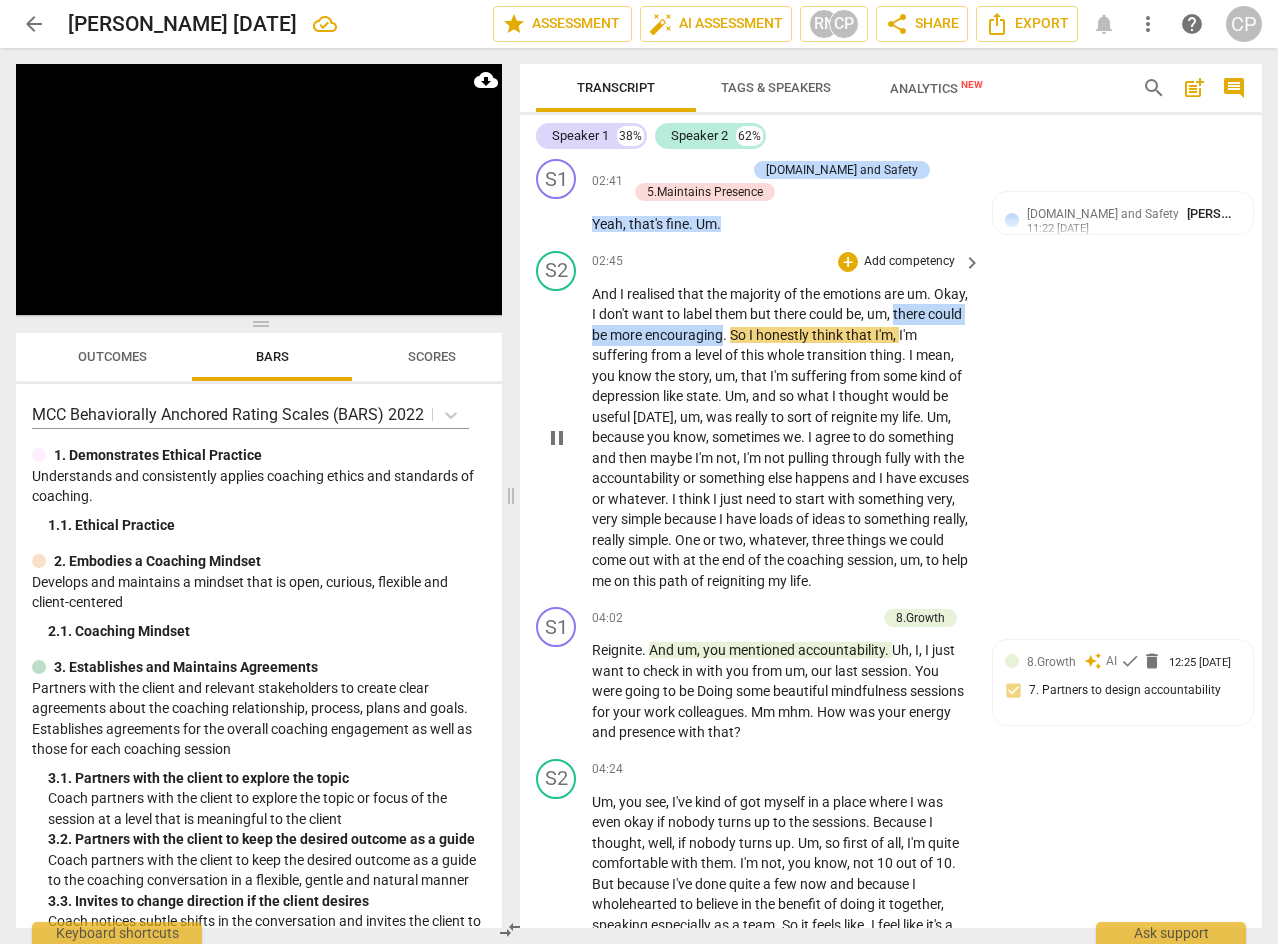 drag, startPoint x: 932, startPoint y: 331, endPoint x: 760, endPoint y: 354, distance: 173.53098 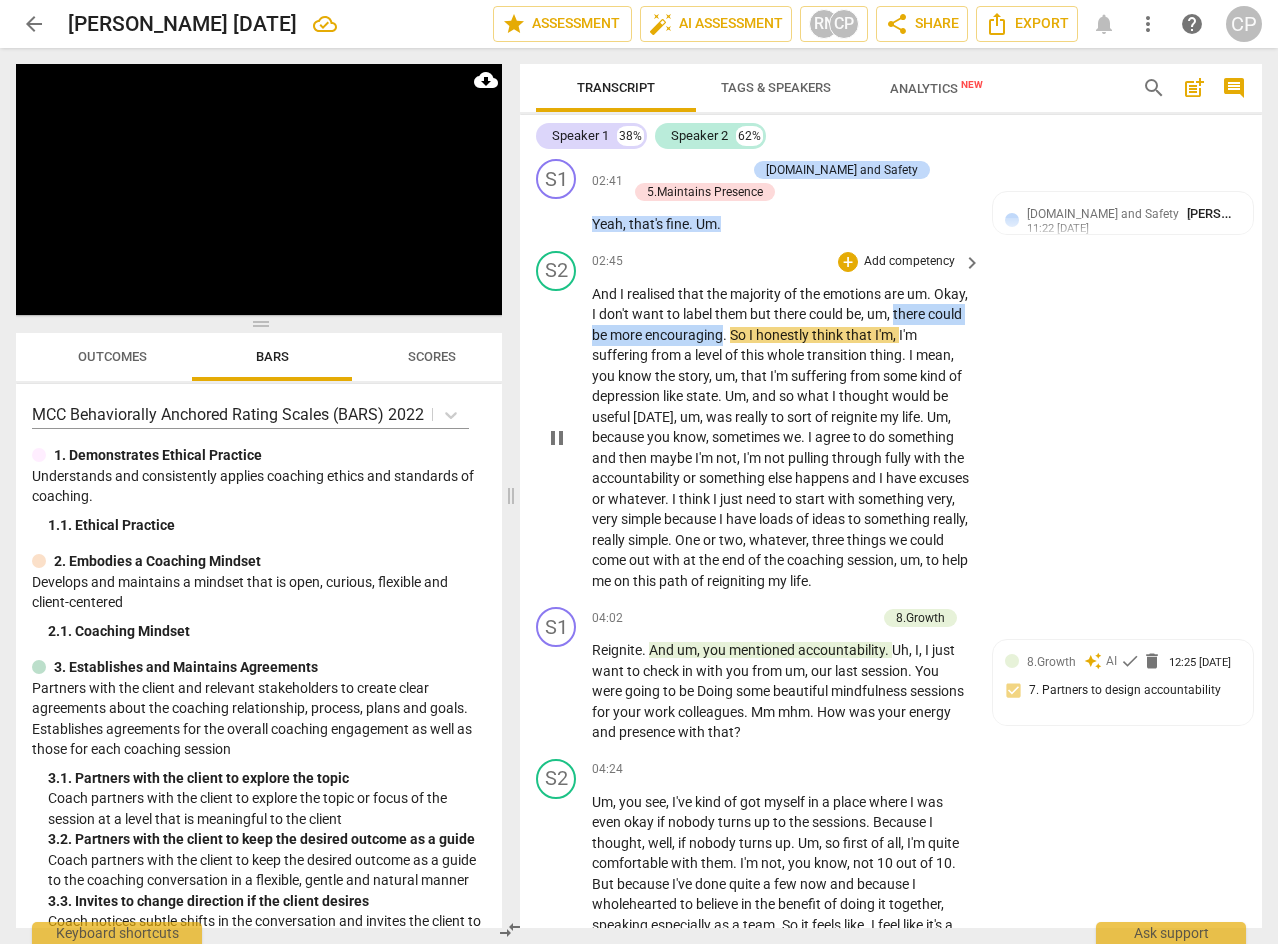 click on "And   I   realised   that   the   majority   of   the   emotions   are   um .   Okay ,   I   don't   want   to   label   them   but   there   could   be ,   um ,   there   could   be   more   encouraging .   So   I   honestly   think   that   I'm ,   I'm   suffering   from   a   level   of   this   whole   transition   thing .   I   mean ,   you   know   the   story ,   um ,   that   I'm   suffering   from   some   kind   of   [MEDICAL_DATA]   like   state .   Um ,   and   so   what   I   thought   would   be   useful   [DATE] ,   um ,   was   really   to   sort   of   reignite   my   life .   Um ,   because   you   know ,   sometimes   we .   I   agree   to   do   something   and   then   maybe   I'm   not ,   I'm   not   pulling   through   fully   with   the   accountability   or   something   else   happens   and   I   have   excuses   or   whatever .   I   think   I   just   need   to   start   with   something   very ,   very   simple   because   I   have   loads   of   ideas   to   something   really ," at bounding box center [781, 438] 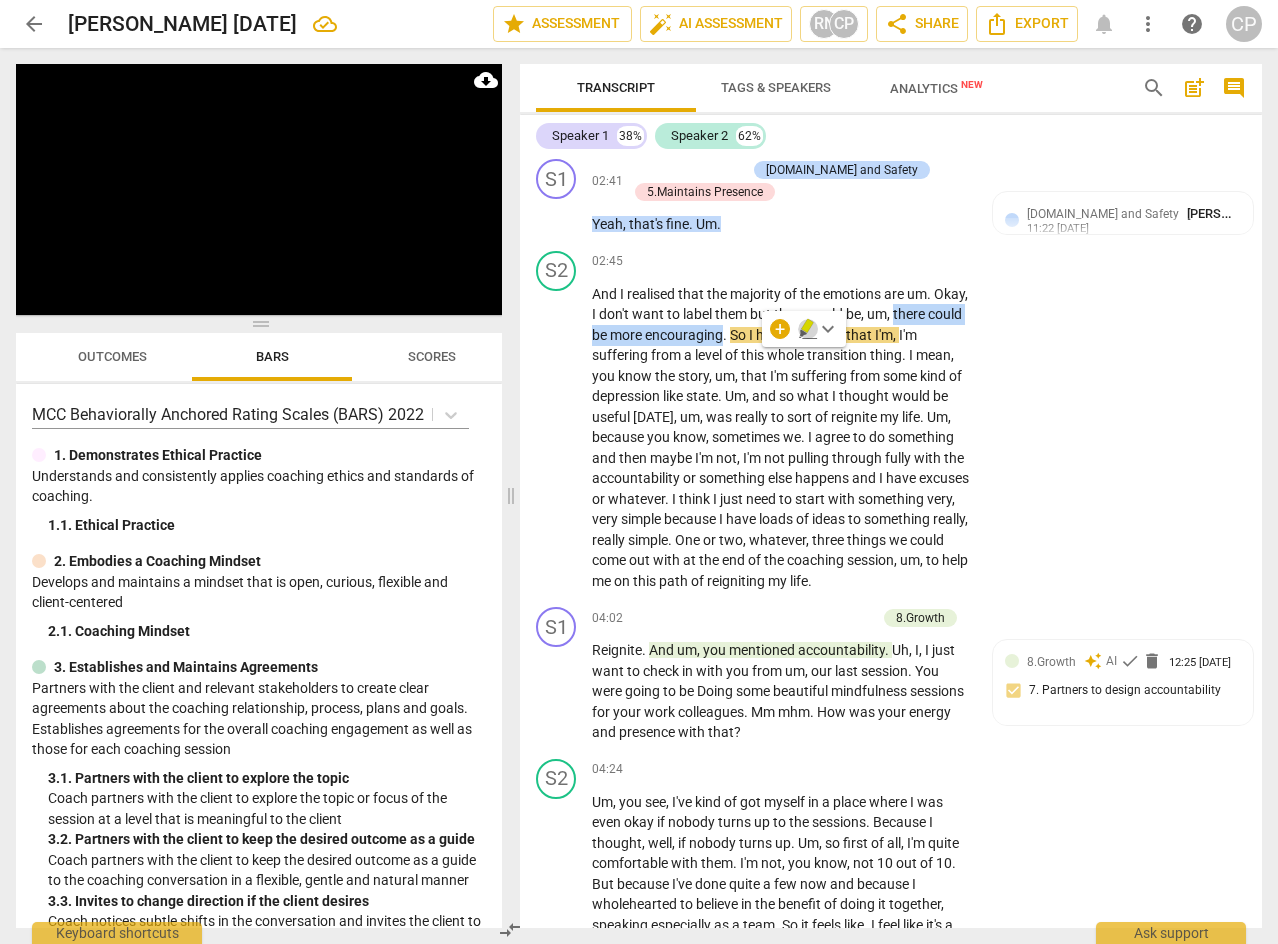 click 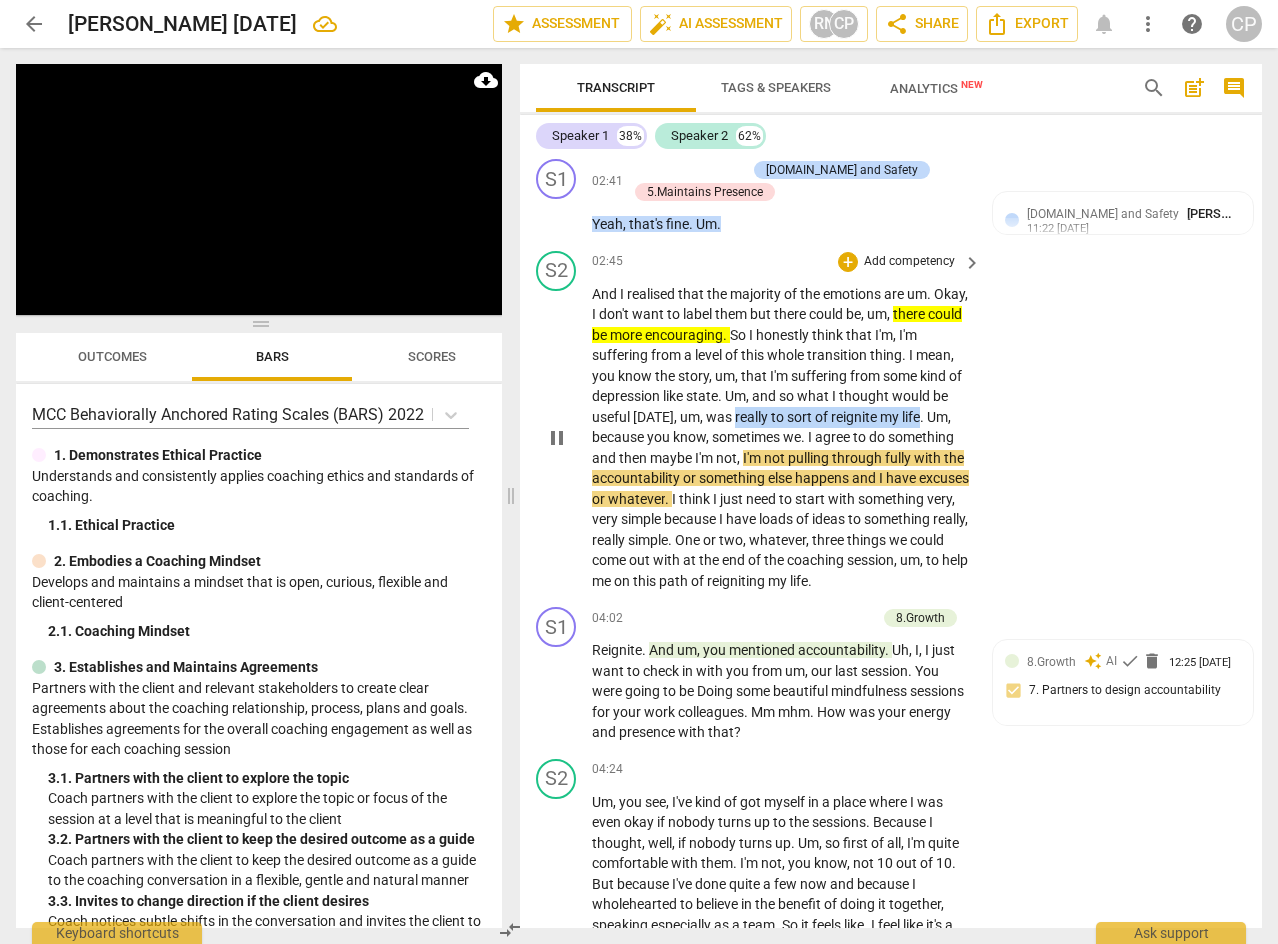 drag, startPoint x: 728, startPoint y: 439, endPoint x: 918, endPoint y: 433, distance: 190.09471 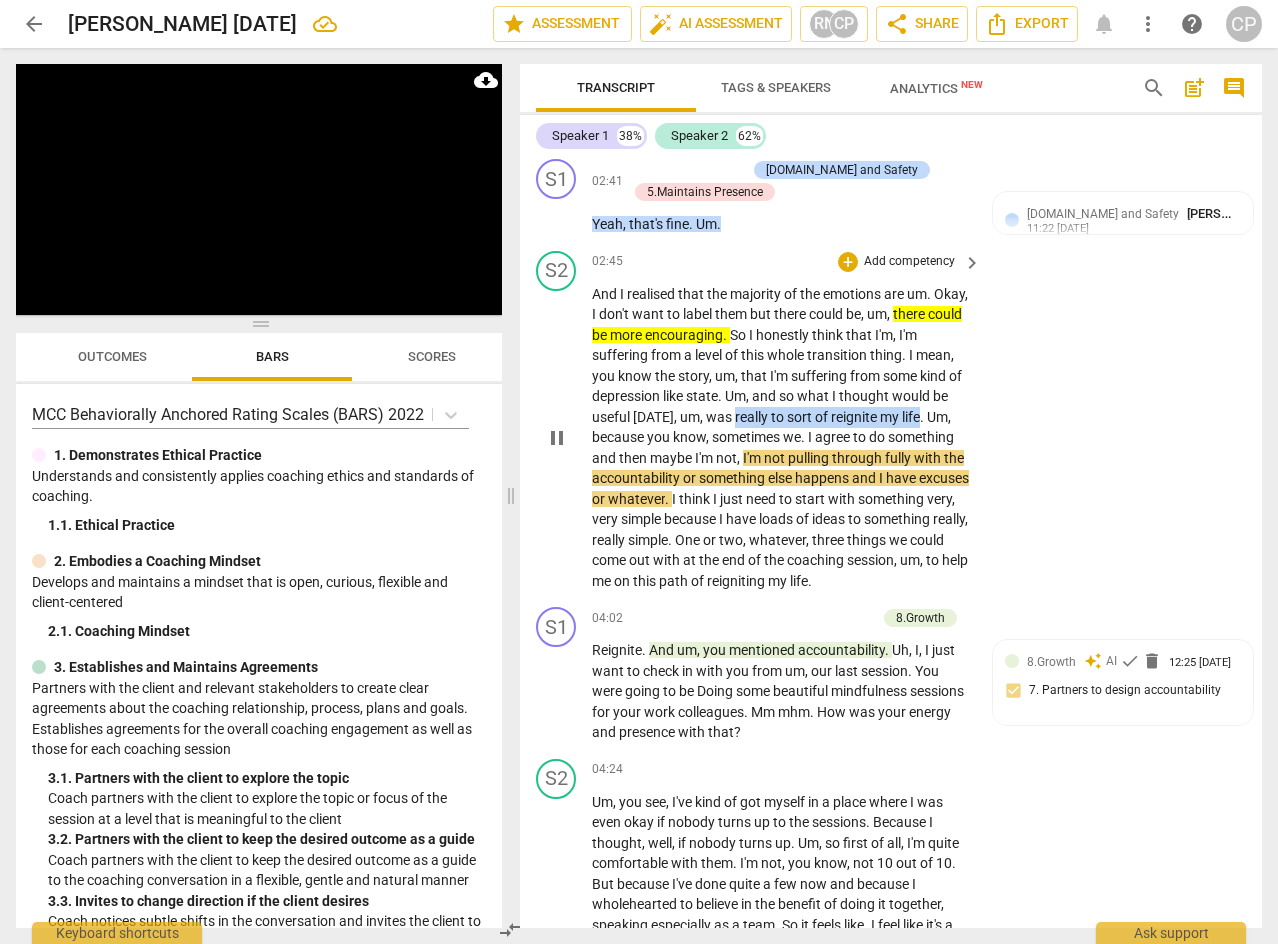 click on "And   I   realised   that   the   majority   of   the   emotions   are   um .   Okay ,   I   don't   want   to   label   them   but   there   could   be ,   um ,   there   could   be   more   encouraging .   So   I   honestly   think   that   I'm ,   I'm   suffering   from   a   level   of   this   whole   transition   thing .   I   mean ,   you   know   the   story ,   um ,   that   I'm   suffering   from   some   kind   of   [MEDICAL_DATA]   like   state .   Um ,   and   so   what   I   thought   would   be   useful   [DATE] ,   um ,   was   really   to   sort   of   reignite   my   life .   Um ,   because   you   know ,   sometimes   we .   I   agree   to   do   something   and   then   maybe   I'm   not ,   I'm   not   pulling   through   fully   with   the   accountability   or   something   else   happens   and   I   have   excuses   or   whatever .   I   think   I   just   need   to   start   with   something   very ,   very   simple   because   I   have   loads   of   ideas   to   something   really ," at bounding box center [781, 438] 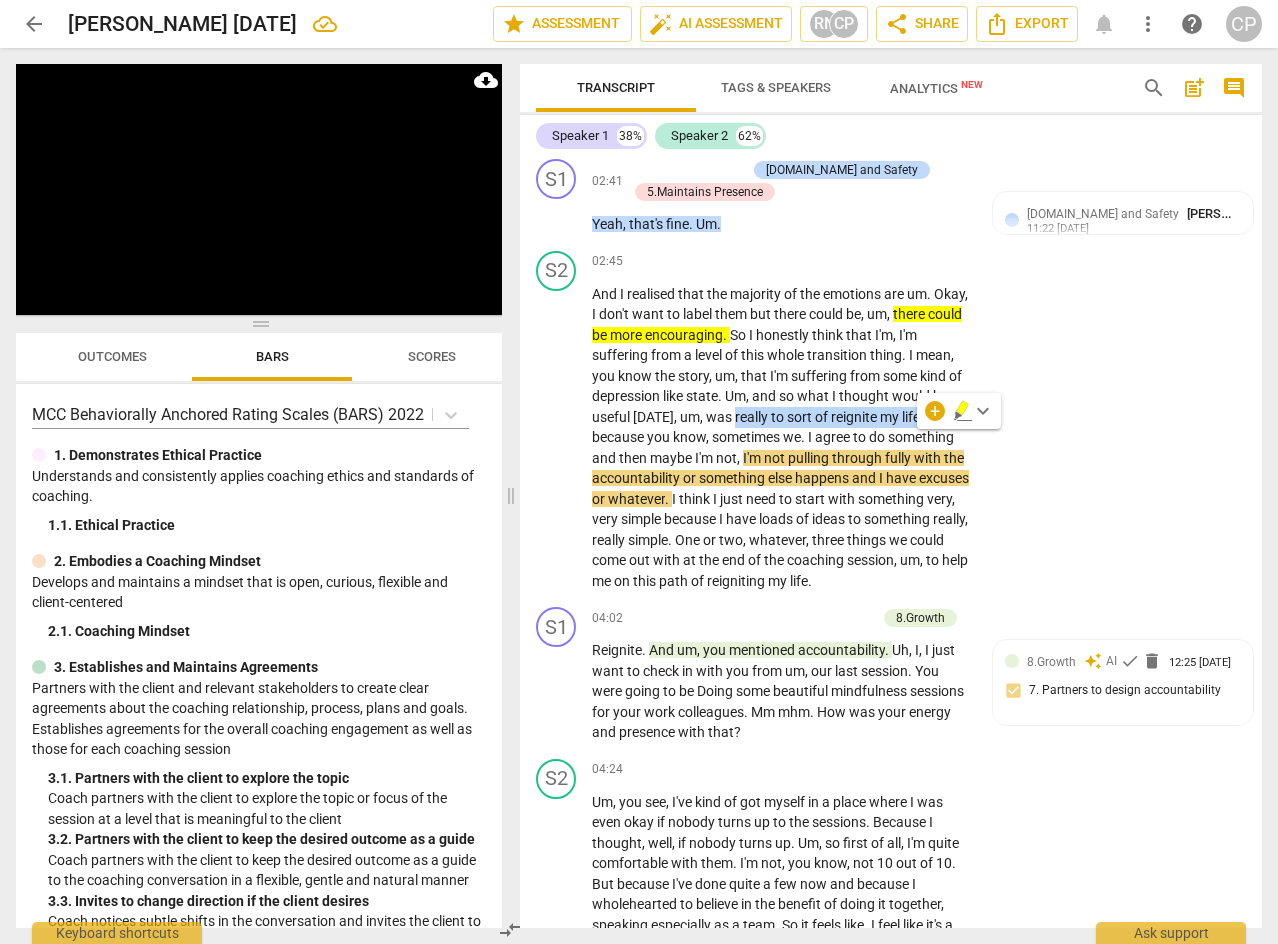 click 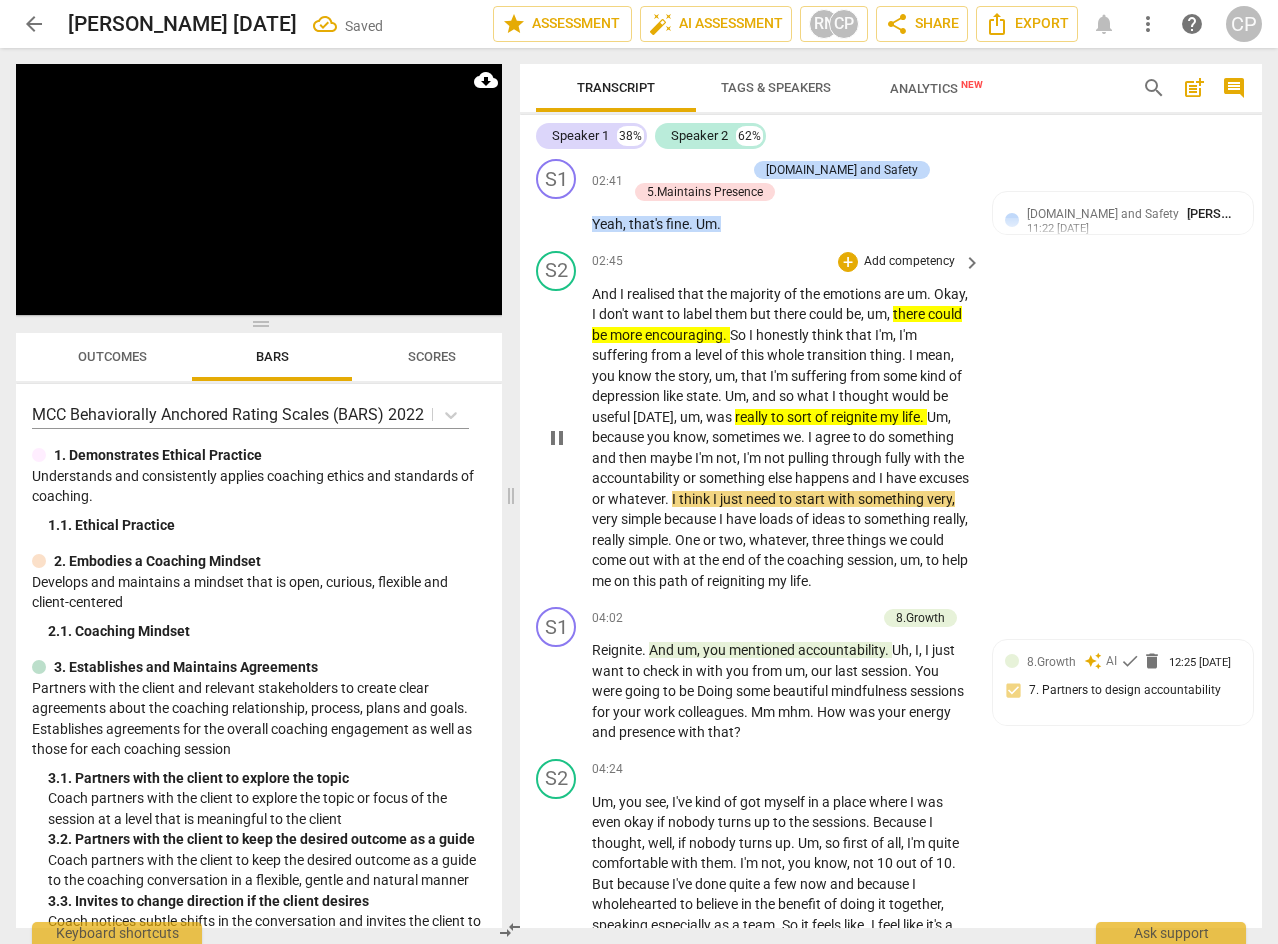click on "." at bounding box center [804, 437] 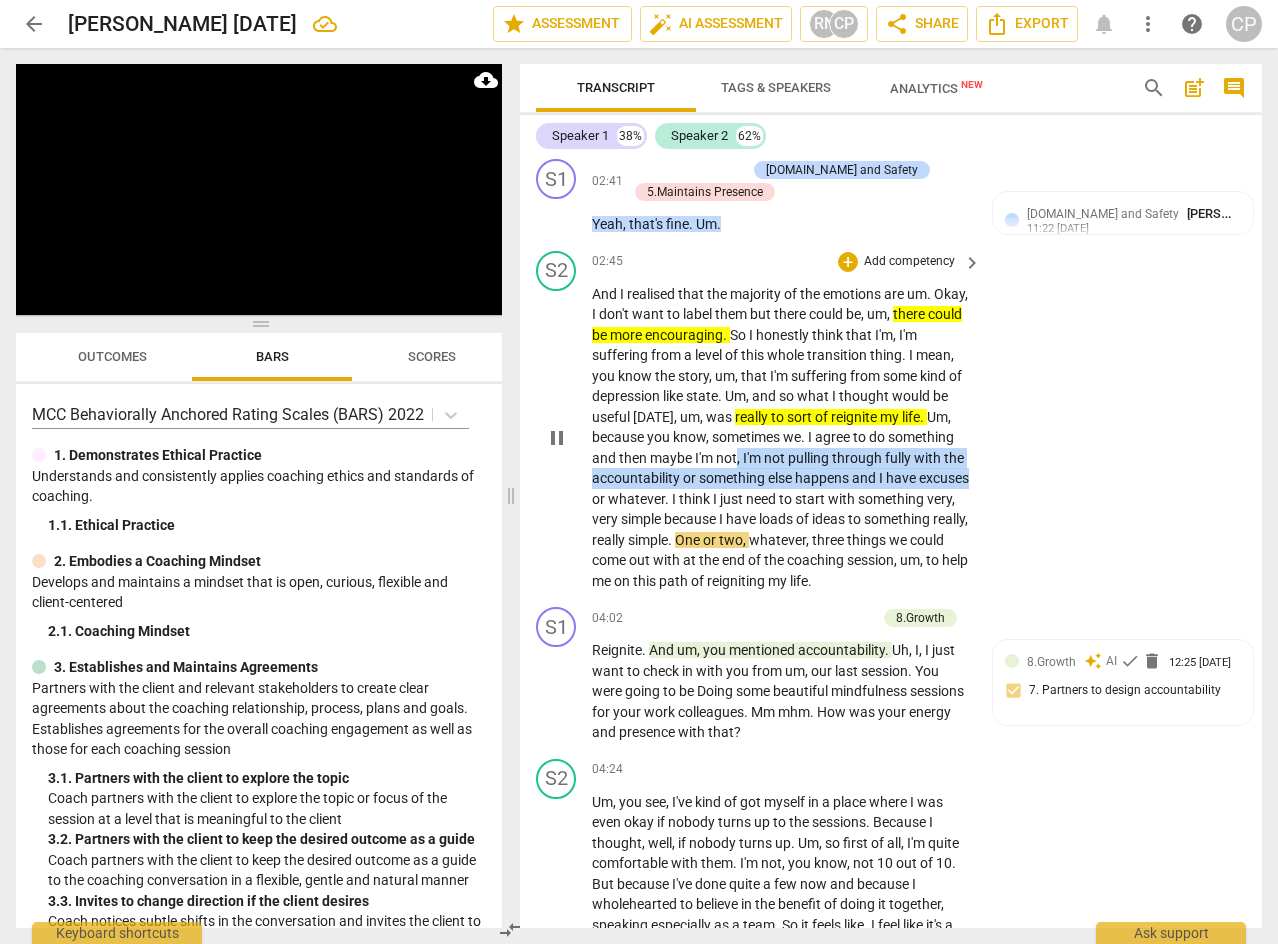 drag, startPoint x: 737, startPoint y: 478, endPoint x: 642, endPoint y: 522, distance: 104.69479 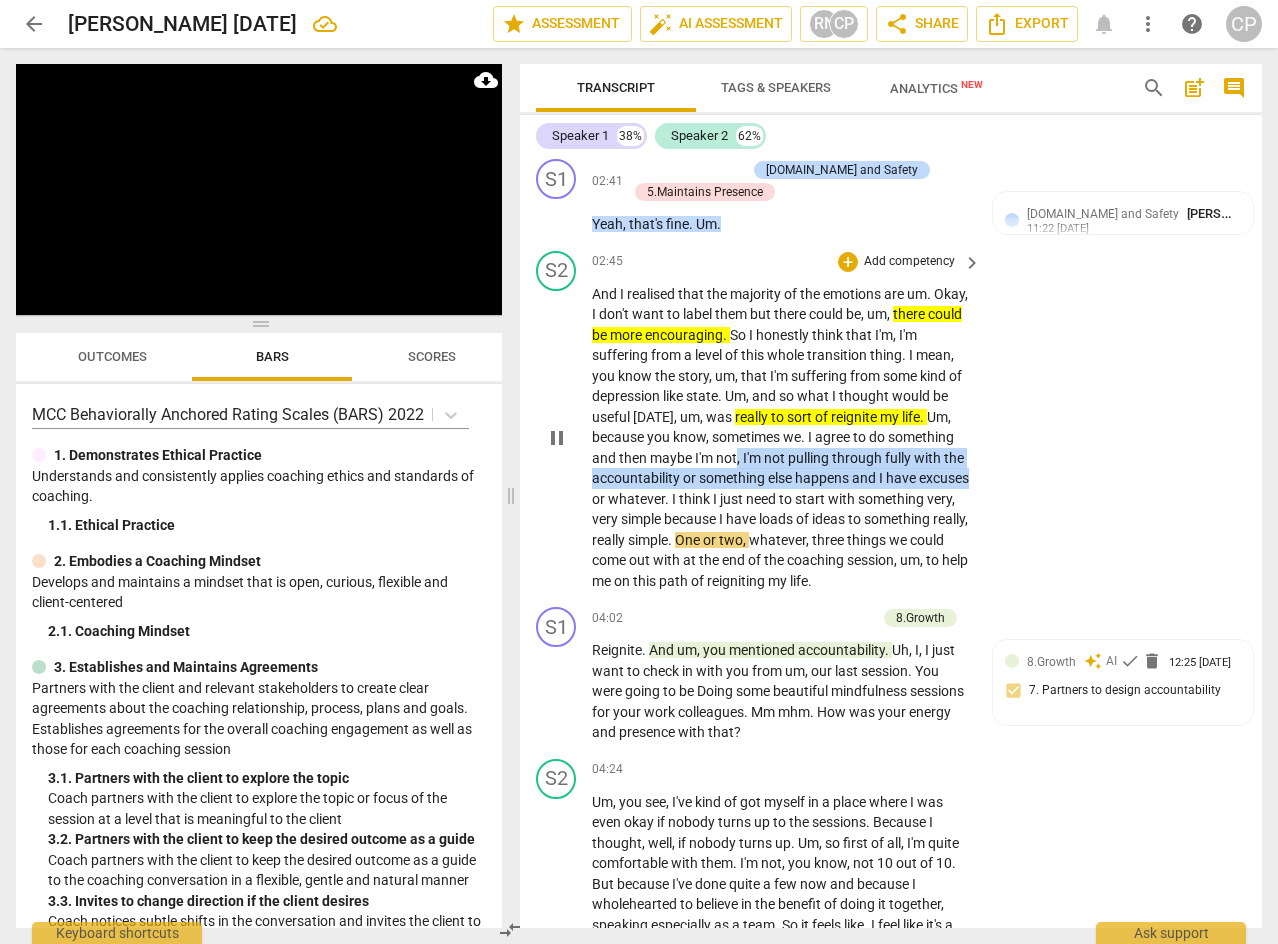 click on "And   I   realised   that   the   majority   of   the   emotions   are   um .   Okay ,   I   don't   want   to   label   them   but   there   could   be ,   um ,   there   could   be   more   encouraging .   So   I   honestly   think   that   I'm ,   I'm   suffering   from   a   level   of   this   whole   transition   thing .   I   mean ,   you   know   the   story ,   um ,   that   I'm   suffering   from   some   kind   of   [MEDICAL_DATA]   like   state .   Um ,   and   so   what   I   thought   would   be   useful   [DATE] ,   um ,   was   really   to   sort   of   reignite   my   life .   Um ,   because   you   know ,   sometimes   we .   I   agree   to   do   something   and   then   maybe   I'm   not ,   I'm   not   pulling   through   fully   with   the   accountability   or   something   else   happens   and   I   have   excuses   or   whatever .   I   think   I   just   need   to   start   with   something   very ,   very   simple   because   I   have   loads   of   ideas   to   something   really ," at bounding box center [781, 438] 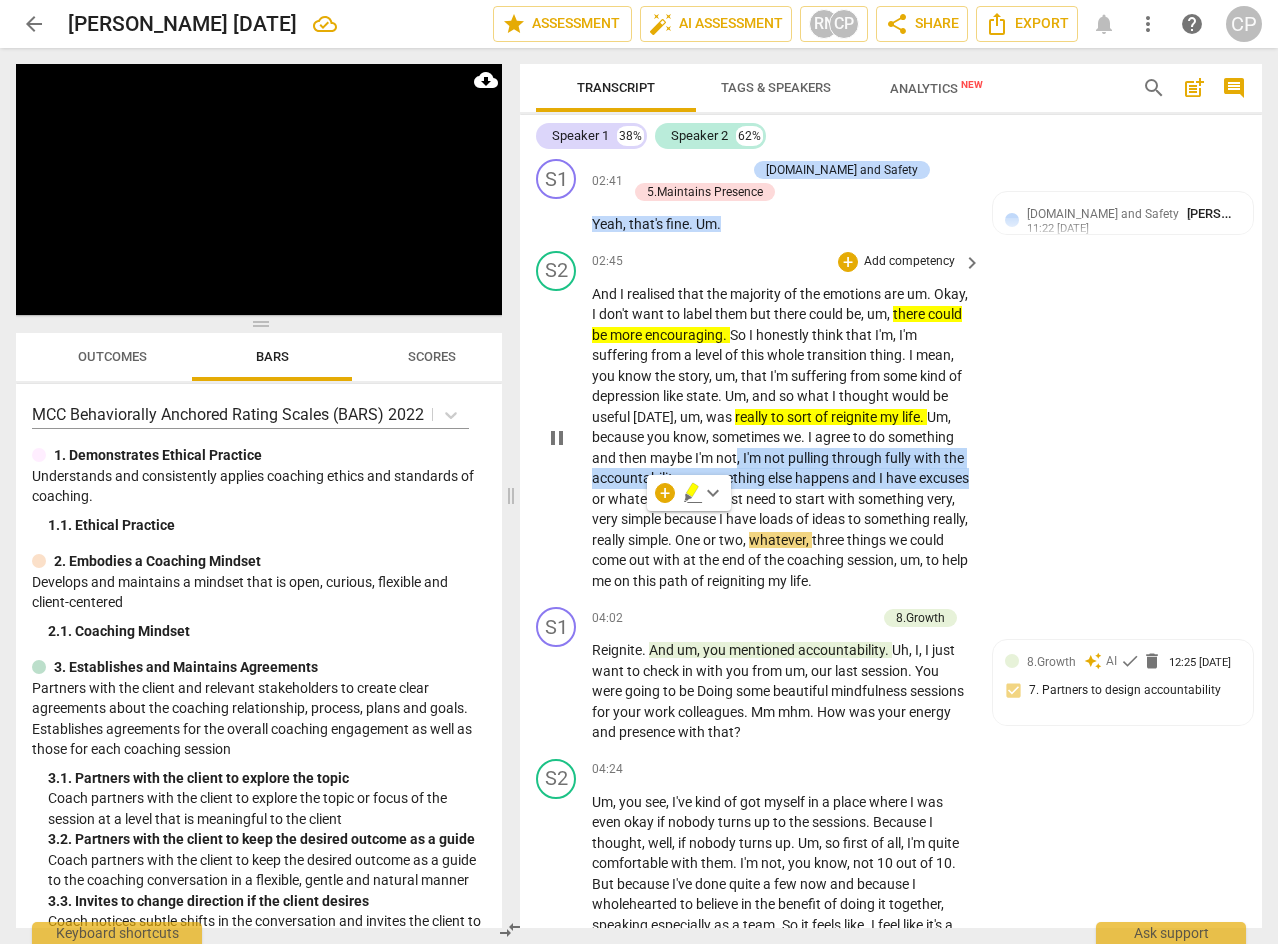click 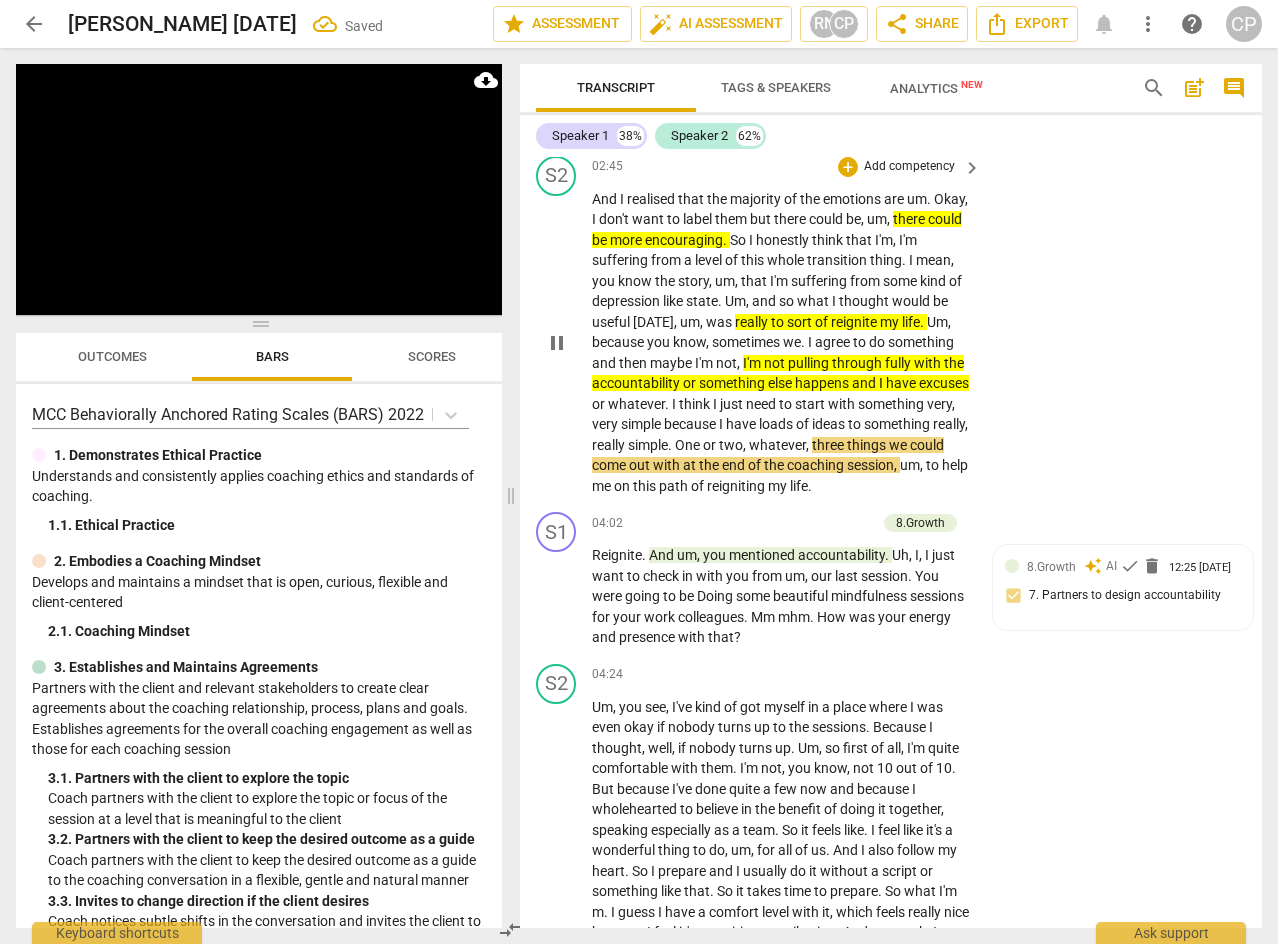 scroll, scrollTop: 1377, scrollLeft: 0, axis: vertical 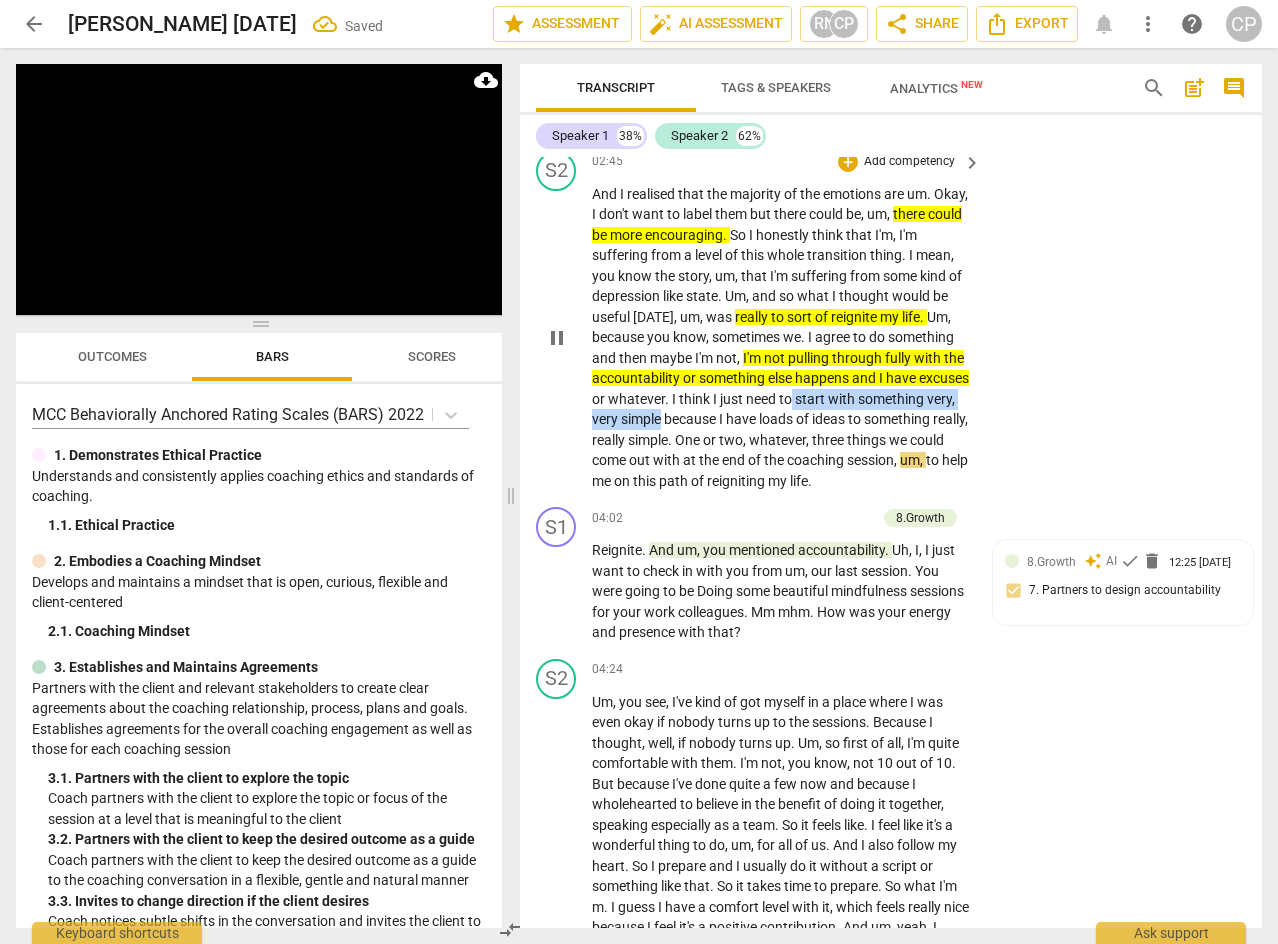 drag, startPoint x: 848, startPoint y: 414, endPoint x: 760, endPoint y: 434, distance: 90.24411 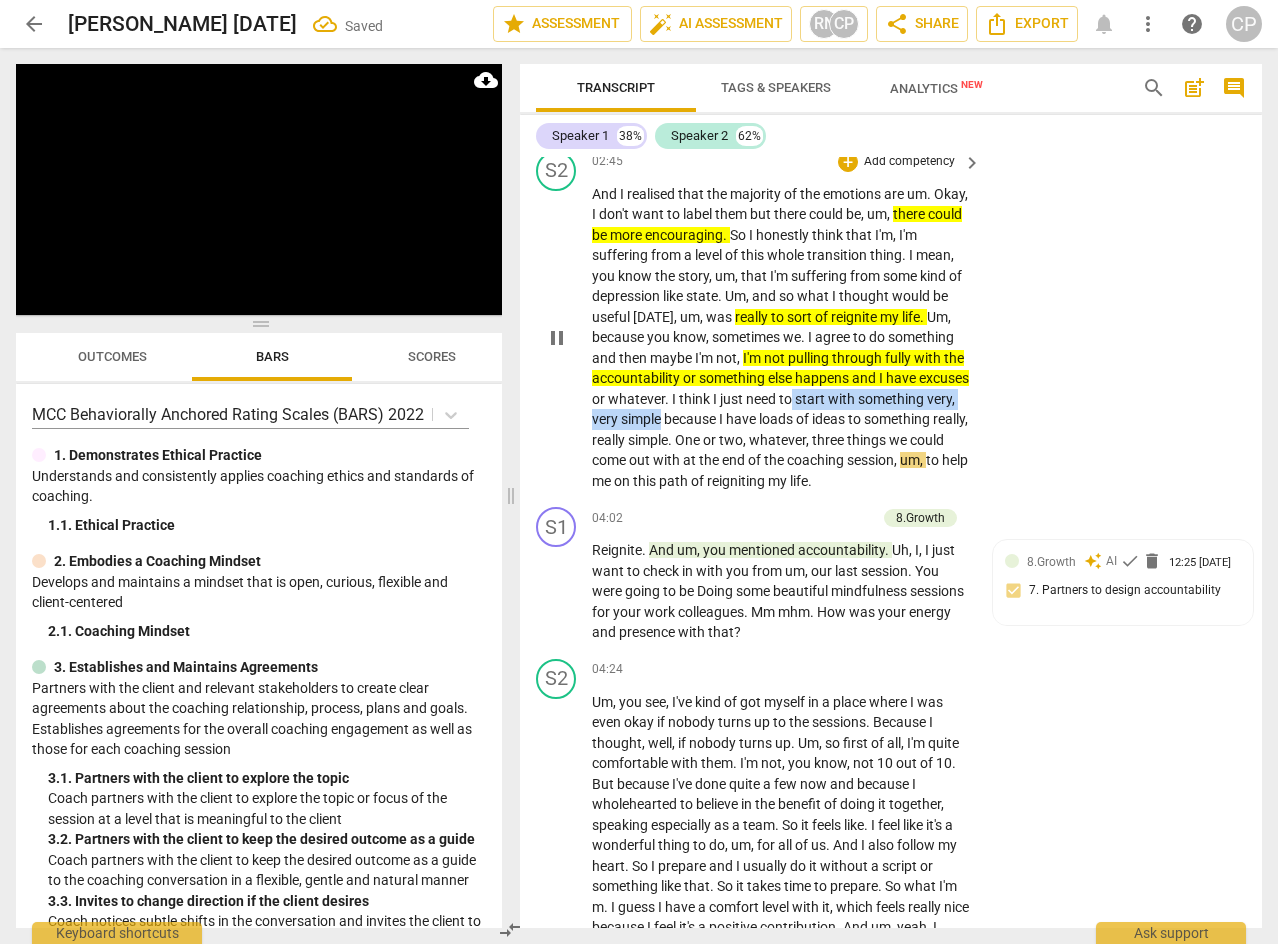click on "And   I   realised   that   the   majority   of   the   emotions   are   um .   Okay ,   I   don't   want   to   label   them   but   there   could   be ,   um ,   there   could   be   more   encouraging .   So   I   honestly   think   that   I'm ,   I'm   suffering   from   a   level   of   this   whole   transition   thing .   I   mean ,   you   know   the   story ,   um ,   that   I'm   suffering   from   some   kind   of   [MEDICAL_DATA]   like   state .   Um ,   and   so   what   I   thought   would   be   useful   [DATE] ,   um ,   was   really   to   sort   of   reignite   my   life .   Um ,   because   you   know ,   sometimes   we .   I   agree   to   do   something   and   then   maybe   I'm   not ,   I'm   not   pulling   through   fully   with   the   accountability   or   something   else   happens   and   I   have   excuses   or   whatever .   I   think   I   just   need   to   start   with   something   very ,   very   simple   because   I   have   loads   of   ideas   to   something   really ," at bounding box center [781, 338] 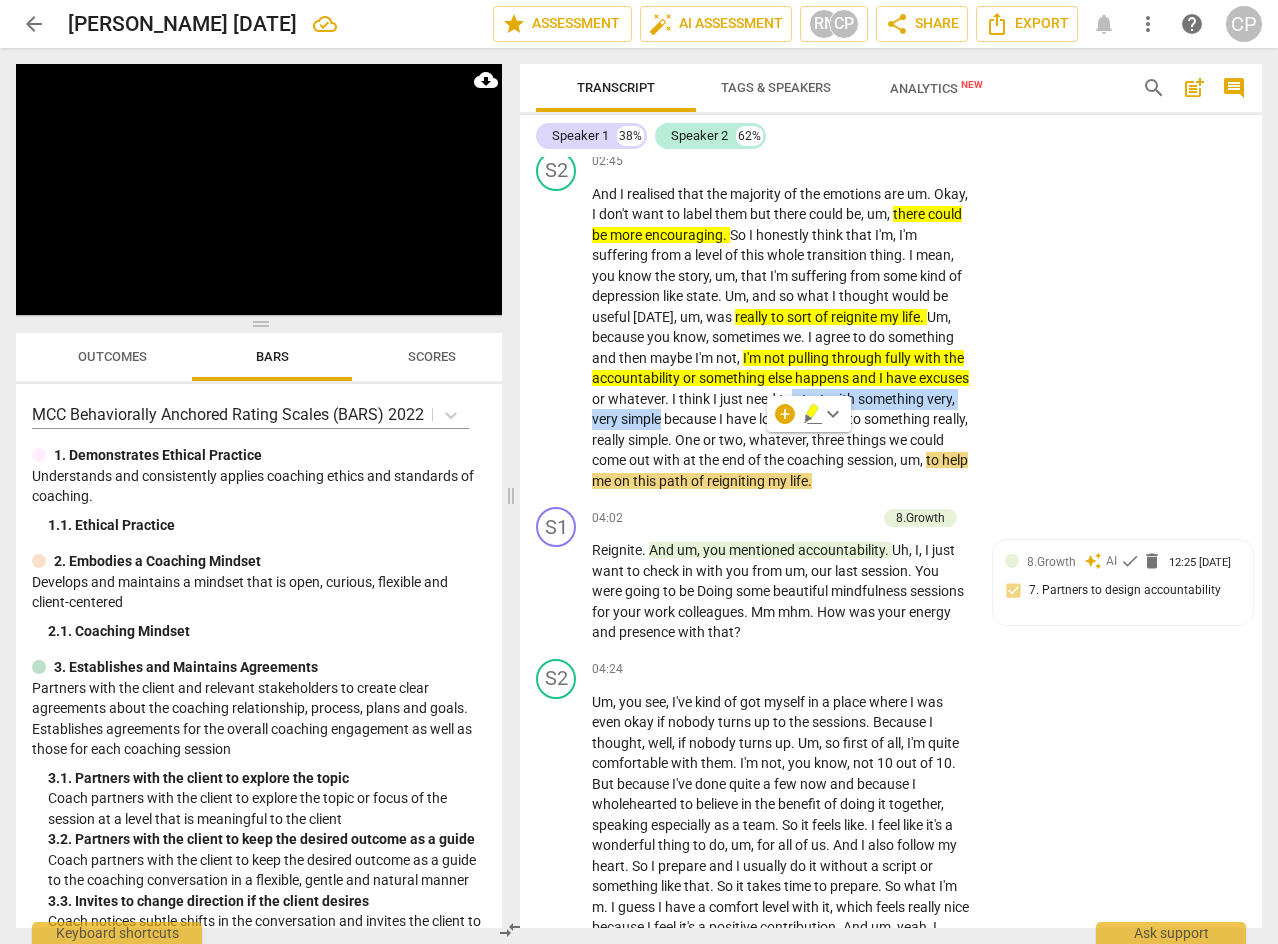 click 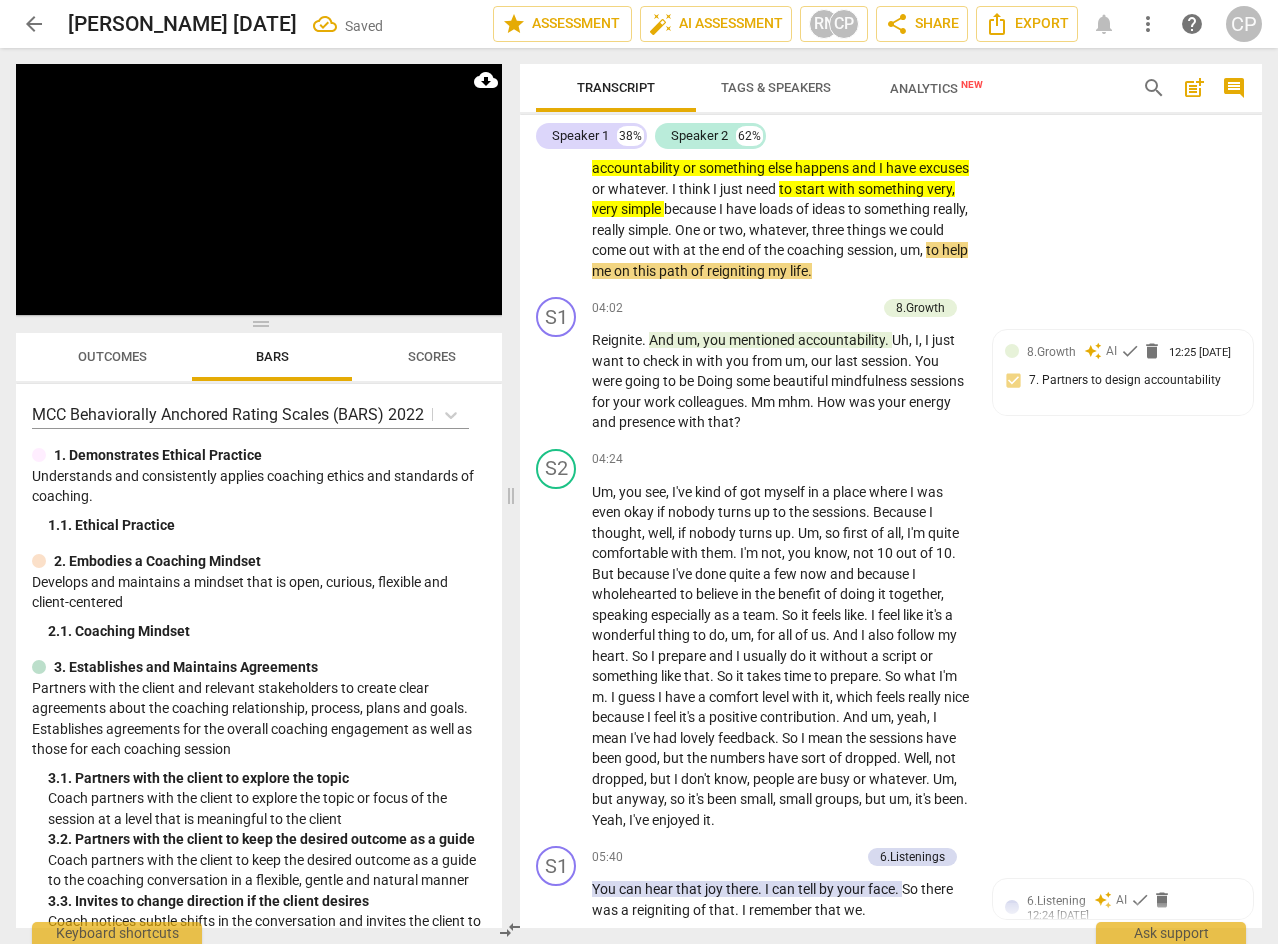 scroll, scrollTop: 1677, scrollLeft: 0, axis: vertical 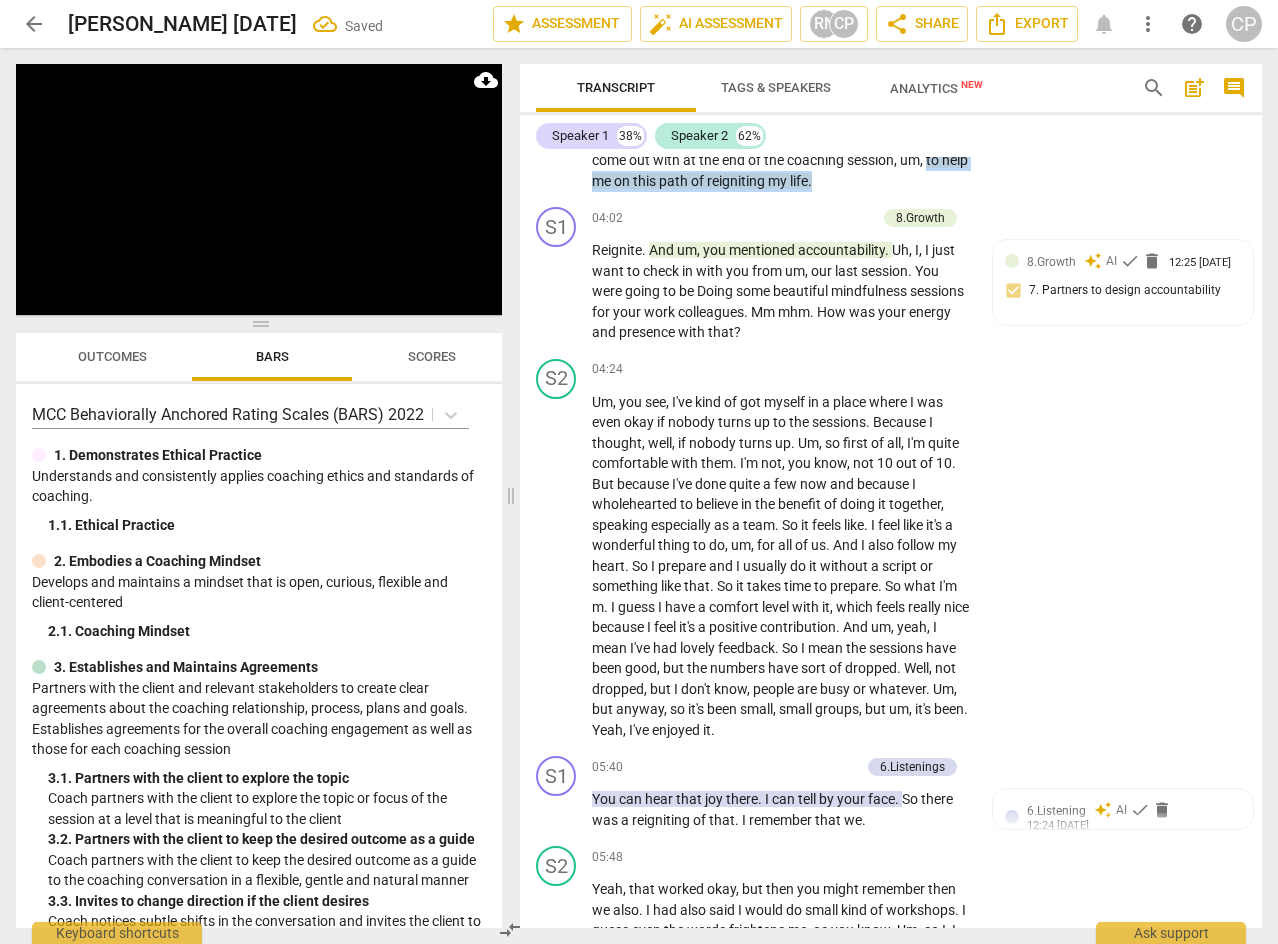 drag, startPoint x: 733, startPoint y: 200, endPoint x: 664, endPoint y: 223, distance: 72.73238 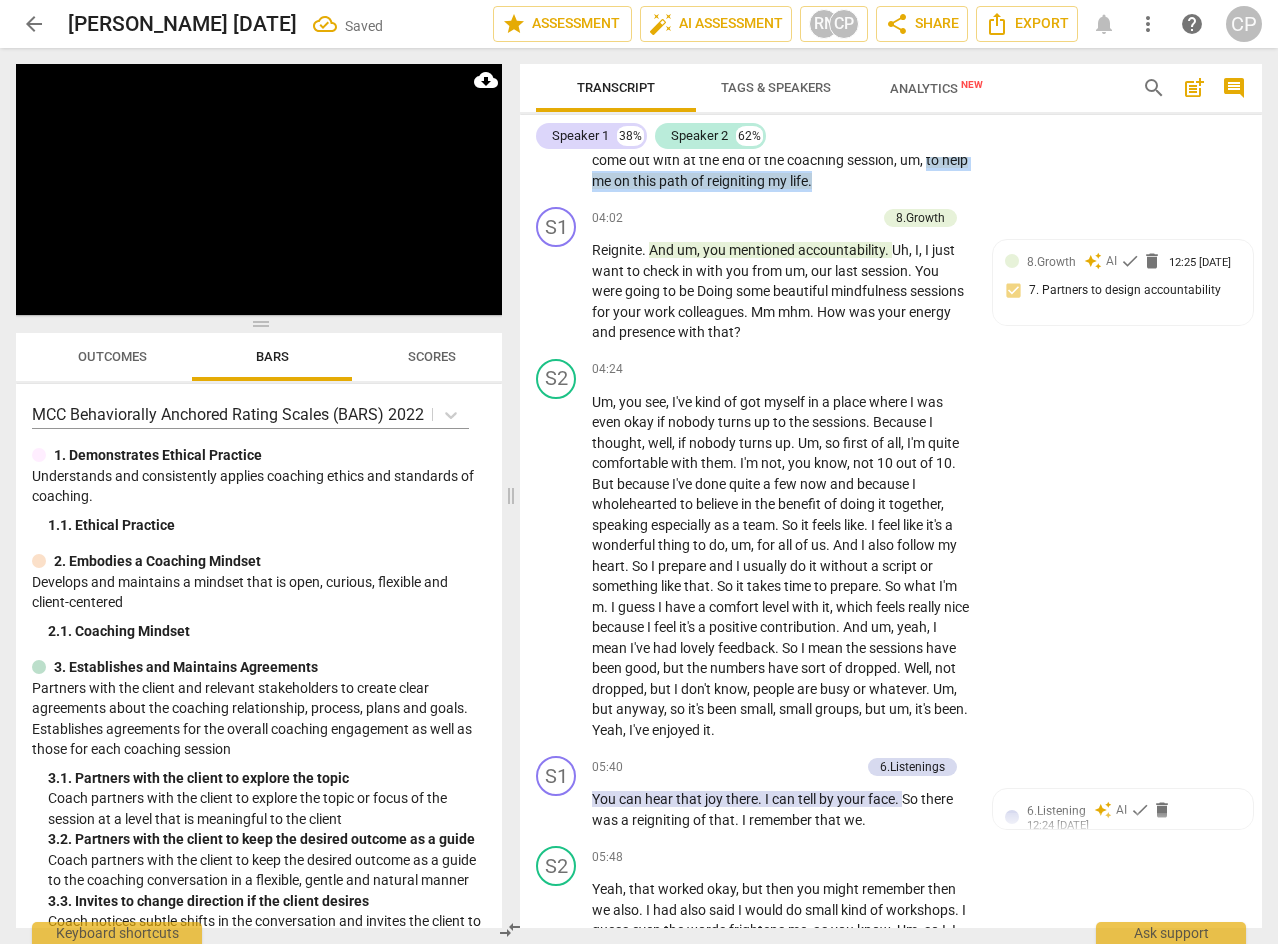 click on "And   I   realised   that   the   majority   of   the   emotions   are   um .   Okay ,   I   don't   want   to   label   them   but   there   could   be ,   um ,   there   could   be   more   encouraging .   So   I   honestly   think   that   I'm ,   I'm   suffering   from   a   level   of   this   whole   transition   thing .   I   mean ,   you   know   the   story ,   um ,   that   I'm   suffering   from   some   kind   of   [MEDICAL_DATA]   like   state .   Um ,   and   so   what   I   thought   would   be   useful   [DATE] ,   um ,   was   really   to   sort   of   reignite   my   life .   Um ,   because   you   know ,   sometimes   we .   I   agree   to   do   something   and   then   maybe   I'm   not ,   I'm   not   pulling   through   fully   with   the   accountability   or   something   else   happens   and   I   have   excuses   or   whatever .   I   think   I   just   need   to   start   with   something   very ,   very   simple   because   I   have   loads   of   ideas   to   something   really ," at bounding box center (781, 38) 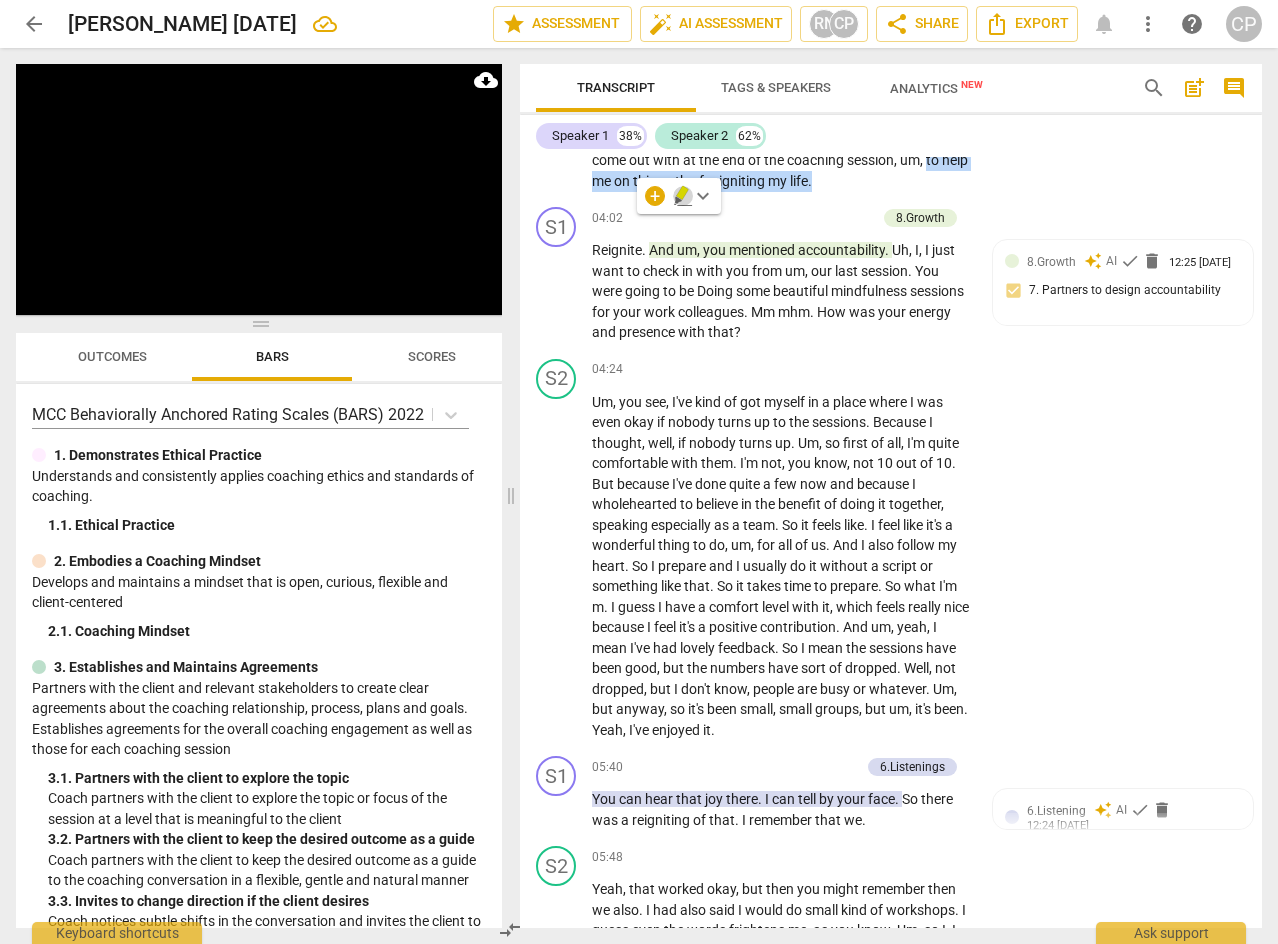 click 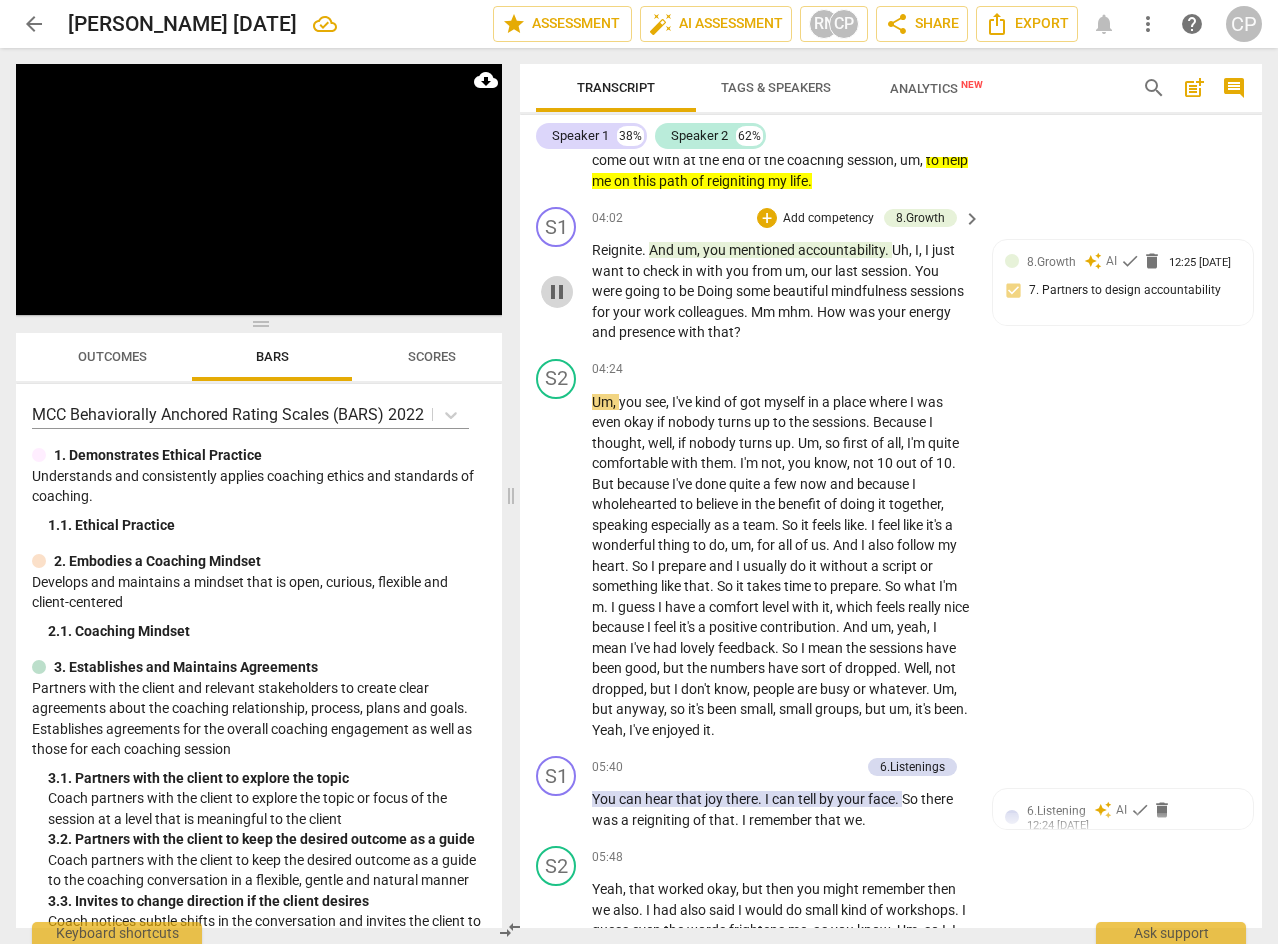 click on "pause" at bounding box center (557, 292) 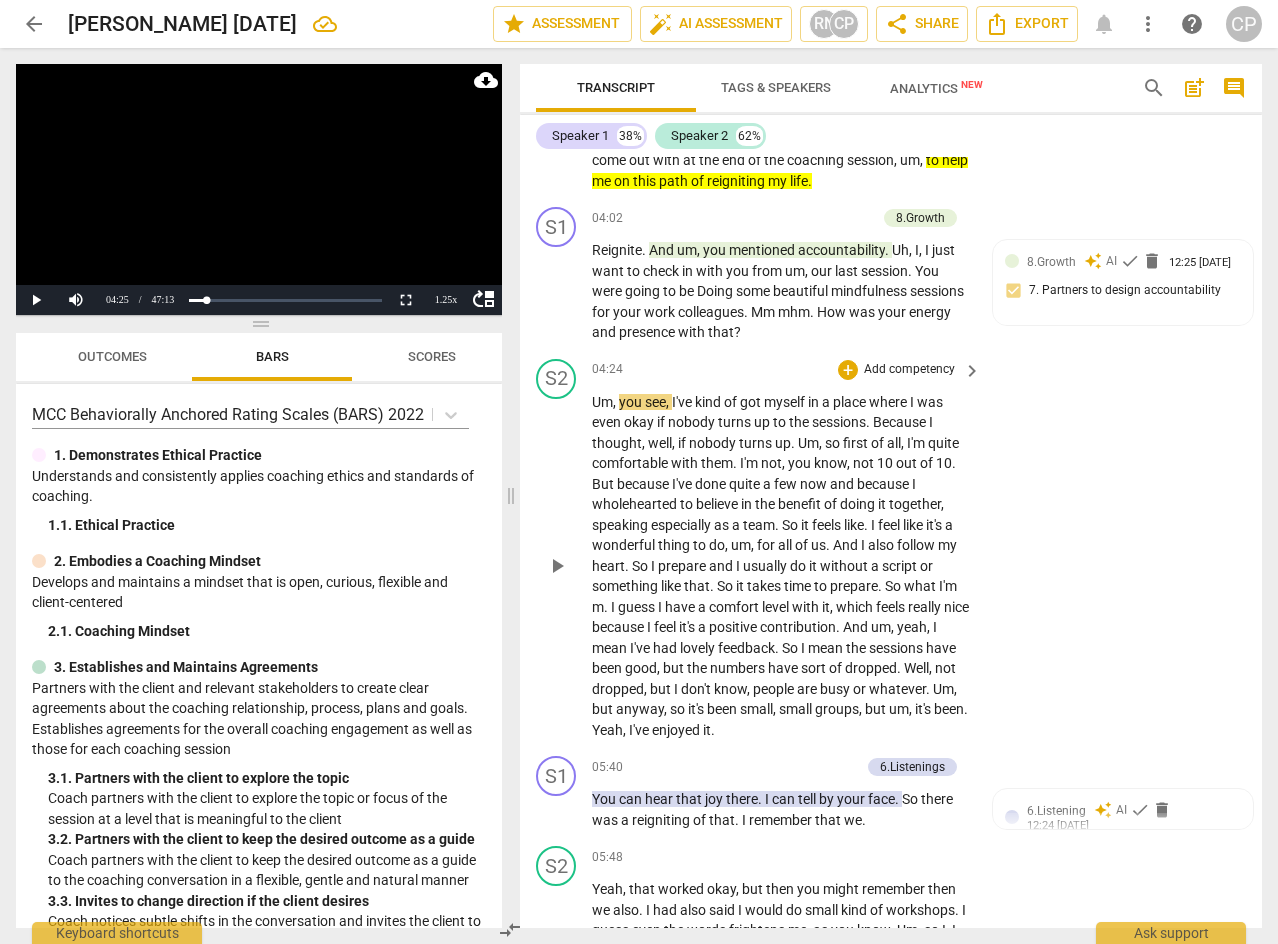 click on "play_arrow" at bounding box center [557, 566] 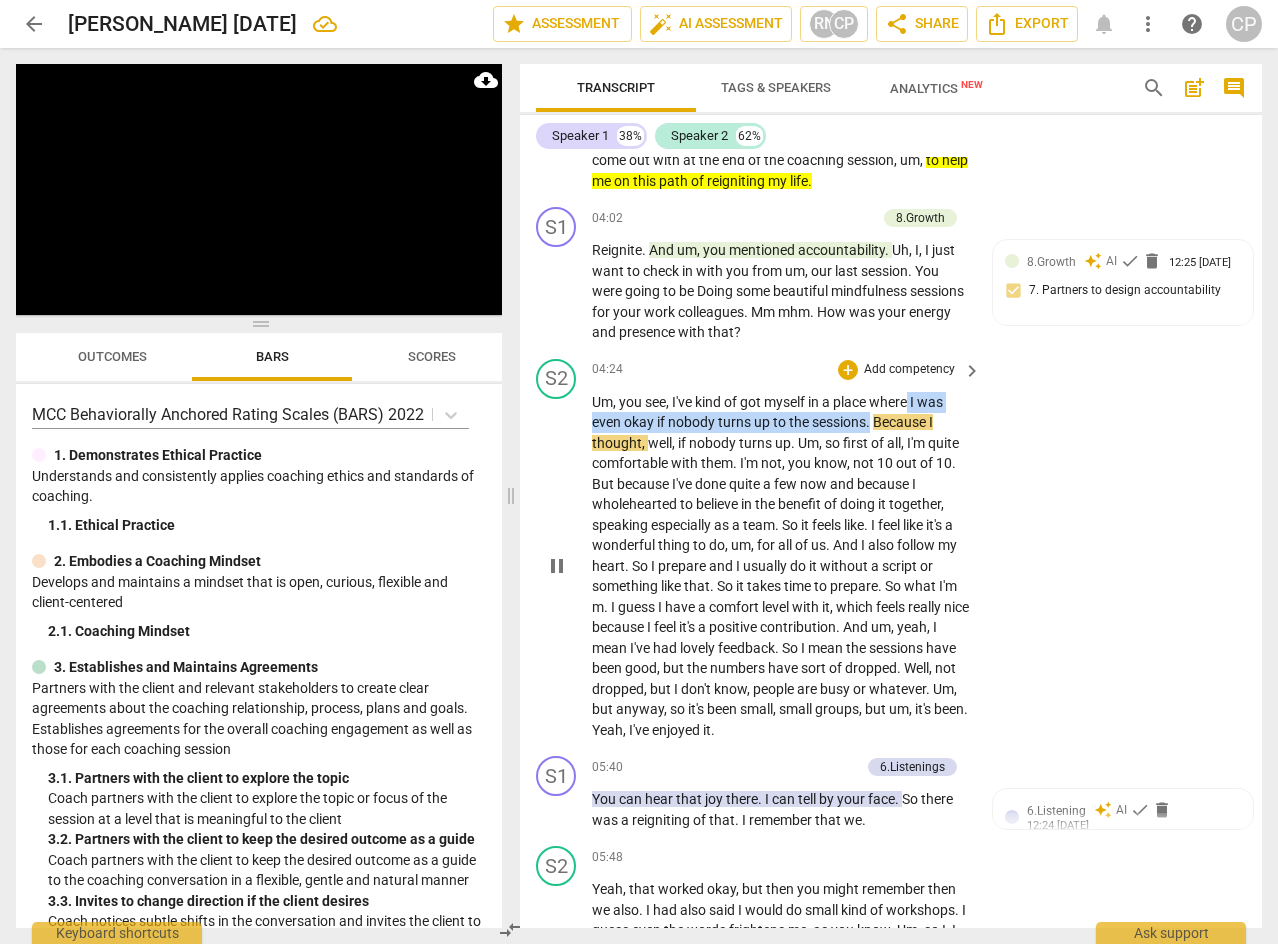 drag, startPoint x: 915, startPoint y: 442, endPoint x: 870, endPoint y: 466, distance: 51 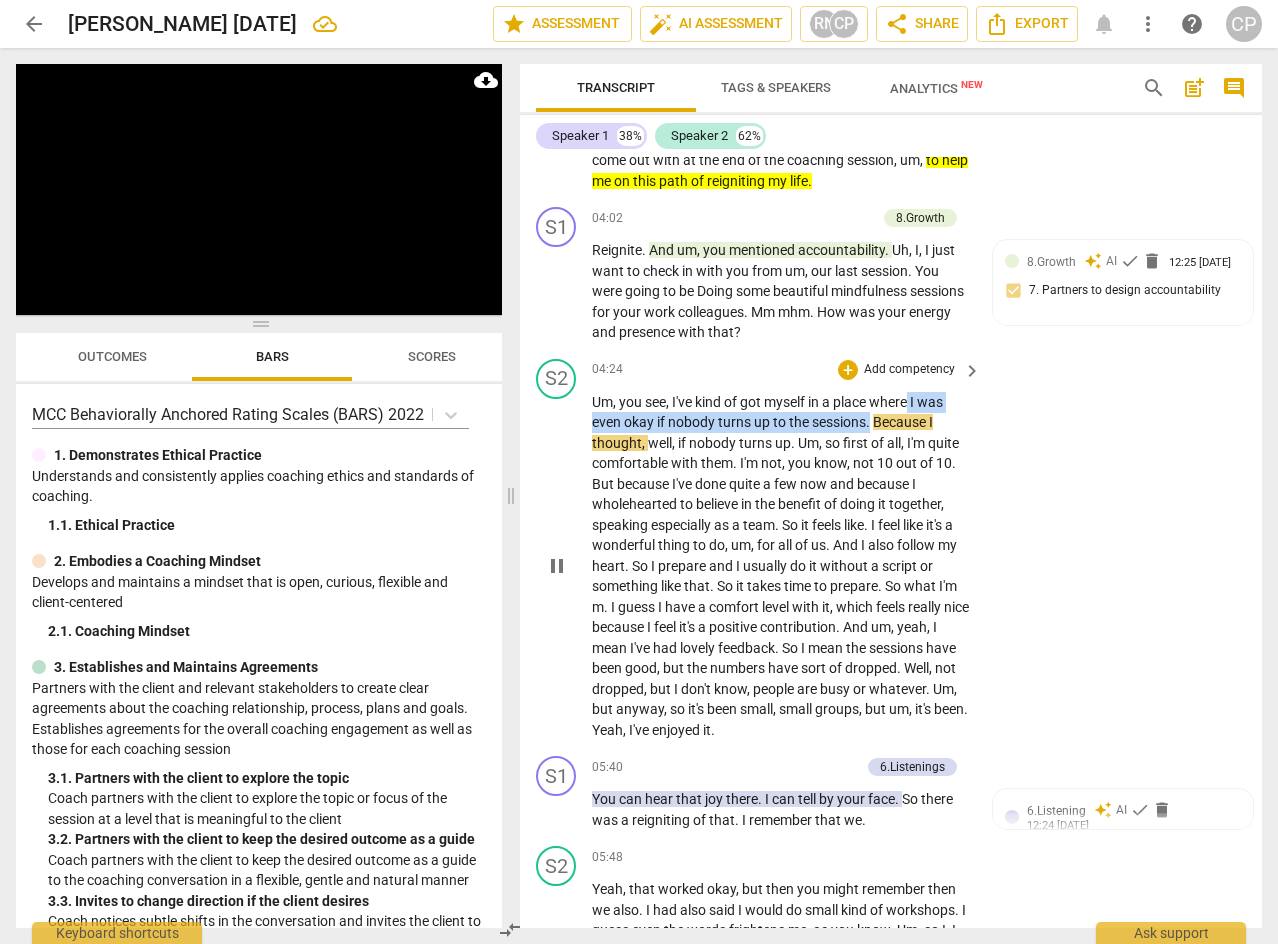 click on "Um ,   you   see ,   I've   kind   of   got   myself   in   a   place   where   I   was   even   okay   if   nobody   turns   up   to   the   sessions .   Because   I   thought ,   well ,   if   nobody   turns   up .   Um ,   so   first   of   all ,   I'm   quite   comfortable   with   them .   I'm   not ,   you   know ,   not   10   out   of   10 .   But   because   I've   done   quite   a   few   now   and   because   I   wholehearted   to   believe   in   the   benefit   of   doing   it   together ,   speaking   especially   as   a   team .   So   it   feels   like .   I   feel   like   it's   a   wonderful   thing   to   do ,   um ,   for   all   of   us .   And   I   also   follow   my   heart .   So   I   prepare   and   I   usually   do   it   without   a   script   or   something   like   that .   So   it   takes   time   to   prepare .   So   what   I'm   m .   I   guess   I   have   a   comfort   level   with   it ,   which   feels   really   nice   because   I   feel   it's   a   positive   .   And" at bounding box center (781, 566) 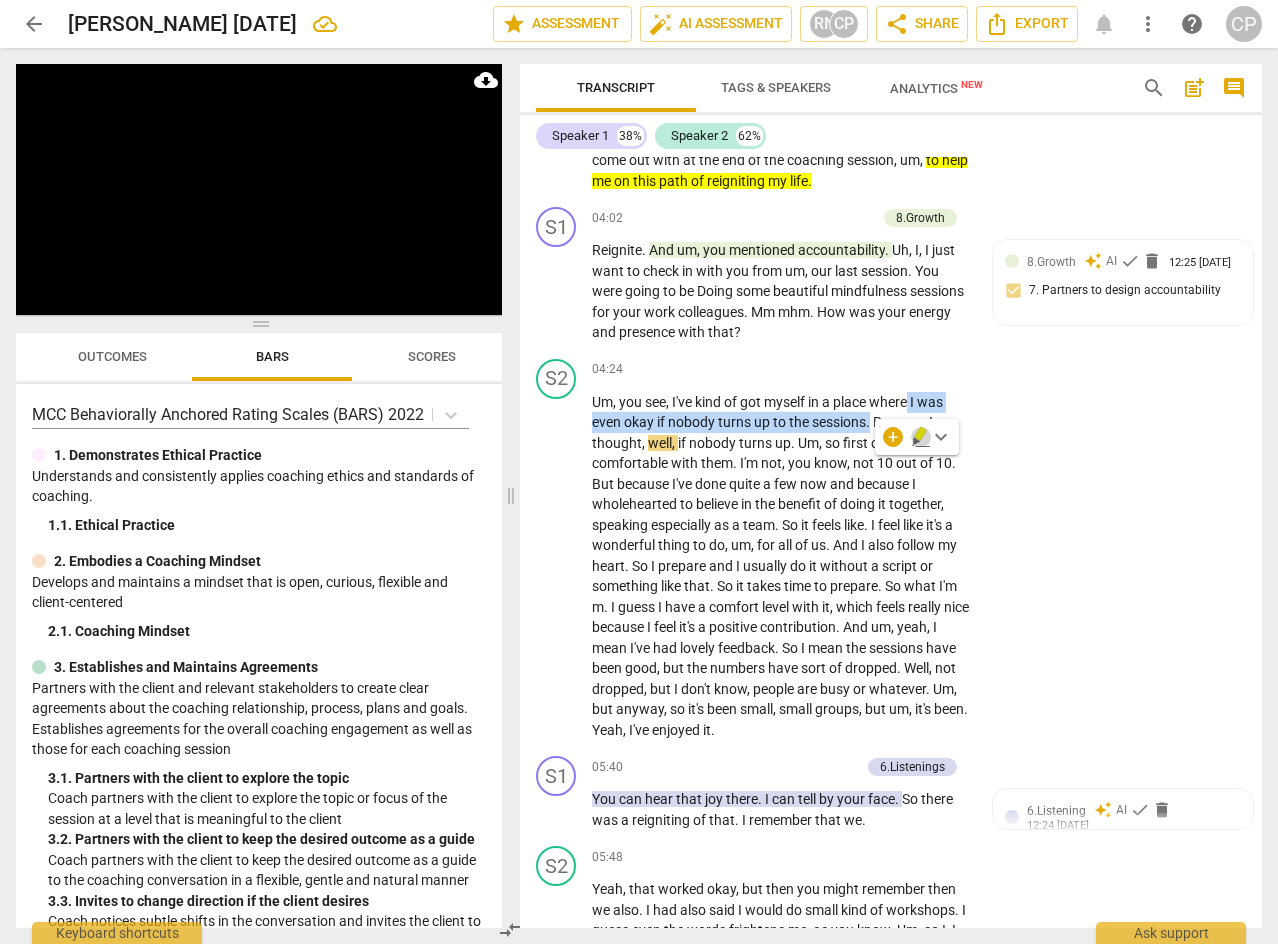 click 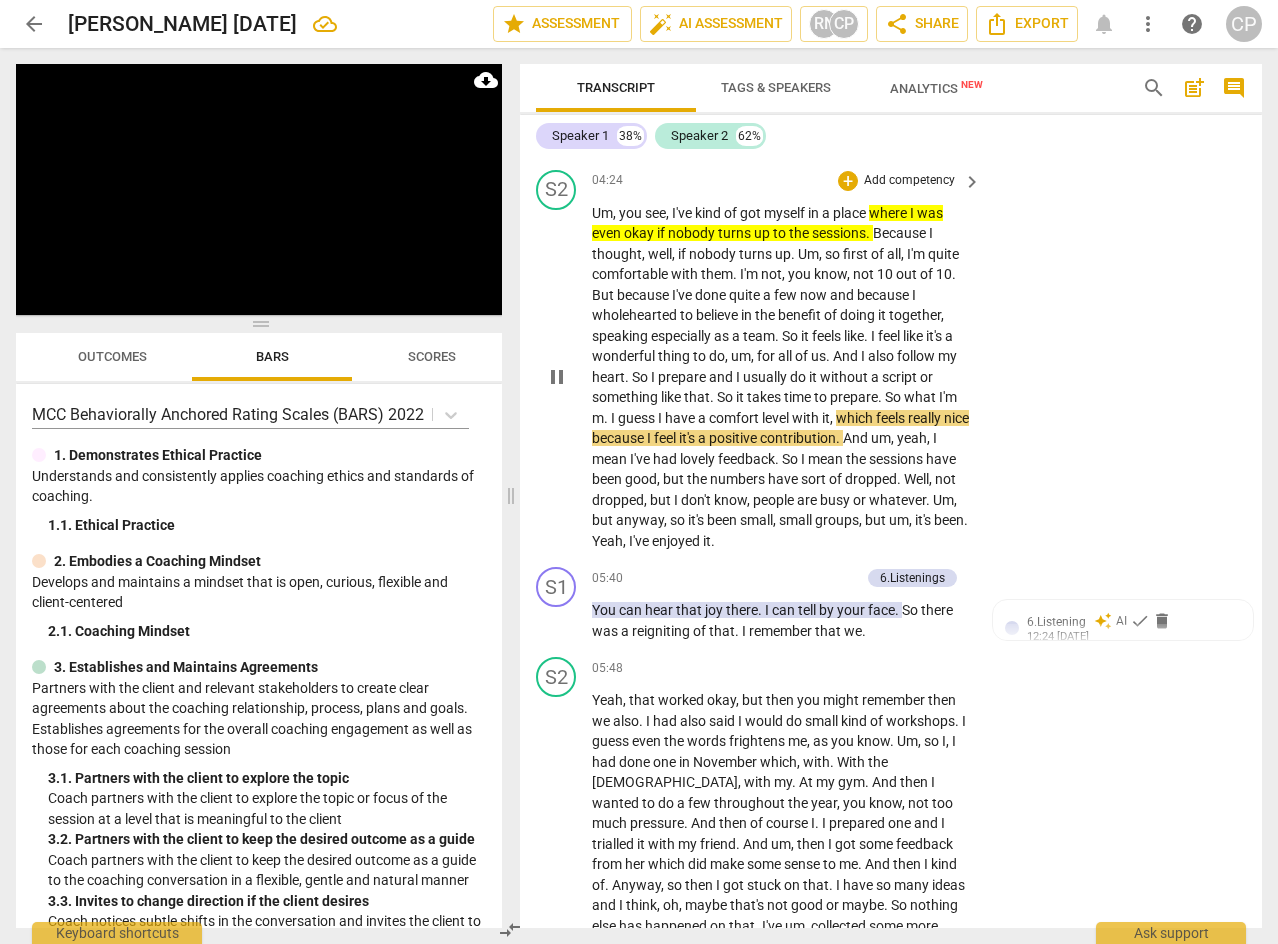 scroll, scrollTop: 1877, scrollLeft: 0, axis: vertical 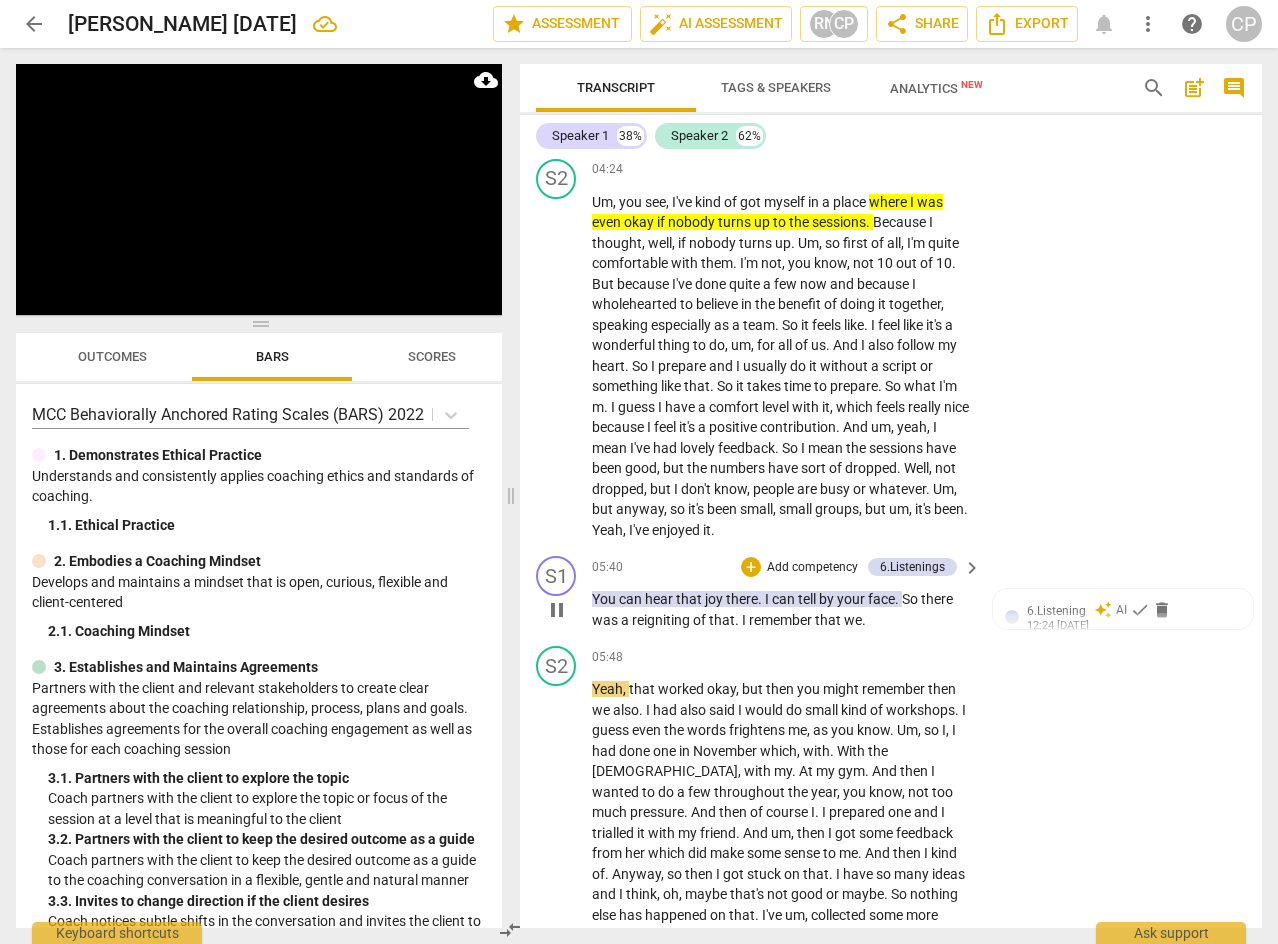 drag, startPoint x: 548, startPoint y: 649, endPoint x: 726, endPoint y: 633, distance: 178.71765 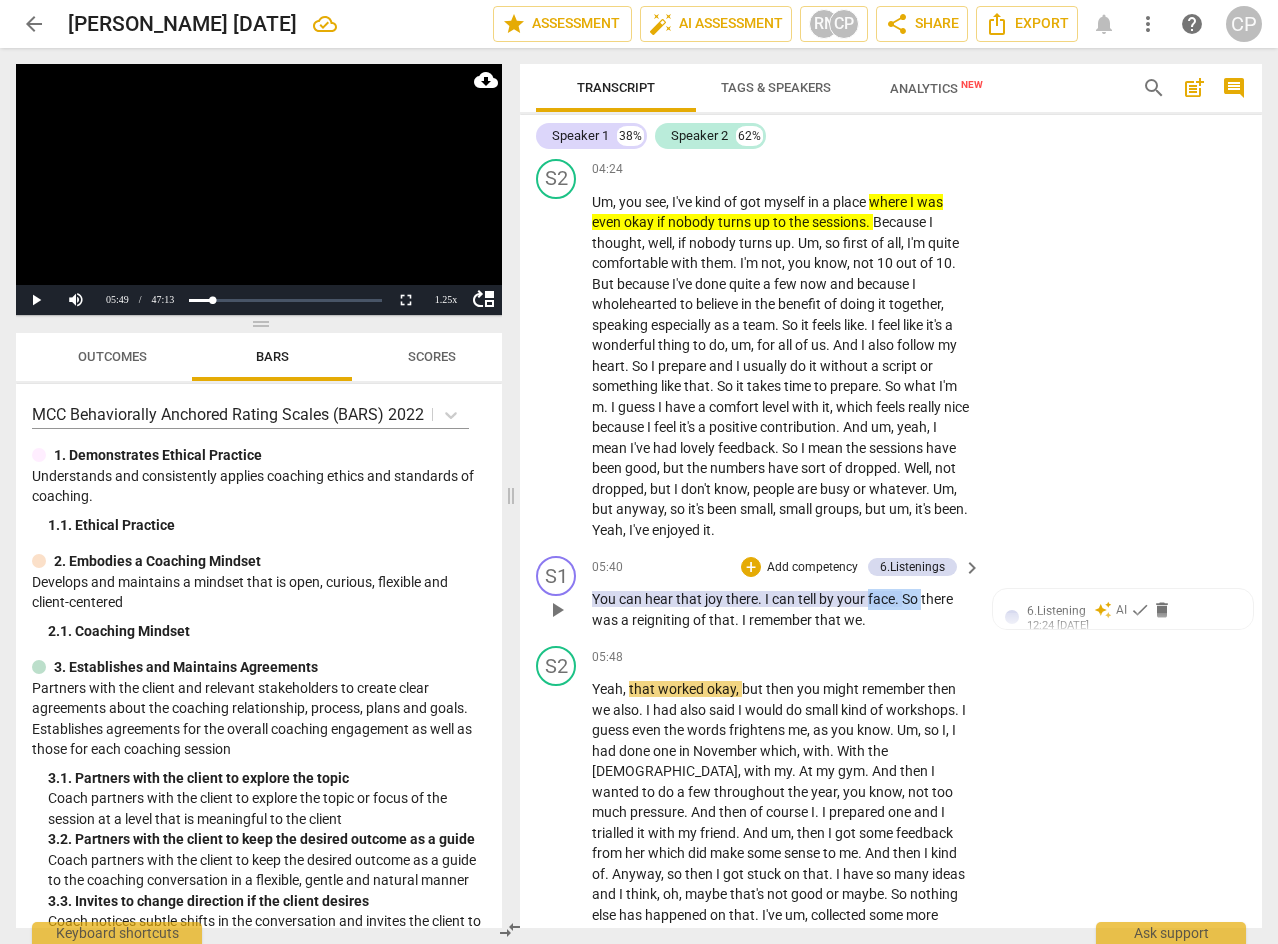 drag, startPoint x: 868, startPoint y: 640, endPoint x: 922, endPoint y: 643, distance: 54.08327 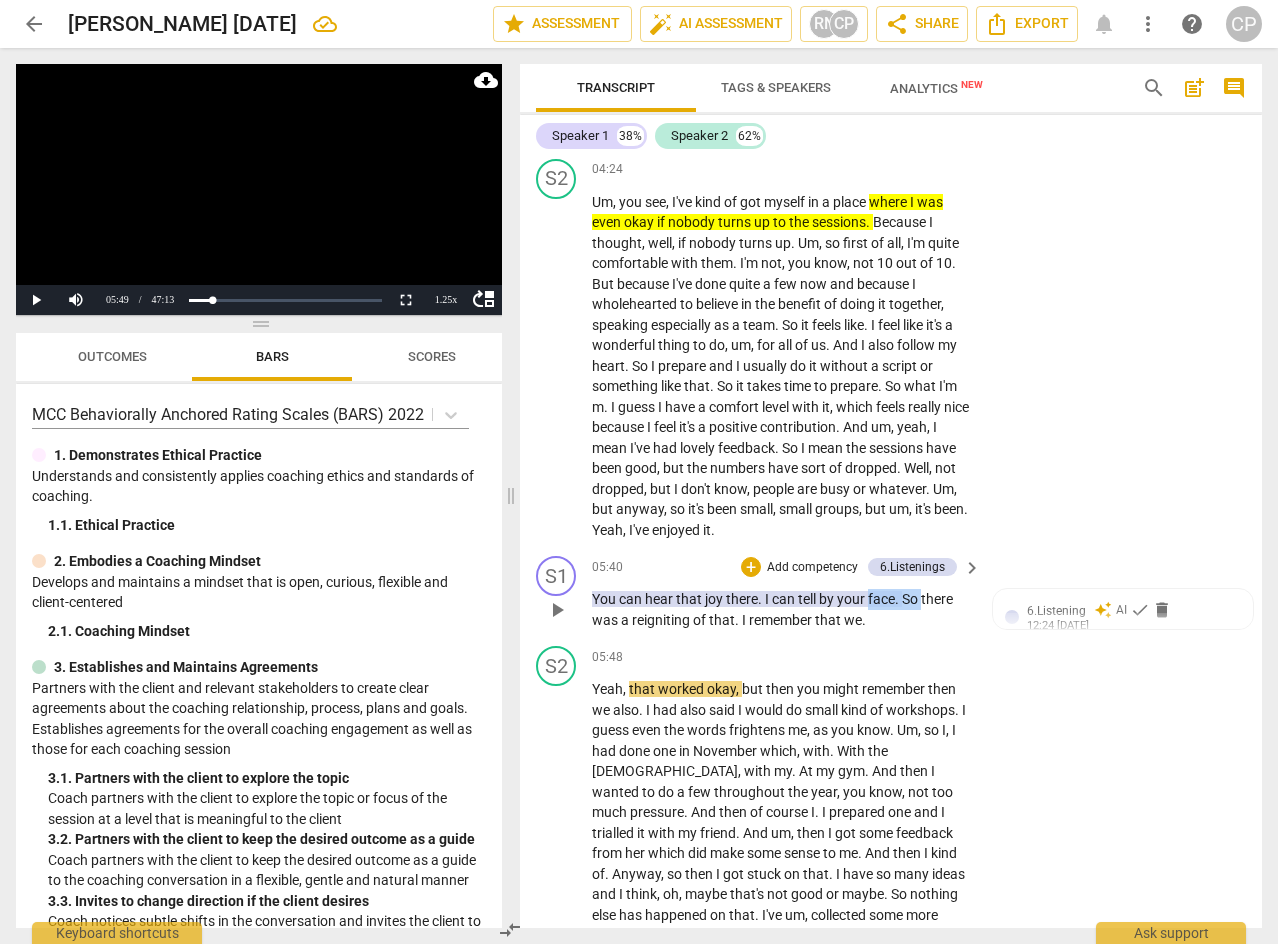 click on "You   can   hear   that   joy   there .   I   can   tell   by   your   face .   So   there   was   a   reigniting   of   that .   I   remember   that   we ." at bounding box center (781, 609) 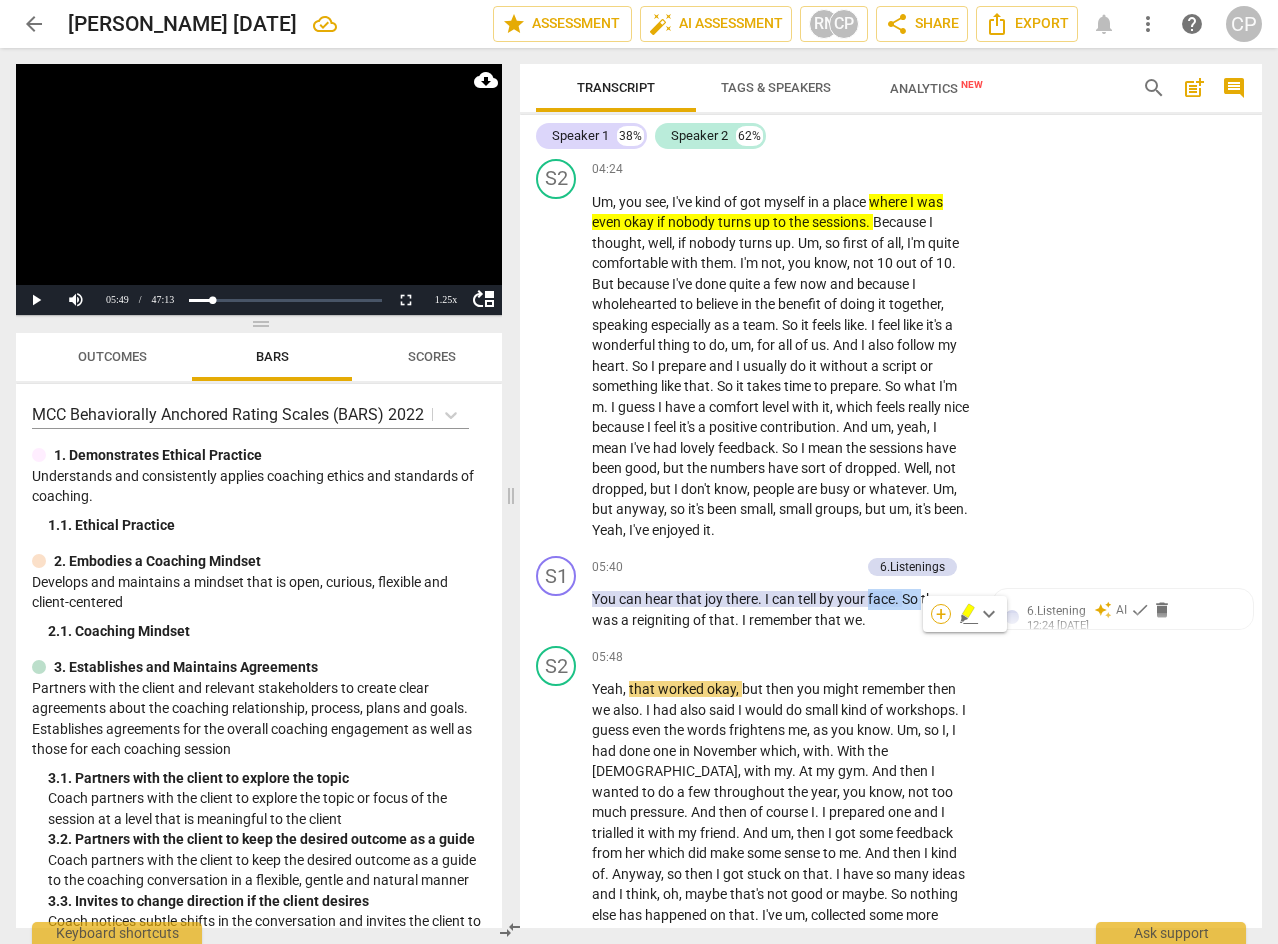click on "+" at bounding box center [941, 614] 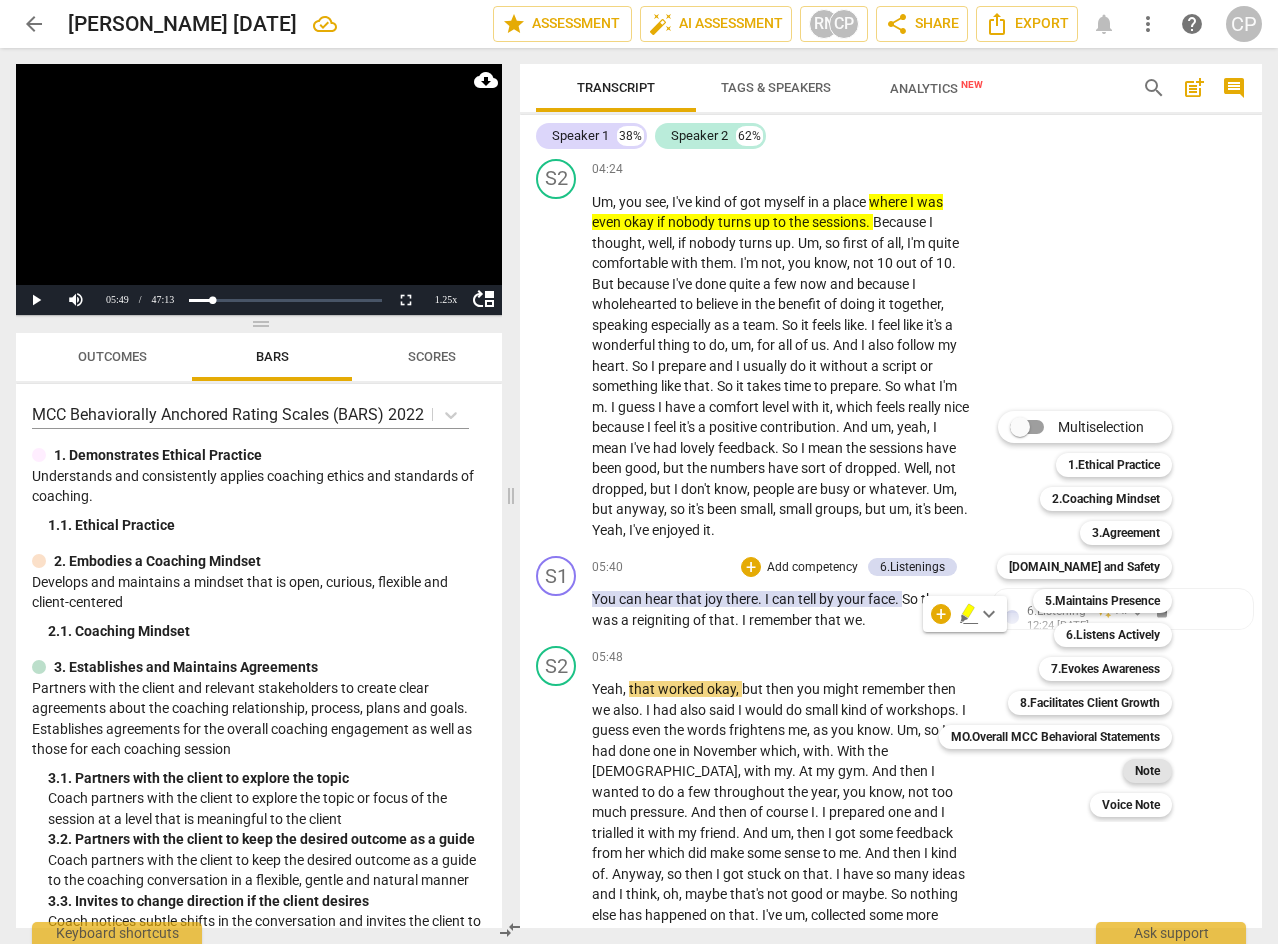 click on "Note" at bounding box center (1147, 771) 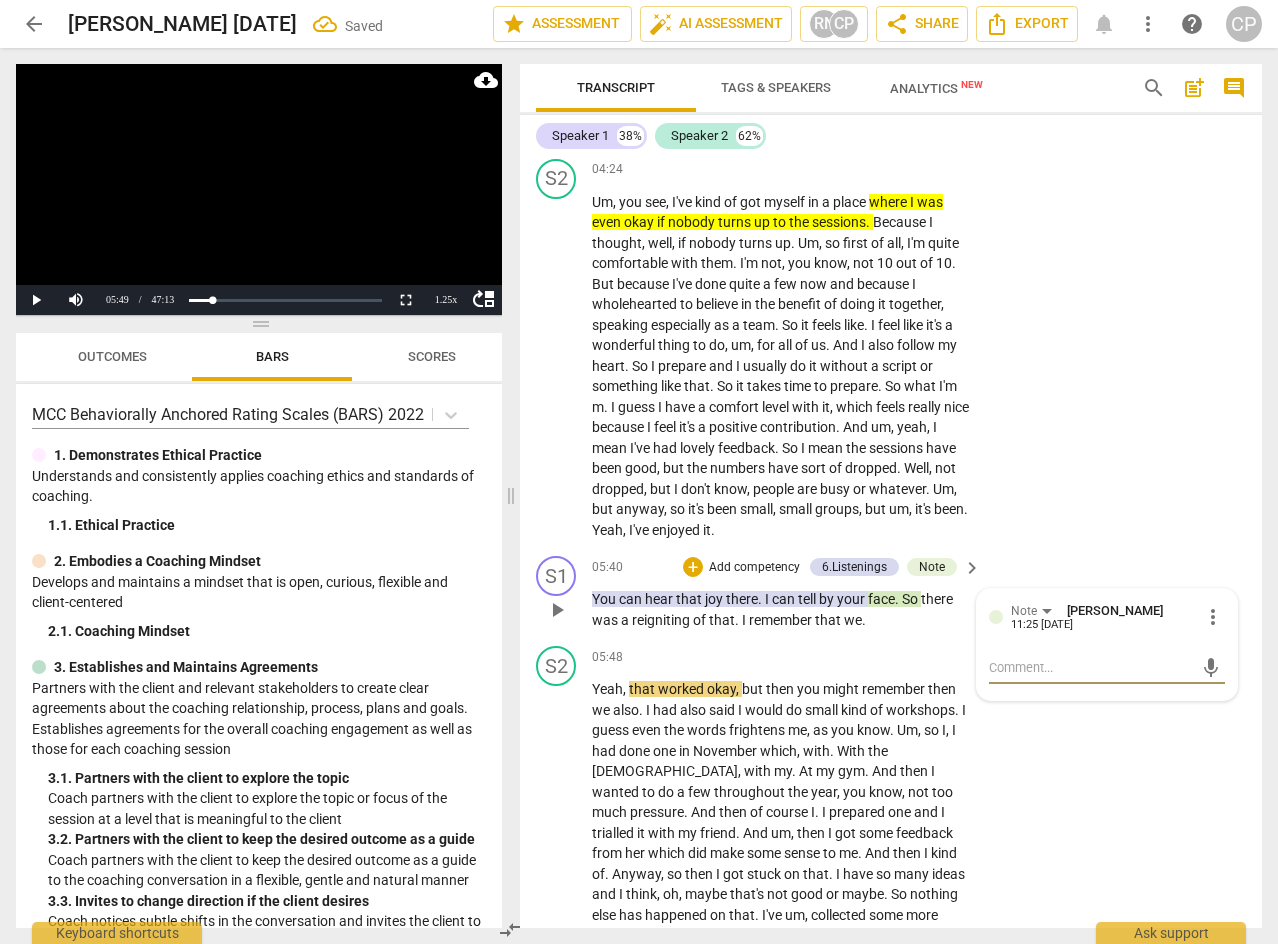 click at bounding box center (1091, 667) 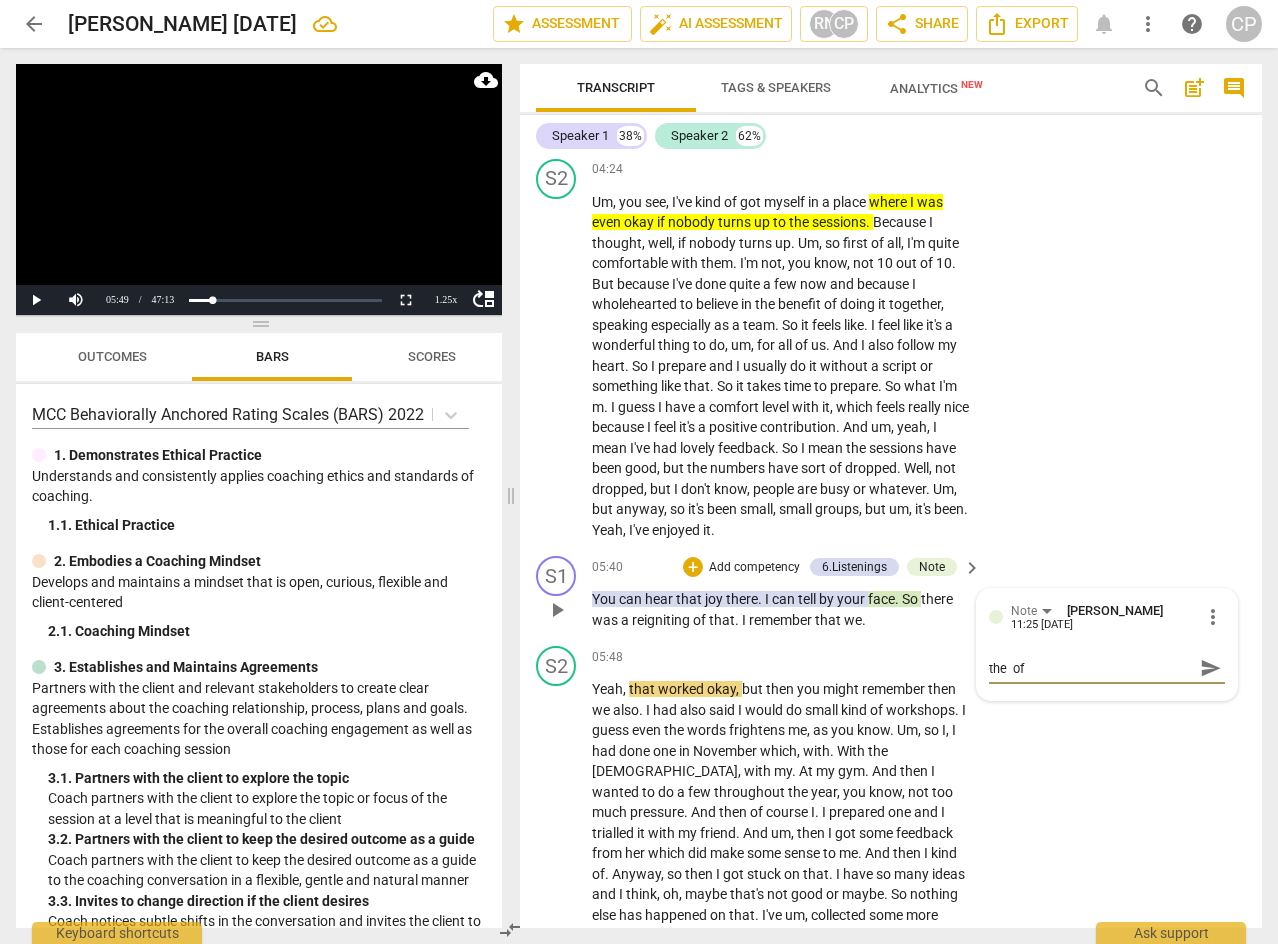 scroll, scrollTop: 0, scrollLeft: 0, axis: both 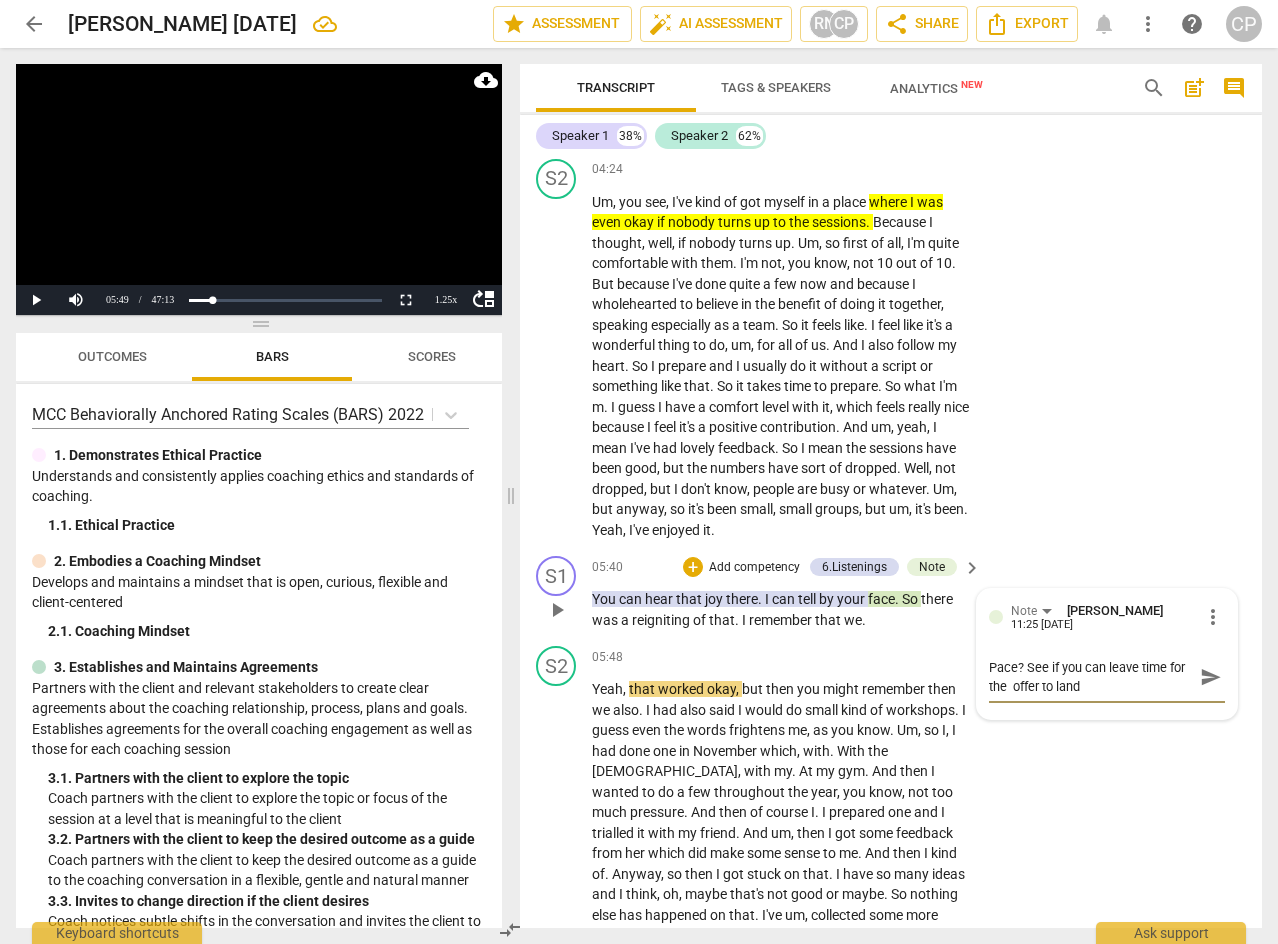 click on "send" at bounding box center [1211, 677] 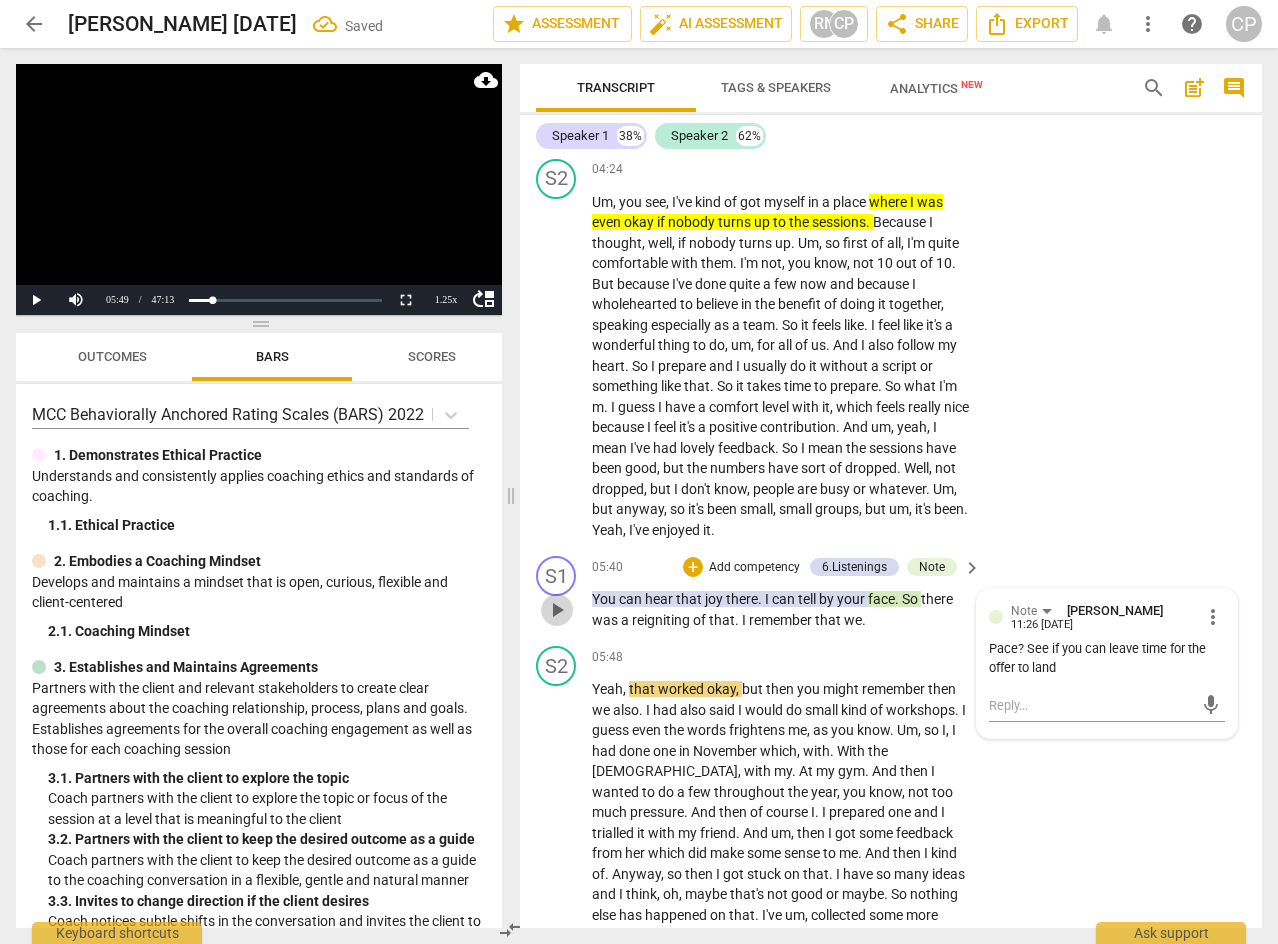 click on "play_arrow" at bounding box center (557, 610) 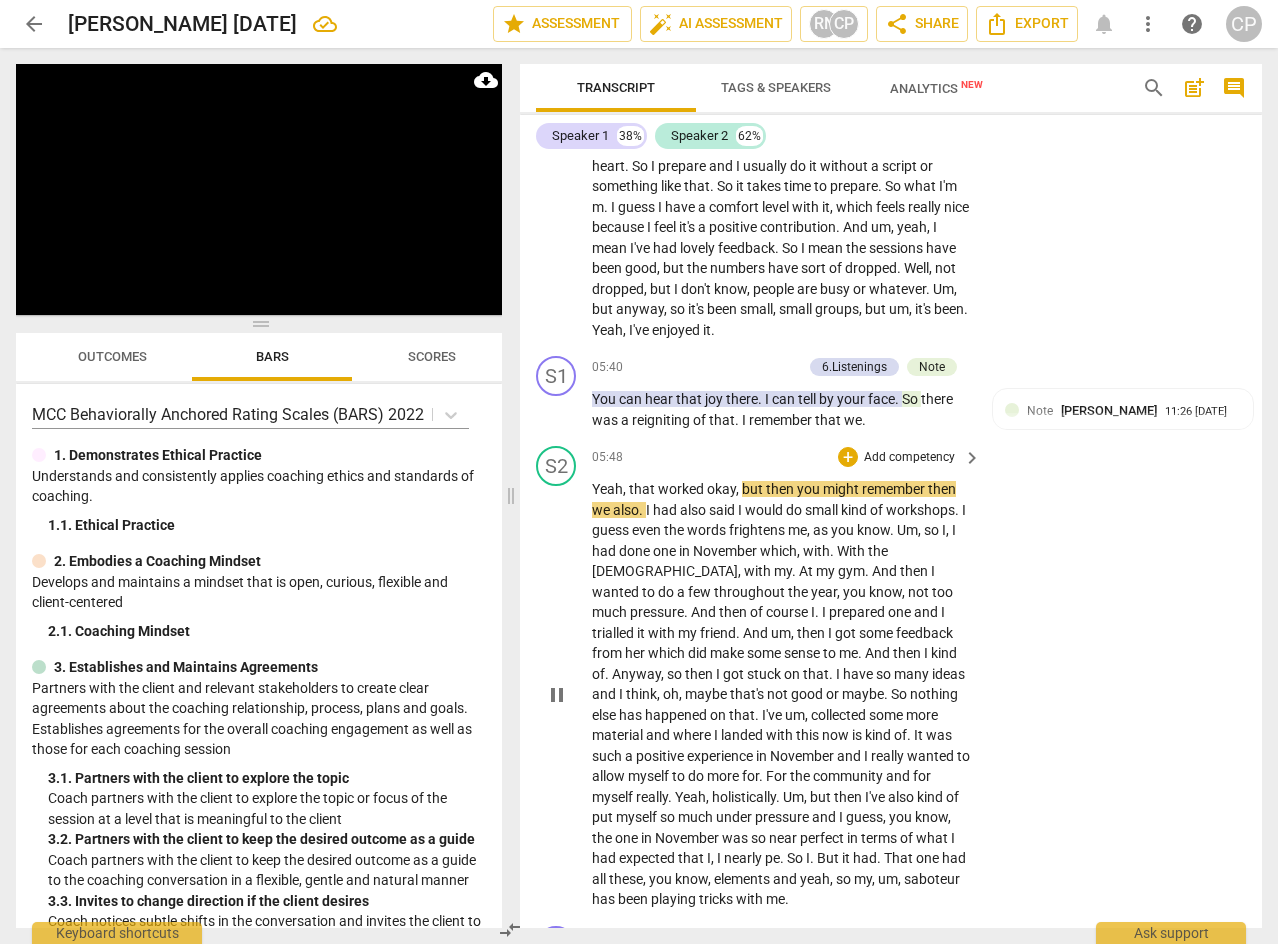scroll, scrollTop: 2177, scrollLeft: 0, axis: vertical 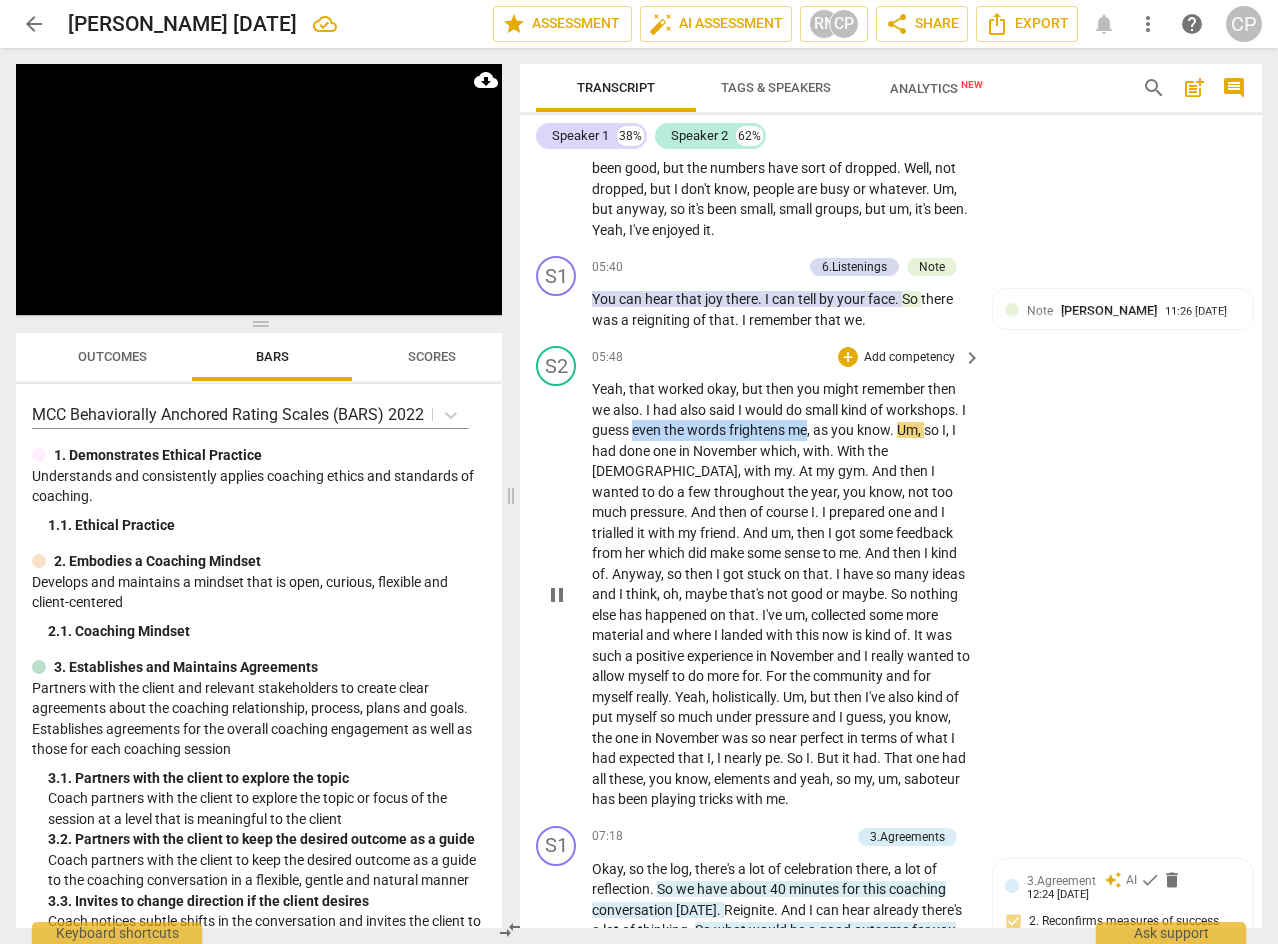 drag, startPoint x: 640, startPoint y: 474, endPoint x: 817, endPoint y: 473, distance: 177.00282 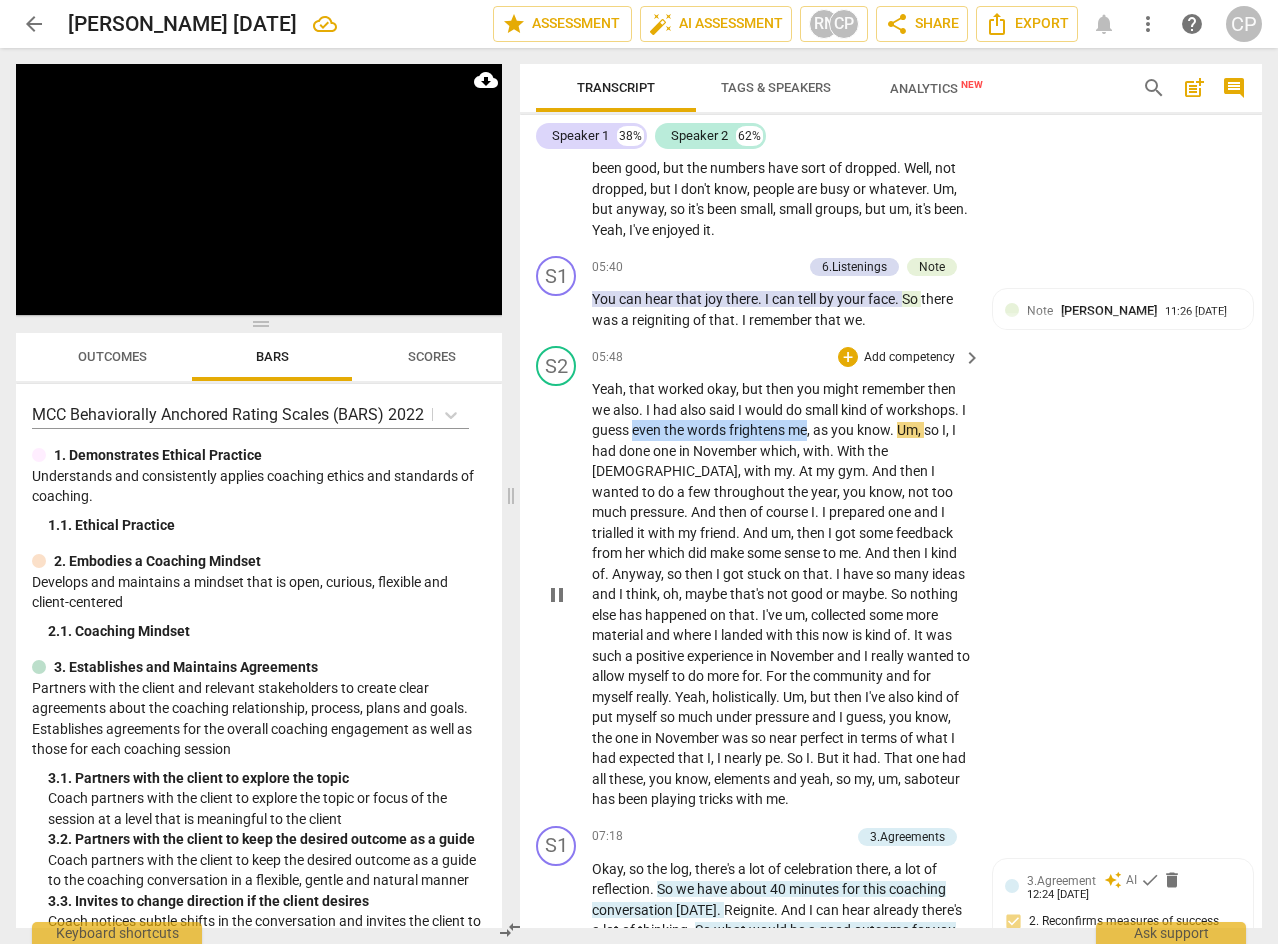 click on "Yeah ,   that   worked   okay ,   but   then   you   might   remember   then   we   also .   I   had   also   said   I   would   do   small   kind   of   workshops .   I   guess   even   the   words   frightens   me ,   as   you   know .   Um ,   so   I ,   I   had   done   one   in   November   which ,   with .   With   the   [DEMOGRAPHIC_DATA] ,   with   my .   At   my   gym .   And   then   I   wanted   to   do   a   few   throughout   the   year ,   you   know ,   not   too   much   pressure .   And   then   of   course   I .   I   prepared   one   and   I   trialled   it   with   my   friend .   And   um ,   then   I   got   some   feedback   from   her   which   did   make   some   sense   to   me .   And   then   I   kind   of .   Anyway ,   so   then   I   got   stuck   on   that .   I   have   so   many   ideas   and   I   think ,   oh ,   maybe   that's   not   good   or   maybe .   So   nothing   else   has   happened   on   that .   I've   um ,   collected   some   more   material   and   where   I   landed" at bounding box center (781, 594) 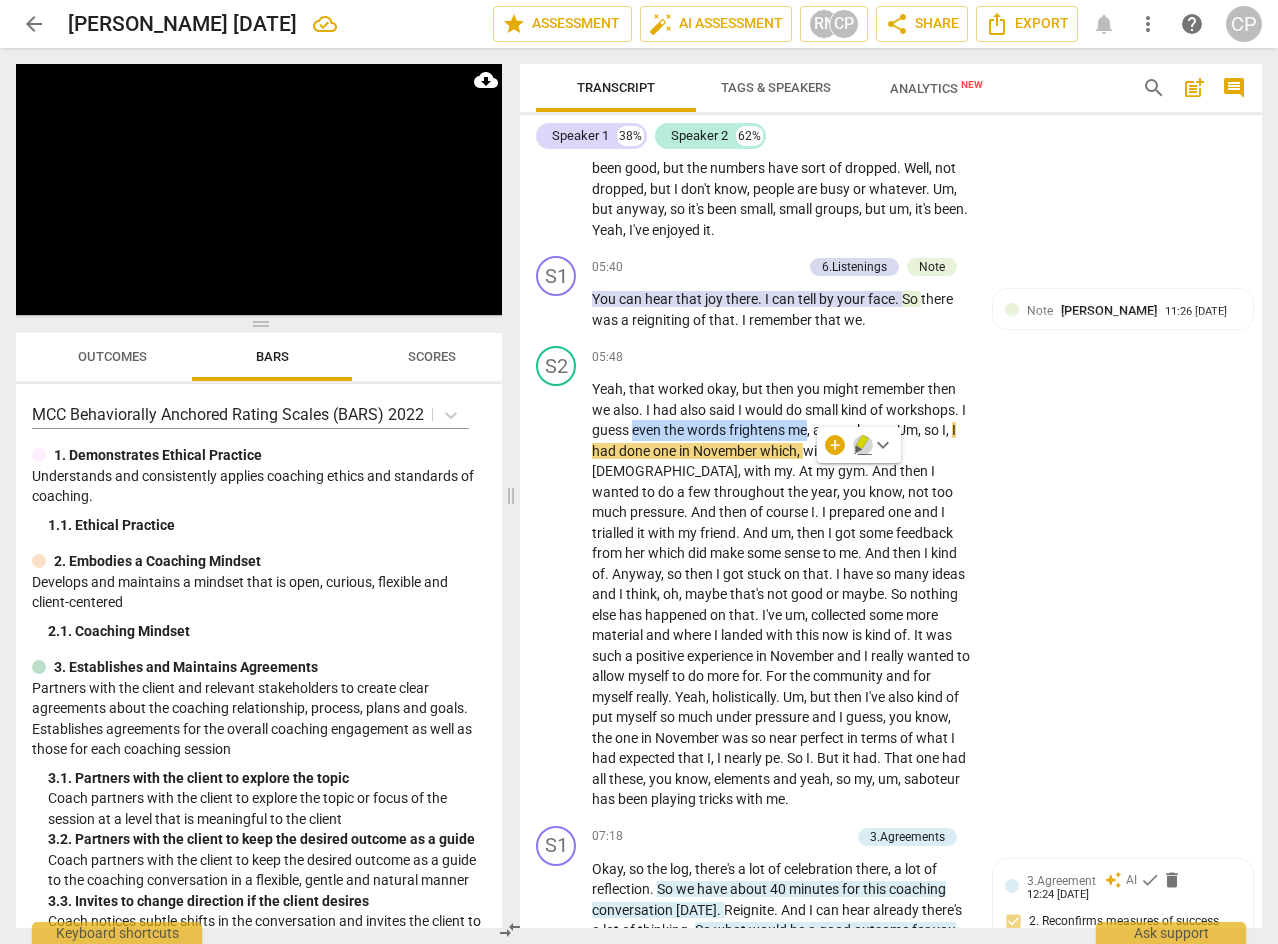 click 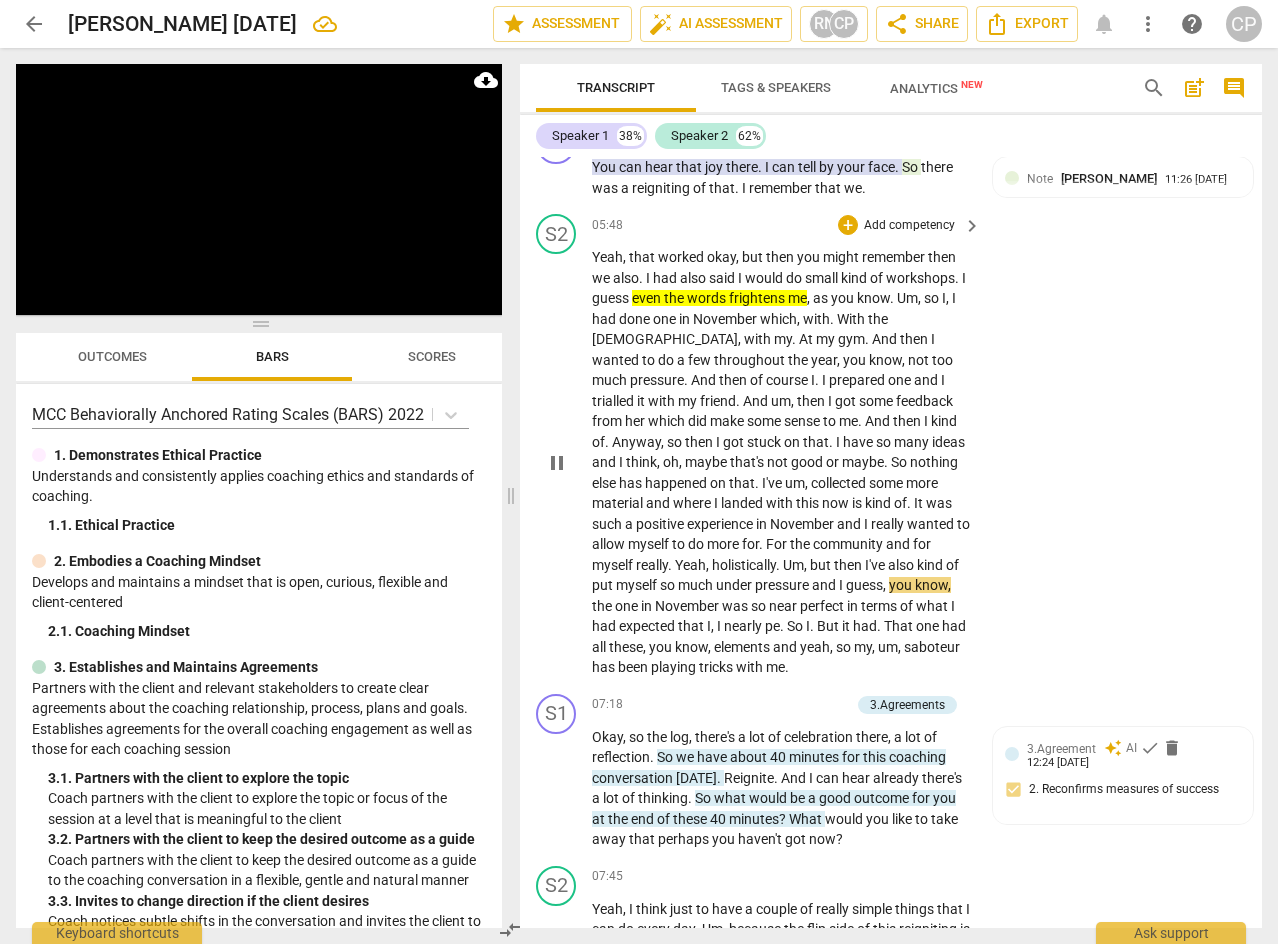 scroll, scrollTop: 2377, scrollLeft: 0, axis: vertical 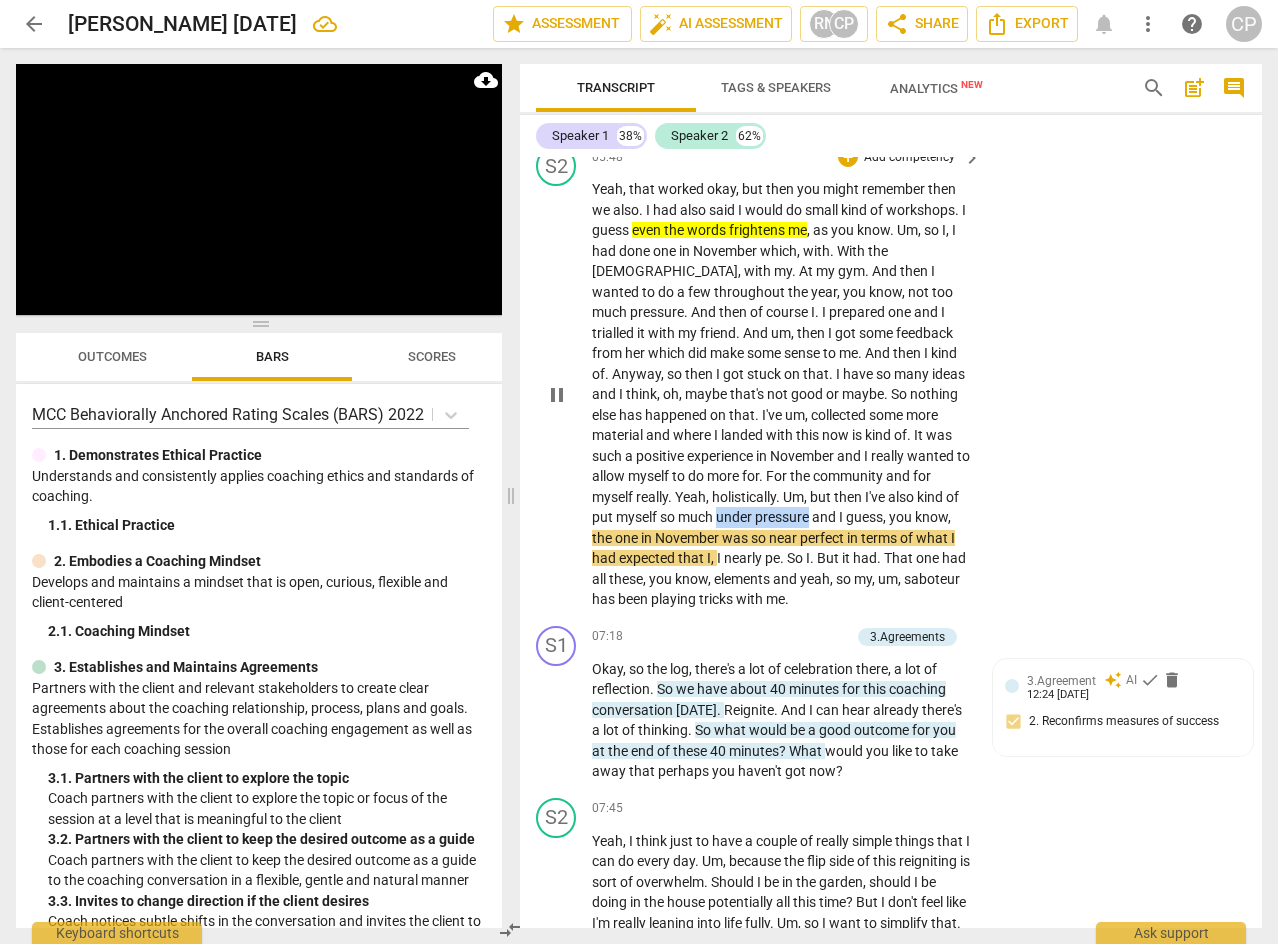 drag, startPoint x: 696, startPoint y: 559, endPoint x: 788, endPoint y: 554, distance: 92.13577 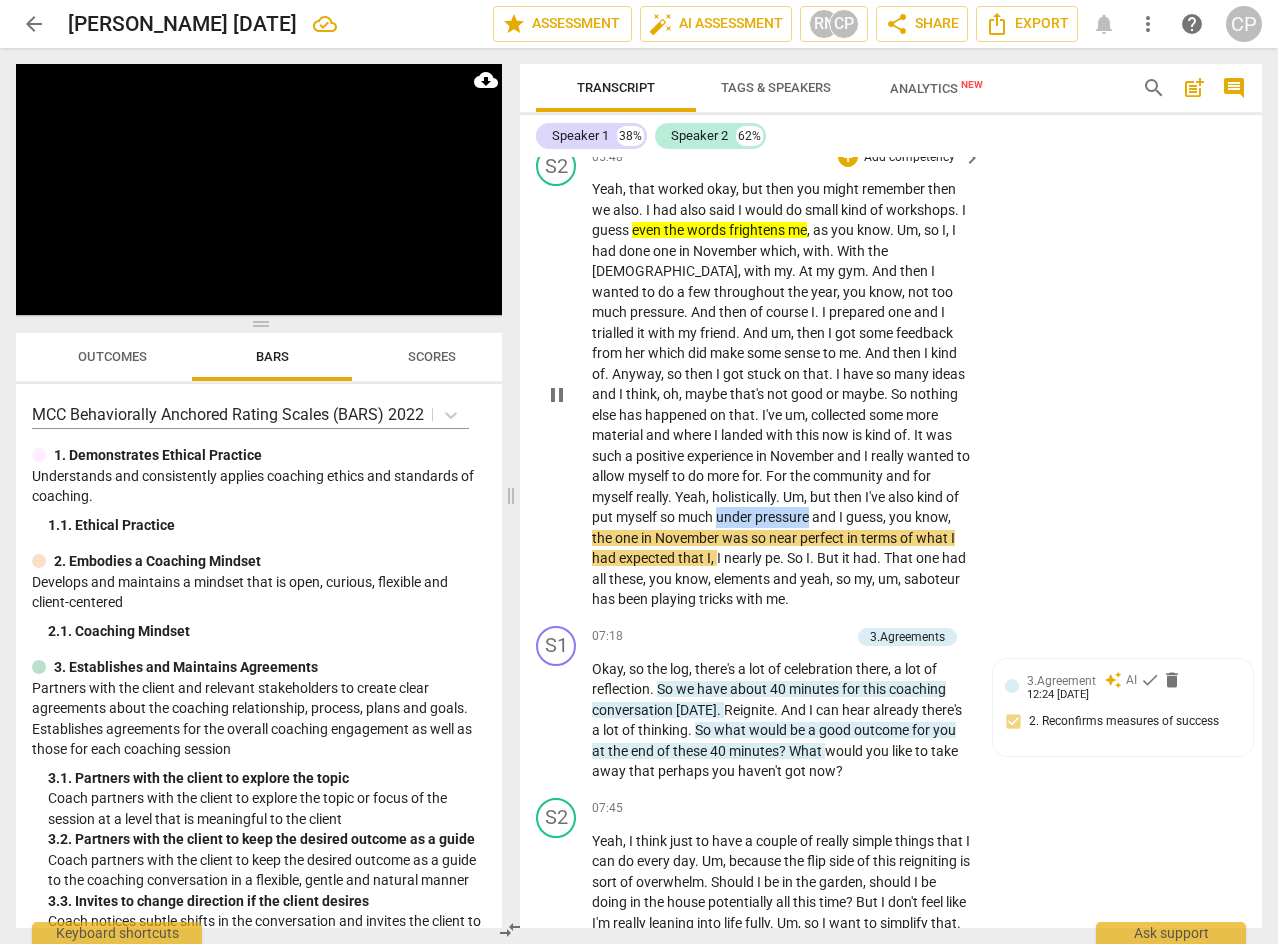 click on "Yeah ,   that   worked   okay ,   but   then   you   might   remember   then   we   also .   I   had   also   said   I   would   do   small   kind   of   workshops .   I   guess   even   the   words   frightens   me ,   as   you   know .   Um ,   so   I ,   I   had   done   one   in   November   which ,   with .   With   the   [DEMOGRAPHIC_DATA] ,   with   my .   At   my   gym .   And   then   I   wanted   to   do   a   few   throughout   the   year ,   you   know ,   not   too   much   pressure .   And   then   of   course   I .   I   prepared   one   and   I   trialled   it   with   my   friend .   And   um ,   then   I   got   some   feedback   from   her   which   did   make   some   sense   to   me .   And   then   I   kind   of .   Anyway ,   so   then   I   got   stuck   on   that .   I   have   so   many   ideas   and   I   think ,   oh ,   maybe   that's   not   good   or   maybe .   So   nothing   else   has   happened   on   that .   I've   um ,   collected   some   more   material   and   where   I   landed" at bounding box center [781, 394] 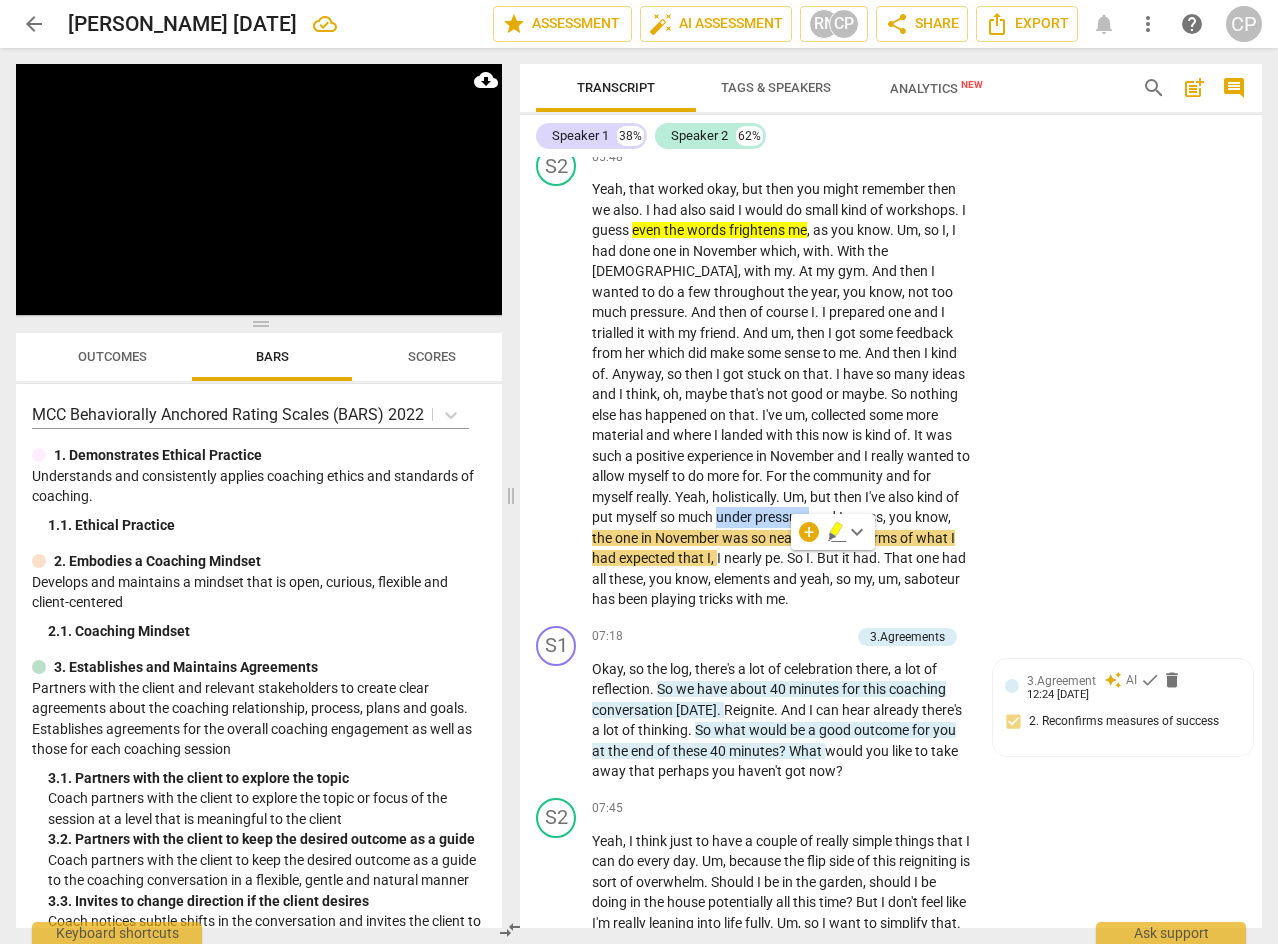 click 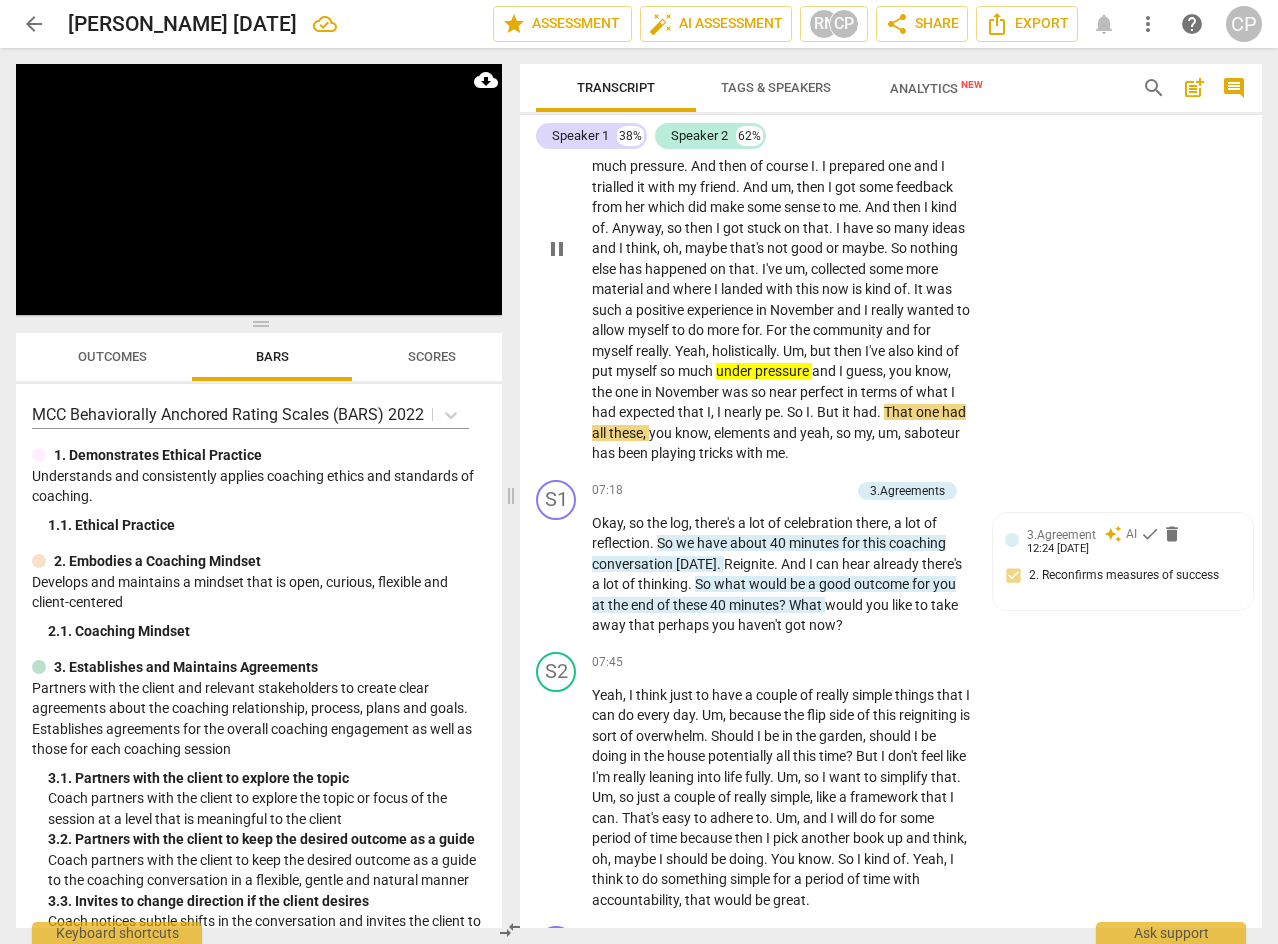 scroll, scrollTop: 2577, scrollLeft: 0, axis: vertical 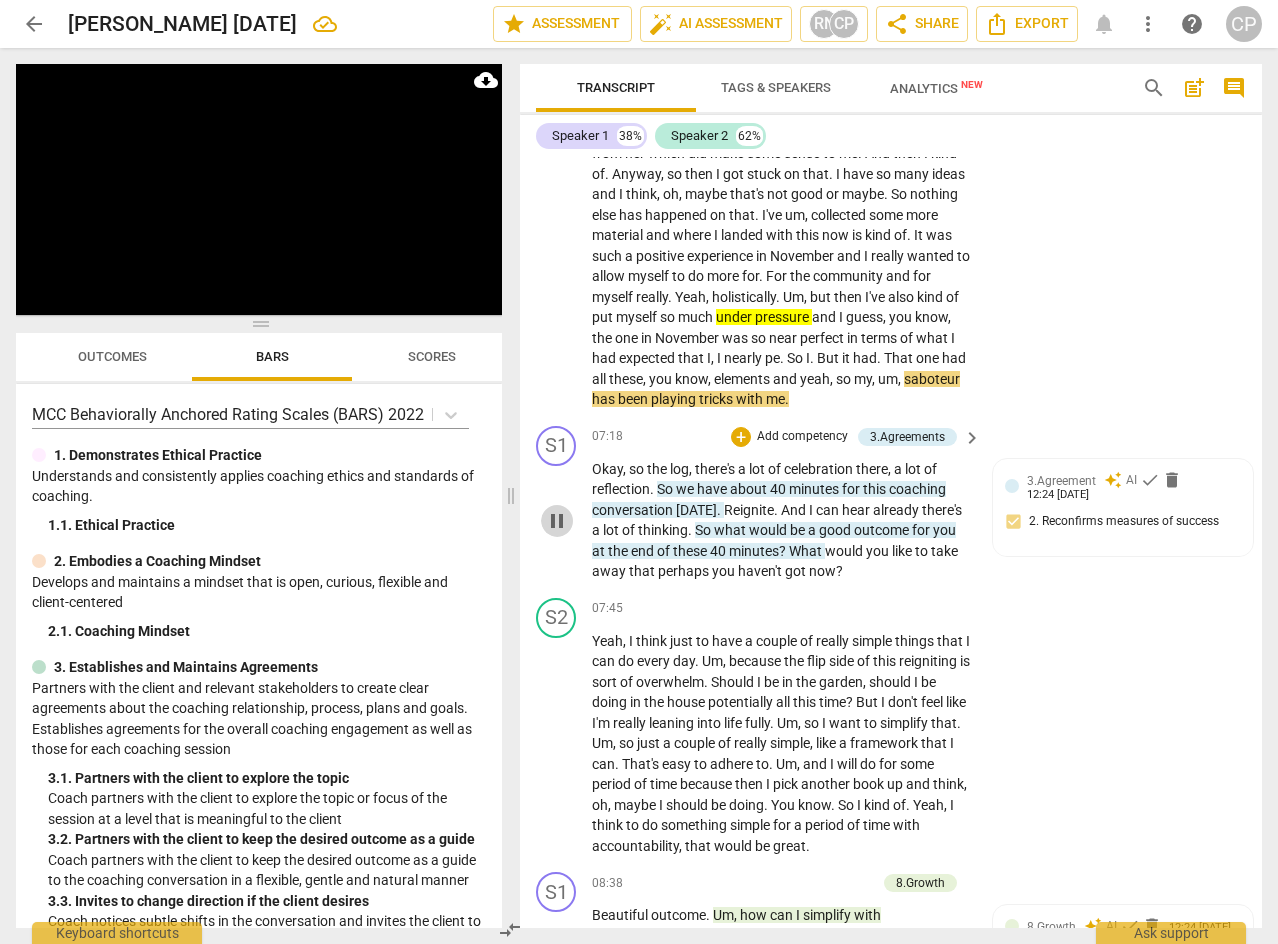 click on "pause" at bounding box center (557, 521) 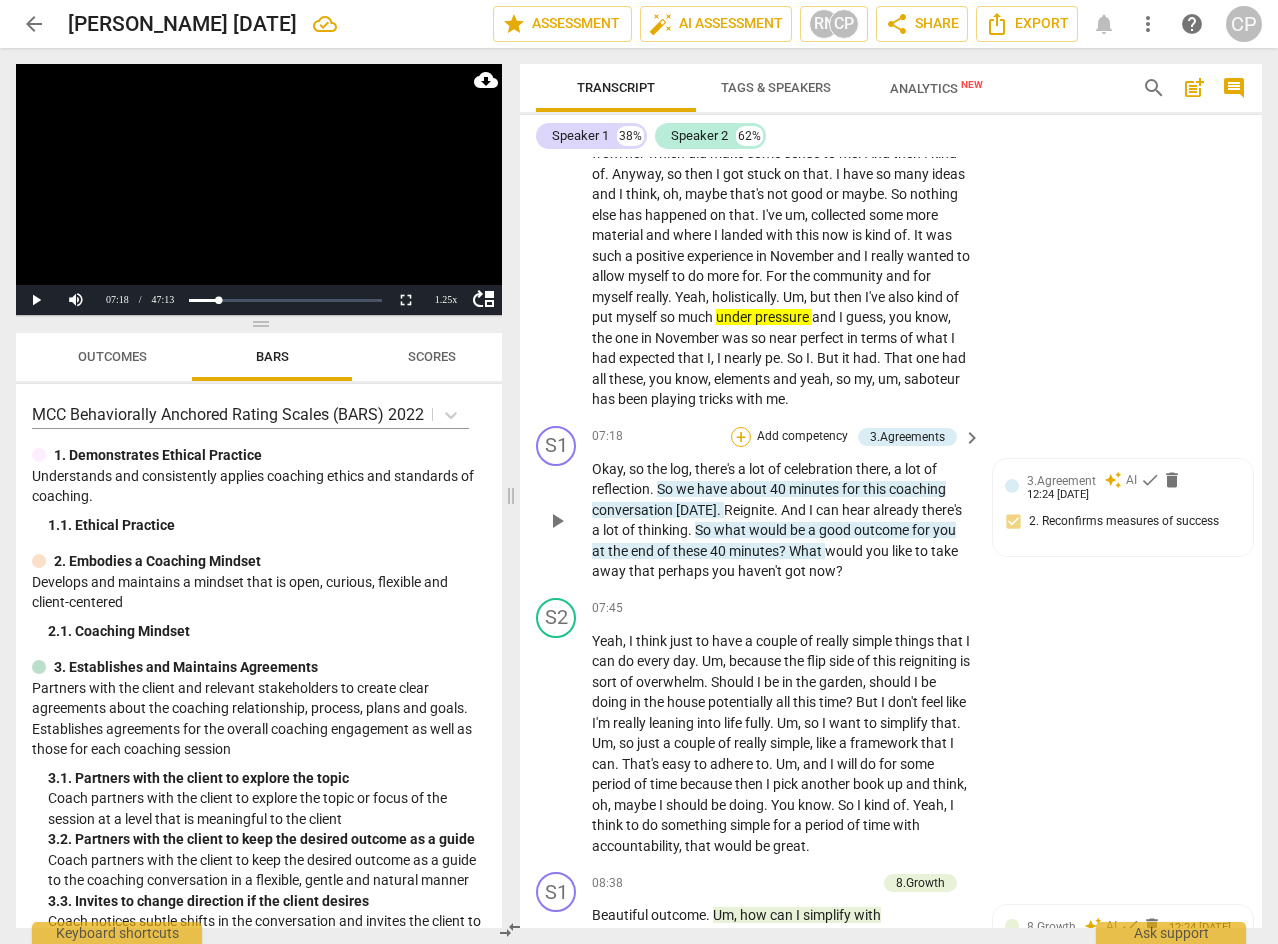 click on "+" at bounding box center [741, 437] 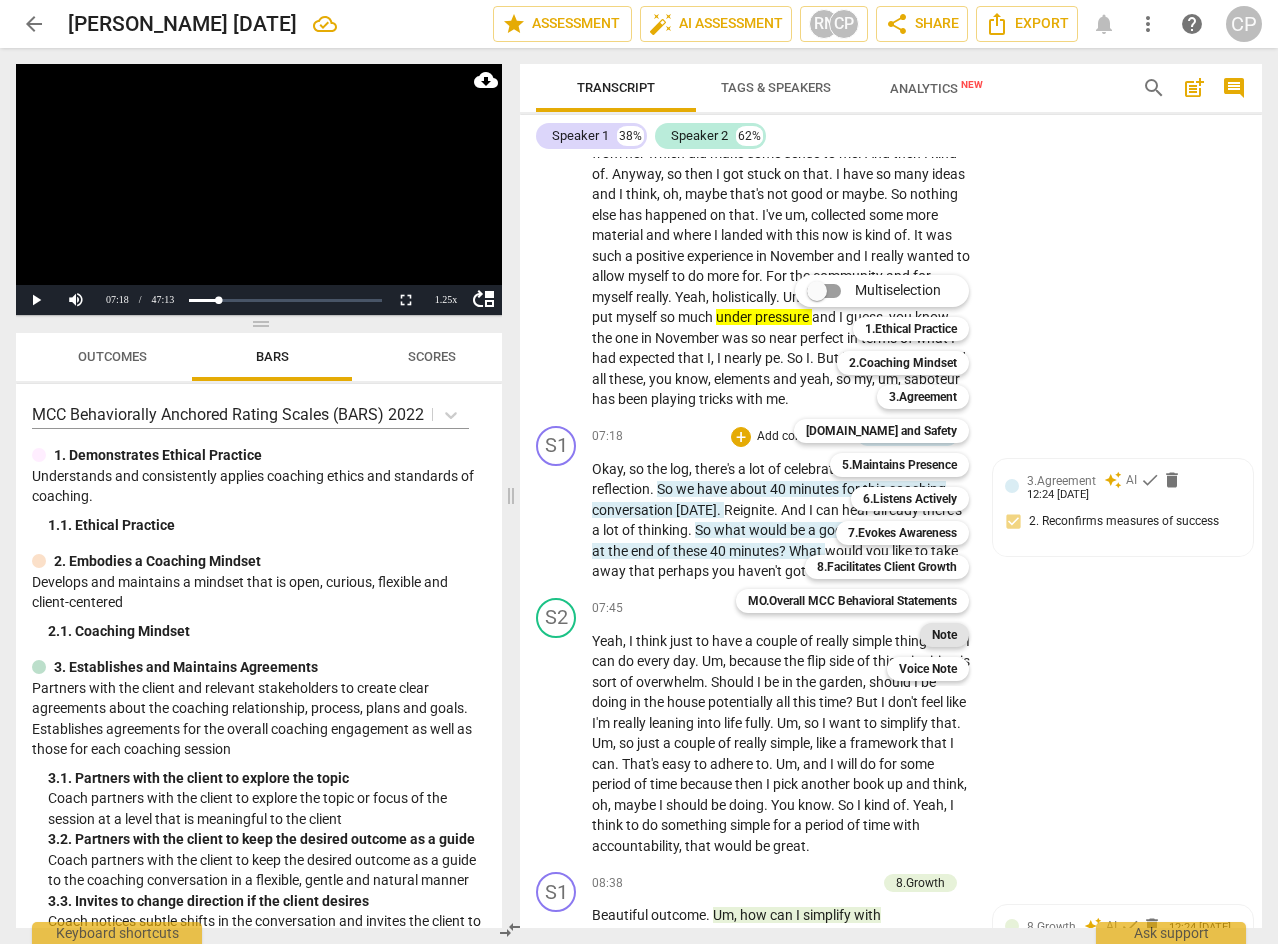 click on "Note" at bounding box center (944, 635) 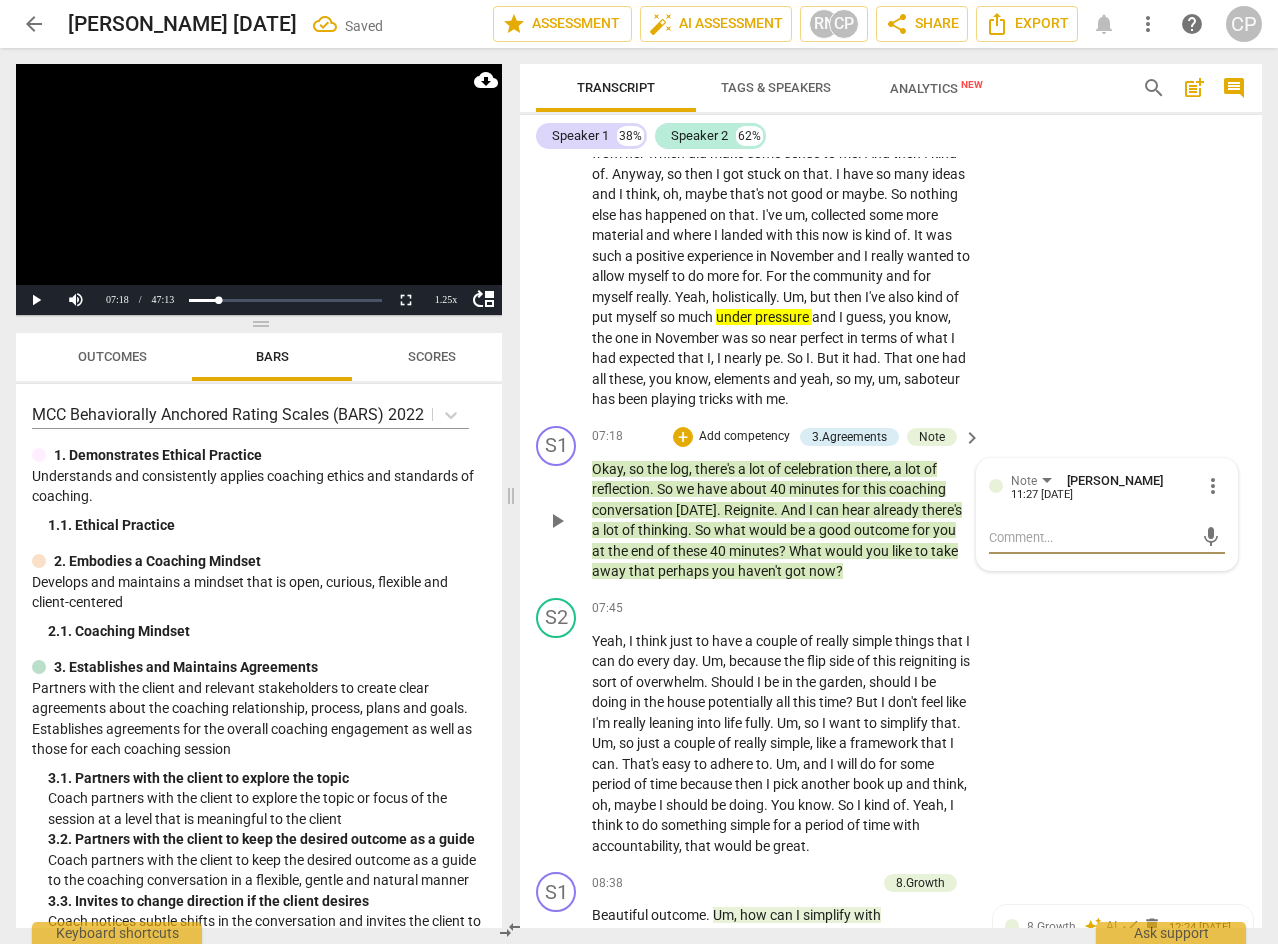 click at bounding box center [1091, 537] 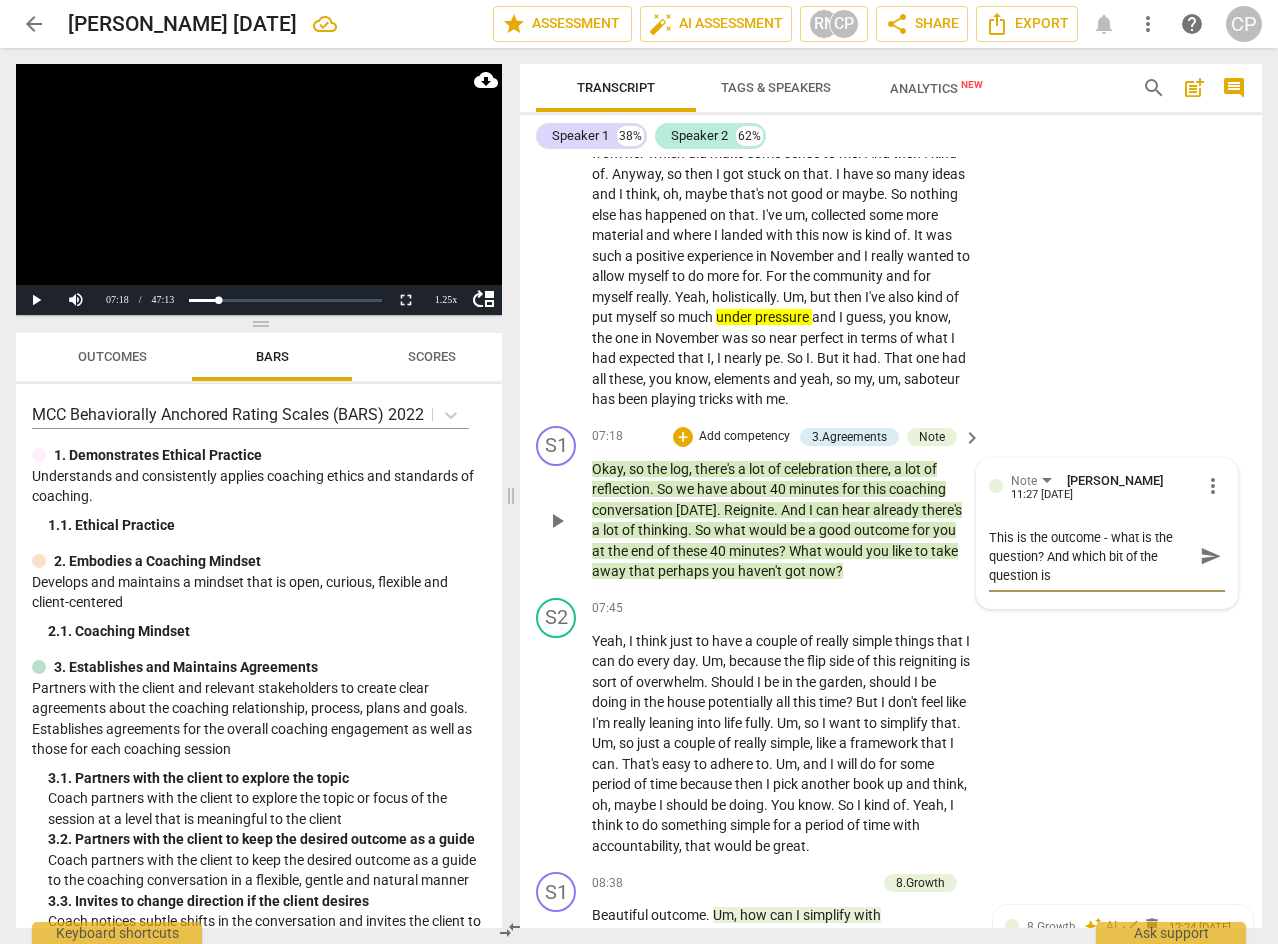 scroll, scrollTop: 0, scrollLeft: 0, axis: both 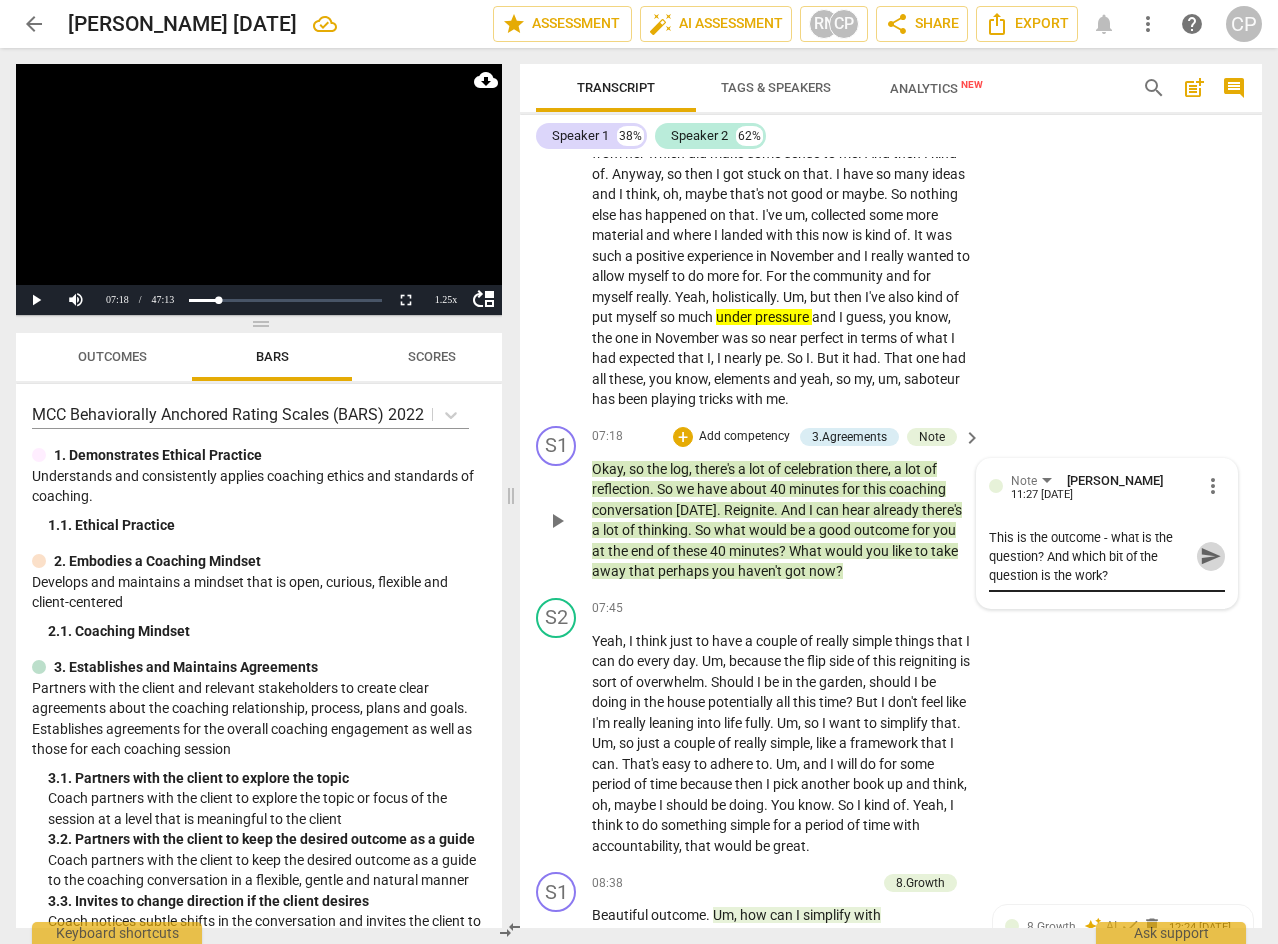 click on "send" at bounding box center (1211, 556) 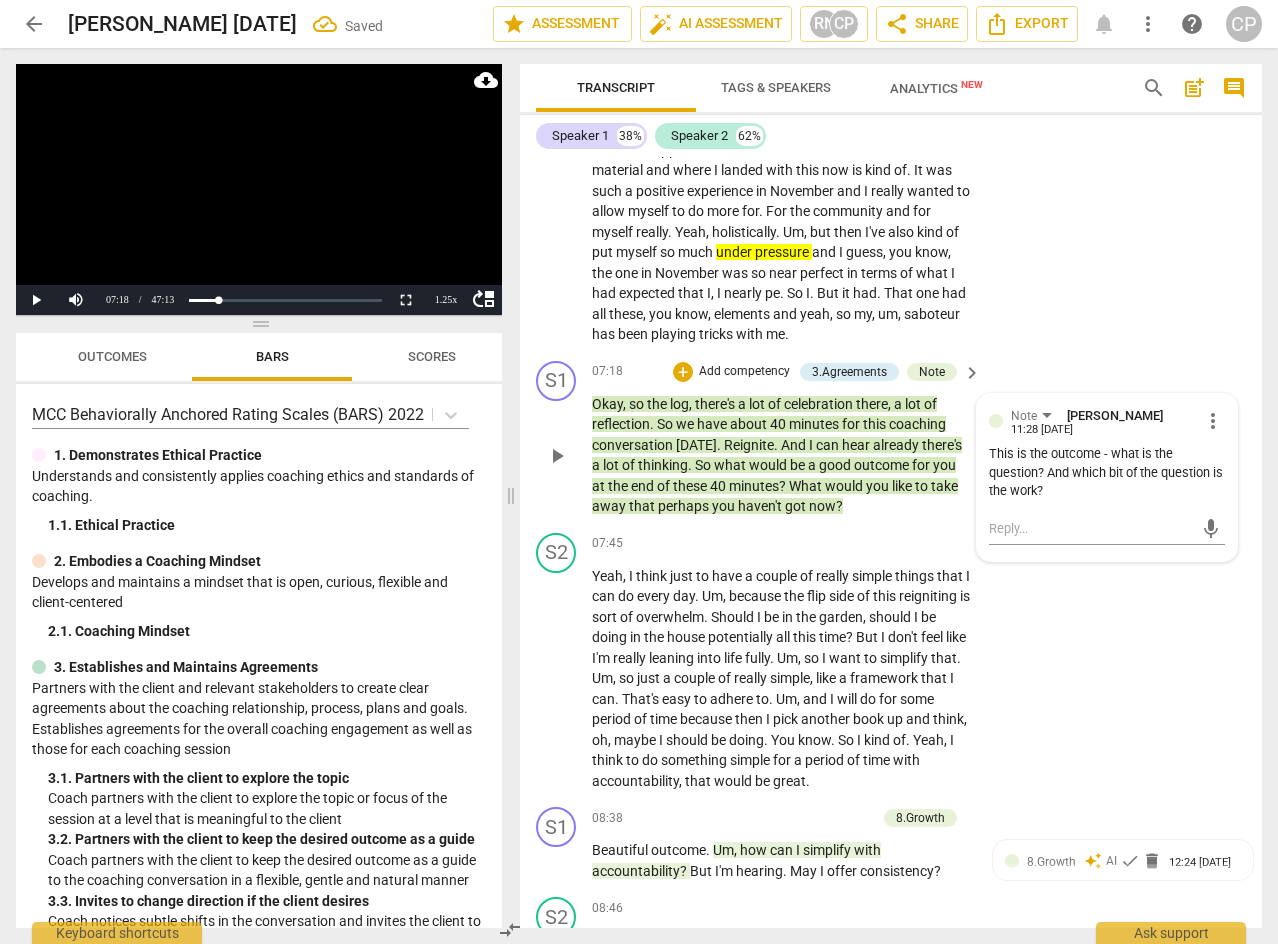 scroll, scrollTop: 2677, scrollLeft: 0, axis: vertical 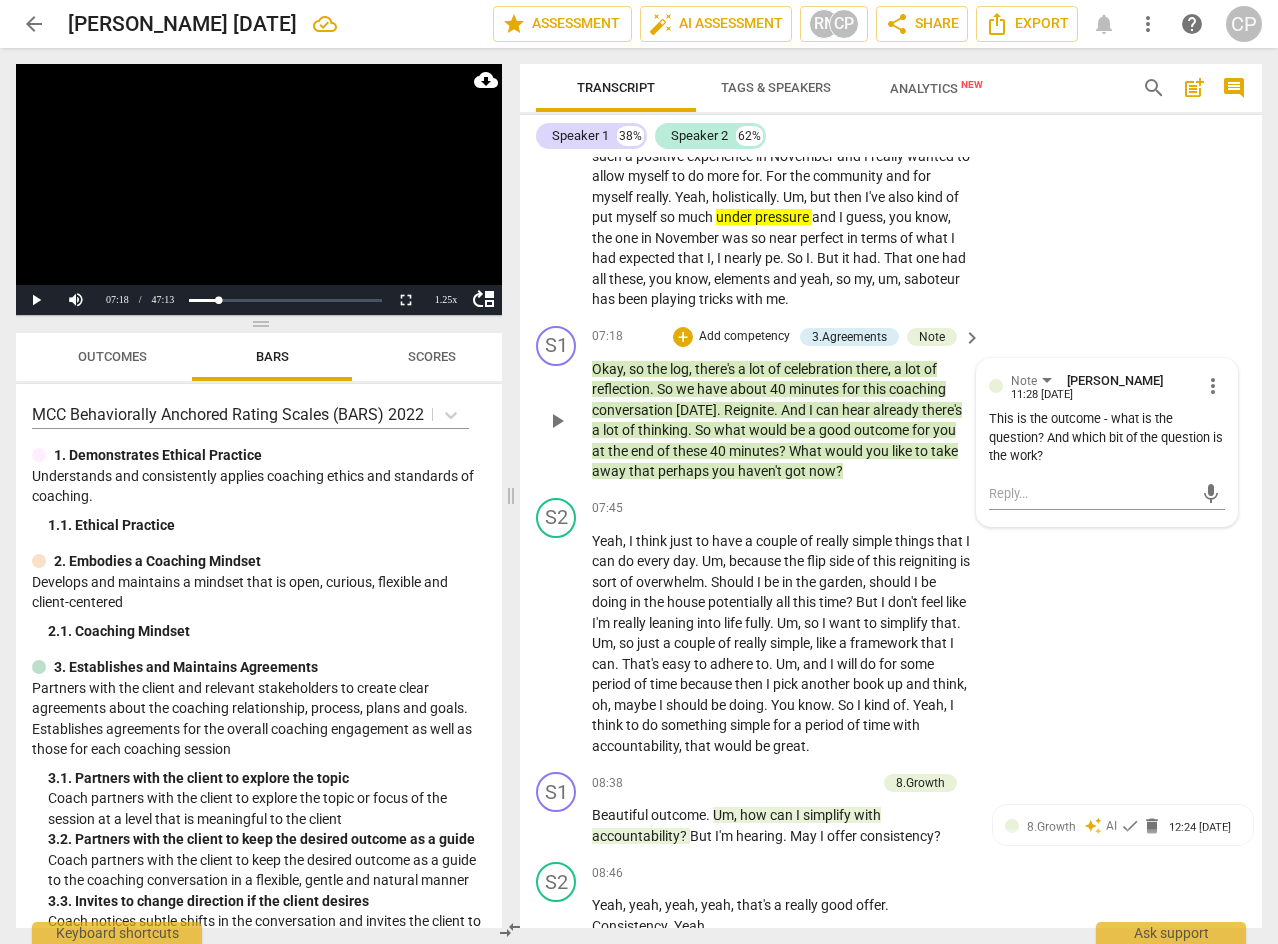 click on "play_arrow" at bounding box center (557, 421) 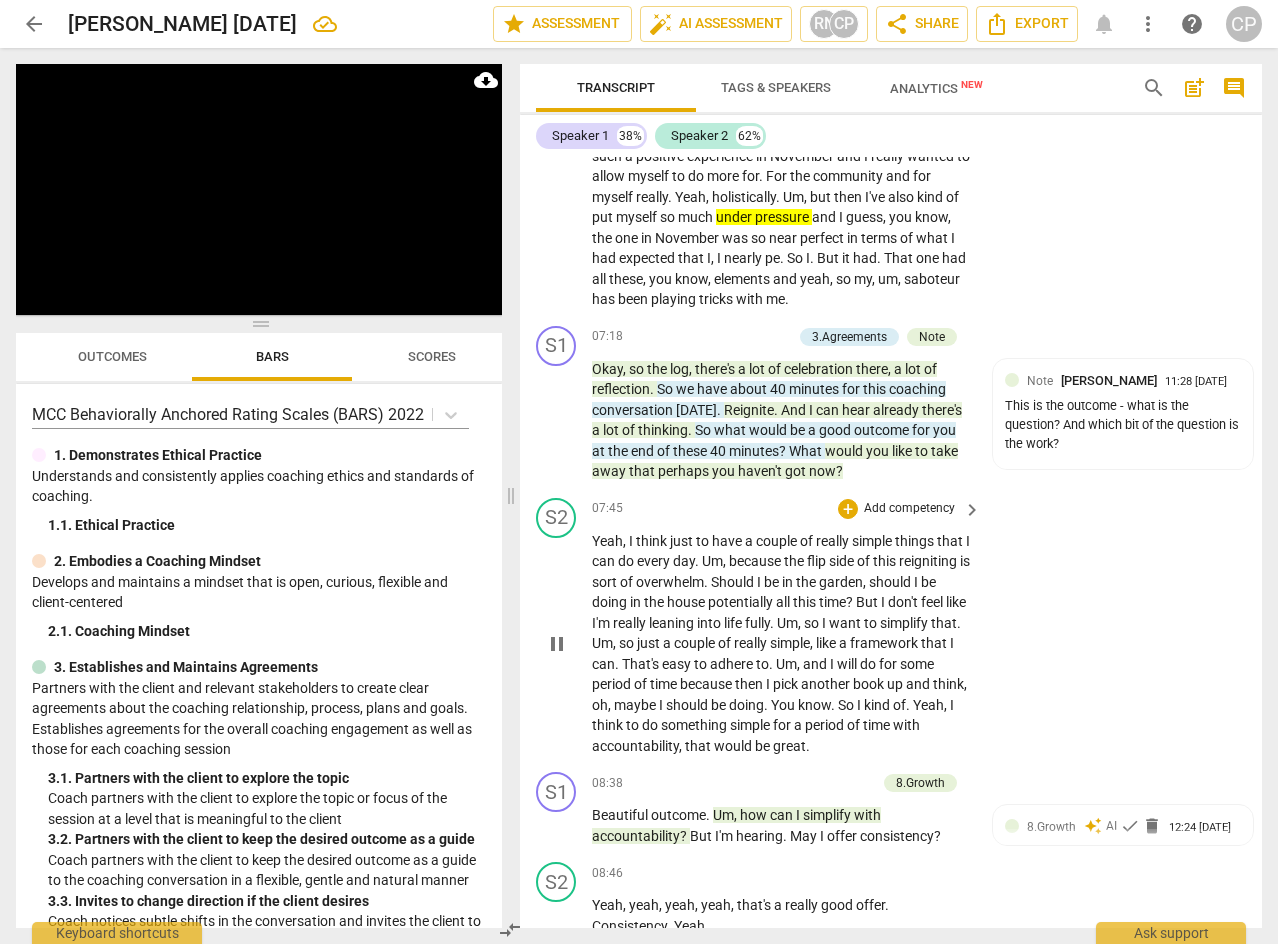 scroll, scrollTop: 3457, scrollLeft: 0, axis: vertical 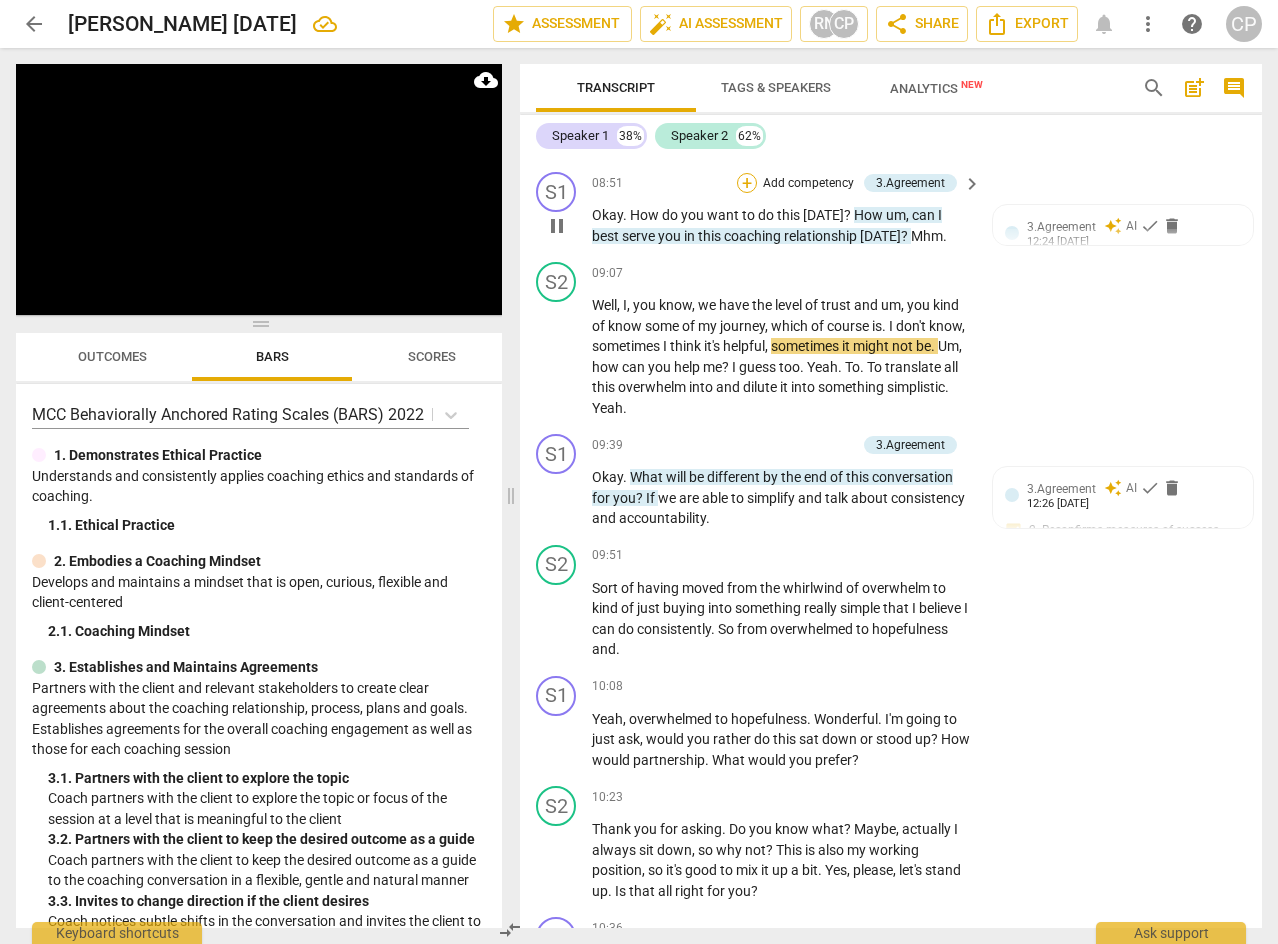 click on "+" at bounding box center [747, 183] 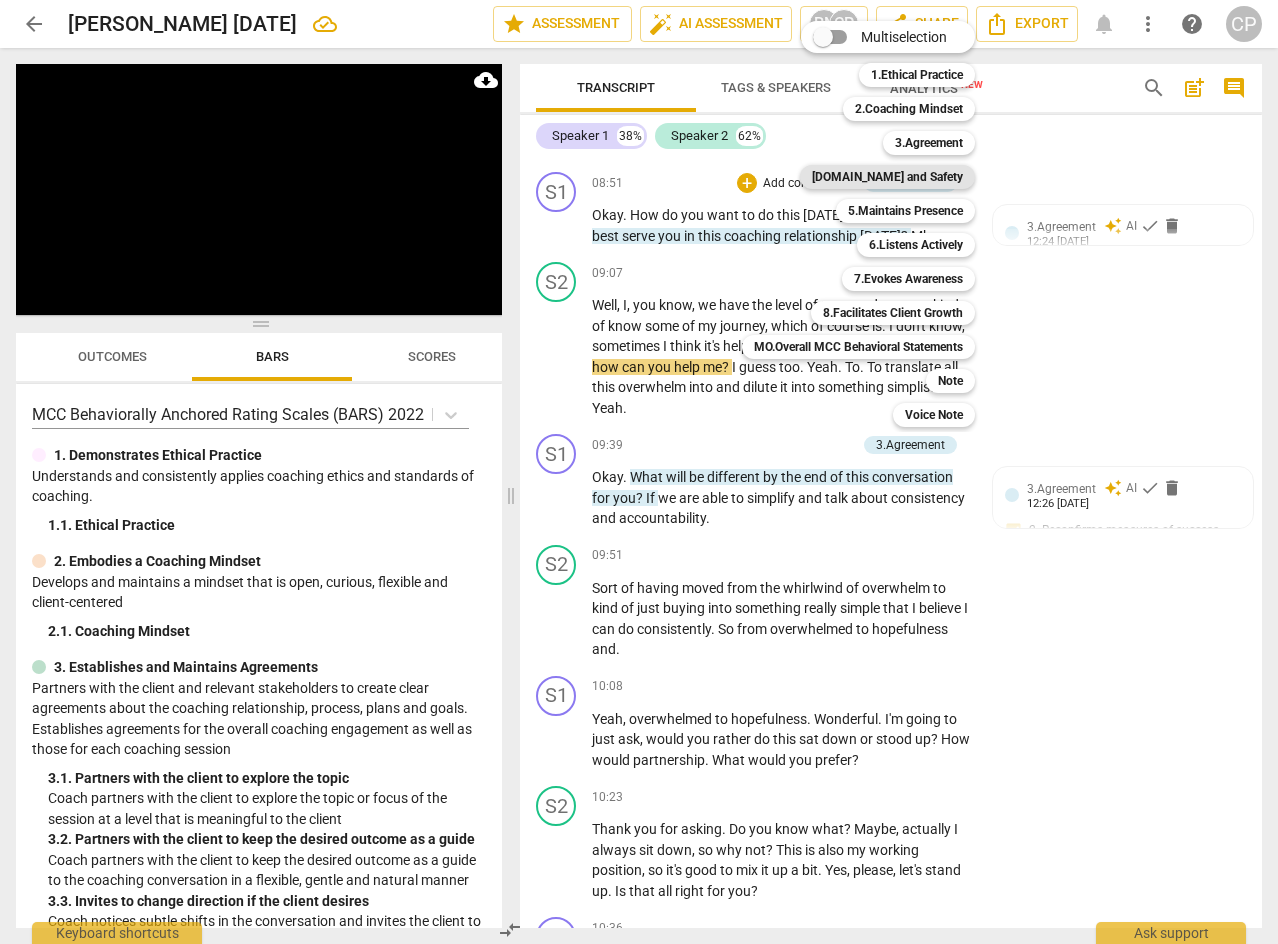 click on "[DOMAIN_NAME] and Safety" at bounding box center (887, 177) 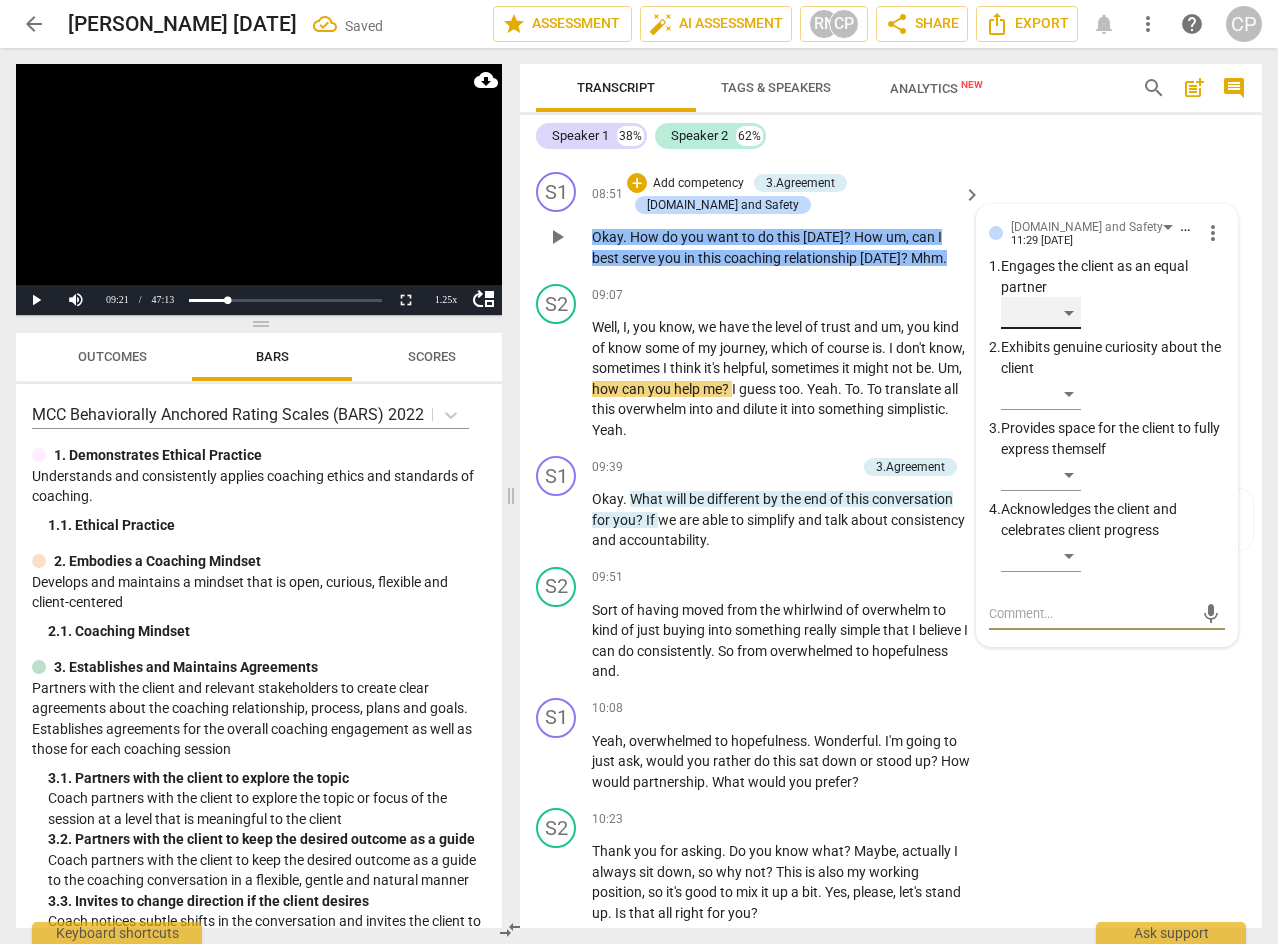 click on "​" at bounding box center (1041, 313) 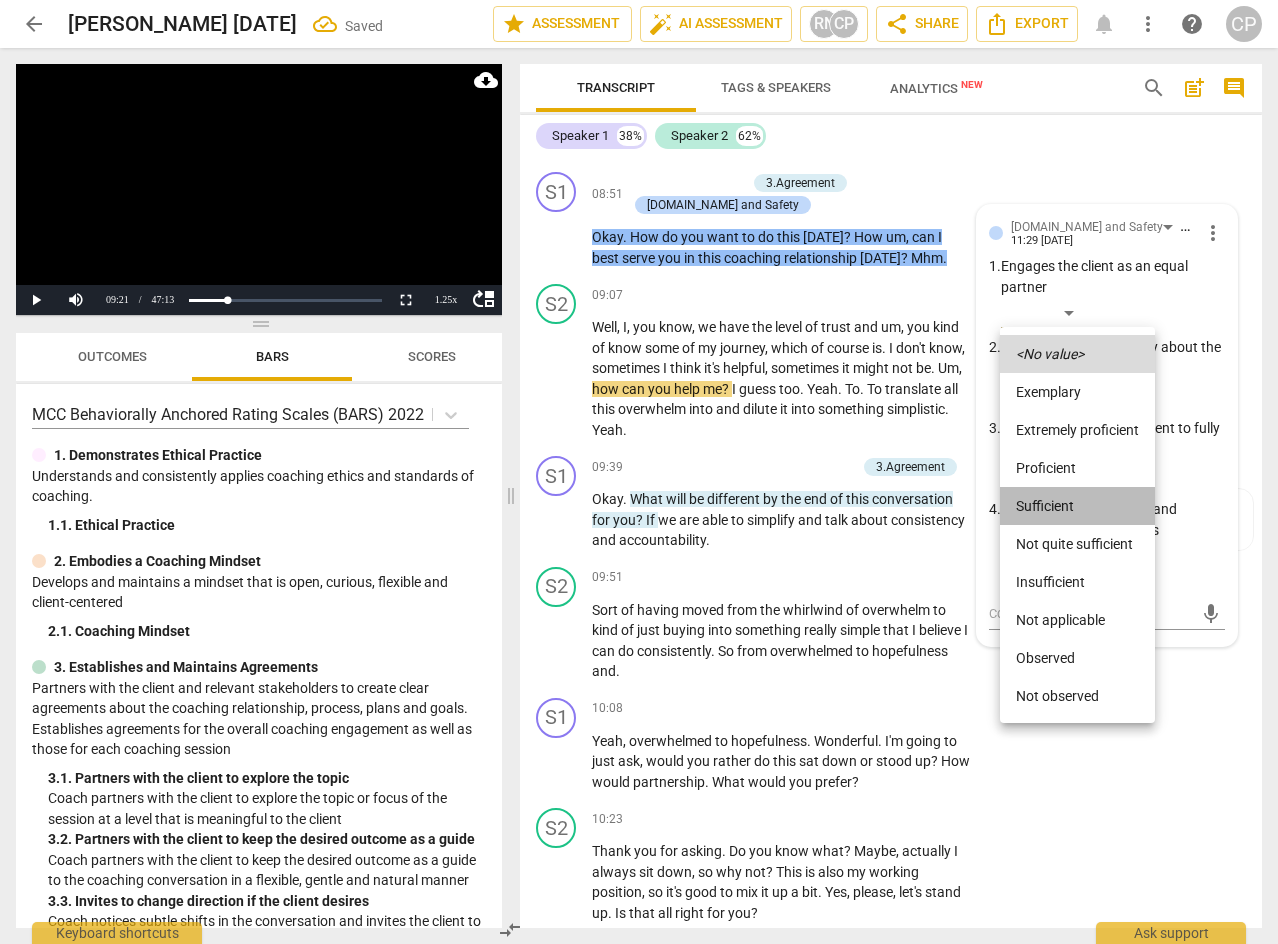 click on "Sufficient" at bounding box center [1077, 506] 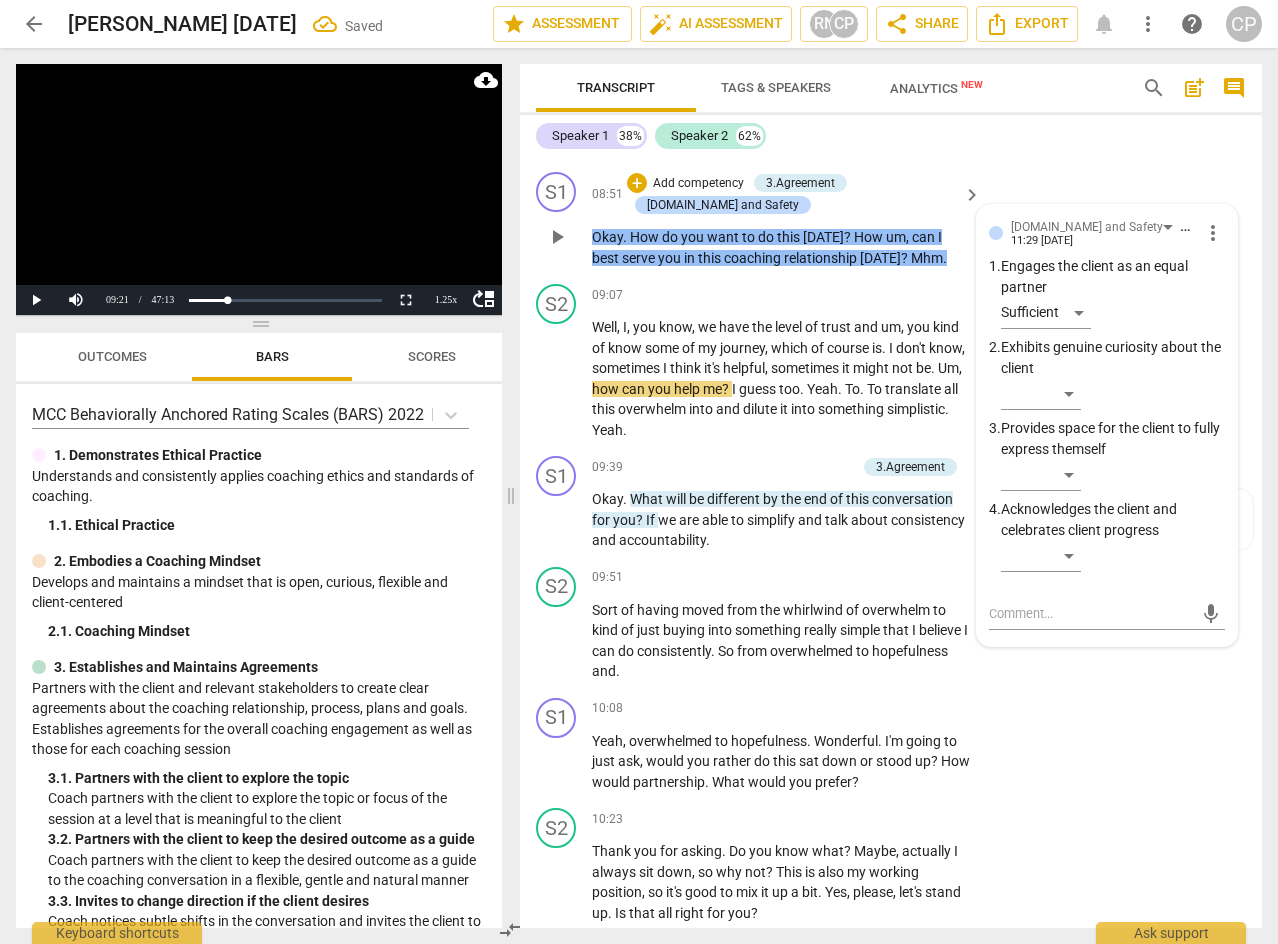 click on "S1 play_arrow pause 08:51 + Add competency 3.Agreement [DOMAIN_NAME] and Safety keyboard_arrow_right Okay .   How   do   you   want   to   do   this   [DATE] ?   How   um ,   can   I   best   serve   you   in   this   coaching   relationship   [DATE] ?   Mhm . [DOMAIN_NAME] and Safety [PERSON_NAME] 11:29 [DATE] more_vert 1.  Engages the client as an equal partner  Sufficient 2.  Exhibits genuine curiosity about the client ​ 3.  Provides space for the client to fully express themself ​ 4.  Acknowledges the client and celebrates client progress ​ mic" at bounding box center [891, 220] 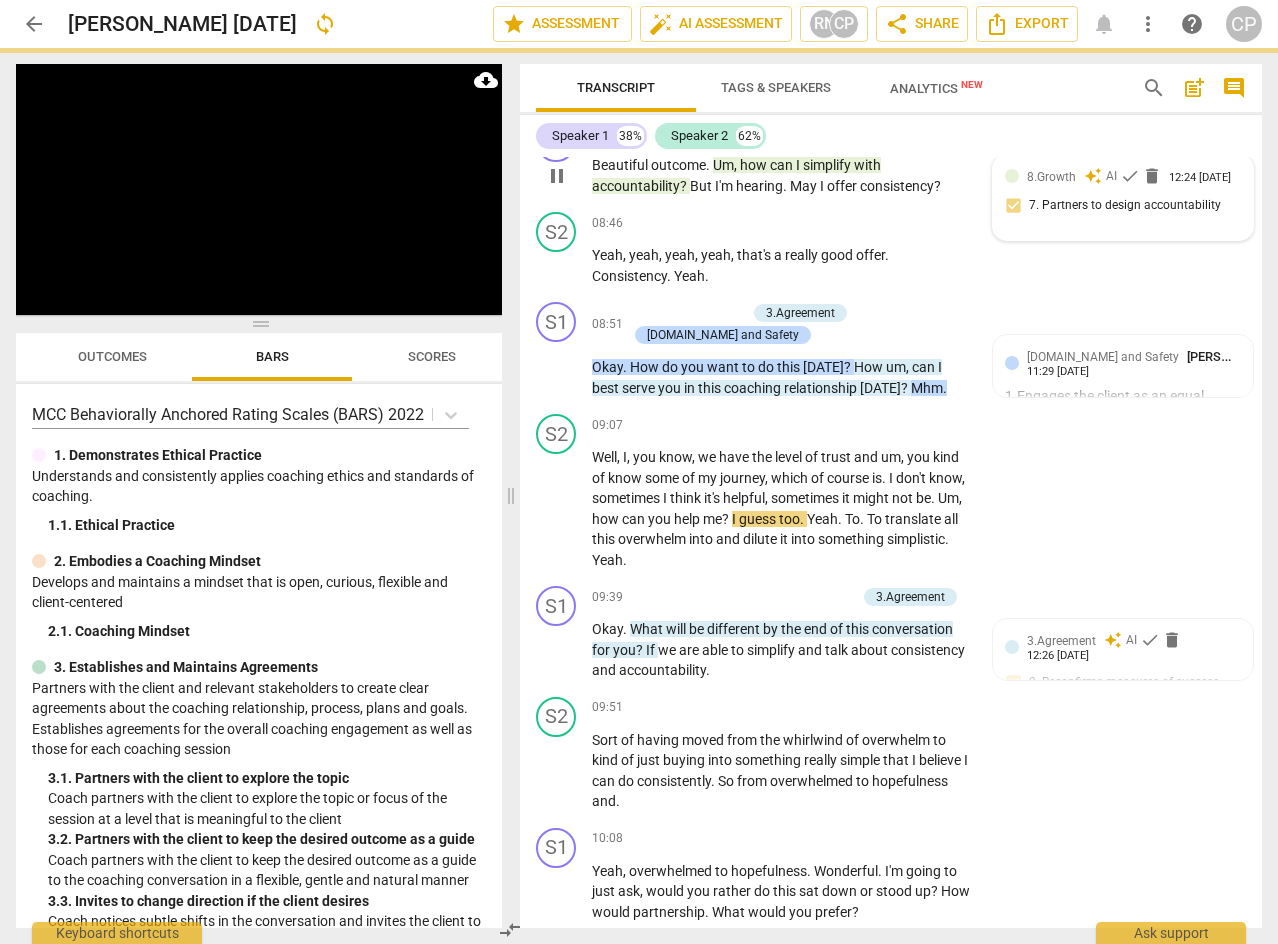 scroll, scrollTop: 3157, scrollLeft: 0, axis: vertical 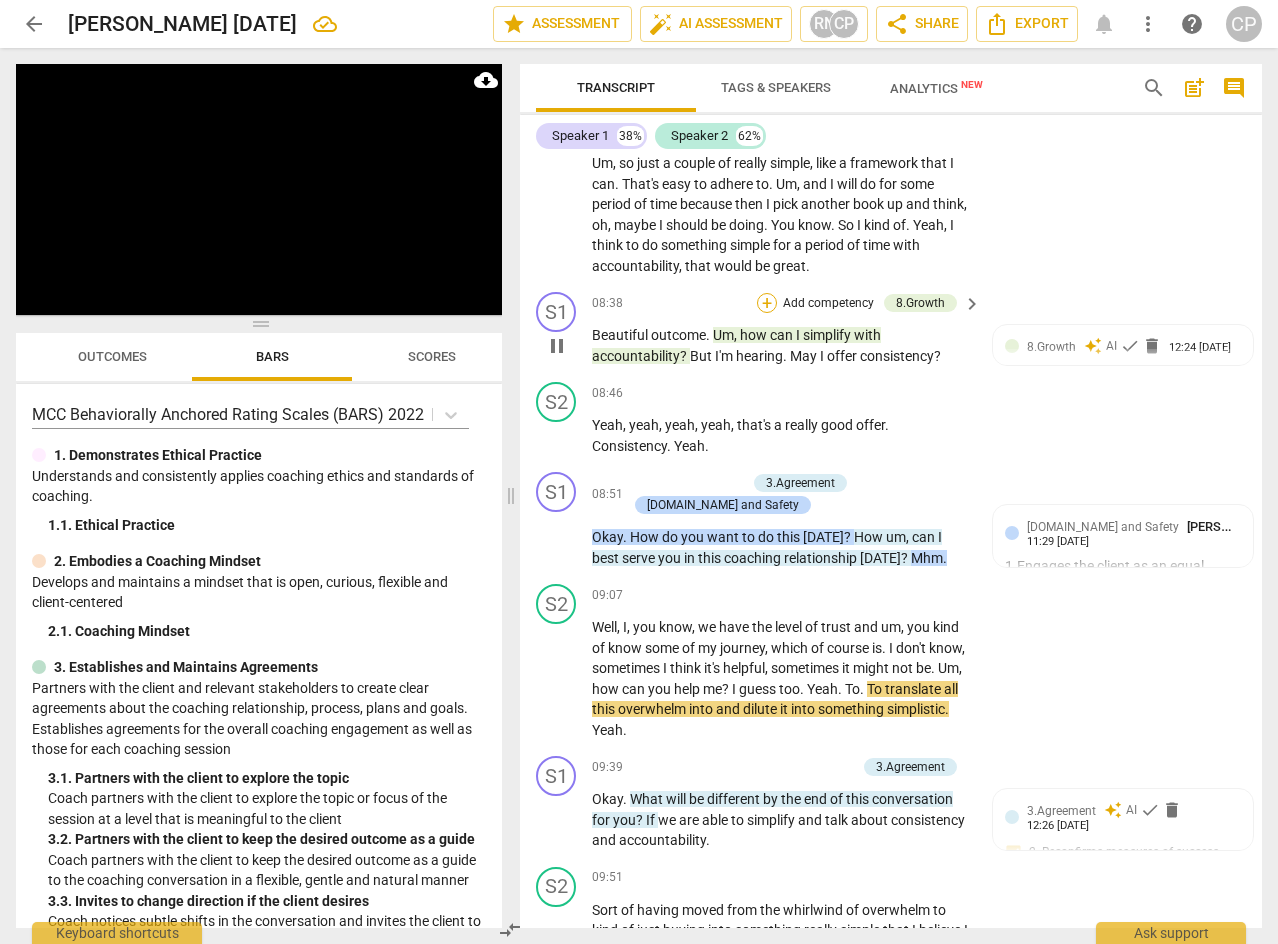 click on "+" at bounding box center (767, 303) 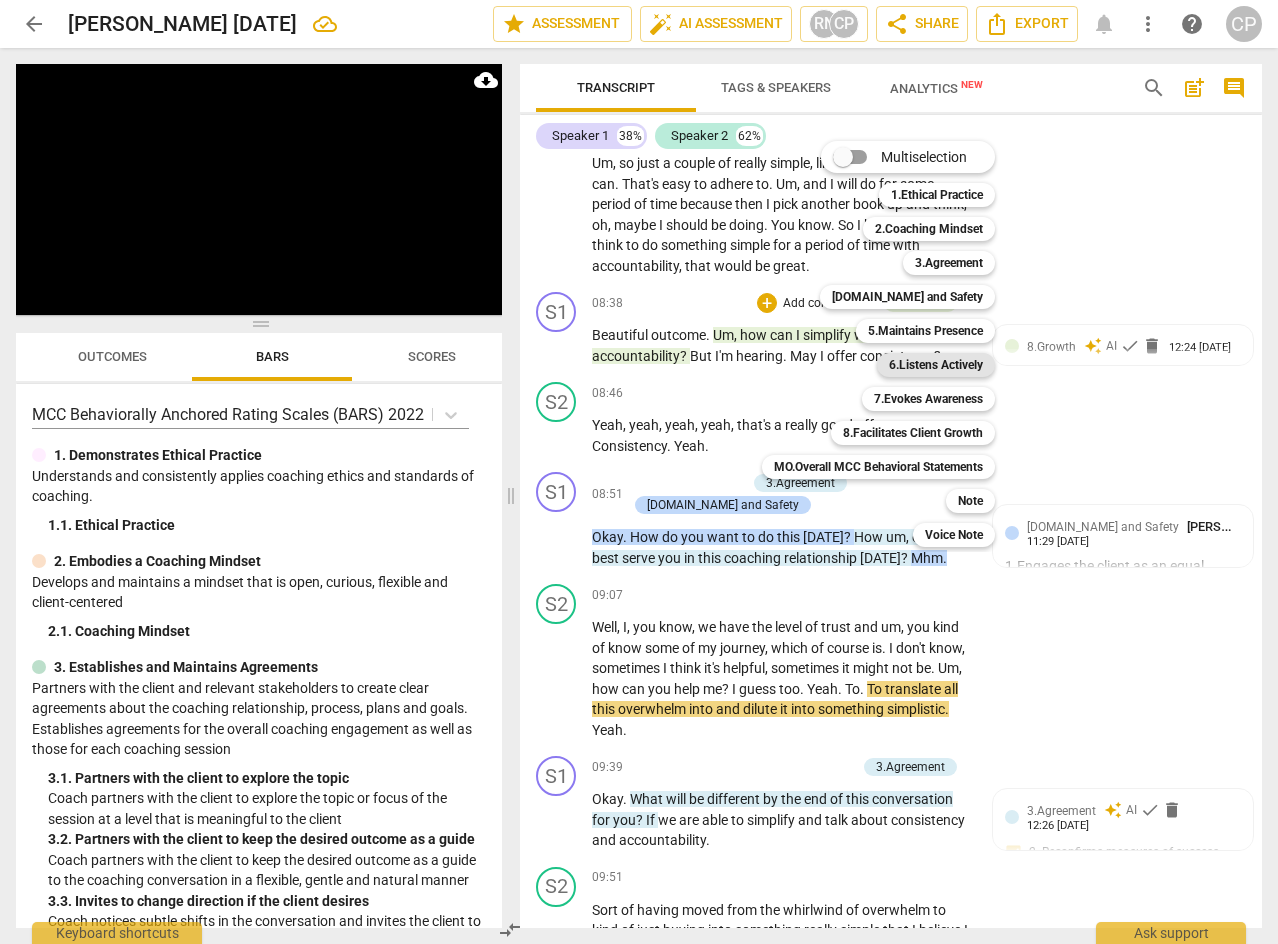 click on "6.Listens Actively" at bounding box center [936, 365] 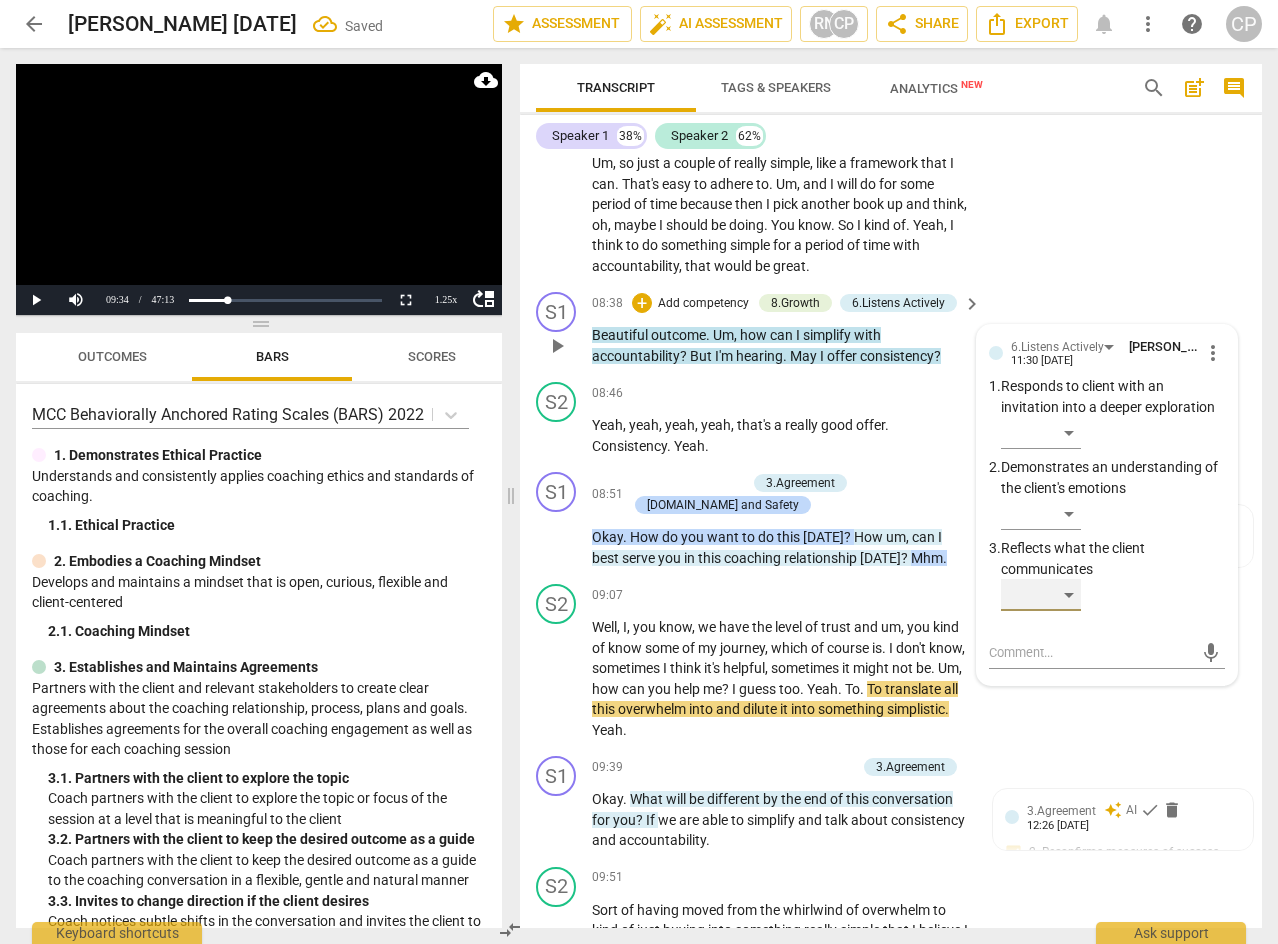click on "​" at bounding box center (1041, 595) 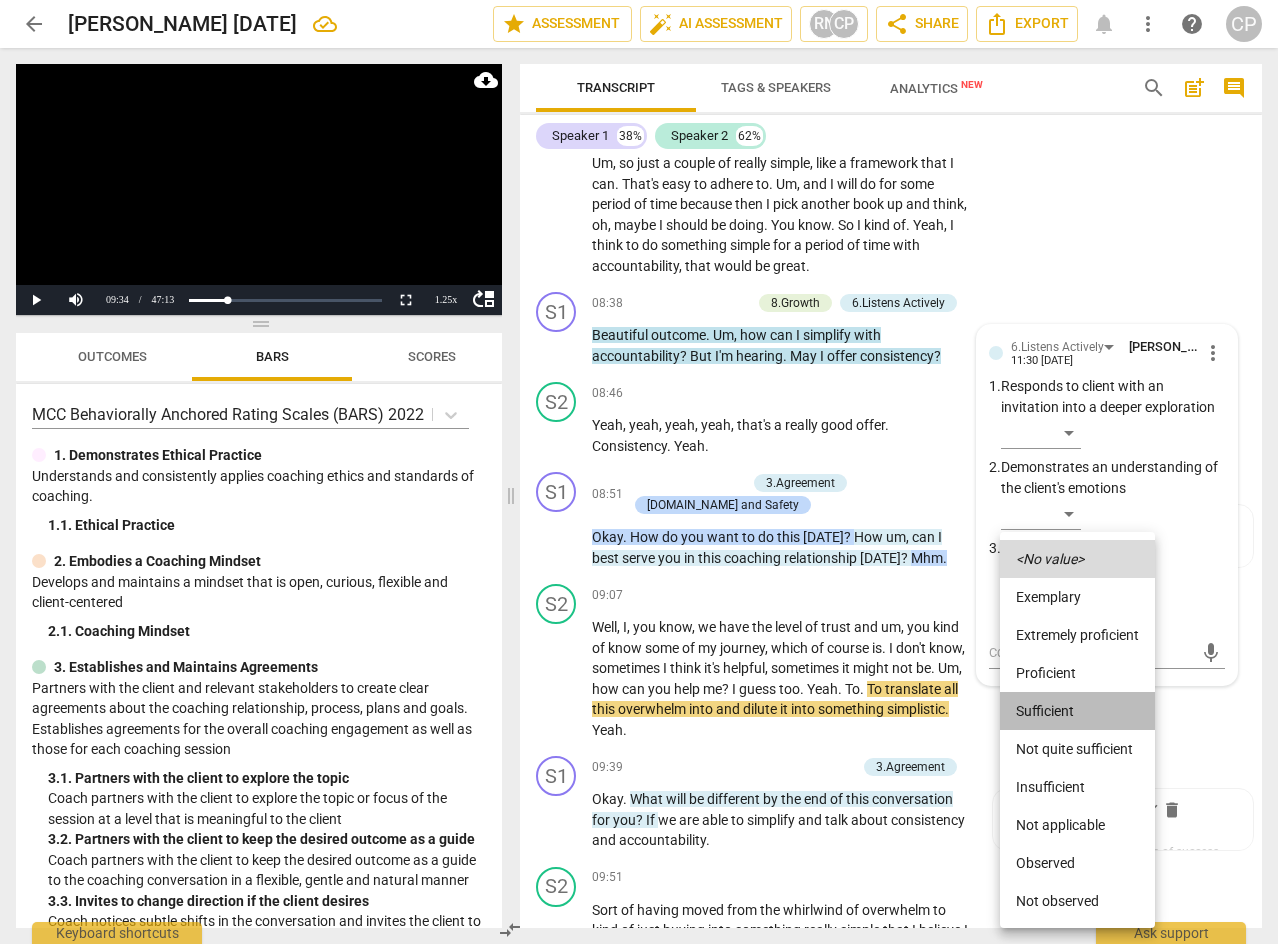 click on "Sufficient" at bounding box center [1077, 711] 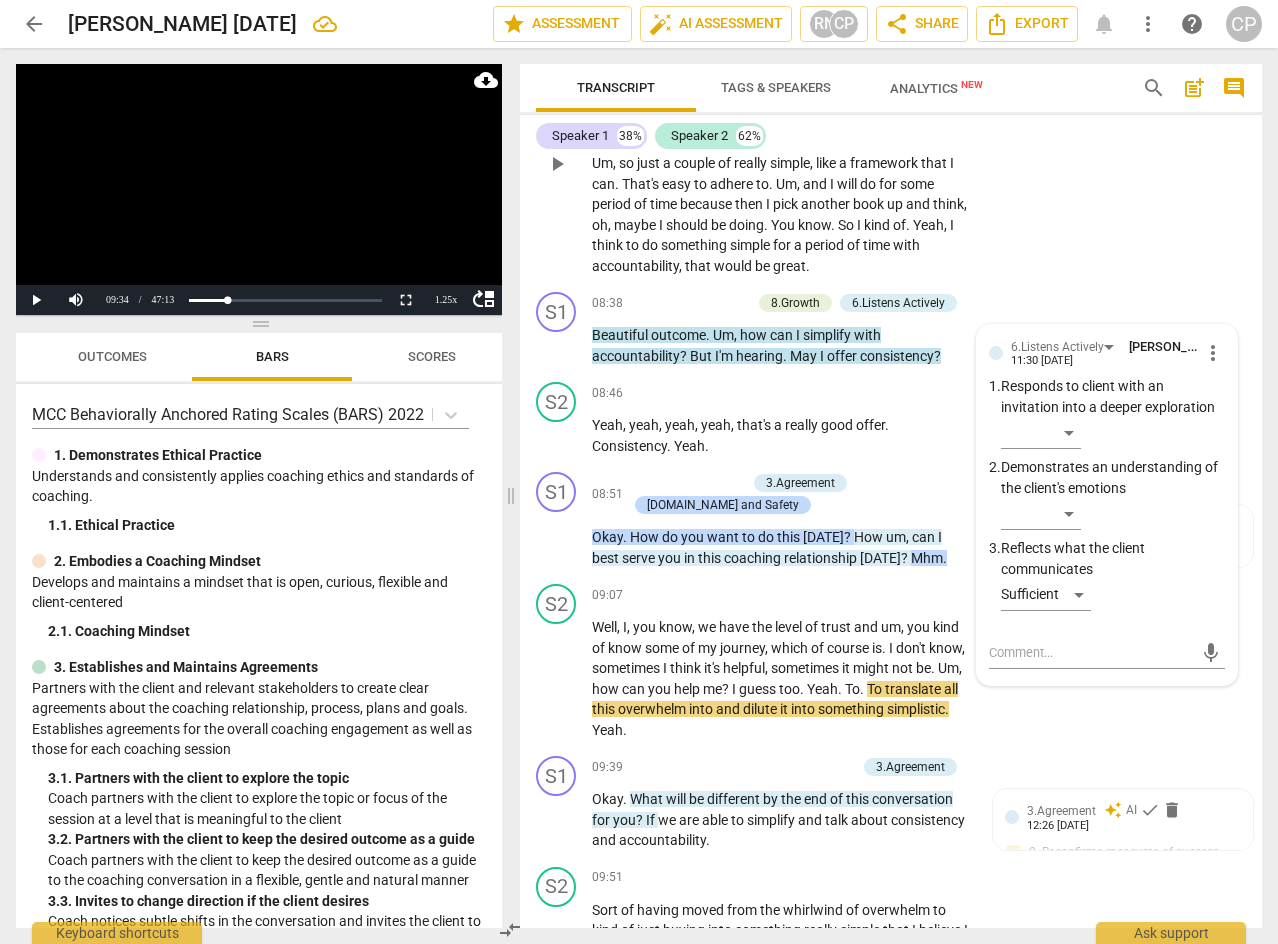 click on "S2 play_arrow pause 07:45 + Add competency keyboard_arrow_right Yeah ,   I   think   just   to   have   a   couple   of   really   simple   things   that   I   can   do   every   day .   Um ,   because   the   flip   side   of   this   reigniting   is   sort   of   overwhelm .   Should   I   be   in   the   garden ,   should   I   be   doing   in   the   house   potentially   all   this   time ?   But   I   don't   feel   like   I'm   really   leaning   into   life   fully .   Um ,   so   I   want   to   simplify   that .   Um ,   so   just   a   couple   of   really   simple ,   like   a   framework   that   I   can .   That's   easy   to   adhere   to .   Um ,   and   I   will   do   for   some   period   of   time   because   then   I   pick   another   book   up   and   think ,   oh ,   maybe   I   should   be   doing .   You   know .   So   I   kind   of .   Yeah ,   I   think   to   do   something   simple   for   a   period   of   time   with   accountability ,   that   would   be   great ." at bounding box center (891, 147) 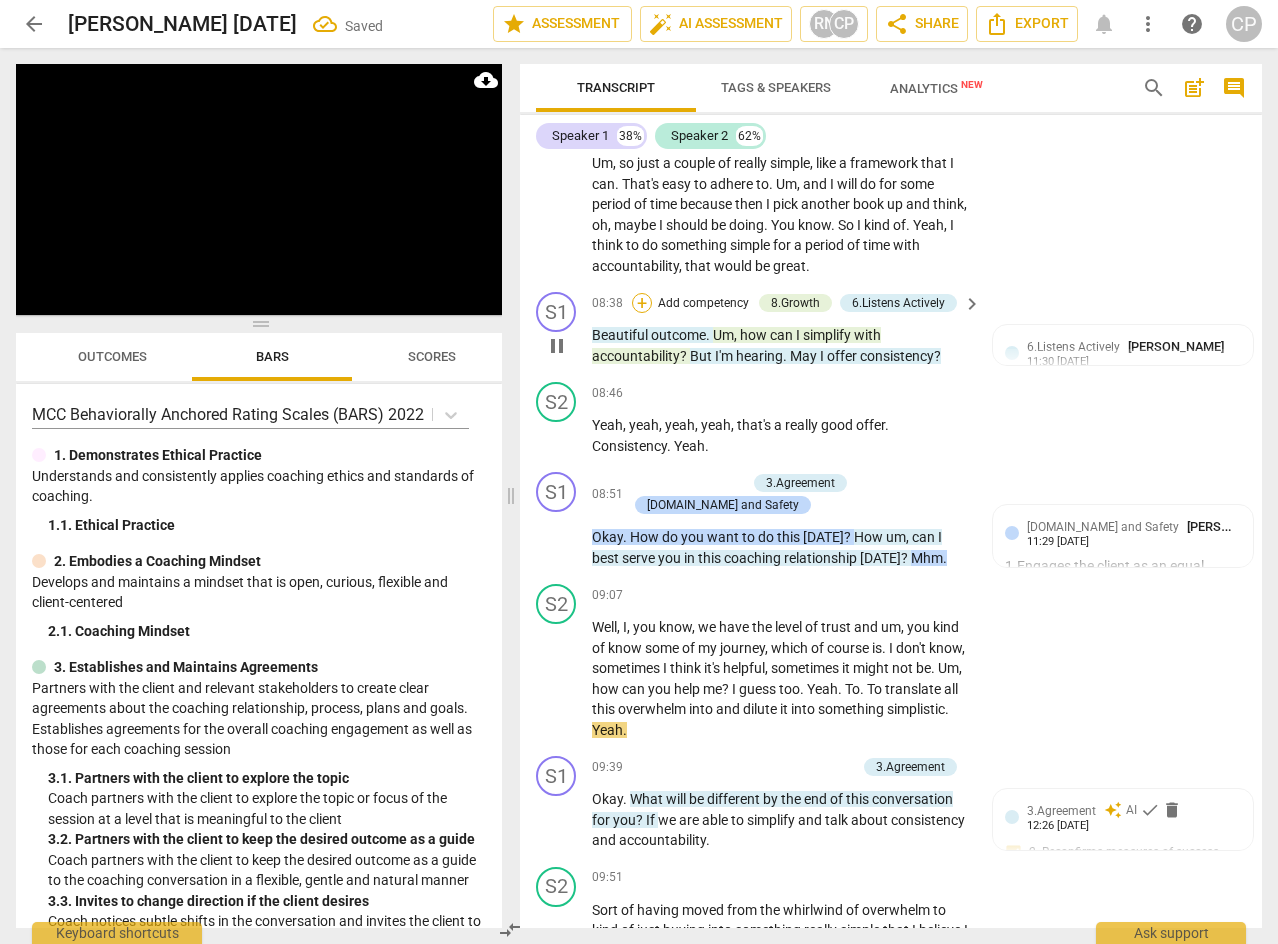 click on "+" at bounding box center [642, 303] 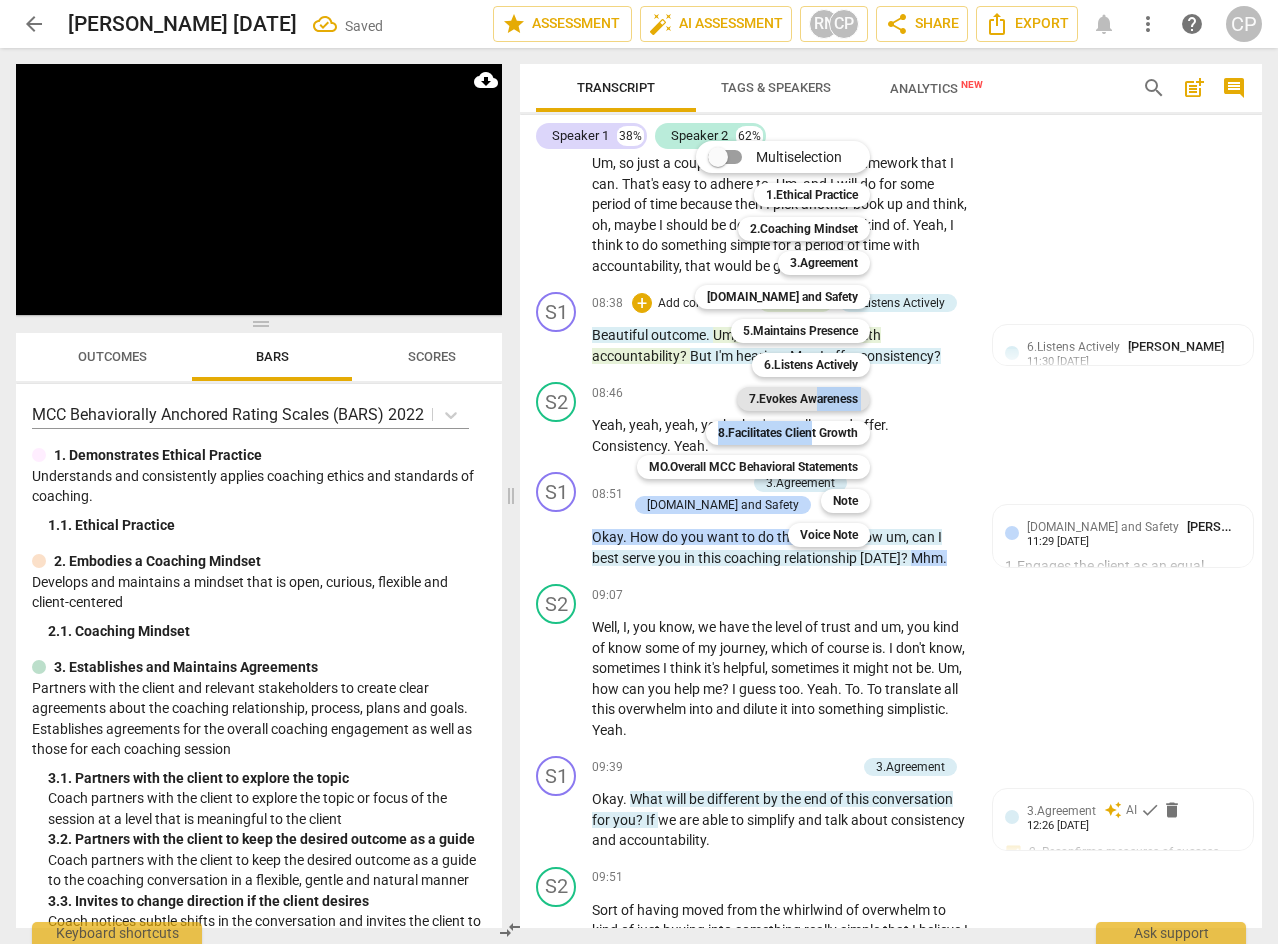 drag, startPoint x: 816, startPoint y: 430, endPoint x: 805, endPoint y: 397, distance: 34.785053 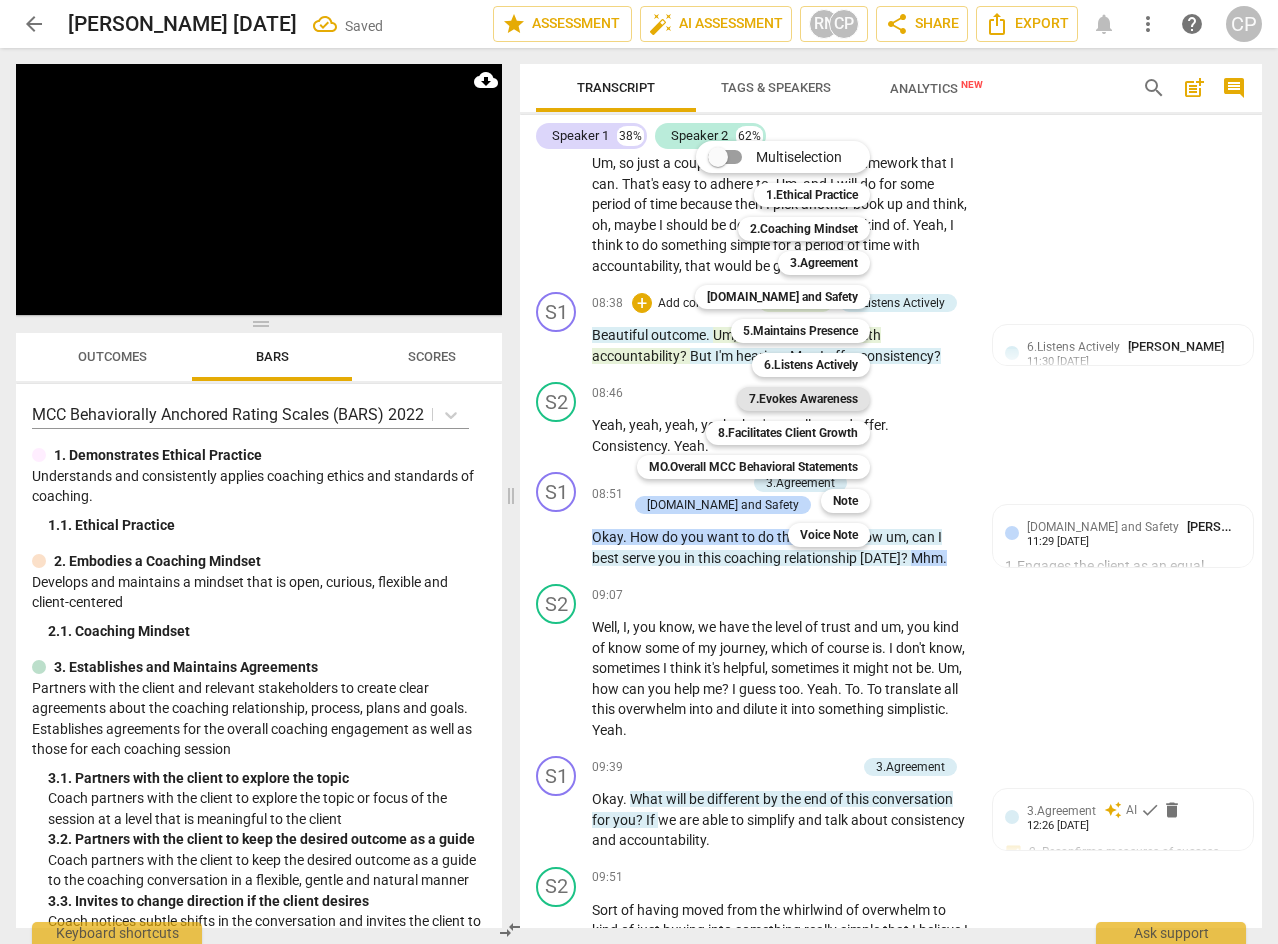 click on "7.Evokes Awareness" at bounding box center [803, 399] 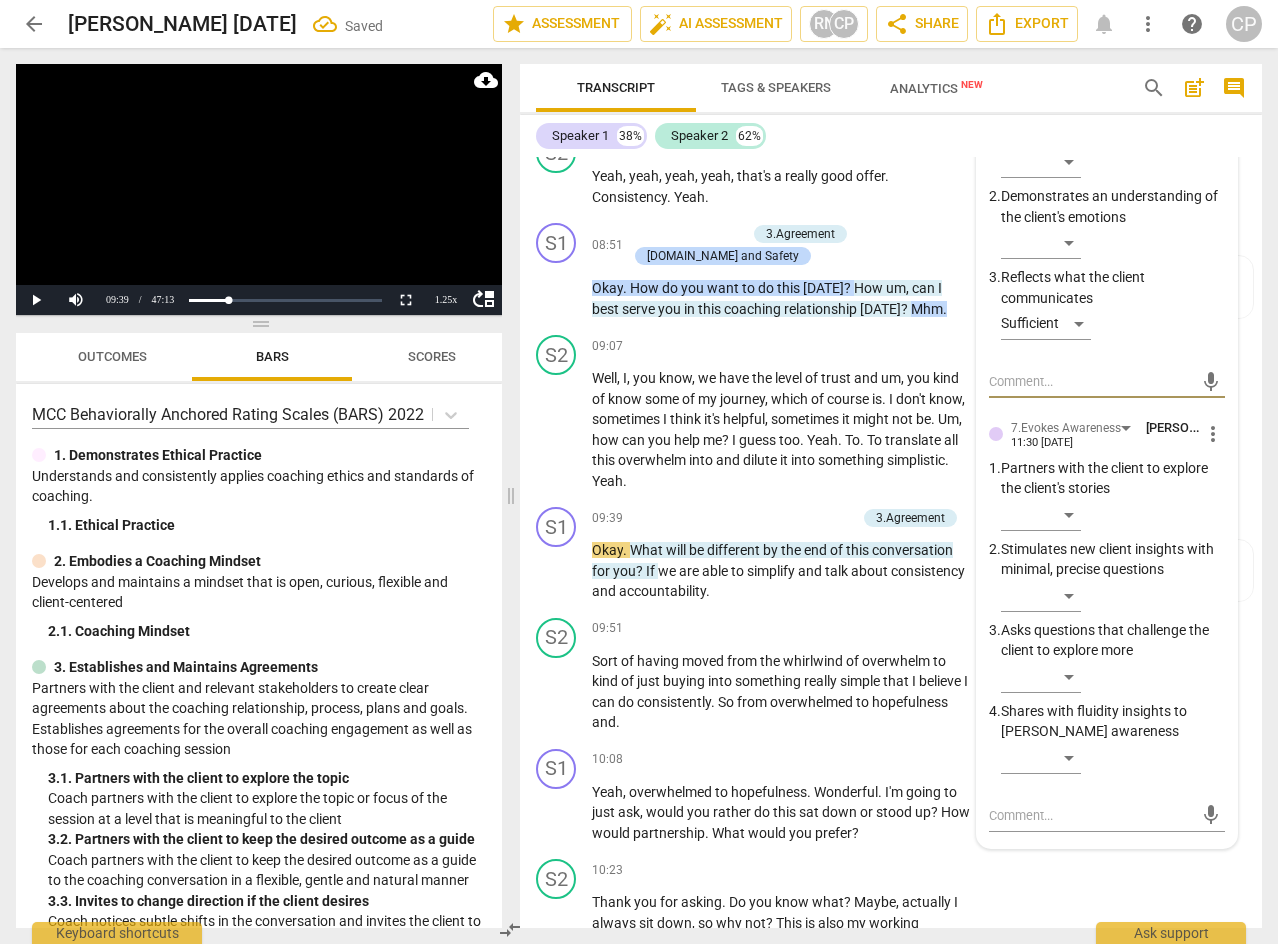scroll, scrollTop: 3457, scrollLeft: 0, axis: vertical 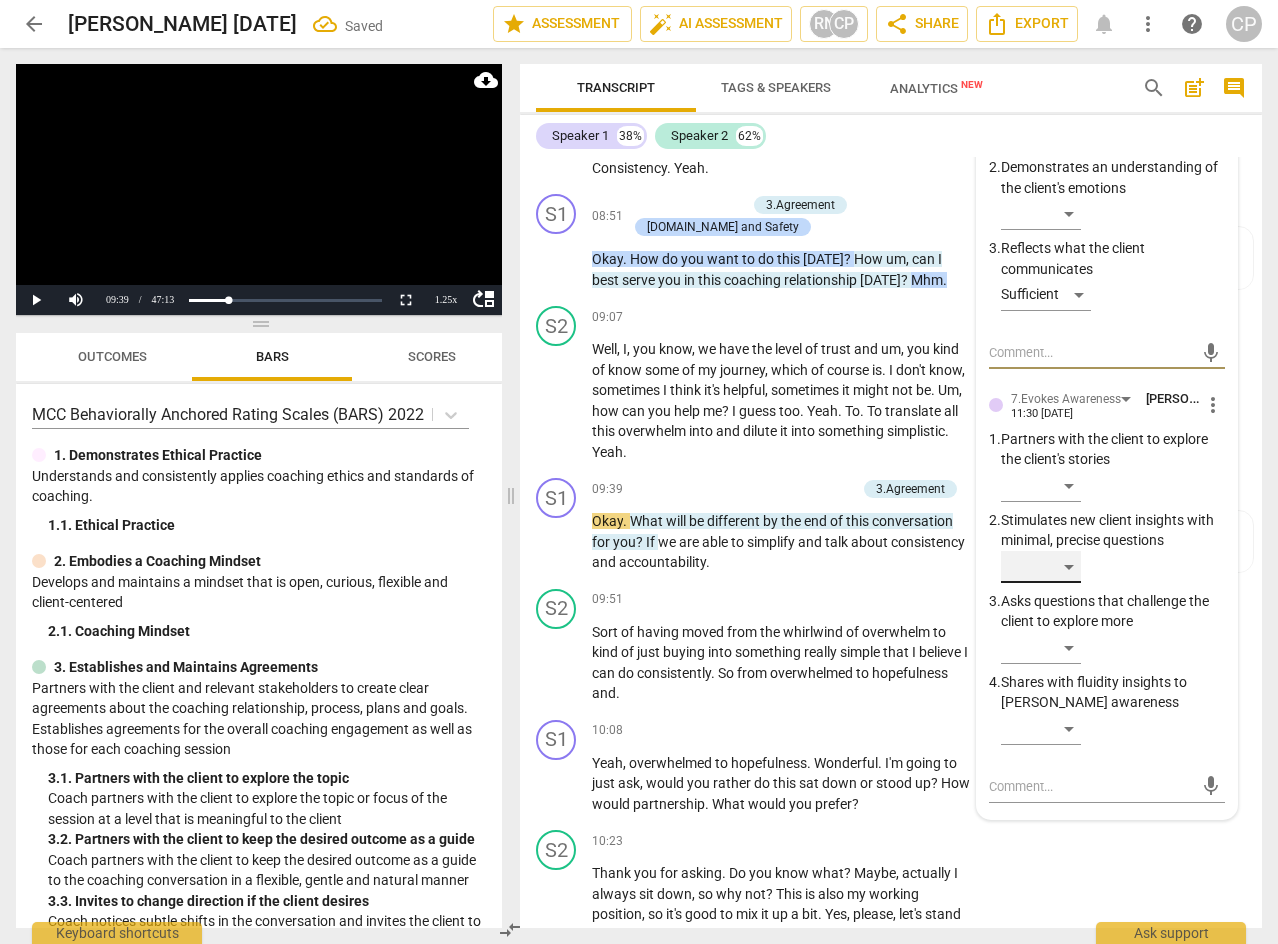 click on "​" at bounding box center (1041, 567) 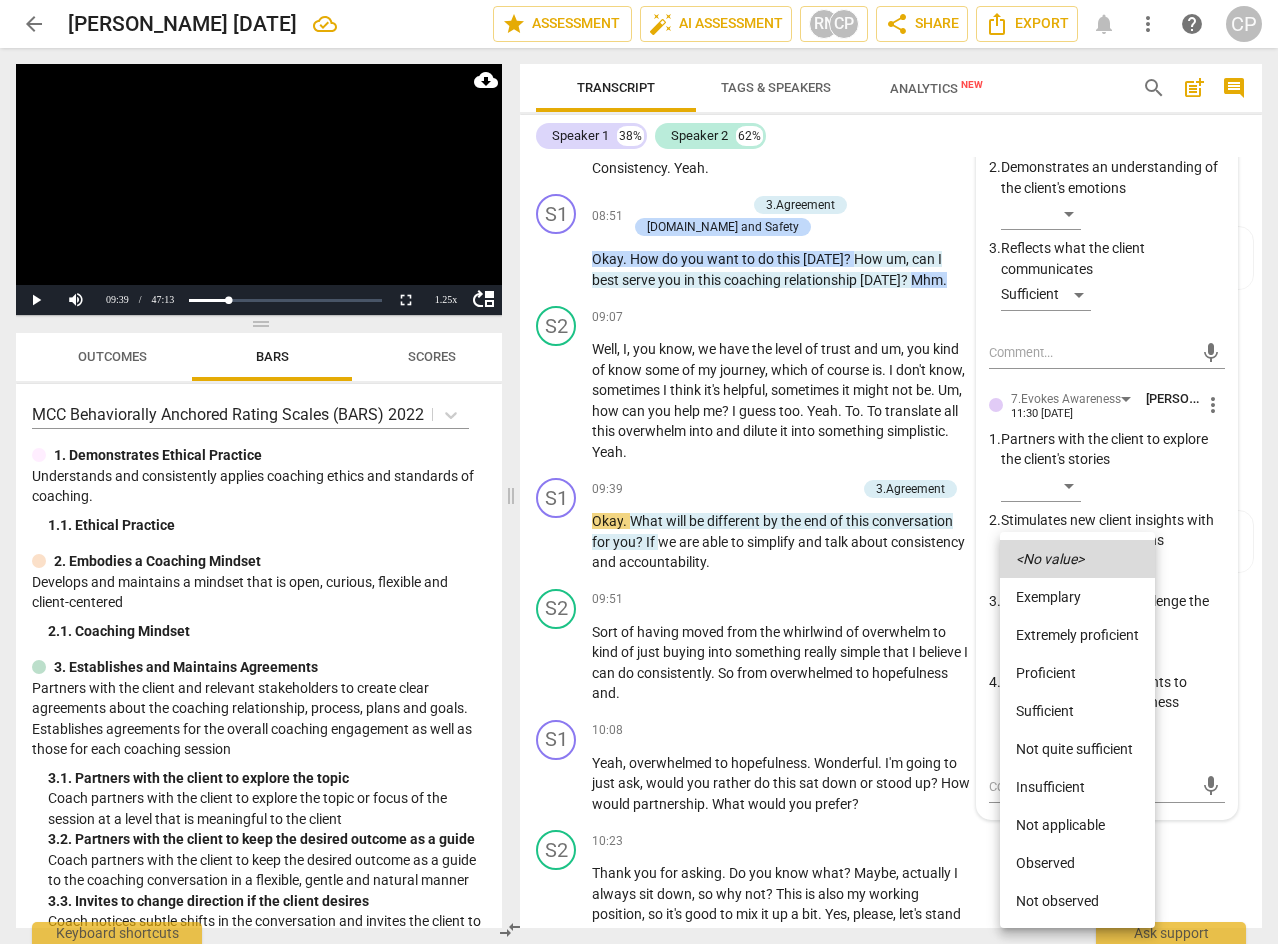 click on "Sufficient" at bounding box center [1077, 711] 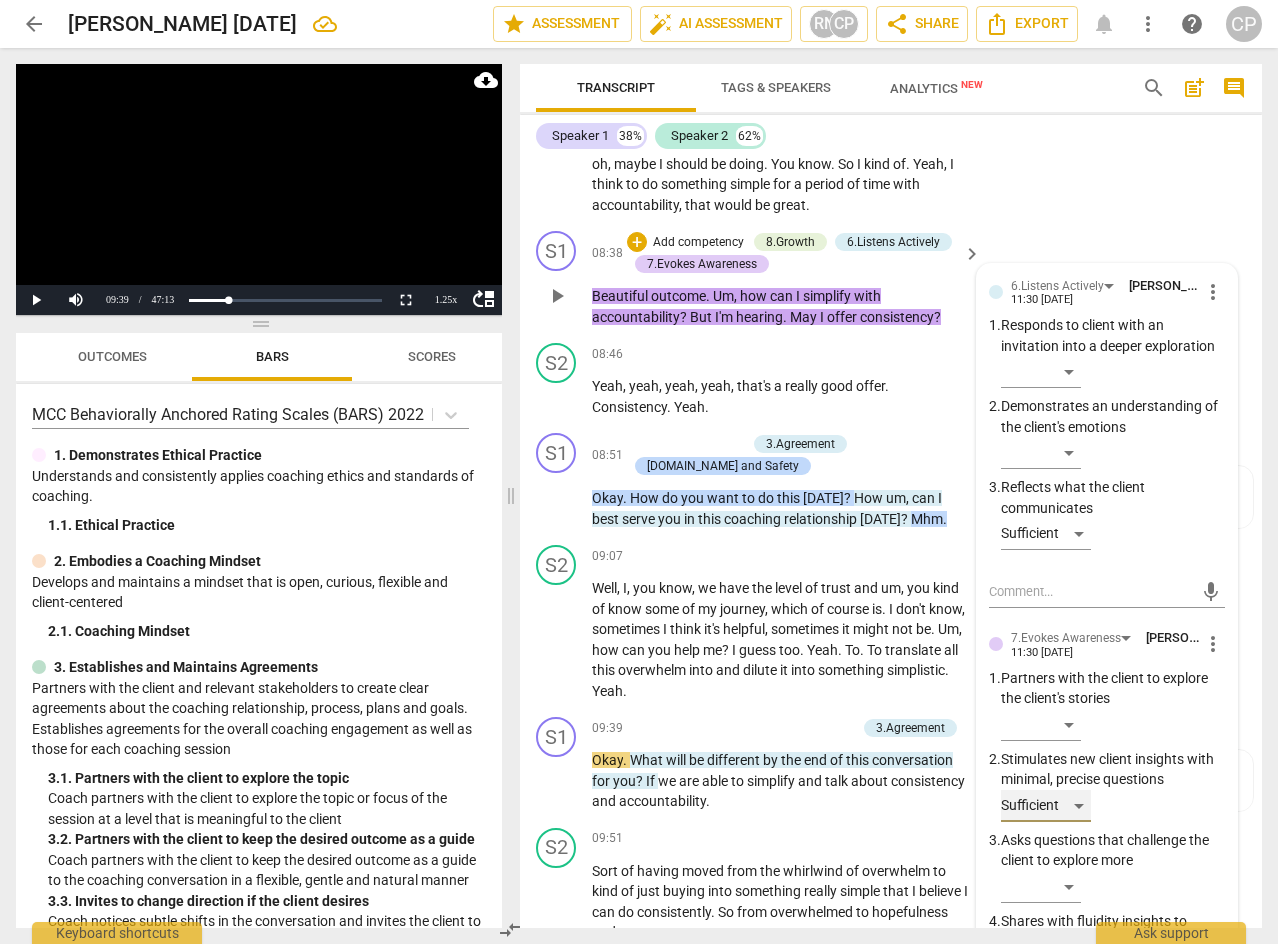 scroll, scrollTop: 3057, scrollLeft: 0, axis: vertical 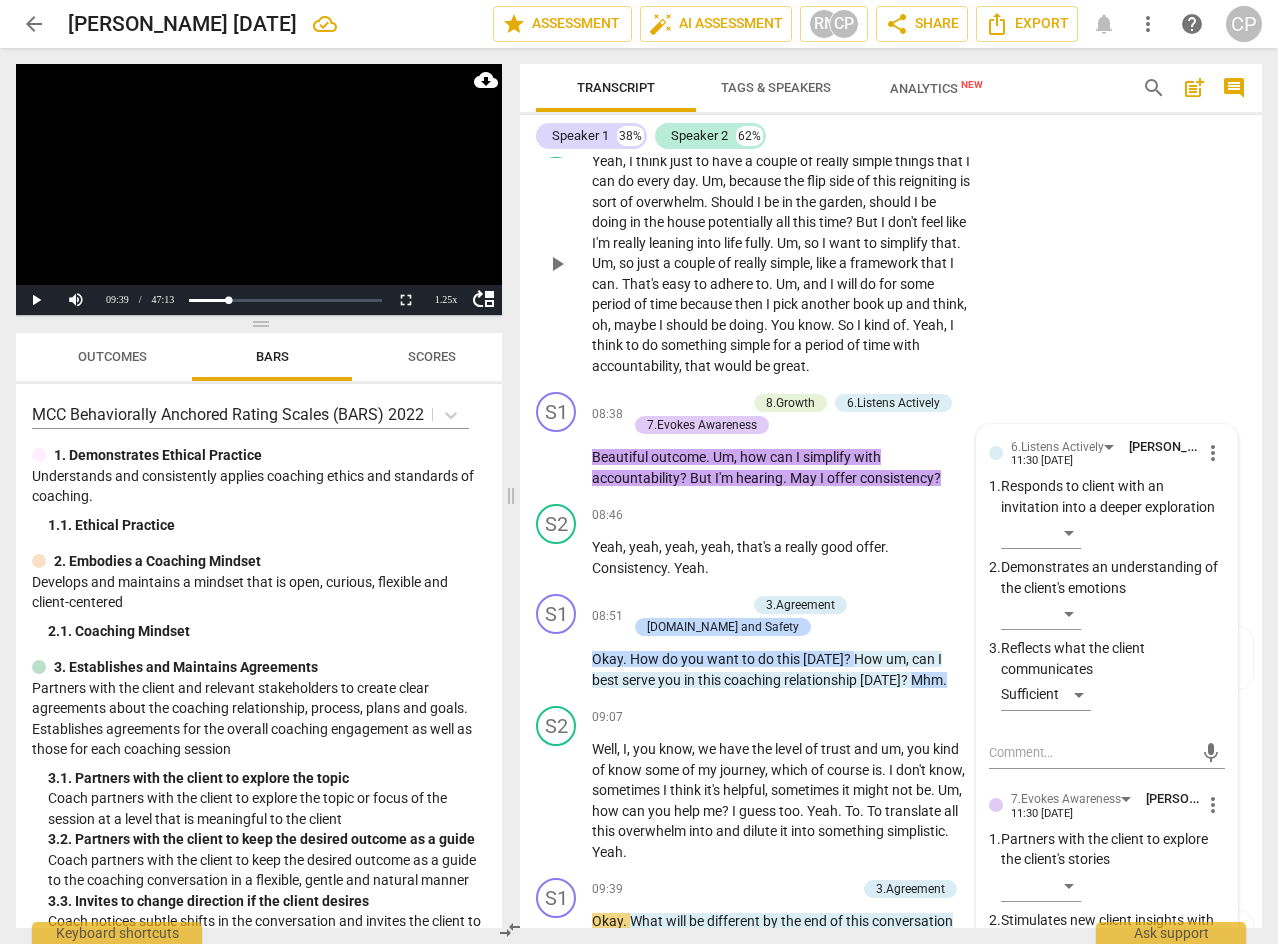 click on "S2 play_arrow pause 07:45 + Add competency keyboard_arrow_right Yeah ,   I   think   just   to   have   a   couple   of   really   simple   things   that   I   can   do   every   day .   Um ,   because   the   flip   side   of   this   reigniting   is   sort   of   overwhelm .   Should   I   be   in   the   garden ,   should   I   be   doing   in   the   house   potentially   all   this   time ?   But   I   don't   feel   like   I'm   really   leaning   into   life   fully .   Um ,   so   I   want   to   simplify   that .   Um ,   so   just   a   couple   of   really   simple ,   like   a   framework   that   I   can .   That's   easy   to   adhere   to .   Um ,   and   I   will   do   for   some   period   of   time   because   then   I   pick   another   book   up   and   think ,   oh ,   maybe   I   should   be   doing .   You   know .   So   I   kind   of .   Yeah ,   I   think   to   do   something   simple   for   a   period   of   time   with   accountability ,   that   would   be   great ." at bounding box center (891, 247) 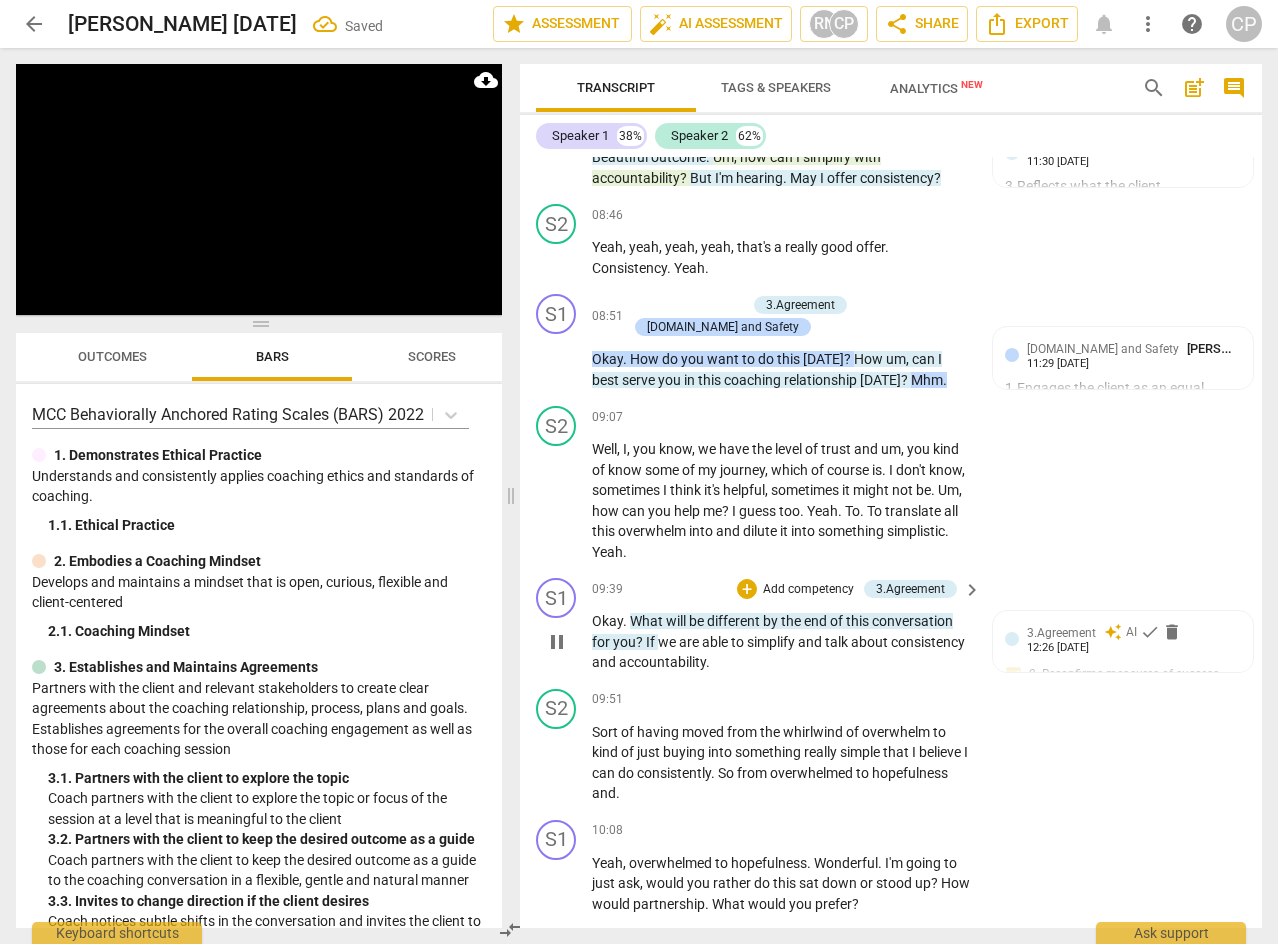 scroll, scrollTop: 3457, scrollLeft: 0, axis: vertical 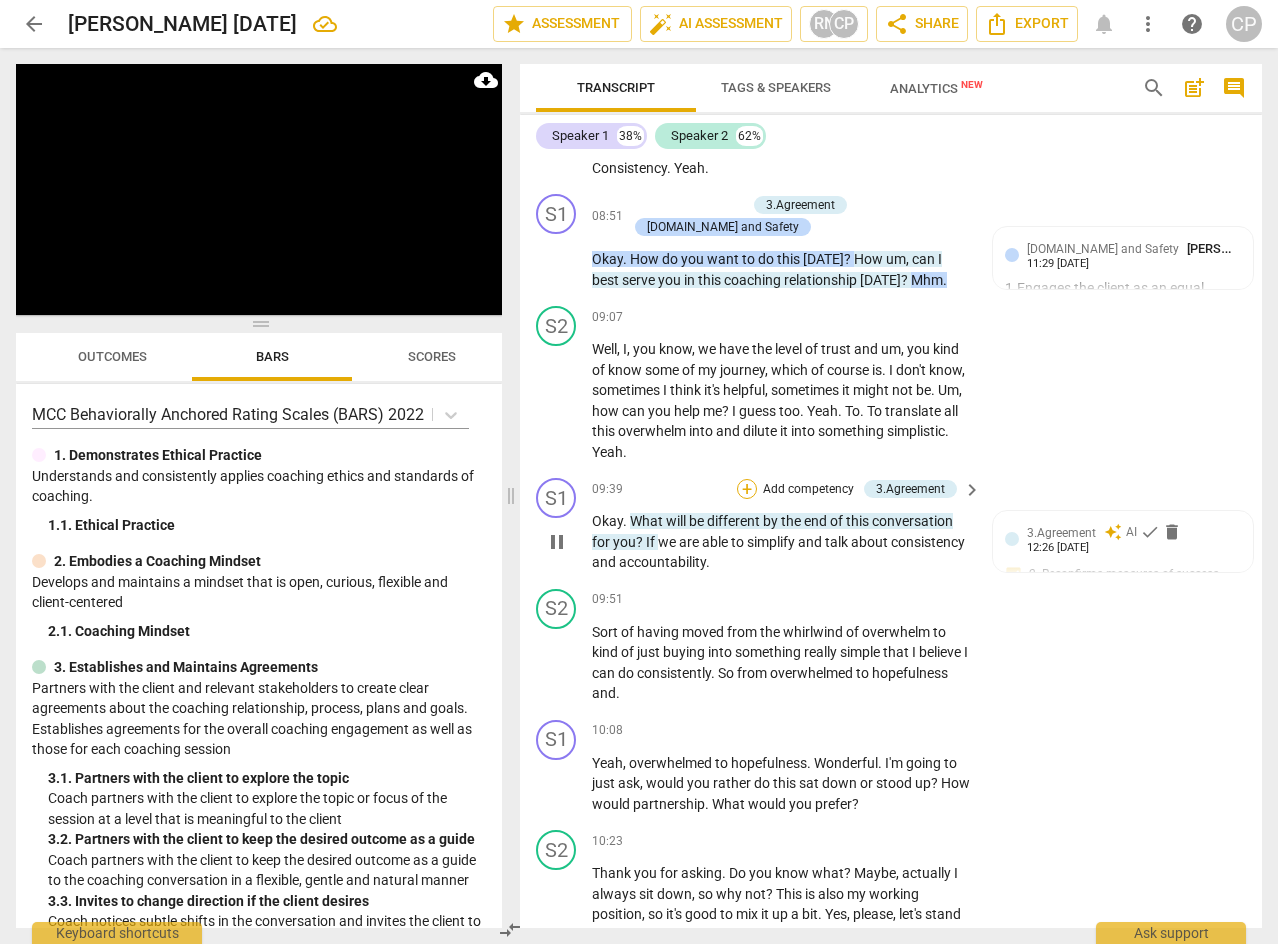 click on "+" at bounding box center [747, 489] 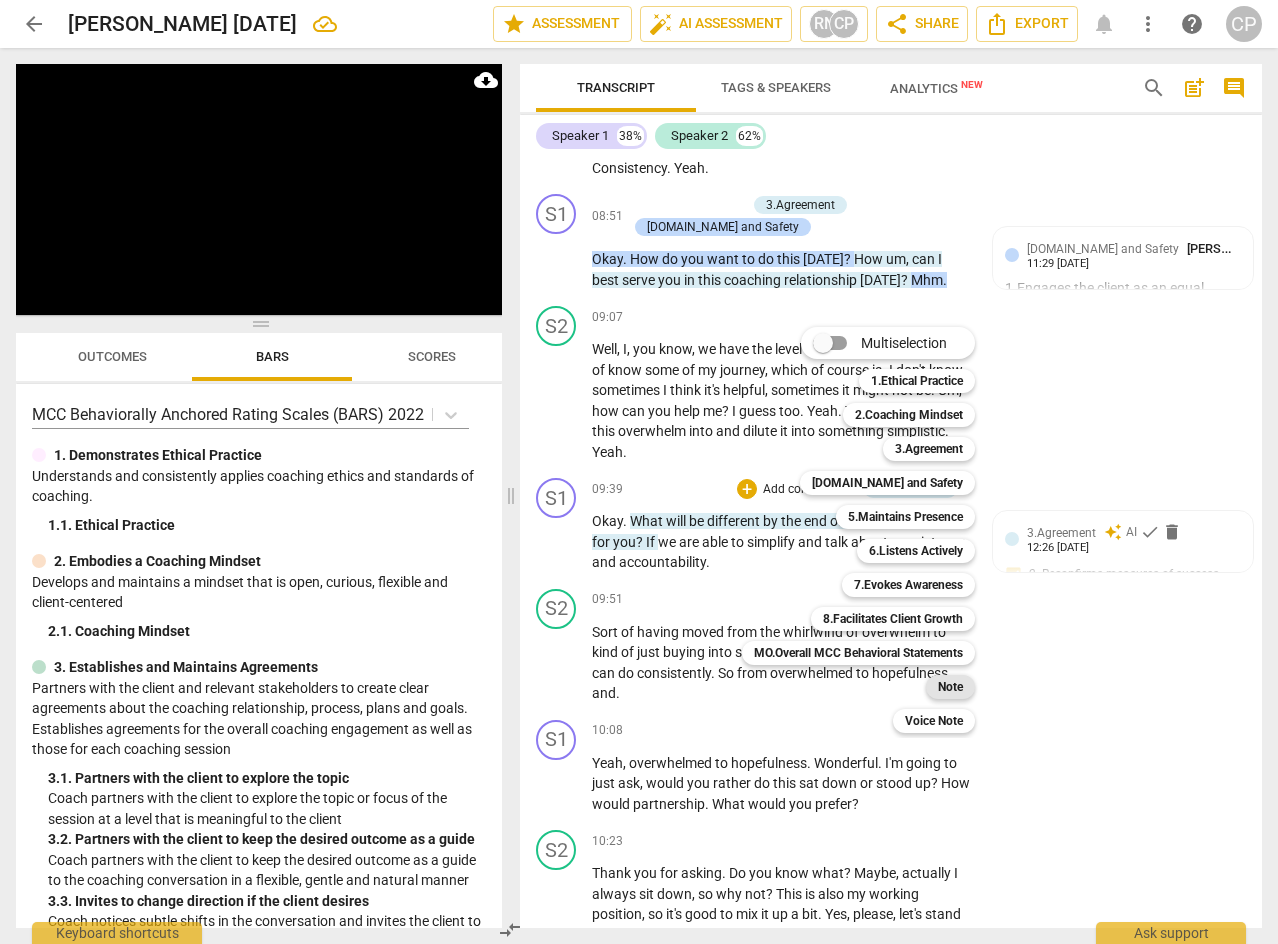 click on "Note" at bounding box center (950, 687) 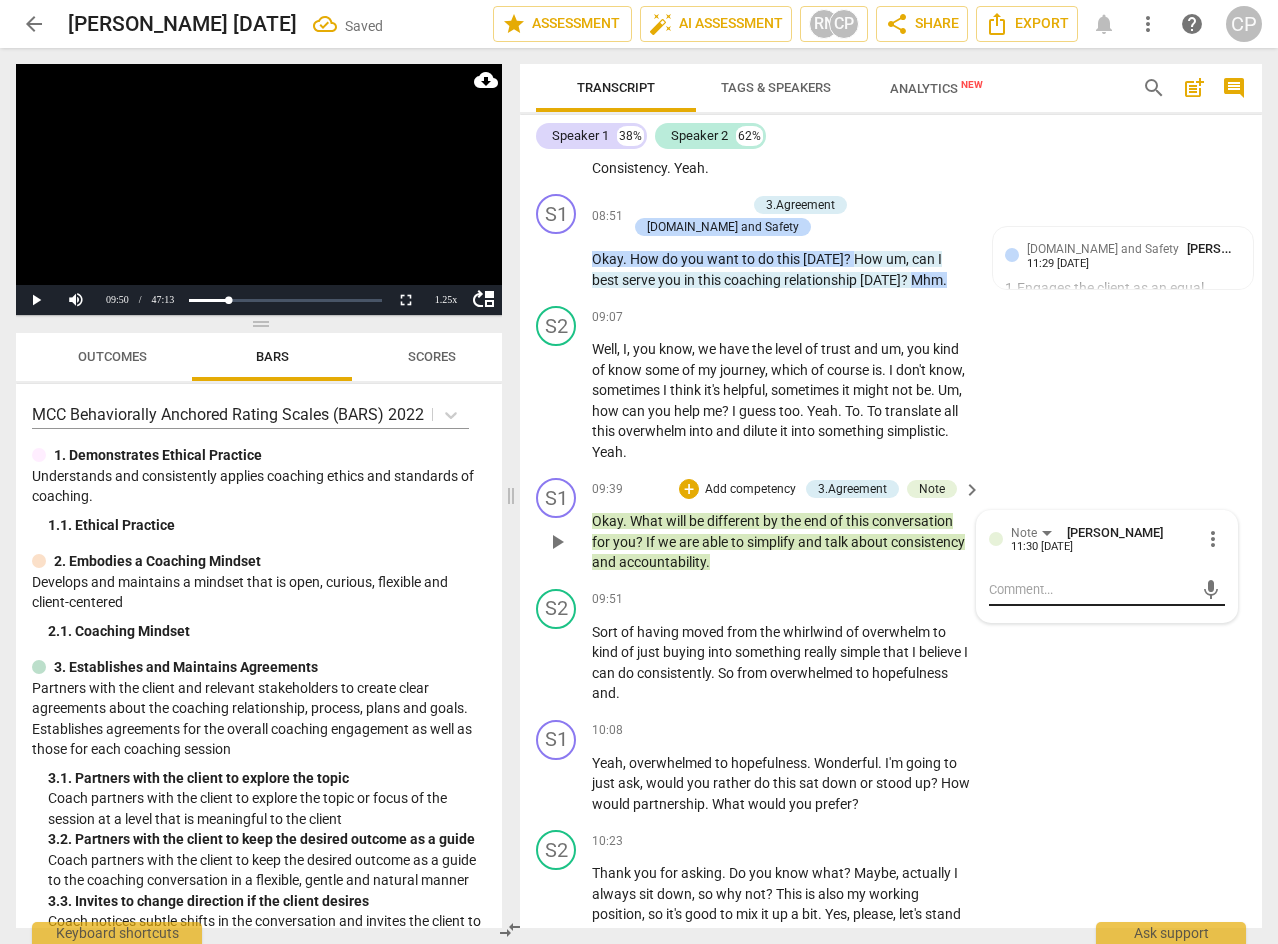 click on "mic" at bounding box center [1107, 590] 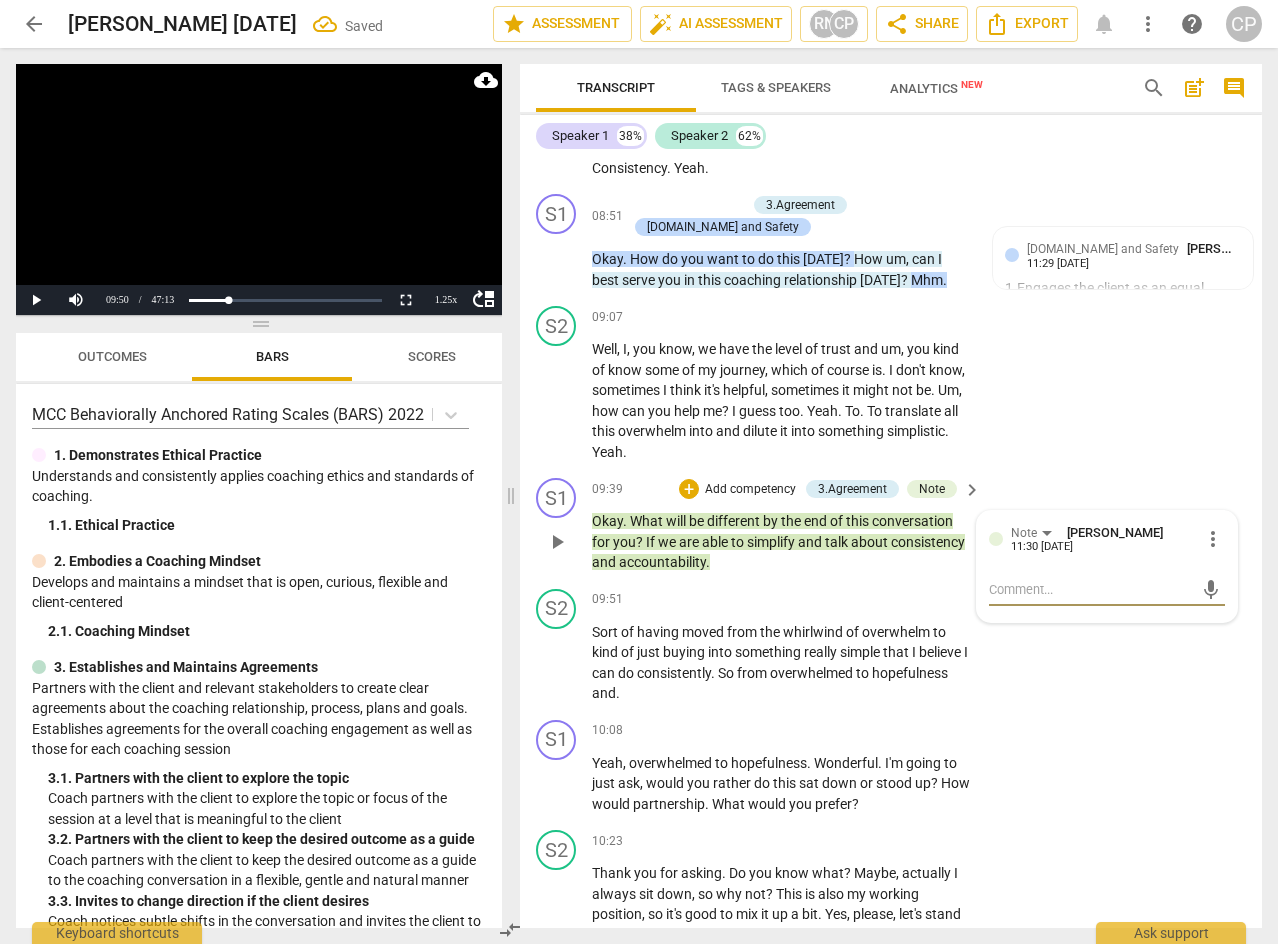 click at bounding box center (1091, 589) 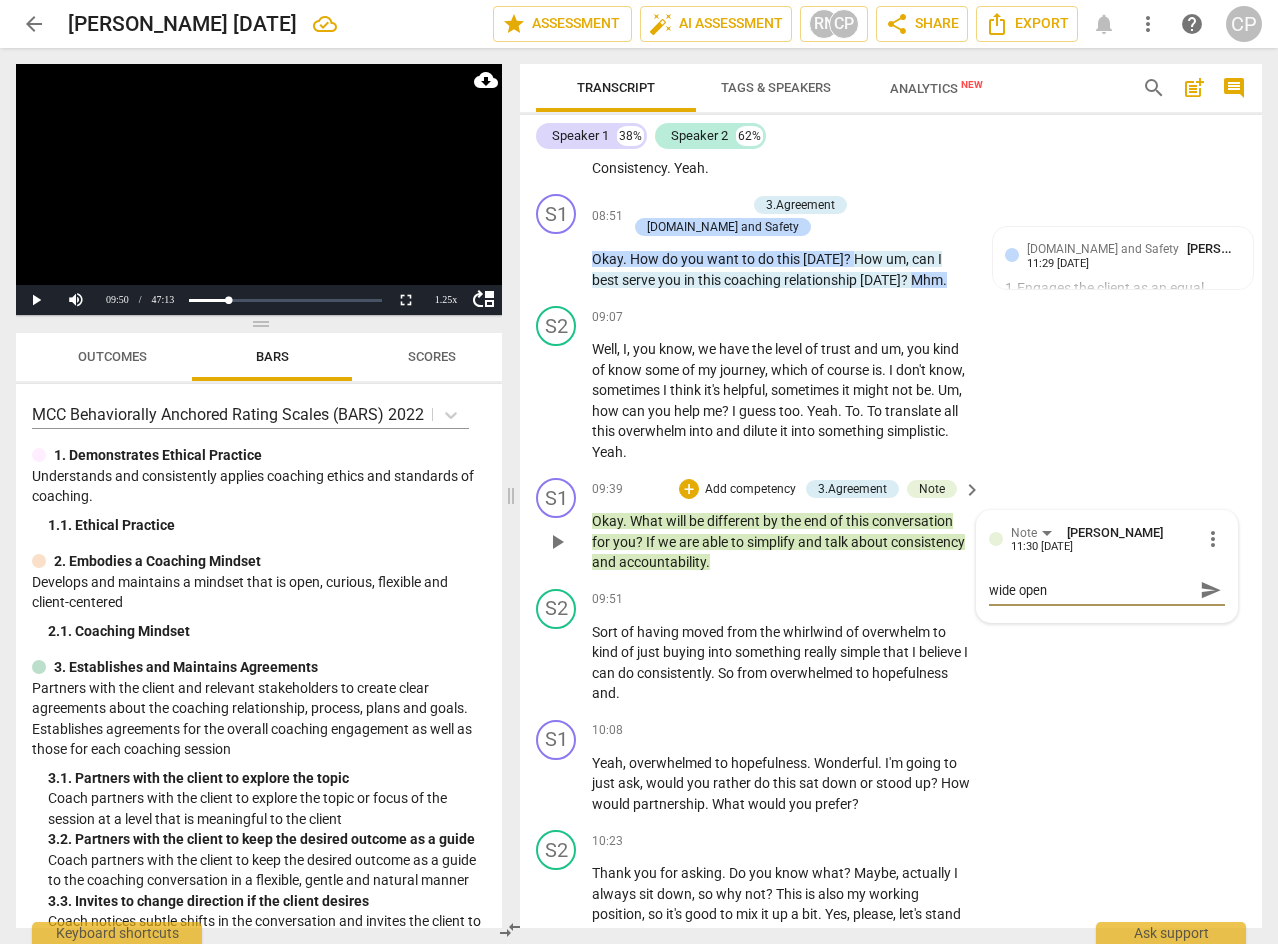 scroll, scrollTop: 0, scrollLeft: 0, axis: both 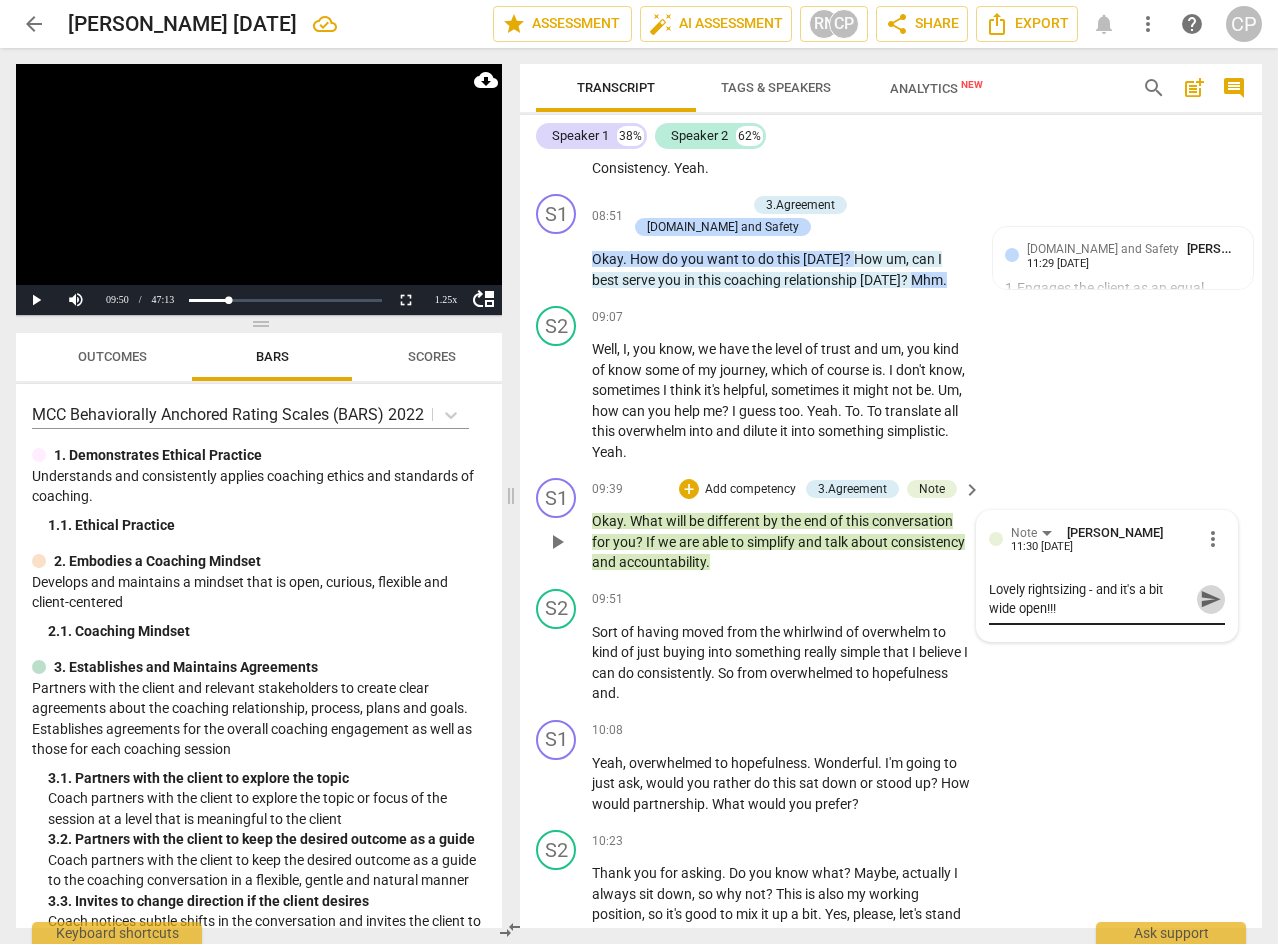 click on "send" at bounding box center (1211, 599) 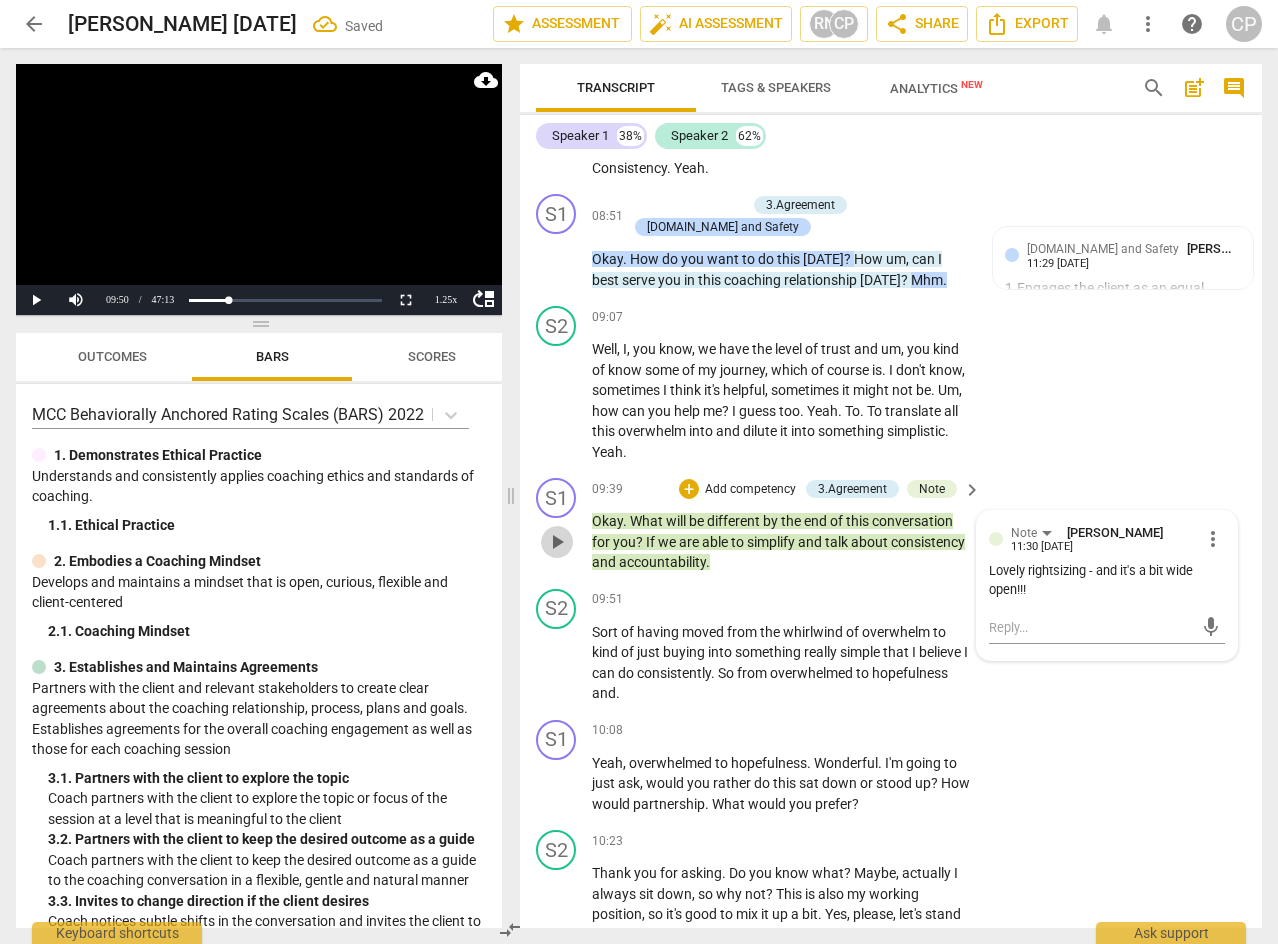 click on "play_arrow" at bounding box center [557, 542] 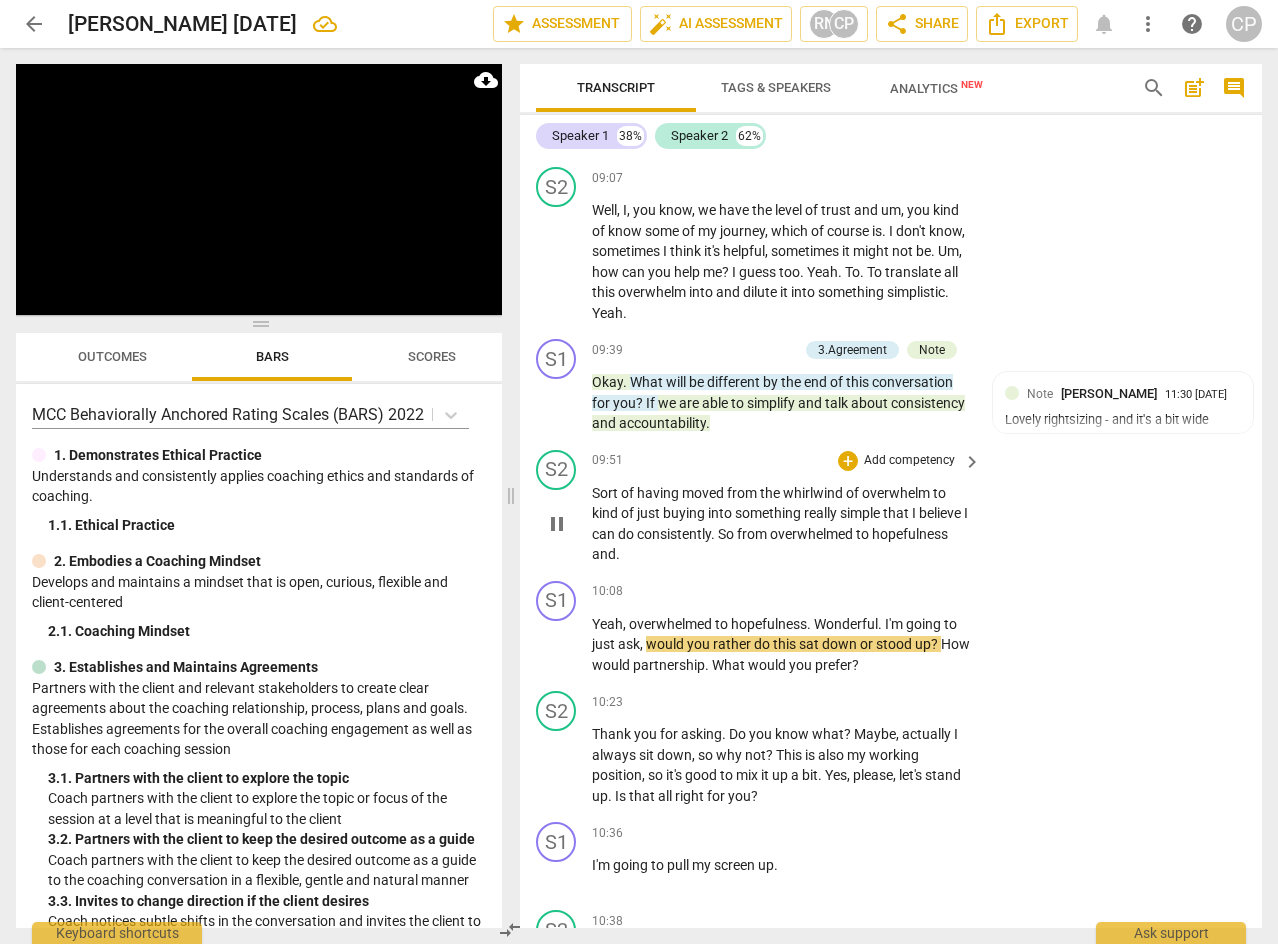 scroll, scrollTop: 3657, scrollLeft: 0, axis: vertical 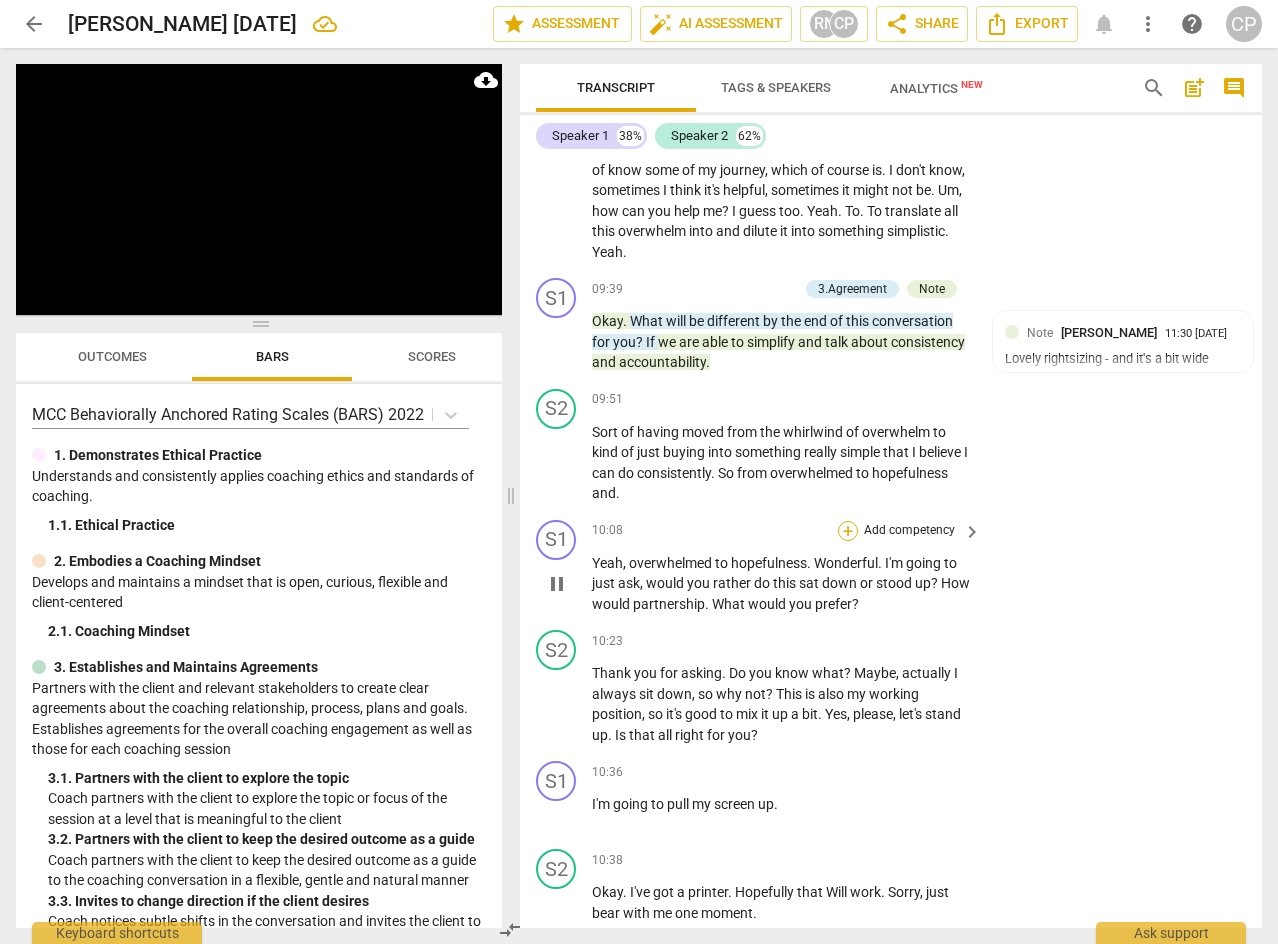 click on "+" at bounding box center [848, 531] 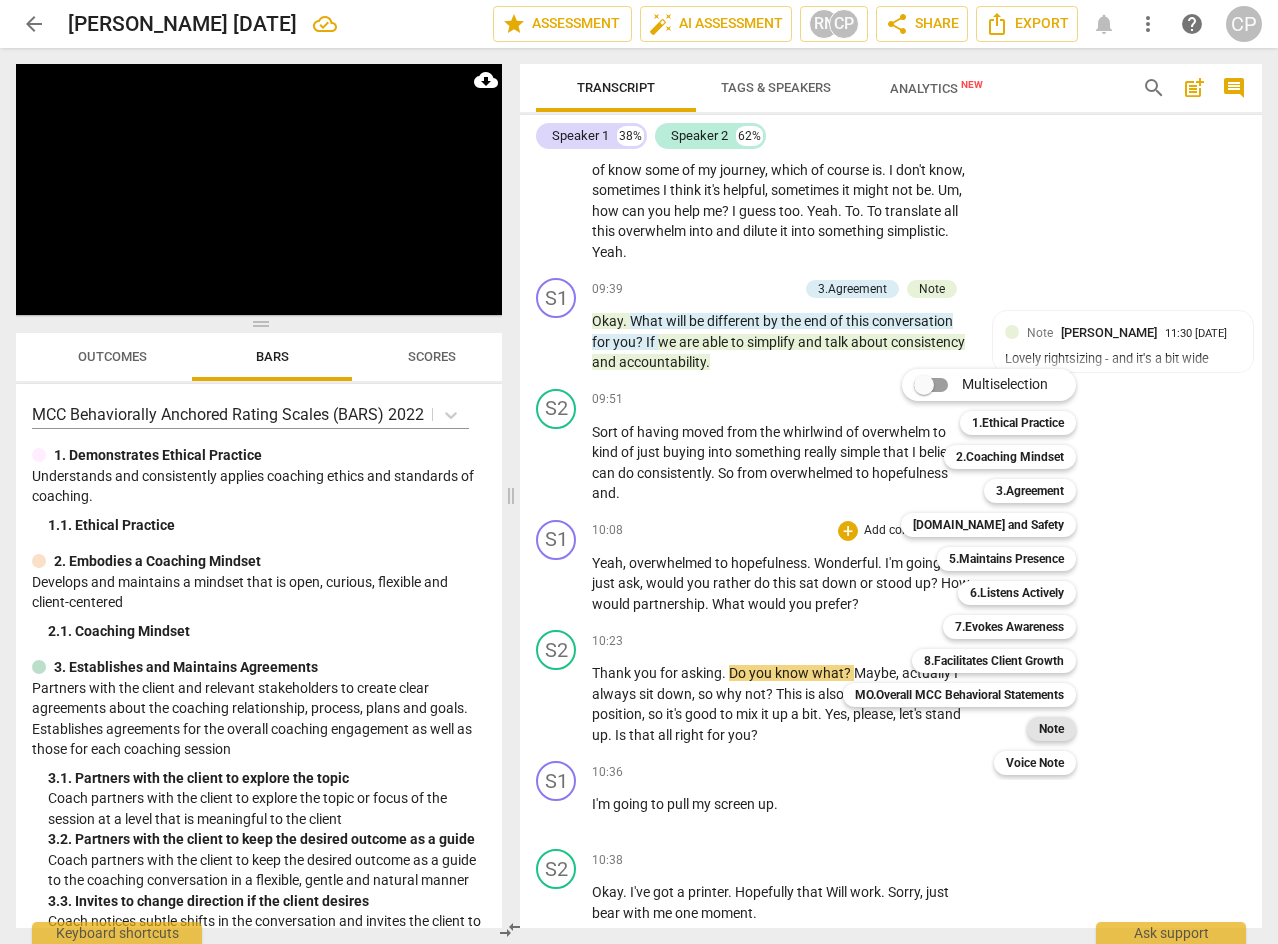click on "Note" at bounding box center (1051, 729) 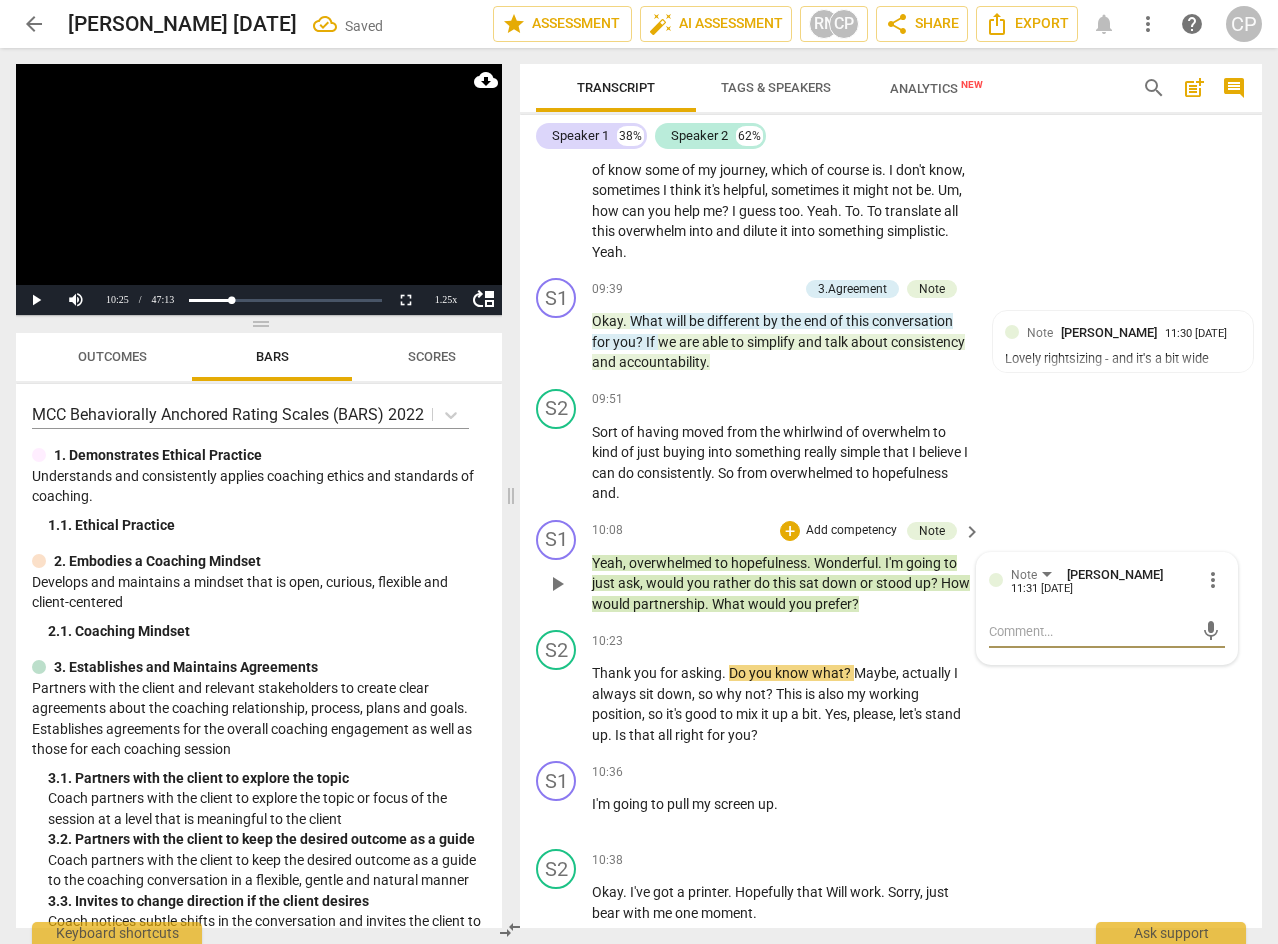 click at bounding box center (1091, 631) 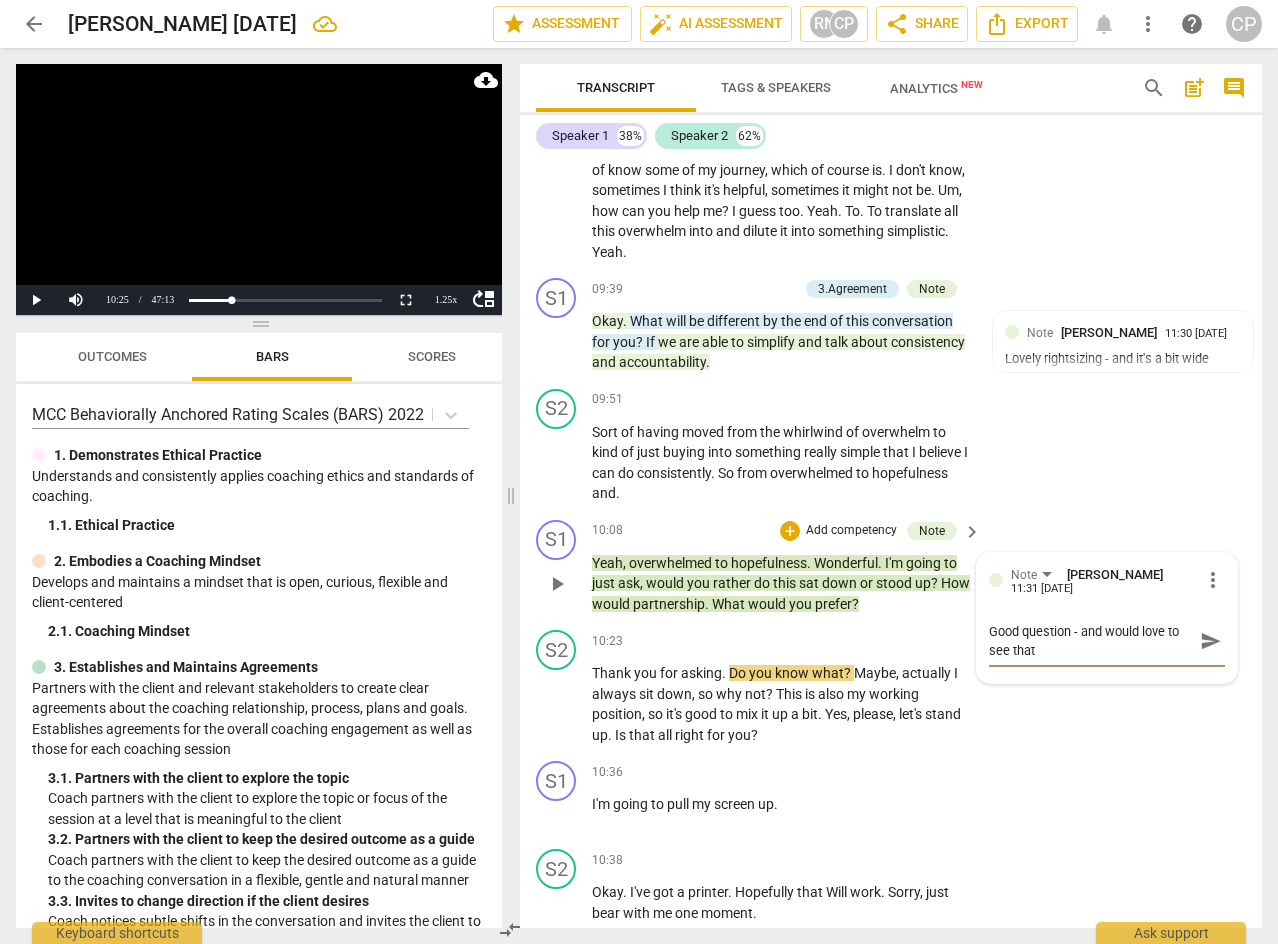 scroll, scrollTop: 0, scrollLeft: 0, axis: both 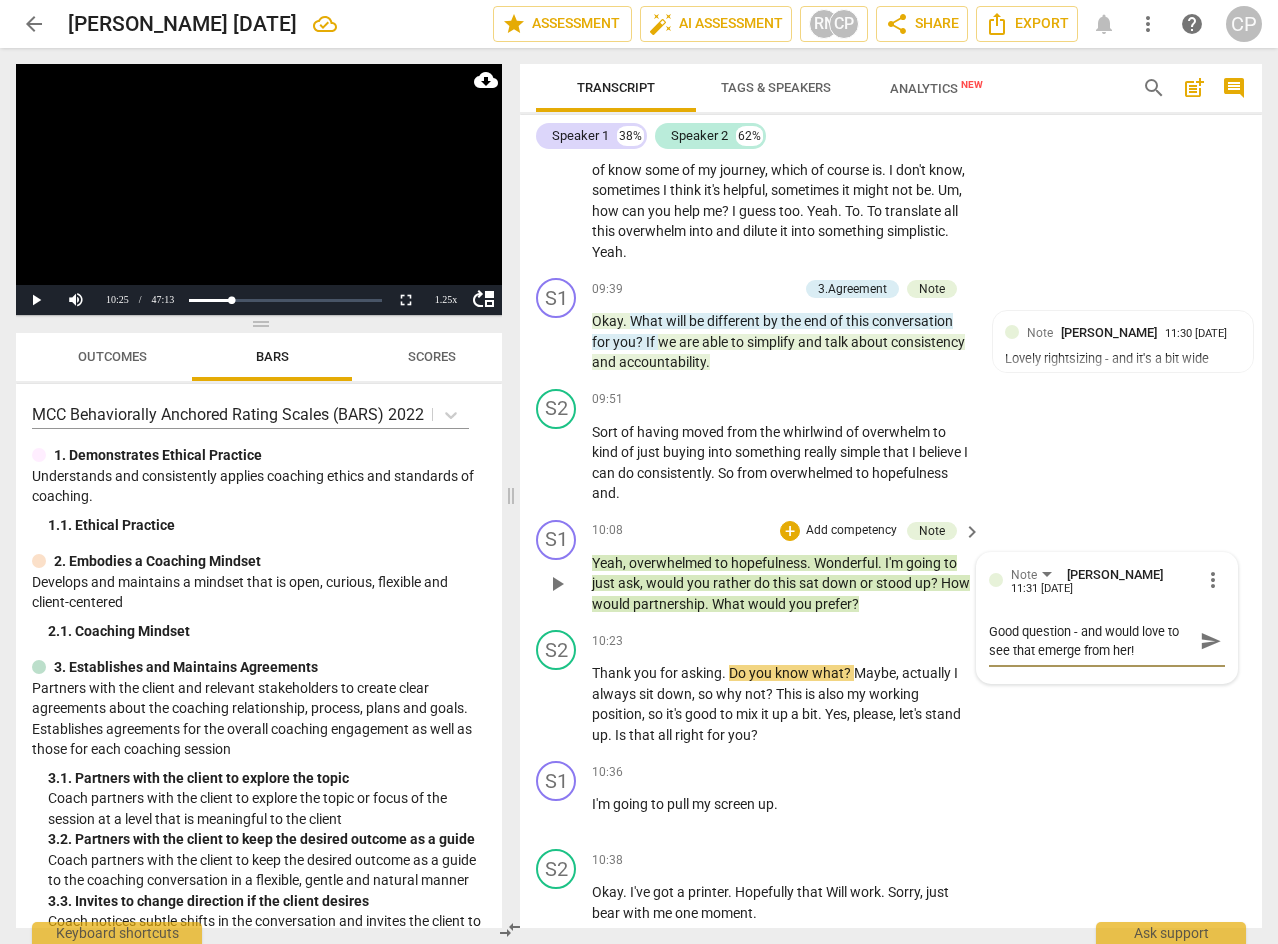 drag, startPoint x: 1209, startPoint y: 691, endPoint x: 1062, endPoint y: 666, distance: 149.1107 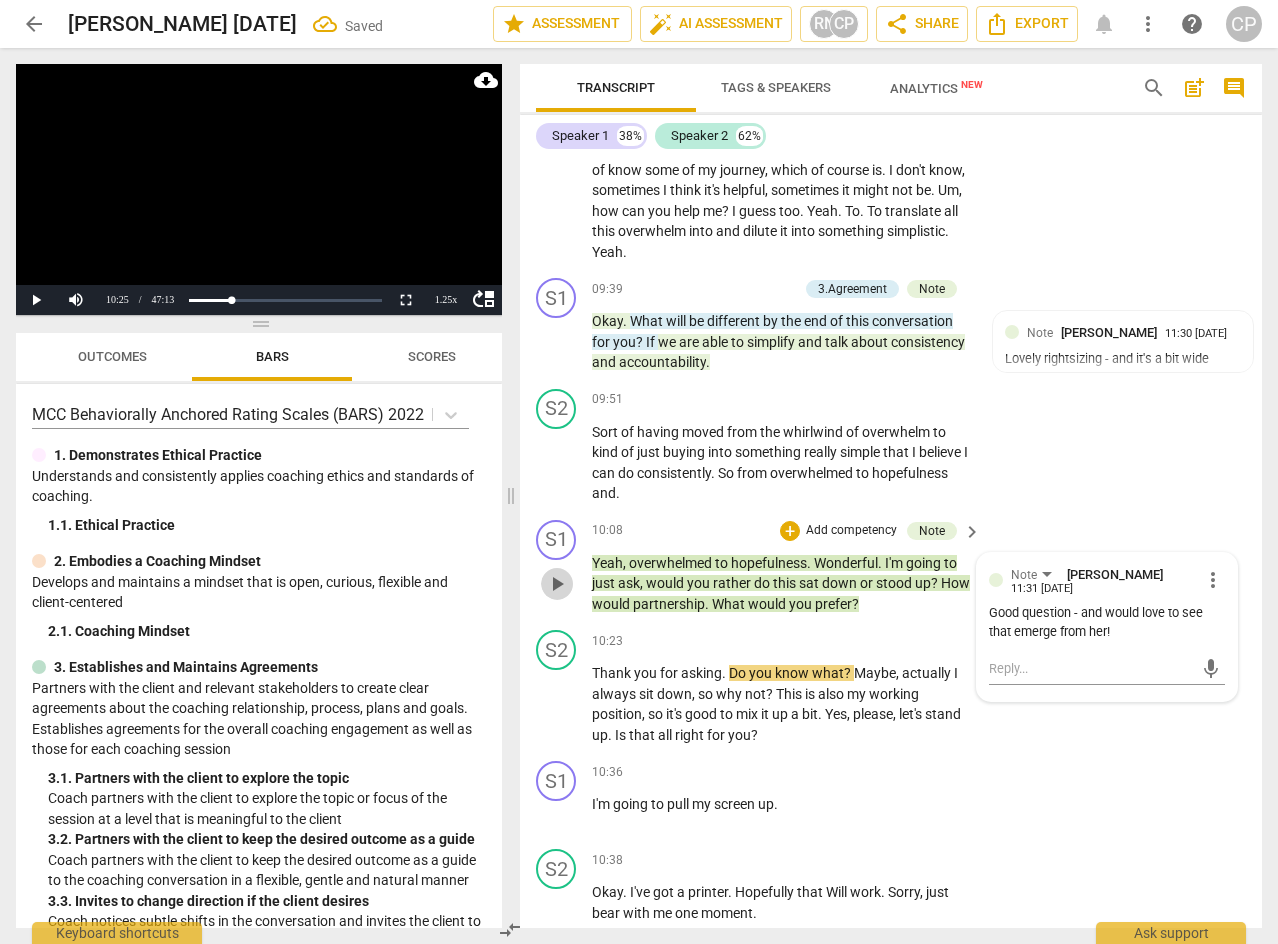 click on "play_arrow" at bounding box center [557, 584] 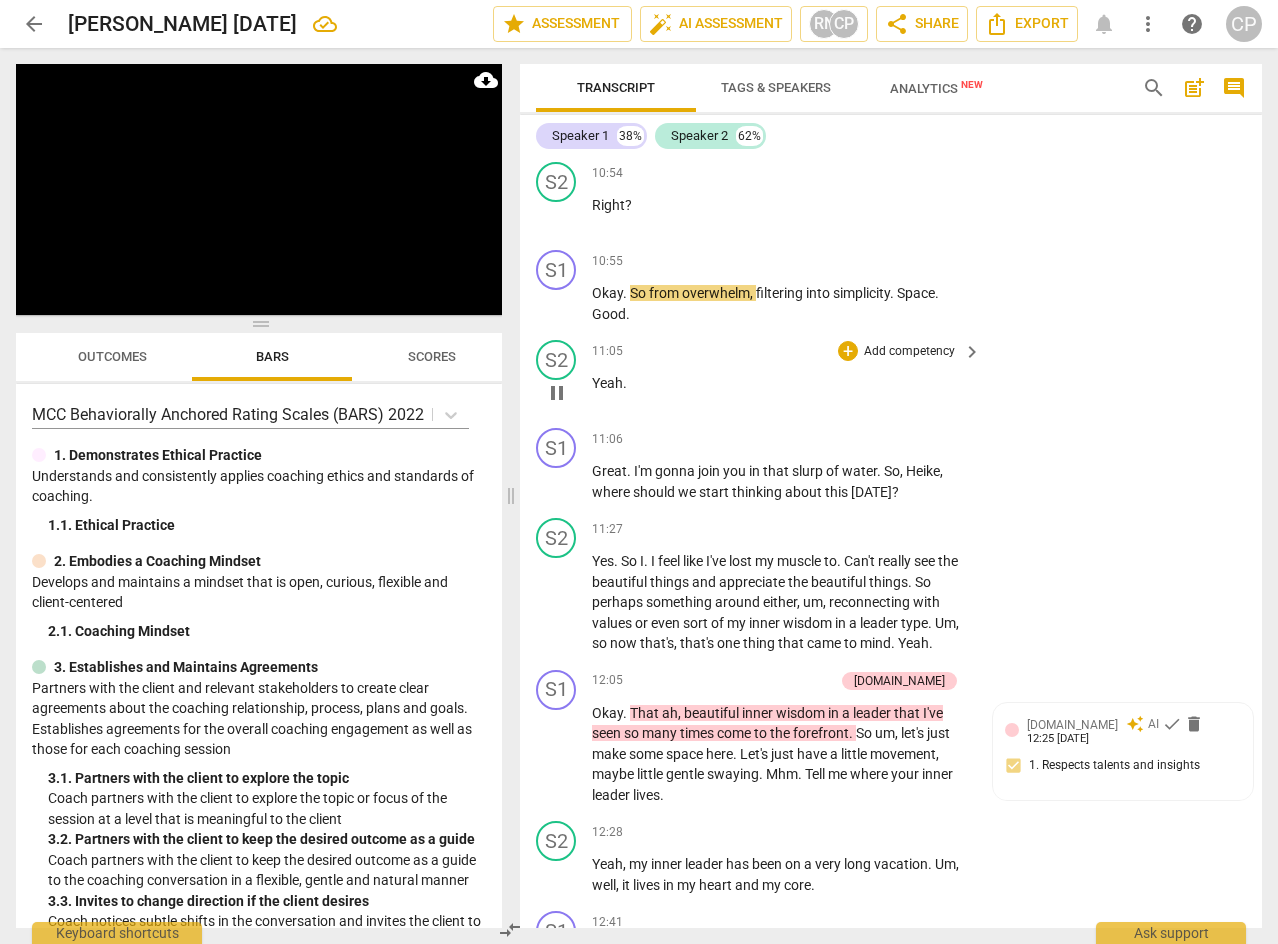 scroll, scrollTop: 4714, scrollLeft: 0, axis: vertical 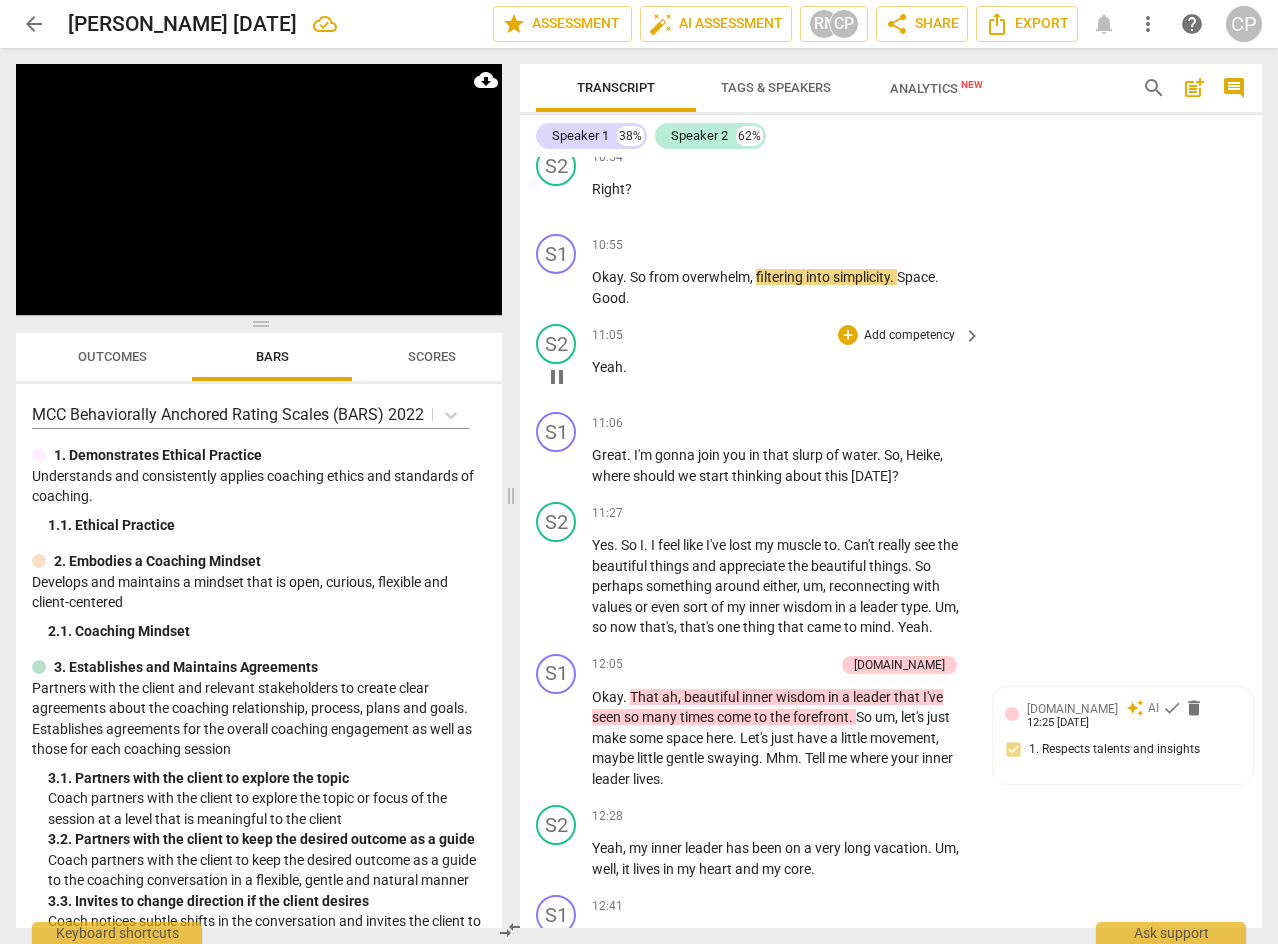 click on "11:05 + Add competency keyboard_arrow_right" at bounding box center [787, 335] 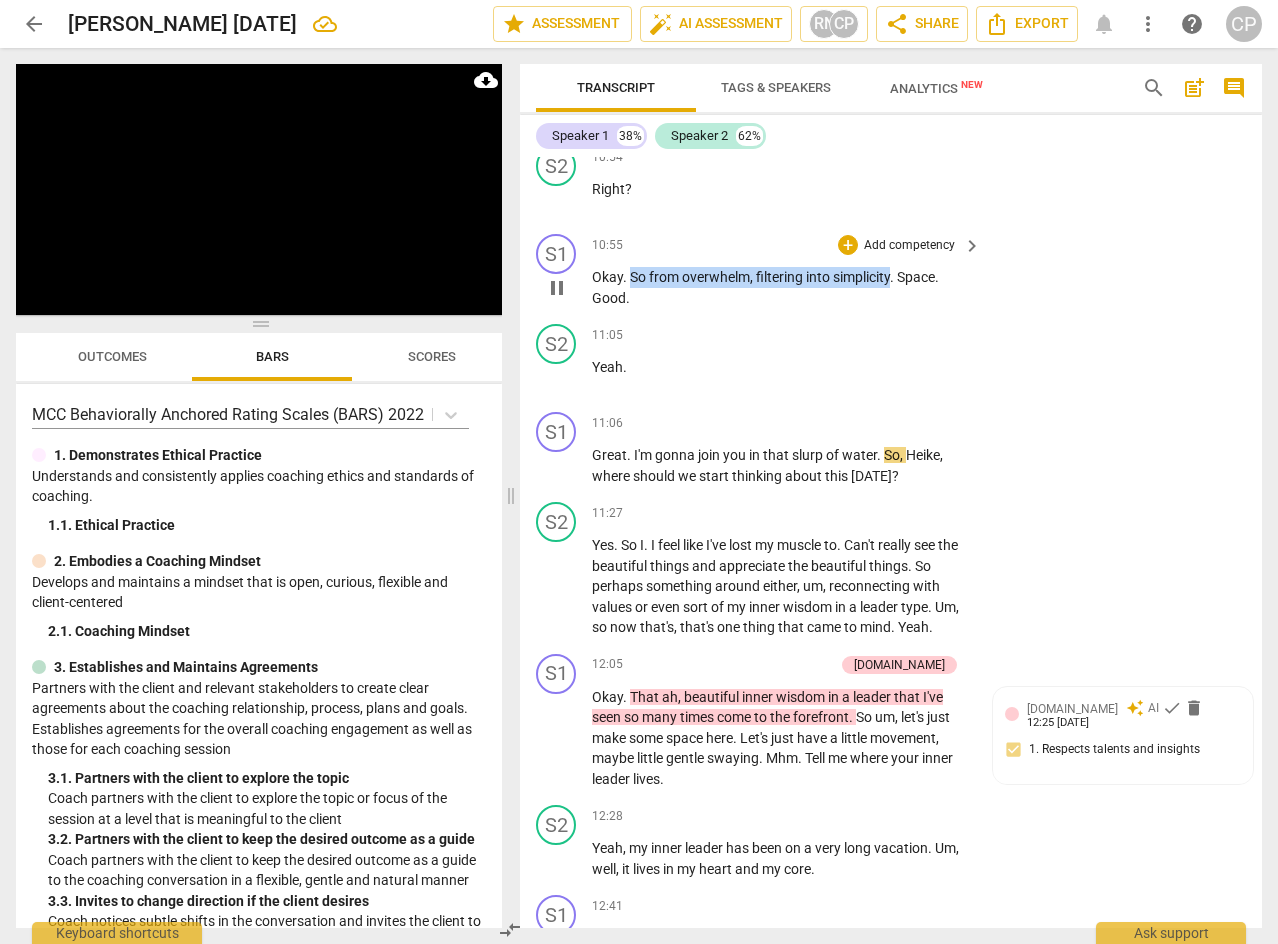 drag, startPoint x: 628, startPoint y: 316, endPoint x: 891, endPoint y: 318, distance: 263.0076 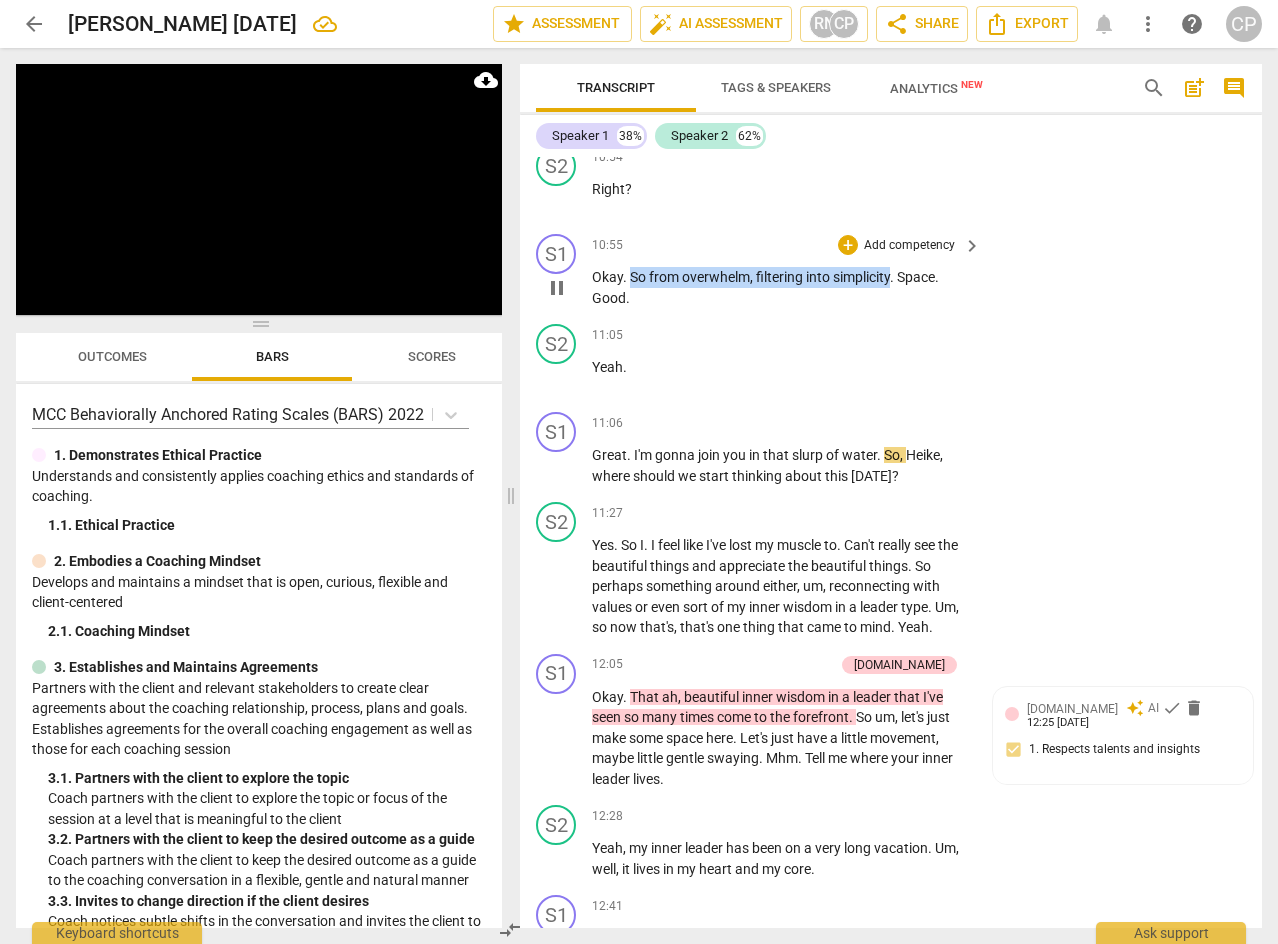 click on "Okay .   So   from   overwhelm ,   filtering   into   simplicity .   Space .   Good ." at bounding box center [781, 287] 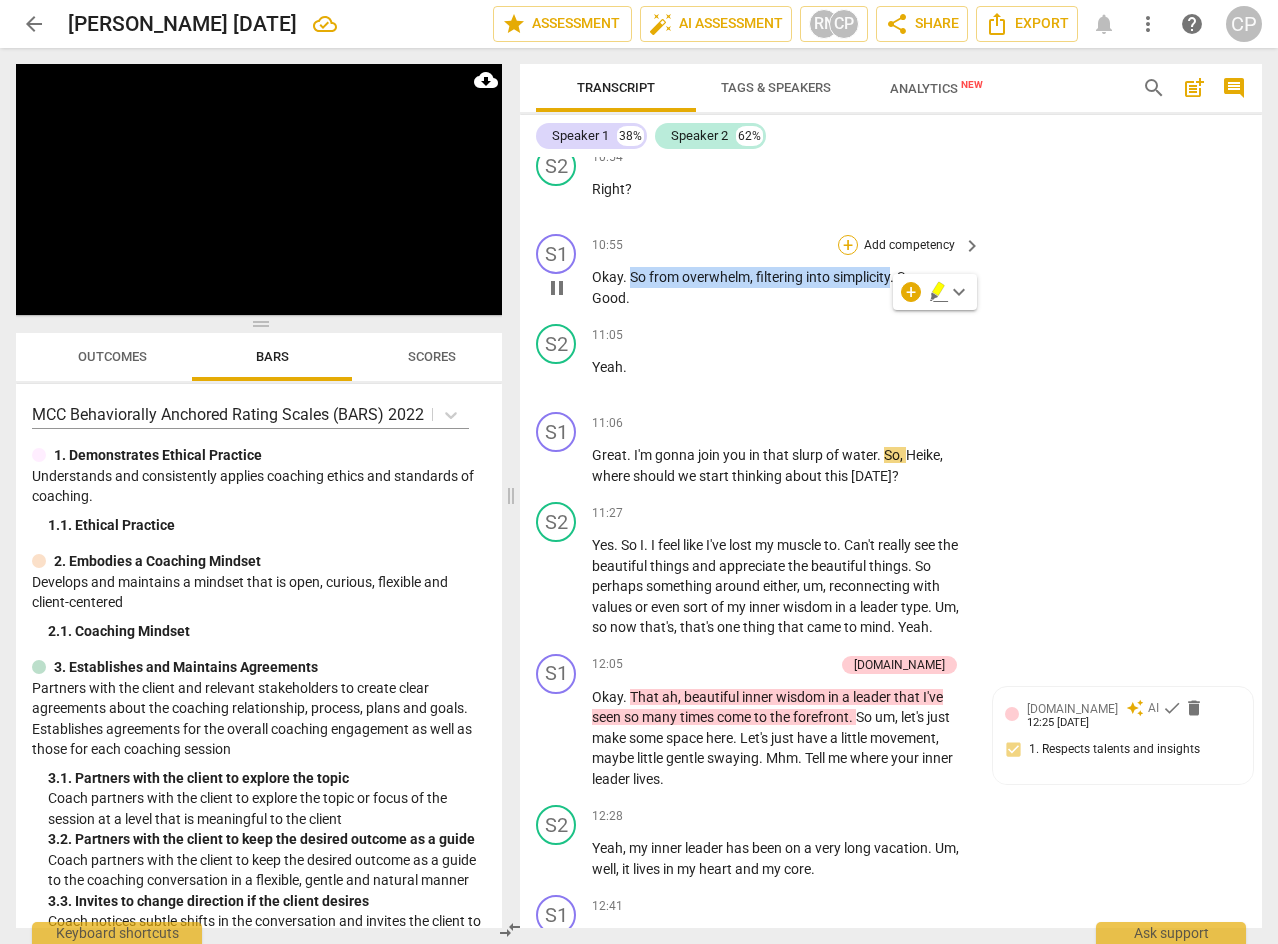 click on "+" at bounding box center [848, 245] 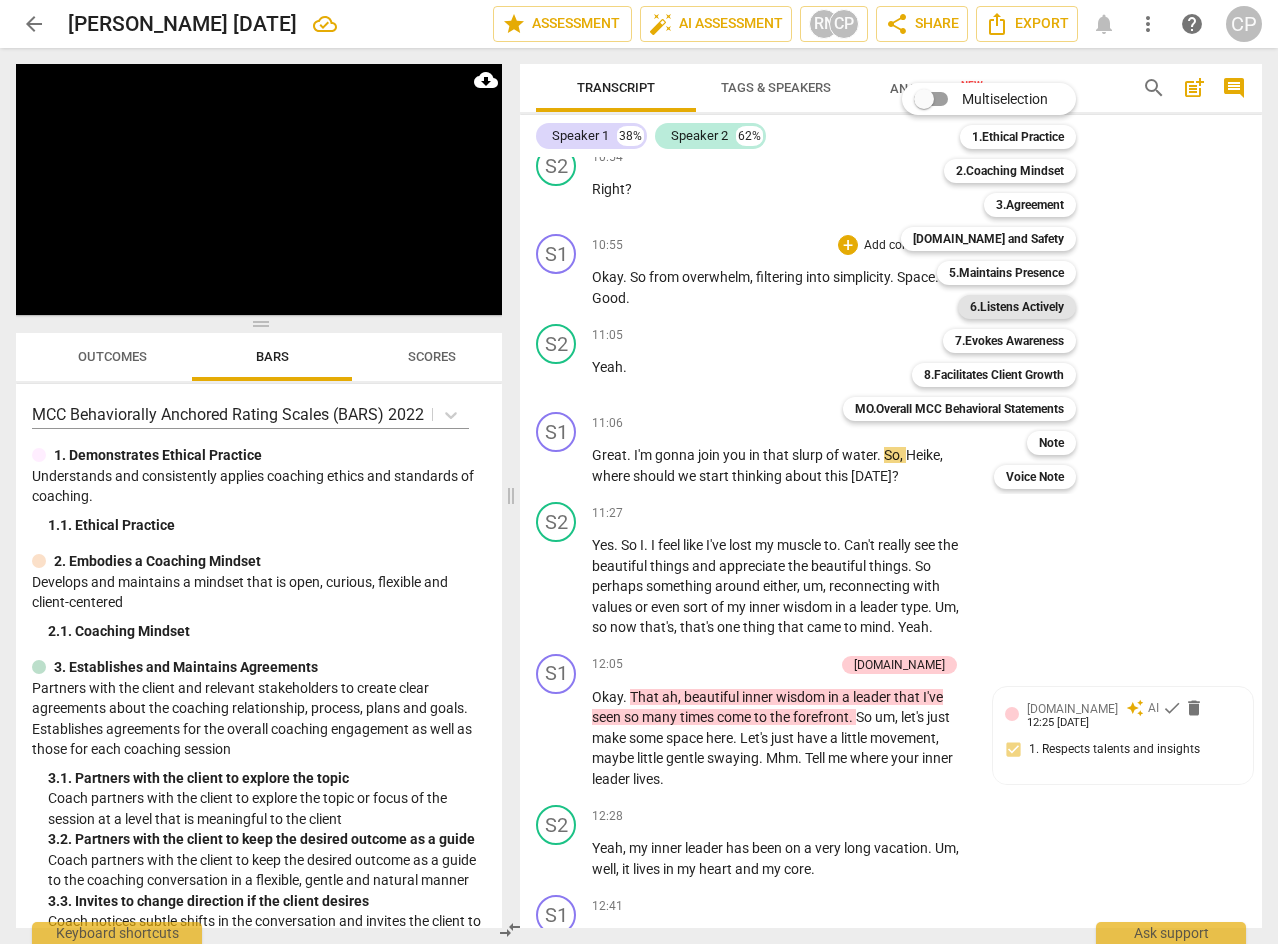 click on "6.Listens Actively" at bounding box center (1017, 307) 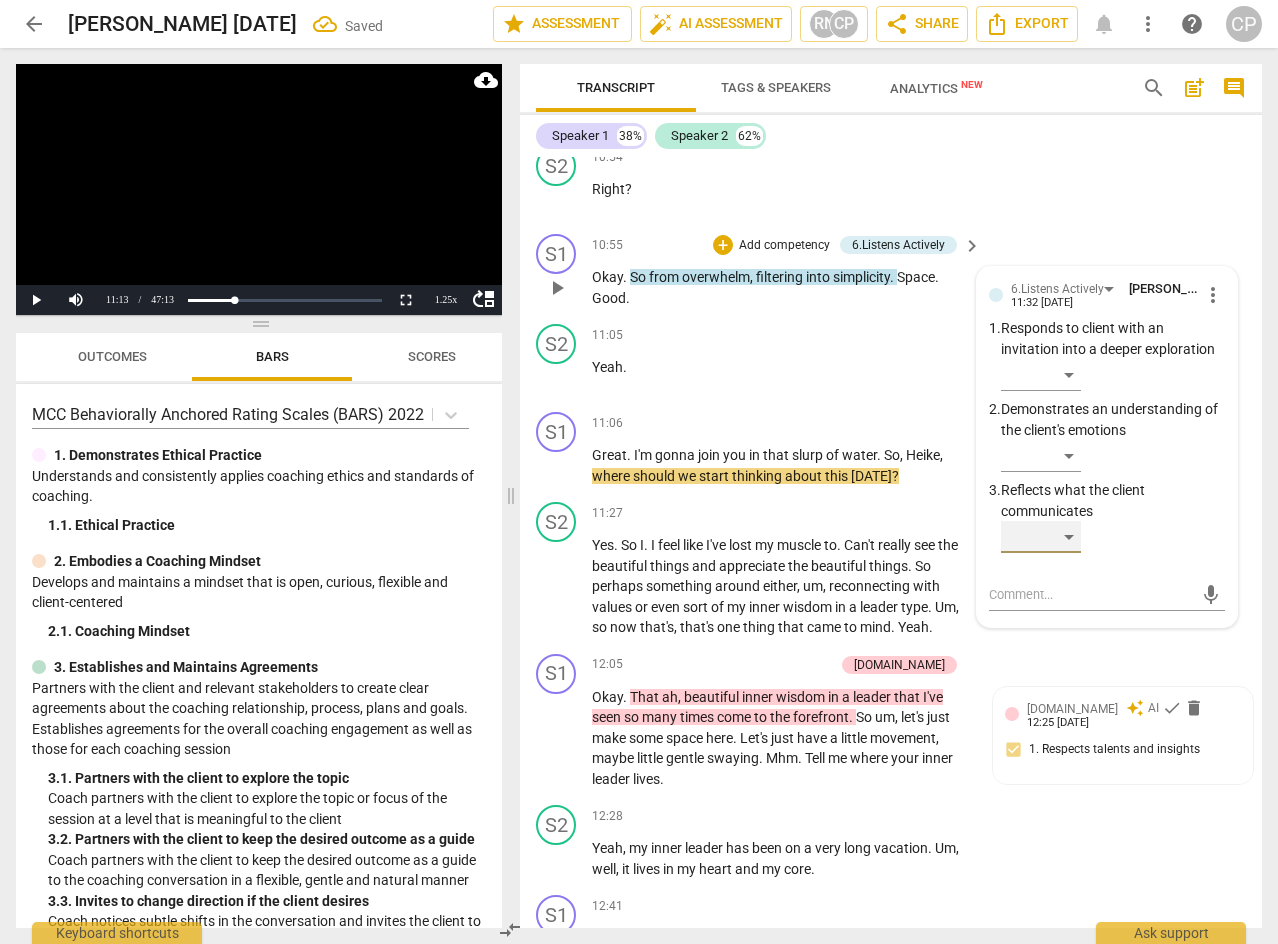 click on "​" at bounding box center [1041, 537] 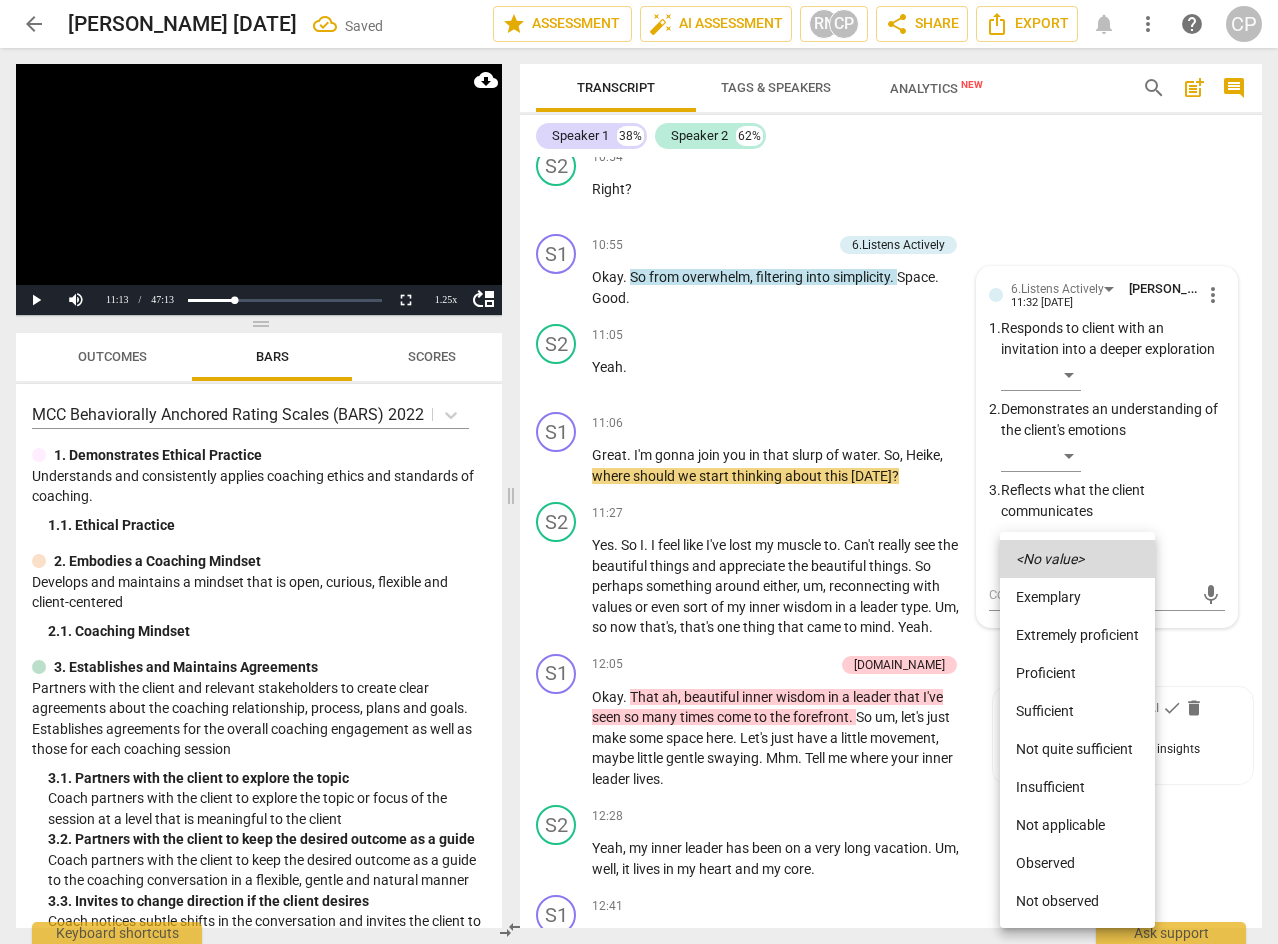 click on "Proficient" at bounding box center [1077, 673] 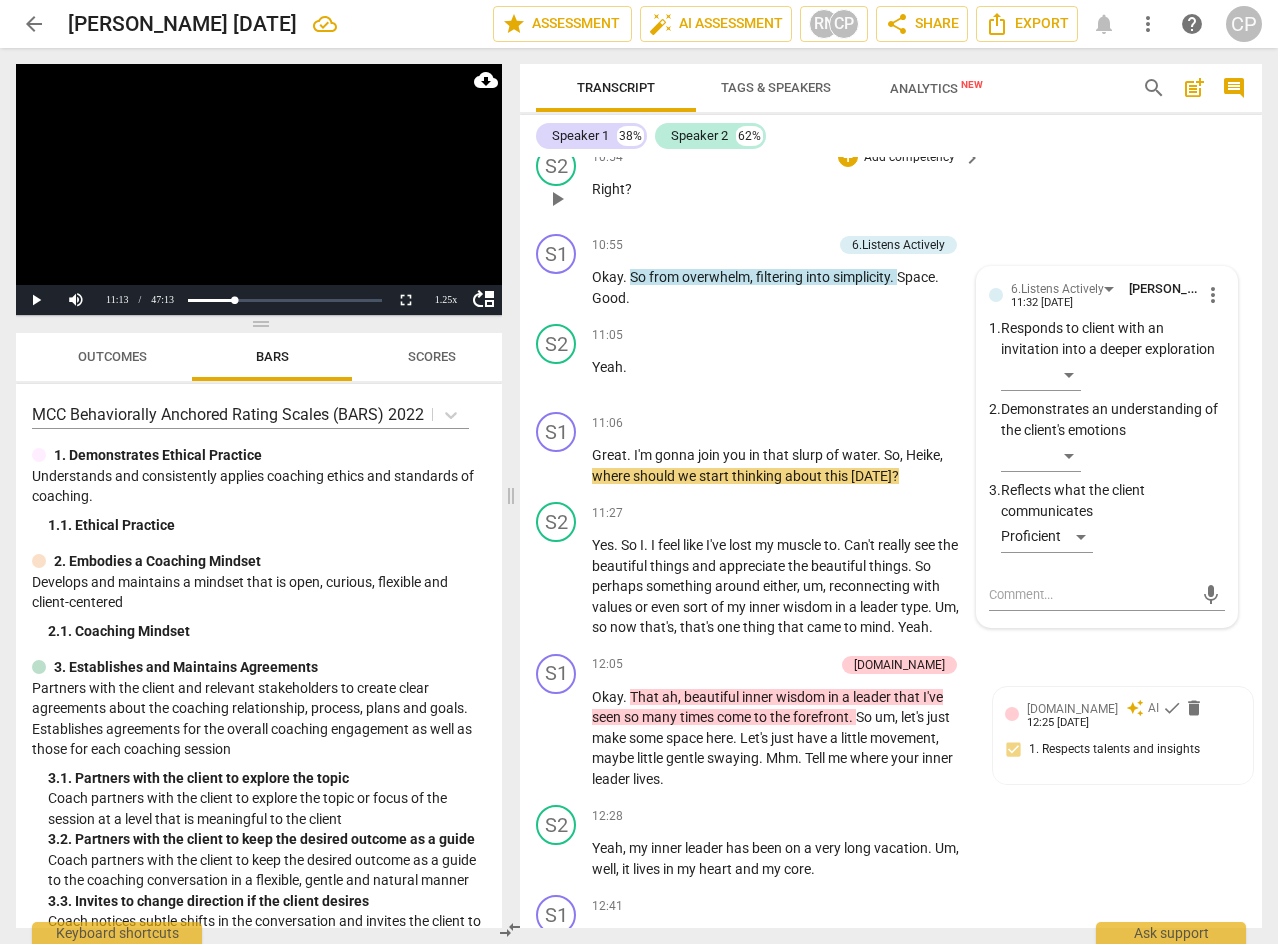 click on "S2 play_arrow pause 10:54 + Add competency keyboard_arrow_right Right ?" at bounding box center [891, 182] 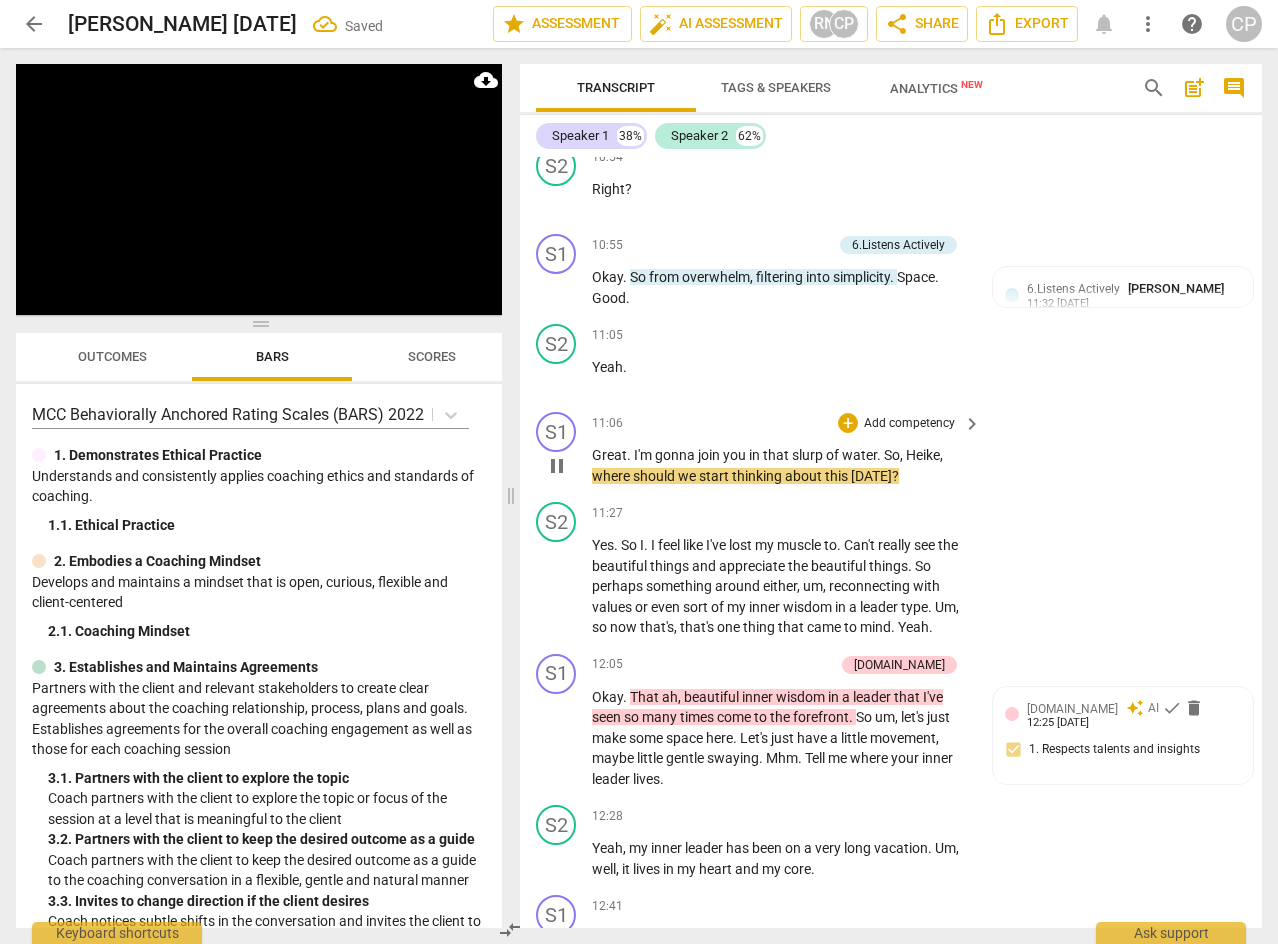 scroll, scrollTop: 4914, scrollLeft: 0, axis: vertical 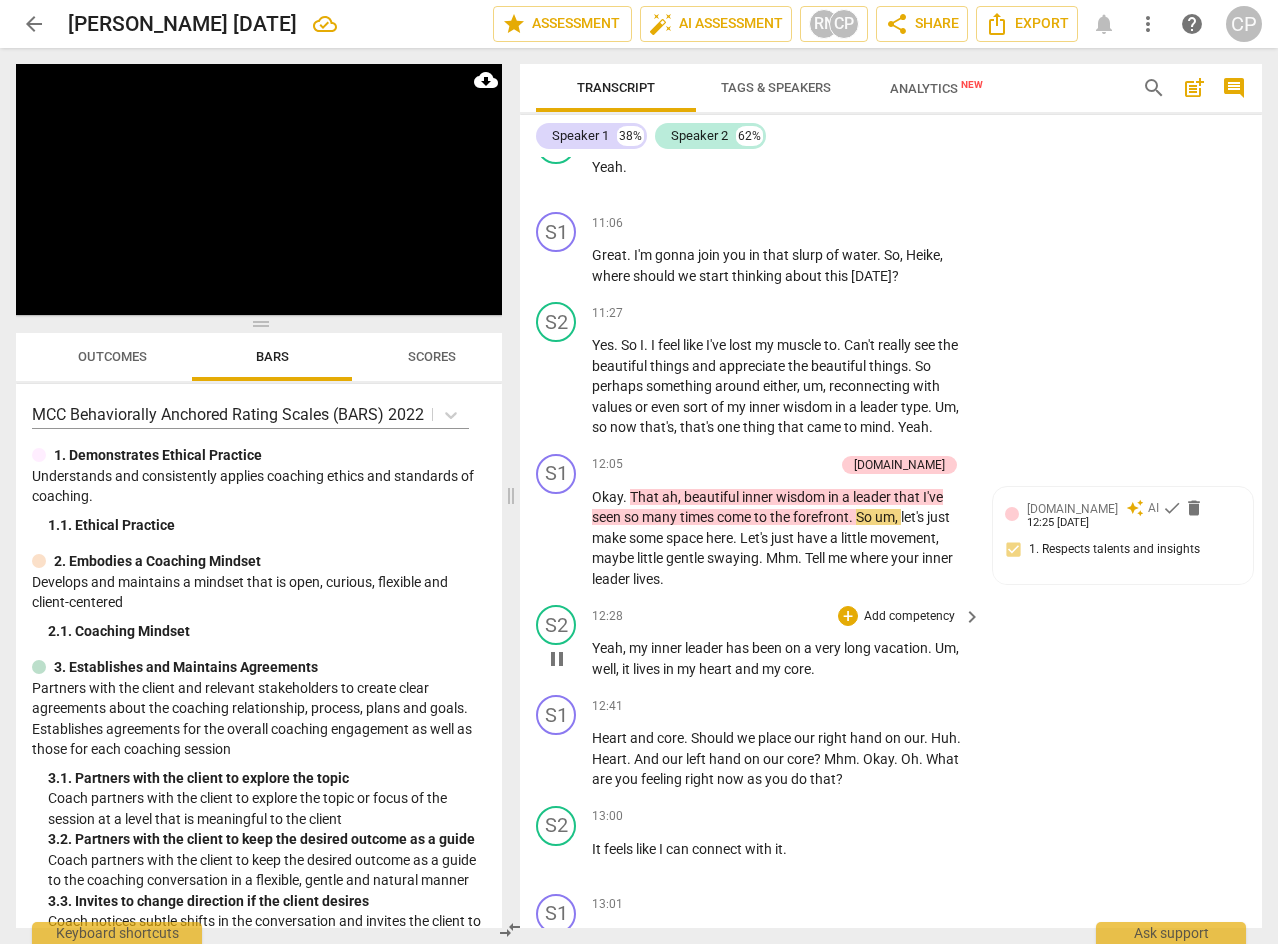 click on "S2 play_arrow pause 12:28 + Add competency keyboard_arrow_right Yeah ,   my   inner   leader   has   been   on   a   very   long   vacation .   Um ,   well ,   it   lives   in   my   heart   and   my   core ." at bounding box center [891, 642] 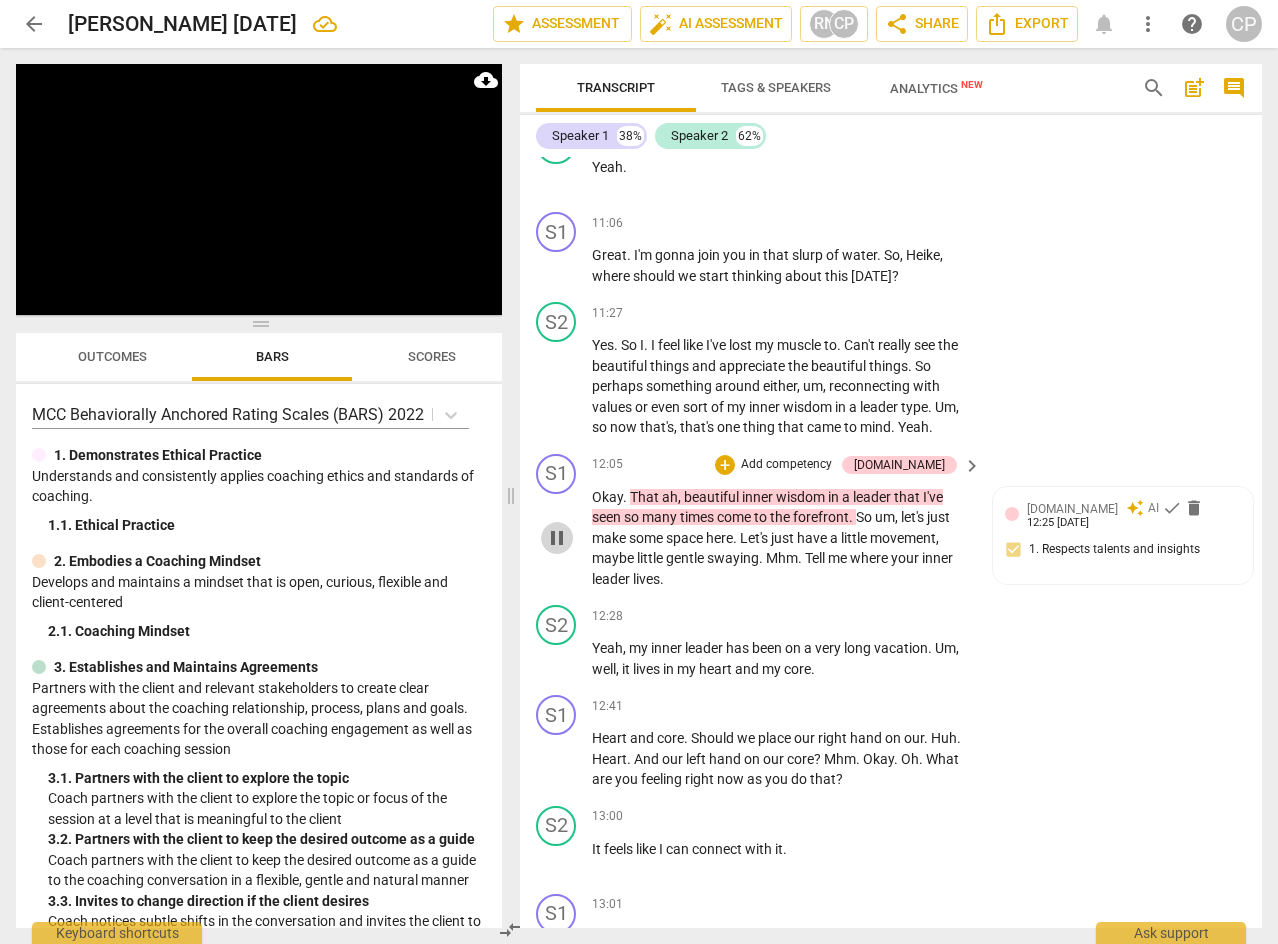click on "pause" at bounding box center (557, 538) 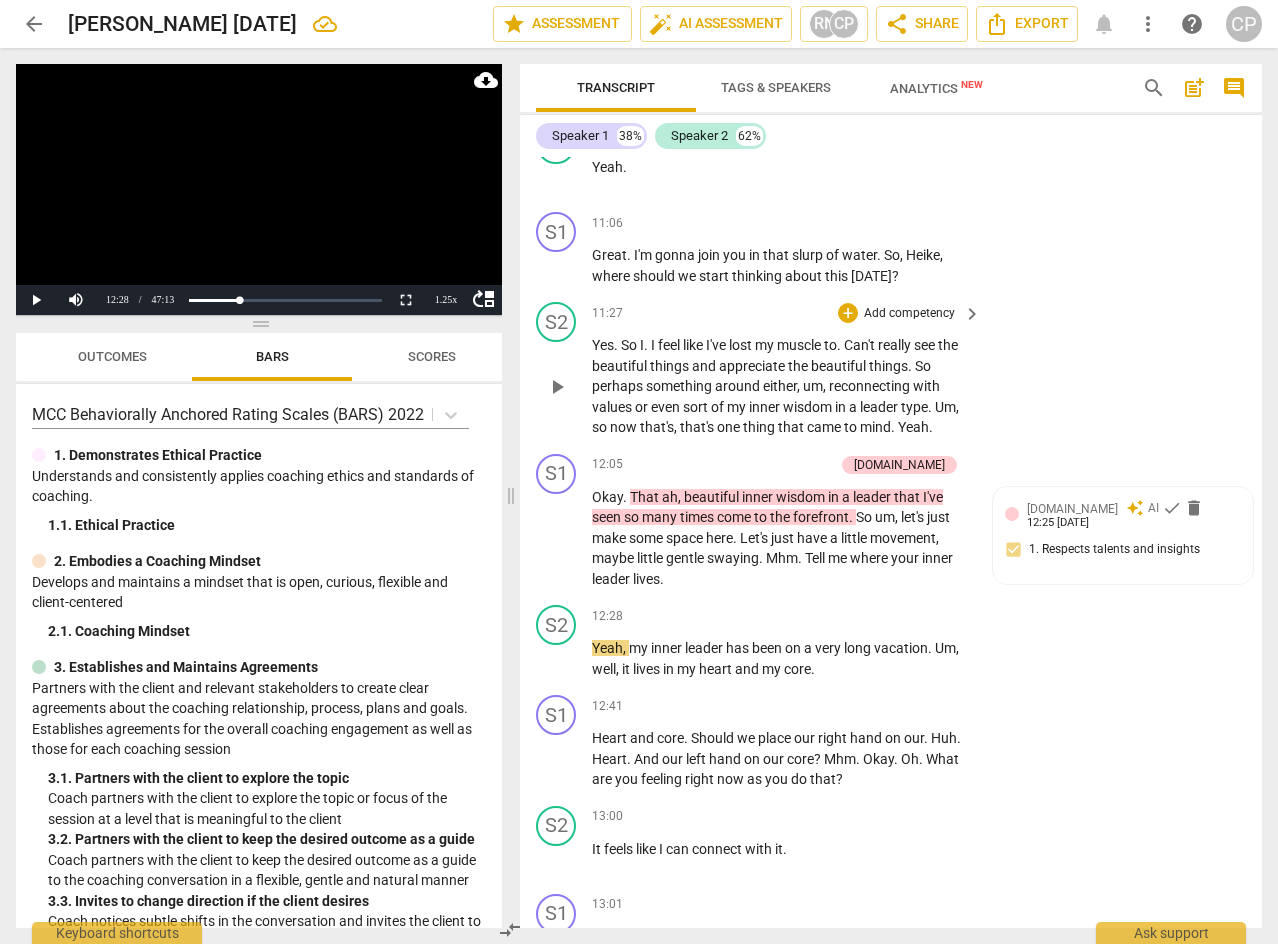 click on "play_arrow" at bounding box center [557, 387] 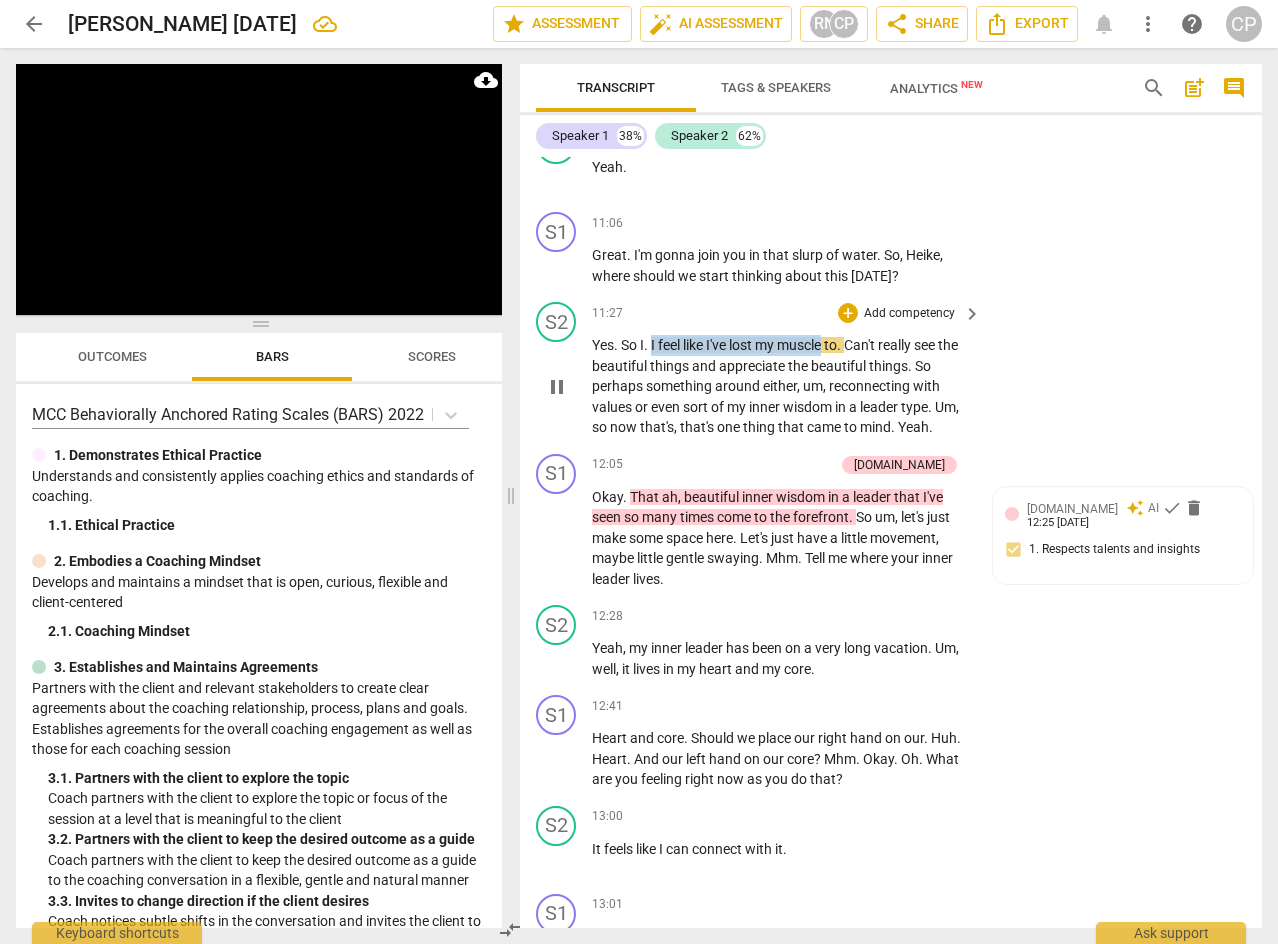 drag, startPoint x: 654, startPoint y: 388, endPoint x: 829, endPoint y: 387, distance: 175.00285 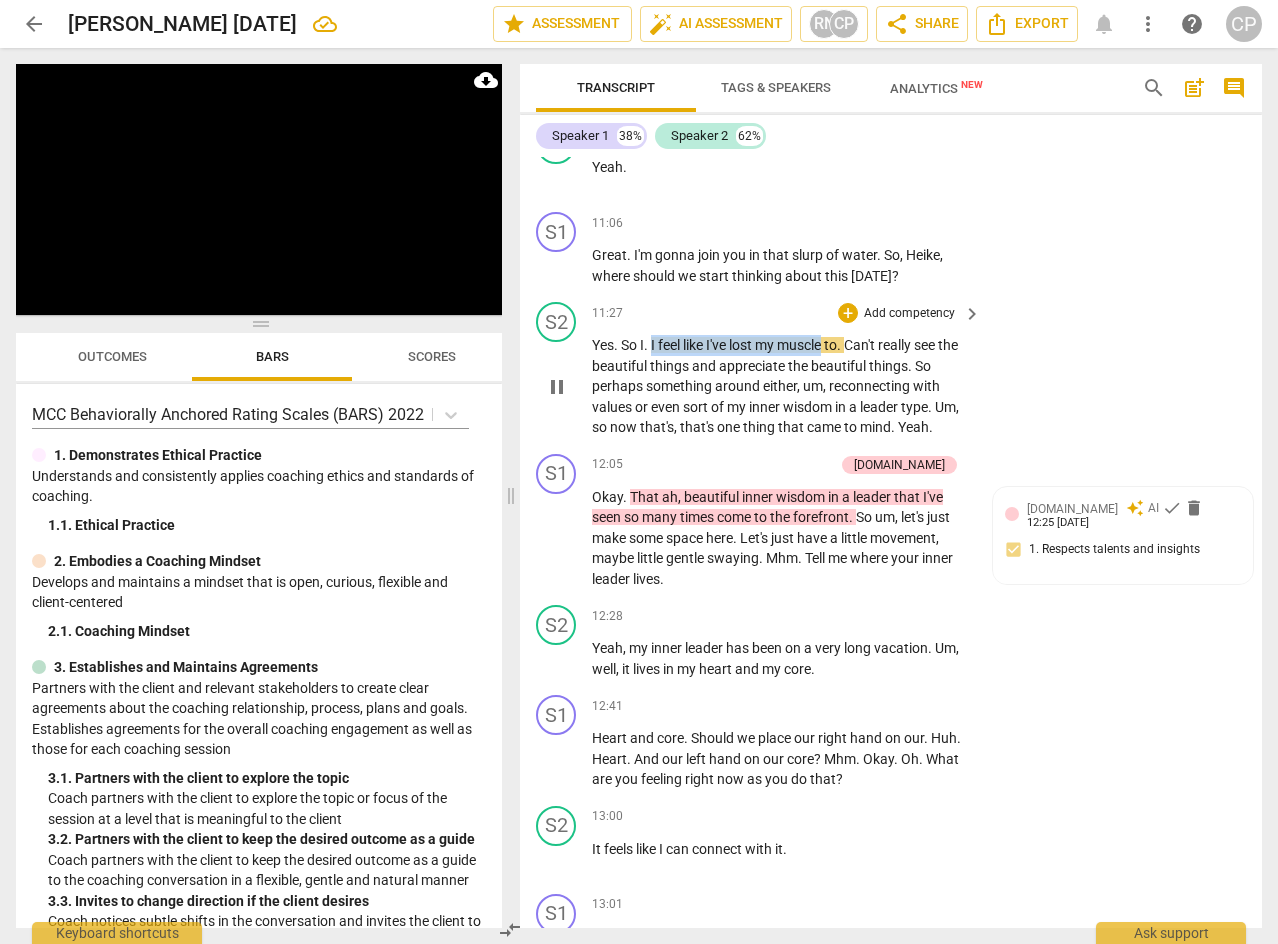 click on "Yes .   So   I .   I   feel   like   I've   lost   my   muscle   to .   Can't   really   see   the   beautiful   things   and   appreciate   the   beautiful   things .   So   perhaps   something   around   either ,   um ,   reconnecting   with   values   or   even   sort   of   my   inner   wisdom   in   a   leader   type .   Um ,   so   now   that's ,   that's   one   thing   that   came   to   mind .   Yeah ." at bounding box center [781, 386] 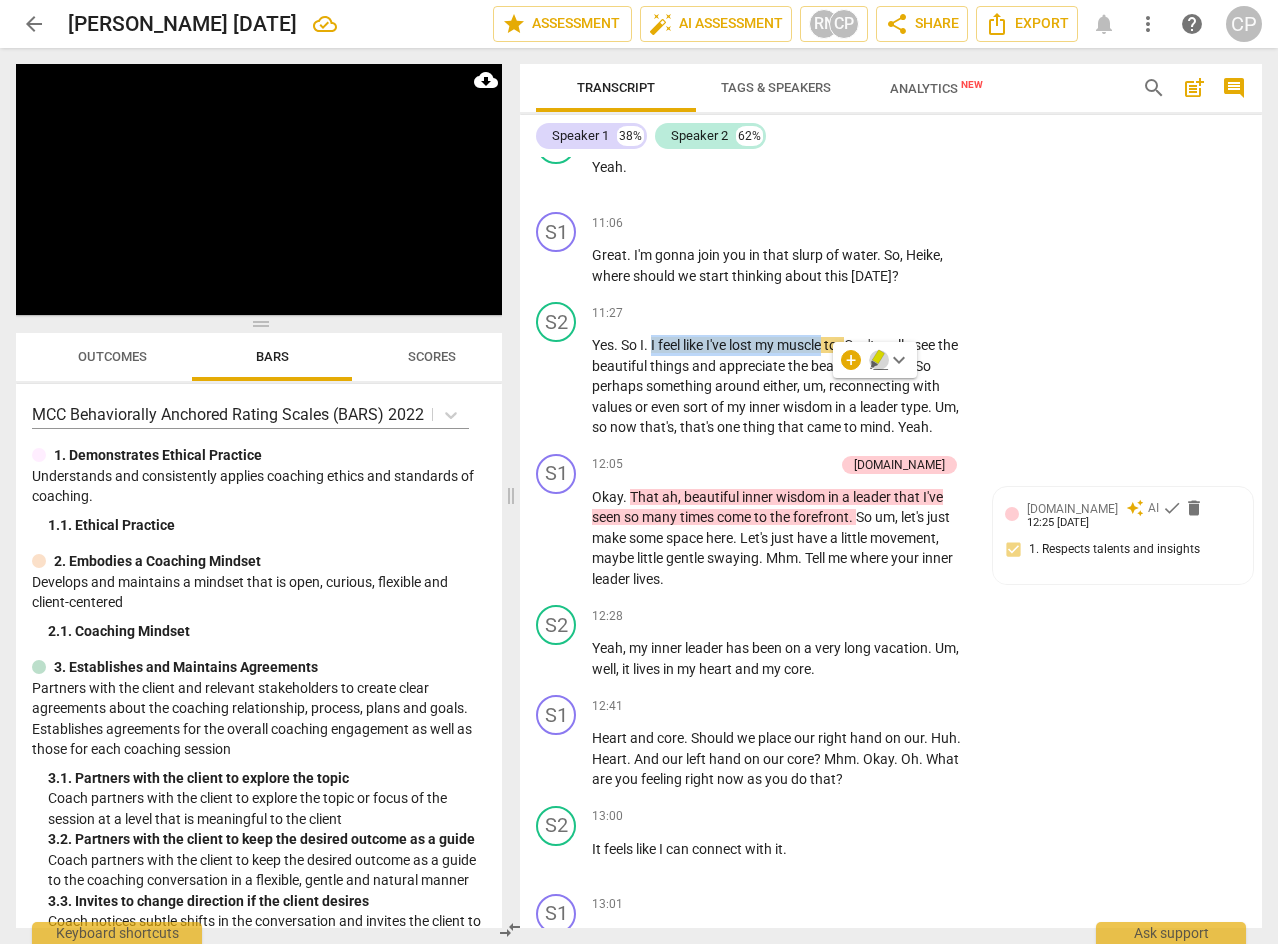 click 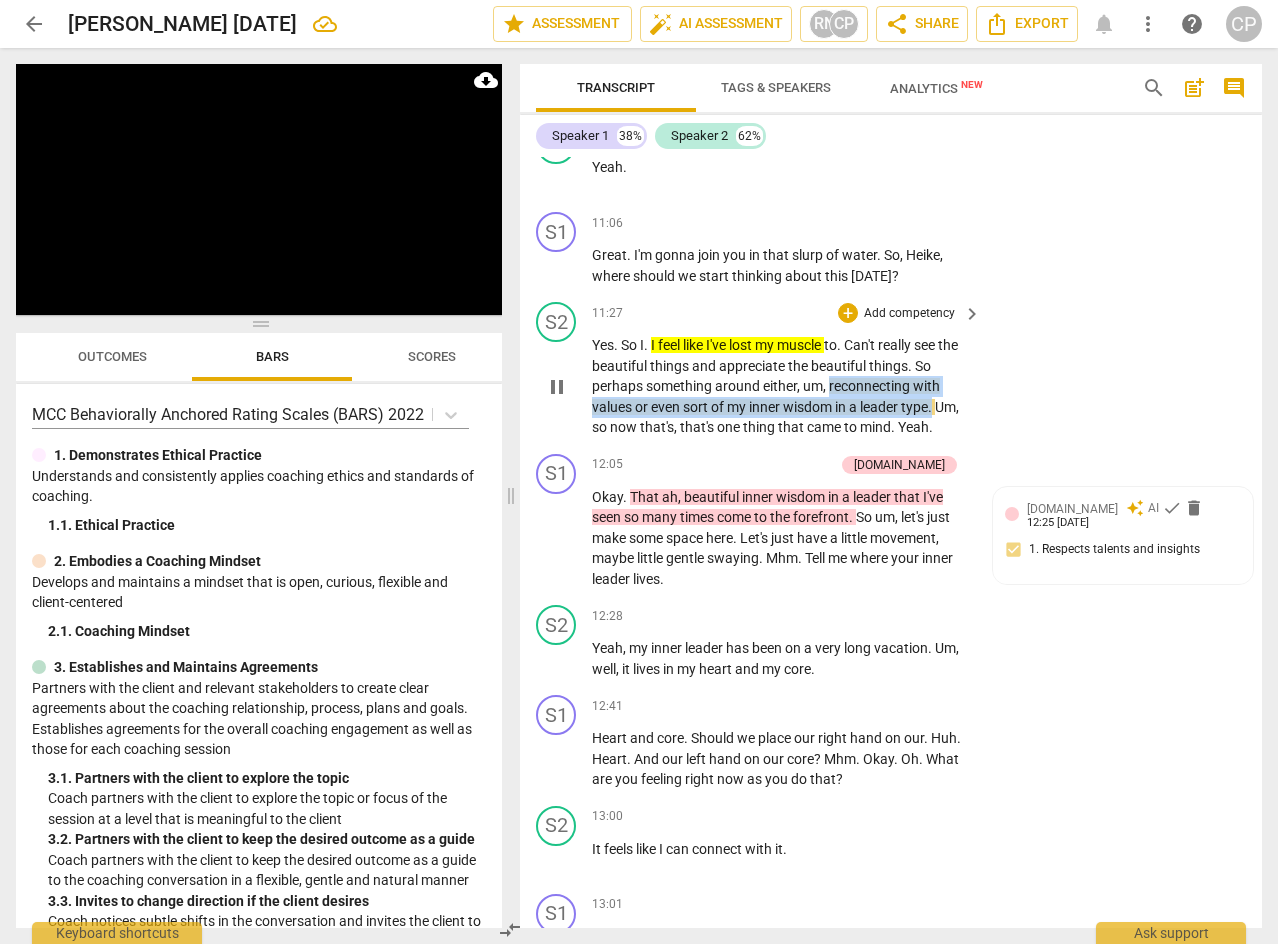 drag, startPoint x: 829, startPoint y: 426, endPoint x: 935, endPoint y: 447, distance: 108.060165 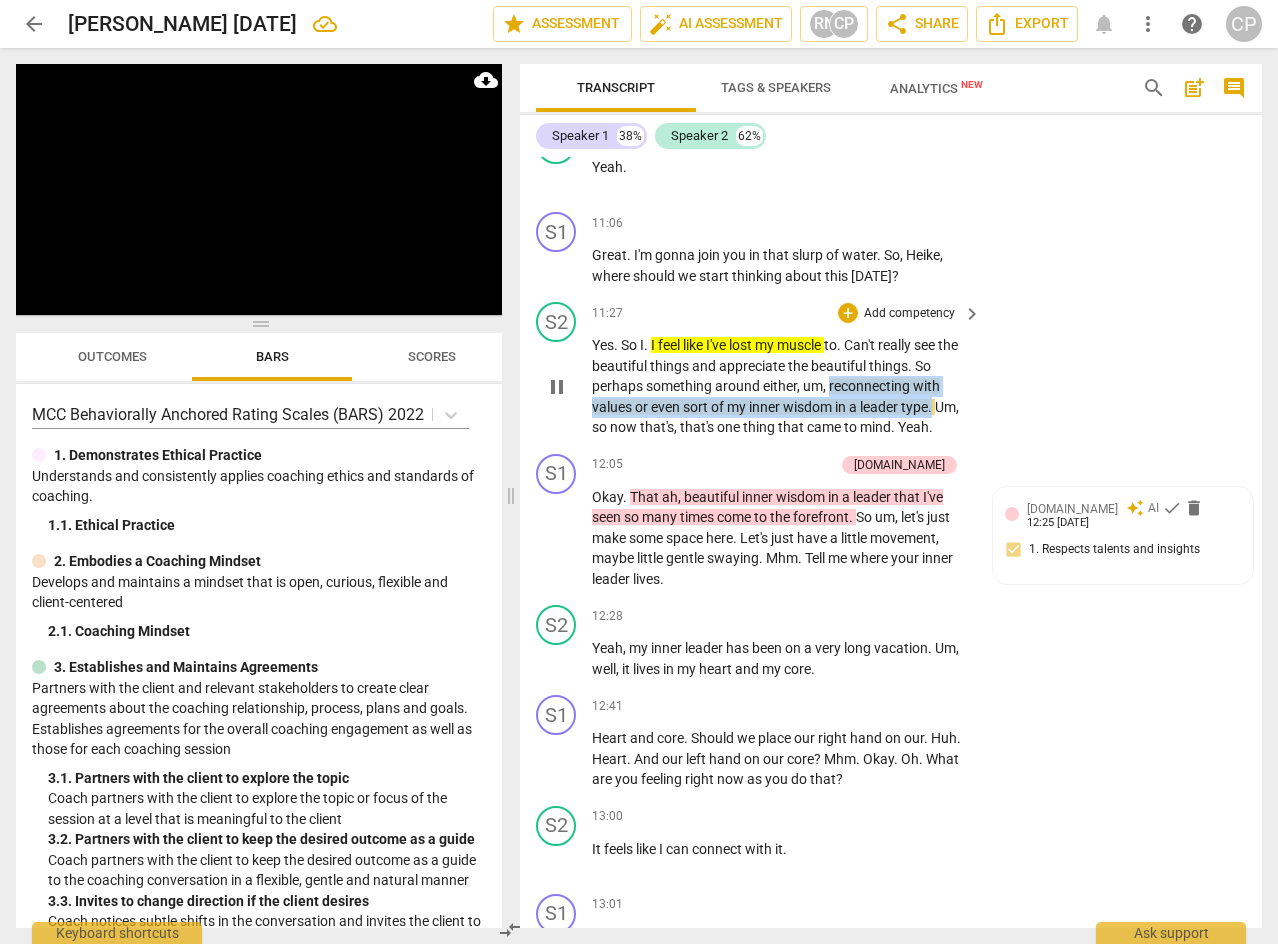 click on "Yes .   So   I .   I   feel   like   I've   lost   my   muscle   to .   Can't   really   see   the   beautiful   things   and   appreciate   the   beautiful   things .   So   perhaps   something   around   either ,   um ,   reconnecting   with   values   or   even   sort   of   my   inner   wisdom   in   a   leader   type .   Um ,   so   now   that's ,   that's   one   thing   that   came   to   mind .   Yeah ." at bounding box center [781, 386] 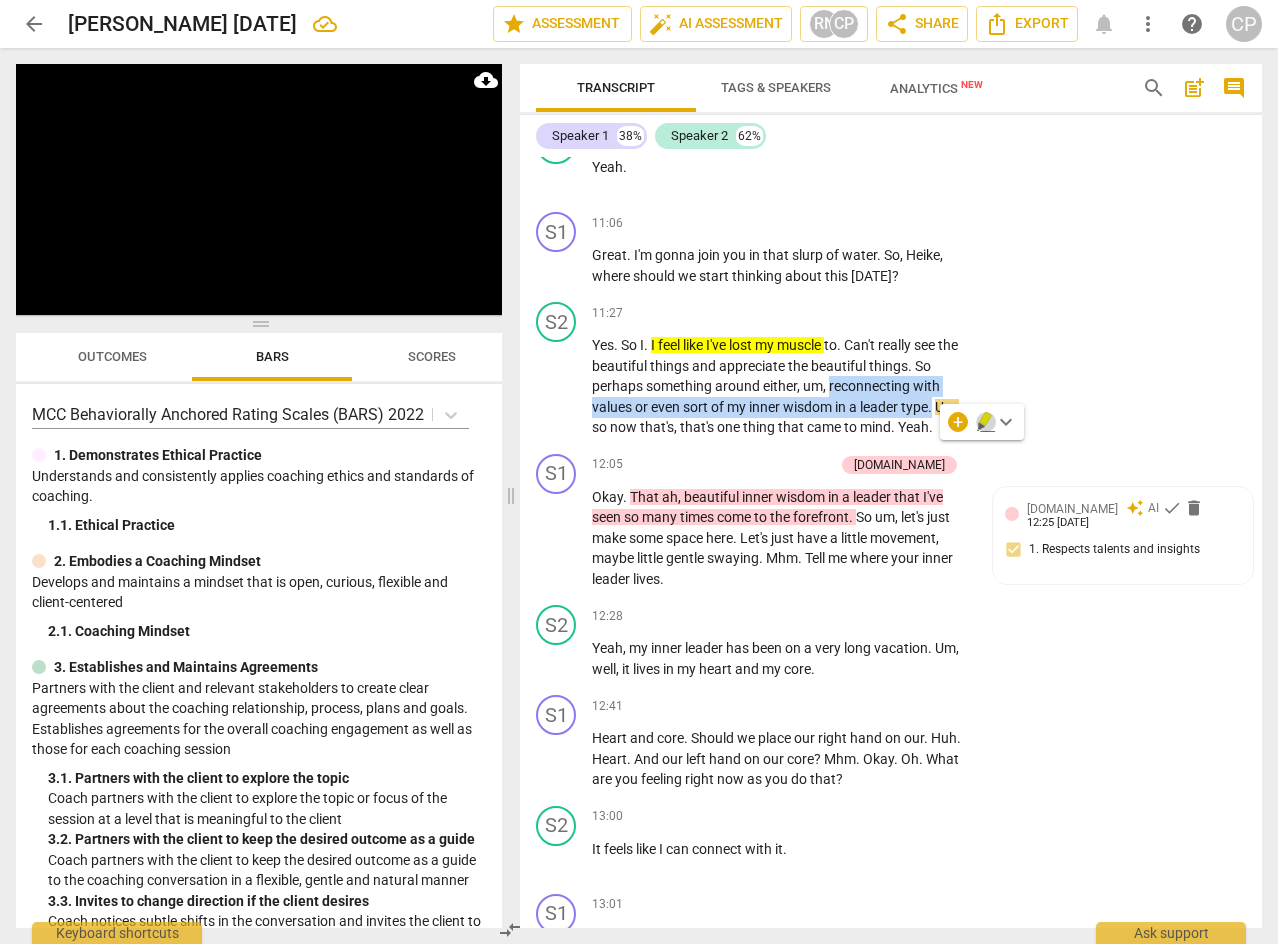 click 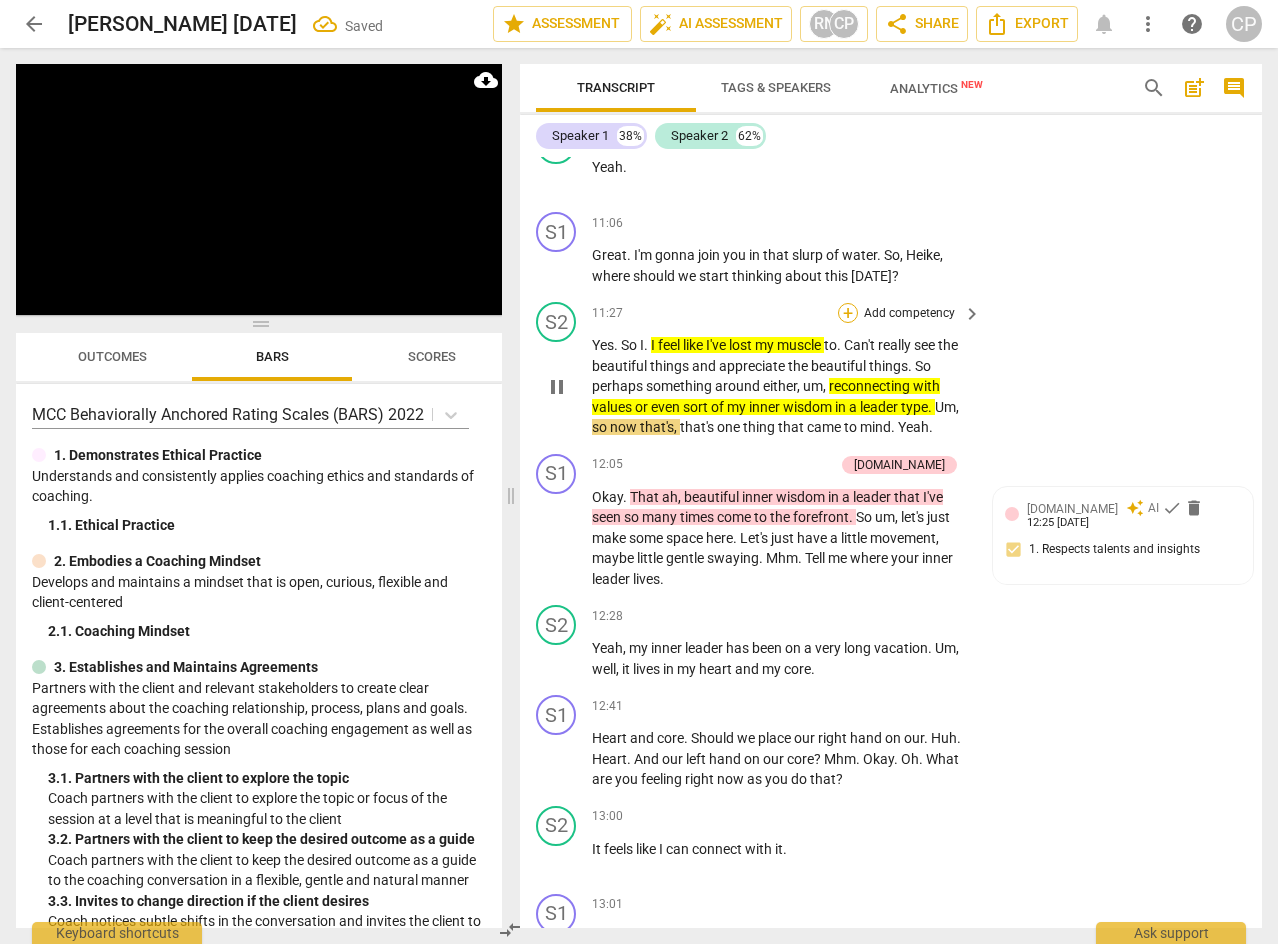 click on "+" at bounding box center [848, 313] 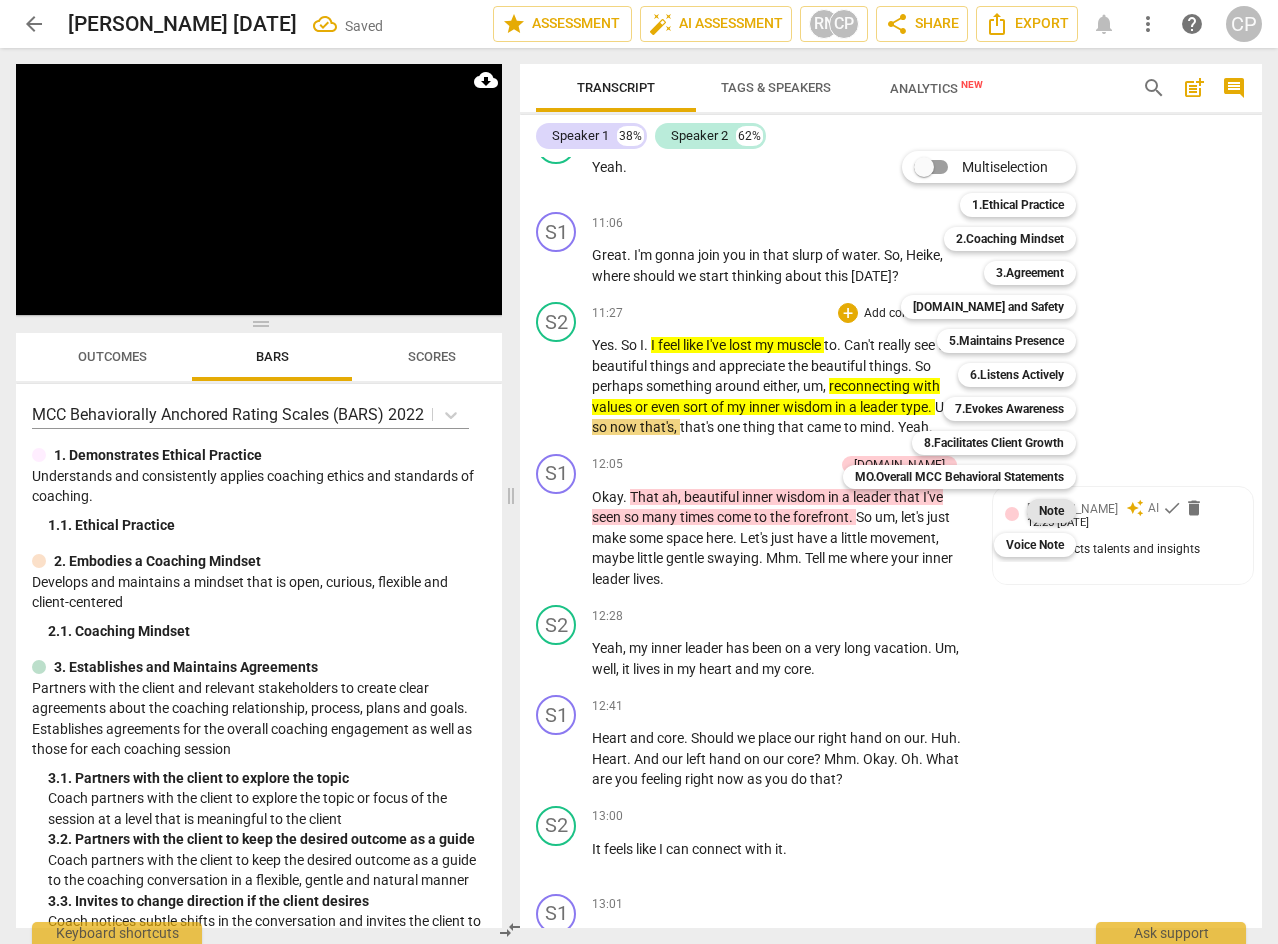 click on "Note" at bounding box center (1051, 511) 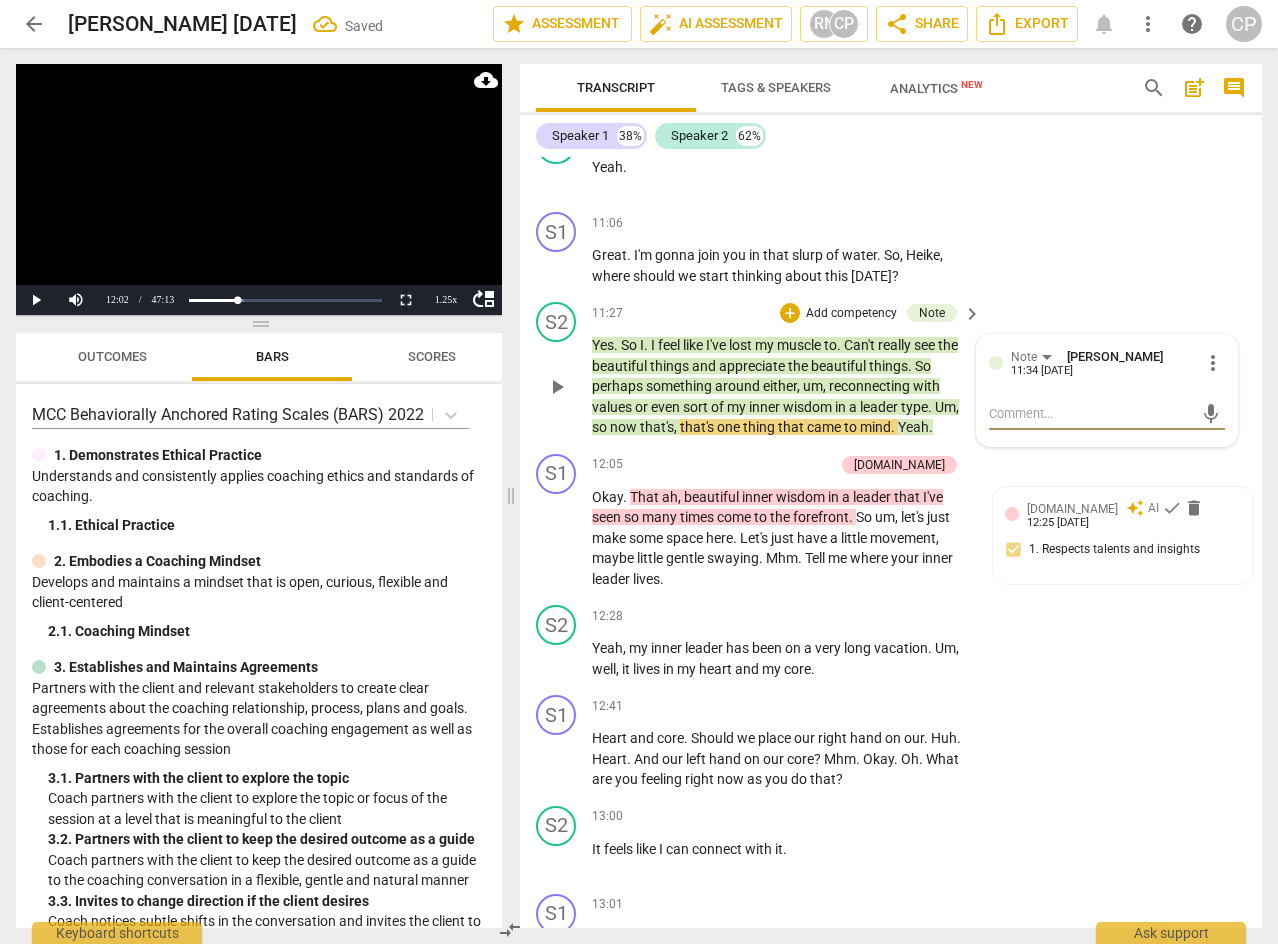 click at bounding box center (1091, 413) 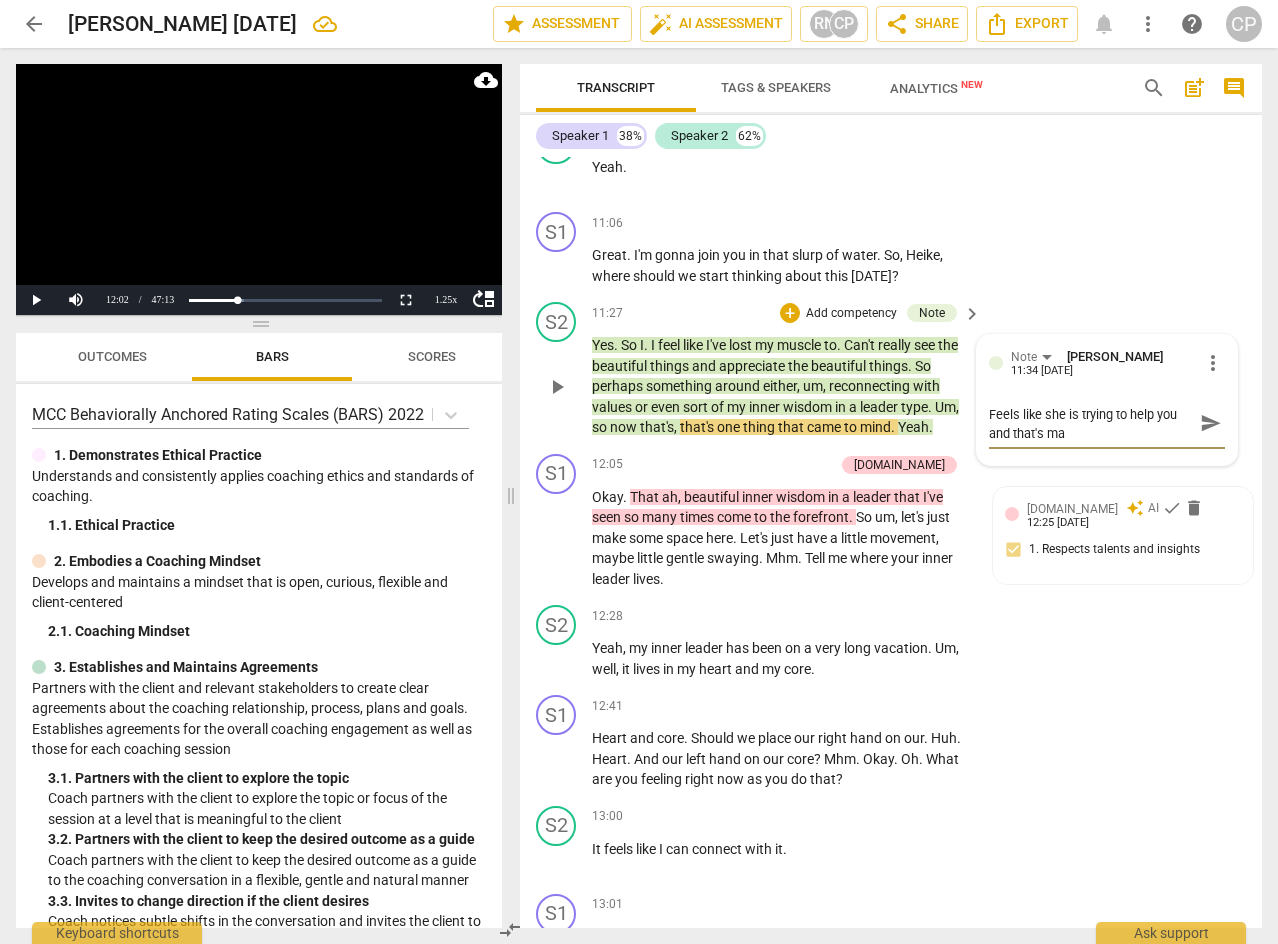 scroll, scrollTop: 0, scrollLeft: 0, axis: both 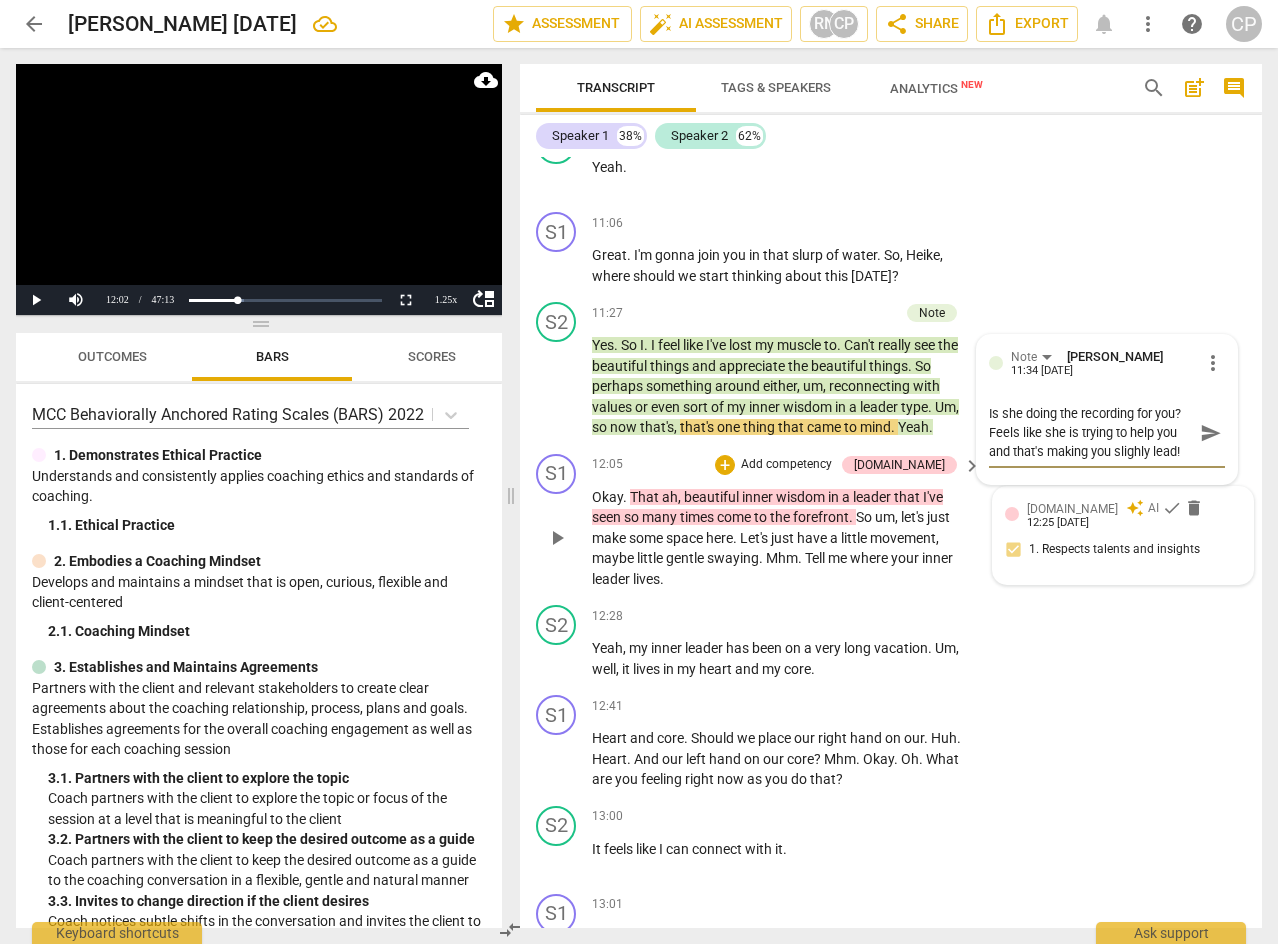 drag, startPoint x: 1138, startPoint y: 490, endPoint x: 1157, endPoint y: 537, distance: 50.695168 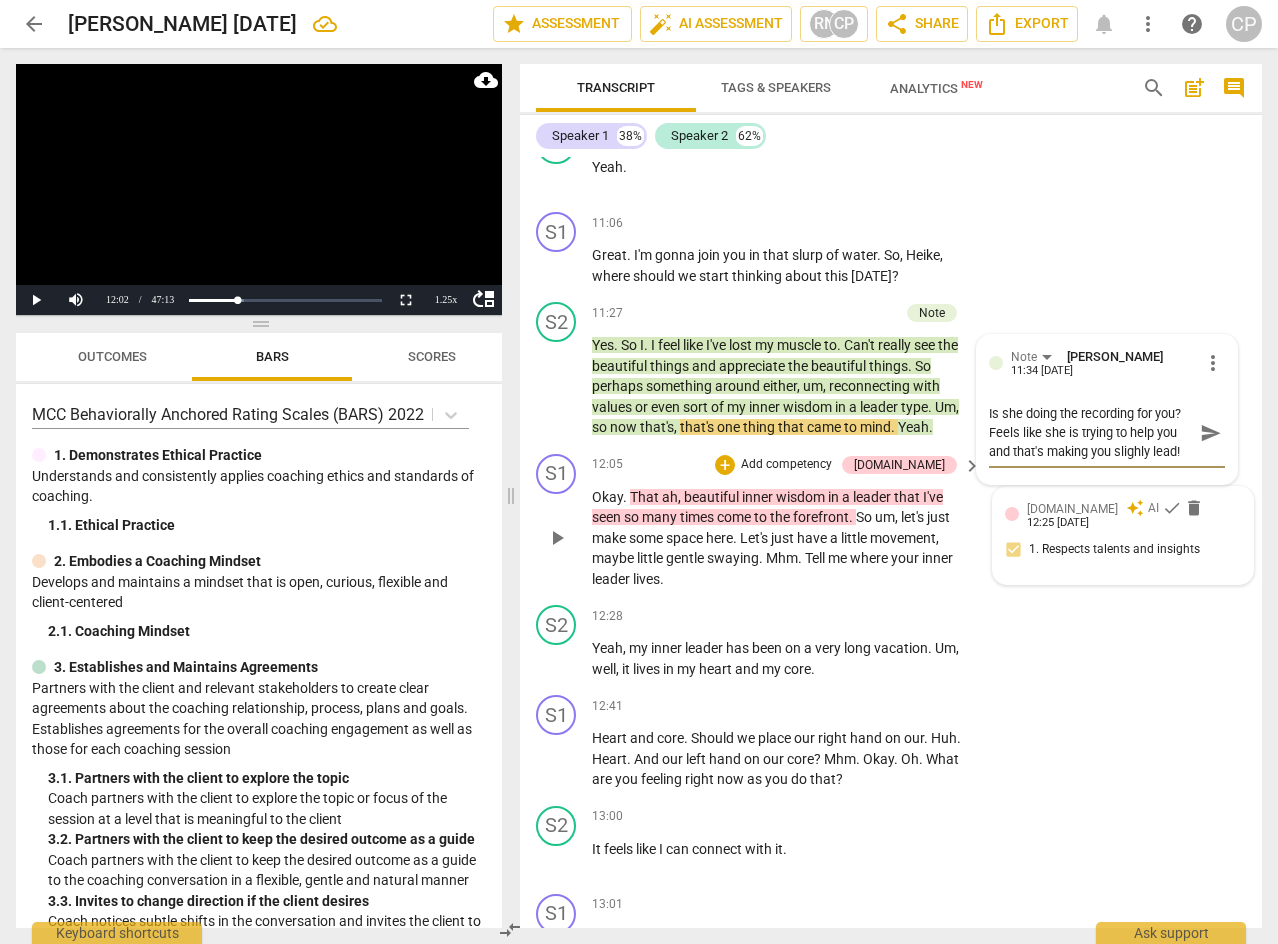 click on "Is she doing the recording for you? Feels like she is trying to help you and that's making you slighly lead!" at bounding box center [1091, 432] 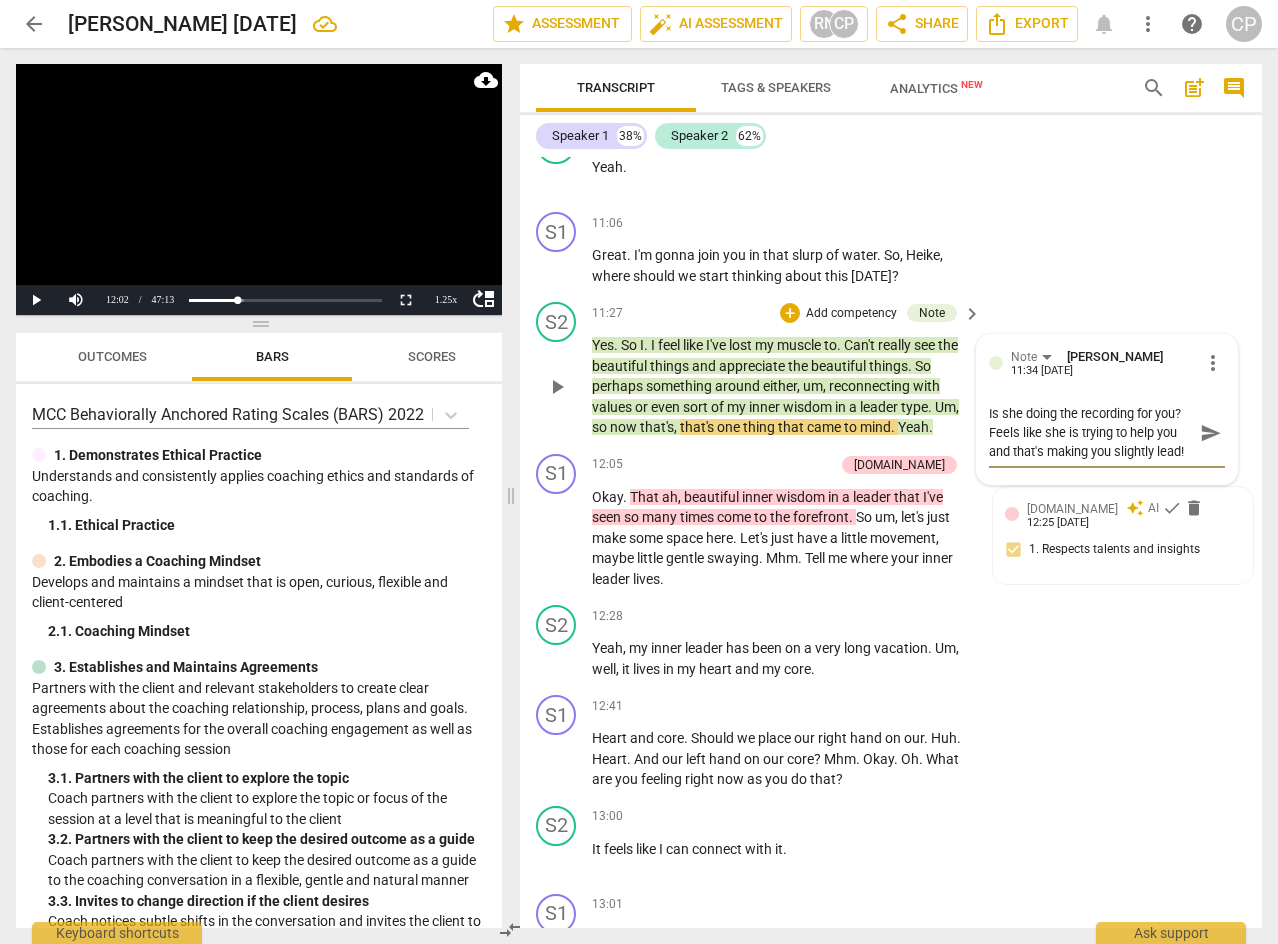 click on "send" at bounding box center [1211, 433] 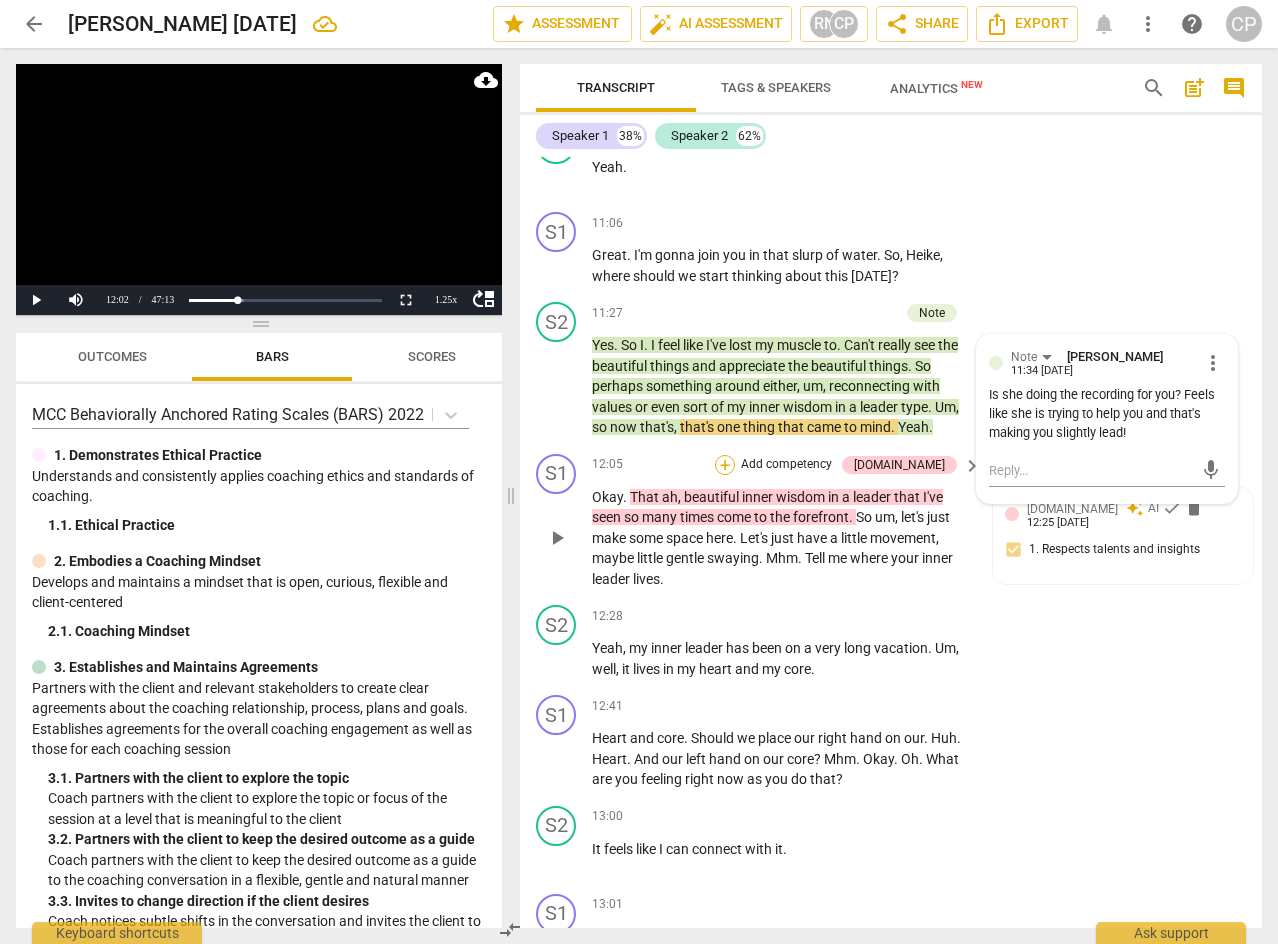 click on "+" at bounding box center (725, 465) 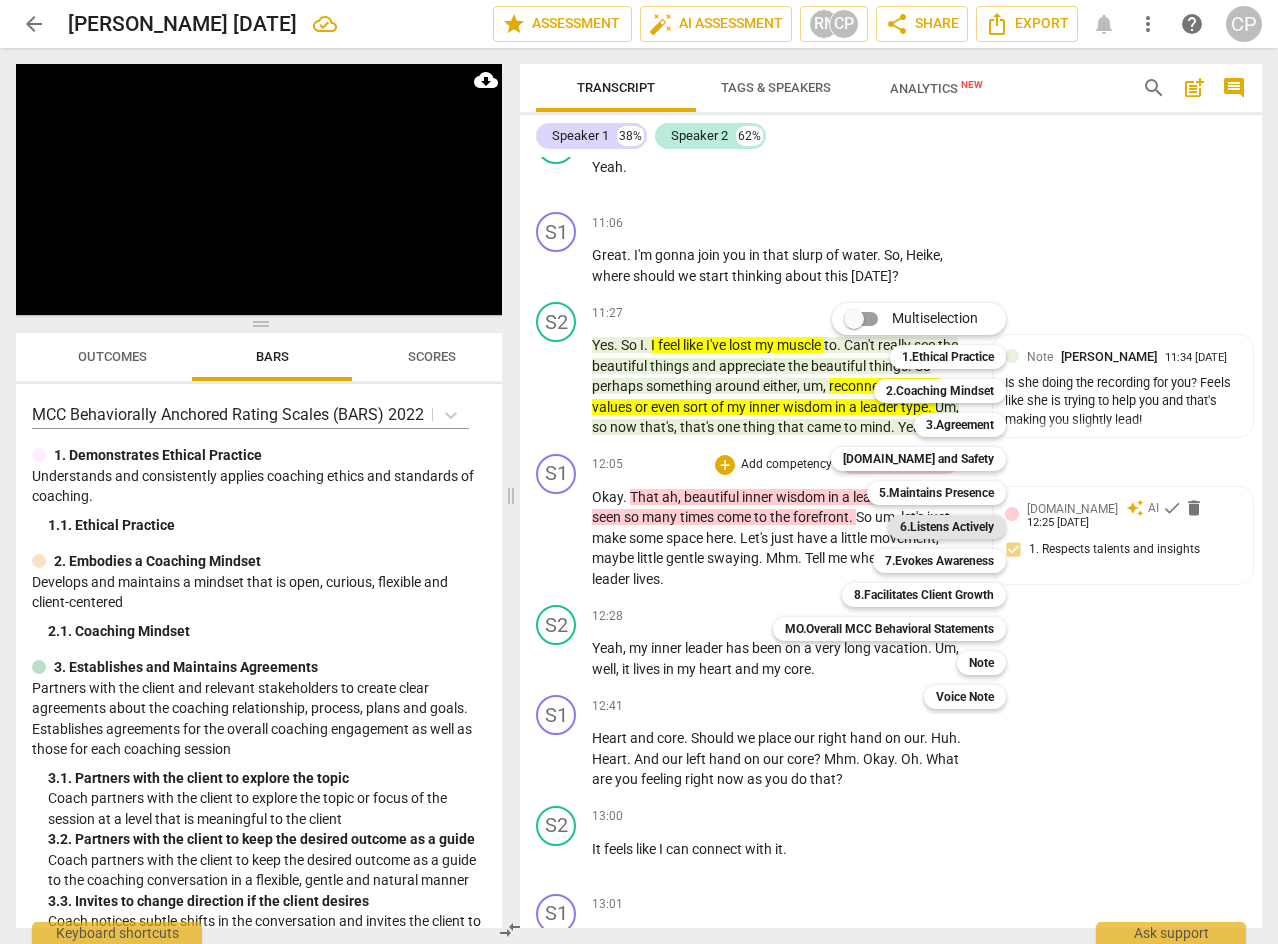 click on "6.Listens Actively" at bounding box center (947, 527) 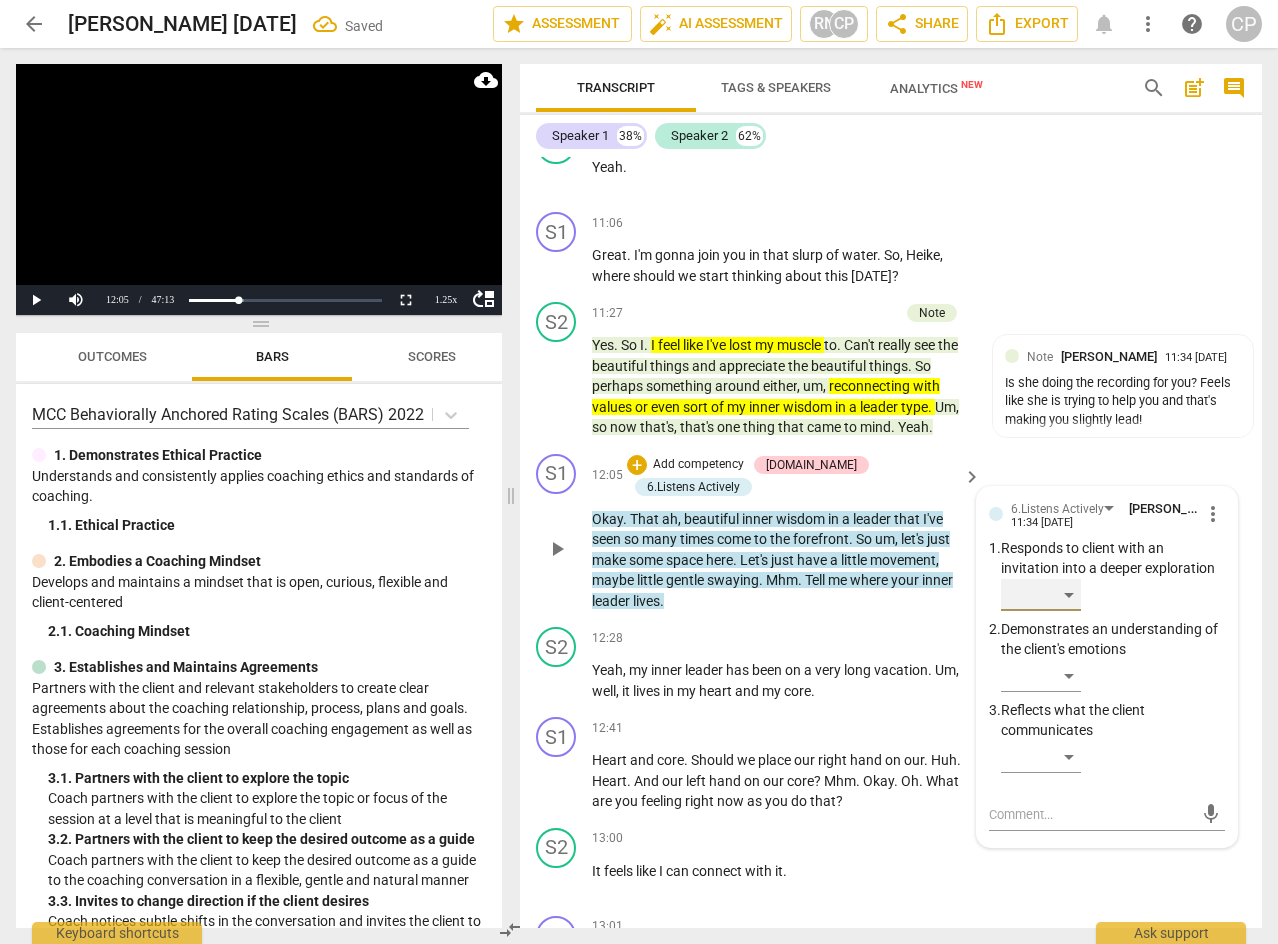 click on "​" at bounding box center [1041, 595] 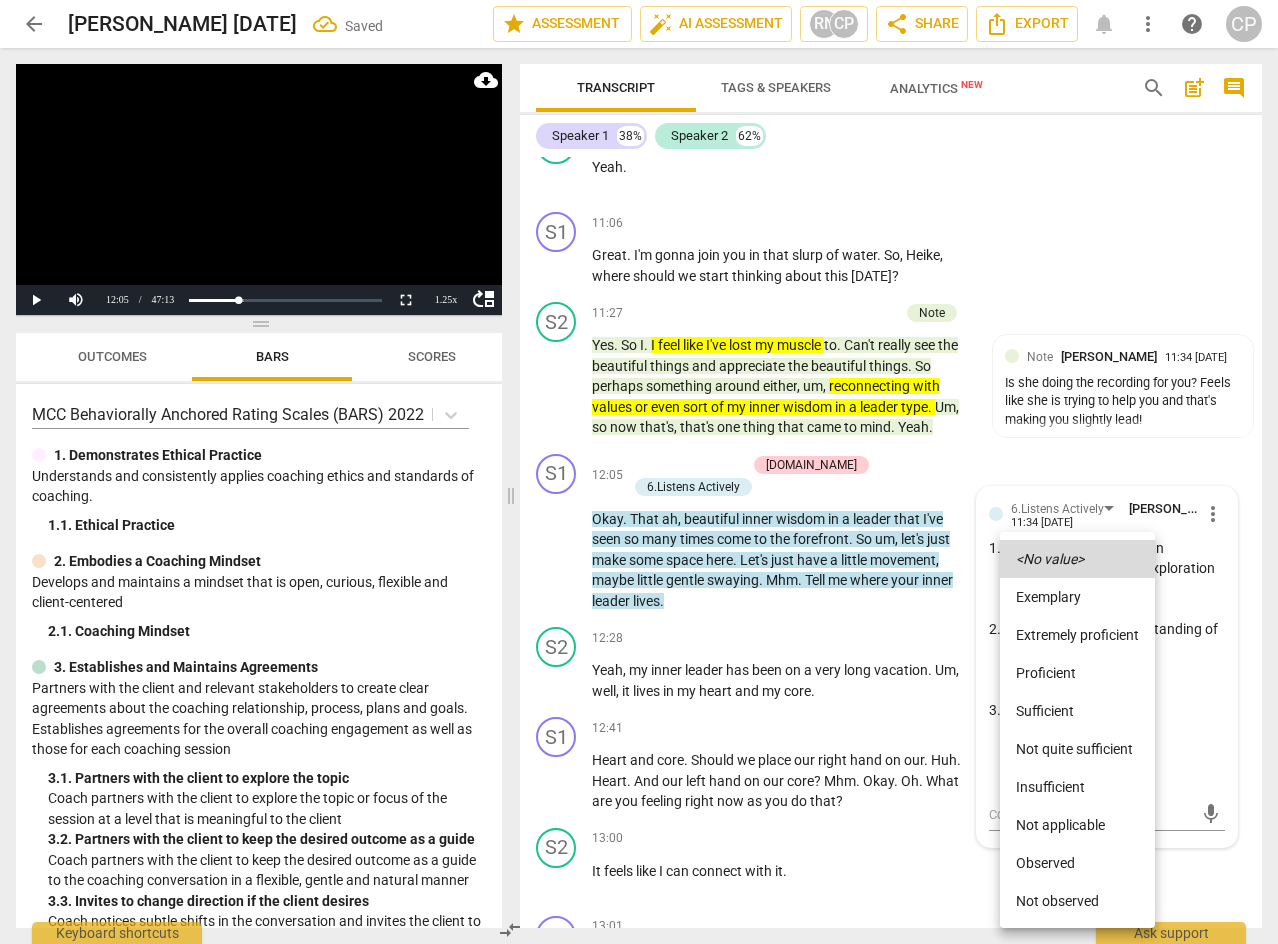 click on "Sufficient" at bounding box center [1077, 711] 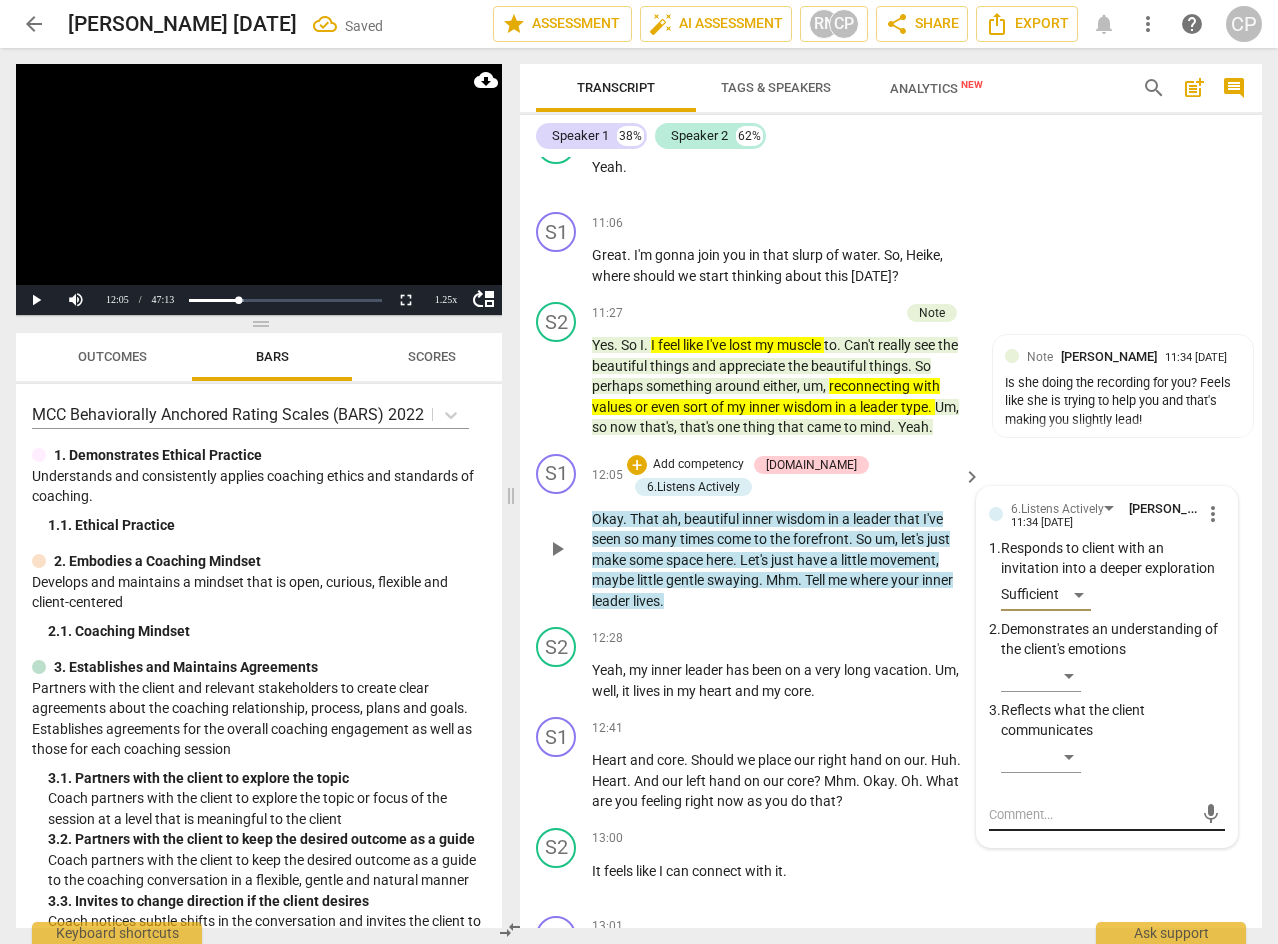 click at bounding box center (1091, 814) 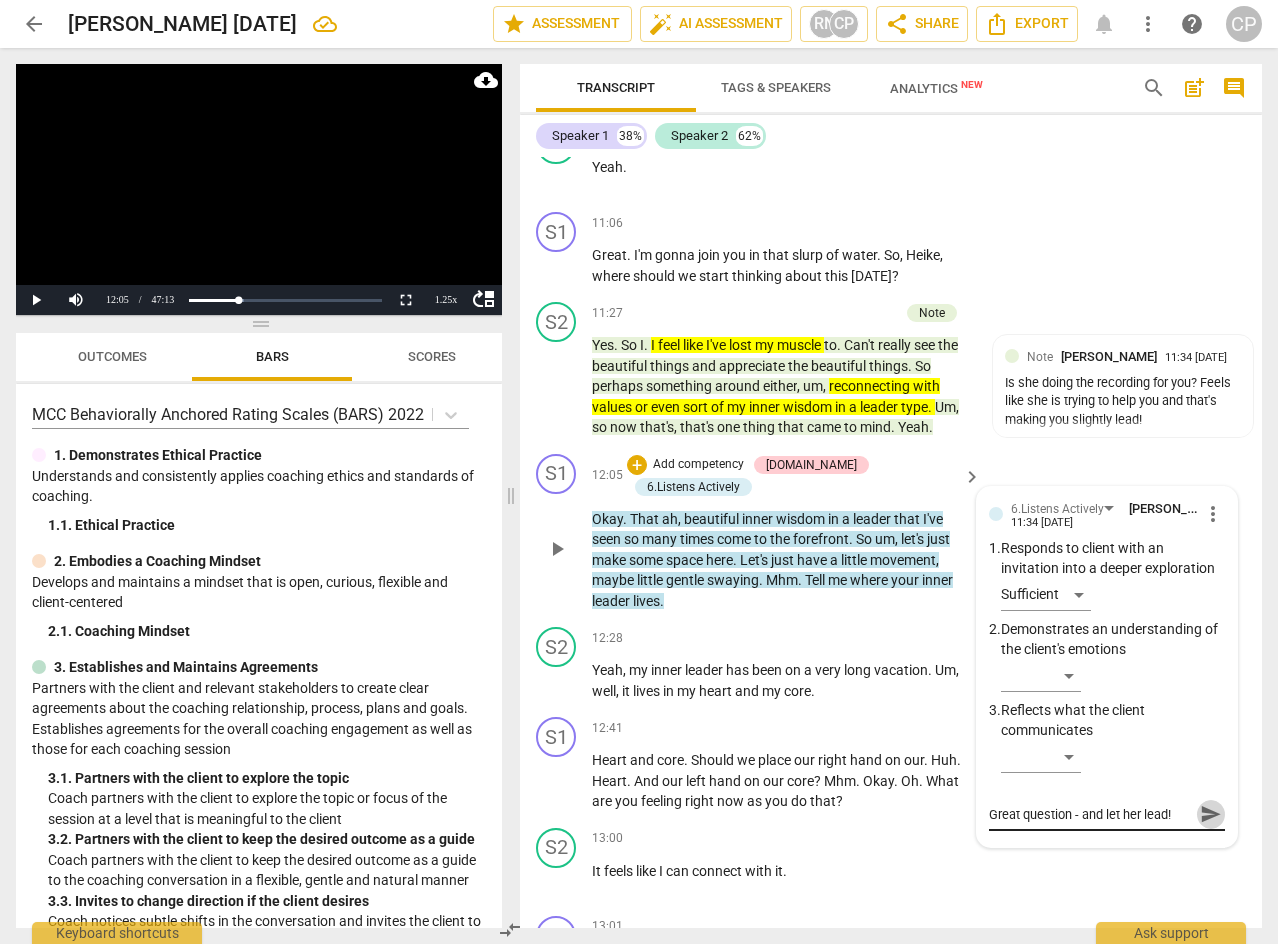 click on "send" at bounding box center [1211, 814] 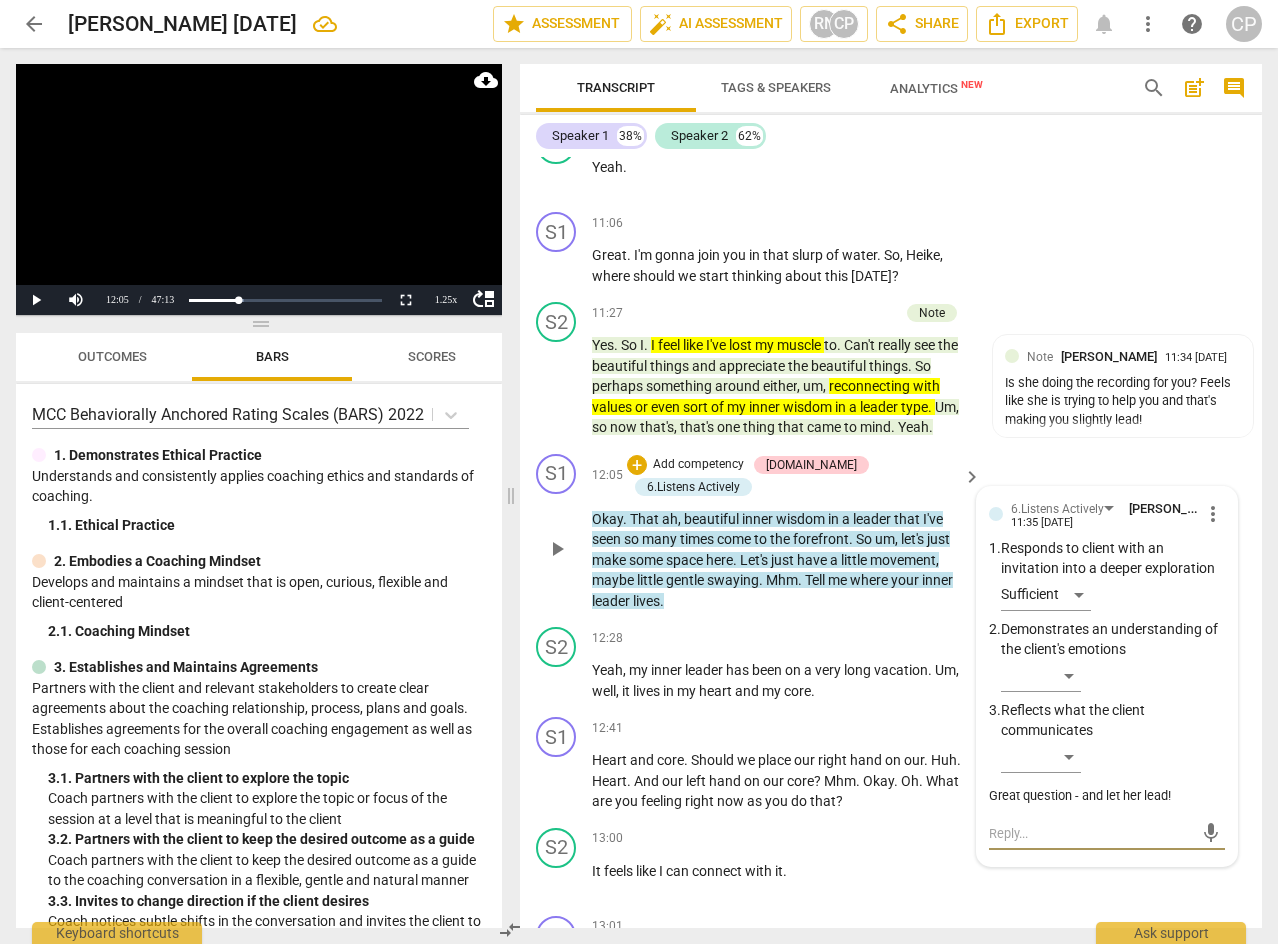 click at bounding box center (1091, 833) 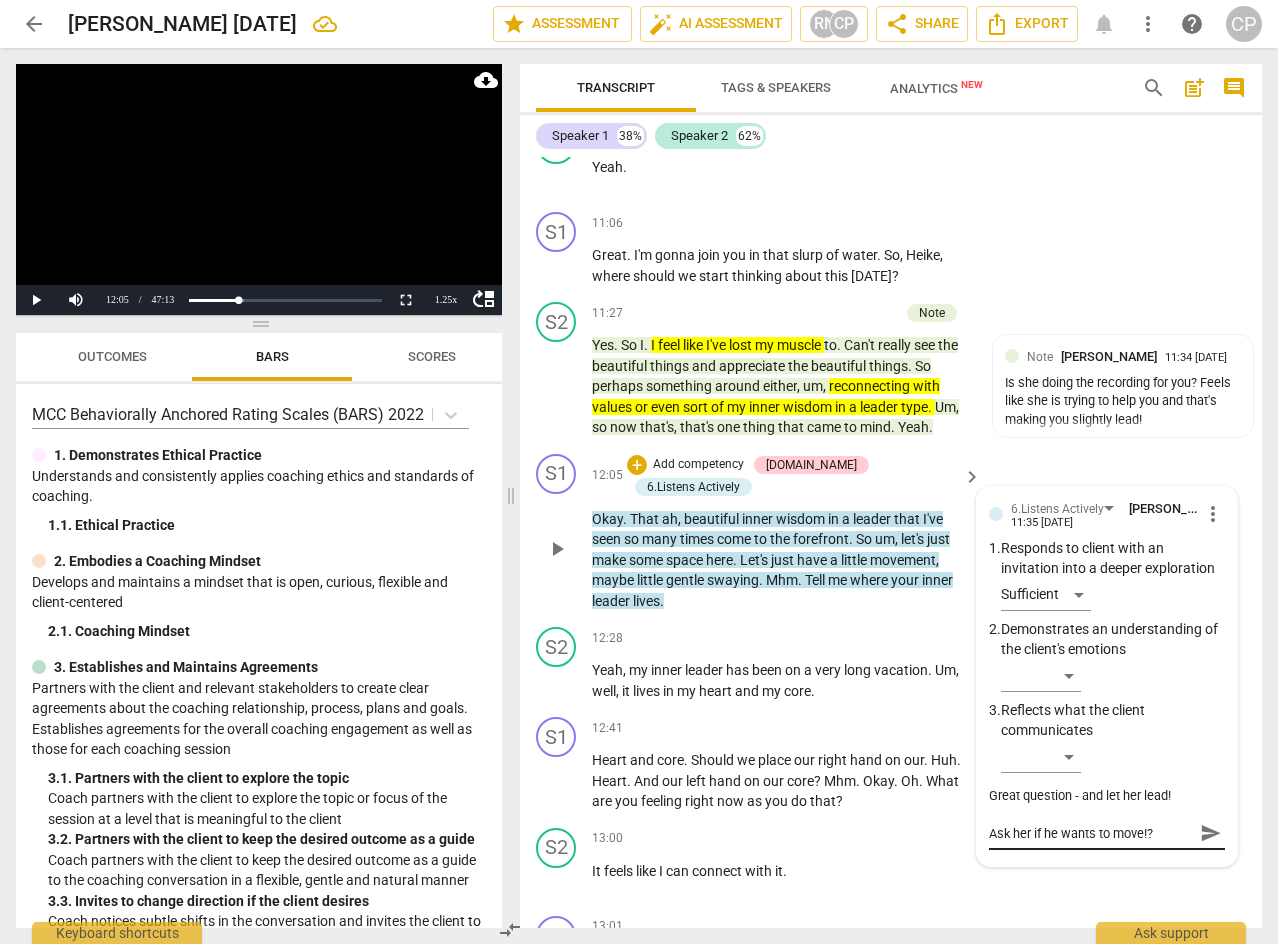 drag, startPoint x: 1200, startPoint y: 876, endPoint x: 1087, endPoint y: 882, distance: 113.15918 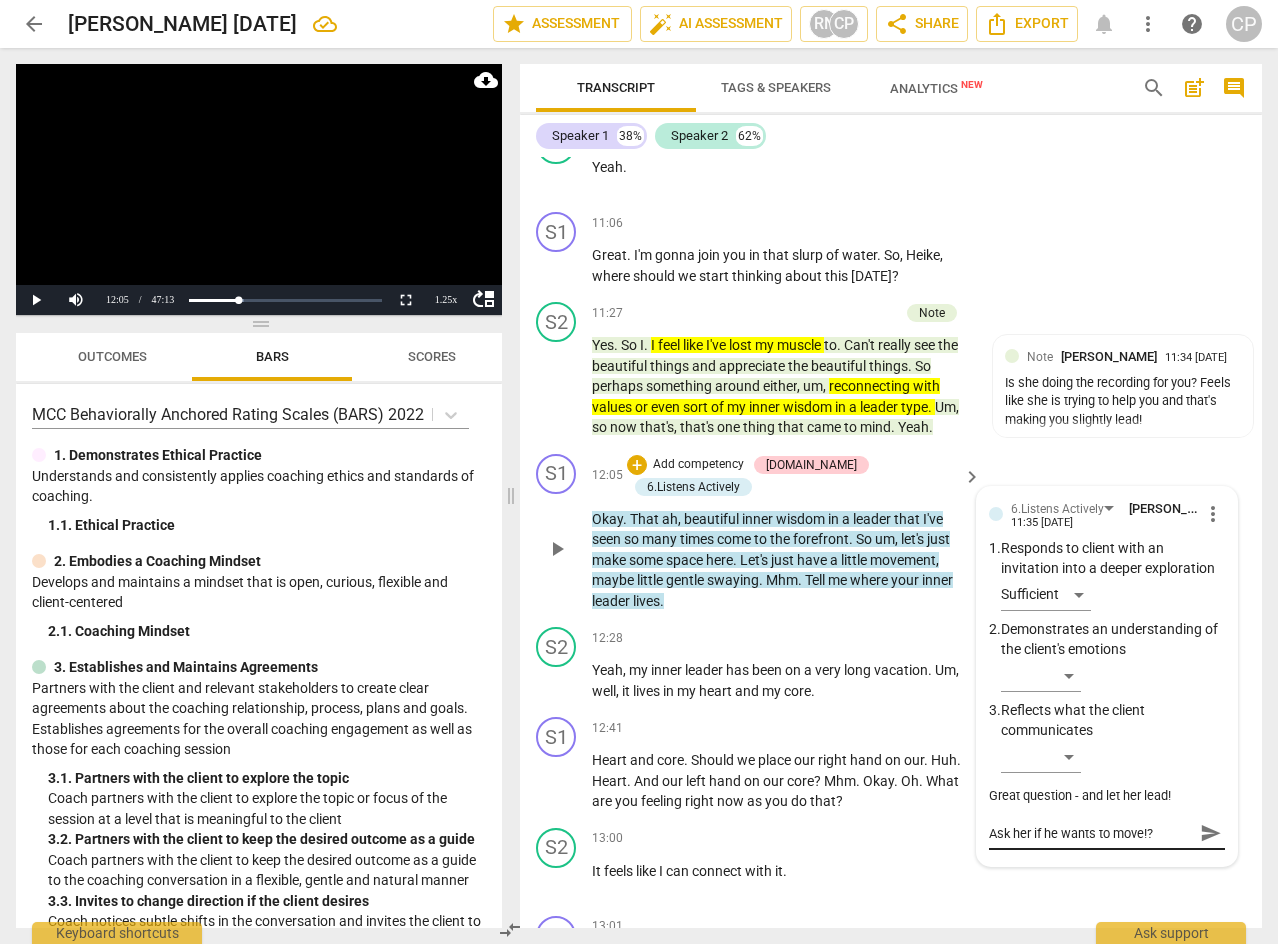 click on "Ask her if he wants to move!?" at bounding box center [1091, 833] 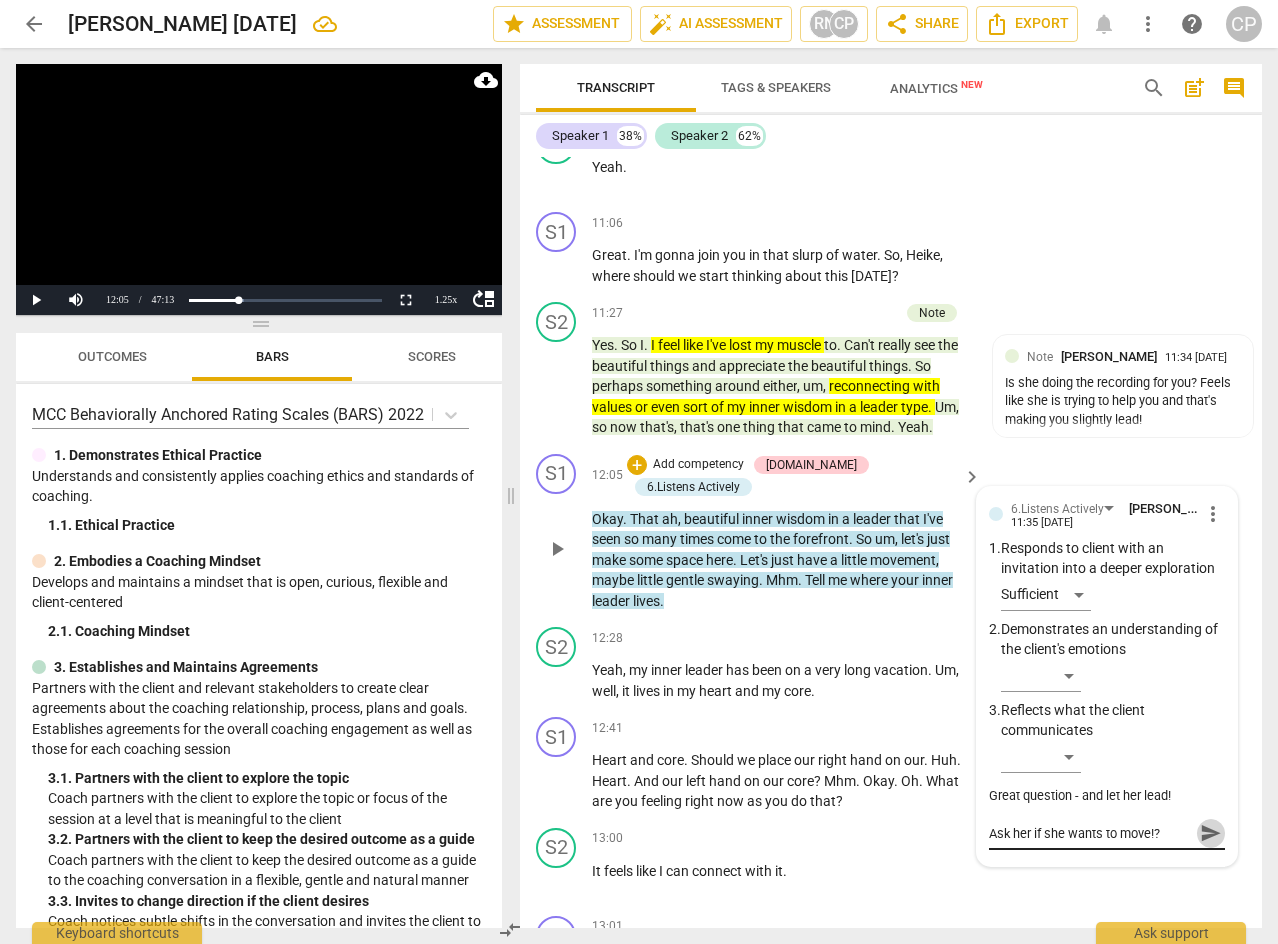 click on "send" at bounding box center [1211, 833] 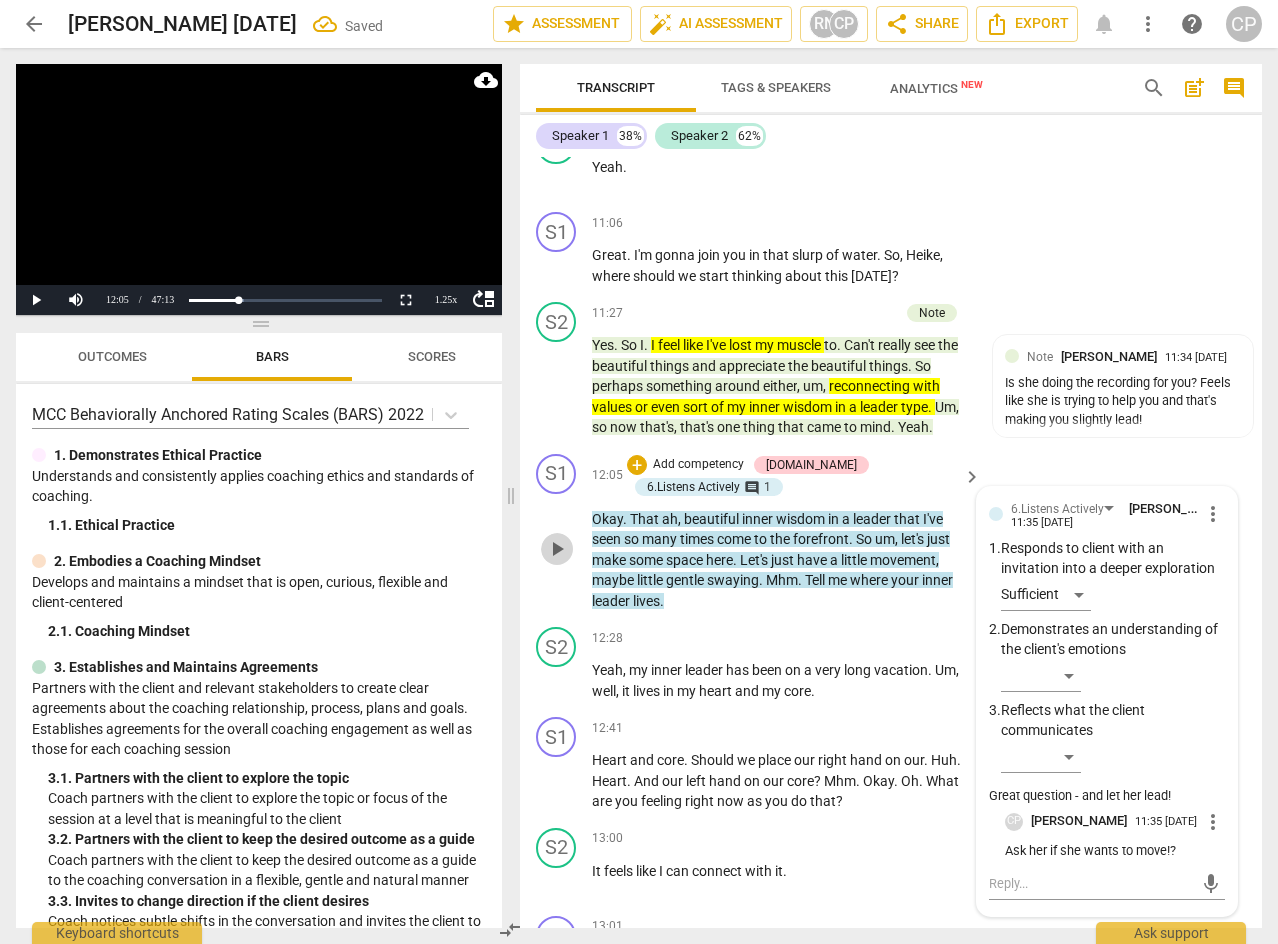 drag, startPoint x: 566, startPoint y: 587, endPoint x: 782, endPoint y: 556, distance: 218.2132 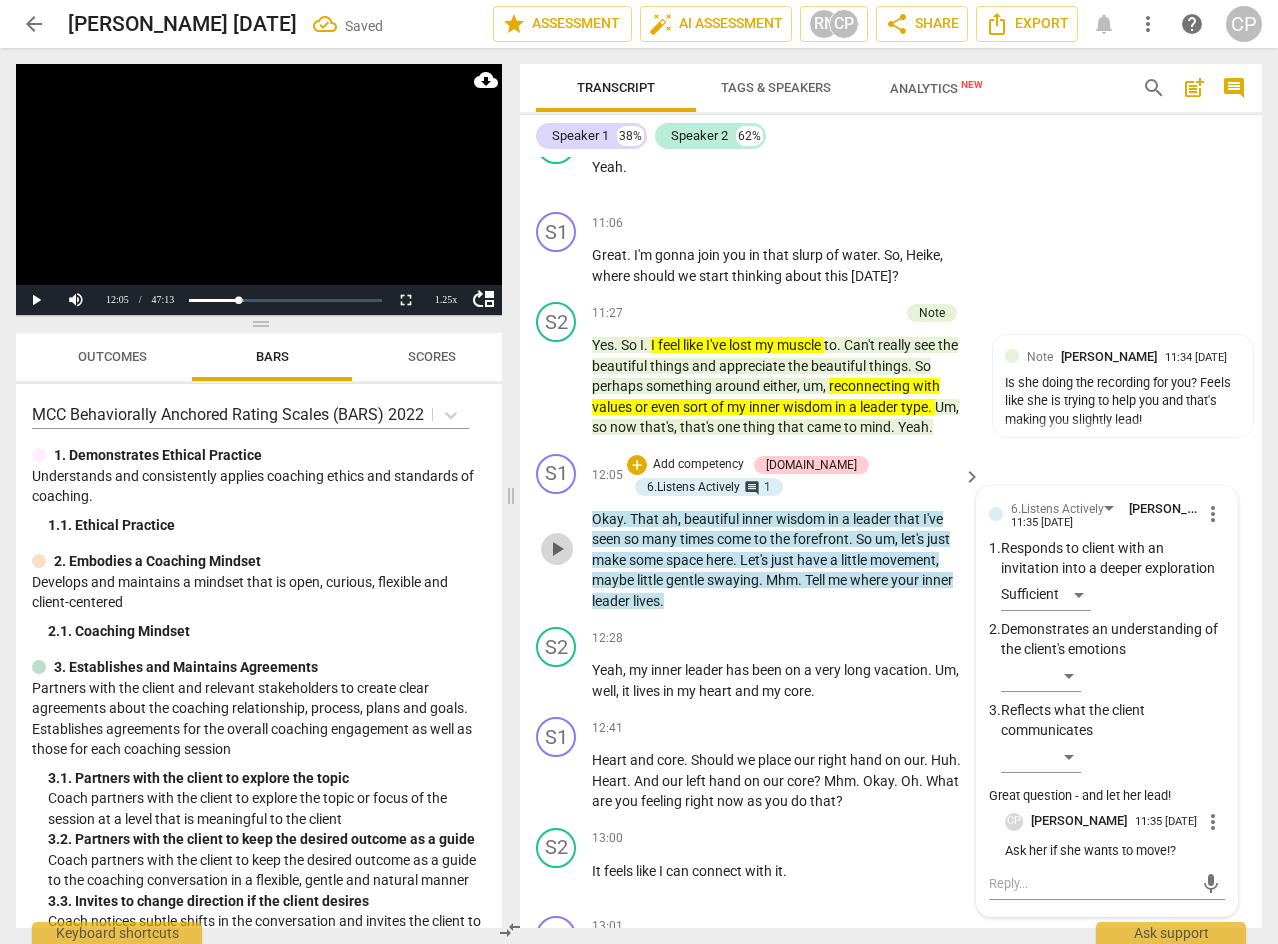 click on "play_arrow" at bounding box center (557, 549) 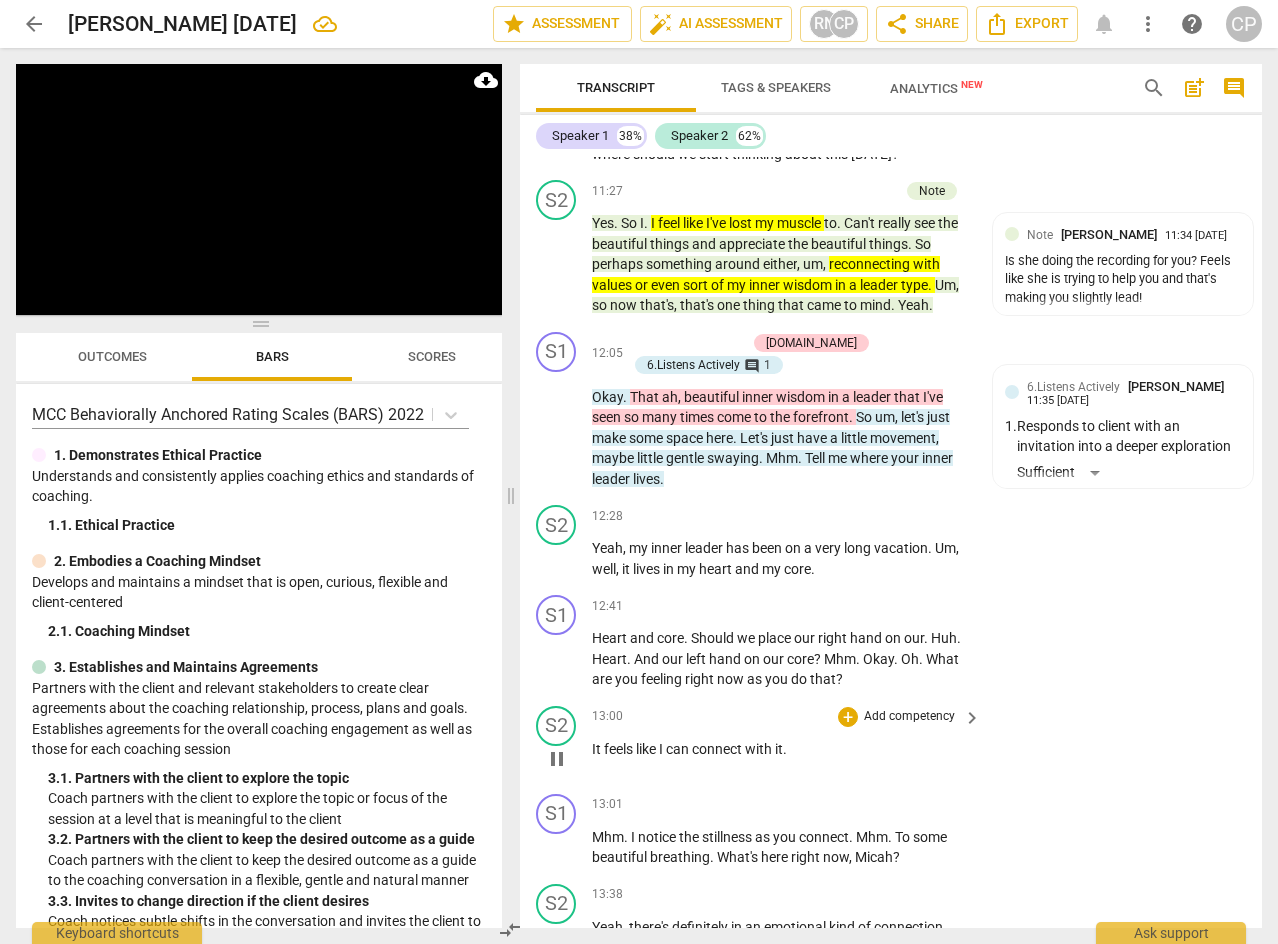 scroll, scrollTop: 5114, scrollLeft: 0, axis: vertical 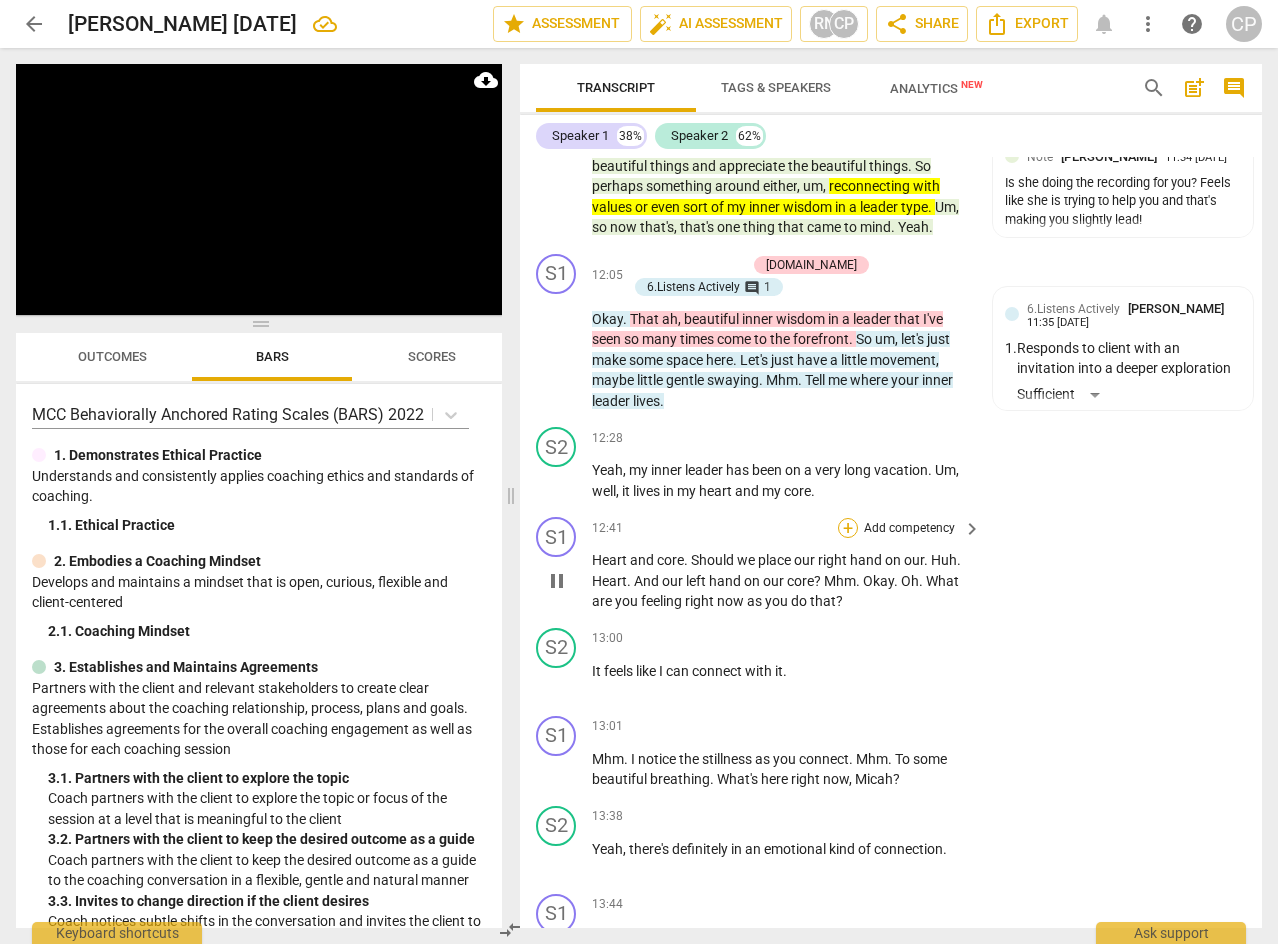 click on "+" at bounding box center (848, 528) 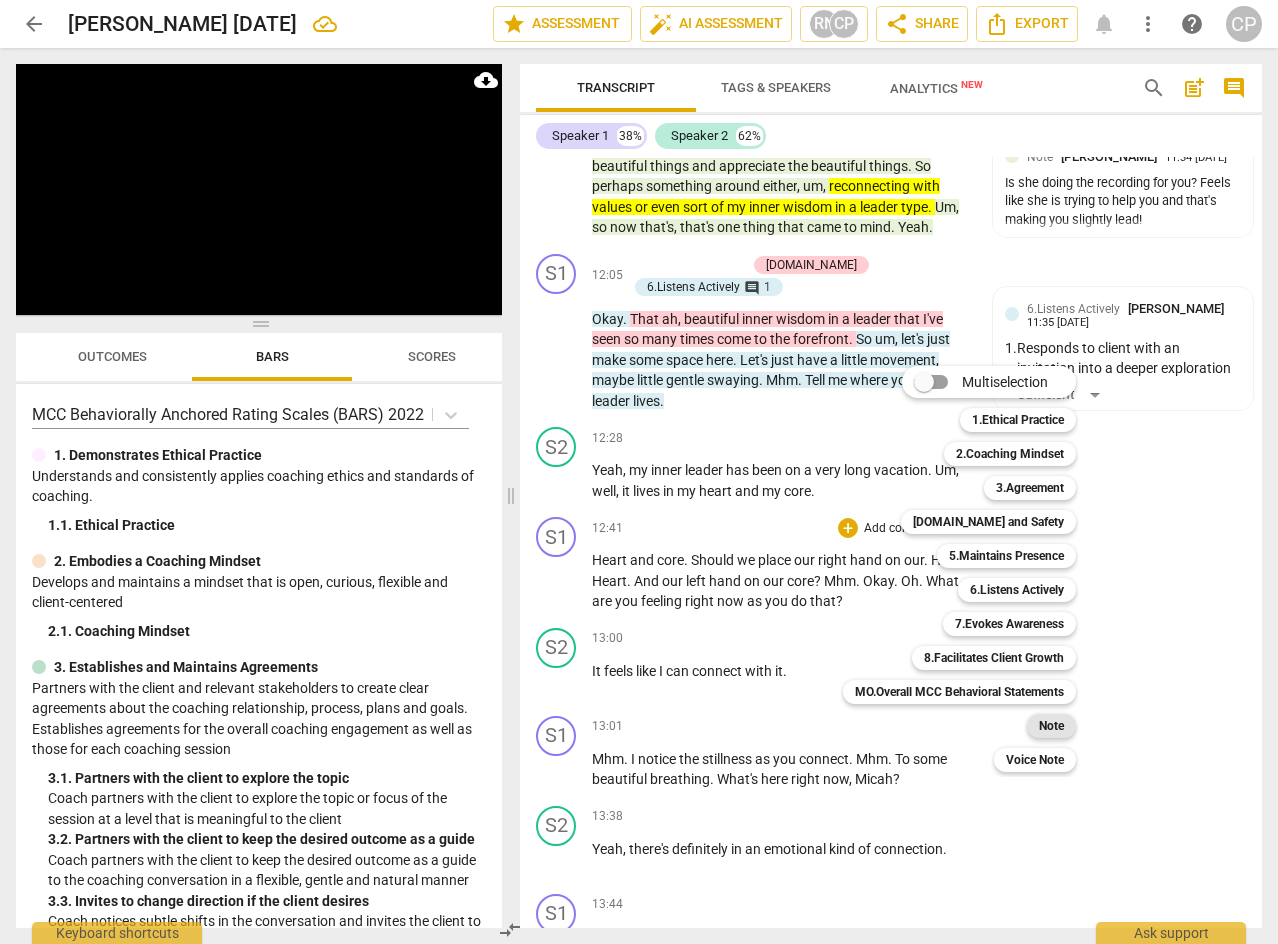 click on "Note" at bounding box center (1051, 726) 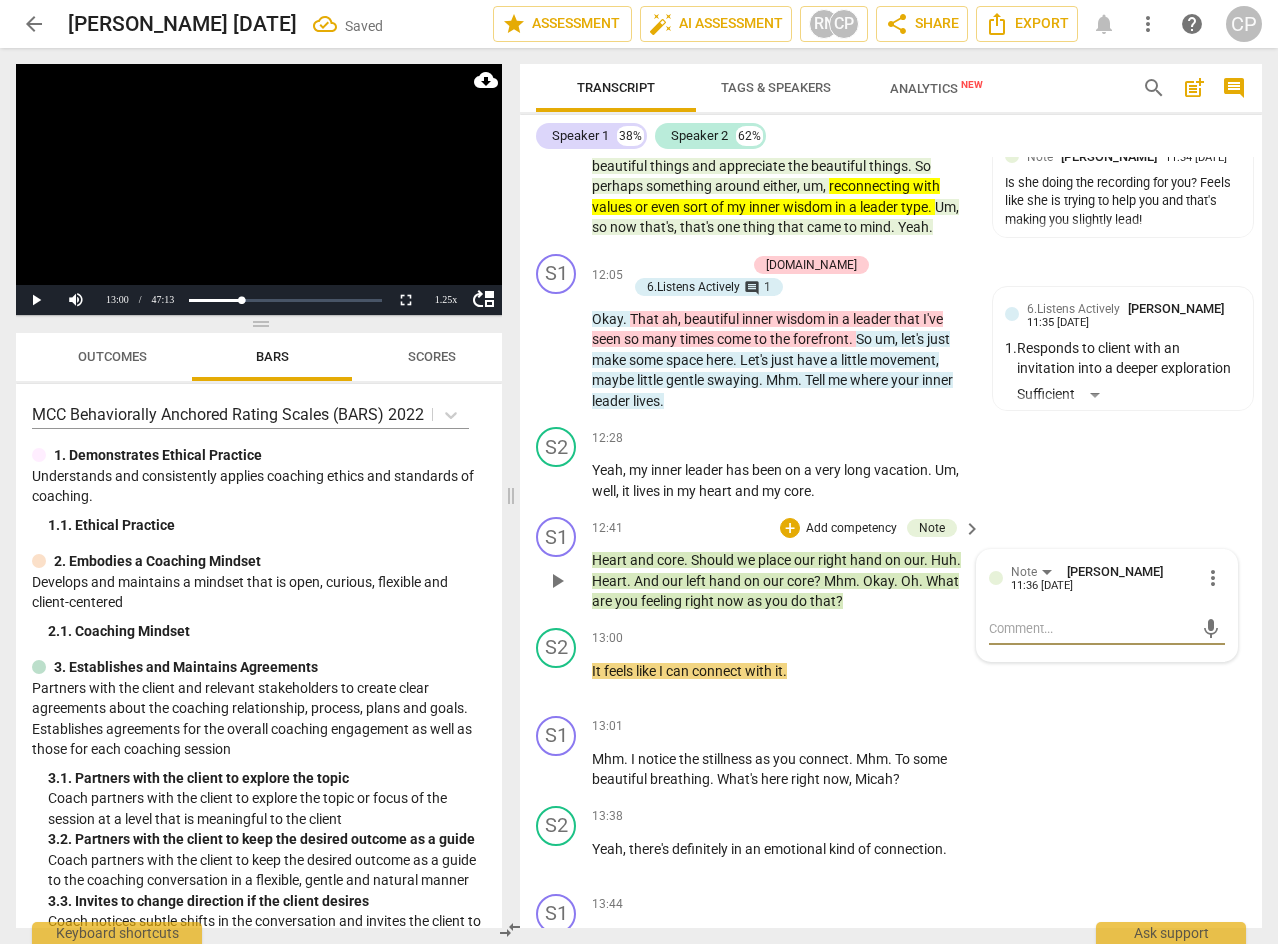 click at bounding box center (1091, 628) 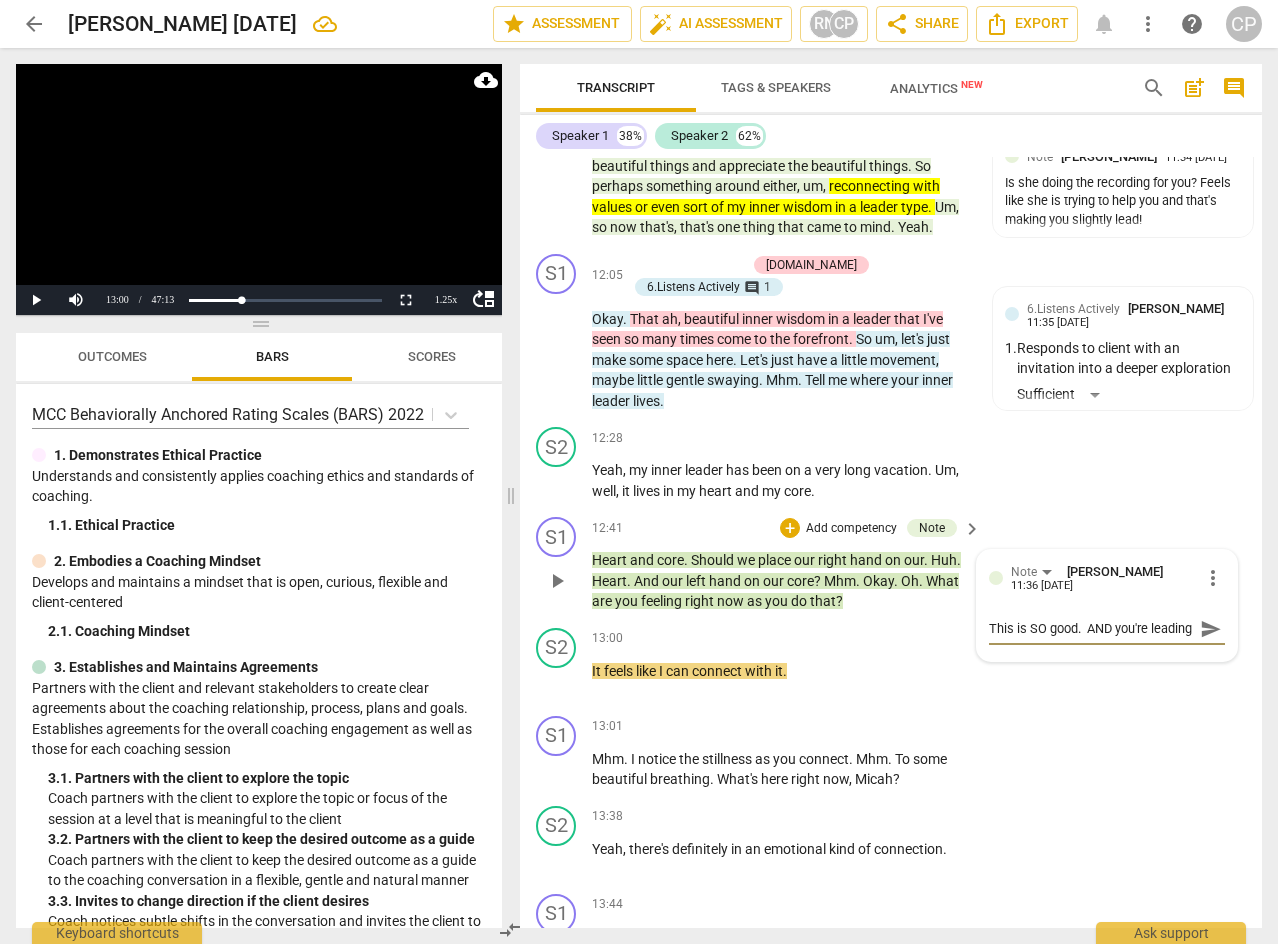 scroll, scrollTop: 18, scrollLeft: 0, axis: vertical 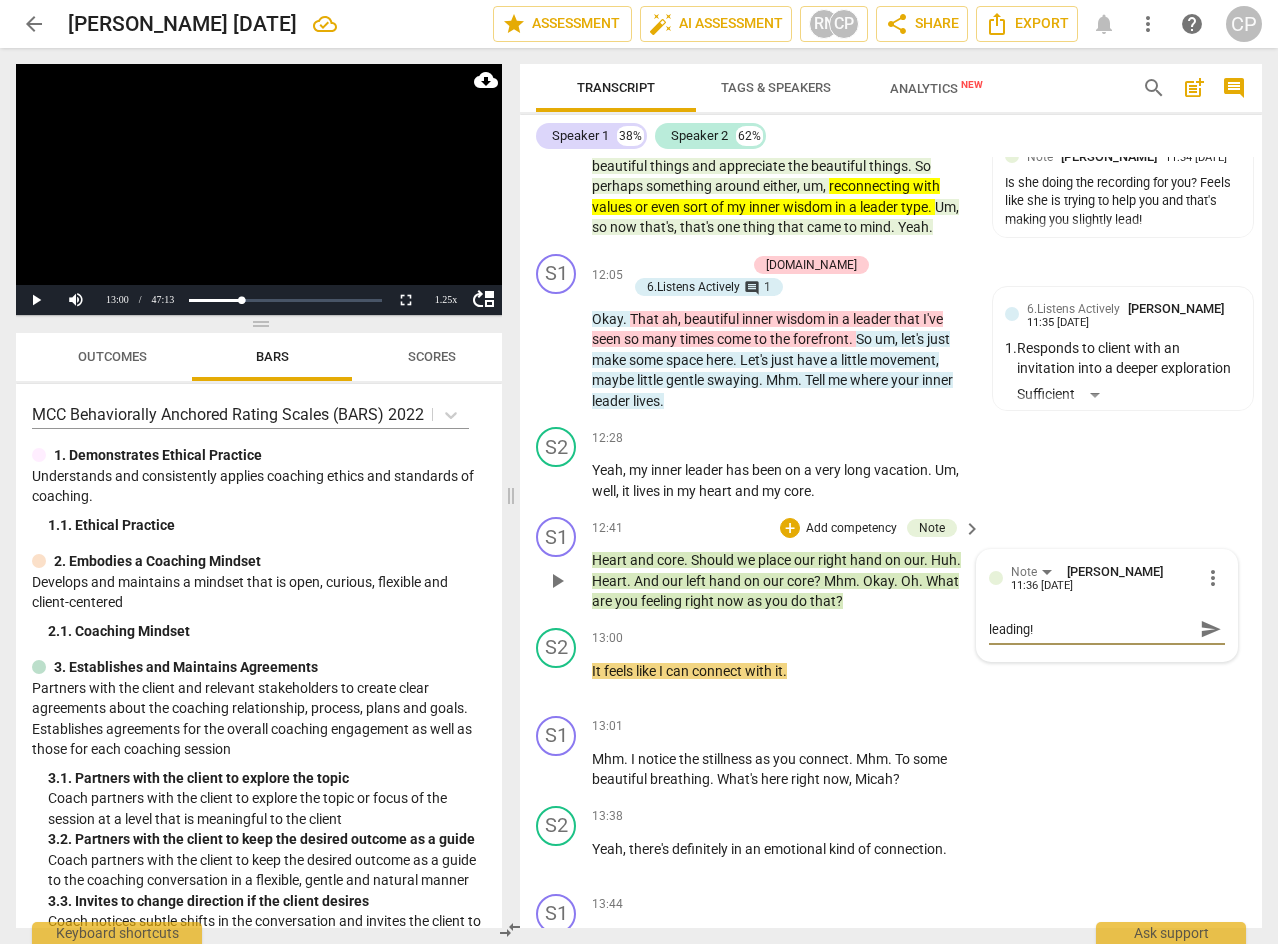 click on "send" at bounding box center [1211, 629] 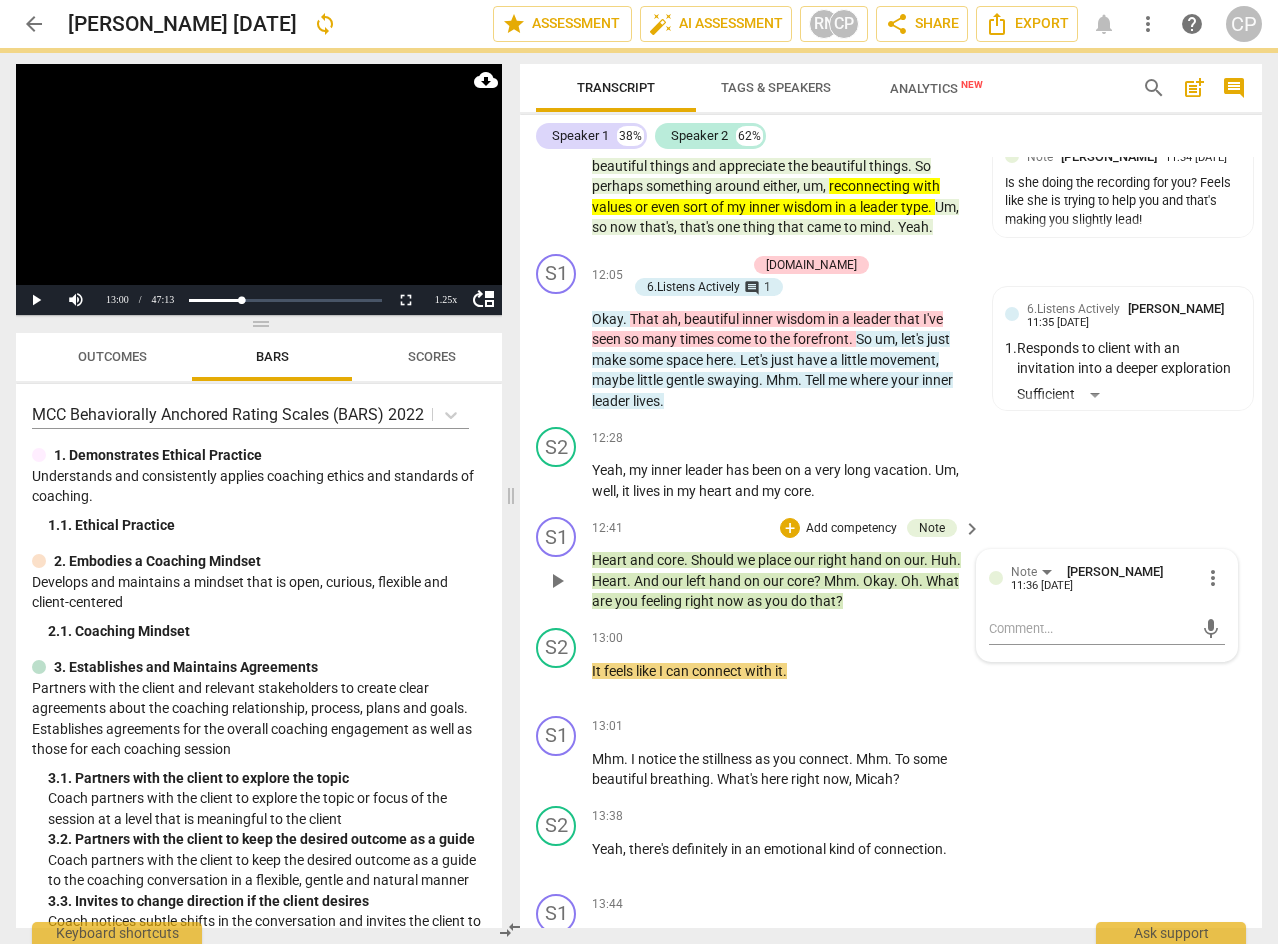 scroll, scrollTop: 0, scrollLeft: 0, axis: both 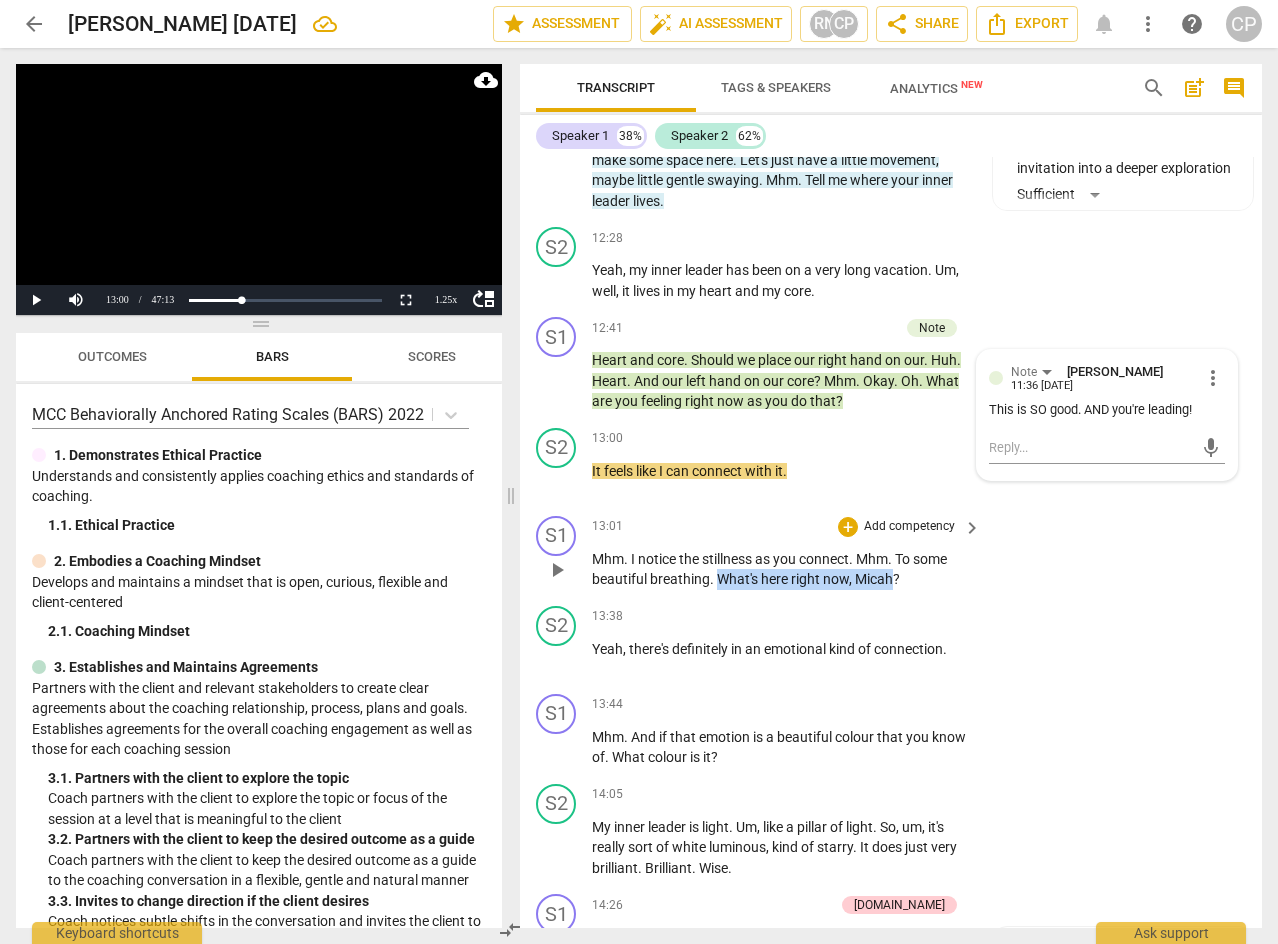 drag, startPoint x: 716, startPoint y: 619, endPoint x: 891, endPoint y: 621, distance: 175.01143 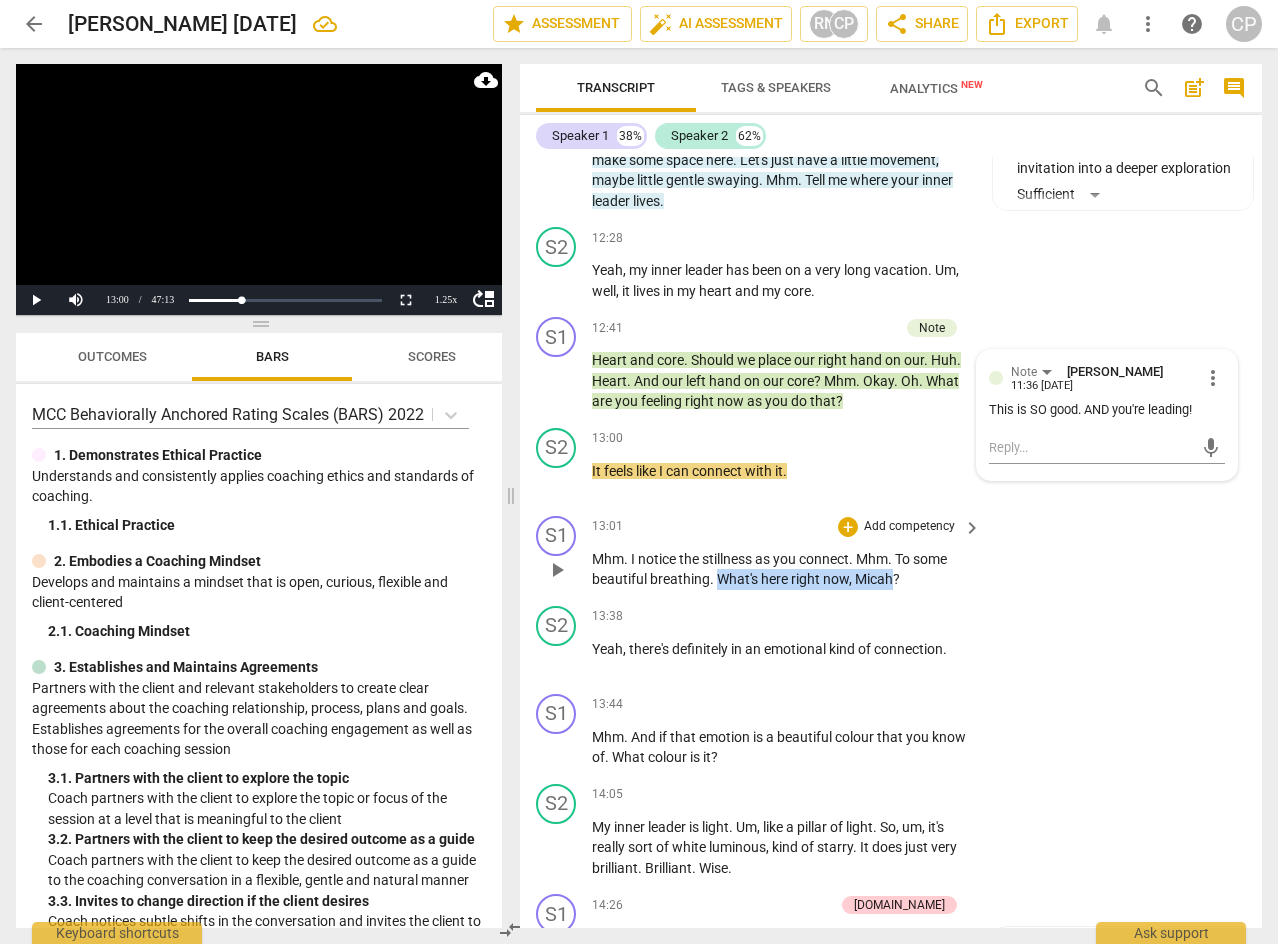 click on "Mhm .   I   notice   the   stillness   as   you   connect .   Mhm .   To   some   beautiful   breathing .   What's   here   right   now ,   [PERSON_NAME] ?" at bounding box center [781, 569] 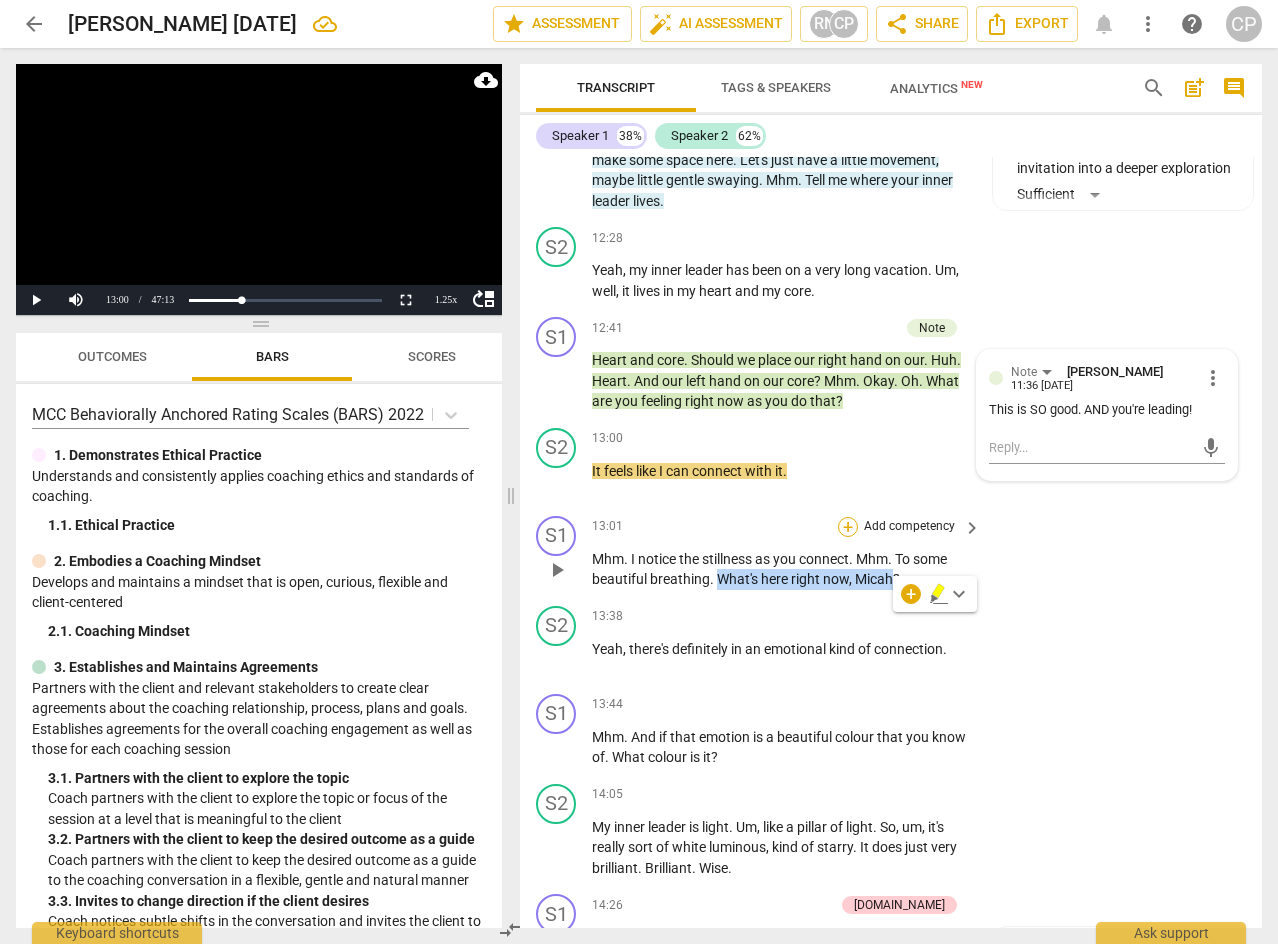 click on "+" at bounding box center (848, 527) 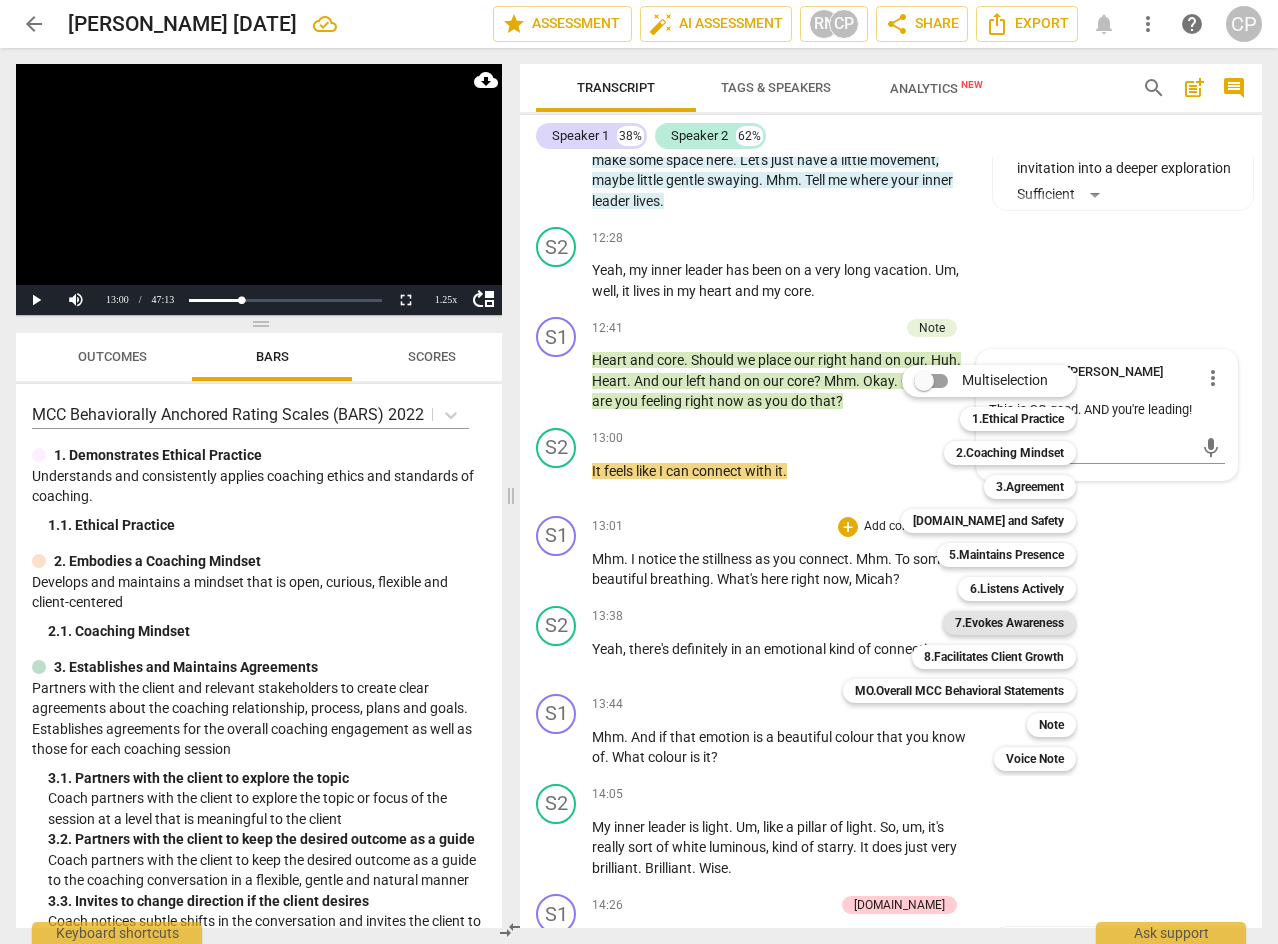 click on "7.Evokes Awareness" at bounding box center [1009, 623] 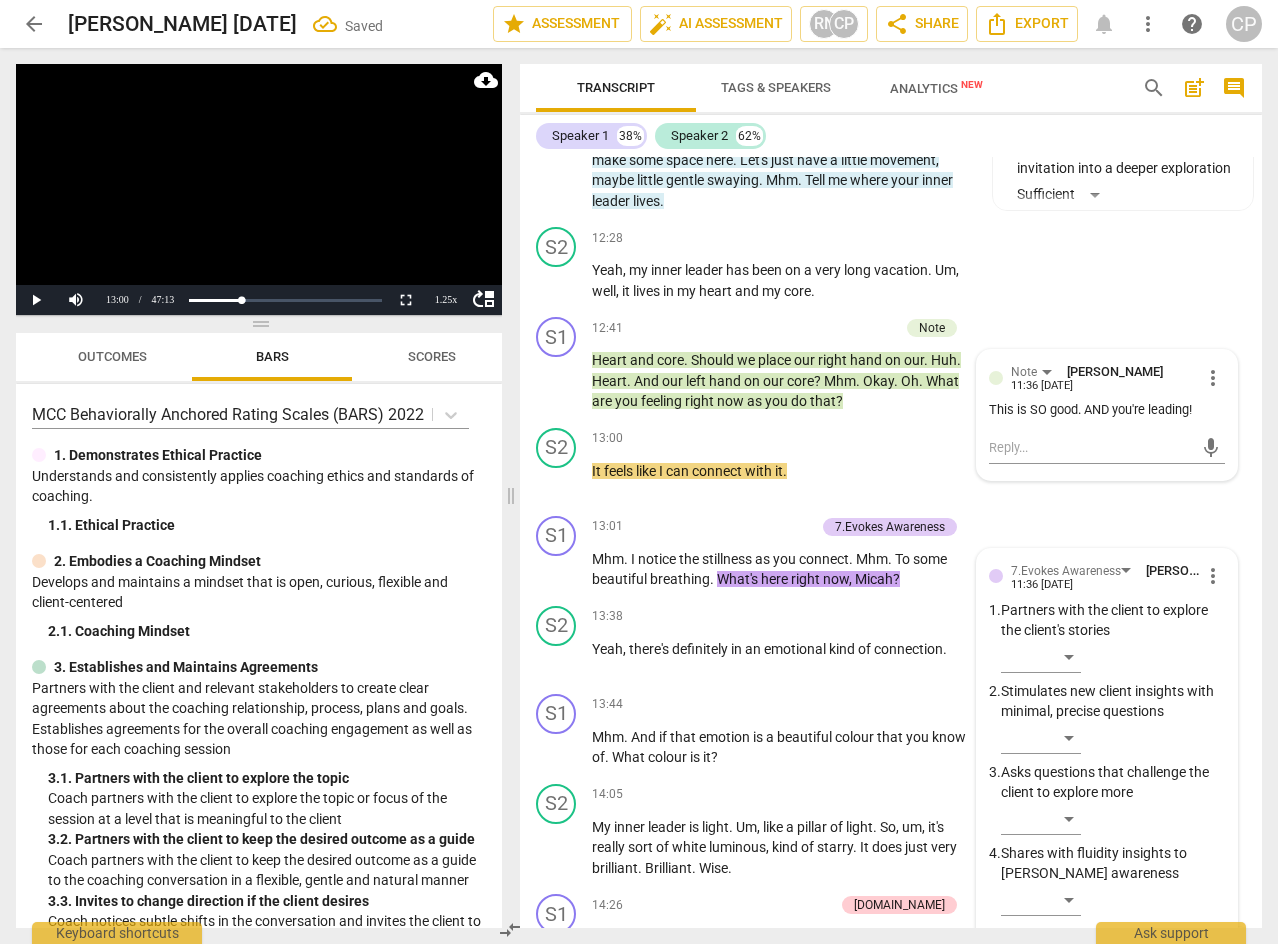 scroll, scrollTop: 5770, scrollLeft: 0, axis: vertical 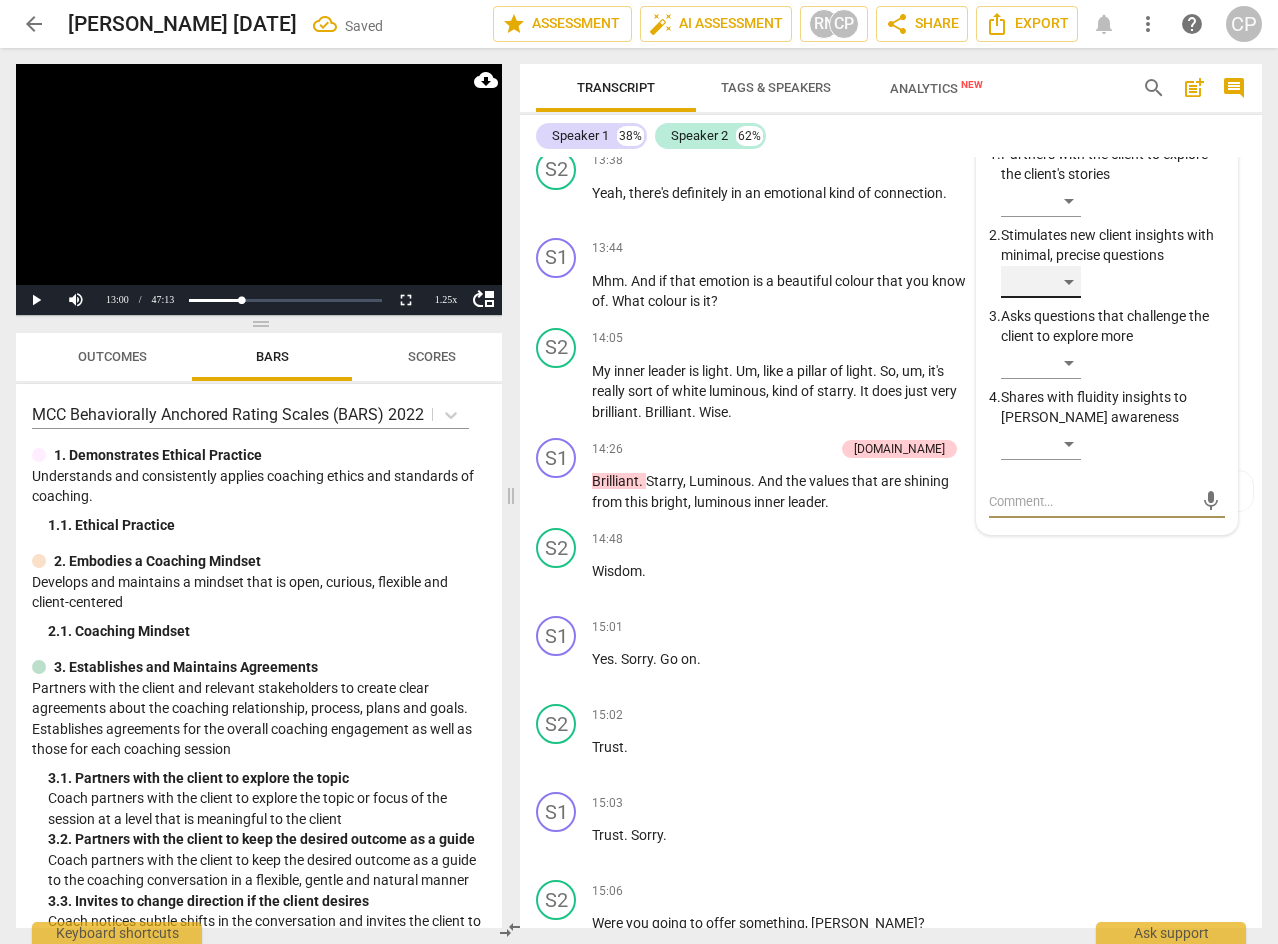 click on "​" at bounding box center [1041, 282] 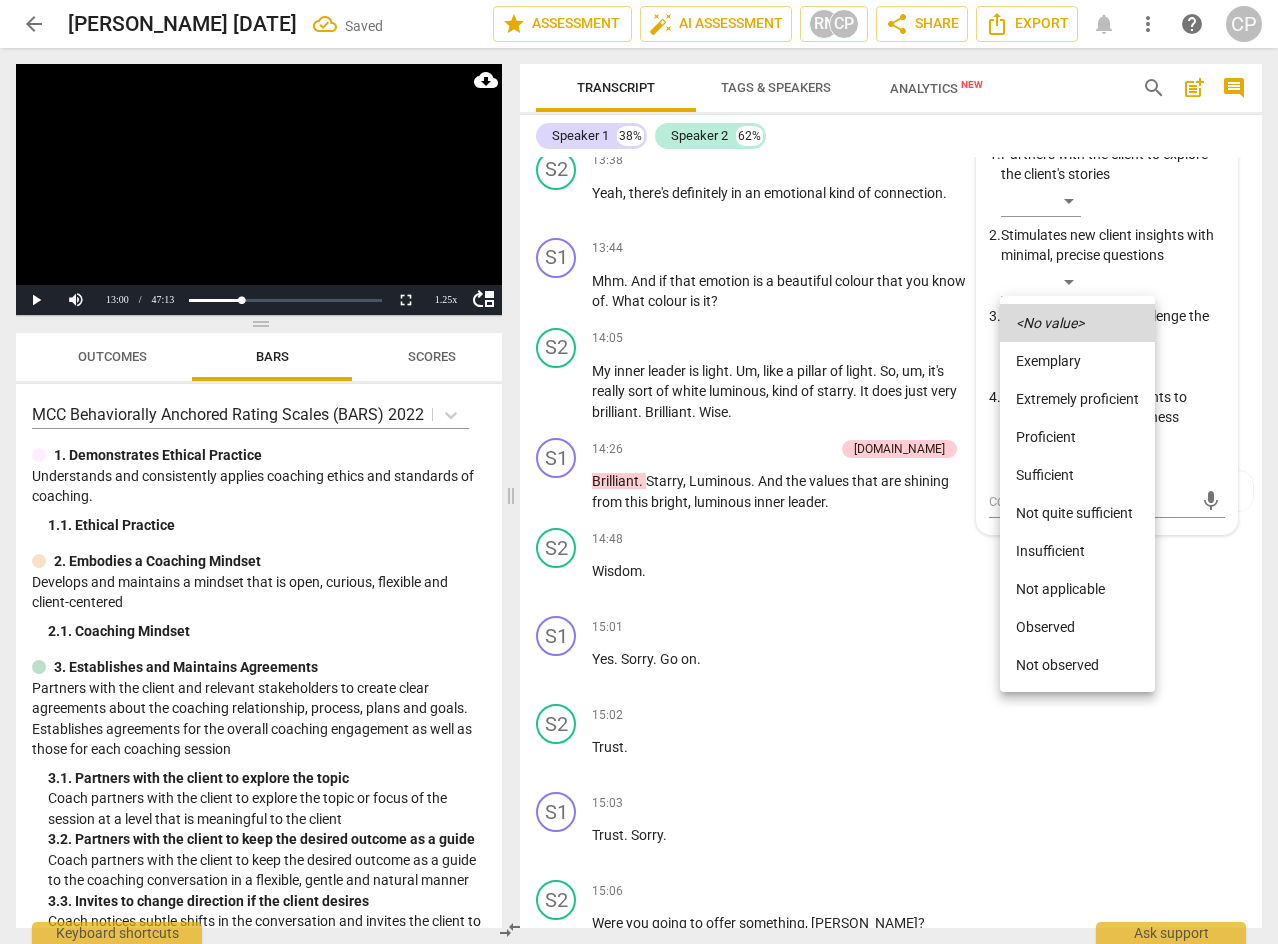 click on "Sufficient" at bounding box center (1077, 475) 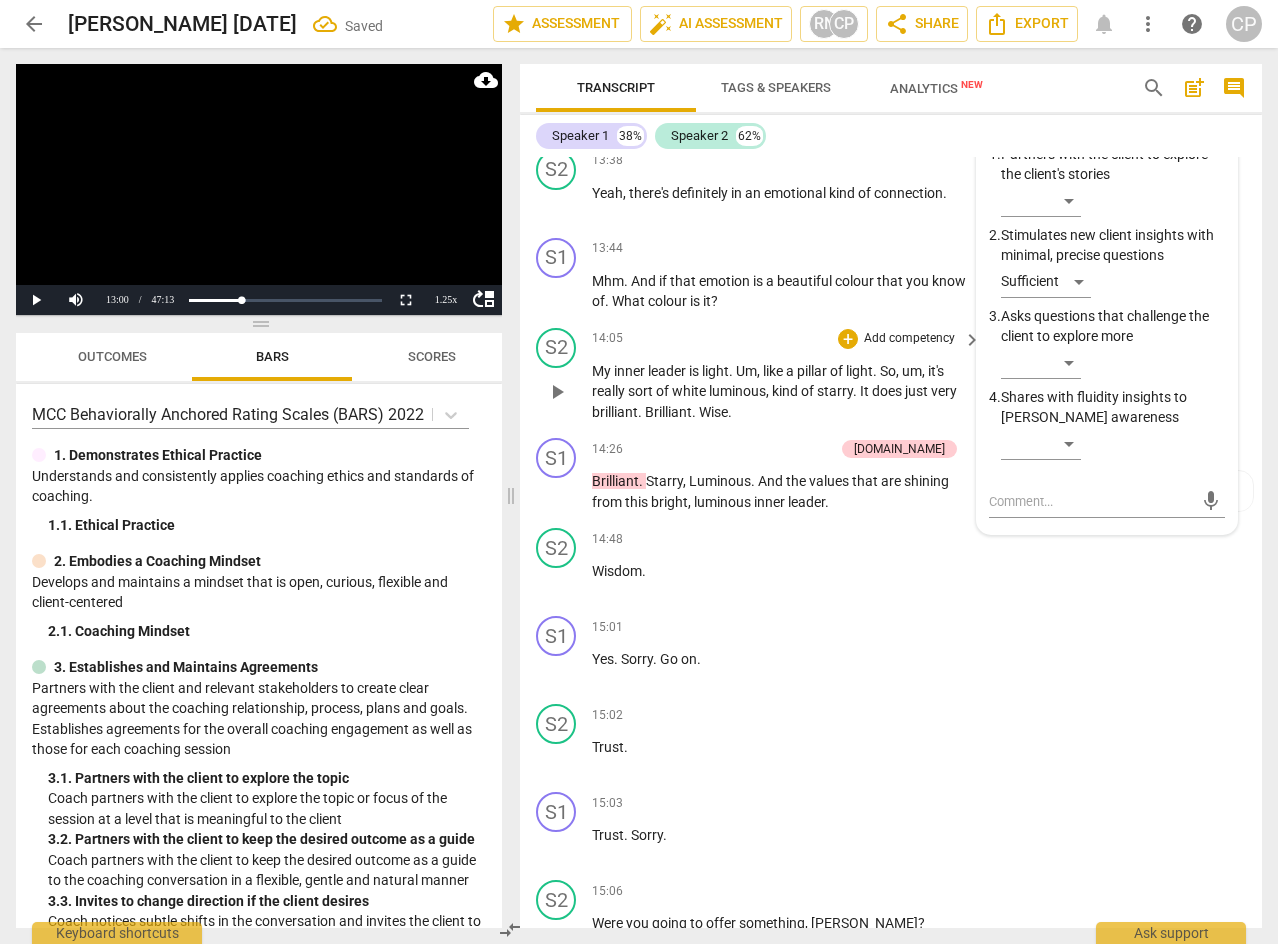 click on "S2 play_arrow pause 14:05 + Add competency keyboard_arrow_right My   inner   leader   is   light .   Um ,   like   a   pillar   of   light .   So ,   um ,   it's   really   sort   of   white   luminous ,   kind   of   starry .   It   does   just   very   brilliant .   Brilliant .   Wise ." at bounding box center (891, 375) 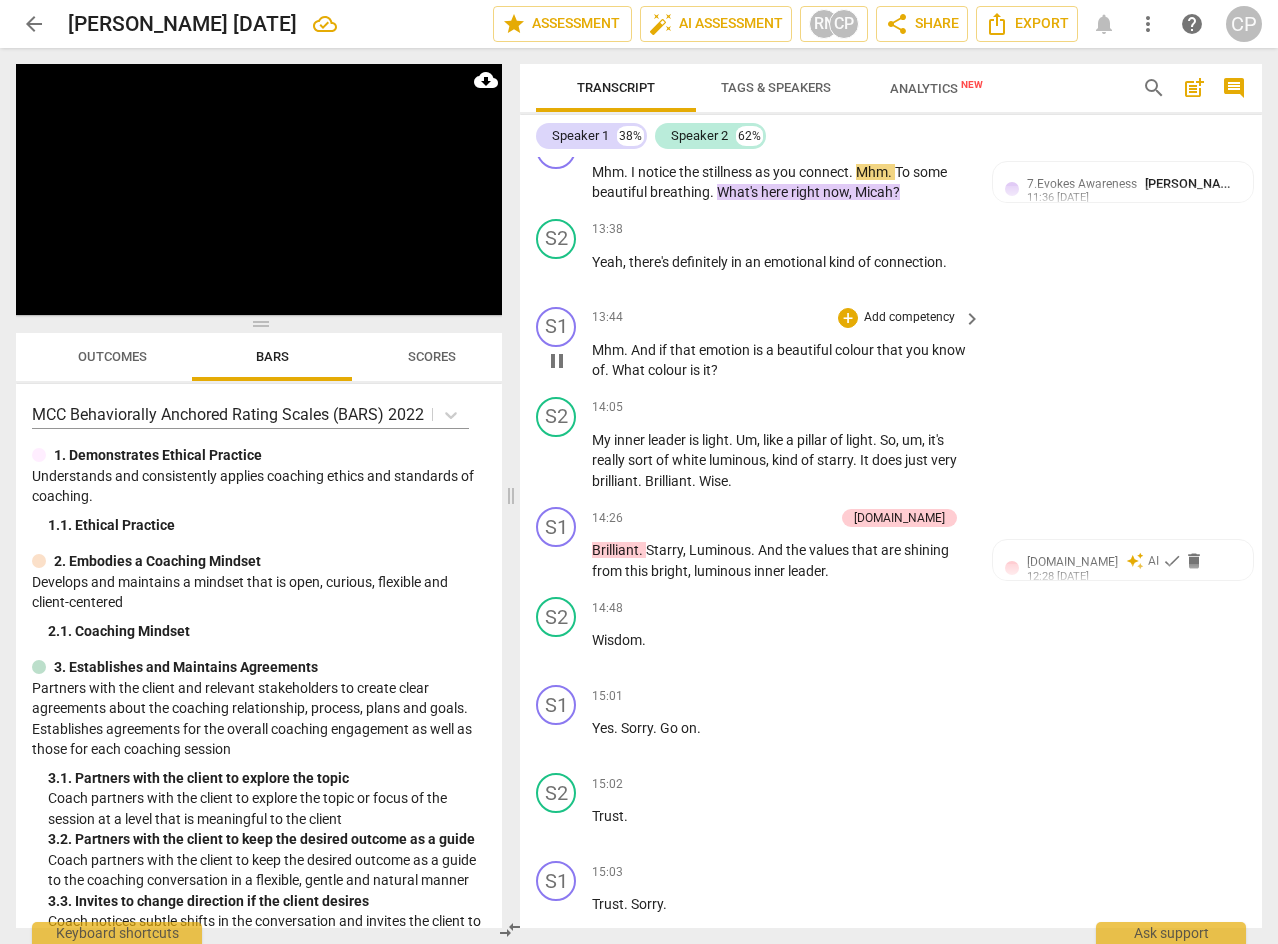 scroll, scrollTop: 5570, scrollLeft: 0, axis: vertical 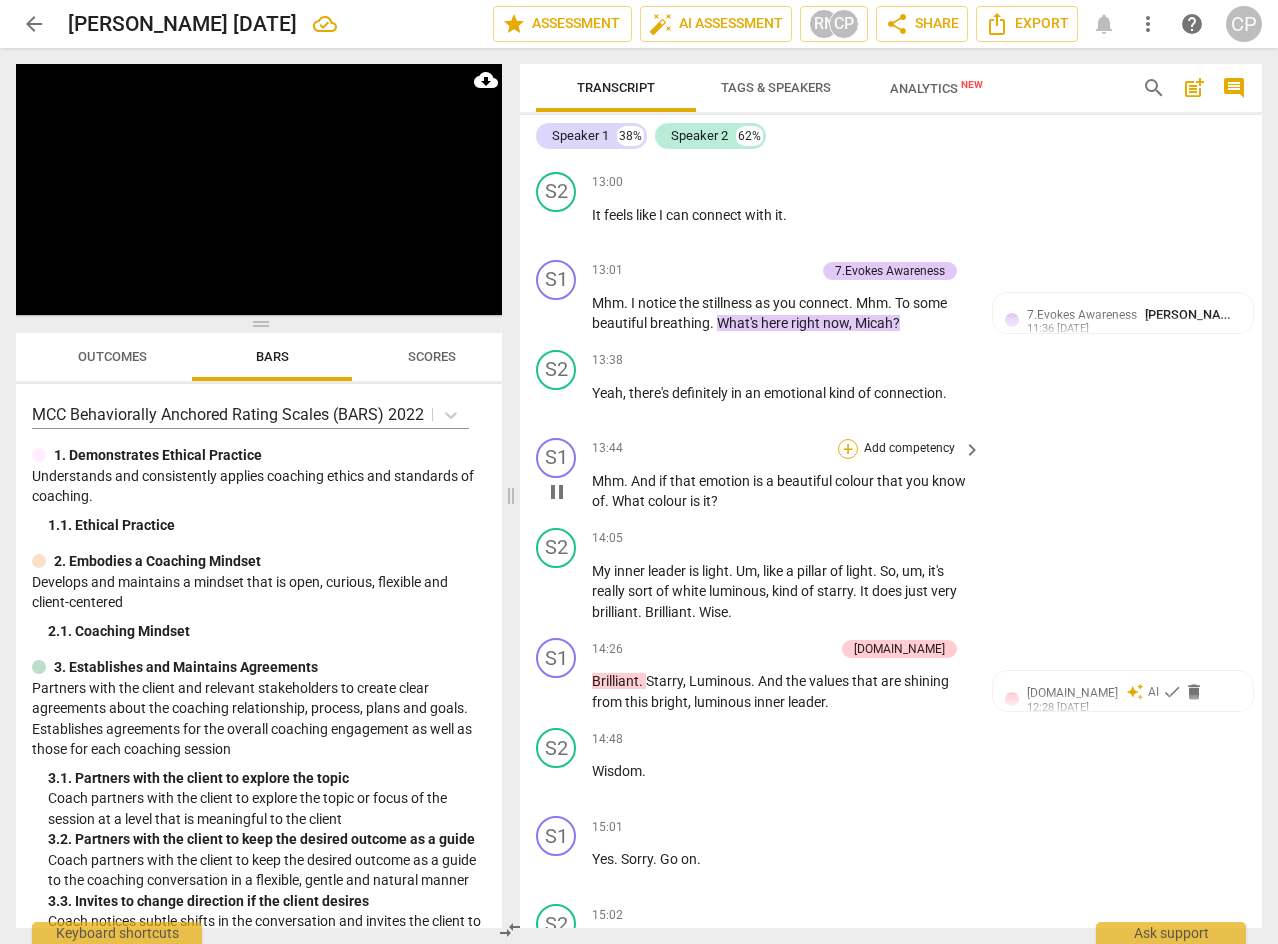 click on "+" at bounding box center [848, 449] 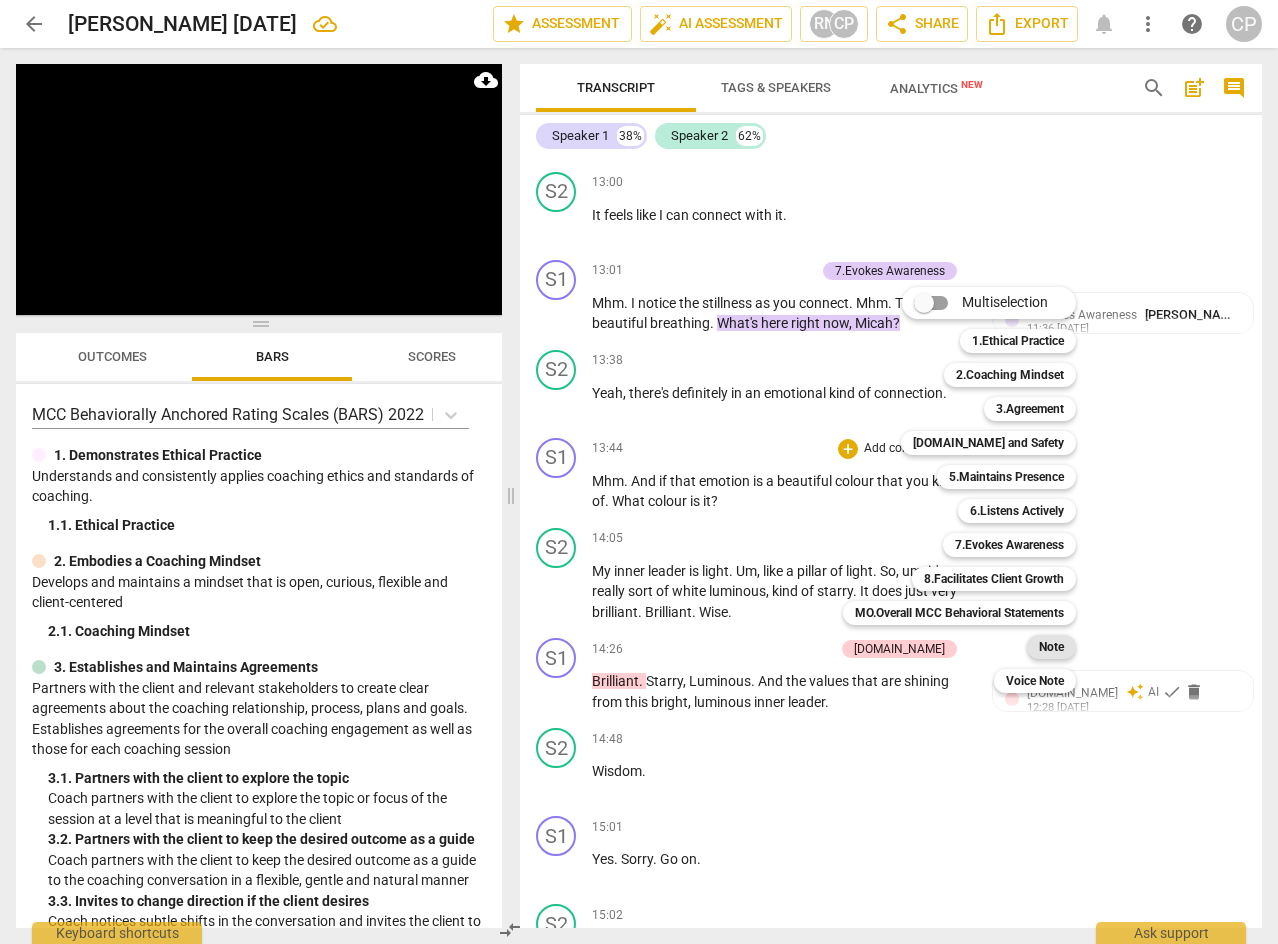 click on "Note" at bounding box center [1051, 647] 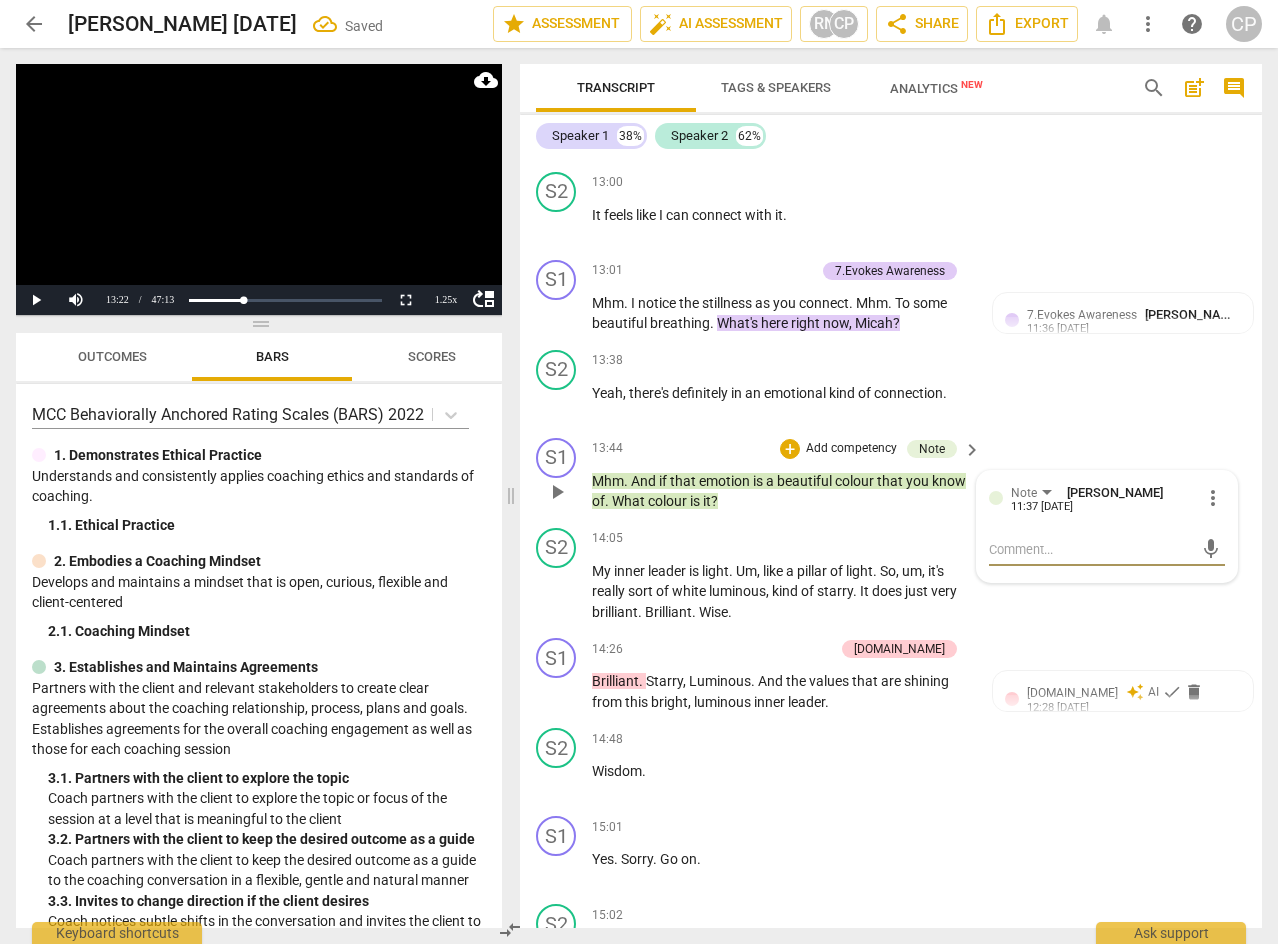 click at bounding box center (1091, 549) 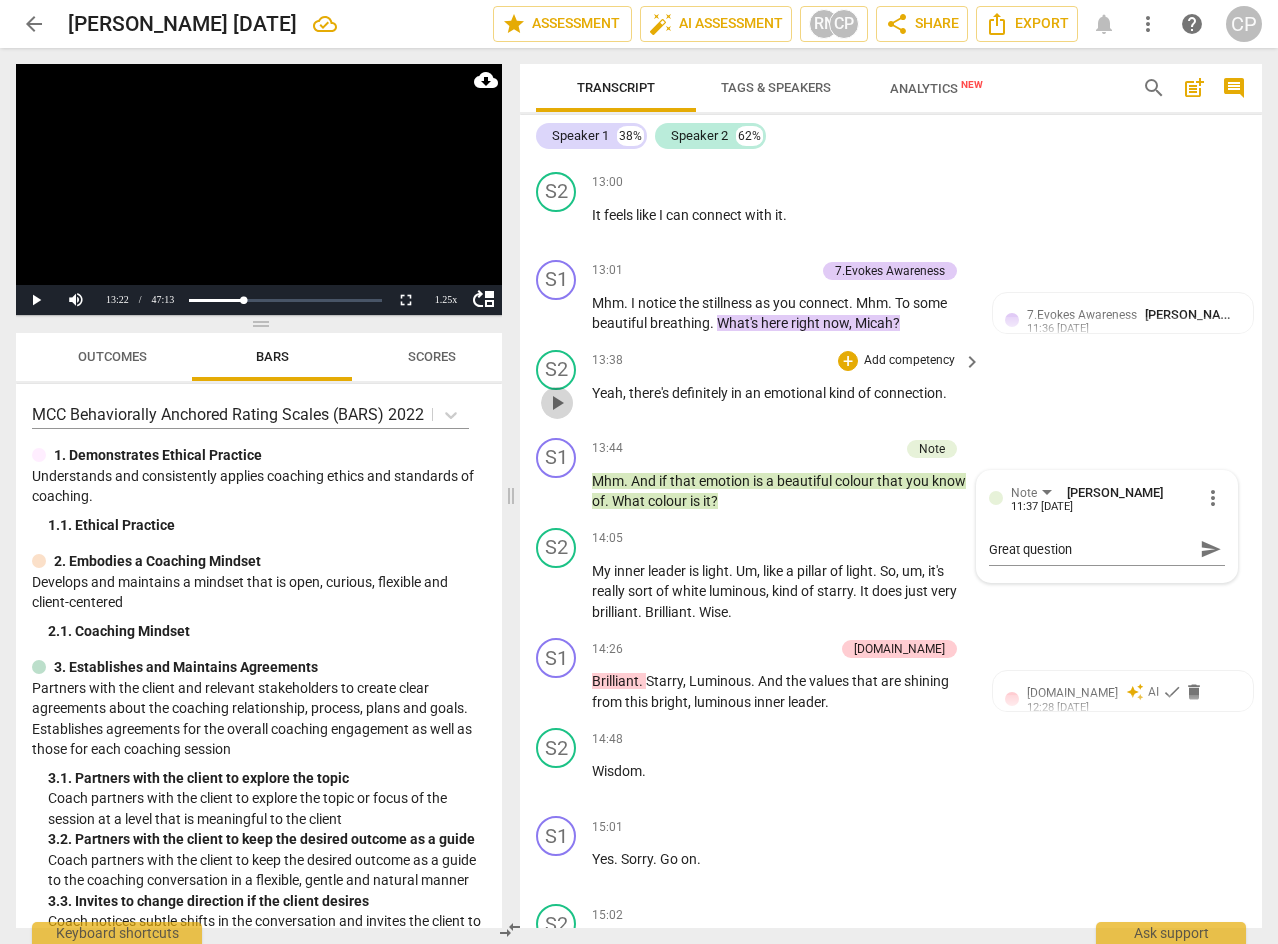 click on "play_arrow" at bounding box center [557, 403] 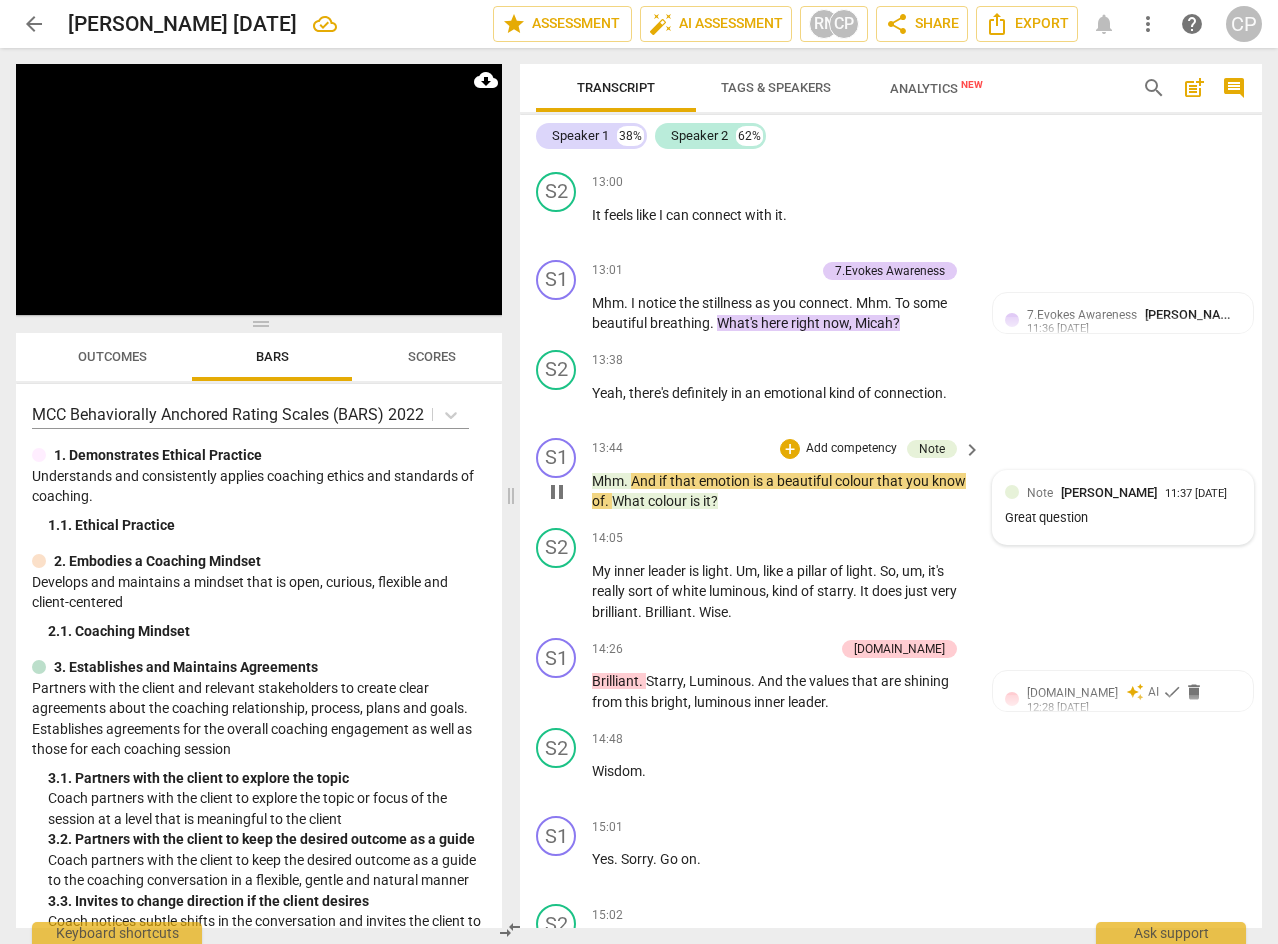 click on "Great question" at bounding box center (1123, 518) 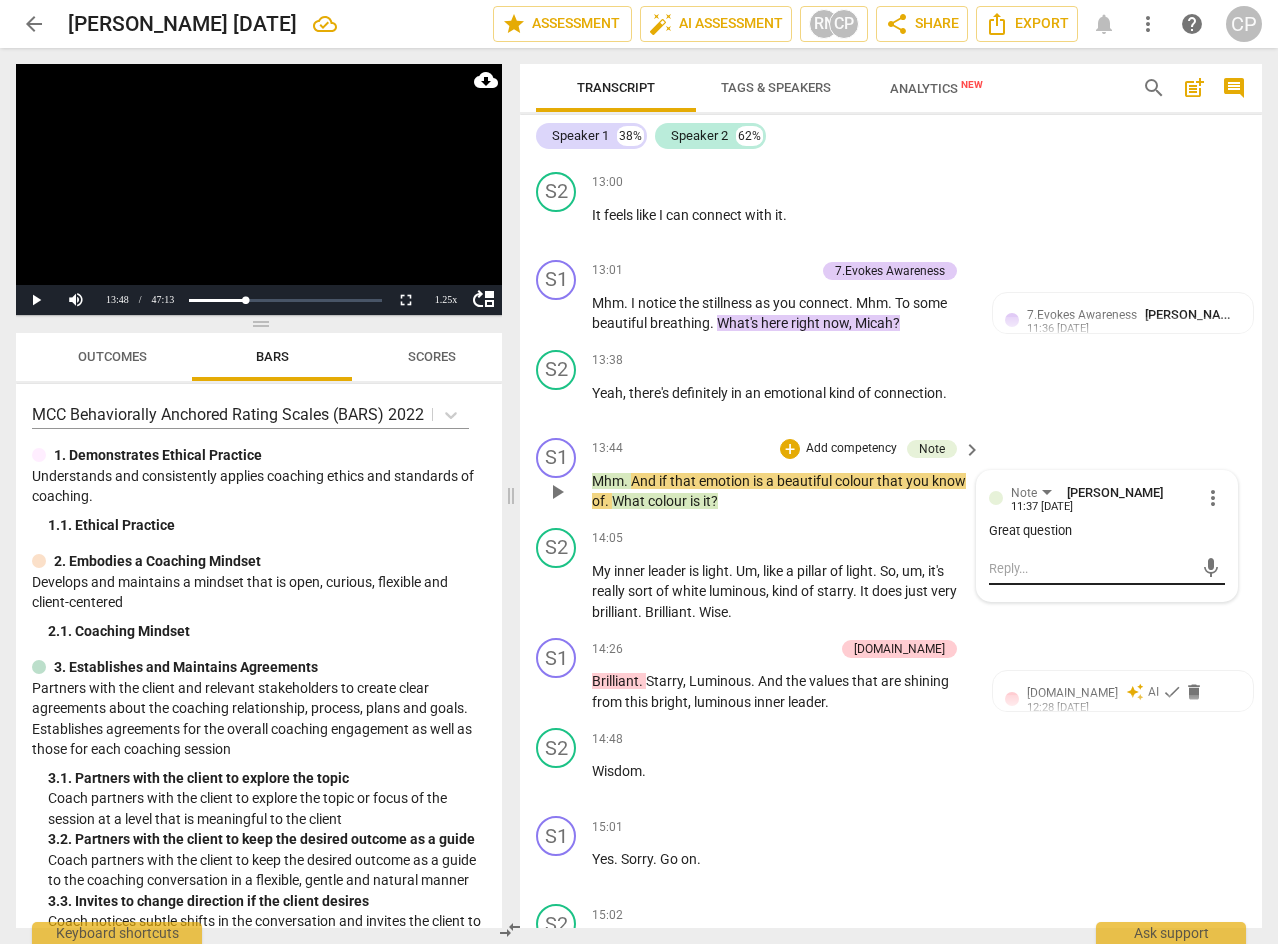 click at bounding box center [1091, 568] 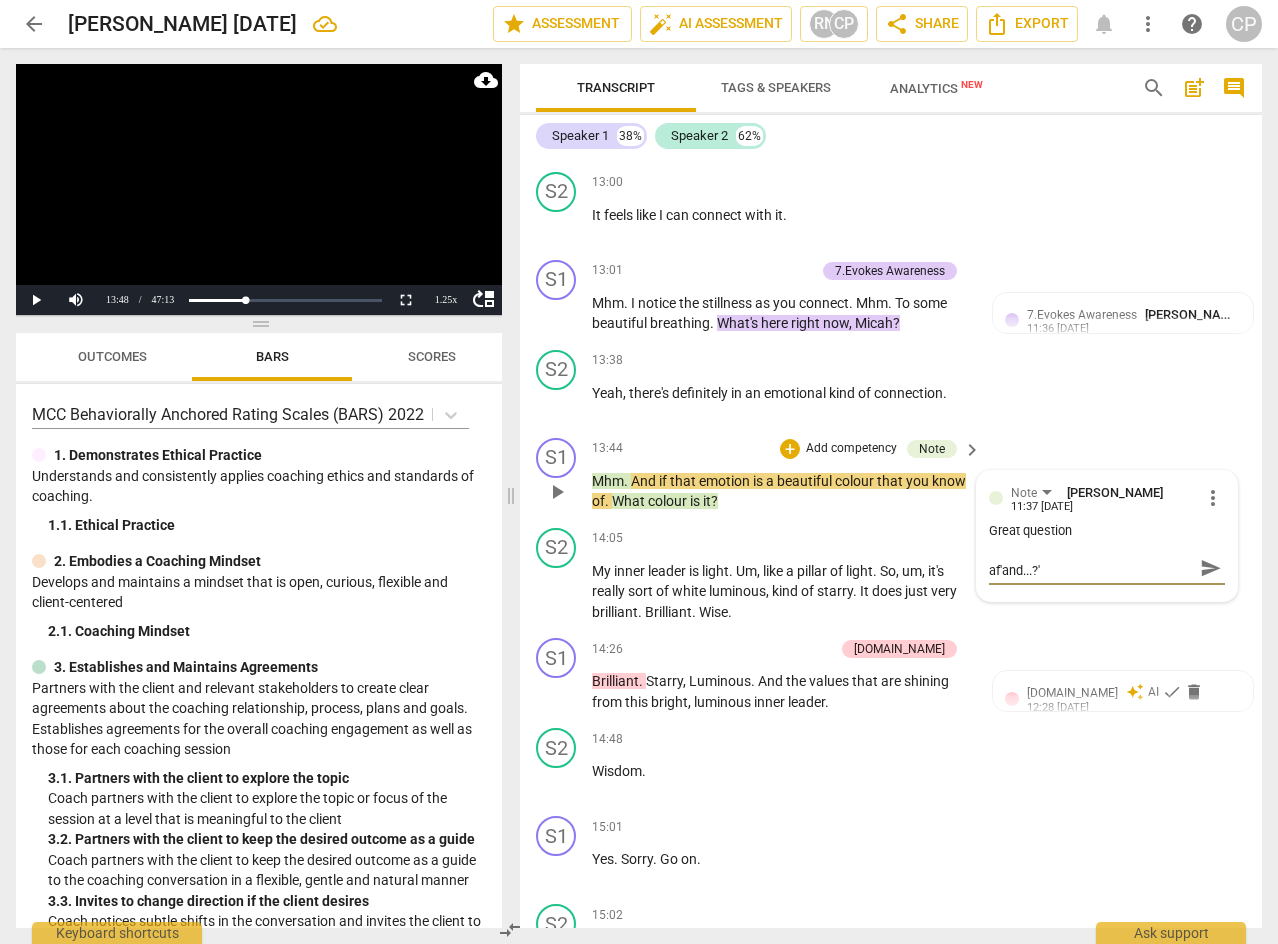 scroll, scrollTop: 0, scrollLeft: 0, axis: both 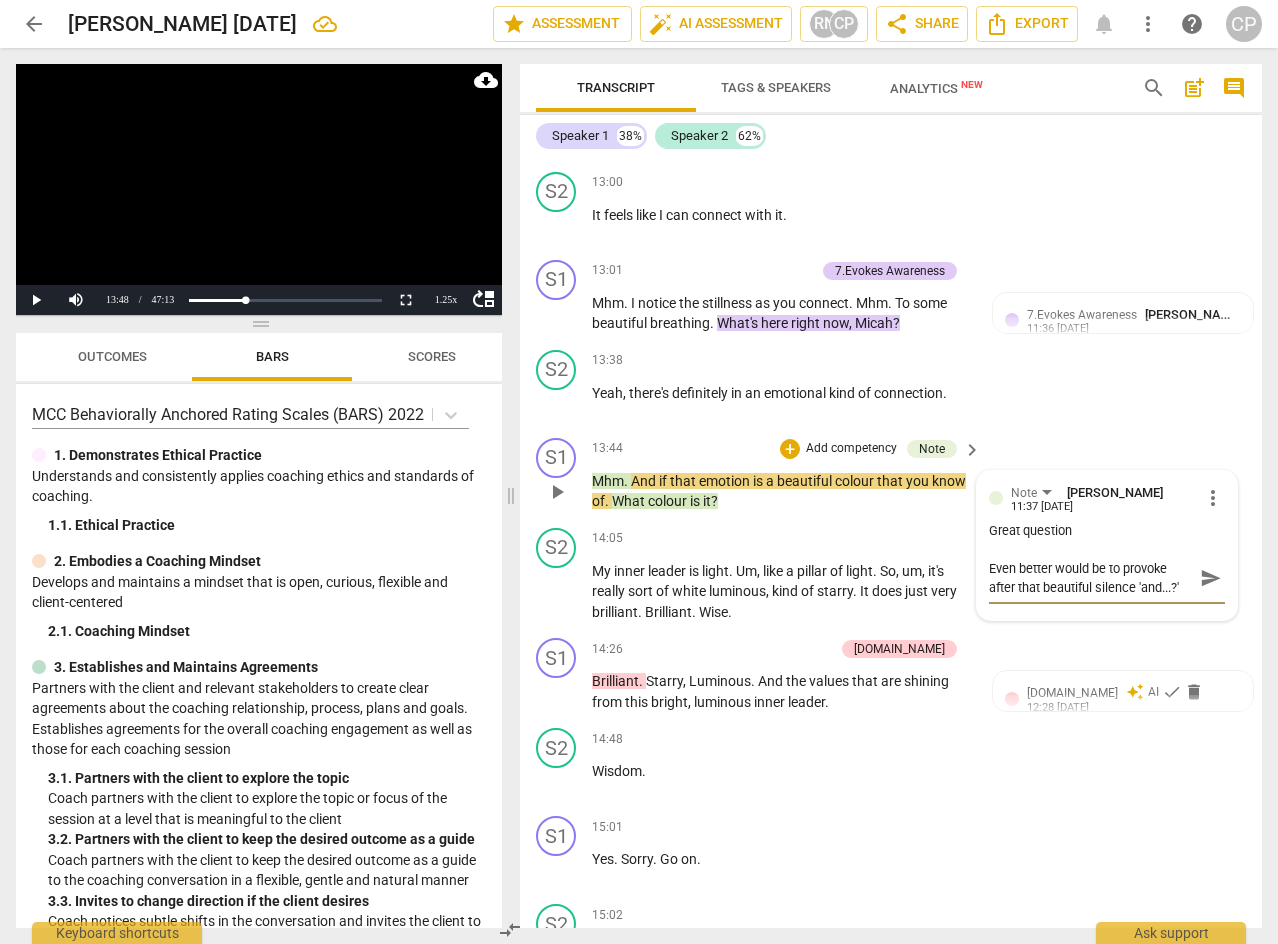 drag, startPoint x: 1202, startPoint y: 620, endPoint x: 1143, endPoint y: 595, distance: 64.07808 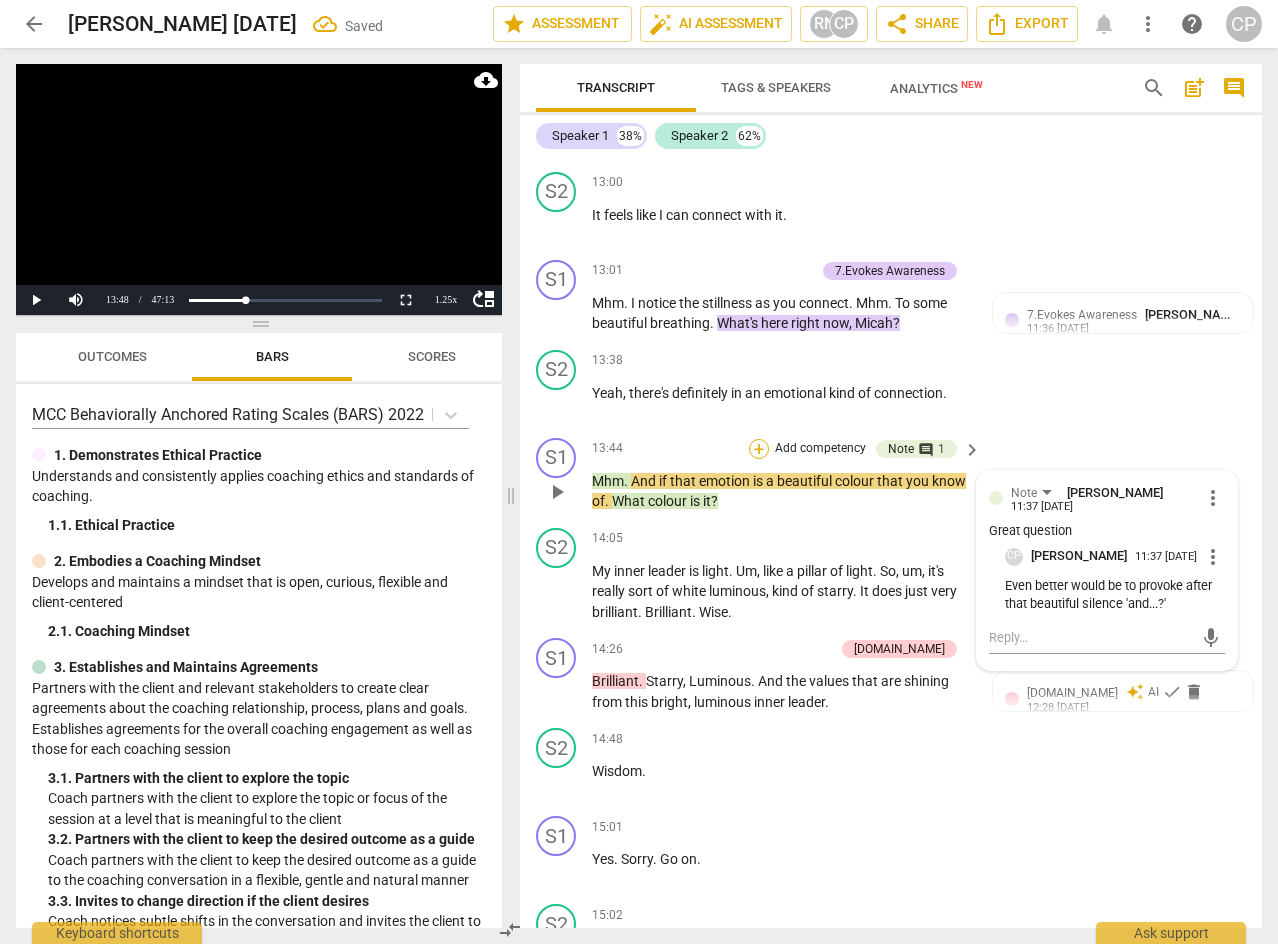 click on "+" at bounding box center [759, 449] 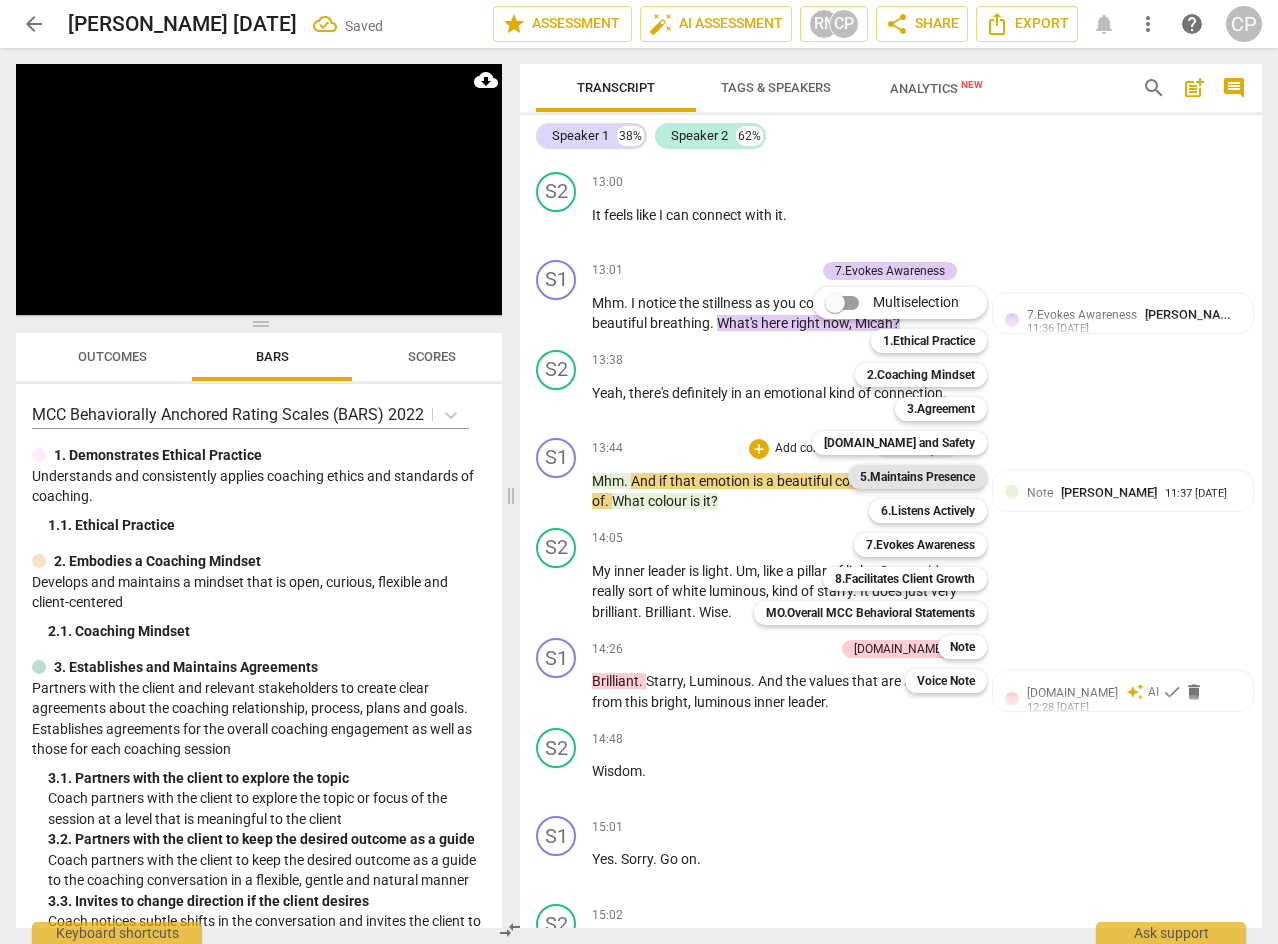 click on "5.Maintains Presence" at bounding box center [917, 477] 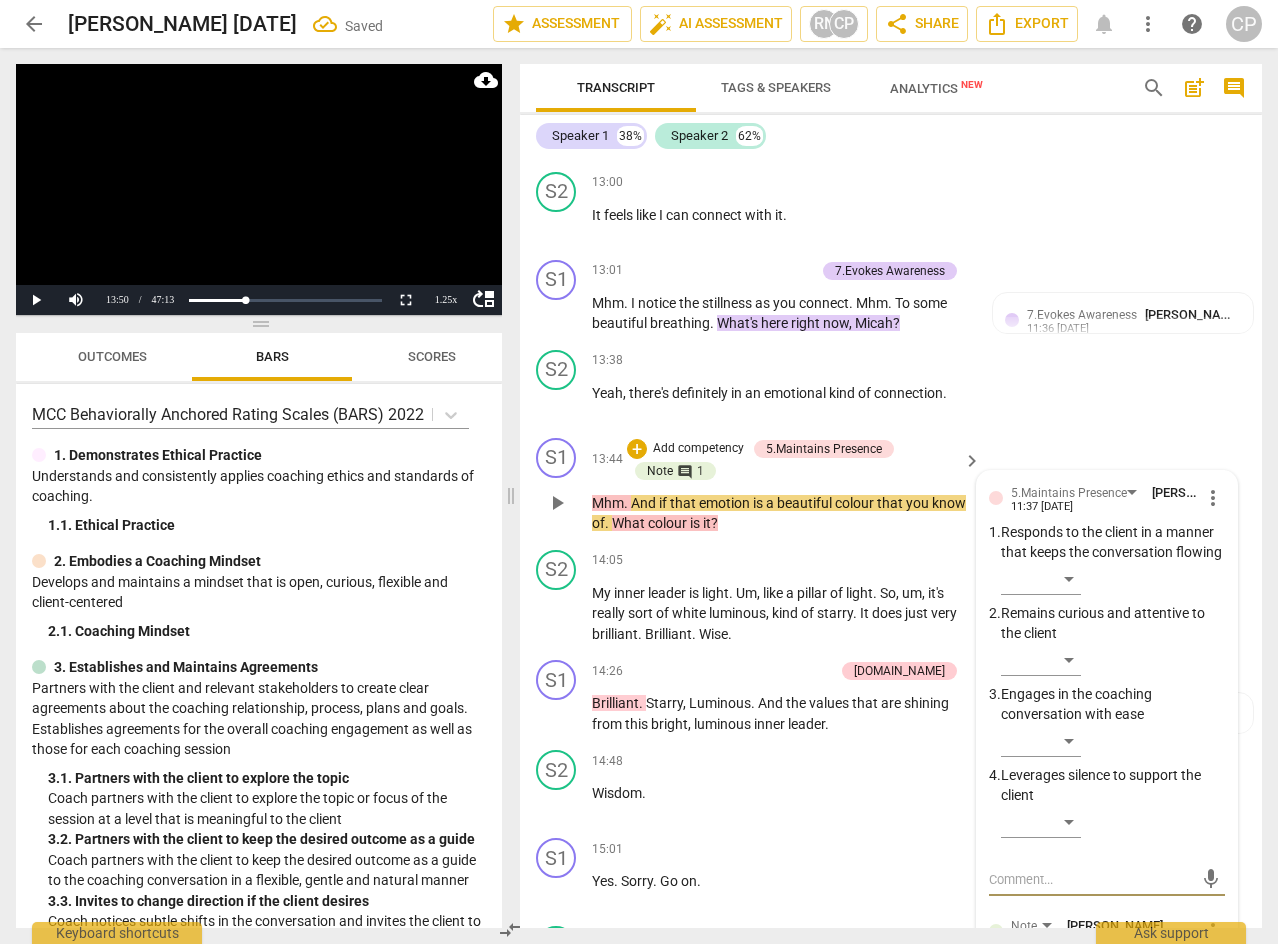 scroll, scrollTop: 5969, scrollLeft: 0, axis: vertical 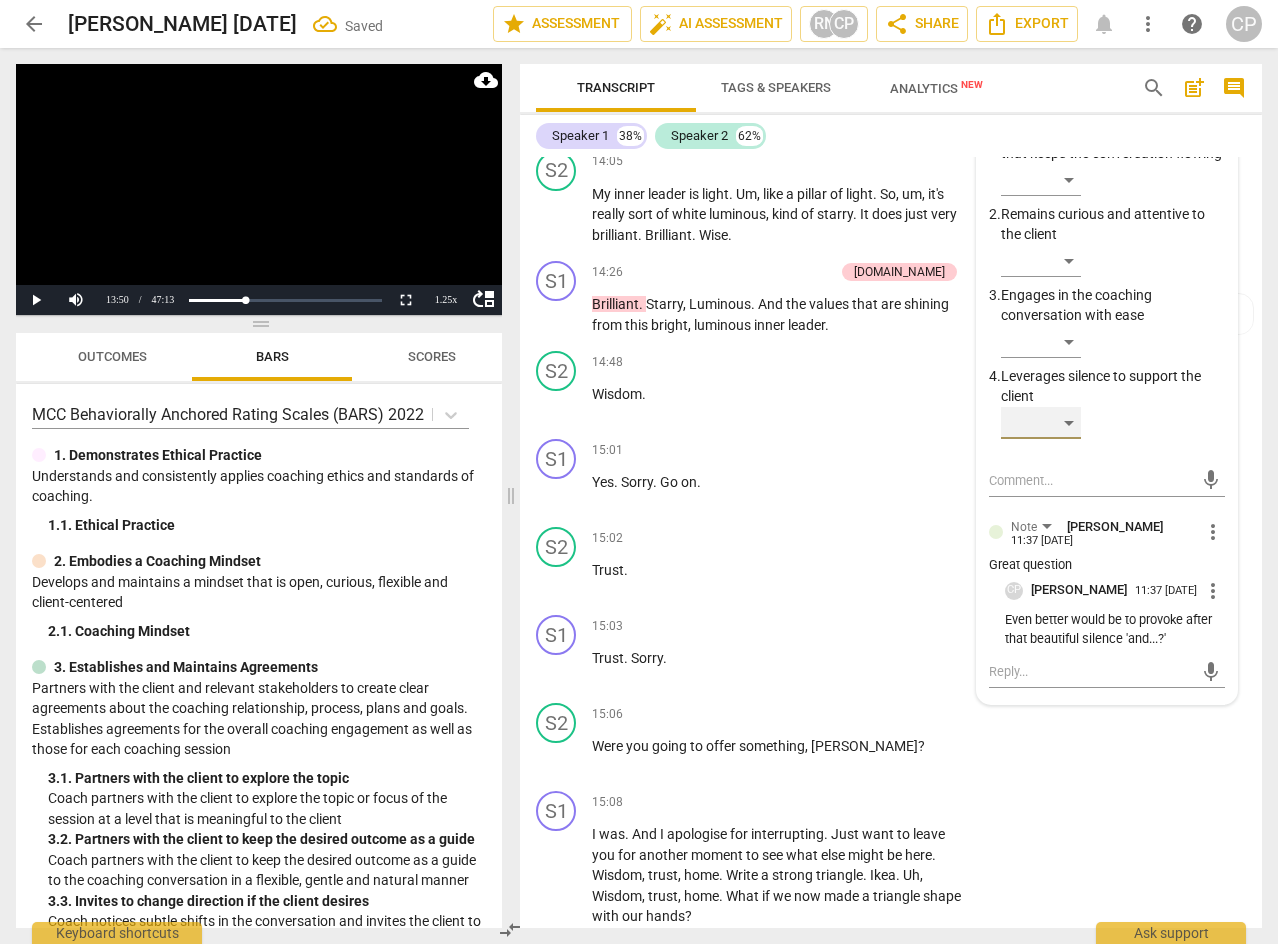 click on "​" at bounding box center (1041, 423) 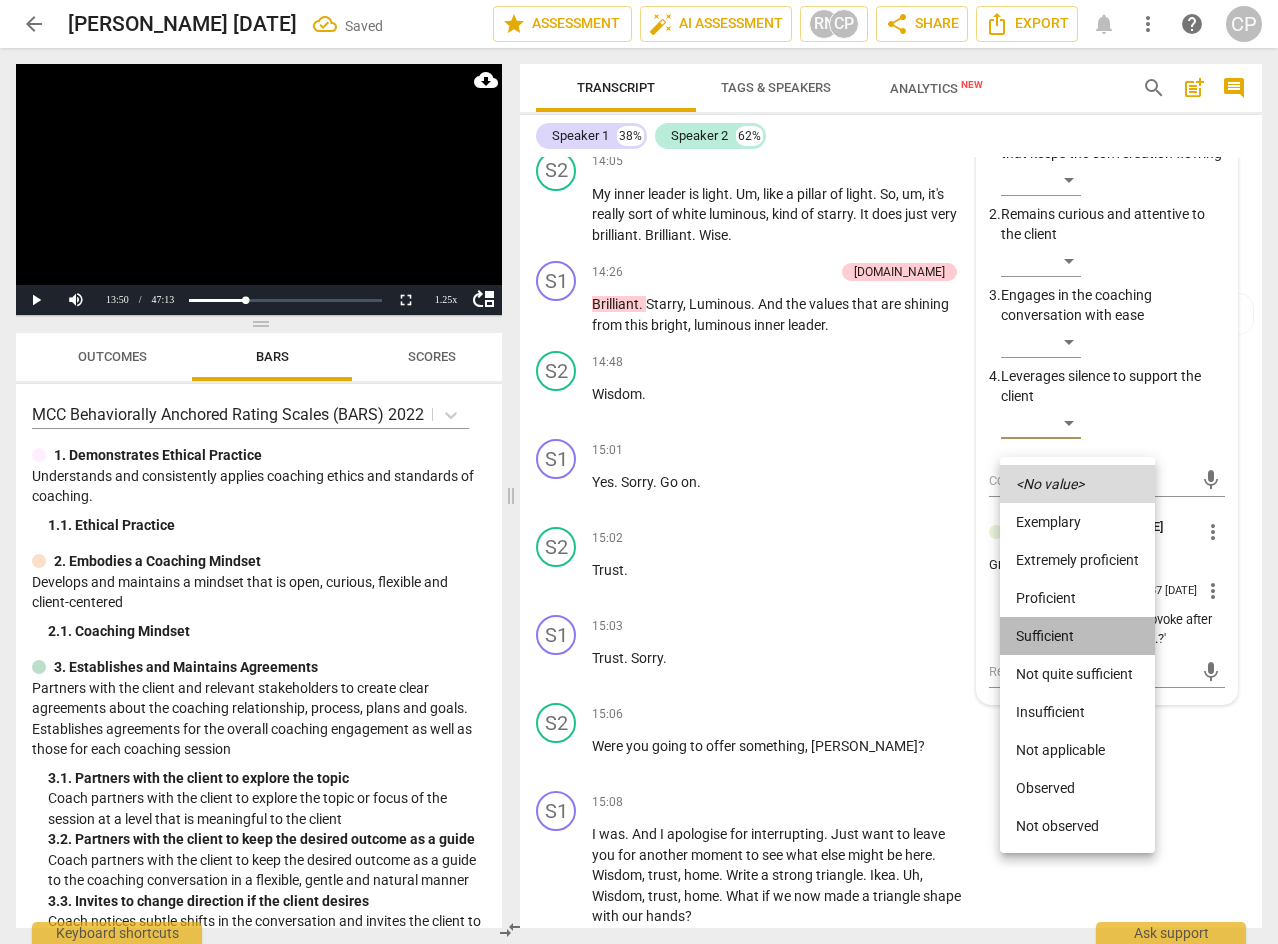 click on "Sufficient" at bounding box center [1077, 636] 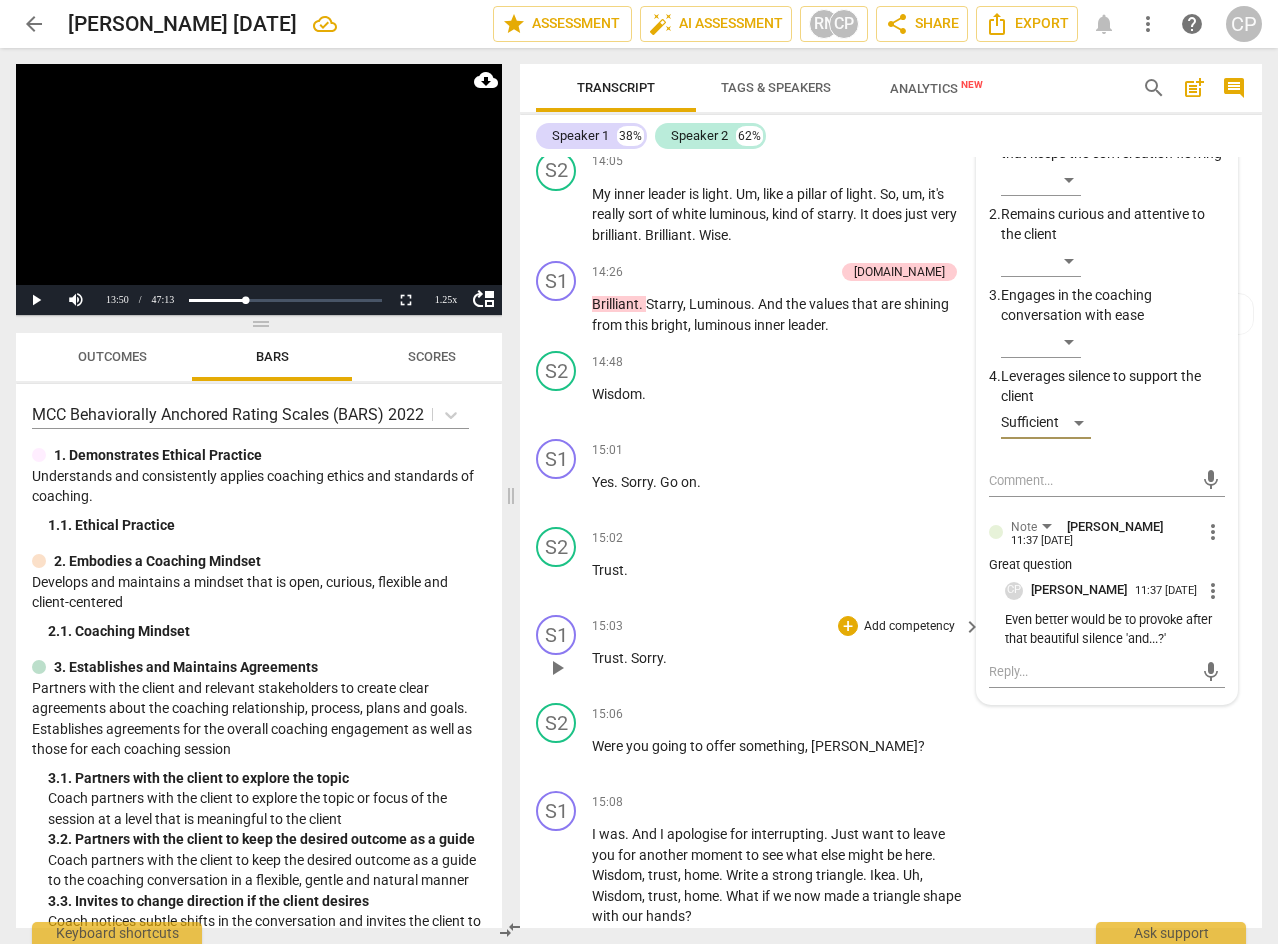 click on "+ Add competency keyboard_arrow_right" at bounding box center [908, 626] 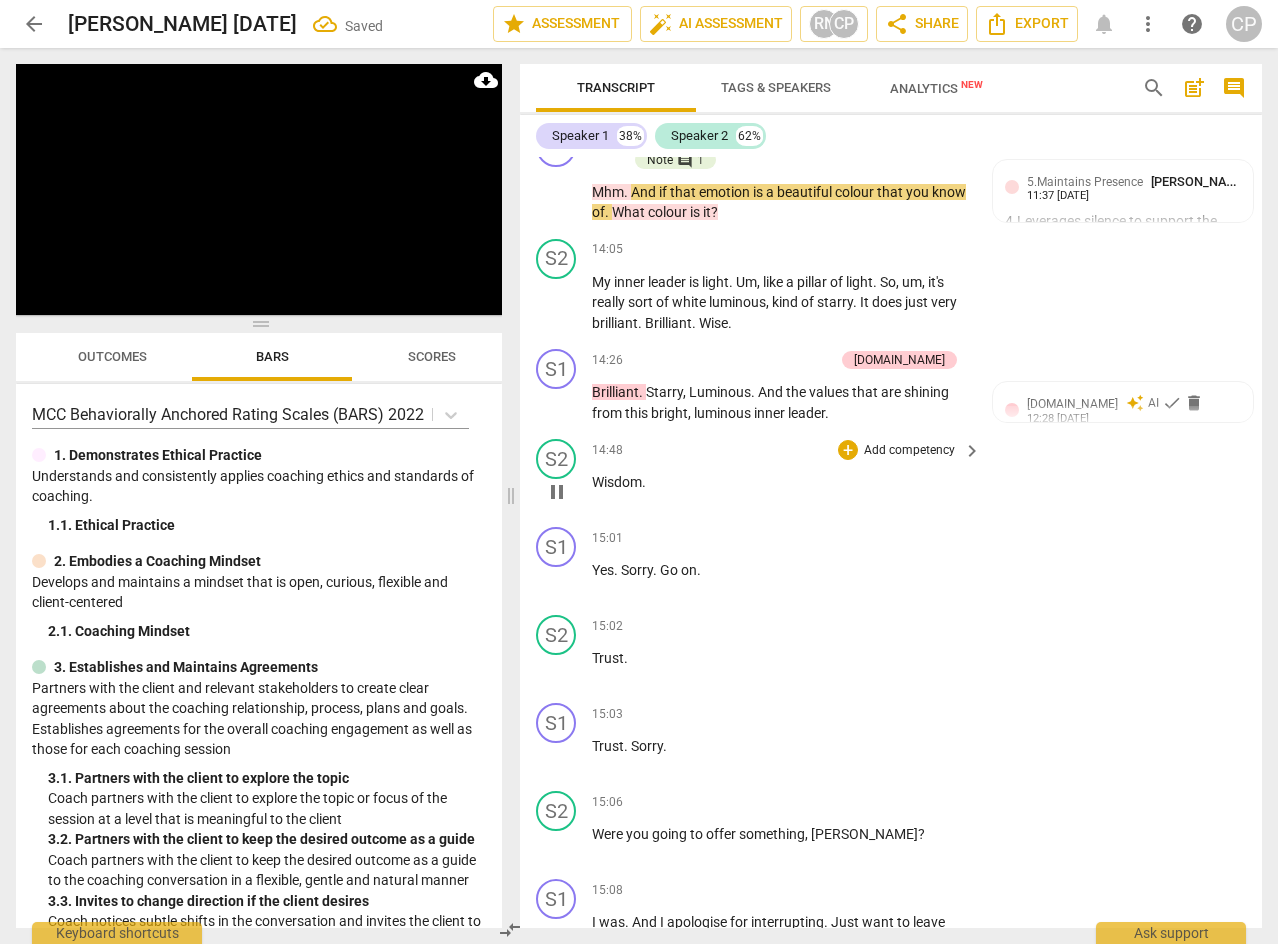 scroll, scrollTop: 5769, scrollLeft: 0, axis: vertical 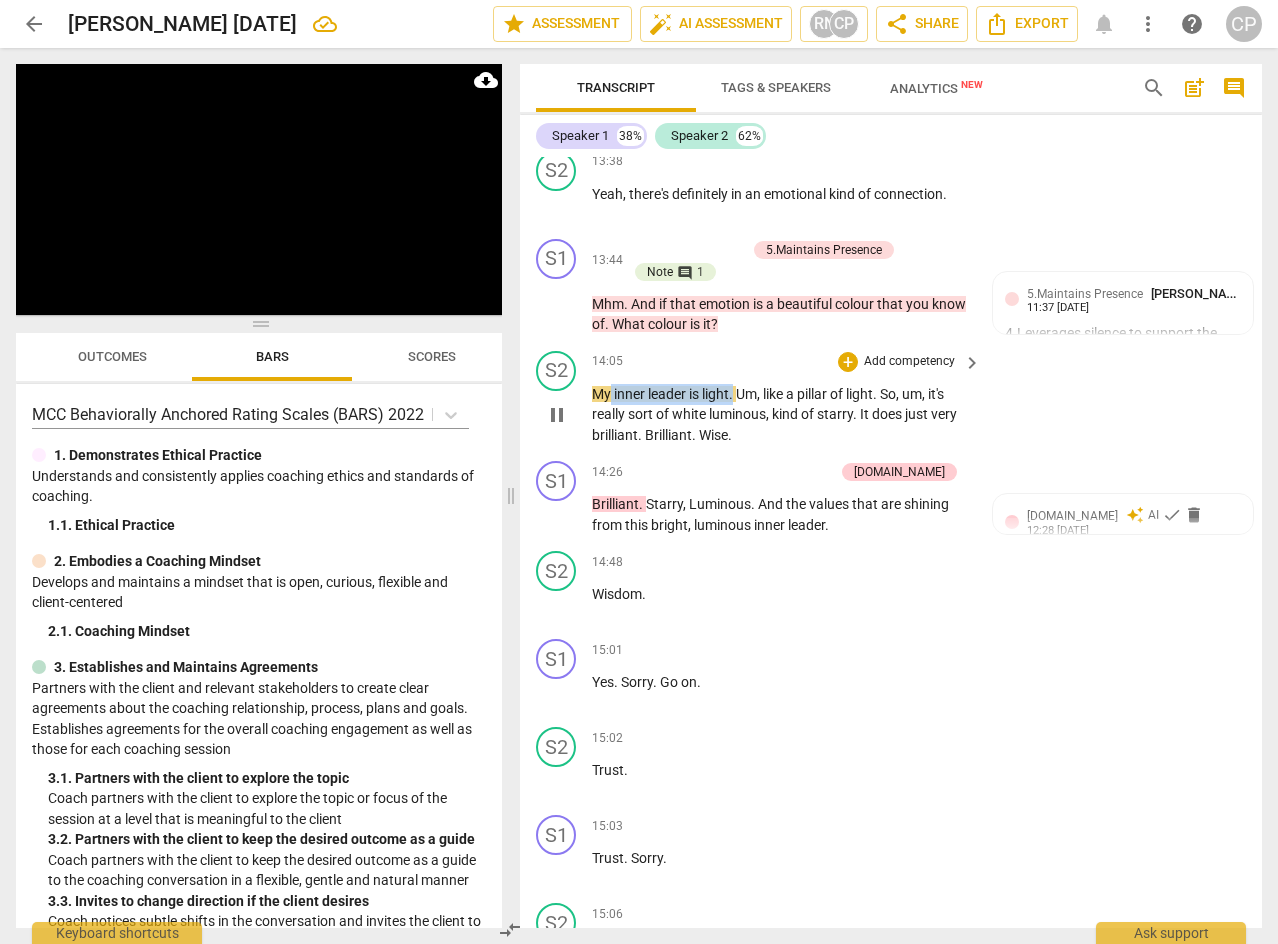 drag, startPoint x: 612, startPoint y: 435, endPoint x: 734, endPoint y: 428, distance: 122.20065 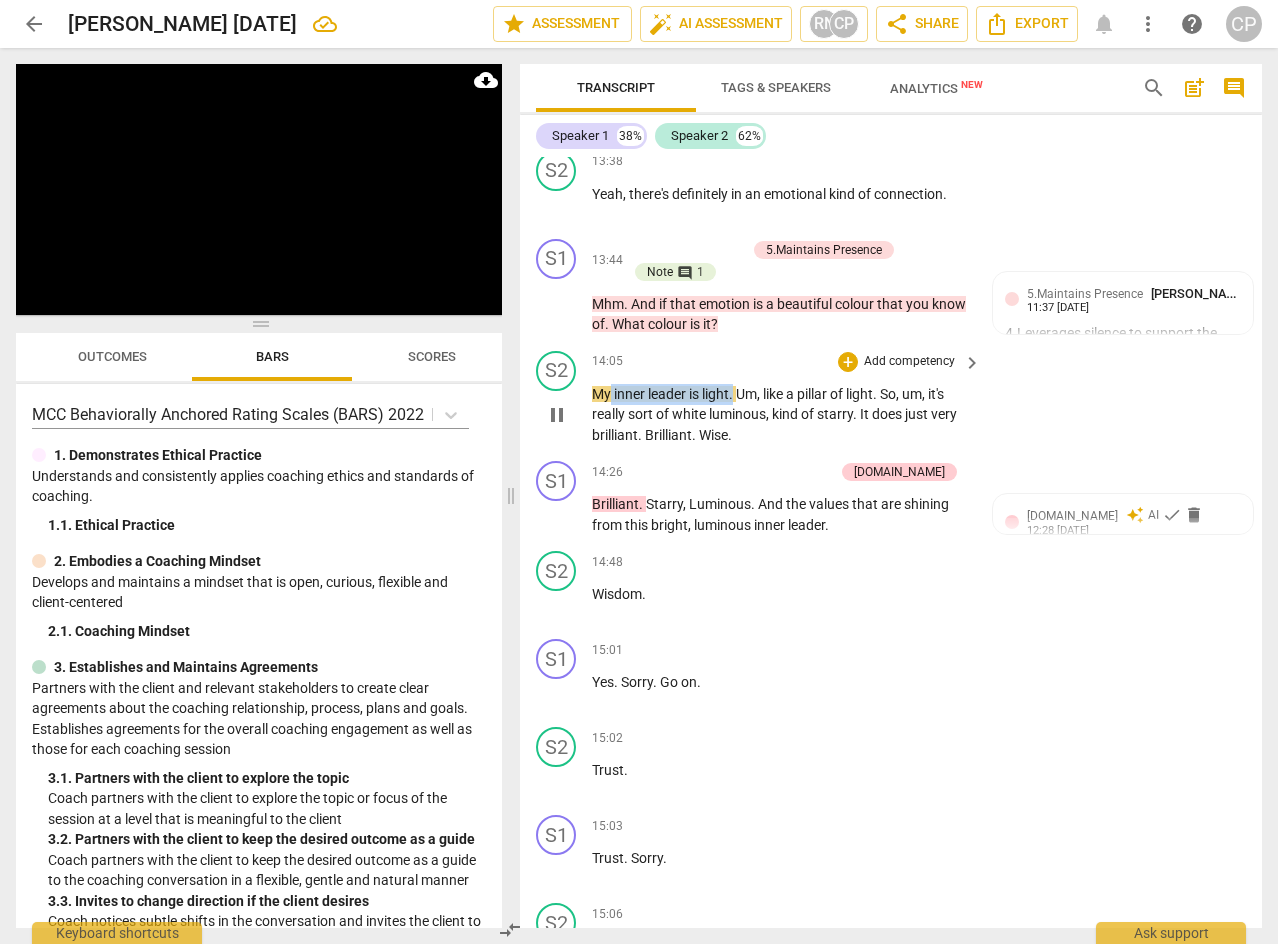 click on "My   inner   leader   is   light .   Um ,   like   a   pillar   of   light .   So ,   um ,   it's   really   sort   of   white   luminous ,   kind   of   starry .   It   does   just   very   brilliant .   Brilliant .   Wise ." at bounding box center (781, 415) 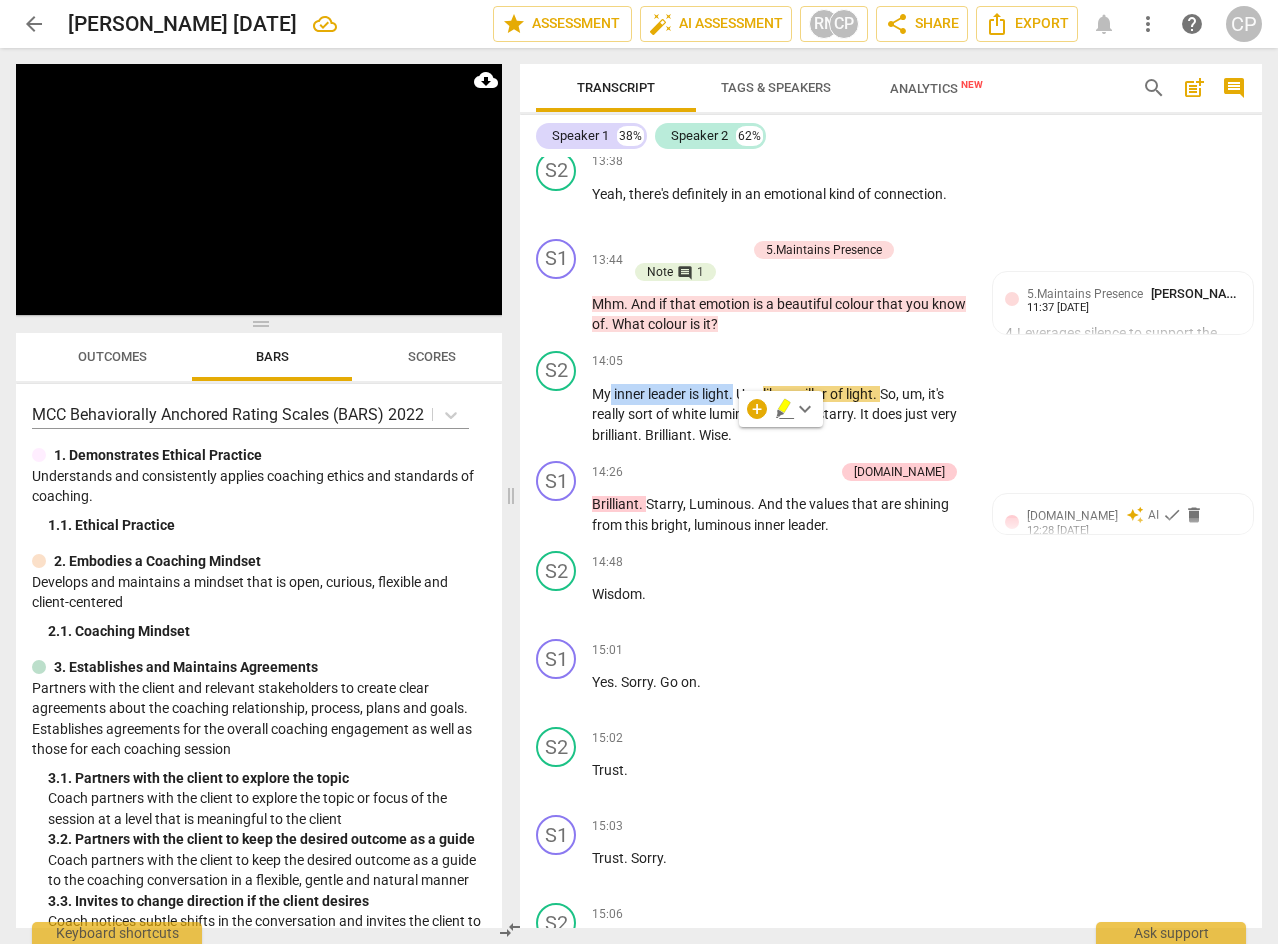 click 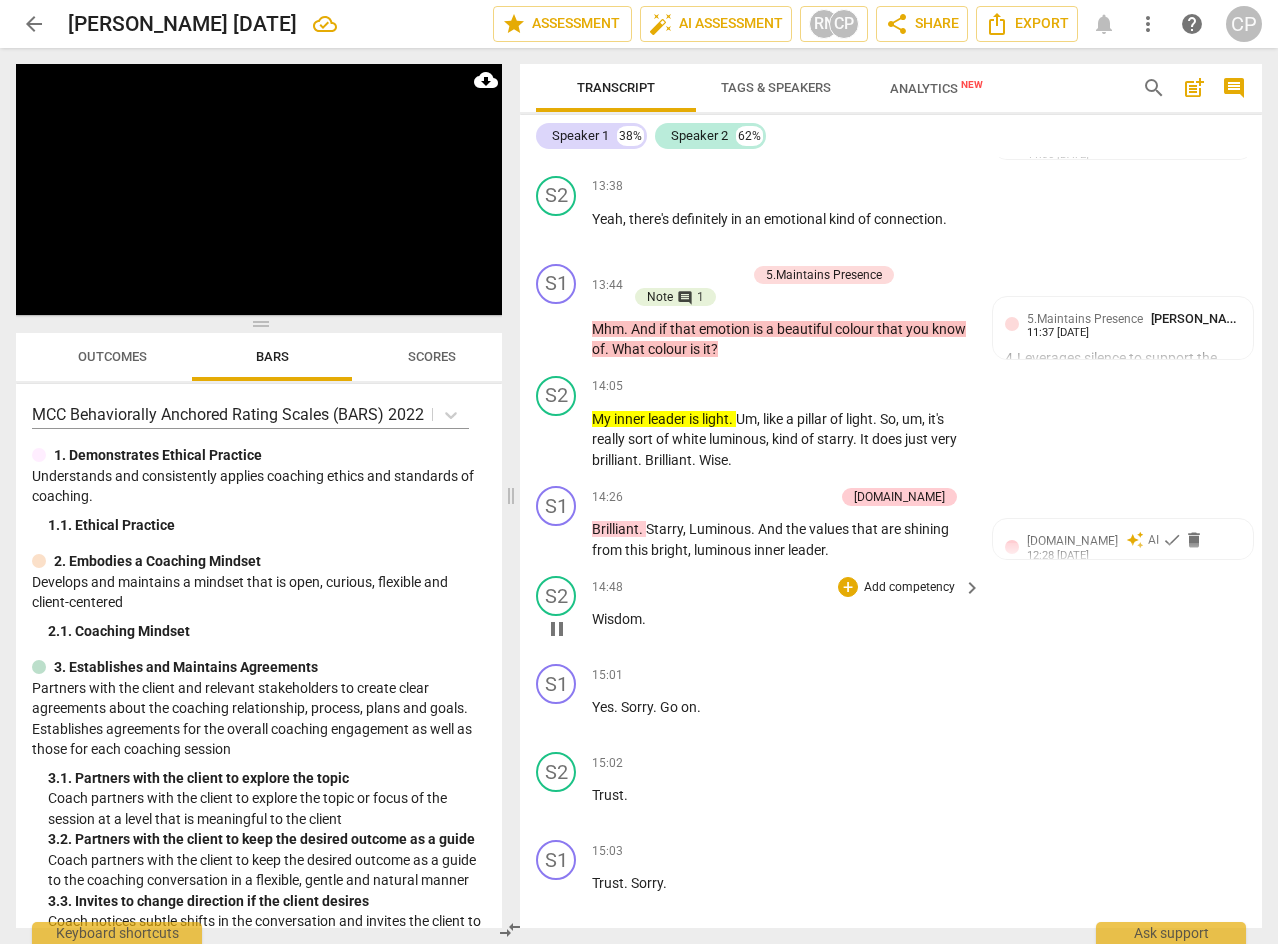 scroll, scrollTop: 5869, scrollLeft: 0, axis: vertical 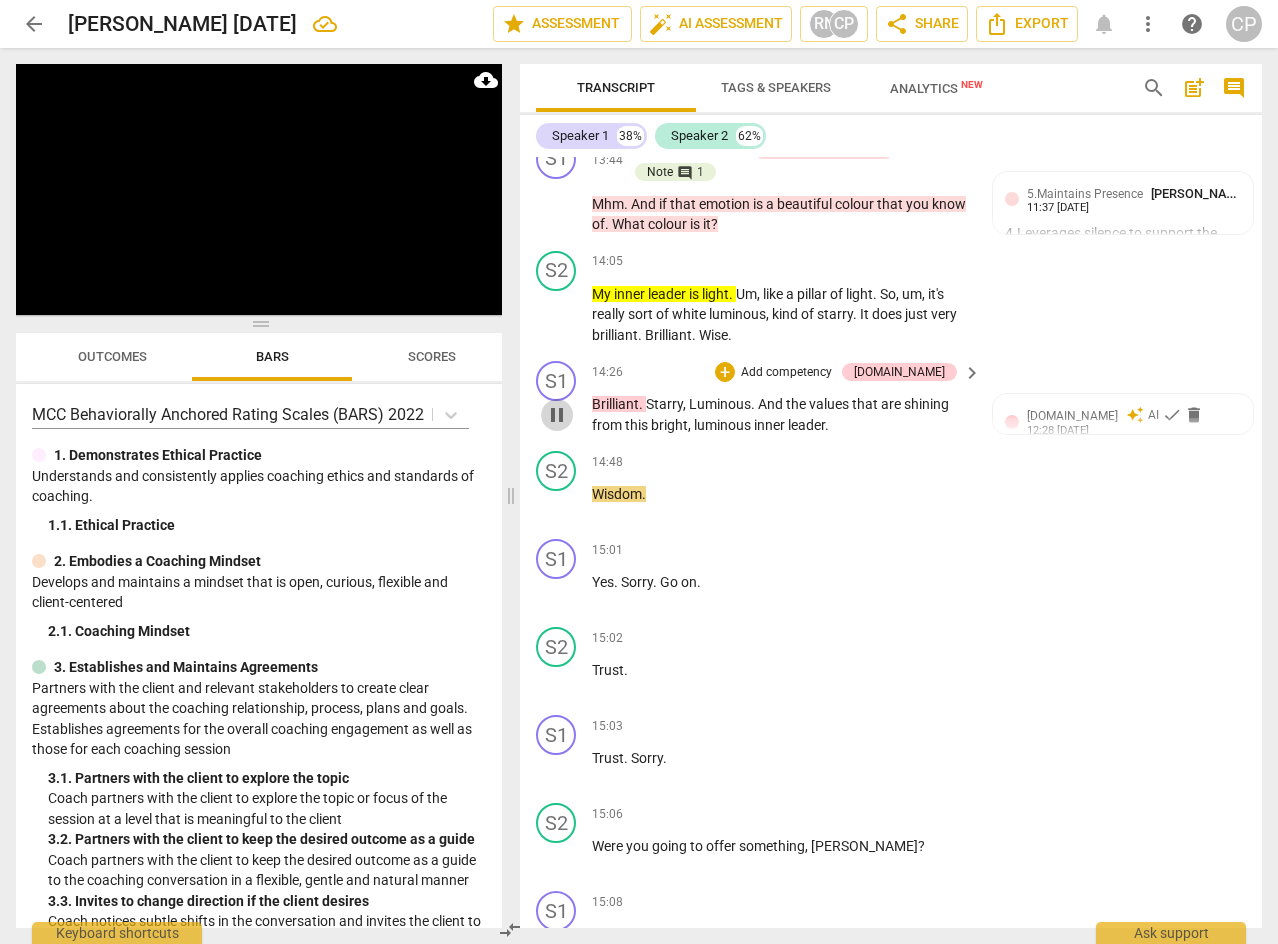 click on "pause" at bounding box center (557, 415) 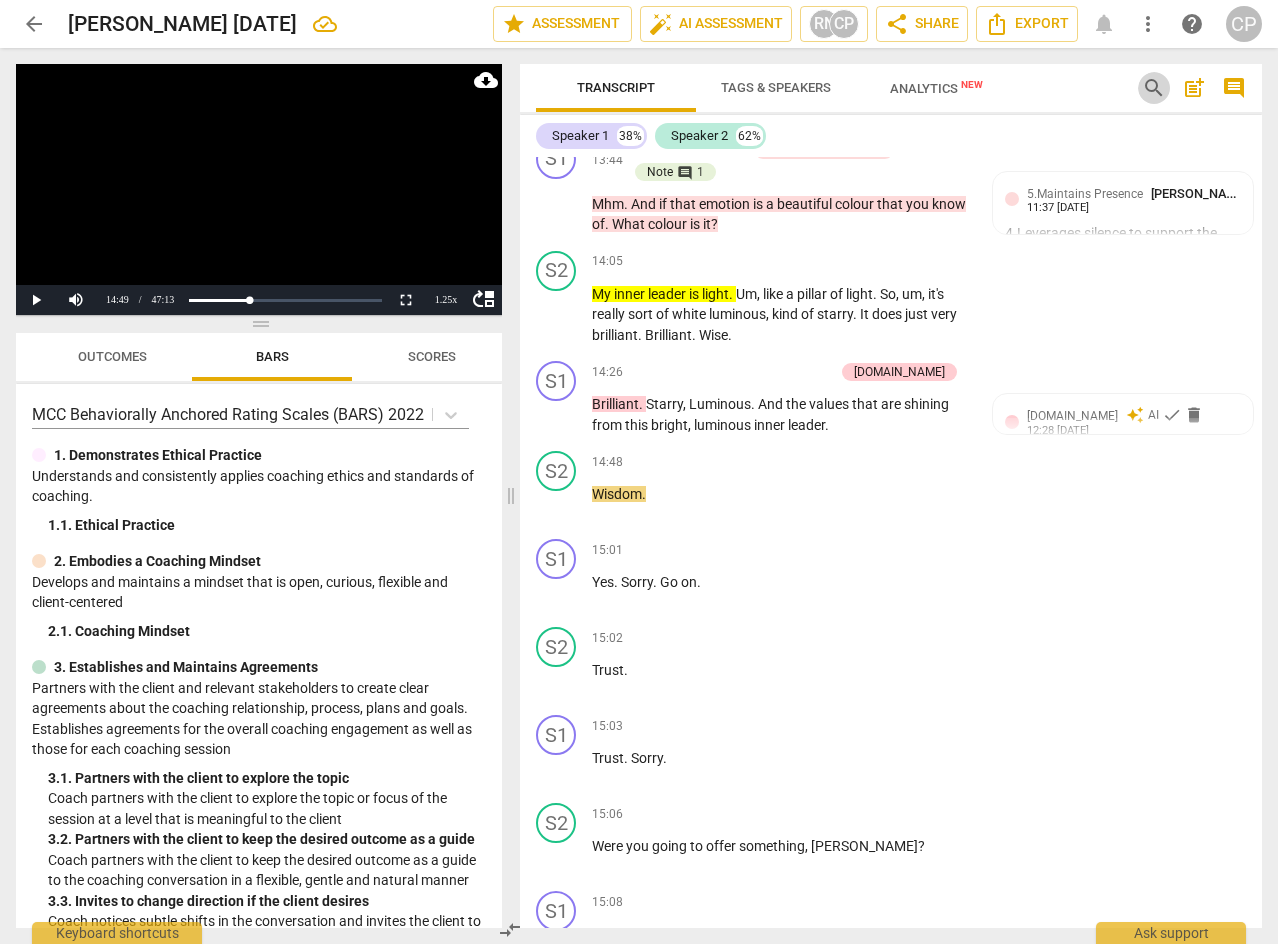click on "search" at bounding box center [1154, 88] 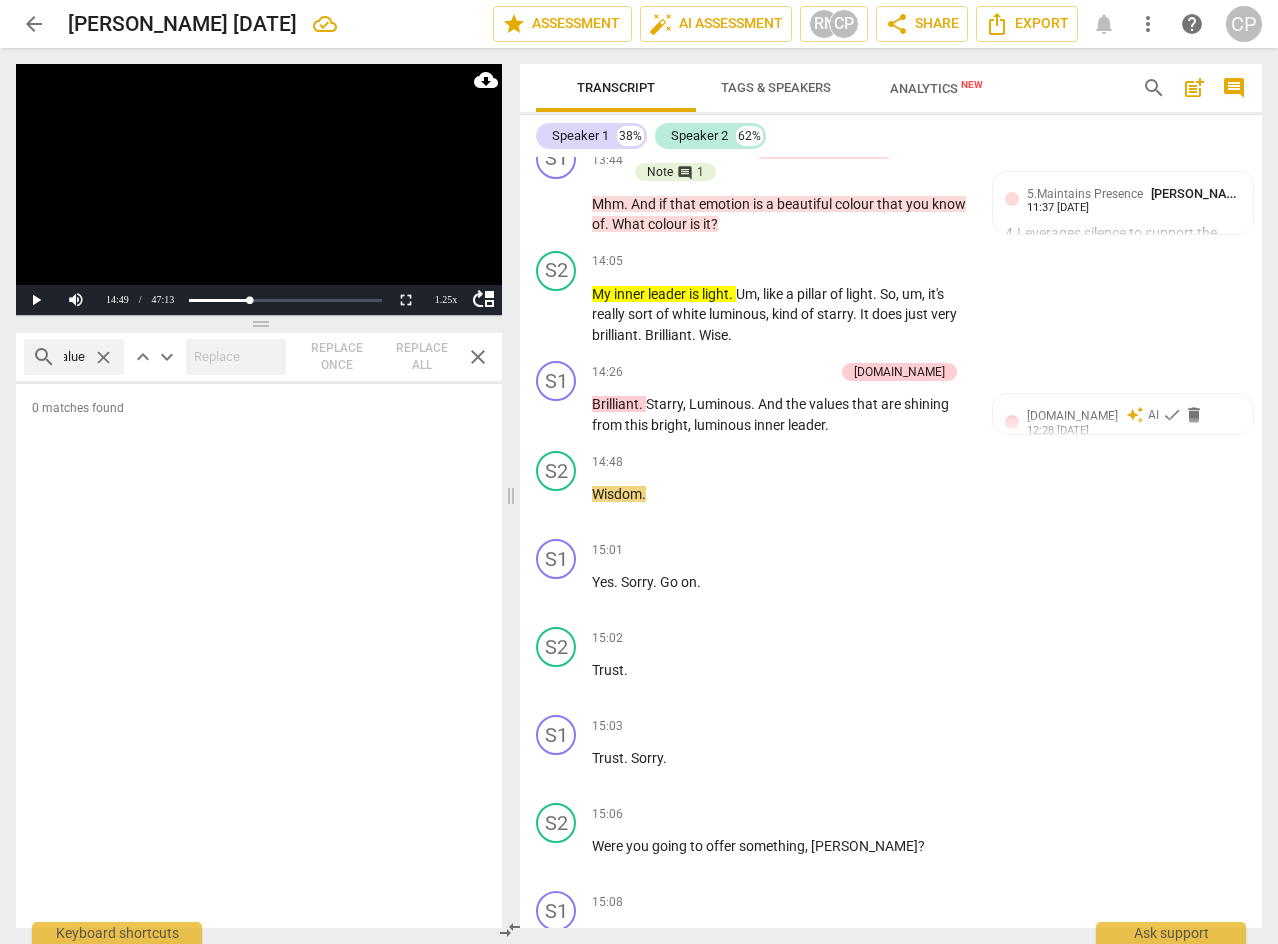 scroll, scrollTop: 0, scrollLeft: 16, axis: horizontal 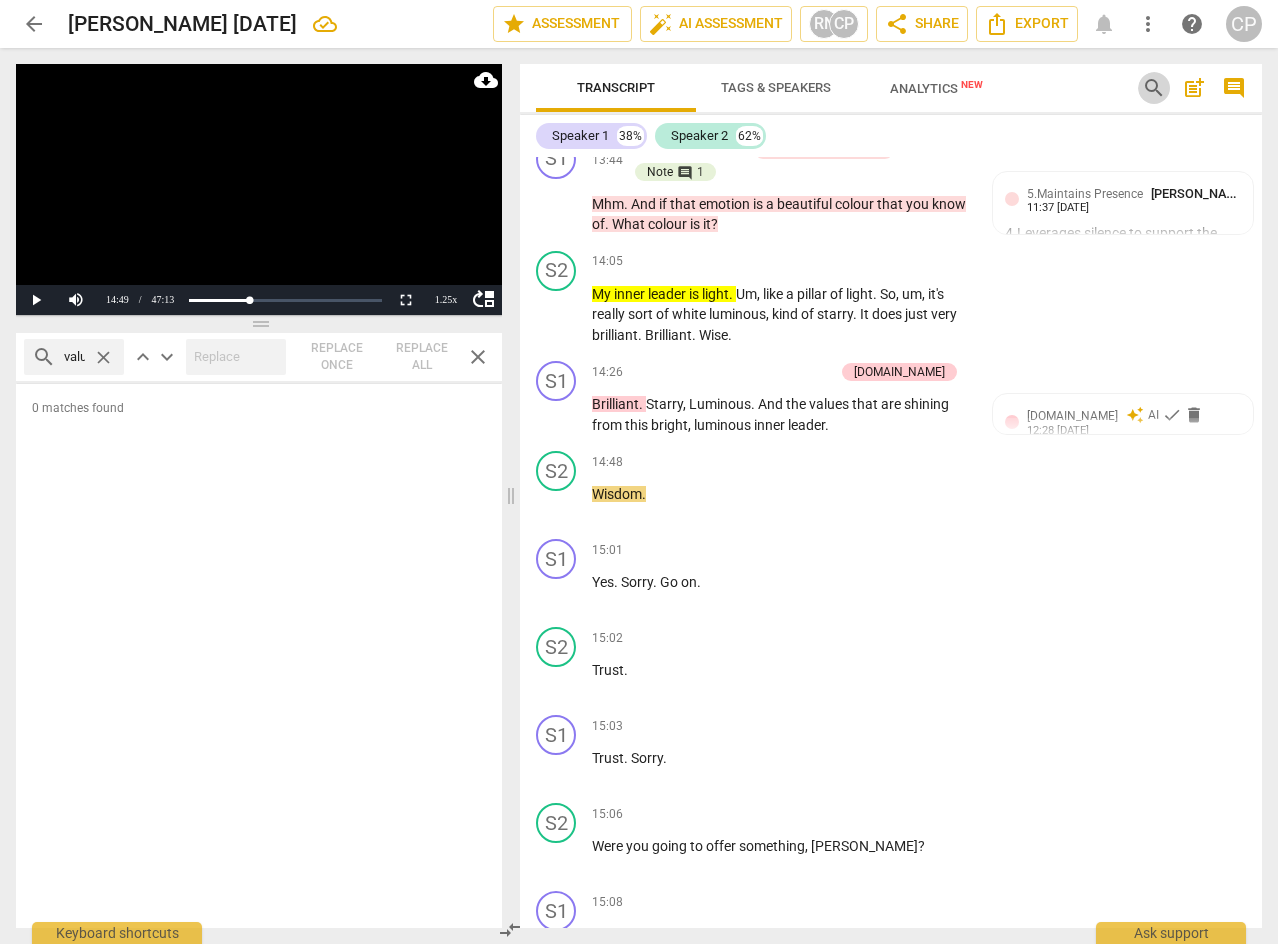 click on "search" at bounding box center (1154, 88) 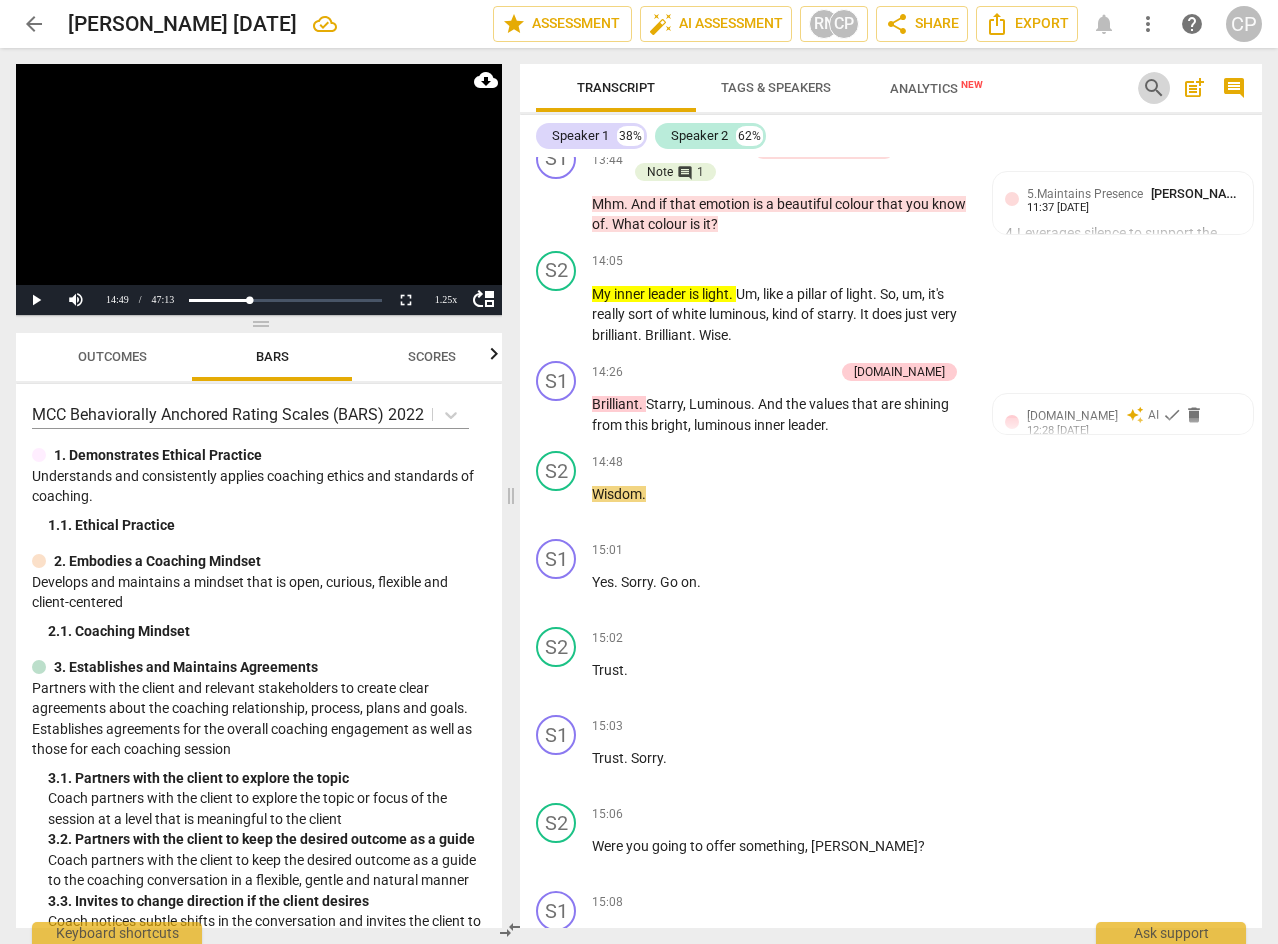 click on "search" at bounding box center [1154, 88] 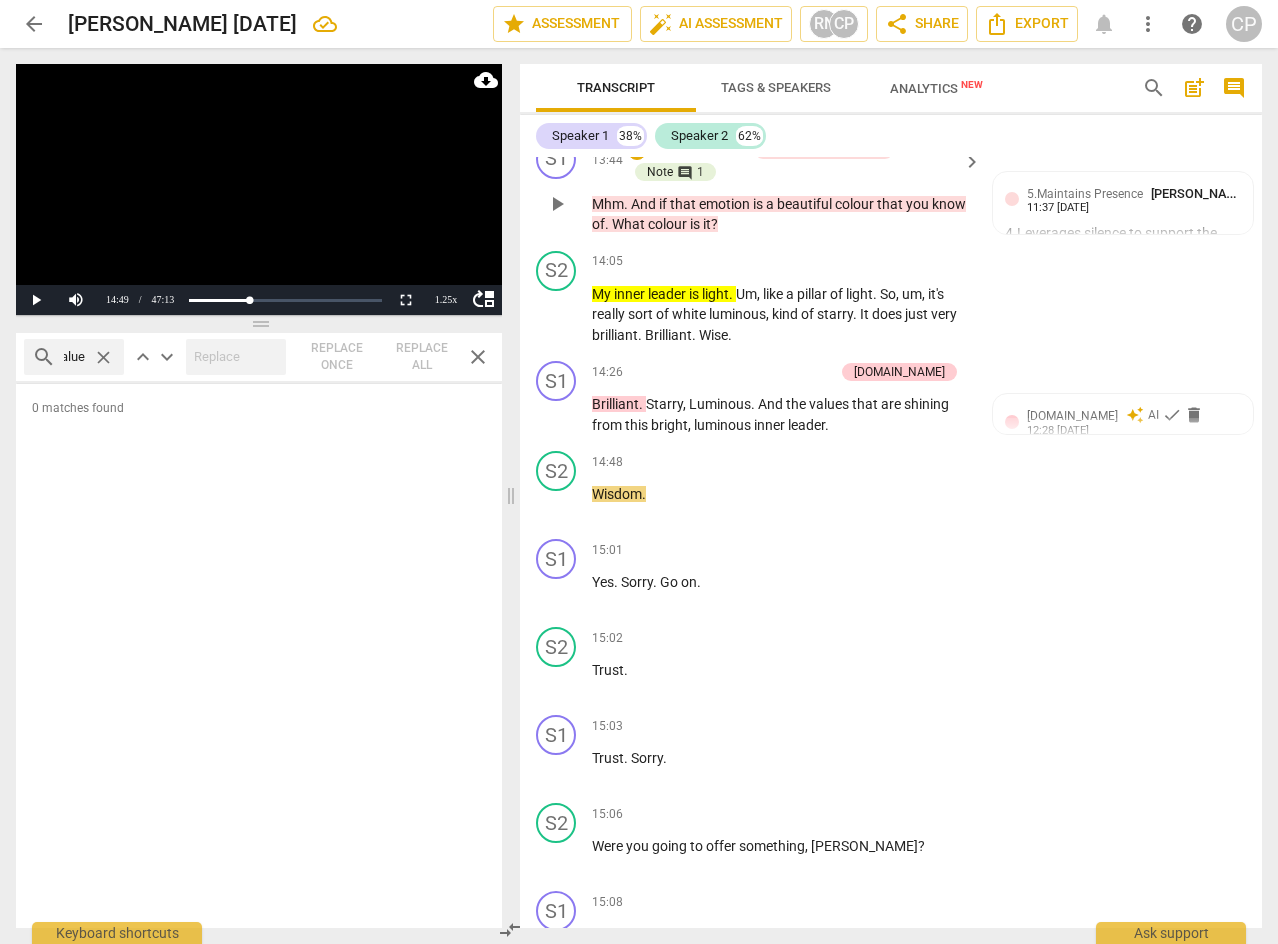 scroll, scrollTop: 0, scrollLeft: 16, axis: horizontal 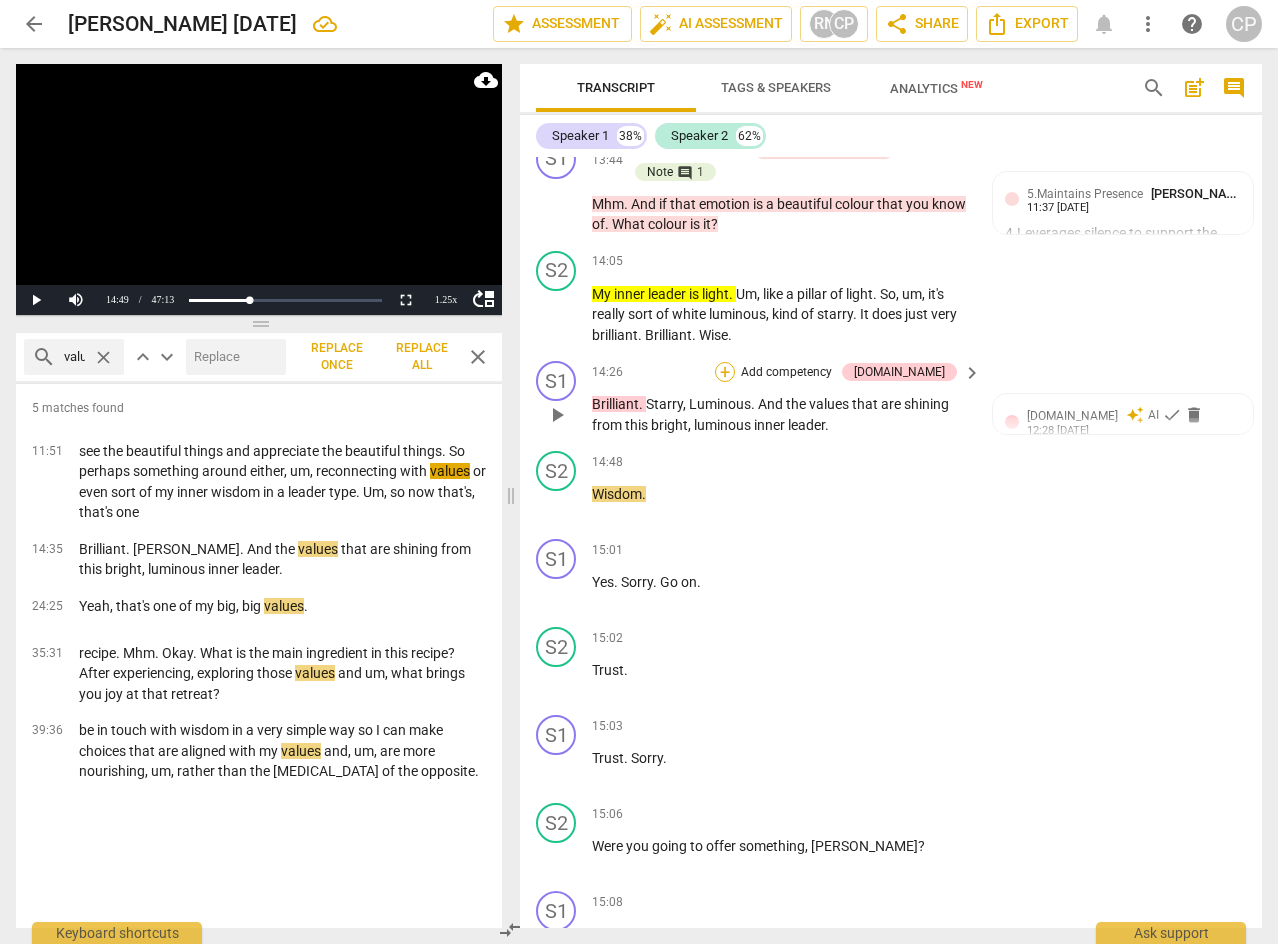 click on "+" at bounding box center [725, 372] 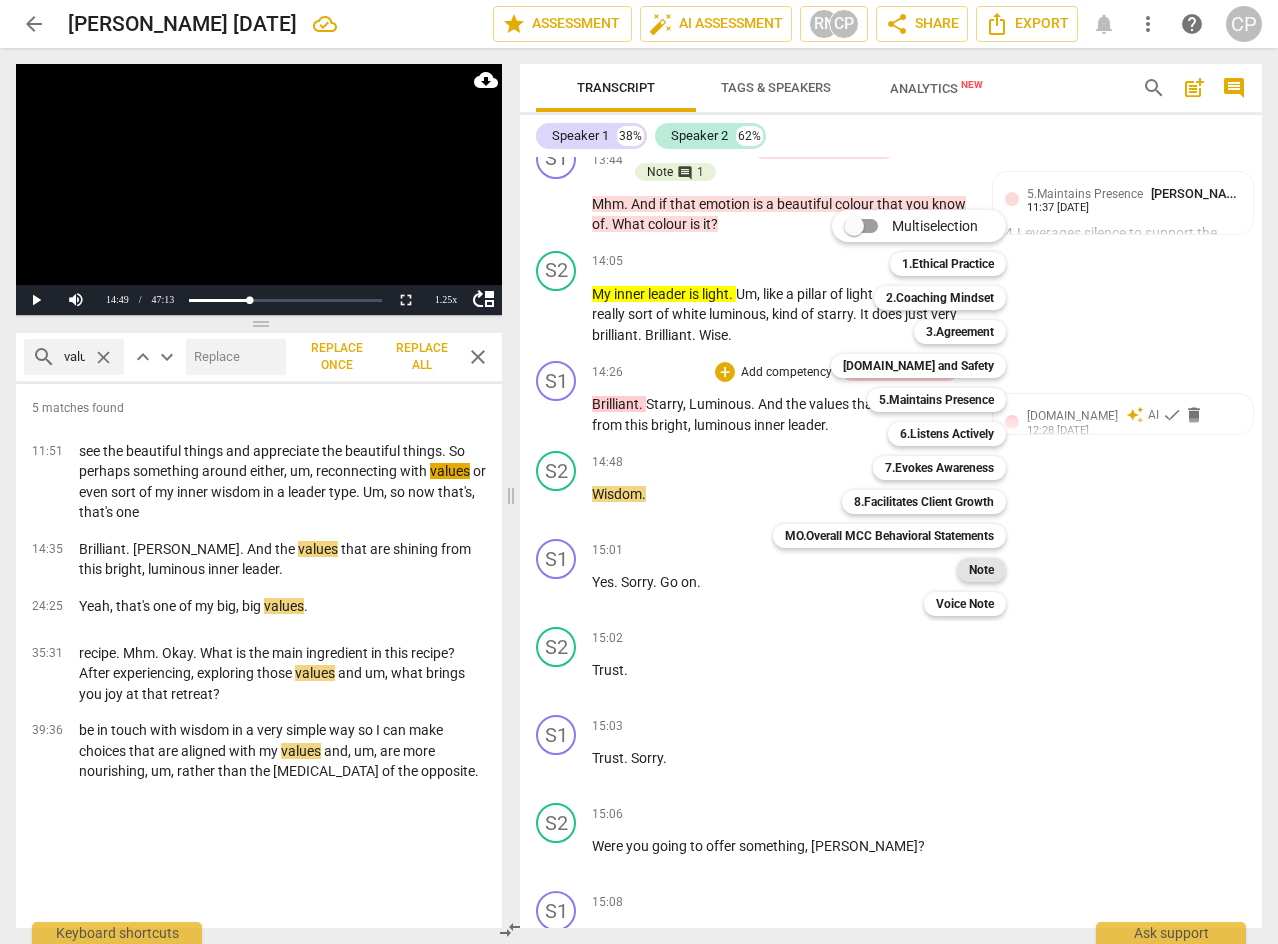 click on "Note" at bounding box center [981, 570] 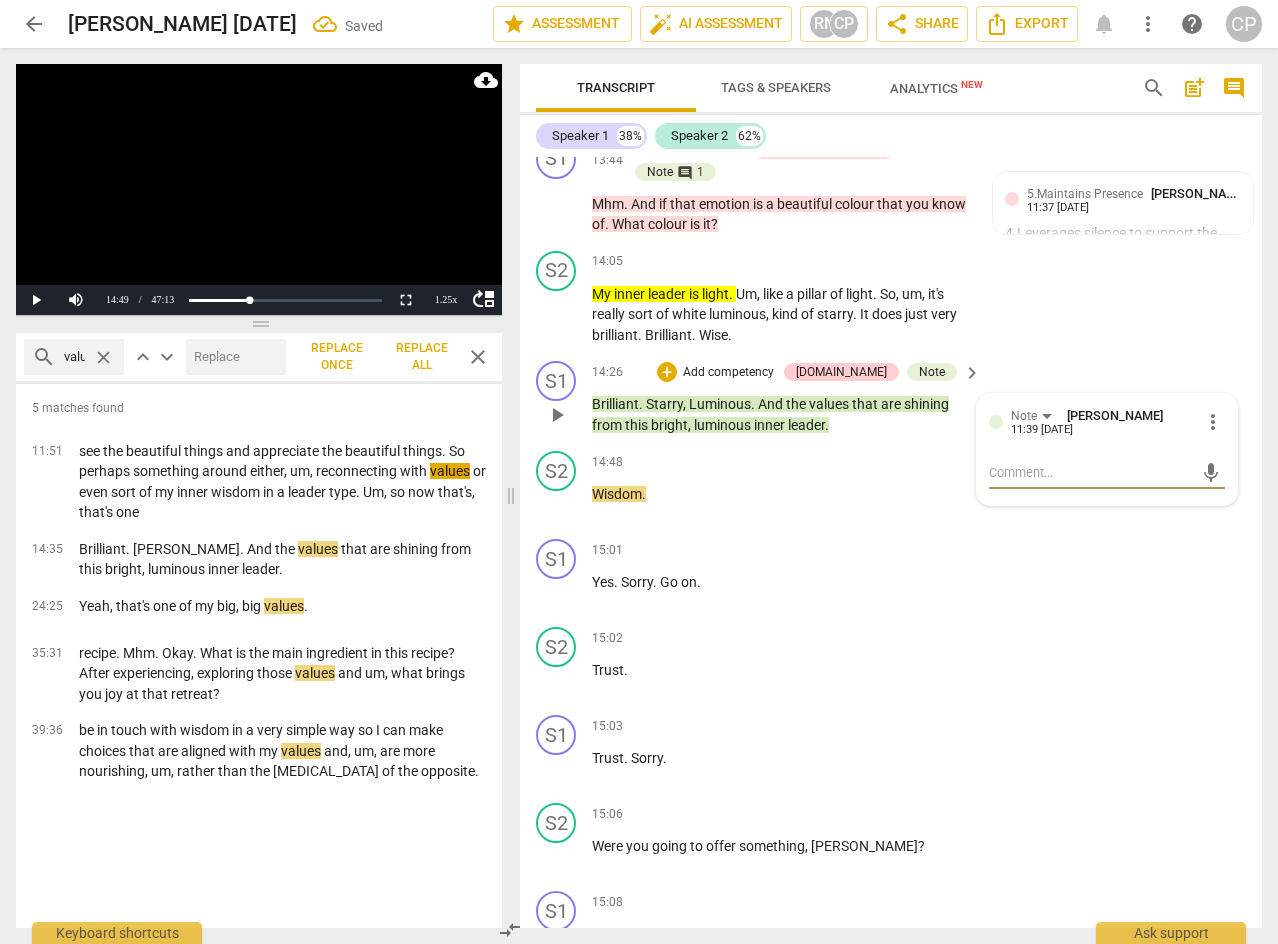 click at bounding box center [1091, 472] 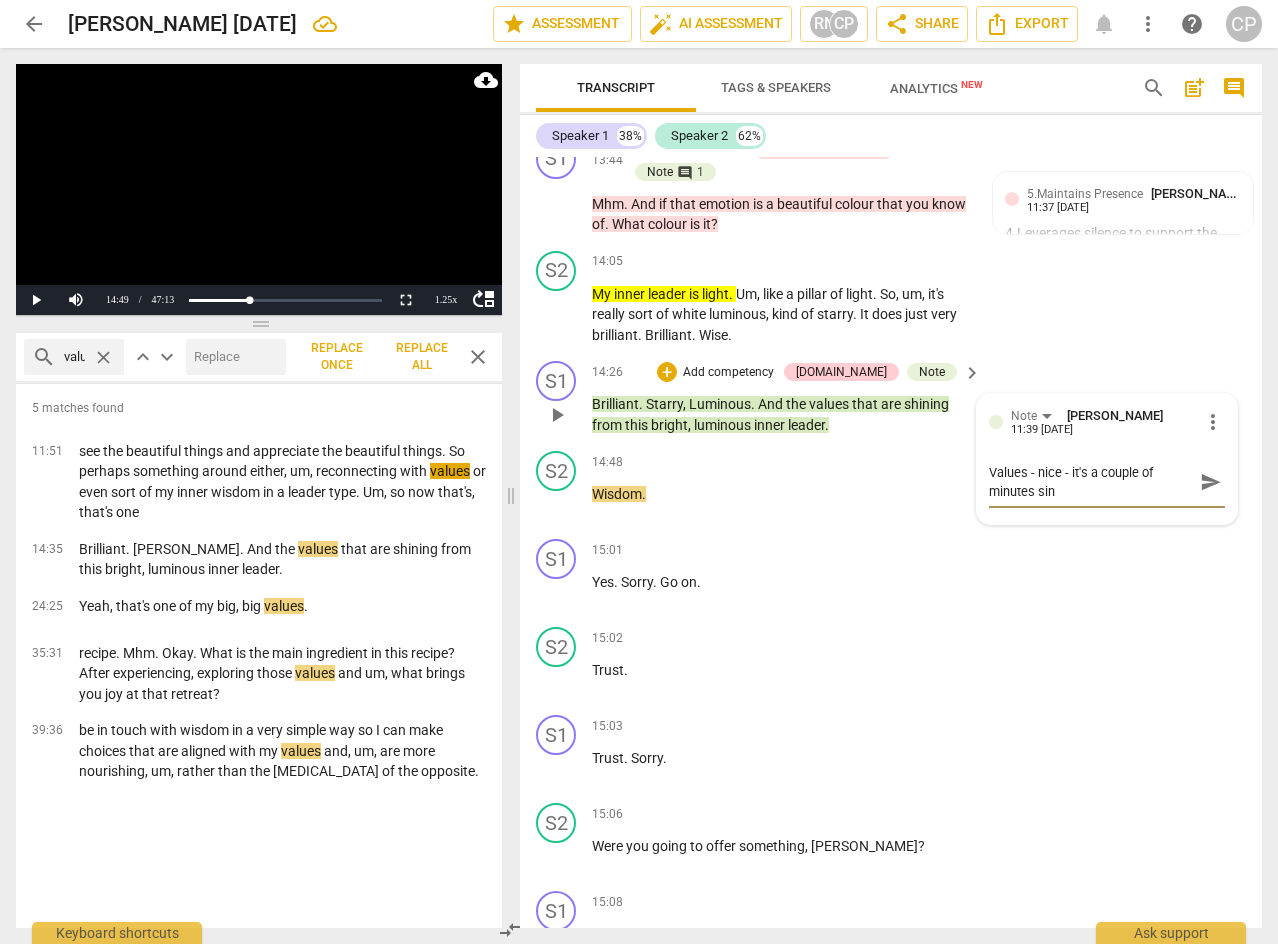 scroll, scrollTop: 0, scrollLeft: 0, axis: both 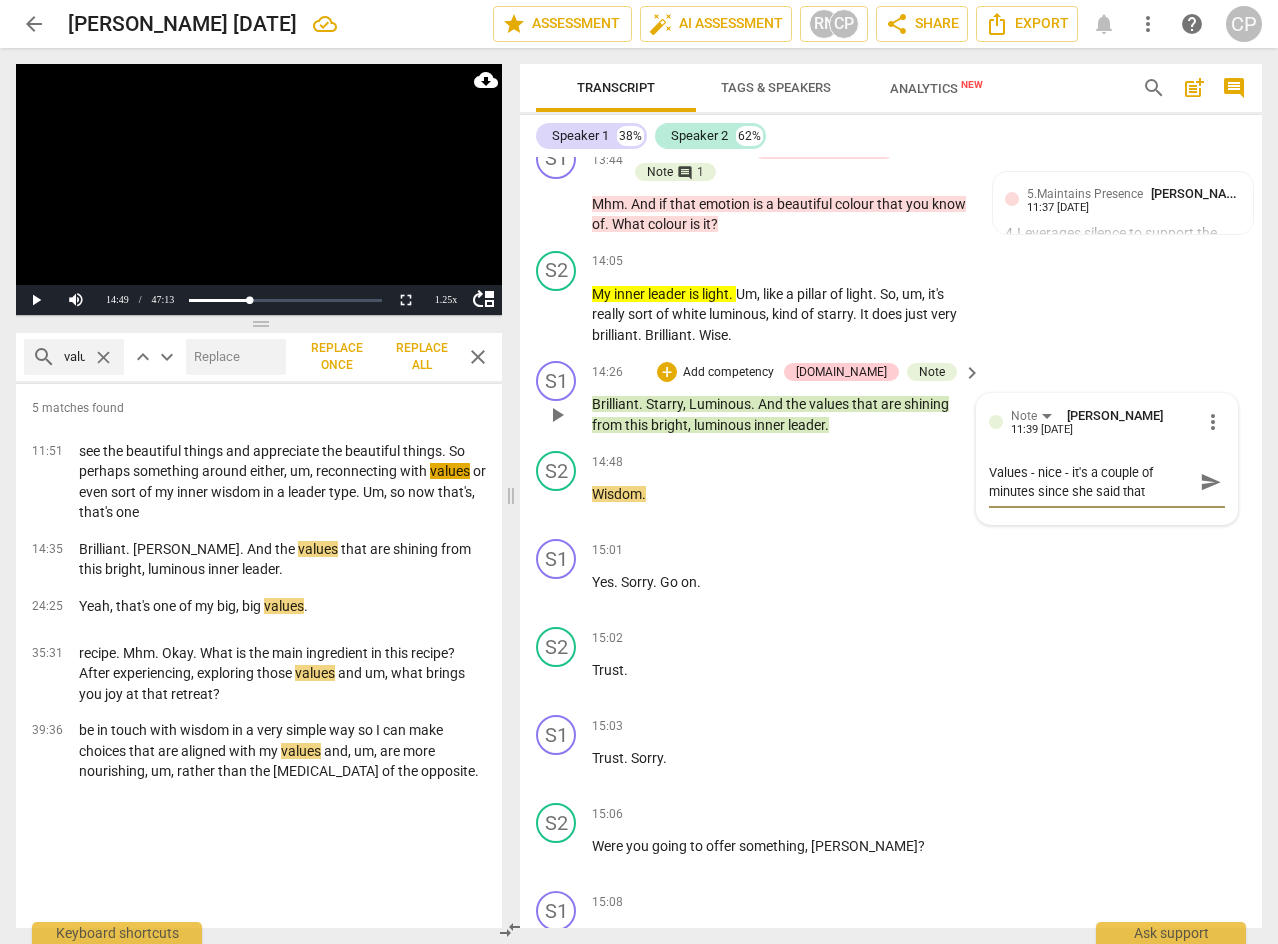 click on "send" at bounding box center (1211, 482) 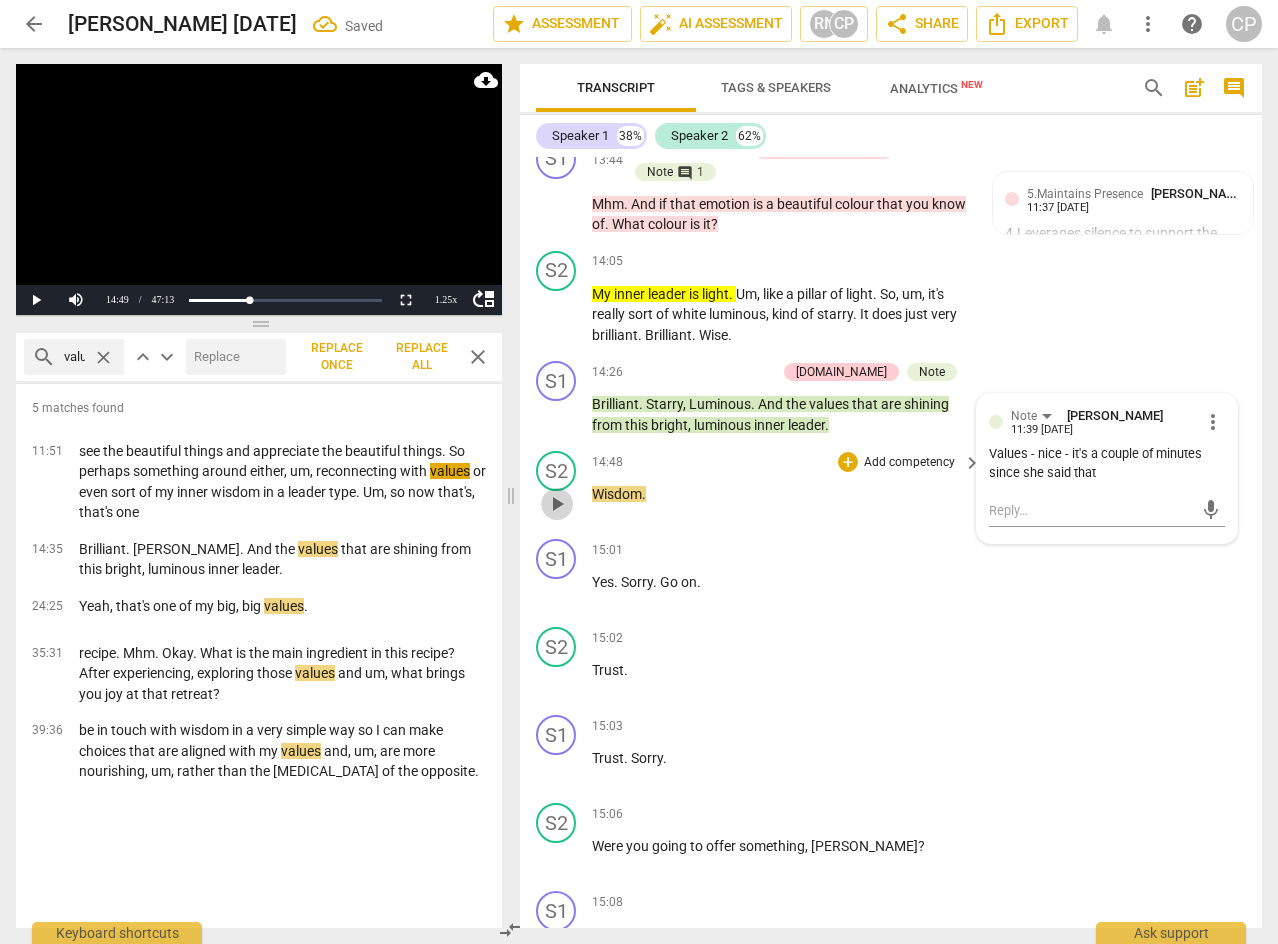 click on "play_arrow" at bounding box center (557, 504) 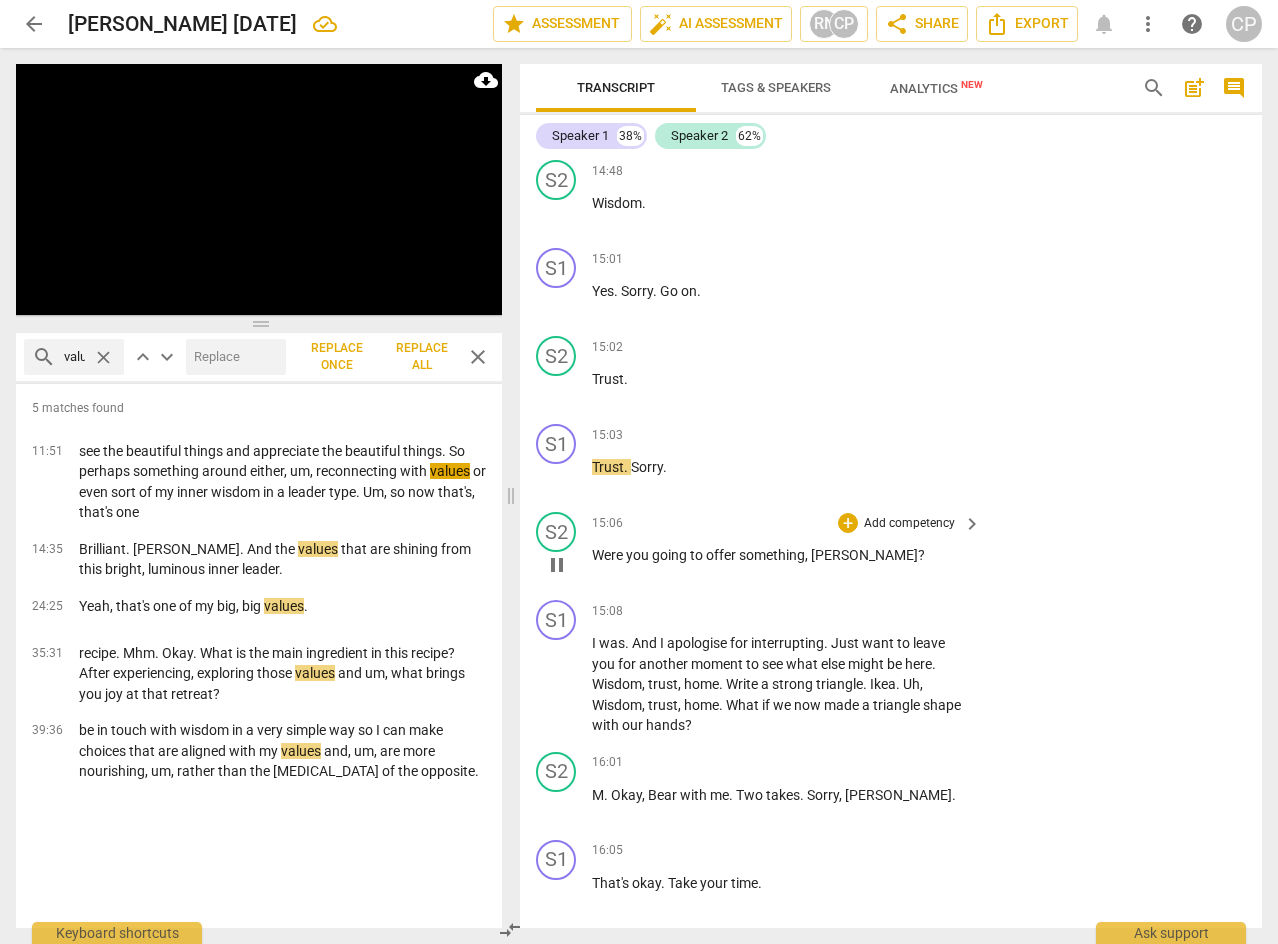 scroll, scrollTop: 6169, scrollLeft: 0, axis: vertical 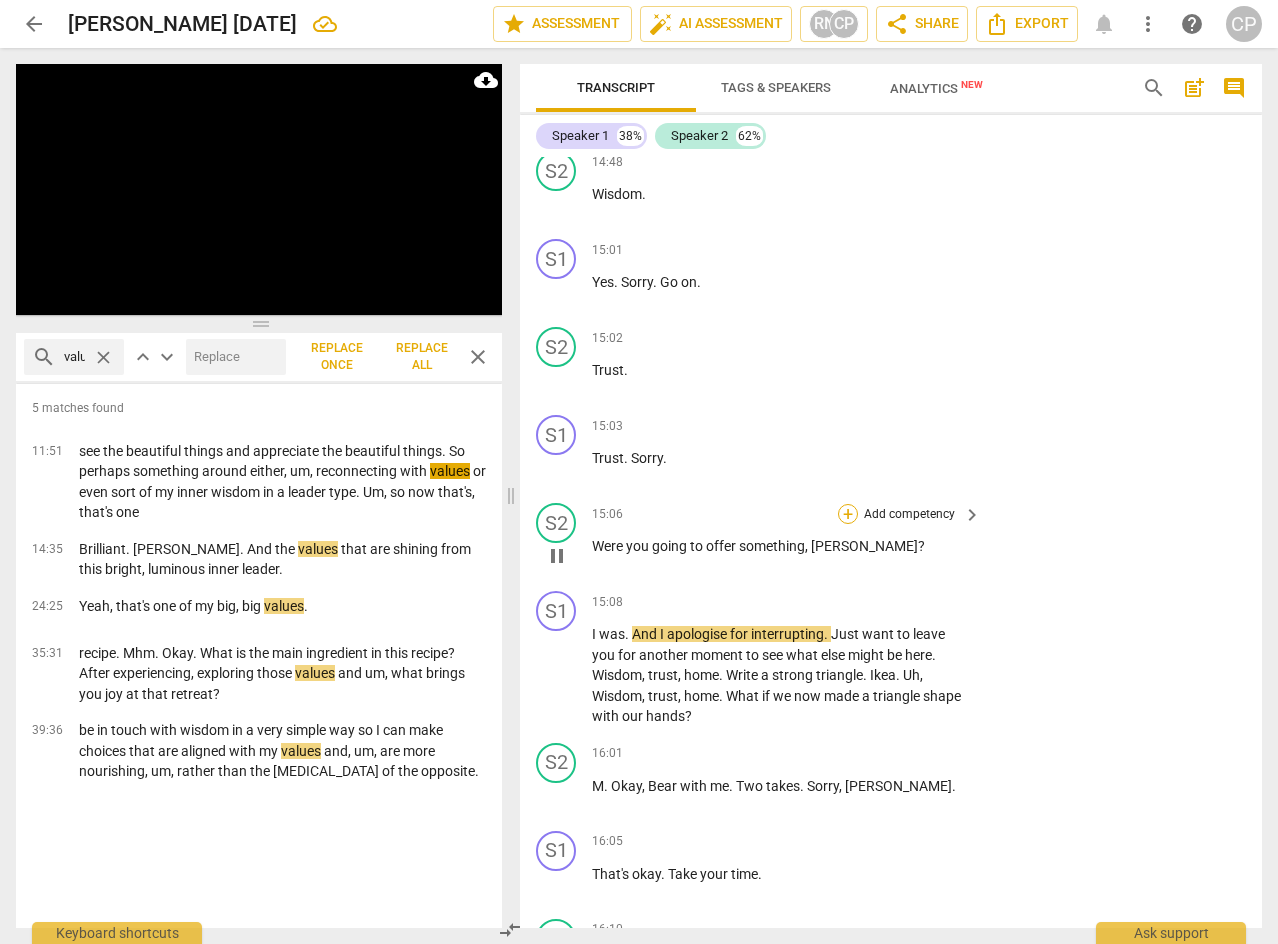 click on "+" at bounding box center (848, 514) 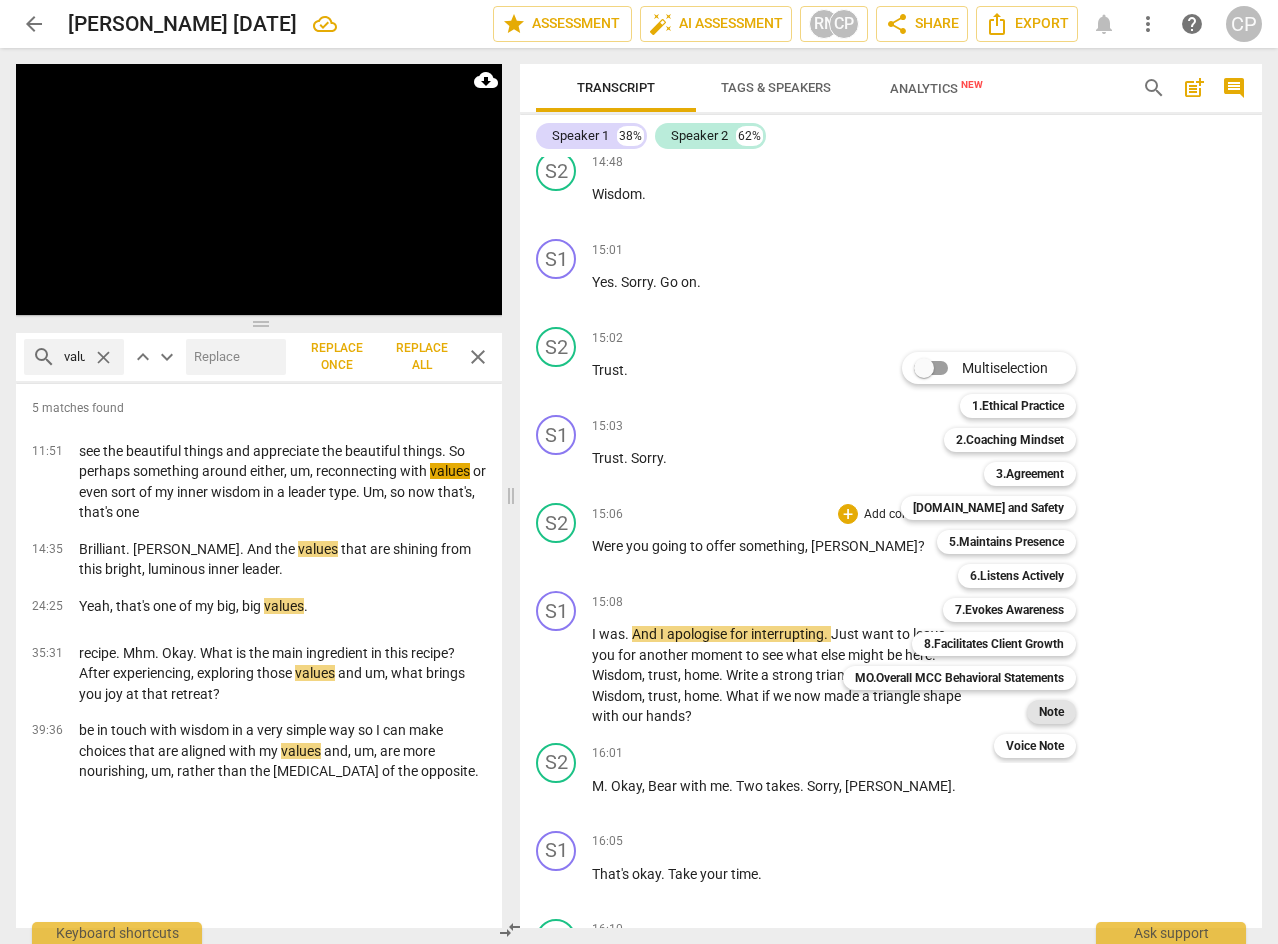 click on "Note" at bounding box center [1051, 712] 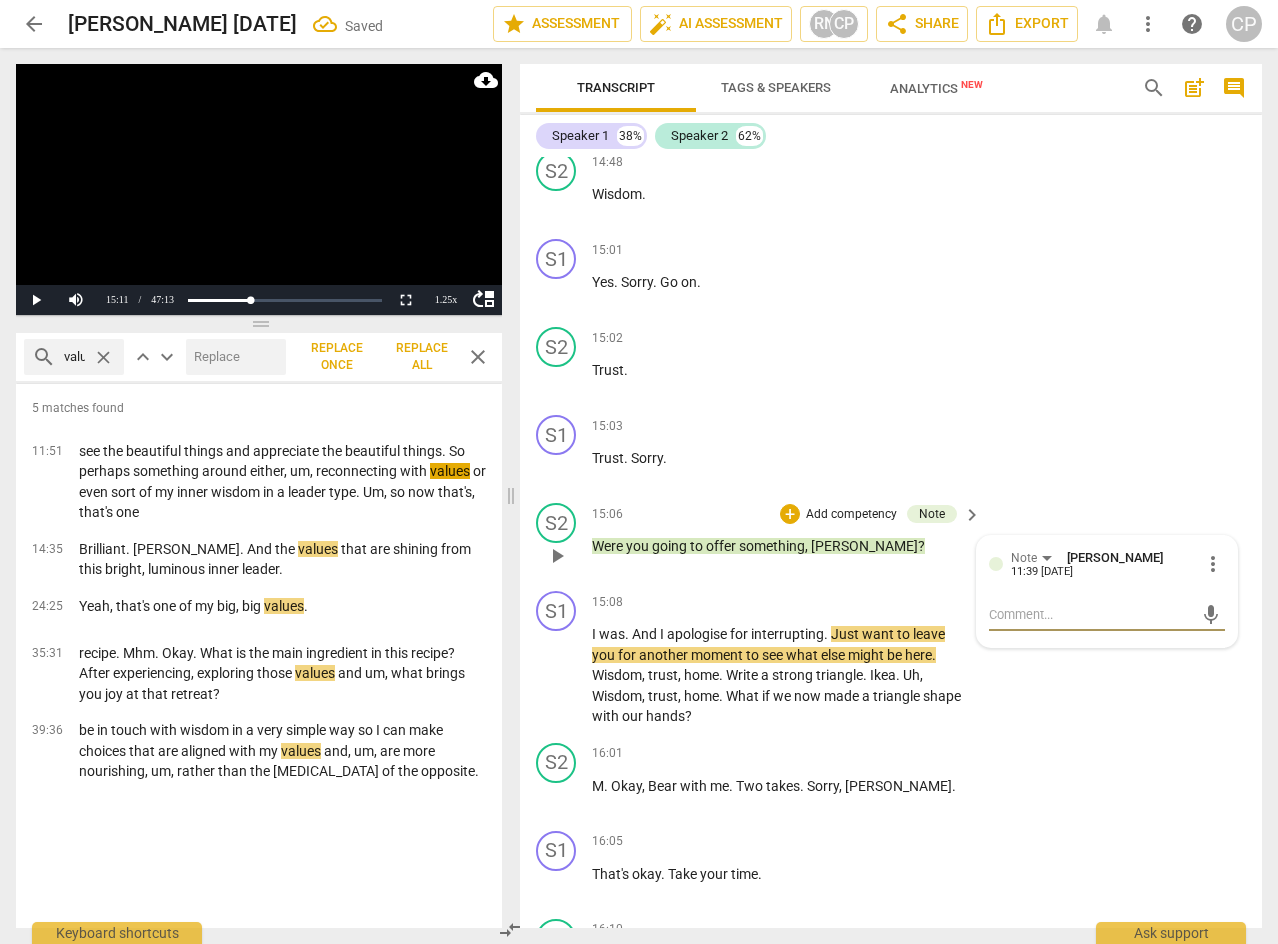click on "mic" at bounding box center (1107, 615) 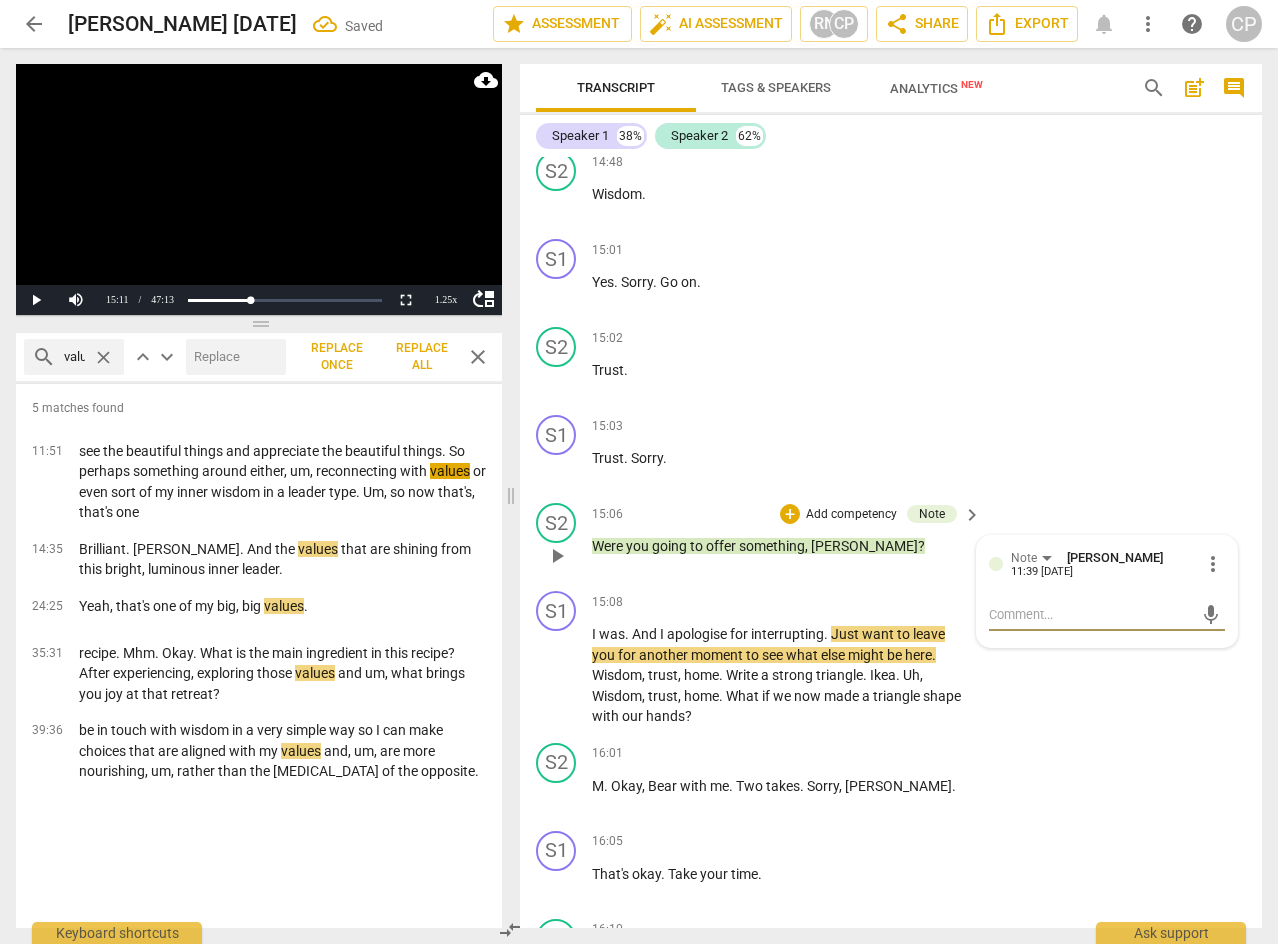 click at bounding box center (1091, 614) 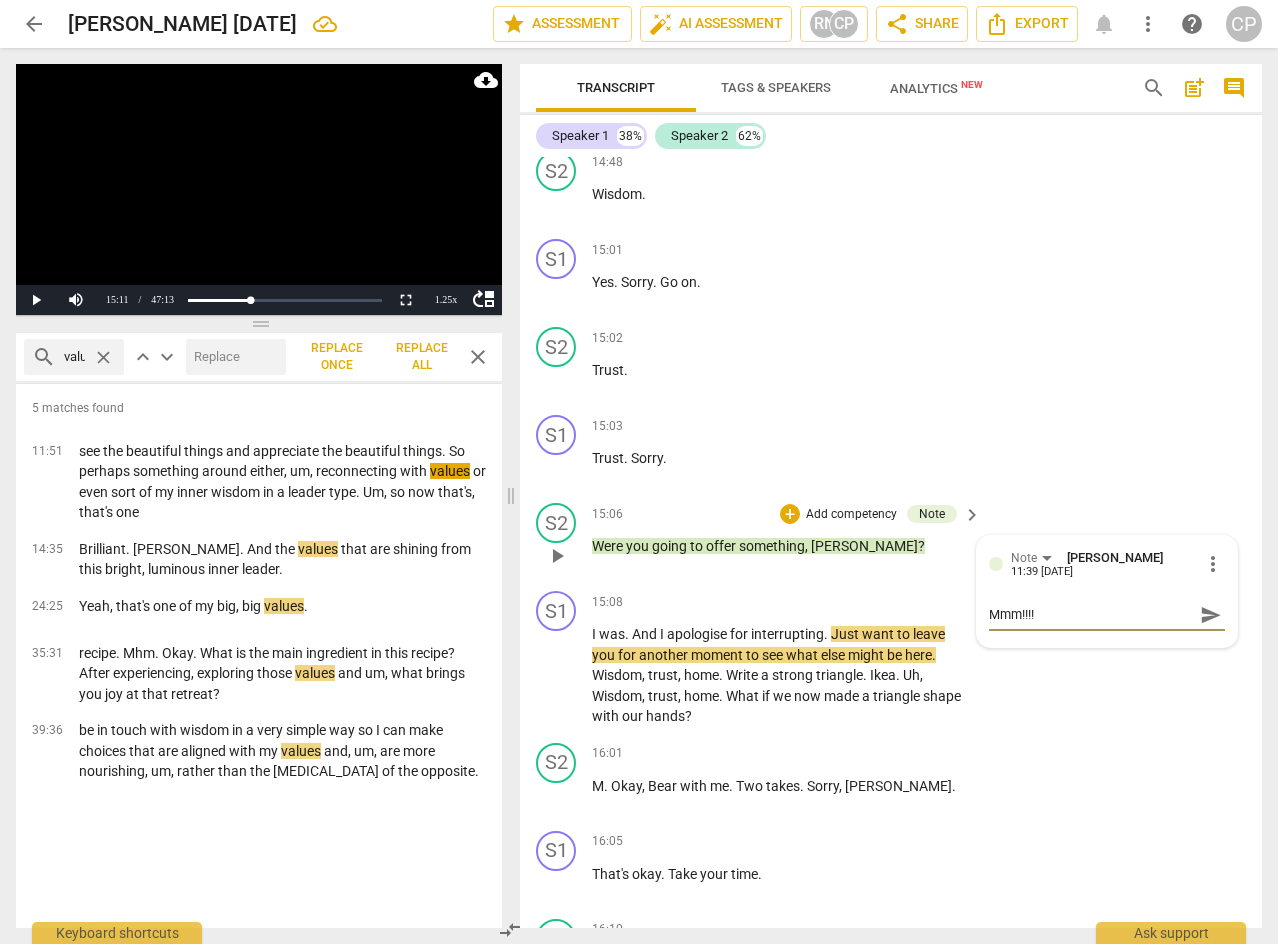 click on "send" at bounding box center (1211, 615) 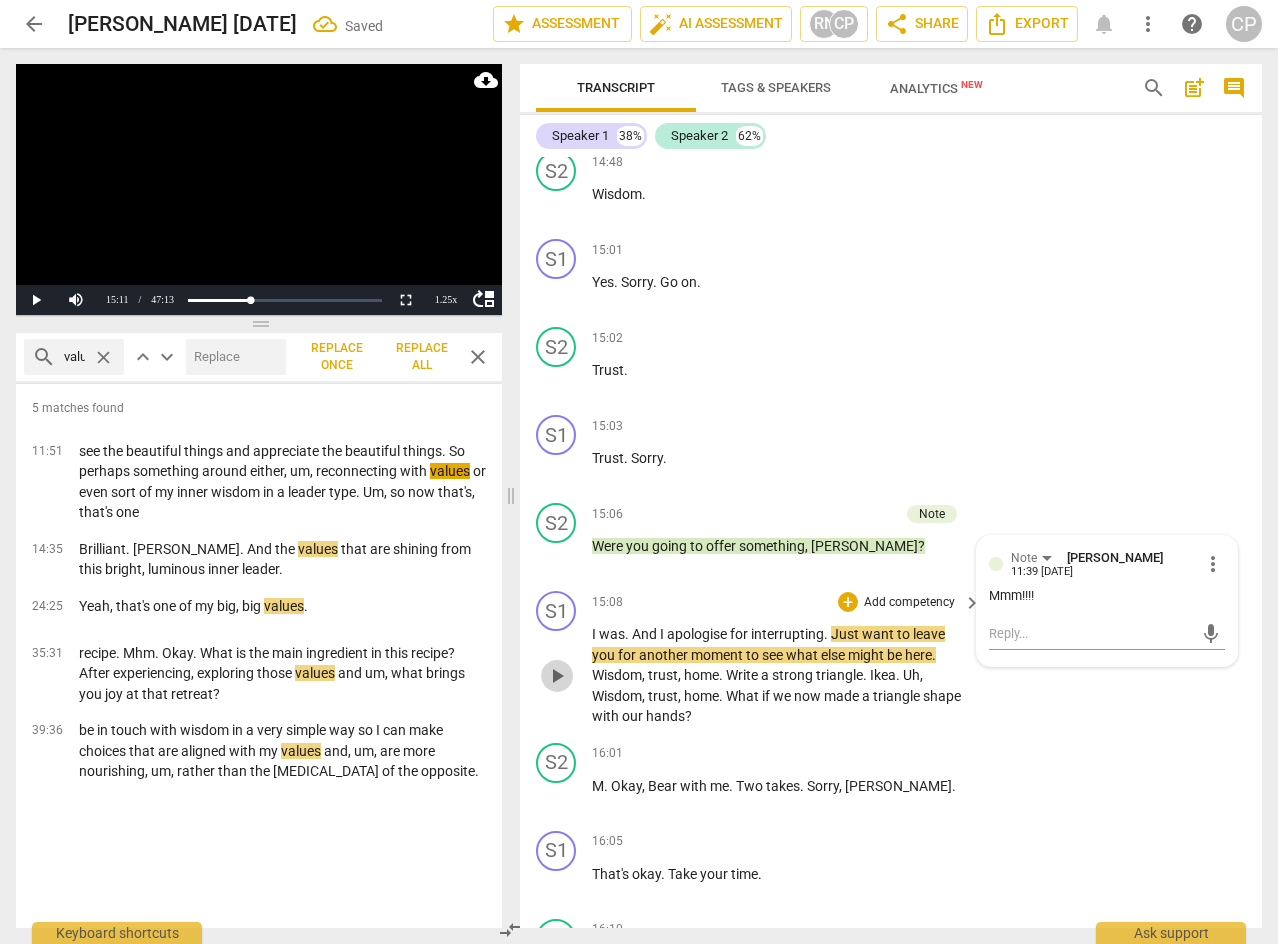 click on "play_arrow" at bounding box center (557, 676) 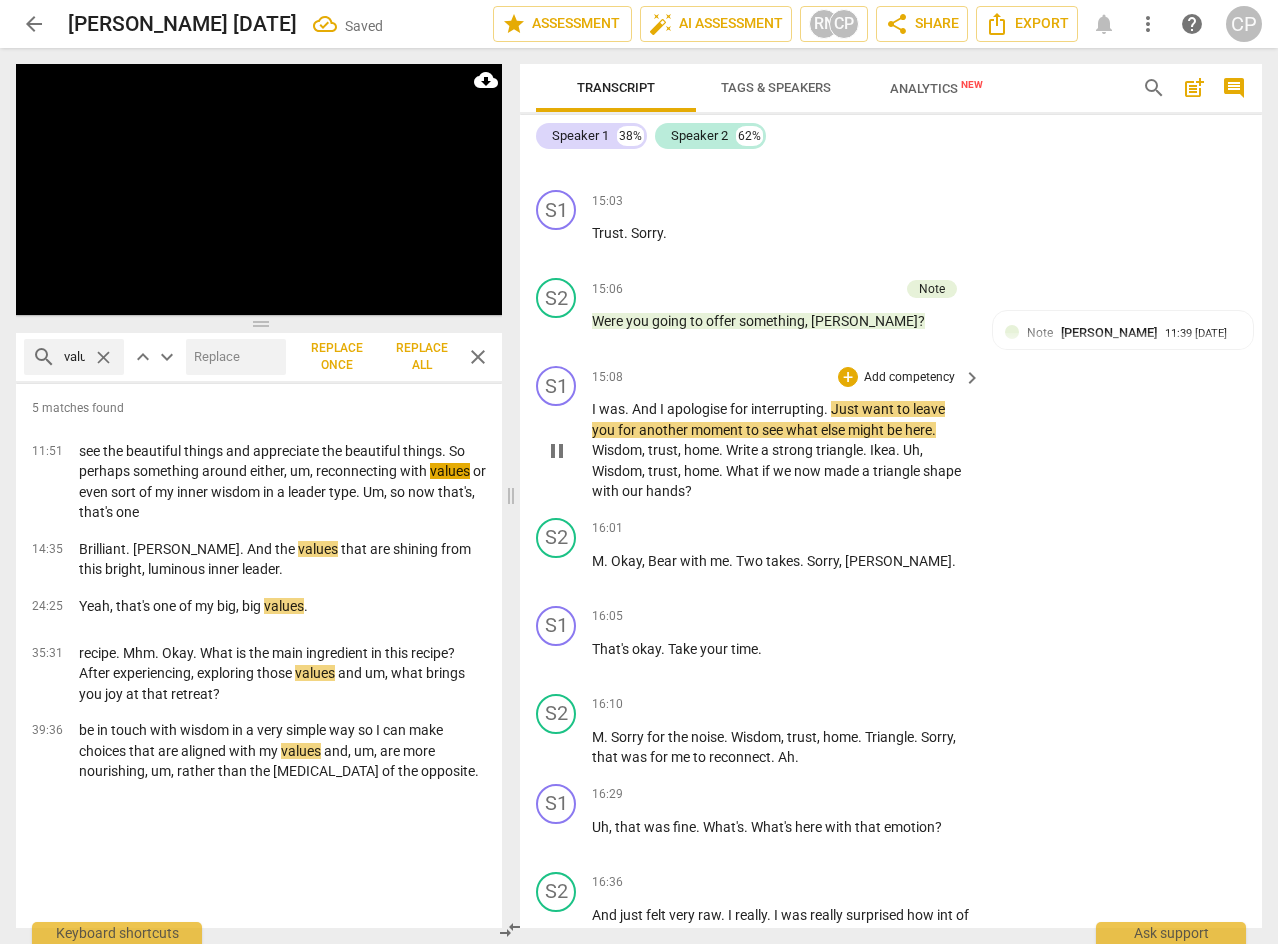 scroll, scrollTop: 6469, scrollLeft: 0, axis: vertical 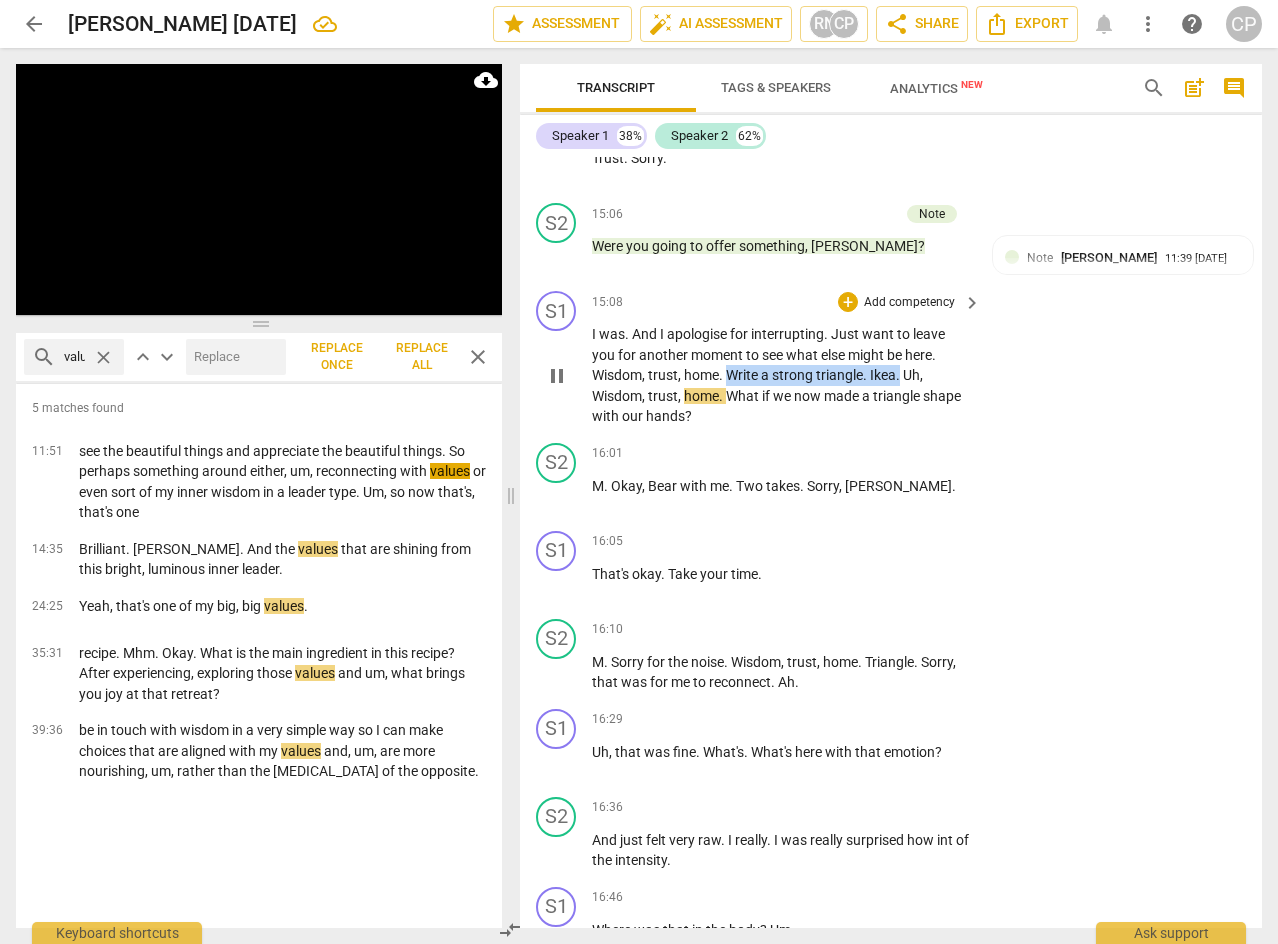 drag, startPoint x: 733, startPoint y: 414, endPoint x: 901, endPoint y: 419, distance: 168.07439 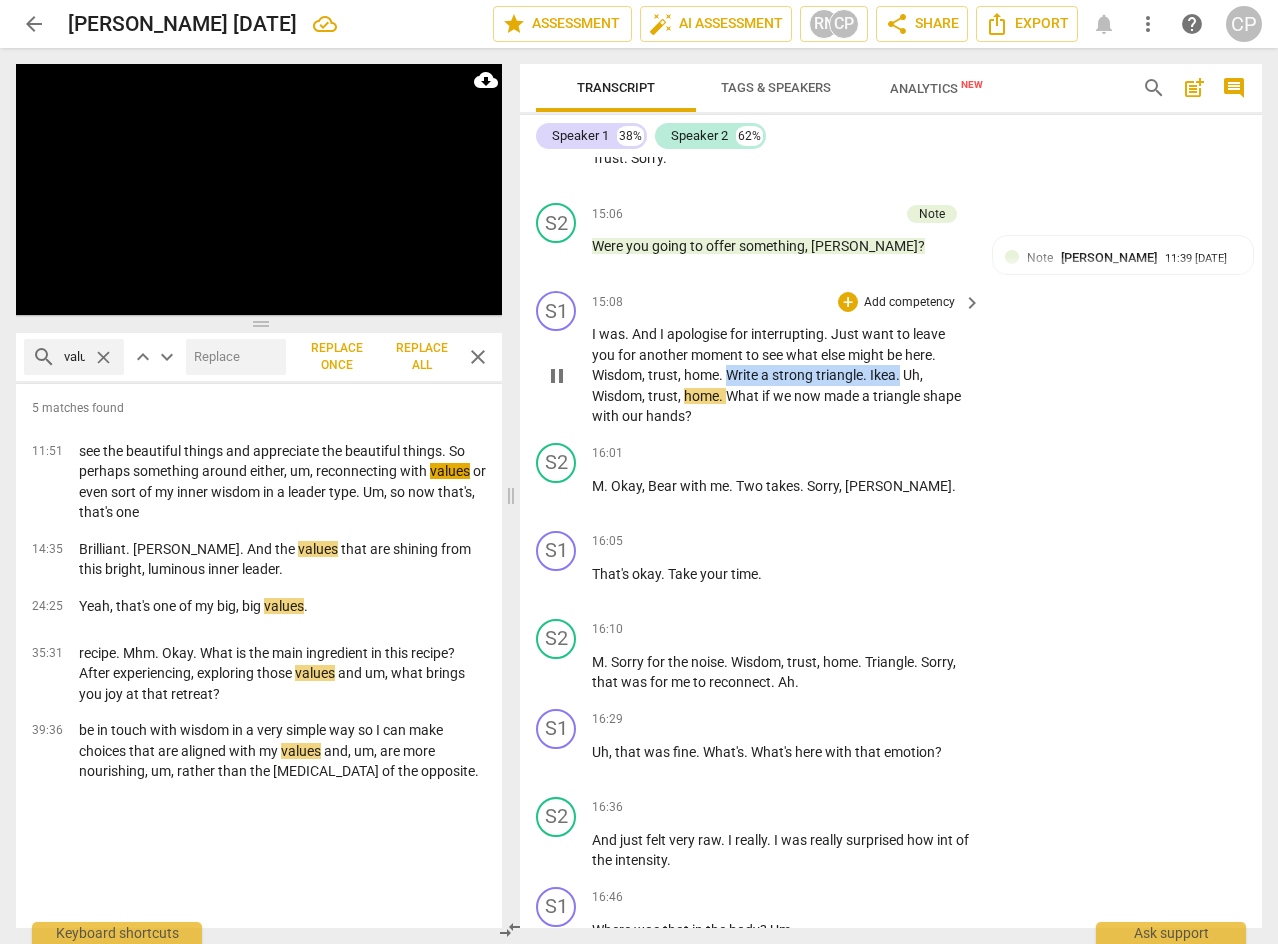 click on "I   was .   And   I   apologise   for   interrupting .   Just   want   to   leave   you   for   another   moment   to   see   what   else   might   be   here .   Wisdom ,   trust ,   home .   Write   a   strong   triangle .   Ikea .   Uh ,   Wisdom ,   trust ,   home .   What   if   we   now   made   a   triangle   shape   with   our   hands ?" at bounding box center (781, 375) 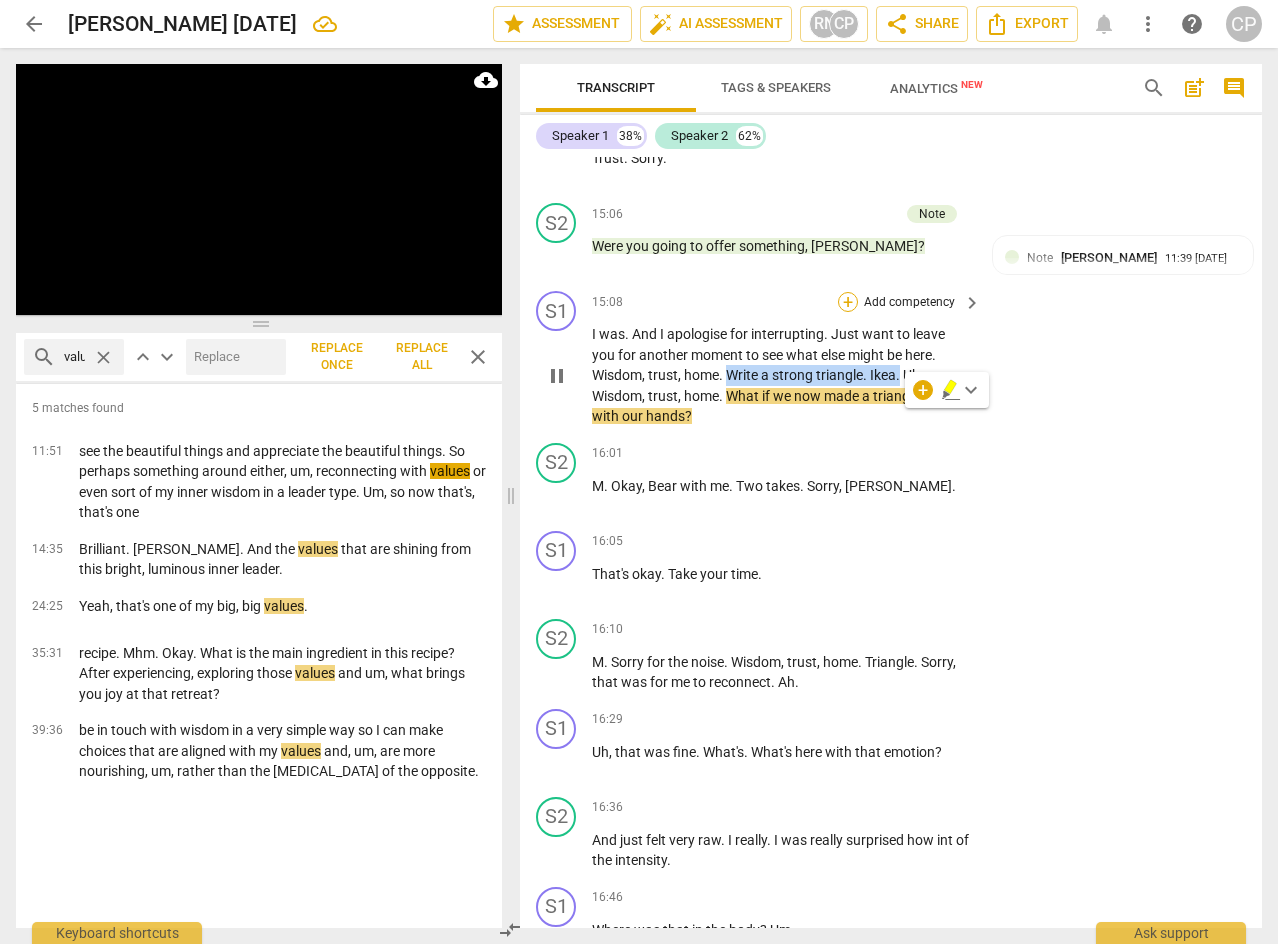 click on "+" at bounding box center (848, 302) 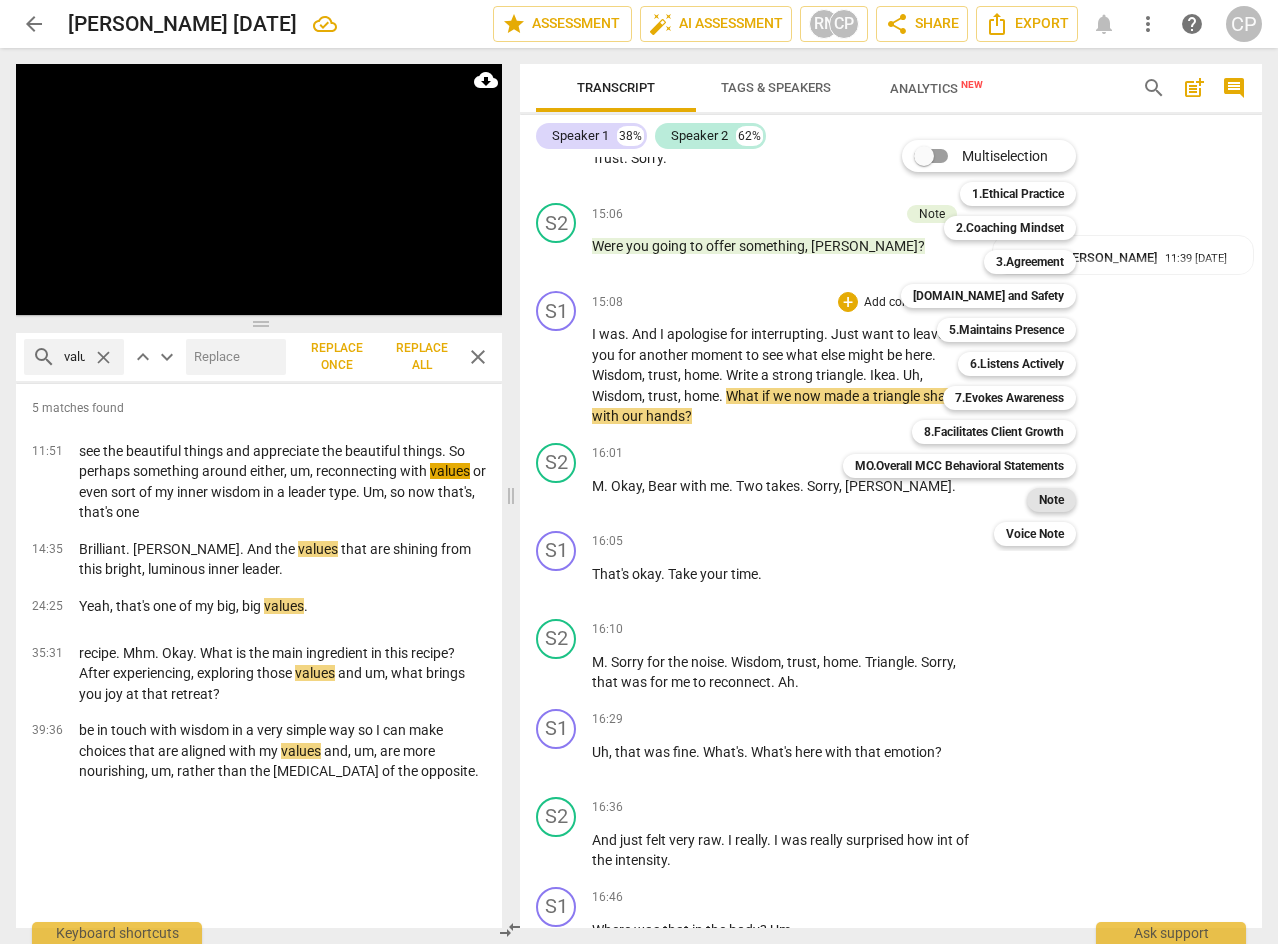 click on "Note" at bounding box center [1051, 500] 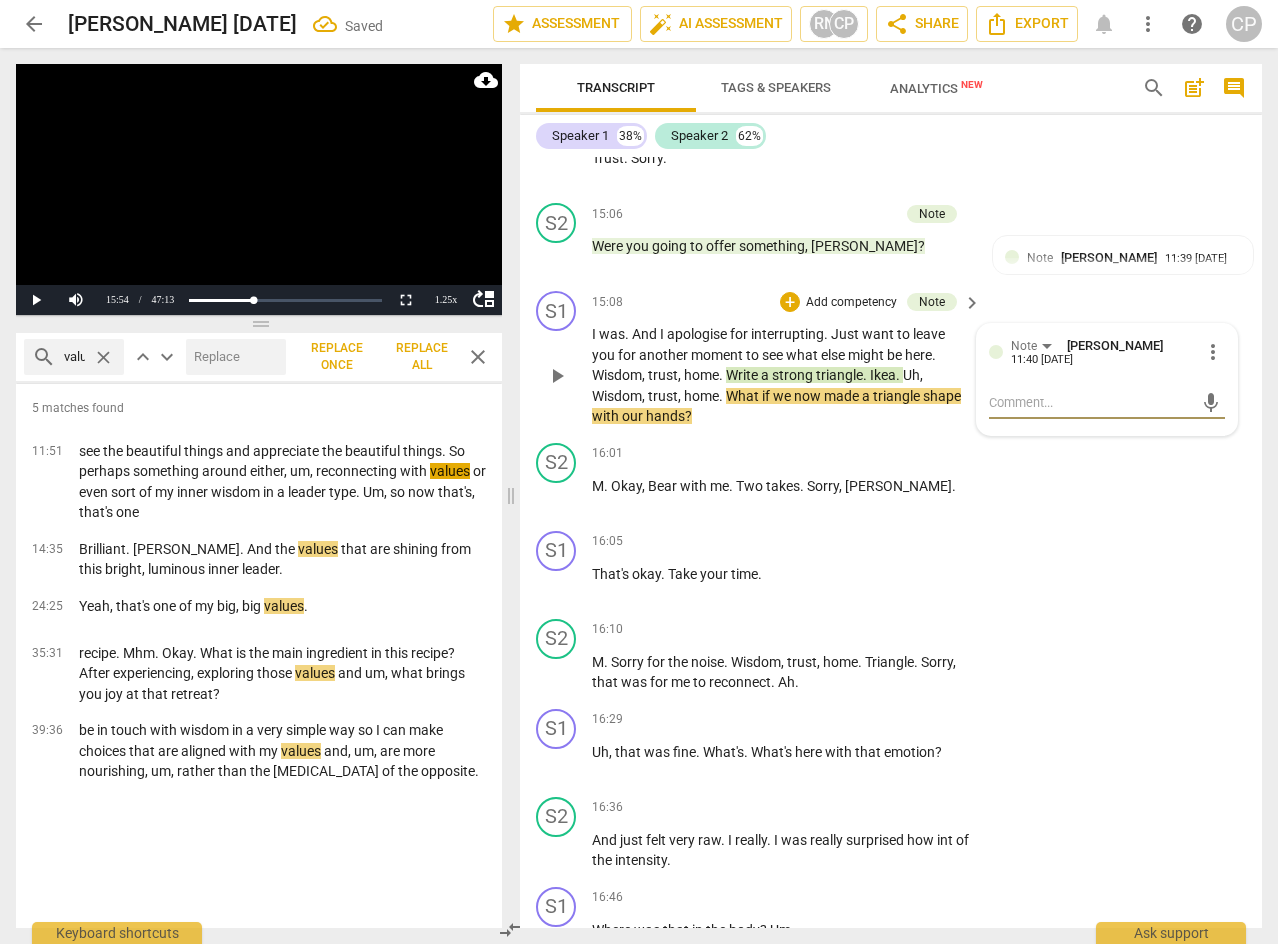 click at bounding box center [1091, 402] 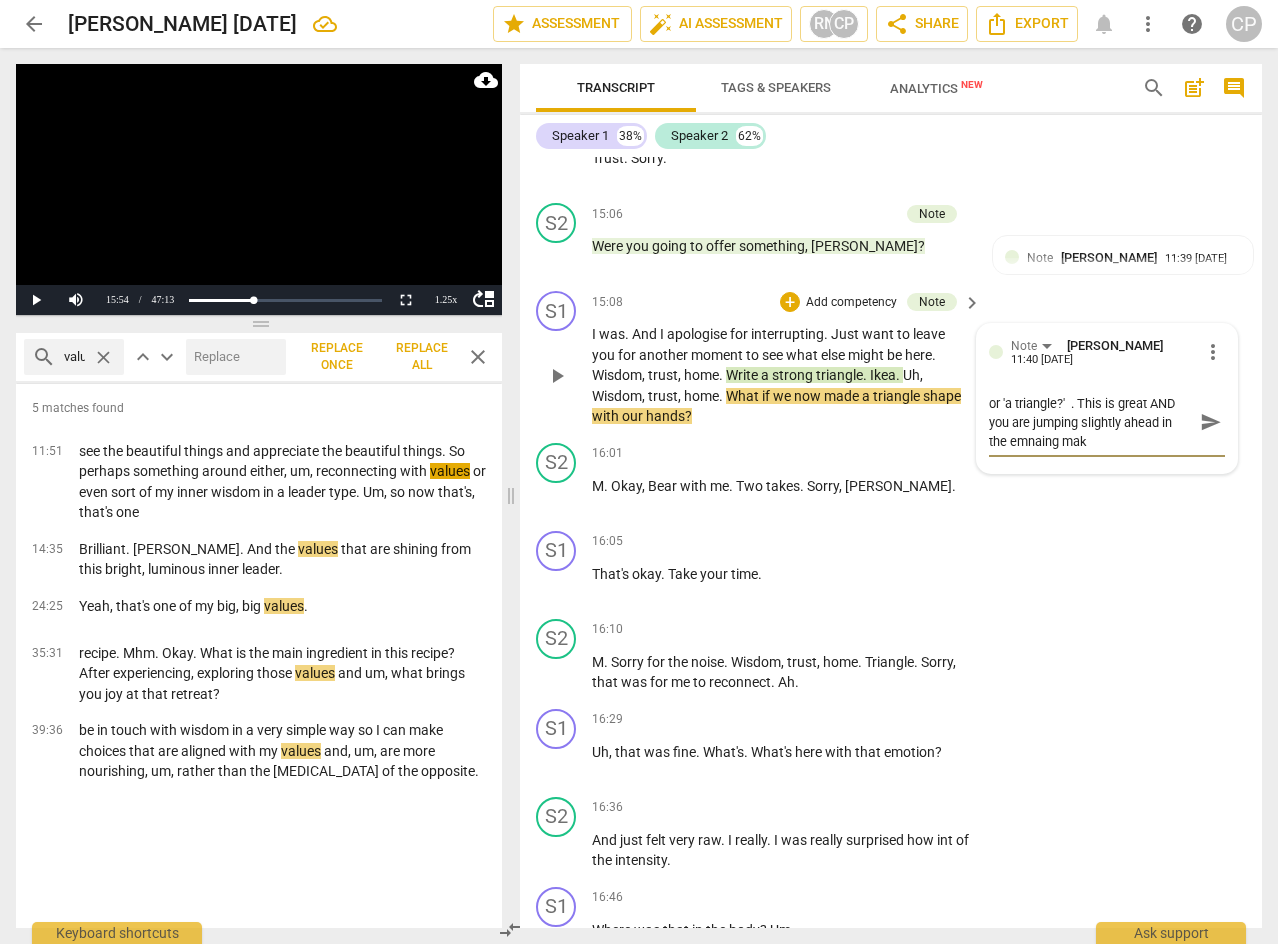scroll, scrollTop: 0, scrollLeft: 0, axis: both 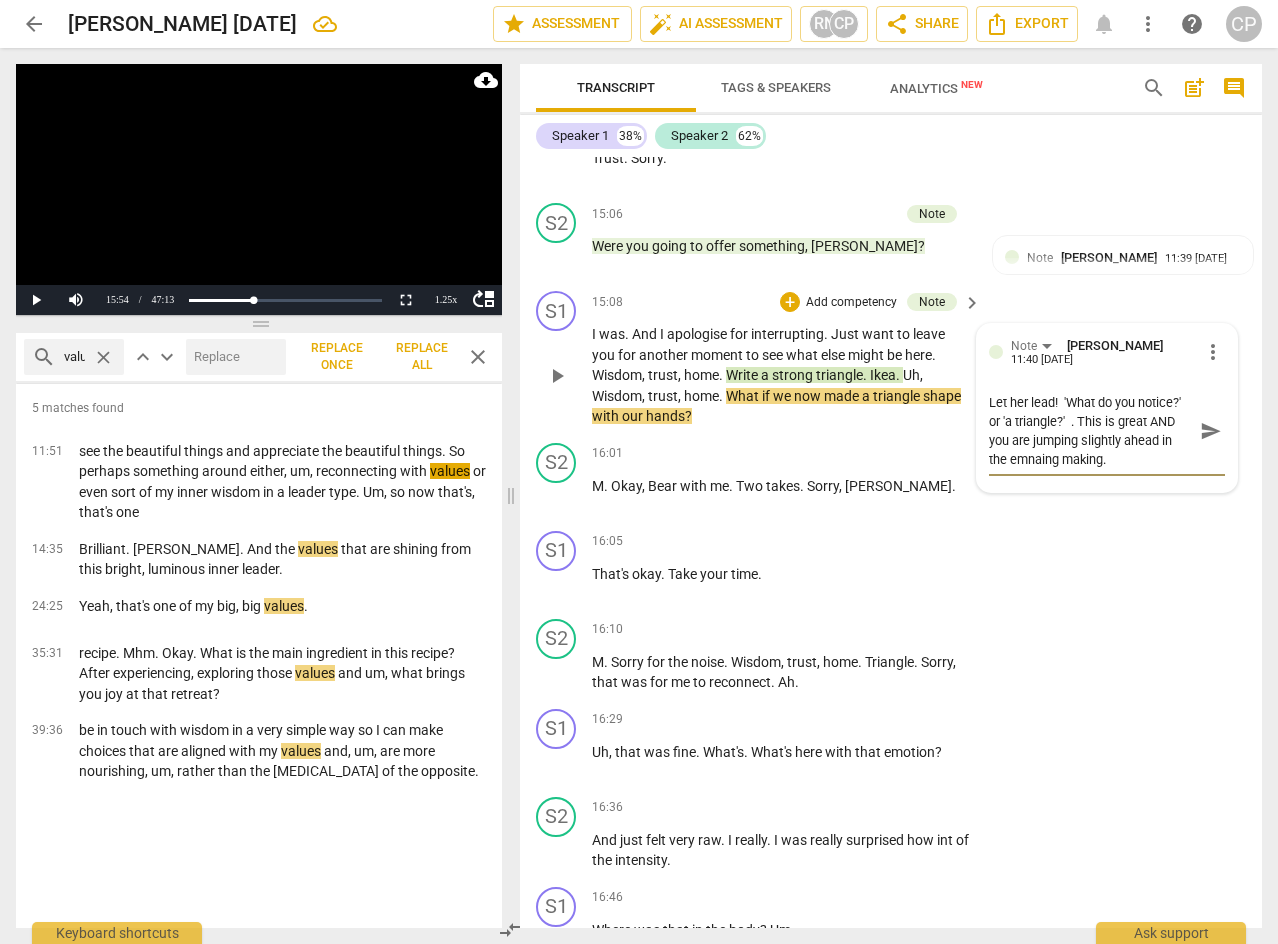 drag, startPoint x: 1010, startPoint y: 497, endPoint x: 1060, endPoint y: 498, distance: 50.01 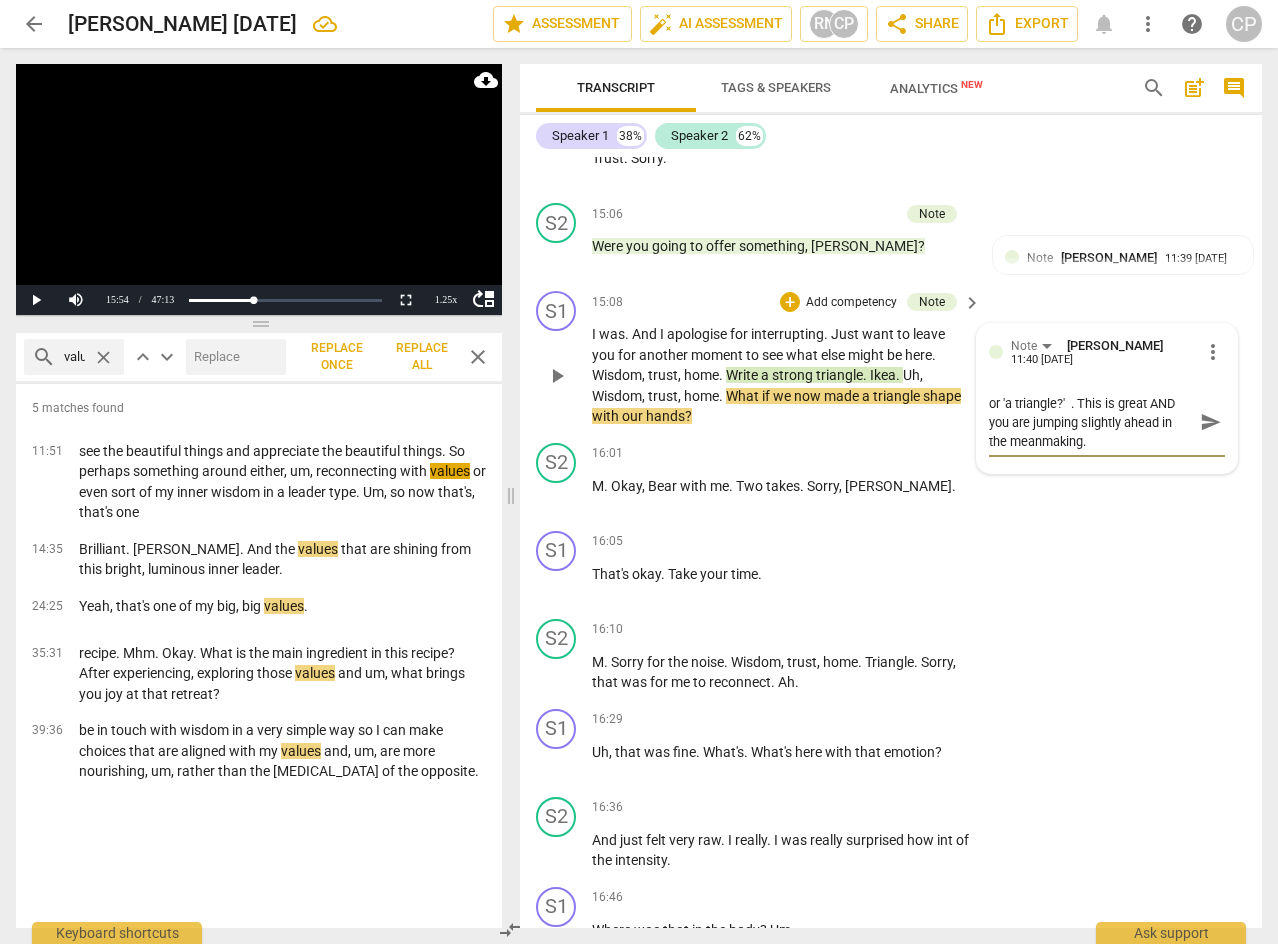 scroll, scrollTop: 0, scrollLeft: 0, axis: both 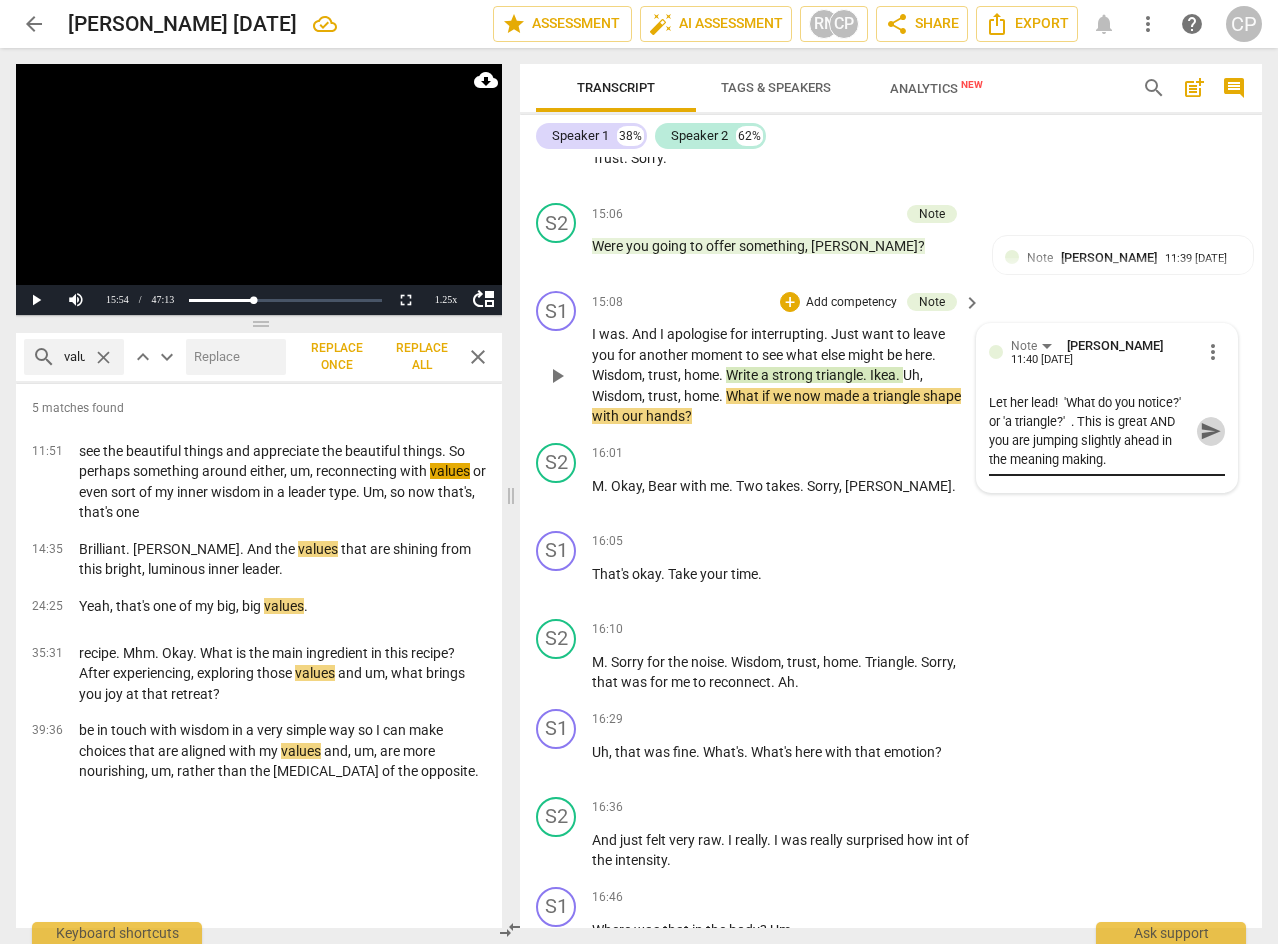 click on "send" at bounding box center [1211, 431] 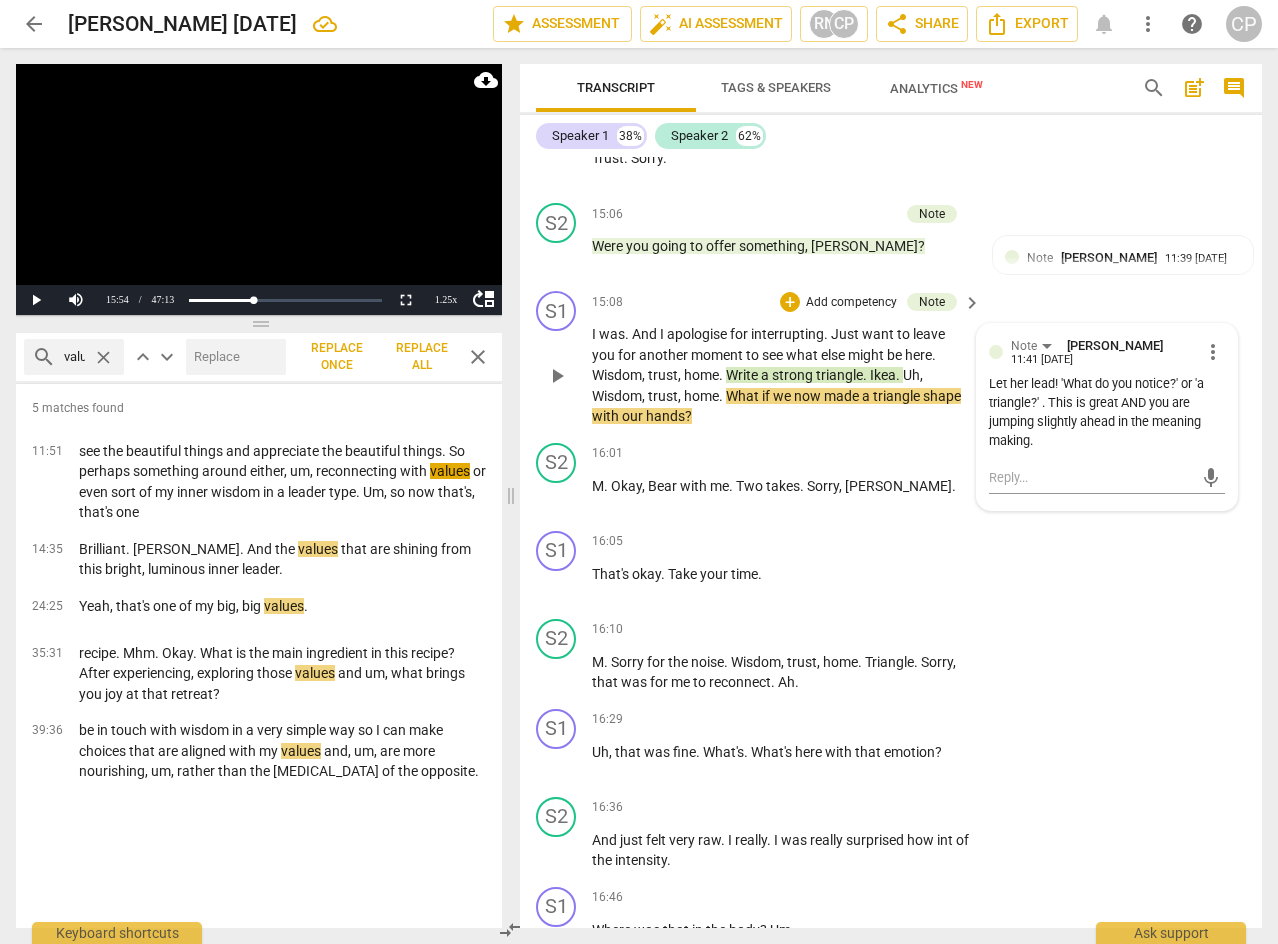 click on "if" at bounding box center [767, 396] 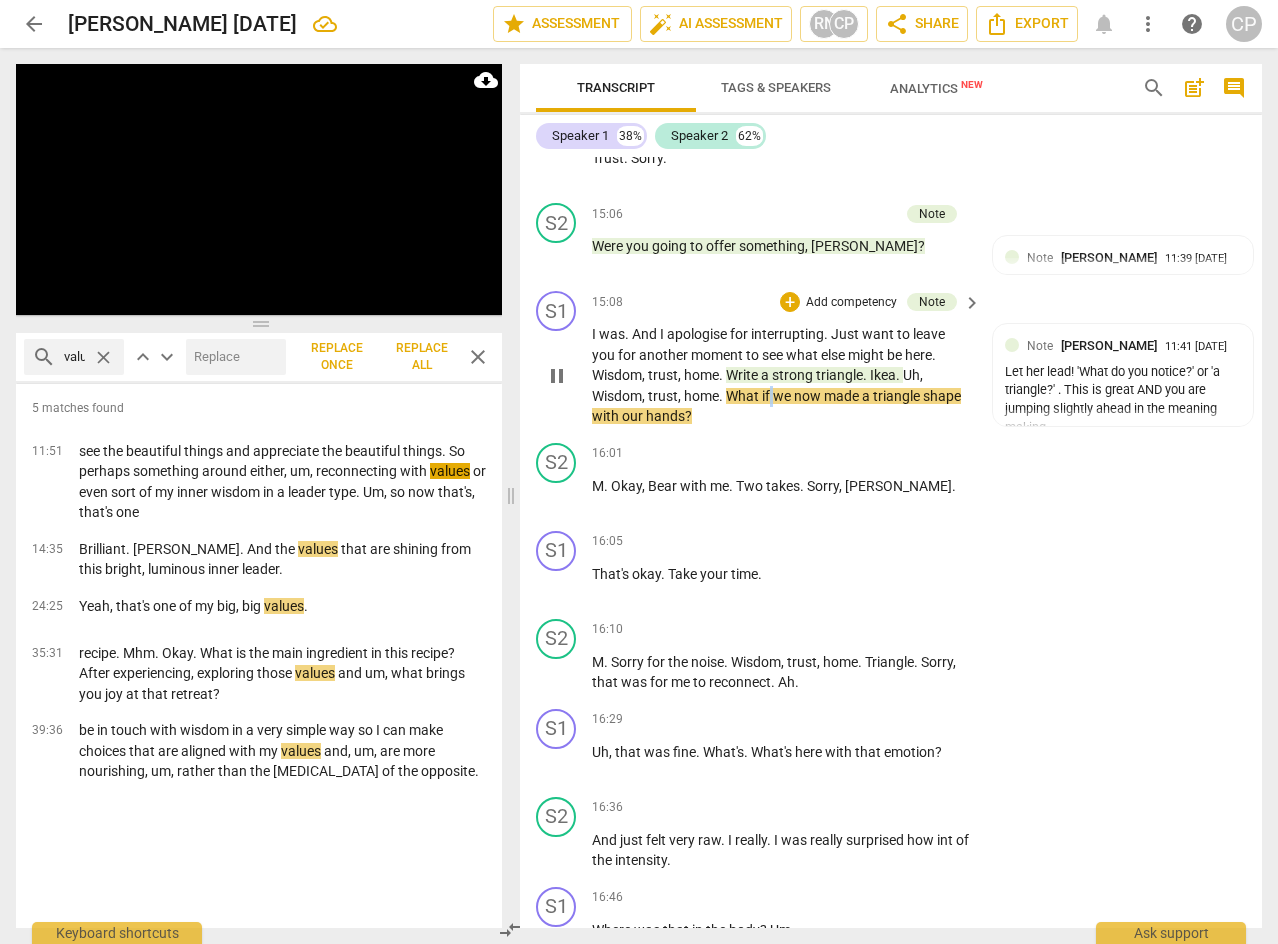 click on "if" at bounding box center (767, 396) 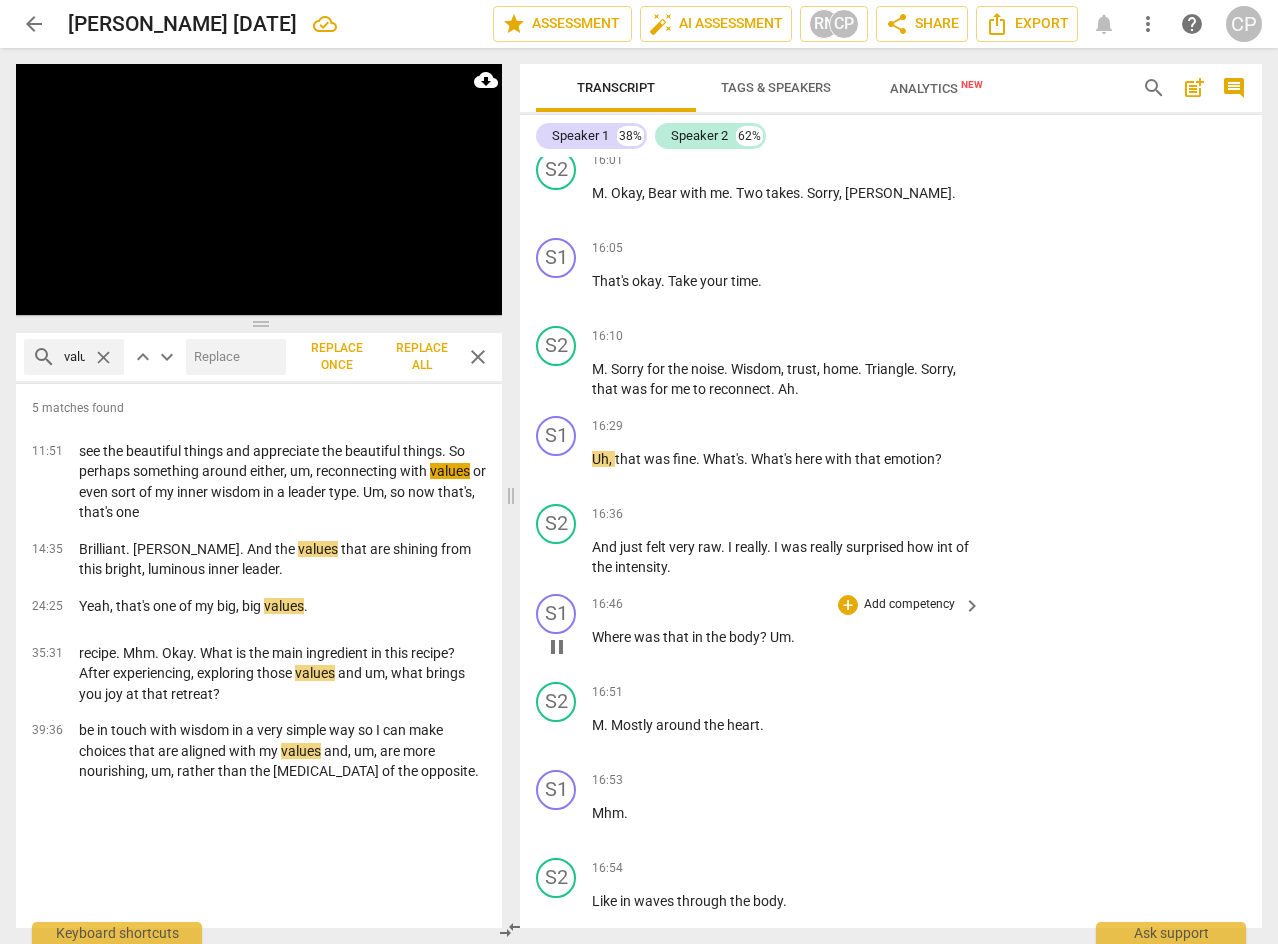 scroll, scrollTop: 6769, scrollLeft: 0, axis: vertical 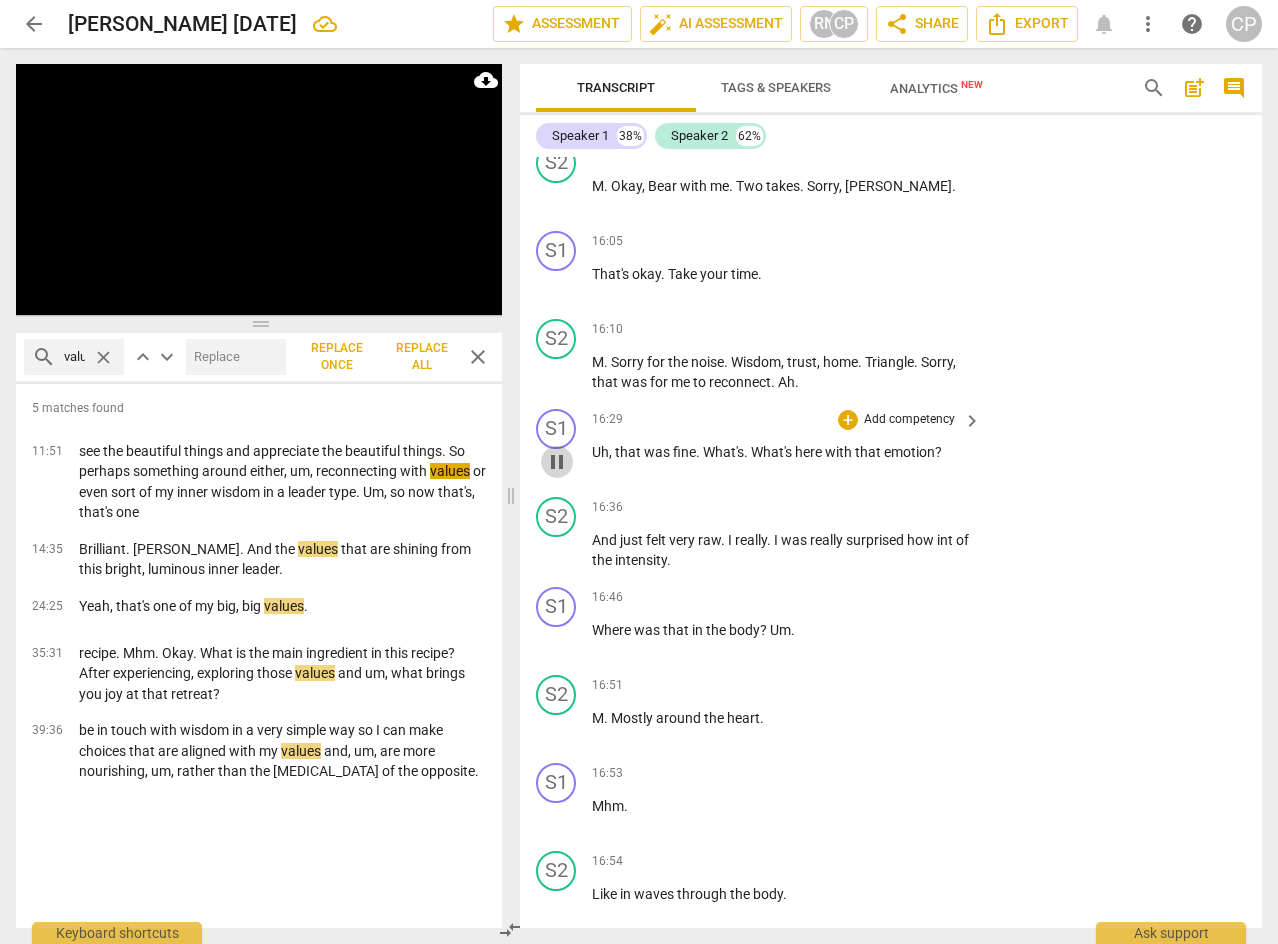 click on "pause" at bounding box center (557, 462) 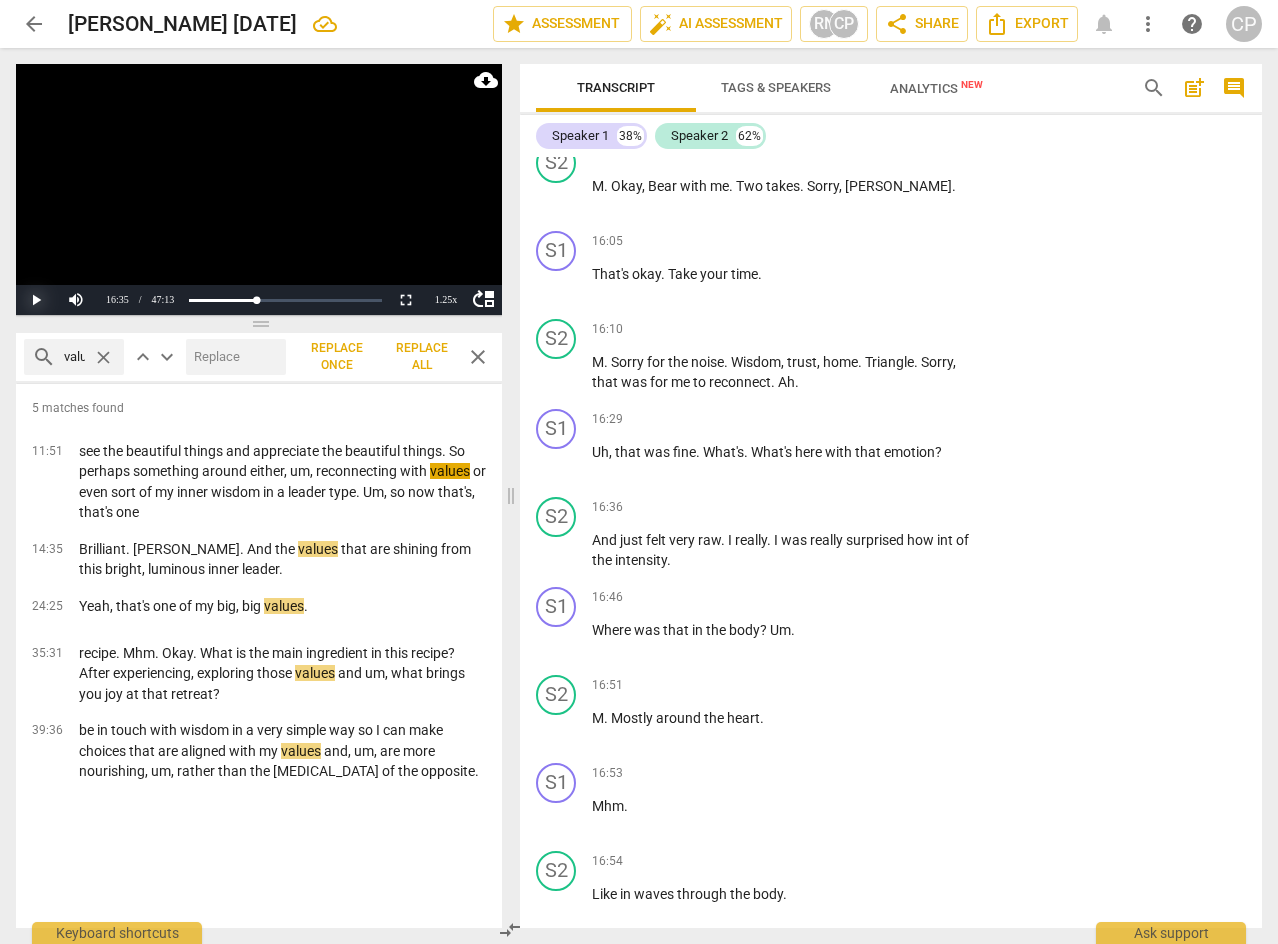 click on "Play" at bounding box center (36, 300) 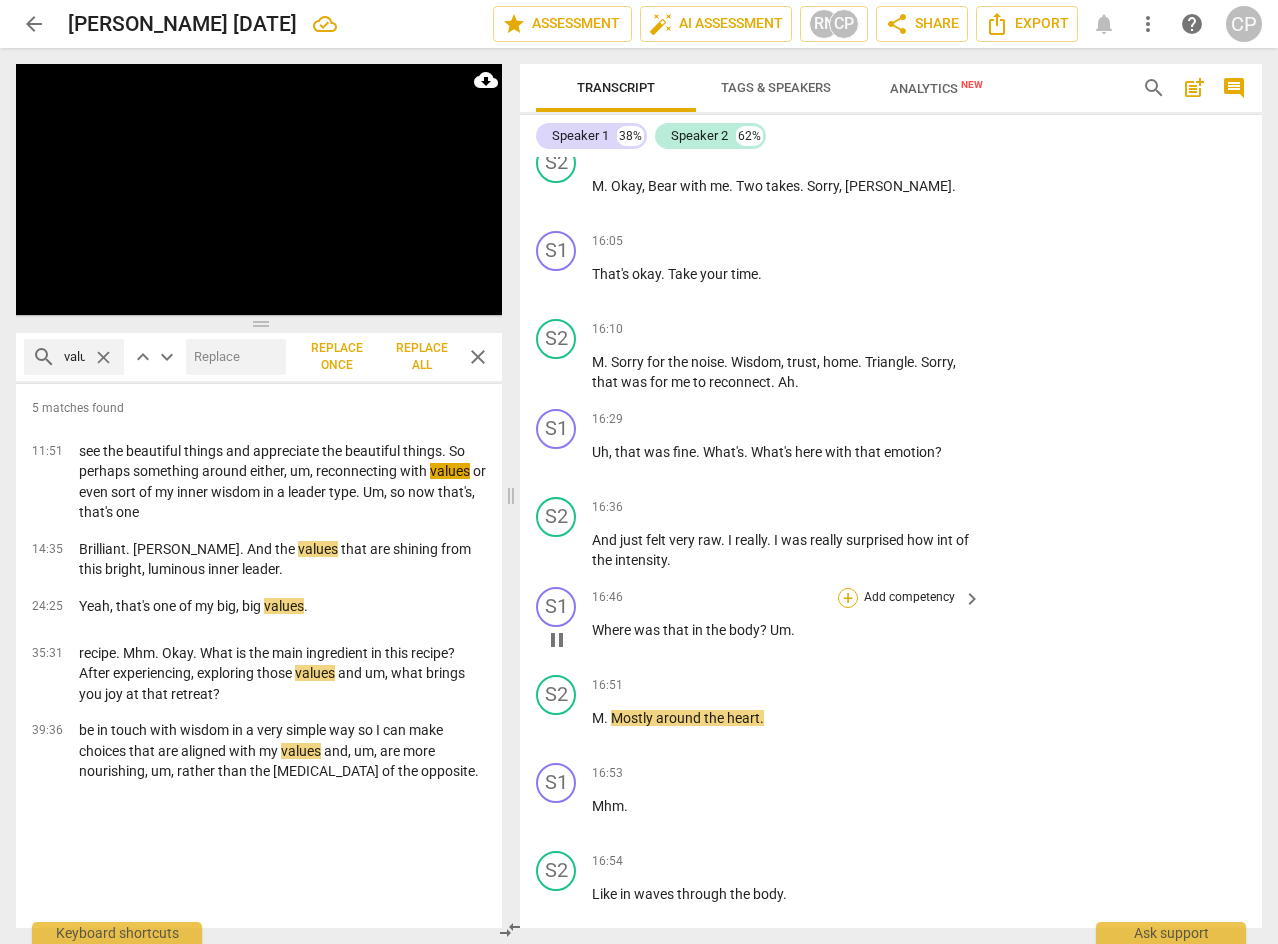 click on "+" at bounding box center (848, 598) 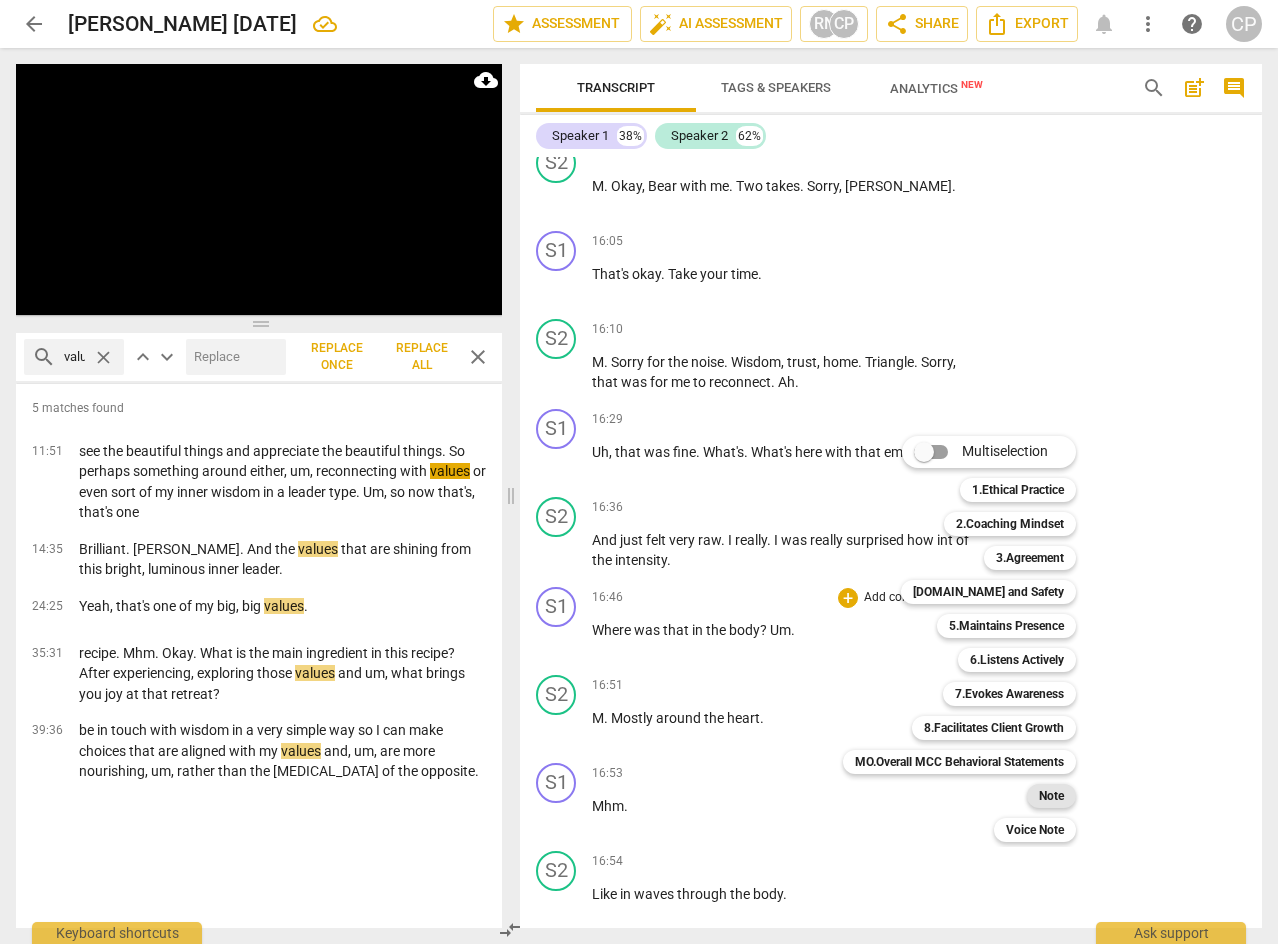 click on "Note" at bounding box center [1051, 796] 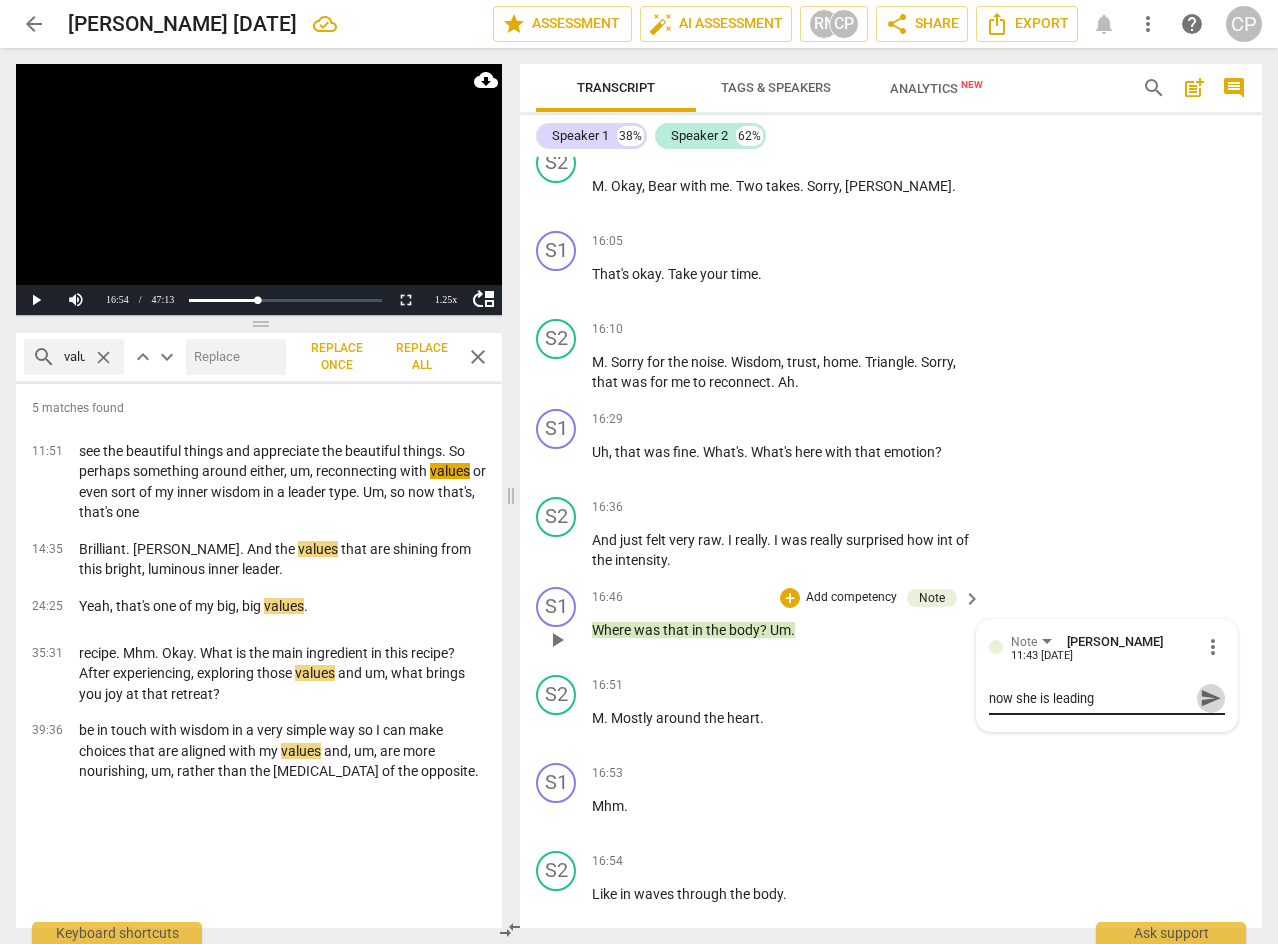 click on "send" at bounding box center (1211, 698) 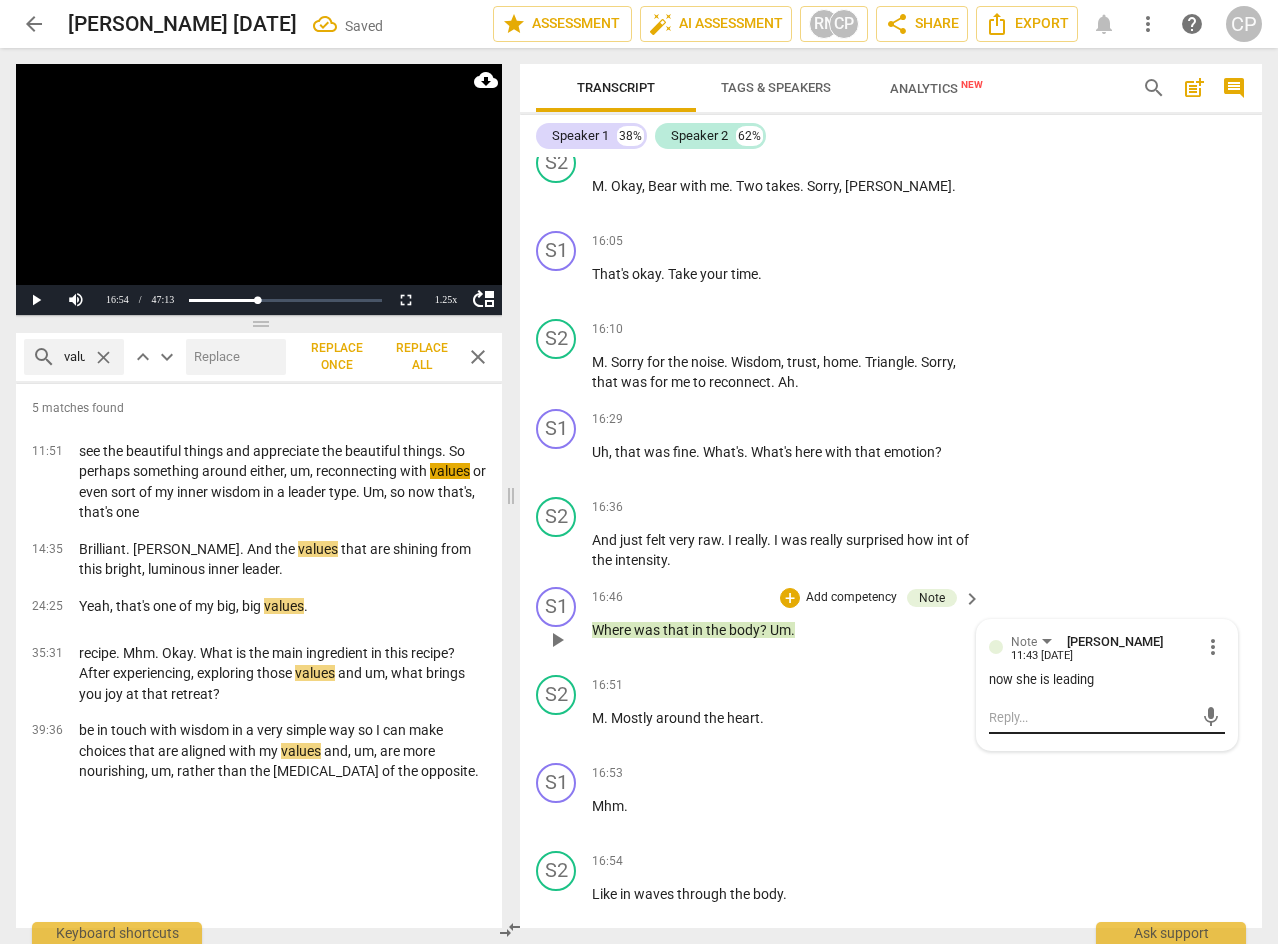 click on "mic" at bounding box center [1107, 718] 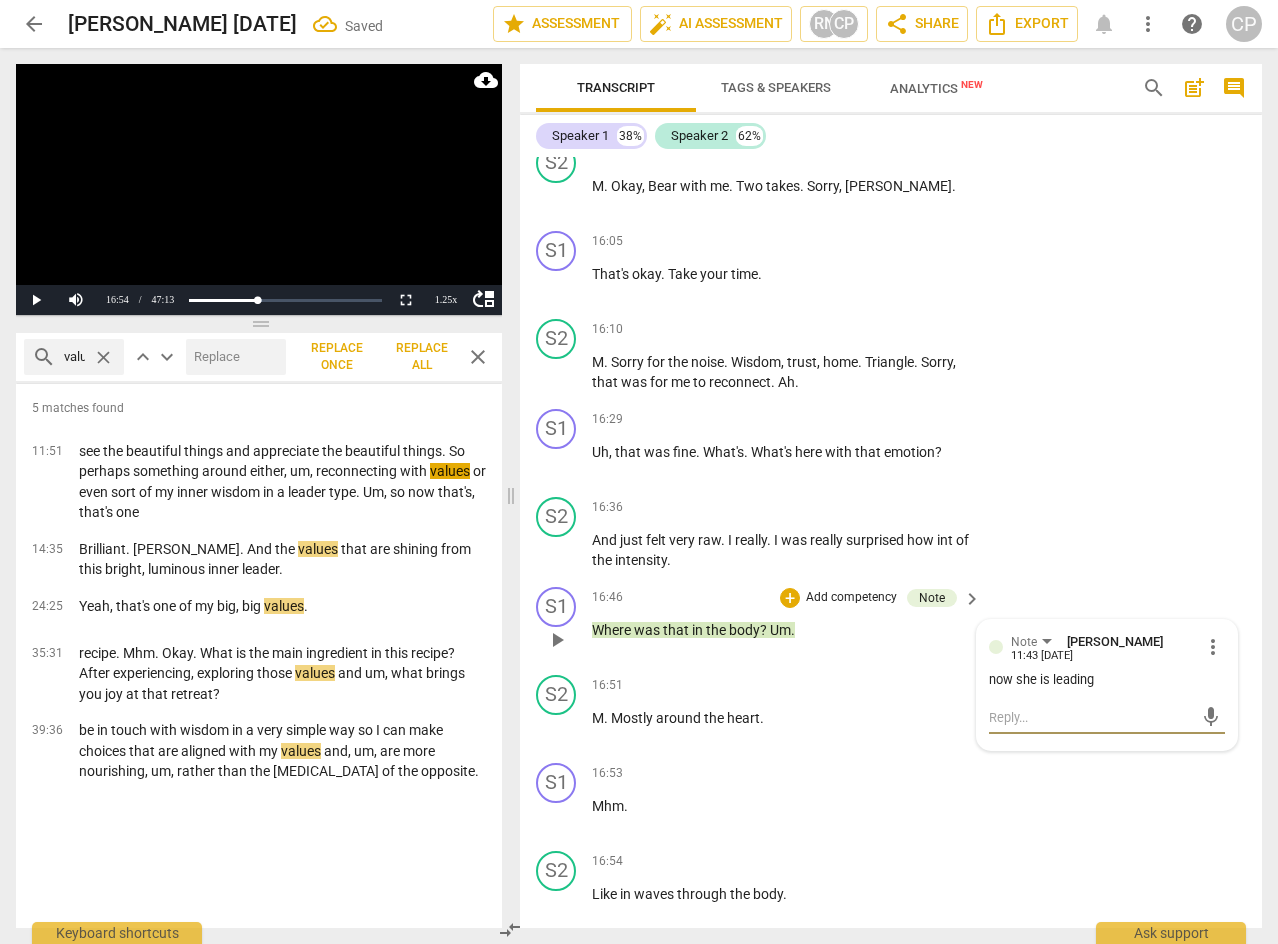 click at bounding box center (1091, 717) 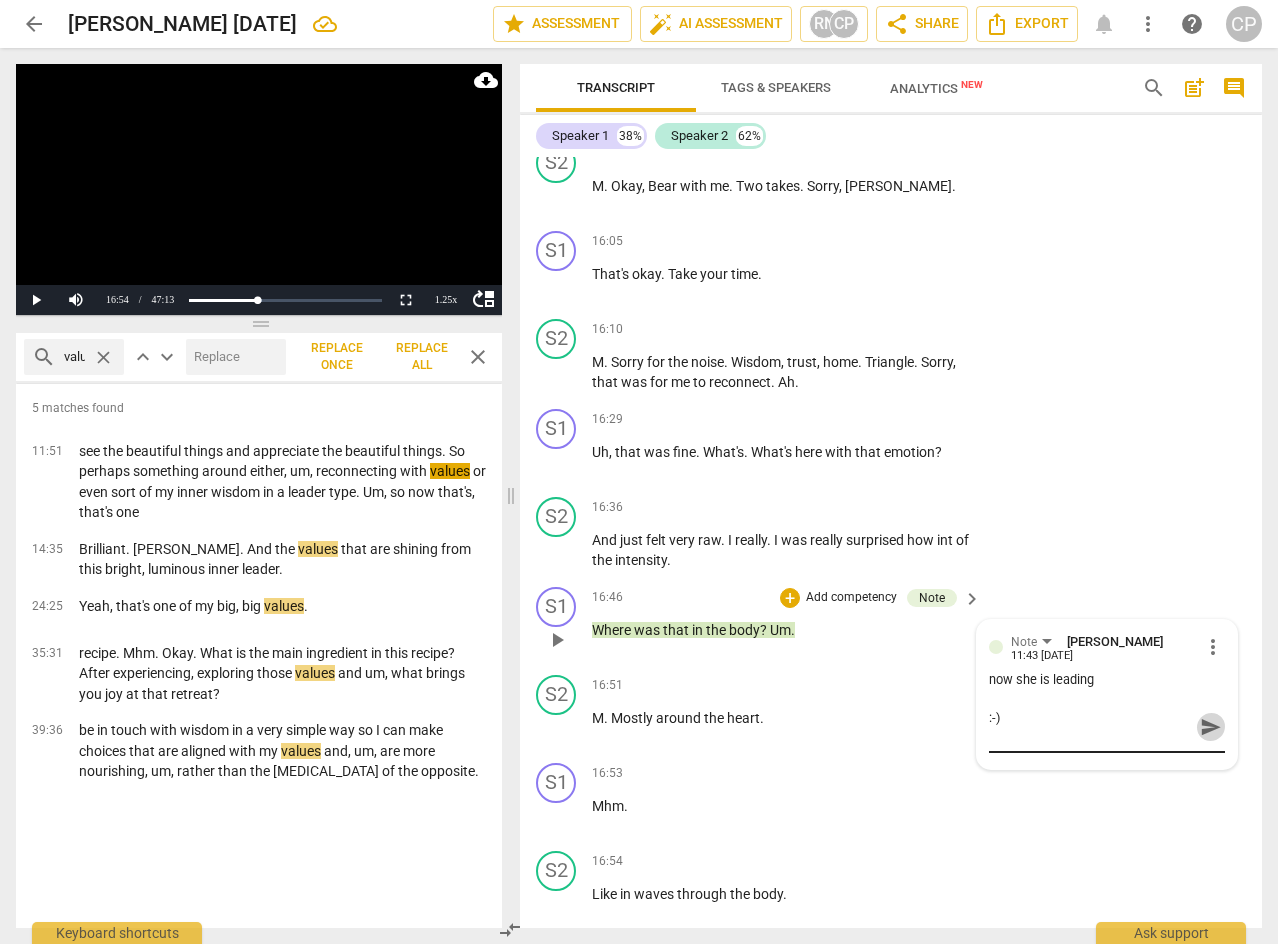 click on "send" at bounding box center (1211, 727) 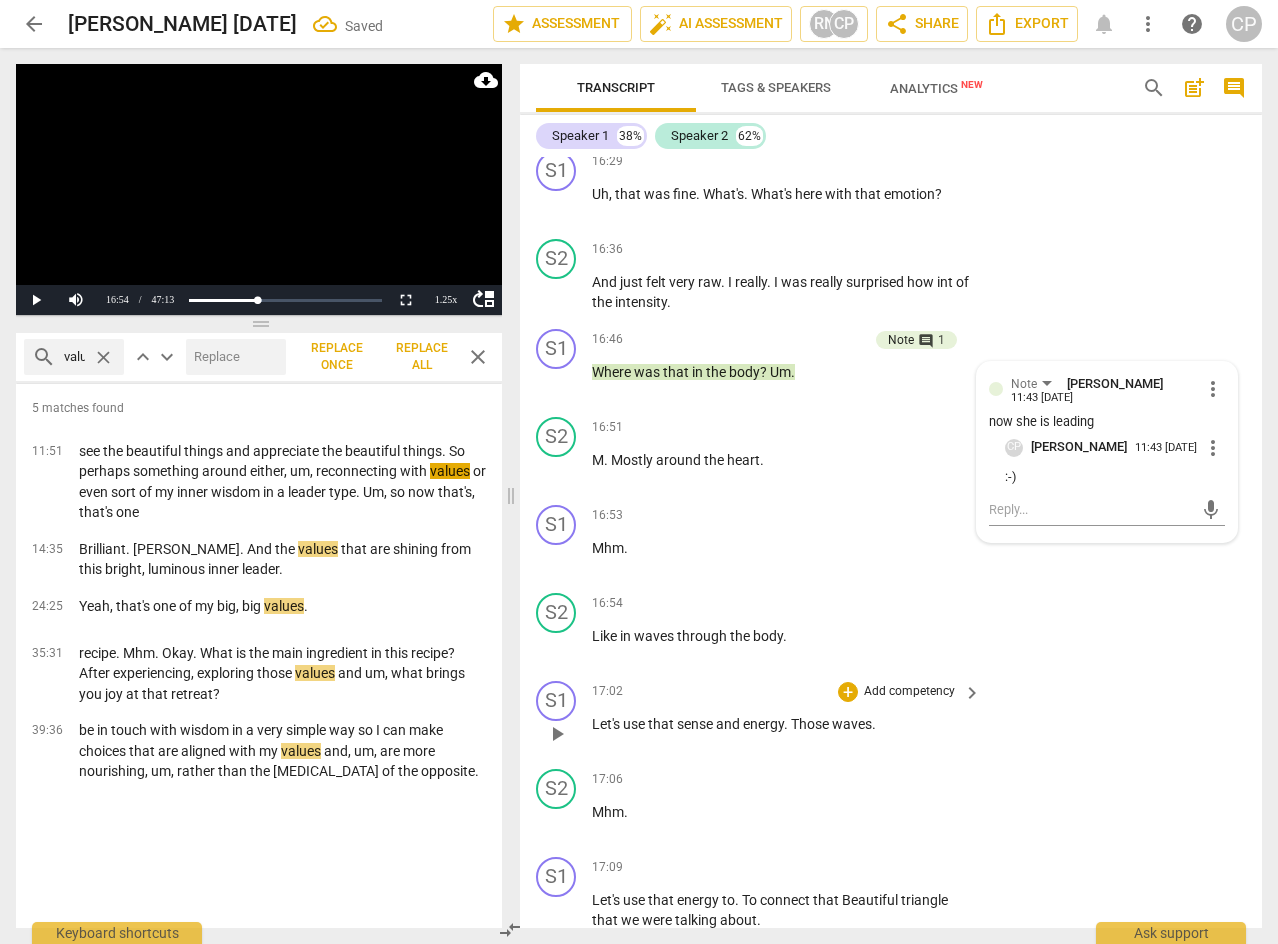 scroll, scrollTop: 7069, scrollLeft: 0, axis: vertical 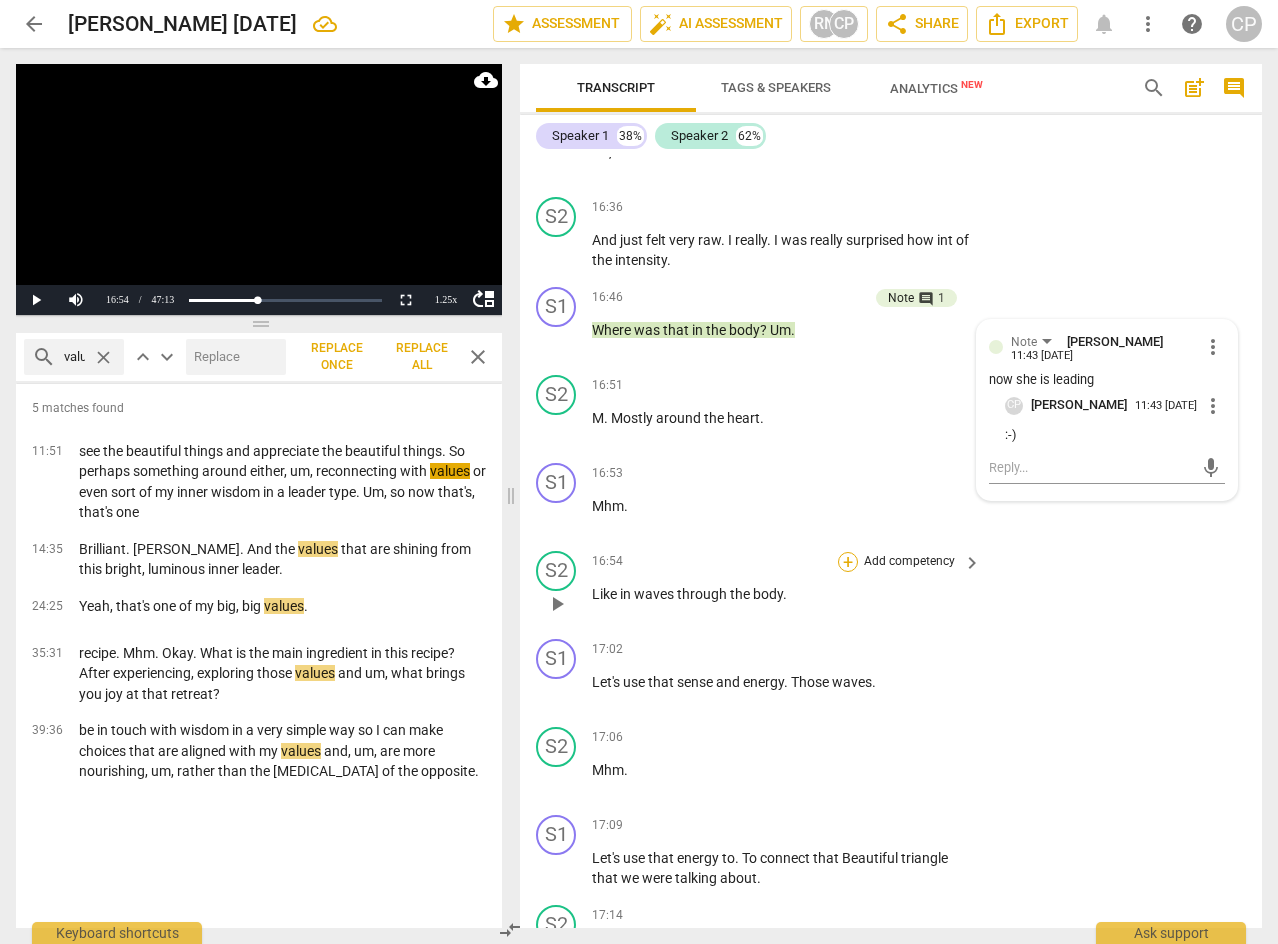 click on "+" at bounding box center [848, 562] 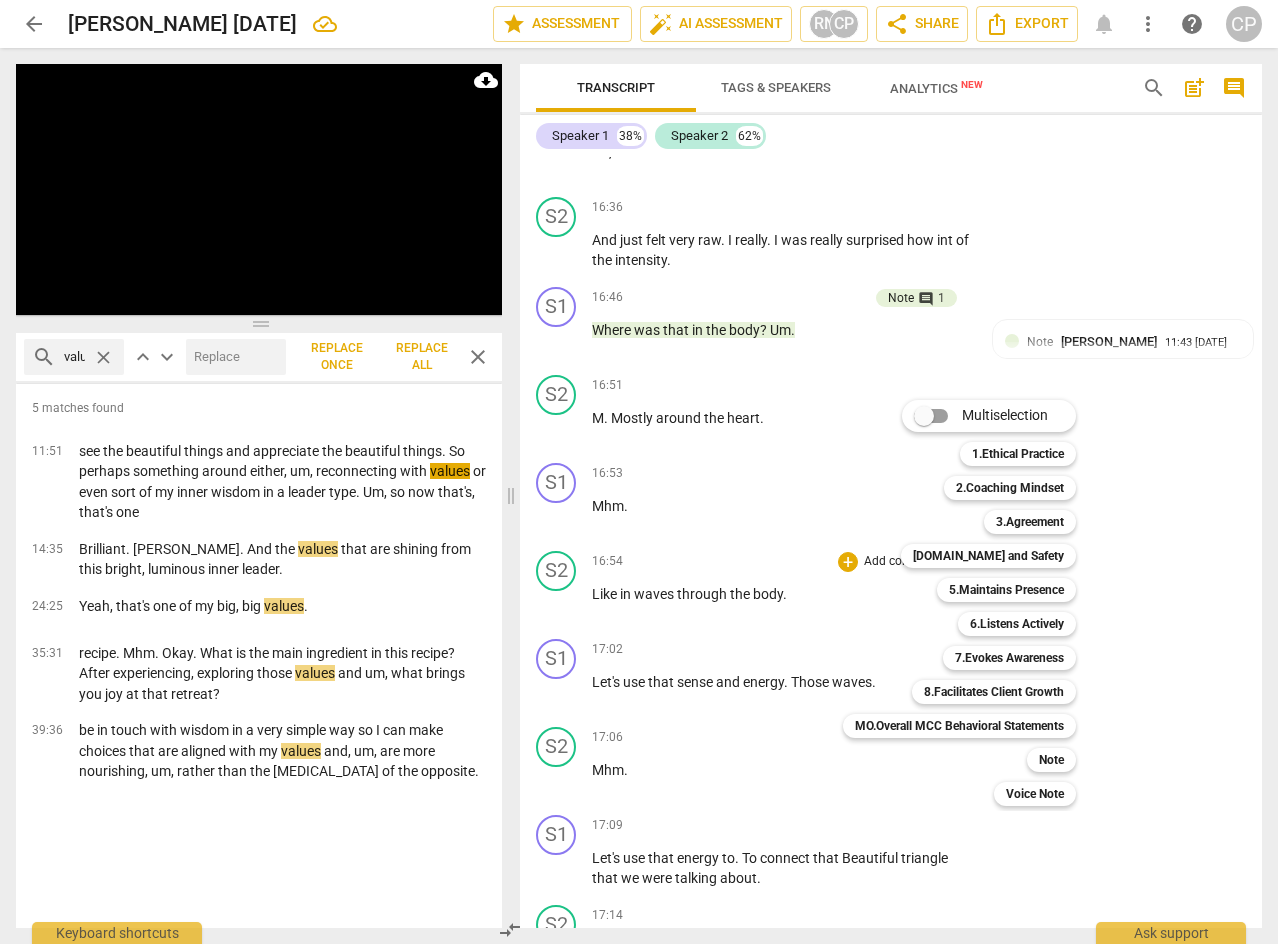 click at bounding box center (639, 472) 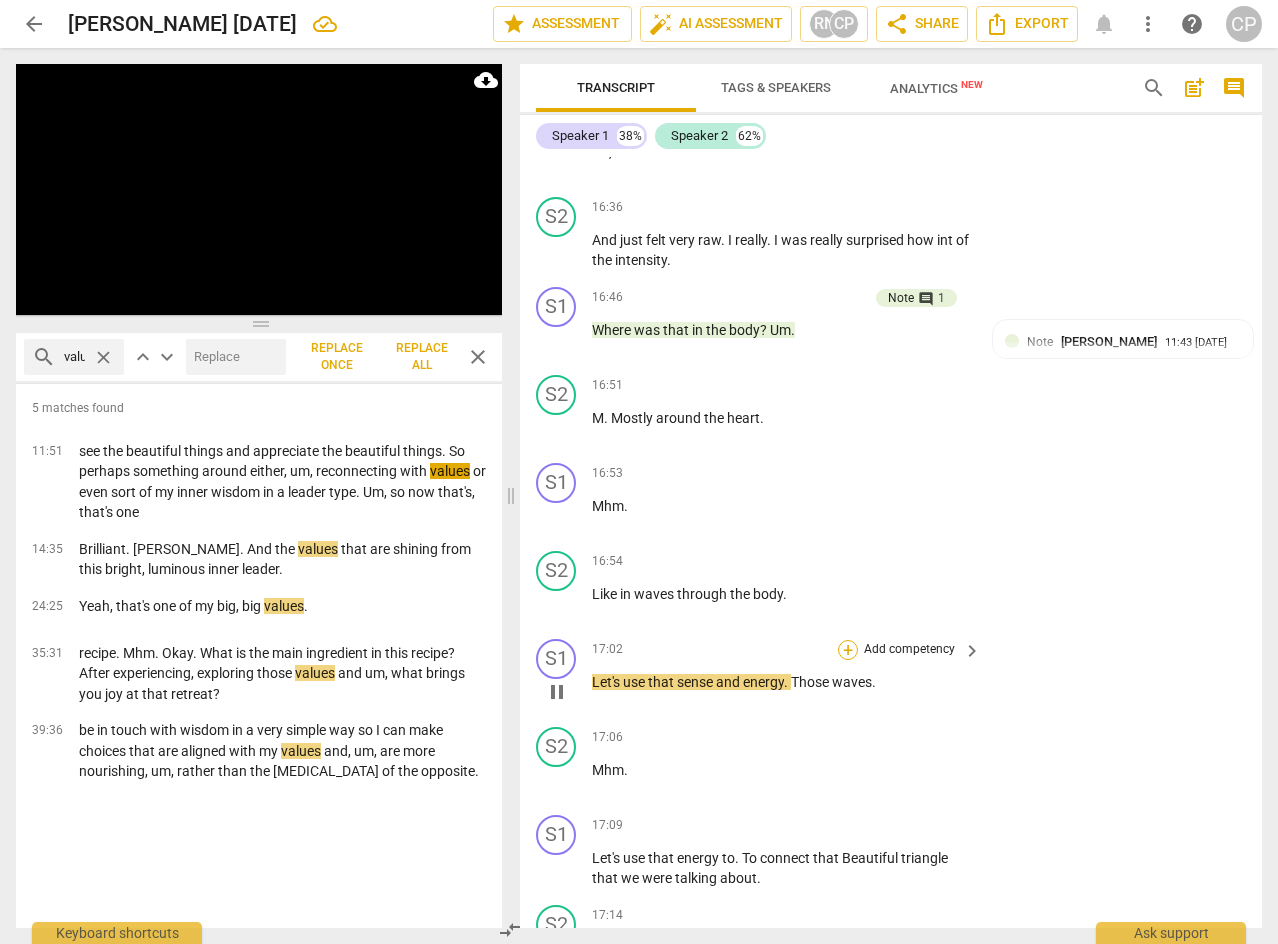 click on "+" at bounding box center [848, 650] 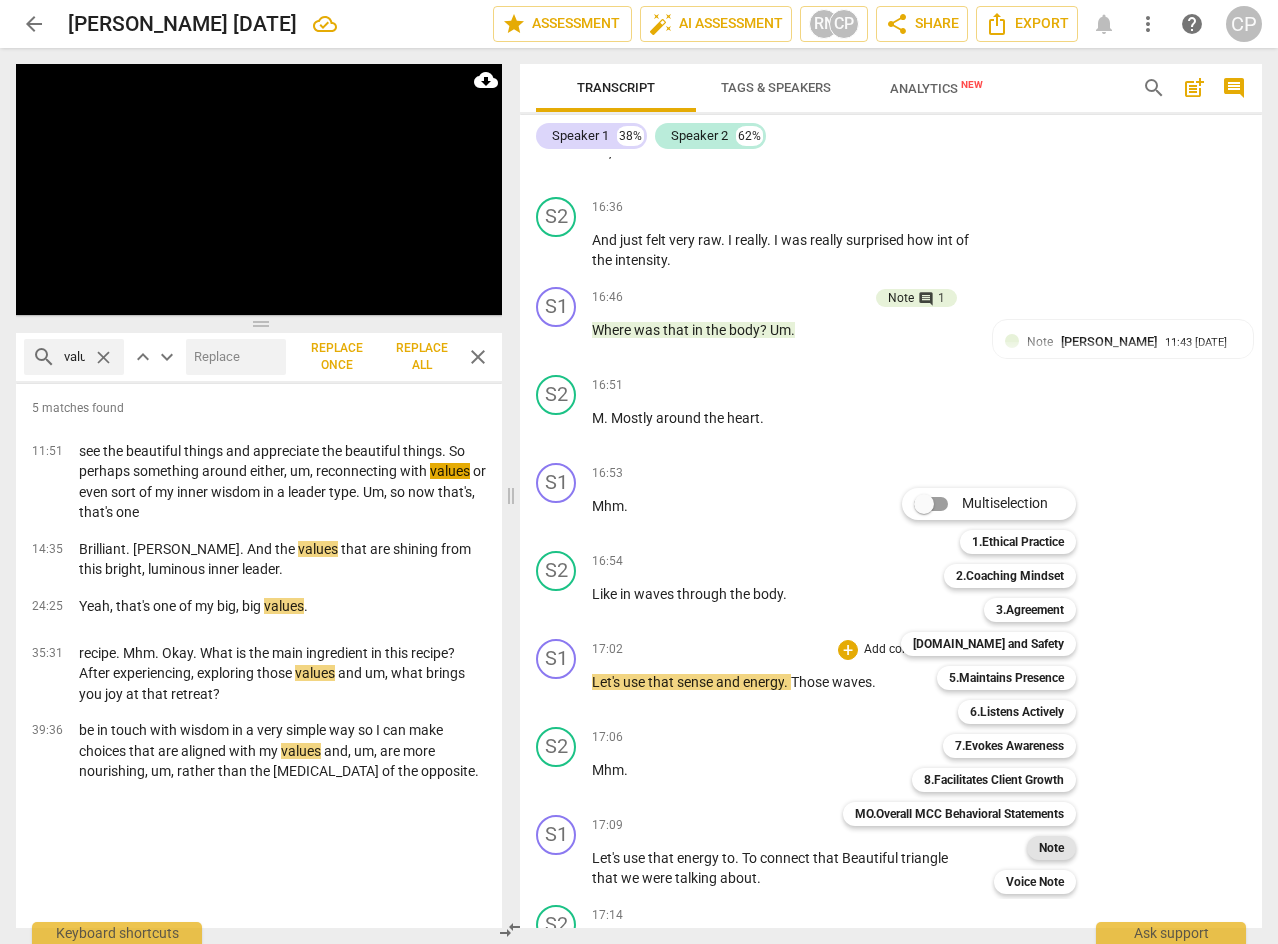 click on "Note" at bounding box center [1051, 848] 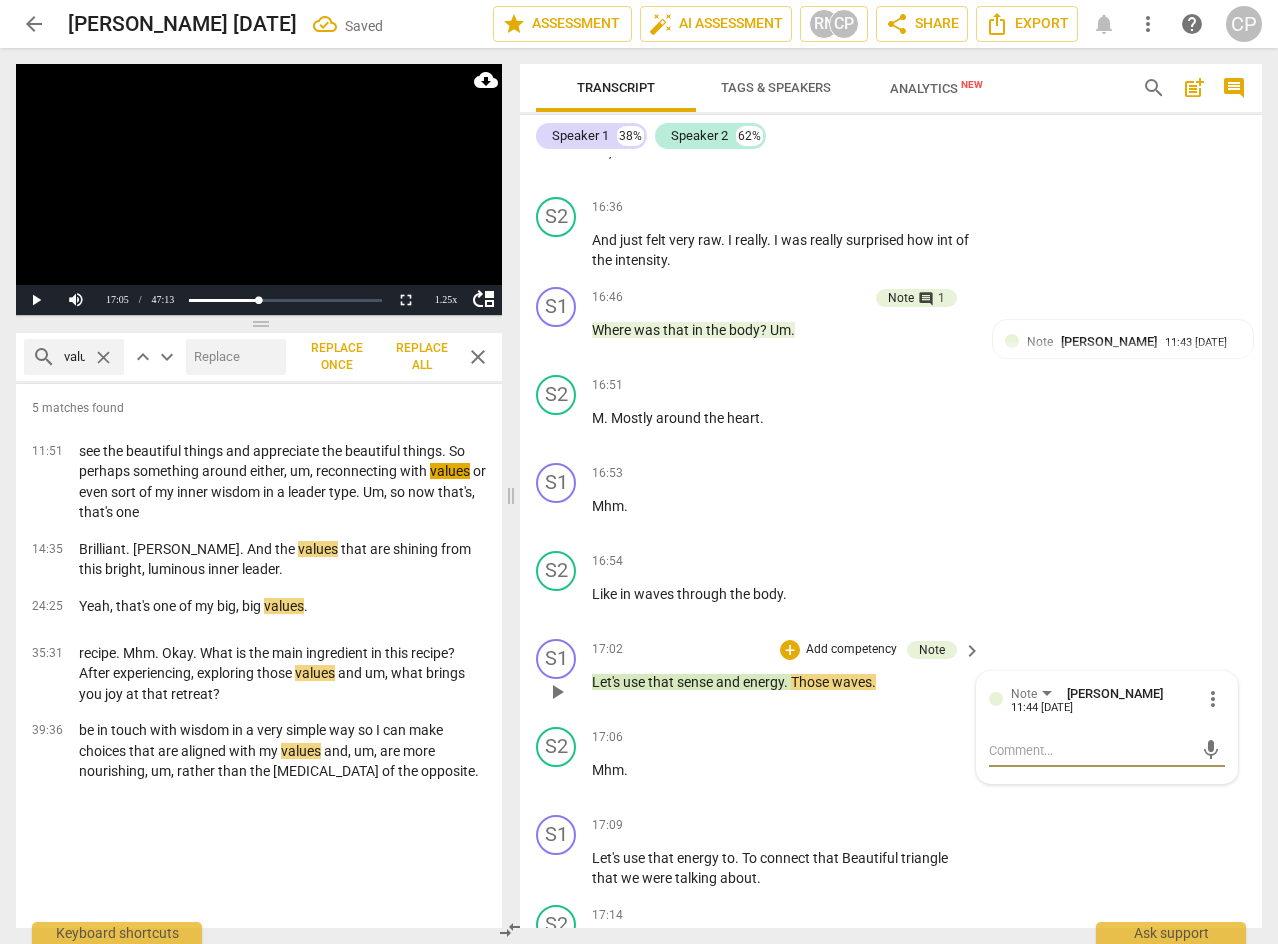 click at bounding box center [1091, 750] 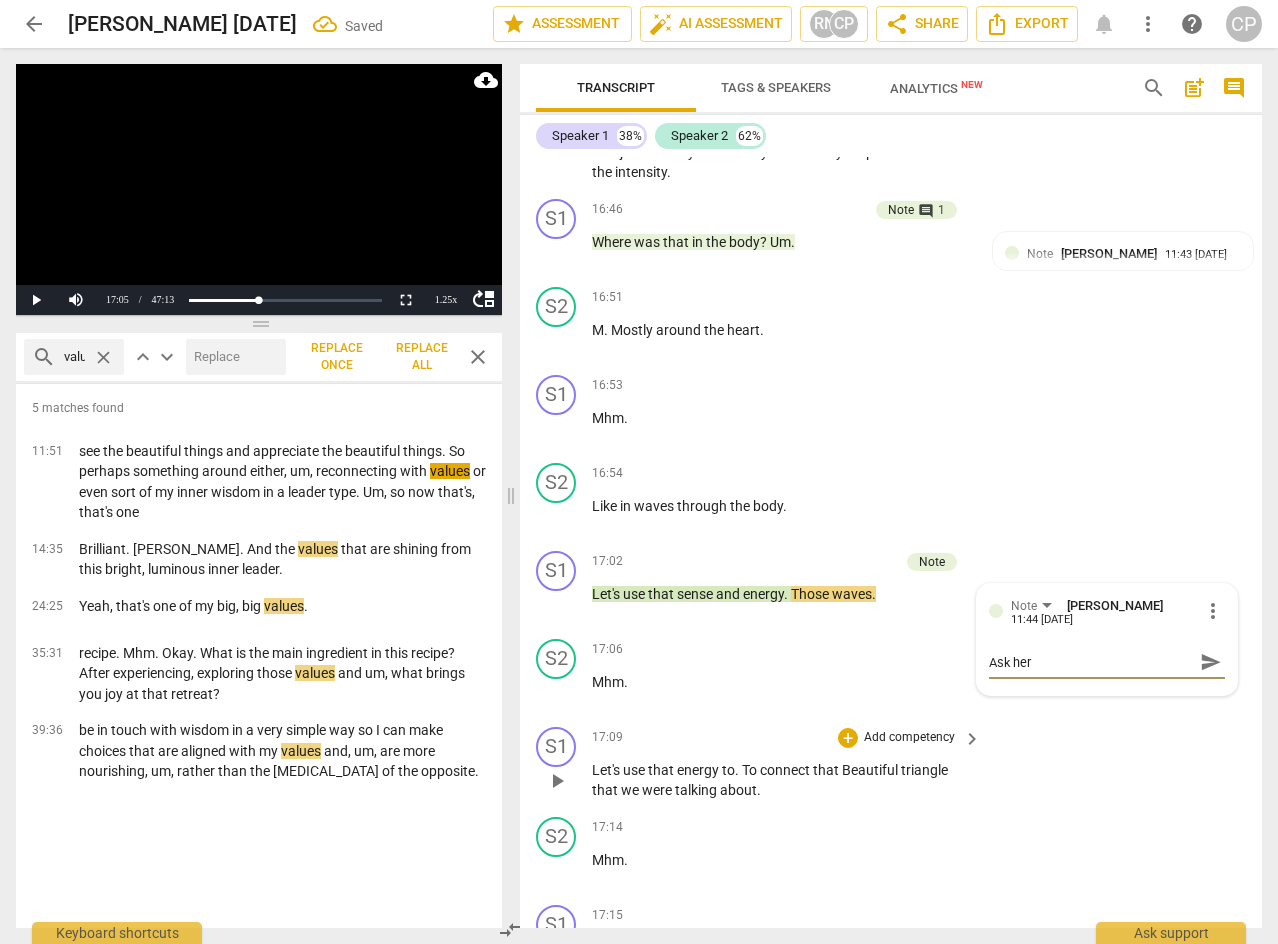 scroll, scrollTop: 7169, scrollLeft: 0, axis: vertical 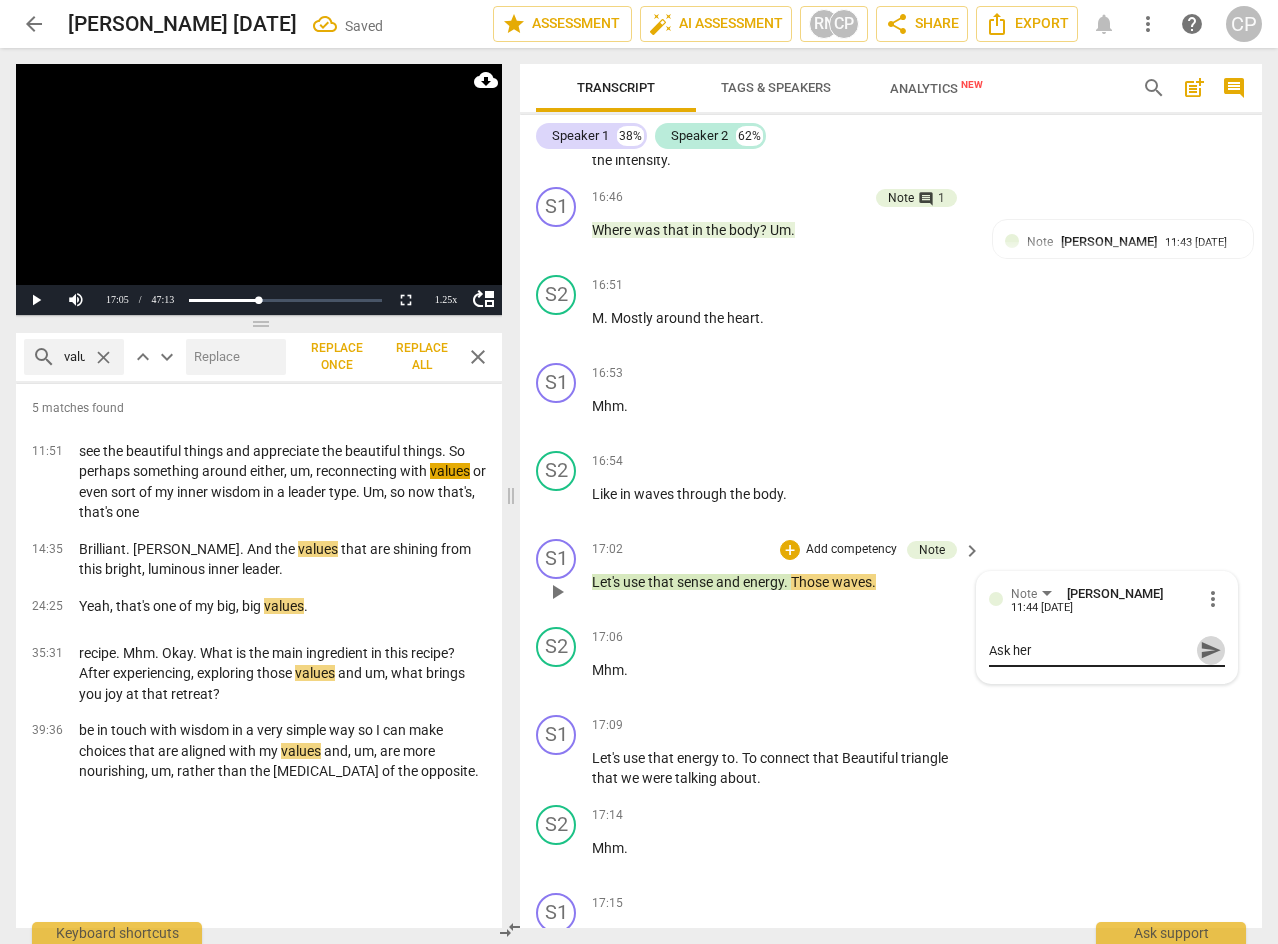 click on "send" at bounding box center (1211, 650) 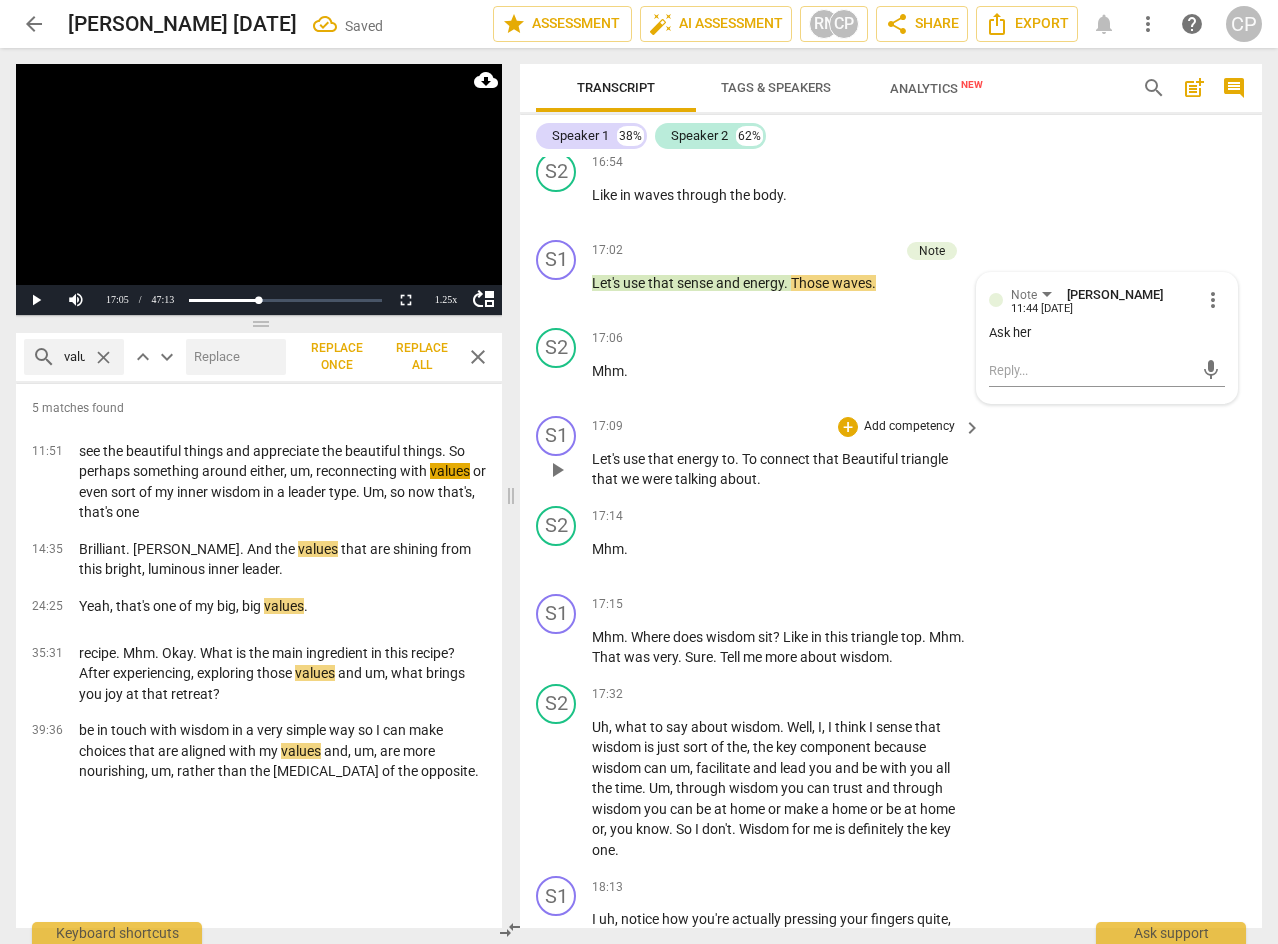 scroll, scrollTop: 7469, scrollLeft: 0, axis: vertical 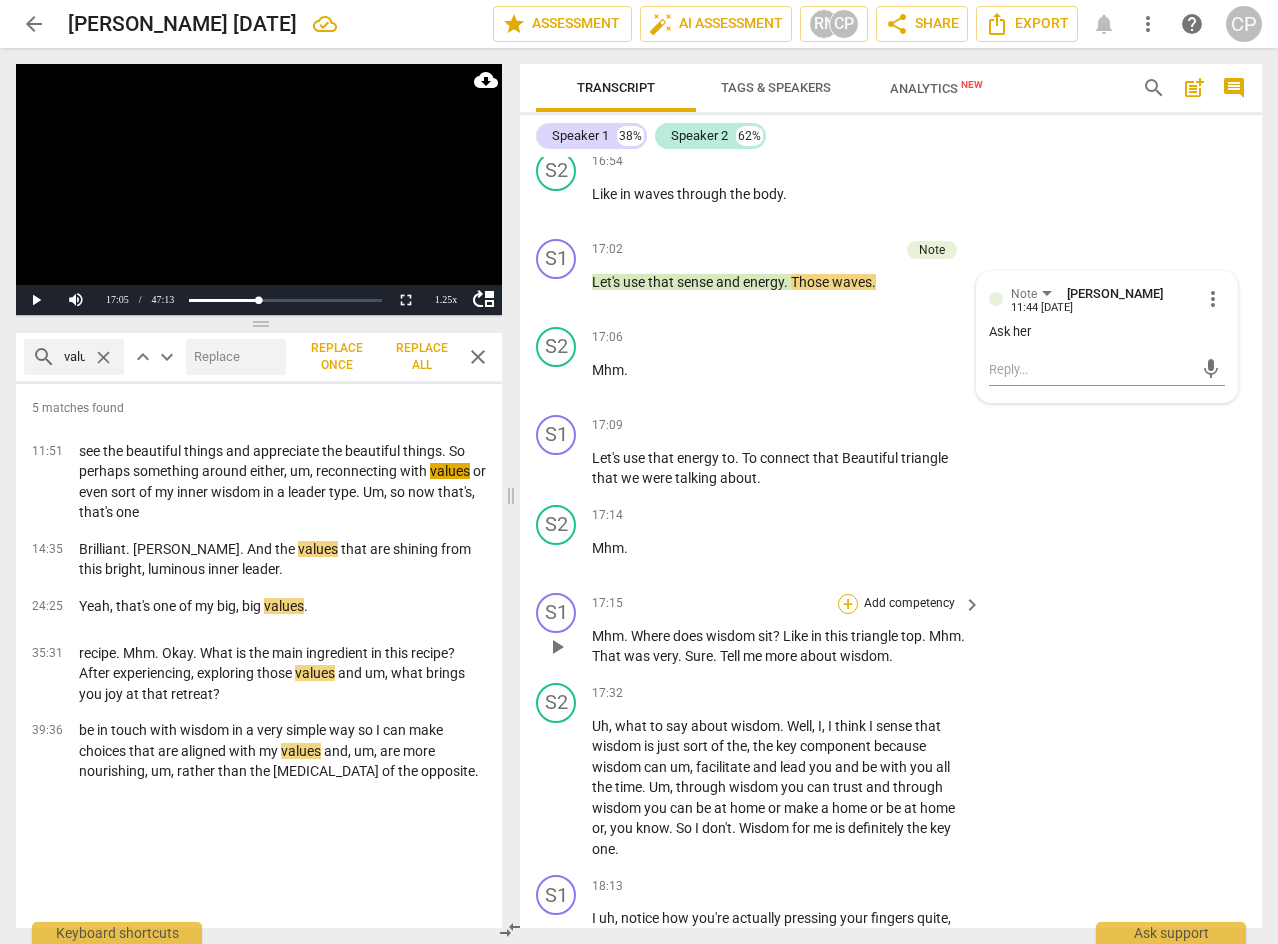 click on "+" at bounding box center [848, 604] 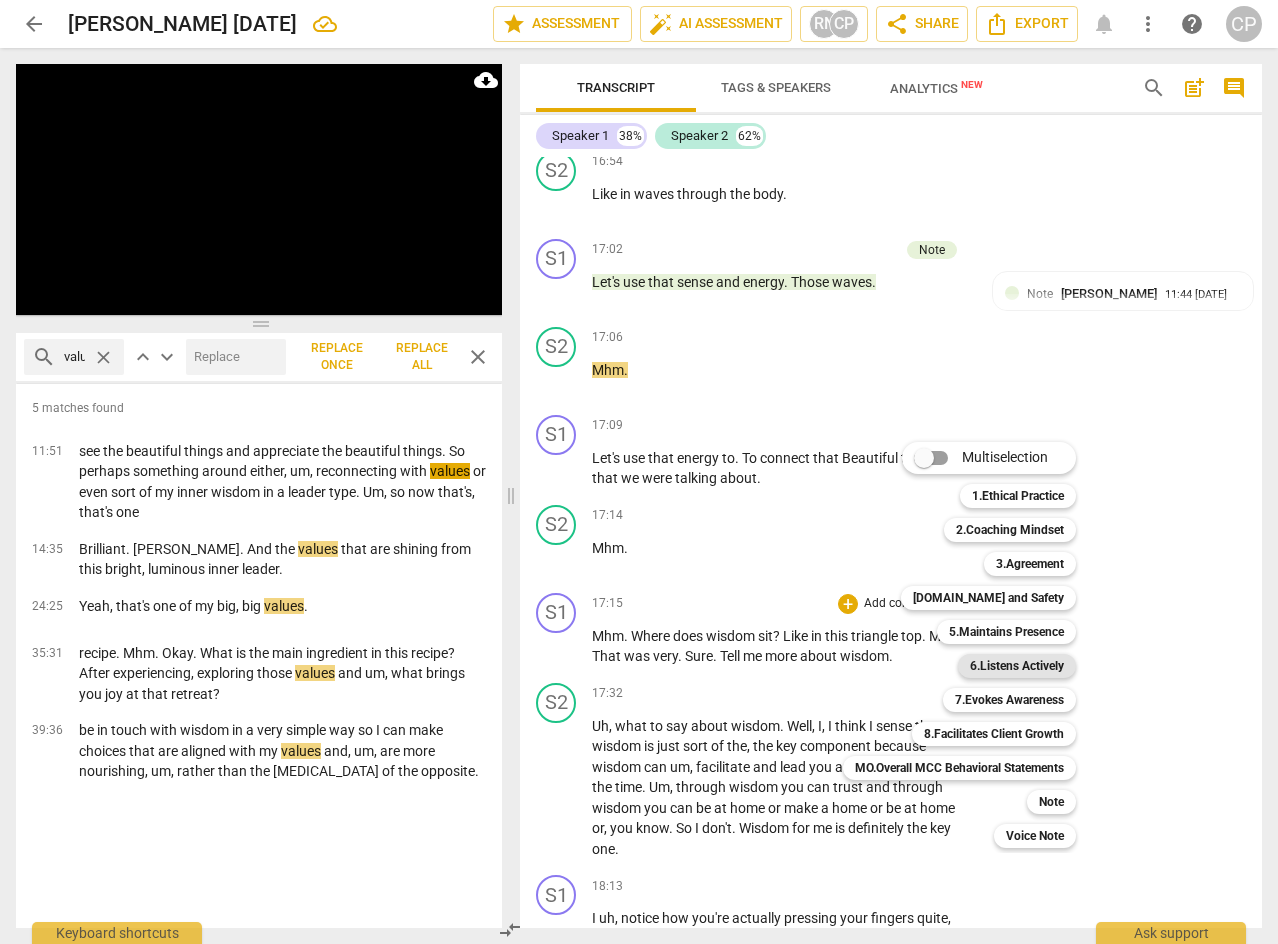 click on "6.Listens Actively" at bounding box center [1017, 666] 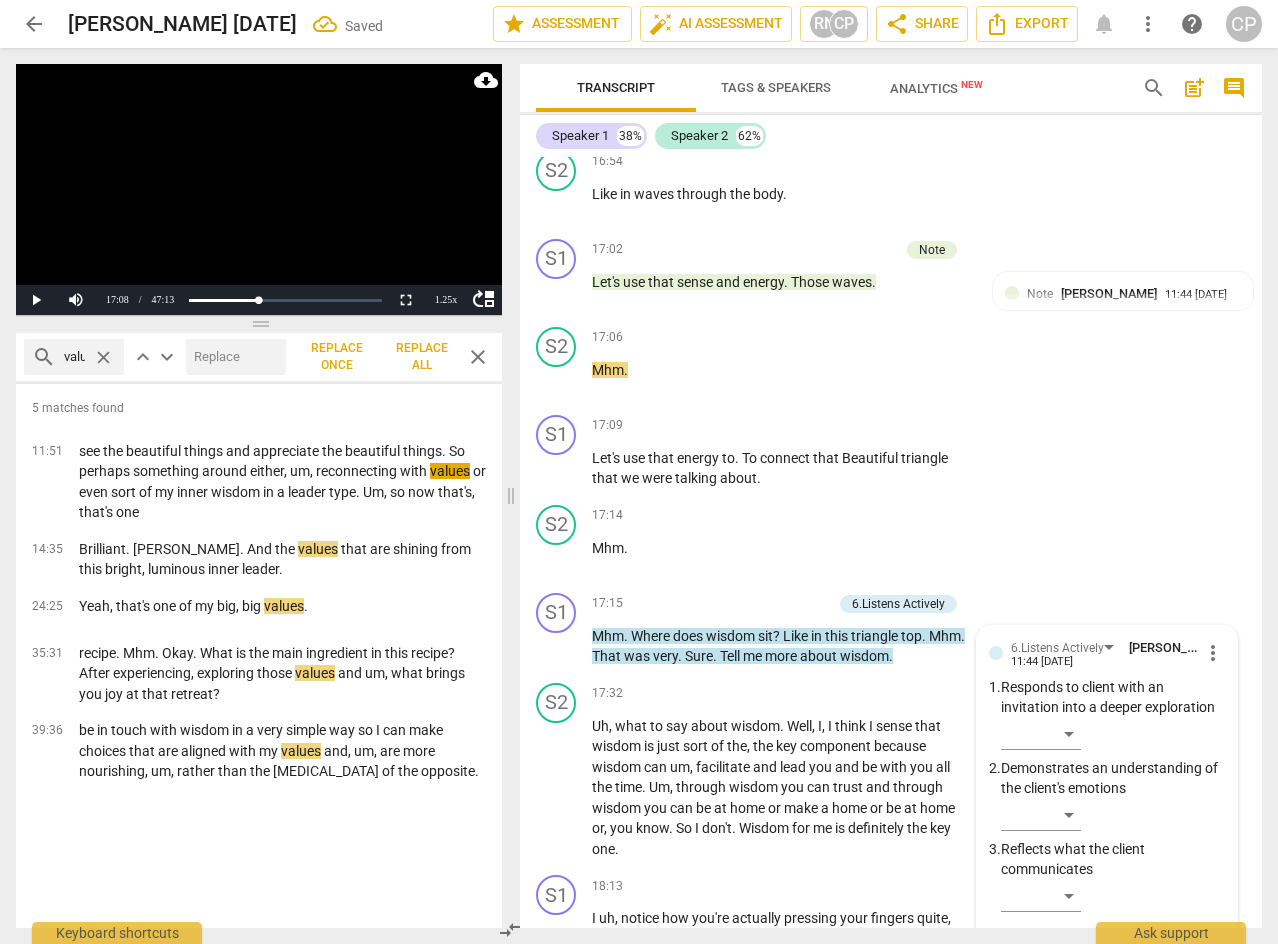 scroll, scrollTop: 7921, scrollLeft: 0, axis: vertical 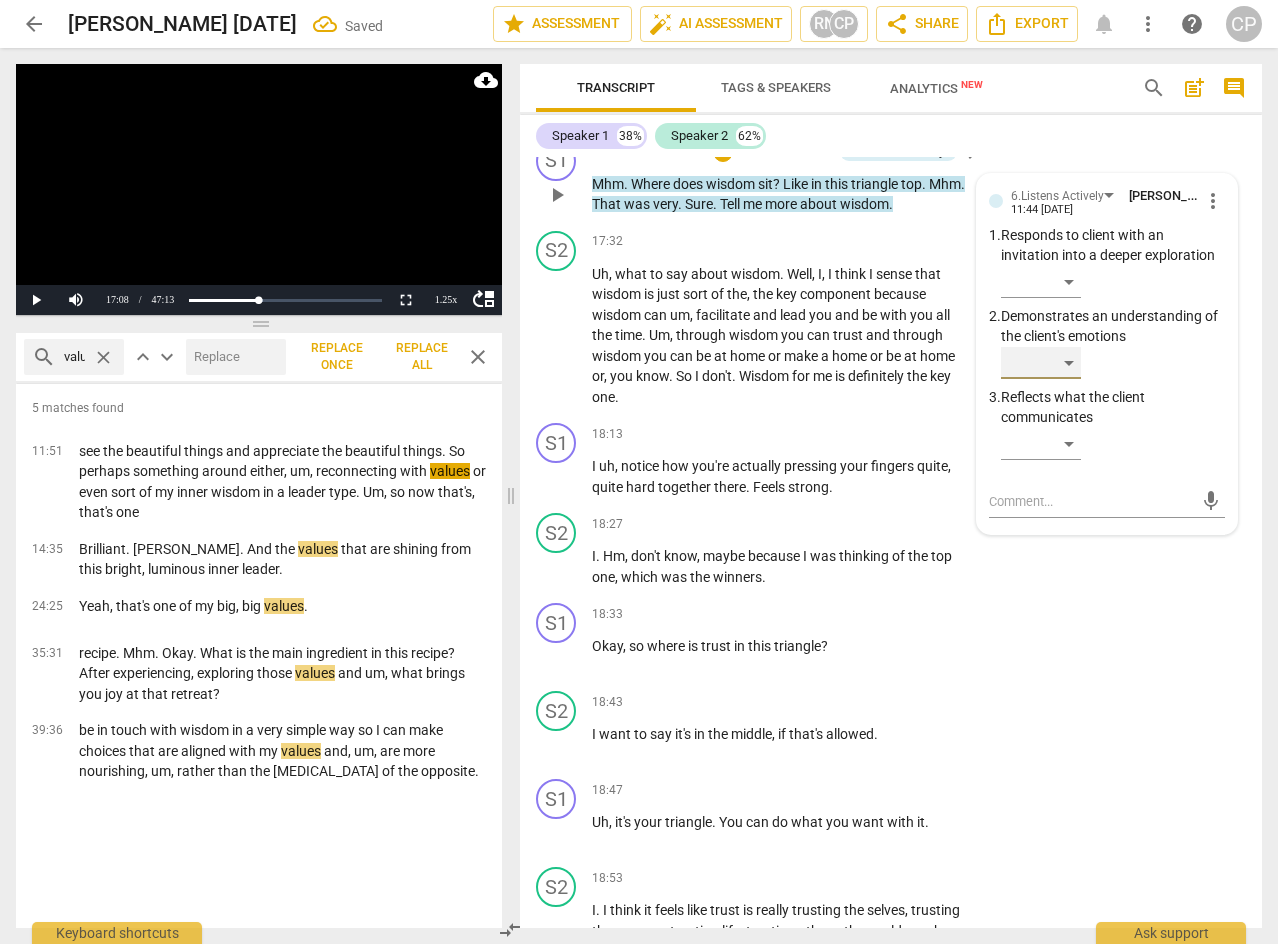 click on "​" at bounding box center (1041, 363) 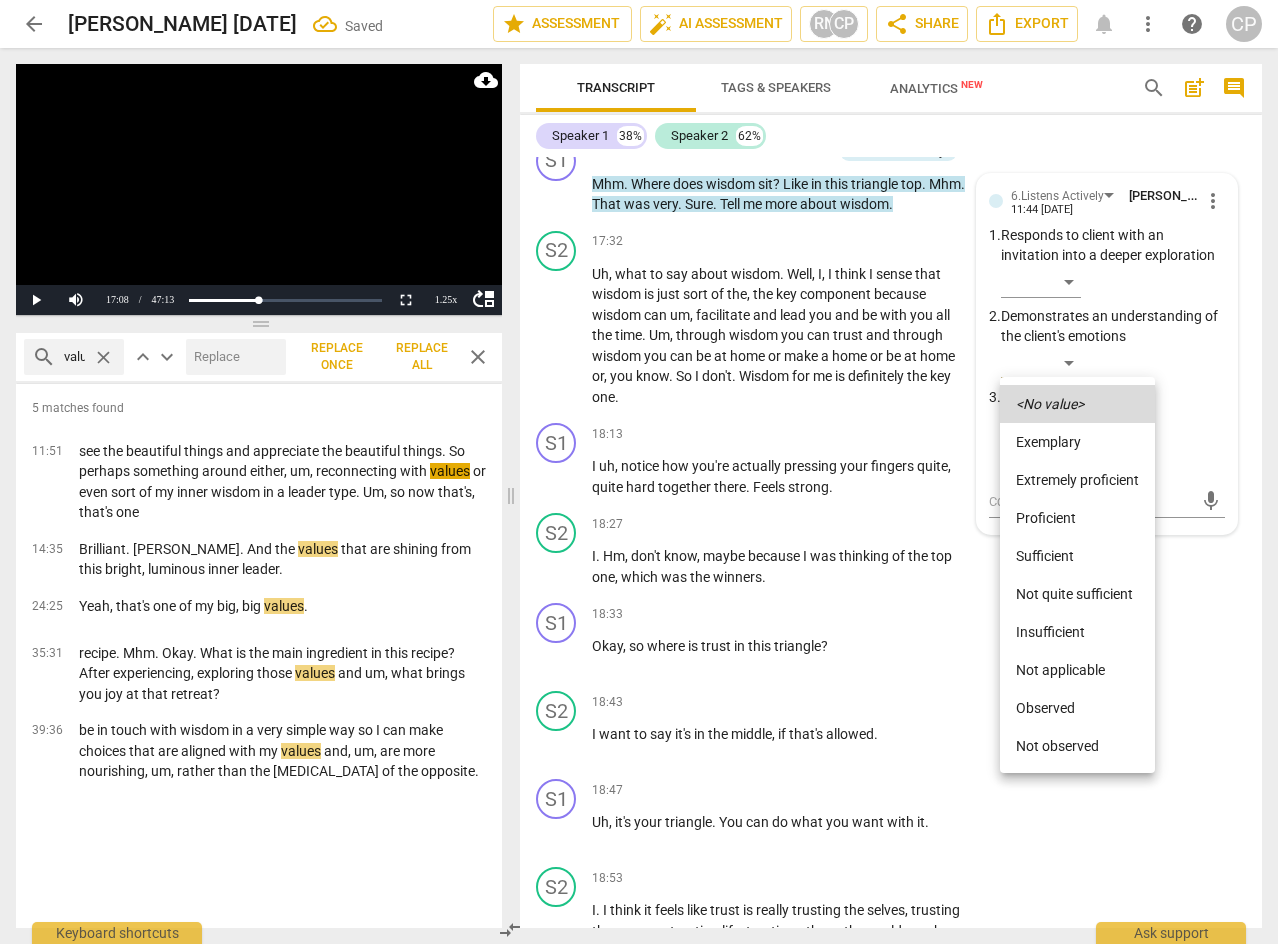 click on "Proficient" at bounding box center (1077, 518) 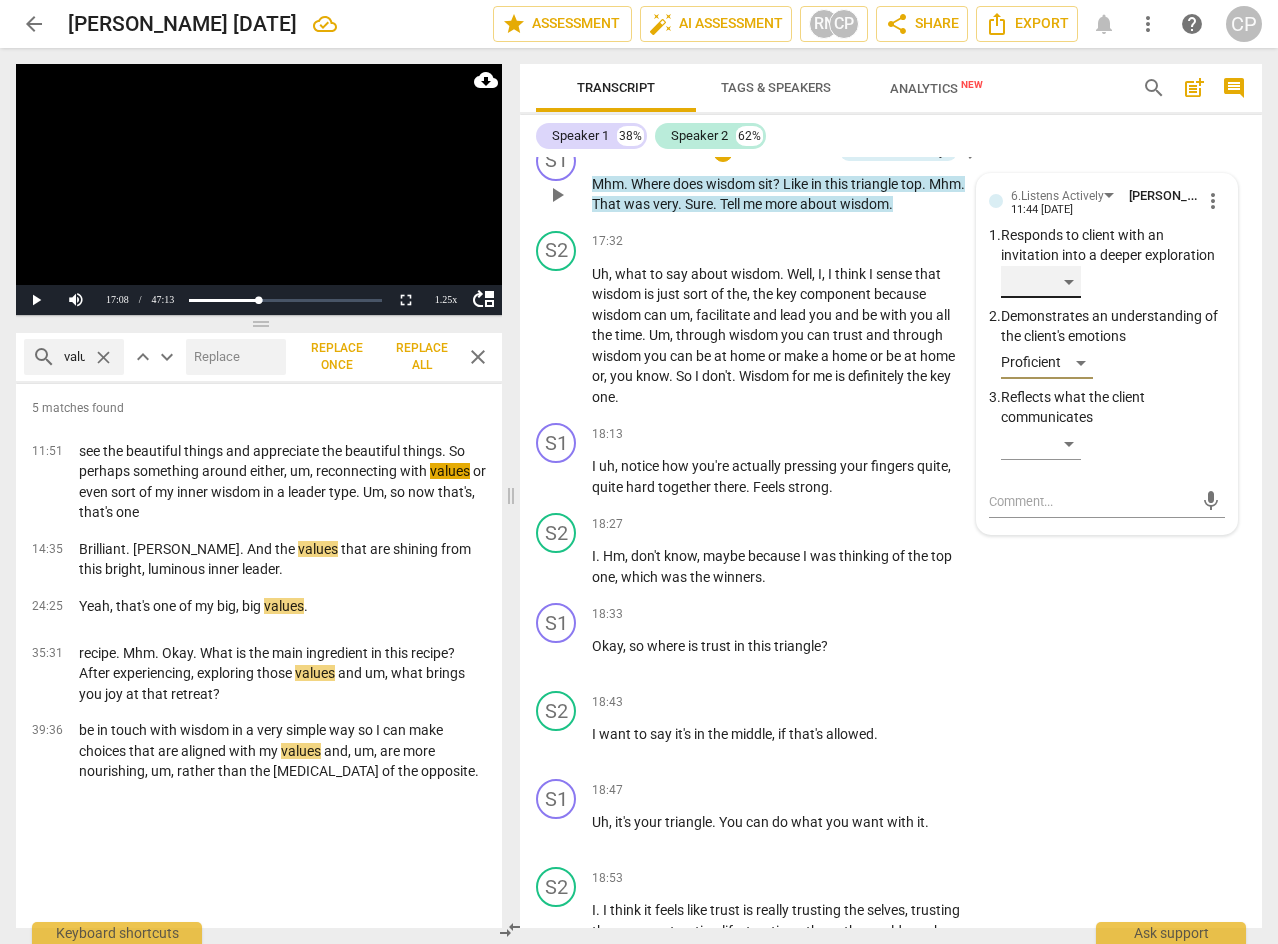click on "​" at bounding box center (1041, 282) 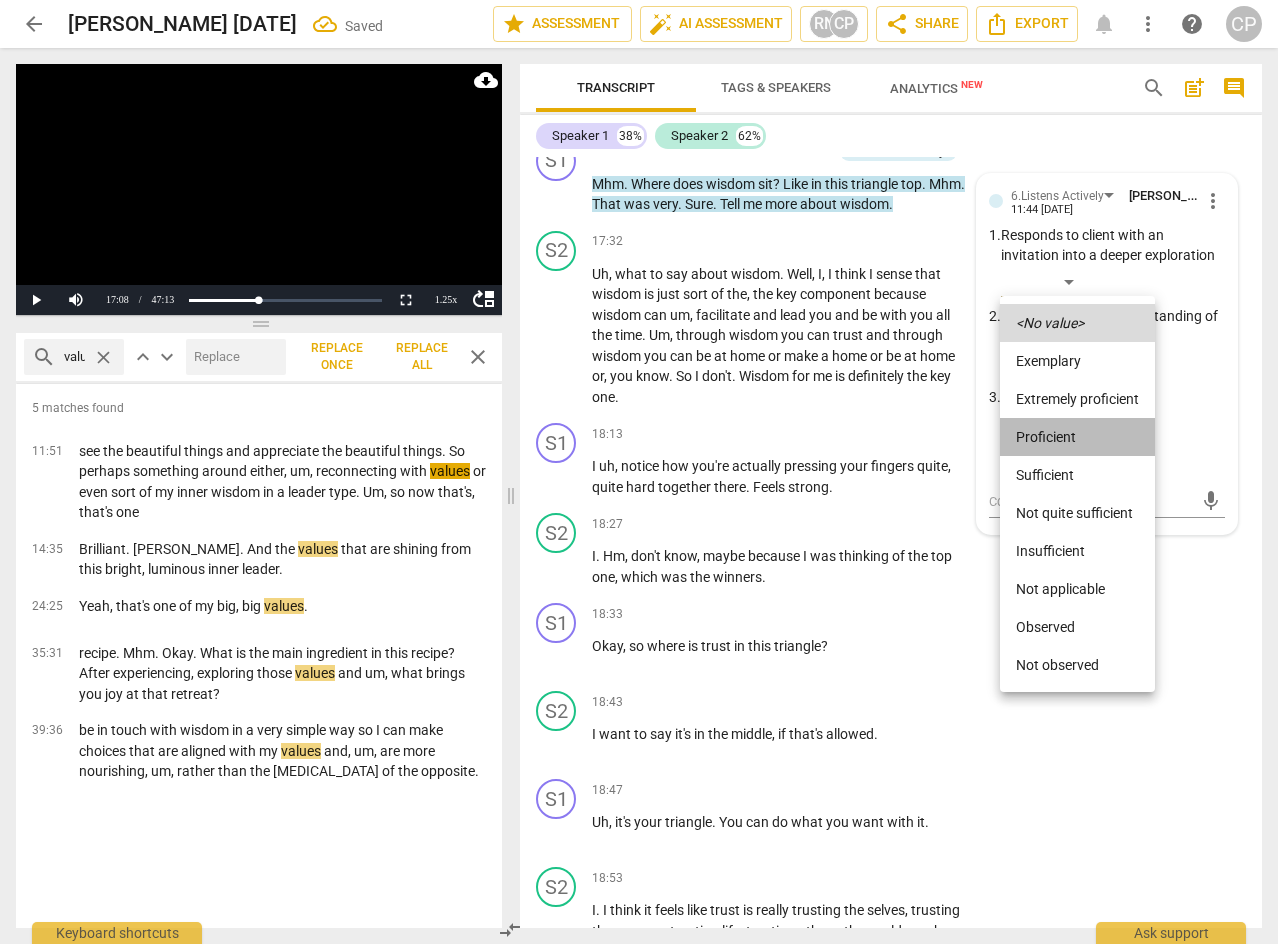click on "Proficient" at bounding box center [1077, 437] 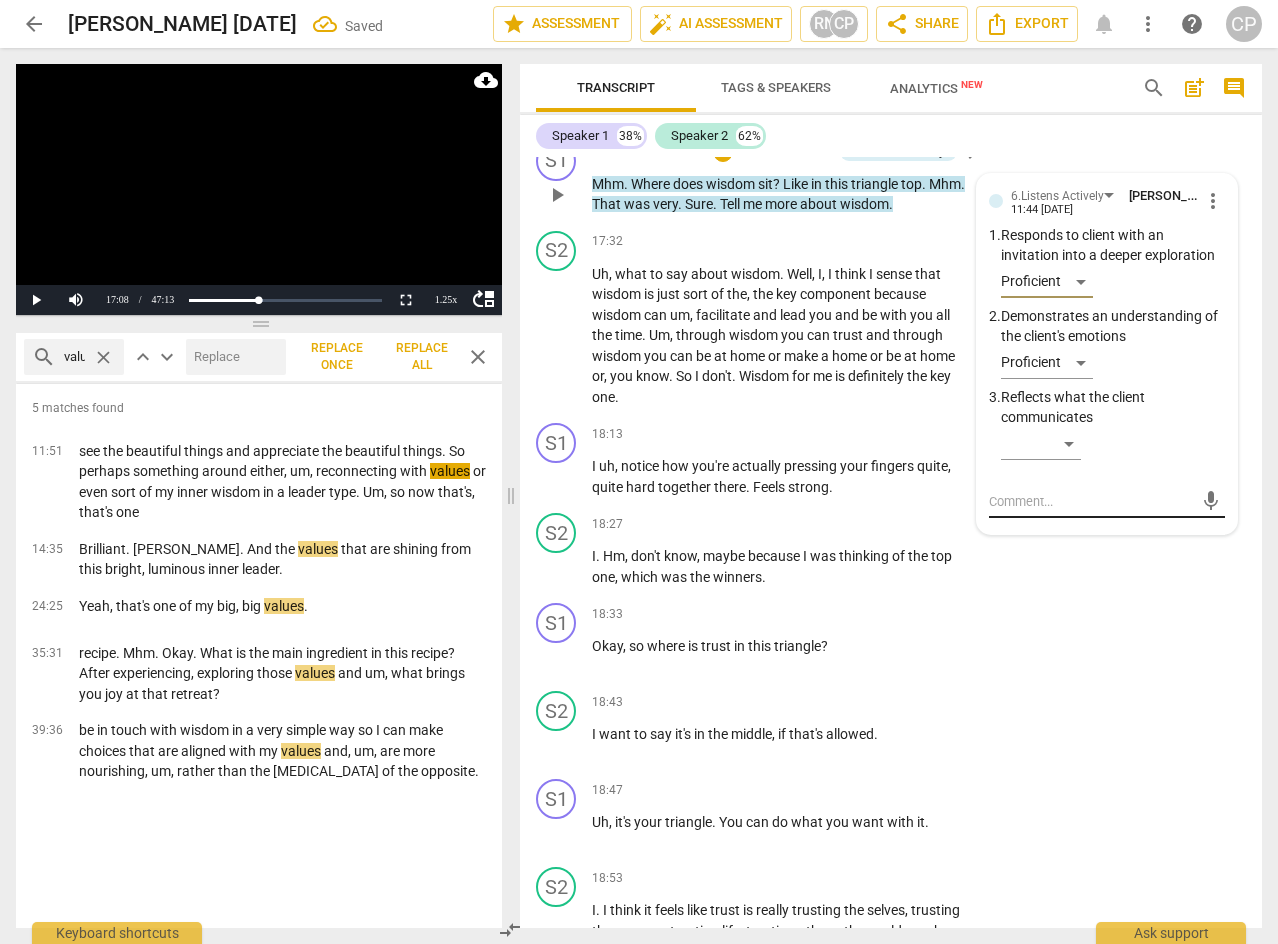 click at bounding box center [1091, 501] 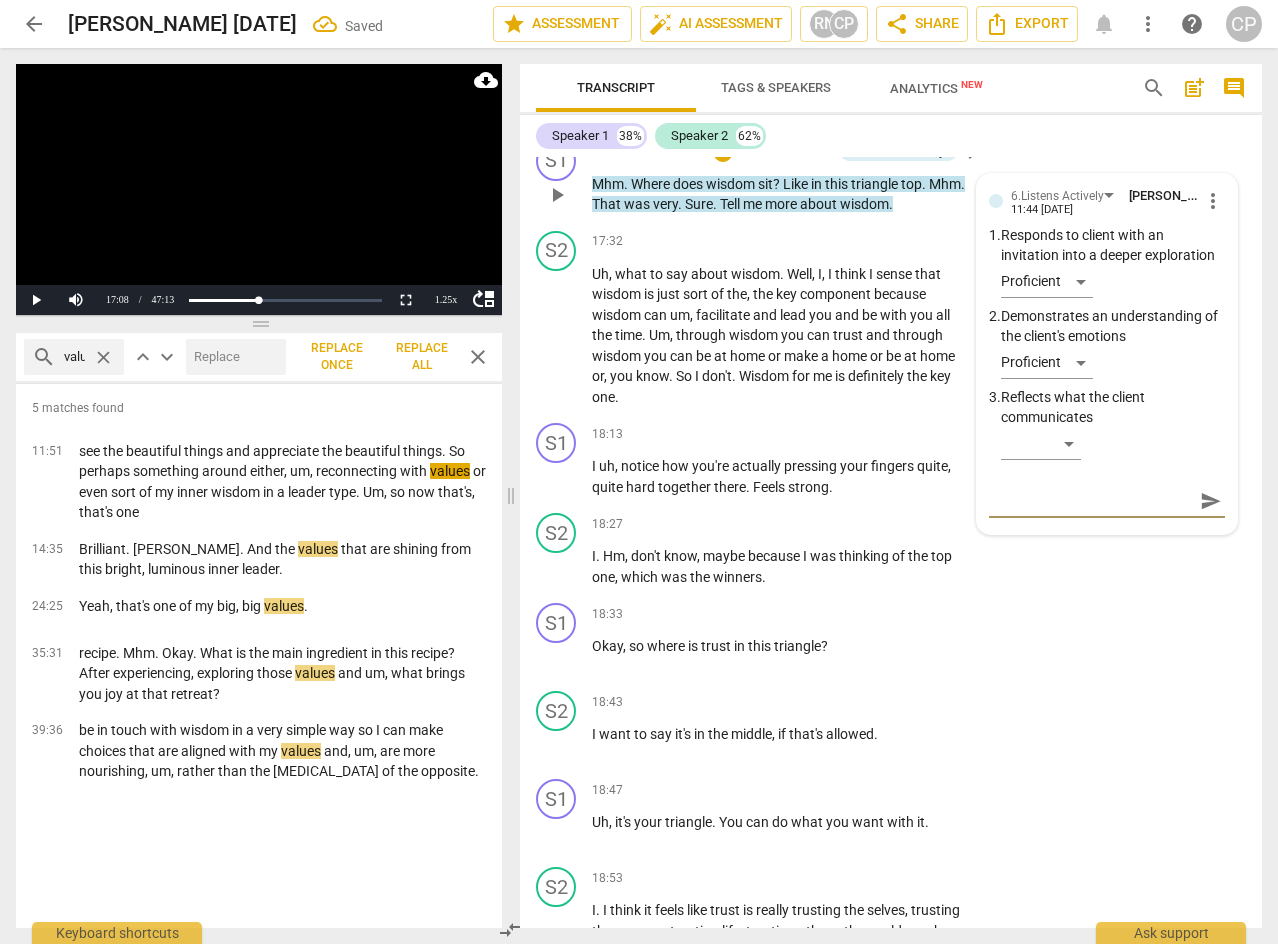 drag, startPoint x: 1214, startPoint y: 545, endPoint x: 1022, endPoint y: 572, distance: 193.88914 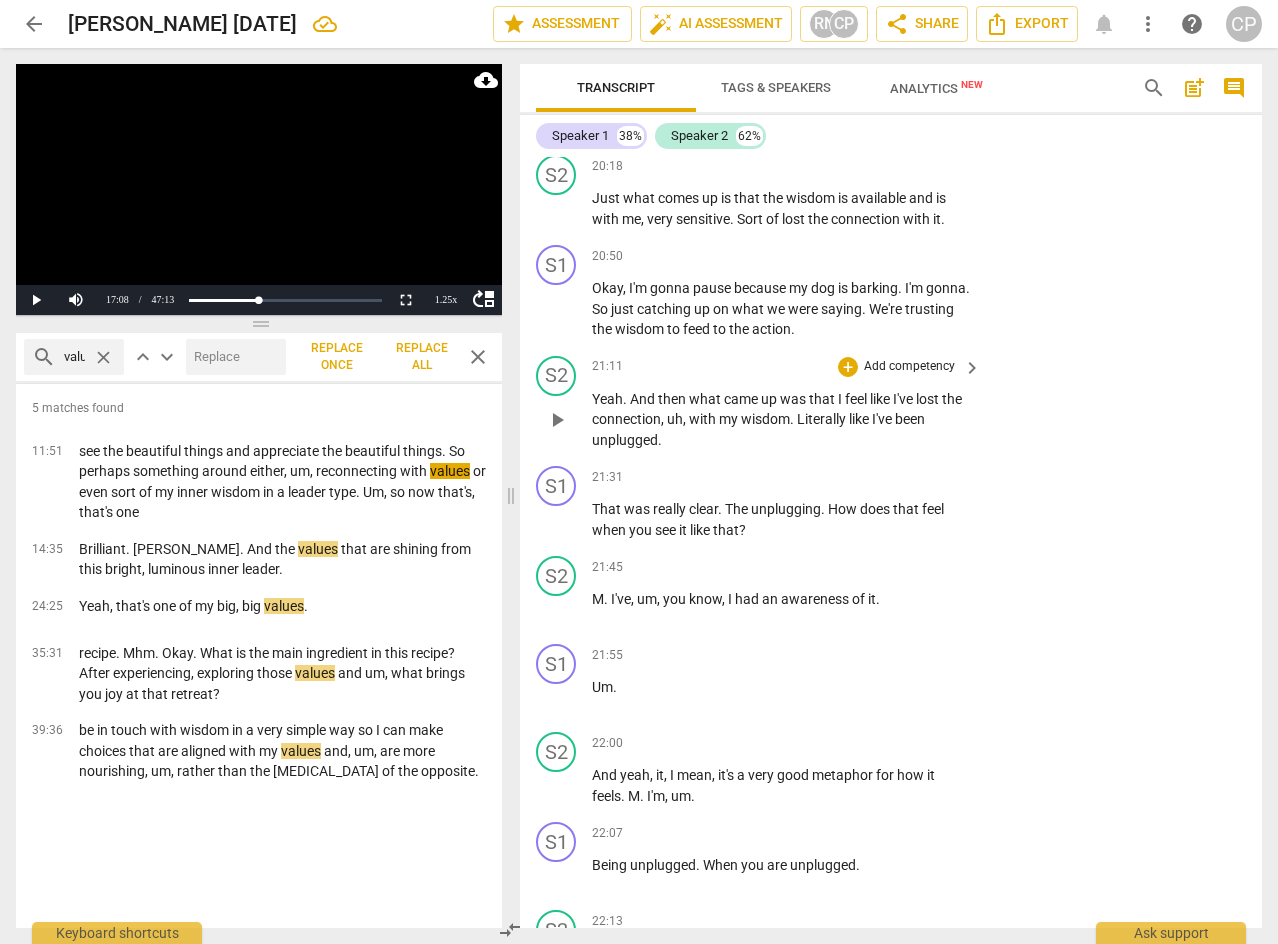 scroll, scrollTop: 9121, scrollLeft: 0, axis: vertical 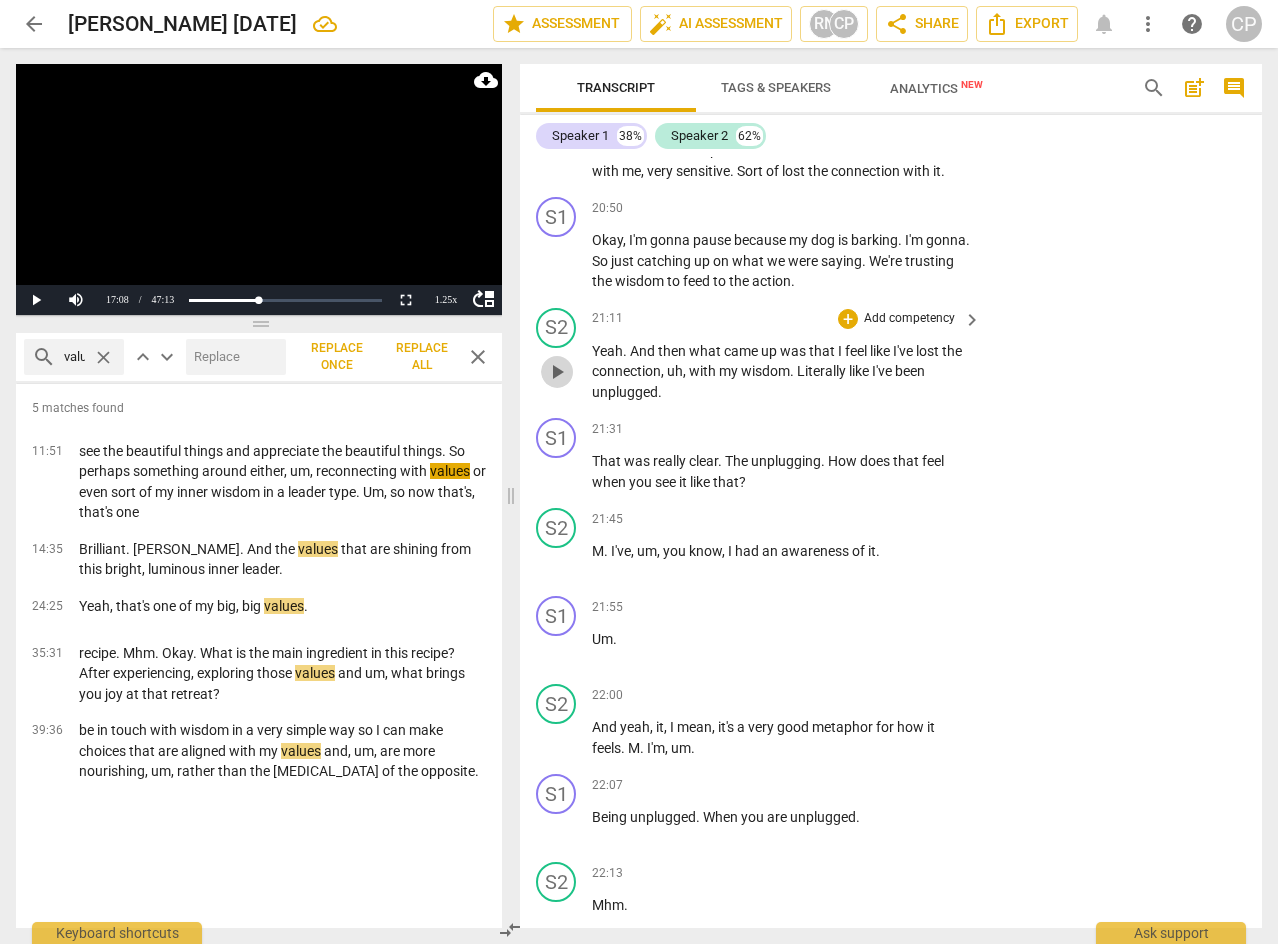 click on "play_arrow" at bounding box center (557, 372) 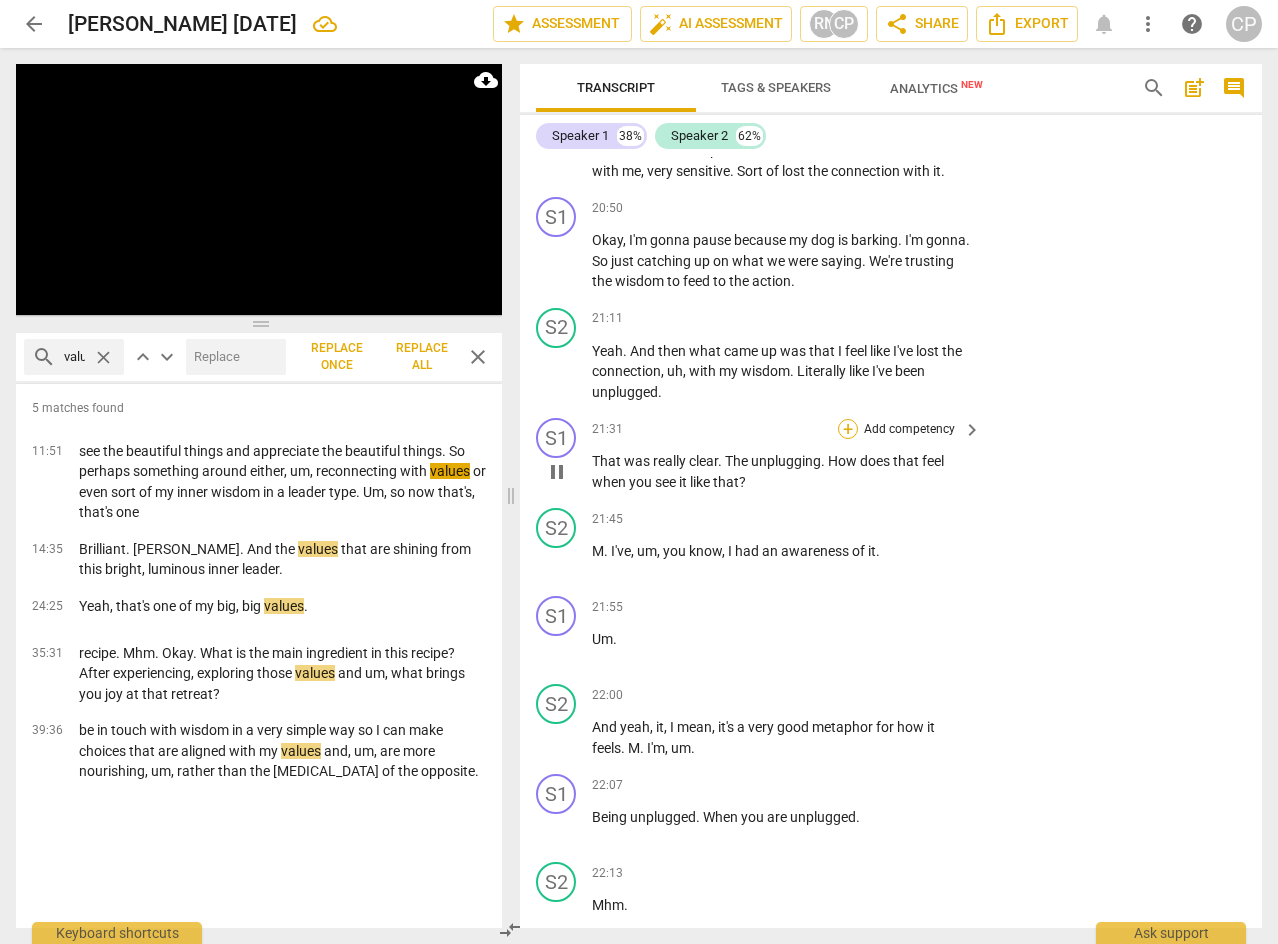 click on "+" at bounding box center (848, 429) 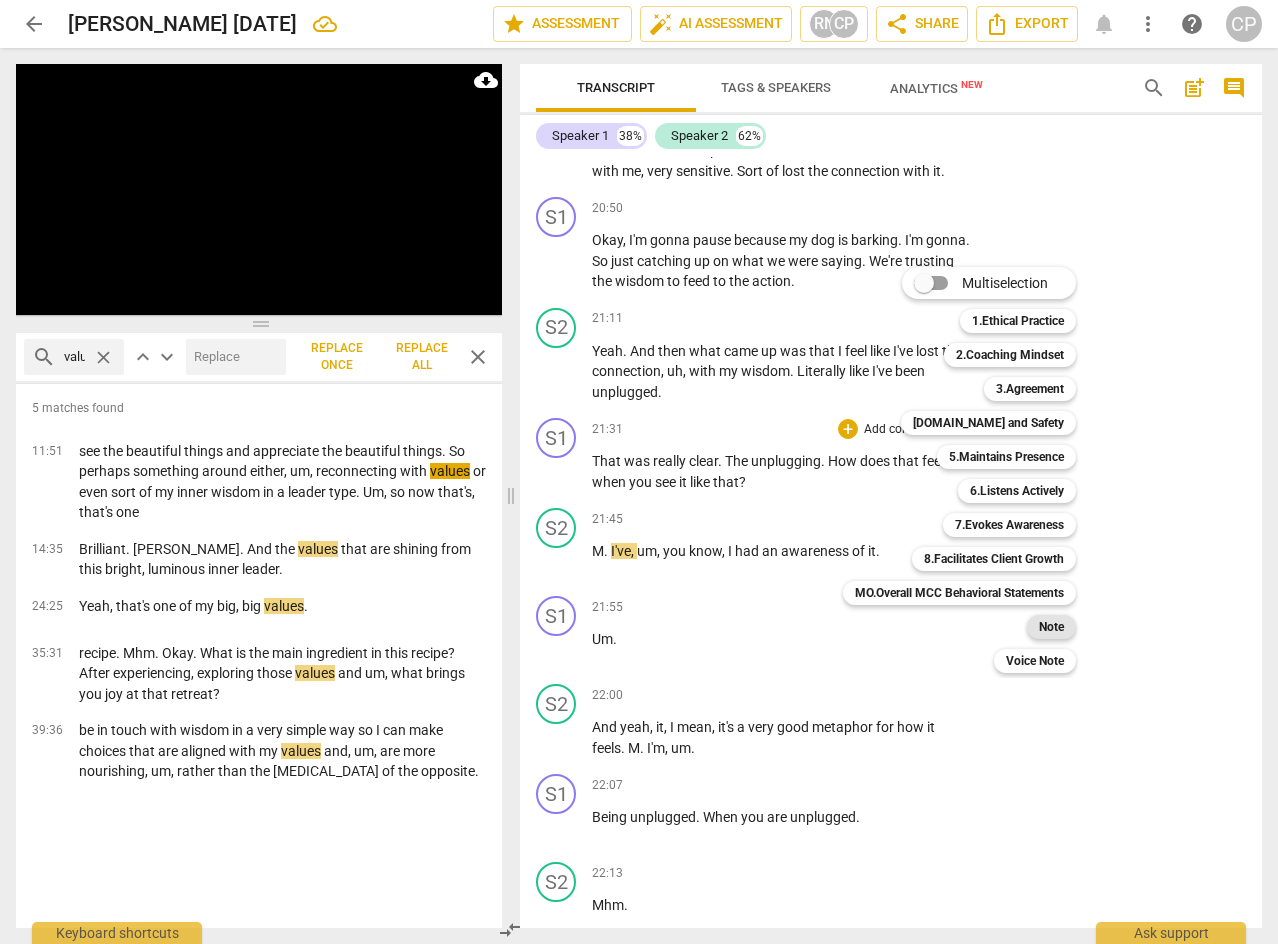 click on "Note" at bounding box center (1051, 627) 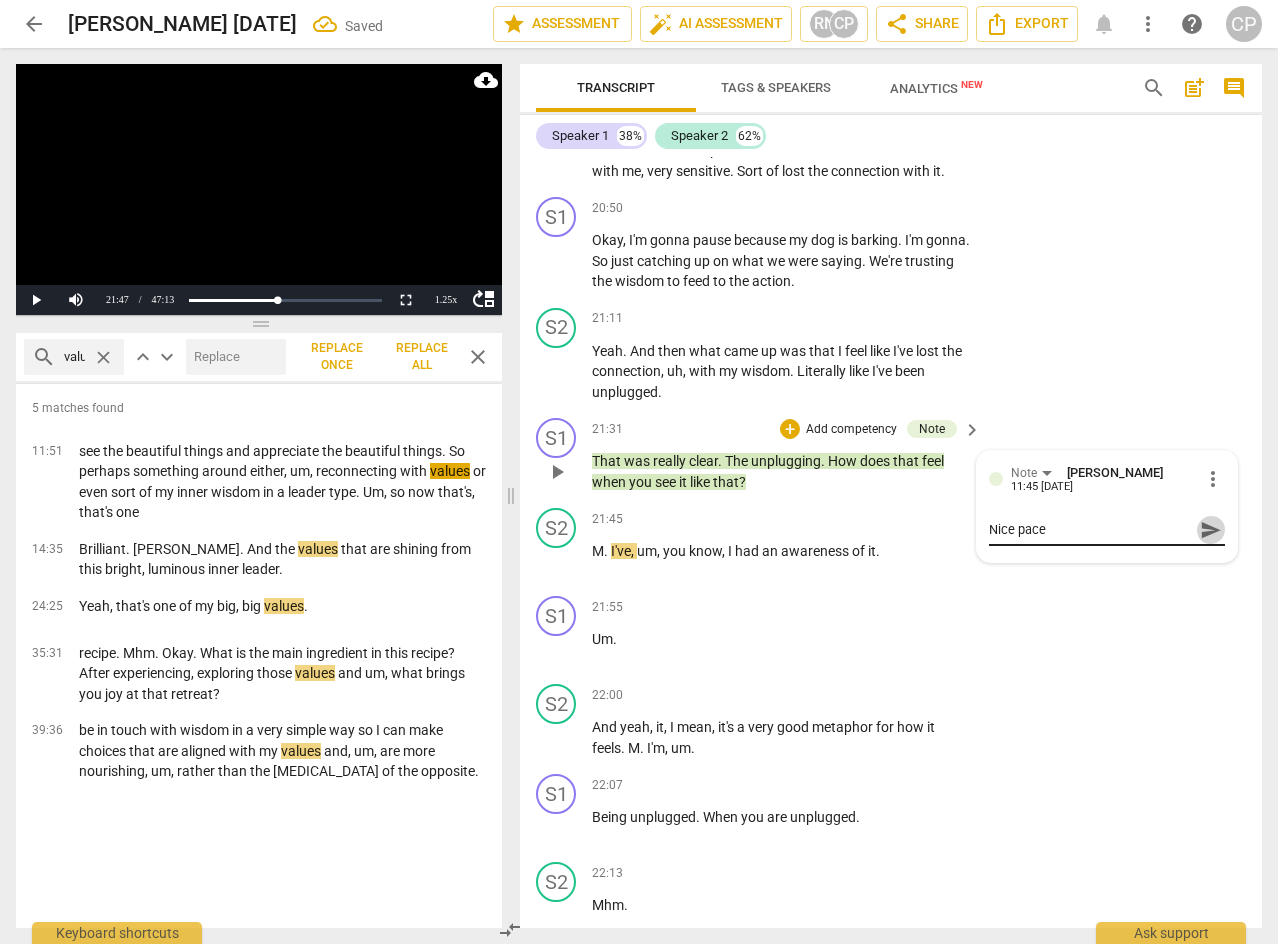 click on "send" at bounding box center (1211, 530) 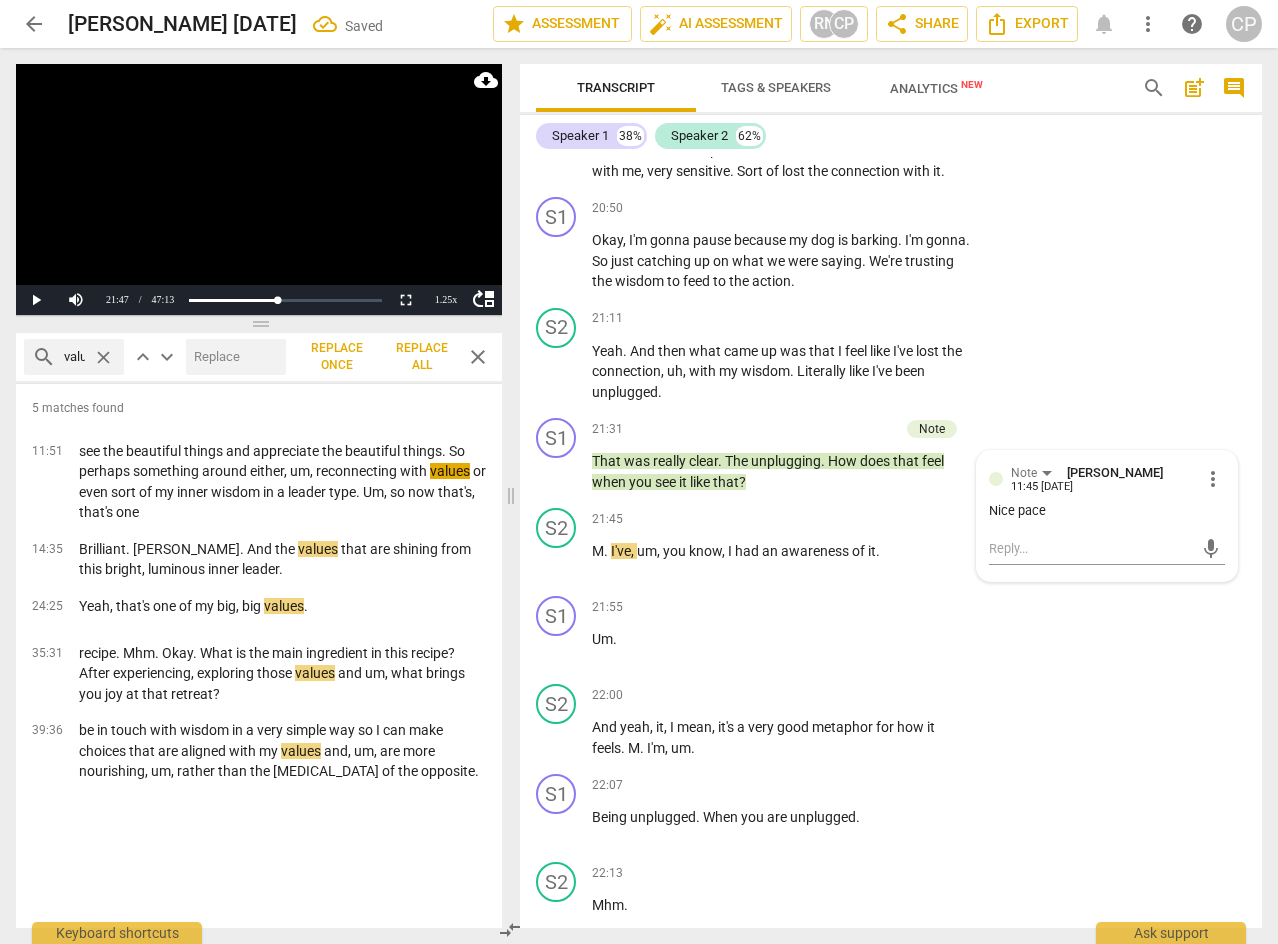 click on "close" at bounding box center [478, 357] 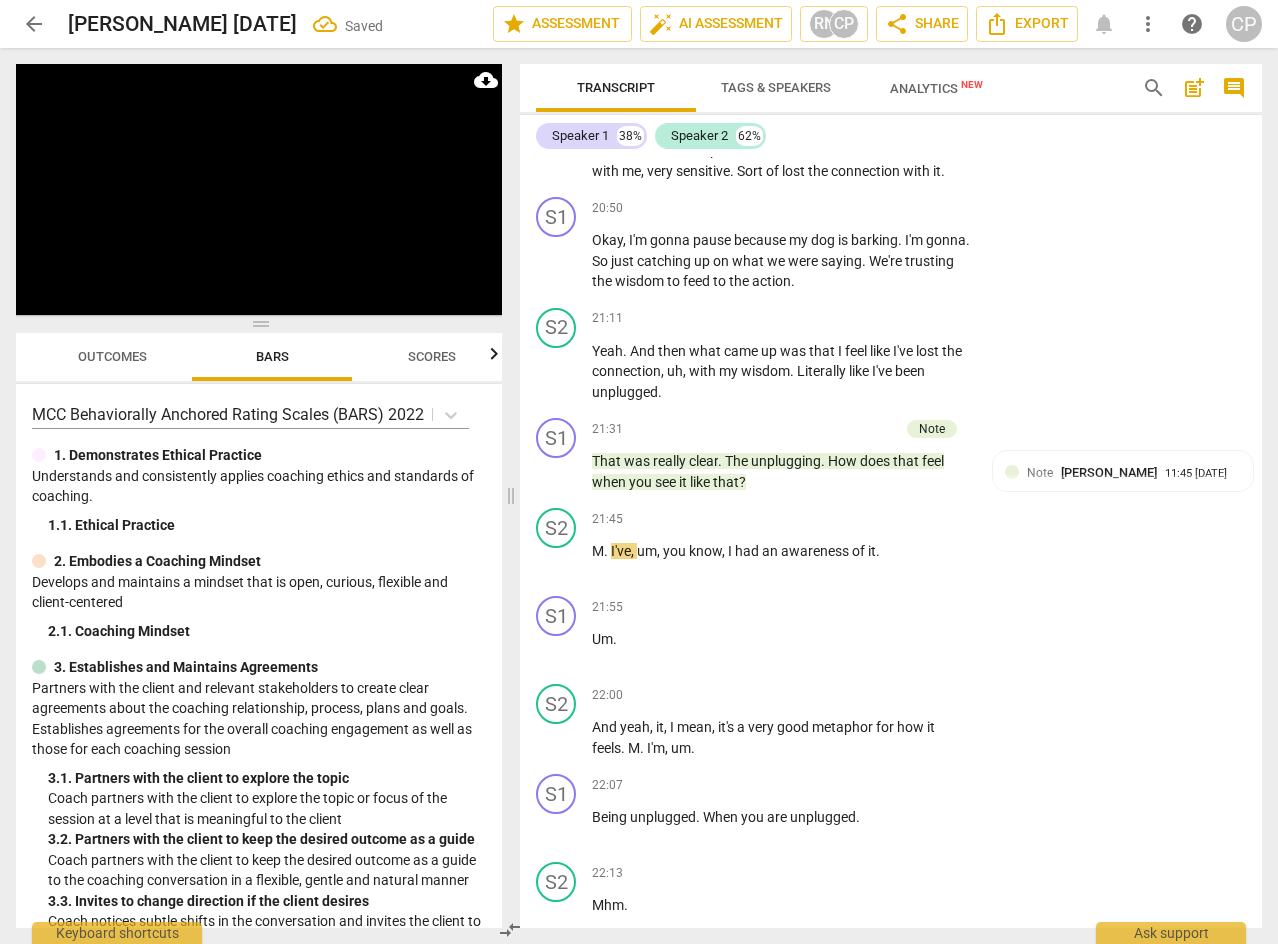 click on "Outcomes" at bounding box center (112, 356) 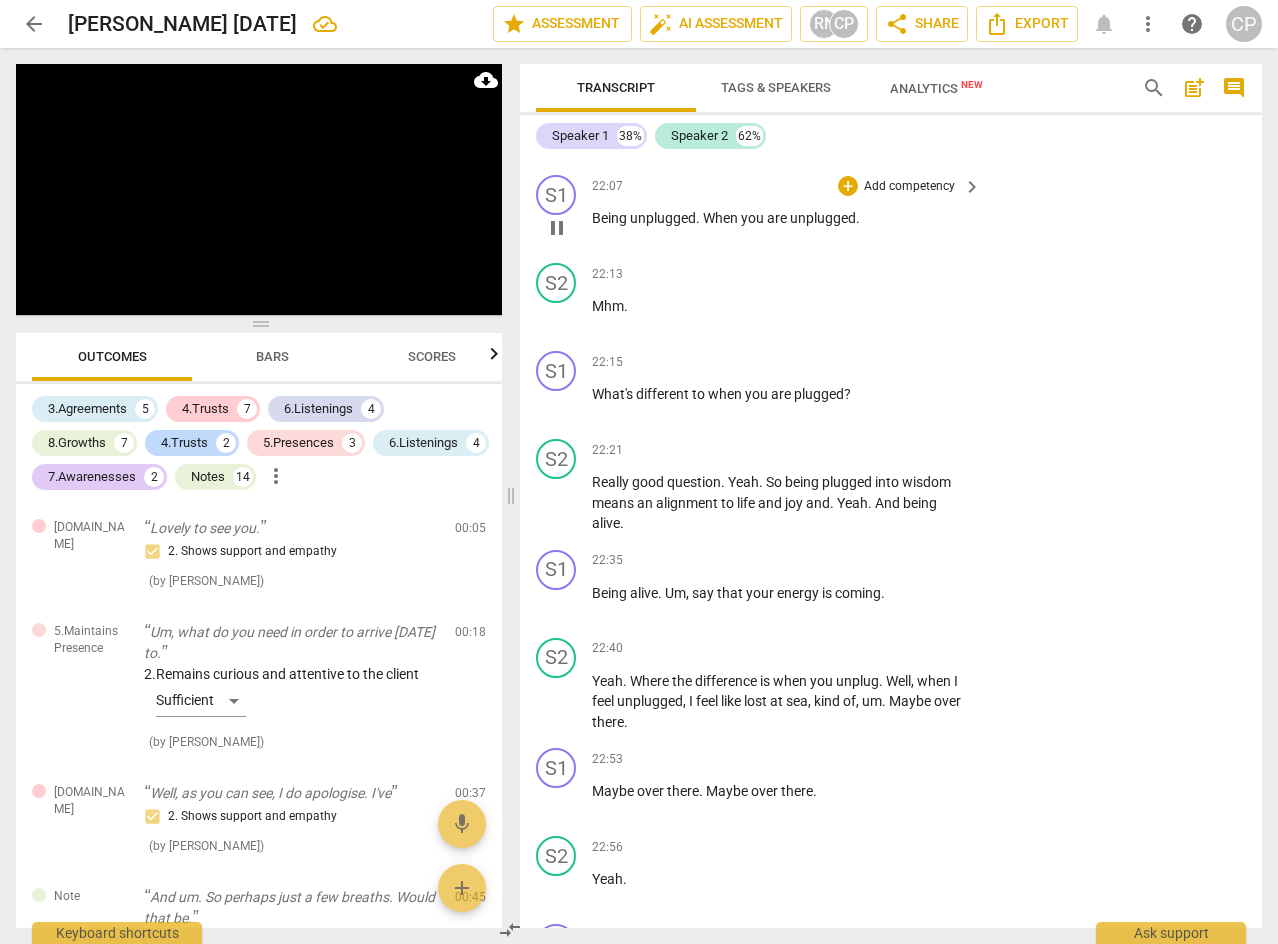 scroll, scrollTop: 9721, scrollLeft: 0, axis: vertical 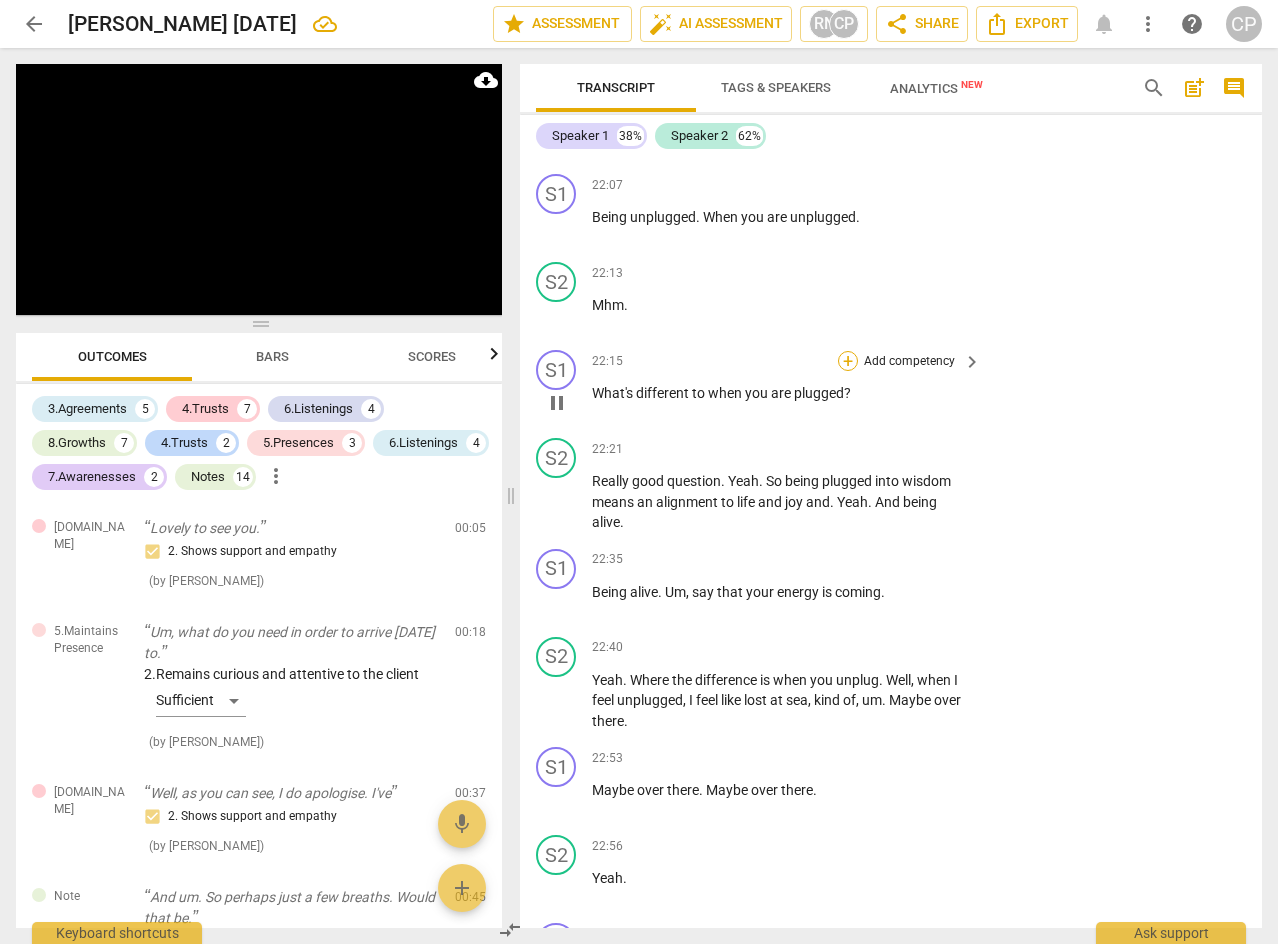 click on "+" at bounding box center (848, 361) 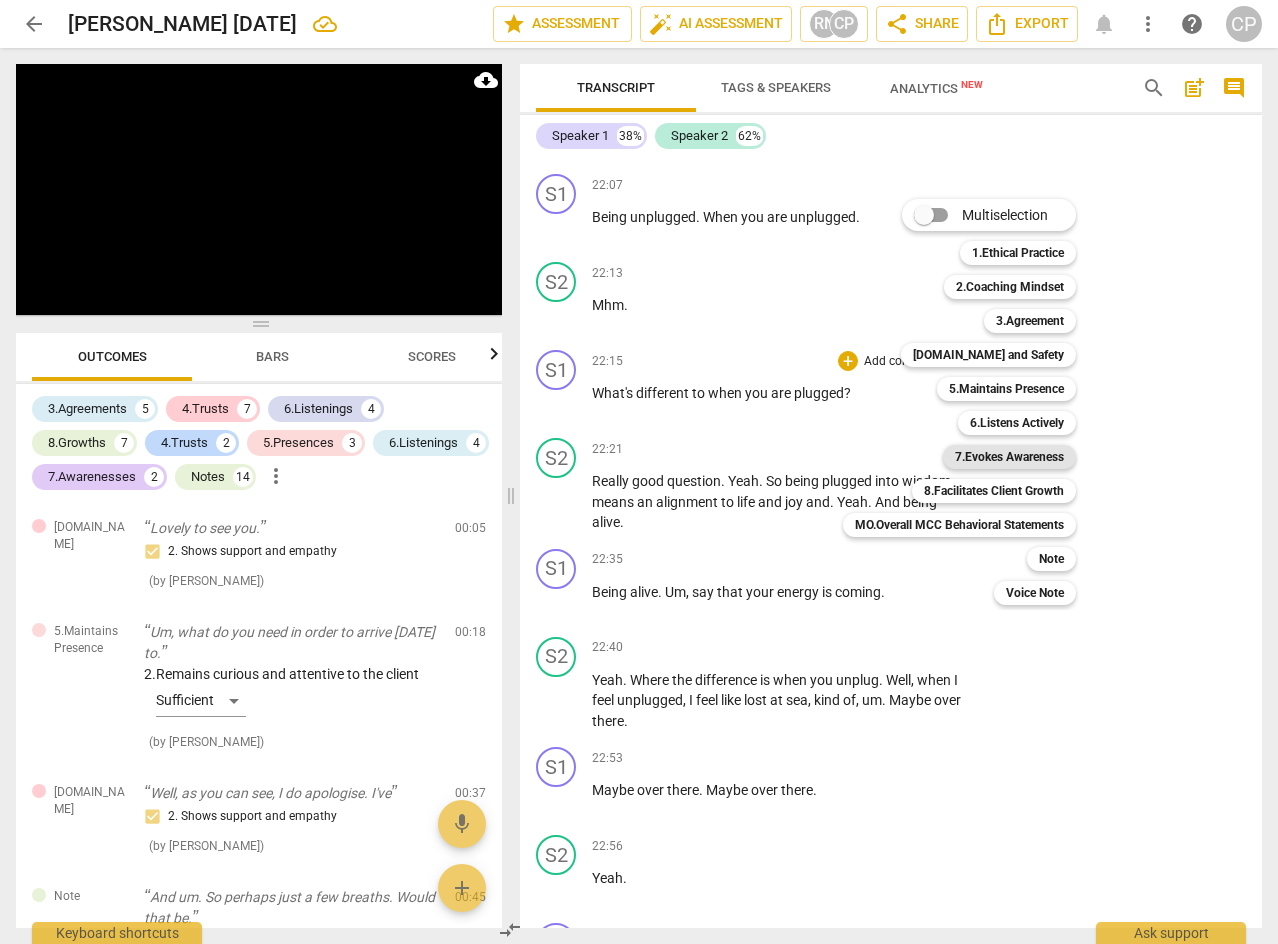 click on "7.Evokes Awareness" at bounding box center (1009, 457) 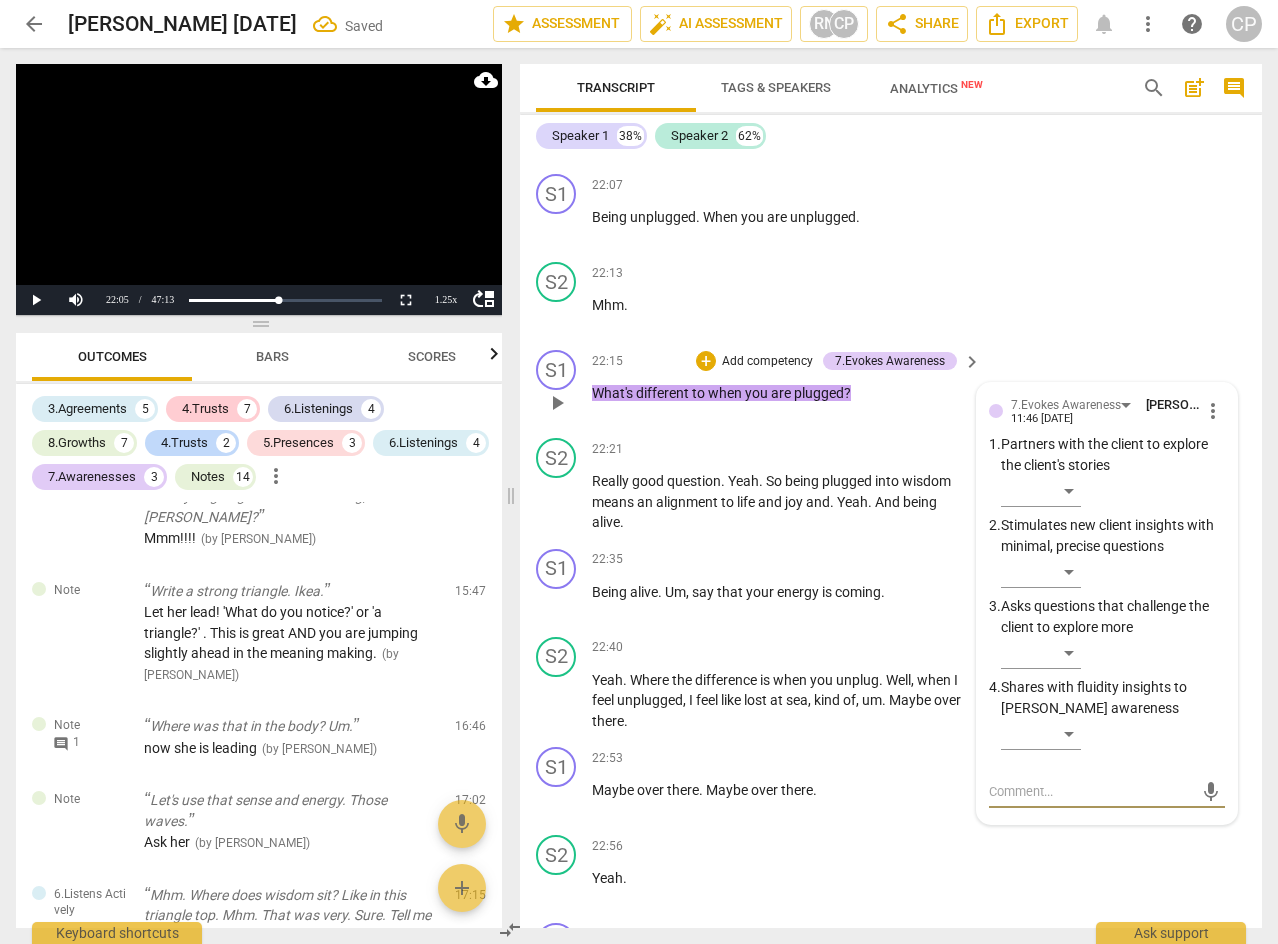 scroll, scrollTop: 5464, scrollLeft: 0, axis: vertical 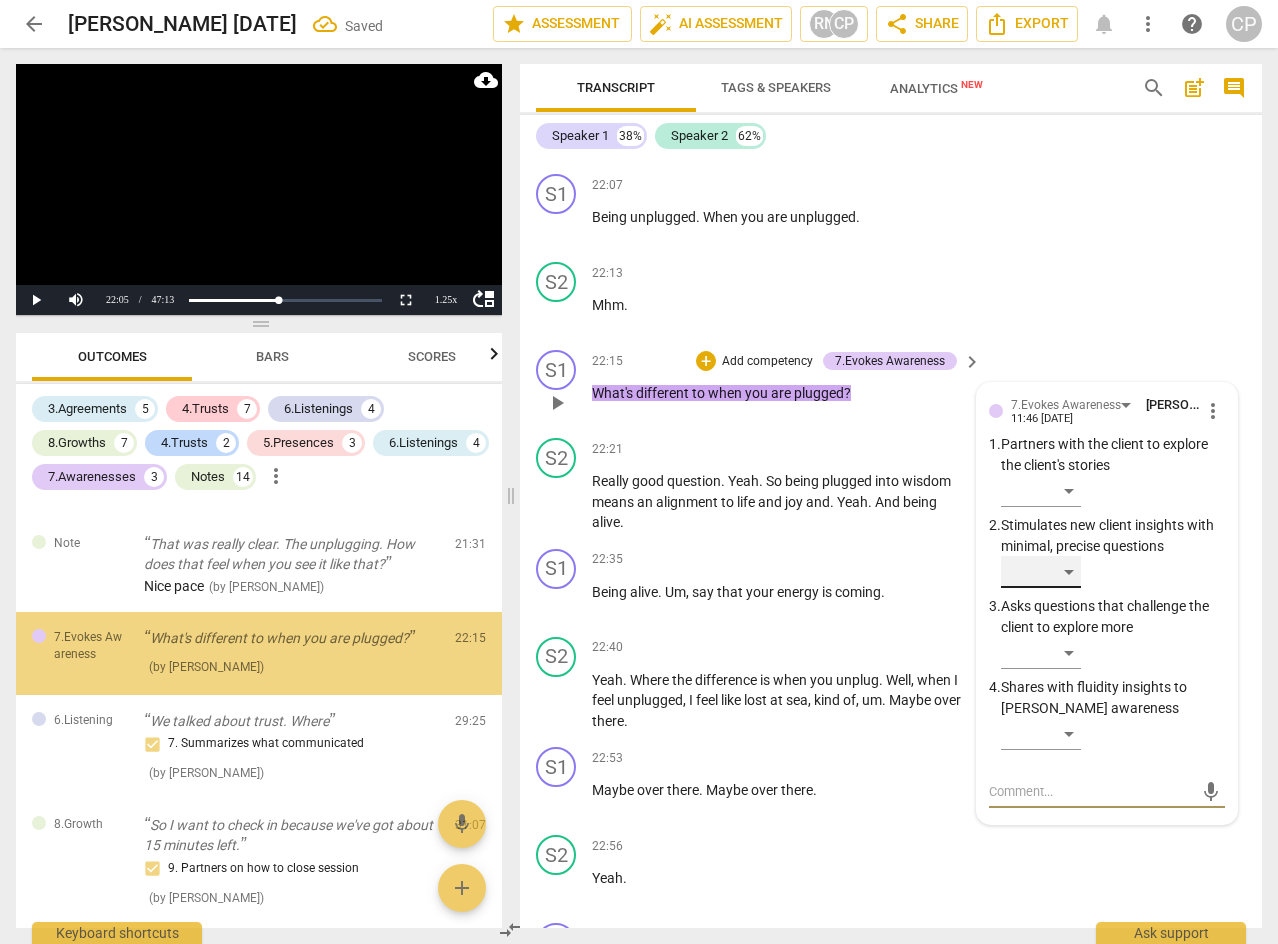 click on "​" at bounding box center [1041, 572] 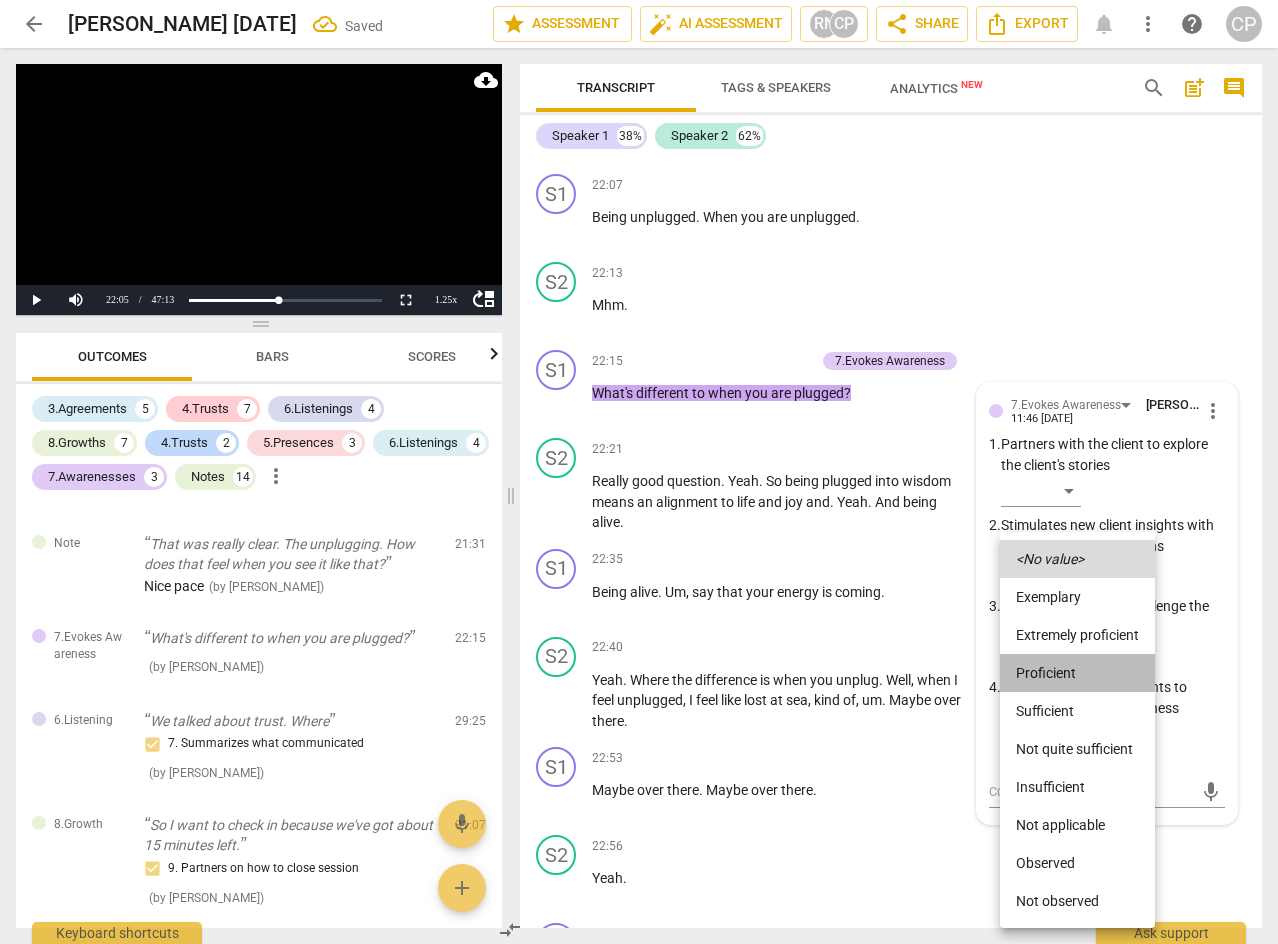 click on "Proficient" at bounding box center (1077, 673) 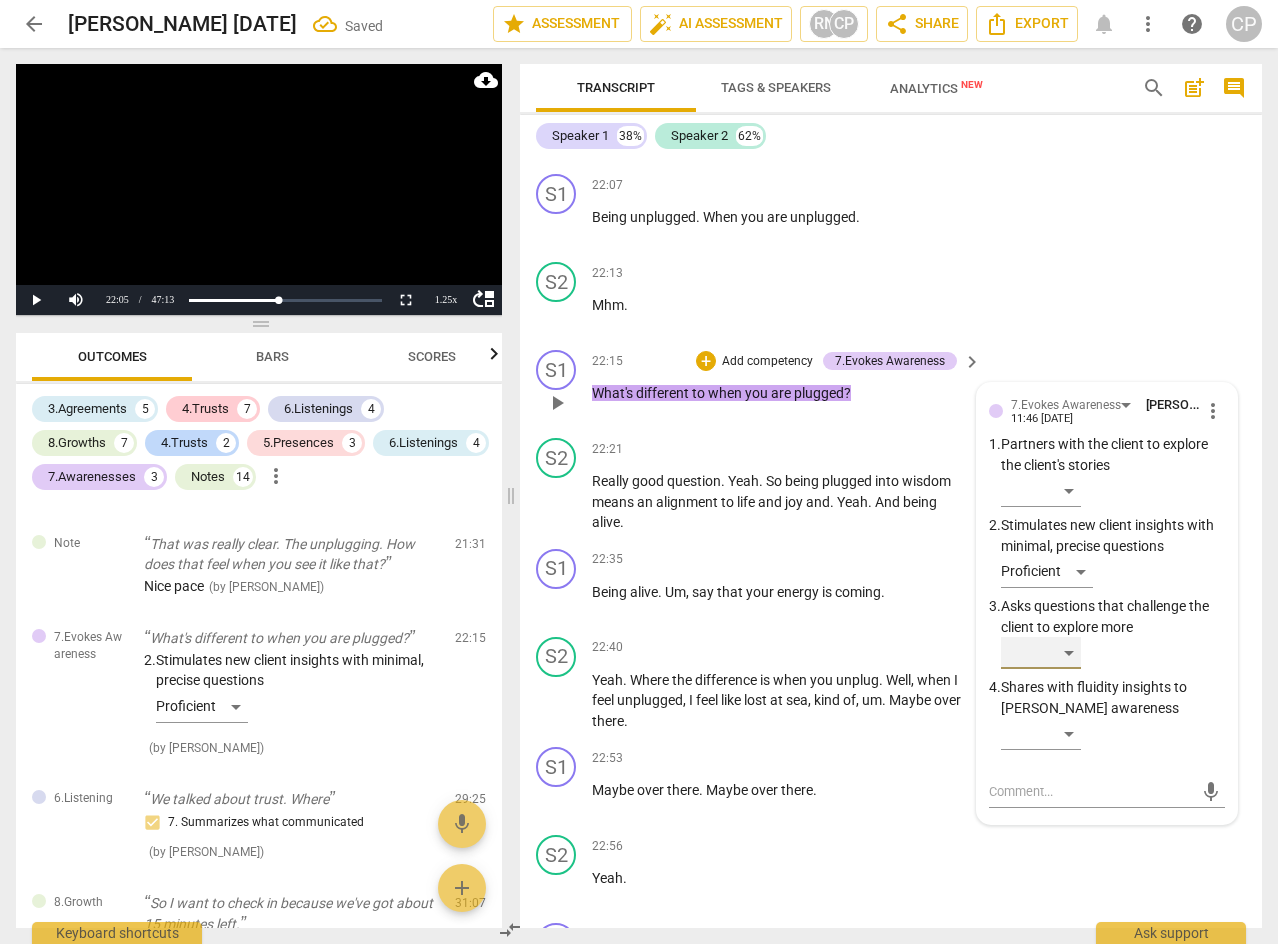 click on "​" at bounding box center (1041, 653) 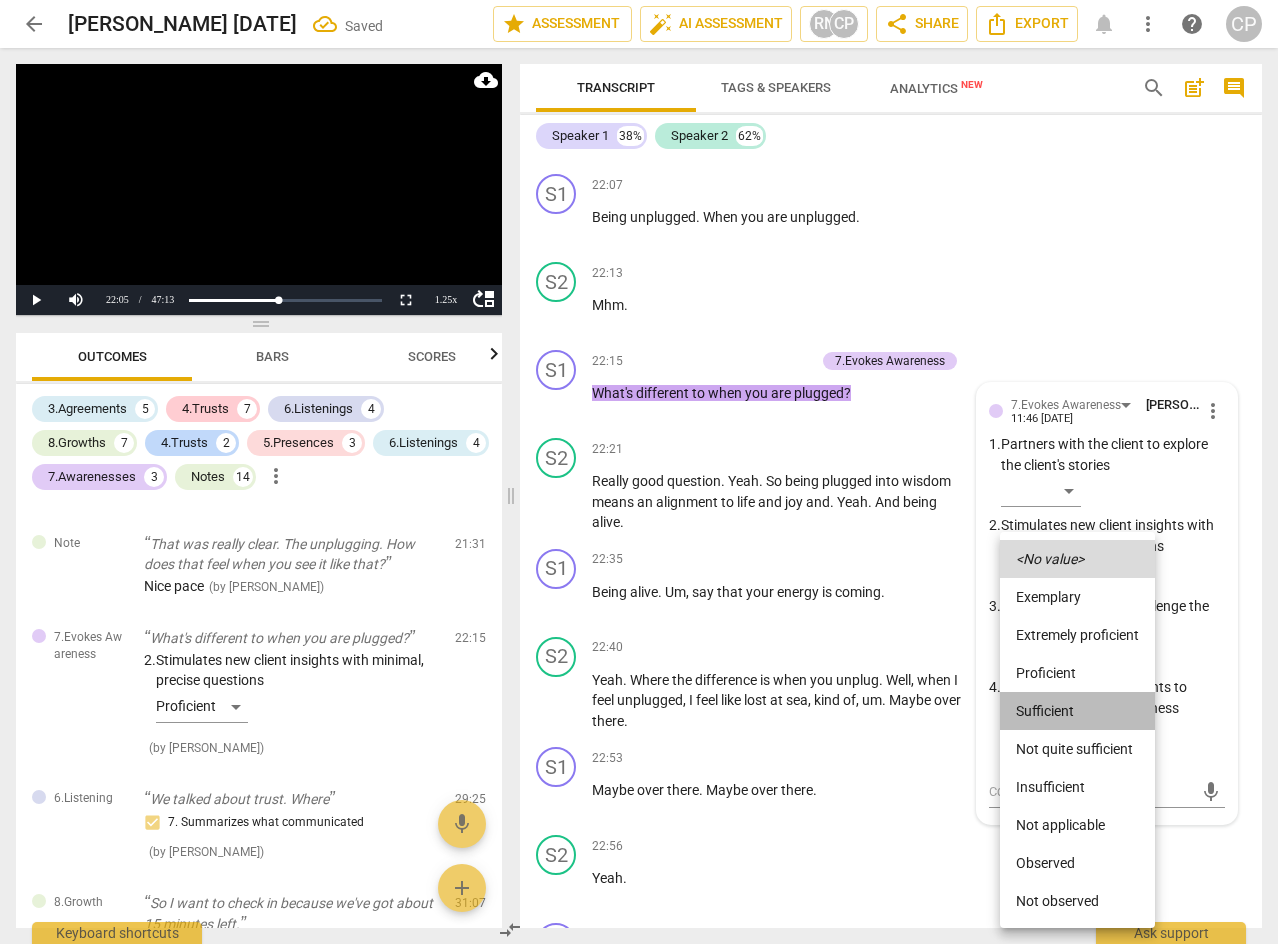 click on "Sufficient" at bounding box center [1077, 711] 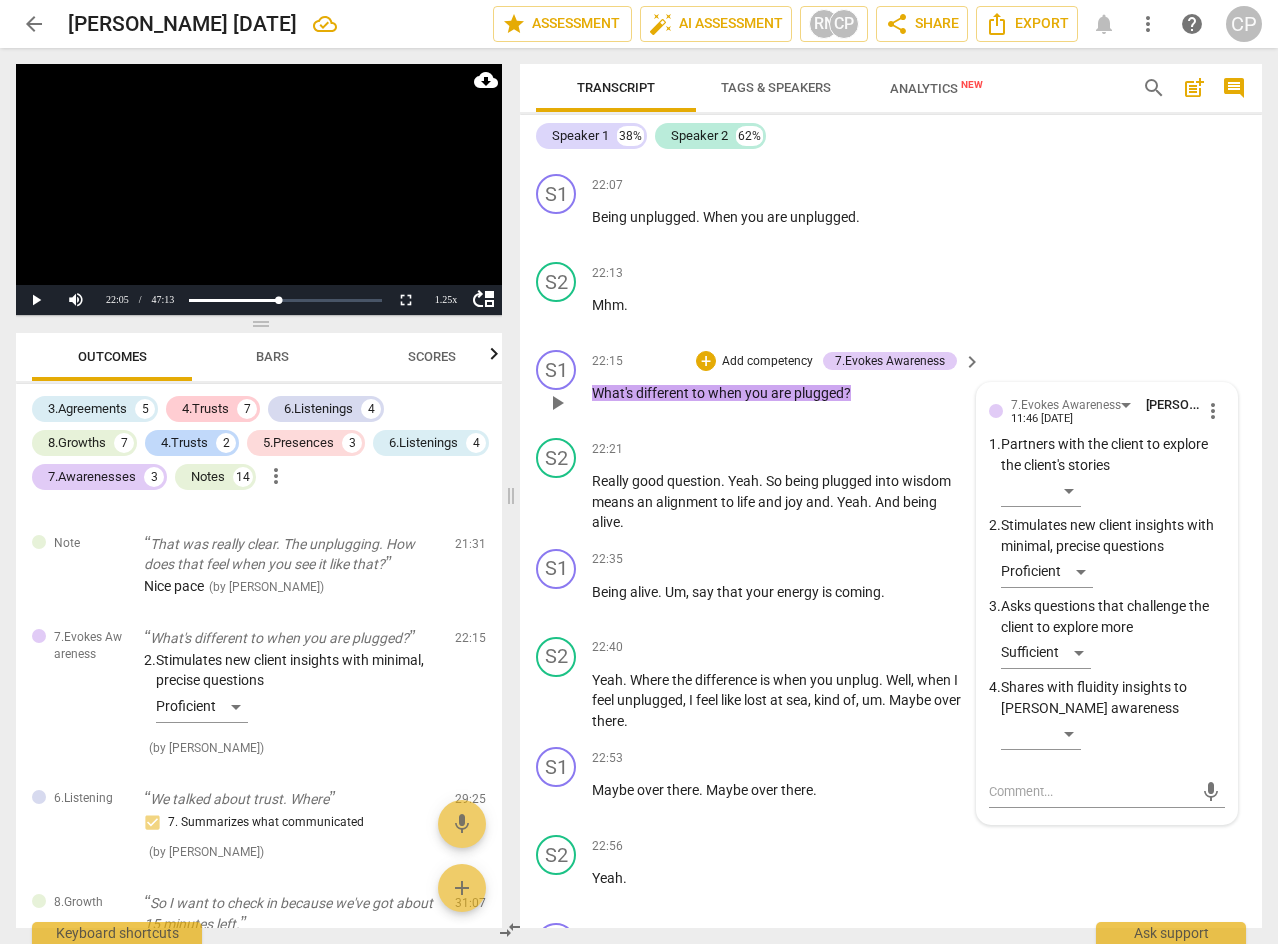 drag, startPoint x: 1134, startPoint y: 331, endPoint x: 1038, endPoint y: 388, distance: 111.64677 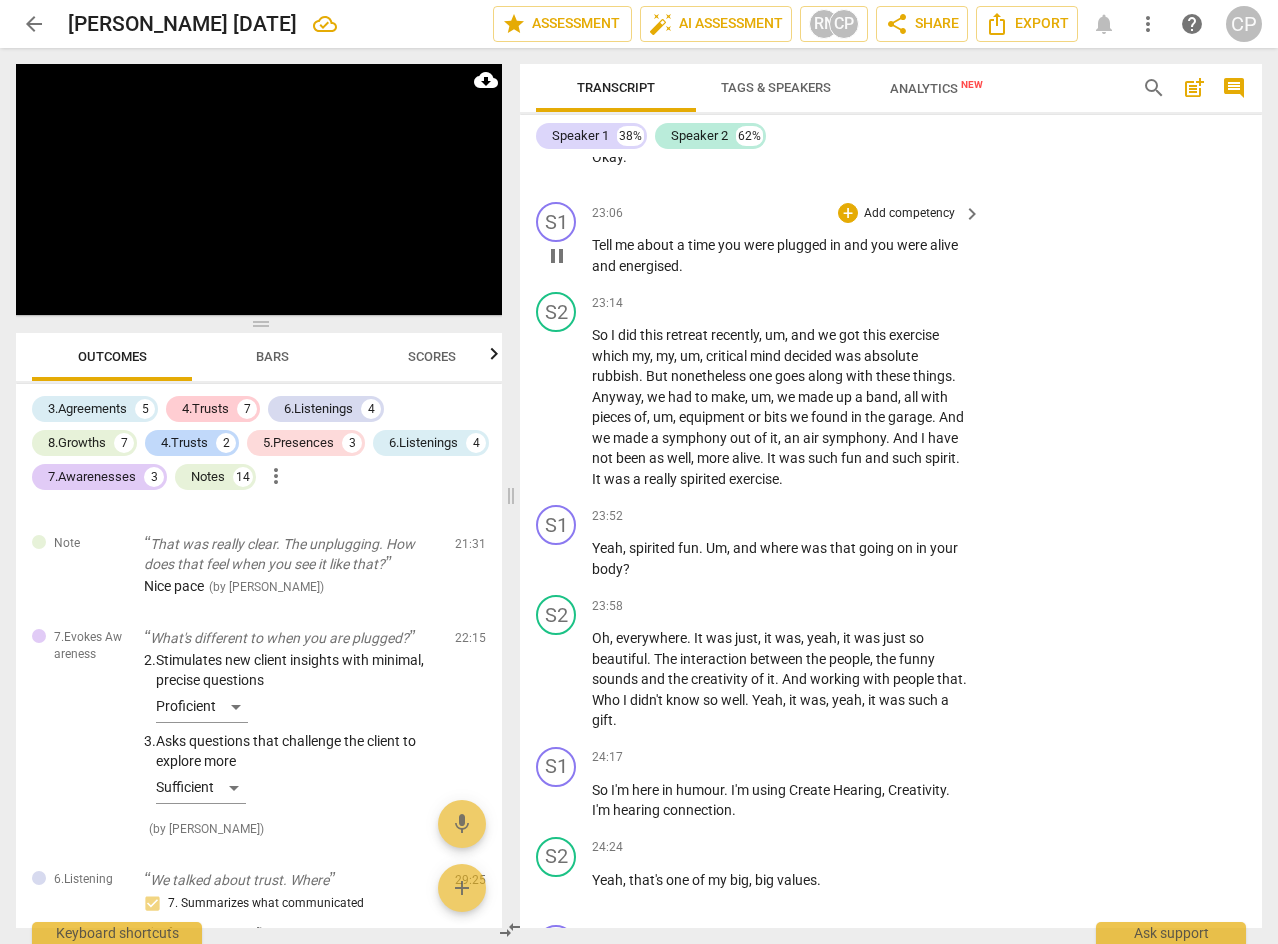 scroll, scrollTop: 10721, scrollLeft: 0, axis: vertical 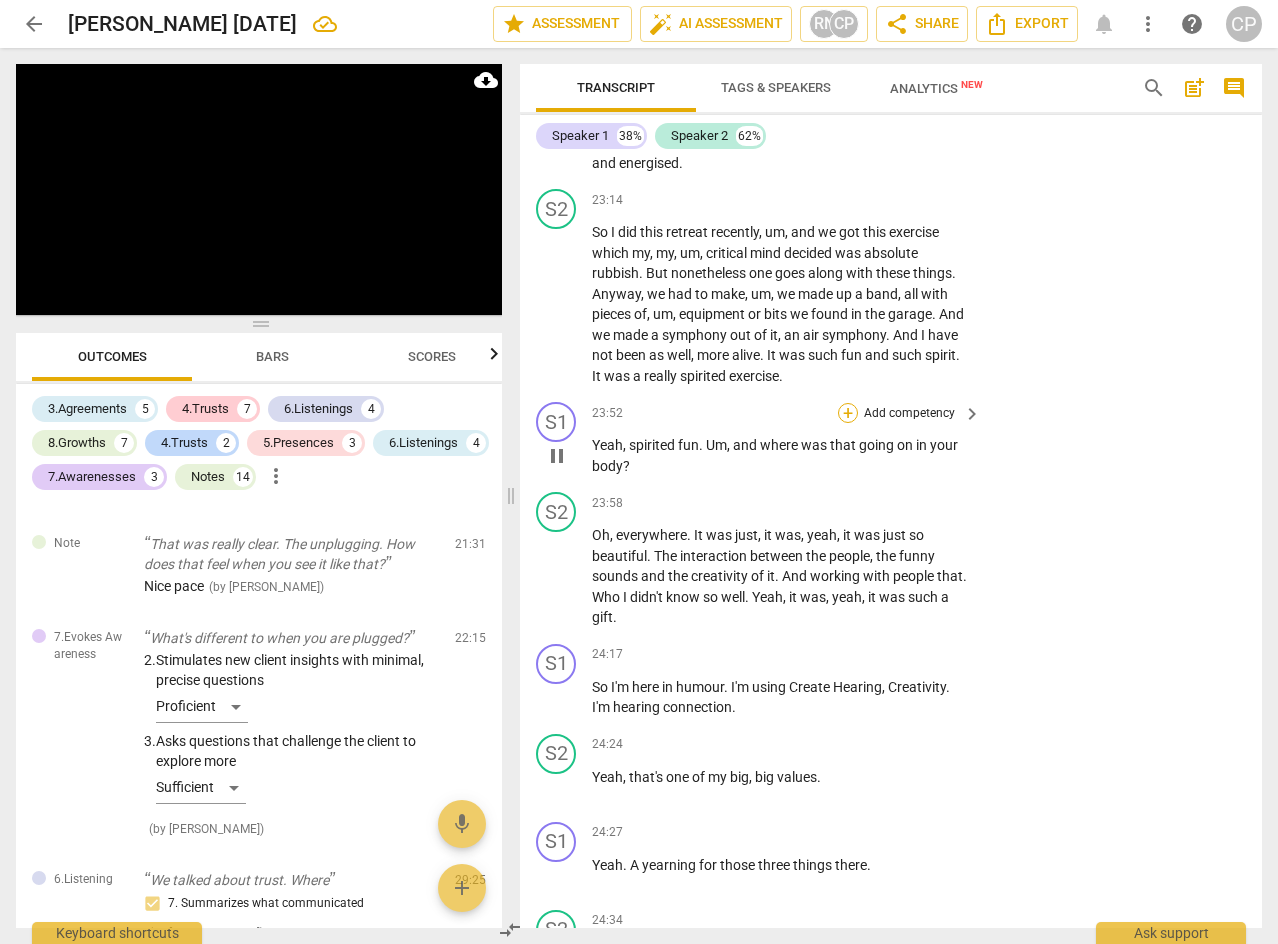 click on "+" at bounding box center [848, 413] 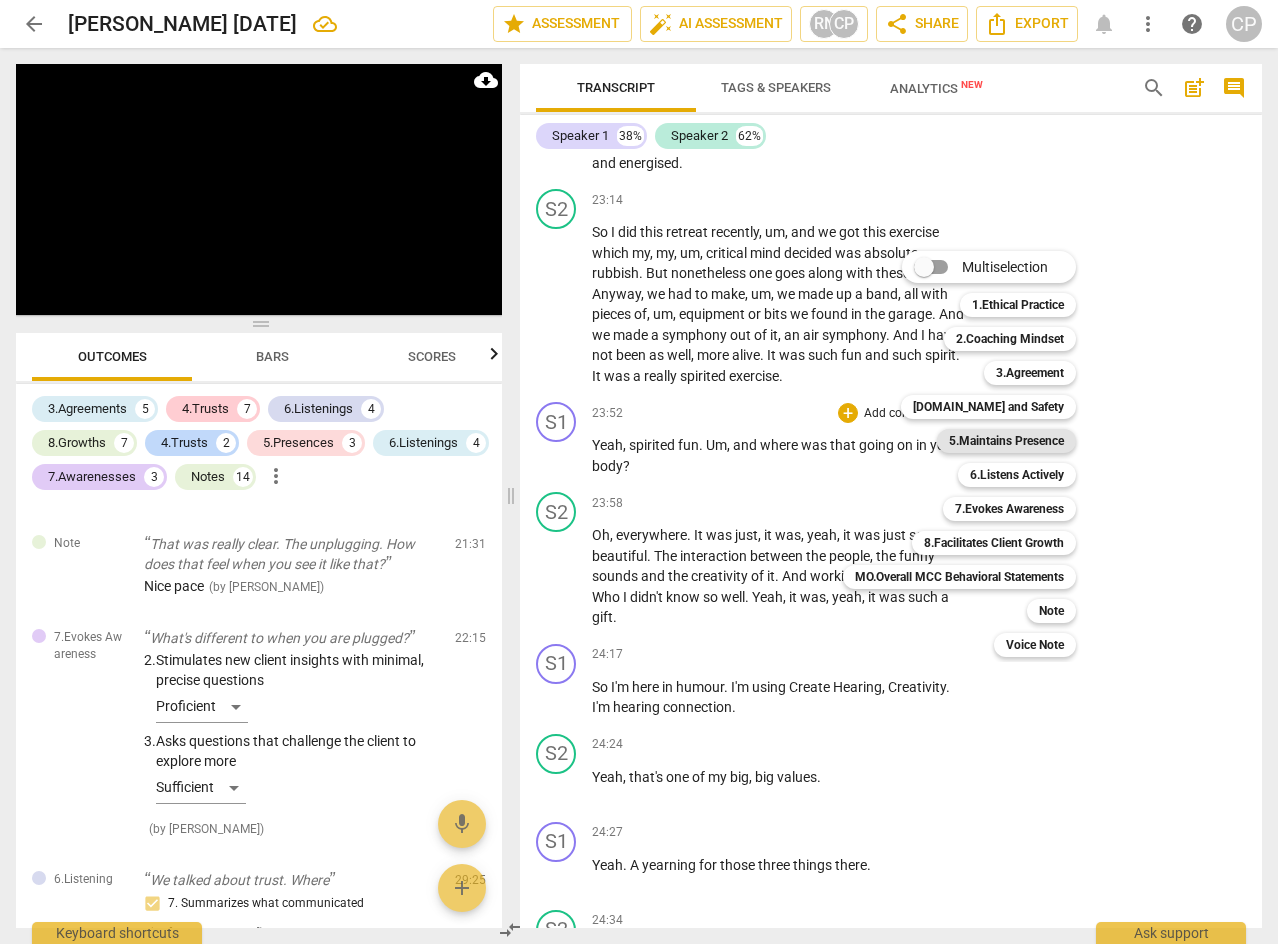 click on "5.Maintains Presence" at bounding box center [1006, 441] 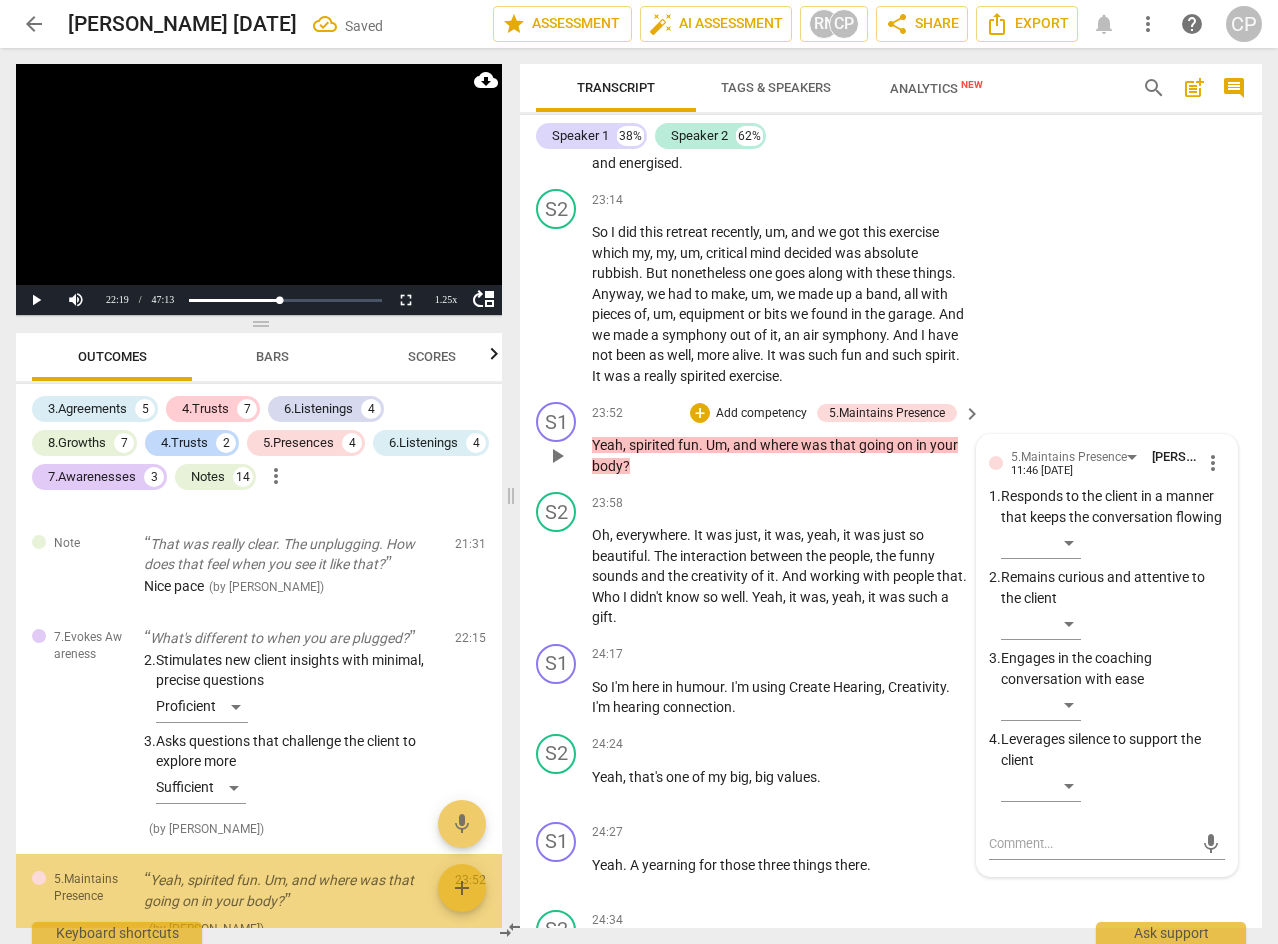 scroll, scrollTop: 5715, scrollLeft: 0, axis: vertical 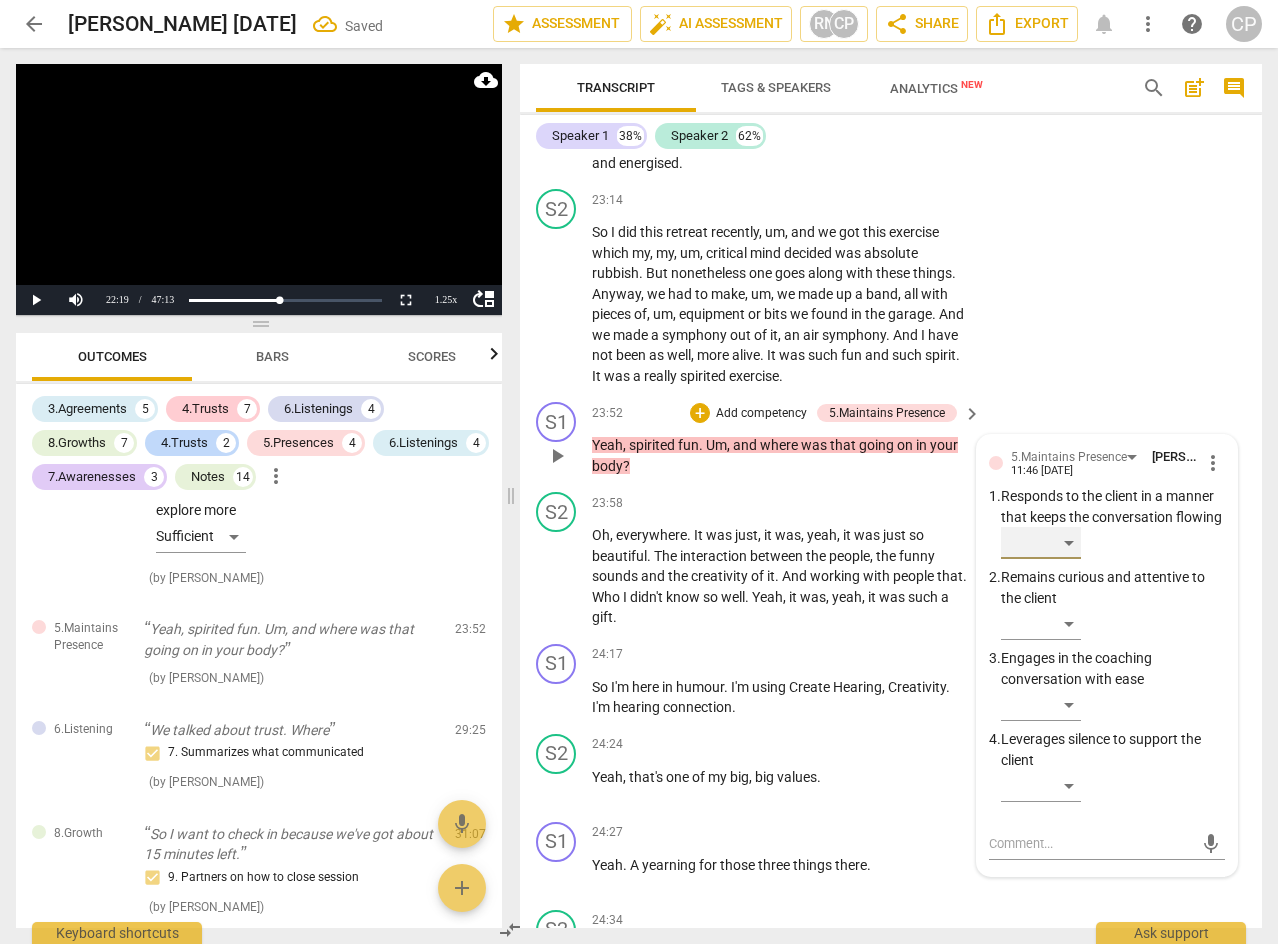 click on "​" at bounding box center [1041, 543] 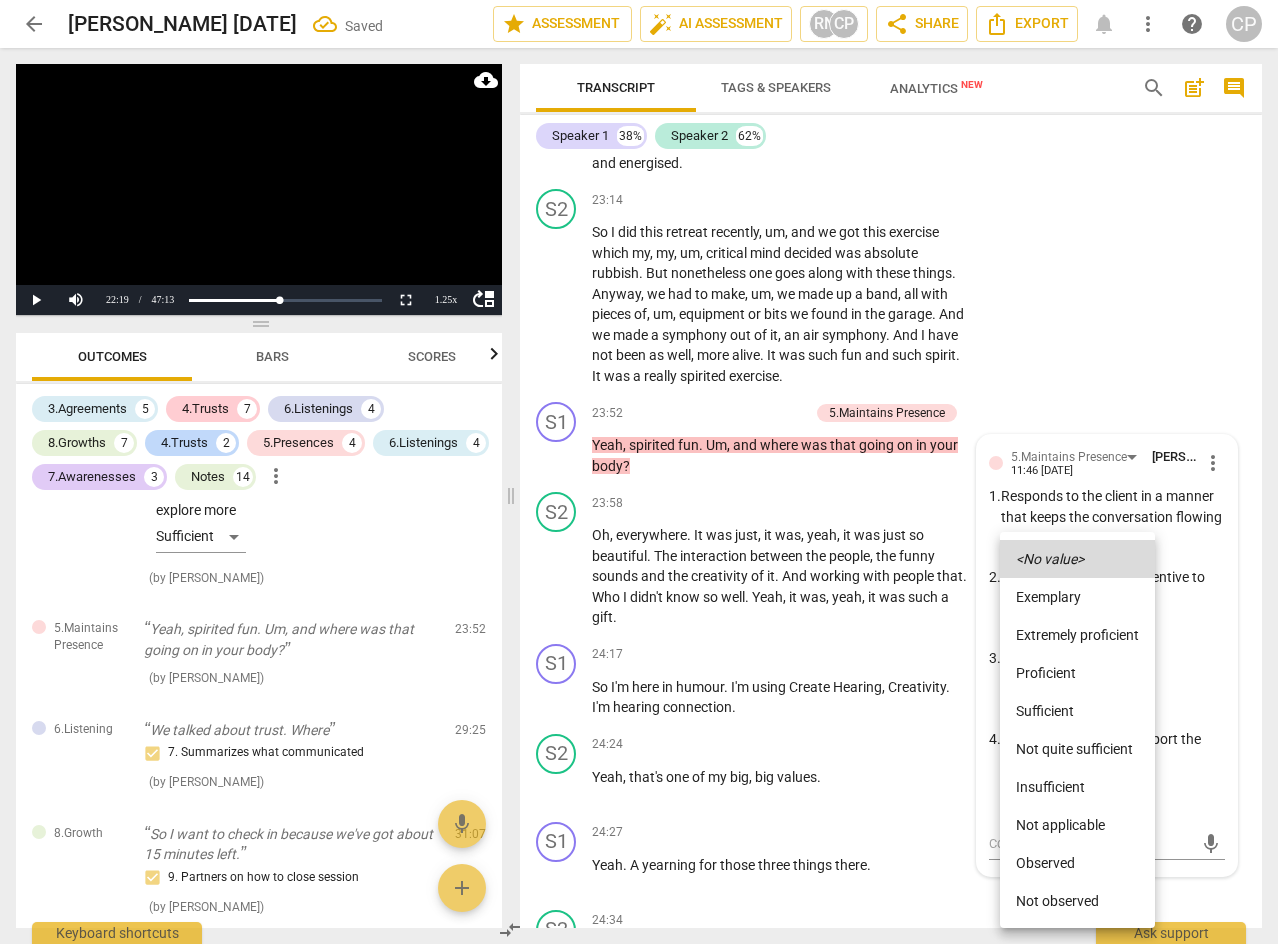 click on "Proficient" at bounding box center (1077, 673) 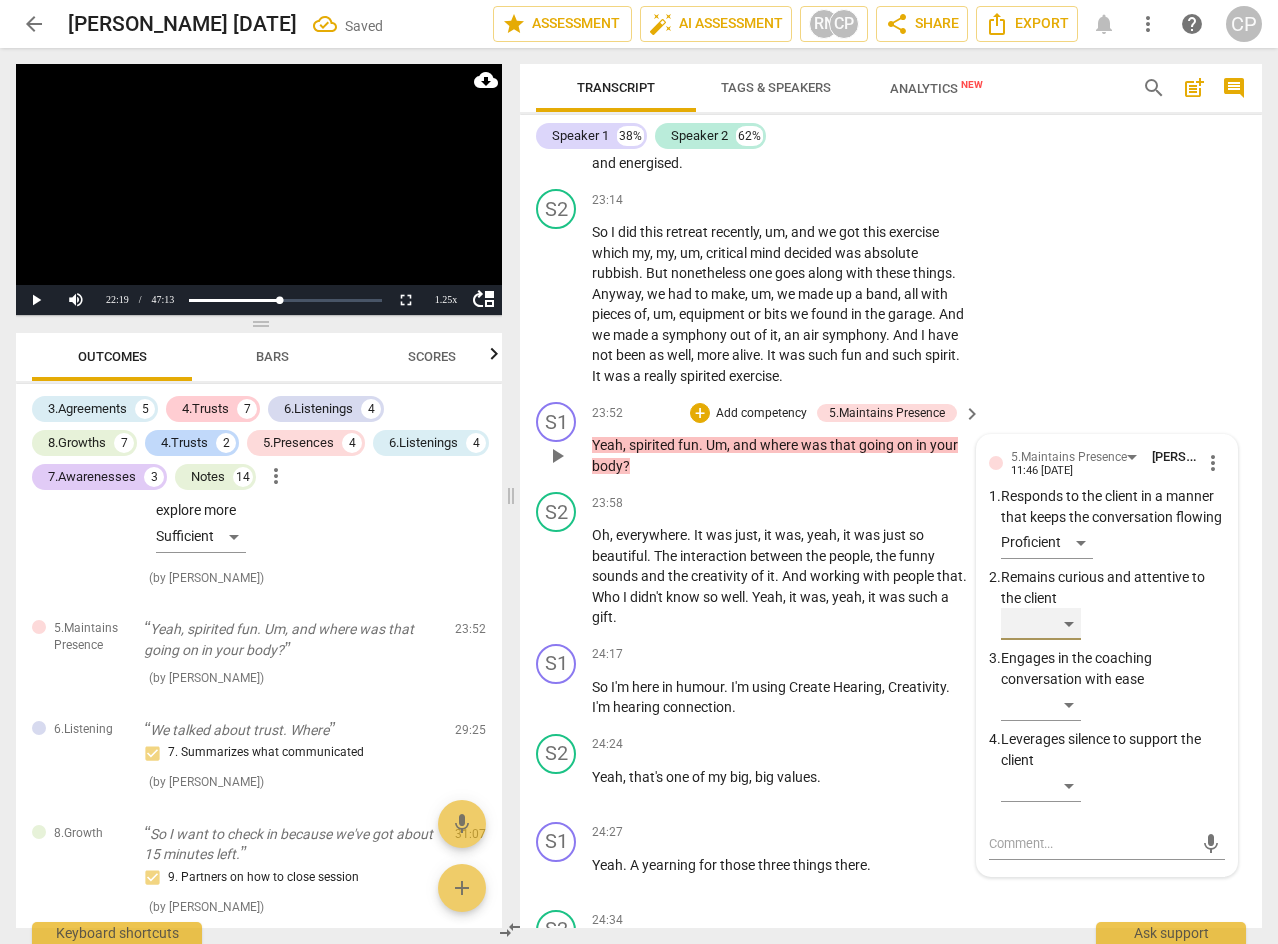 click on "​" at bounding box center [1041, 624] 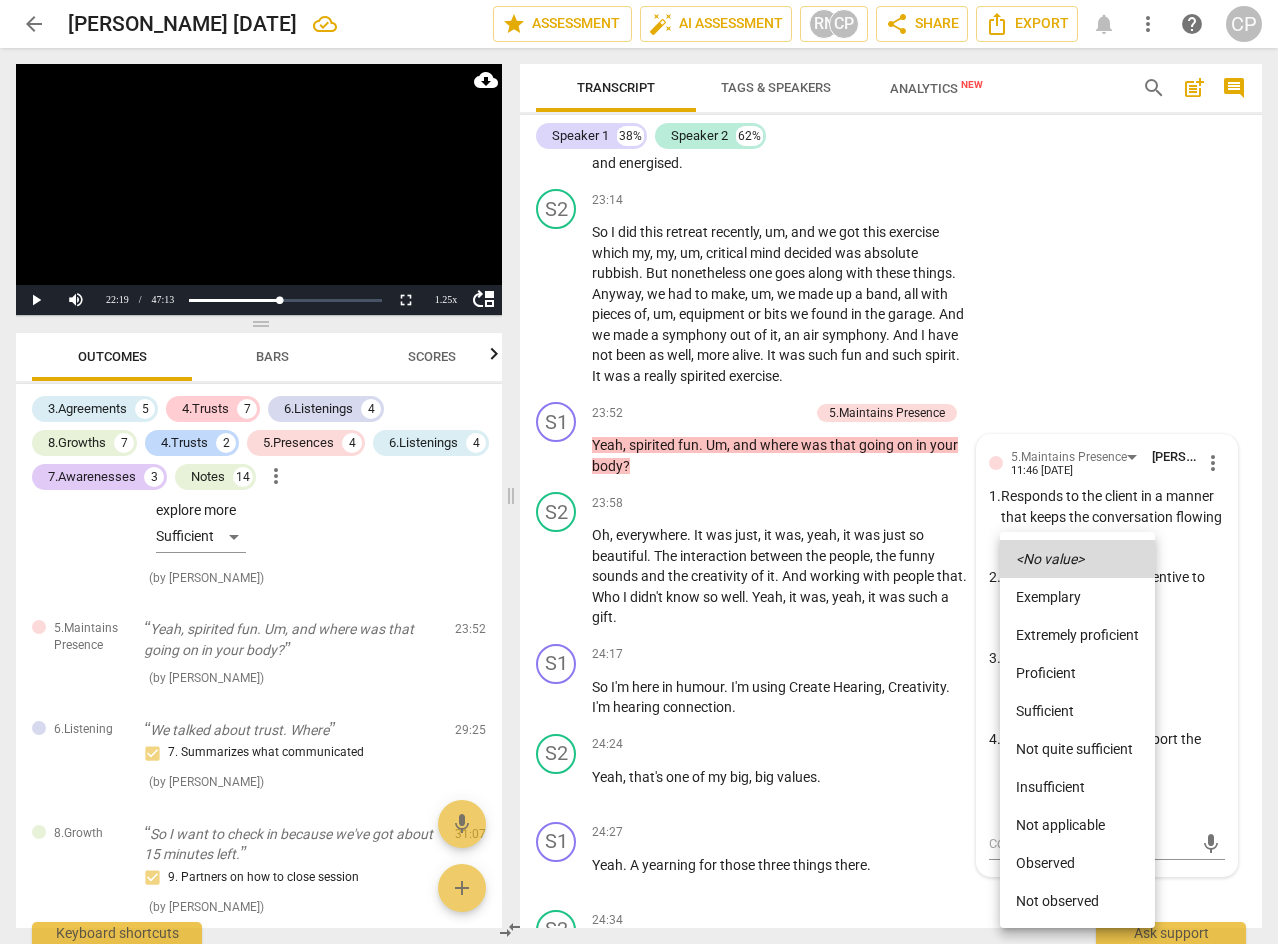 click on "Proficient" at bounding box center (1077, 673) 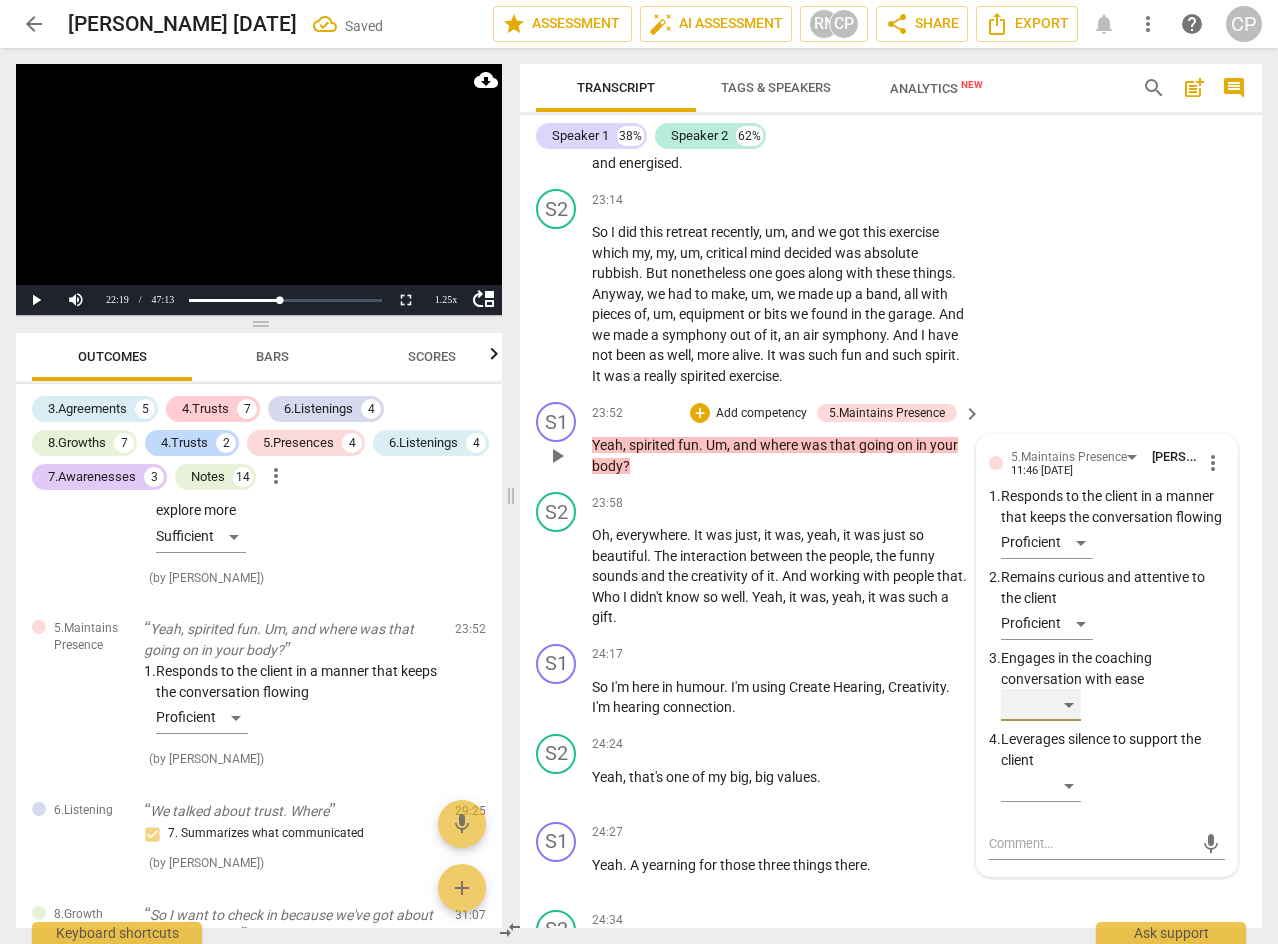 click on "​" at bounding box center (1041, 705) 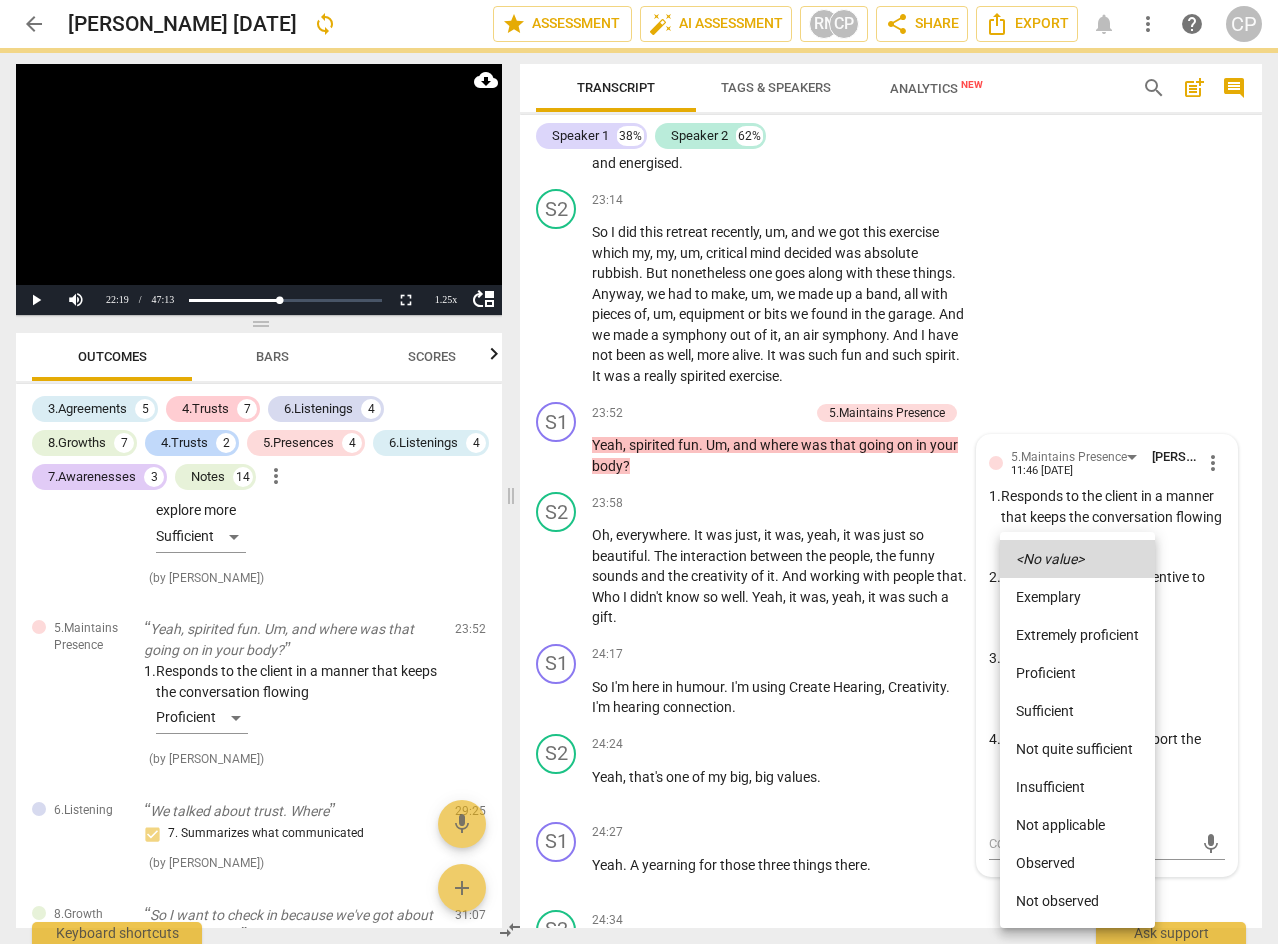 click on "Proficient" at bounding box center (1077, 673) 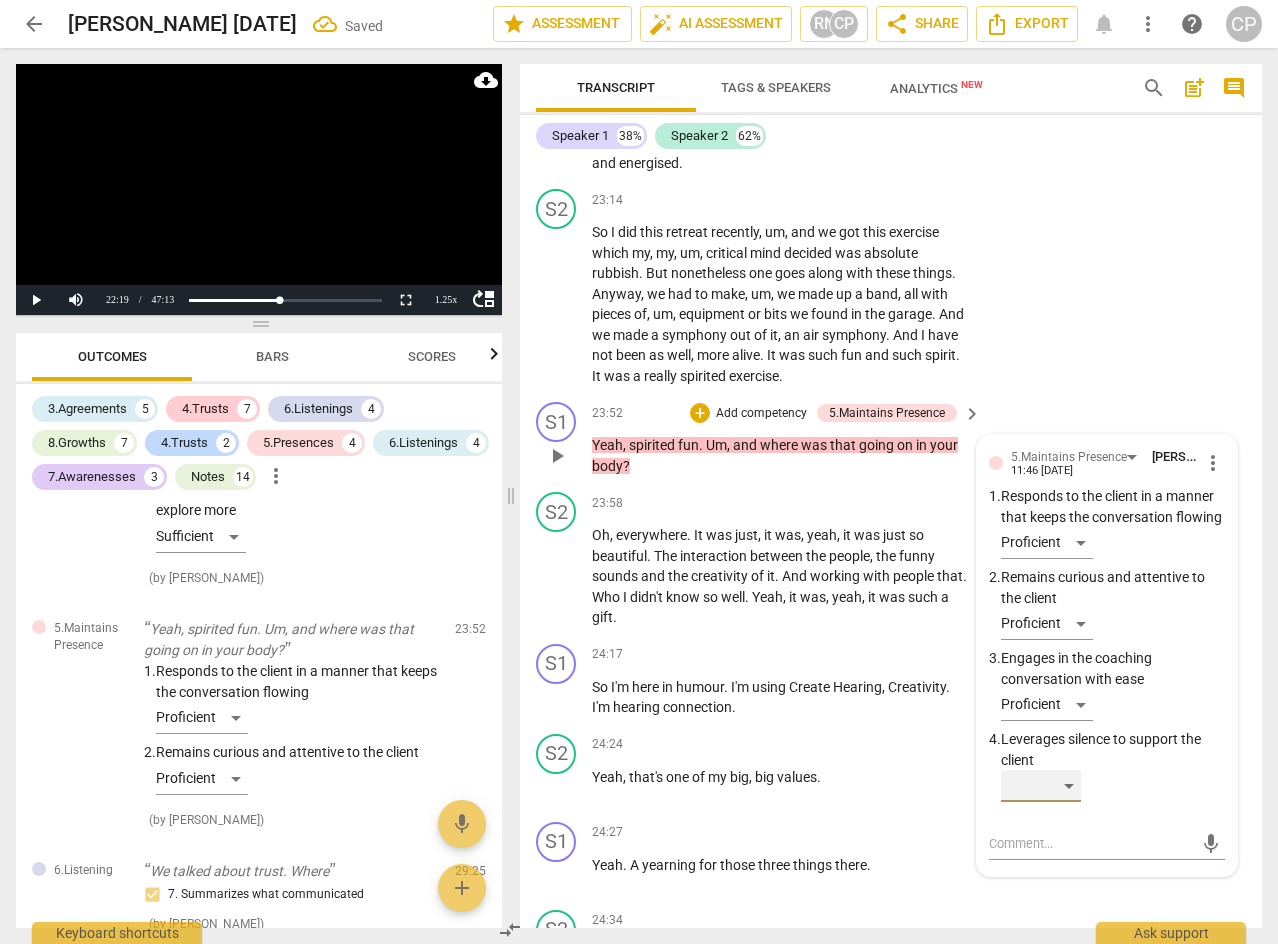 click on "​" at bounding box center [1041, 786] 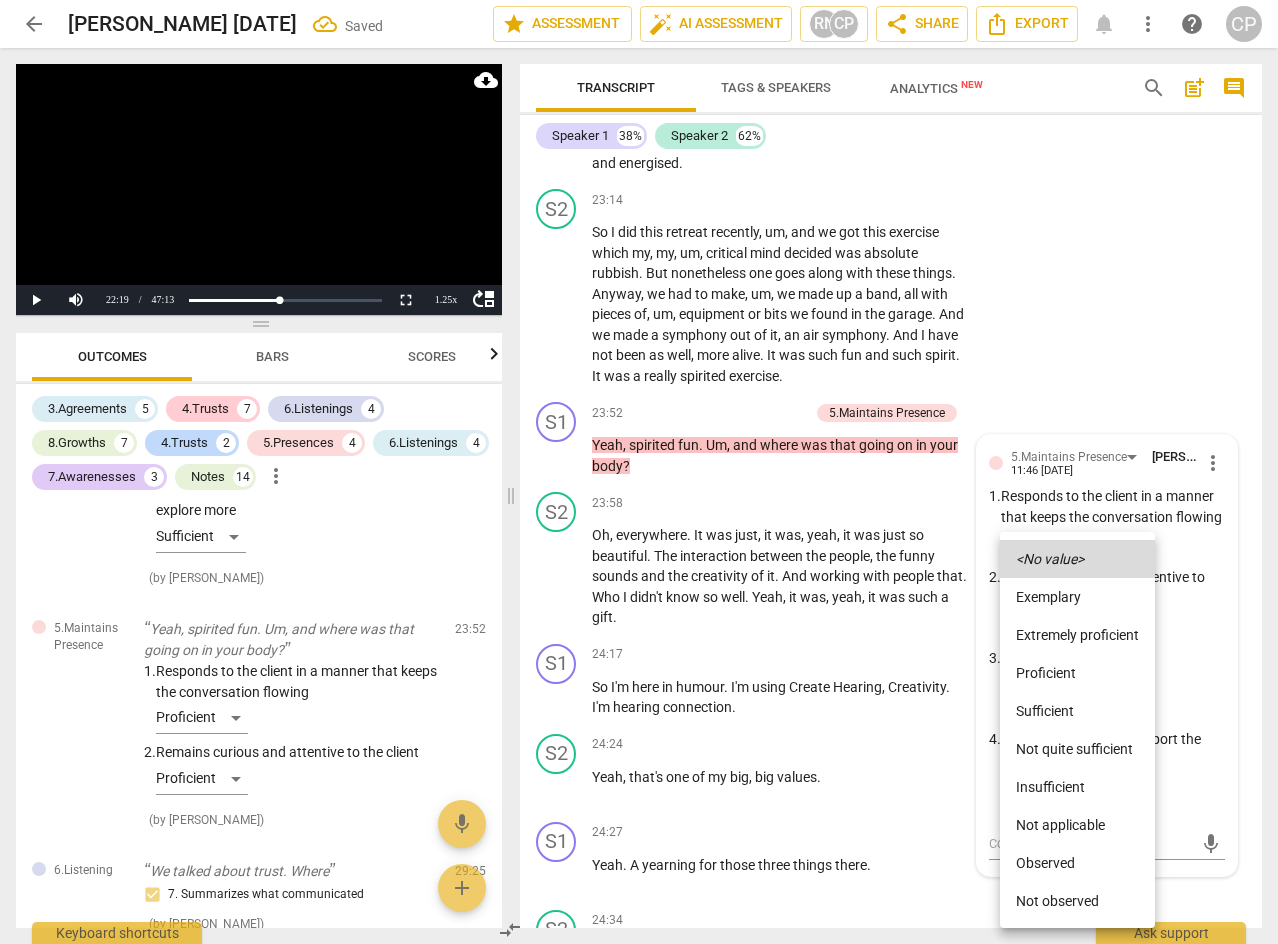 click on "Proficient" at bounding box center (1077, 673) 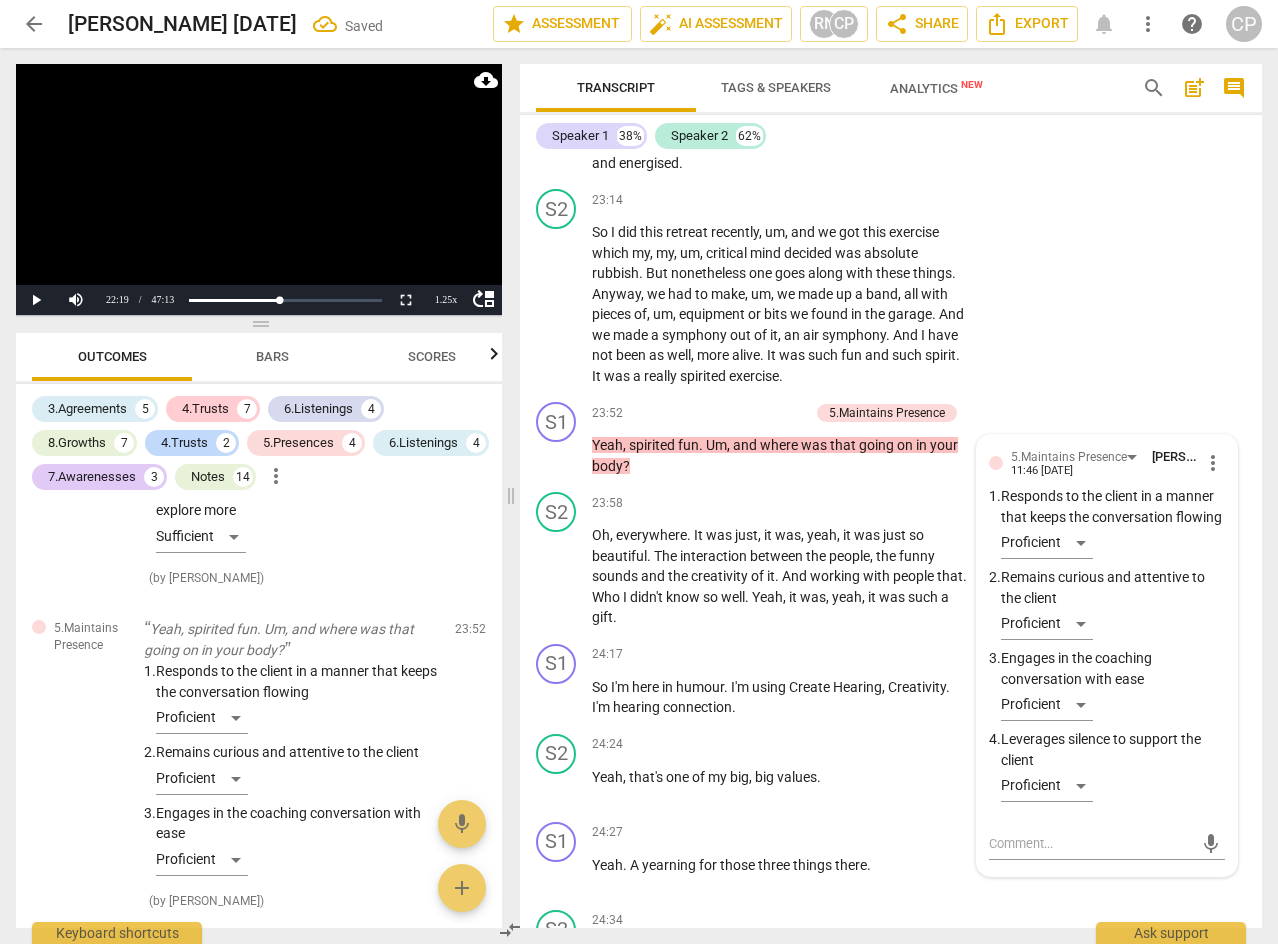 click on "S2 play_arrow pause 23:14 + Add competency keyboard_arrow_right So   I   did   this   retreat   recently ,   um ,   and   we   got   this   exercise   which   my ,   my ,   um ,   critical   mind   decided   was   absolute   rubbish .   But   nonetheless   one   goes   along   with   these   things .   Anyway ,   we   had   to   make ,   um ,   we   made   up   a   band ,   all   with   pieces   of ,   um ,   equipment   or   bits   we   found   in   the   garage .   And   we   made   a   symphony   out   of   it ,   an   air   symphony .   And   I   have   not   been   as   well ,   more   alive .   It   was   such   fun   and   such   spirit .   It   was   a   really   spirited   exercise ." at bounding box center (891, 287) 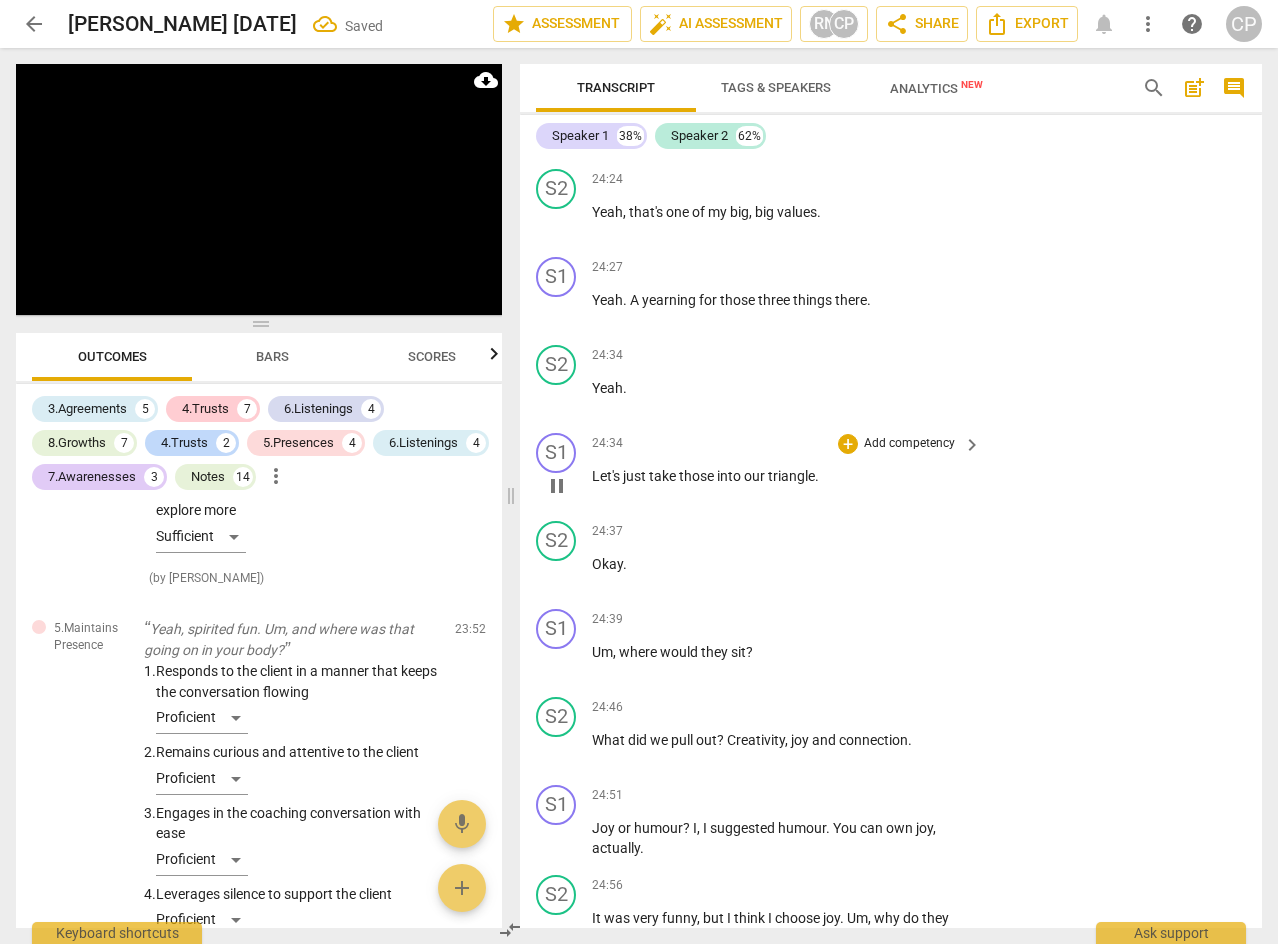 scroll, scrollTop: 11321, scrollLeft: 0, axis: vertical 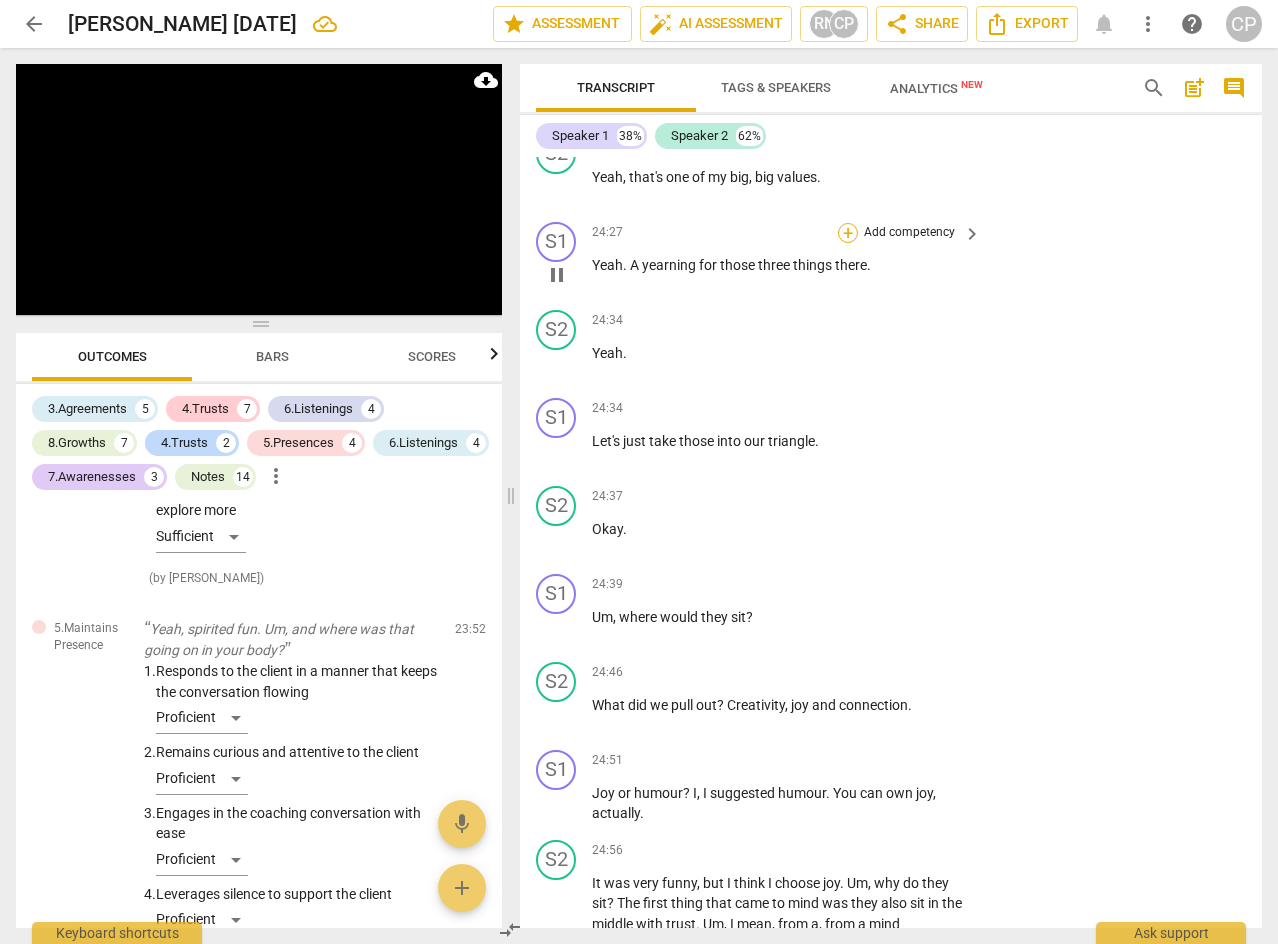 click on "+" at bounding box center (848, 233) 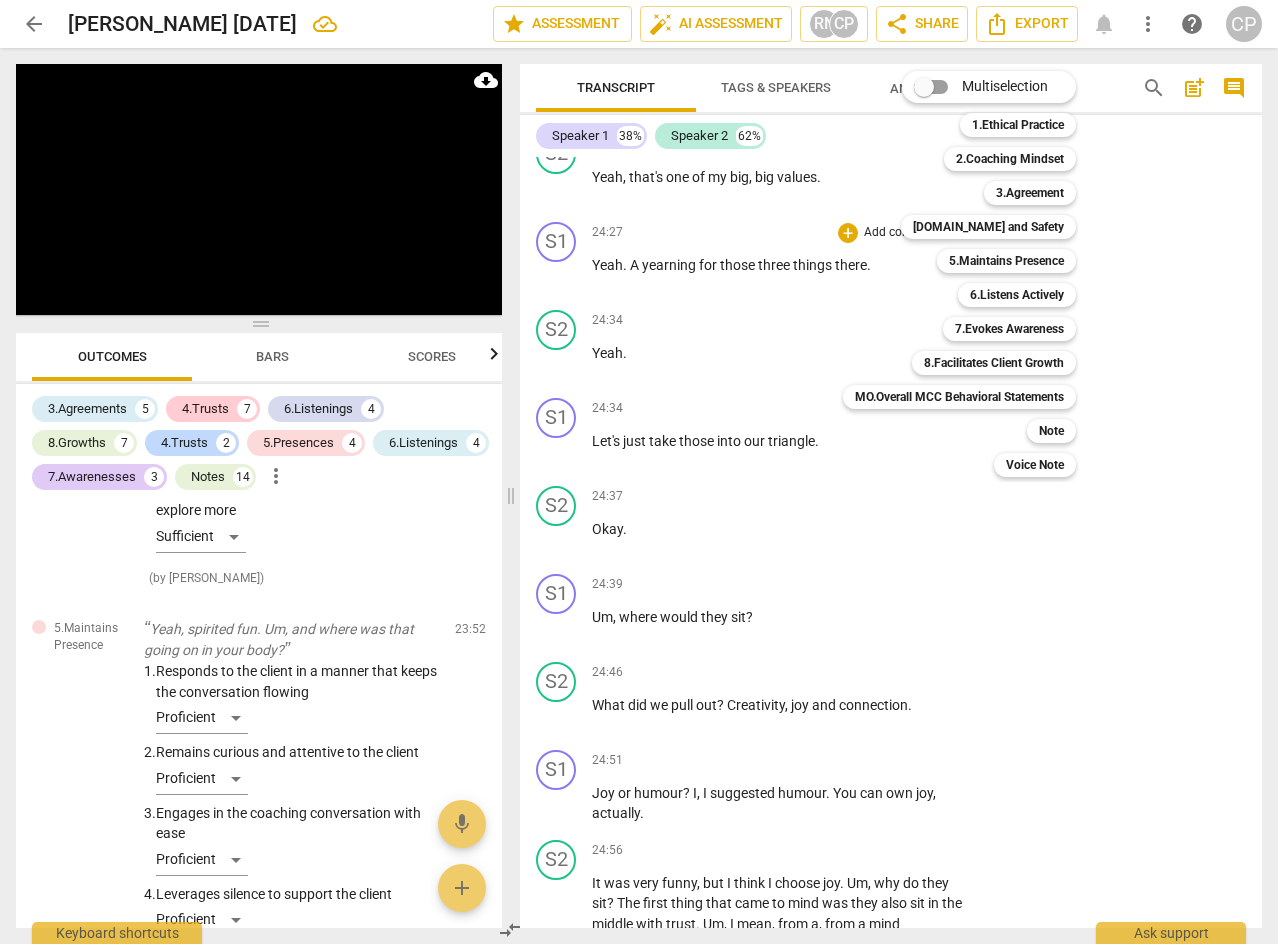click at bounding box center [639, 472] 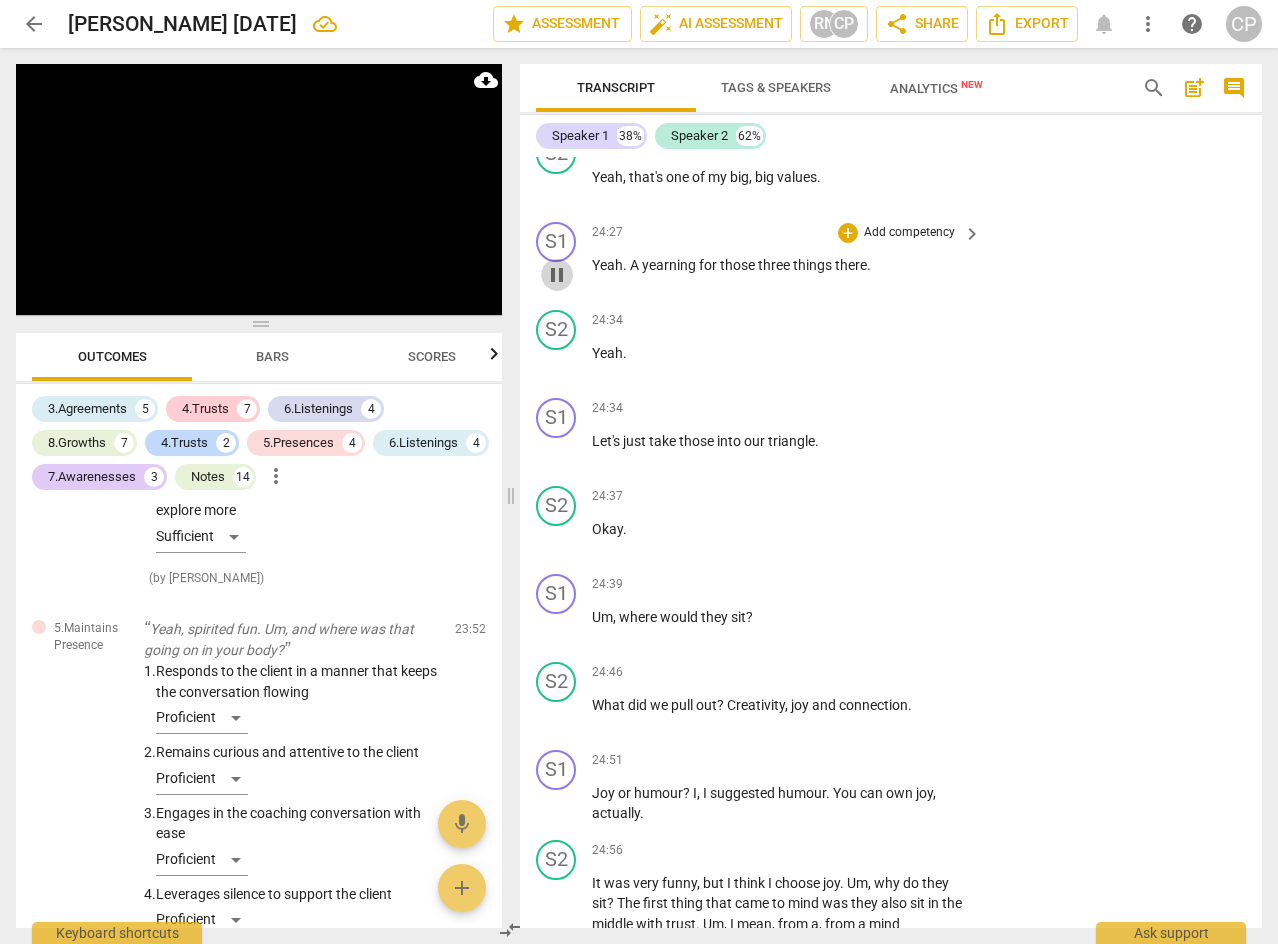 click on "pause" at bounding box center (557, 275) 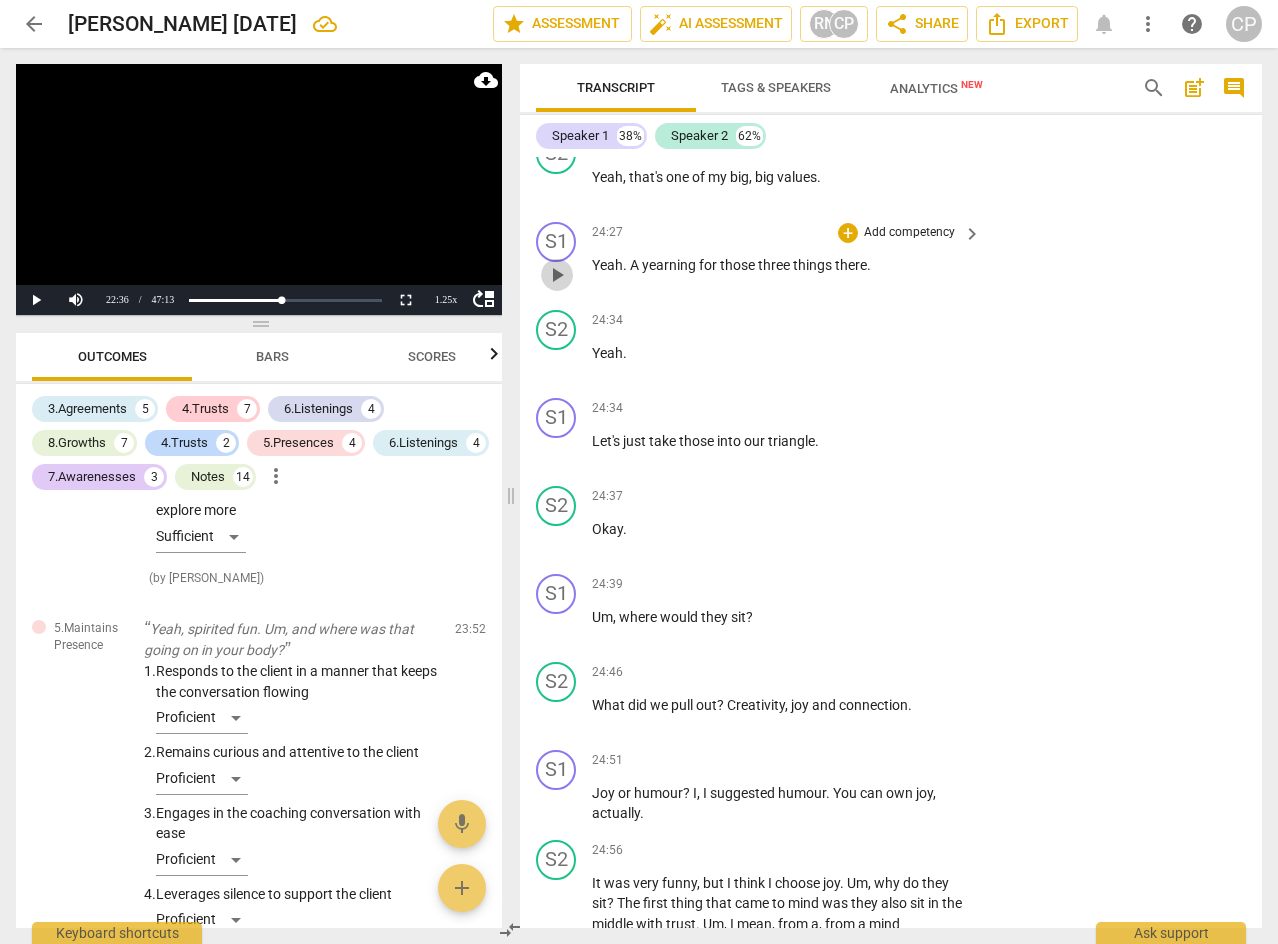 click on "play_arrow" at bounding box center (557, 275) 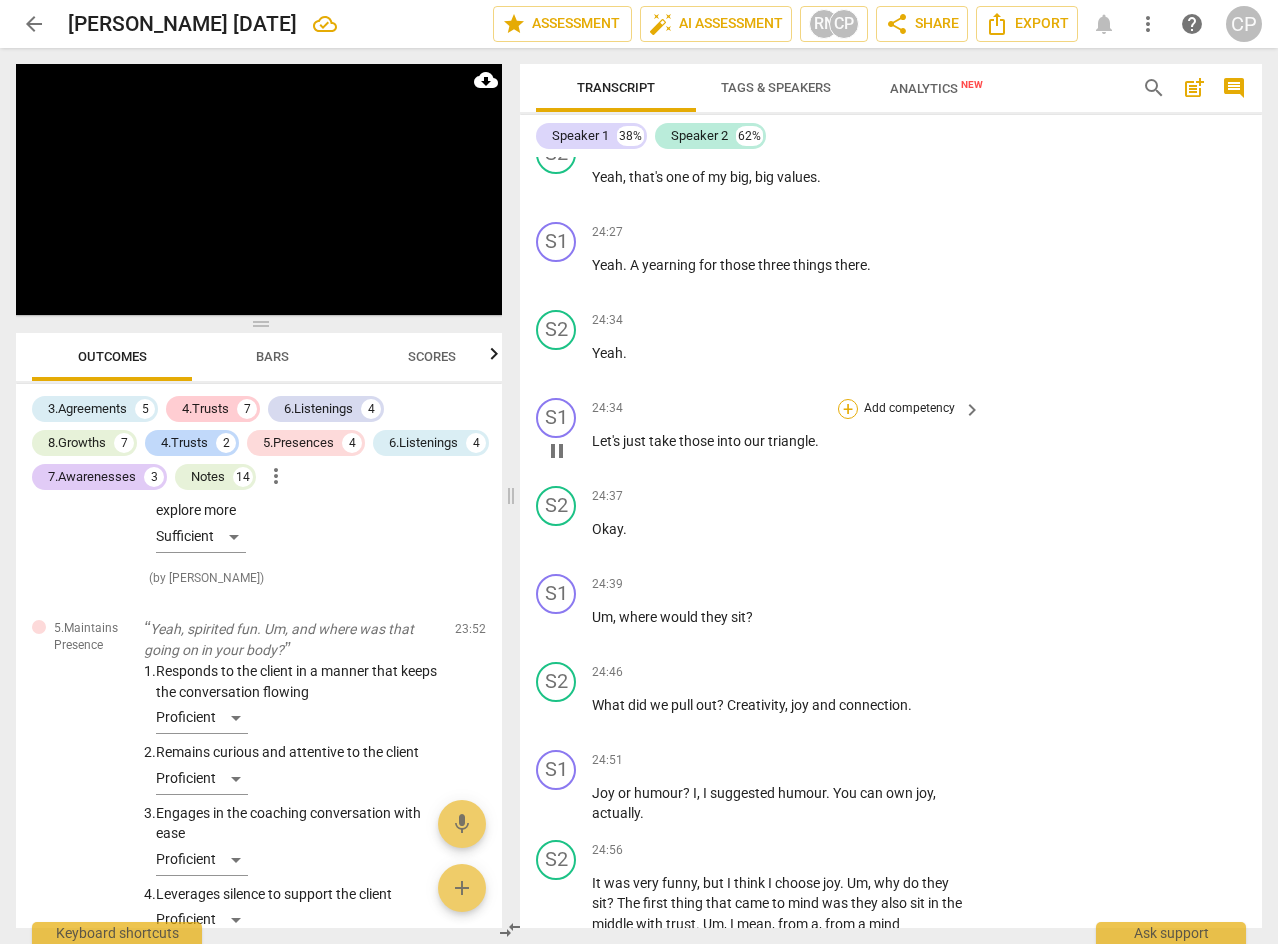 click on "+" at bounding box center (848, 409) 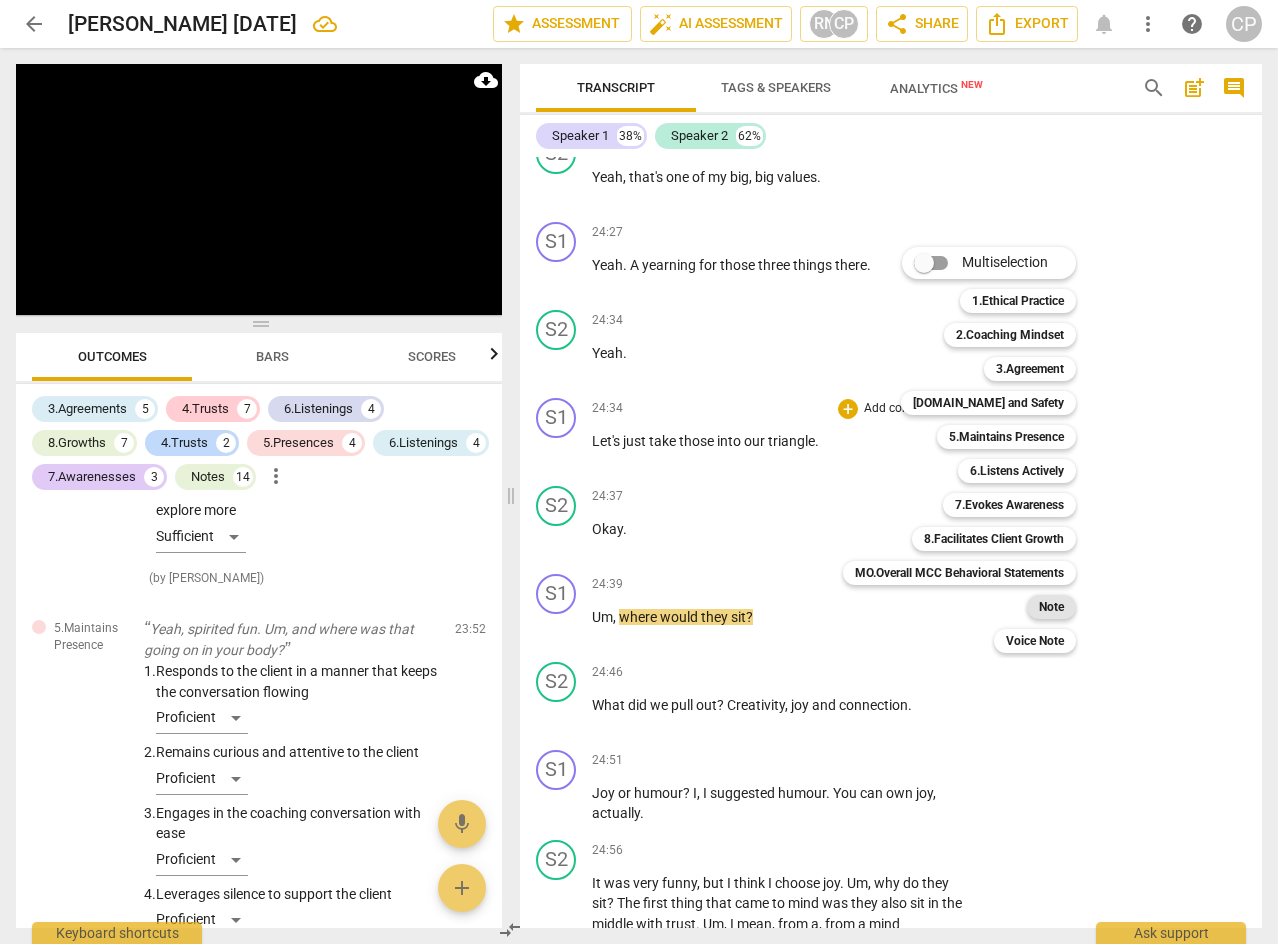 click on "Note" at bounding box center (1051, 607) 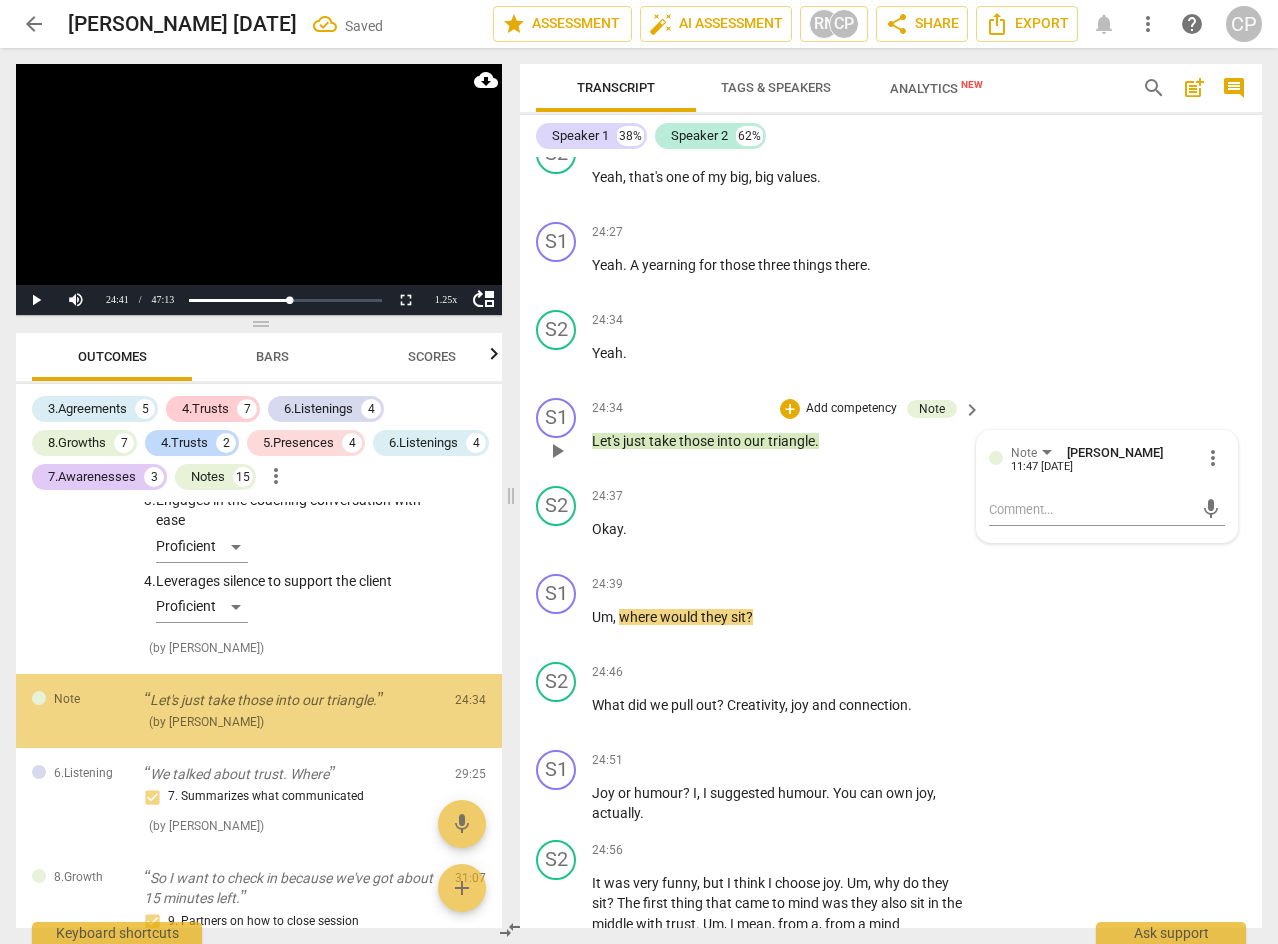 scroll, scrollTop: 6085, scrollLeft: 0, axis: vertical 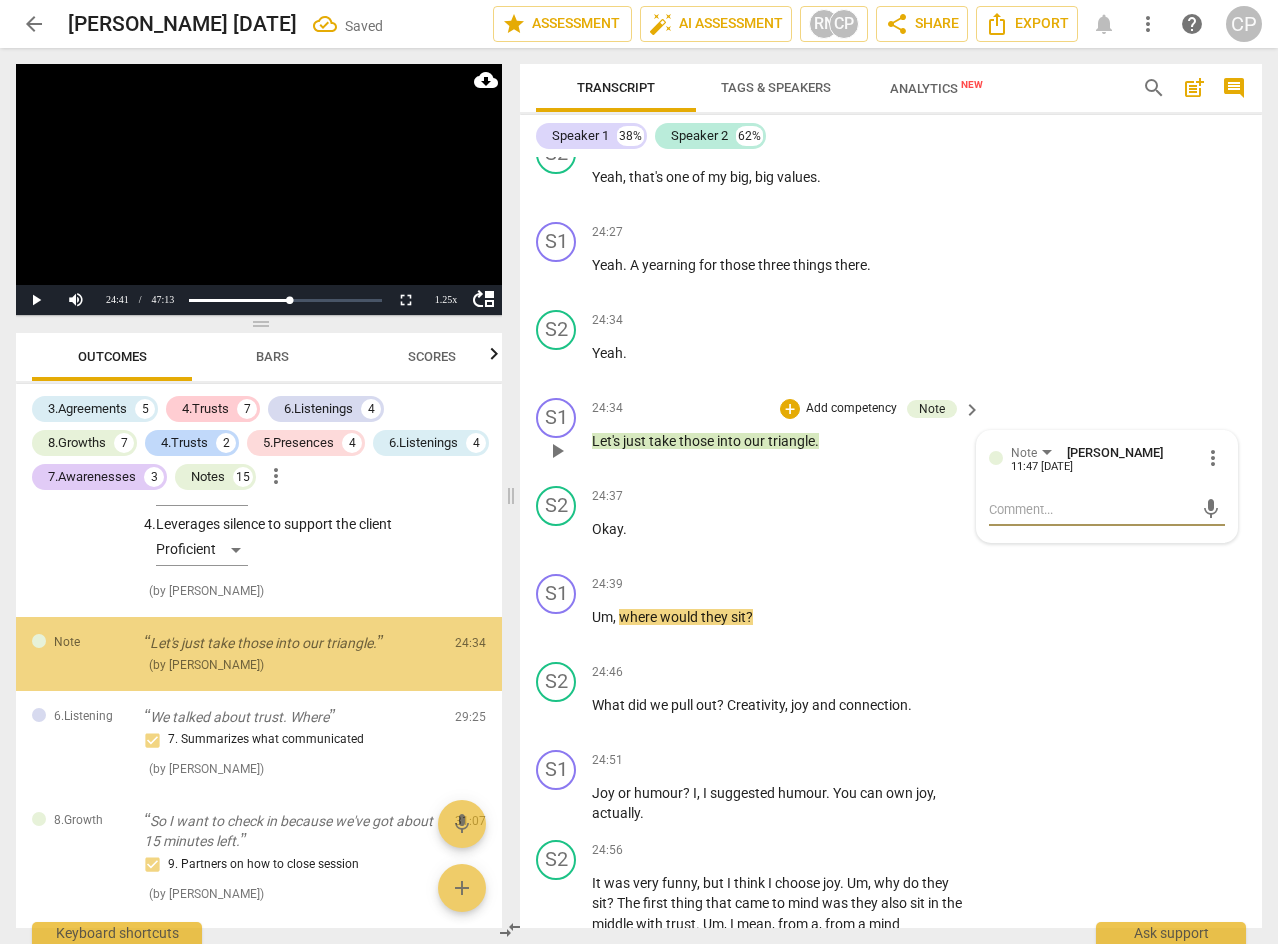 click at bounding box center (1091, 509) 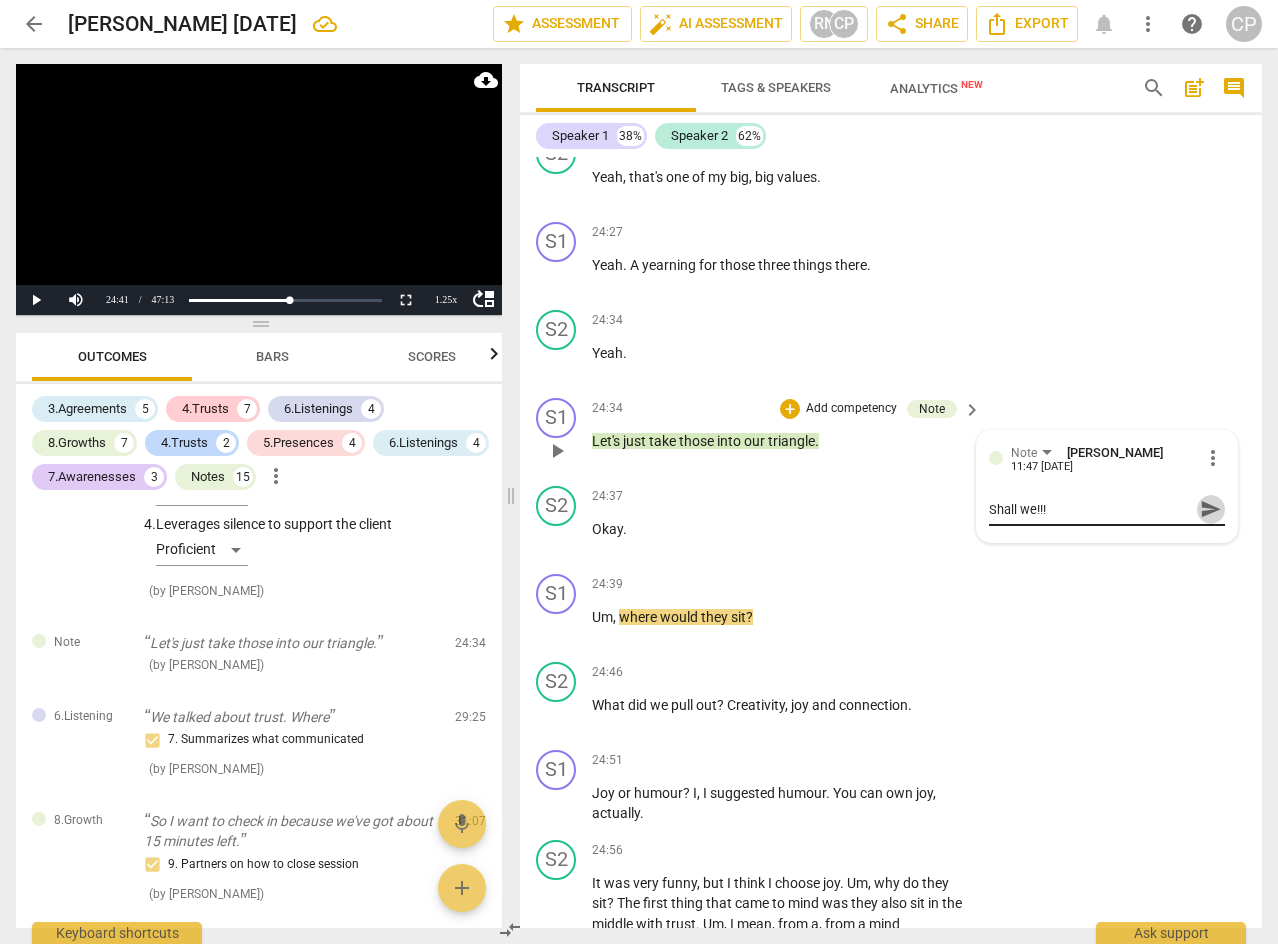 drag, startPoint x: 1208, startPoint y: 549, endPoint x: 1176, endPoint y: 561, distance: 34.176014 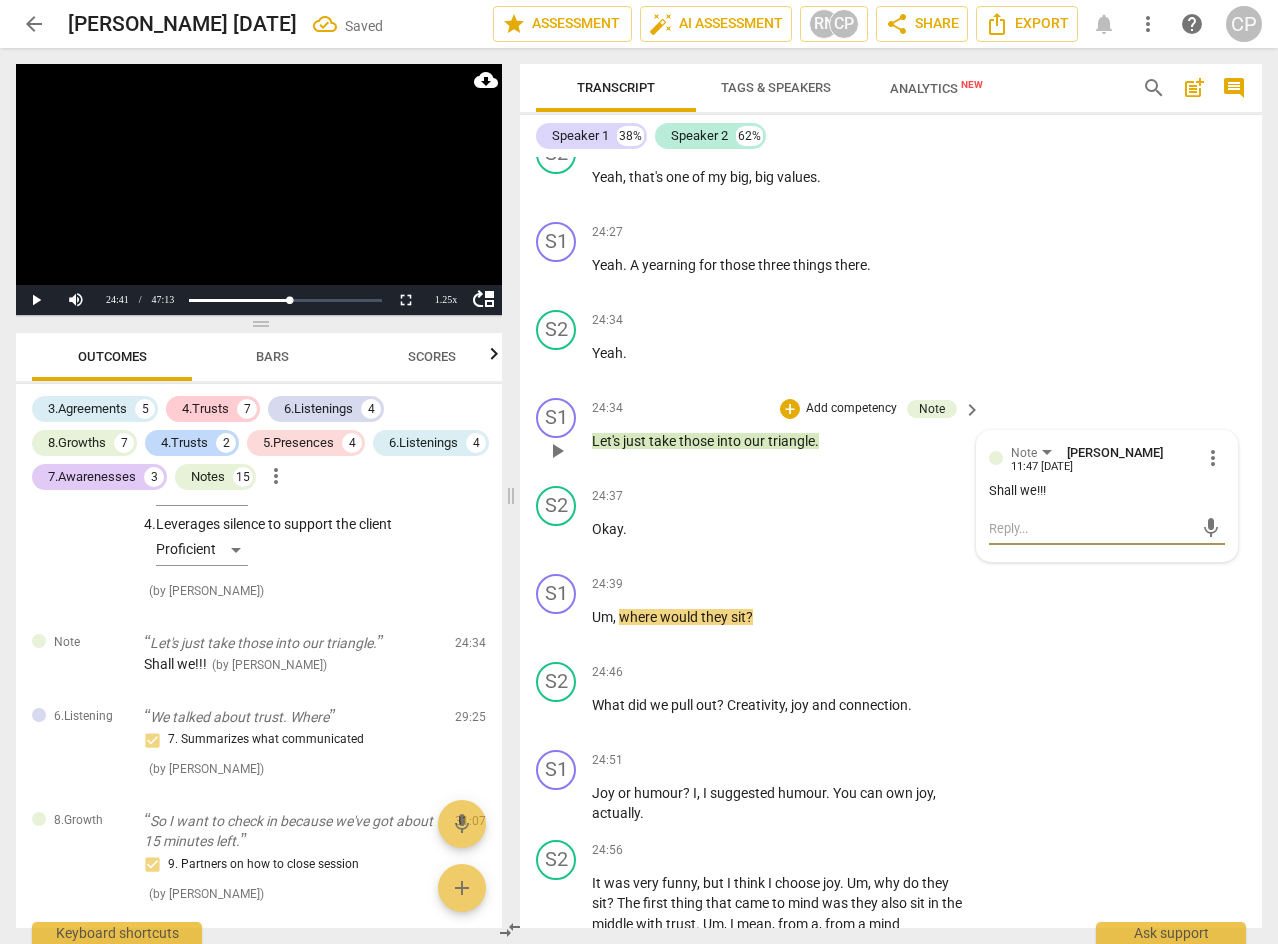 click at bounding box center [1091, 528] 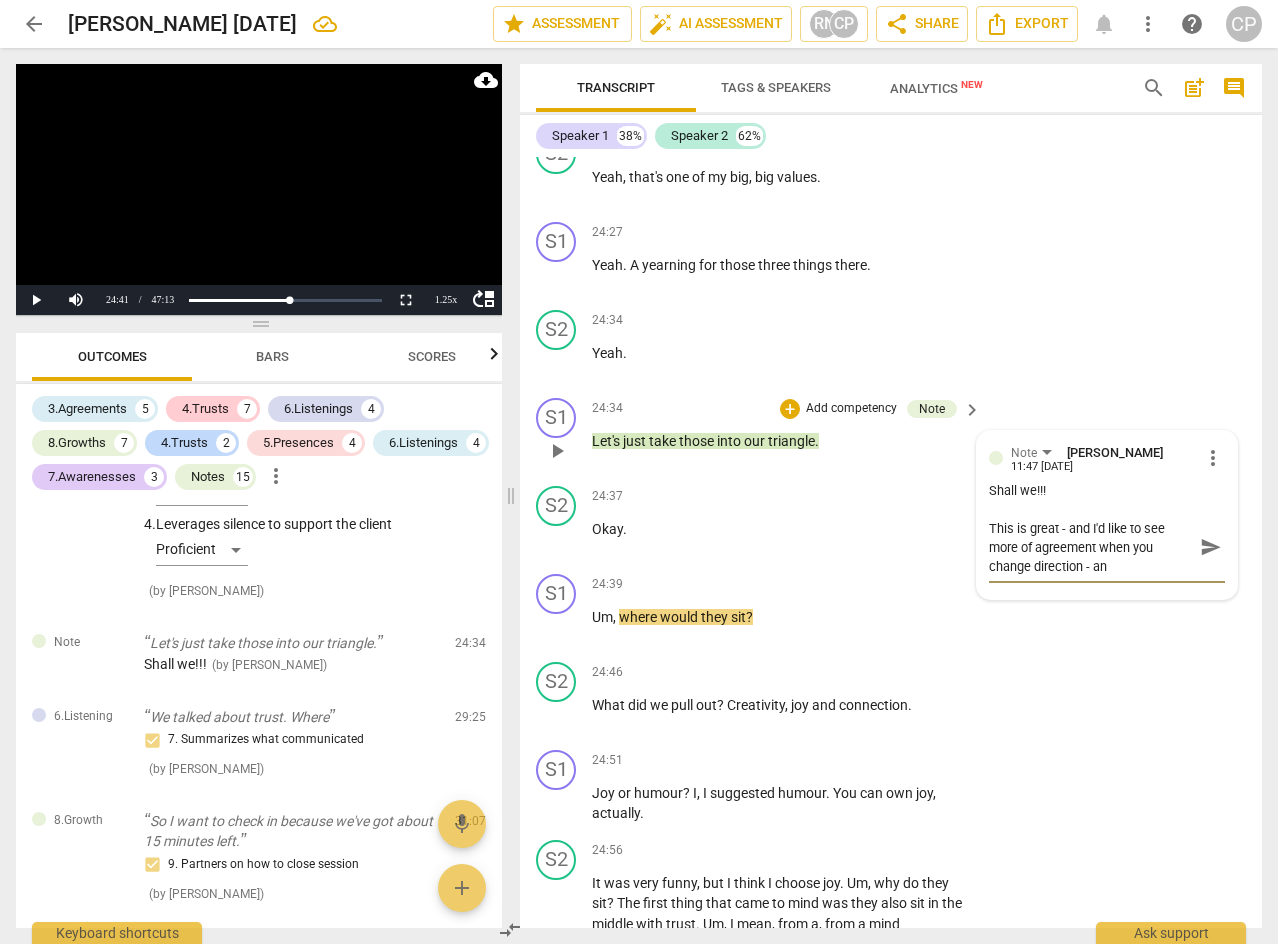 scroll, scrollTop: 0, scrollLeft: 0, axis: both 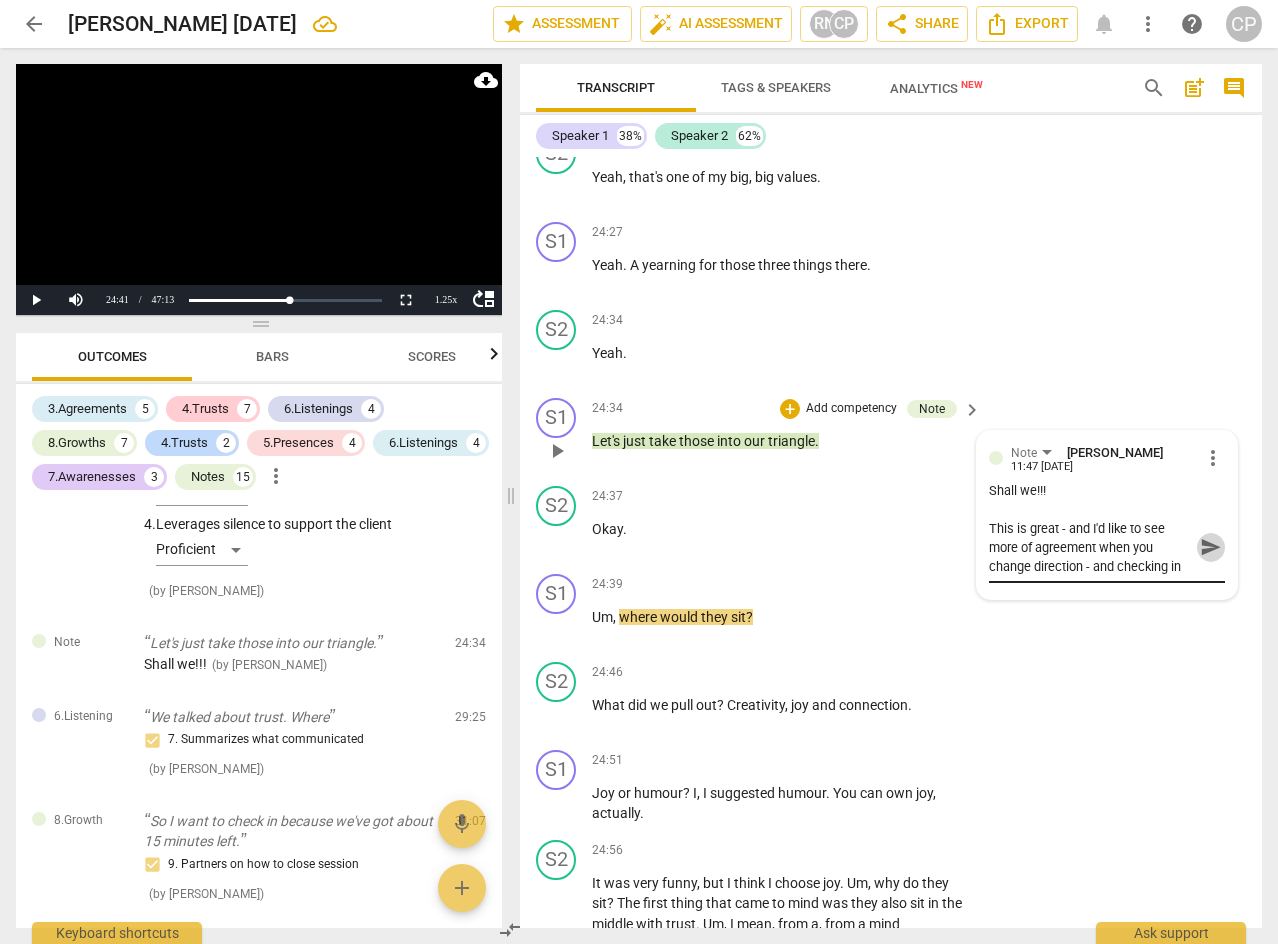 click on "send" at bounding box center [1211, 547] 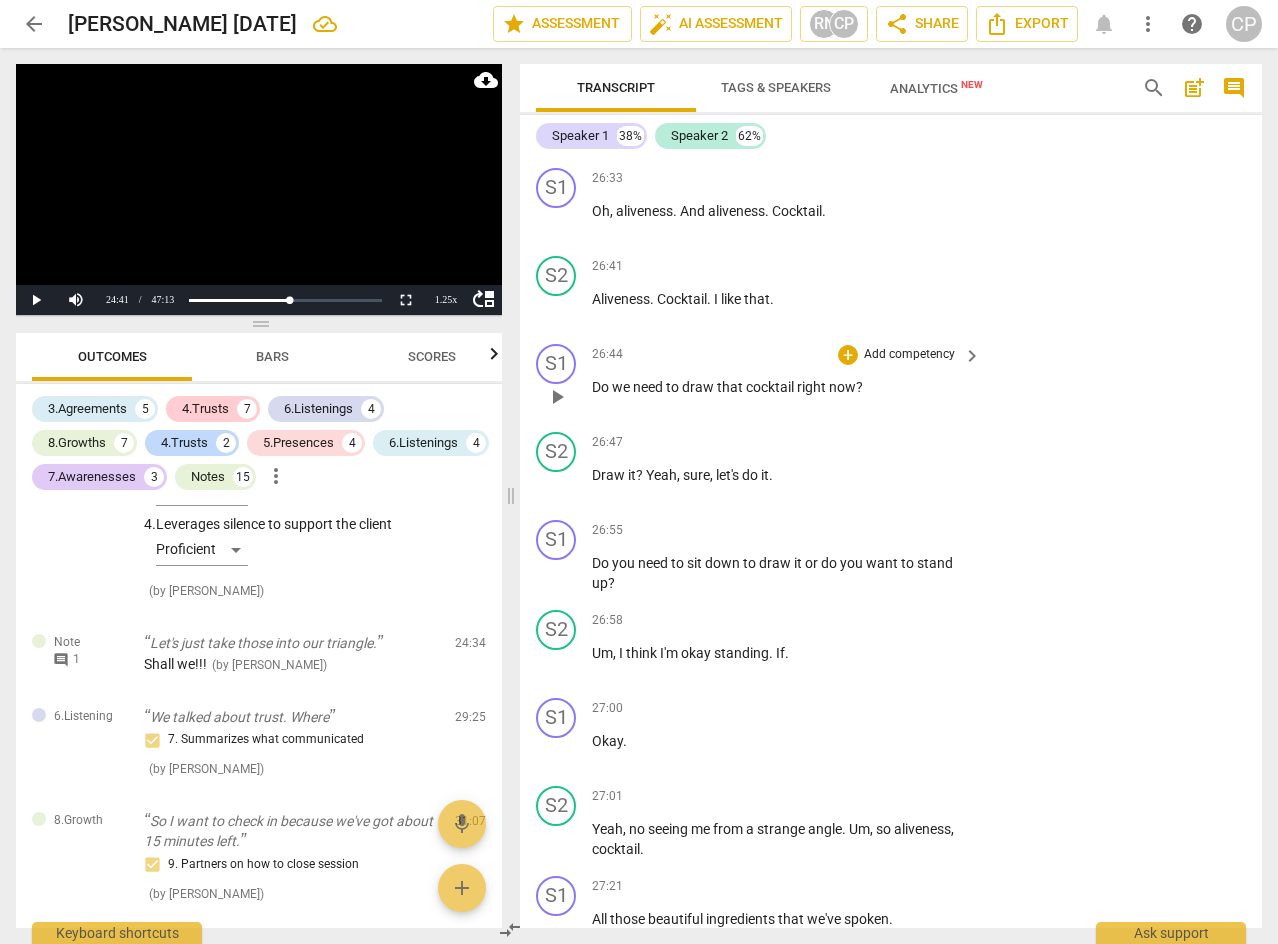 scroll, scrollTop: 12621, scrollLeft: 0, axis: vertical 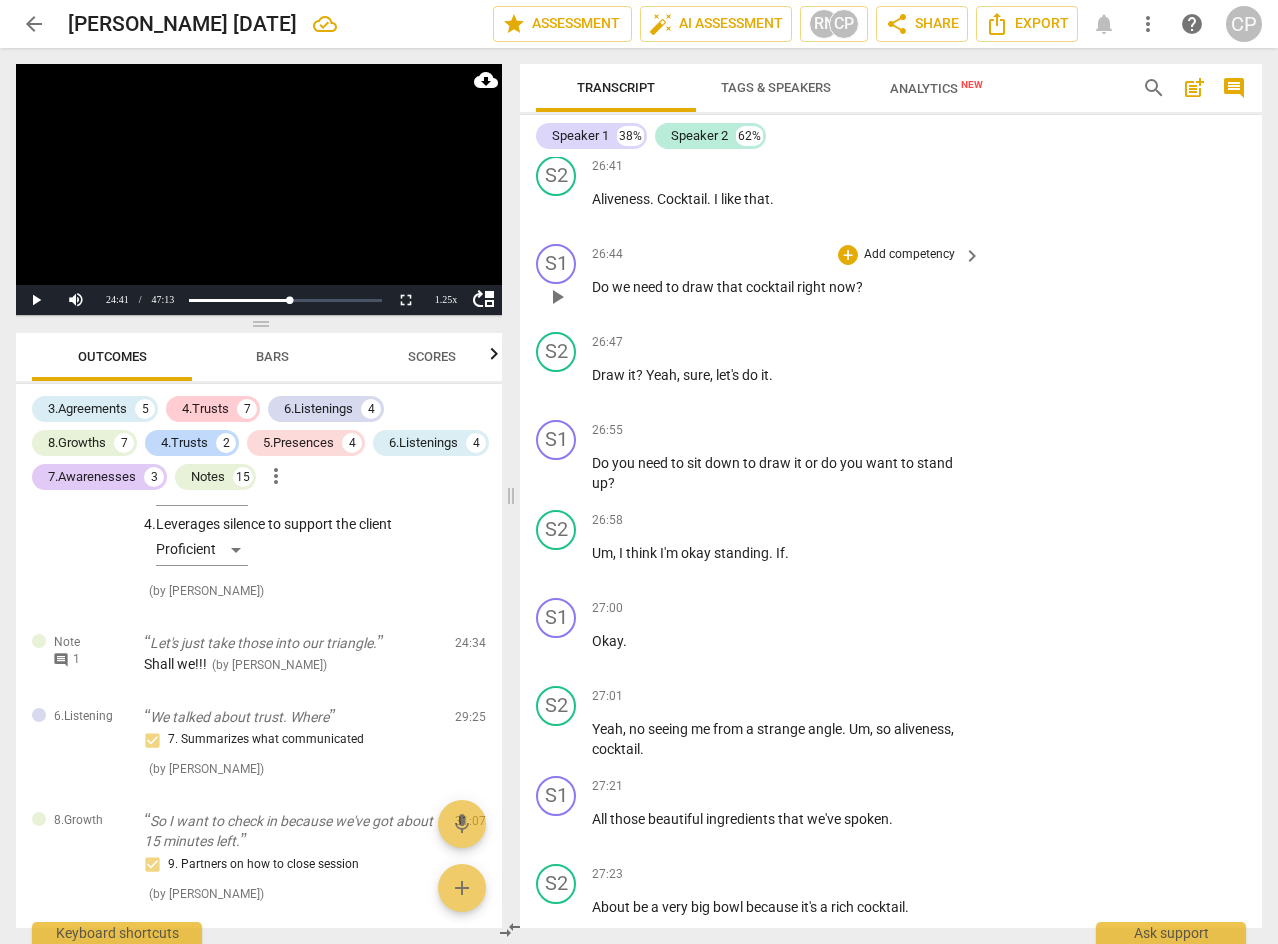 click on "play_arrow" at bounding box center [557, 297] 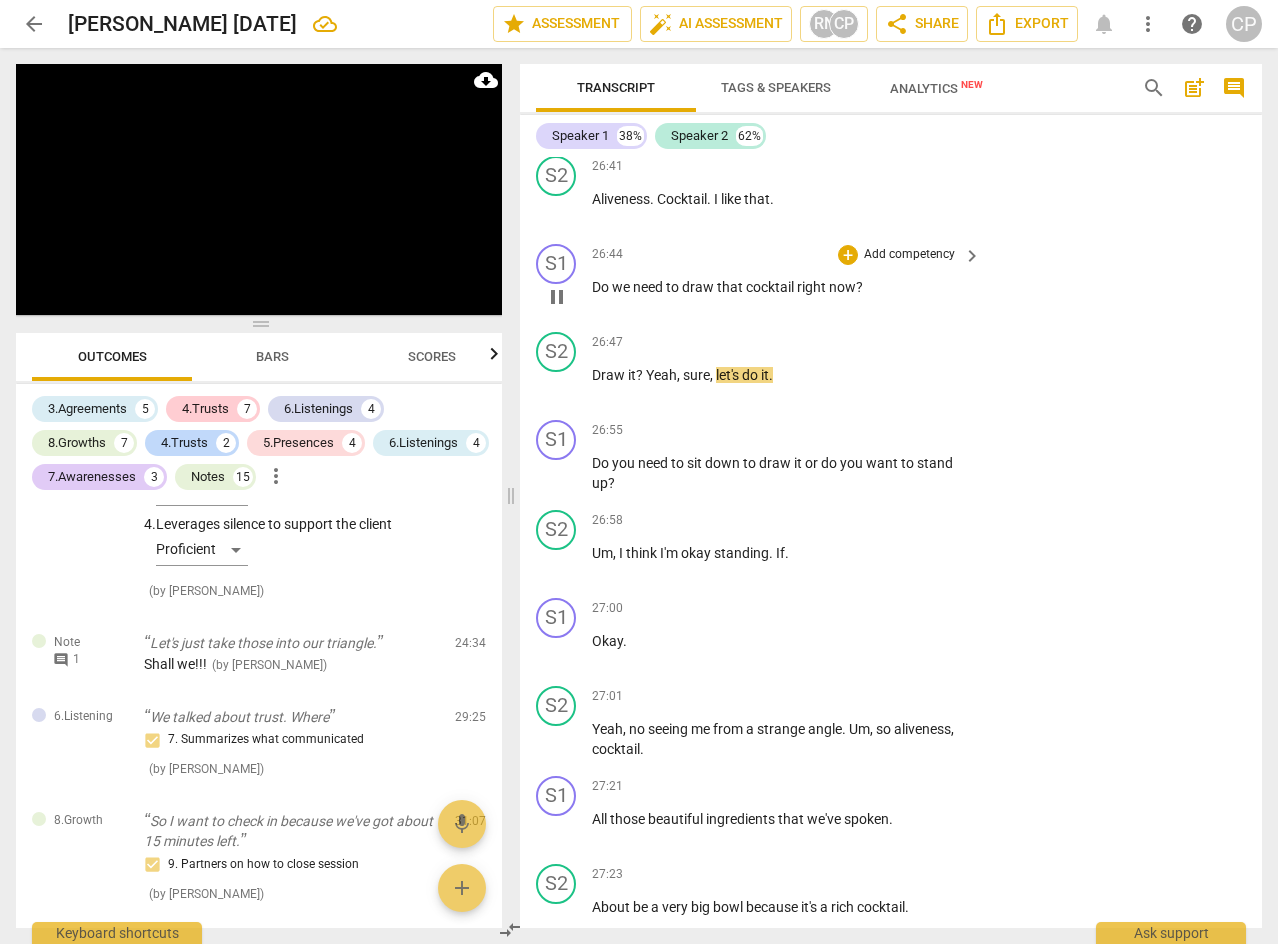 click on "+ Add competency" at bounding box center [897, 255] 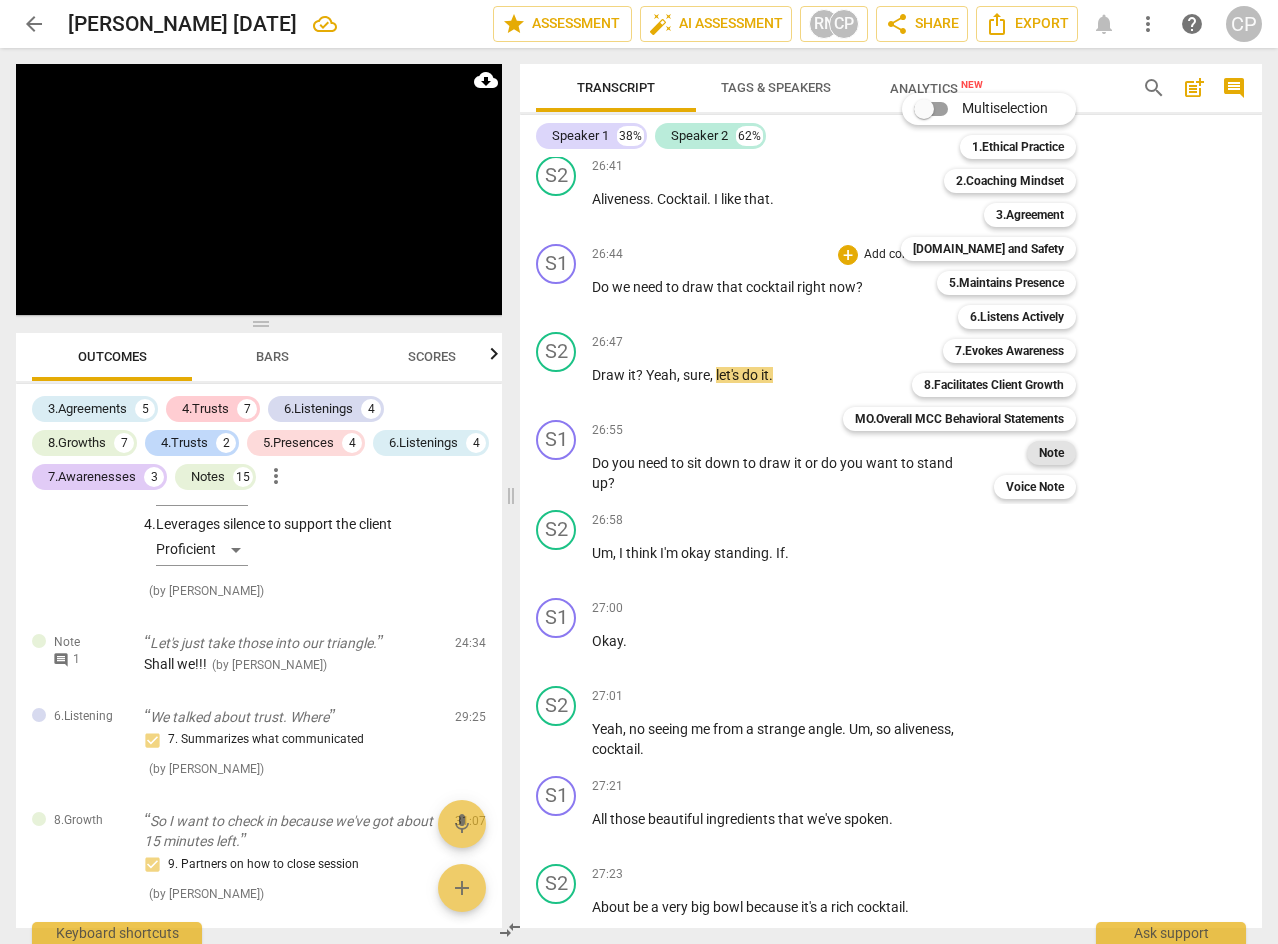 click on "Note" at bounding box center (1051, 453) 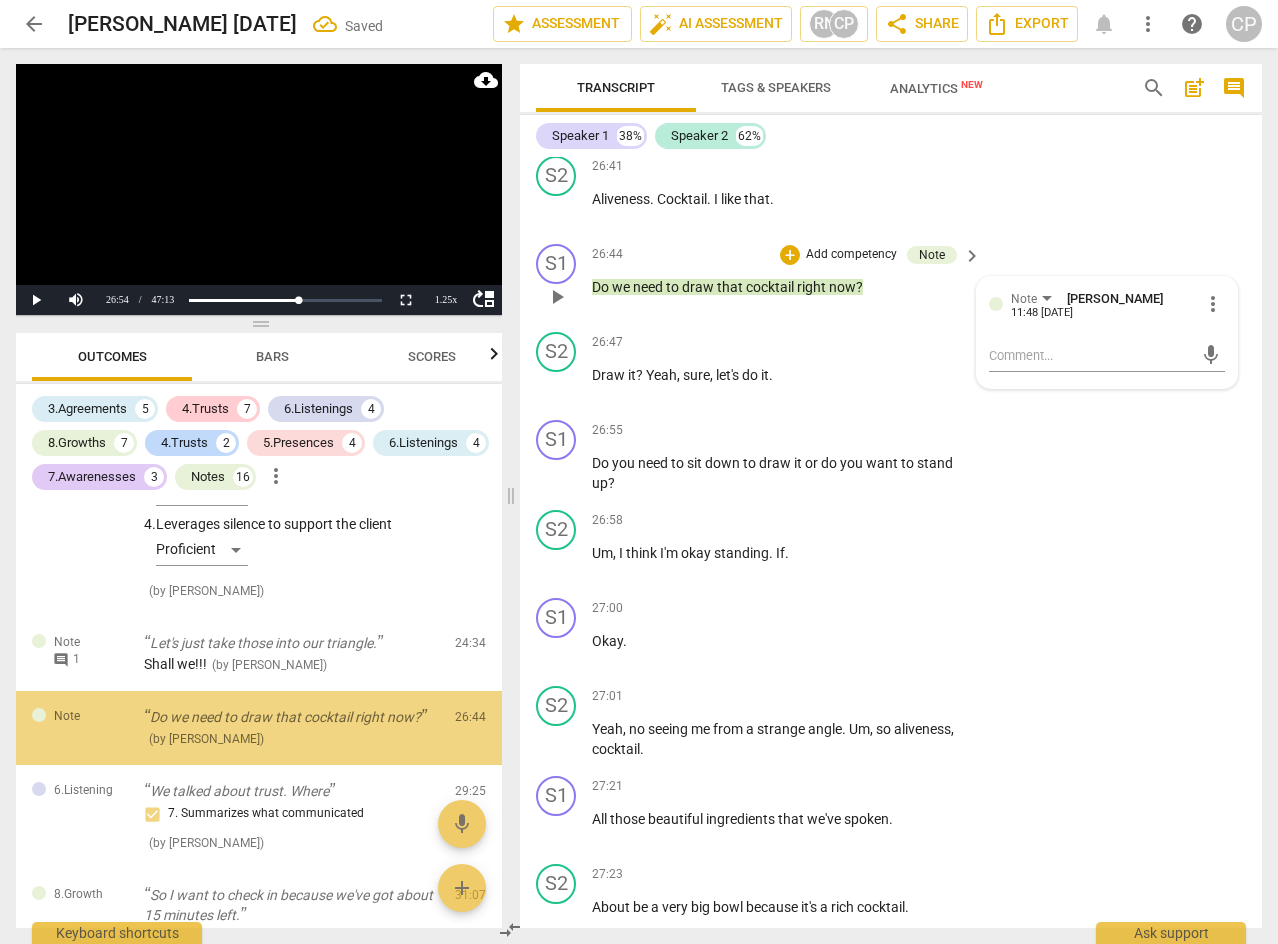 scroll, scrollTop: 6159, scrollLeft: 0, axis: vertical 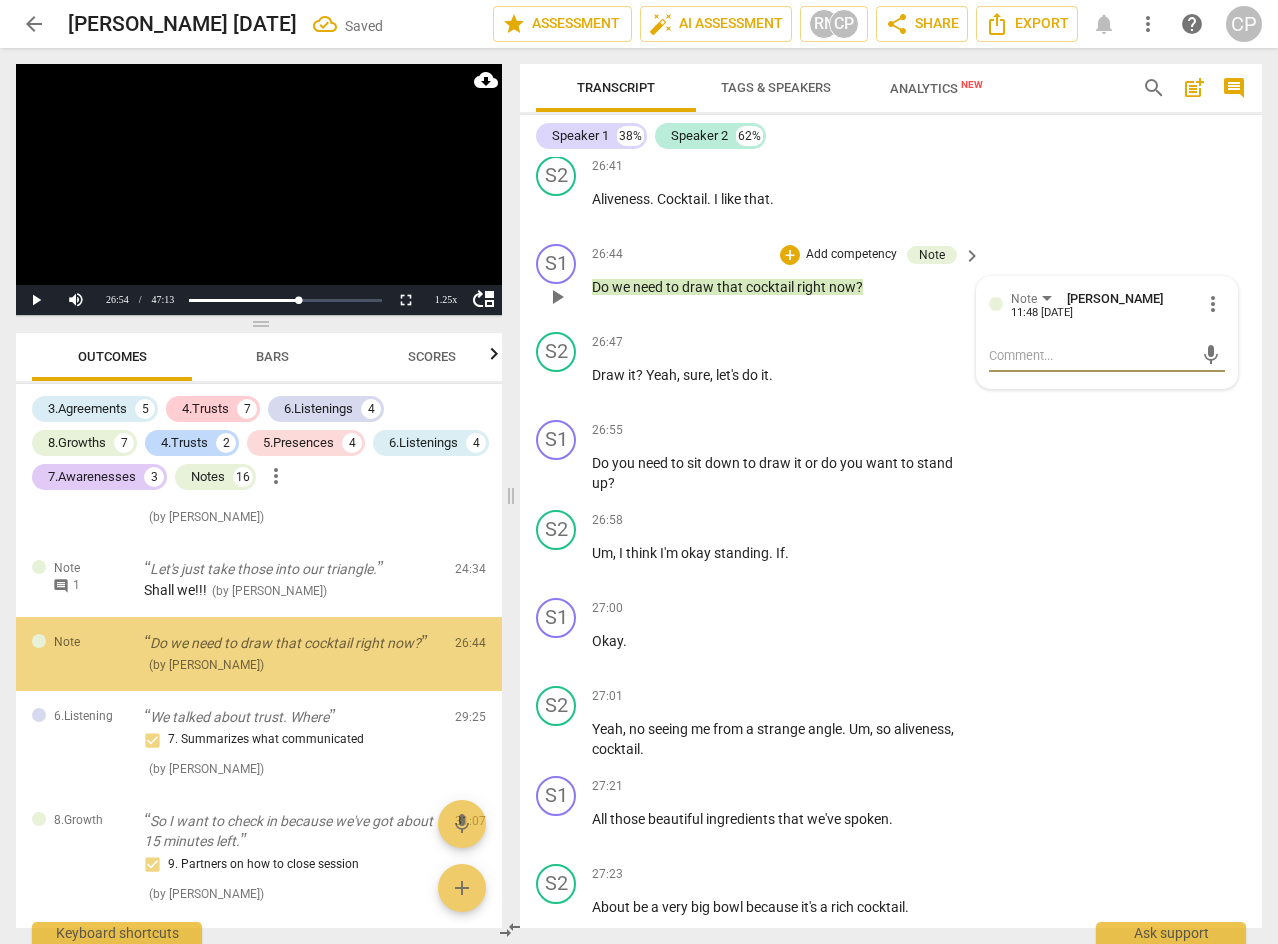 click at bounding box center [1091, 355] 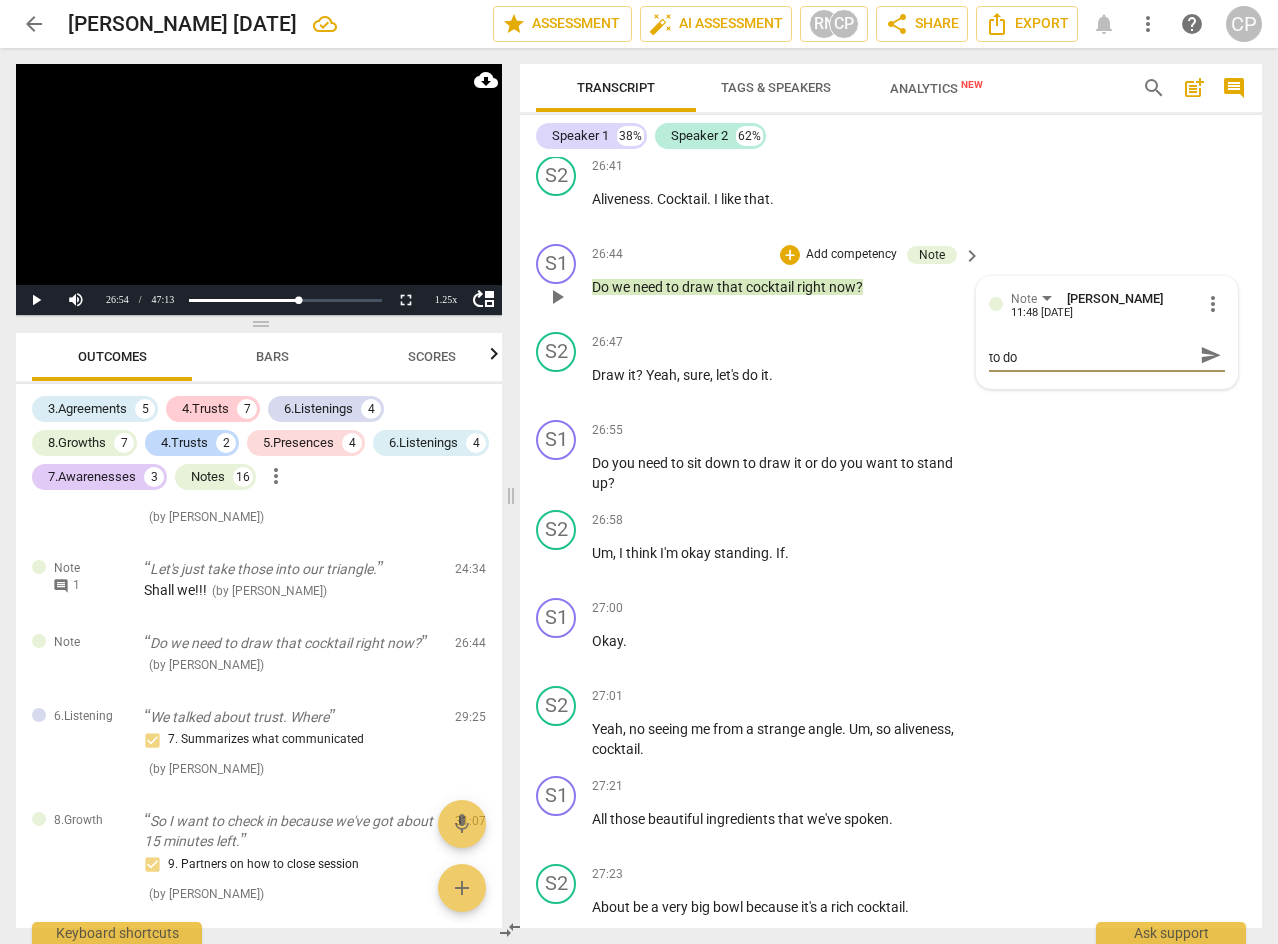 scroll, scrollTop: 0, scrollLeft: 0, axis: both 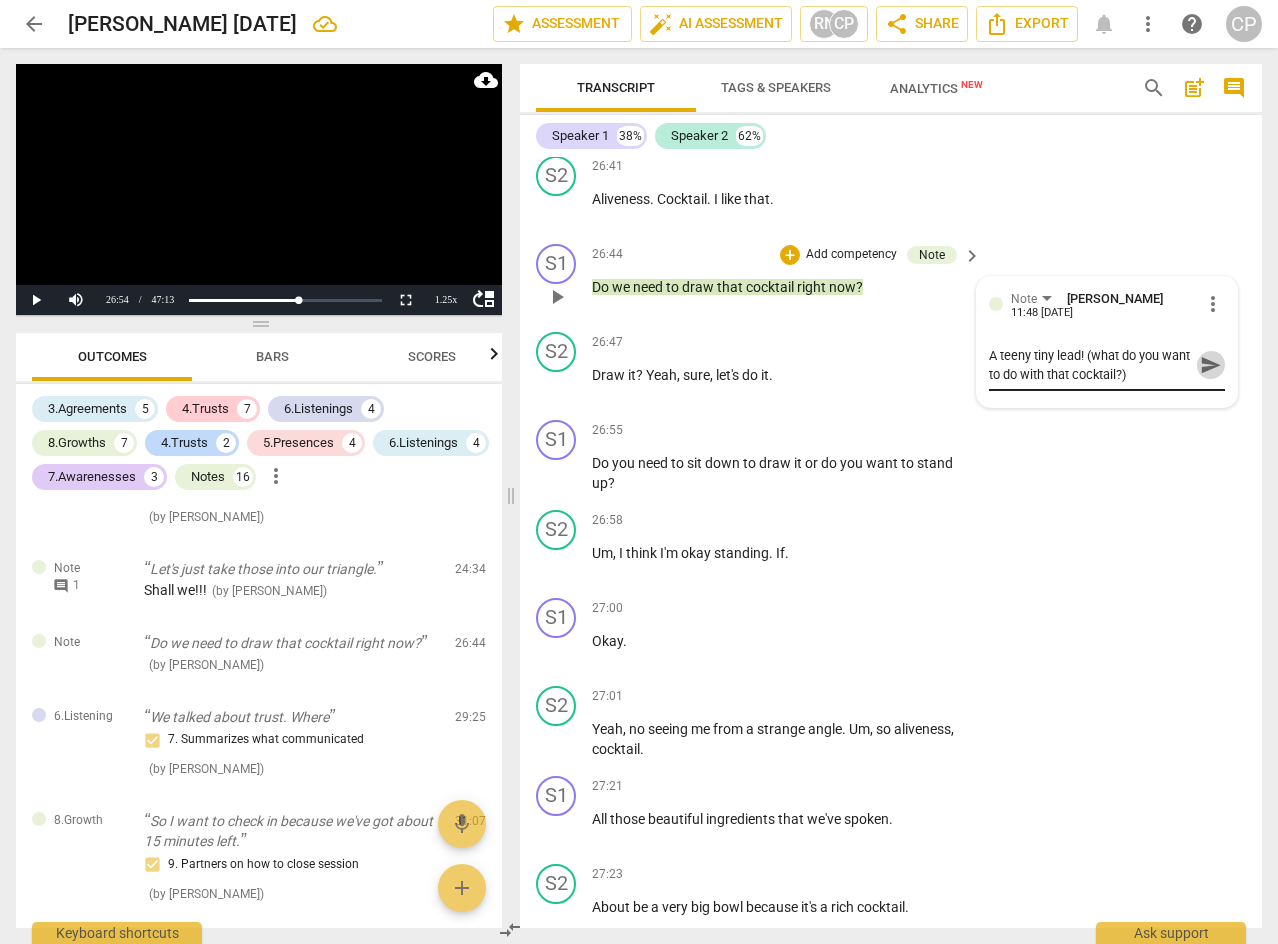 click on "send" at bounding box center [1211, 365] 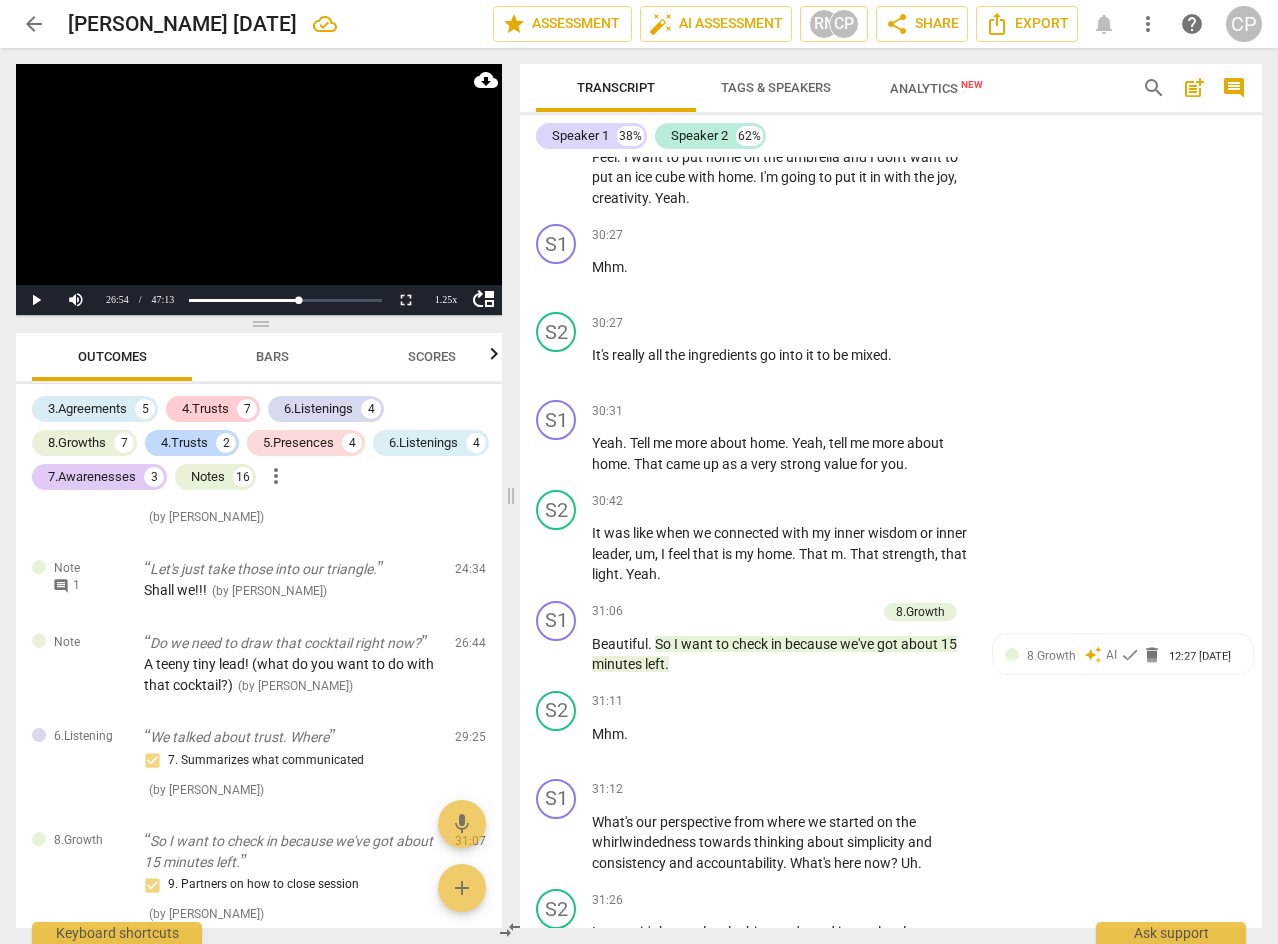 scroll, scrollTop: 15121, scrollLeft: 0, axis: vertical 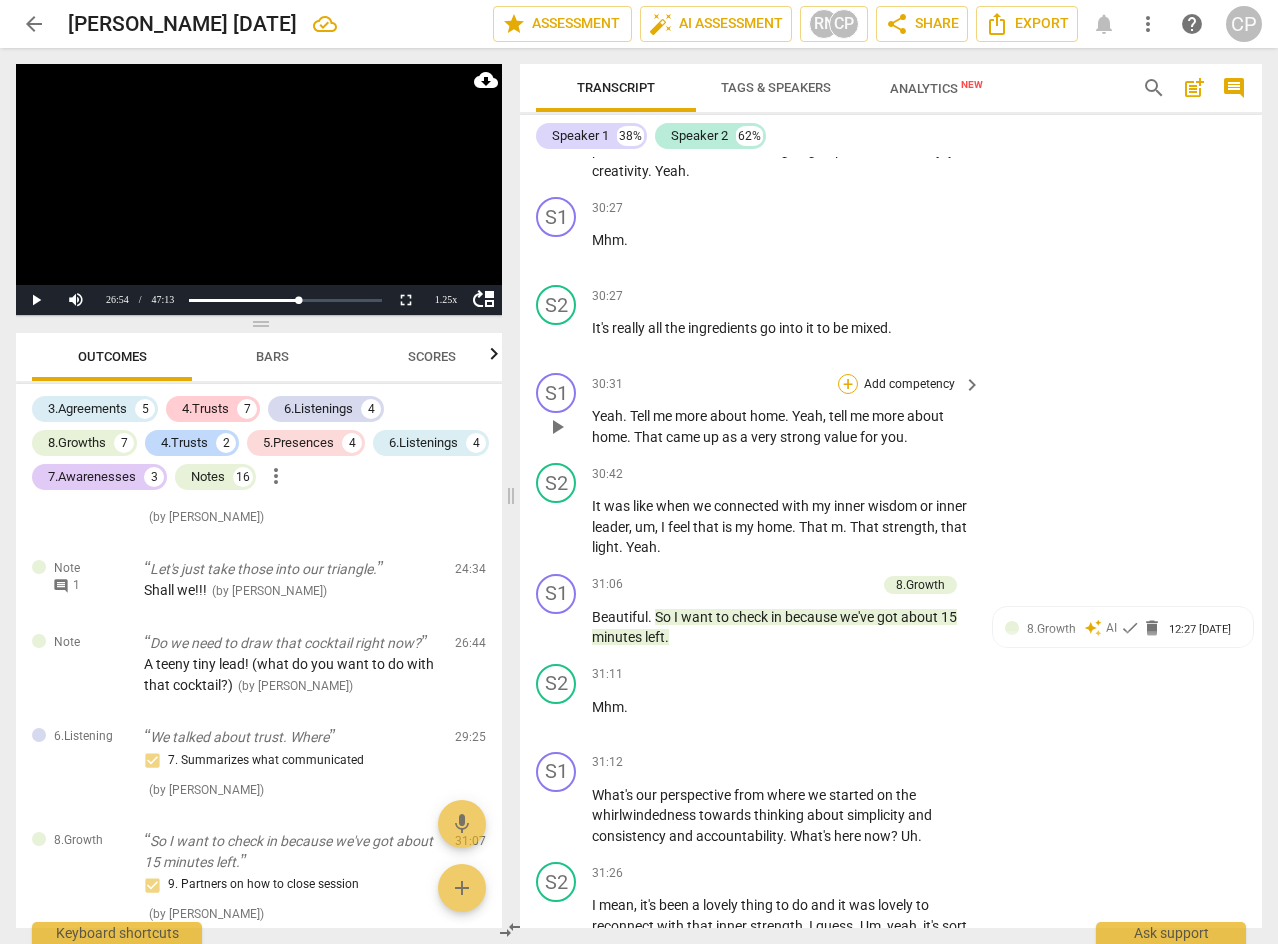 click on "+" at bounding box center [848, 384] 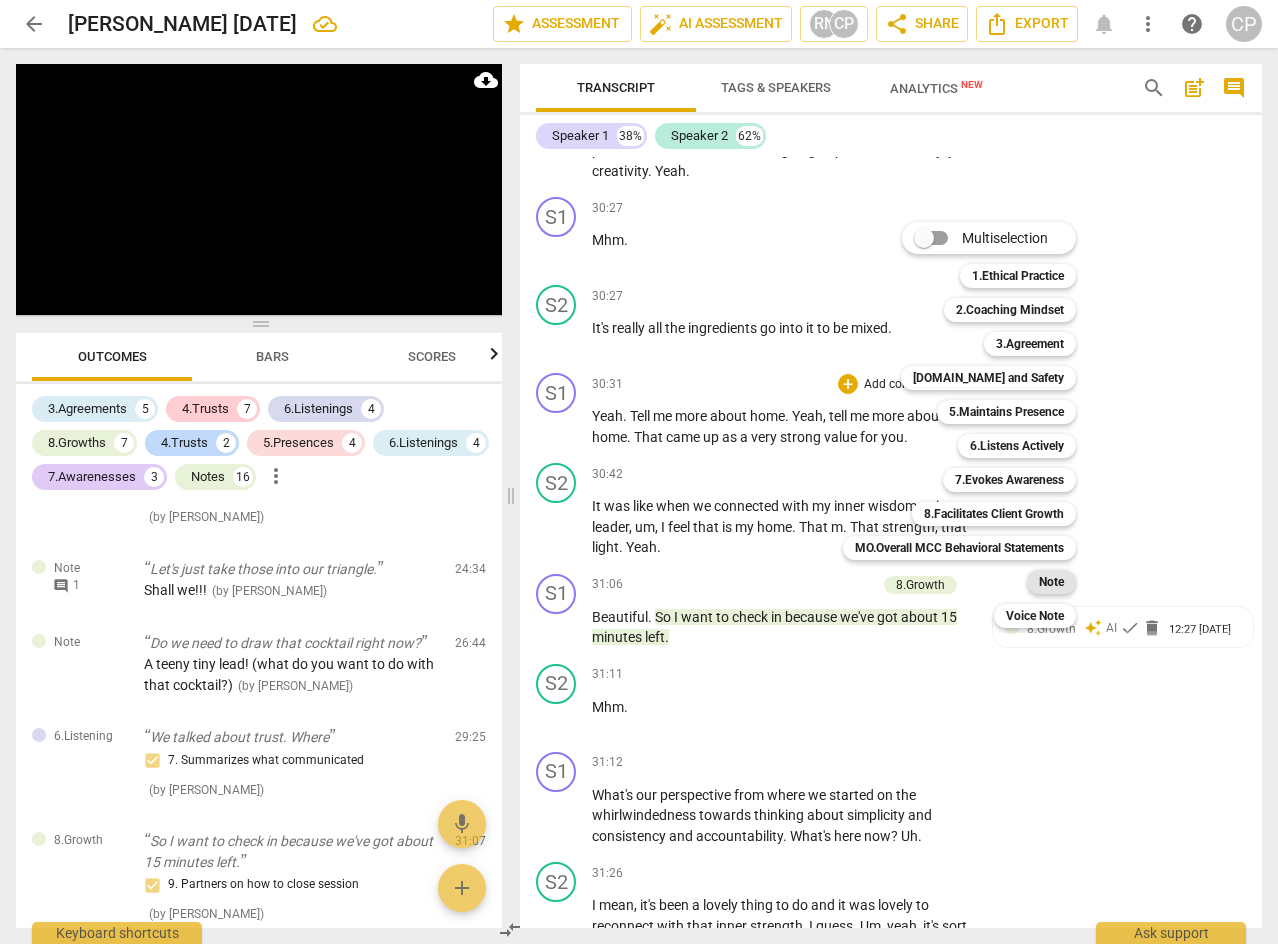 click on "Note" at bounding box center (1051, 582) 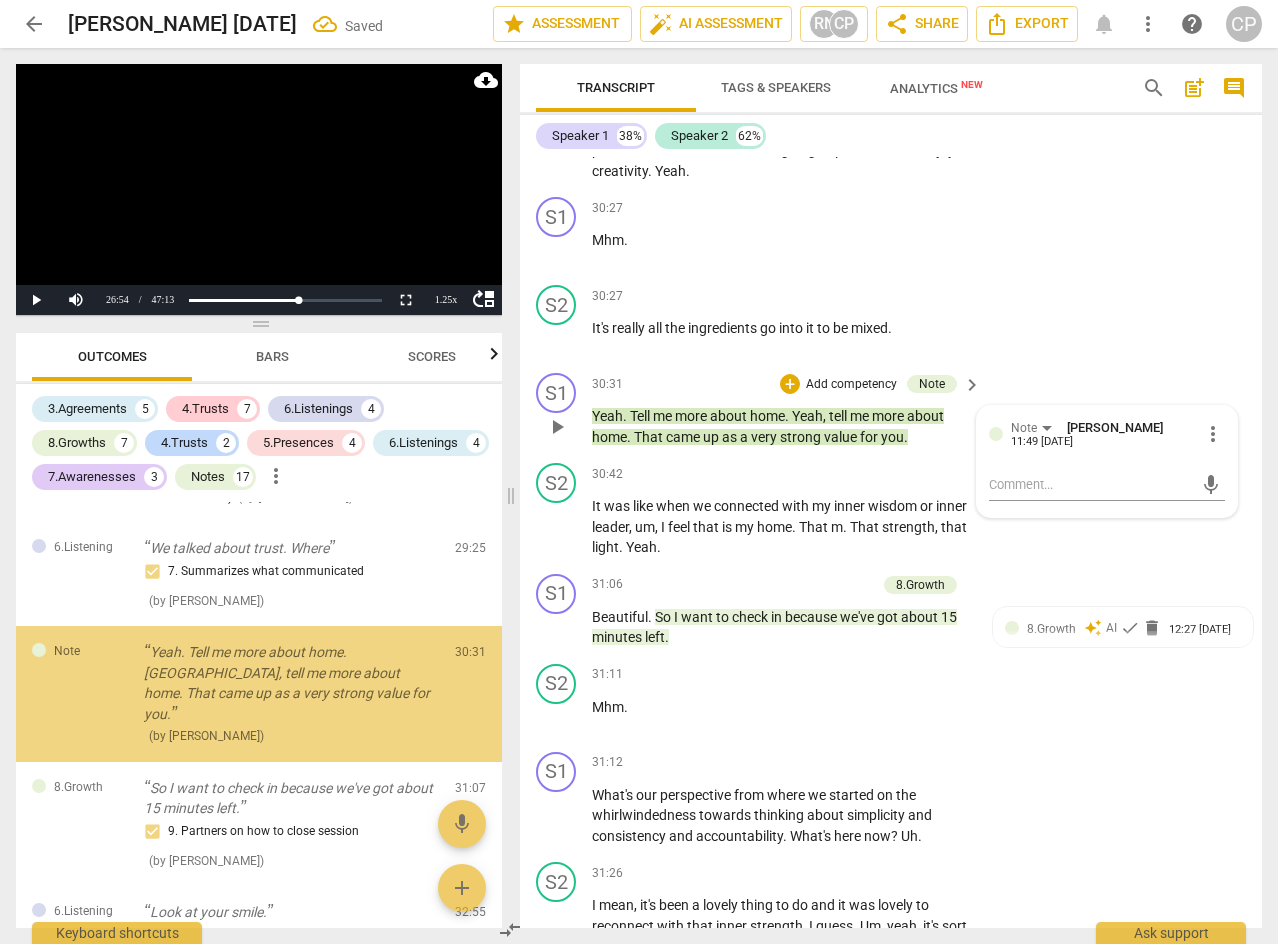 scroll, scrollTop: 6378, scrollLeft: 0, axis: vertical 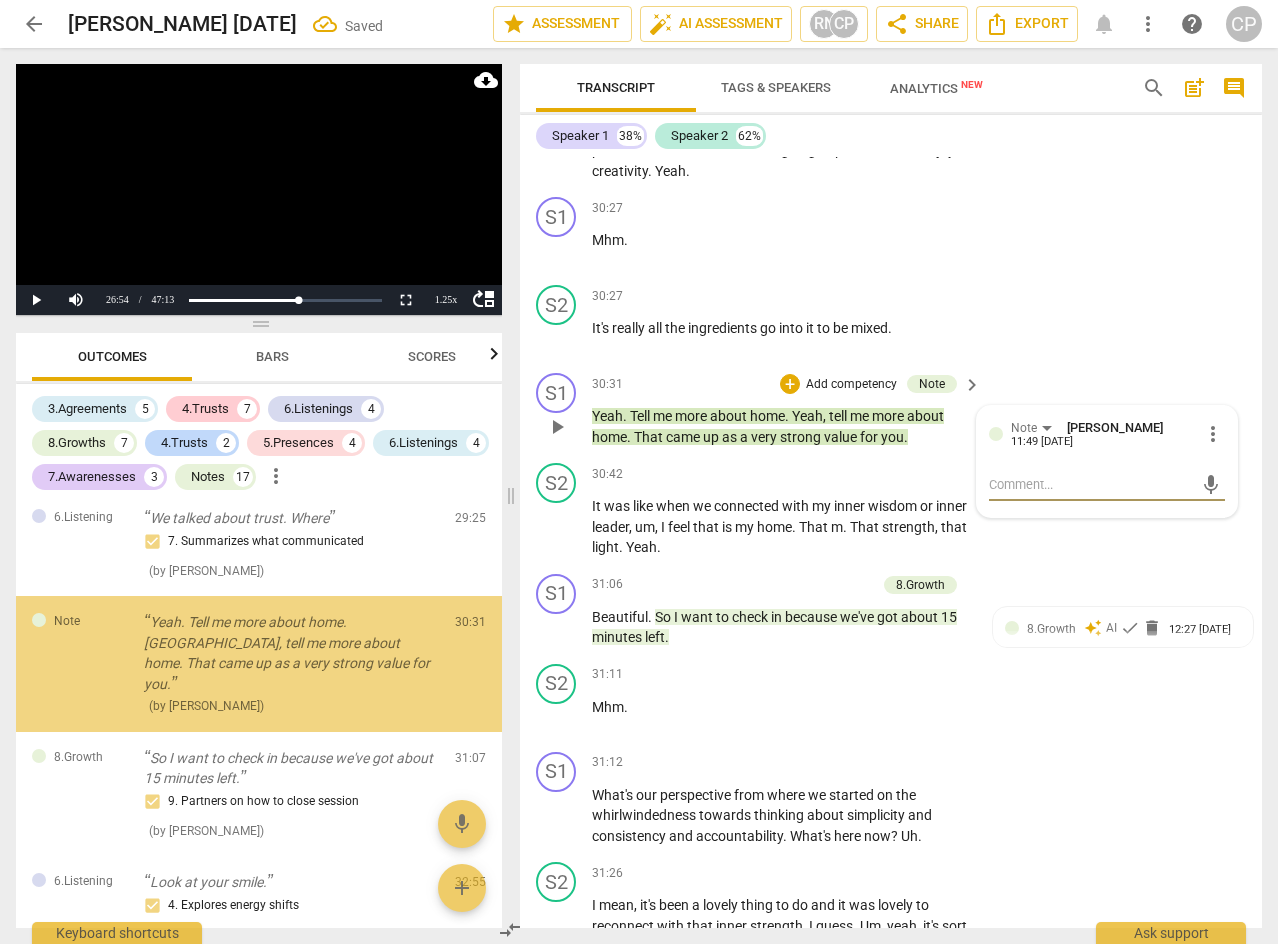 click at bounding box center [1091, 484] 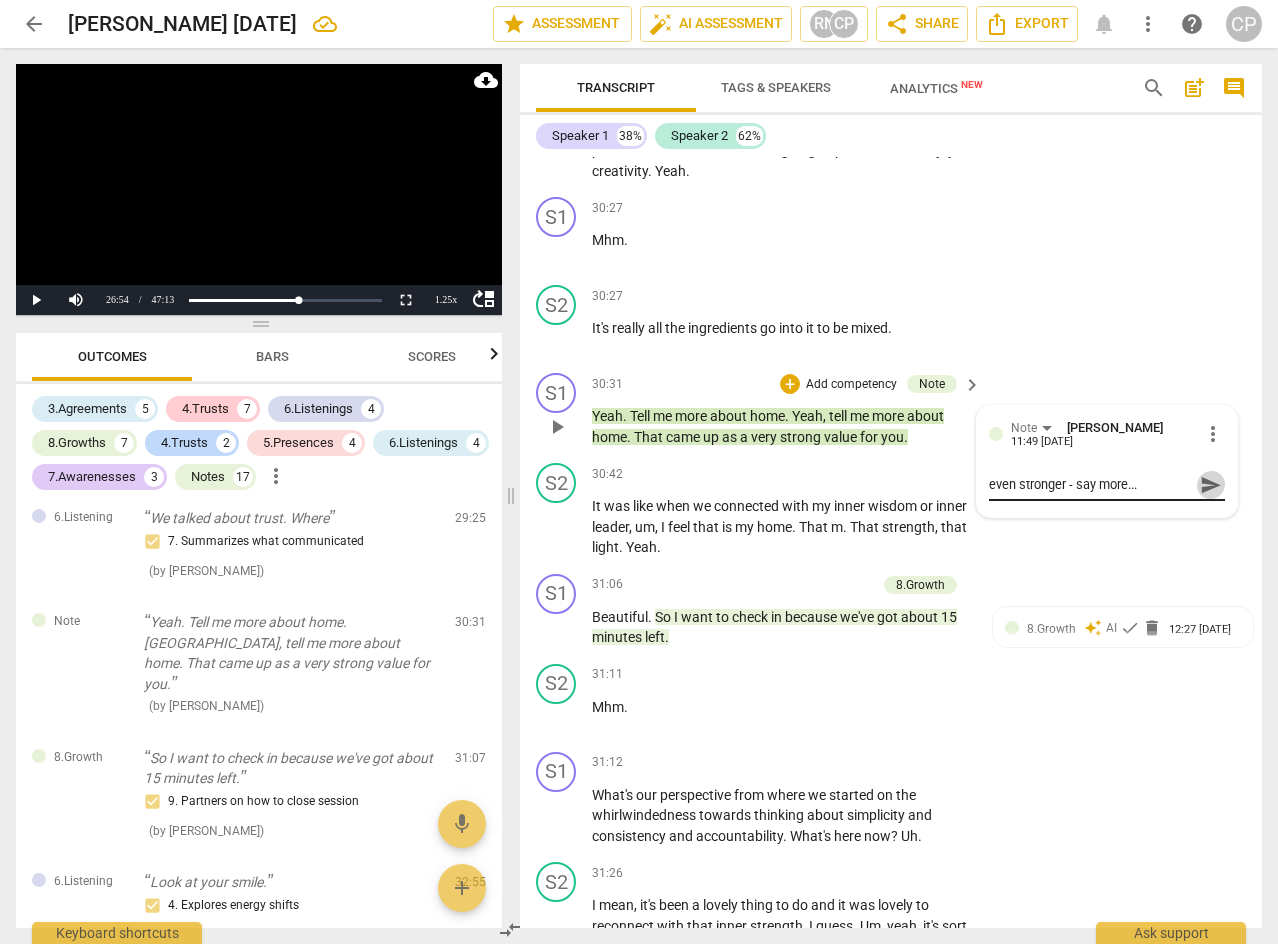 click on "send" at bounding box center [1211, 485] 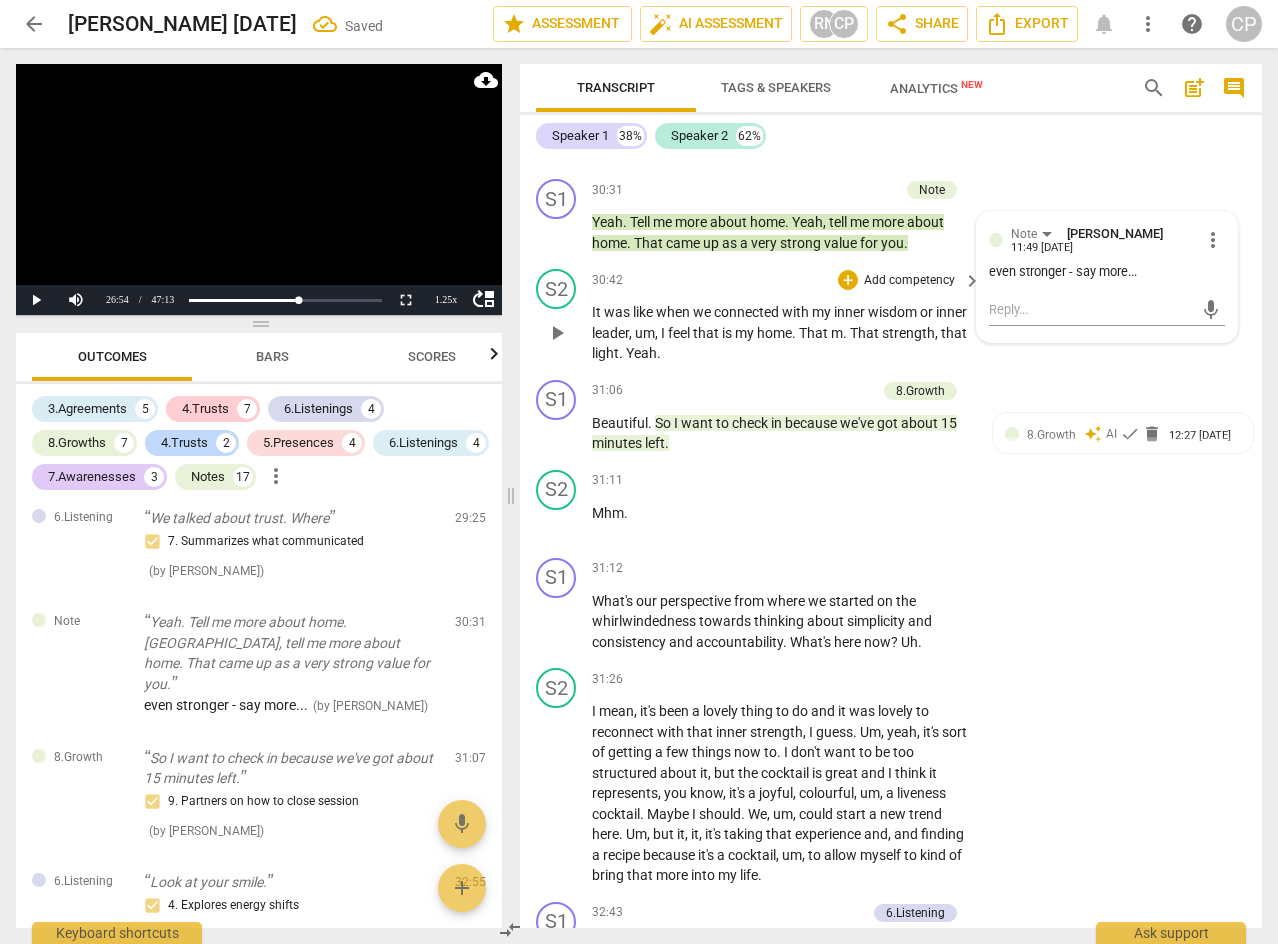 scroll, scrollTop: 15321, scrollLeft: 0, axis: vertical 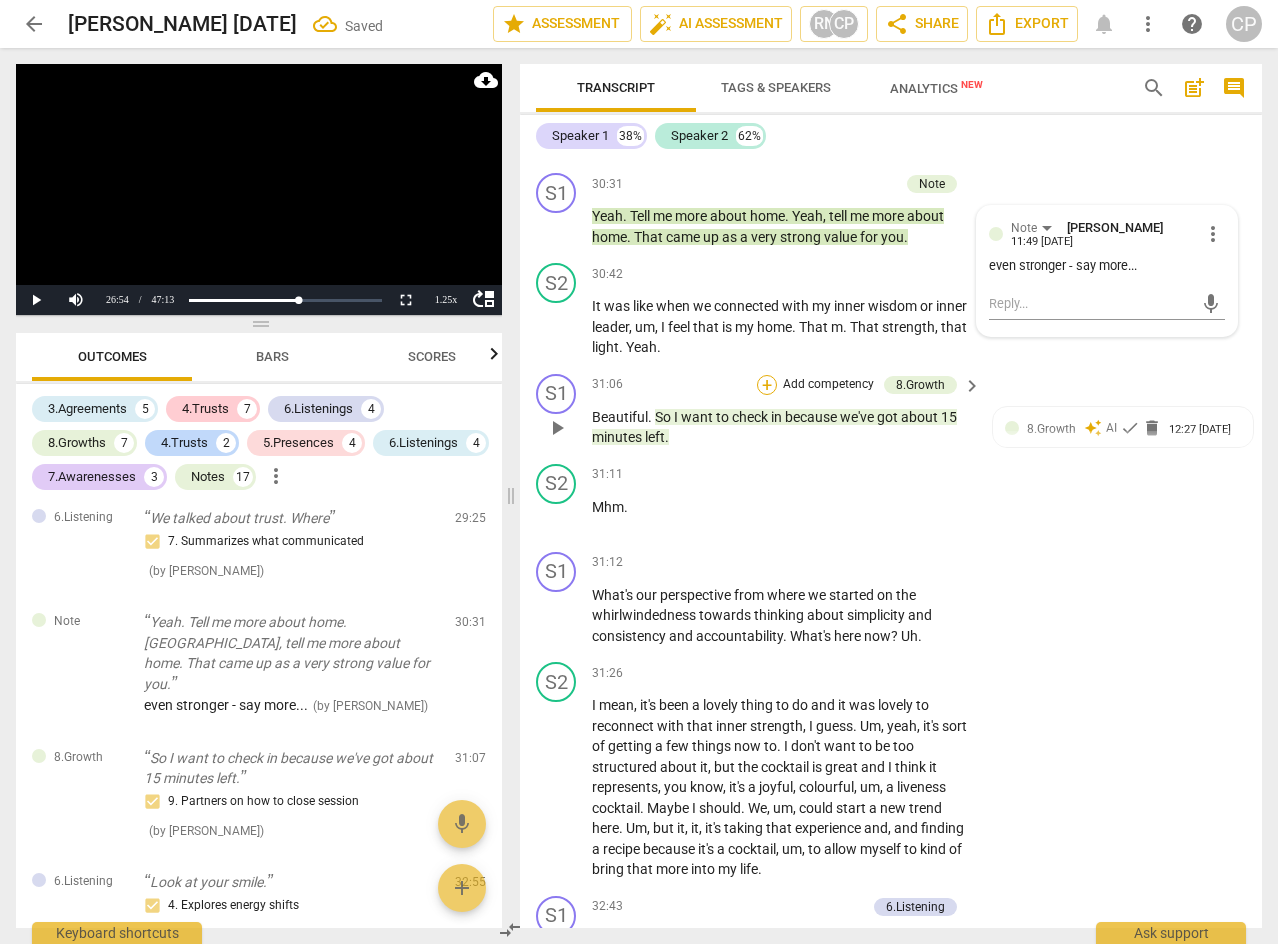 click on "+" at bounding box center (767, 385) 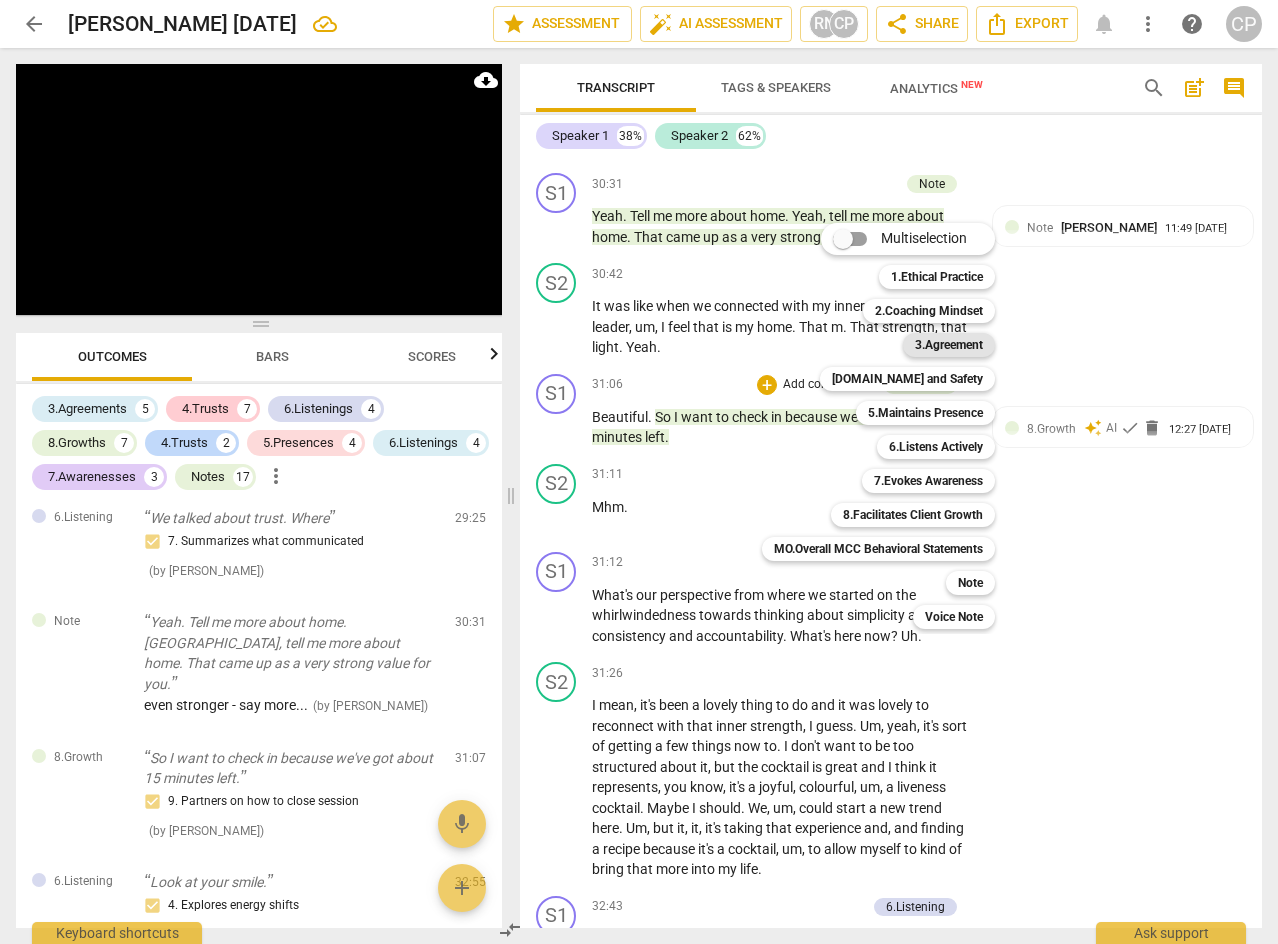 click on "3.Agreement" at bounding box center (949, 345) 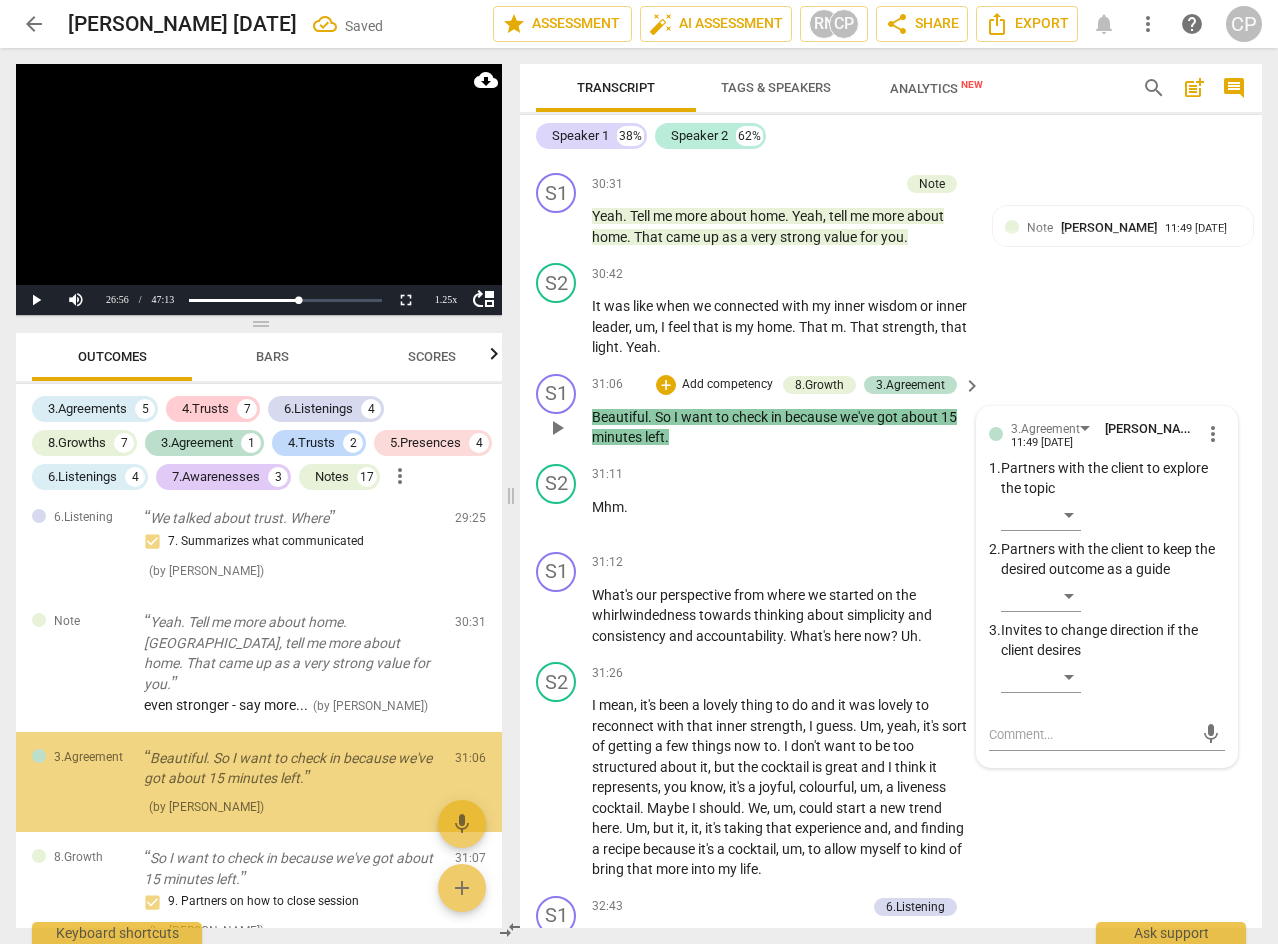 scroll, scrollTop: 6503, scrollLeft: 0, axis: vertical 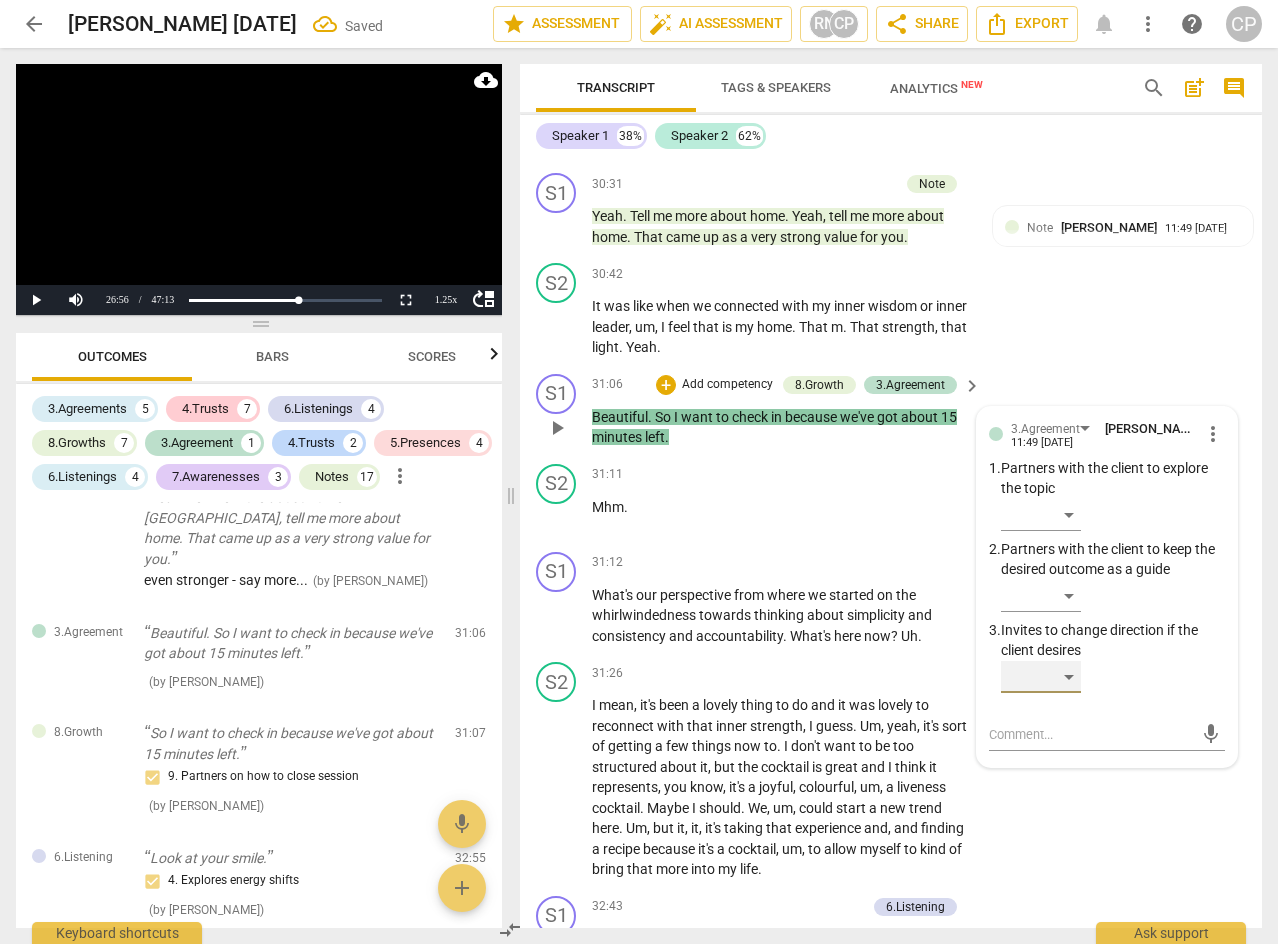 click on "​" at bounding box center (1041, 677) 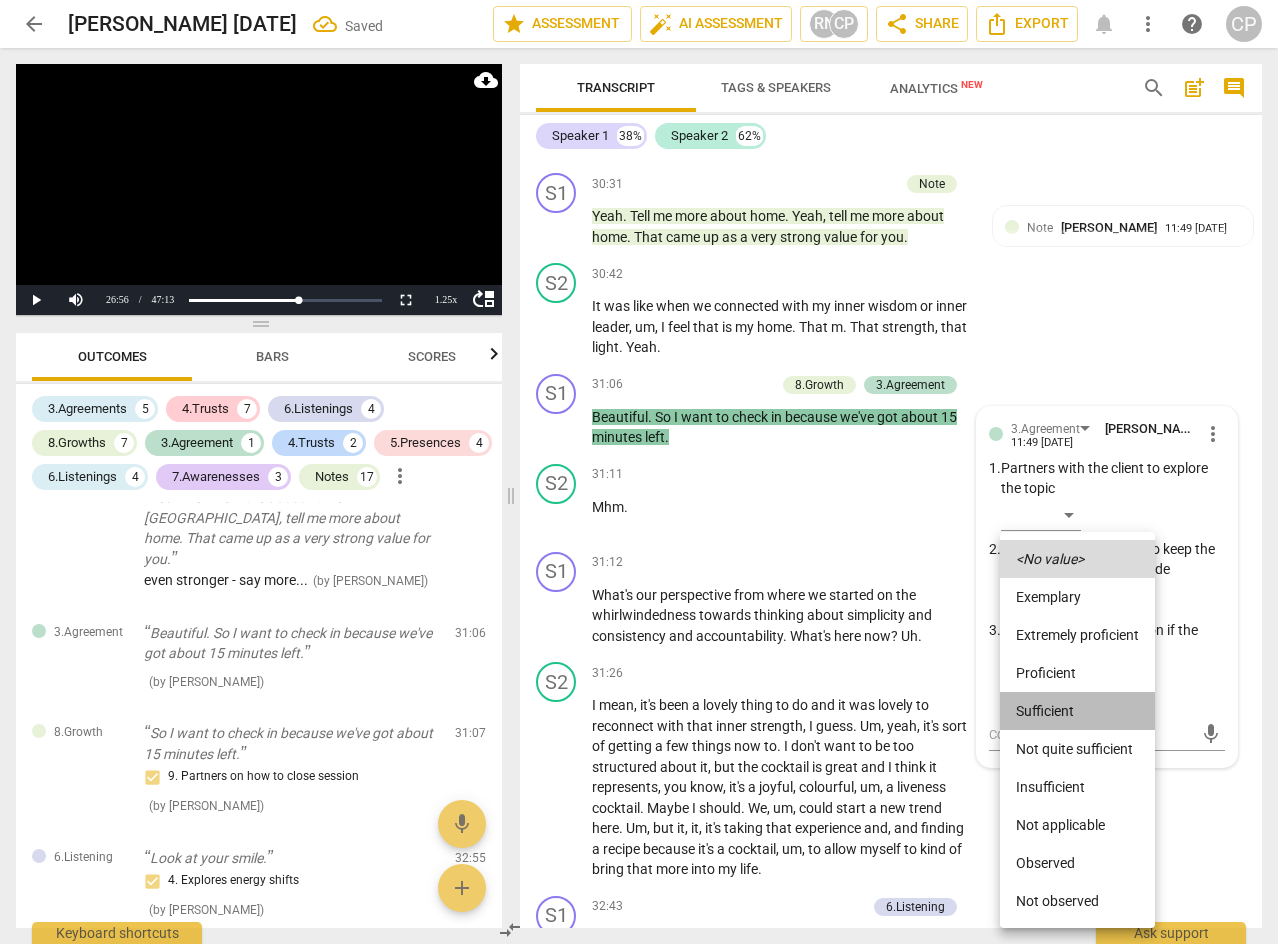 click on "Sufficient" at bounding box center (1077, 711) 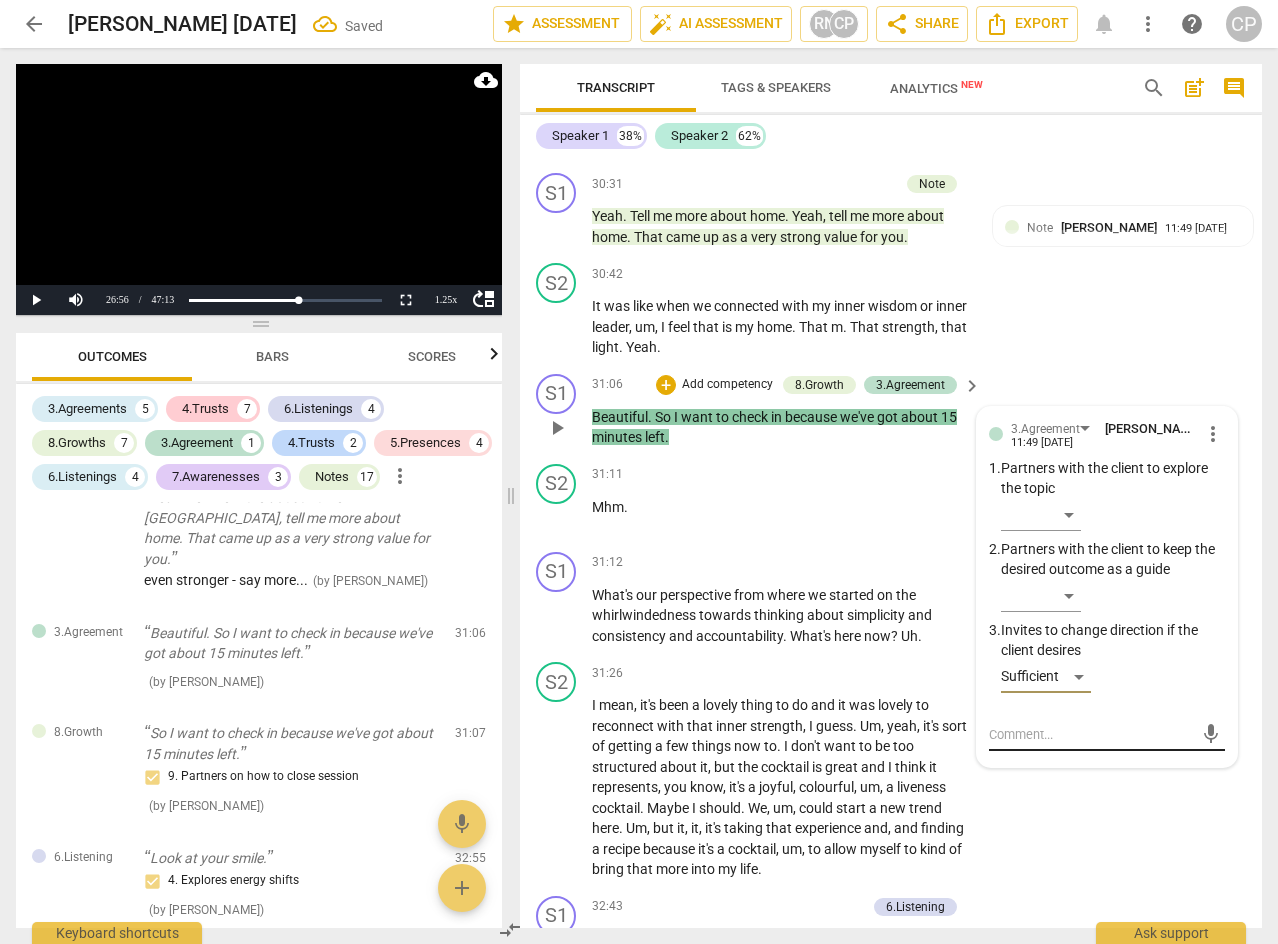 click at bounding box center (1091, 734) 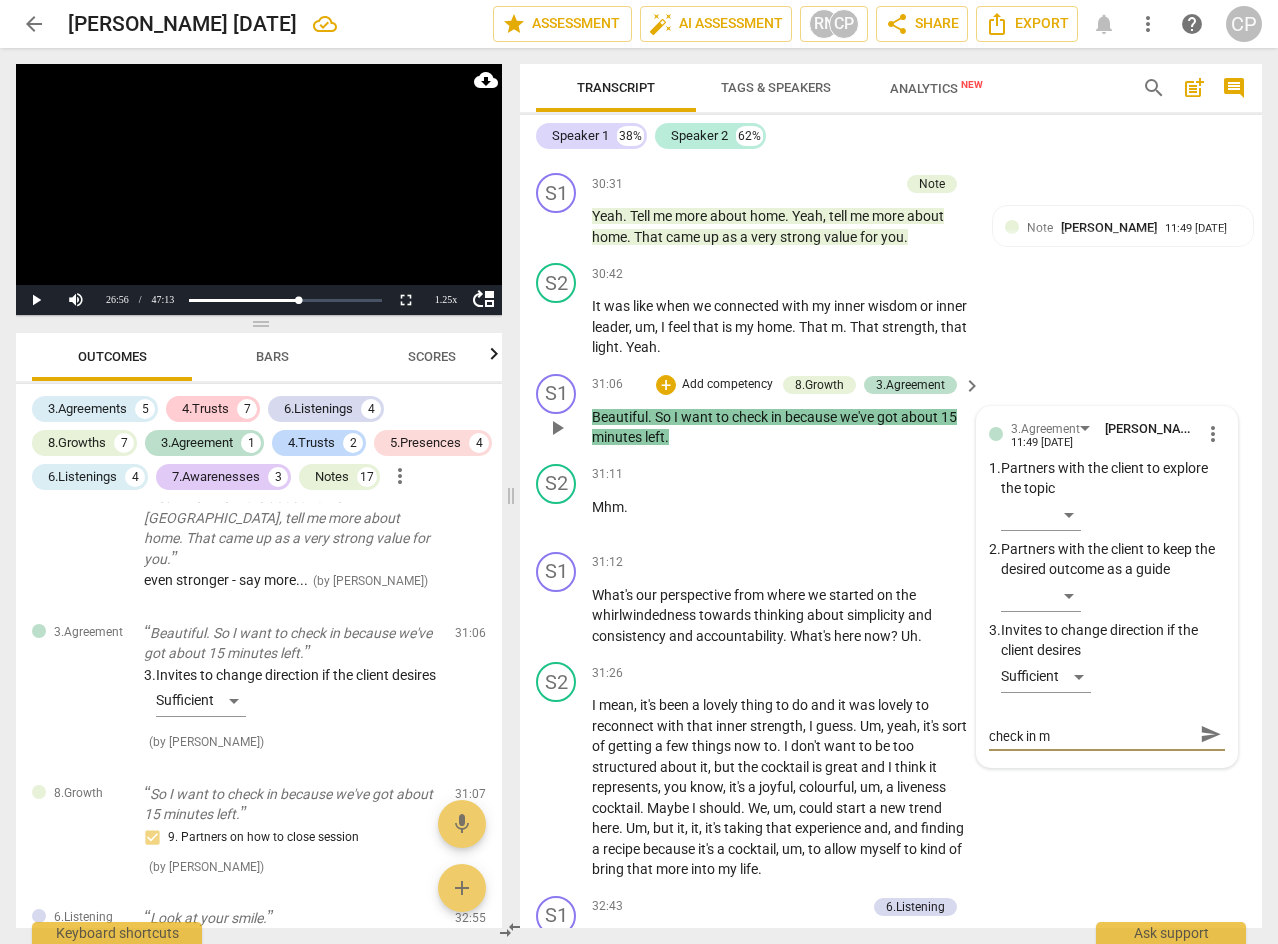 scroll, scrollTop: 0, scrollLeft: 0, axis: both 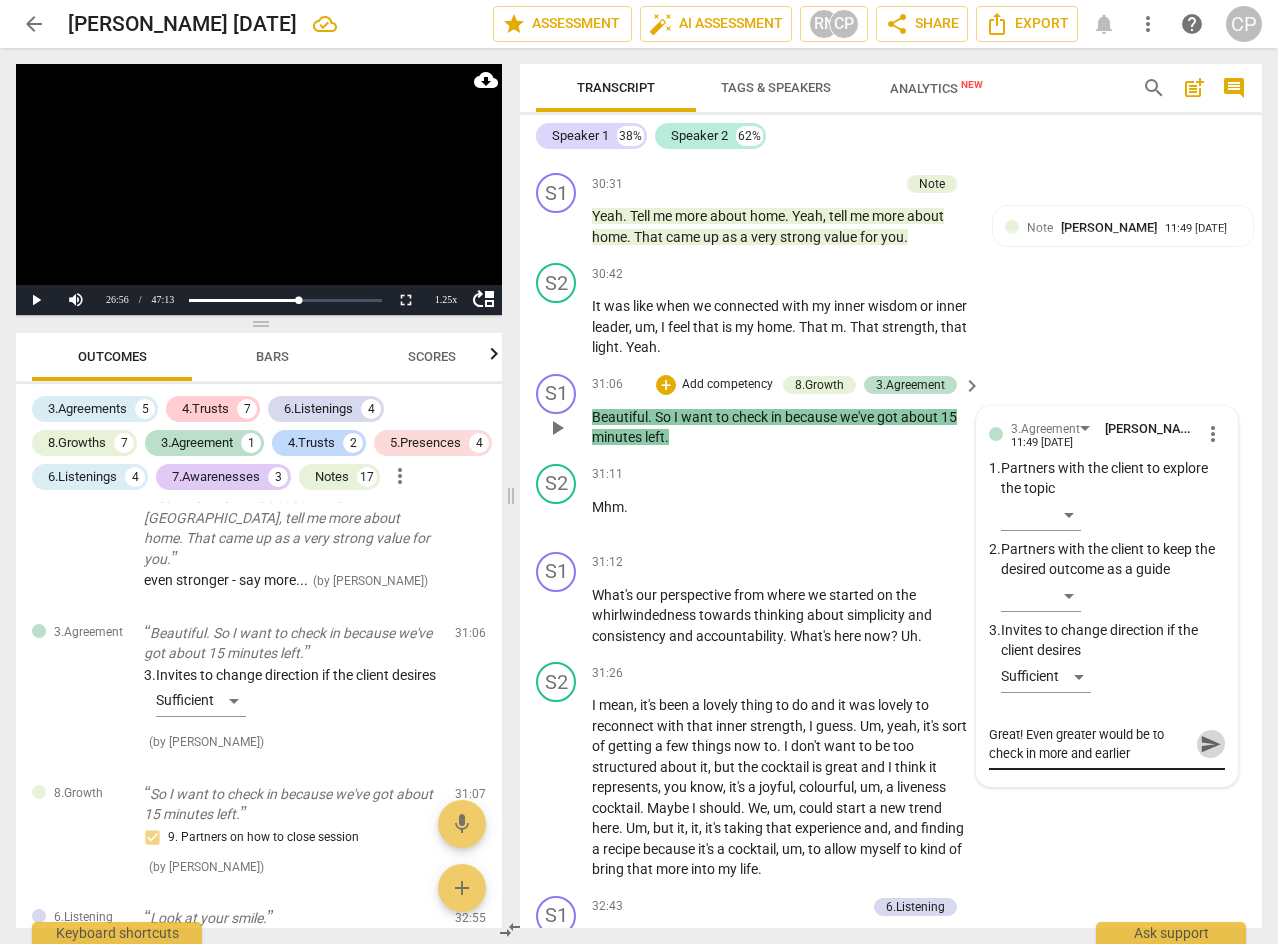 click on "send" at bounding box center [1211, 744] 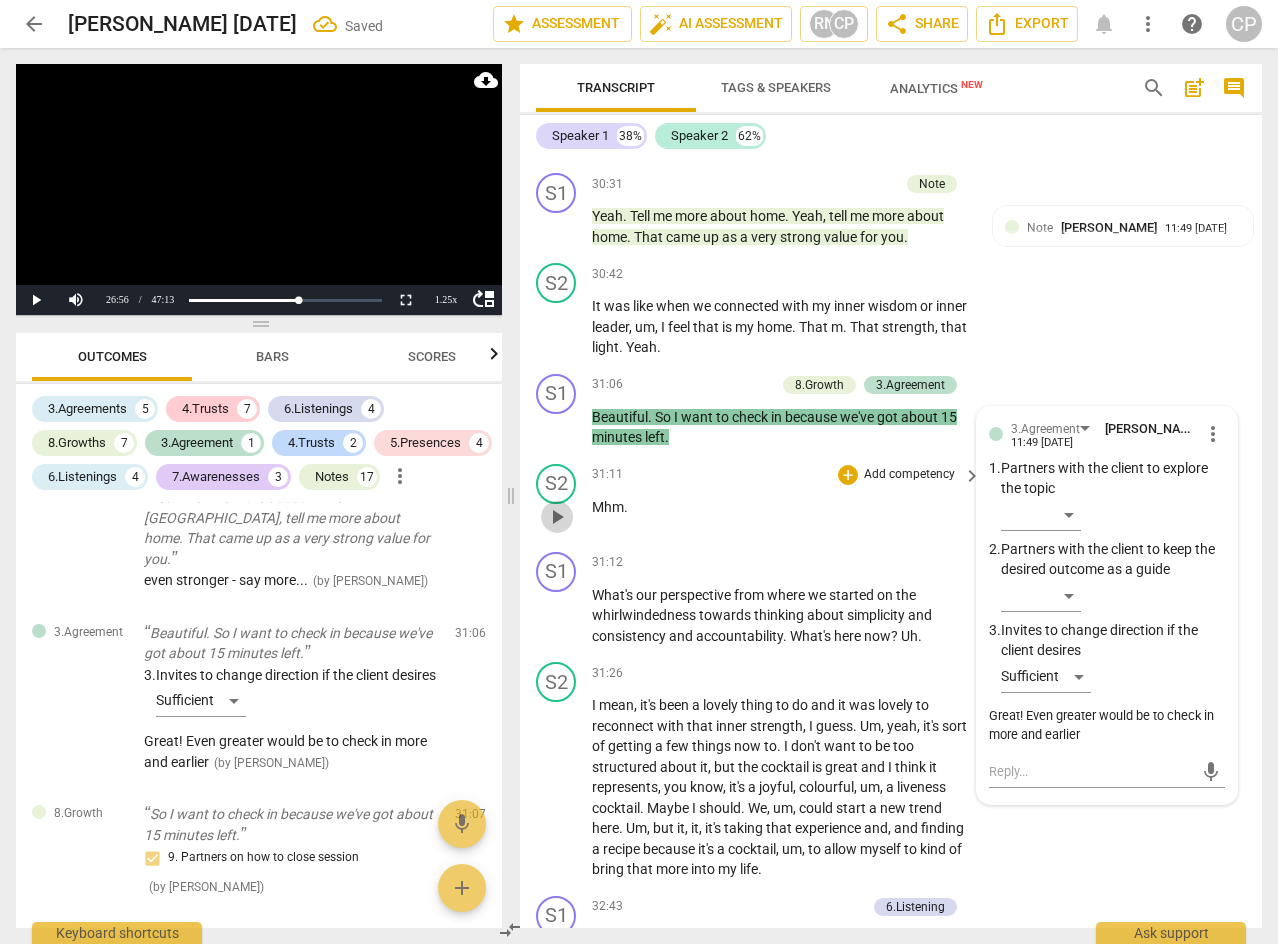 click on "play_arrow" at bounding box center [557, 517] 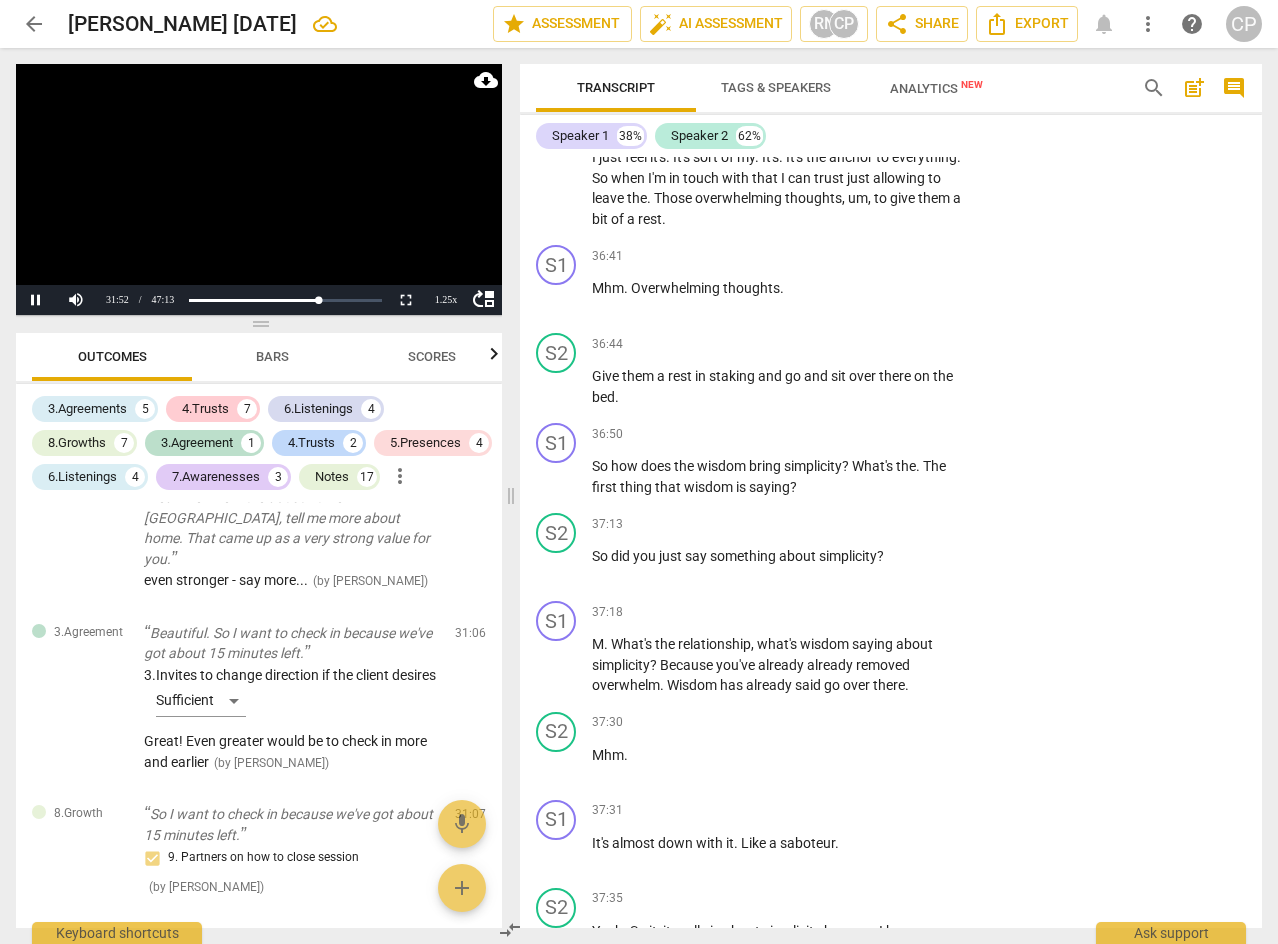 scroll, scrollTop: 15922, scrollLeft: 0, axis: vertical 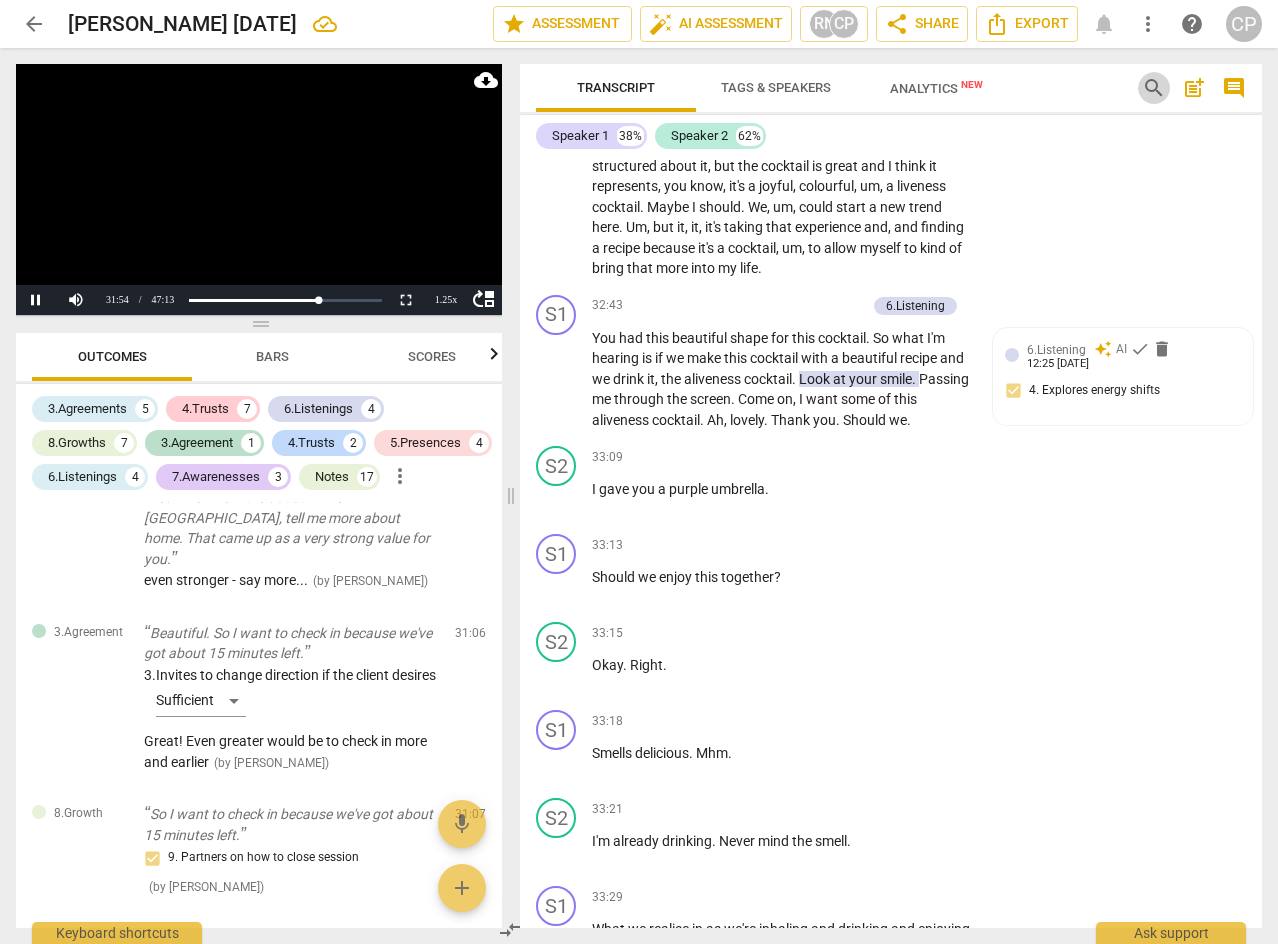 click on "search" at bounding box center [1154, 88] 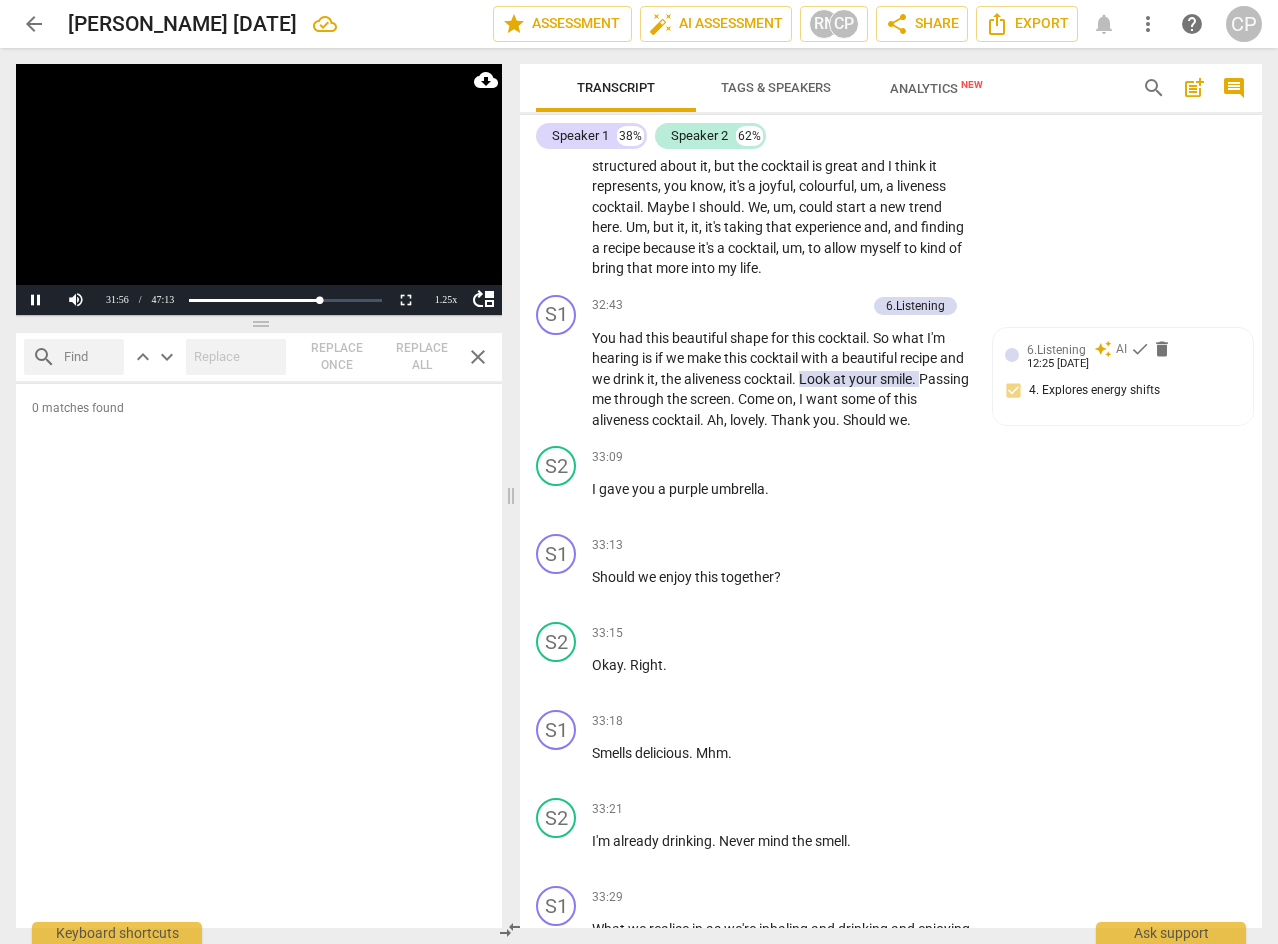 click at bounding box center (90, 357) 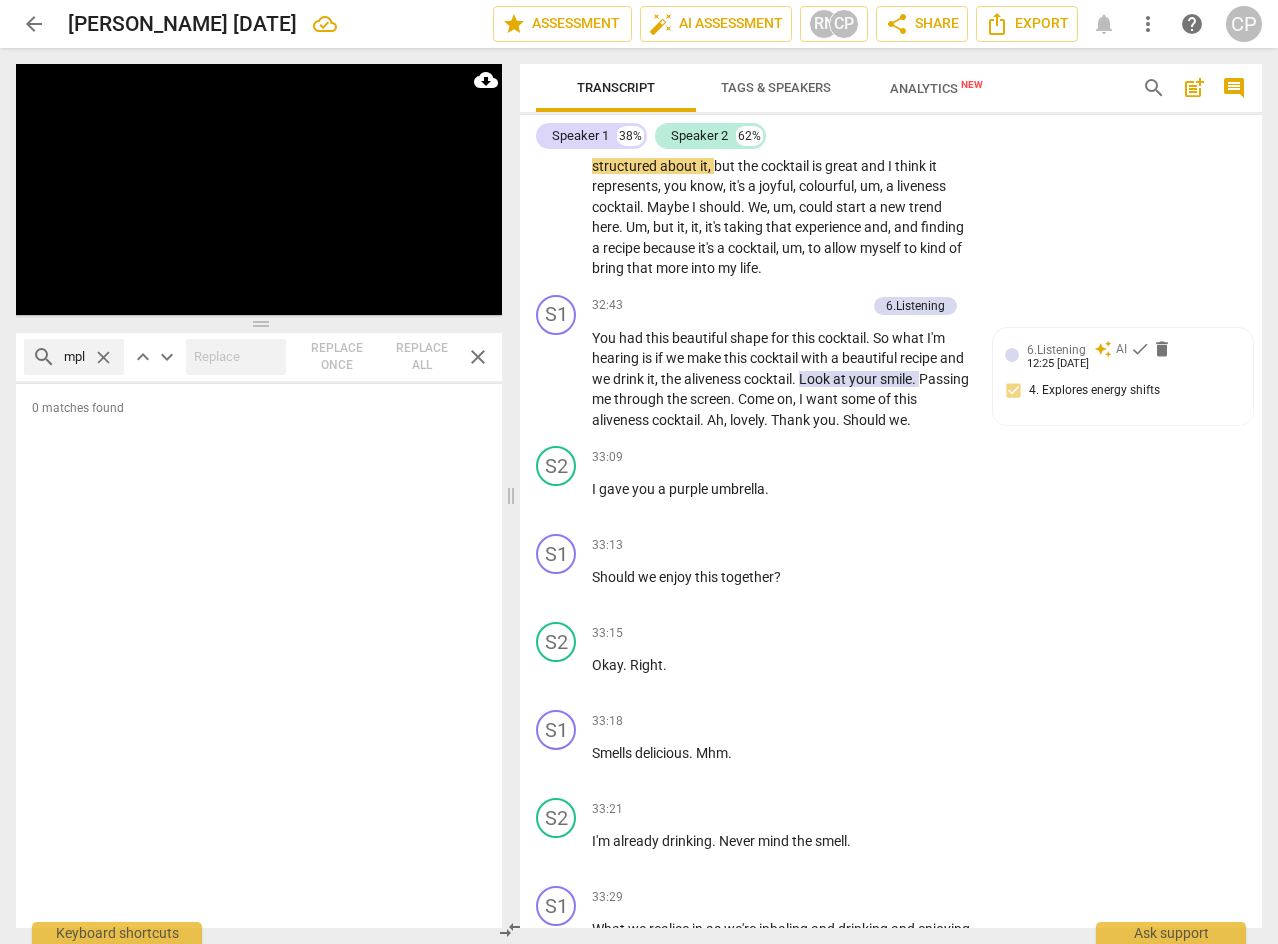 scroll, scrollTop: 0, scrollLeft: 11, axis: horizontal 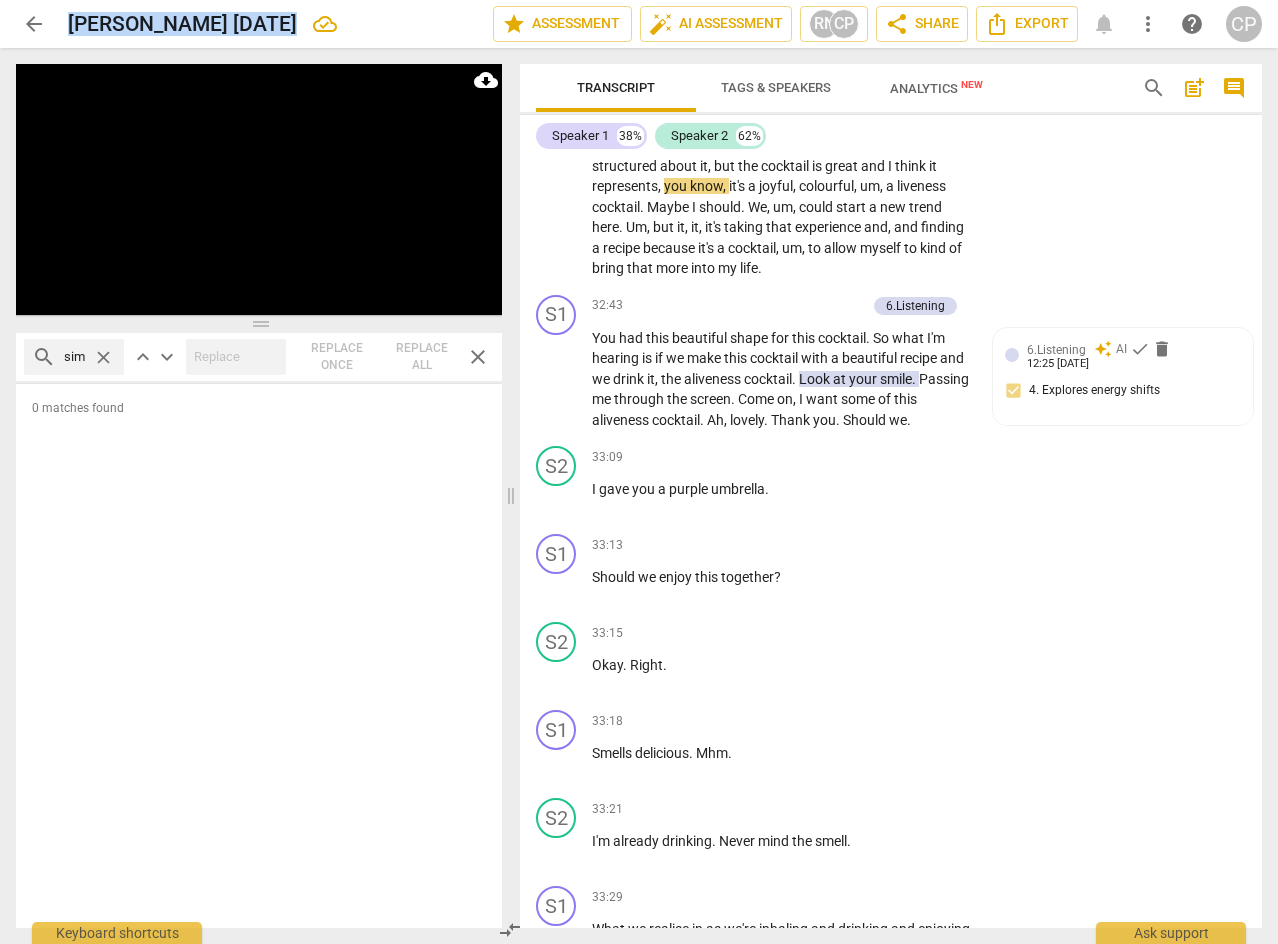 drag, startPoint x: 86, startPoint y: 350, endPoint x: -1, endPoint y: 342, distance: 87.36704 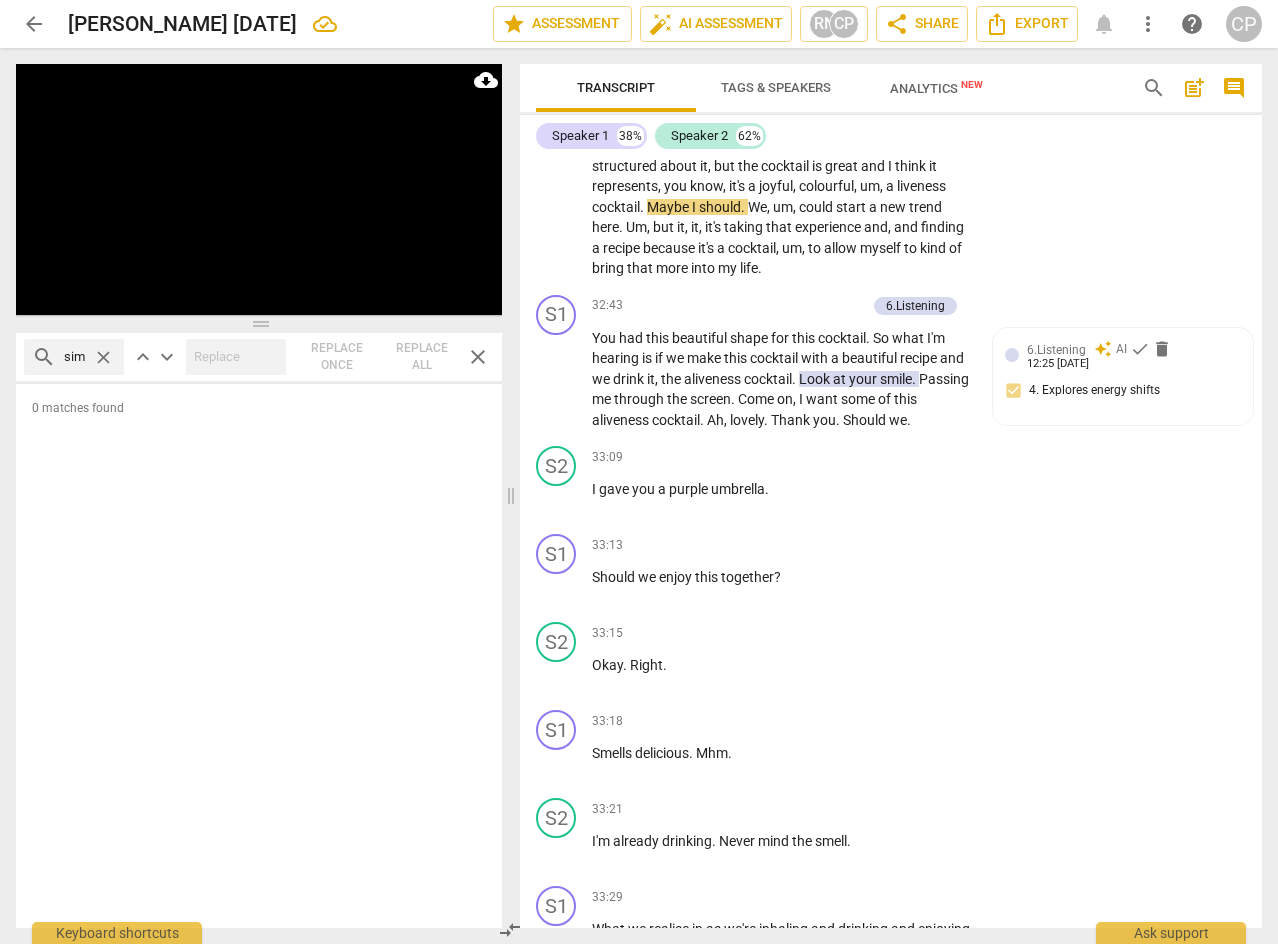 click on "search simpl close" at bounding box center [74, 357] 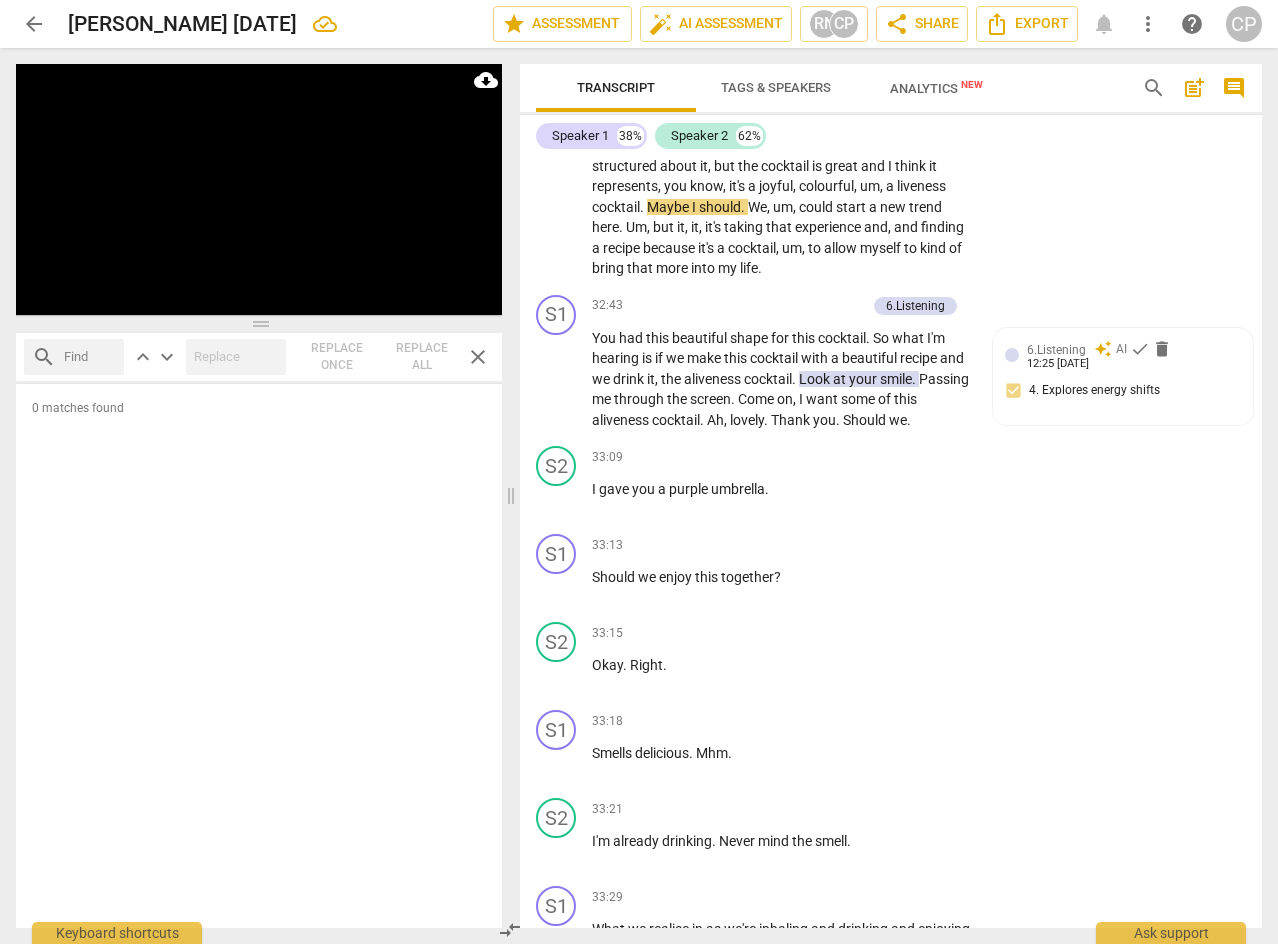 click at bounding box center (90, 357) 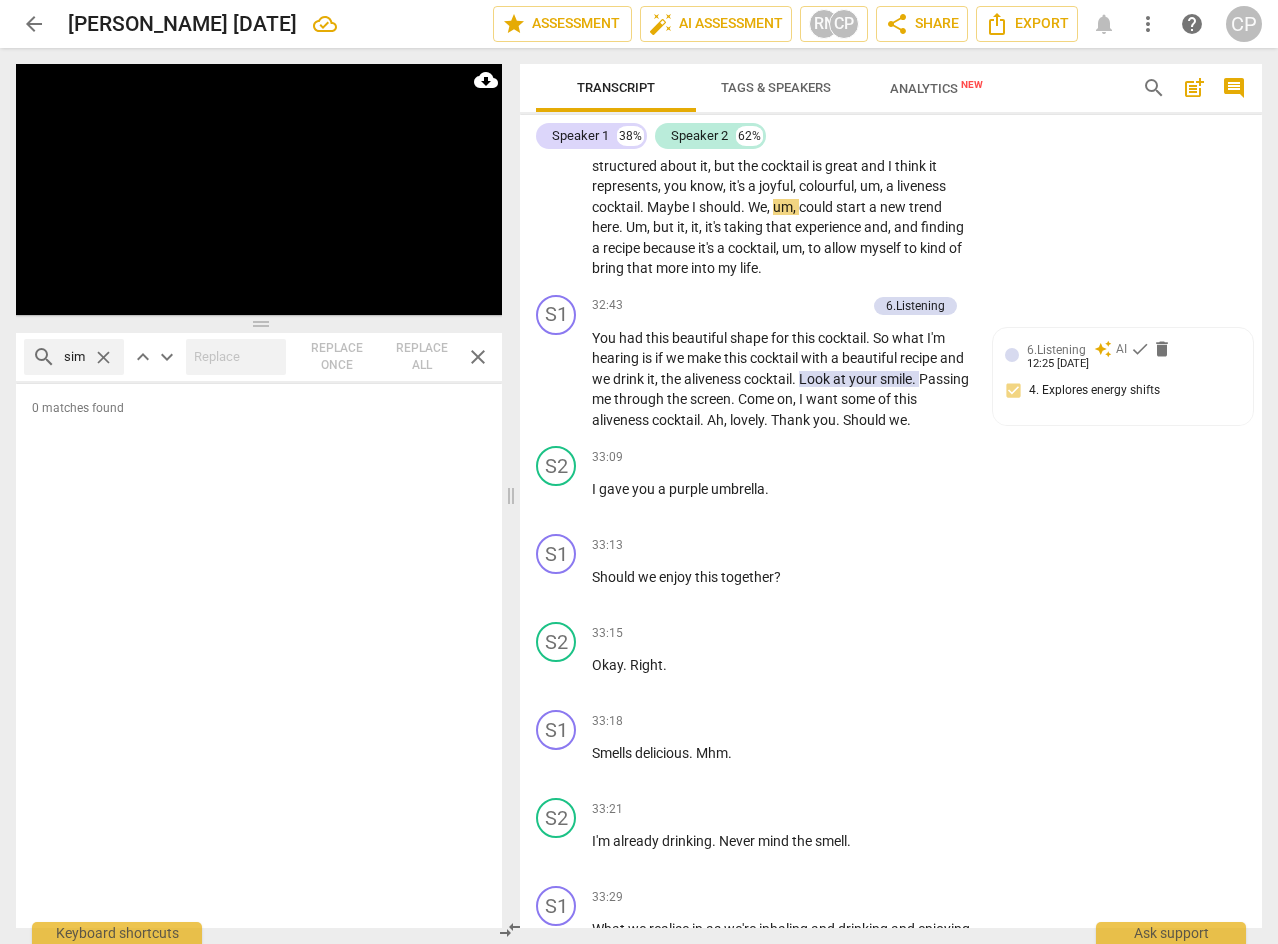 scroll, scrollTop: 0, scrollLeft: 10, axis: horizontal 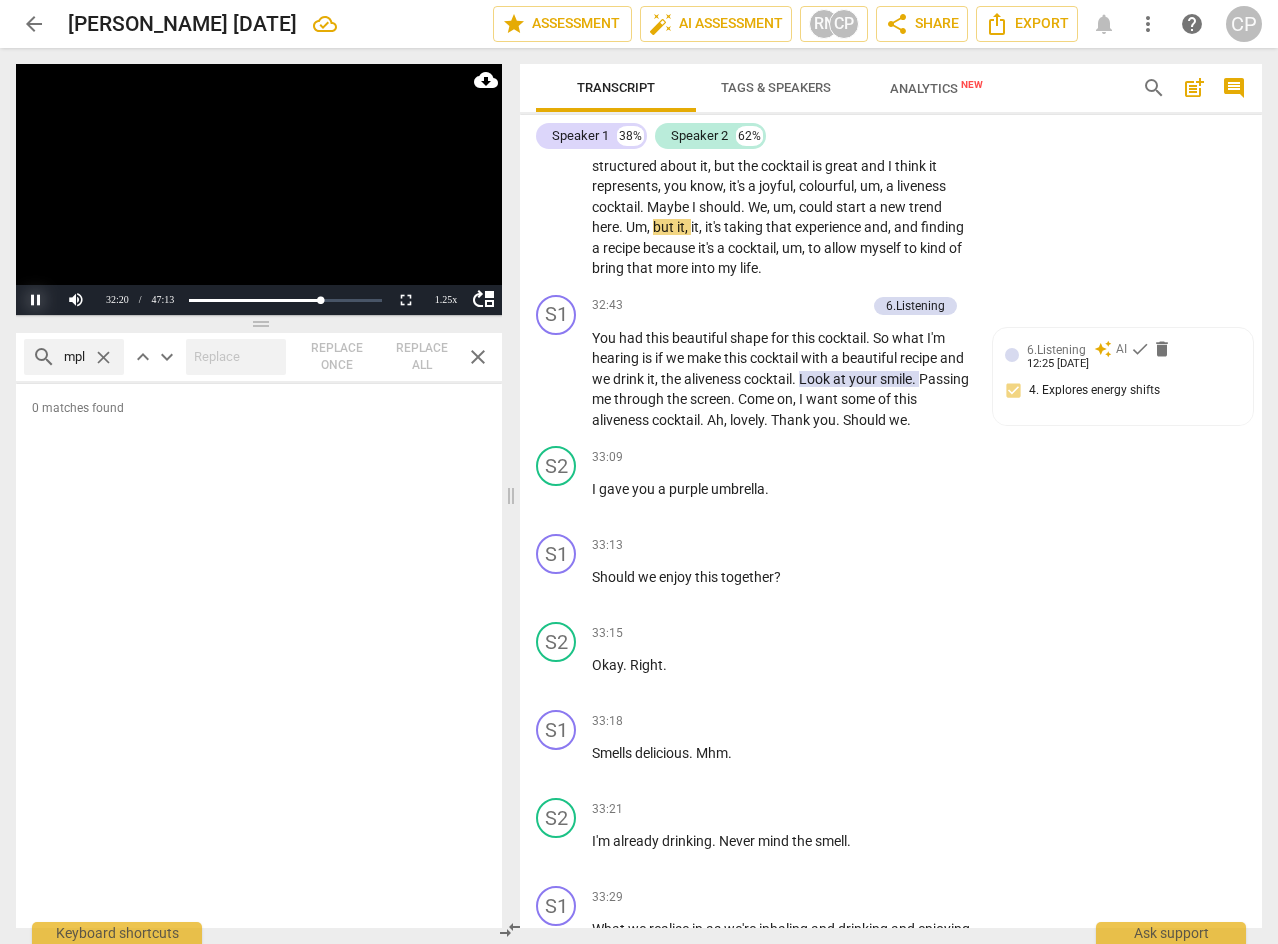 click on "Pause" at bounding box center [36, 300] 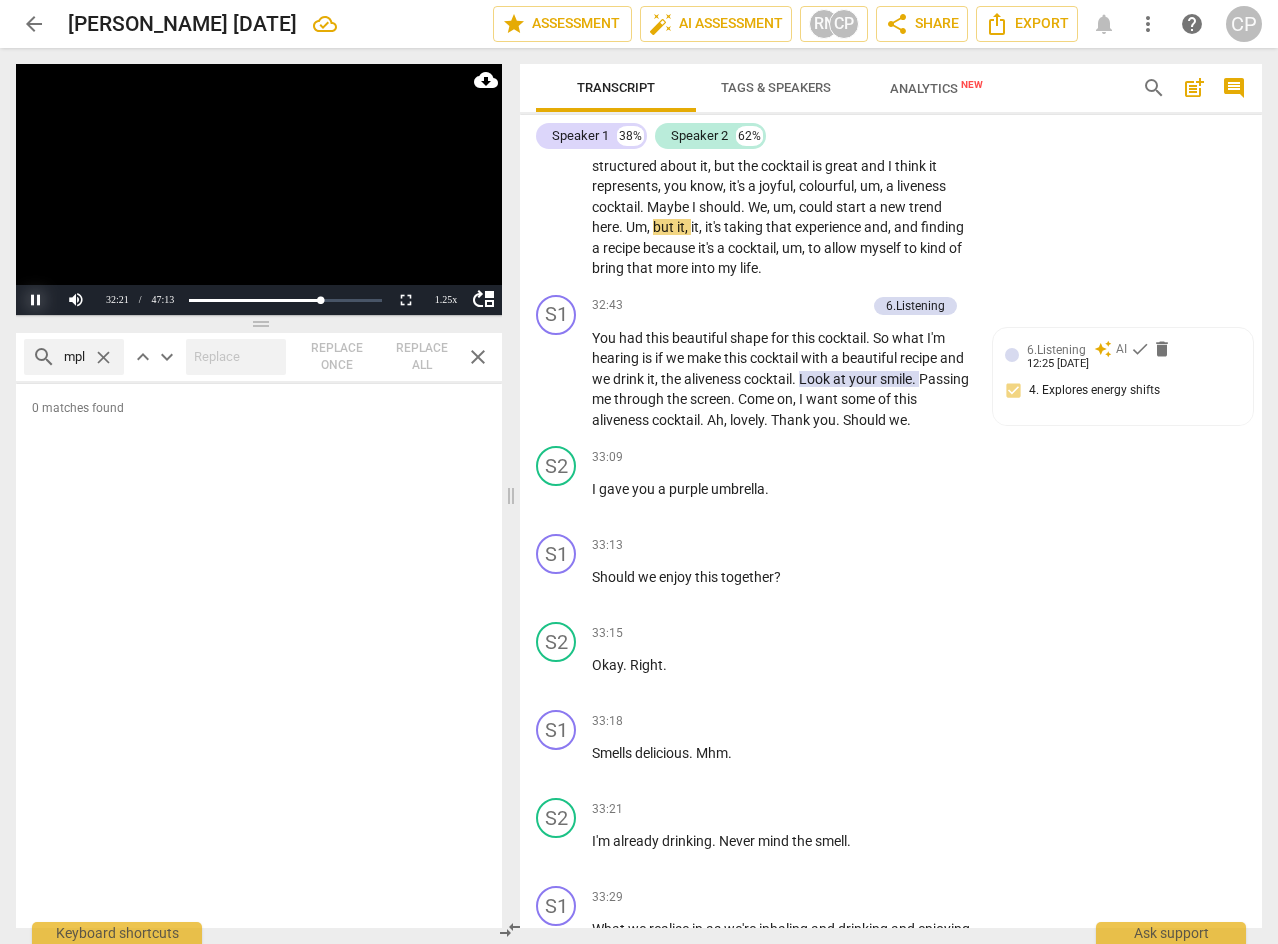 scroll, scrollTop: 0, scrollLeft: 0, axis: both 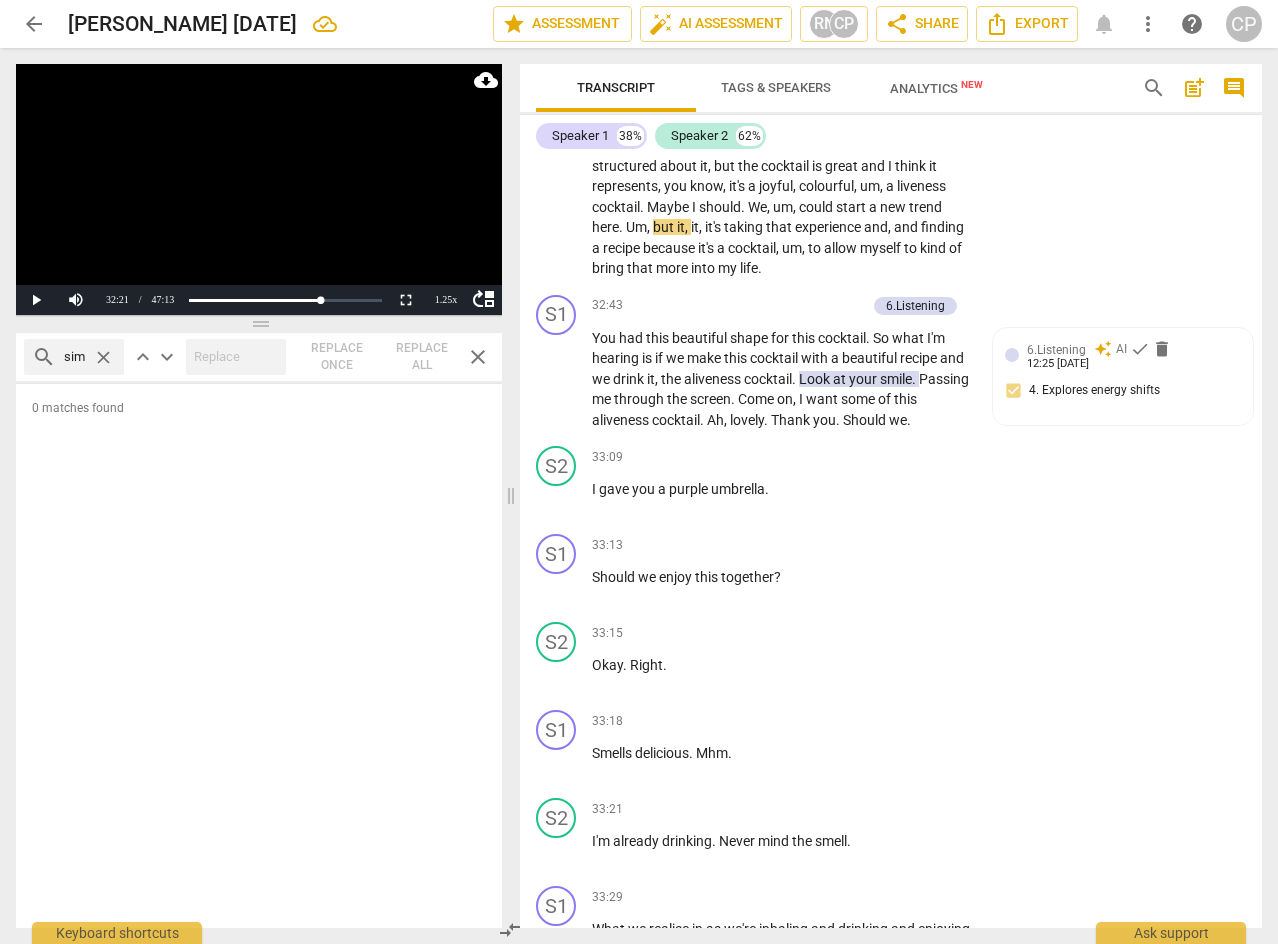 click on "search simpl close" at bounding box center (74, 357) 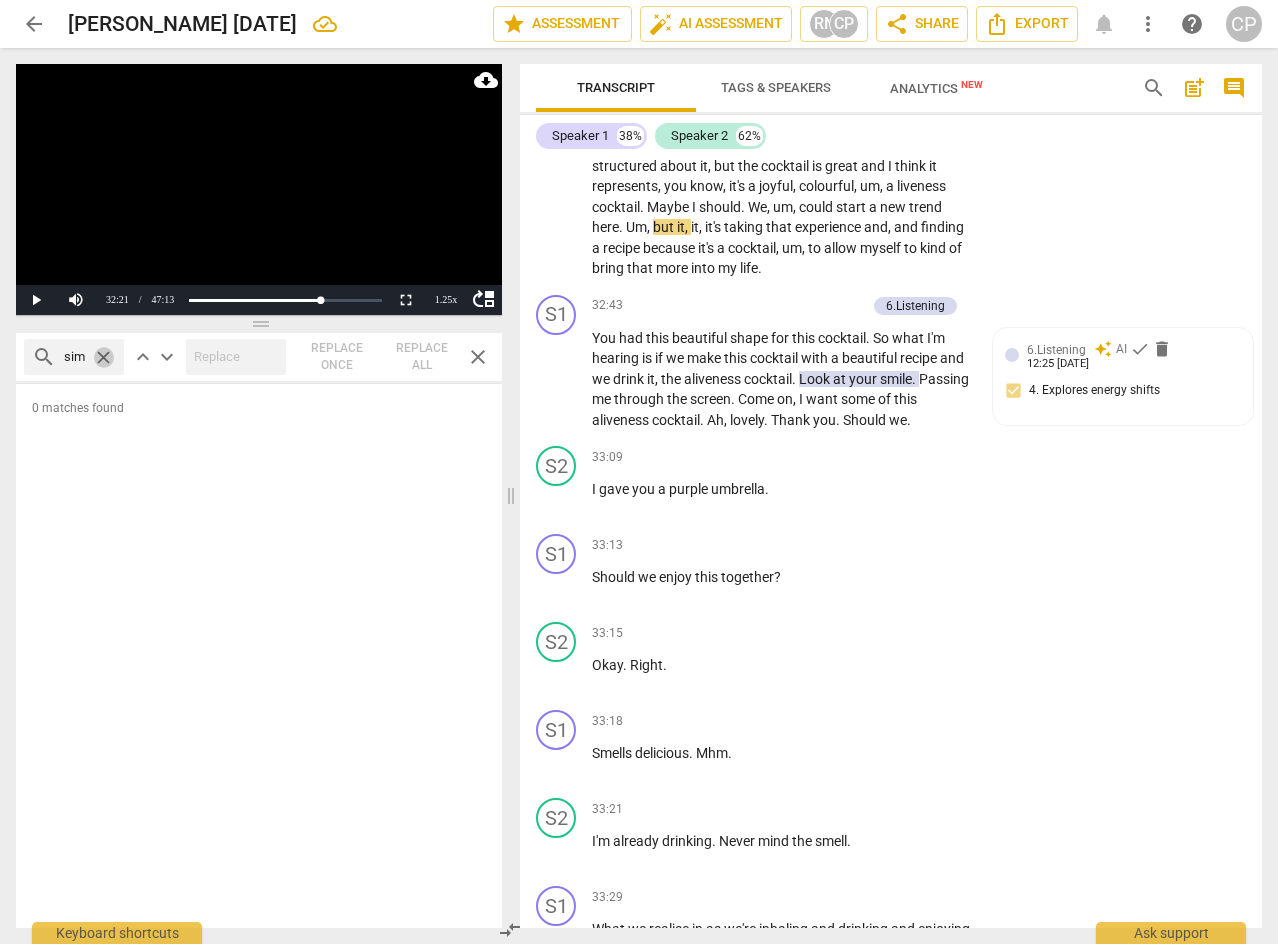 click on "close" at bounding box center (103, 357) 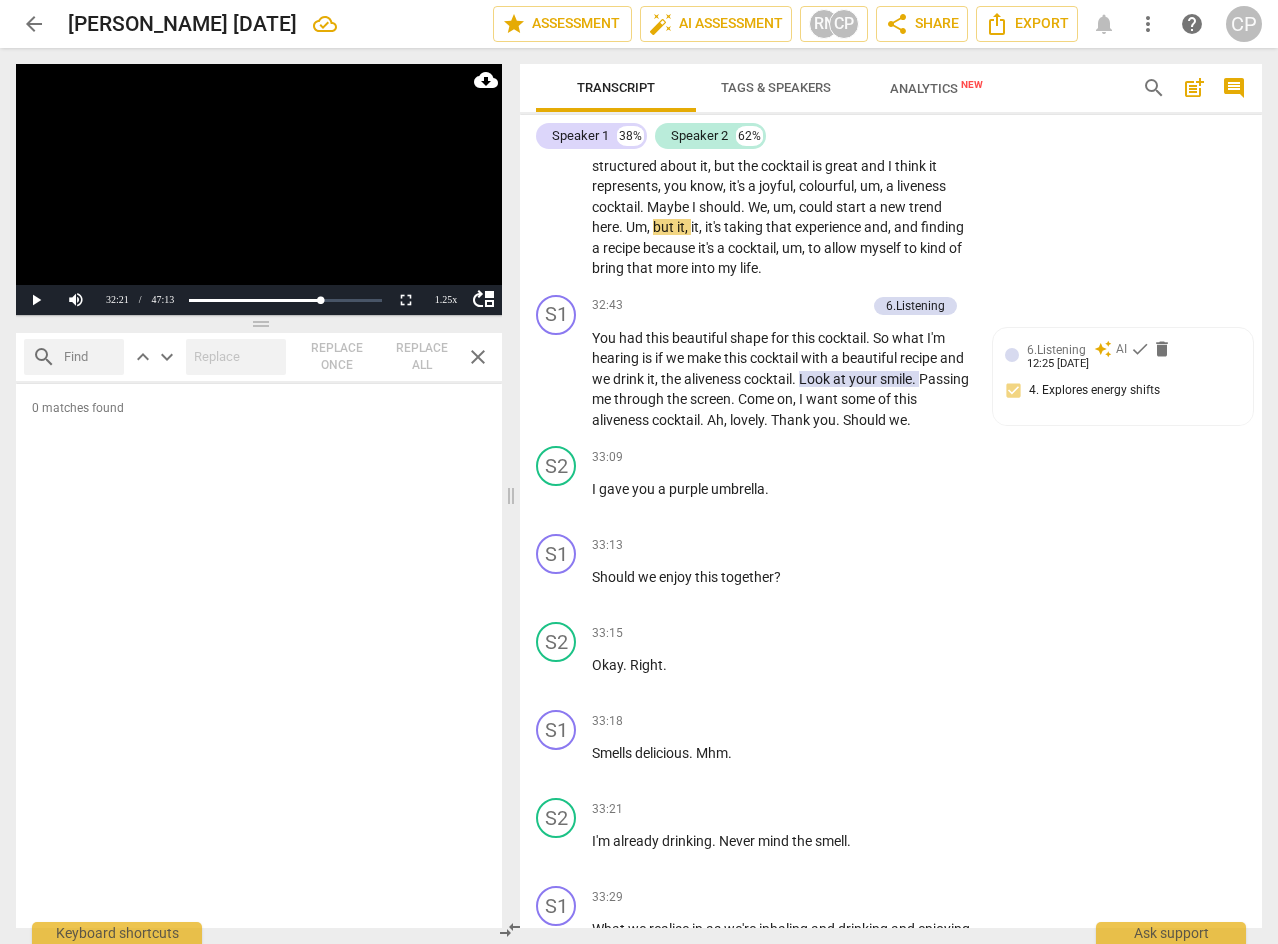 click at bounding box center [90, 357] 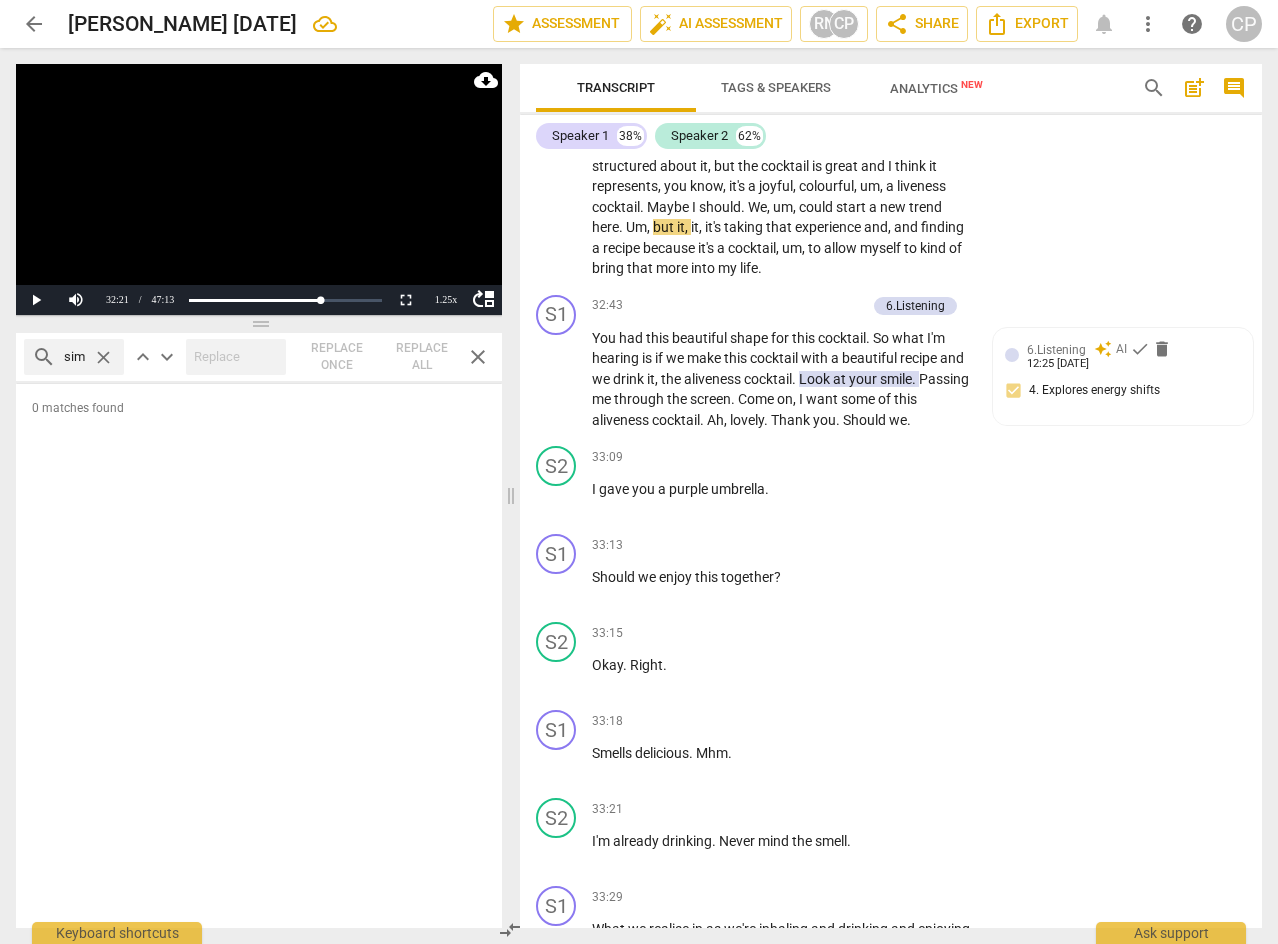 scroll, scrollTop: 0, scrollLeft: 10, axis: horizontal 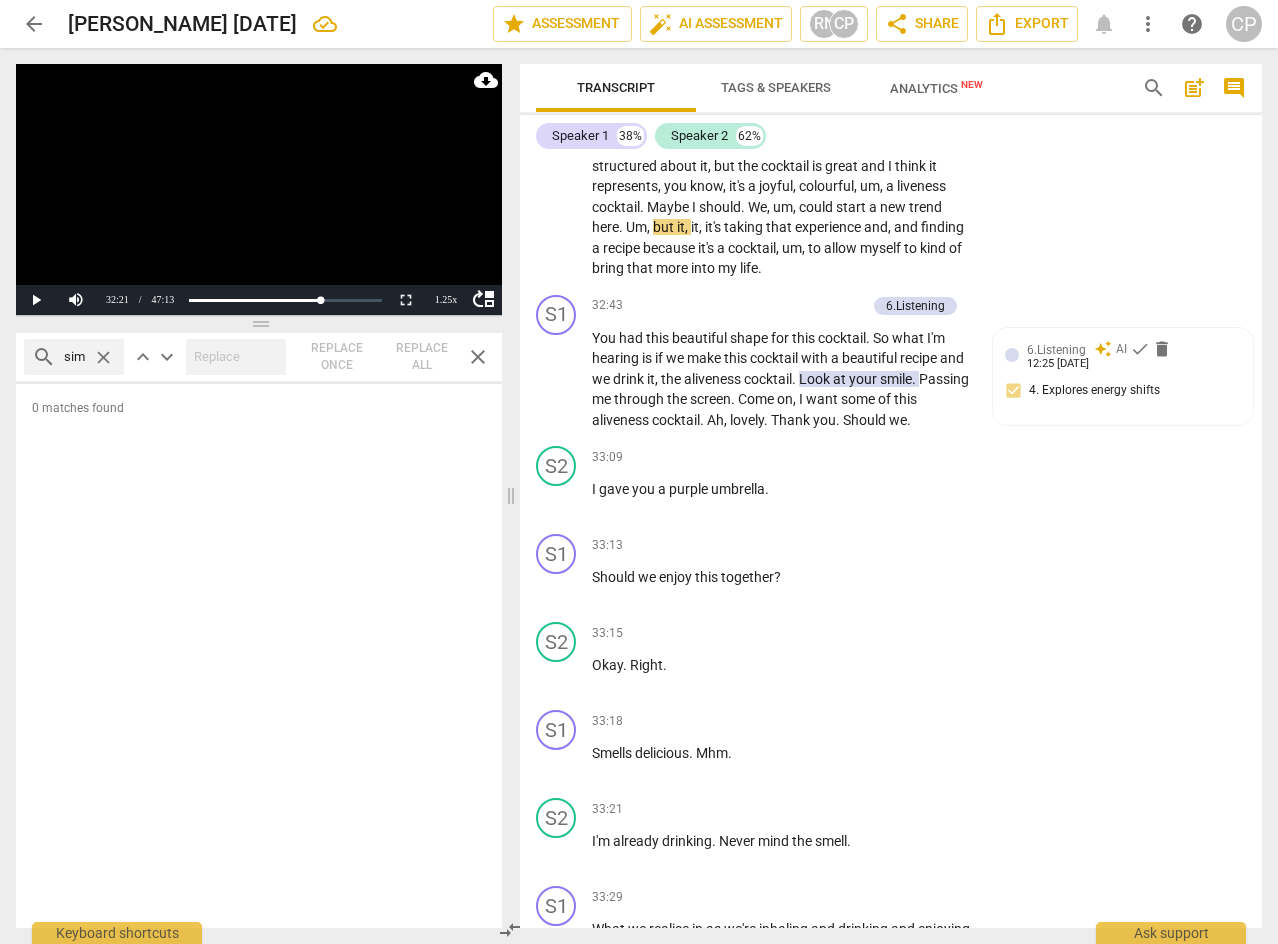 click on "close" at bounding box center [103, 357] 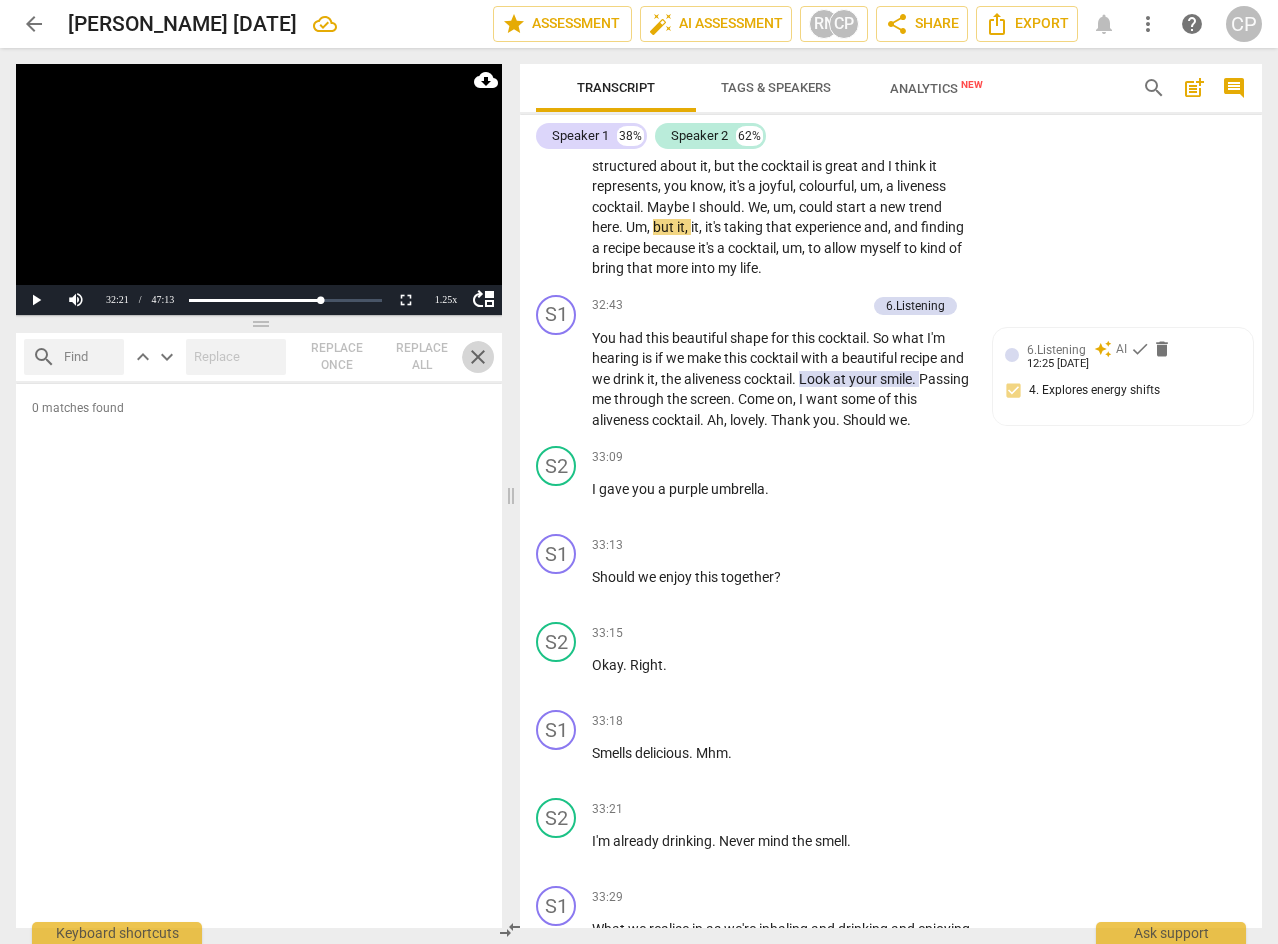 click on "close" at bounding box center (478, 357) 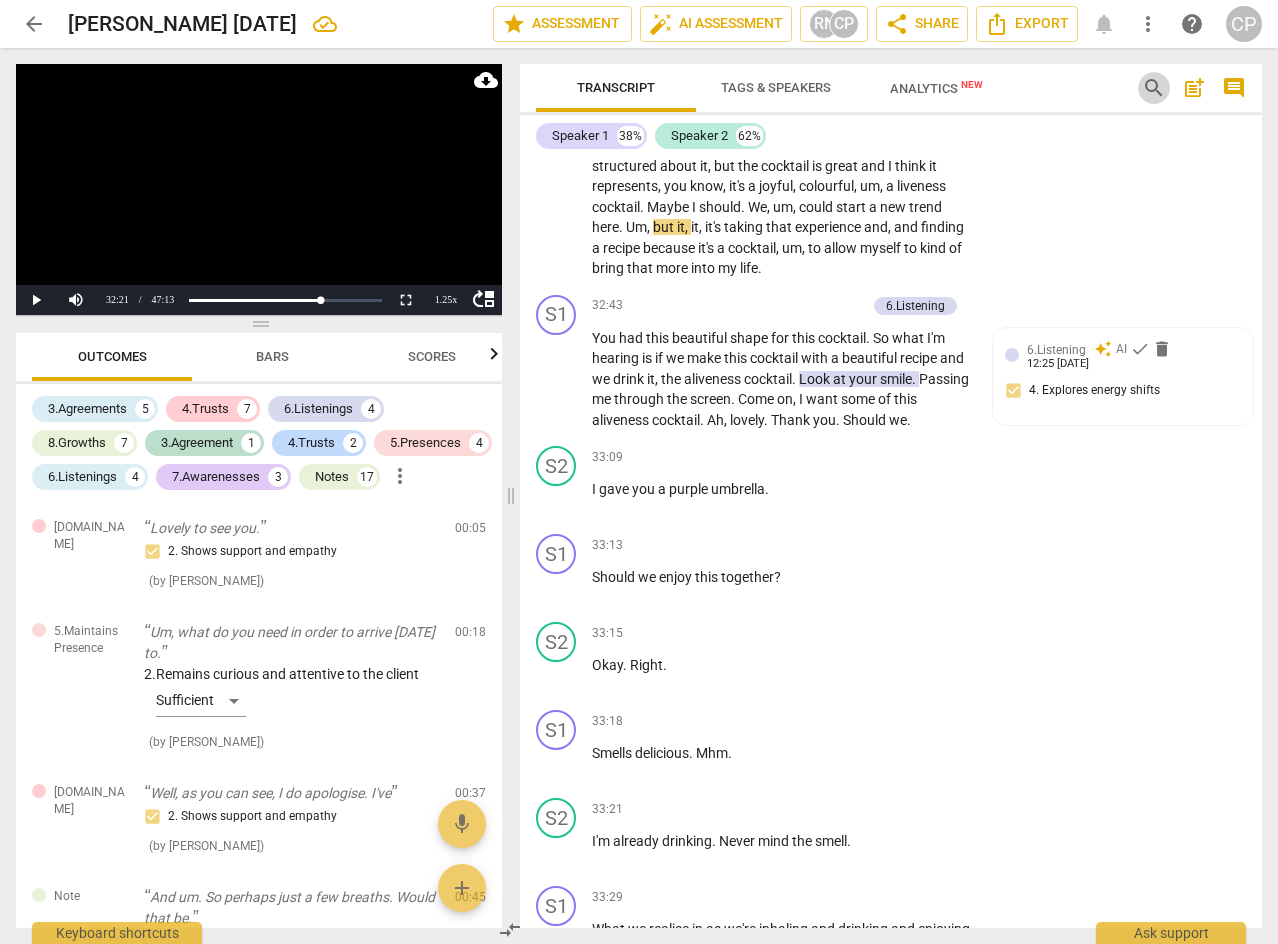 drag, startPoint x: 1162, startPoint y: 91, endPoint x: 1090, endPoint y: 98, distance: 72.33948 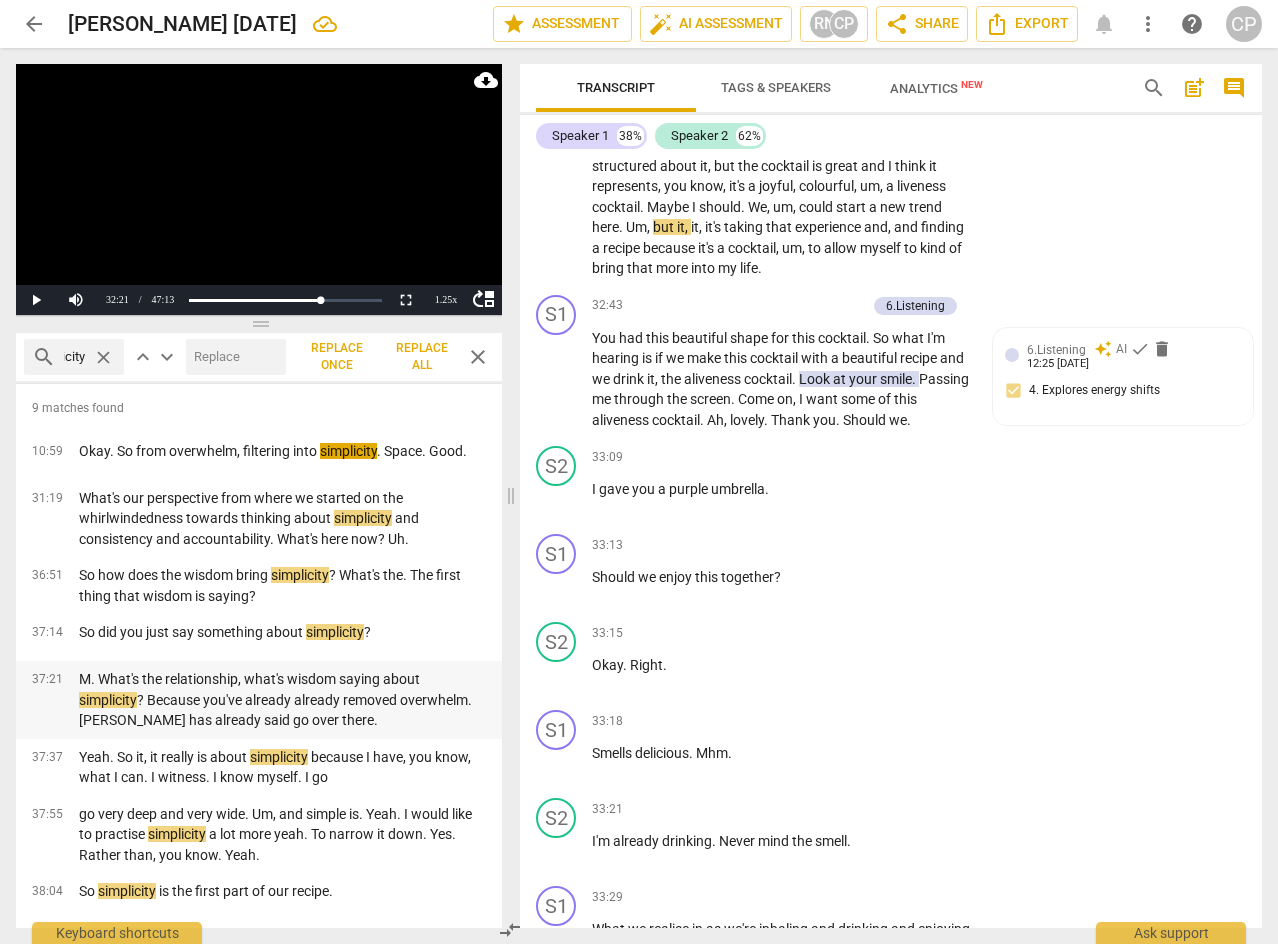 scroll, scrollTop: 0, scrollLeft: 0, axis: both 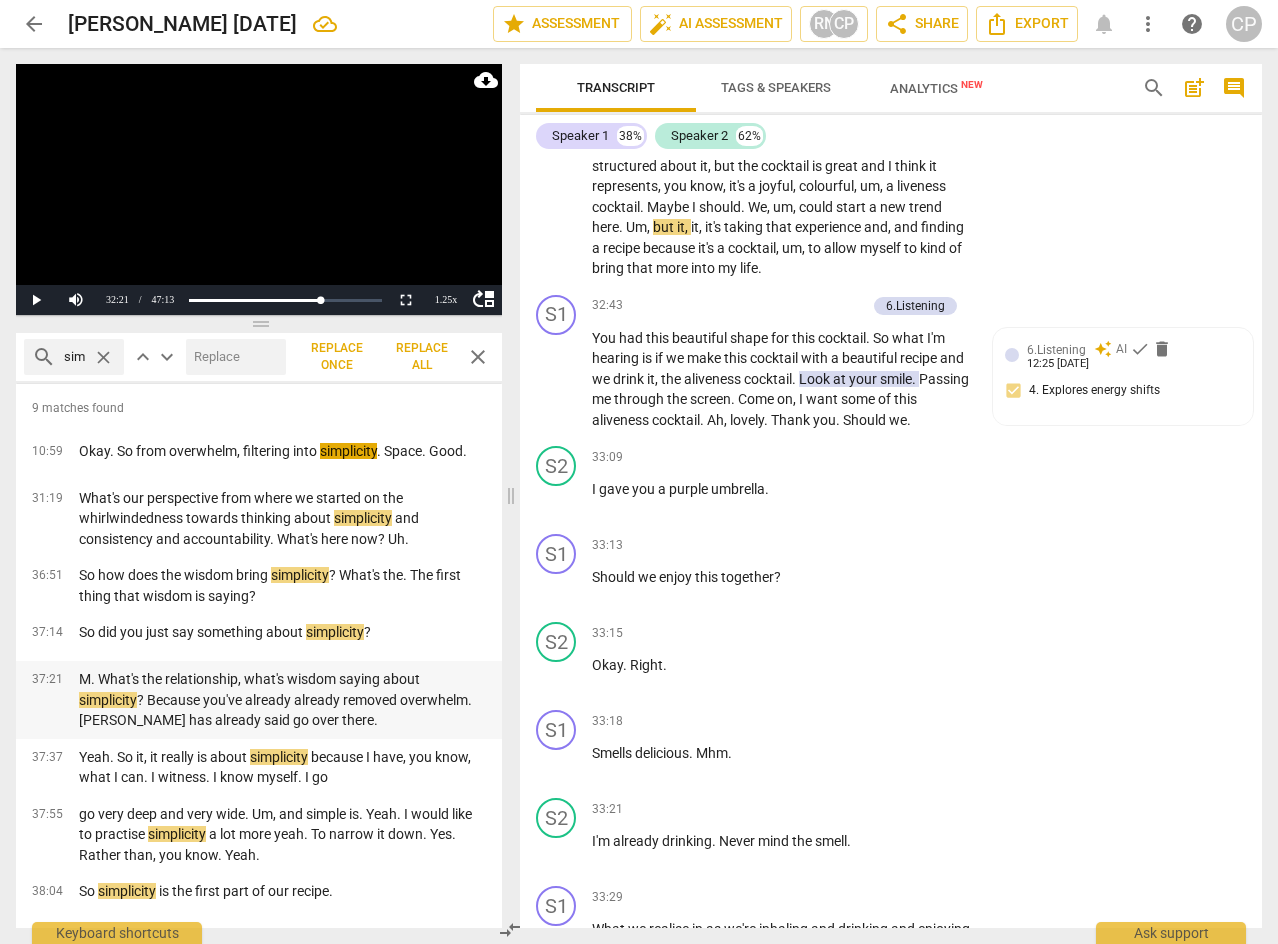 click on "M. What's the relationship, what's wisdom saying about   simplicity ? Because you've already already removed overwhelm. [PERSON_NAME] has already said go over there." at bounding box center (282, 700) 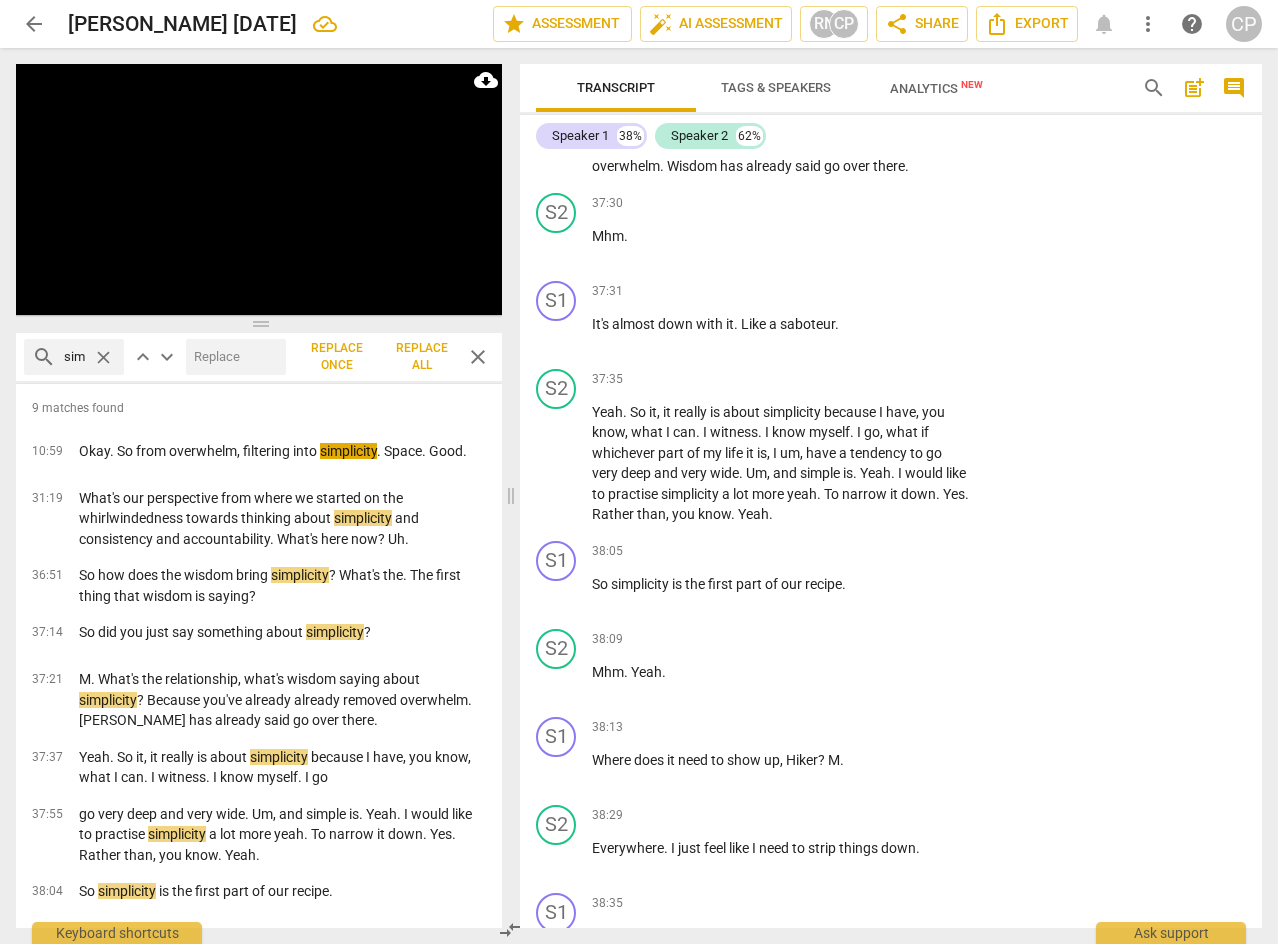 scroll, scrollTop: 18740, scrollLeft: 0, axis: vertical 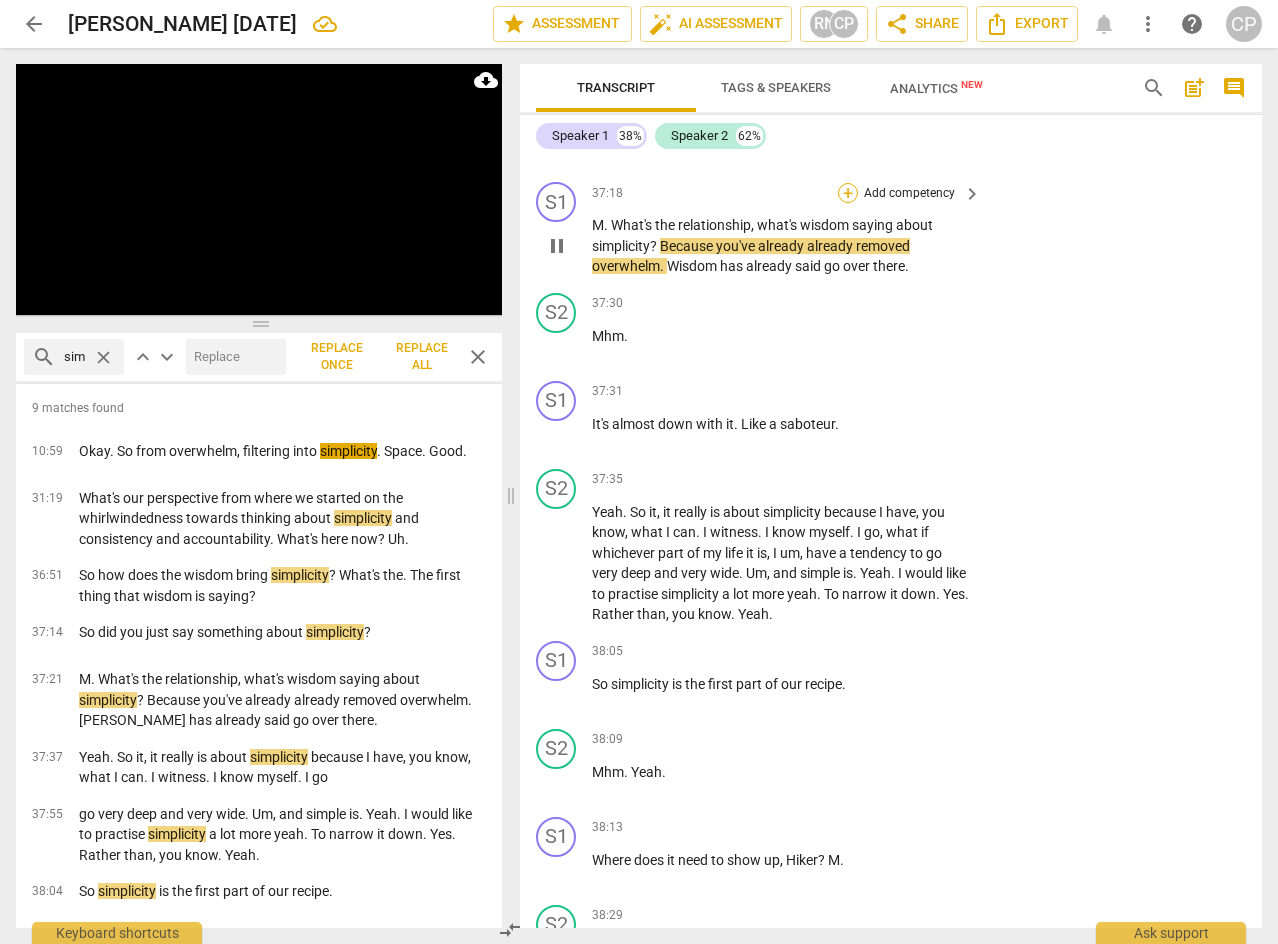 click on "+" at bounding box center (848, 193) 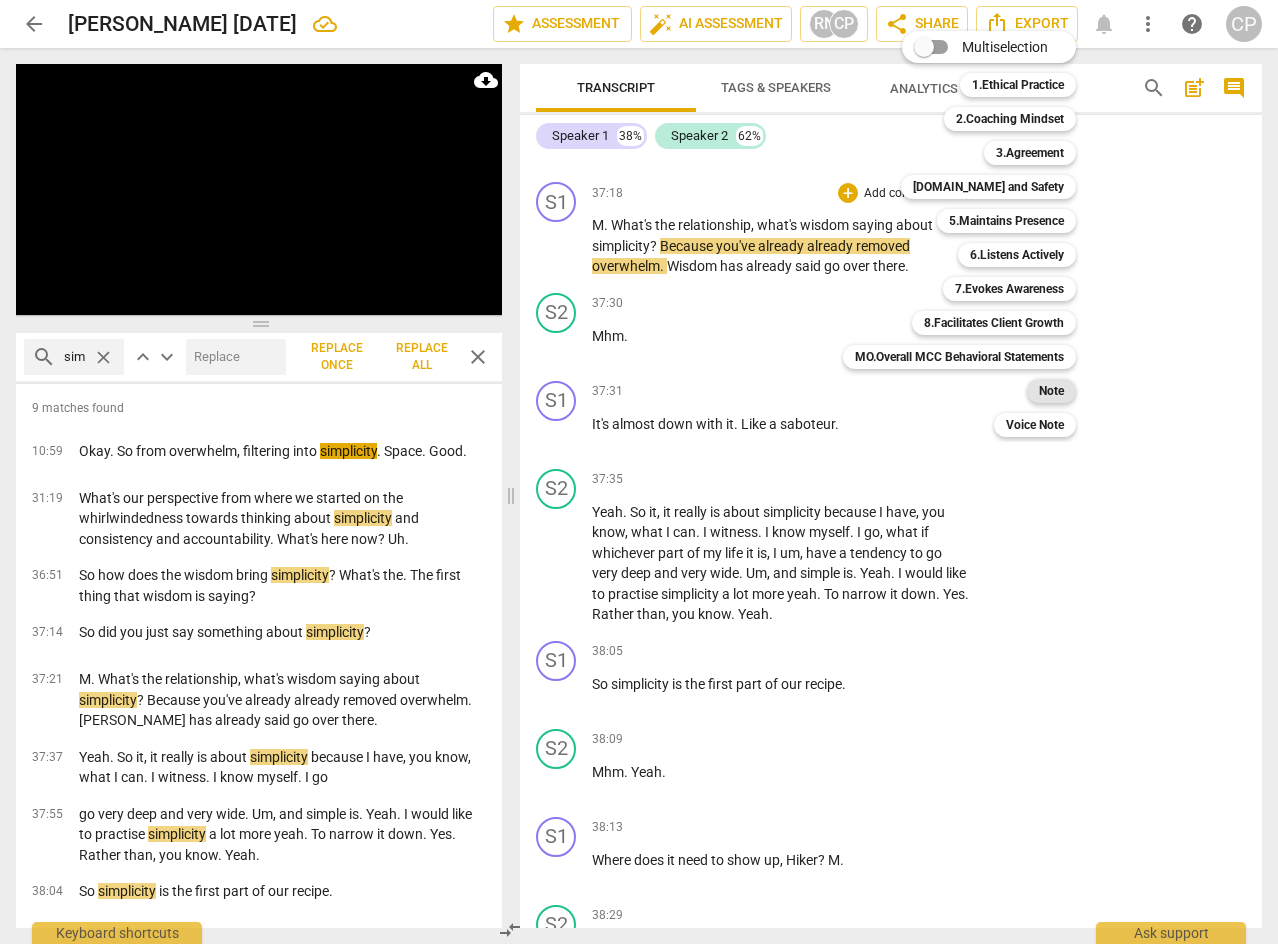 click on "Note" at bounding box center [1051, 391] 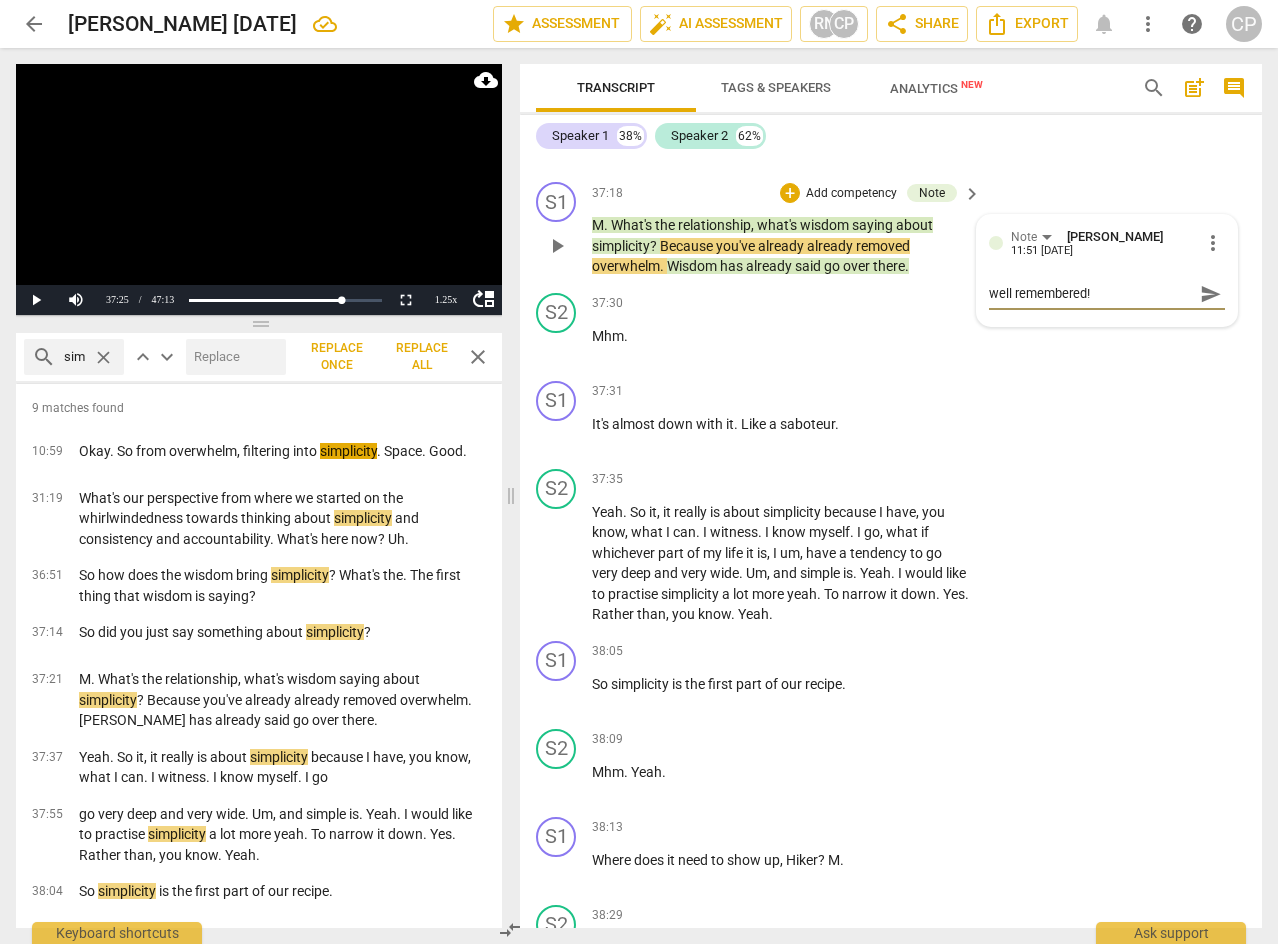 click on "send" at bounding box center (1211, 294) 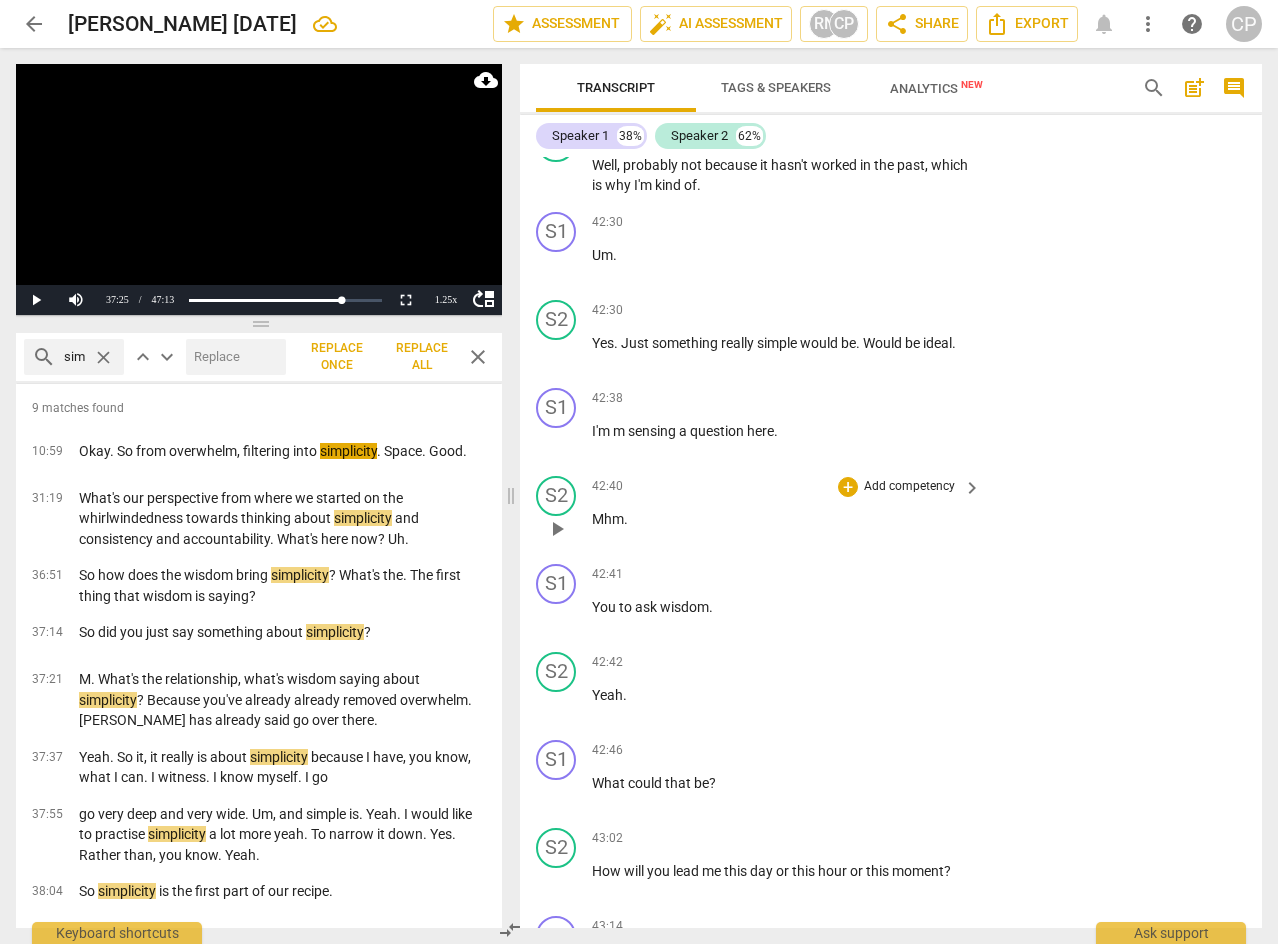 scroll, scrollTop: 21140, scrollLeft: 0, axis: vertical 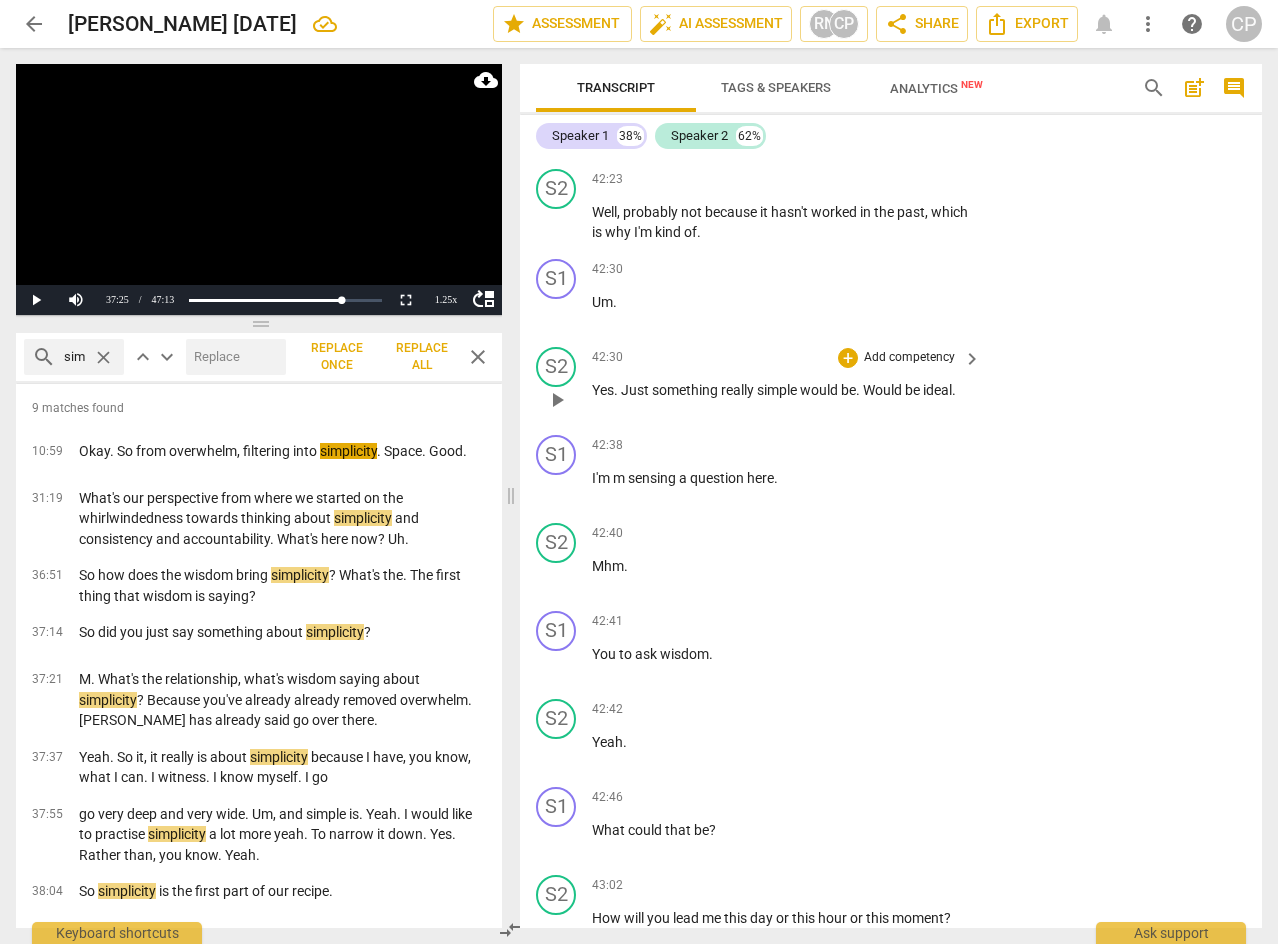 click on "play_arrow" at bounding box center (557, 400) 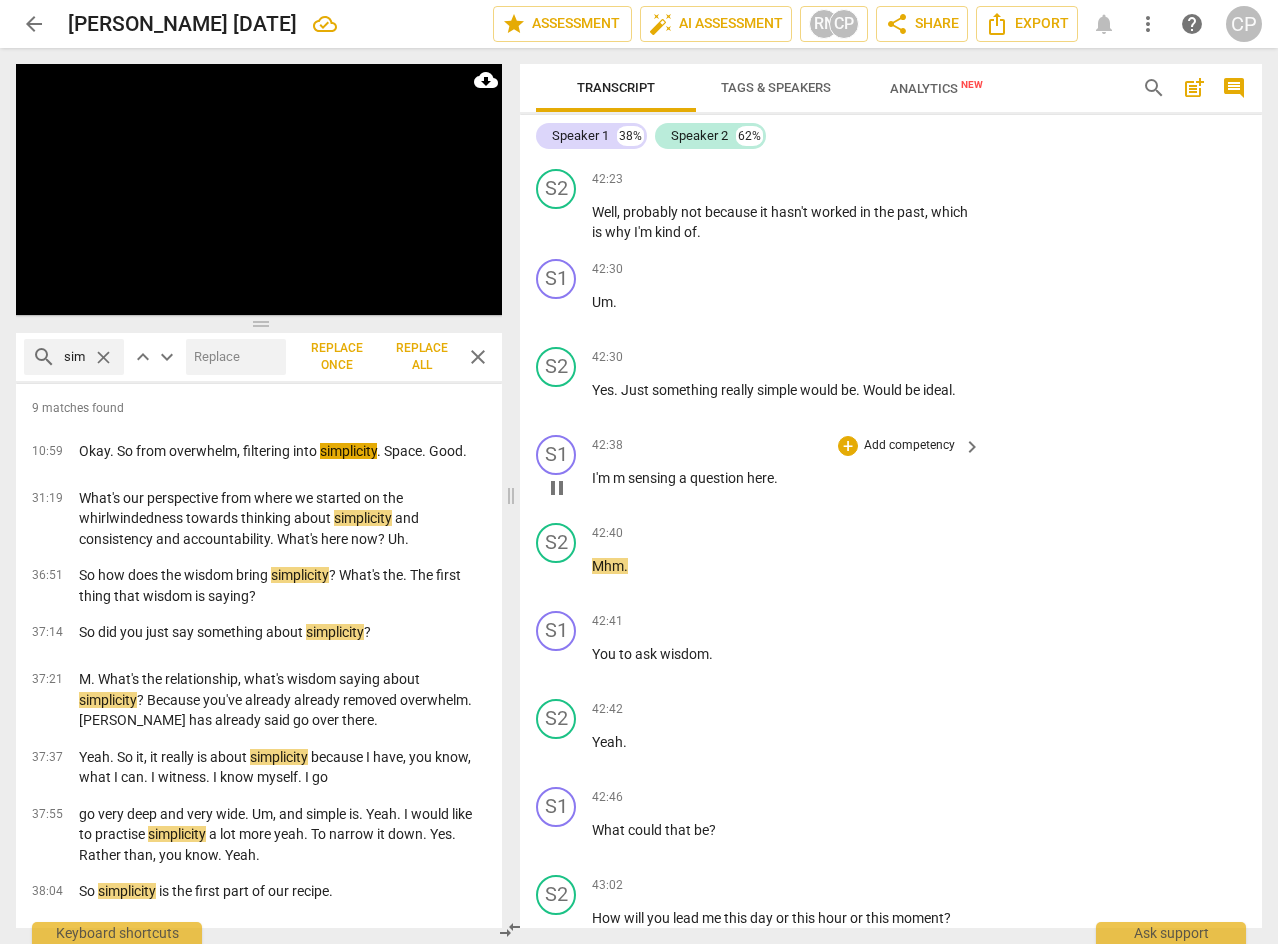 click on "pause" at bounding box center [557, 488] 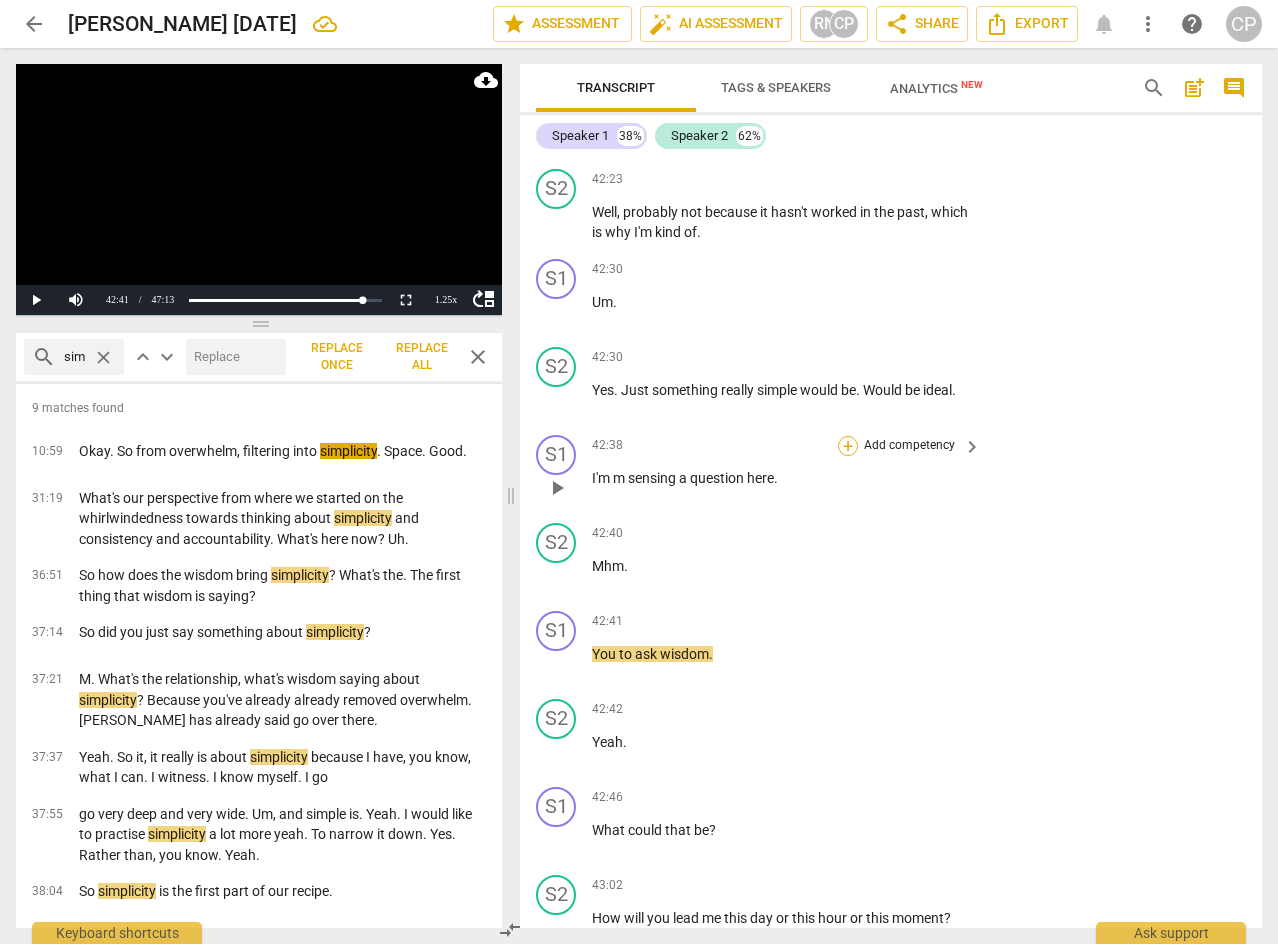 click on "+" at bounding box center (848, 446) 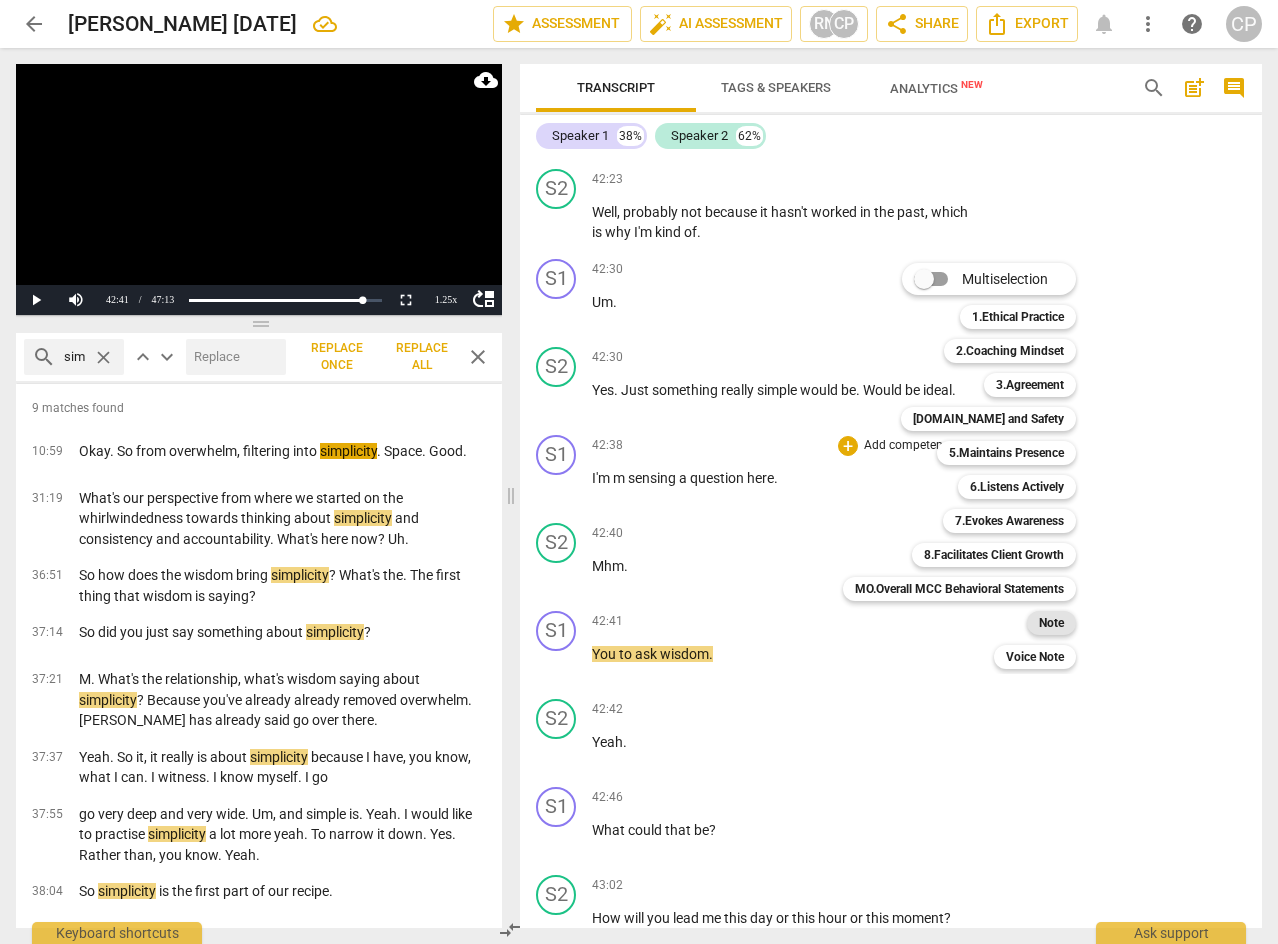 click on "Note" at bounding box center (1051, 623) 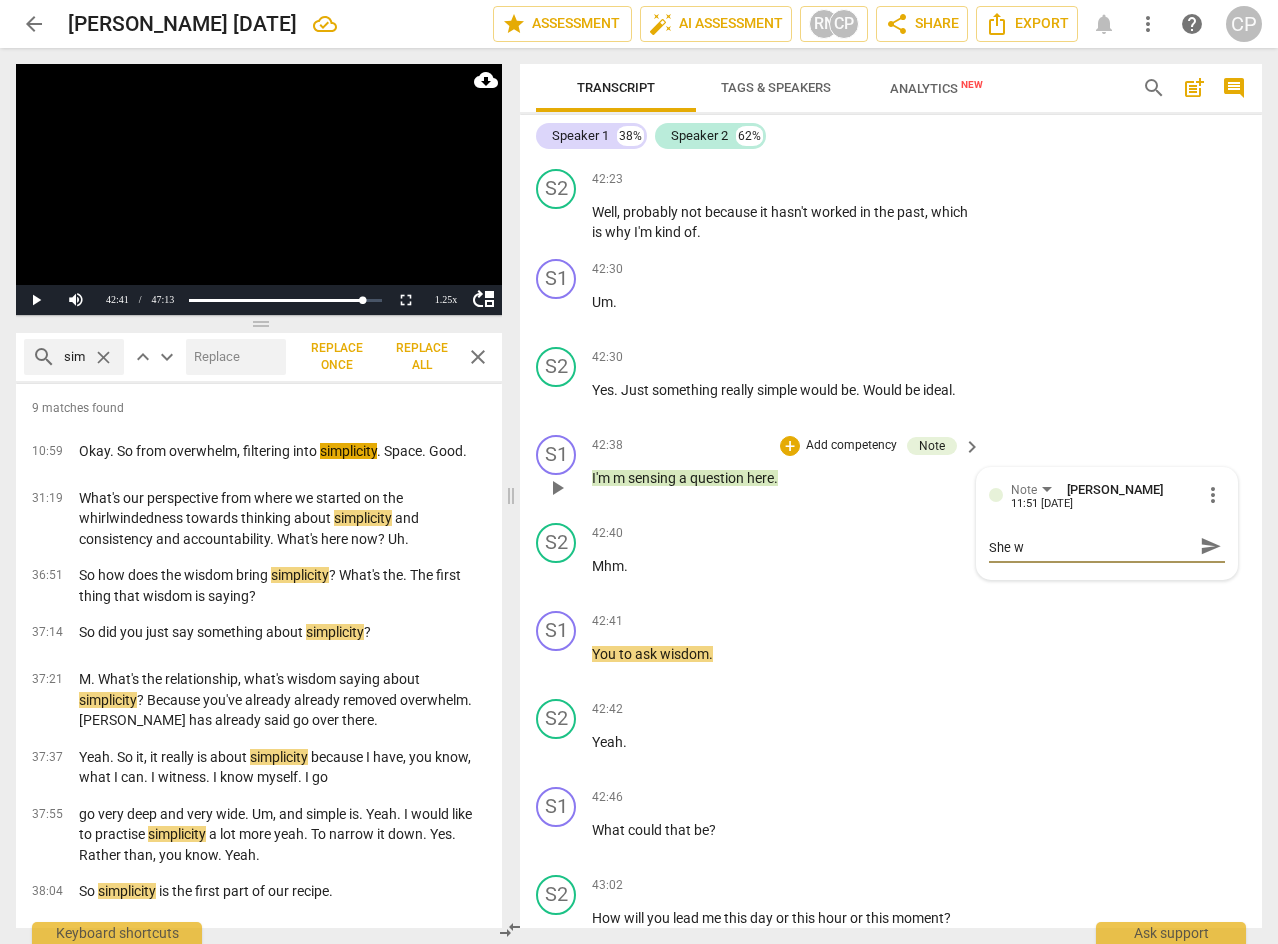 scroll, scrollTop: 0, scrollLeft: 0, axis: both 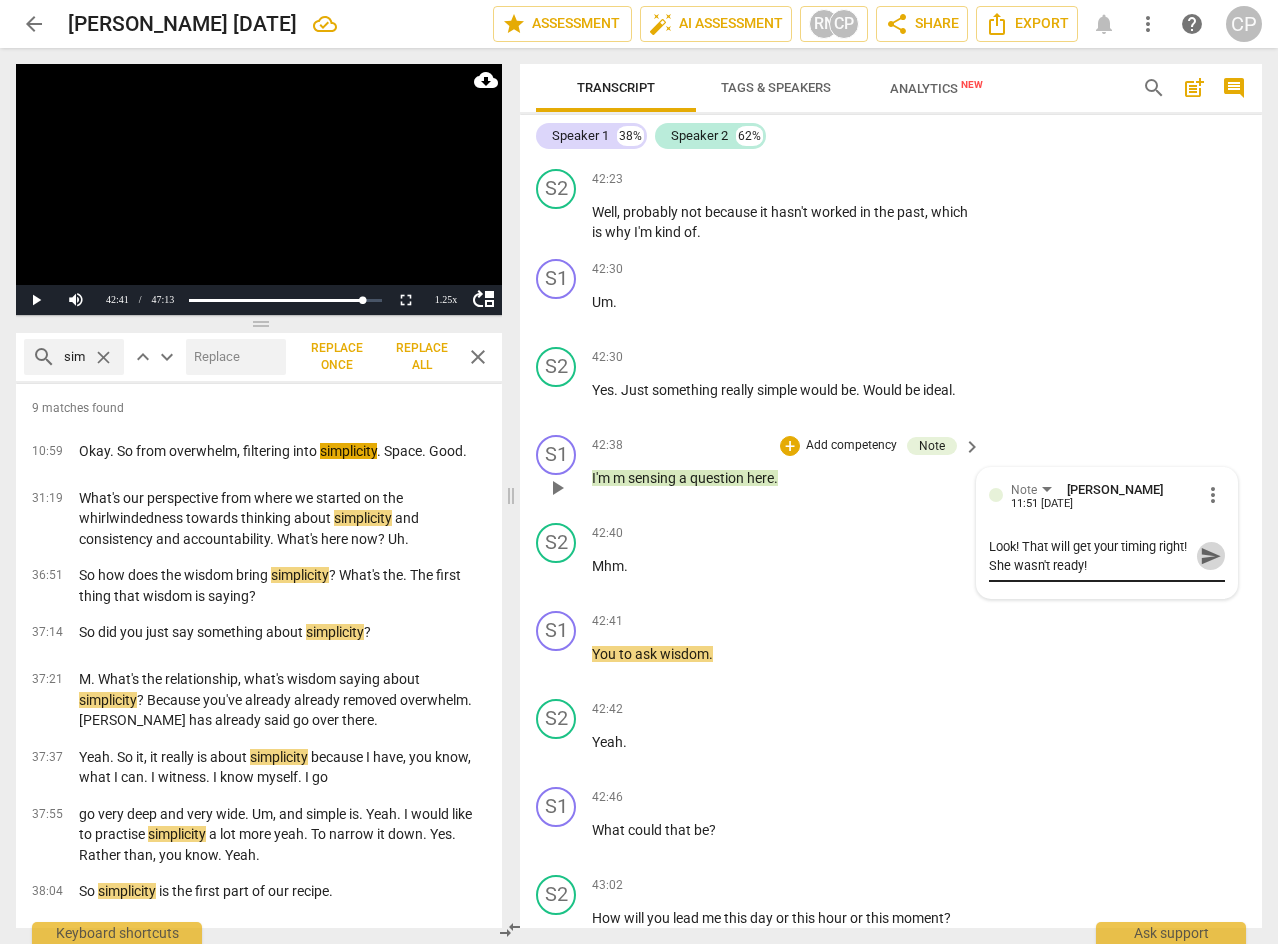 click on "send" at bounding box center [1211, 556] 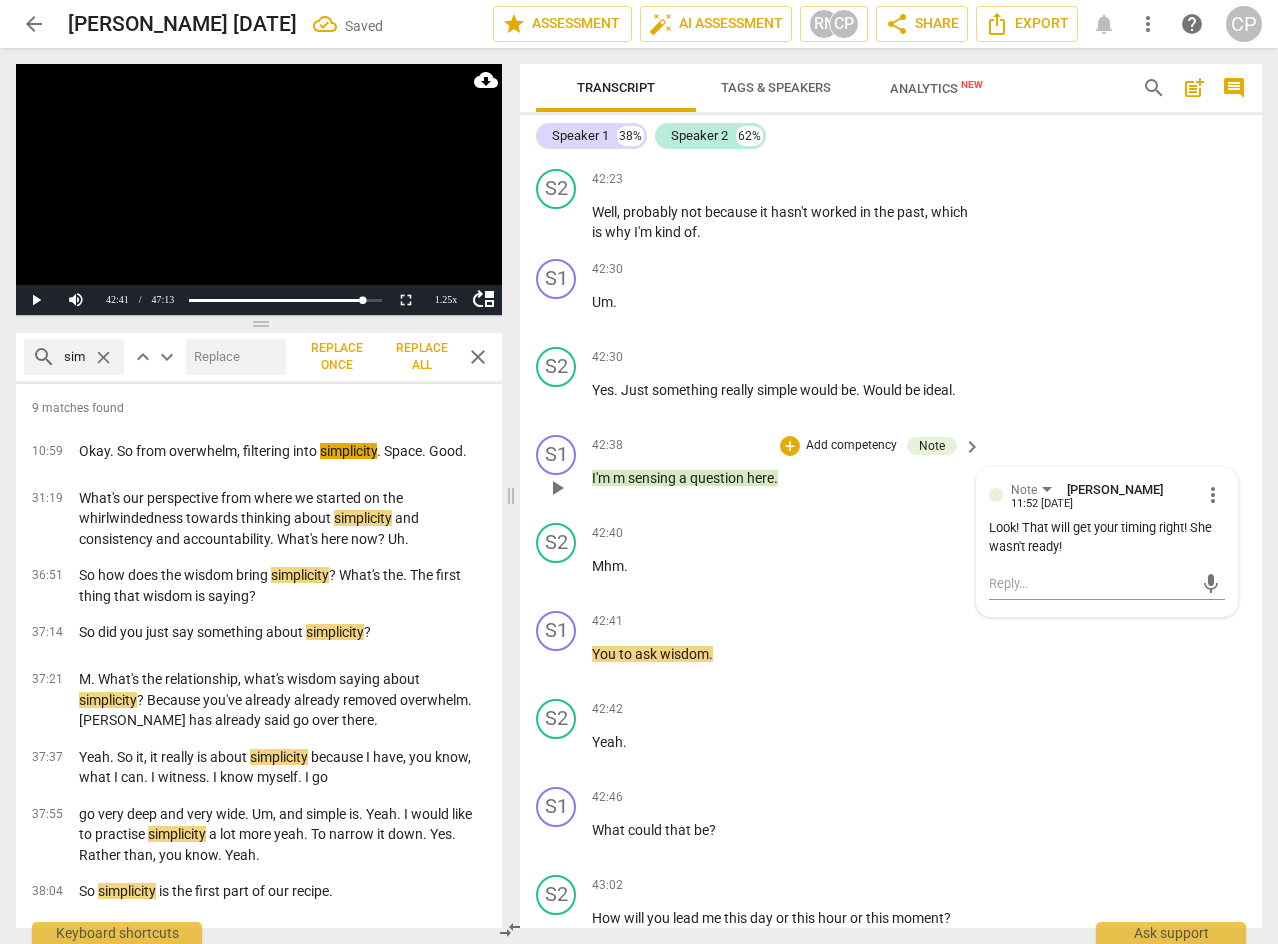 click on "play_arrow" at bounding box center (557, 488) 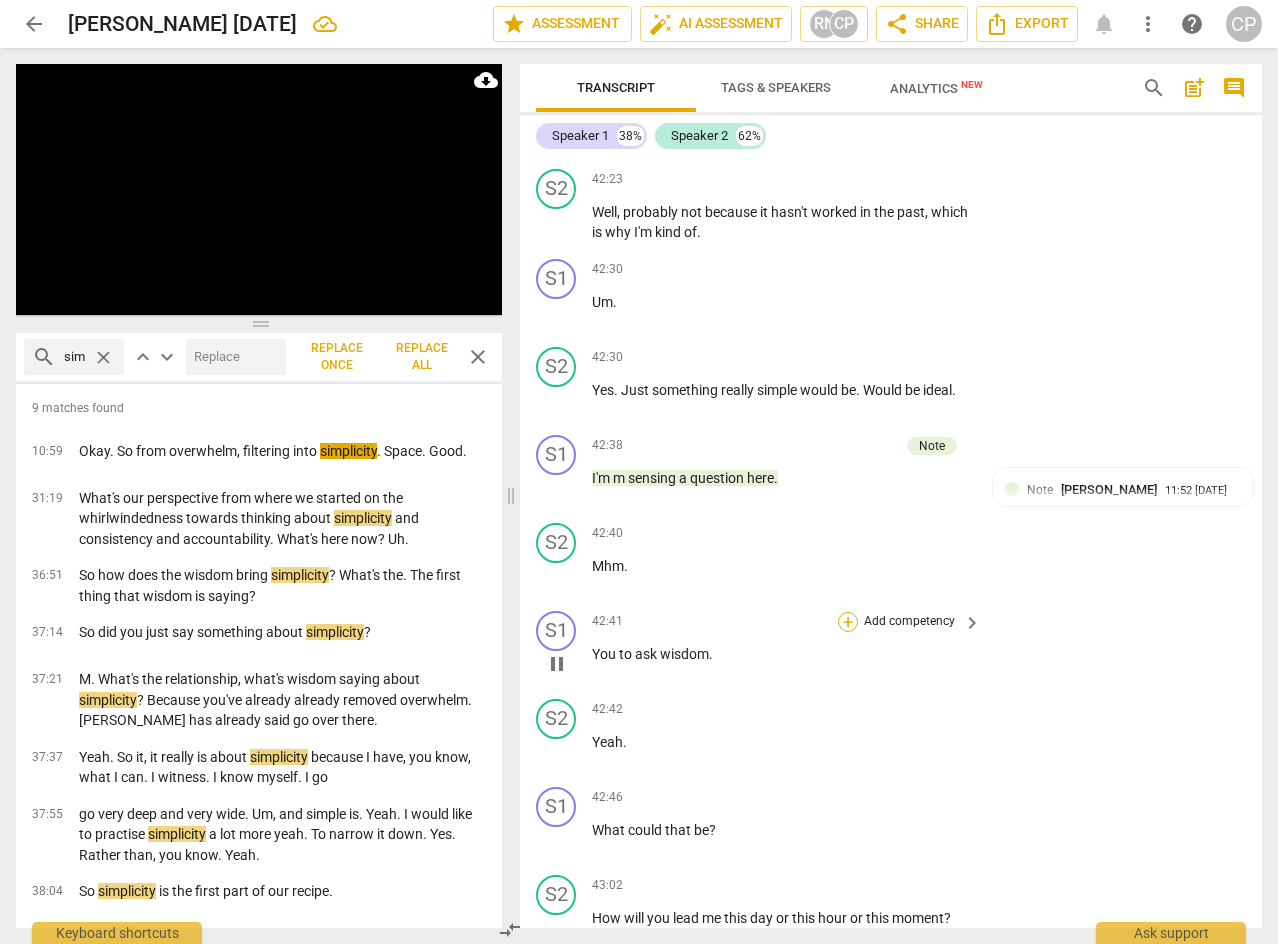 click on "+" at bounding box center (848, 622) 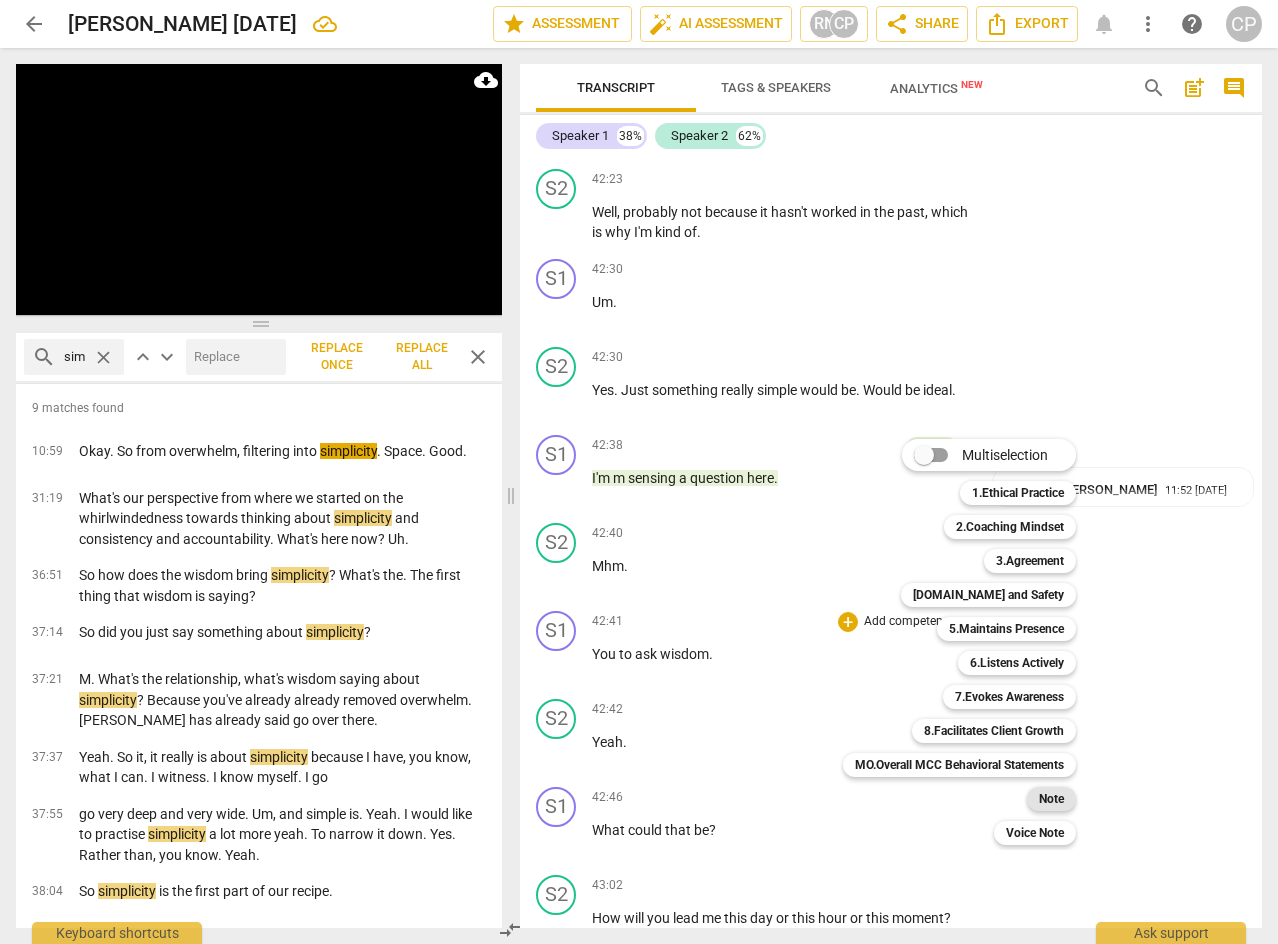 click on "Note" at bounding box center (1051, 799) 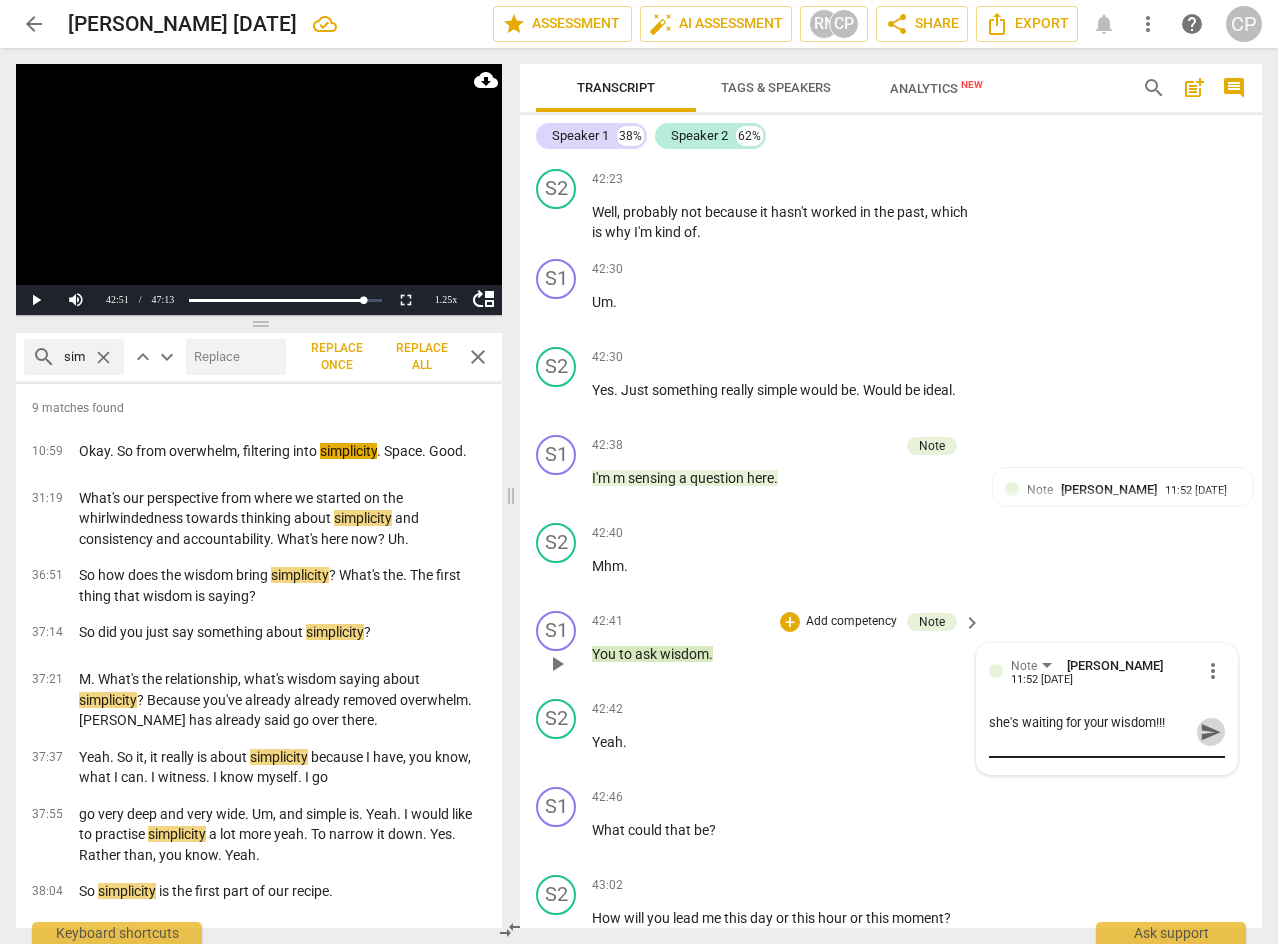 click on "send" at bounding box center [1211, 732] 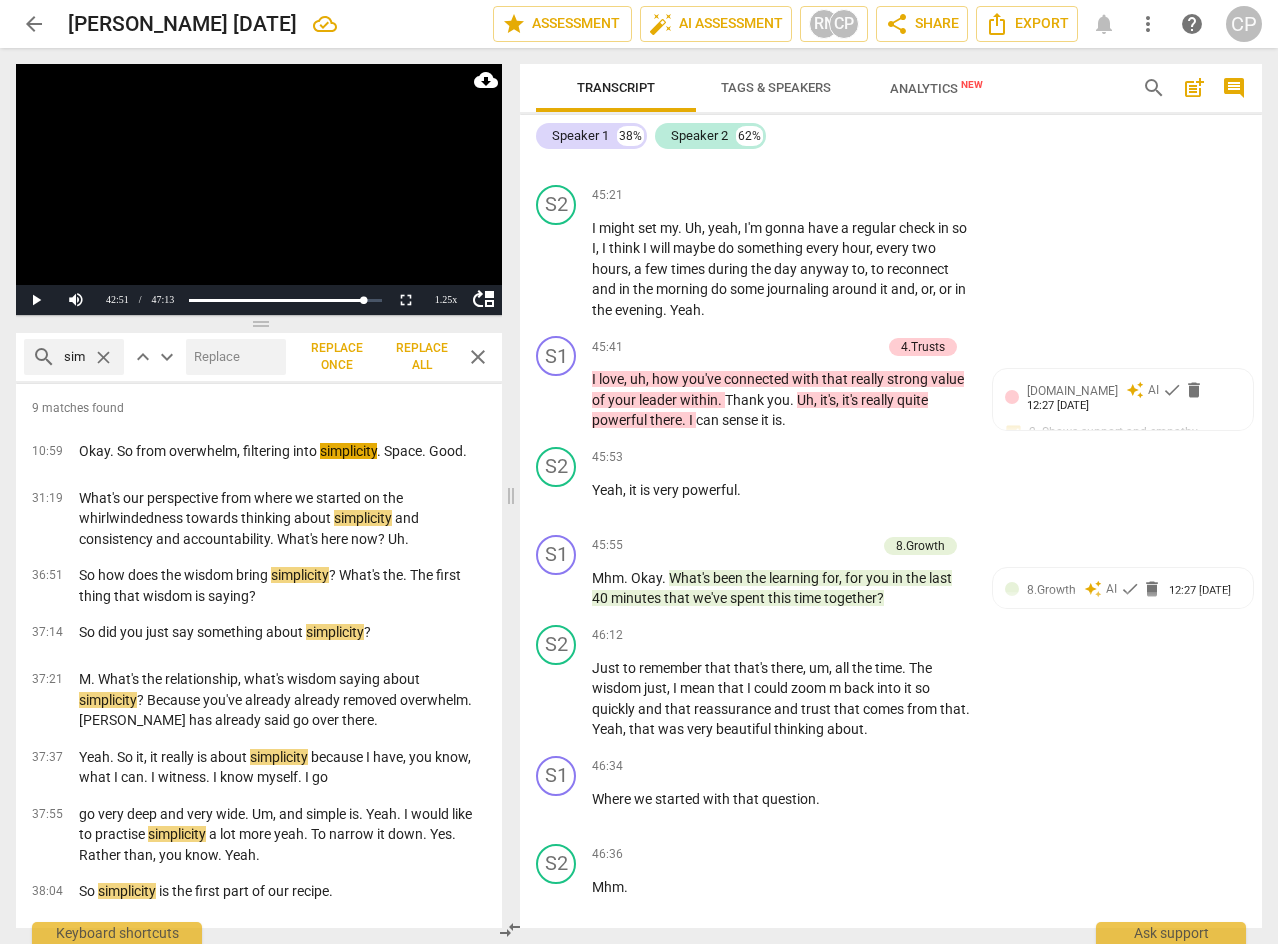 scroll, scrollTop: 23050, scrollLeft: 0, axis: vertical 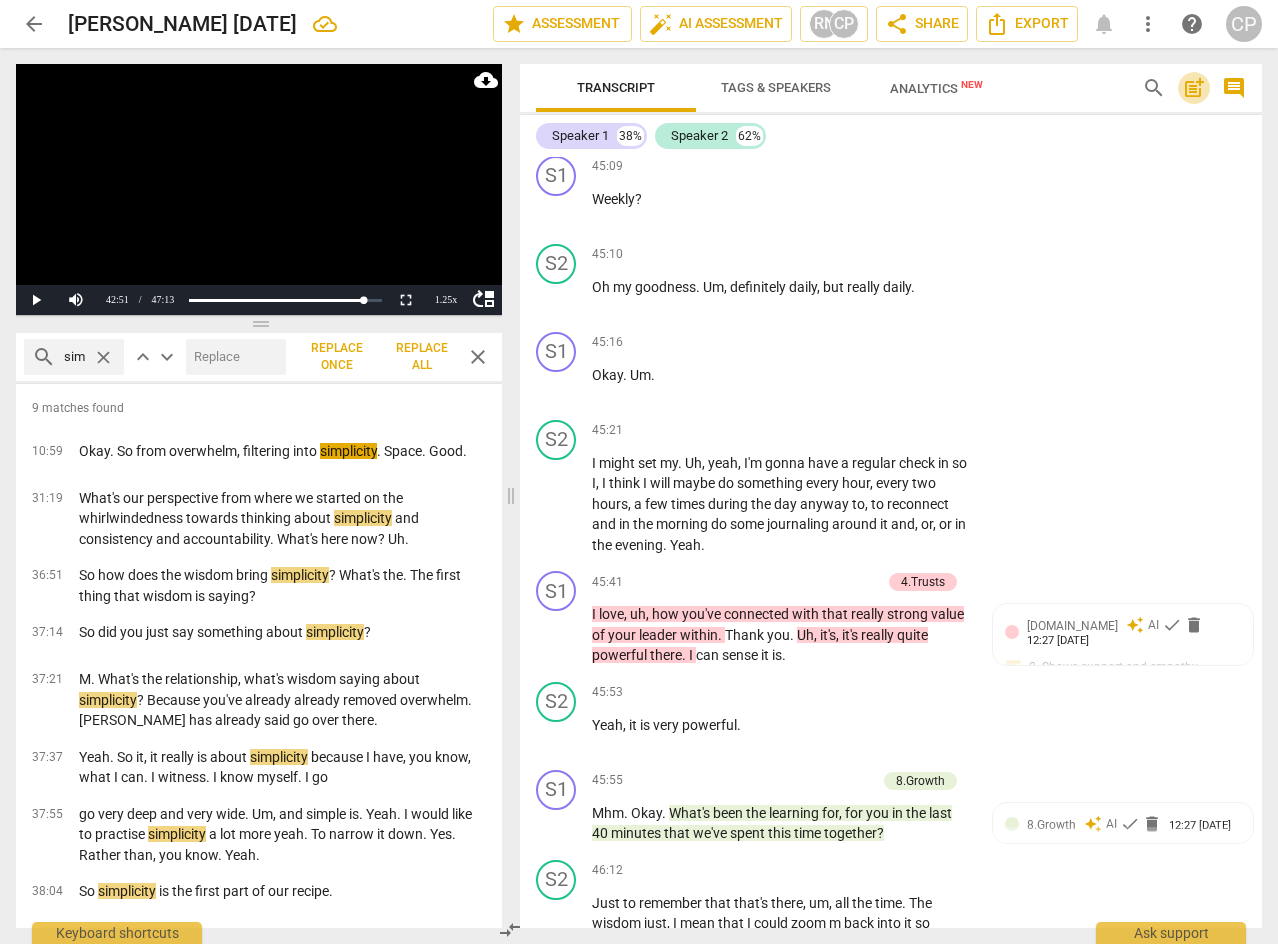 click on "post_add" at bounding box center [1194, 88] 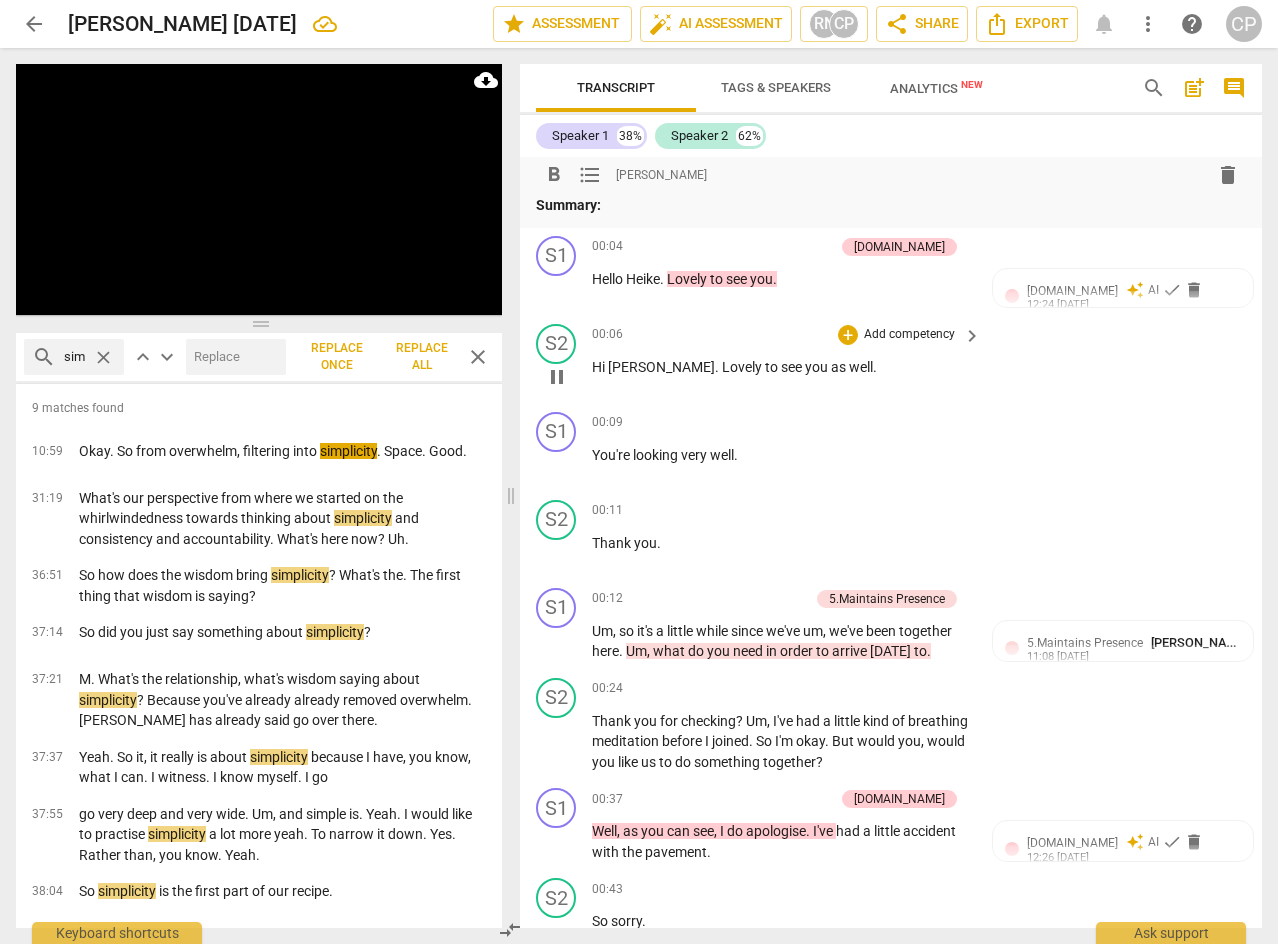 scroll, scrollTop: 0, scrollLeft: 0, axis: both 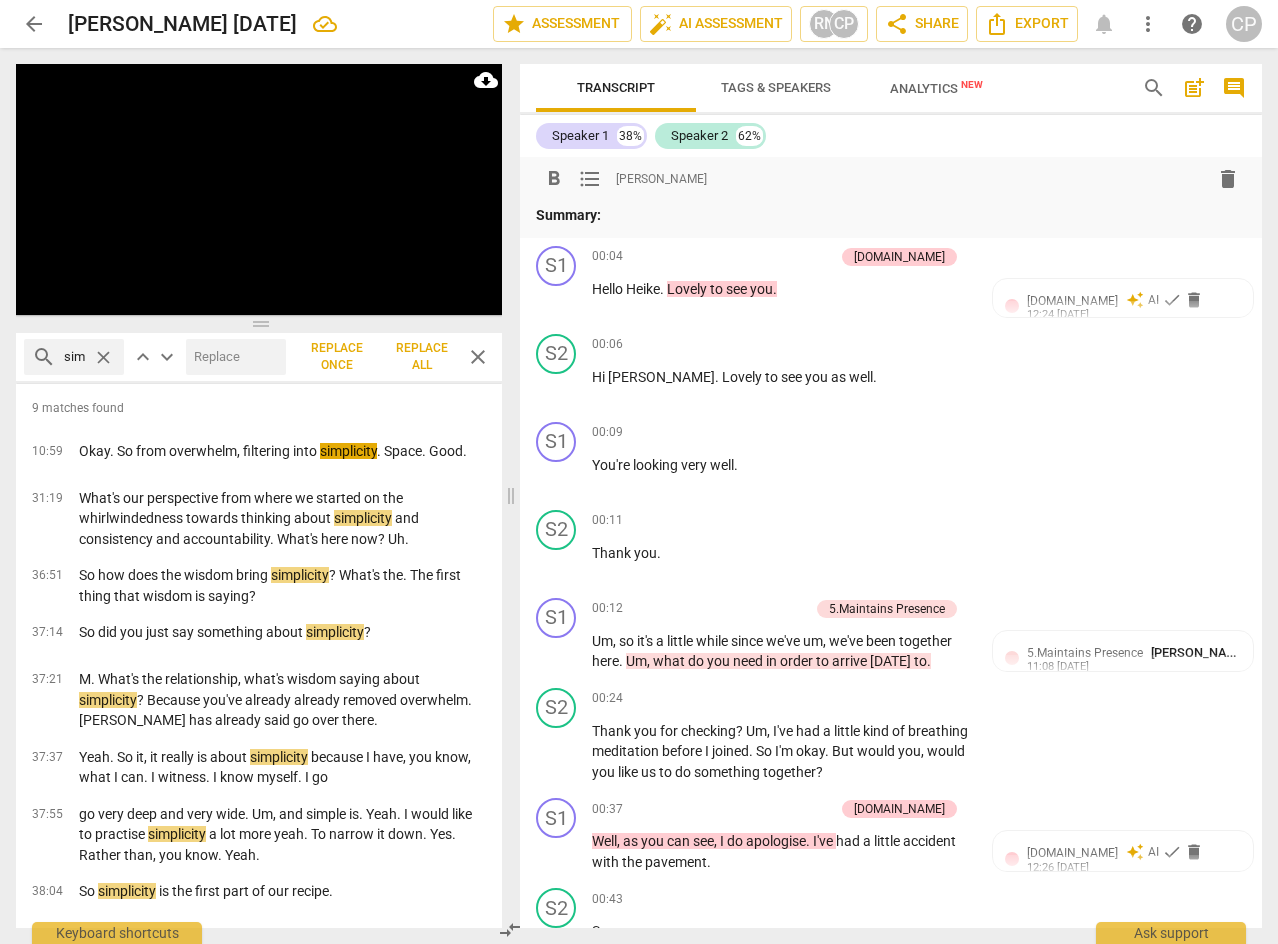 click on "Summary:" at bounding box center (891, 215) 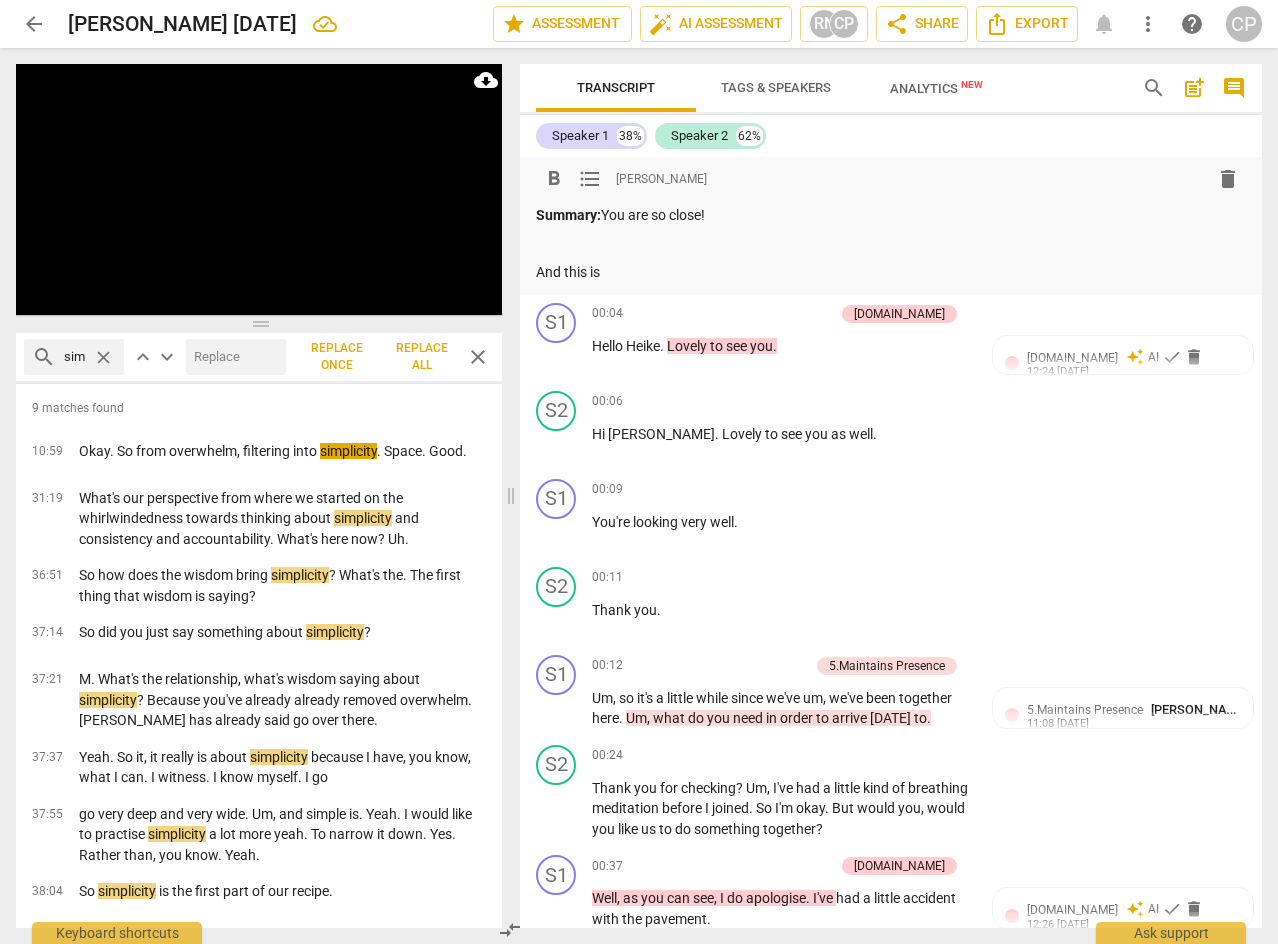 scroll, scrollTop: 101, scrollLeft: 0, axis: vertical 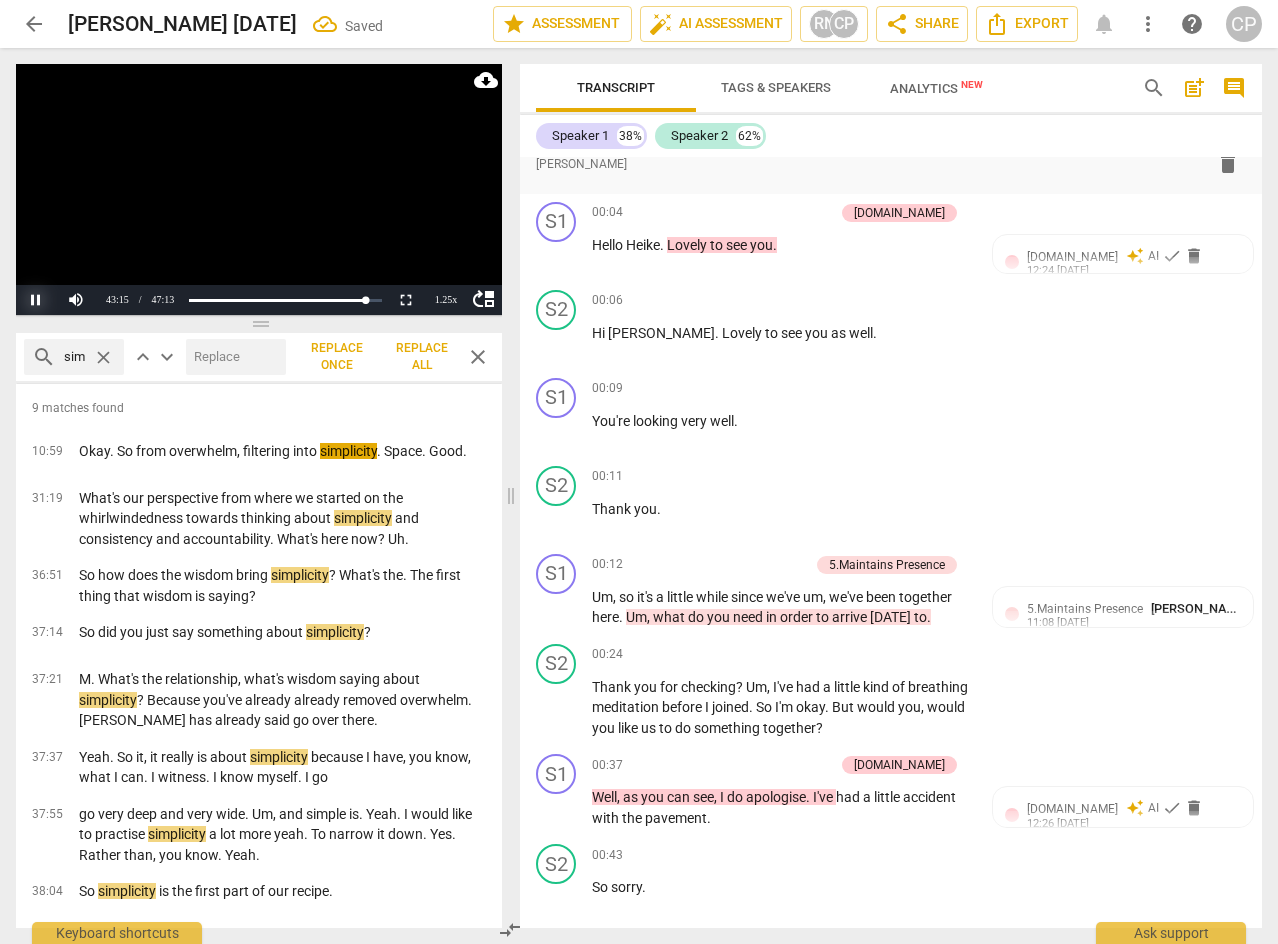 click on "Pause" at bounding box center [36, 300] 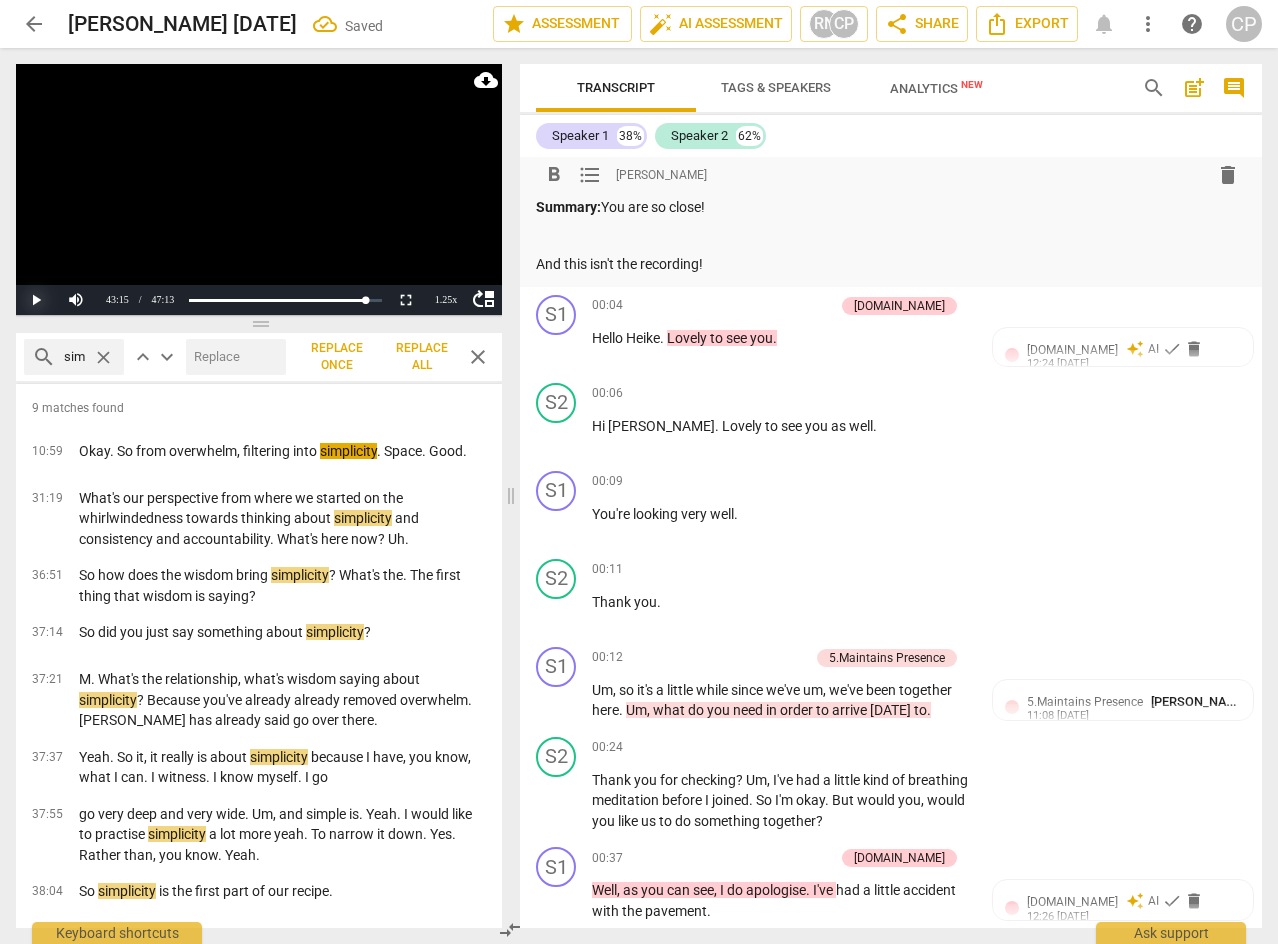 scroll, scrollTop: 0, scrollLeft: 0, axis: both 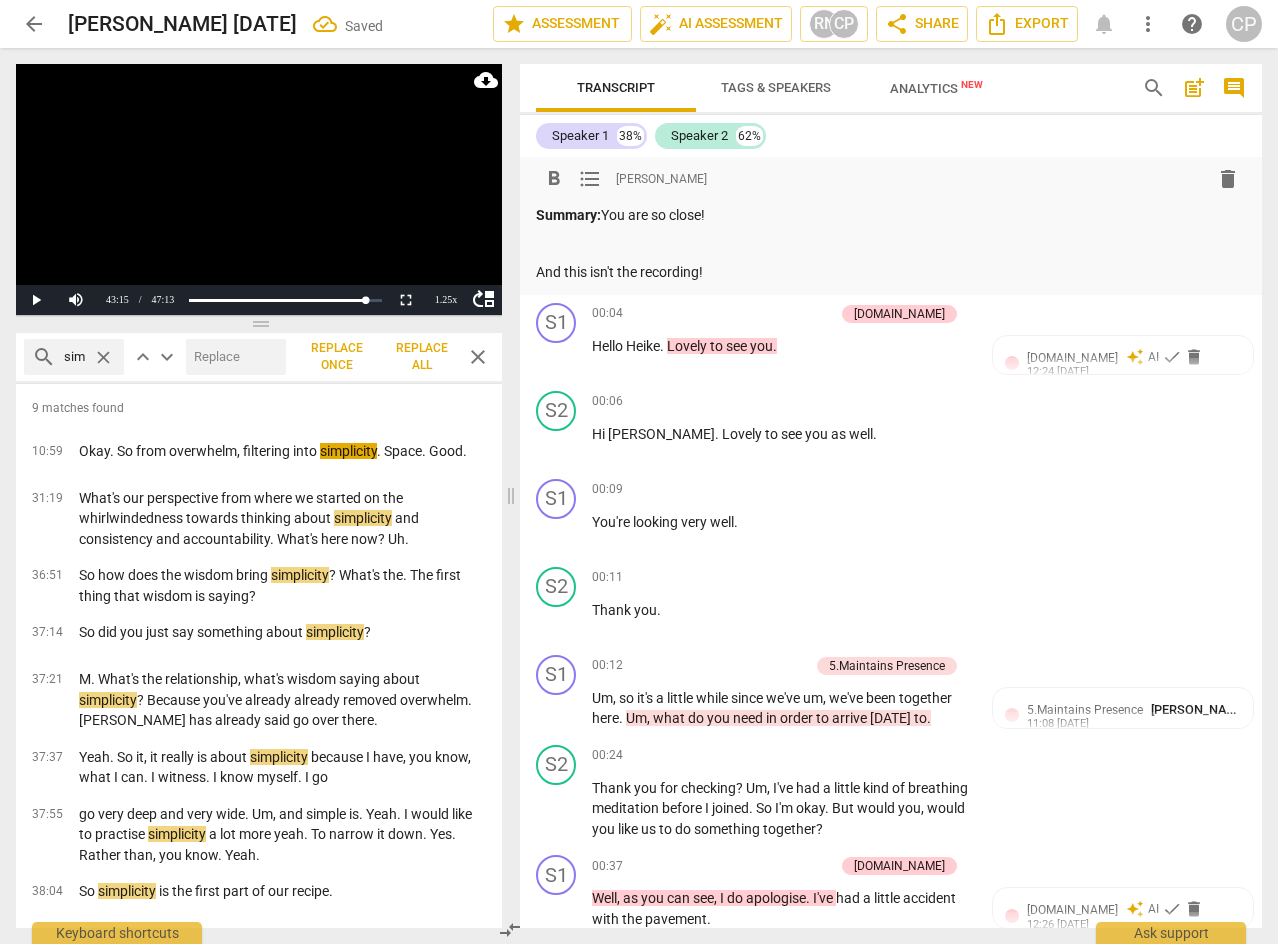 click on "And this isn't the recording!" at bounding box center (891, 272) 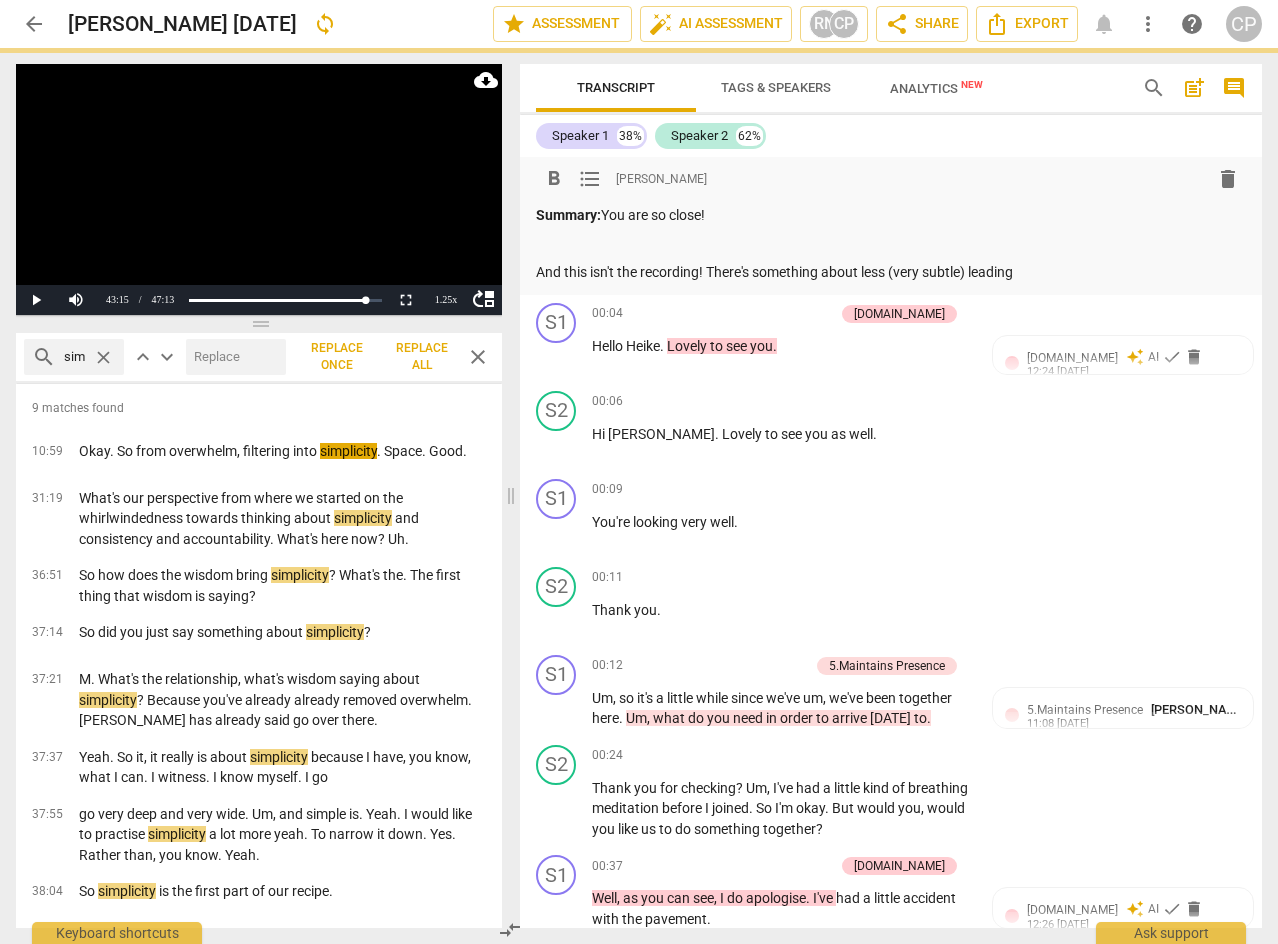 click on "And this isn't the recording! There's something about less (very subtle) leading" at bounding box center [891, 272] 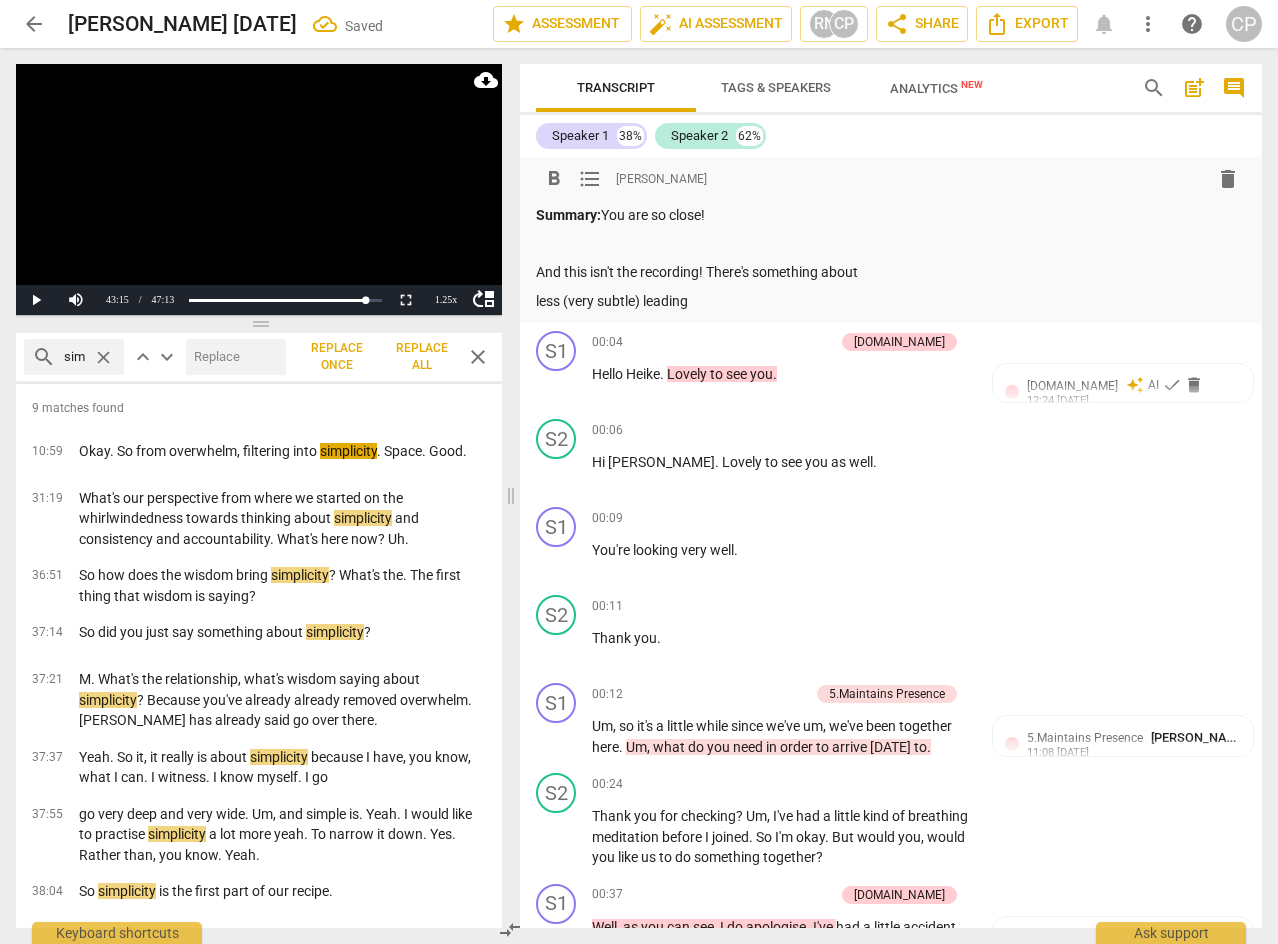 click on "format_list_bulleted" at bounding box center (590, 179) 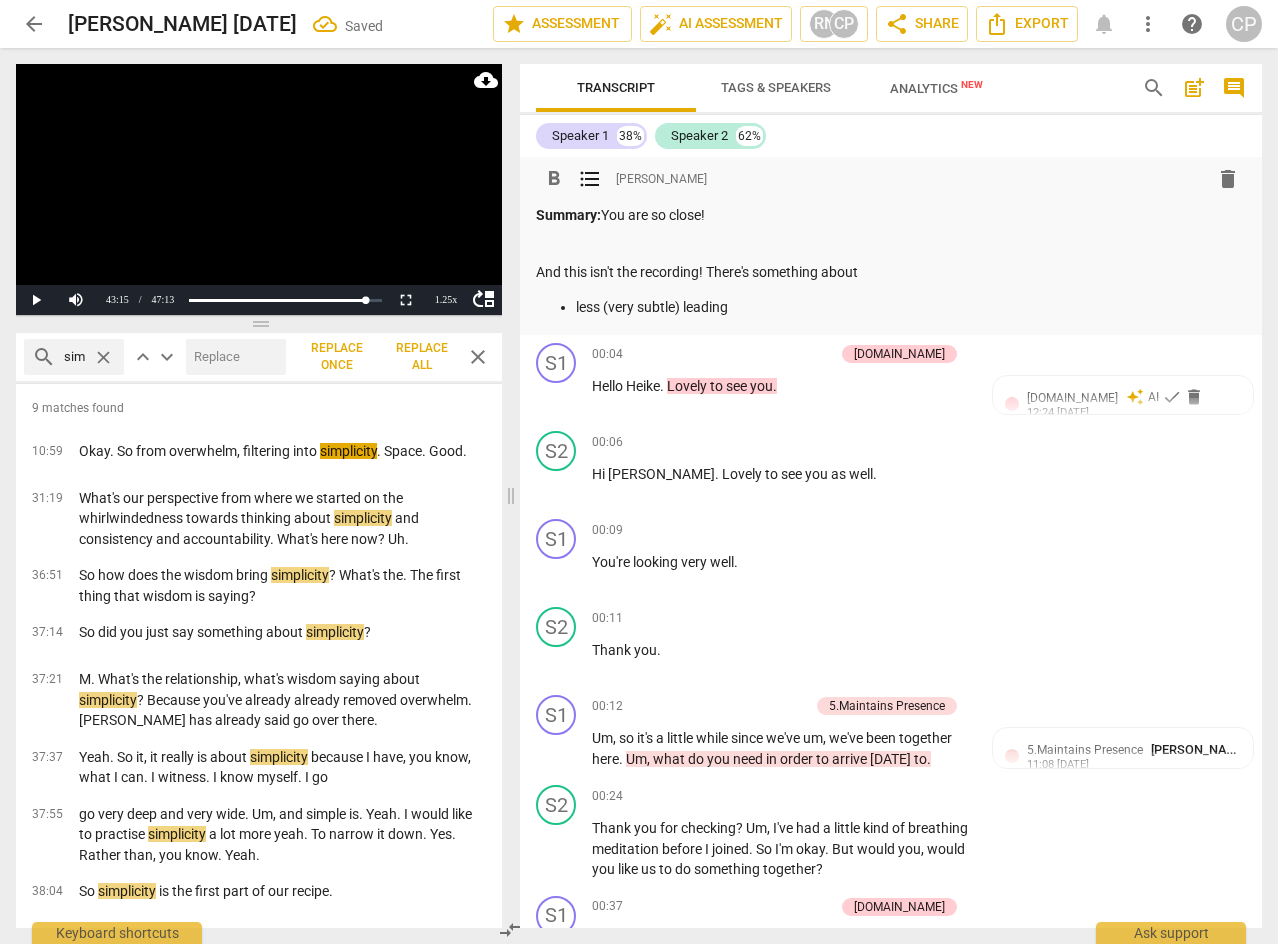 click on "less (very subtle) leading" at bounding box center [911, 307] 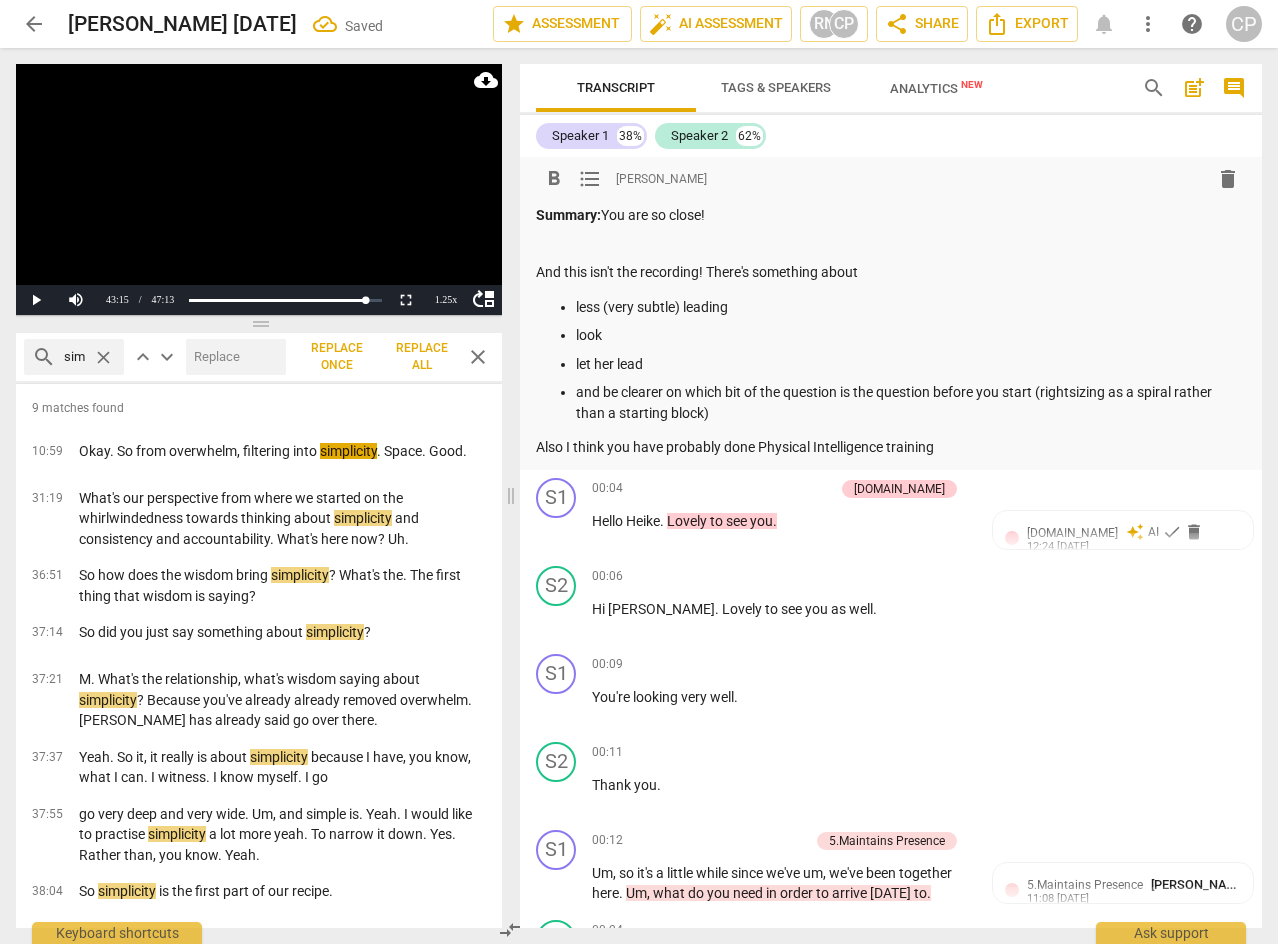 click on "Also I think you have probably done Physical Intelligence training" at bounding box center (891, 447) 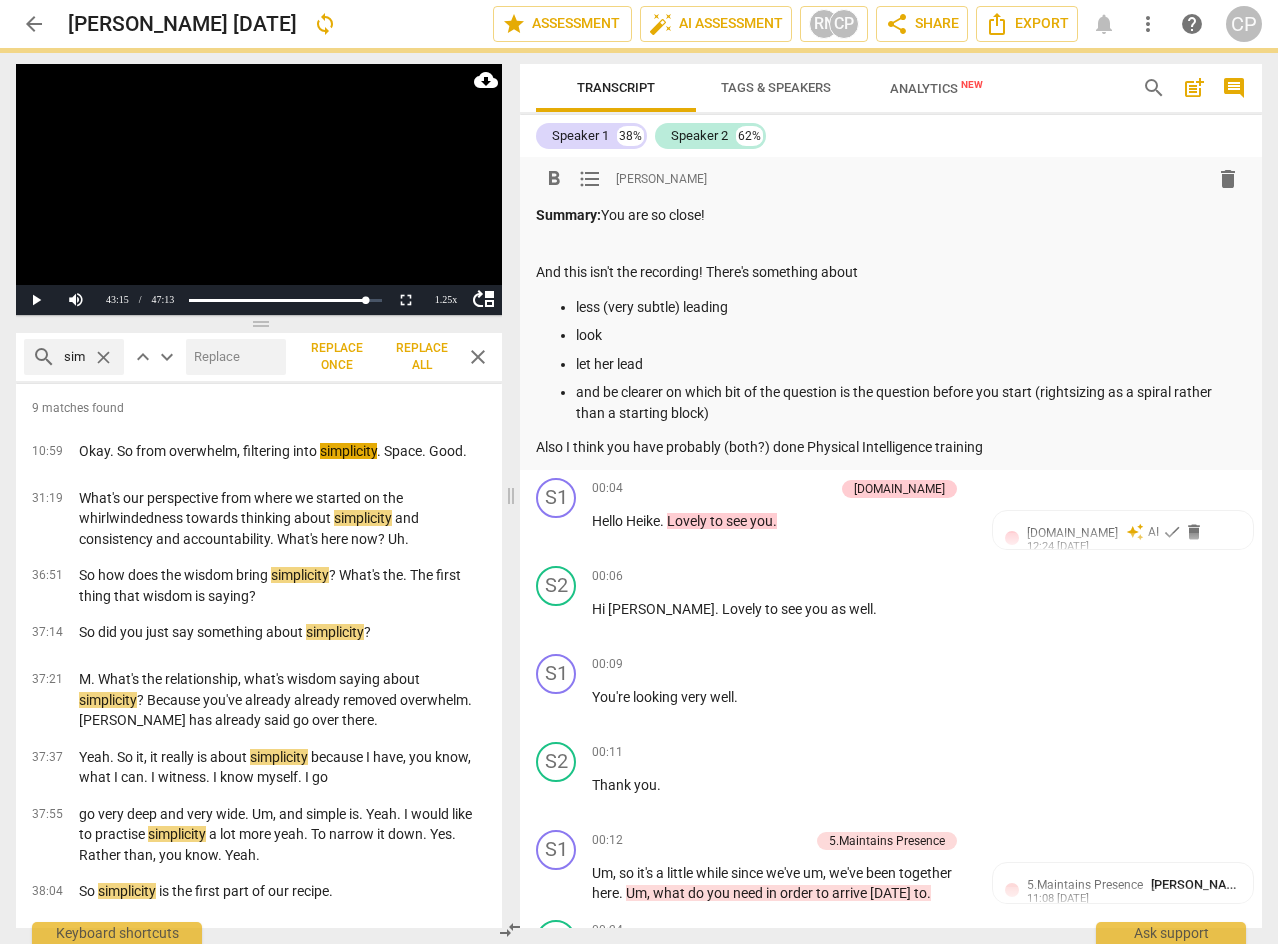 click on "Also I think you have probably (both?) done Physical Intelligence training" at bounding box center [891, 447] 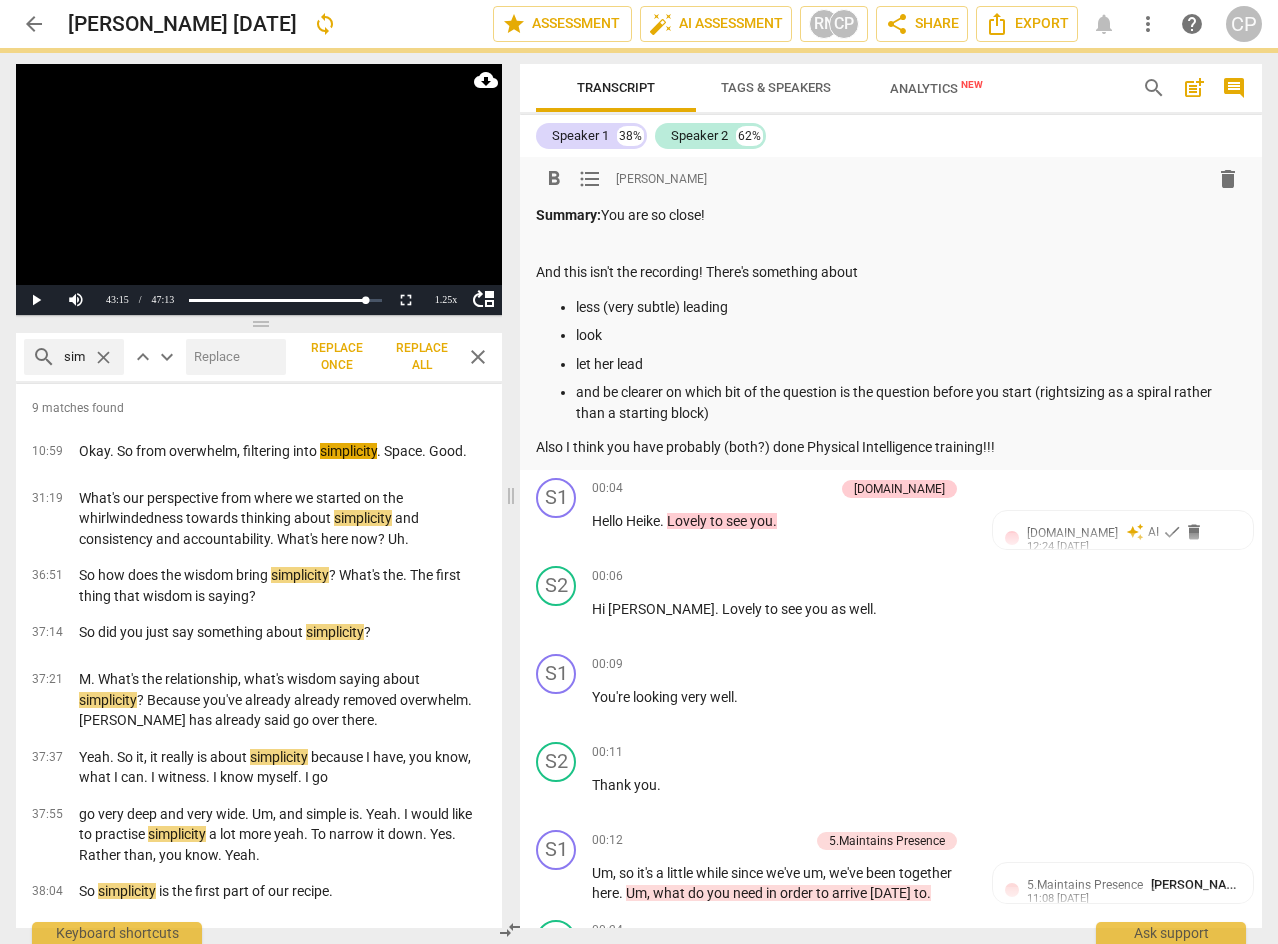 click on "Summary:   You are so close! And this isn't the recording! There's something about  less (very subtle) leading look let her lead and be clearer on which bit of the question is the question before you start (rightsizing as a spiral rather than a starting block) Also I think you have probably (both?) done Physical Intelligence training!!!" at bounding box center [891, 331] 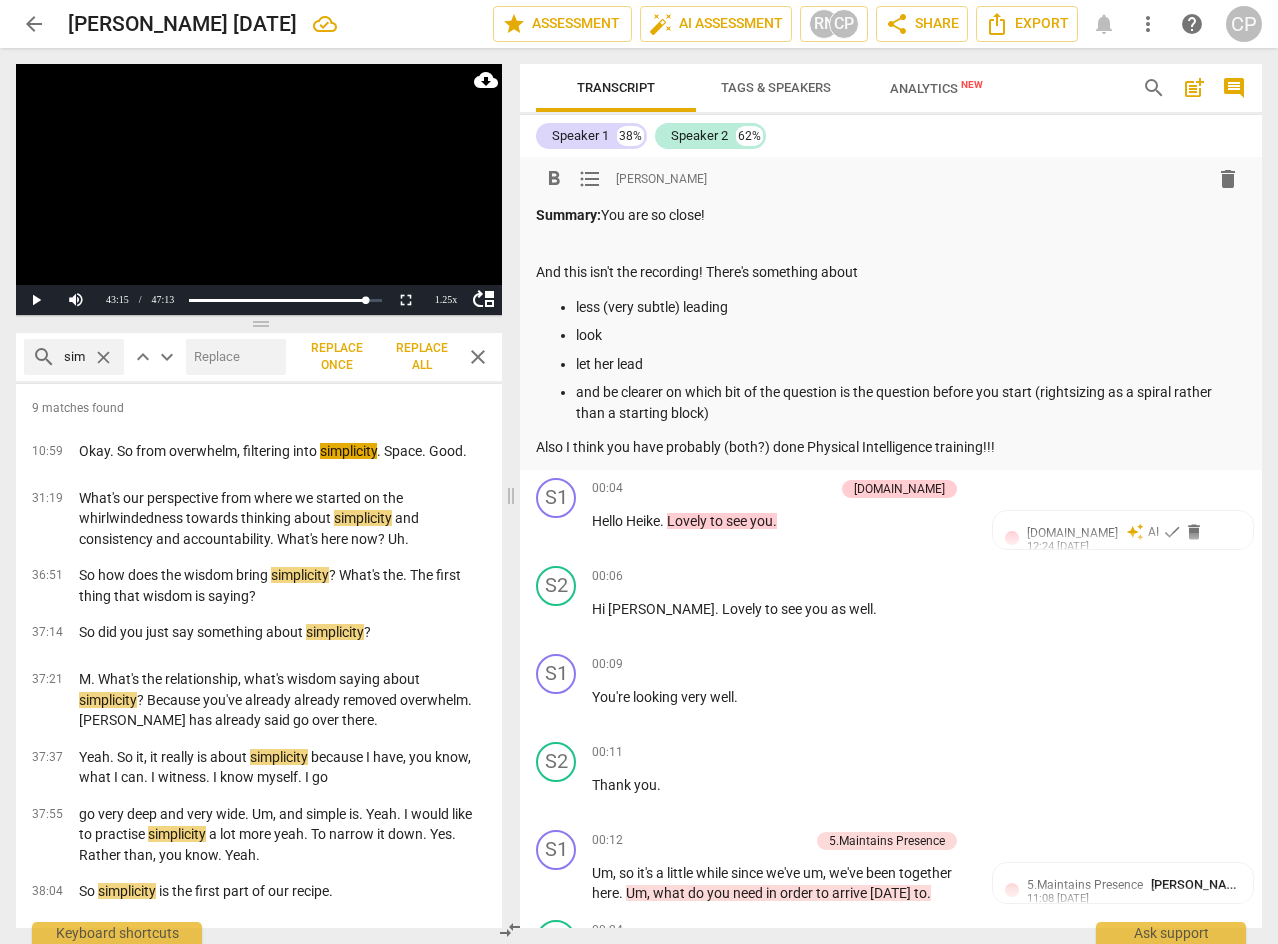 click on "arrow_back" at bounding box center [34, 24] 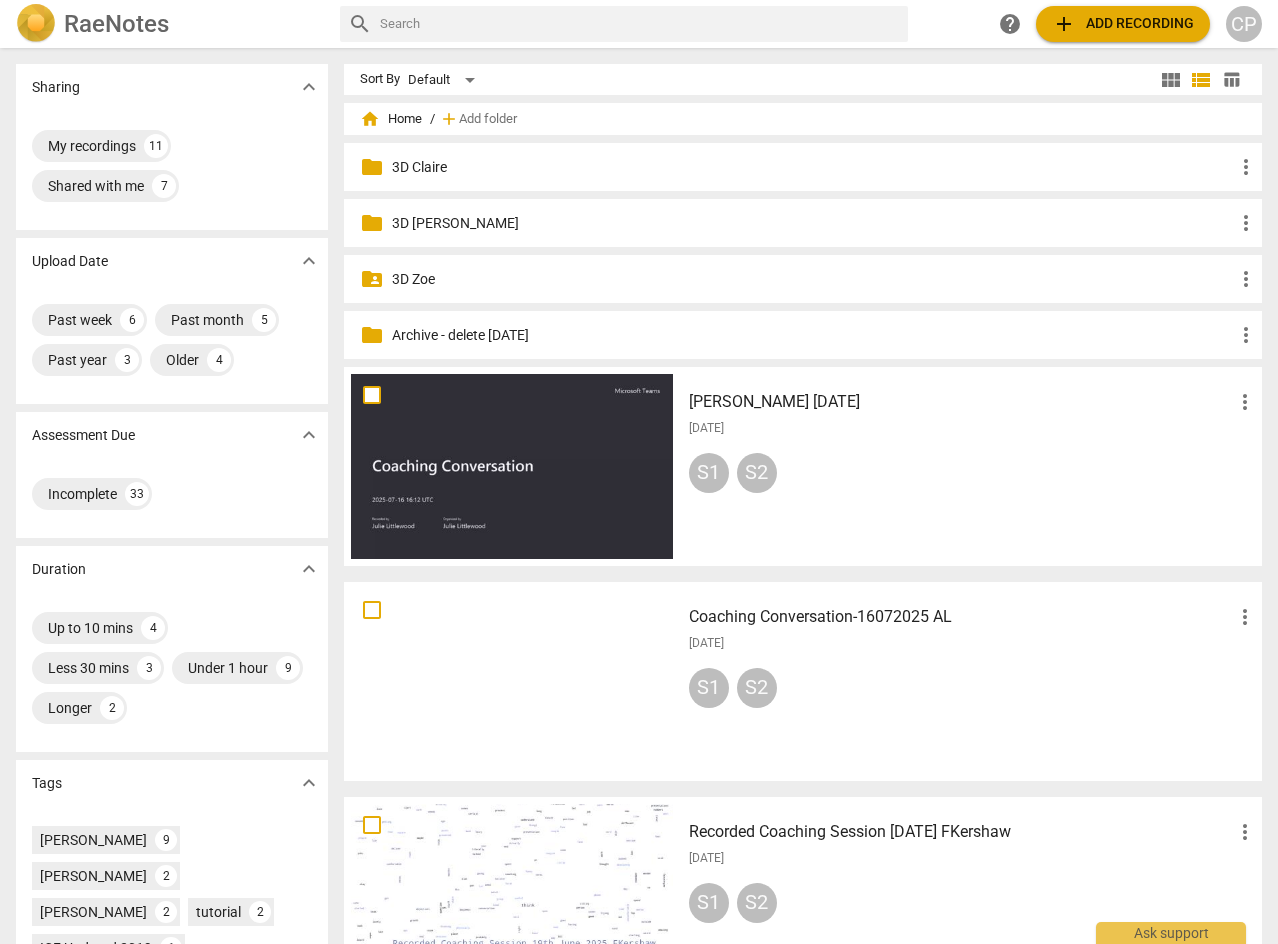 click on "[PERSON_NAME] [DATE]" at bounding box center [961, 402] 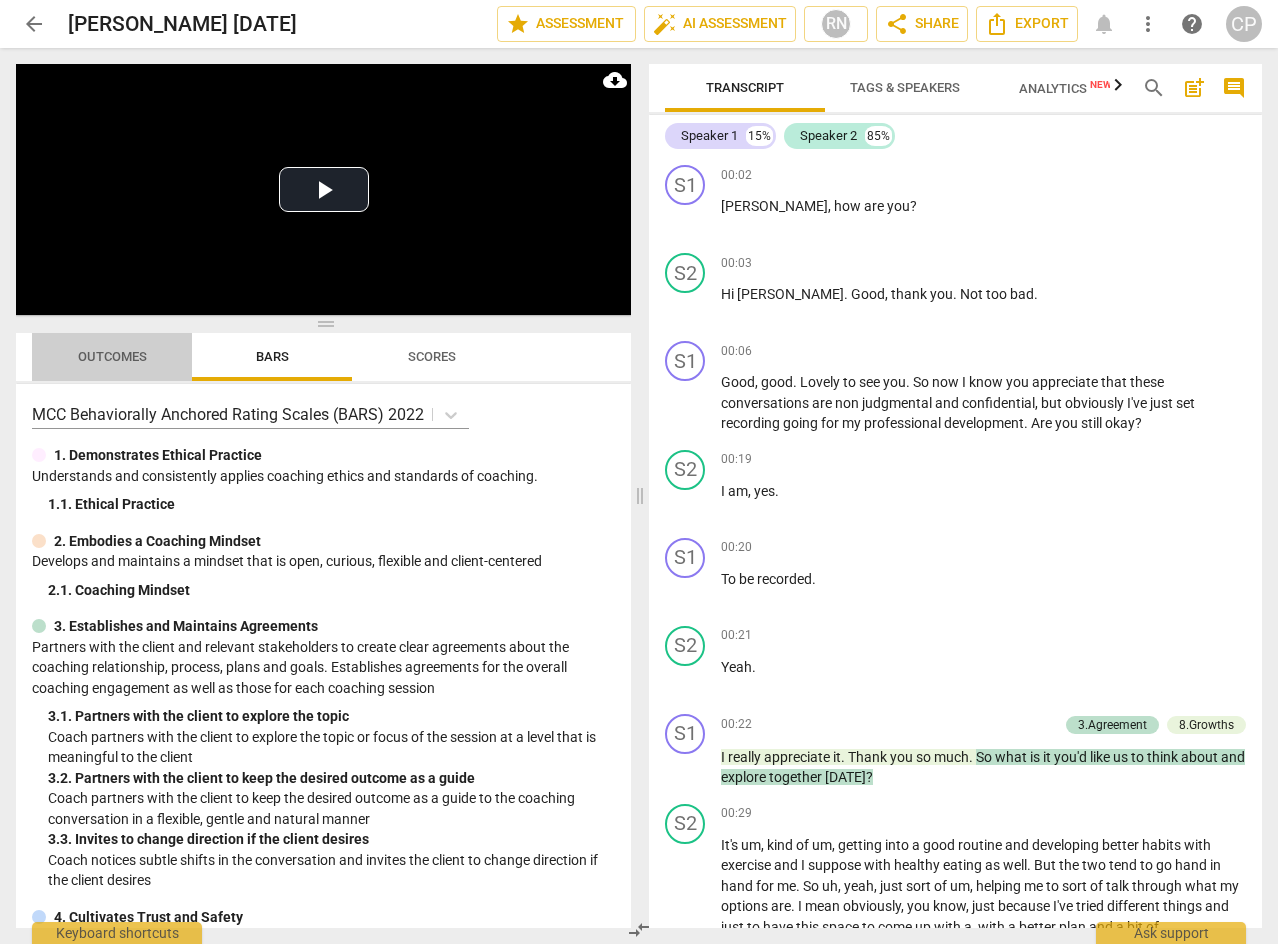 click on "Outcomes" at bounding box center (112, 356) 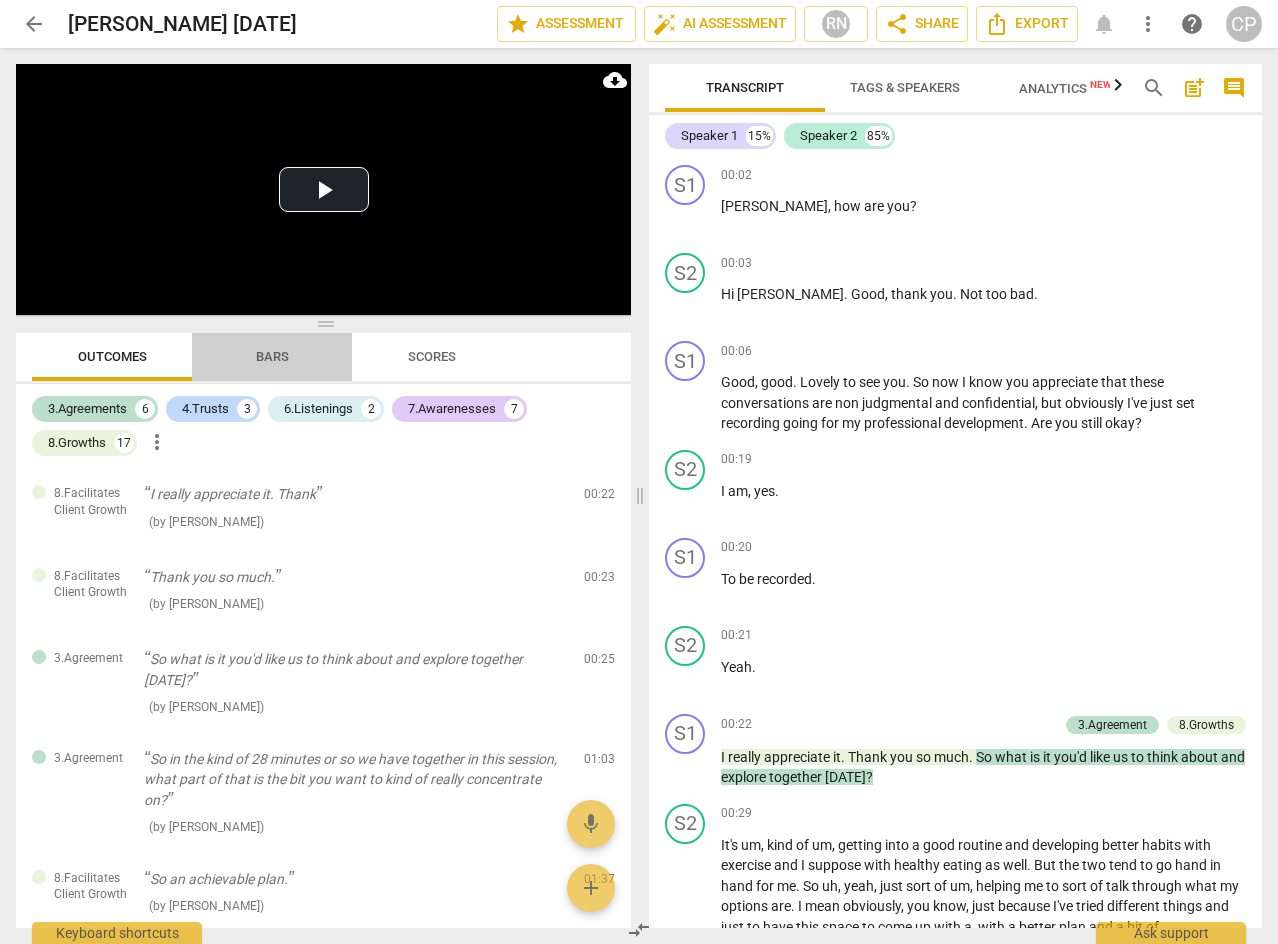 click on "Bars" at bounding box center [272, 356] 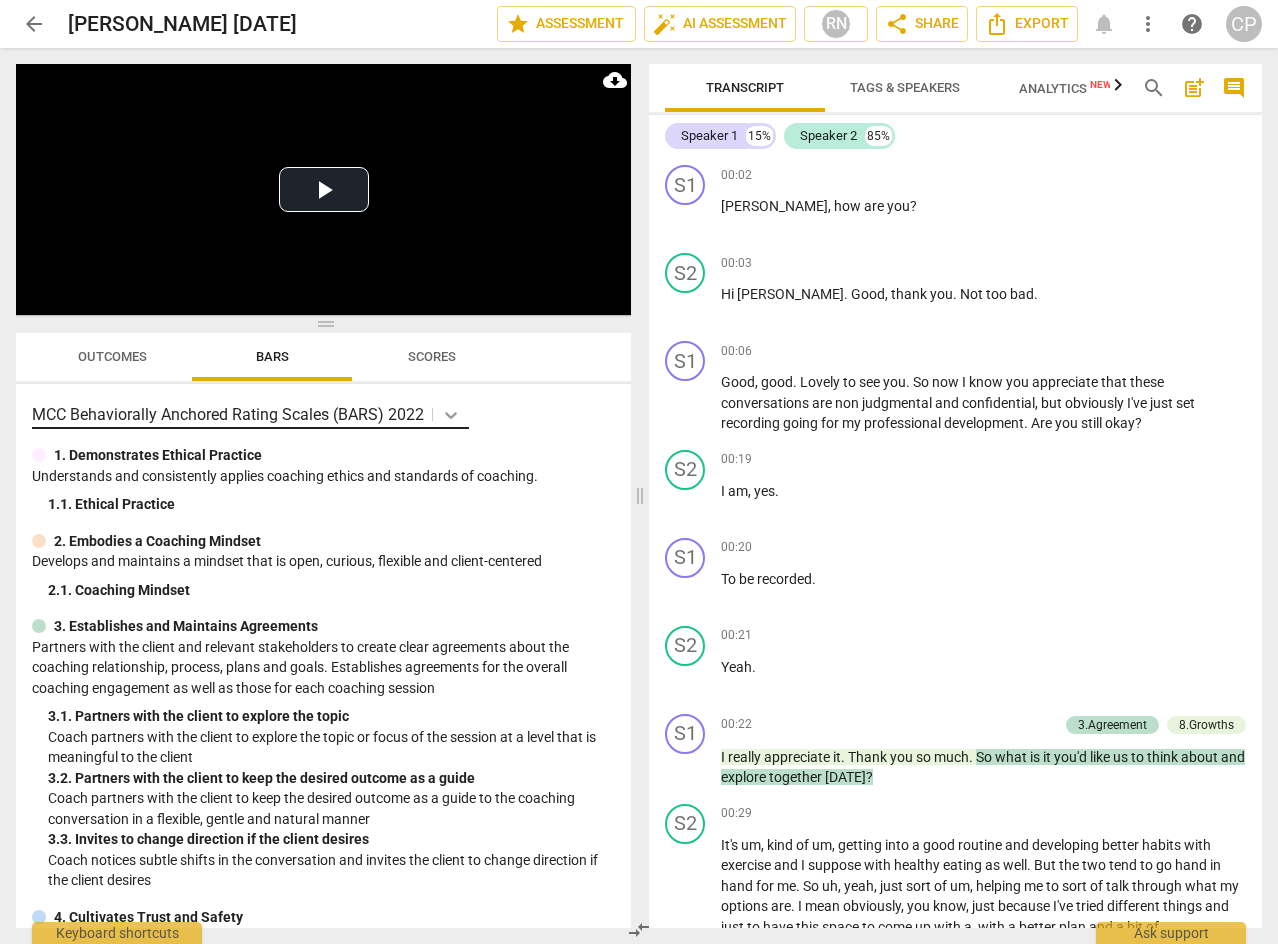click 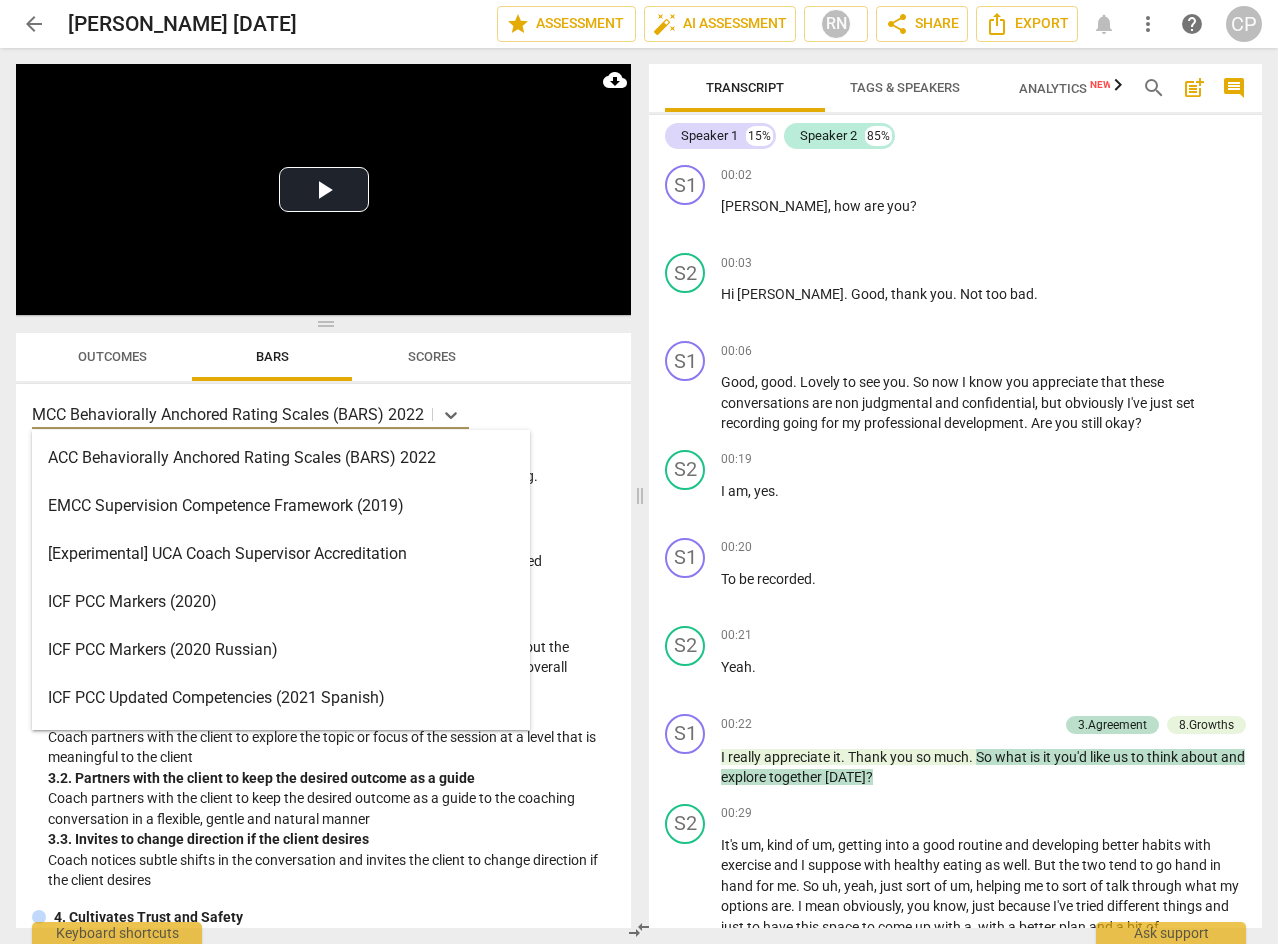 click on "ACC Behaviorally Anchored Rating Scales (BARS) 2022" at bounding box center [281, 458] 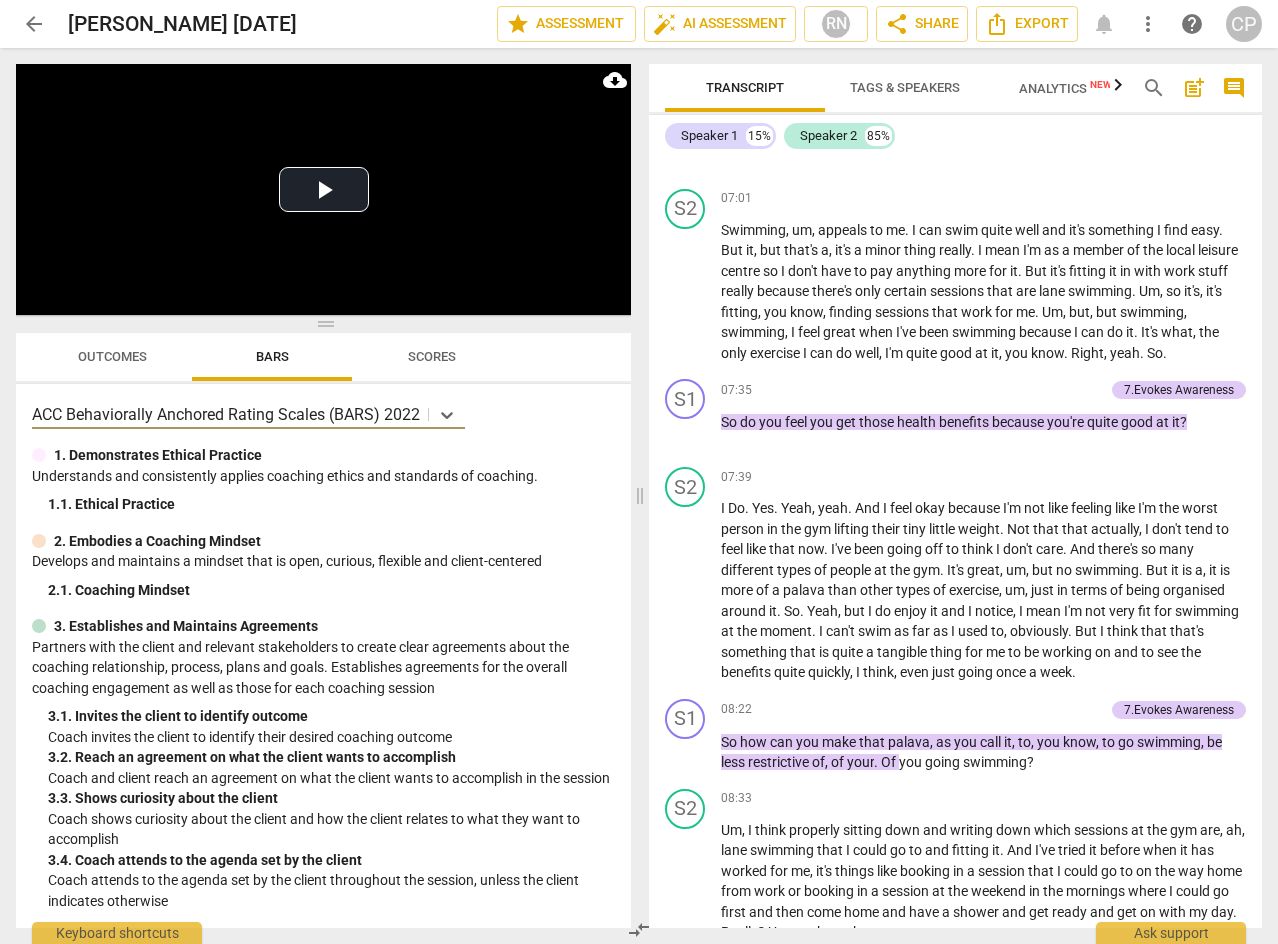 scroll, scrollTop: 3600, scrollLeft: 0, axis: vertical 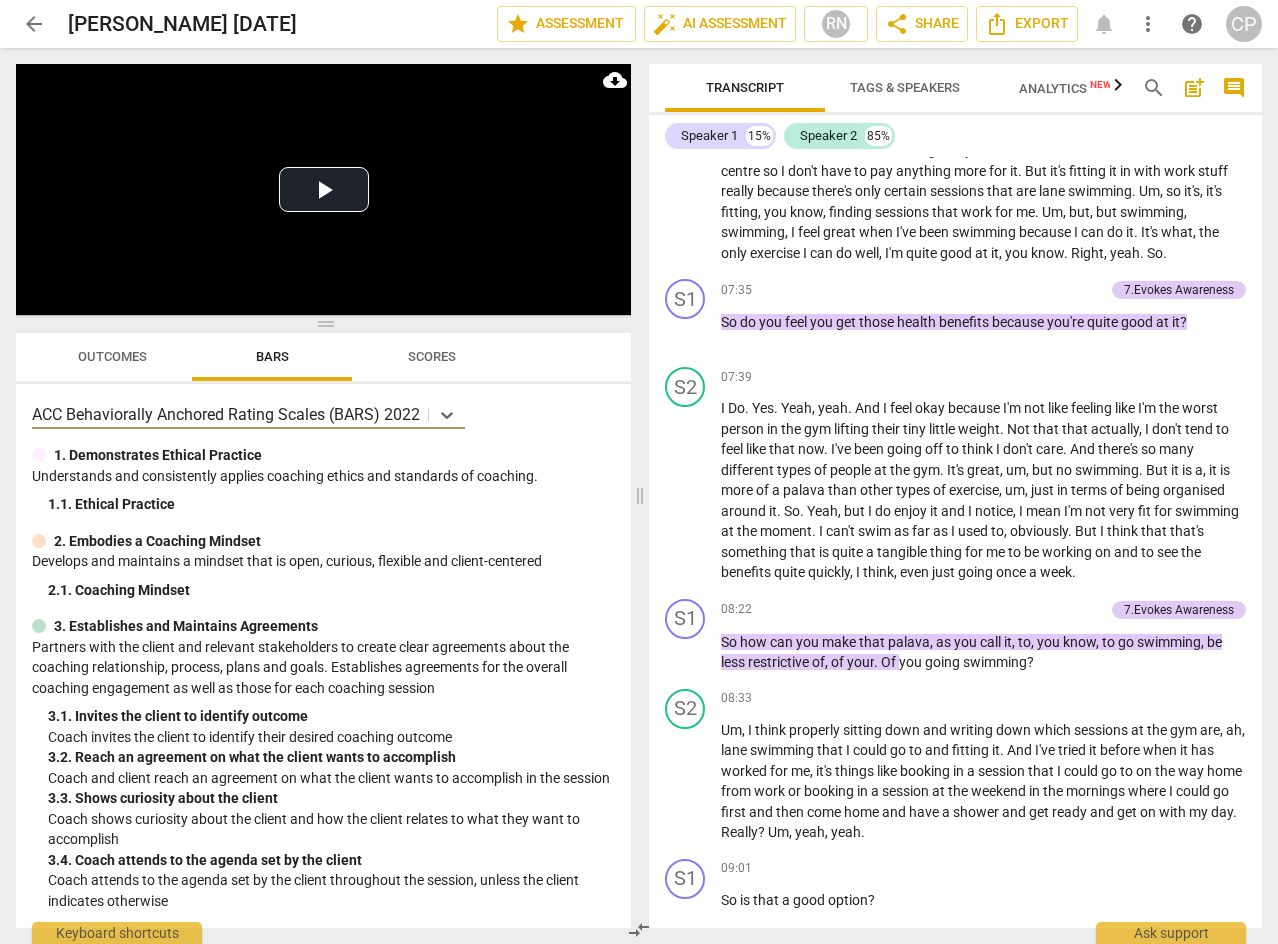 click on "Outcomes" at bounding box center [112, 356] 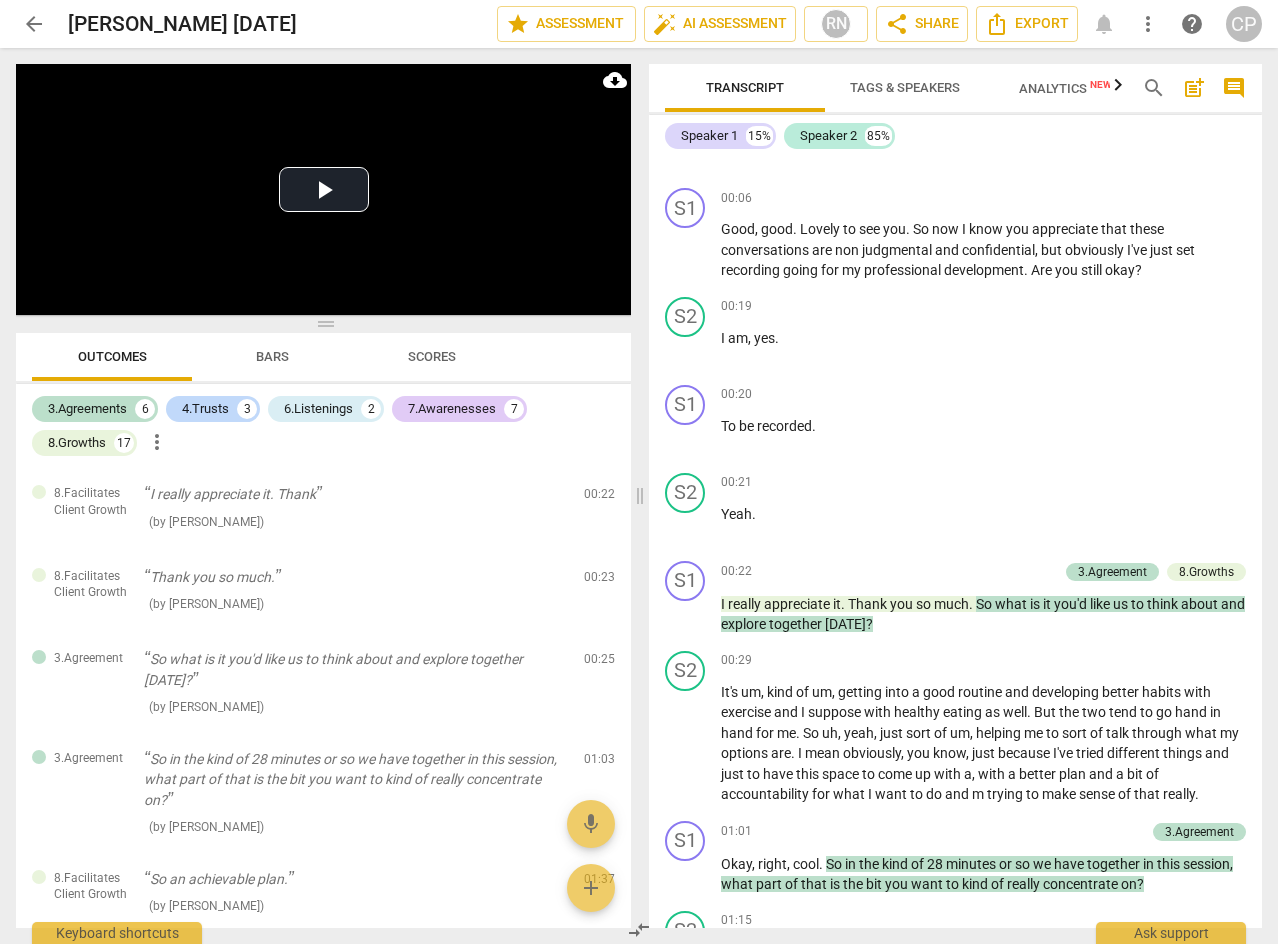 scroll, scrollTop: 0, scrollLeft: 0, axis: both 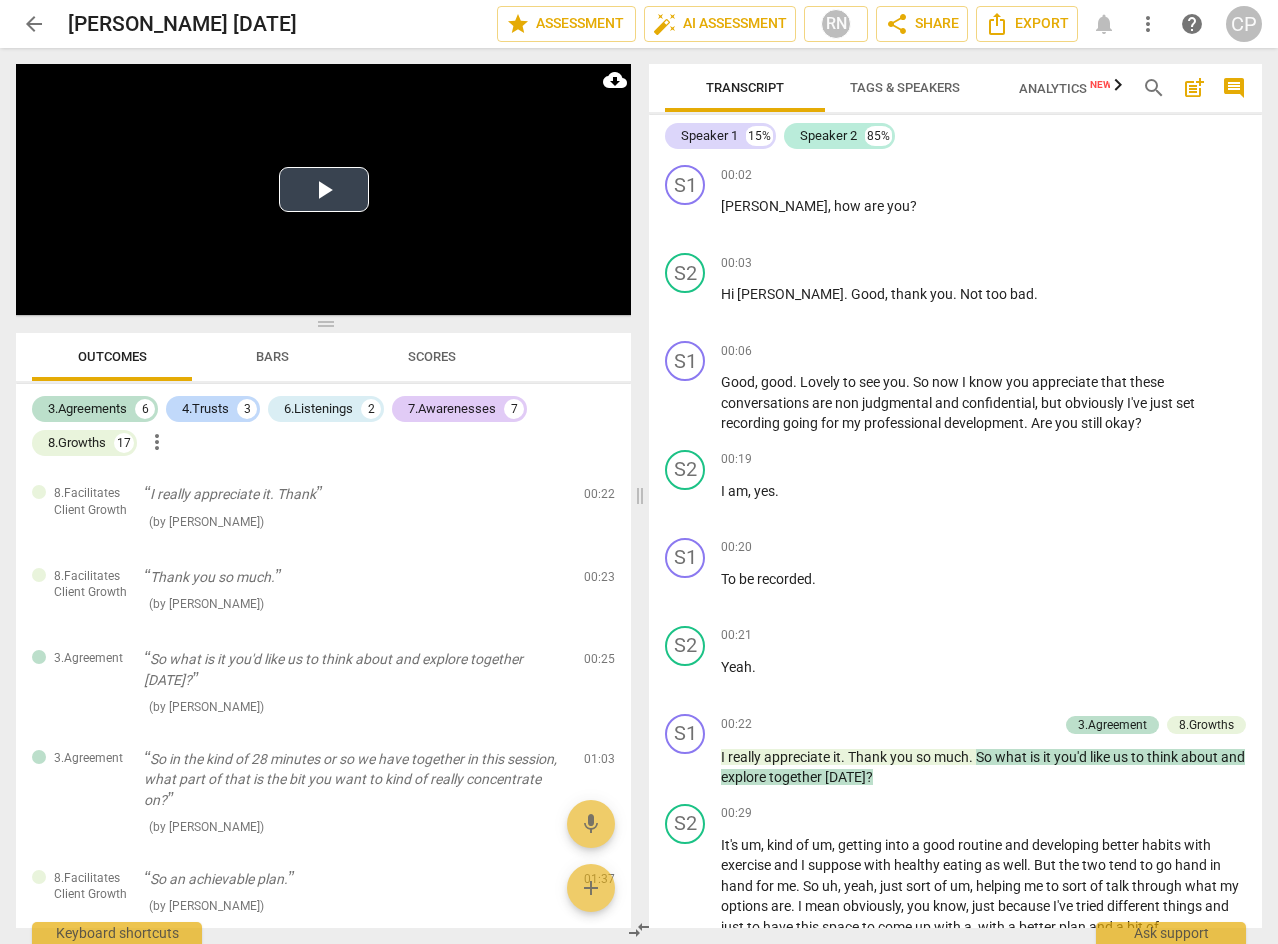 click at bounding box center [323, 189] 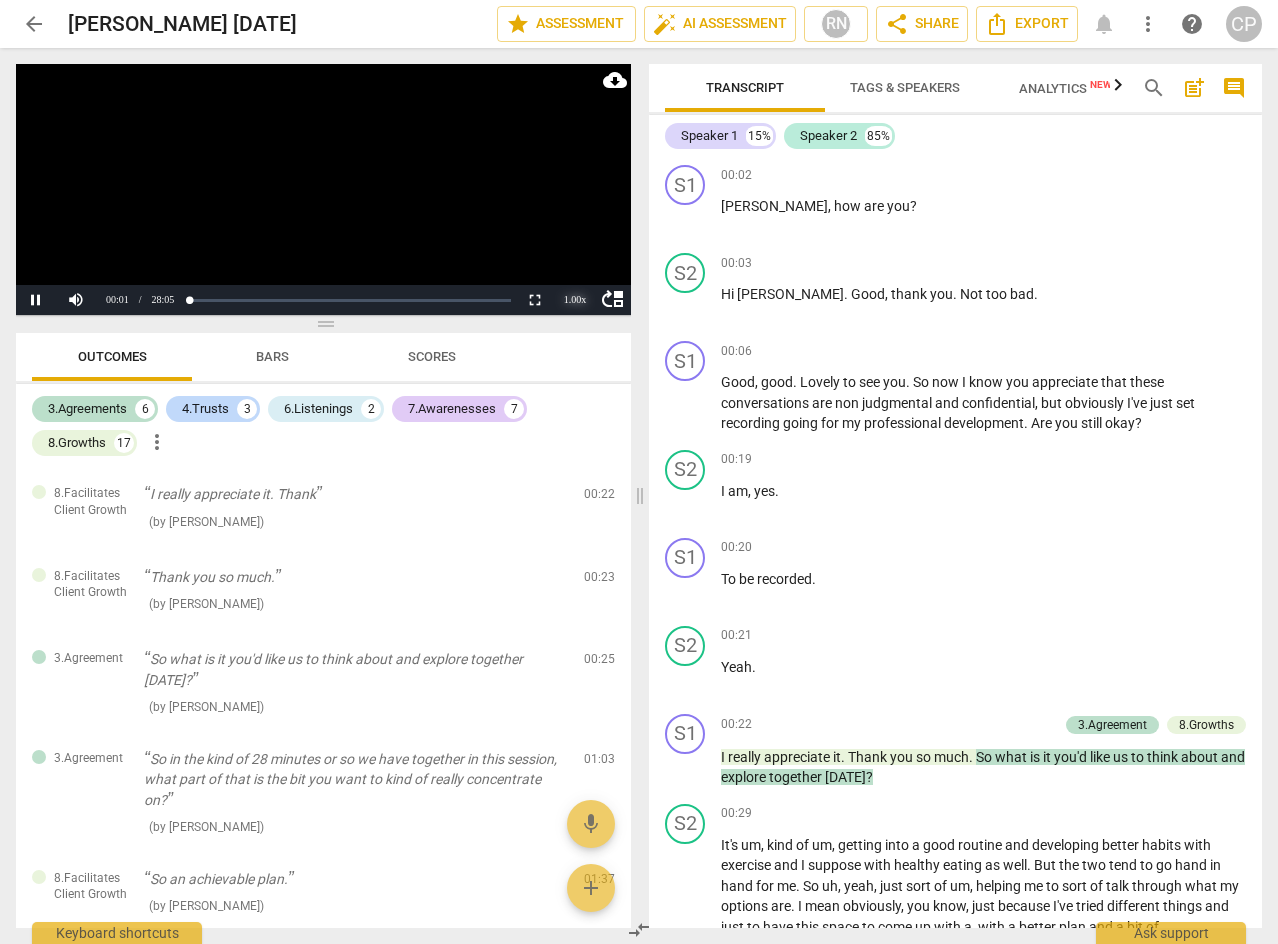 click on "1.00 x" at bounding box center [575, 300] 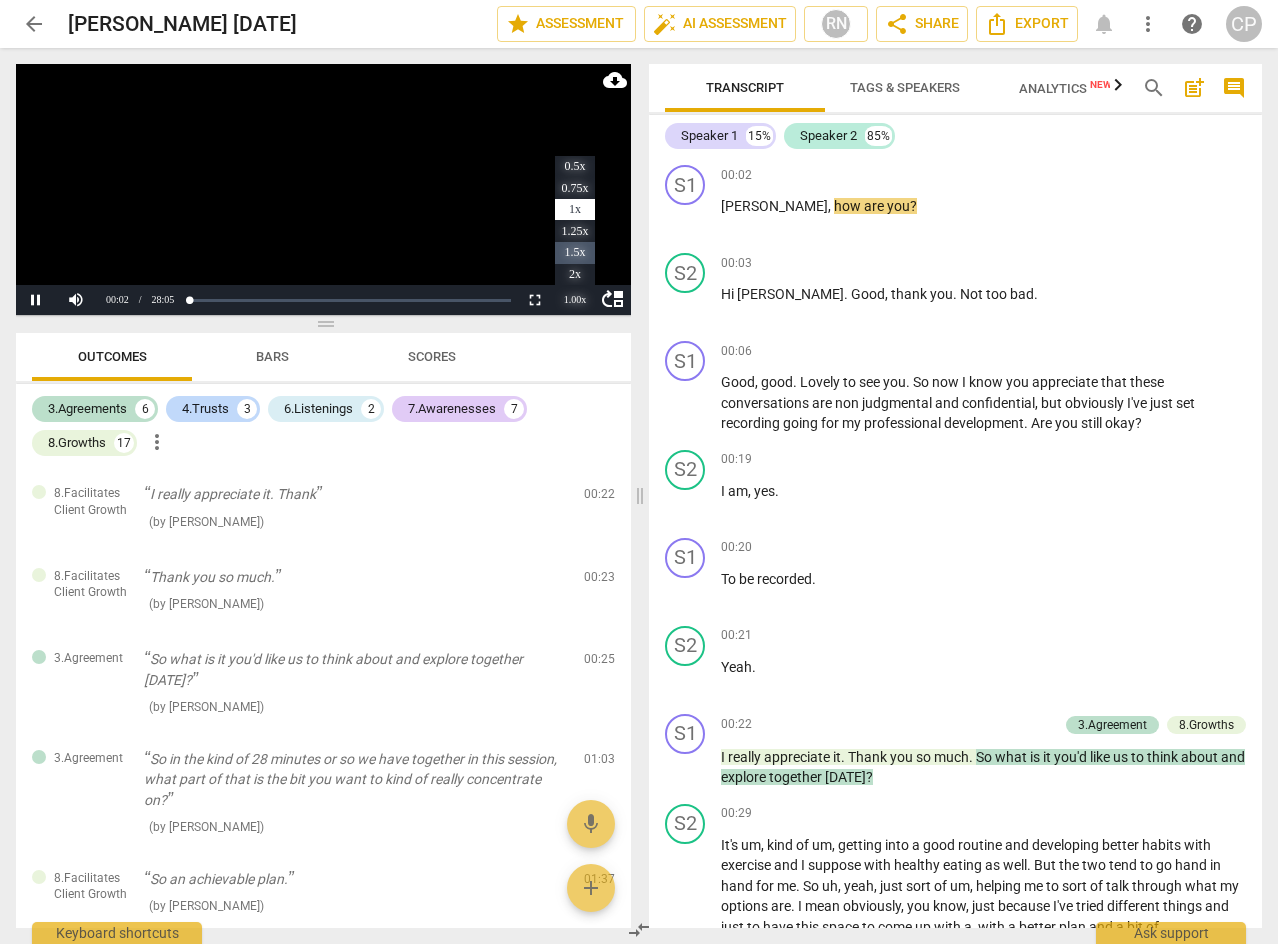 click on "1.5x" at bounding box center [575, 253] 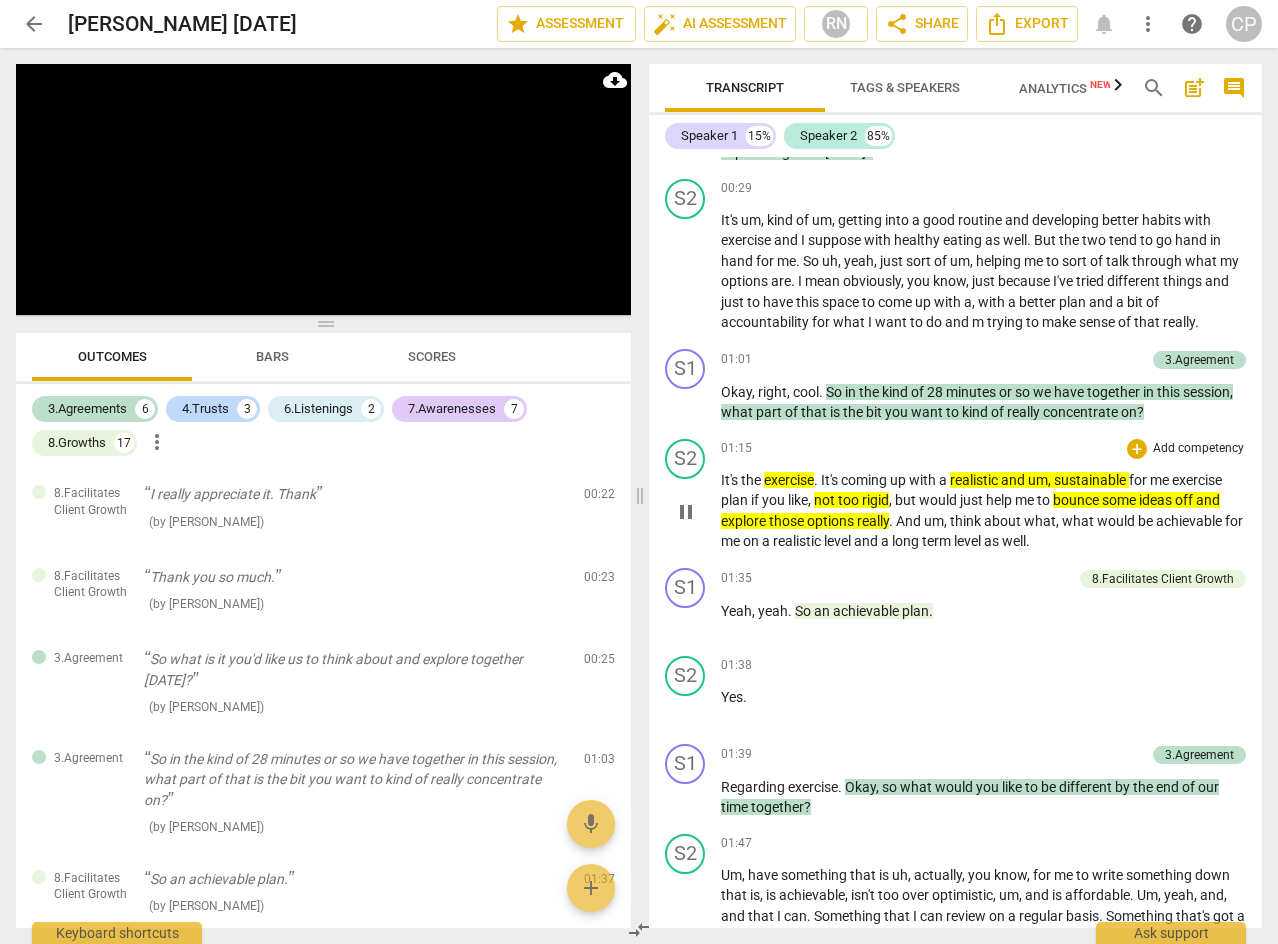 scroll, scrollTop: 800, scrollLeft: 0, axis: vertical 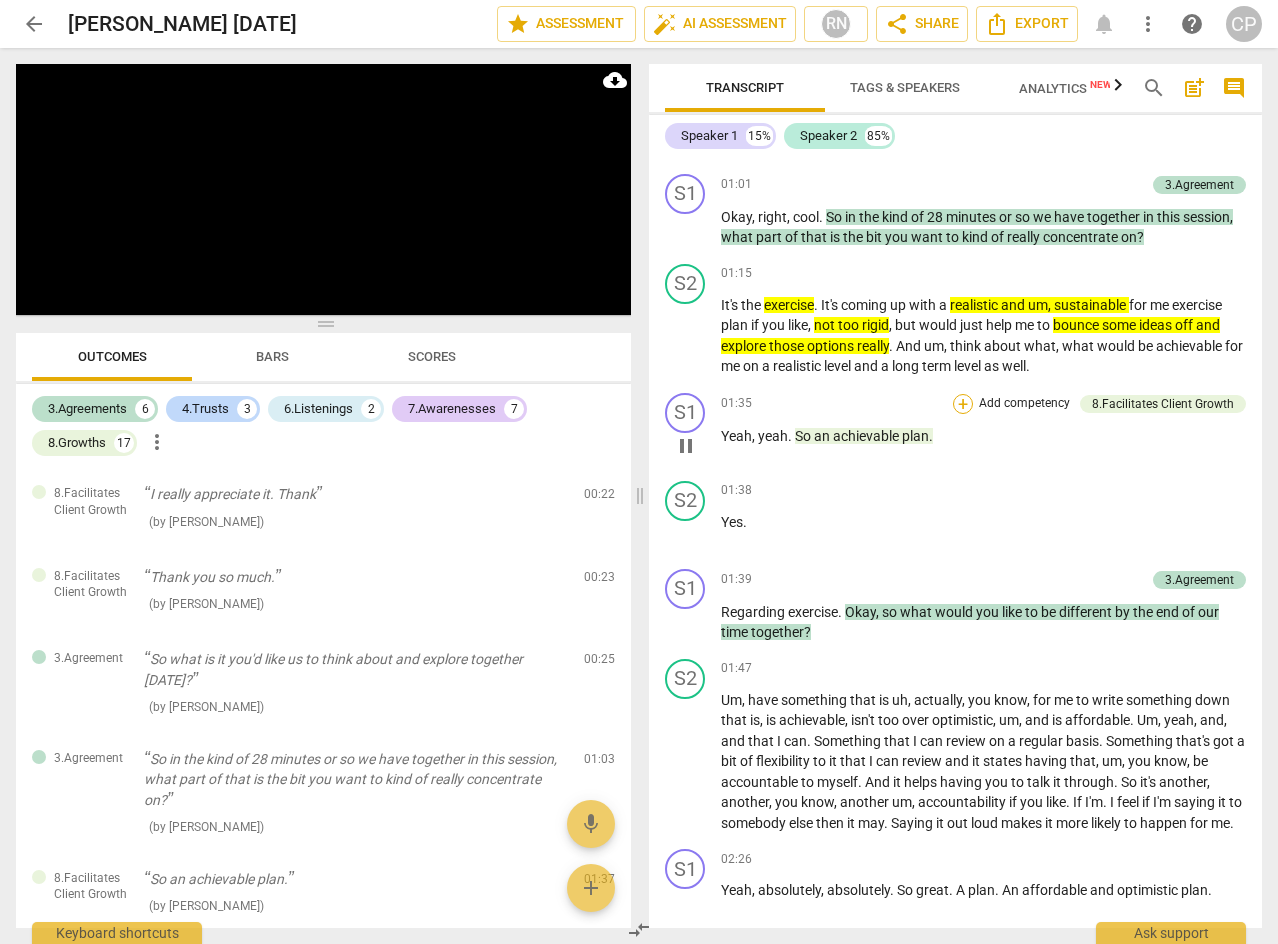 click on "+" at bounding box center [963, 404] 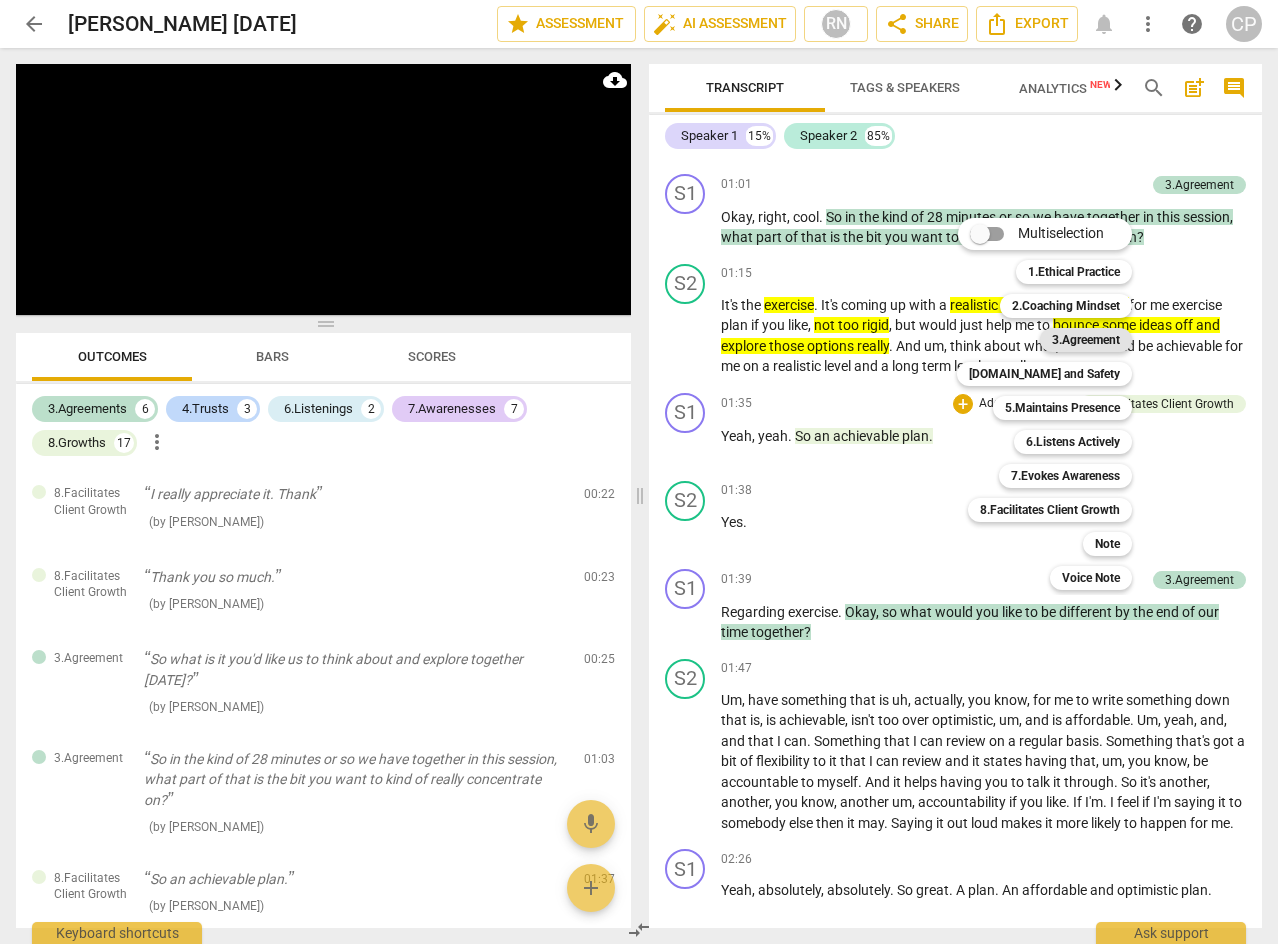click on "3.Agreement" at bounding box center [1086, 340] 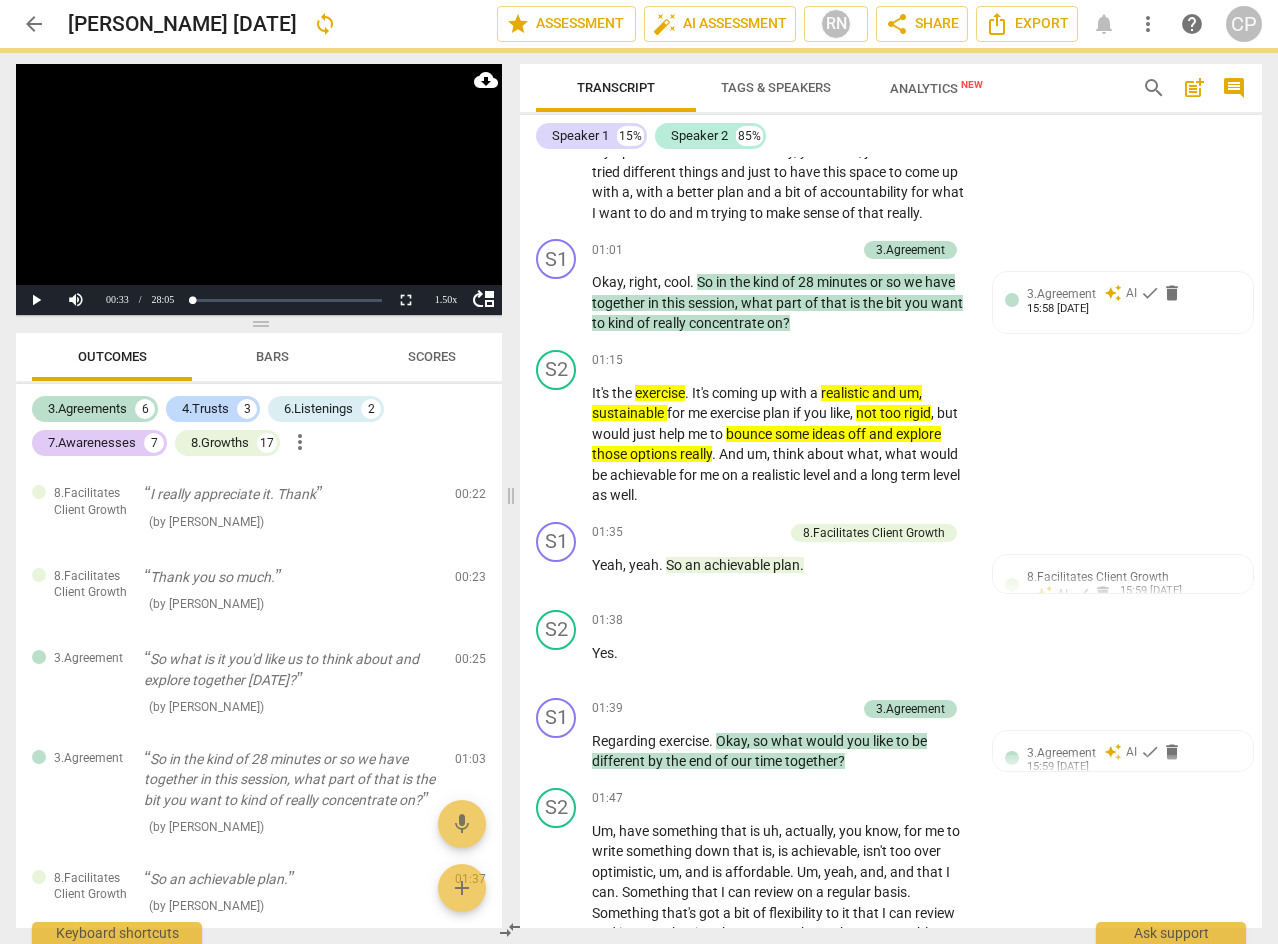 scroll, scrollTop: 1221, scrollLeft: 0, axis: vertical 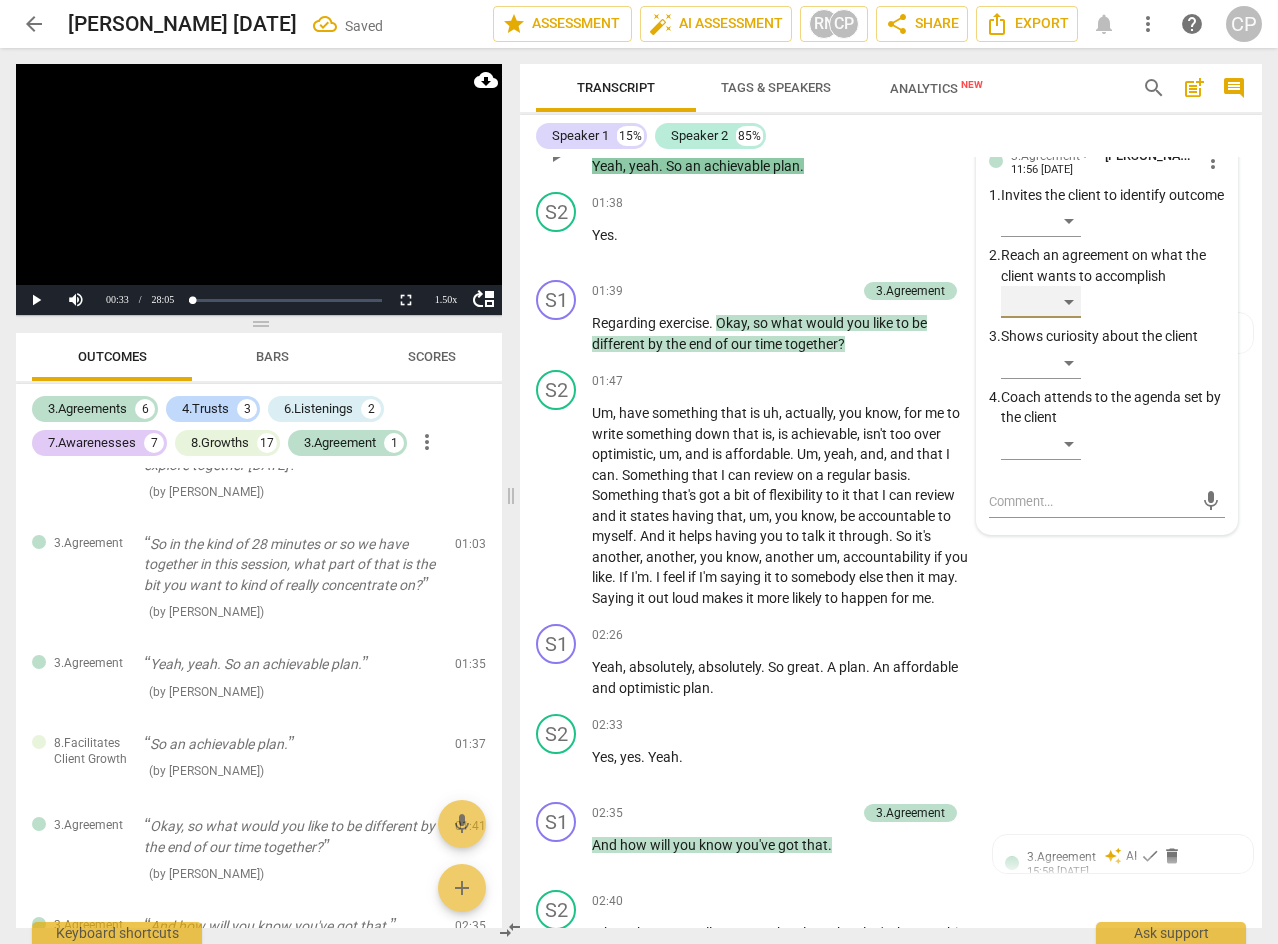 click on "​" at bounding box center [1041, 302] 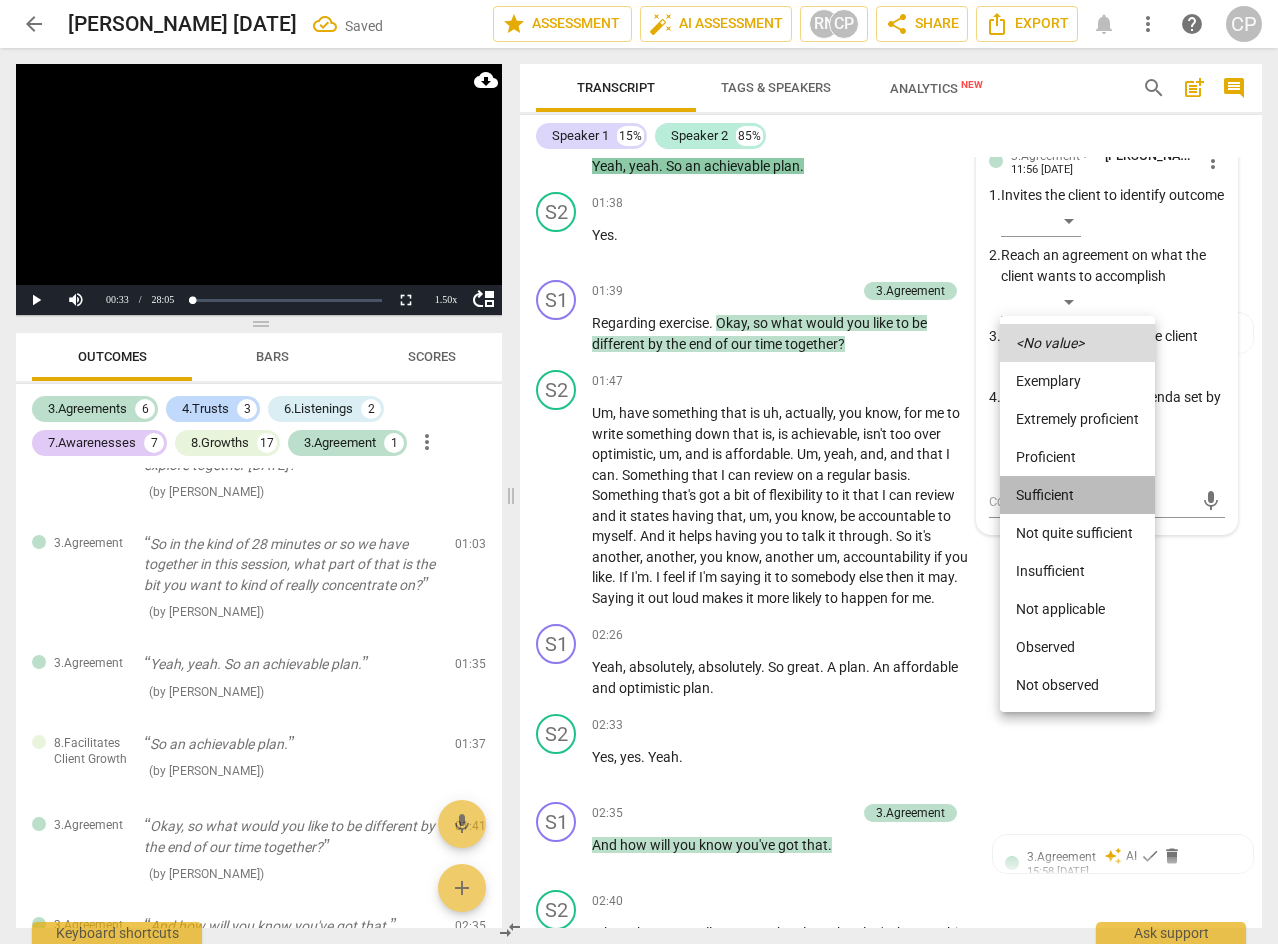 click on "Sufficient" at bounding box center [1077, 495] 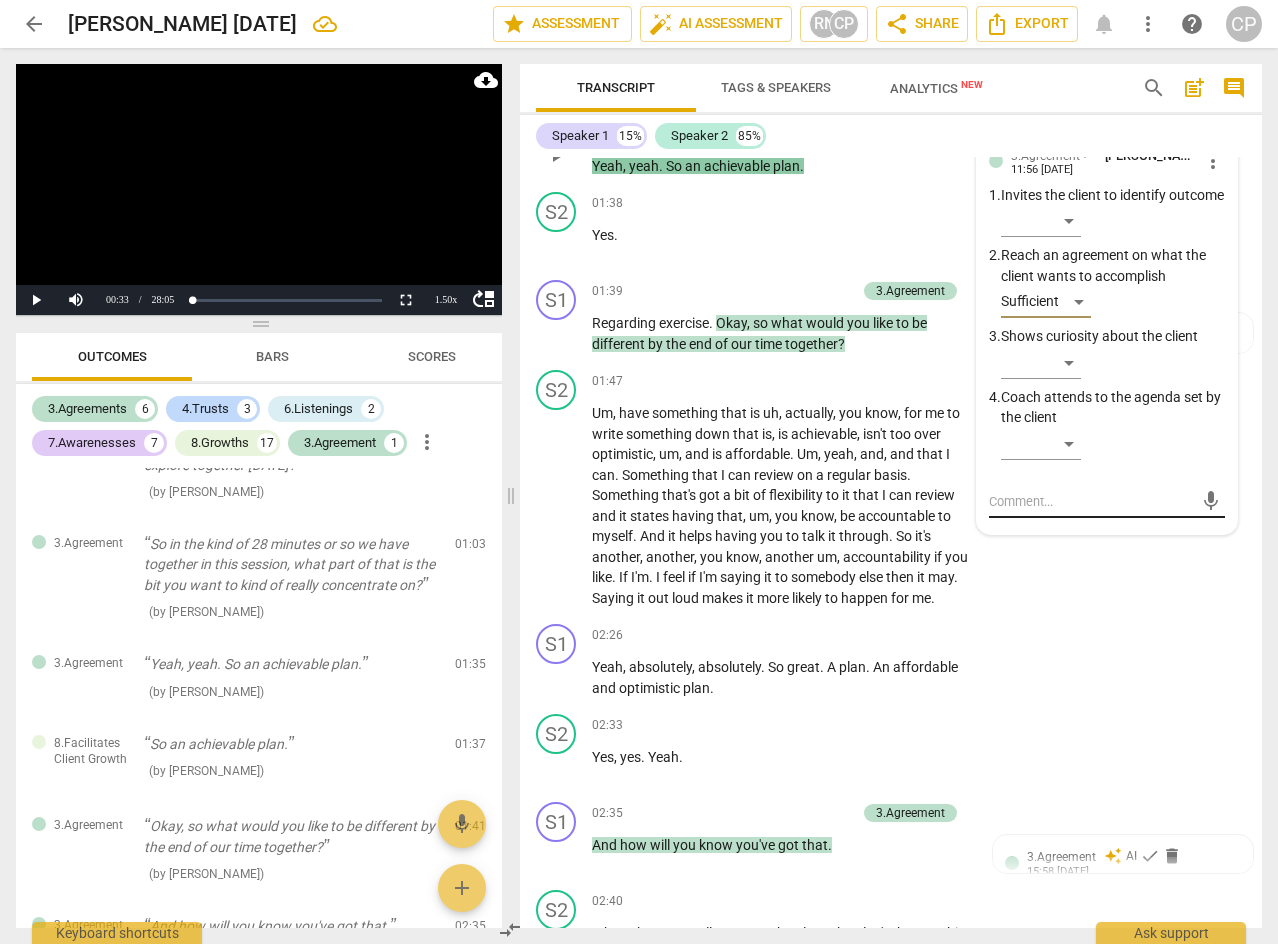 click at bounding box center (1091, 501) 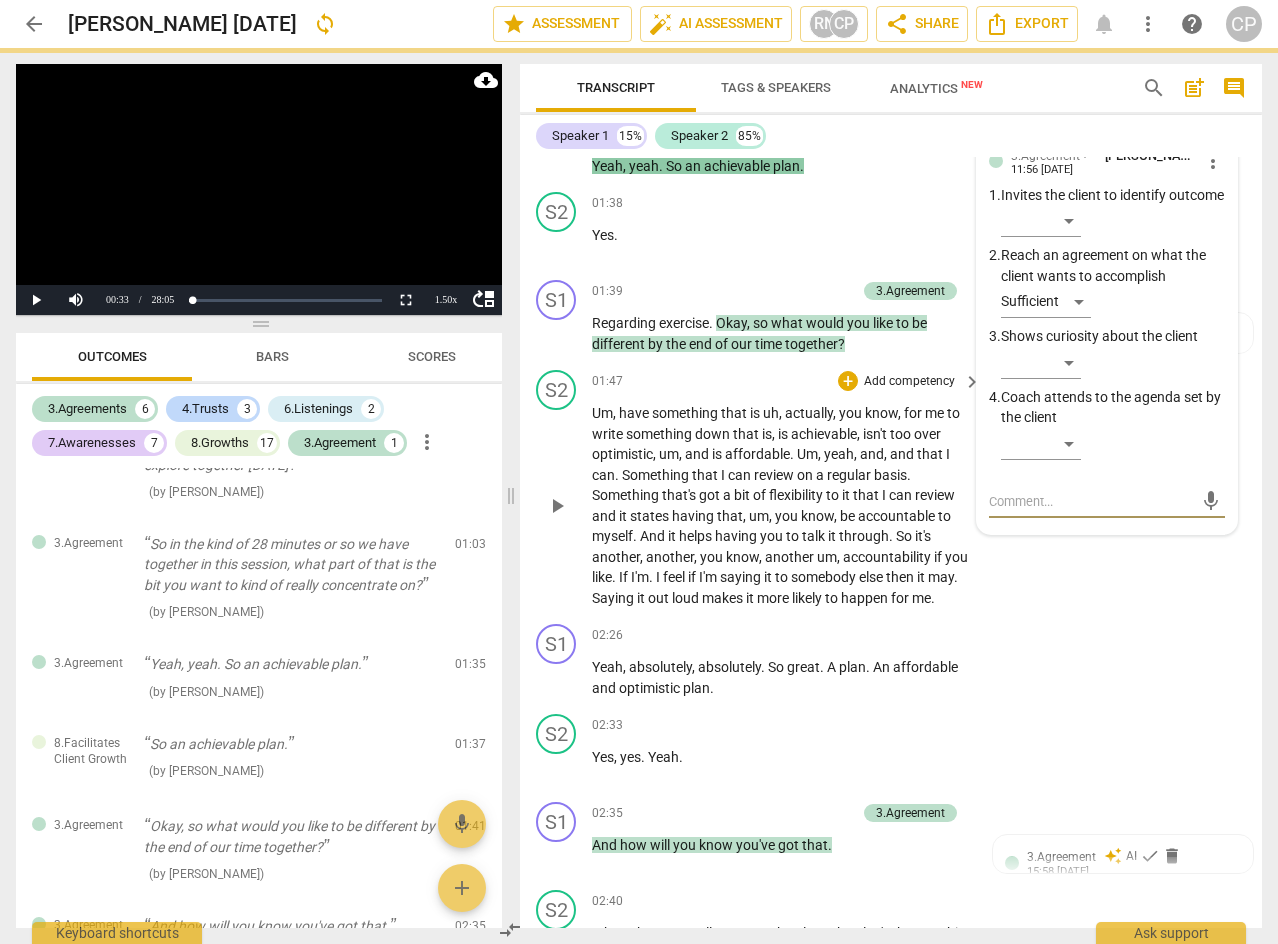 click on "S2 play_arrow pause 01:47 + Add competency keyboard_arrow_right Um ,   have   something   that   is   uh ,   actually ,   you   know ,   for   me   to   write   something   down   that   is ,   is   achievable ,   isn't   too   over   optimistic ,   um ,   and   is   affordable .   Um ,   yeah ,   and ,   and   that   I   can .   Something   that   I   can   review   on   a   regular   basis .   Something   that's   got   a   bit   of   flexibility   to   it   that   I   can   review   and   it   states   having   that ,   um ,   you   know ,   be   accountable   to   myself .   And   it   helps   having   you   to   talk   it   through .   So   it's   another ,   another ,   you   know ,   another   um ,   accountability   if   you   like .   If   I'm .   I   feel   if   I'm   saying   it   to   somebody   else   then   it   may .   Saying   it   out   loud   makes   it   more   likely   to   happen   for   me ." at bounding box center [891, 489] 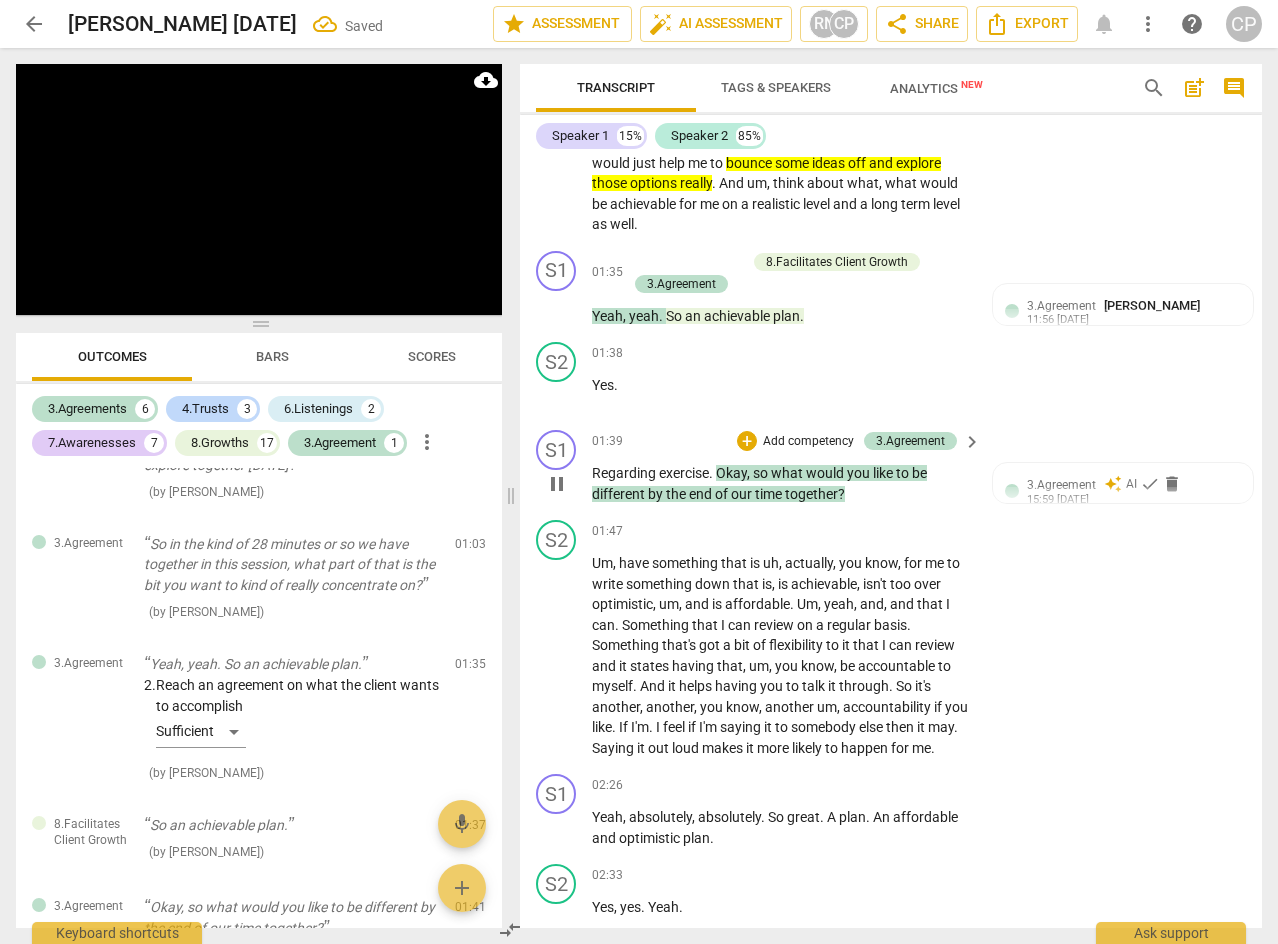 scroll, scrollTop: 1021, scrollLeft: 0, axis: vertical 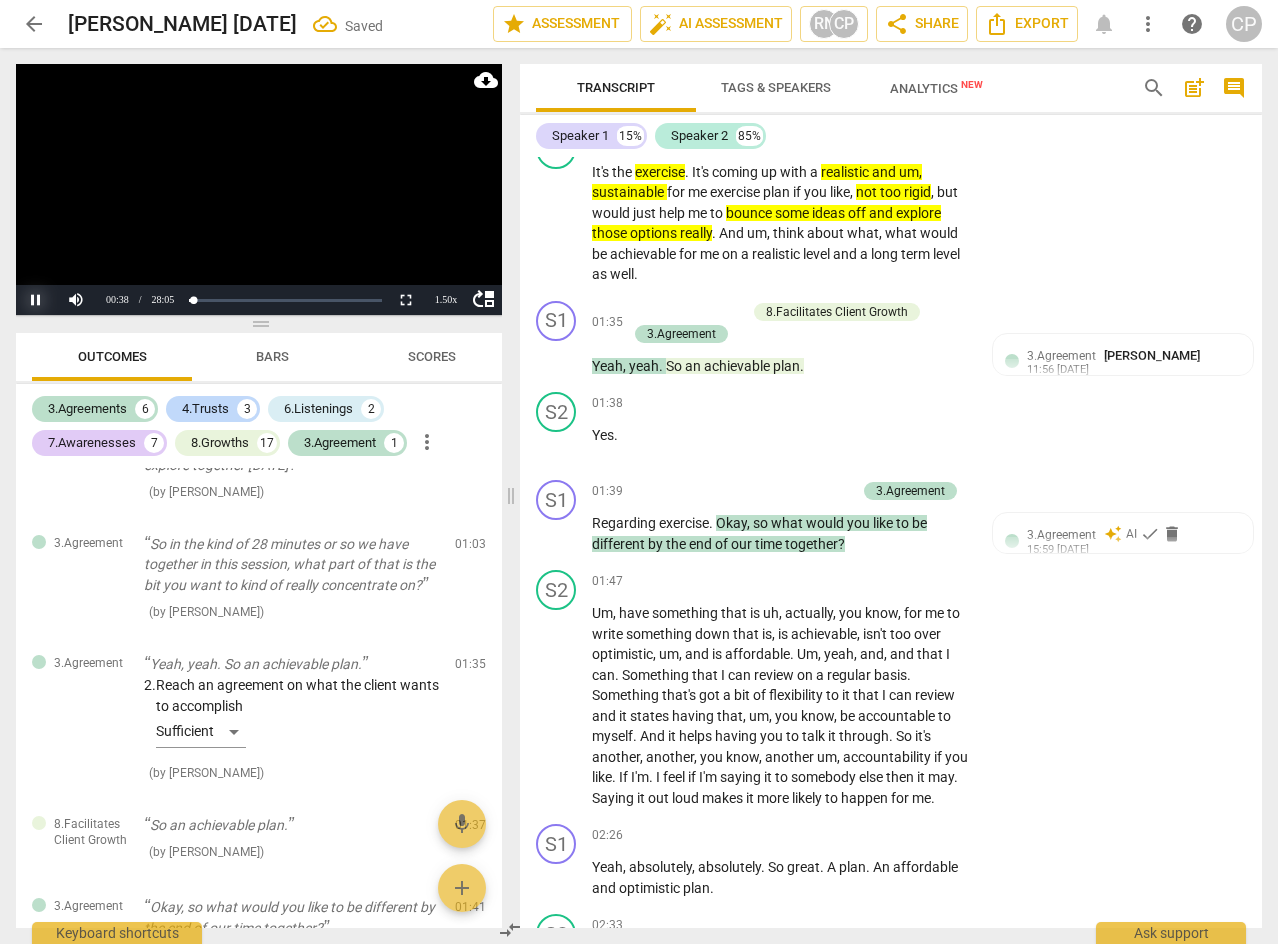 click on "Pause" at bounding box center (36, 300) 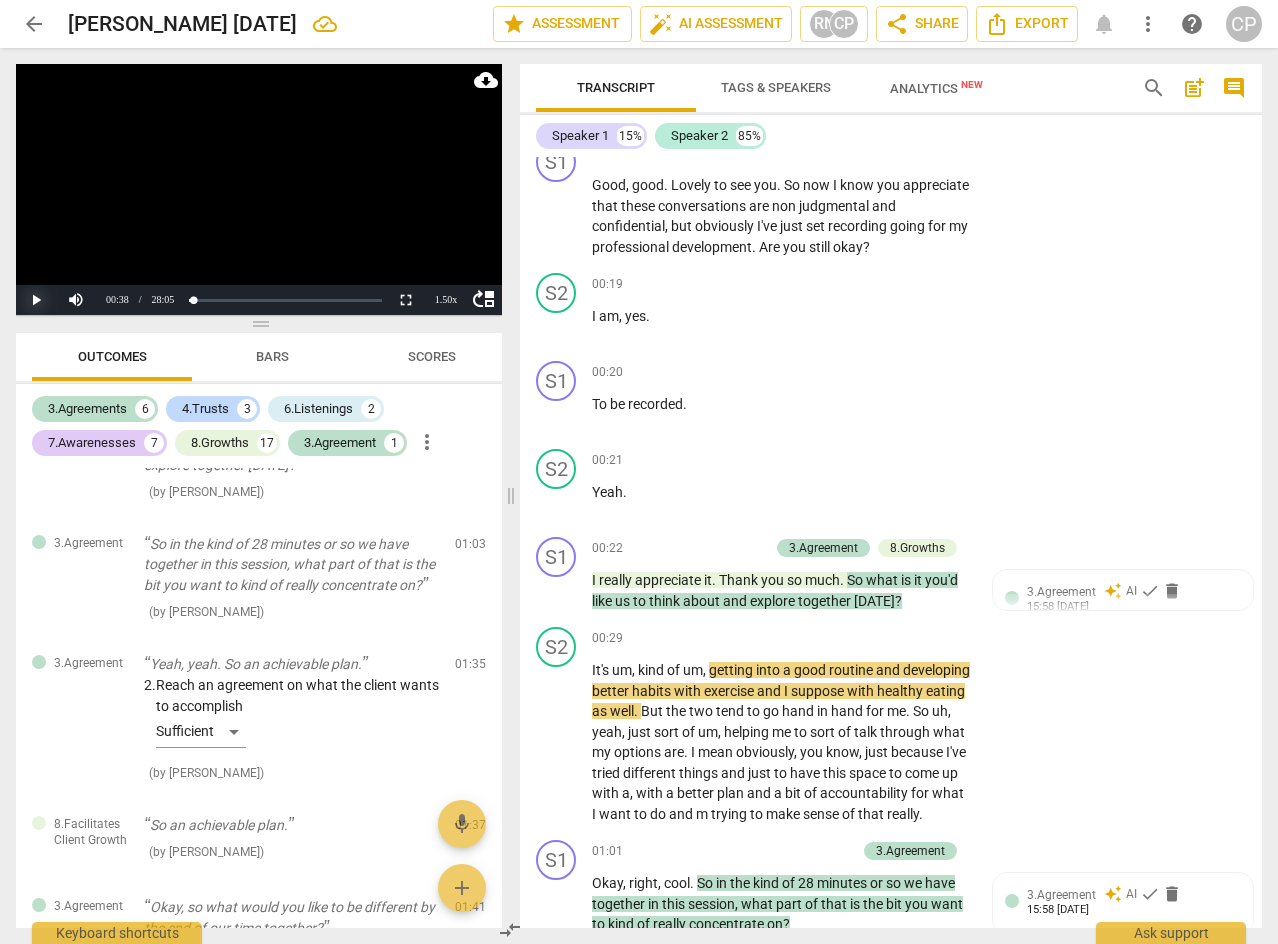 scroll, scrollTop: 400, scrollLeft: 0, axis: vertical 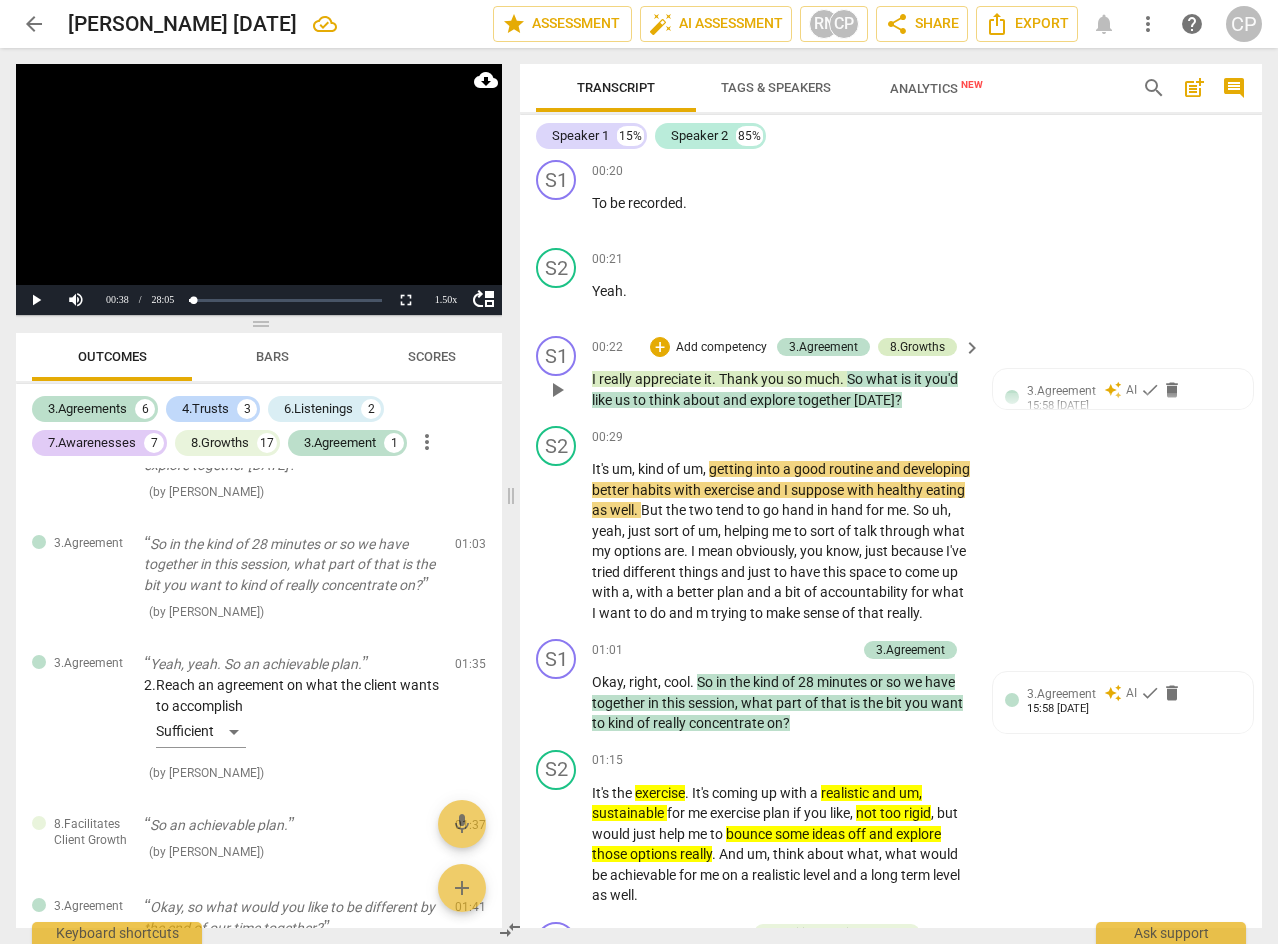 click on "8.Growths" at bounding box center [917, 347] 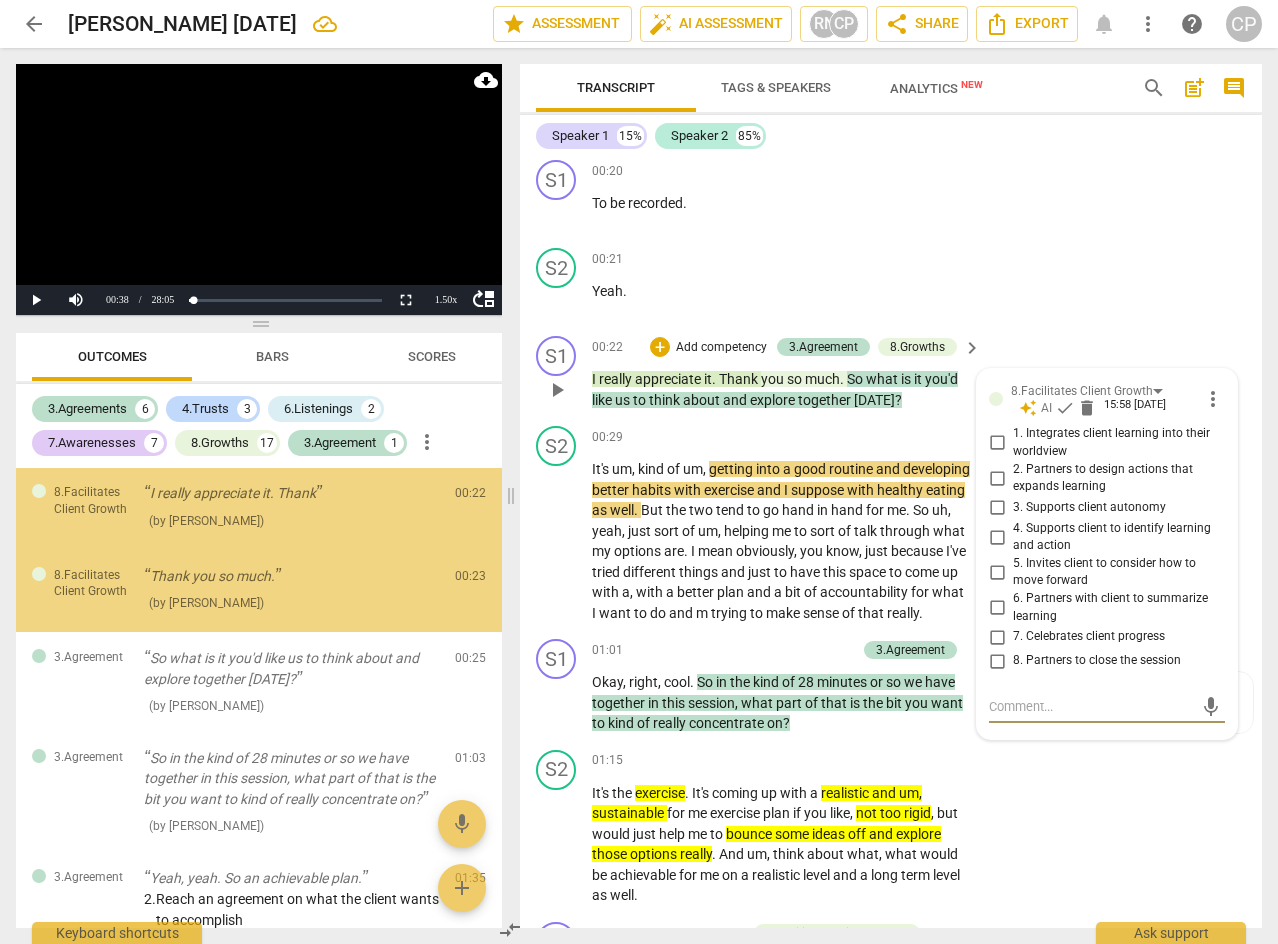 scroll, scrollTop: 0, scrollLeft: 0, axis: both 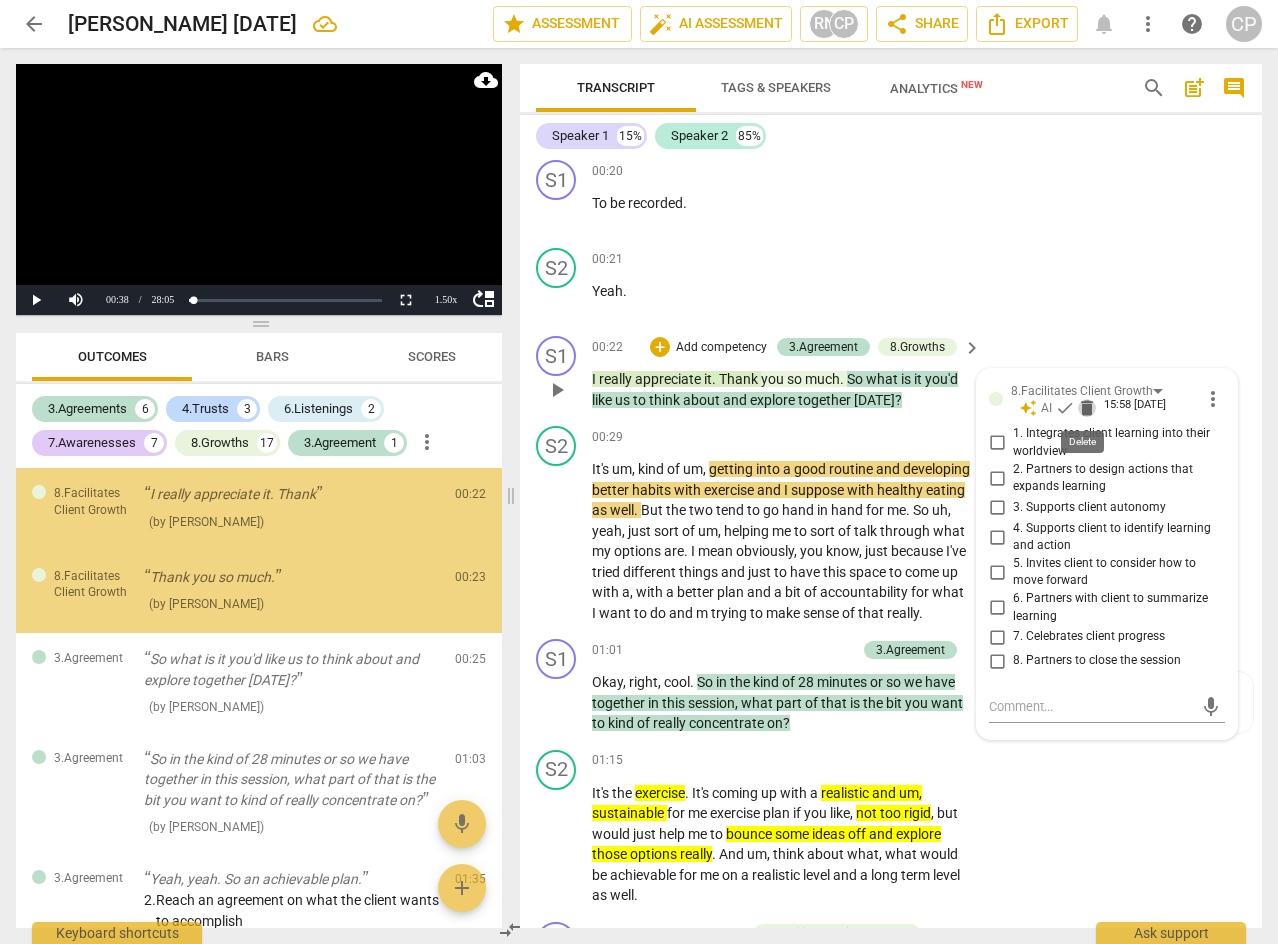 click on "delete" at bounding box center (1087, 408) 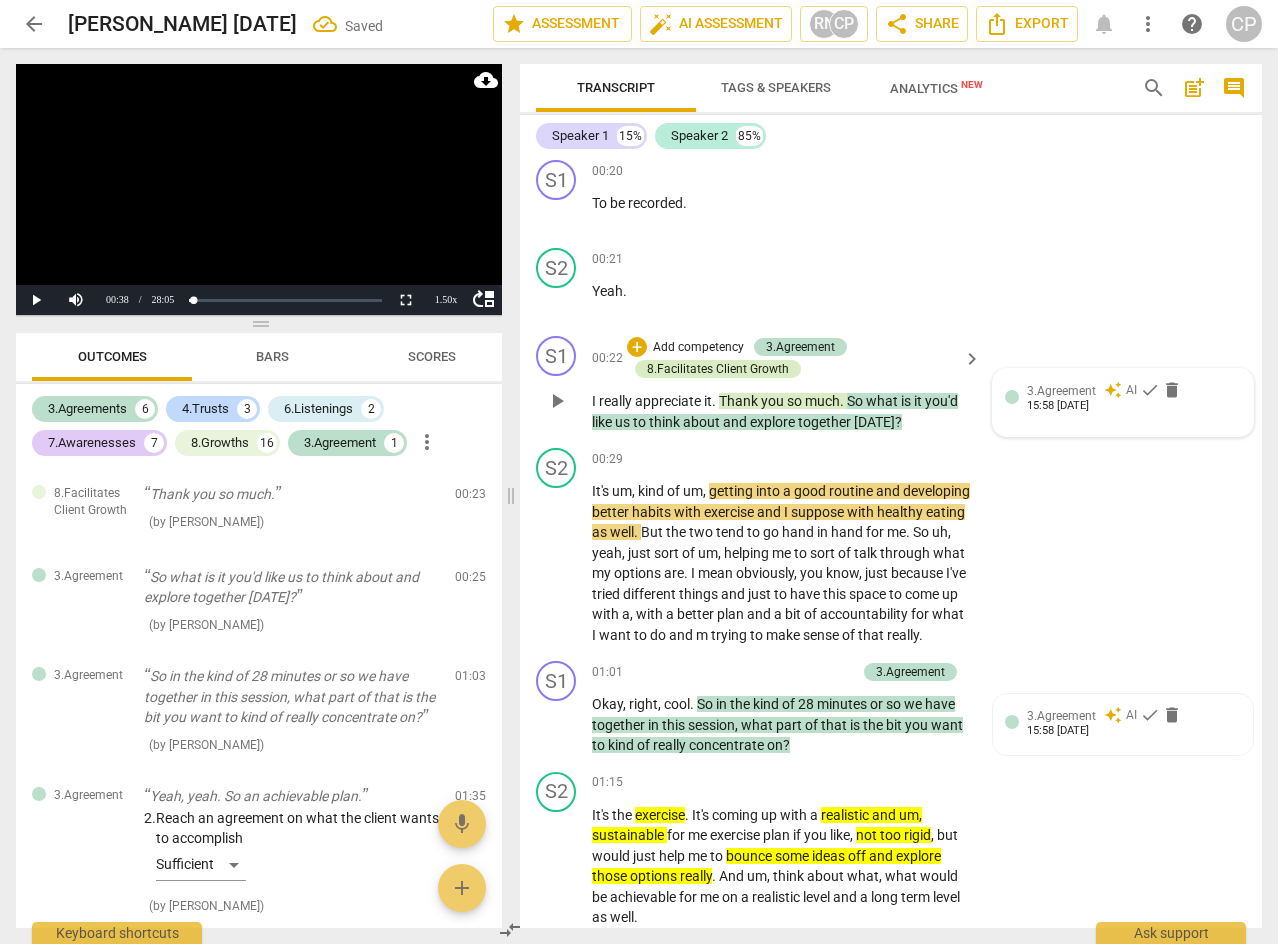 click on "8.Facilitates Client Growth" at bounding box center [718, 369] 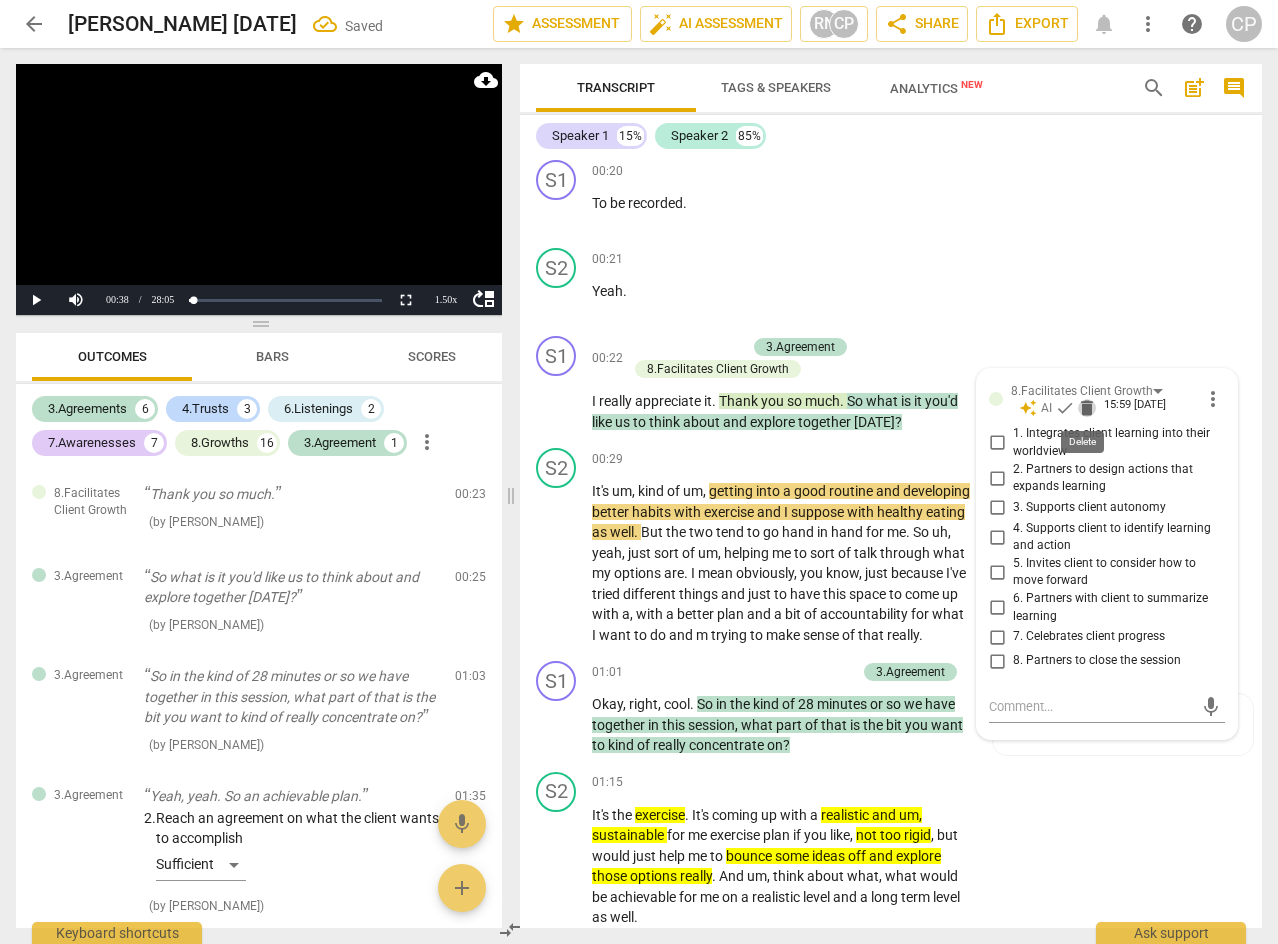 click on "delete" at bounding box center [1087, 408] 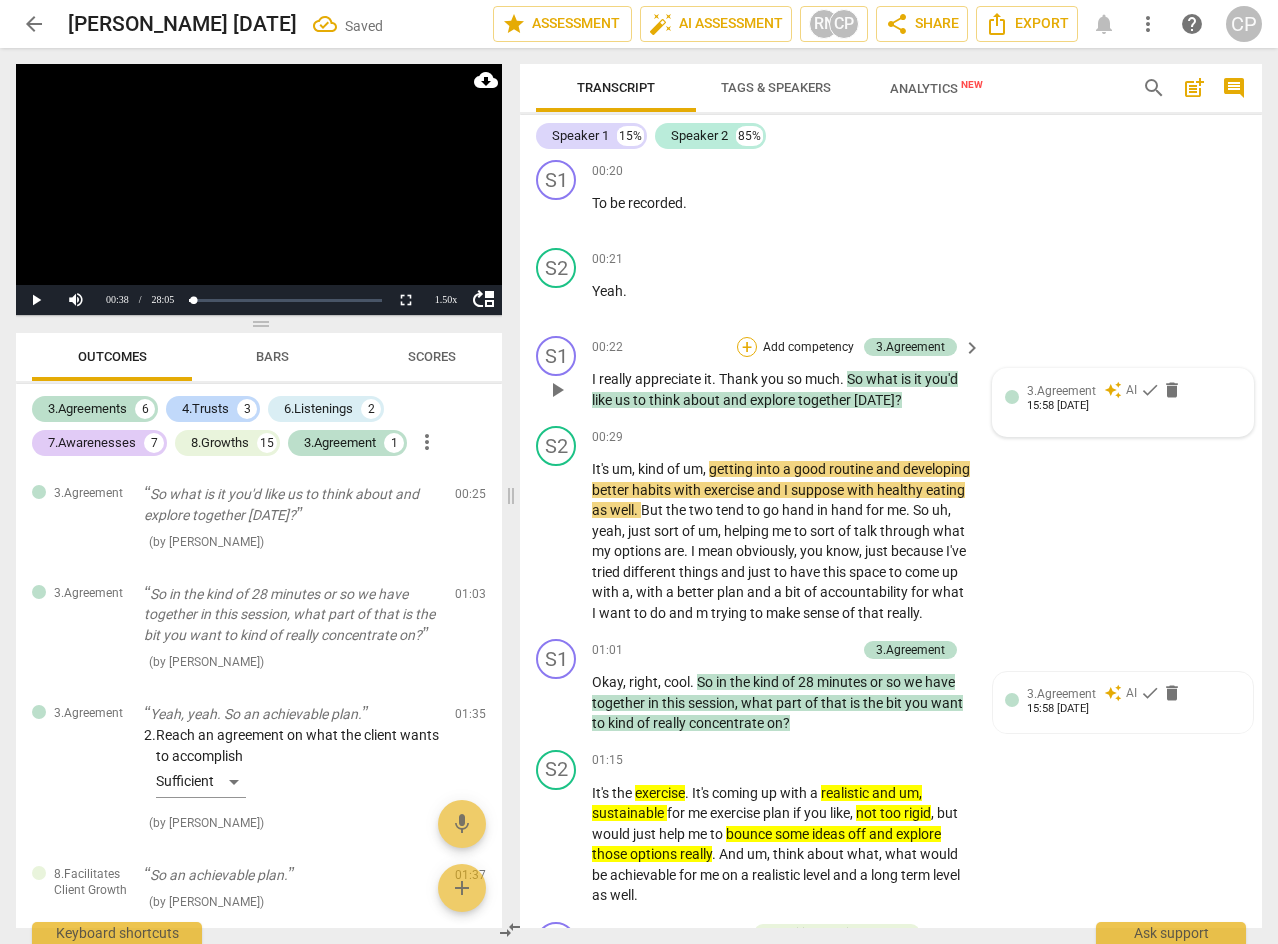 click on "+" at bounding box center [747, 347] 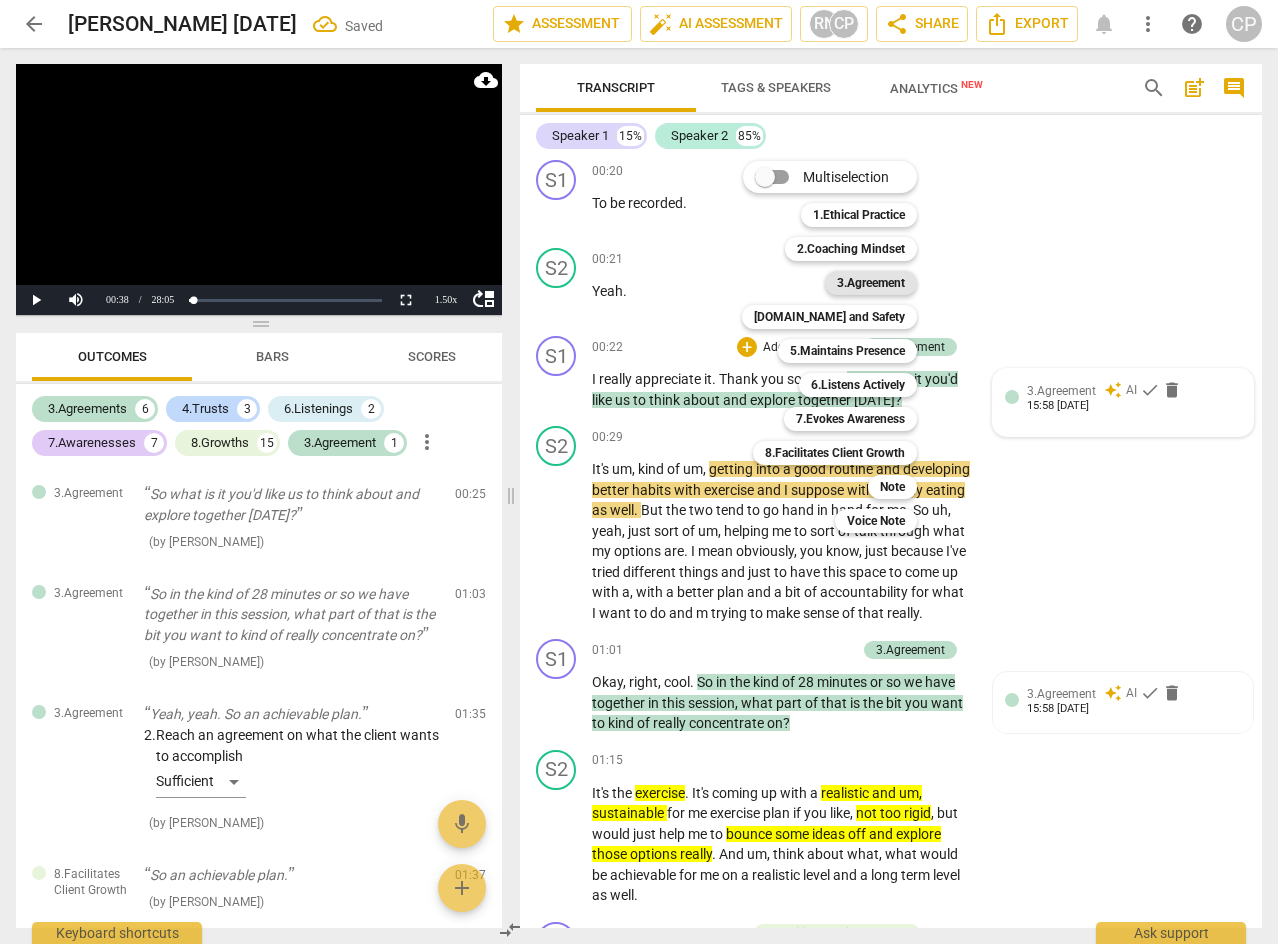 click on "3.Agreement" at bounding box center [871, 283] 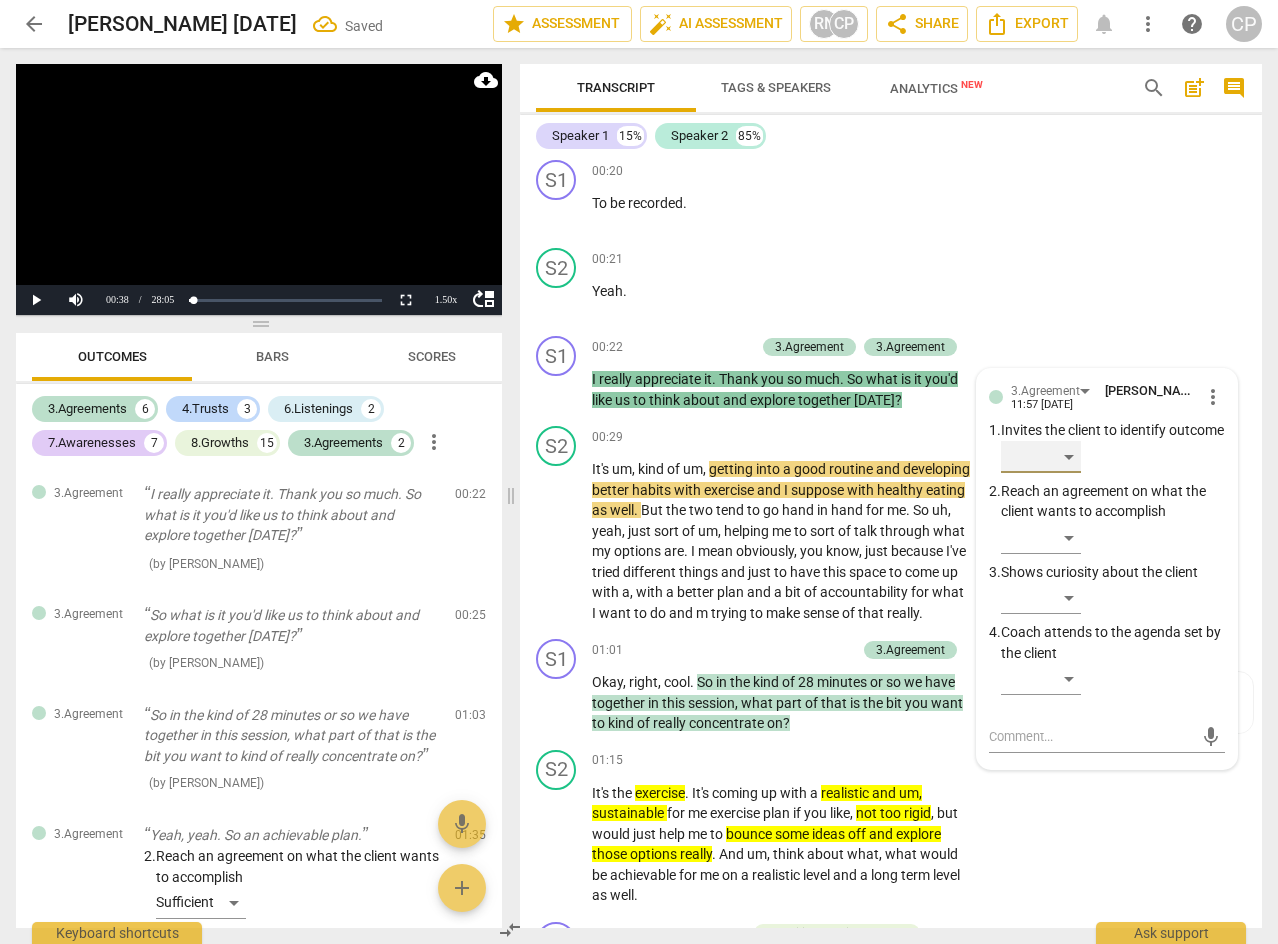 click on "​" at bounding box center [1041, 457] 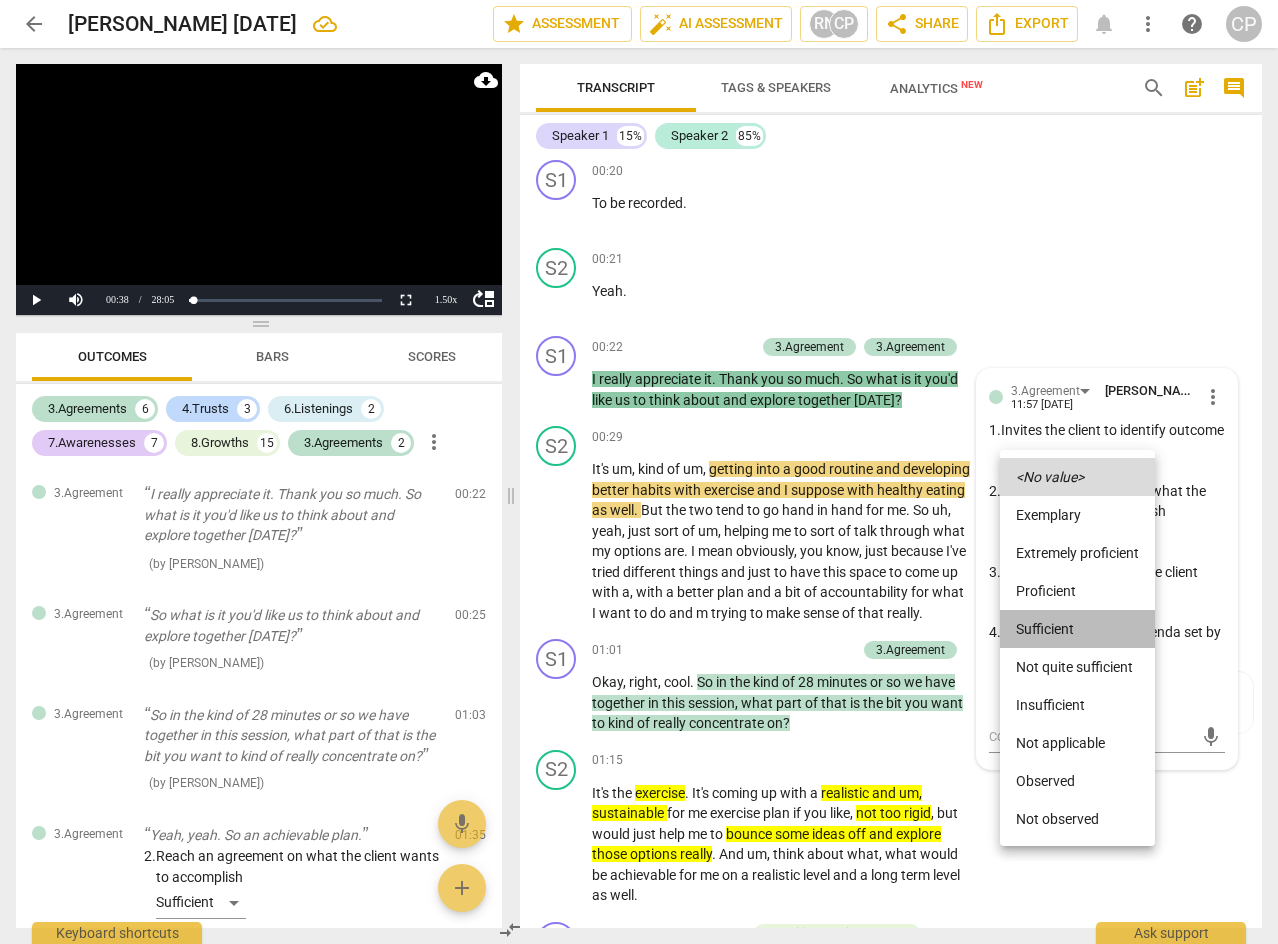 click on "Sufficient" at bounding box center (1077, 629) 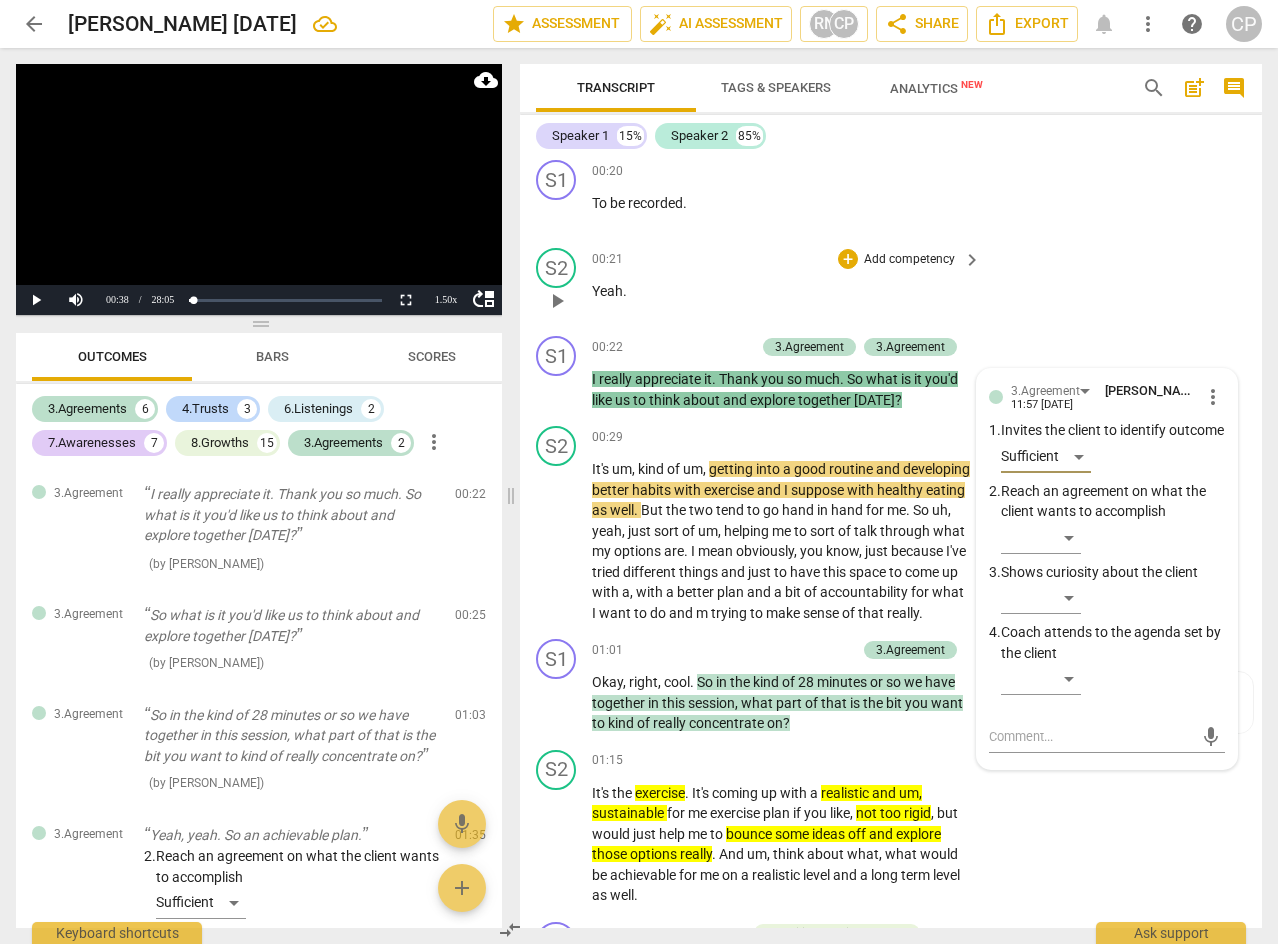 click on "S2 play_arrow pause 00:21 + Add competency keyboard_arrow_right Yeah ." at bounding box center (891, 284) 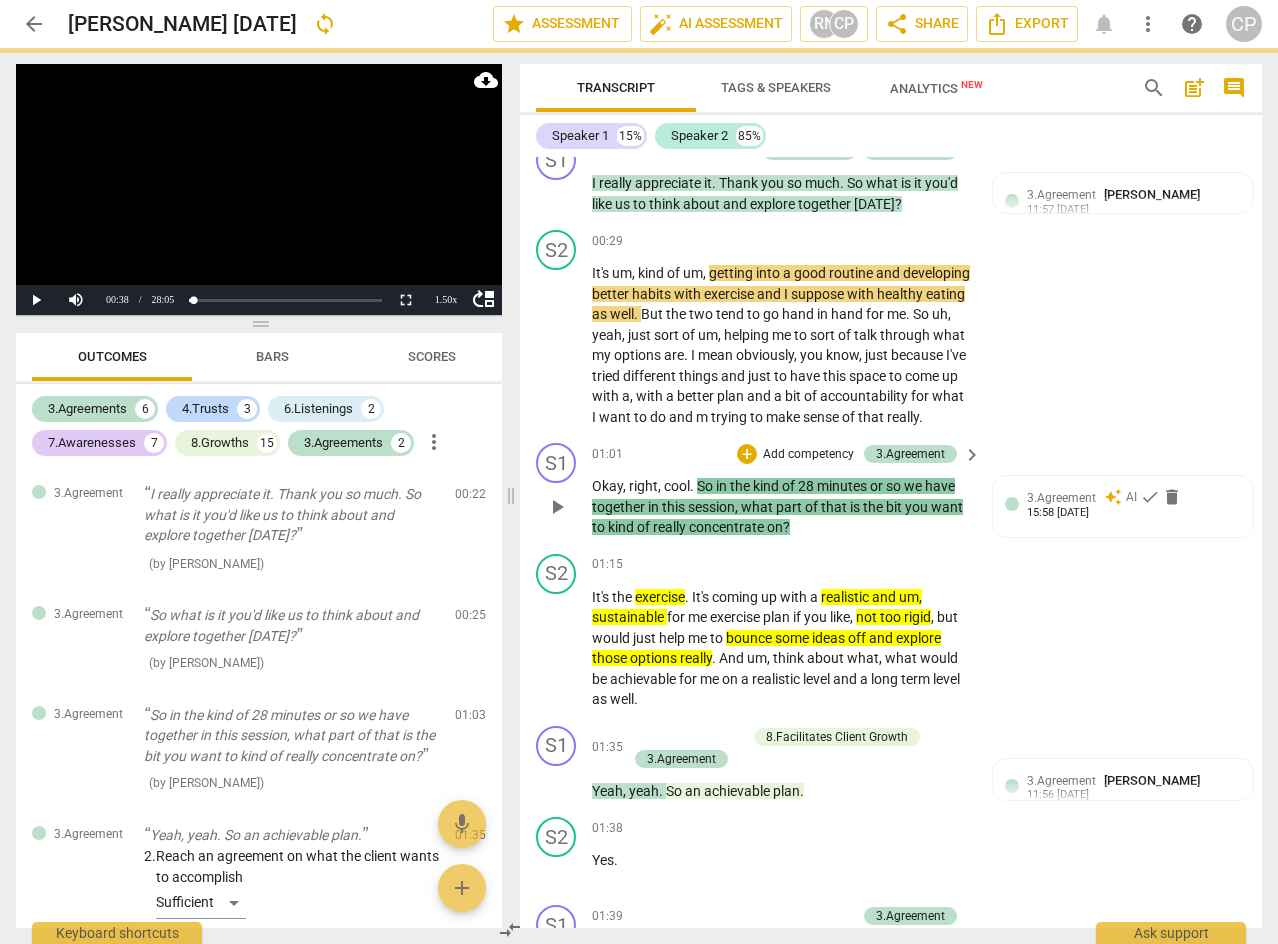 scroll, scrollTop: 700, scrollLeft: 0, axis: vertical 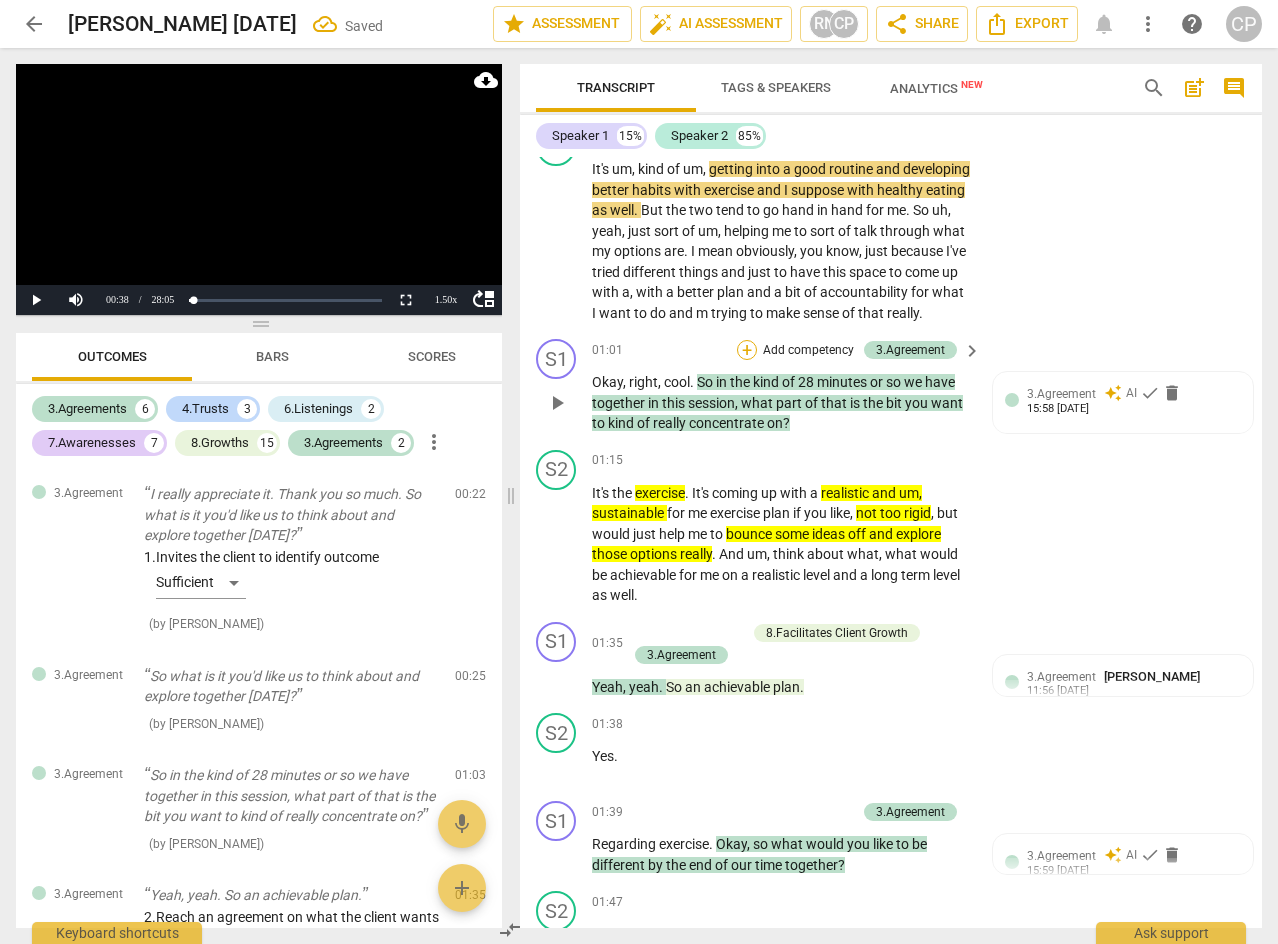 click on "+" at bounding box center [747, 350] 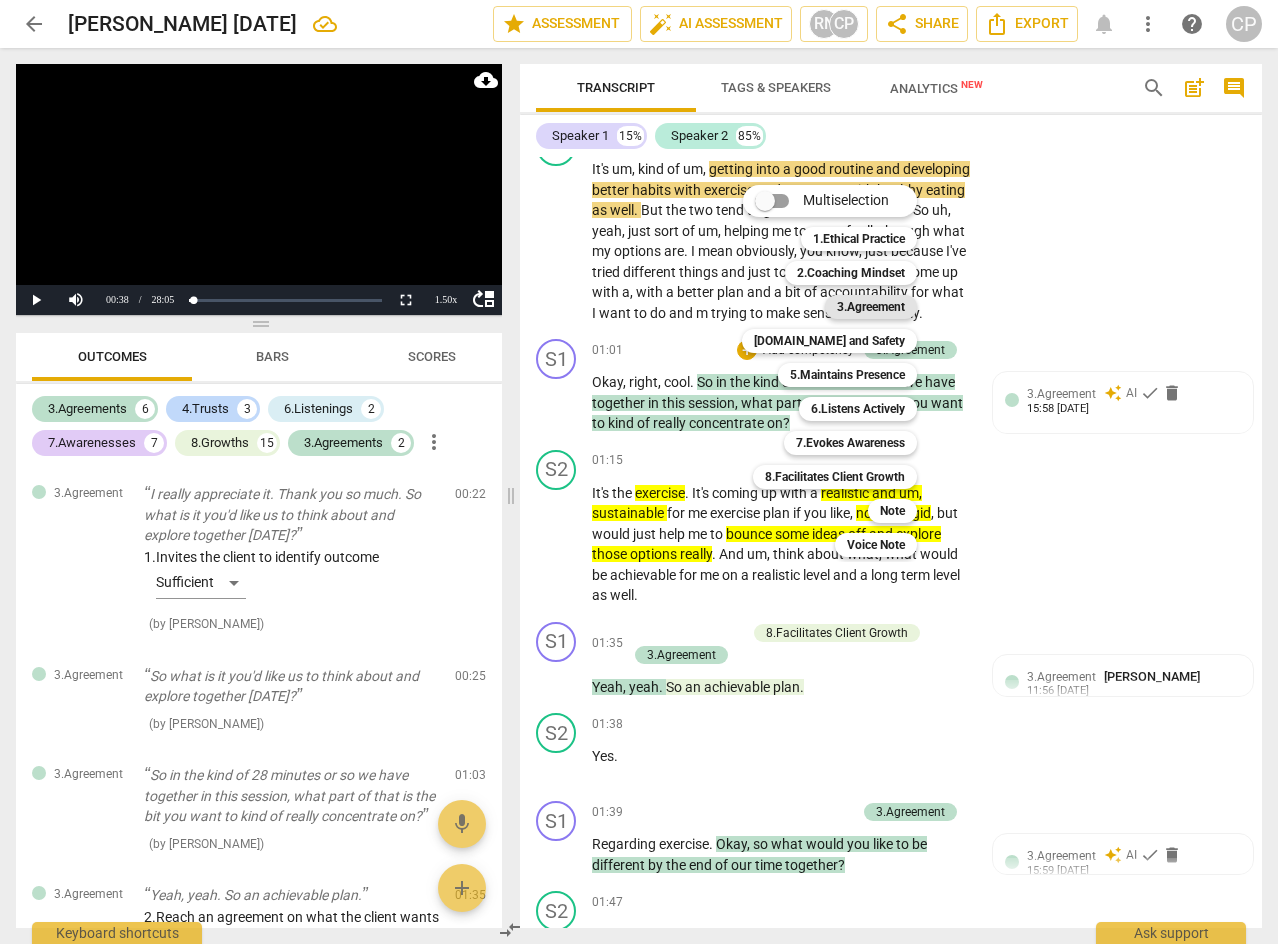 click on "3.Agreement" at bounding box center [871, 307] 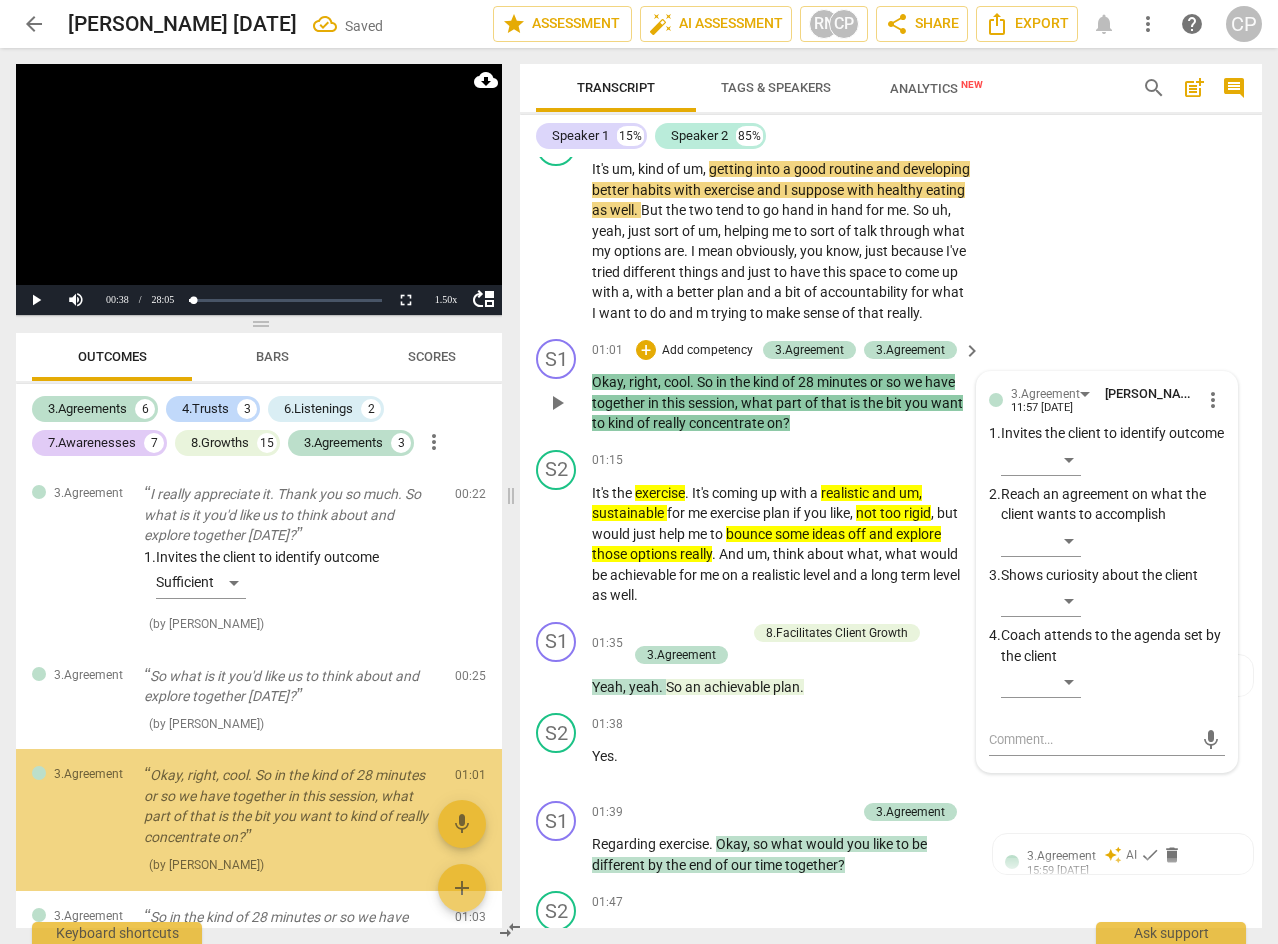 scroll, scrollTop: 122, scrollLeft: 0, axis: vertical 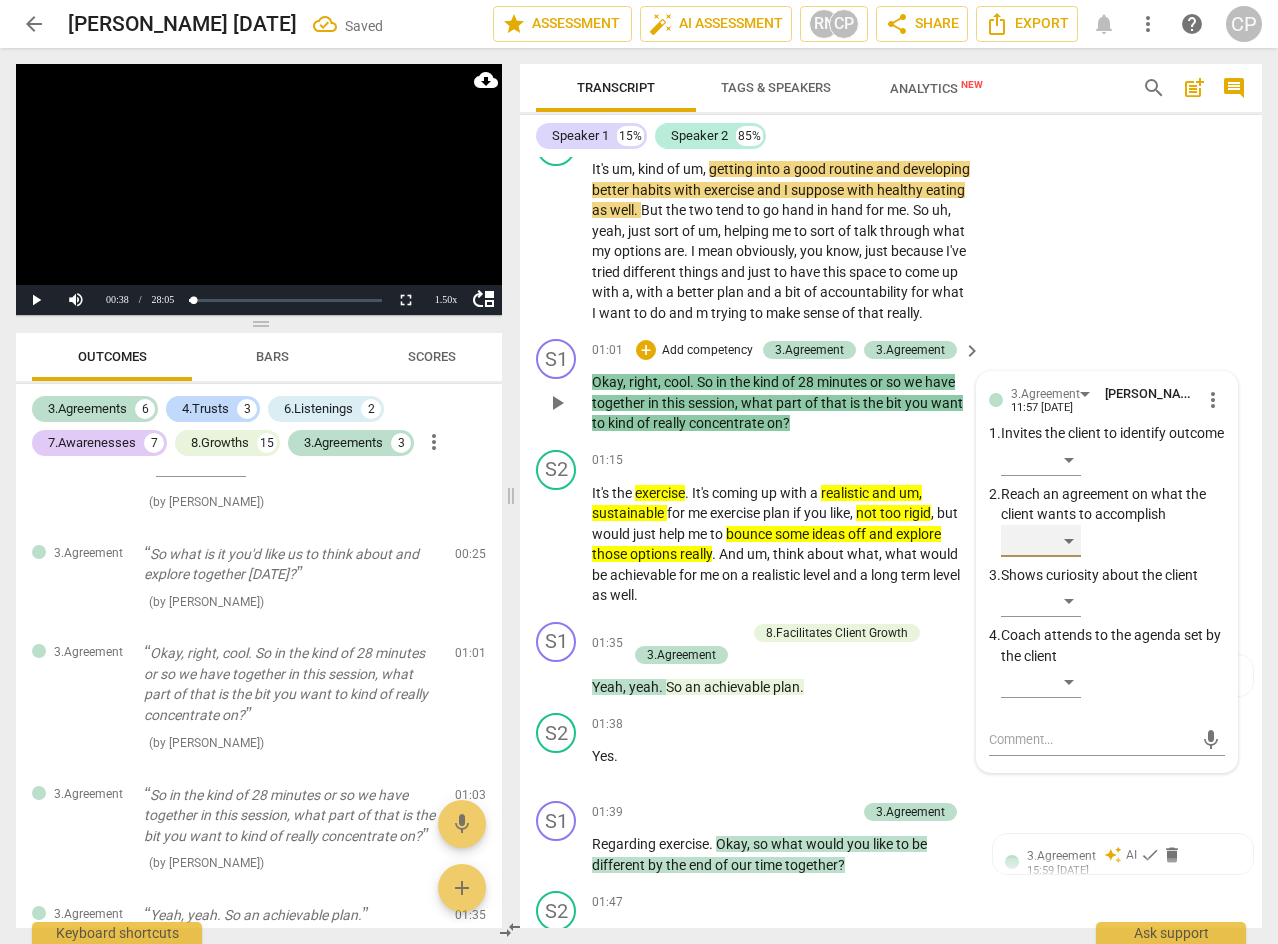 click on "​" at bounding box center [1041, 541] 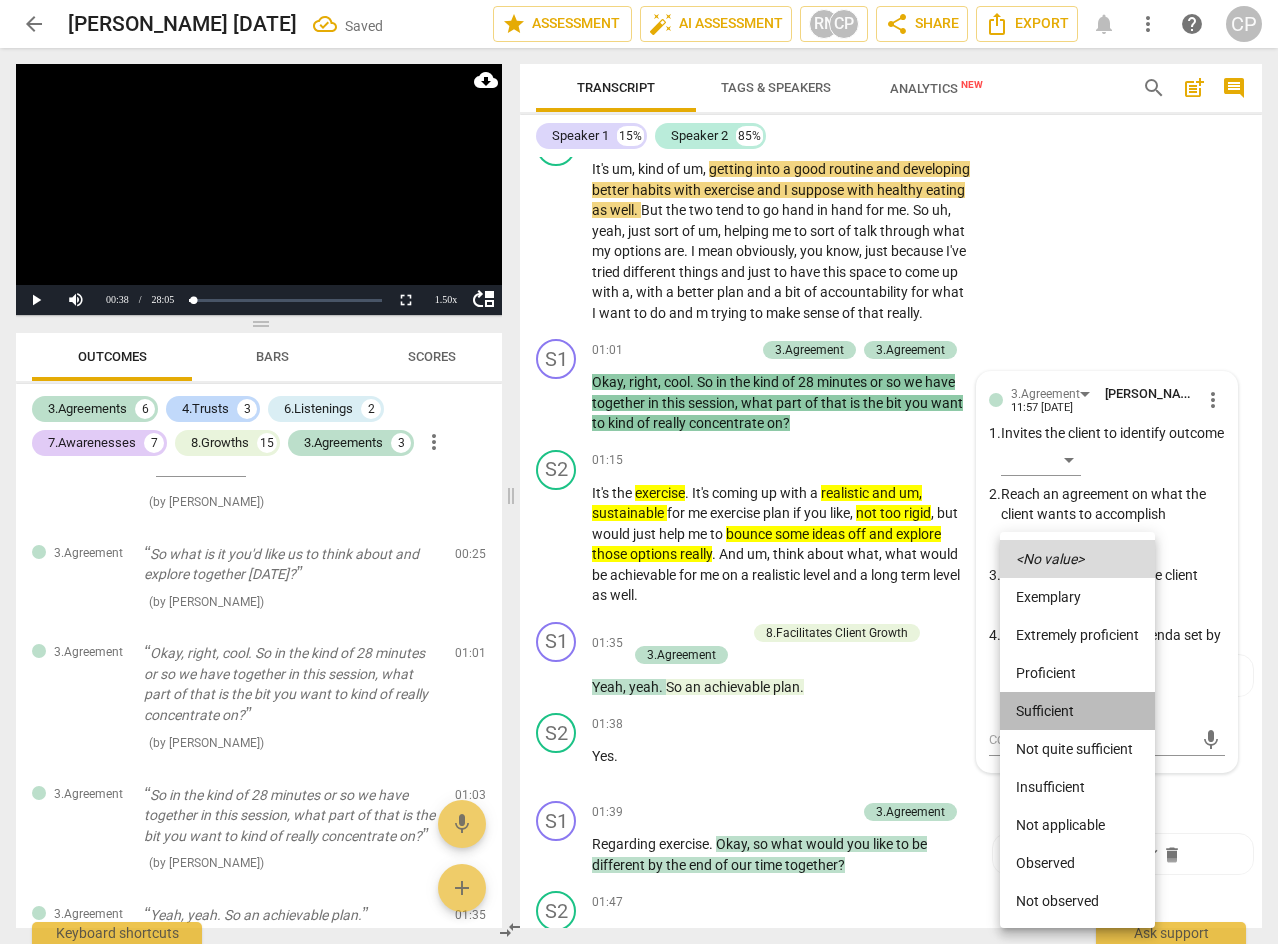 click on "Sufficient" at bounding box center (1077, 711) 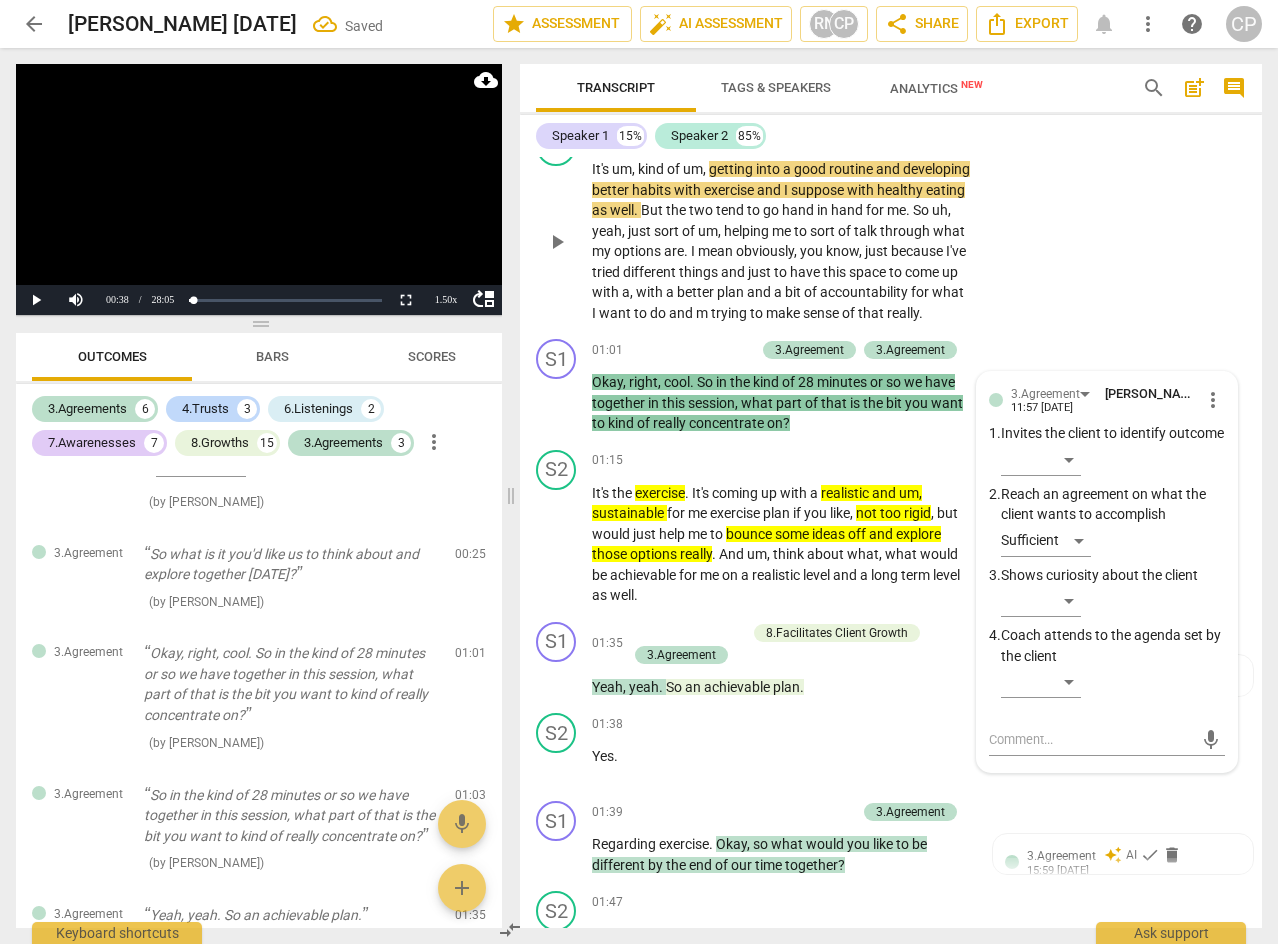 click on "S2 play_arrow pause 00:29 + Add competency keyboard_arrow_right It's   um ,   kind   of   um ,   getting   into   a   good   routine   and   developing   better   habits   with   exercise   and   I   suppose   with   healthy   eating   as   well .   But   the   two   tend   to   go   hand   in   hand   for   me .   So   uh ,   yeah ,   just   sort   of   um ,   helping   me   to   sort   of   talk   through   what   my   options   are .   I   mean   obviously ,   you   know ,   just   because   I've   tried   different   things   and   just   to   have   this   space   to   come   up   with   a ,   with   a   better   plan   and   a   bit   of   accountability   for   what   I   want   to   do   and   m   trying   to   make   sense   of   that   really ." at bounding box center [891, 224] 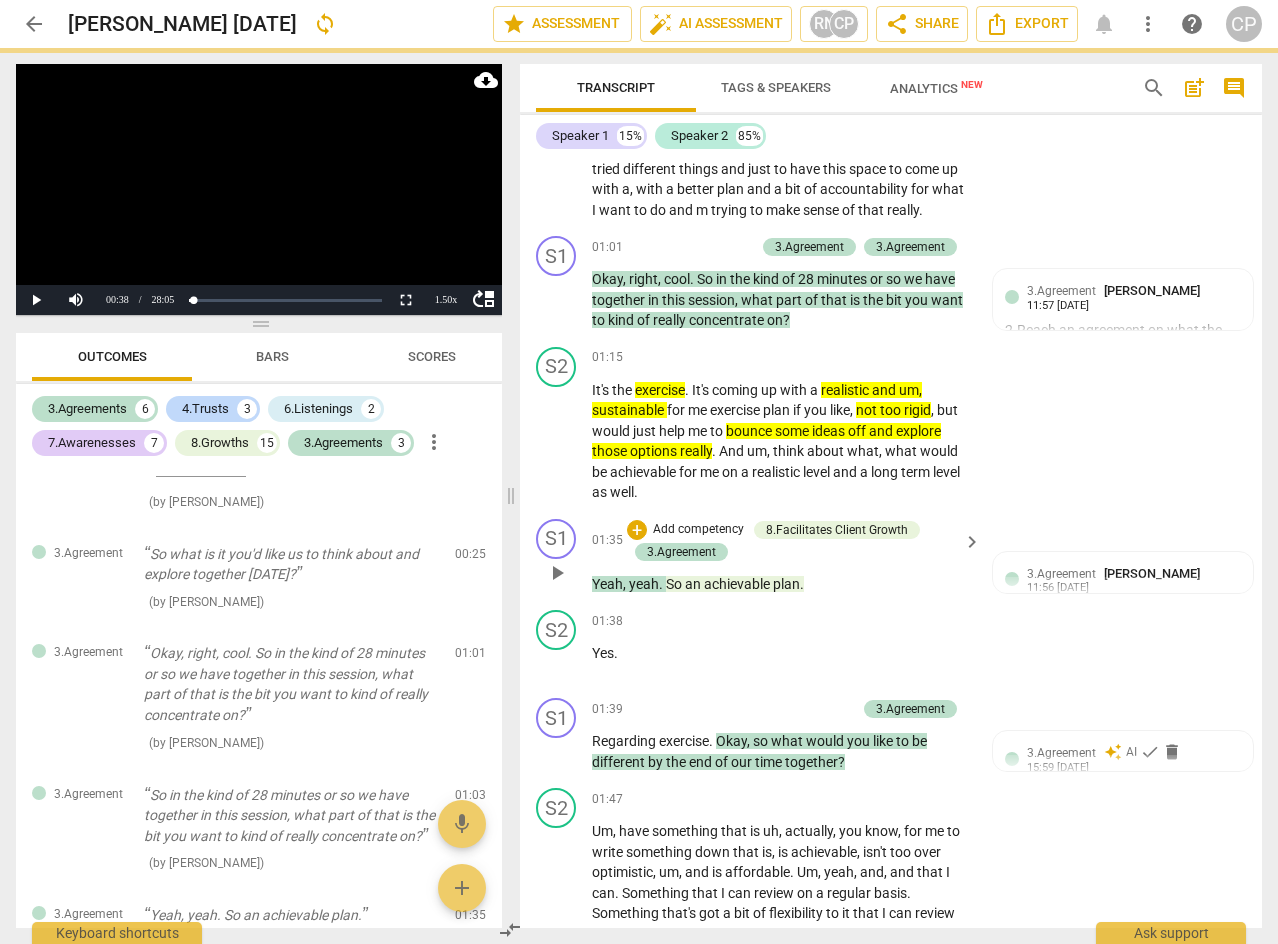 scroll, scrollTop: 1000, scrollLeft: 0, axis: vertical 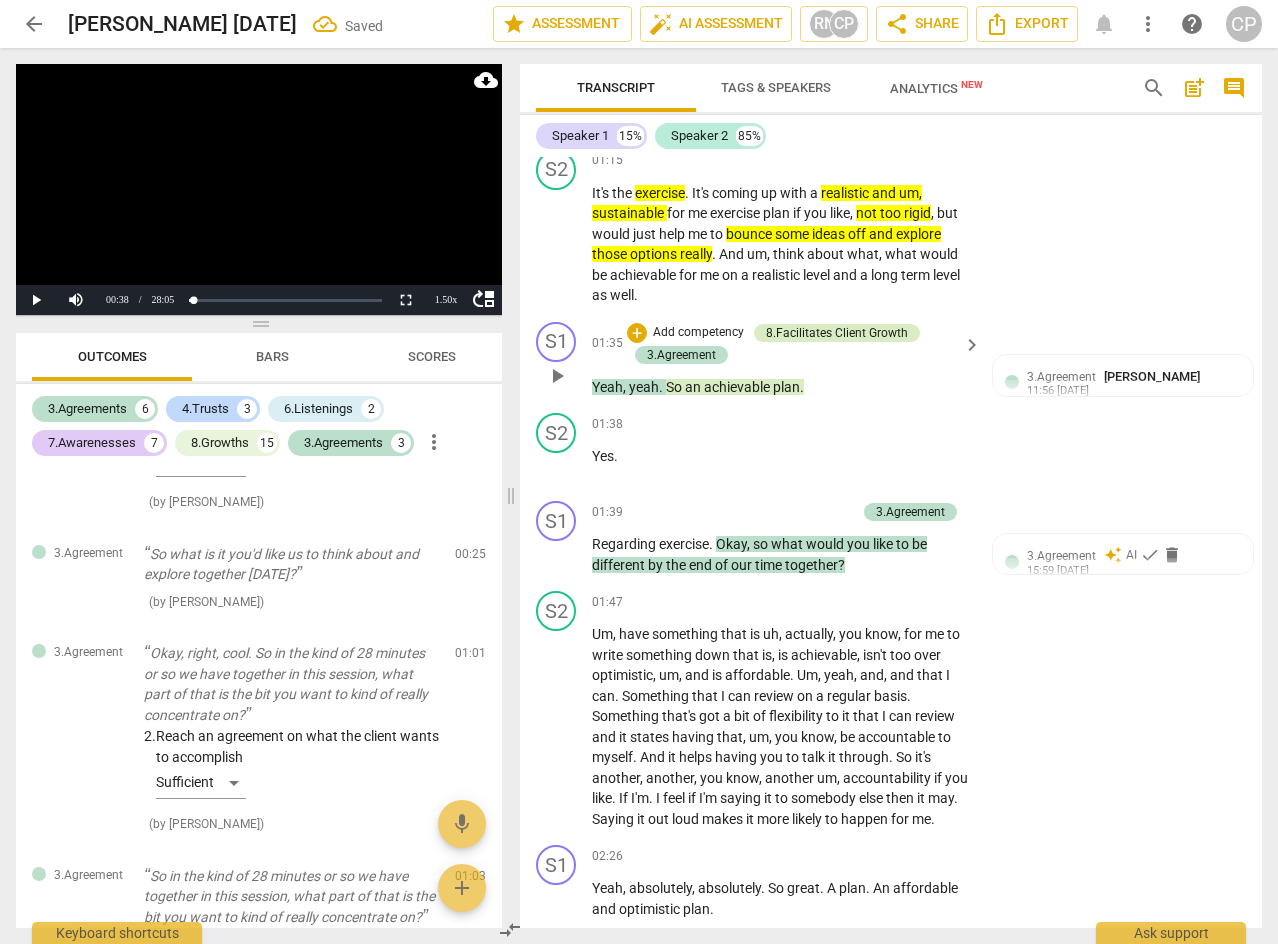 click on "8.Facilitates Client Growth" at bounding box center [837, 333] 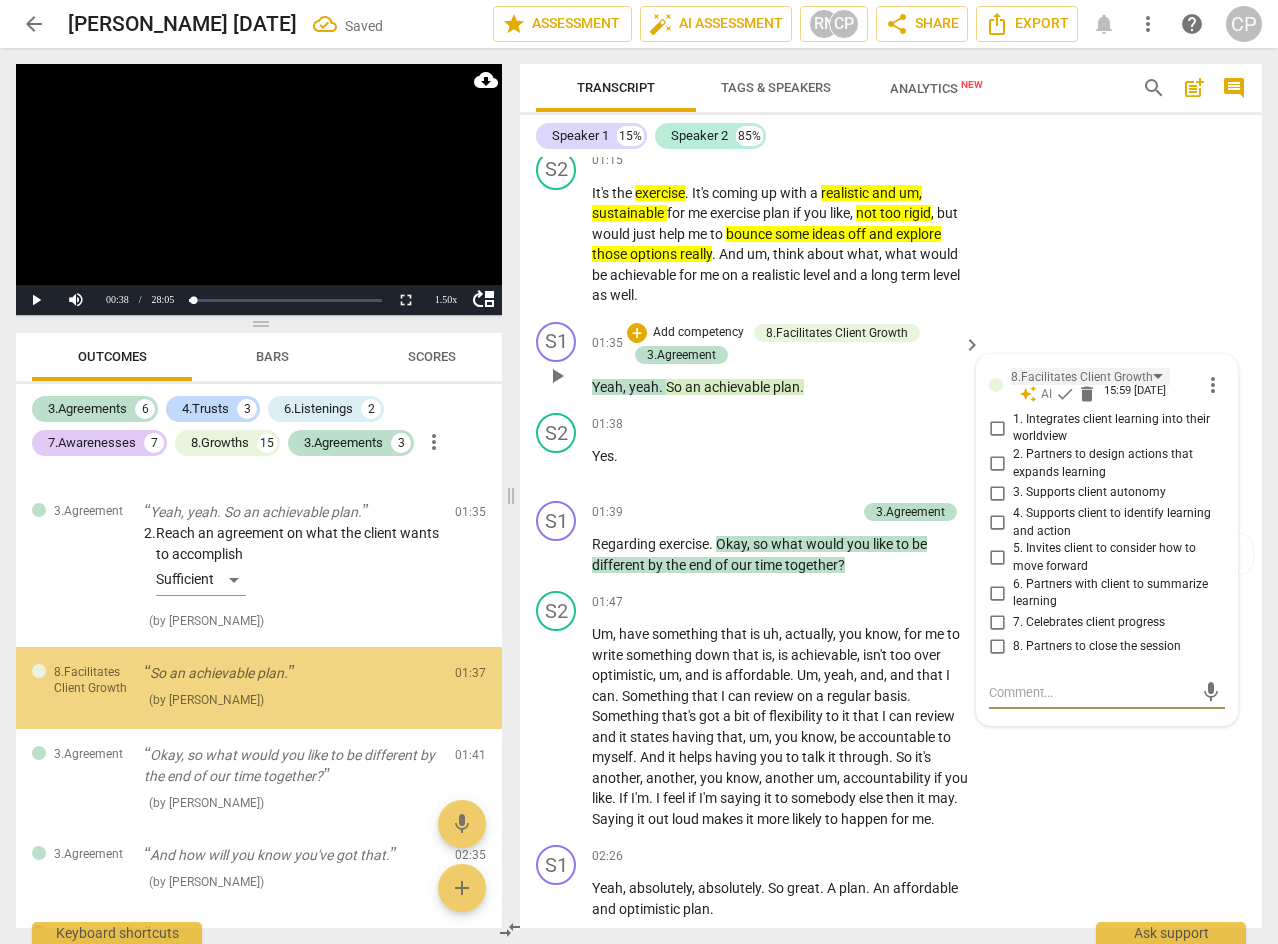 scroll, scrollTop: 616, scrollLeft: 0, axis: vertical 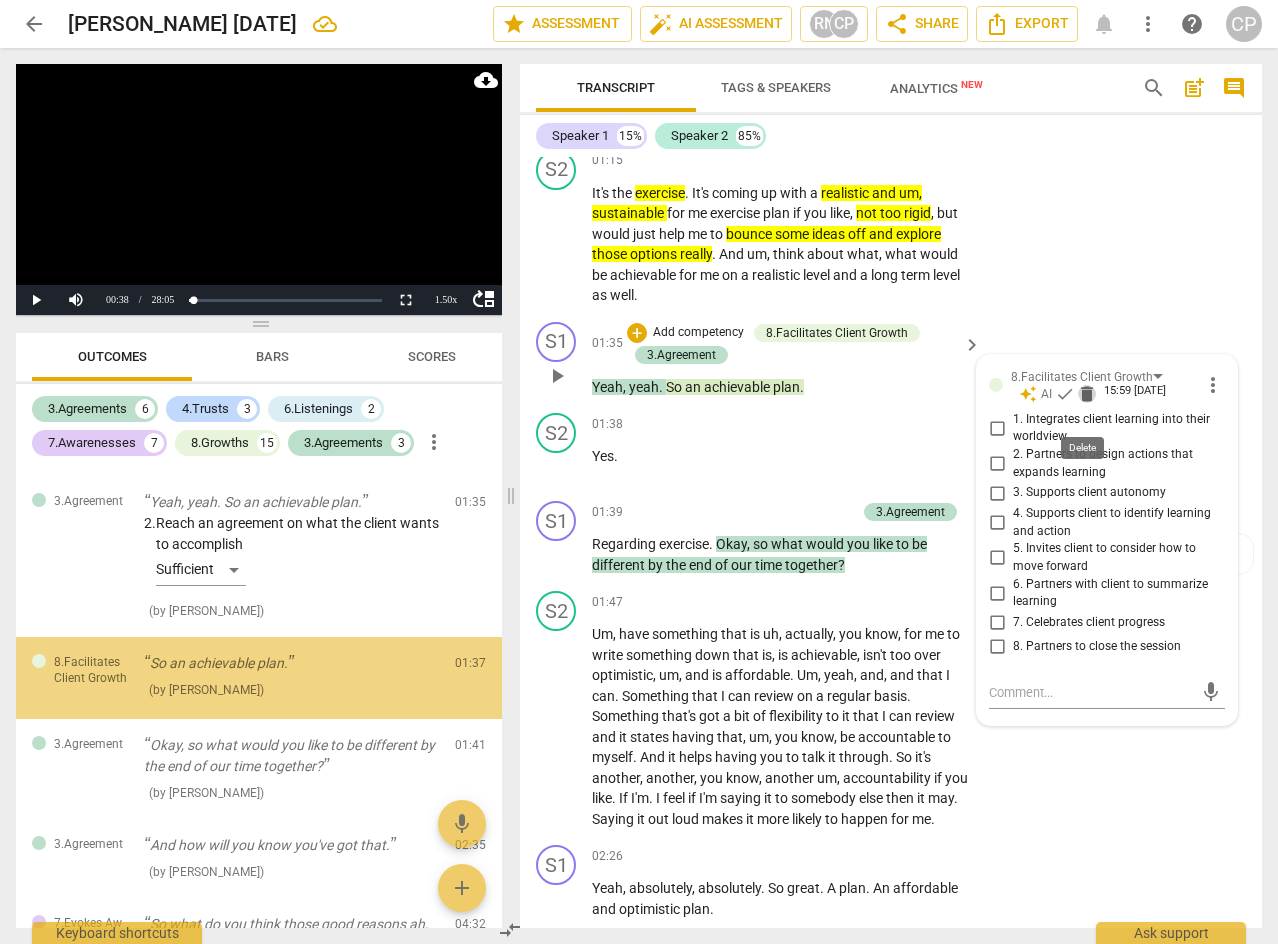 click on "delete" at bounding box center (1087, 394) 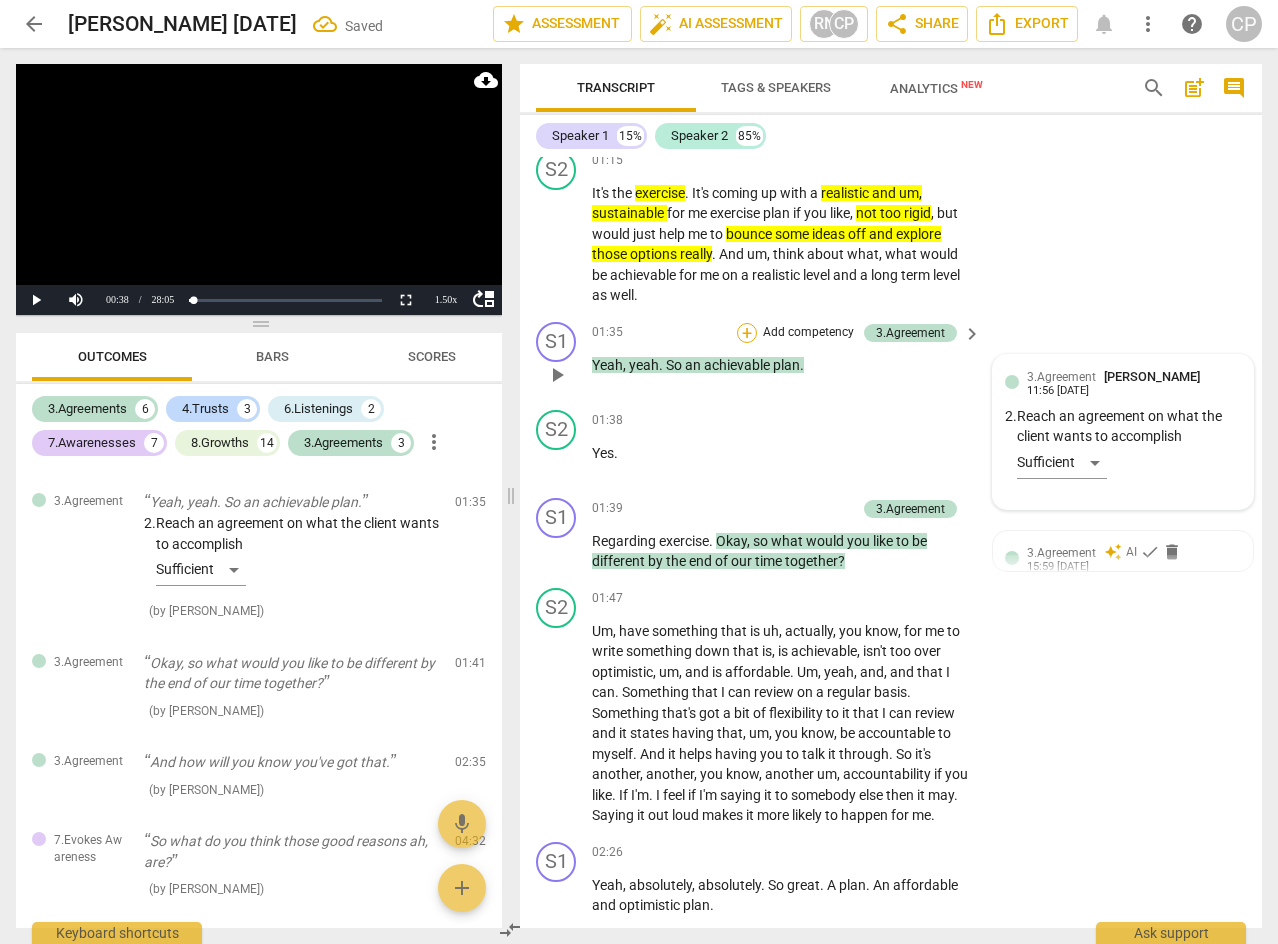 click on "+" at bounding box center (747, 333) 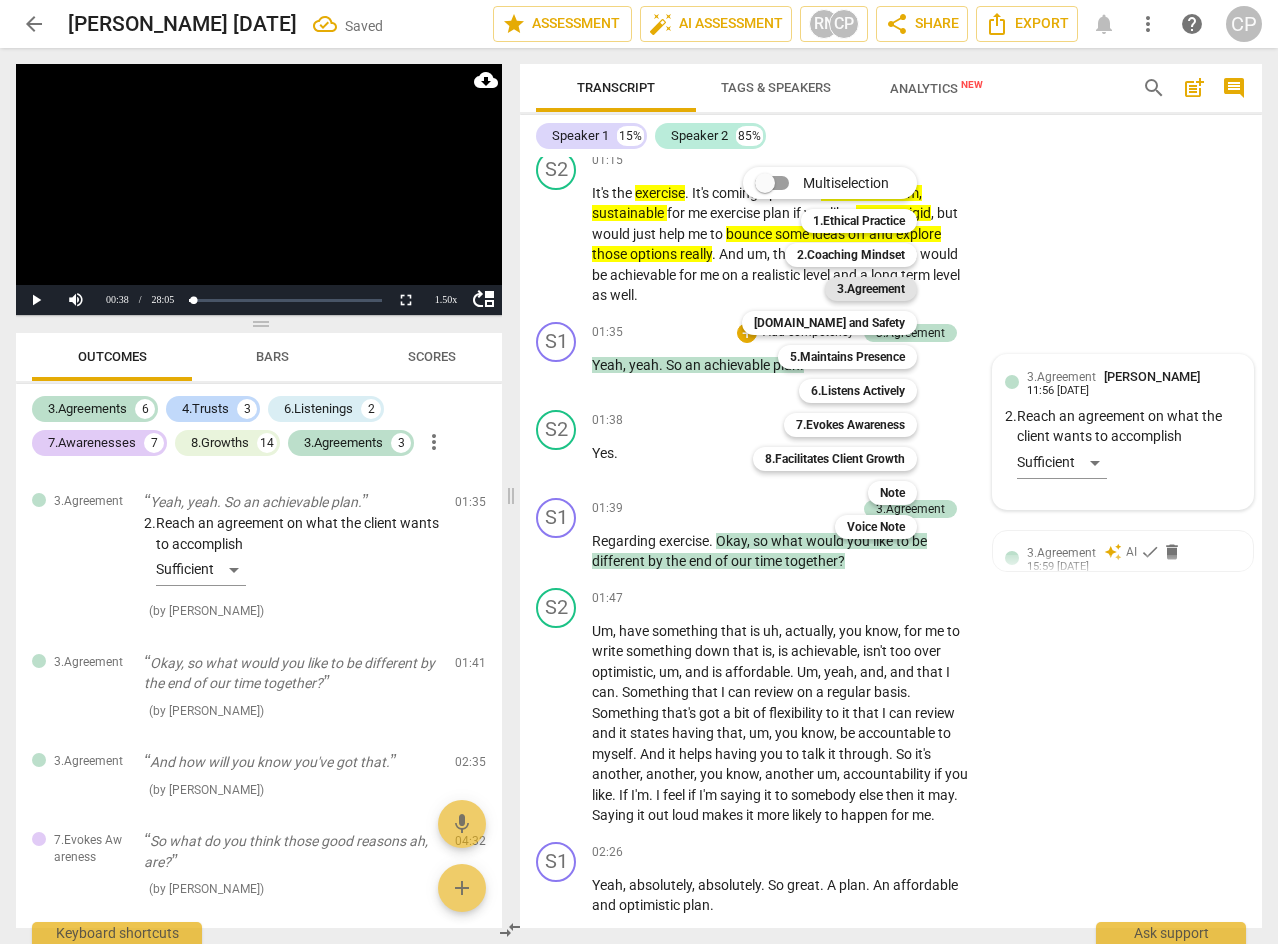 click on "3.Agreement" at bounding box center (871, 289) 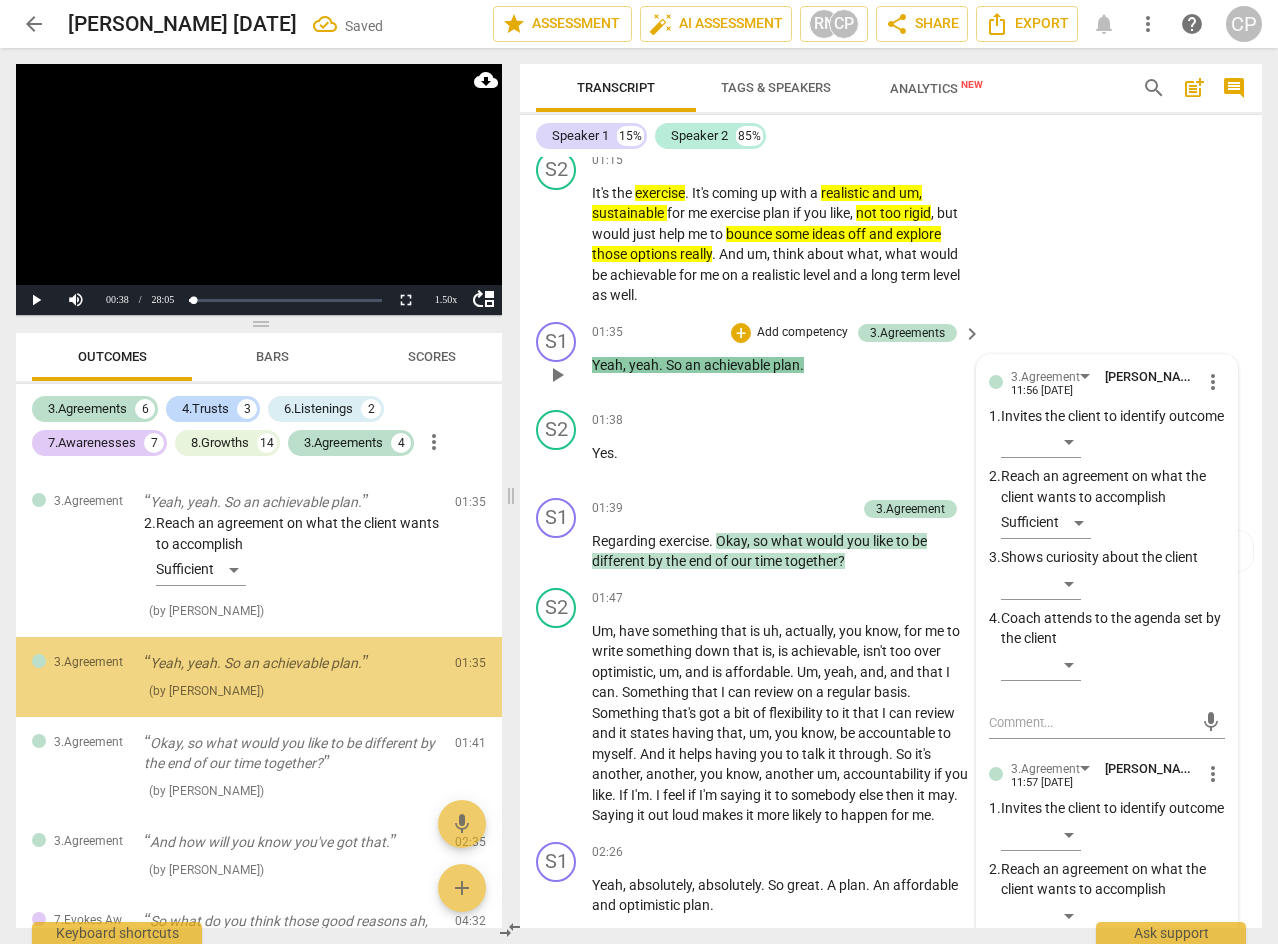 scroll, scrollTop: 615, scrollLeft: 0, axis: vertical 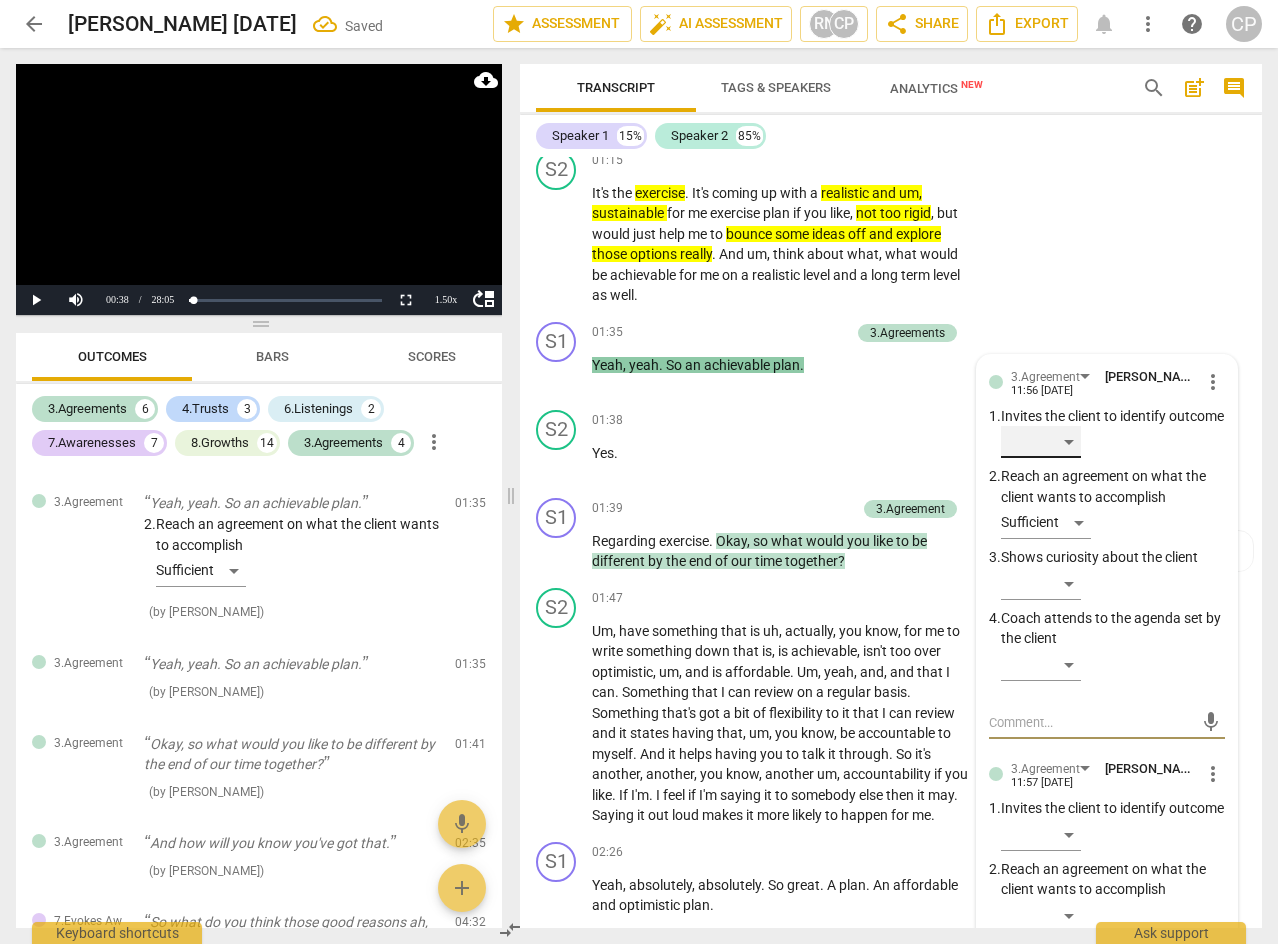 click on "​" at bounding box center (1041, 442) 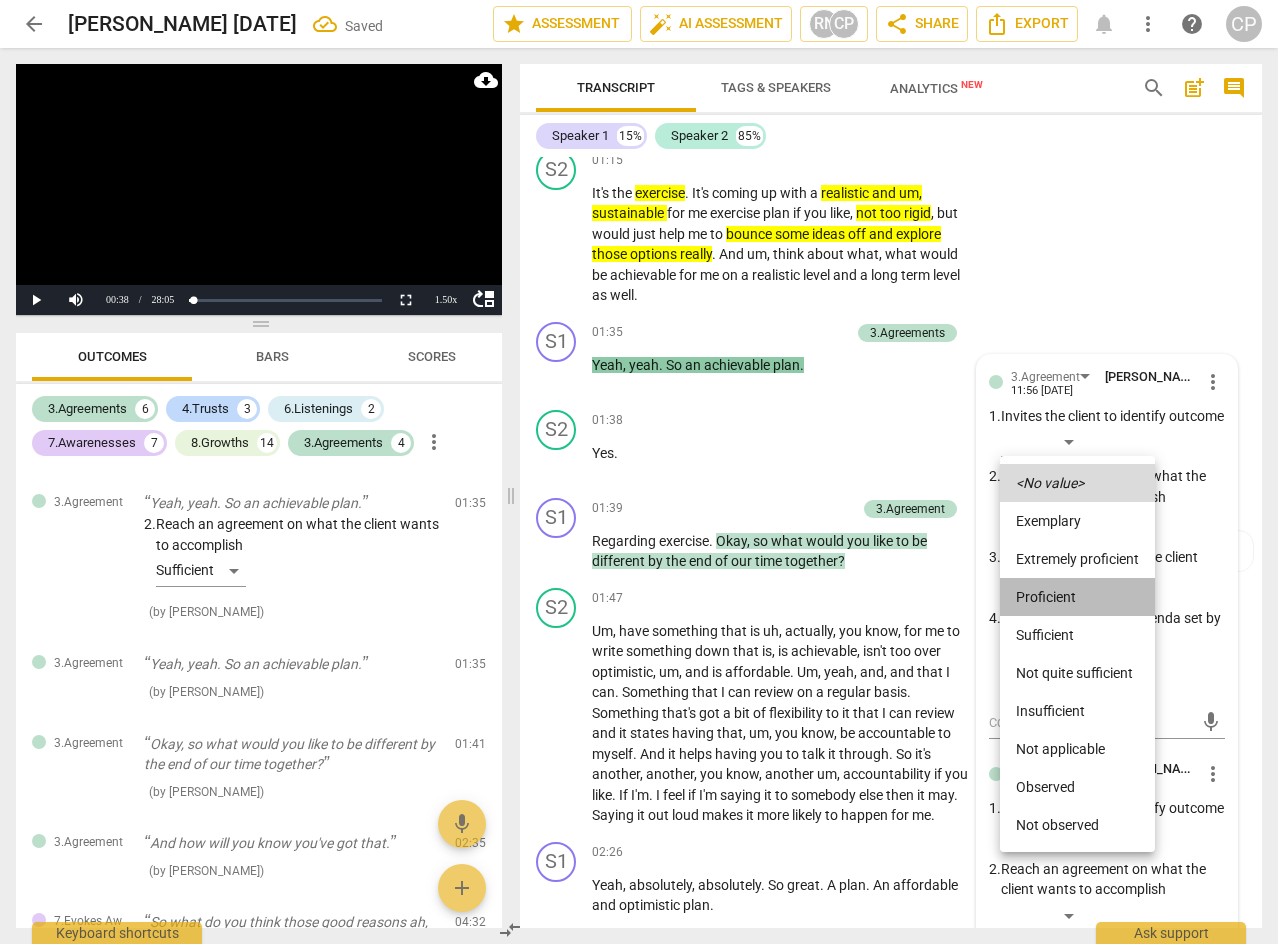 click on "Proficient" at bounding box center [1077, 597] 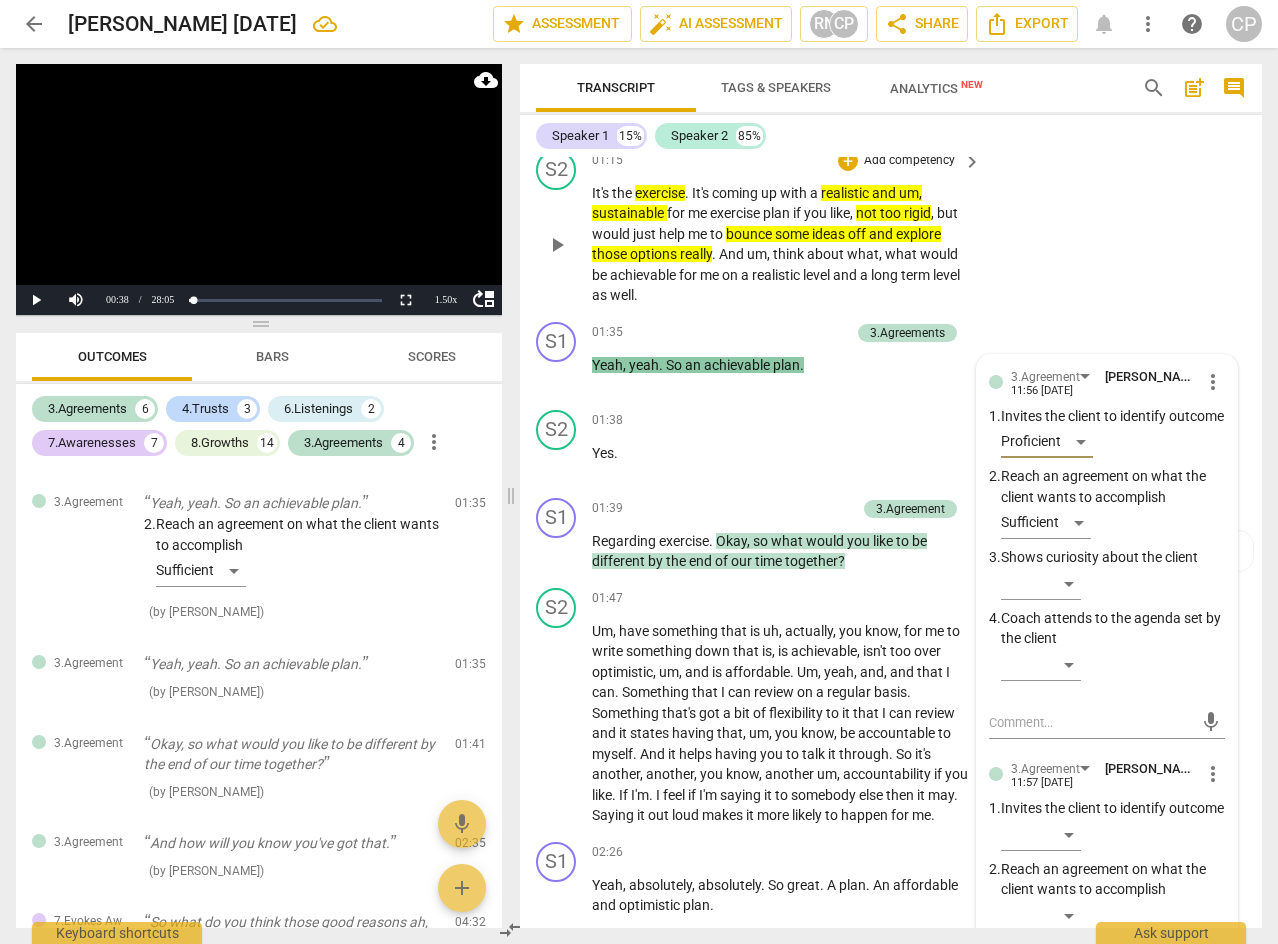 click on "S2 play_arrow pause 01:15 + Add competency keyboard_arrow_right It's   the   exercise .   It's   coming   up   with   a   realistic   and   um ,   sustainable   for   me   exercise   plan   if   you   like ,   not   too   rigid ,   but   would   just   help   me   to   bounce   some   ideas   off   and   explore   those   options   really .   And   um ,   think   about   what ,   what   would   be   achievable   for   me   on   a   realistic   level   and   a   long   term   level   as   well ." at bounding box center [891, 228] 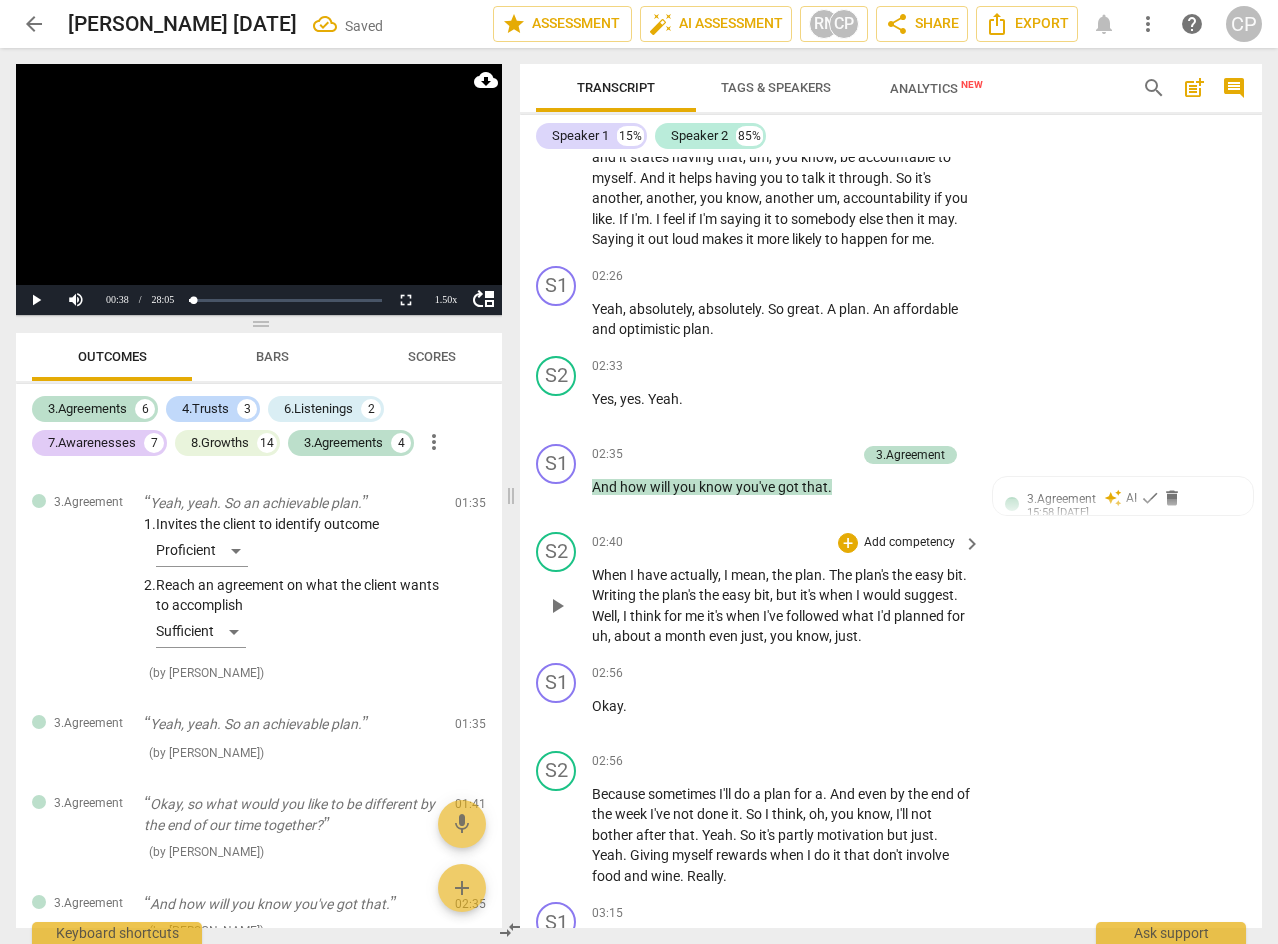 scroll, scrollTop: 1600, scrollLeft: 0, axis: vertical 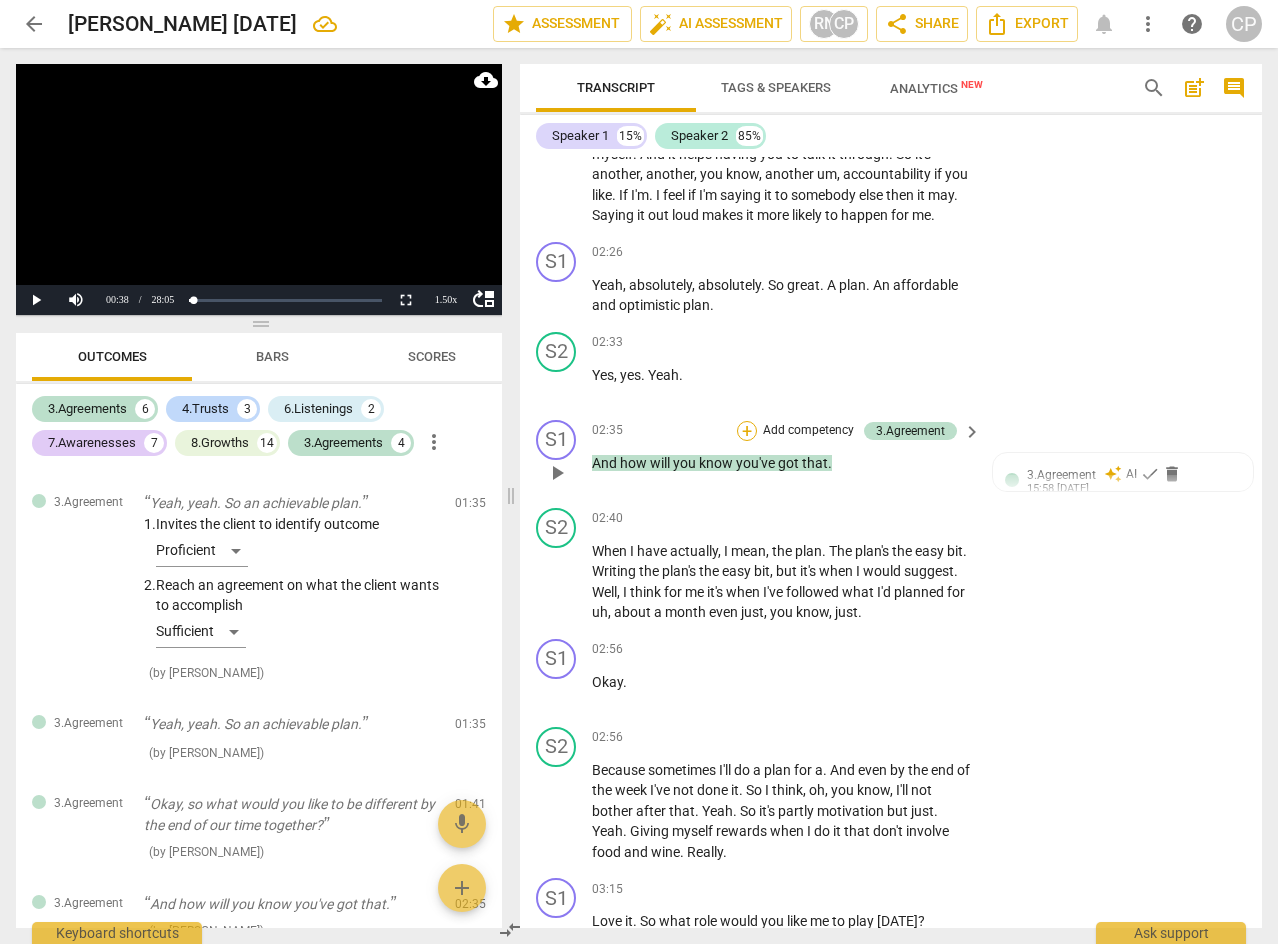 click on "+" at bounding box center [747, 431] 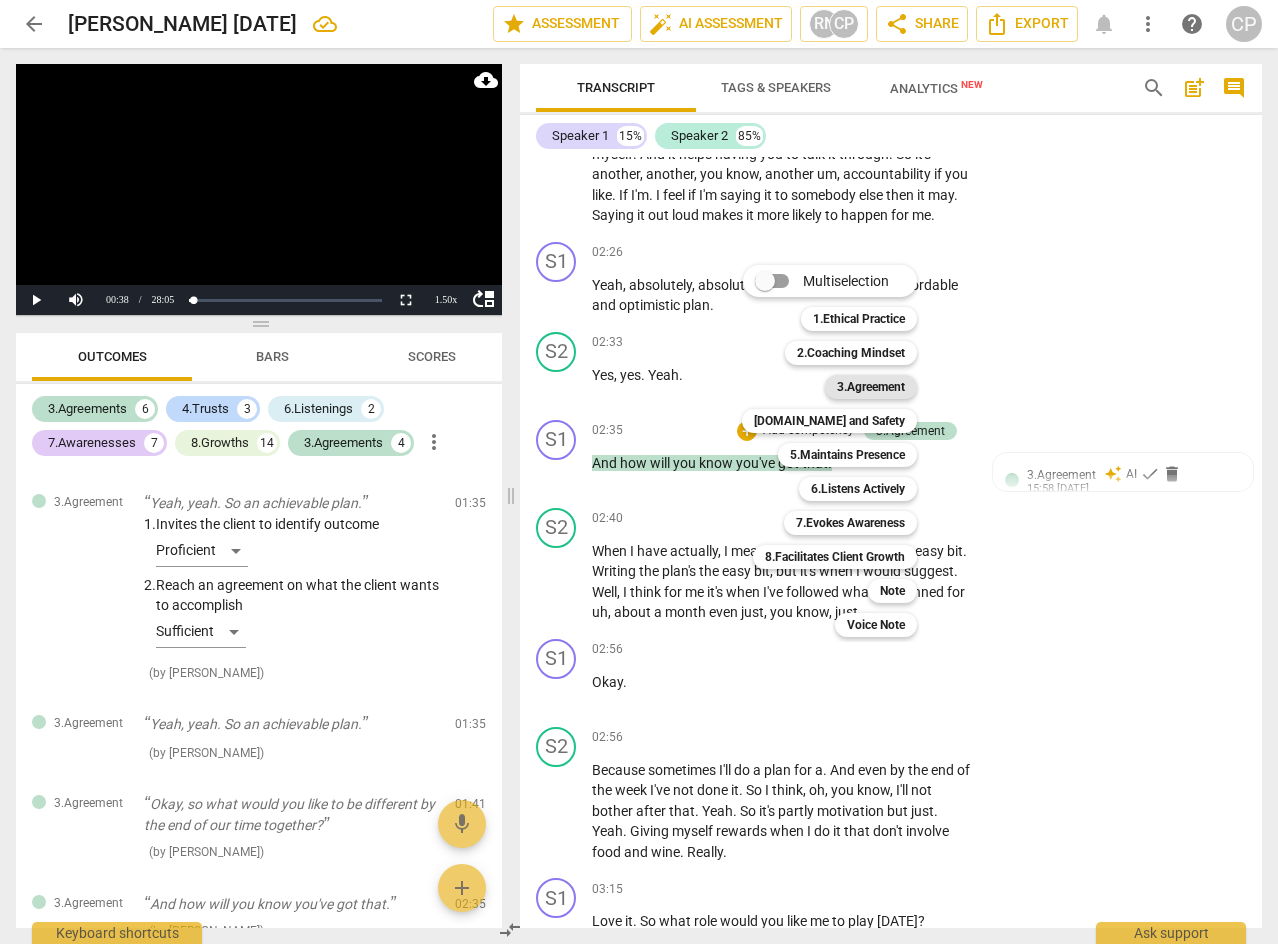 click on "3.Agreement" at bounding box center (871, 387) 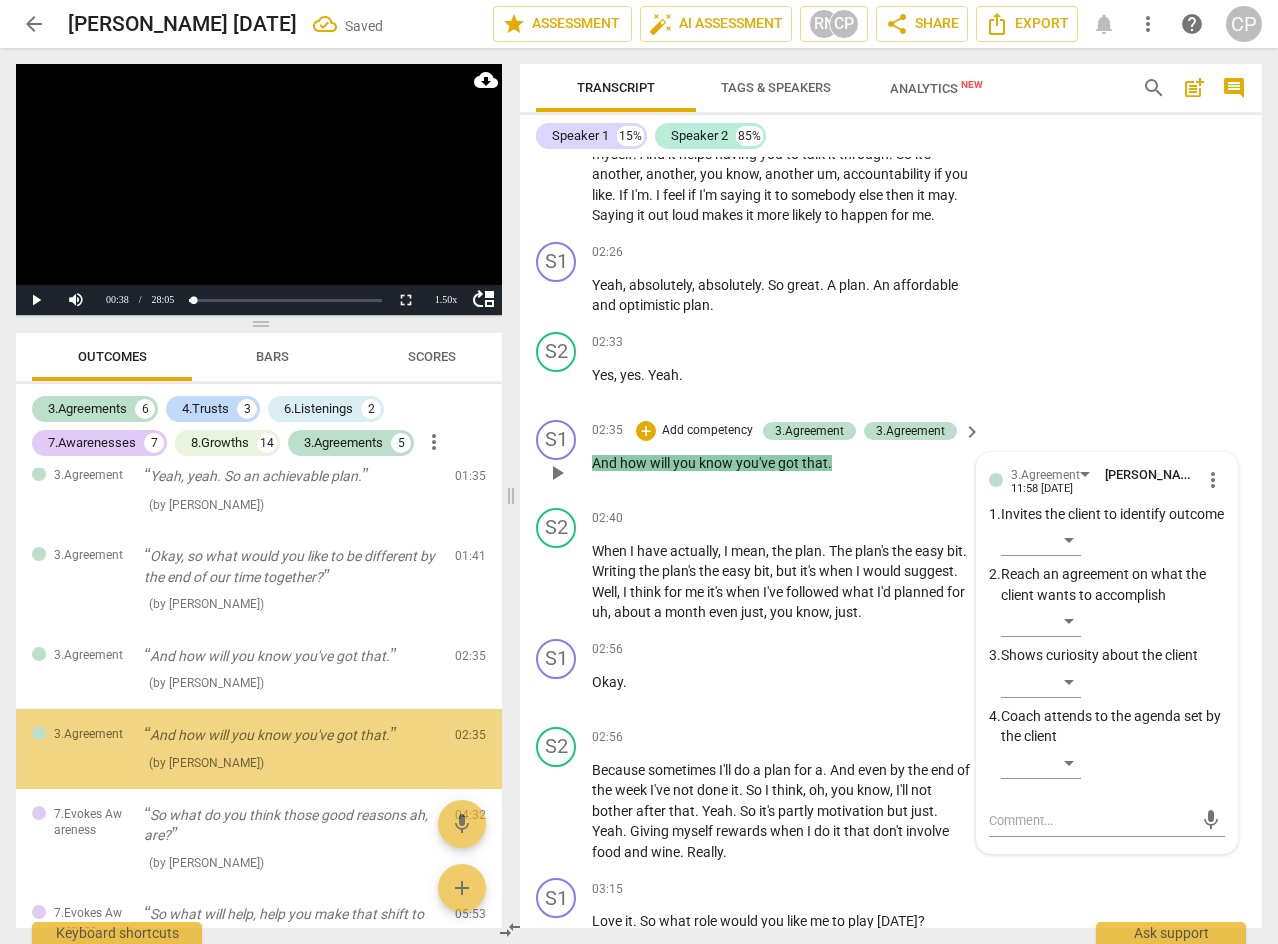 scroll, scrollTop: 934, scrollLeft: 0, axis: vertical 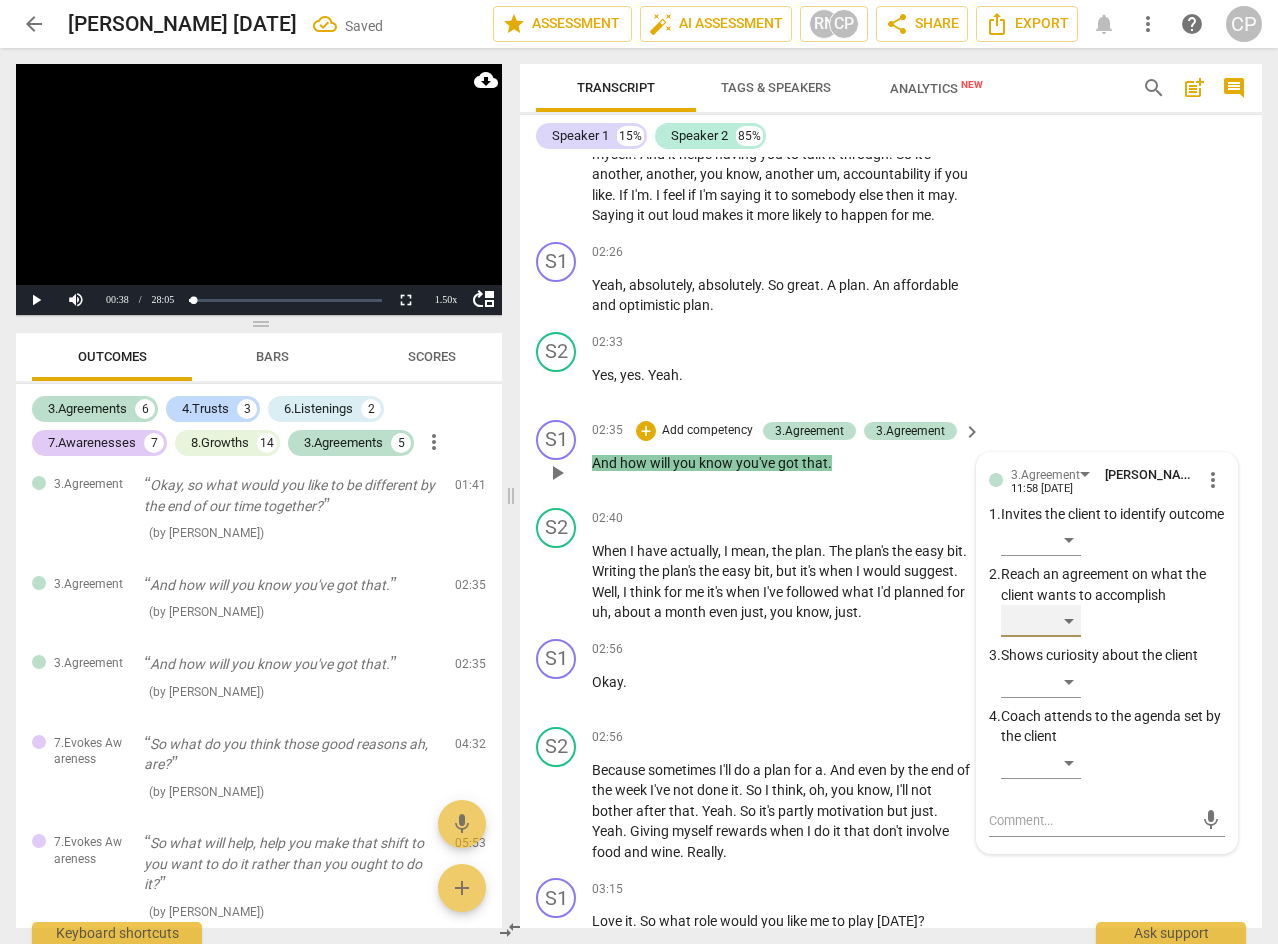 click on "​" at bounding box center (1041, 621) 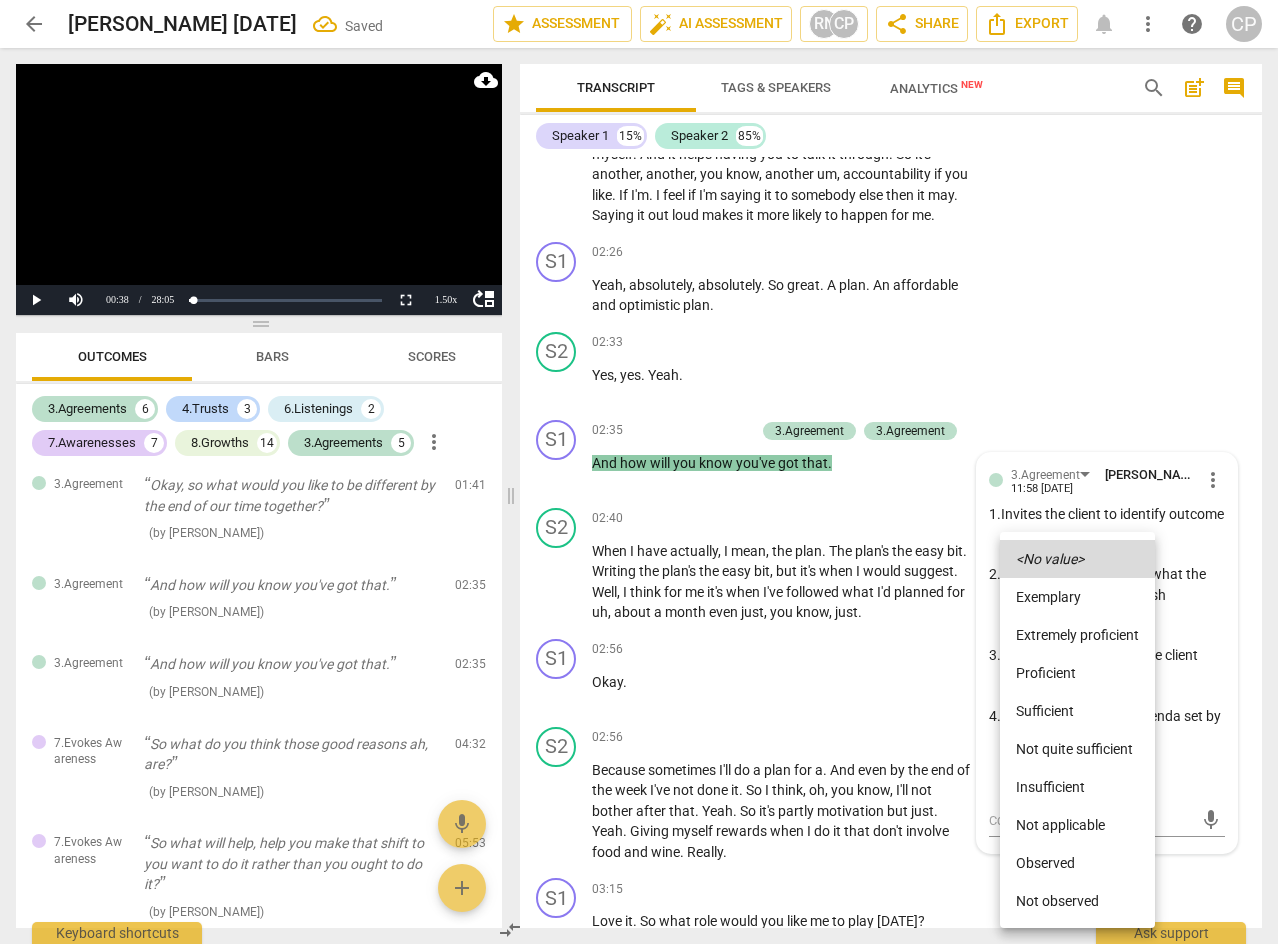 drag, startPoint x: 1042, startPoint y: 679, endPoint x: 1053, endPoint y: 667, distance: 16.27882 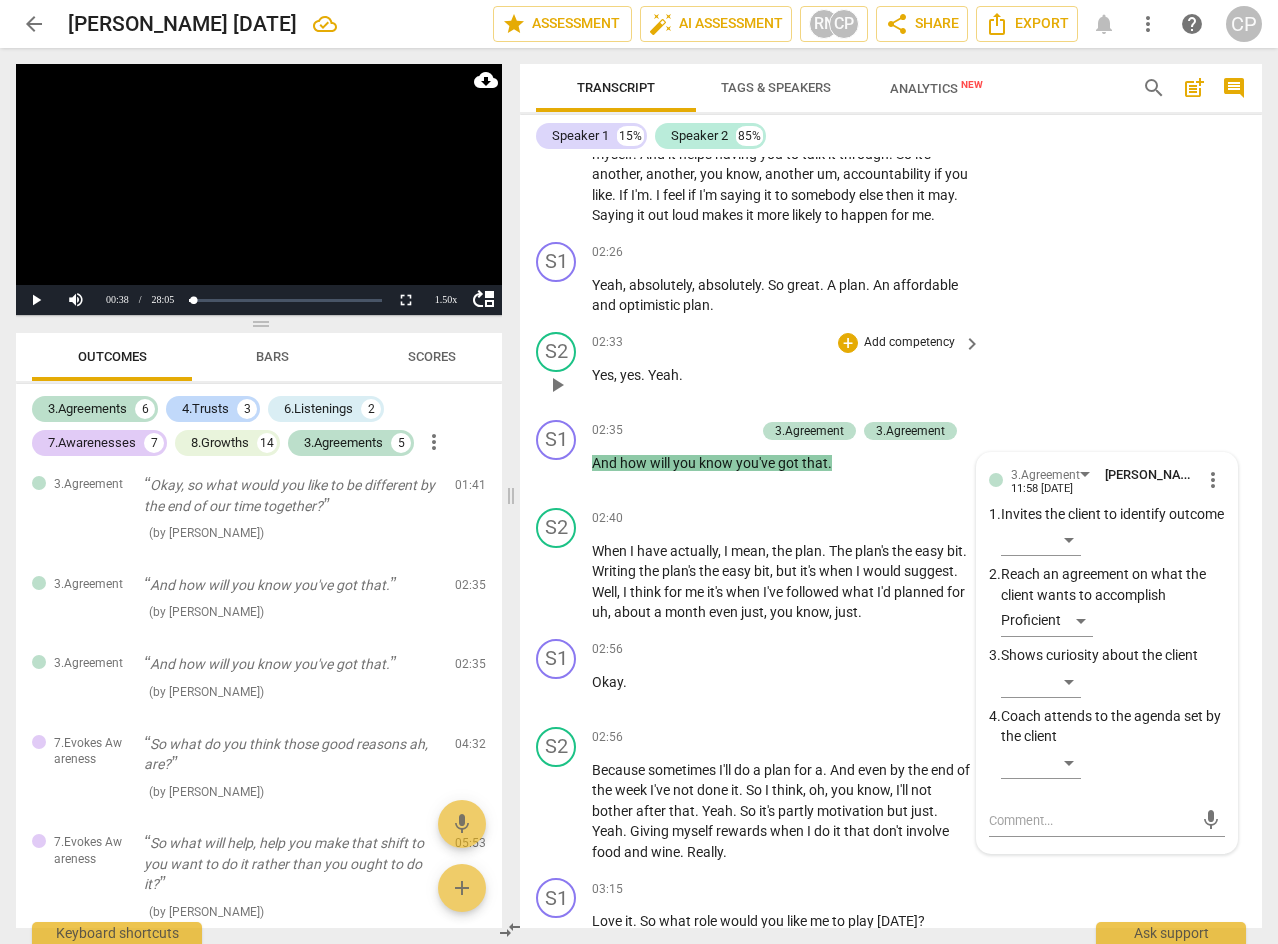 click on "S2 play_arrow pause 02:33 + Add competency keyboard_arrow_right Yes ,   yes .   Yeah ." at bounding box center (891, 368) 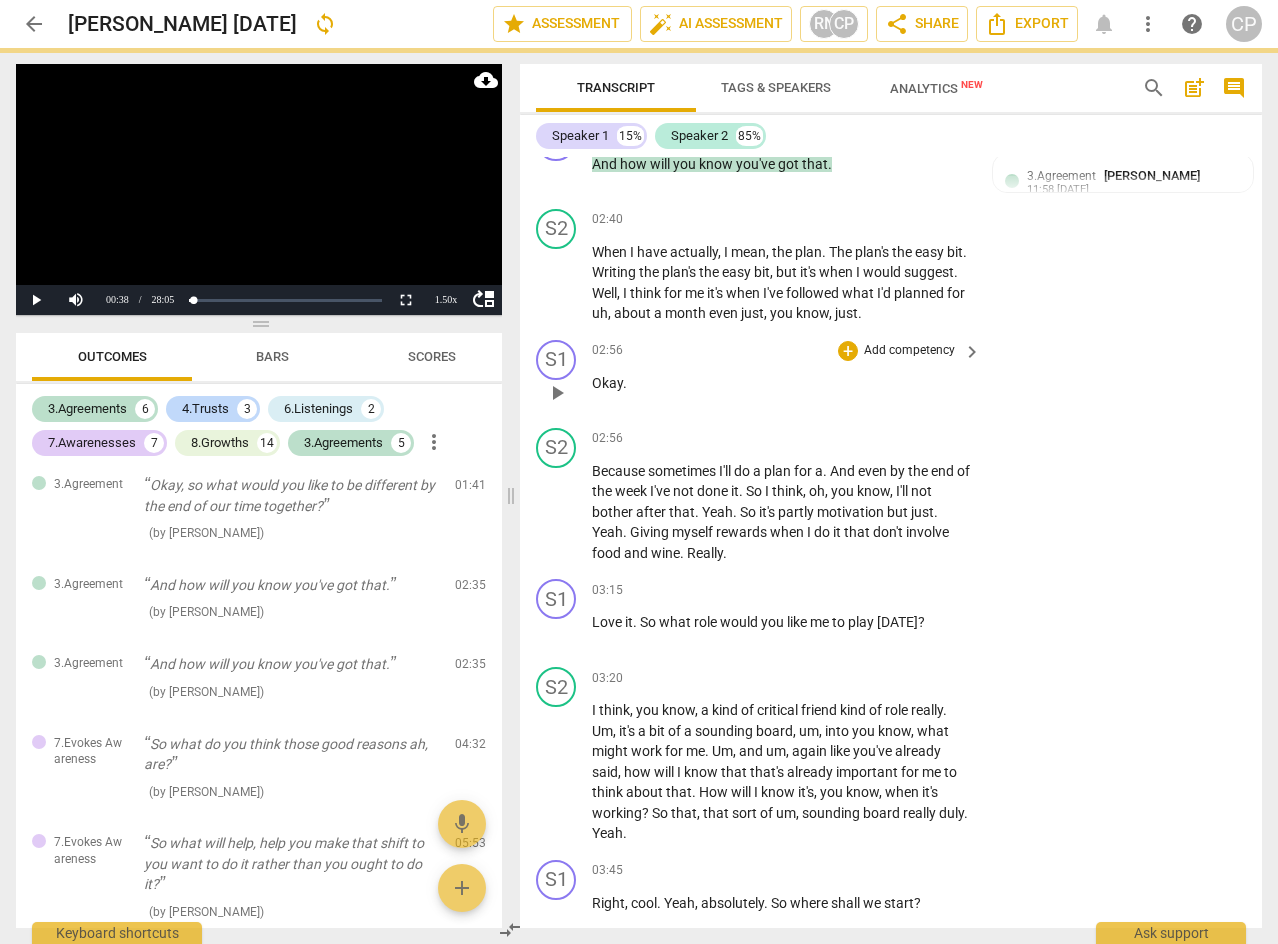 scroll, scrollTop: 1900, scrollLeft: 0, axis: vertical 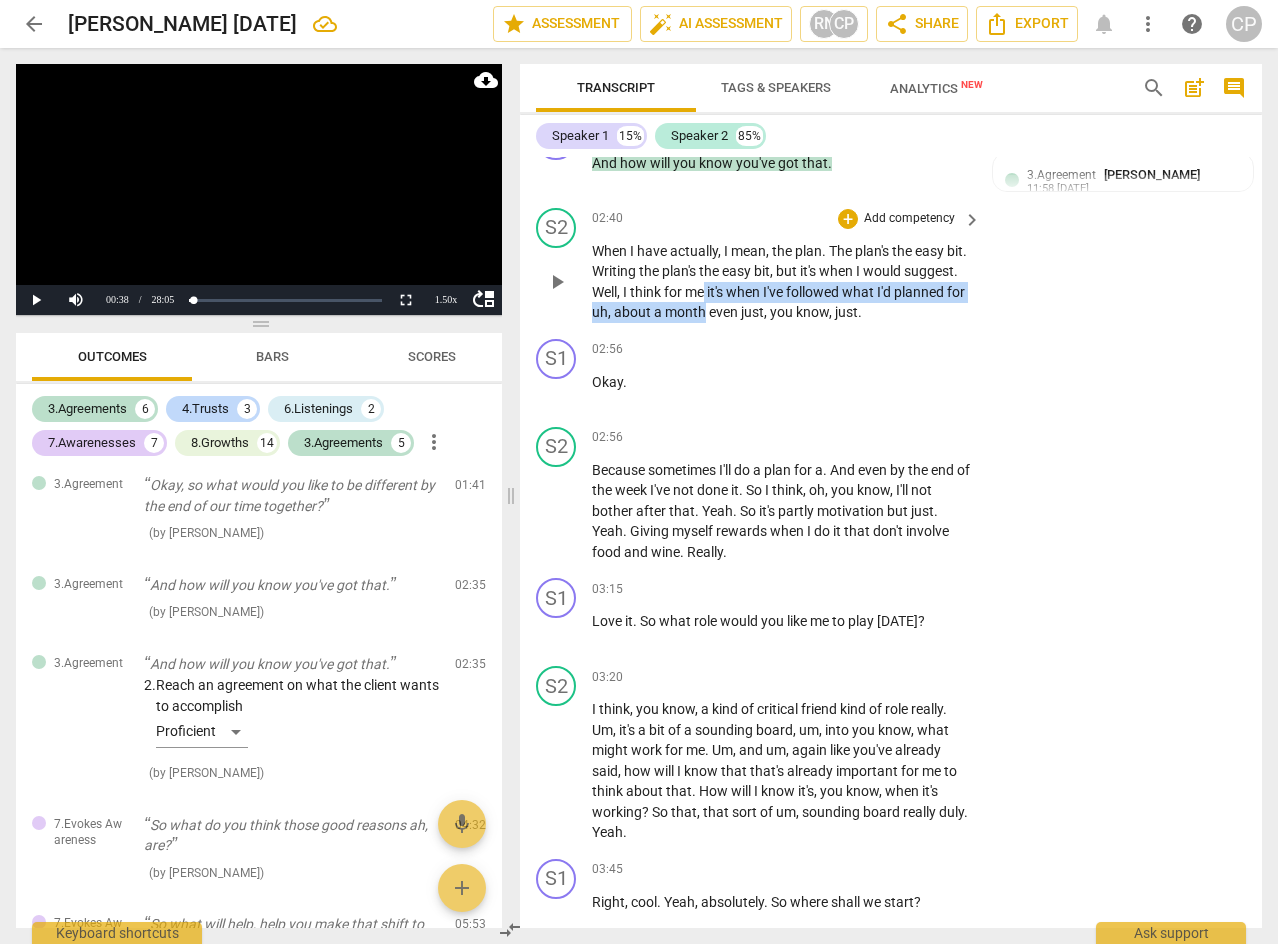 drag, startPoint x: 765, startPoint y: 311, endPoint x: 776, endPoint y: 327, distance: 19.416489 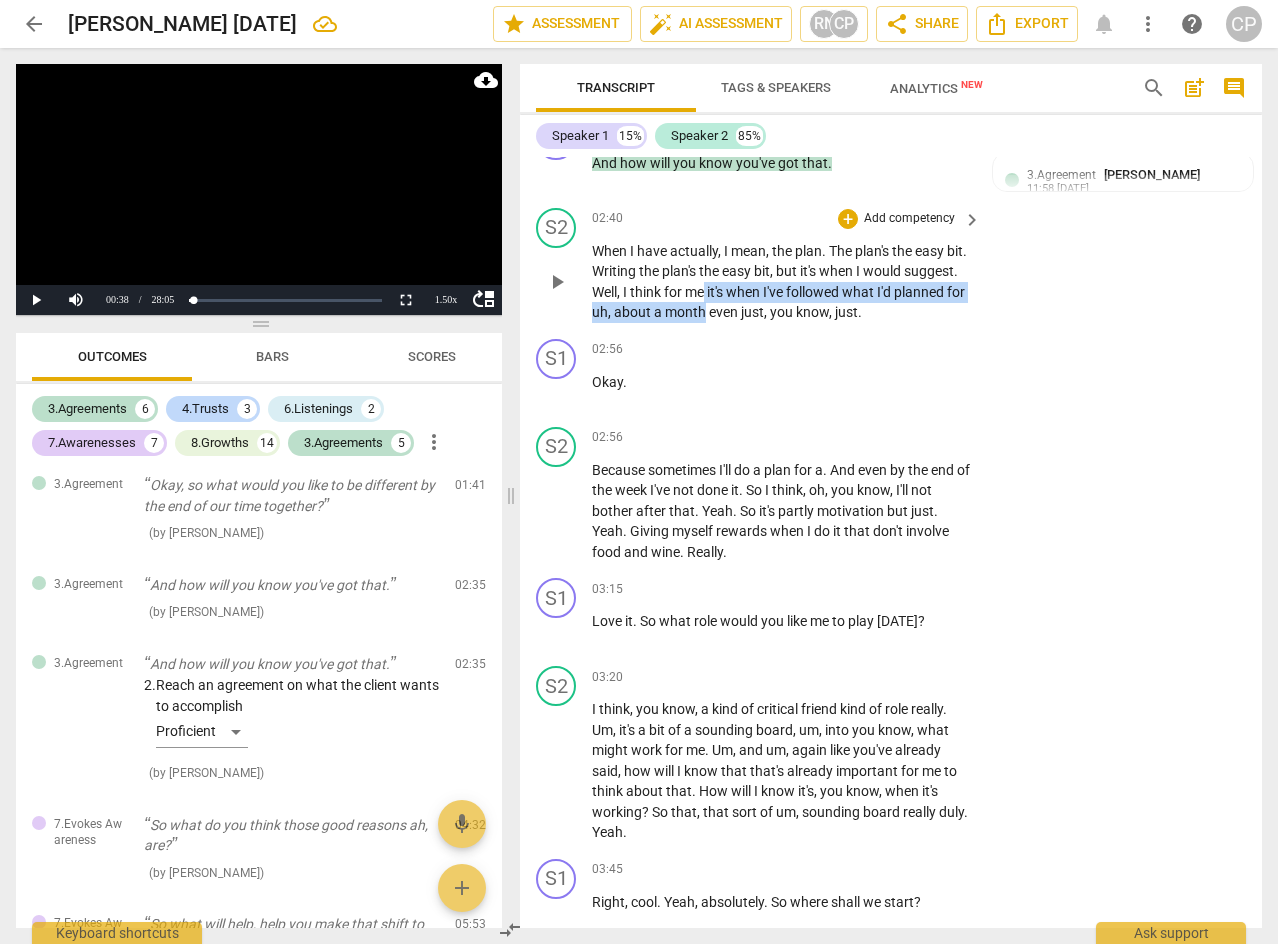 click on "When   I   have   actually ,   I   mean ,   the   plan .   The   plan's   the   easy   bit .   Writing   the   plan's   the   easy   bit ,   but   it's   when   I   would   suggest .   Well ,   I   think   for   me   it's   when   I've   followed   what   I'd   planned   for   uh ,   about   a   month   even   just ,   you   know ,   just ." at bounding box center [781, 282] 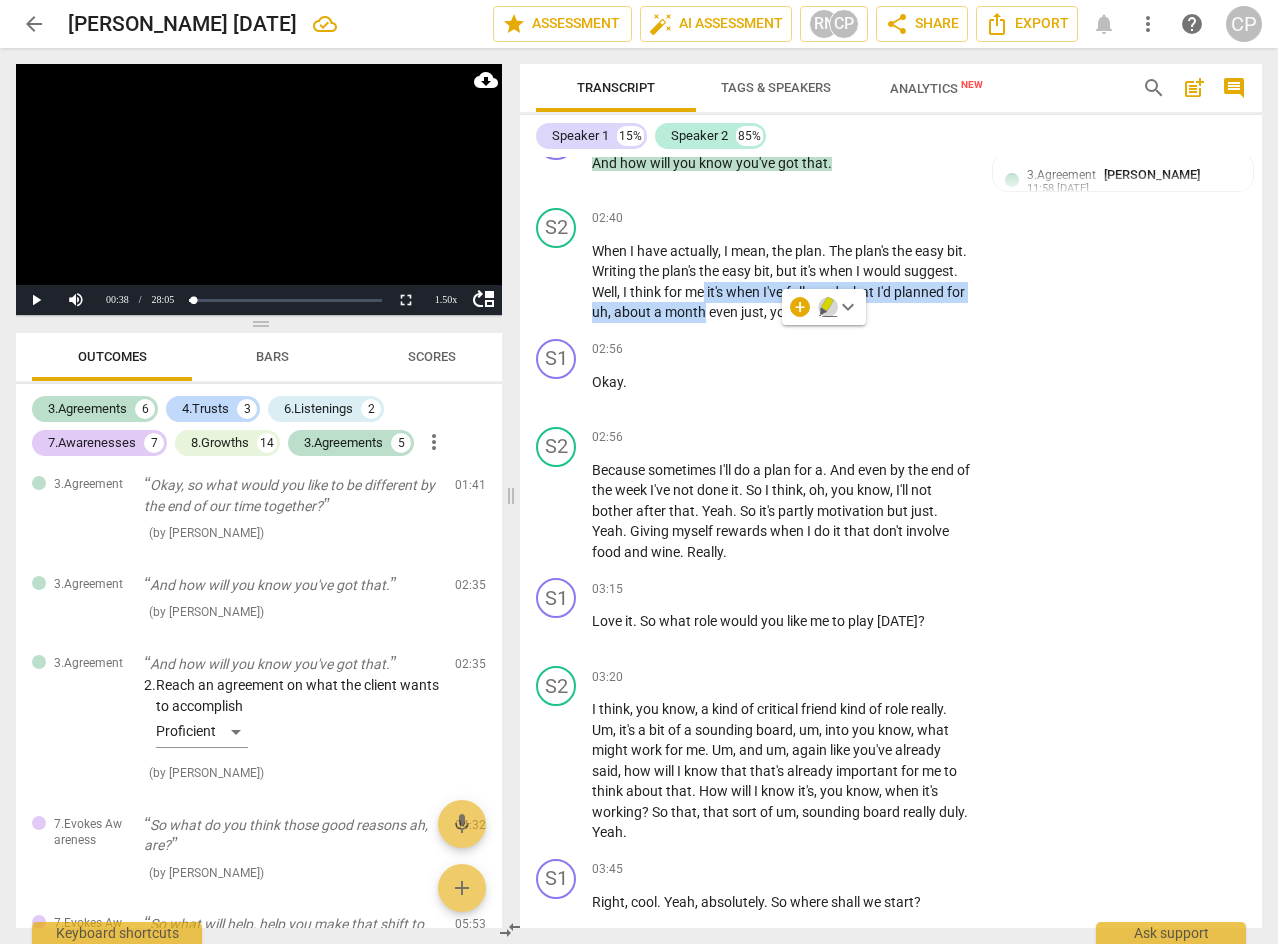 click 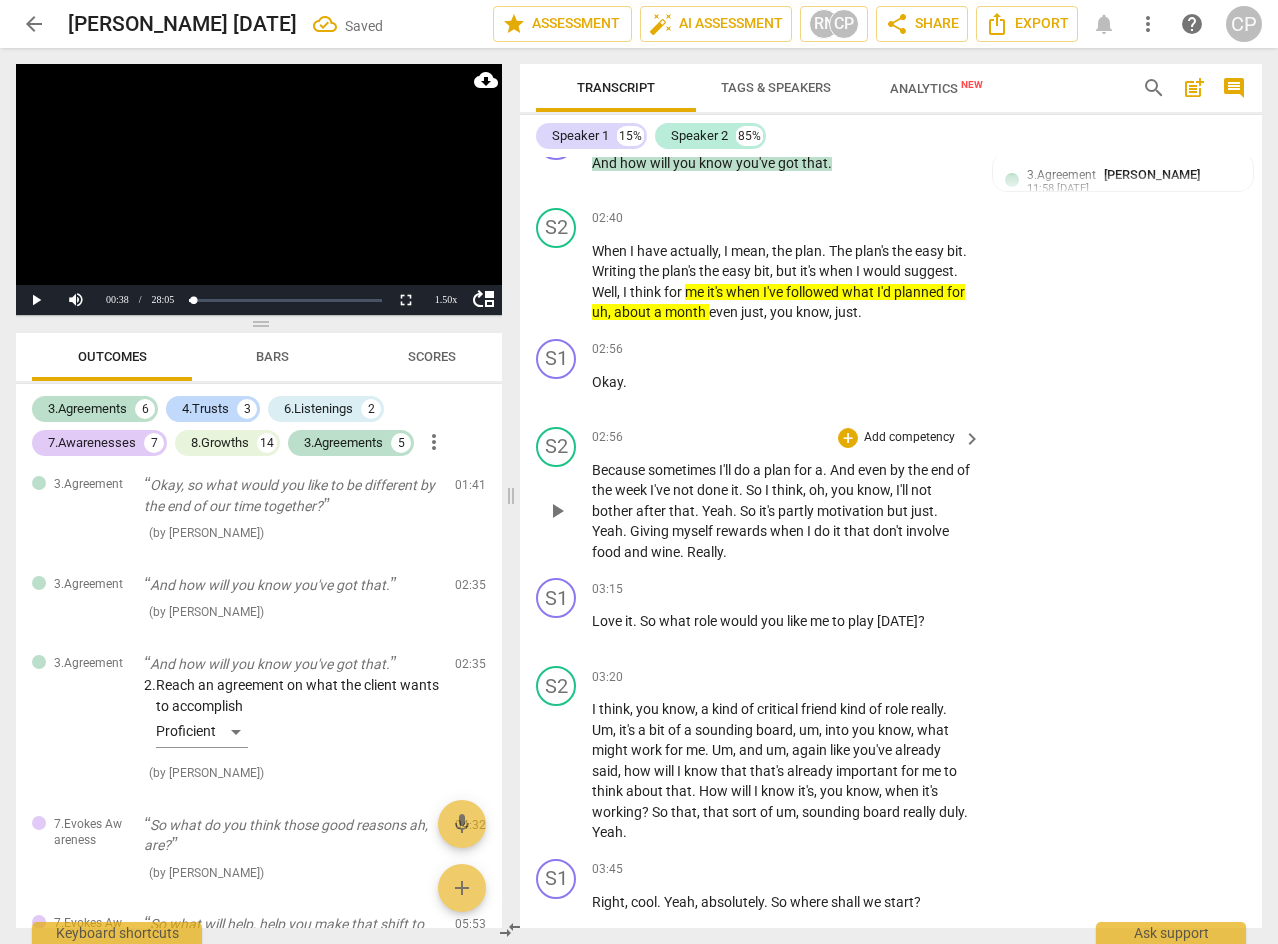 click on "Because   sometimes   I'll   do   a   plan   for   a .   And   even   by   the   end   of   the   week   I've   not   done   it .   So   I   think ,   oh ,   you   know ,   I'll   not   bother   after   that .   Yeah .   So   it's   partly   motivation   but   just .   Yeah .   Giving   myself   rewards   when   I   do   it   that   don't   involve   food   and   wine .   Really ." at bounding box center [781, 511] 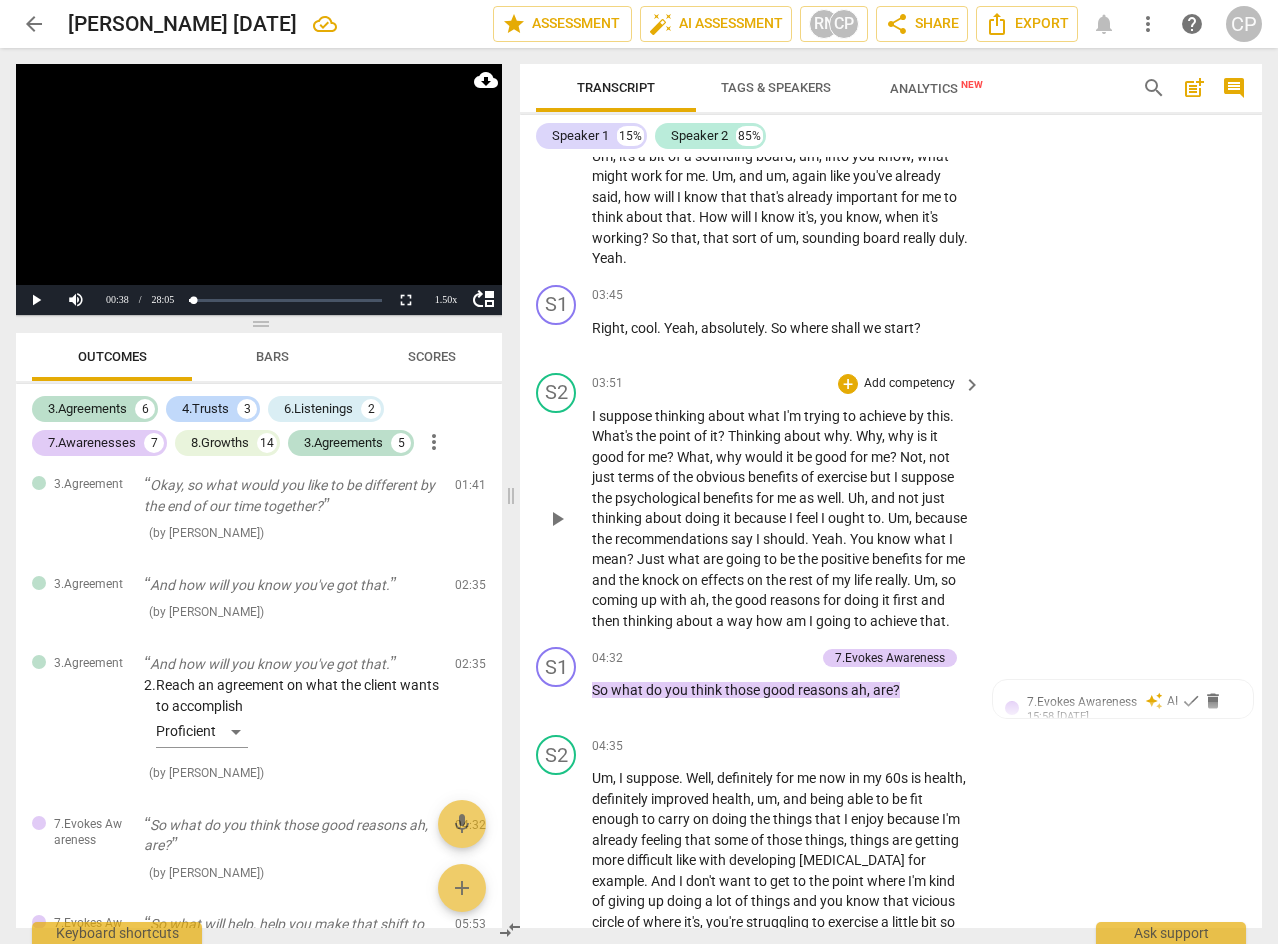 scroll, scrollTop: 2700, scrollLeft: 0, axis: vertical 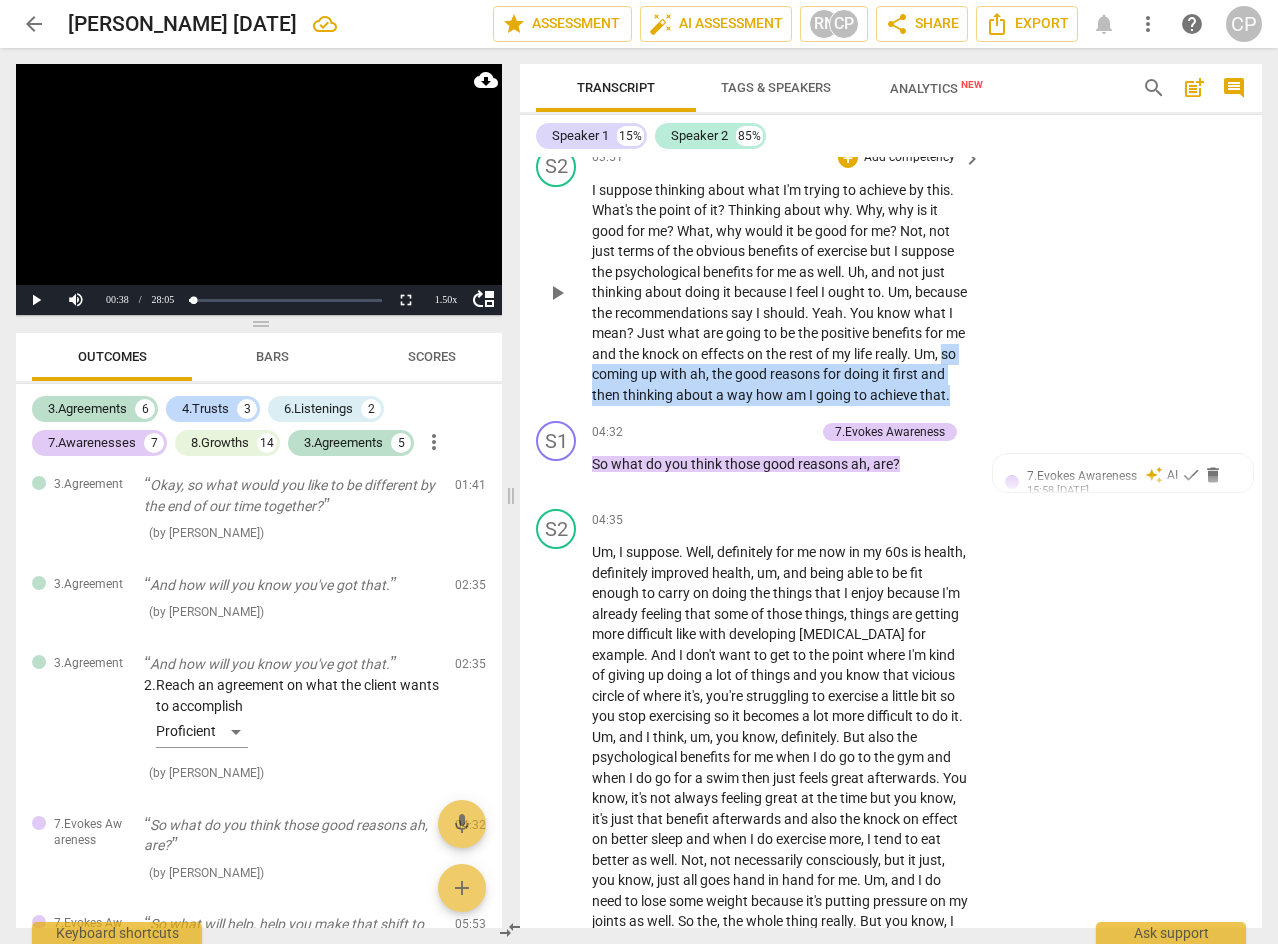 drag, startPoint x: 680, startPoint y: 398, endPoint x: 690, endPoint y: 436, distance: 39.293766 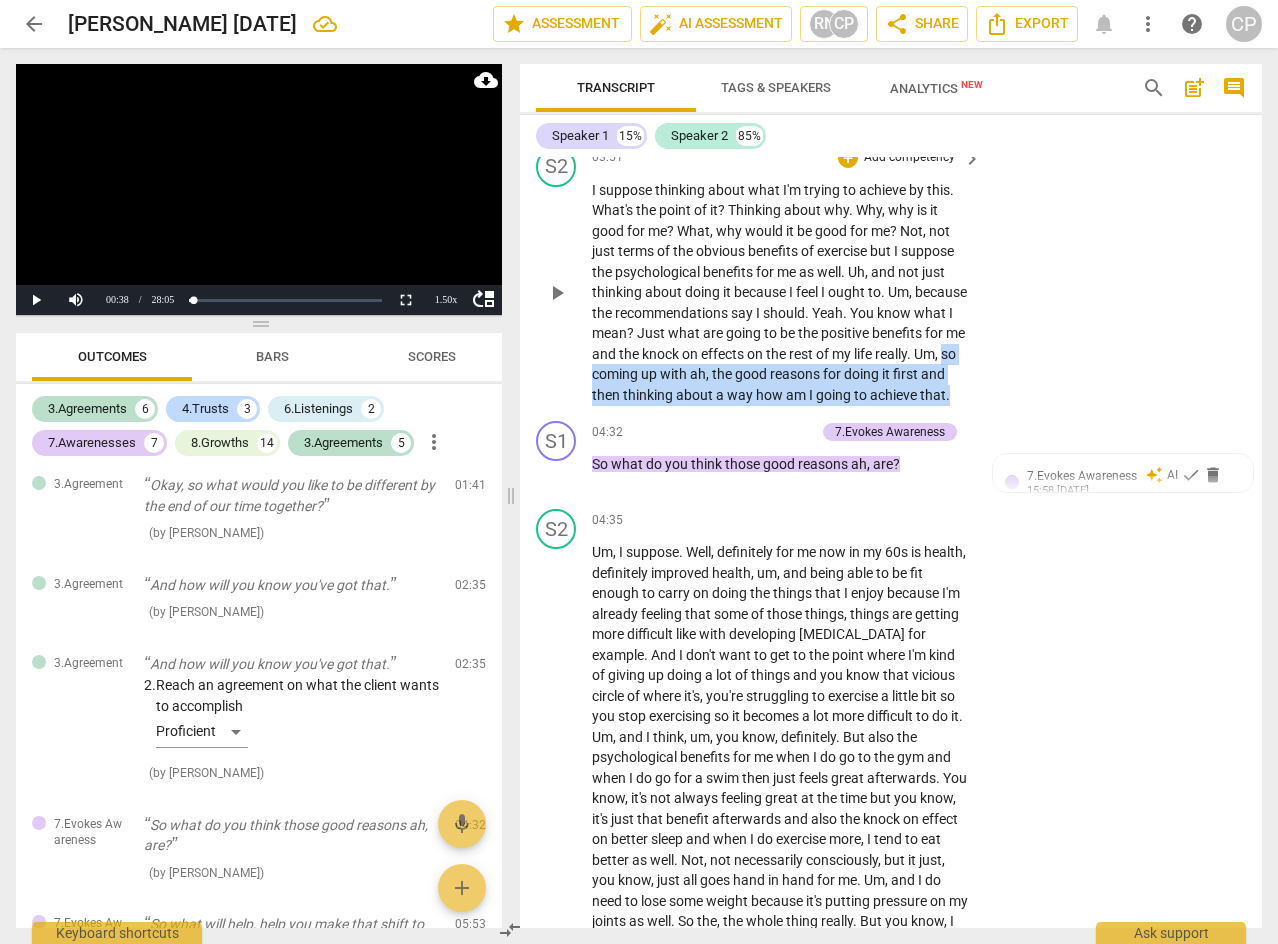 click on "I   suppose   thinking   about   what   I'm   trying   to   achieve   by   this .   What's   the   point   of   it ?   Thinking   about   why .   Why ,   why   is   it   good   for   me ?   What ,   why   would   it   be   good   for   me ?   Not ,   not   just   terms   of   the   obvious   benefits   of   exercise   but   I   suppose   the   psychological   benefits   for   me   as   well .   Uh ,   and   not   just   thinking   about   doing   it   because   I   feel   I   ought   to .   Um ,   because   the   recommendations   say   I   should .   Yeah .   You   know   what   I   mean ?   Just   what   are   going   to   be   the   positive   benefits   for   me   and   the   knock   on   effects   on   the   rest   of   my   life   really .   Um ,   so   coming   up   with   ah ,   the   good   reasons   for   doing   it   first   and   then   thinking   about   a   way   how   am   I   going   to   achieve   that ." at bounding box center [781, 293] 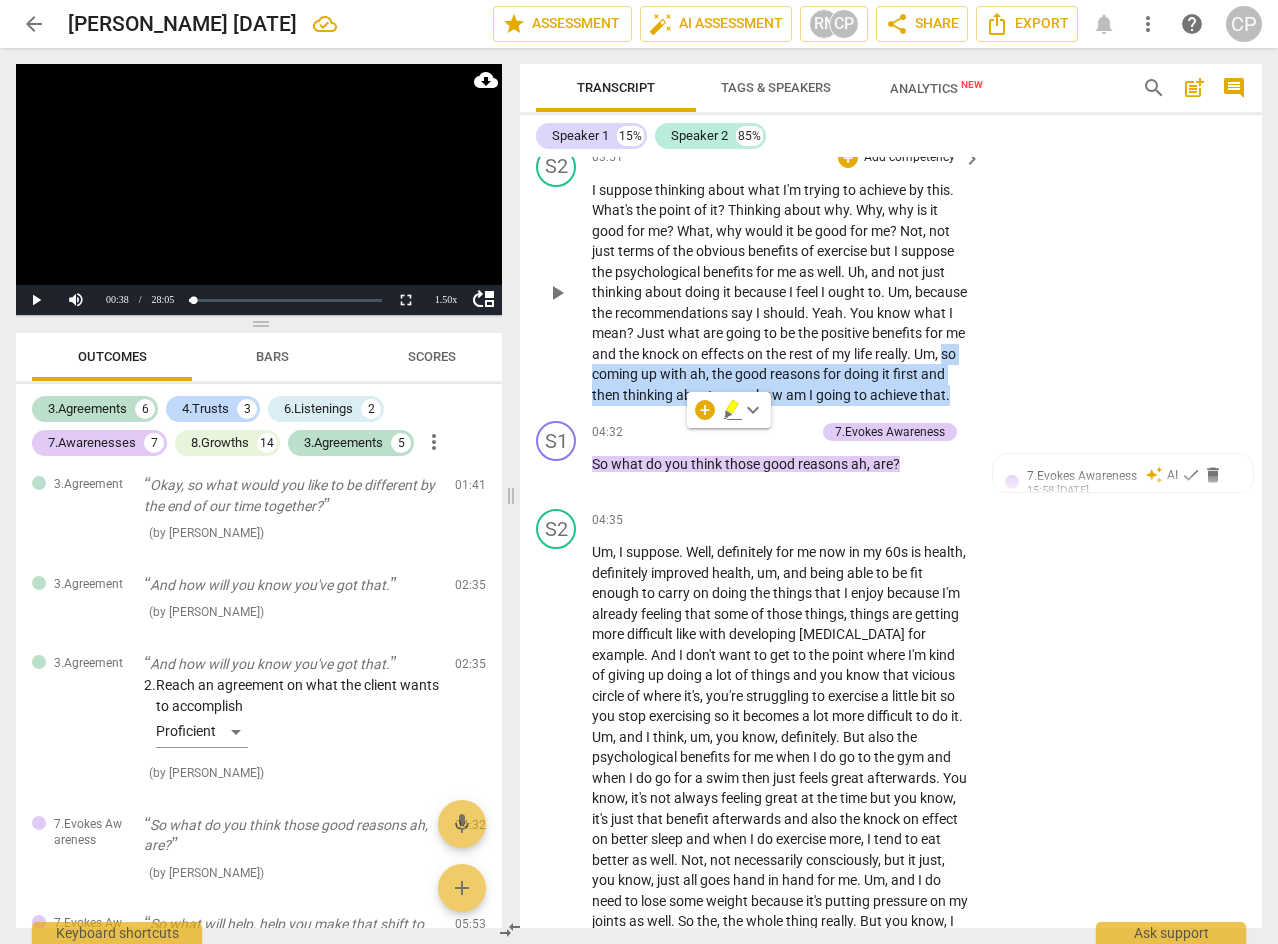 click 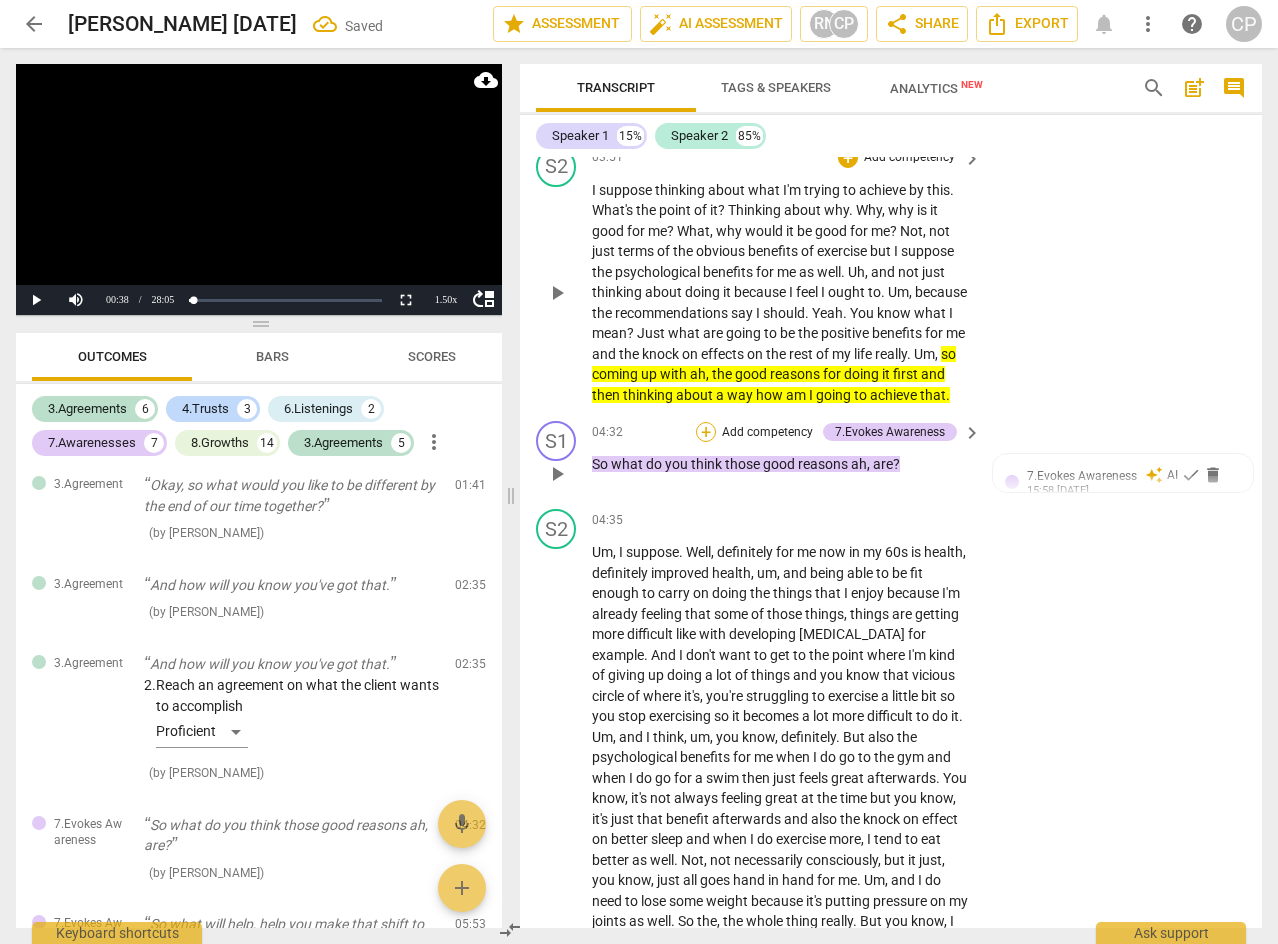 click on "+" at bounding box center [706, 432] 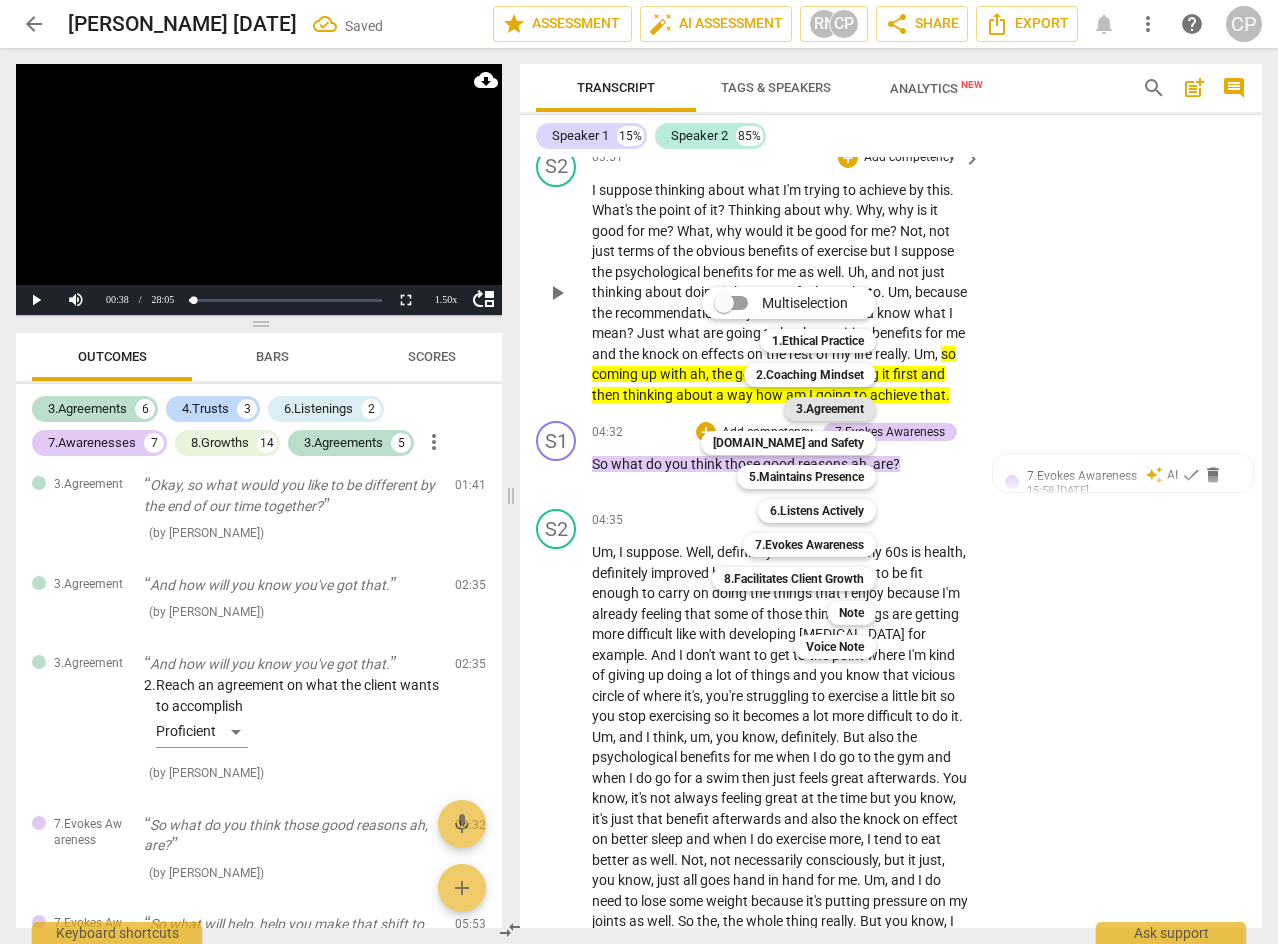 click on "3.Agreement" at bounding box center (830, 409) 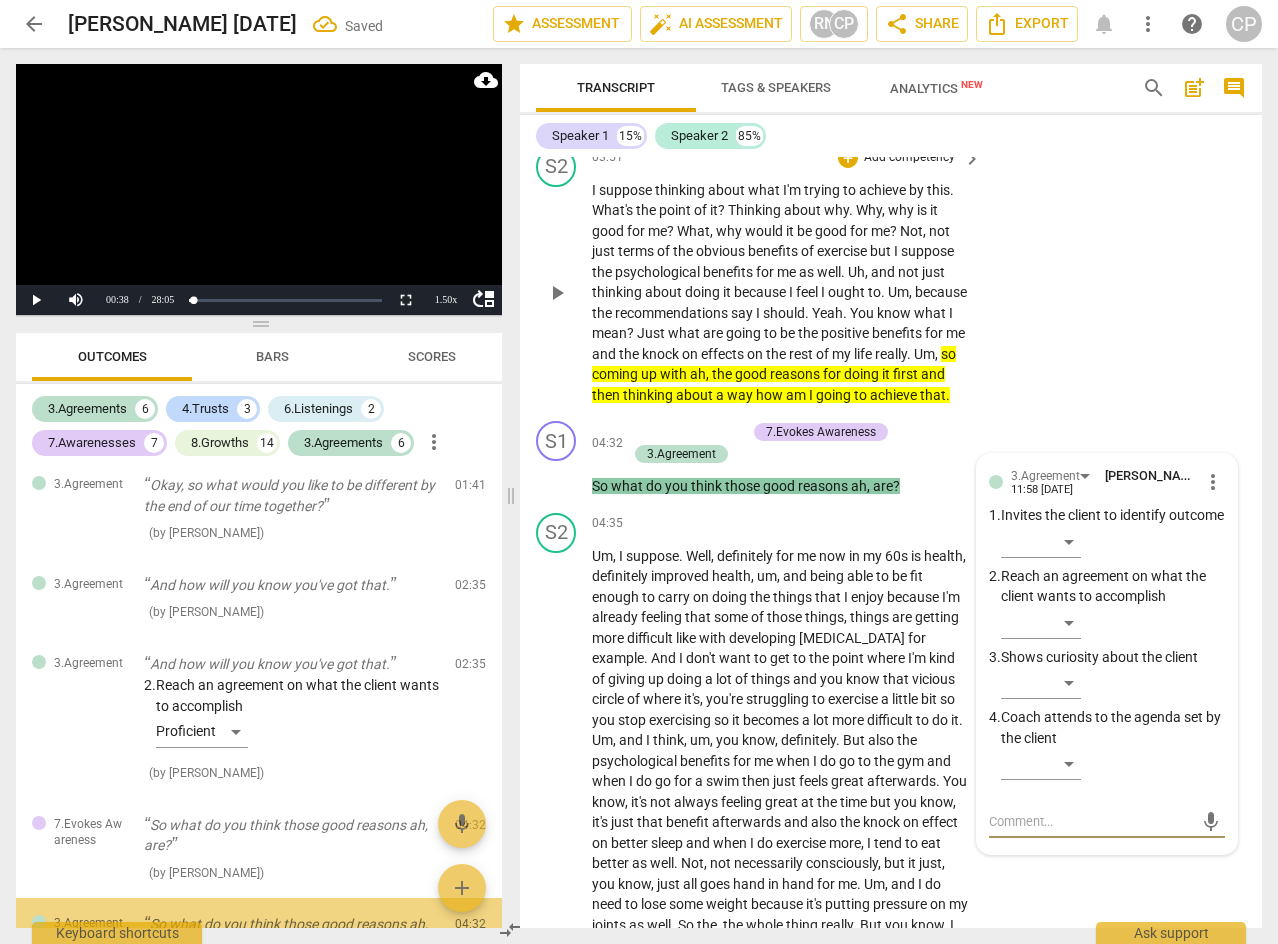 scroll, scrollTop: 1205, scrollLeft: 0, axis: vertical 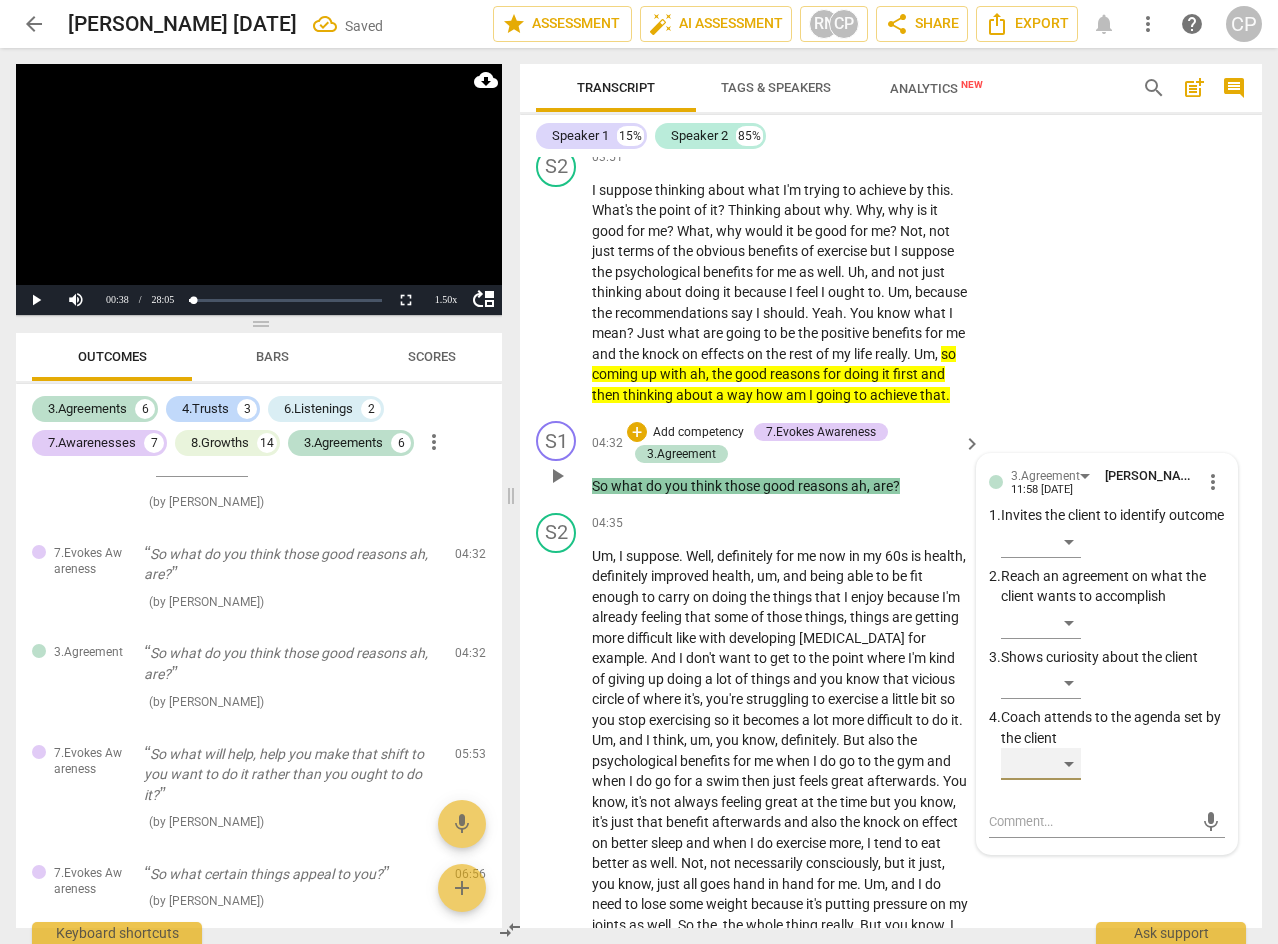 click on "​" at bounding box center [1041, 764] 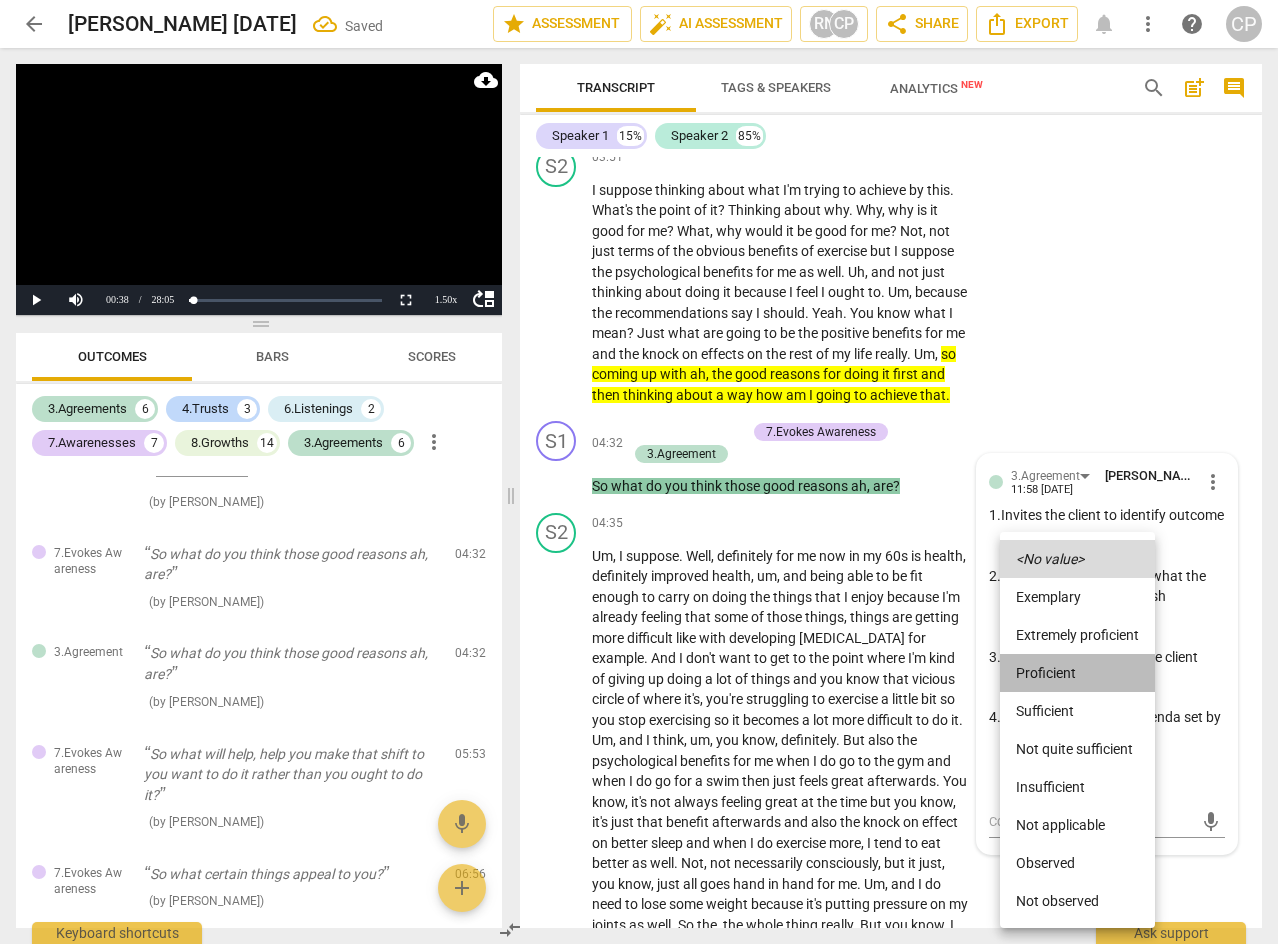 click on "Proficient" at bounding box center [1077, 673] 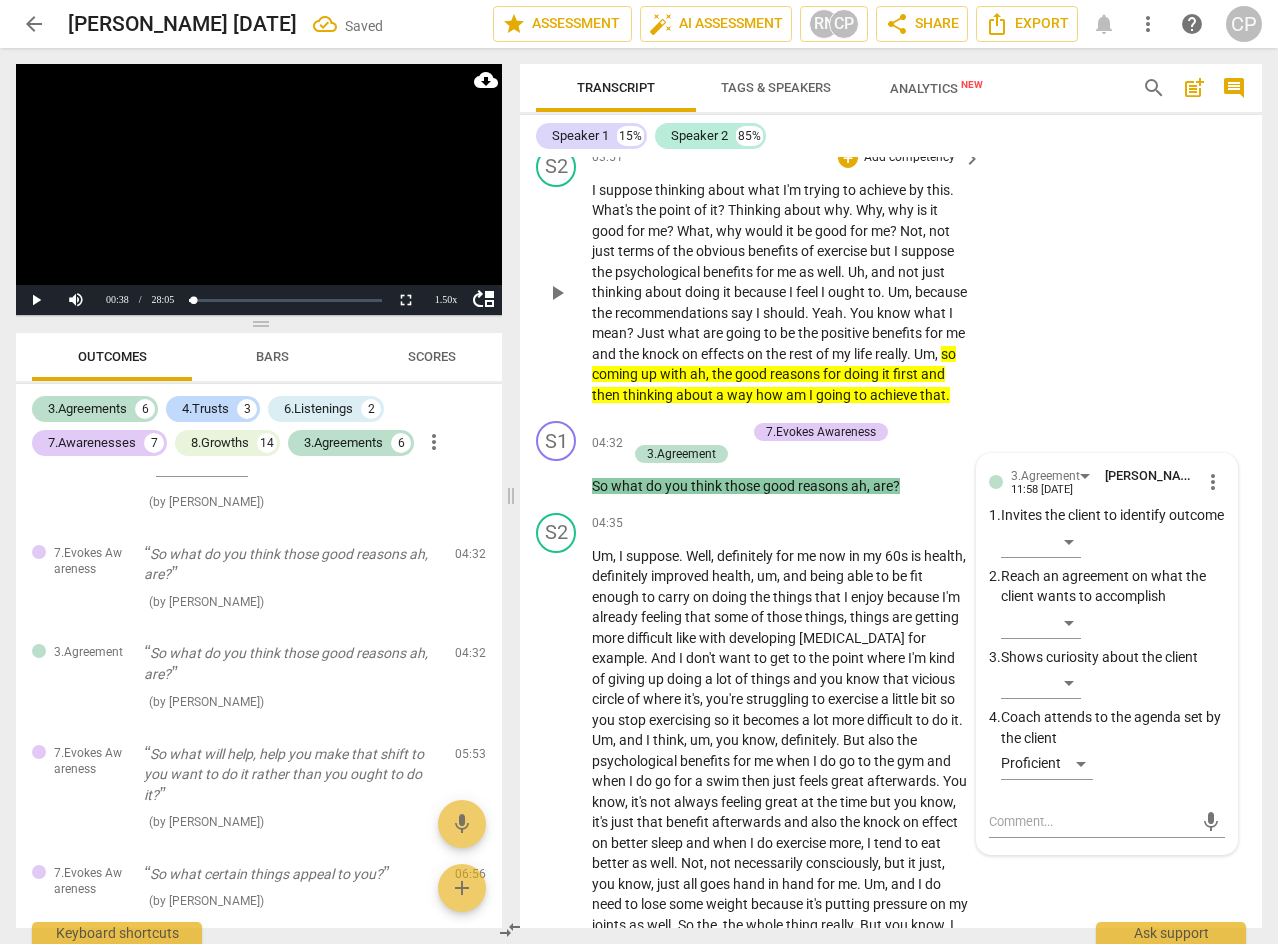 click on "S2 play_arrow pause 03:51 + Add competency keyboard_arrow_right I   suppose   thinking   about   what   I'm   trying   to   achieve   by   this .   What's   the   point   of   it ?   Thinking   about   why .   Why ,   why   is   it   good   for   me ?   What ,   why   would   it   be   good   for   me ?   Not ,   not   just   terms   of   the   obvious   benefits   of   exercise   but   I   suppose   the   psychological   benefits   for   me   as   well .   Uh ,   and   not   just   thinking   about   doing   it   because   I   feel   I   ought   to .   Um ,   because   the   recommendations   say   I   should .   Yeah .   You   know   what   I   mean ?   Just   what   are   going   to   be   the   positive   benefits   for   me   and   the   knock   on   effects   on   the   rest   of   my   life   really .   Um ,   so   coming   up   with   ah ,   the   good   reasons   for   doing   it   first   and   then   thinking   about   a   way   how   am   I   going   to   achieve   that ." at bounding box center [891, 276] 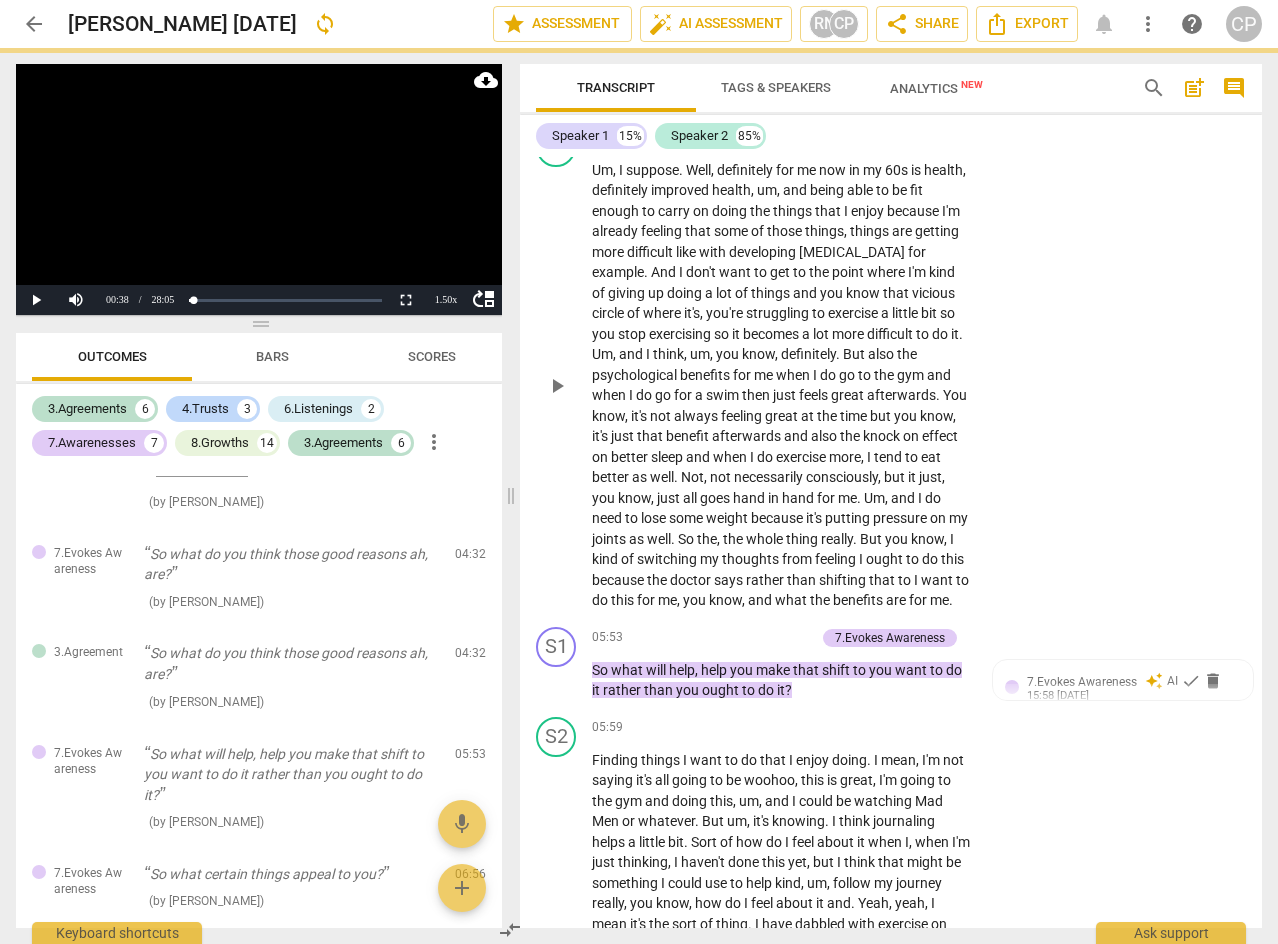 scroll, scrollTop: 3100, scrollLeft: 0, axis: vertical 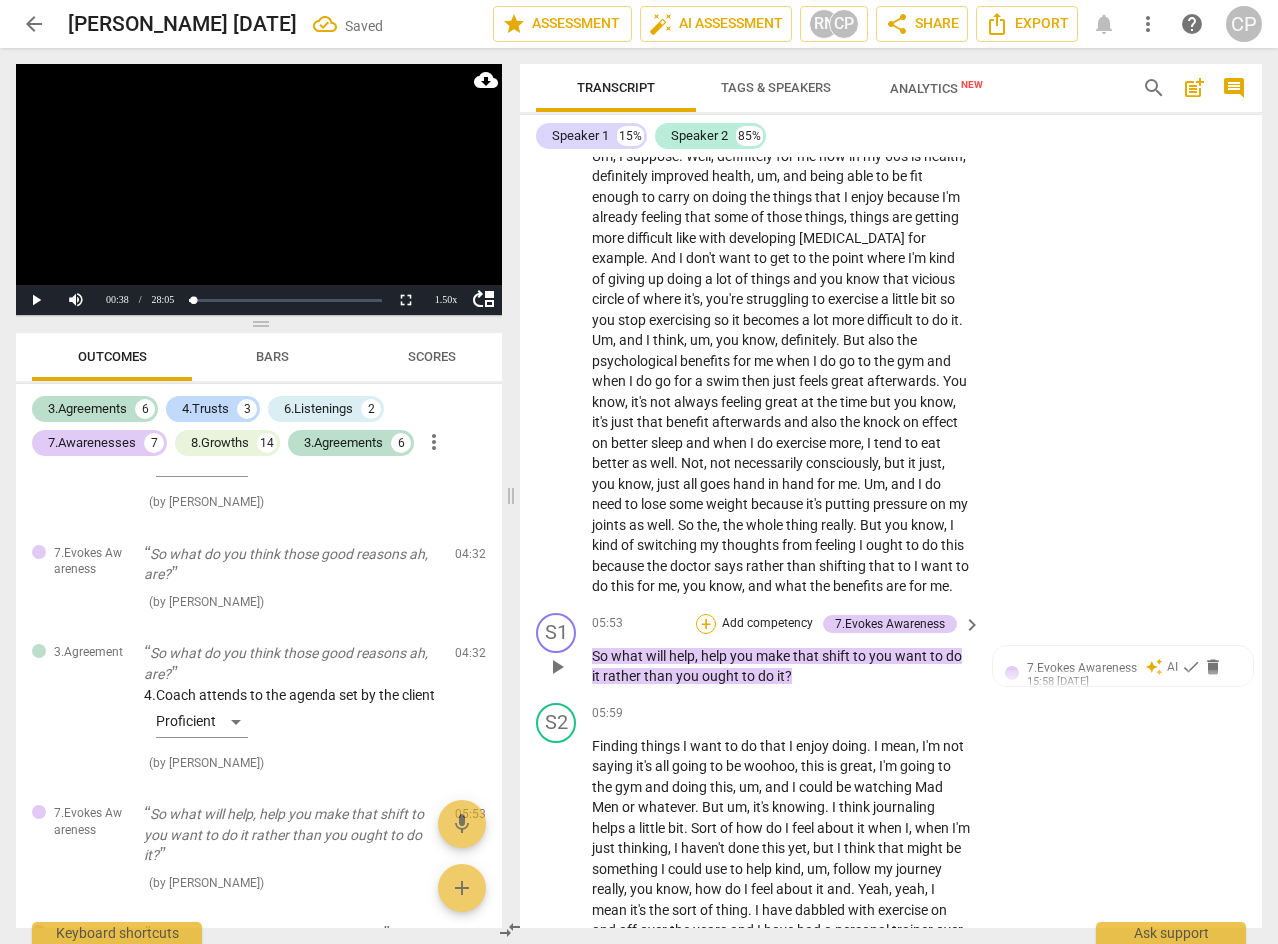 click on "+" at bounding box center [706, 624] 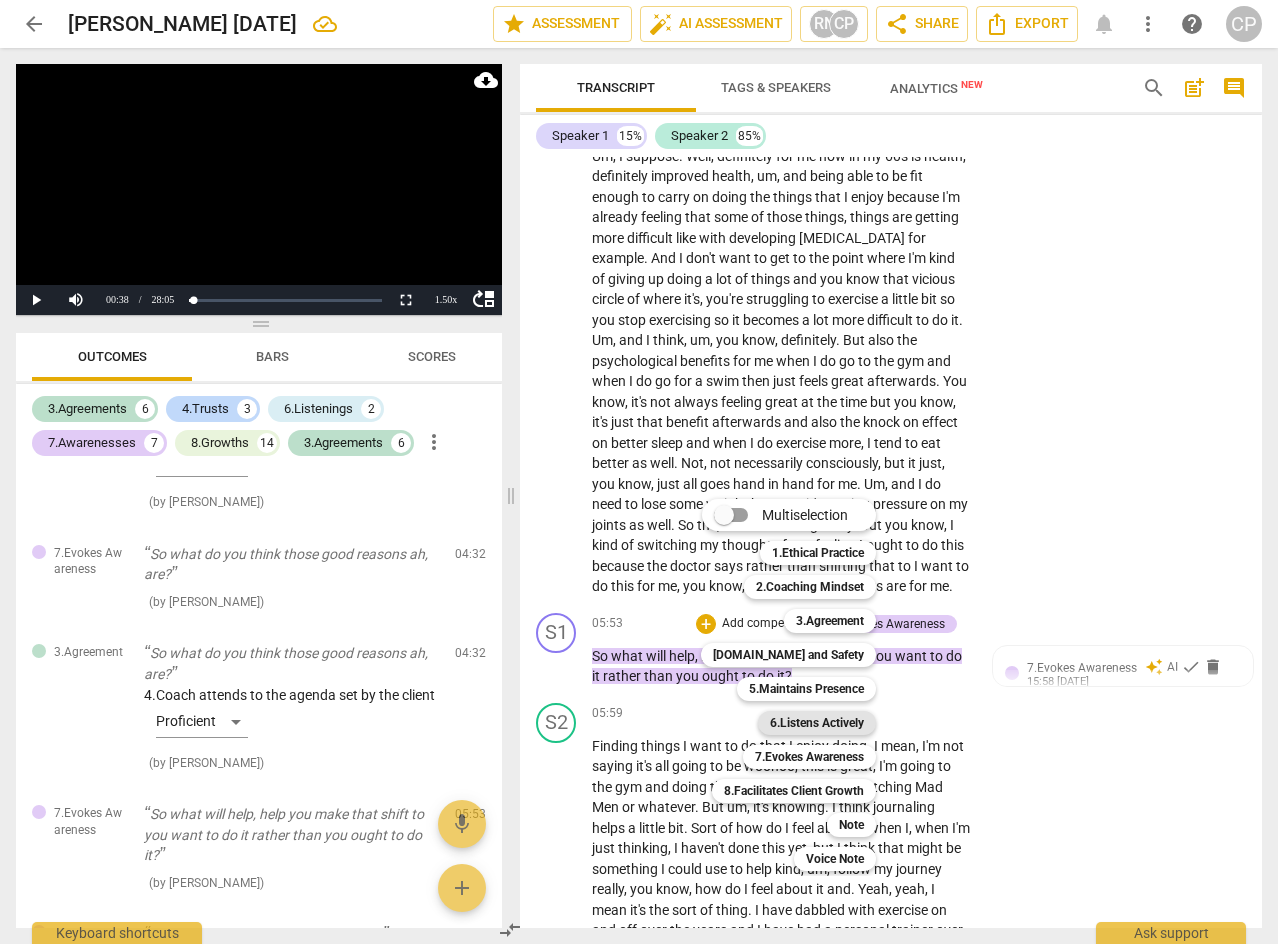 click on "6.Listens Actively" at bounding box center (817, 723) 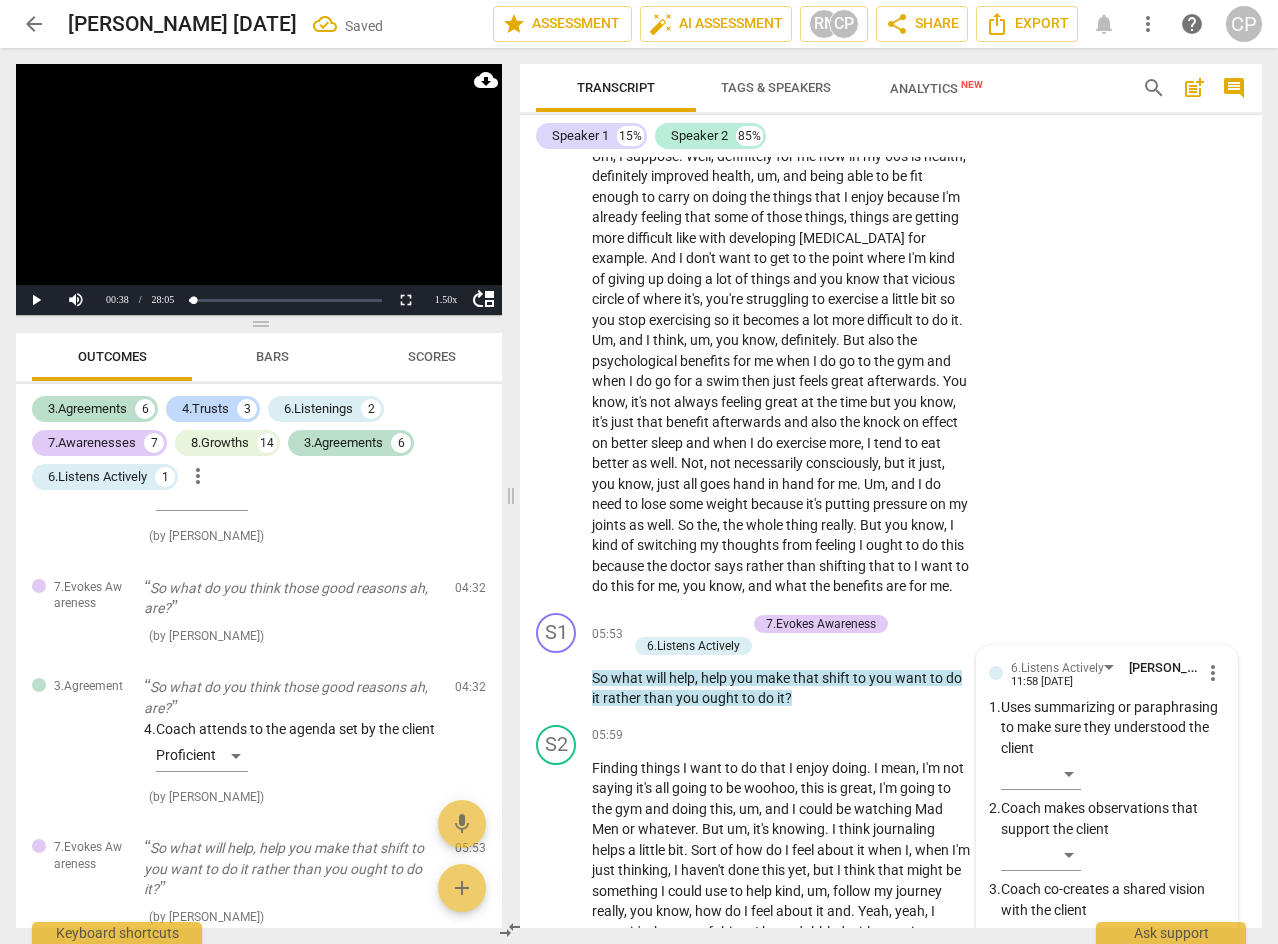 scroll, scrollTop: 3613, scrollLeft: 0, axis: vertical 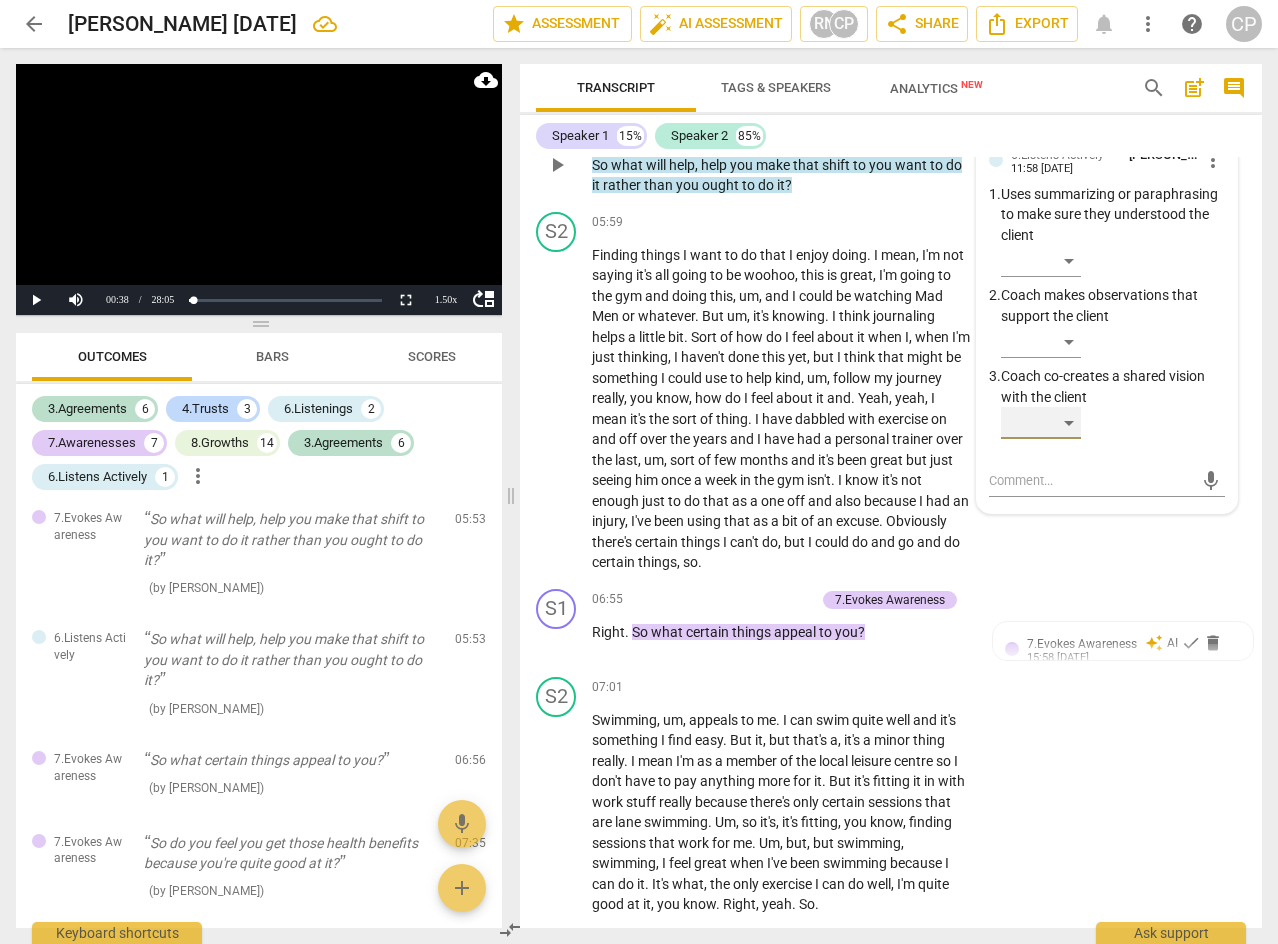 click on "​" at bounding box center (1041, 423) 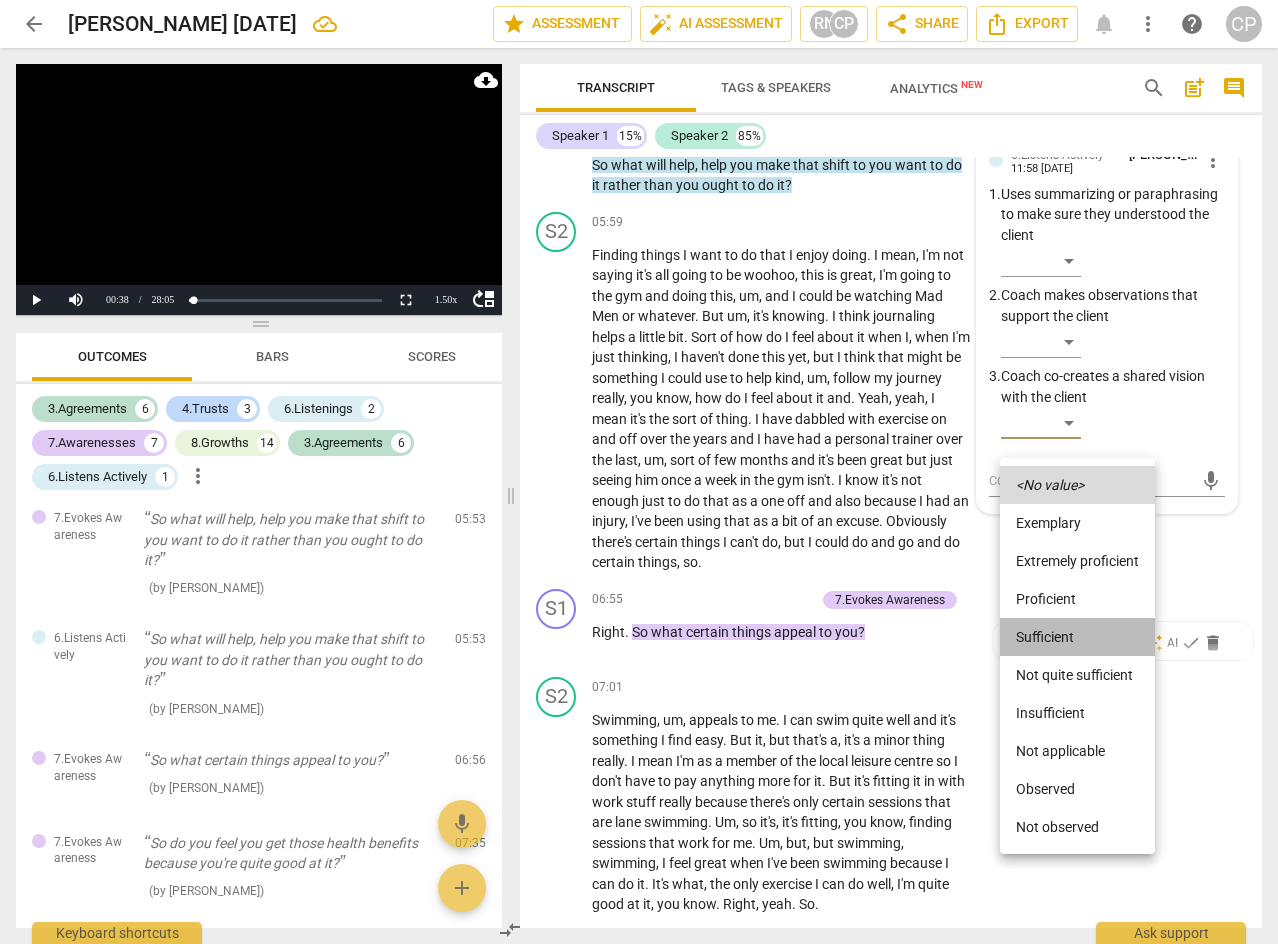 click on "Sufficient" at bounding box center (1077, 637) 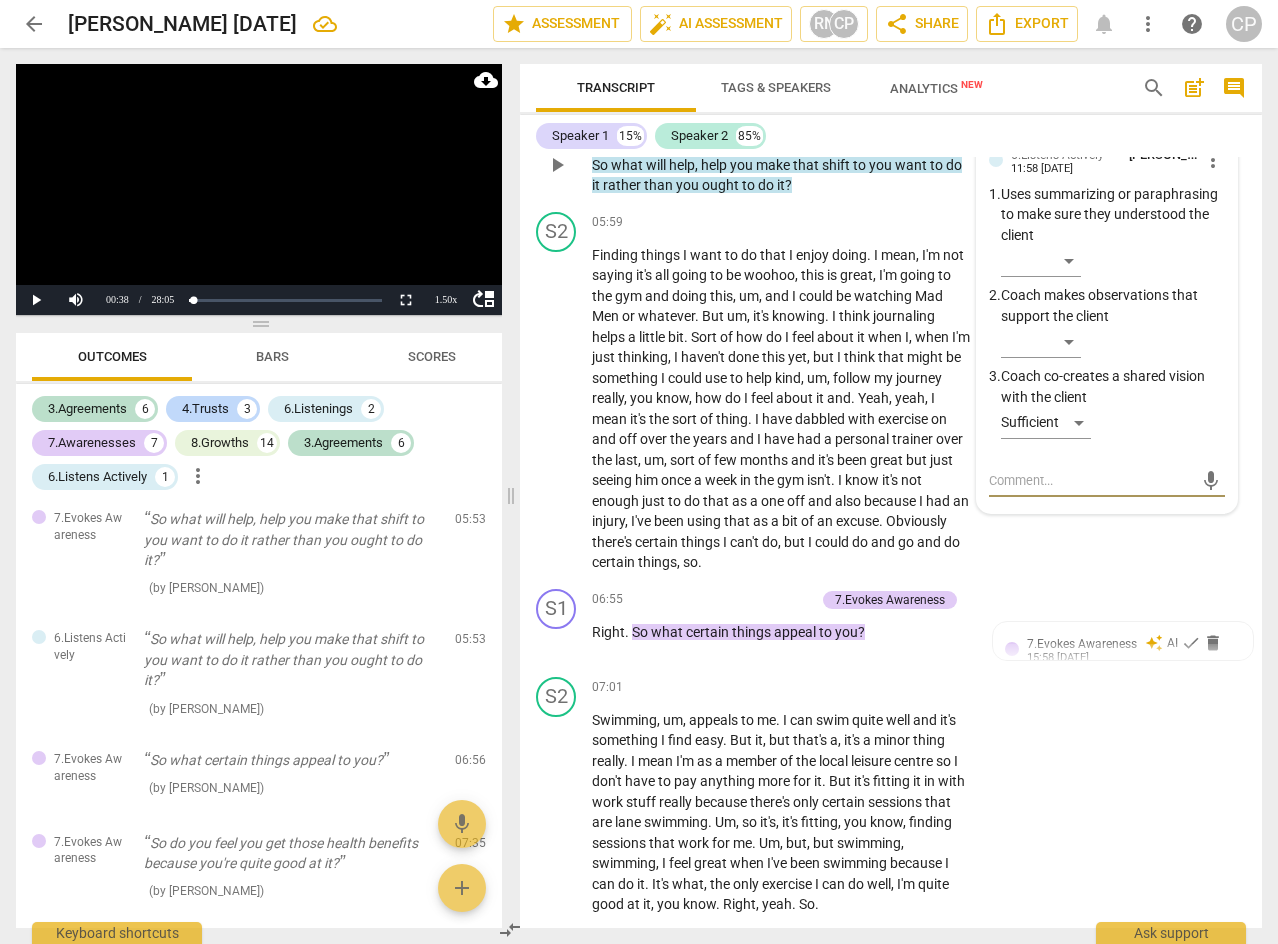 click at bounding box center (1091, 480) 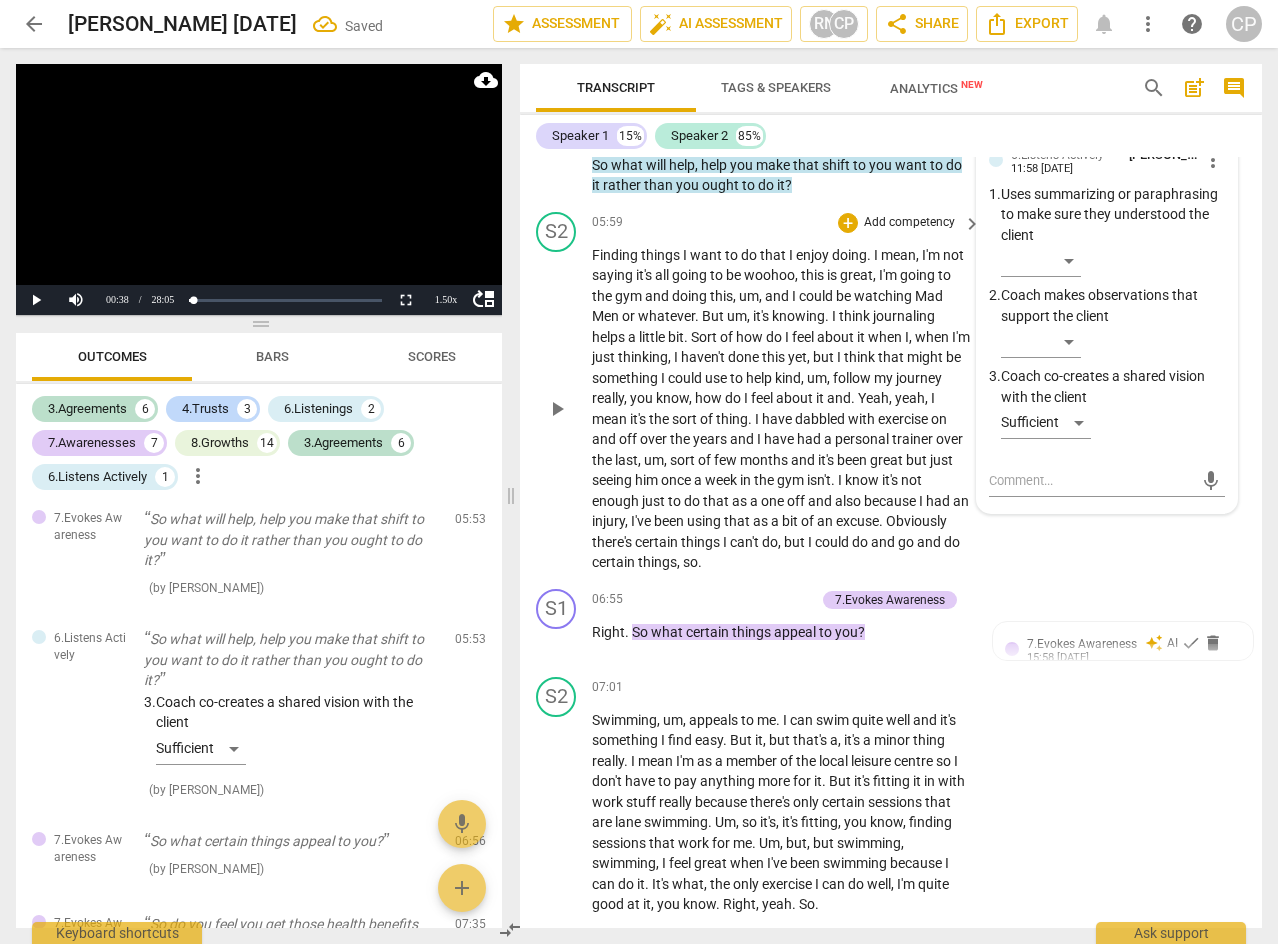 click on "feel" at bounding box center [763, 398] 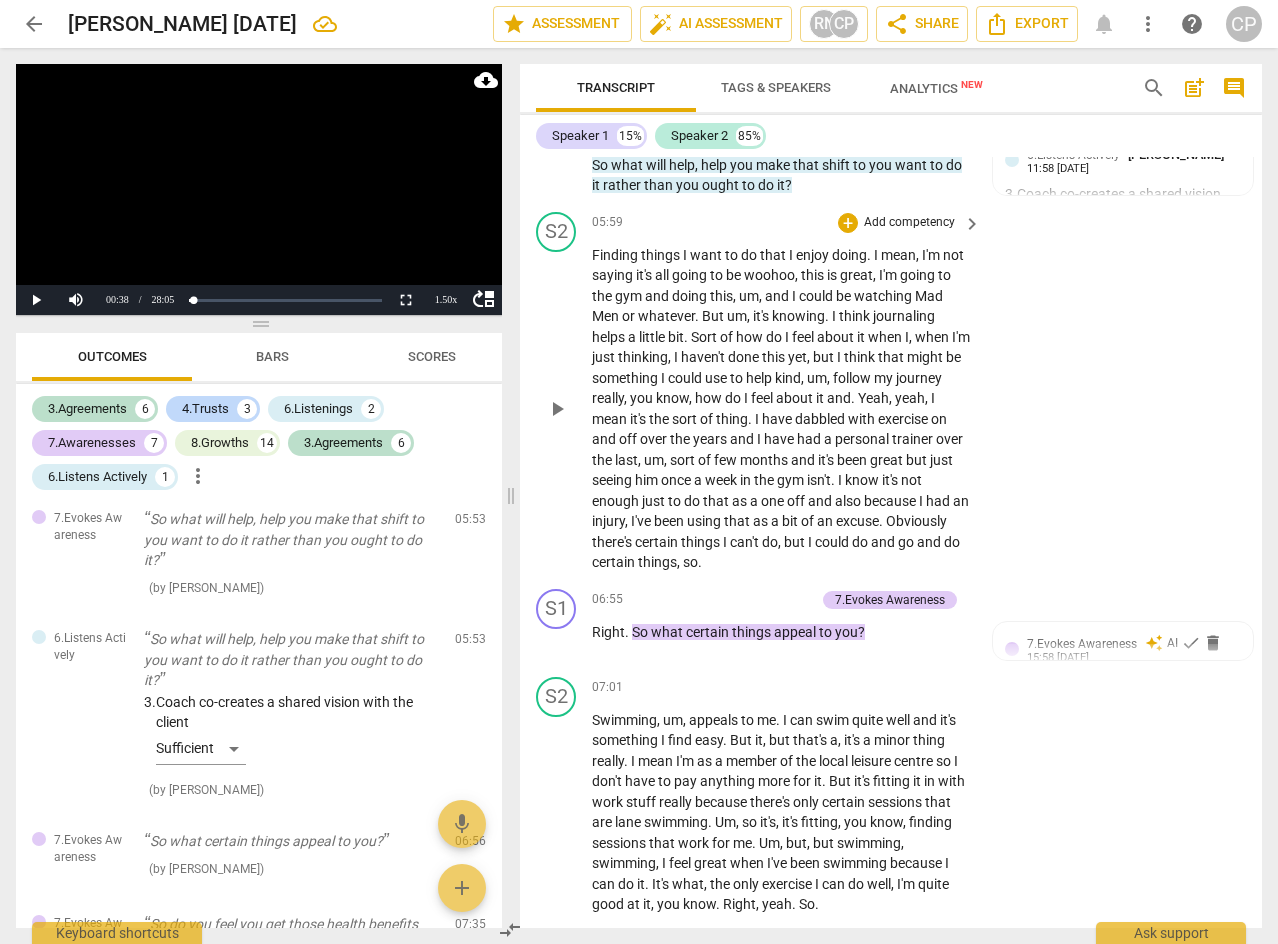 scroll, scrollTop: 3813, scrollLeft: 0, axis: vertical 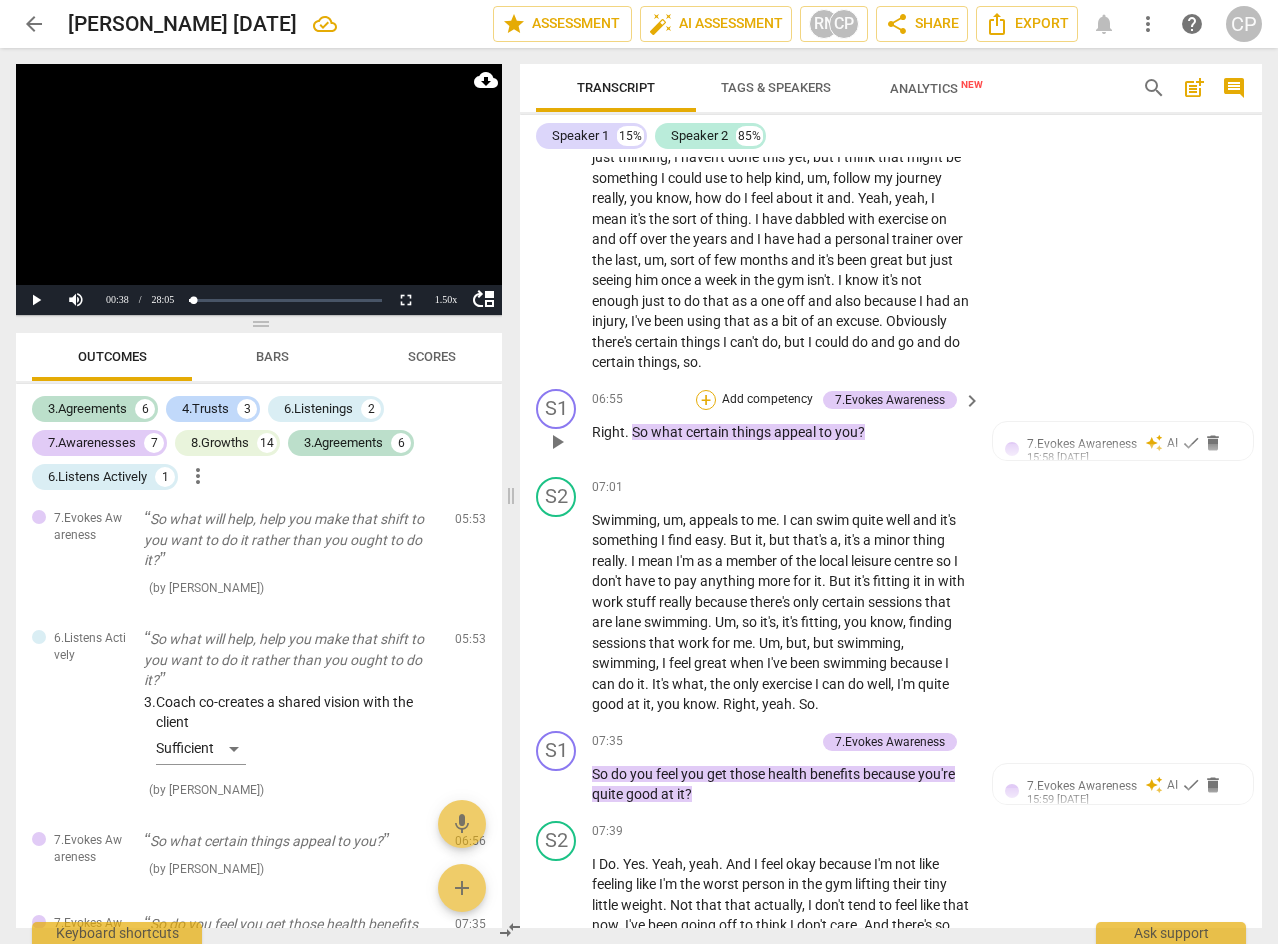 click on "+" at bounding box center [706, 400] 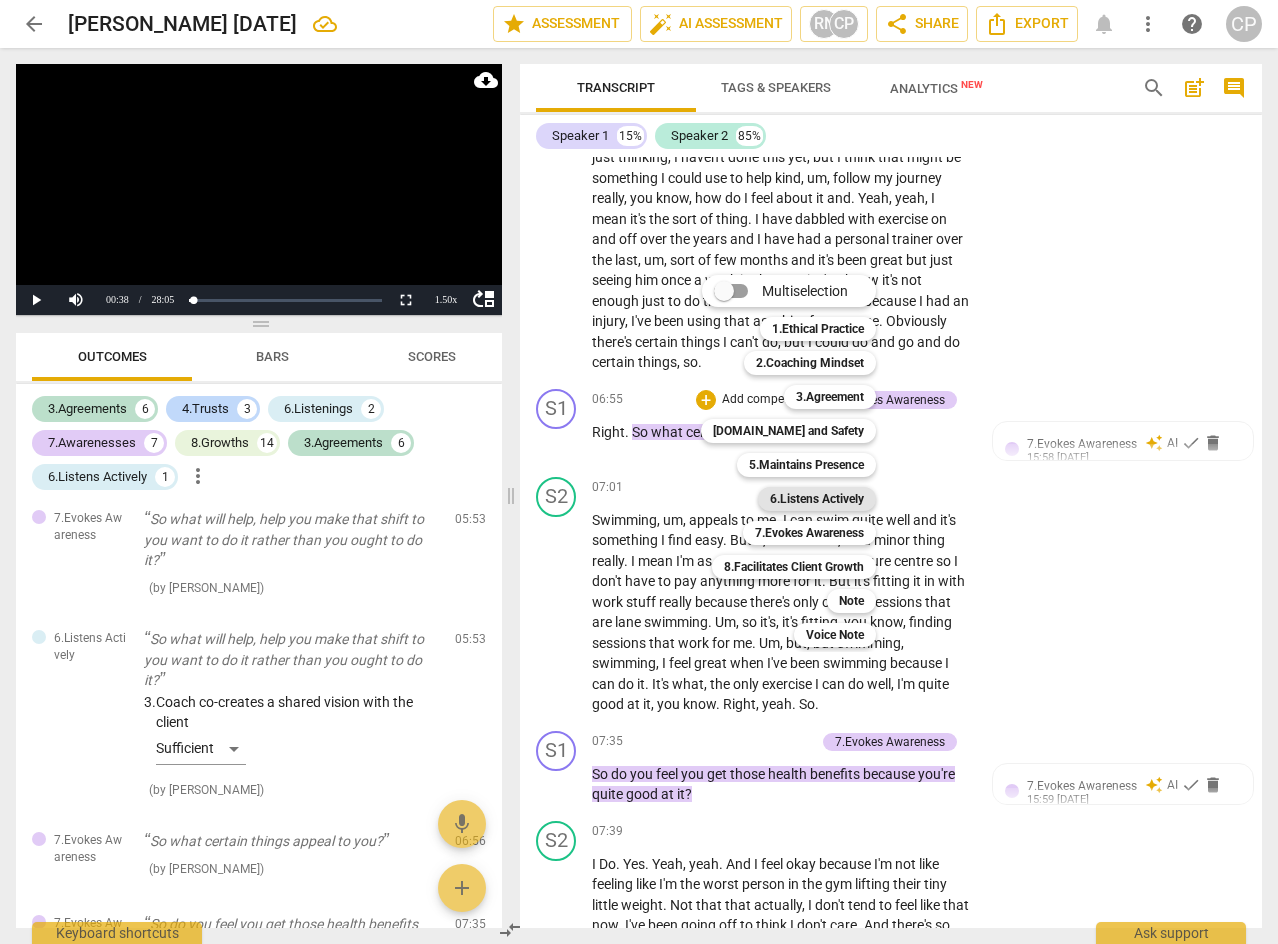 click on "6.Listens Actively" at bounding box center [817, 499] 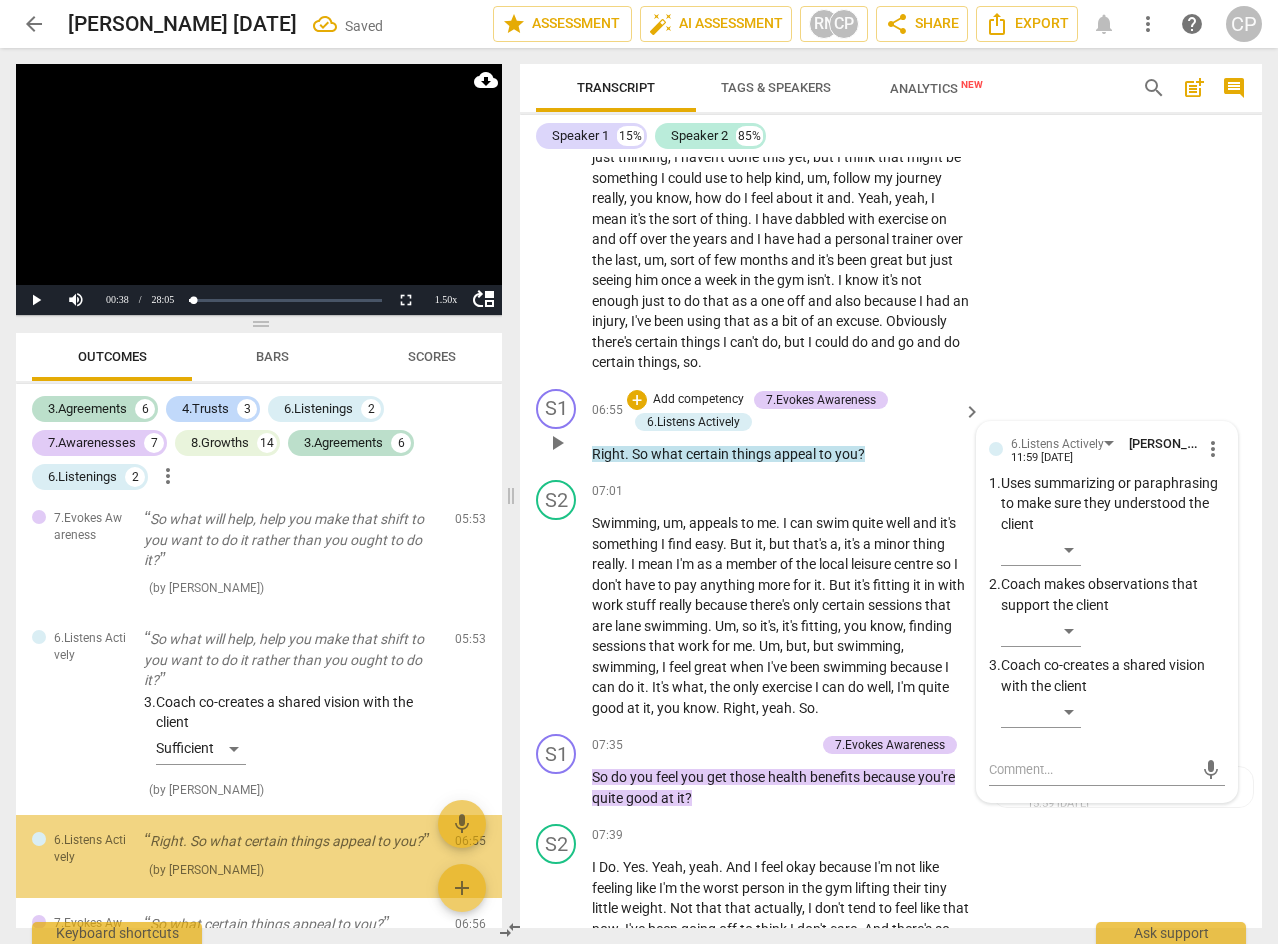scroll, scrollTop: 1716, scrollLeft: 0, axis: vertical 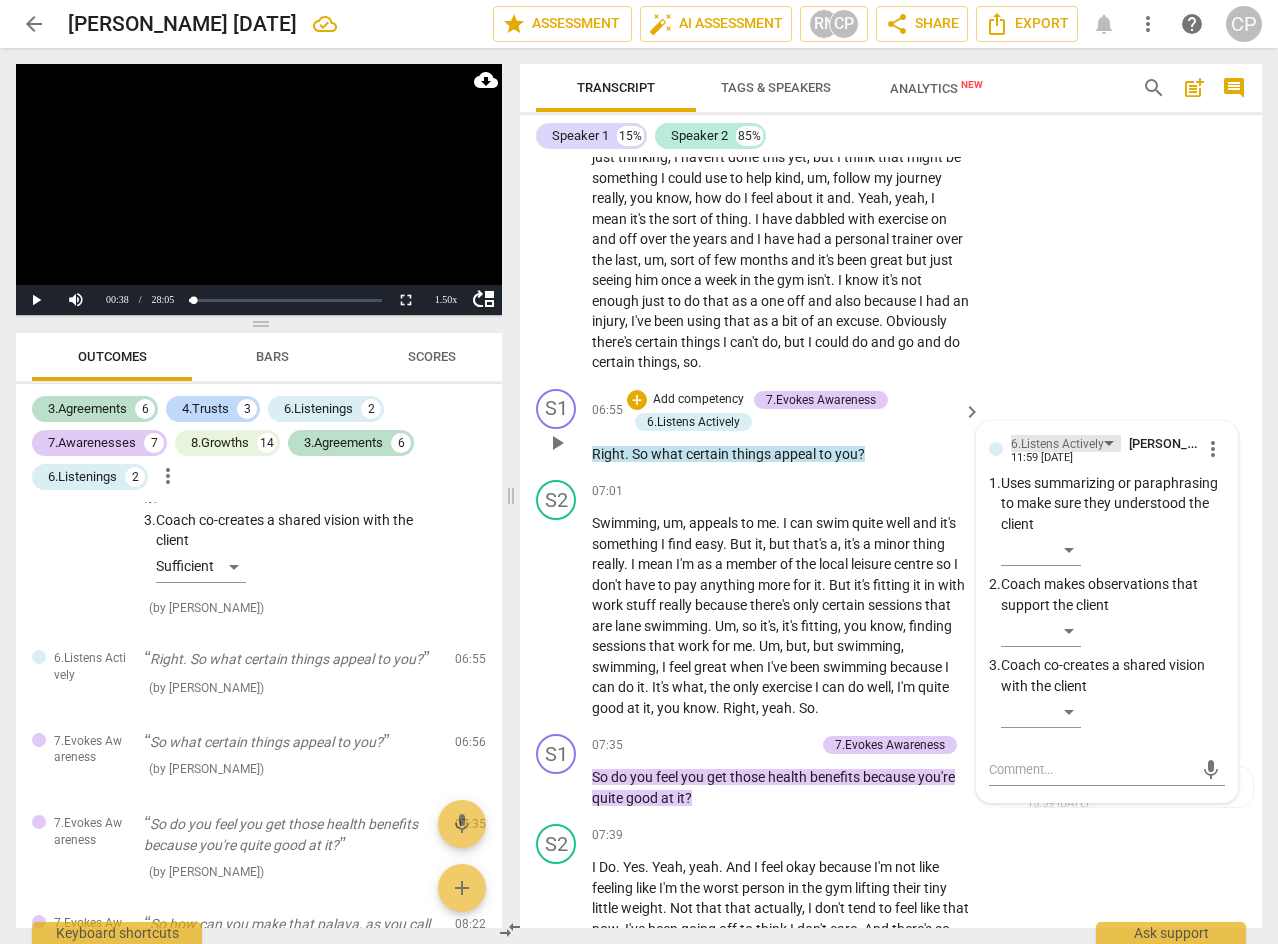 click on "6.Listens Actively" at bounding box center [1057, 444] 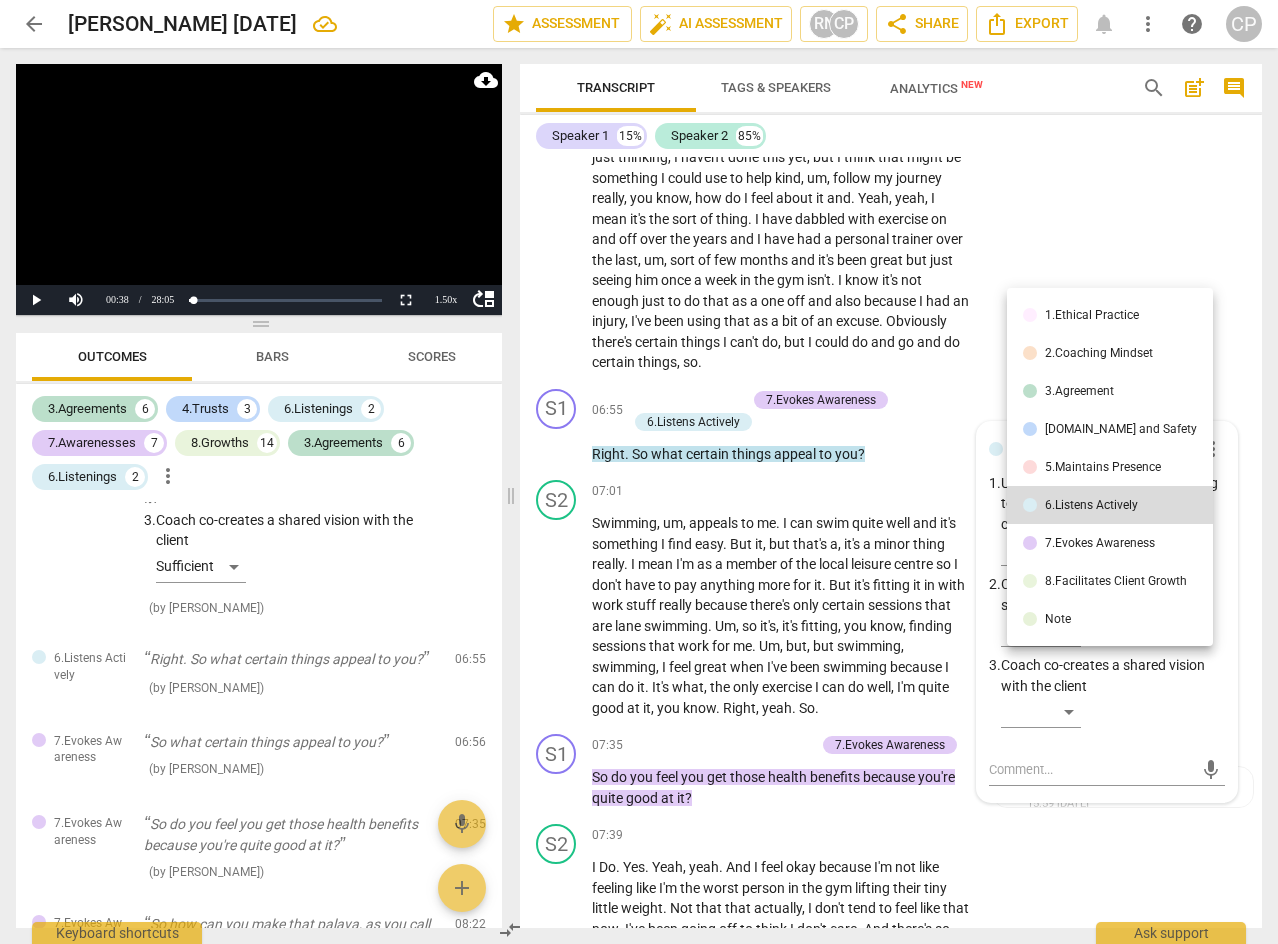 click on "7.Evokes Awareness" at bounding box center (1100, 543) 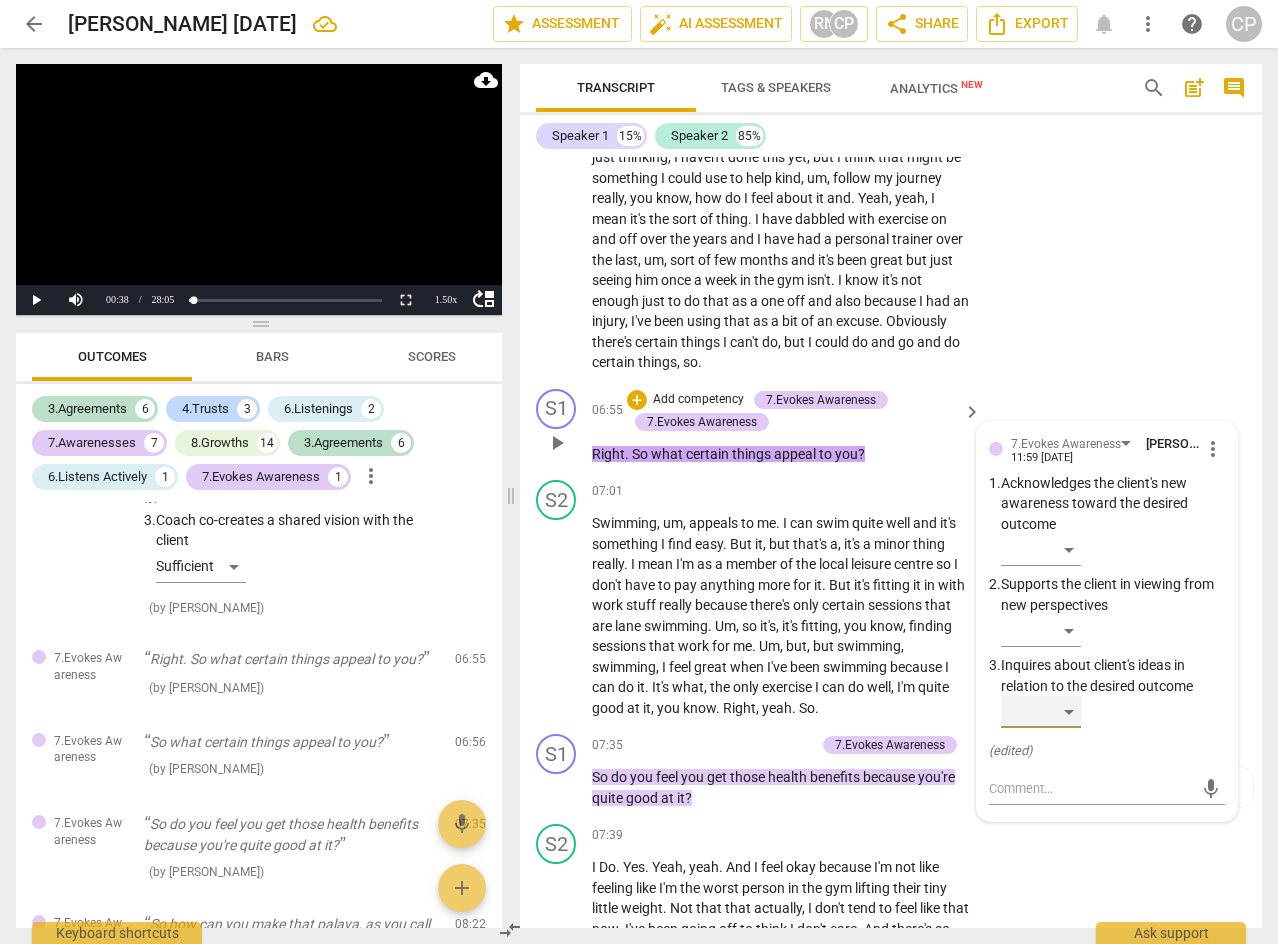 click on "​" at bounding box center (1041, 712) 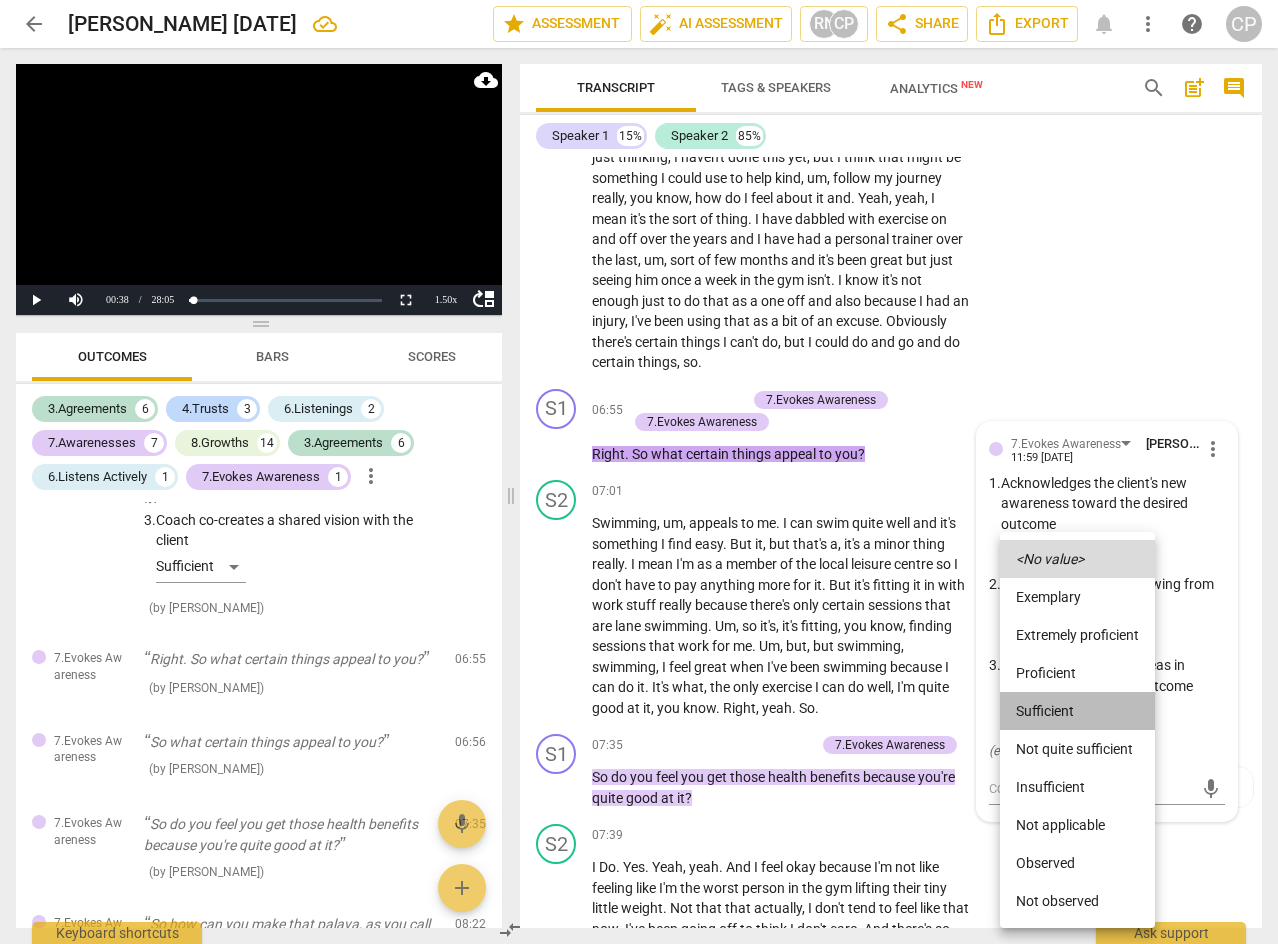 click on "Sufficient" at bounding box center (1077, 711) 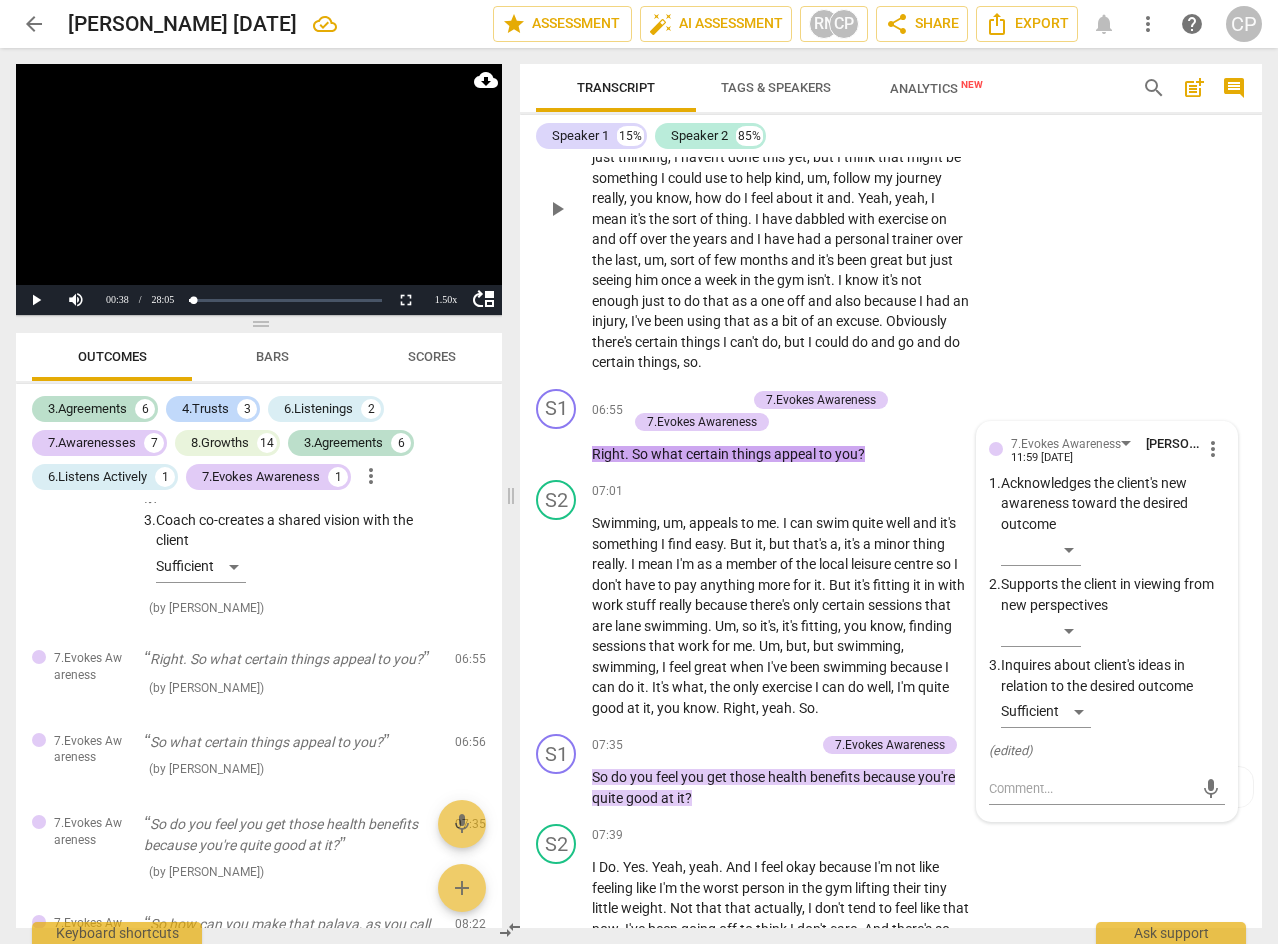 click on "S2 play_arrow pause 05:59 + Add competency keyboard_arrow_right Finding   things   I   want   to   do   that   I   enjoy   doing .   I   mean ,   I'm   not   saying   it's   all   going   to   be   woohoo ,   this   is   great ,   I'm   going   to   the   gym   and   doing   this ,   um ,   and   I   could   be   watching   Mad   Men   or   whatever .   But   um ,   it's   knowing .   I   think   journaling   helps   a   little   bit .   Sort   of   how   do   I   feel   about   it   when   I ,   when   I'm   just   thinking ,   I   haven't   done   this   yet ,   but   I   think   that   might   be   something   I   could   use   to   help   kind ,   um ,   follow   my   journey   really ,   you   know ,   how   do   I   feel   about   it   and .   Yeah ,   yeah ,   I   mean   it's   the   sort   of   thing .   I   have   dabbled   with   exercise   on   and   off   over   the   years   and   I   have   had   a   personal   trainer   over   the   last ,   um ,   sort   of   few   months   and   it's   been" at bounding box center [891, 192] 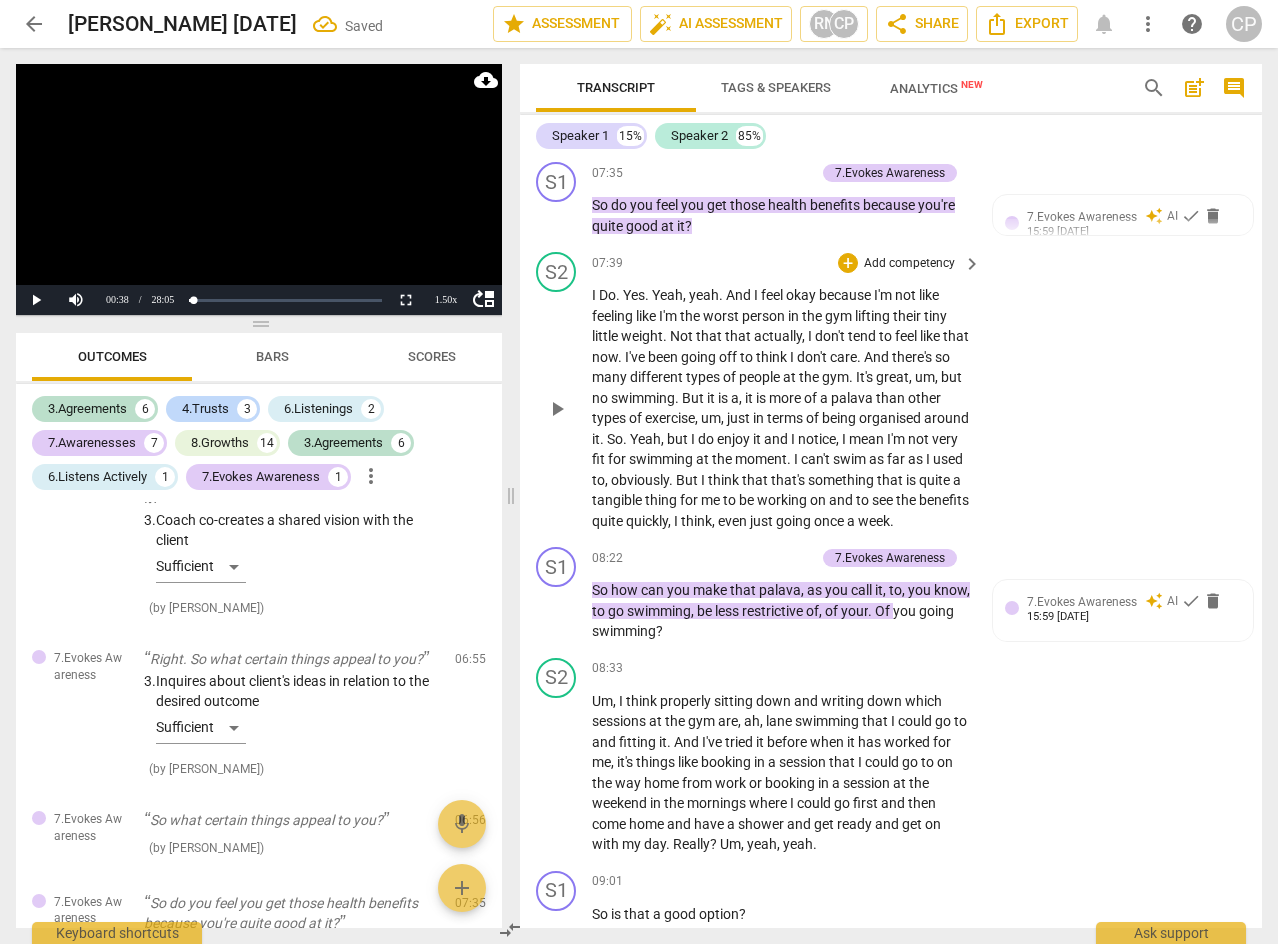 scroll, scrollTop: 4413, scrollLeft: 0, axis: vertical 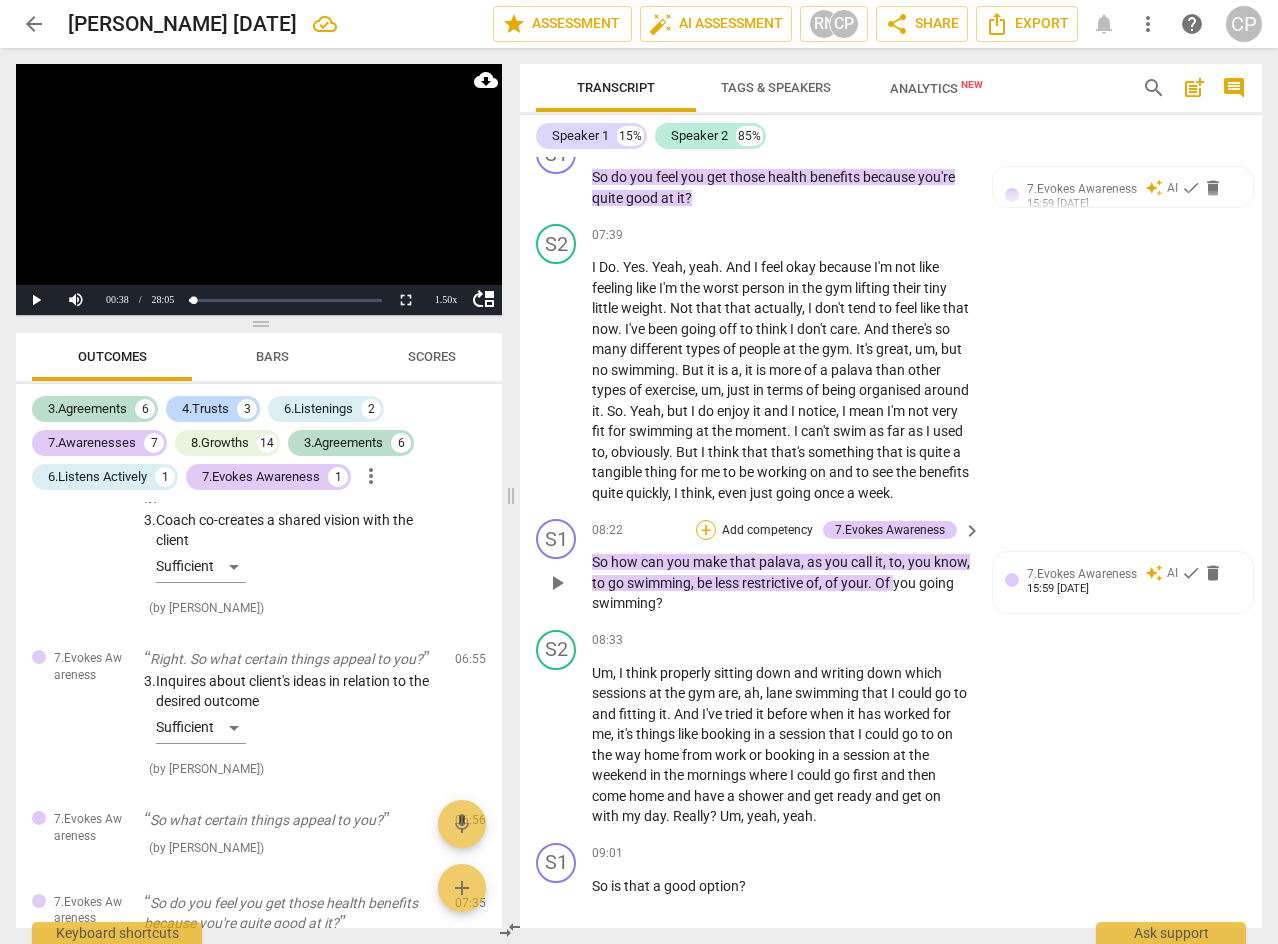 click on "+" at bounding box center (706, 530) 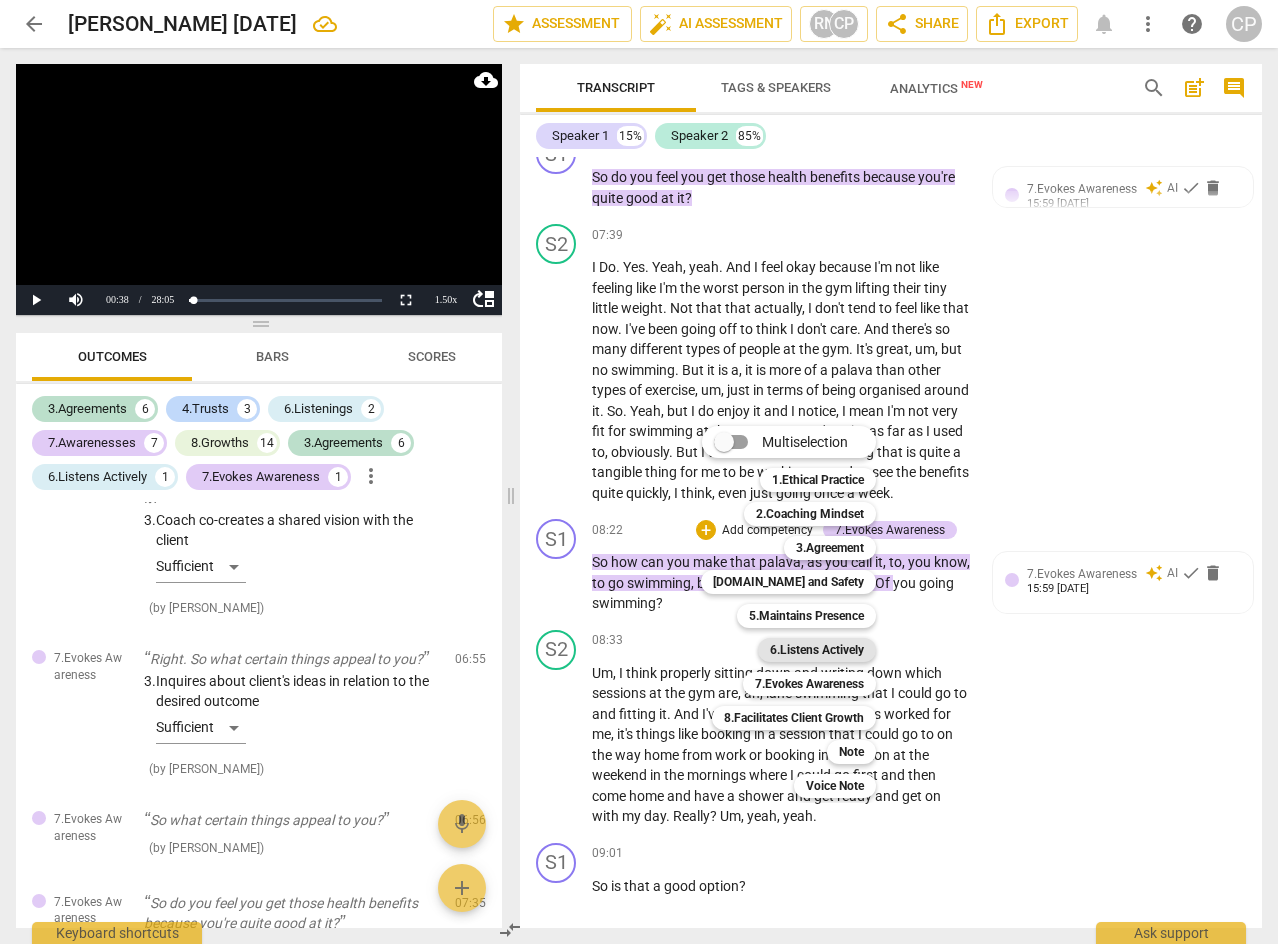 click on "6.Listens Actively" at bounding box center (817, 650) 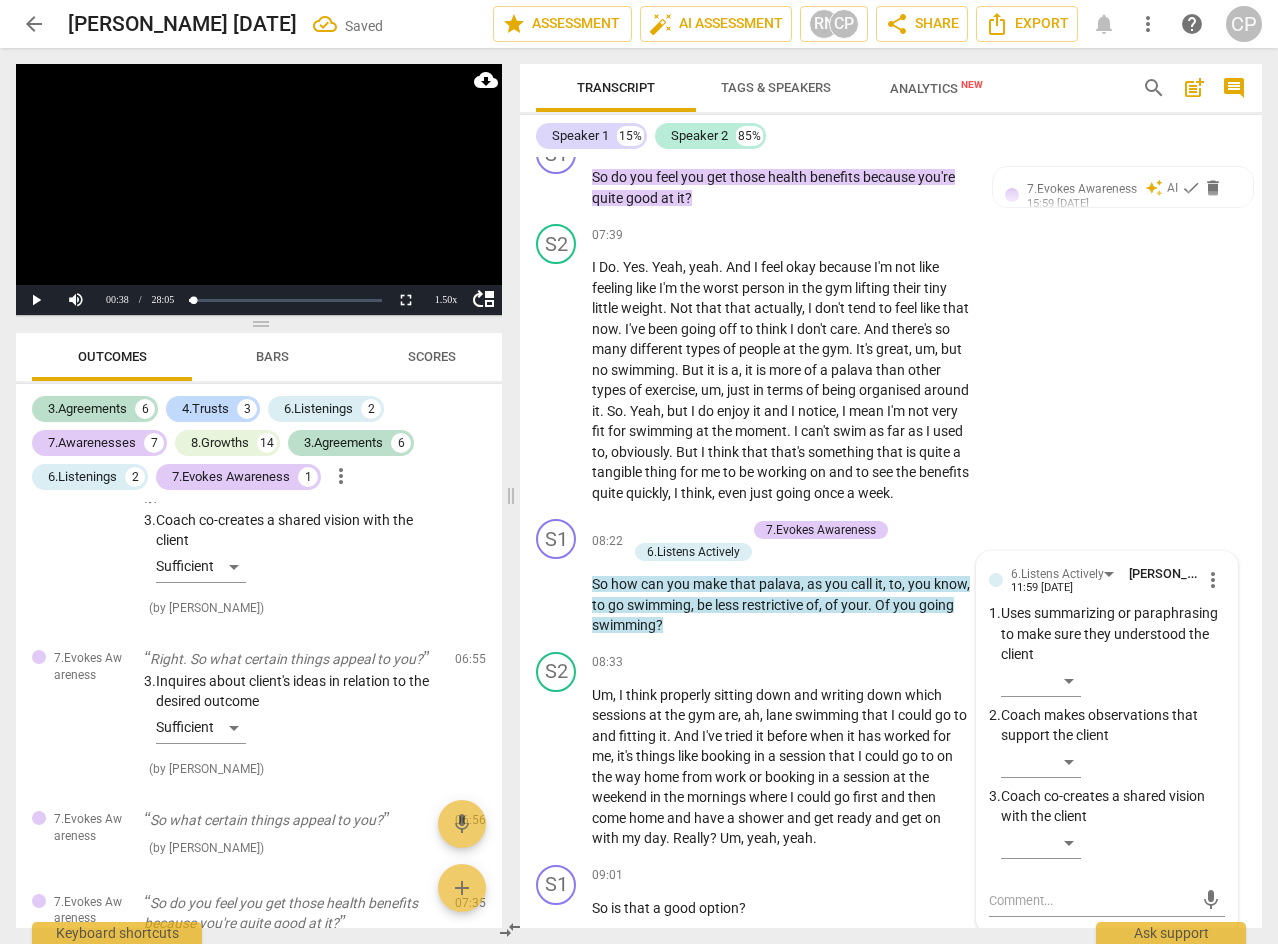 scroll, scrollTop: 4853, scrollLeft: 0, axis: vertical 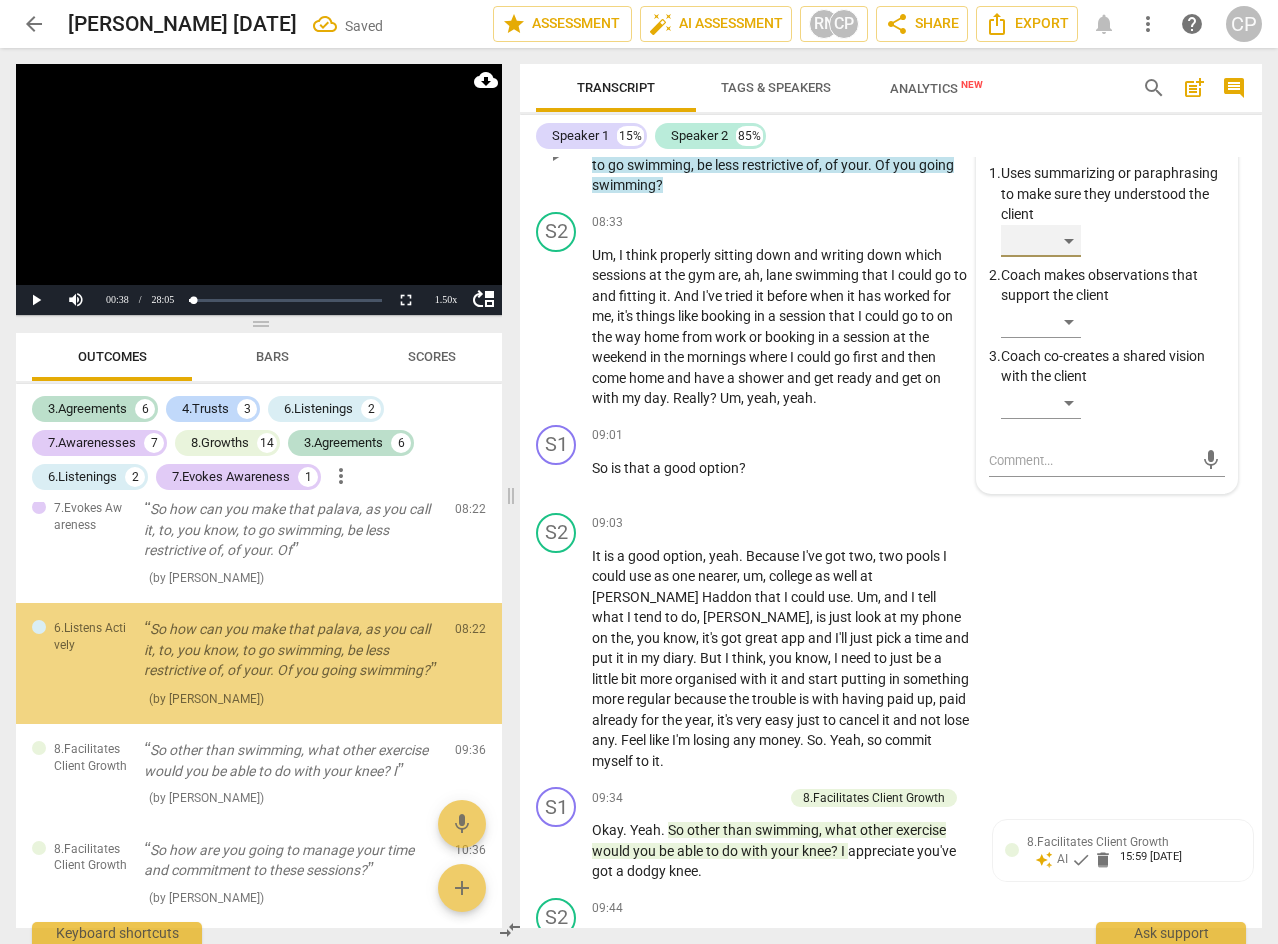 click on "​" at bounding box center [1041, 241] 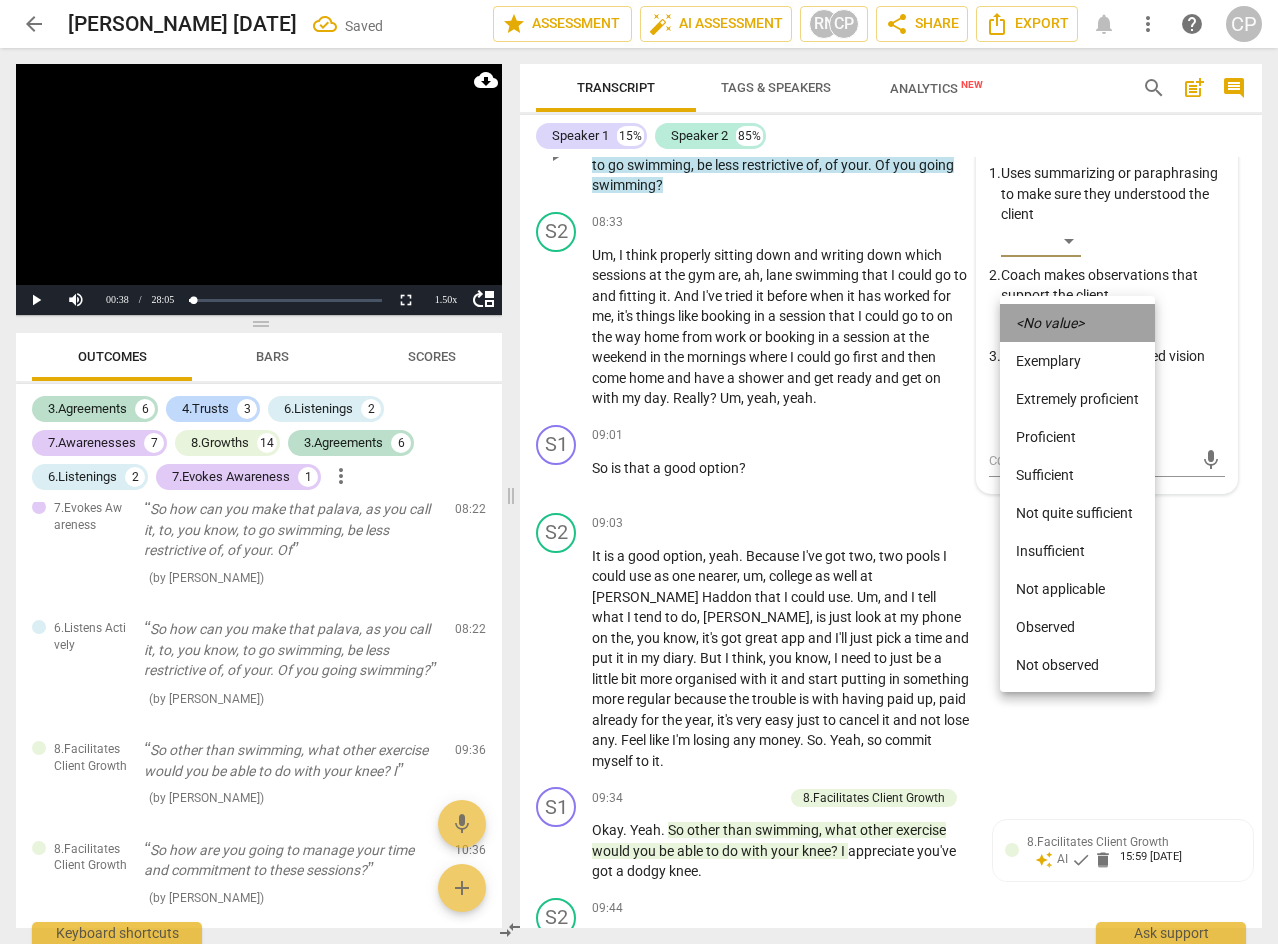 click on "<No value>" at bounding box center [1050, 323] 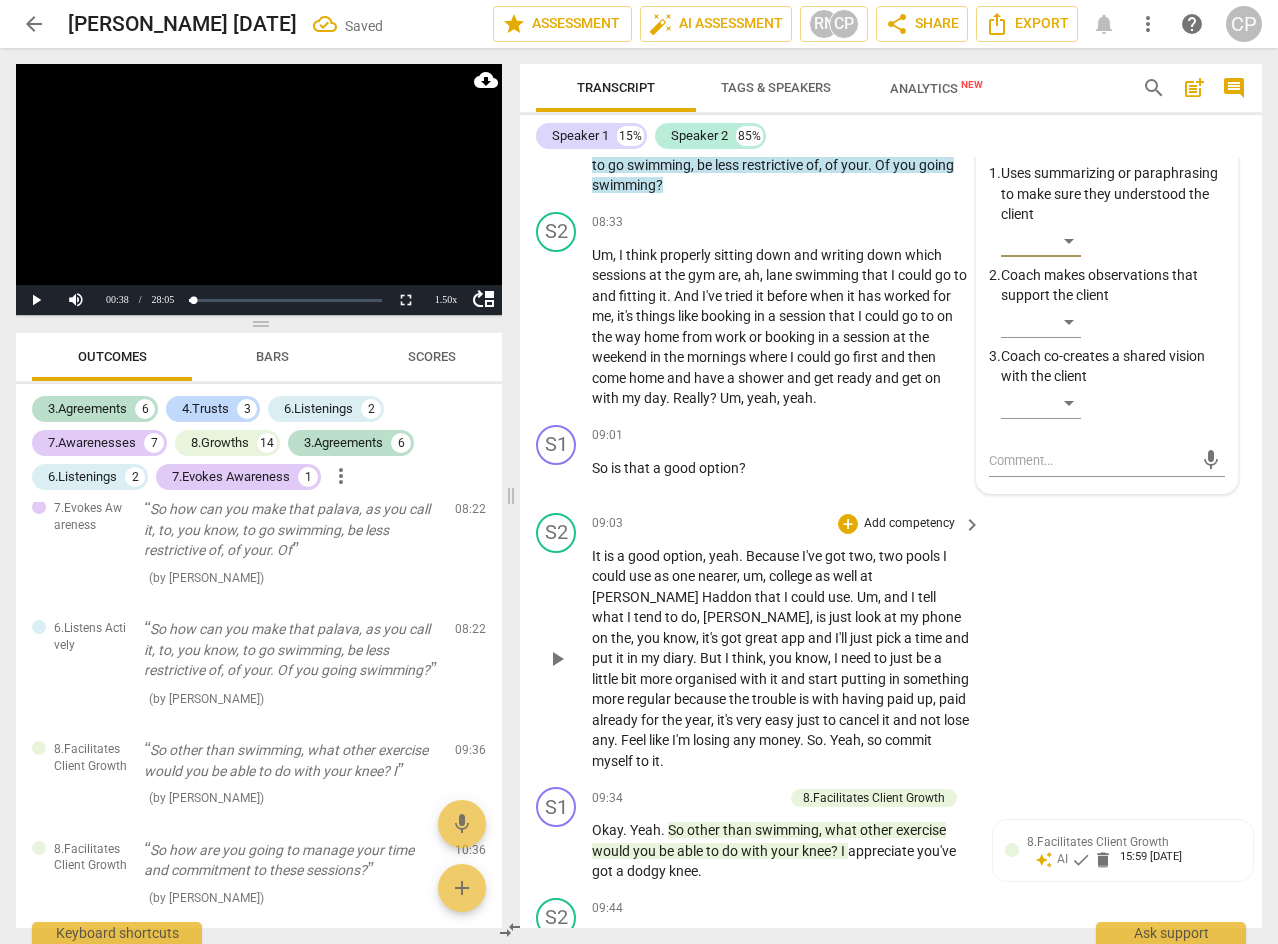 click on "S2 play_arrow pause 09:03 + Add competency keyboard_arrow_right It   is   a   good   option ,   yeah .   Because   I've   got   two ,   two   pools   I   could   use   as   one   nearer ,   um ,   college   as   well   at   [PERSON_NAME]   that   I   could   use .   Um ,   and   I   tell   what   I   tend   to   do ,   [PERSON_NAME] ,   is   just   look   at   my   phone   on   the ,   you   know ,   it's   got   great   app   and   I'll   just   pick   a   time   and   put   it   in   my   diary .   But   I   think ,   you   know ,   I   need   to   just   be   a   little   bit   more   organised   with   it   and   start   putting   in   something   more   regular   because   the   trouble   is   with   having   paid   up ,   paid   already   for   the   year ,   it's   very   easy   just   to   cancel   it   and   not   lose   any .   Feel   like   I'm   losing   any   money .   So .   Yeah ,   so   commit   myself   to   it ." at bounding box center (891, 642) 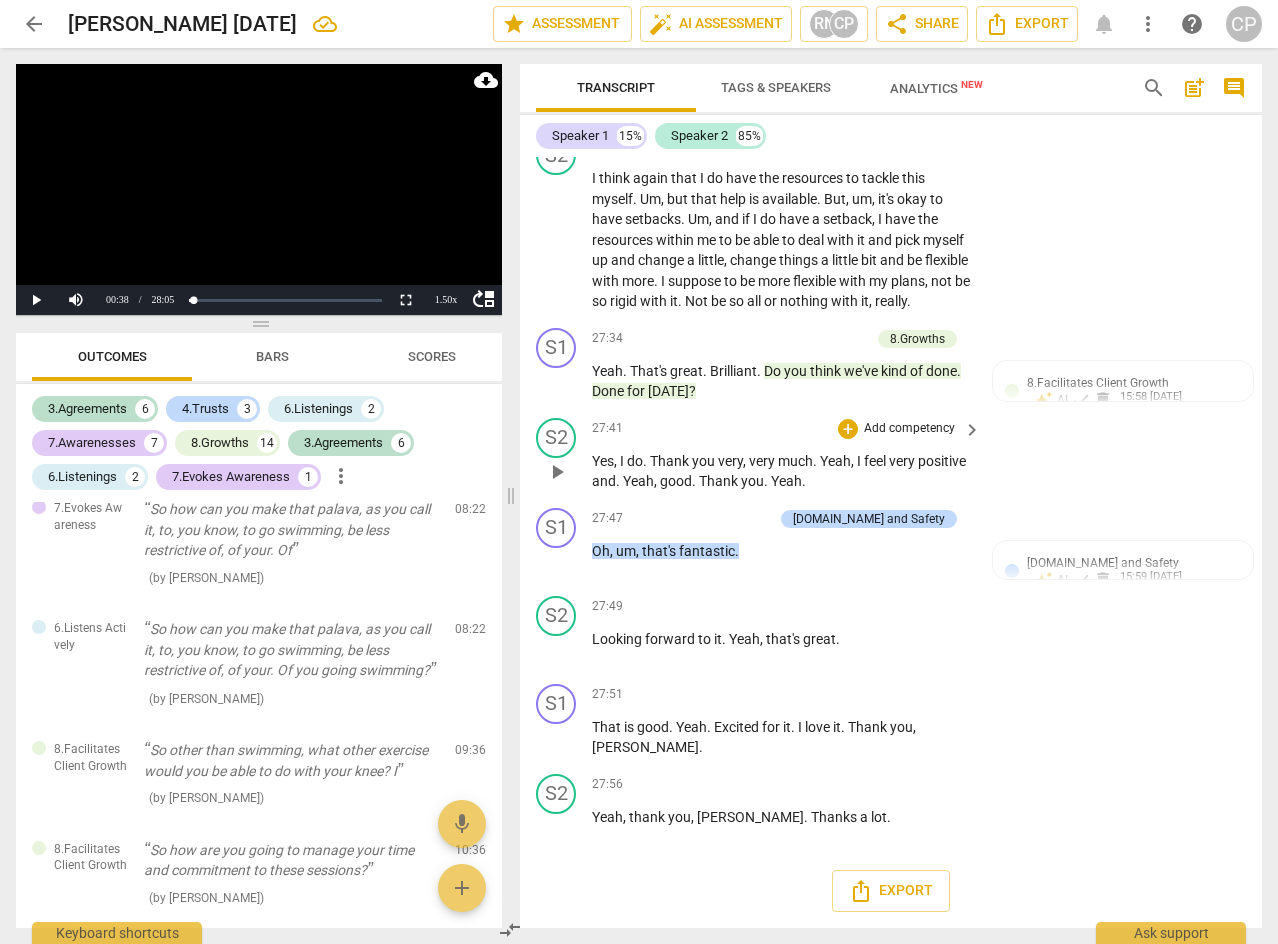 scroll, scrollTop: 16430, scrollLeft: 0, axis: vertical 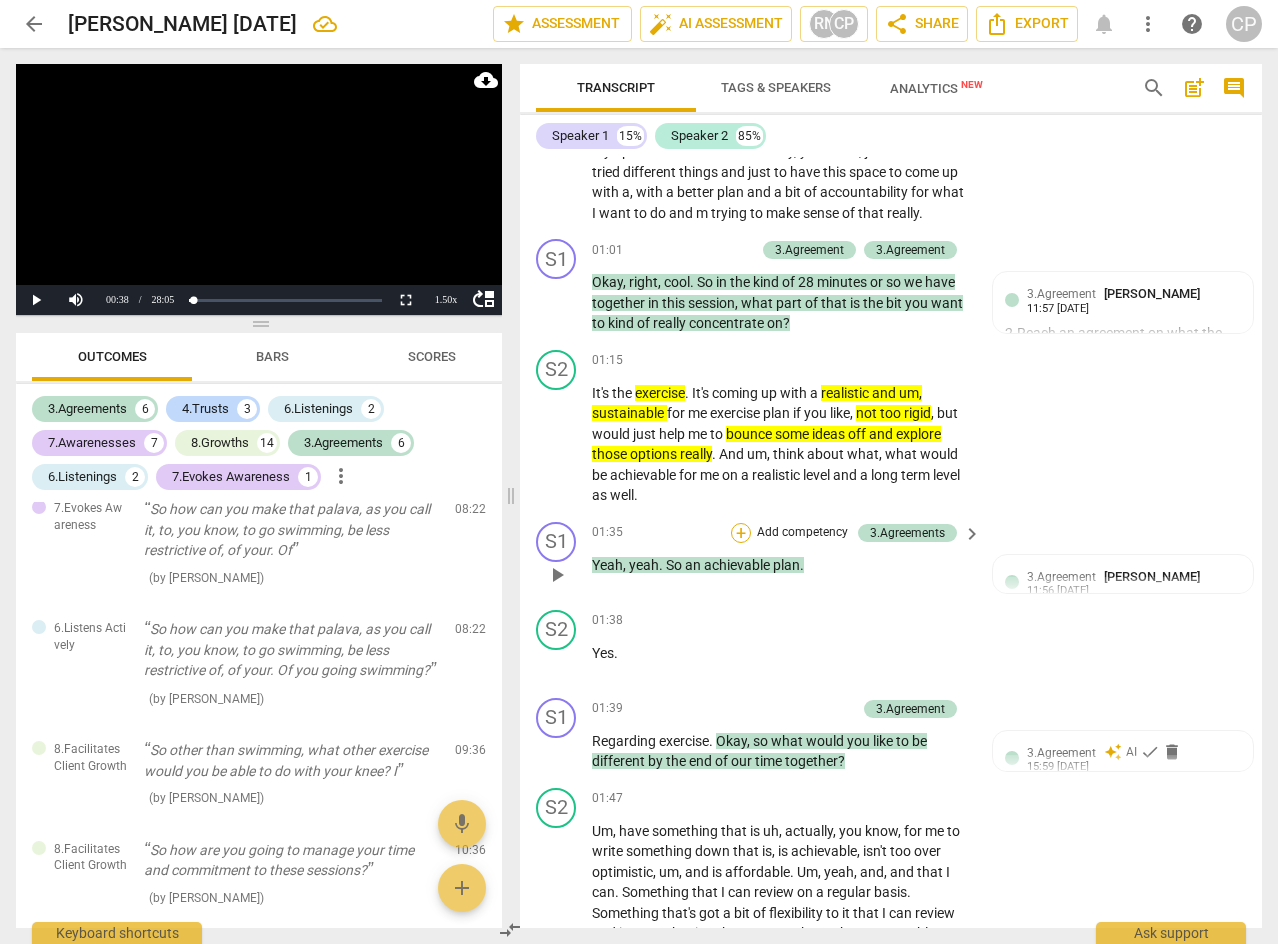 click on "+" at bounding box center [741, 533] 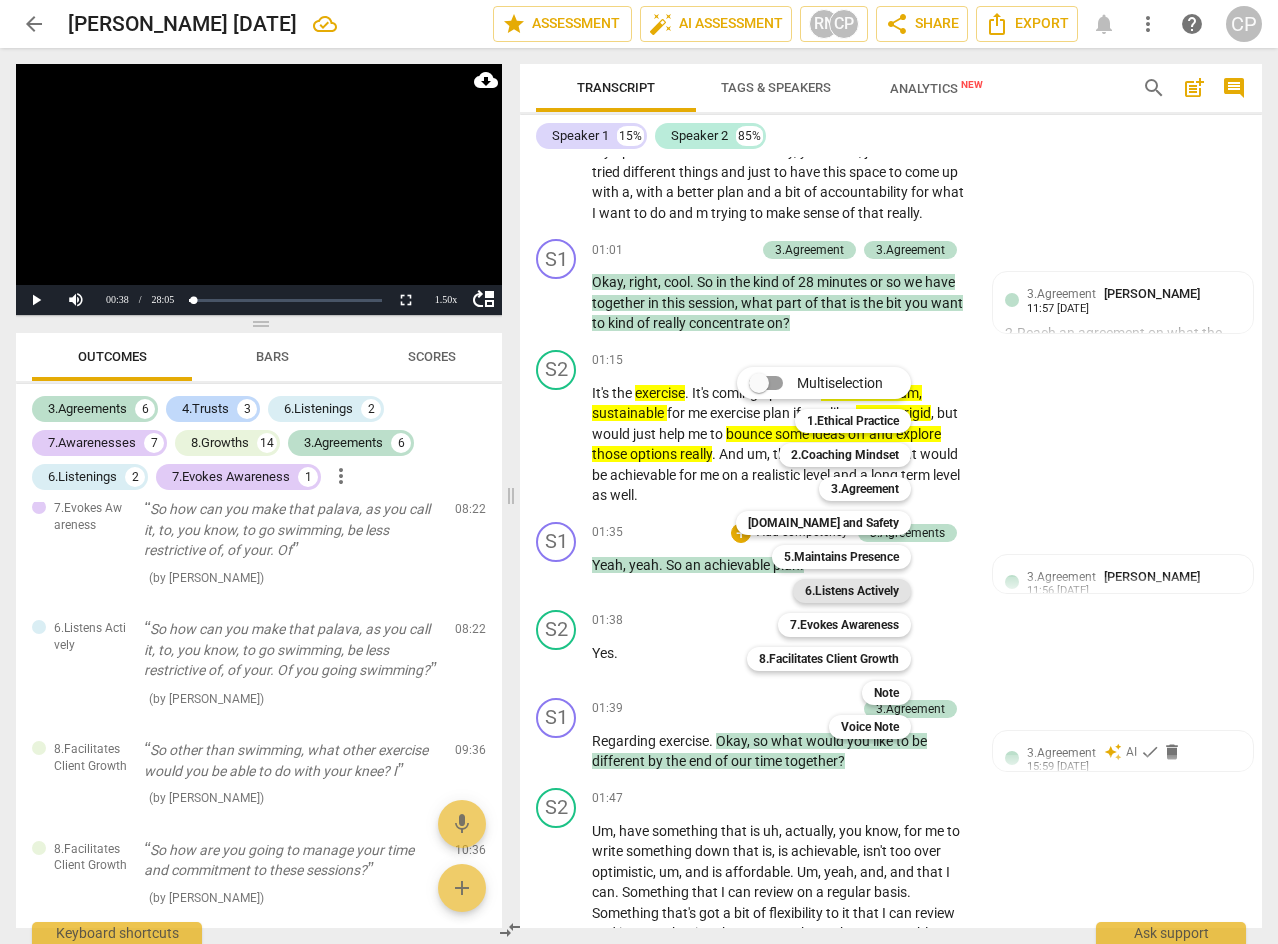 click on "6.Listens Actively" at bounding box center (852, 591) 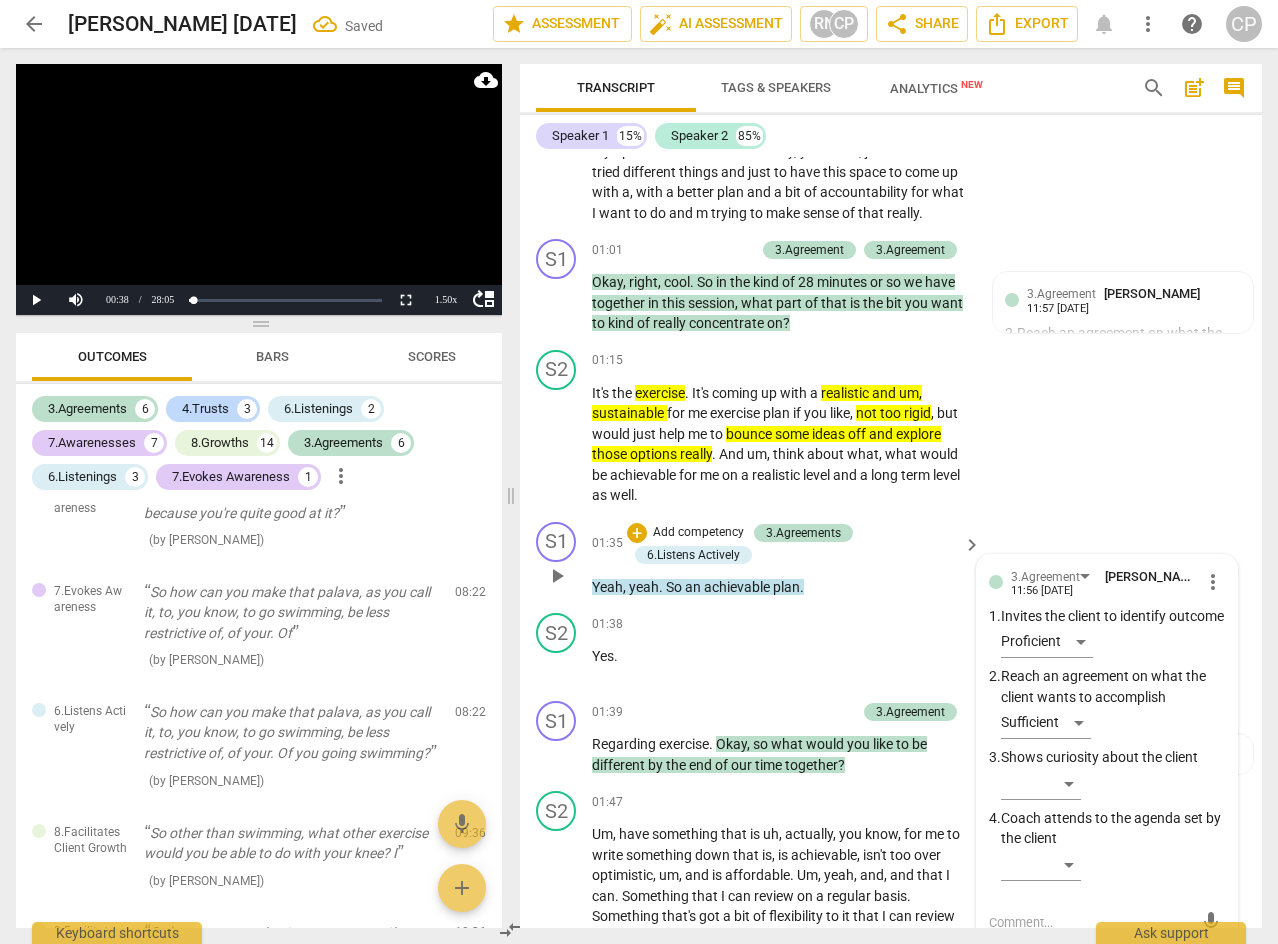 scroll, scrollTop: 1221, scrollLeft: 0, axis: vertical 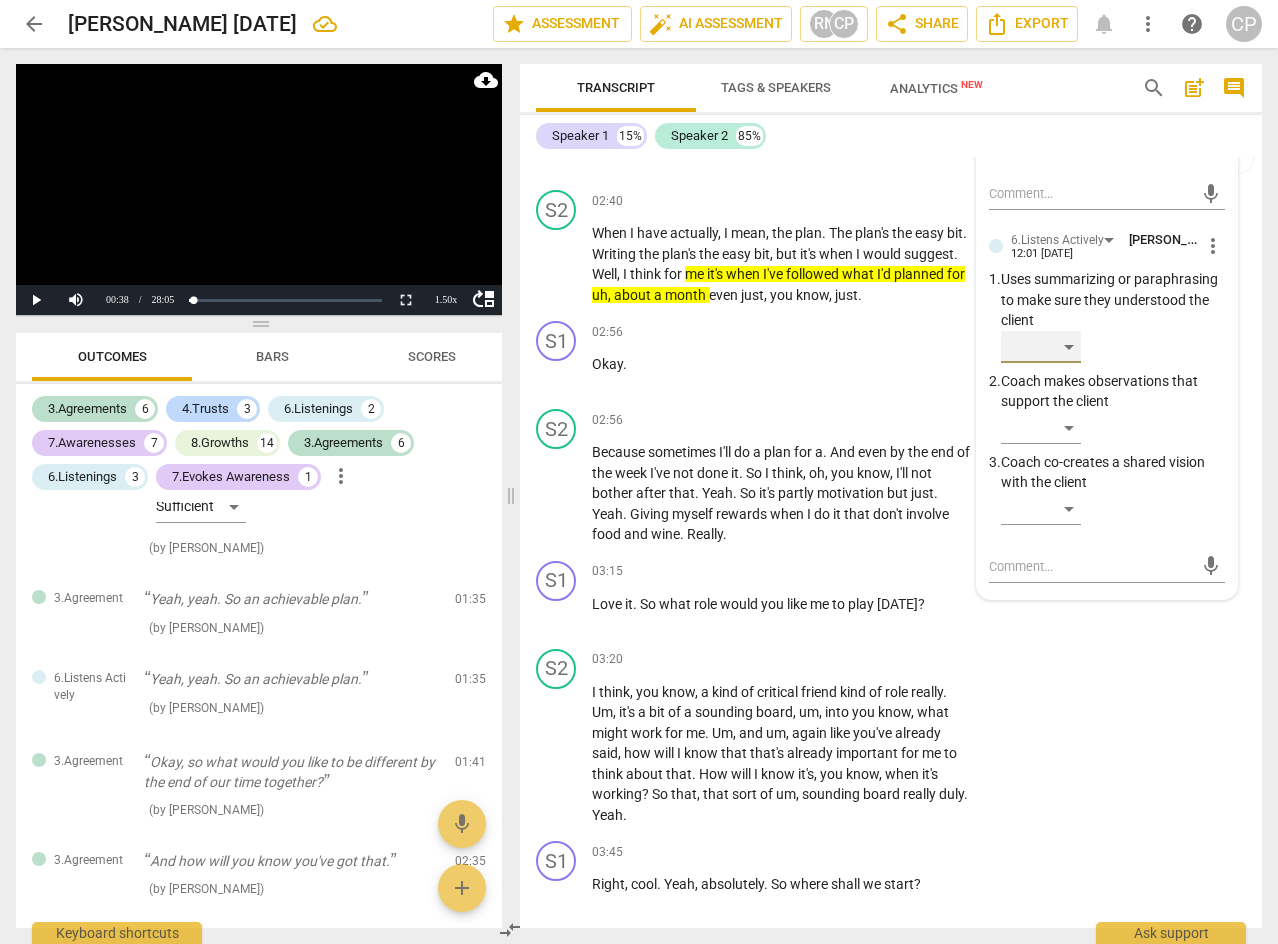 click on "​" at bounding box center [1041, 347] 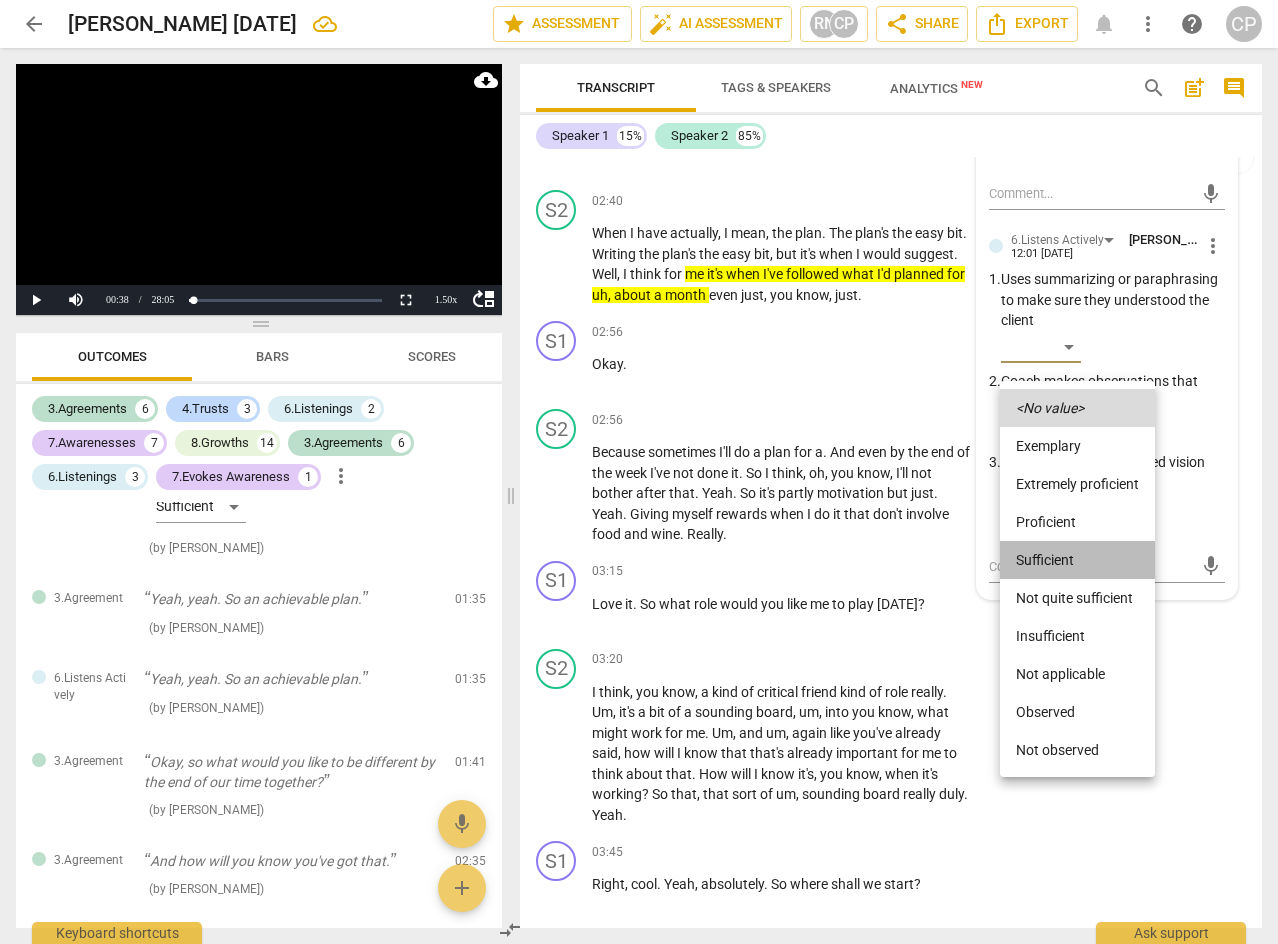 click on "Sufficient" at bounding box center [1077, 560] 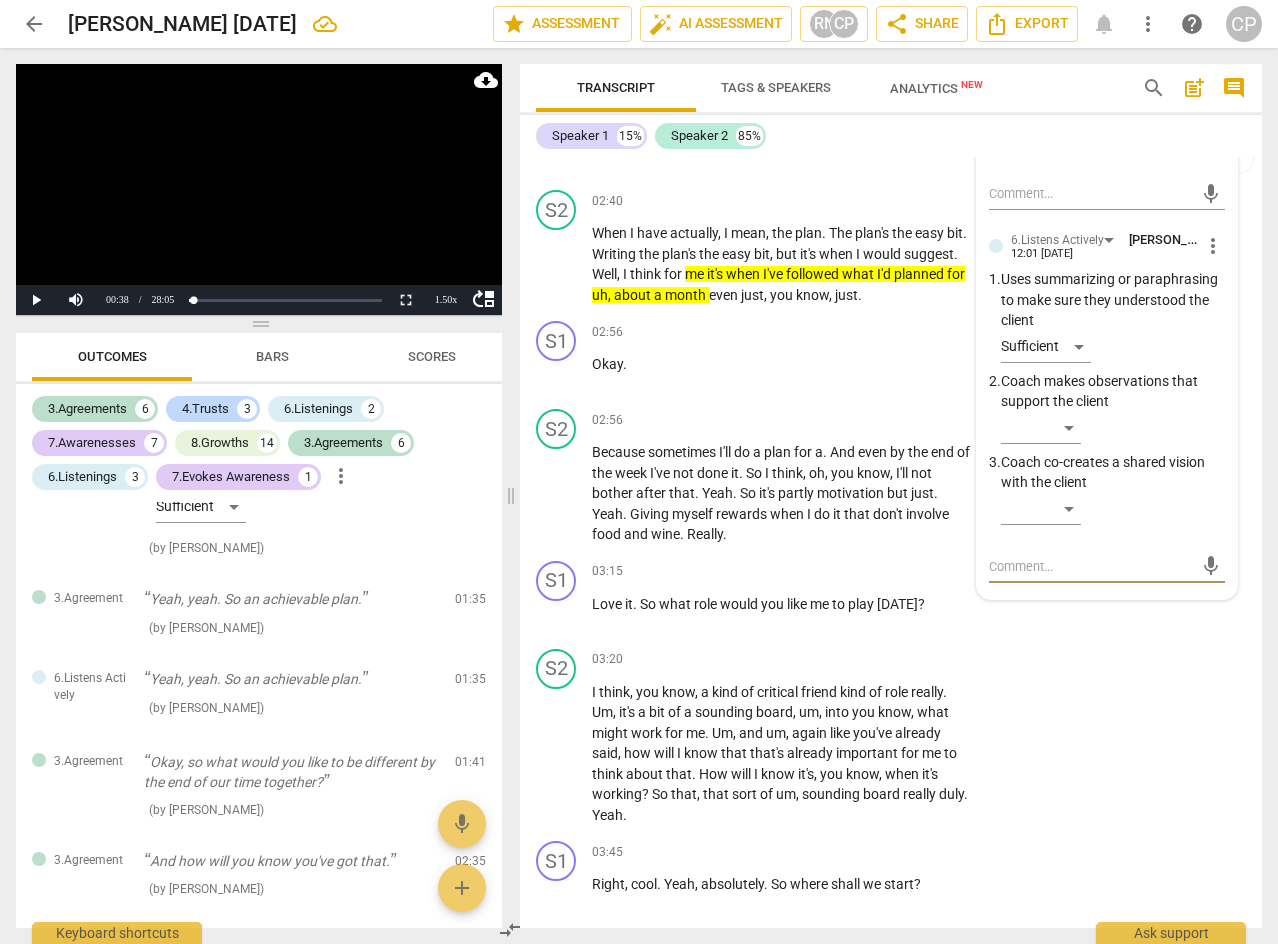 click at bounding box center (1091, 566) 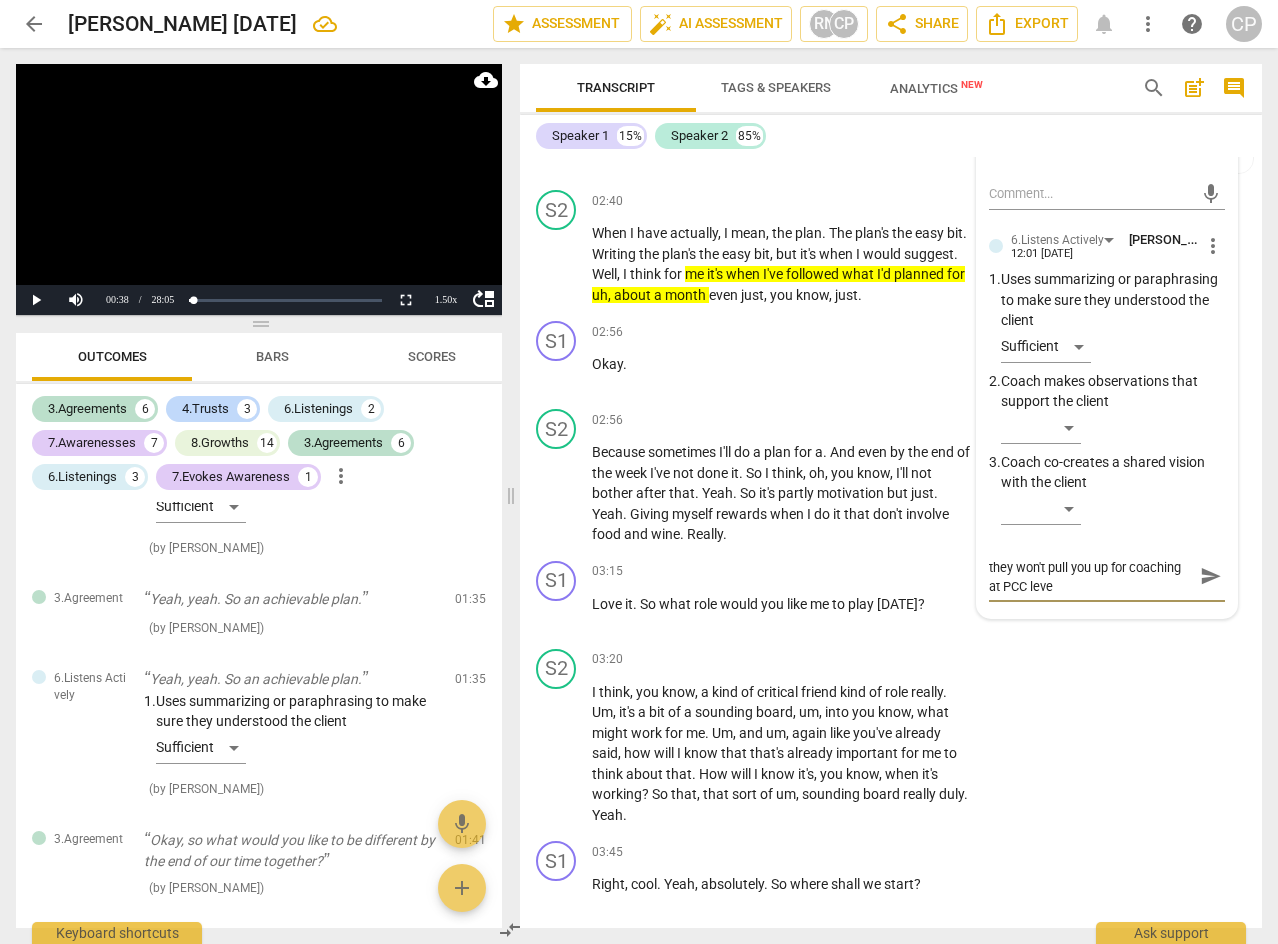 scroll, scrollTop: 0, scrollLeft: 0, axis: both 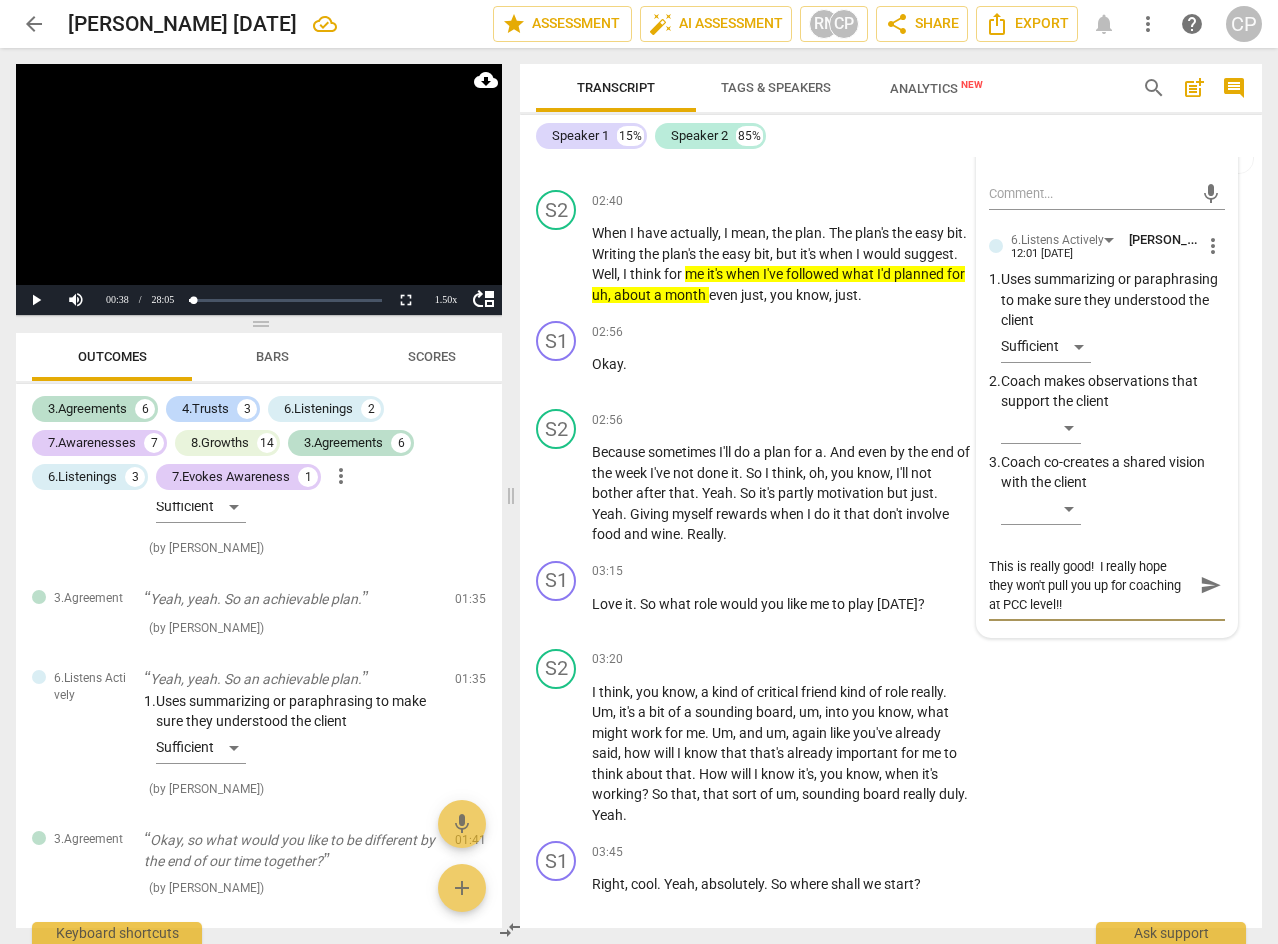 click on "send" at bounding box center (1211, 585) 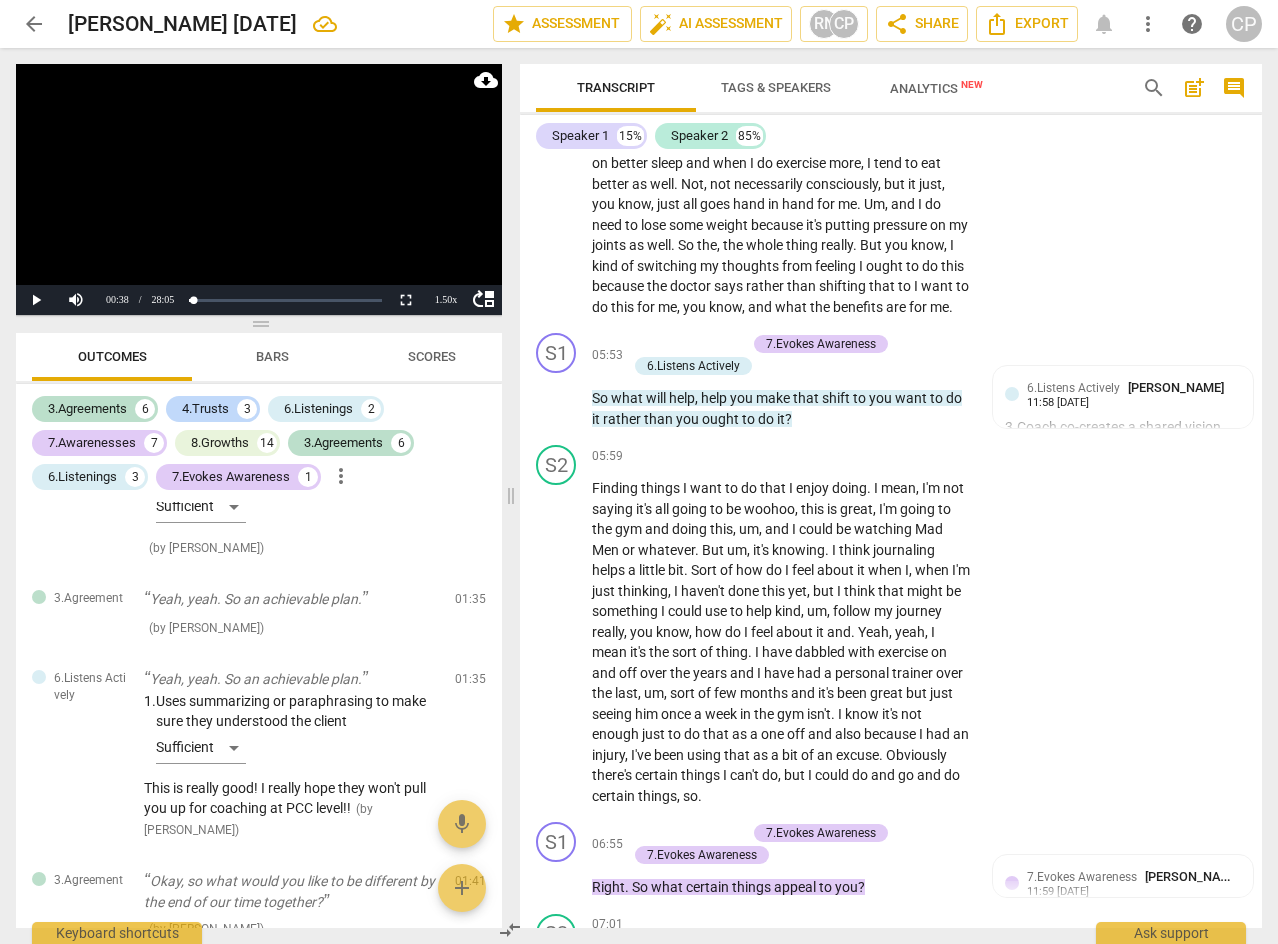 scroll, scrollTop: 3421, scrollLeft: 0, axis: vertical 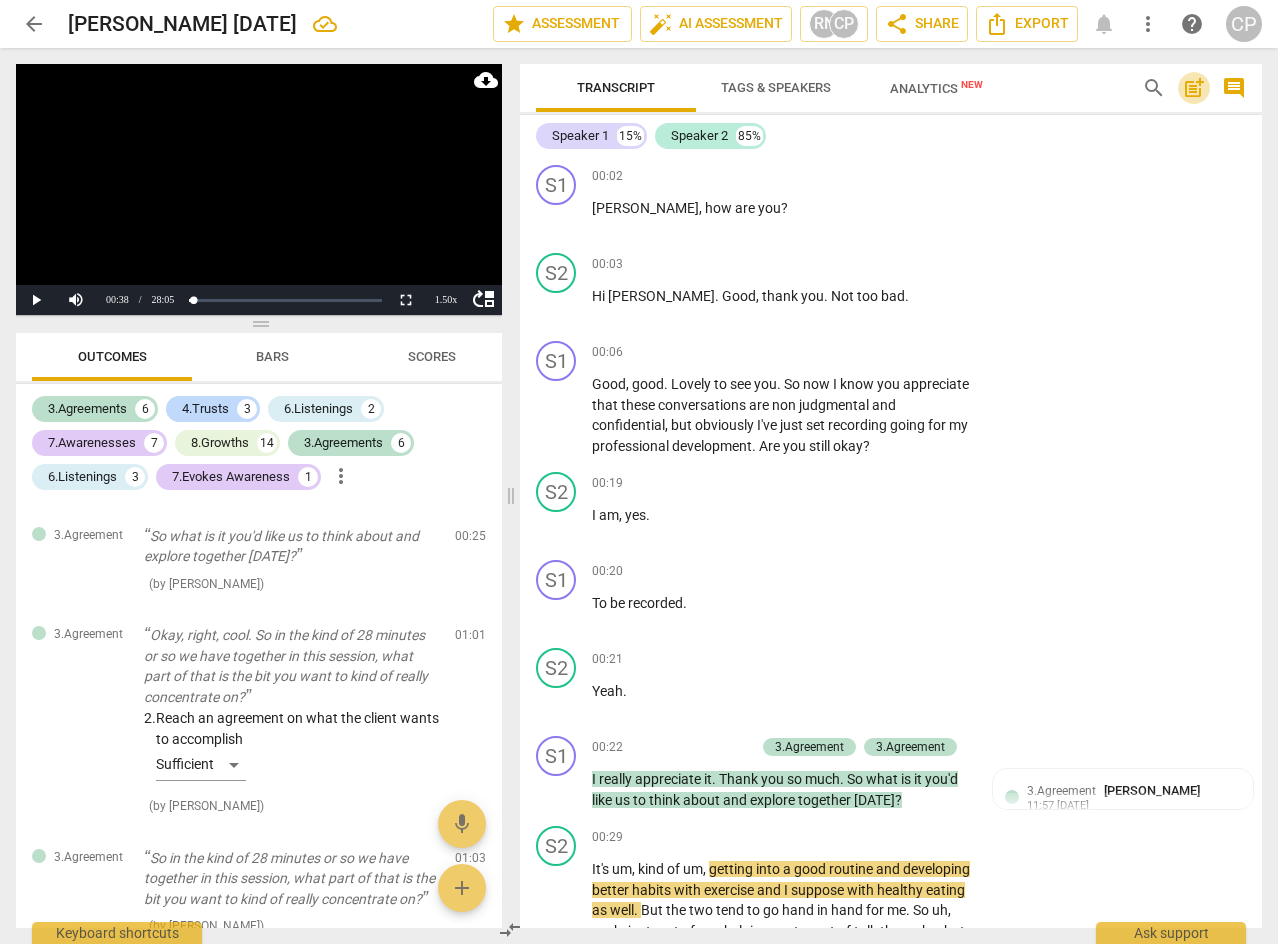 click on "post_add" at bounding box center (1194, 88) 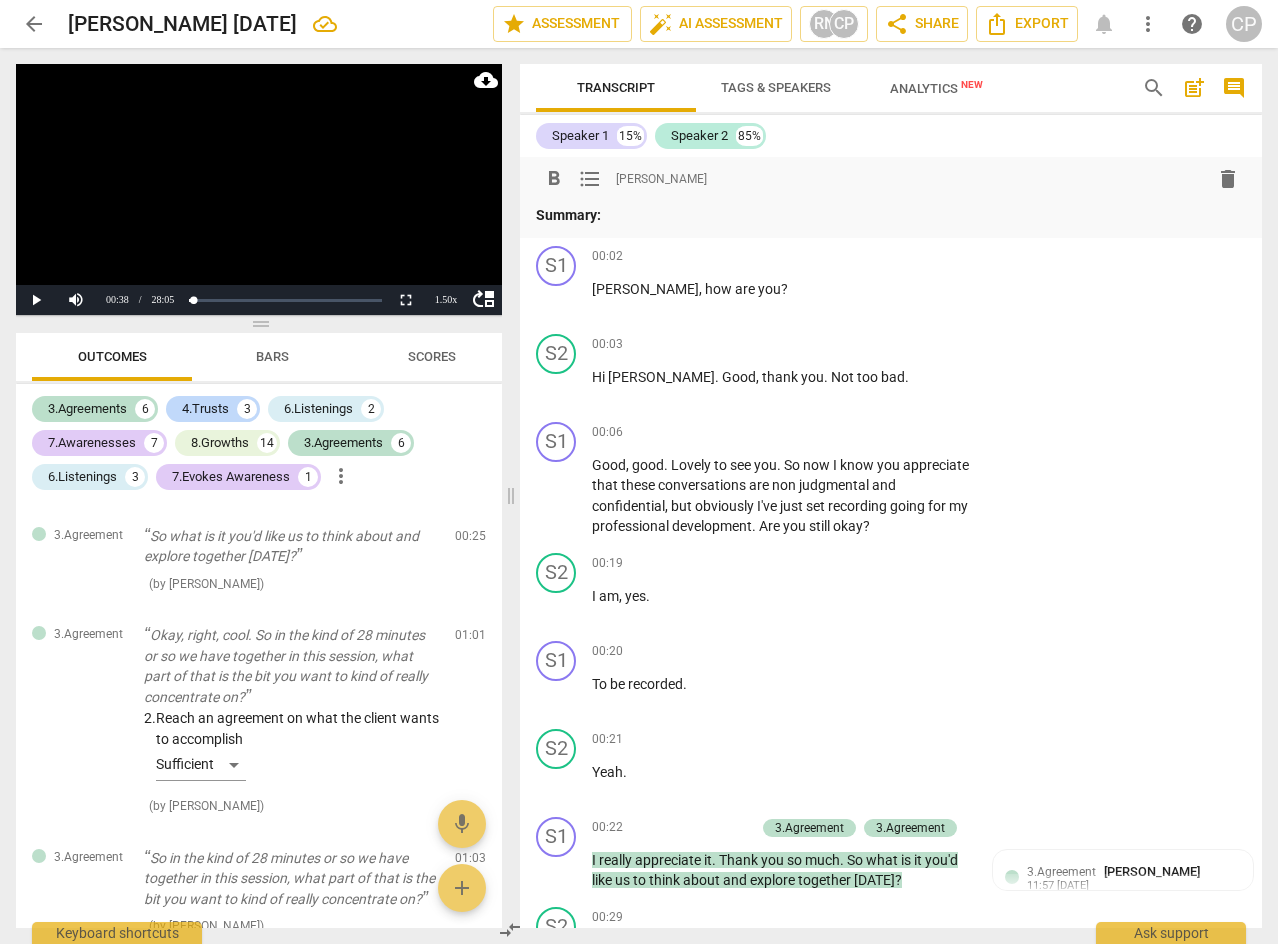 click on "Summary:" at bounding box center (891, 215) 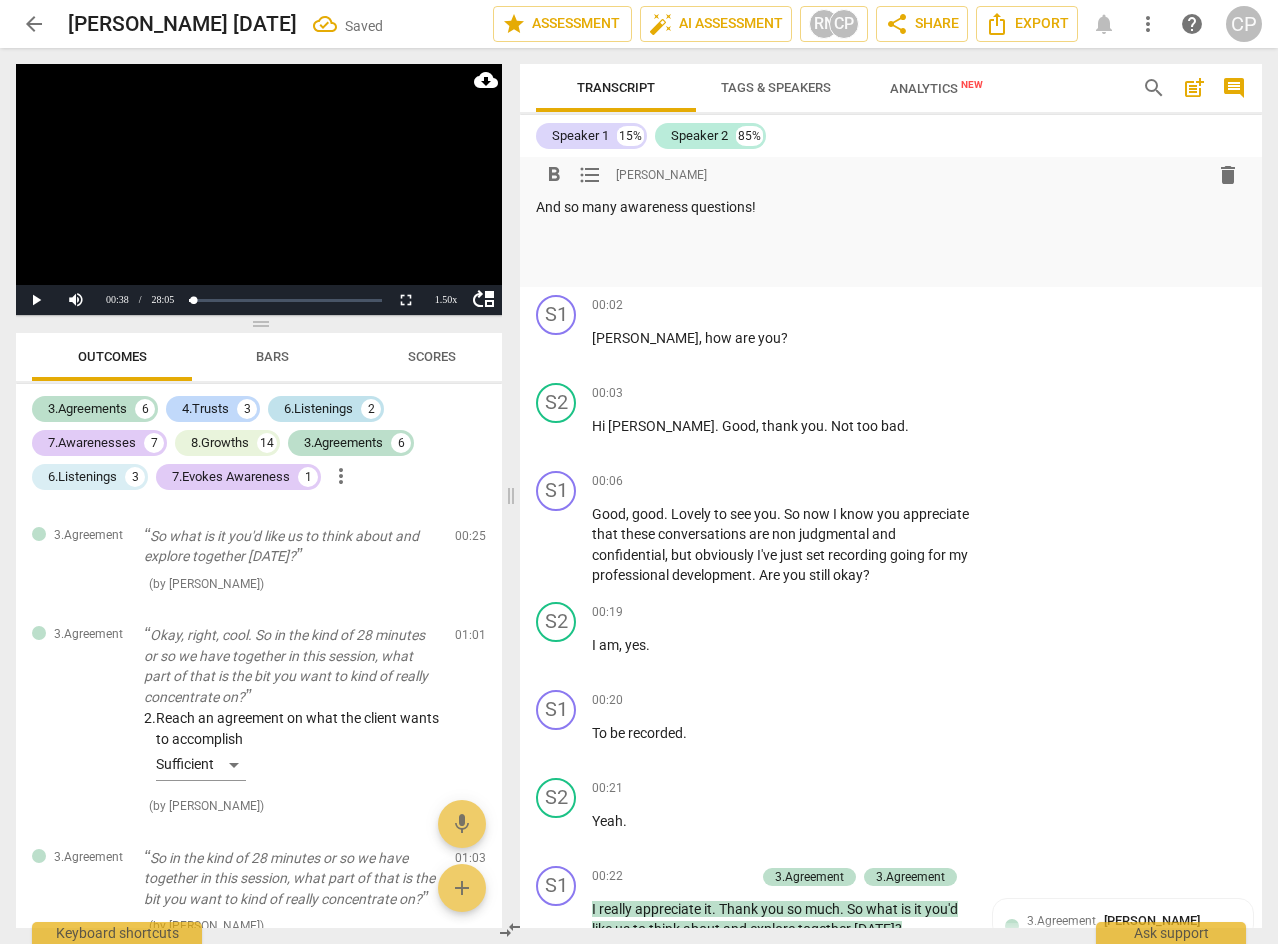 scroll, scrollTop: 100, scrollLeft: 0, axis: vertical 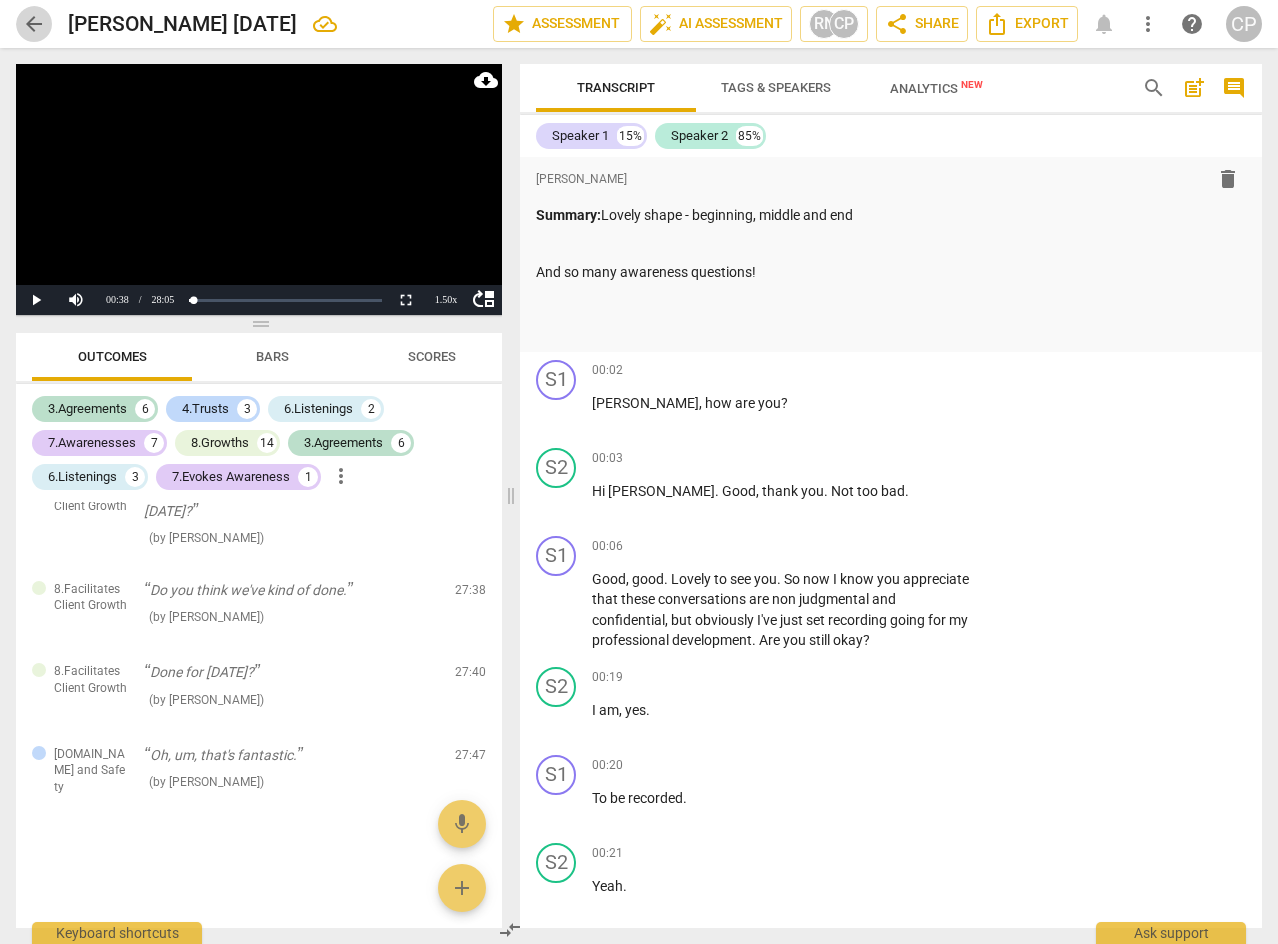 click on "arrow_back" at bounding box center [34, 24] 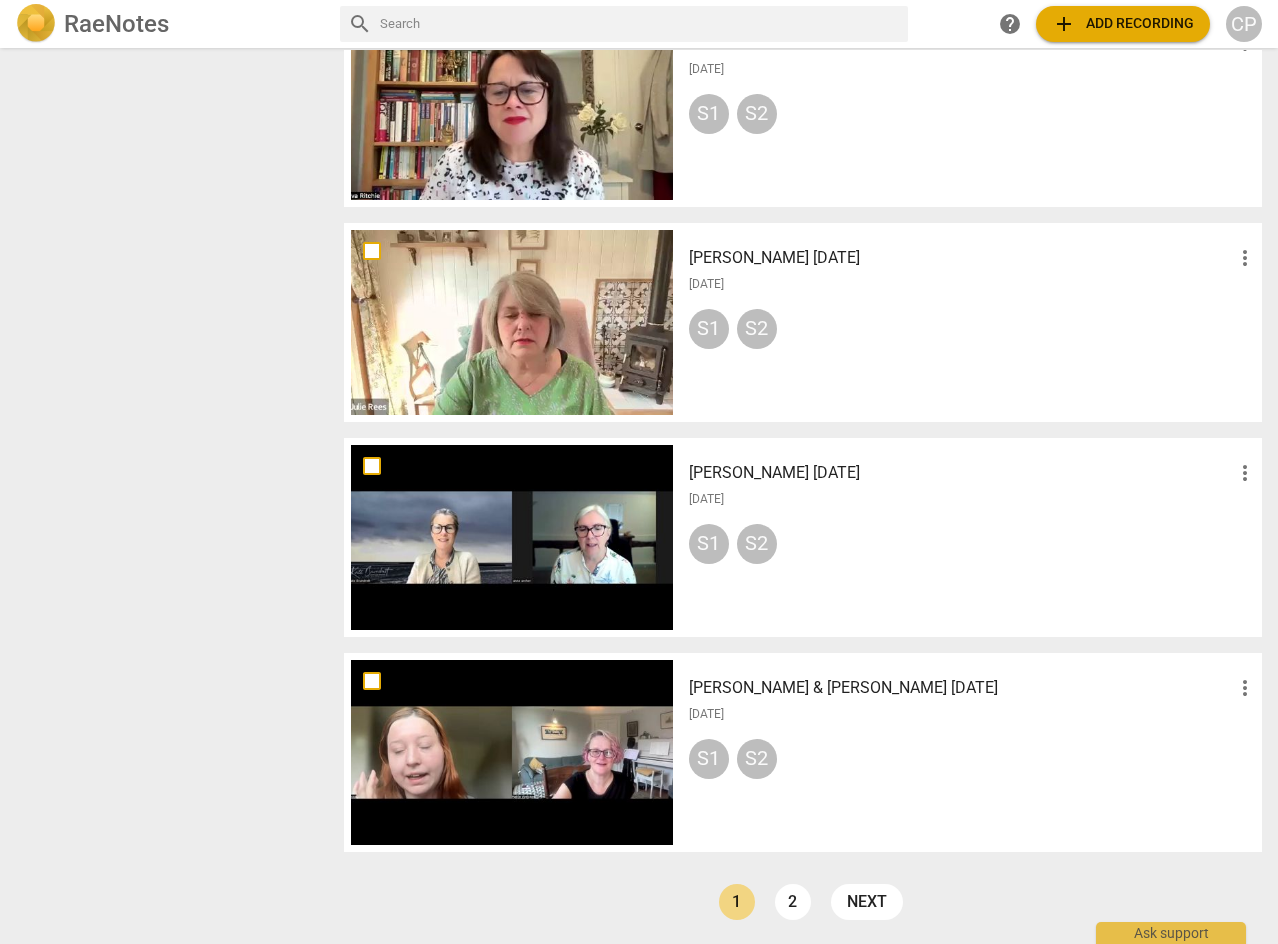 scroll, scrollTop: 1436, scrollLeft: 0, axis: vertical 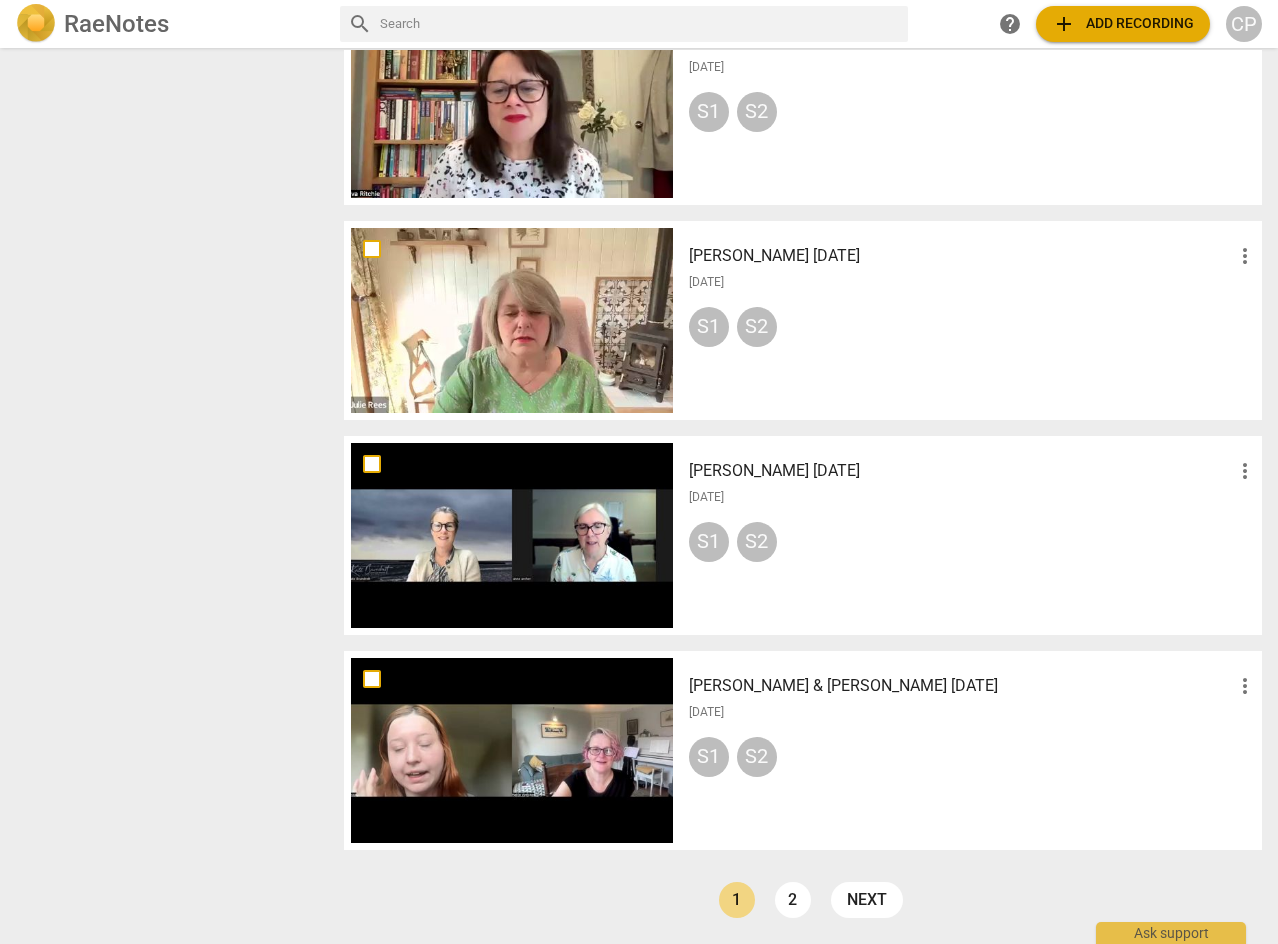 click on "[PERSON_NAME] [DATE]" at bounding box center [961, 471] 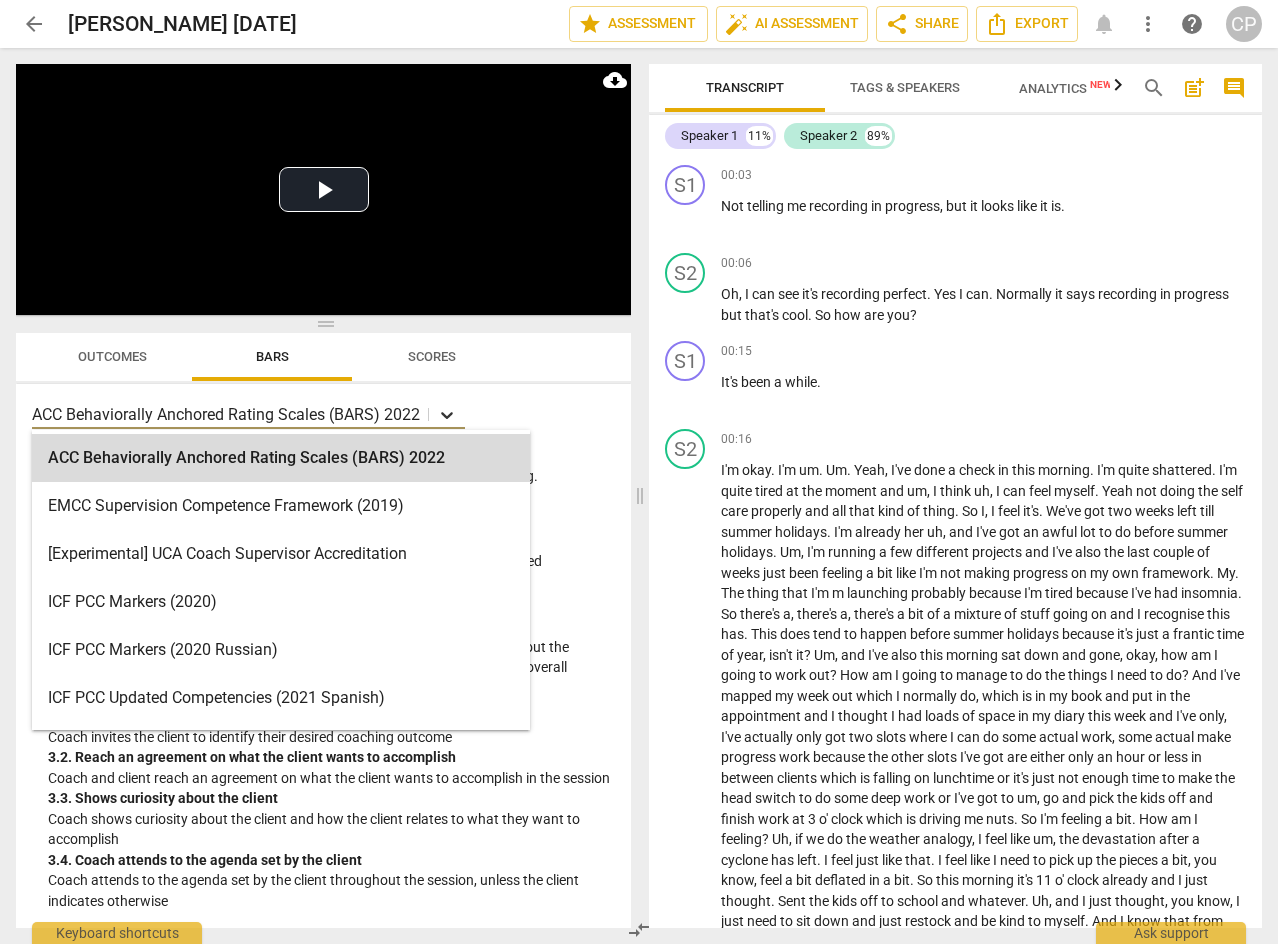 click 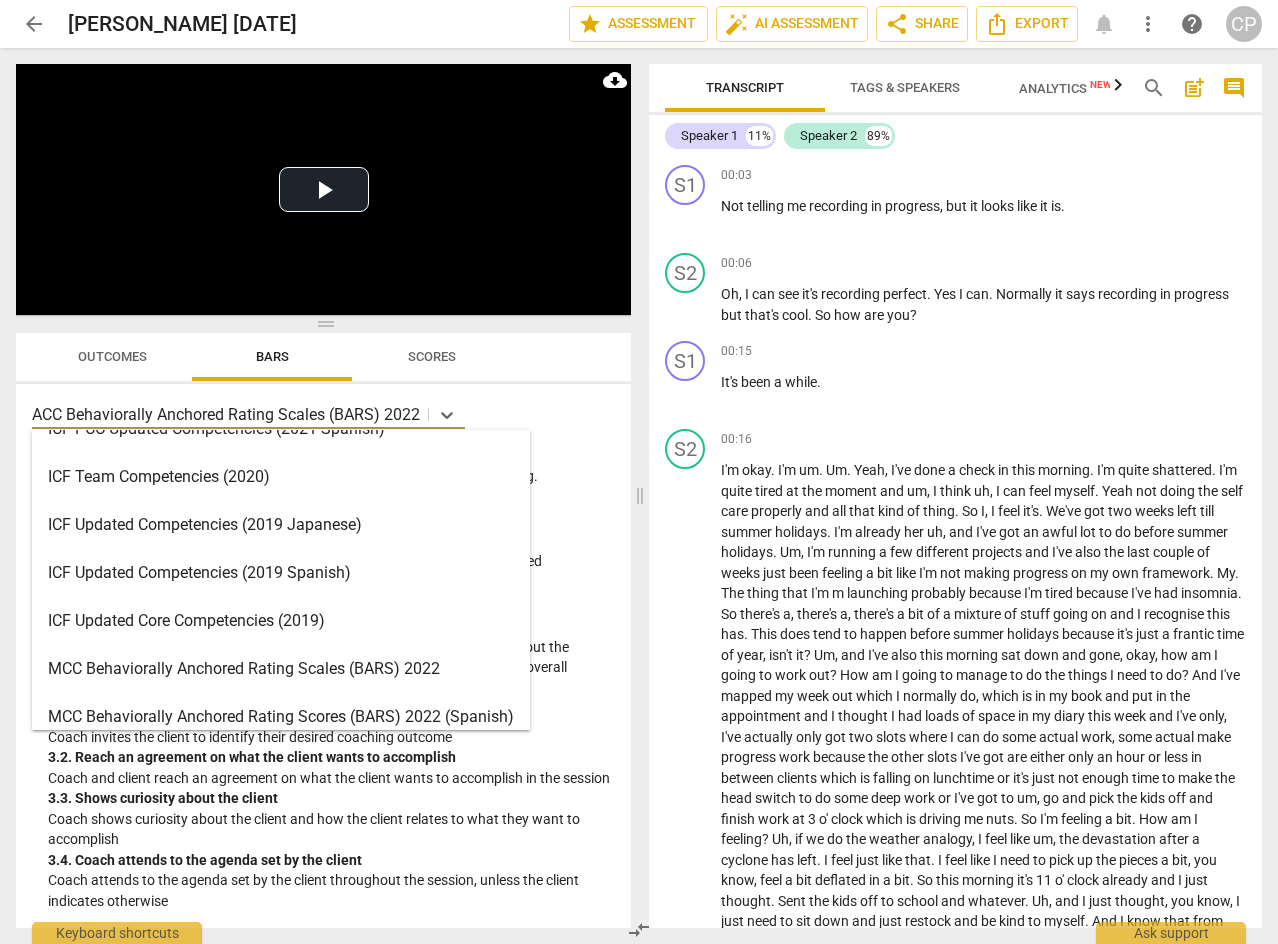 scroll, scrollTop: 300, scrollLeft: 0, axis: vertical 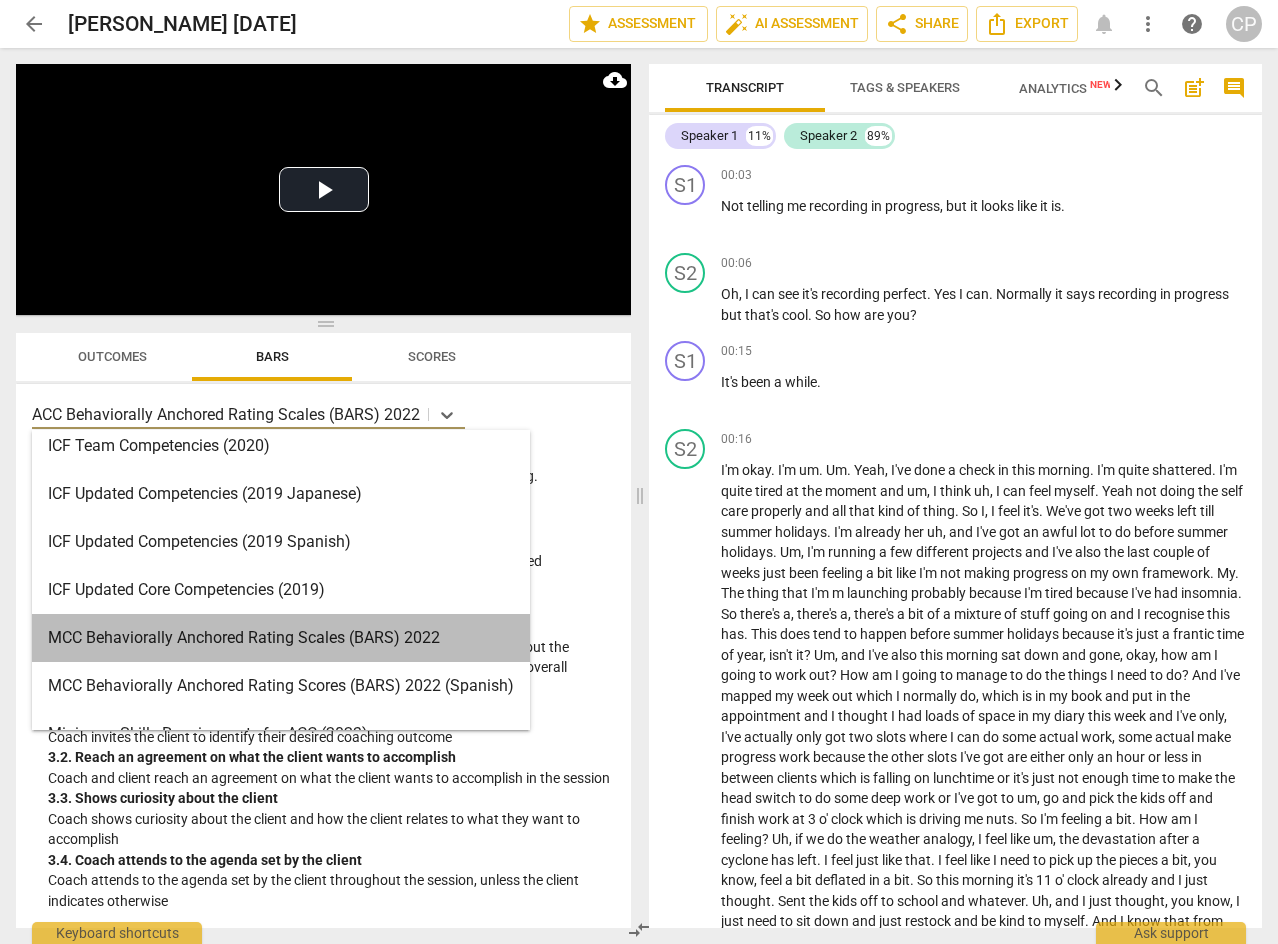 click on "MCC Behaviorally Anchored Rating Scales (BARS) 2022" at bounding box center [281, 638] 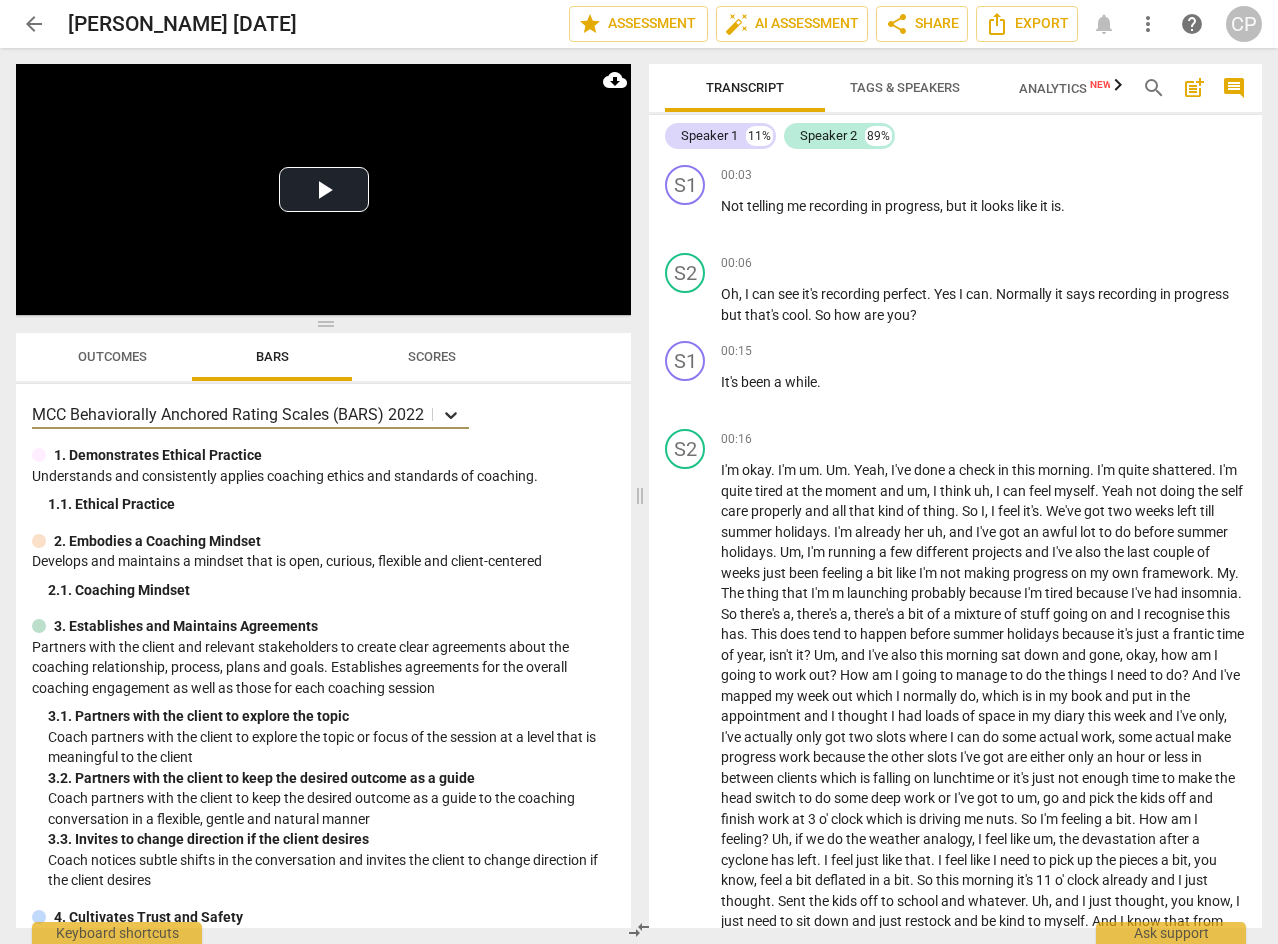 click 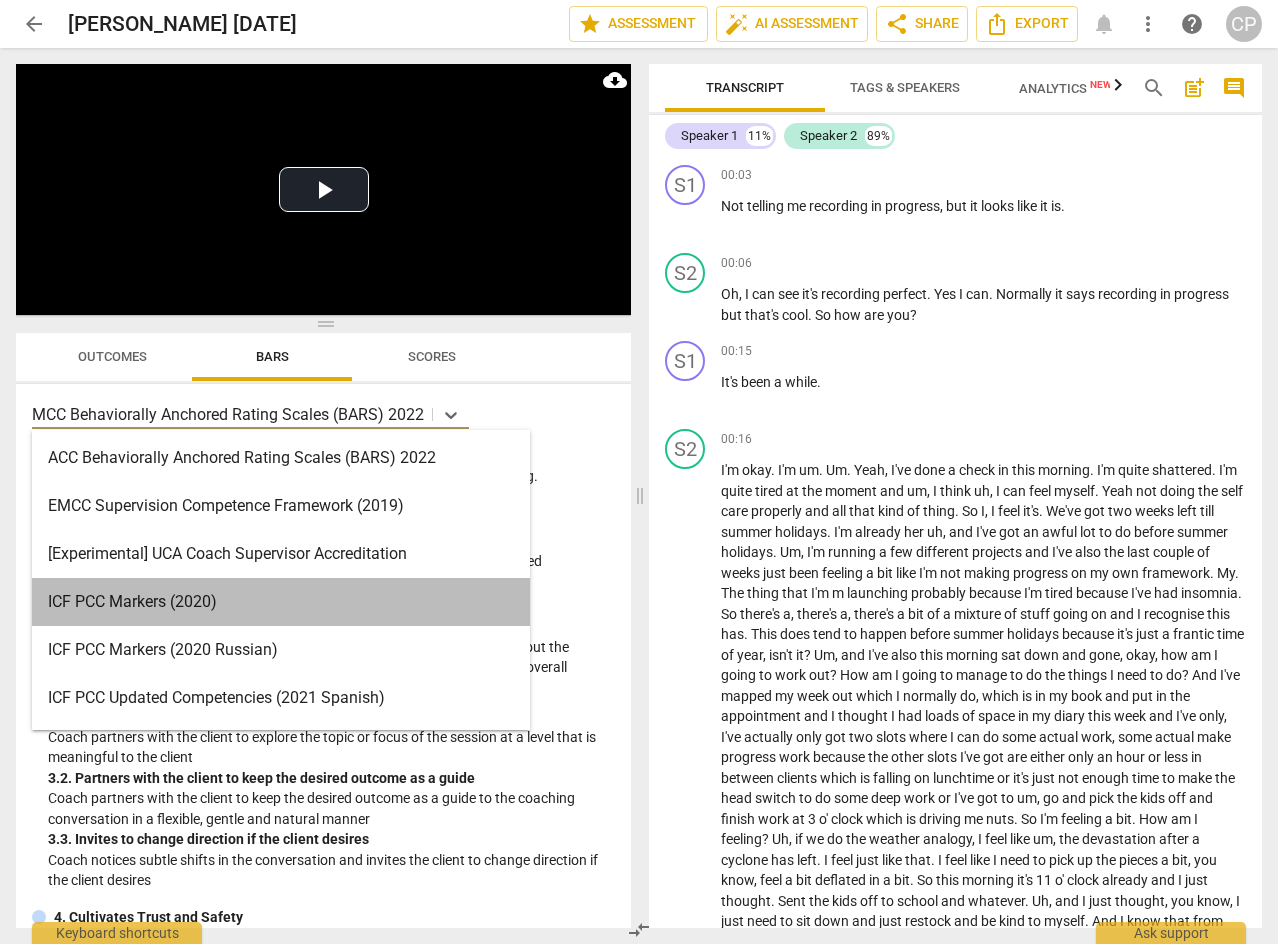 click on "ICF PCC Markers (2020)" at bounding box center [281, 602] 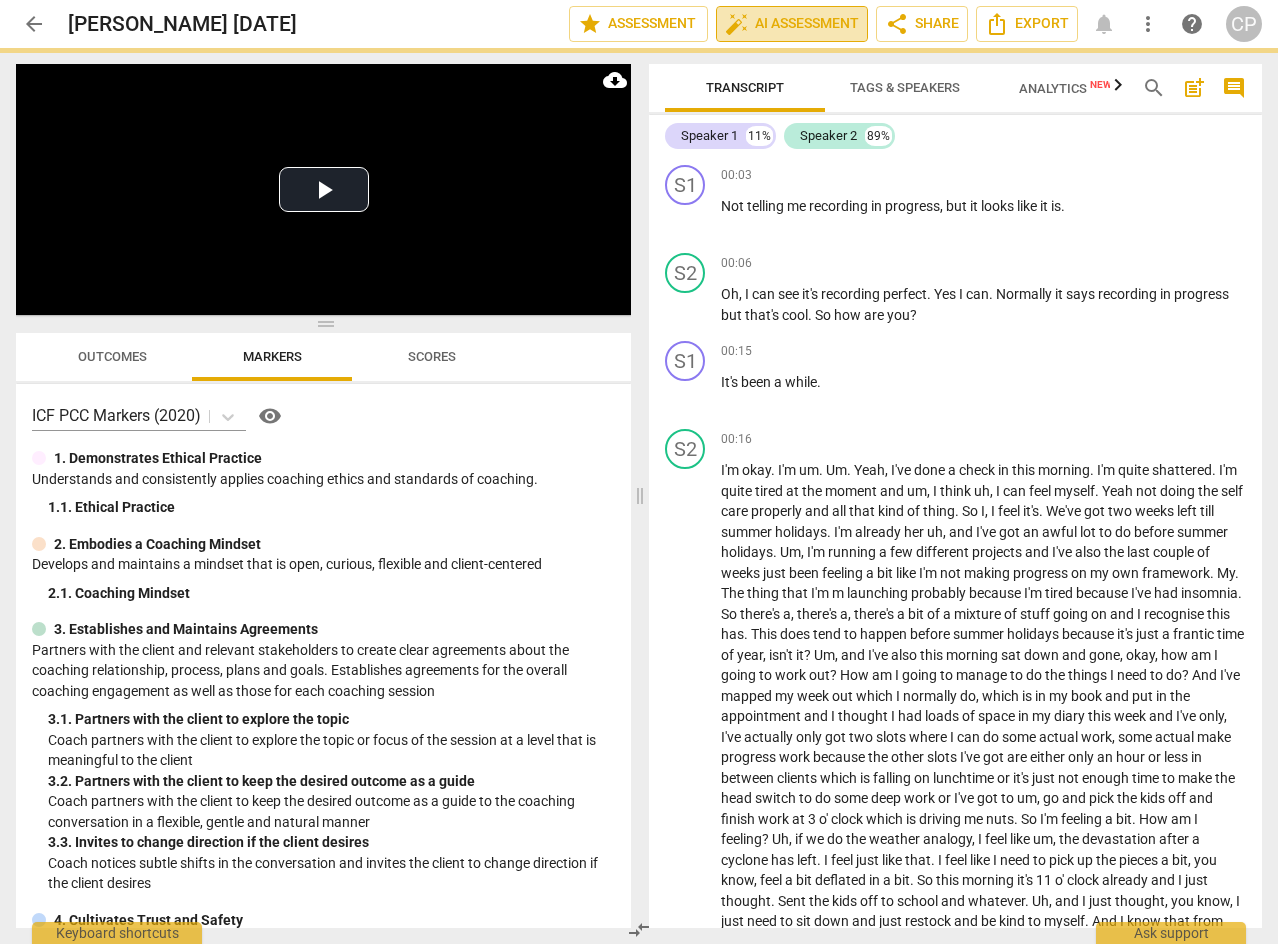 click on "auto_fix_high    AI Assessment" at bounding box center [792, 24] 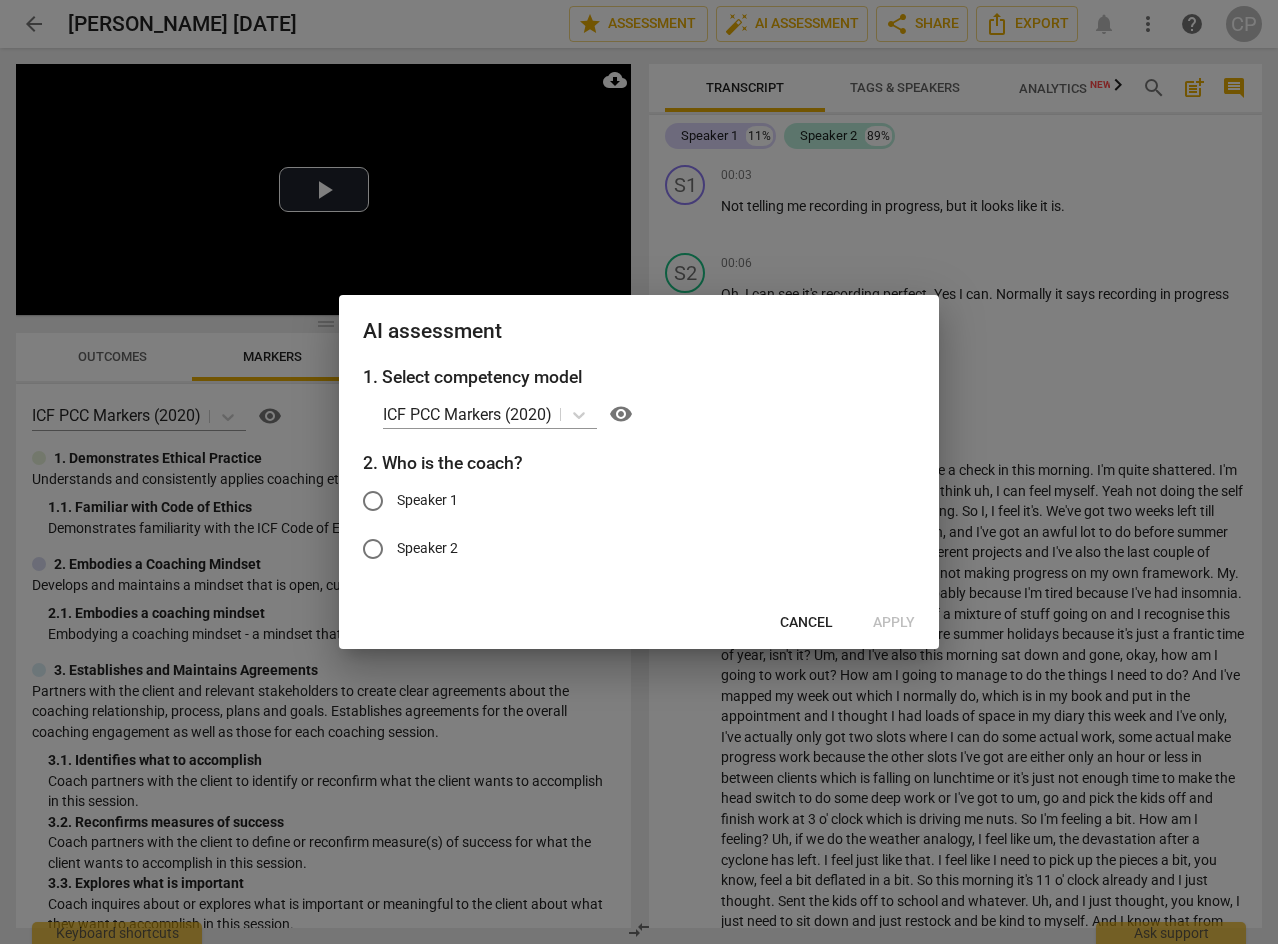 click on "Cancel" at bounding box center (806, 623) 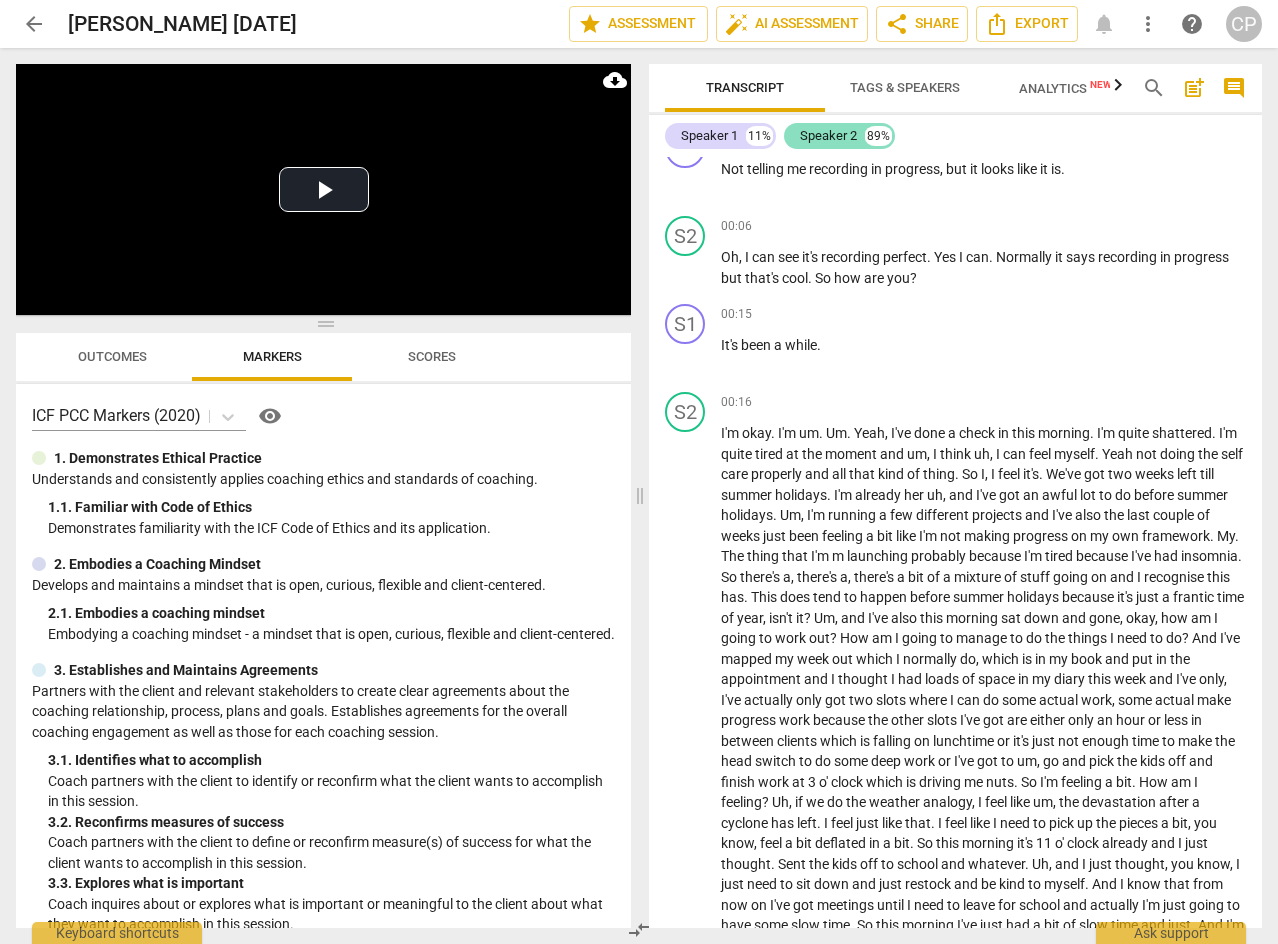 scroll, scrollTop: 0, scrollLeft: 0, axis: both 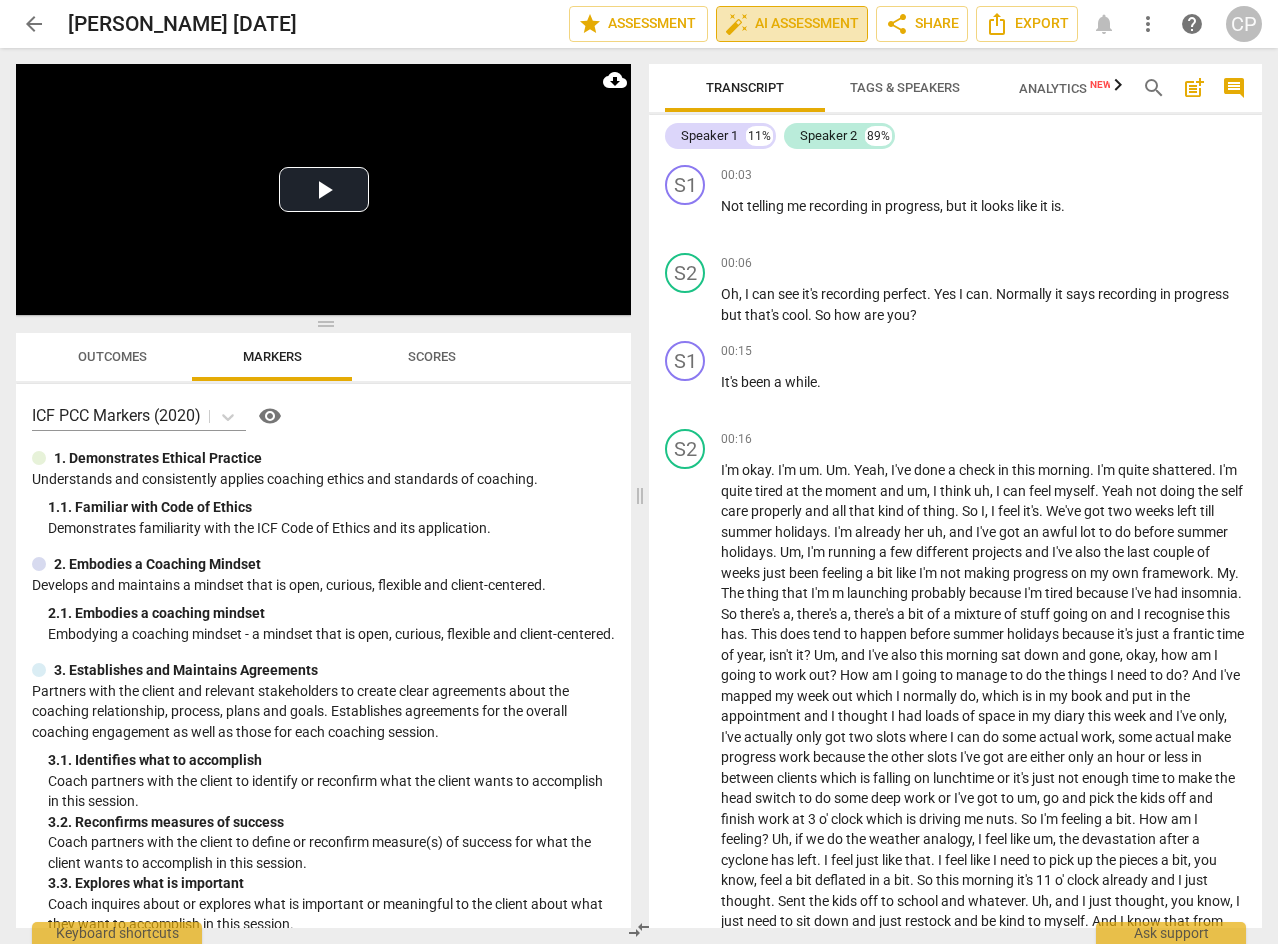 click on "auto_fix_high    AI Assessment" at bounding box center (792, 24) 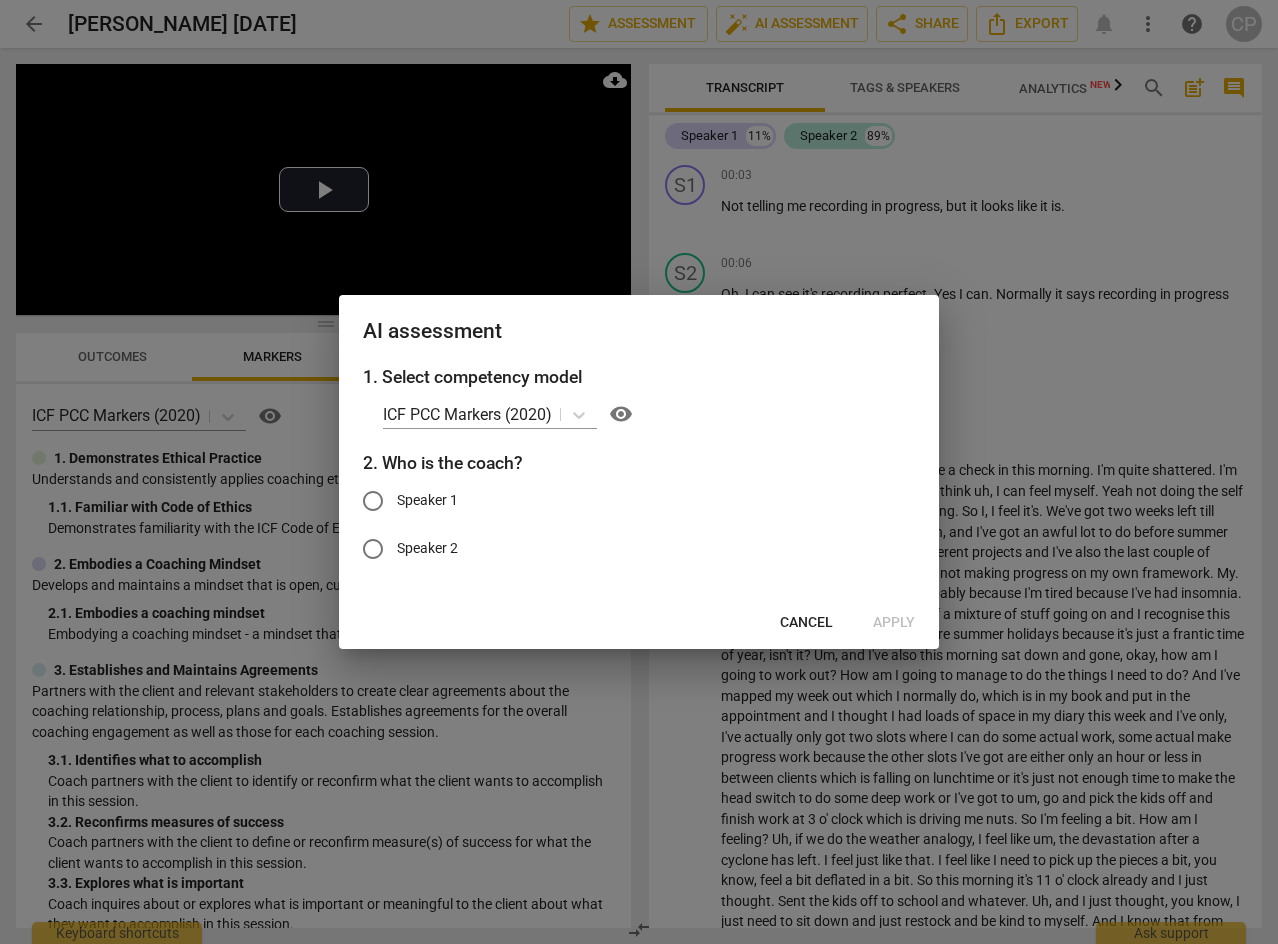 click on "Speaker 1" at bounding box center (373, 501) 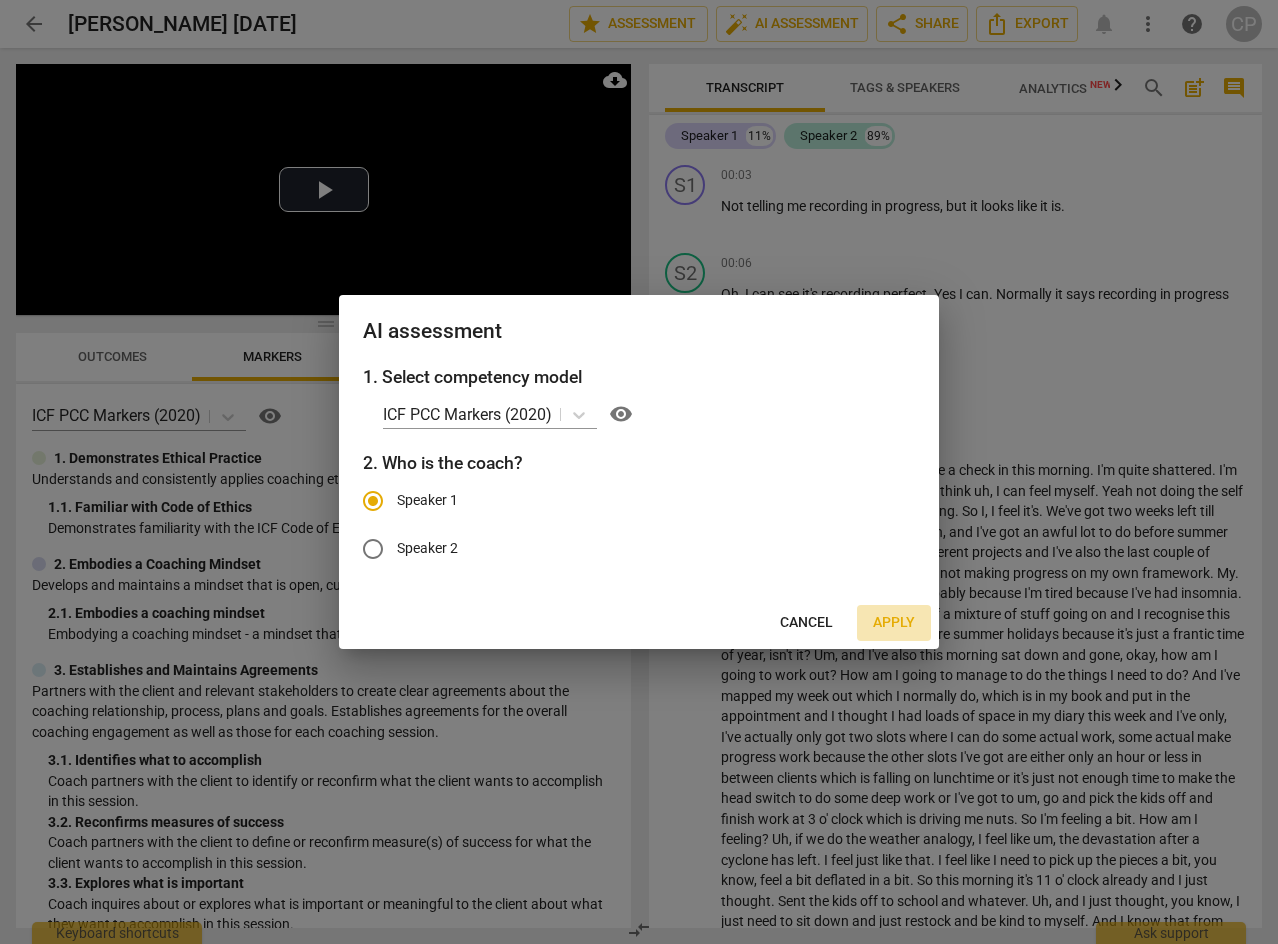 click on "Apply" at bounding box center [894, 623] 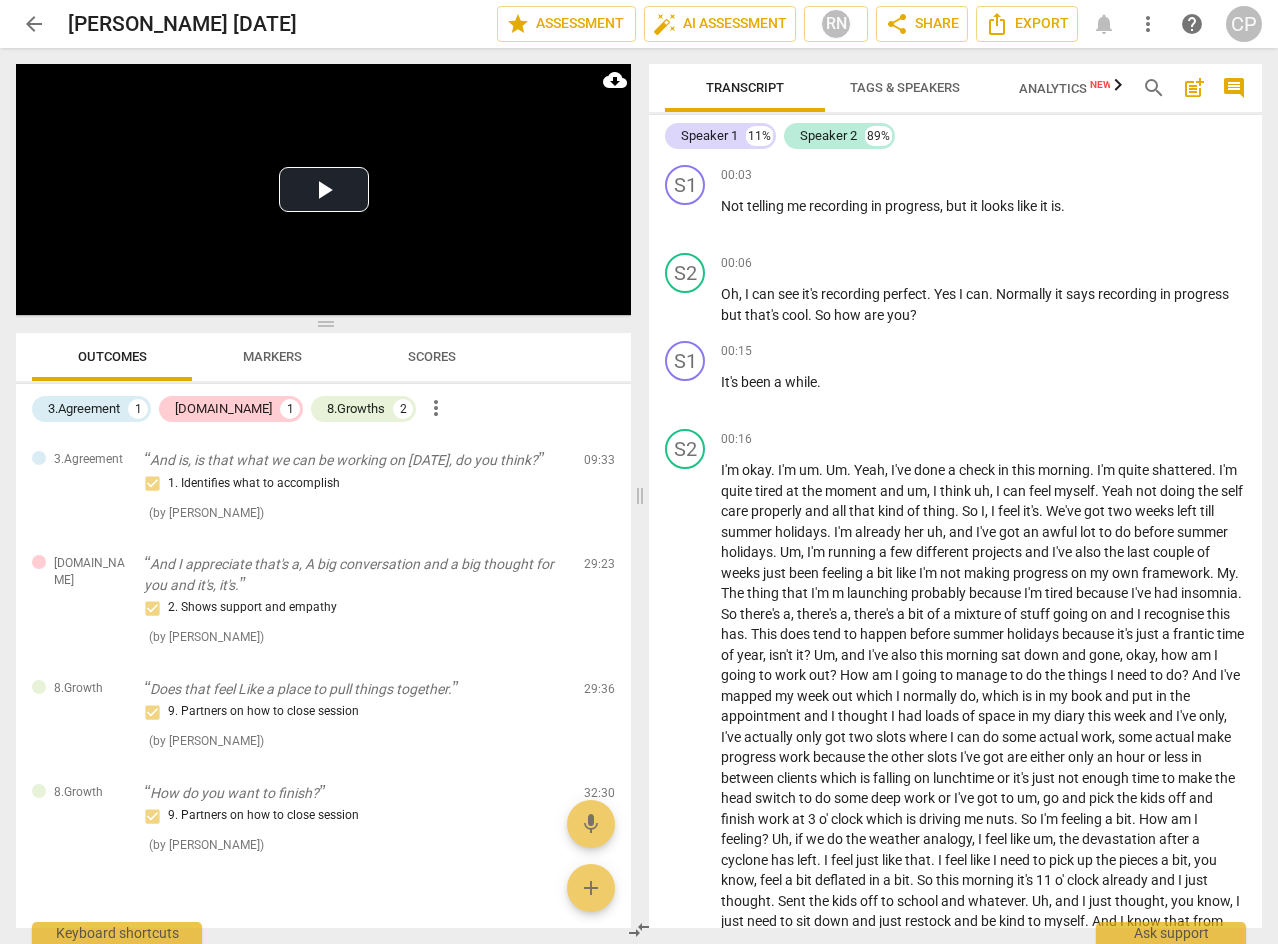 click on "Markers" at bounding box center [272, 356] 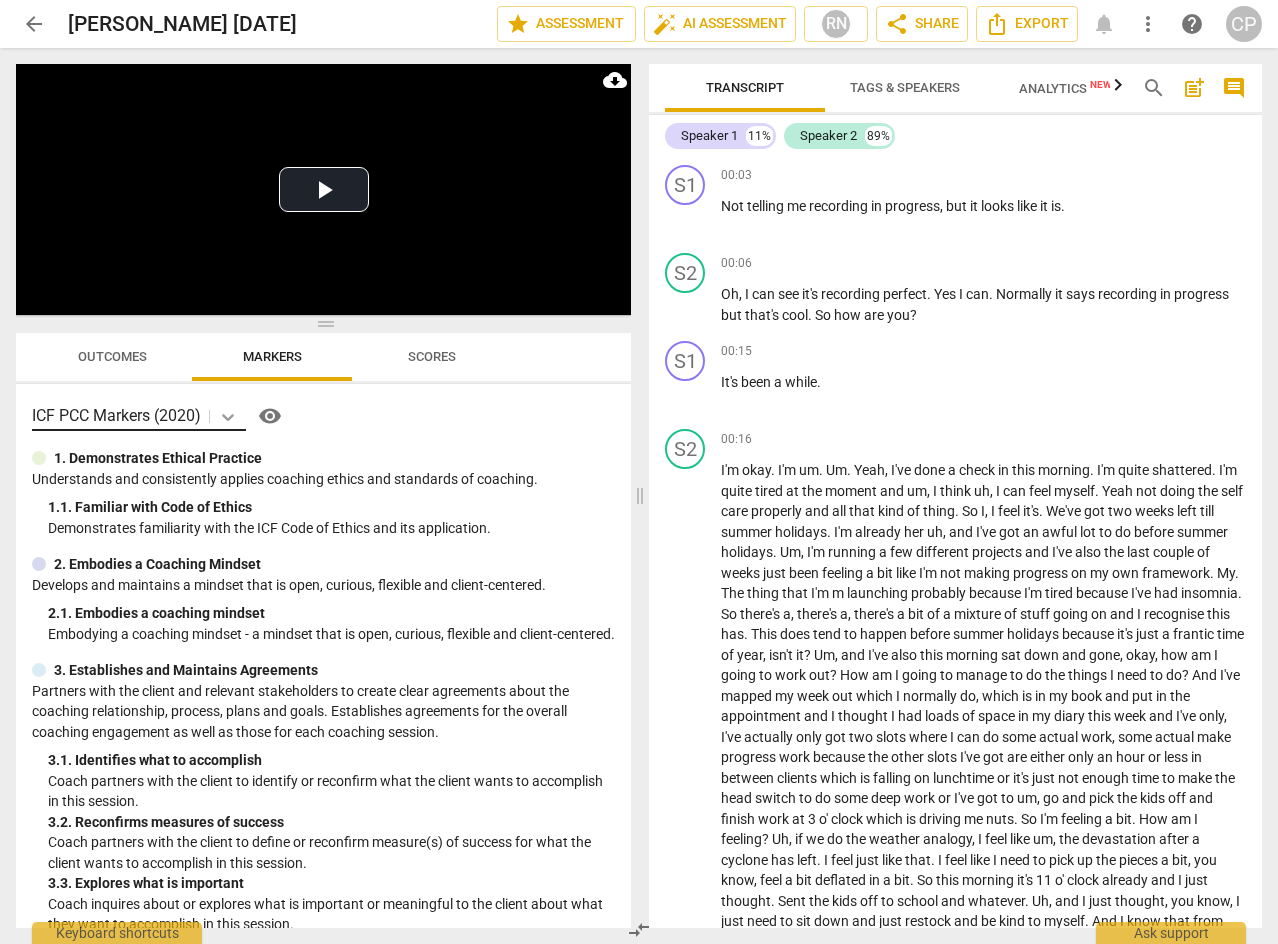 click at bounding box center [228, 416] 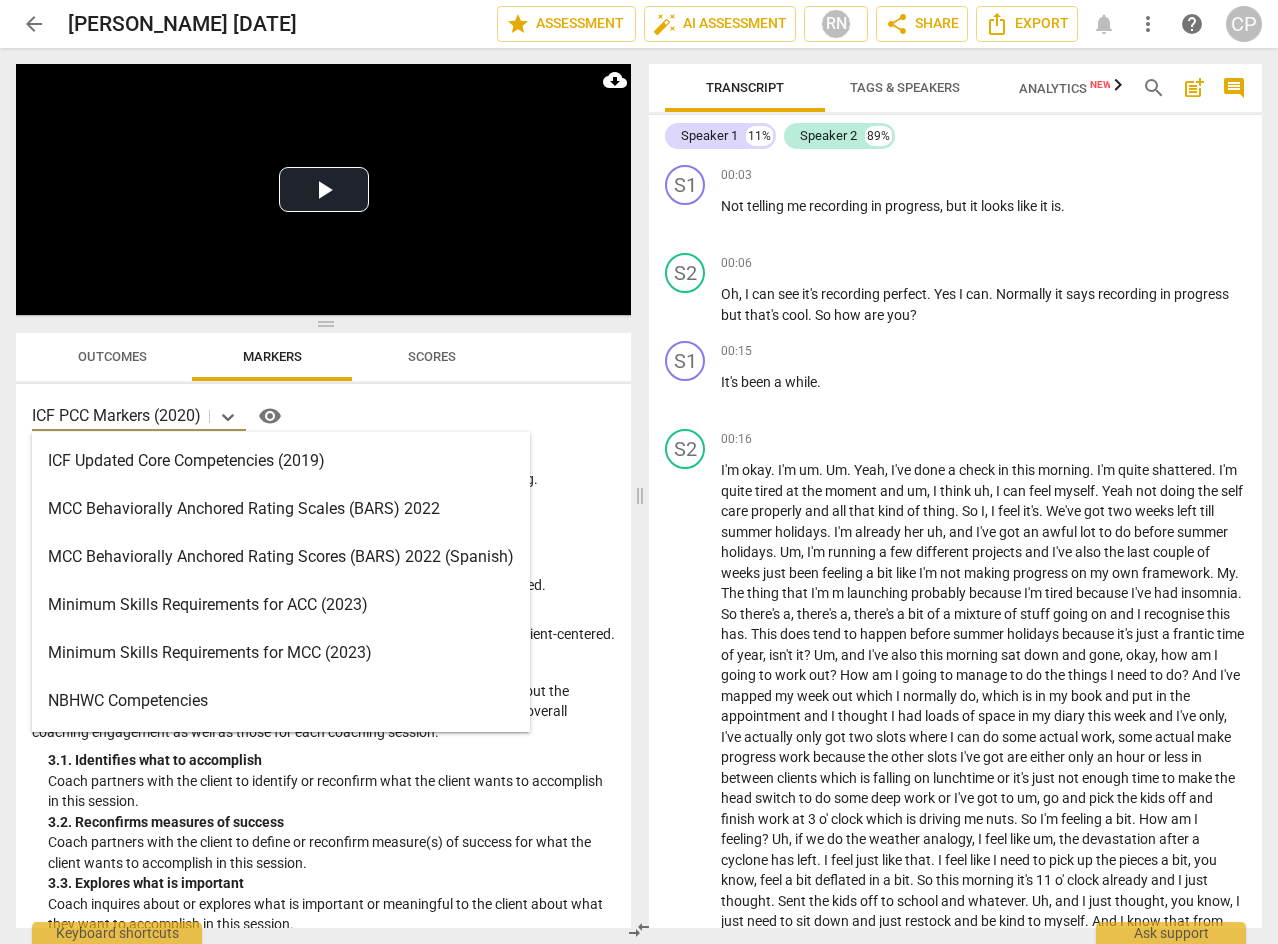 scroll, scrollTop: 400, scrollLeft: 0, axis: vertical 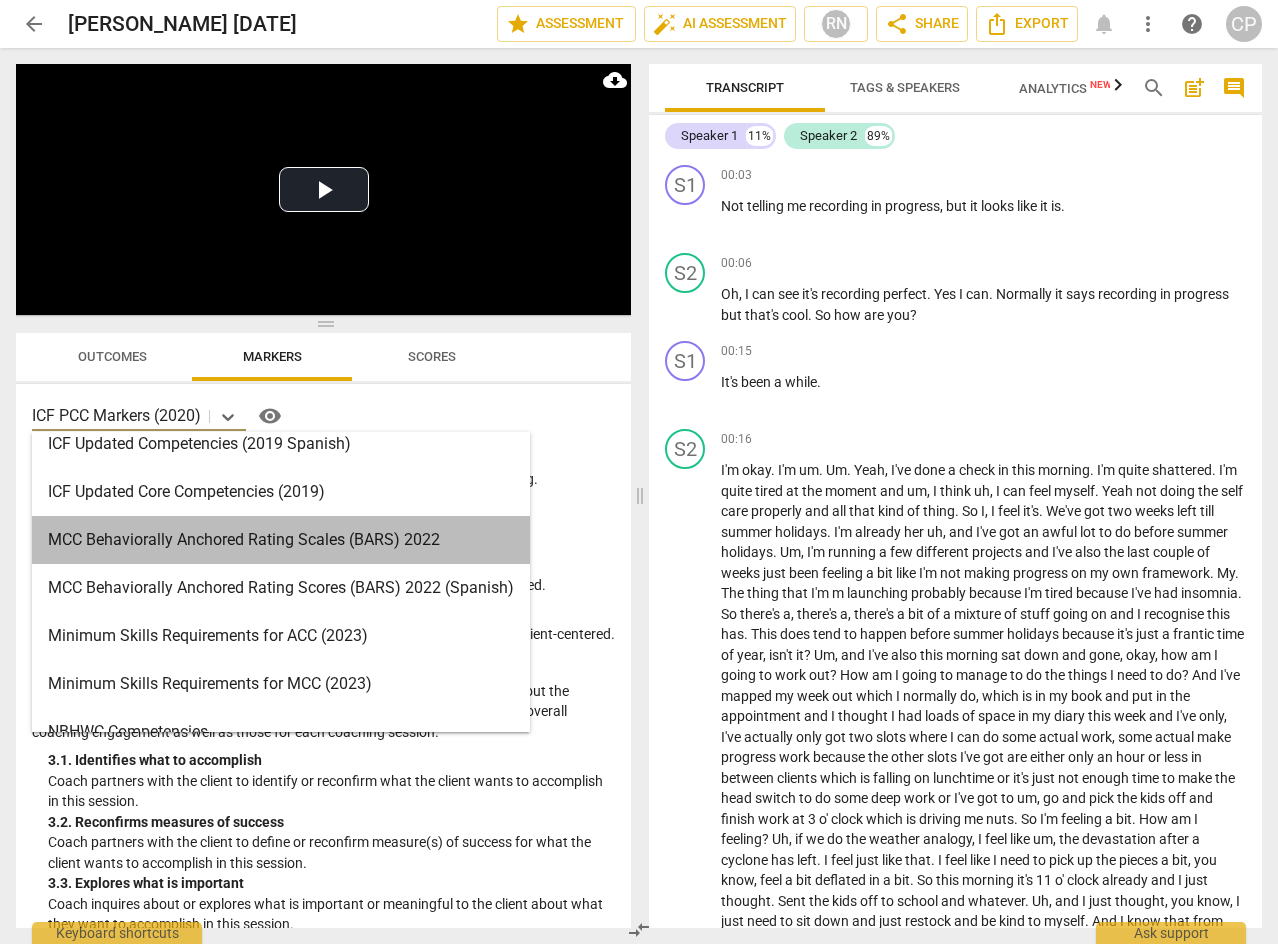 click on "MCC Behaviorally Anchored Rating Scales (BARS) 2022" at bounding box center (281, 540) 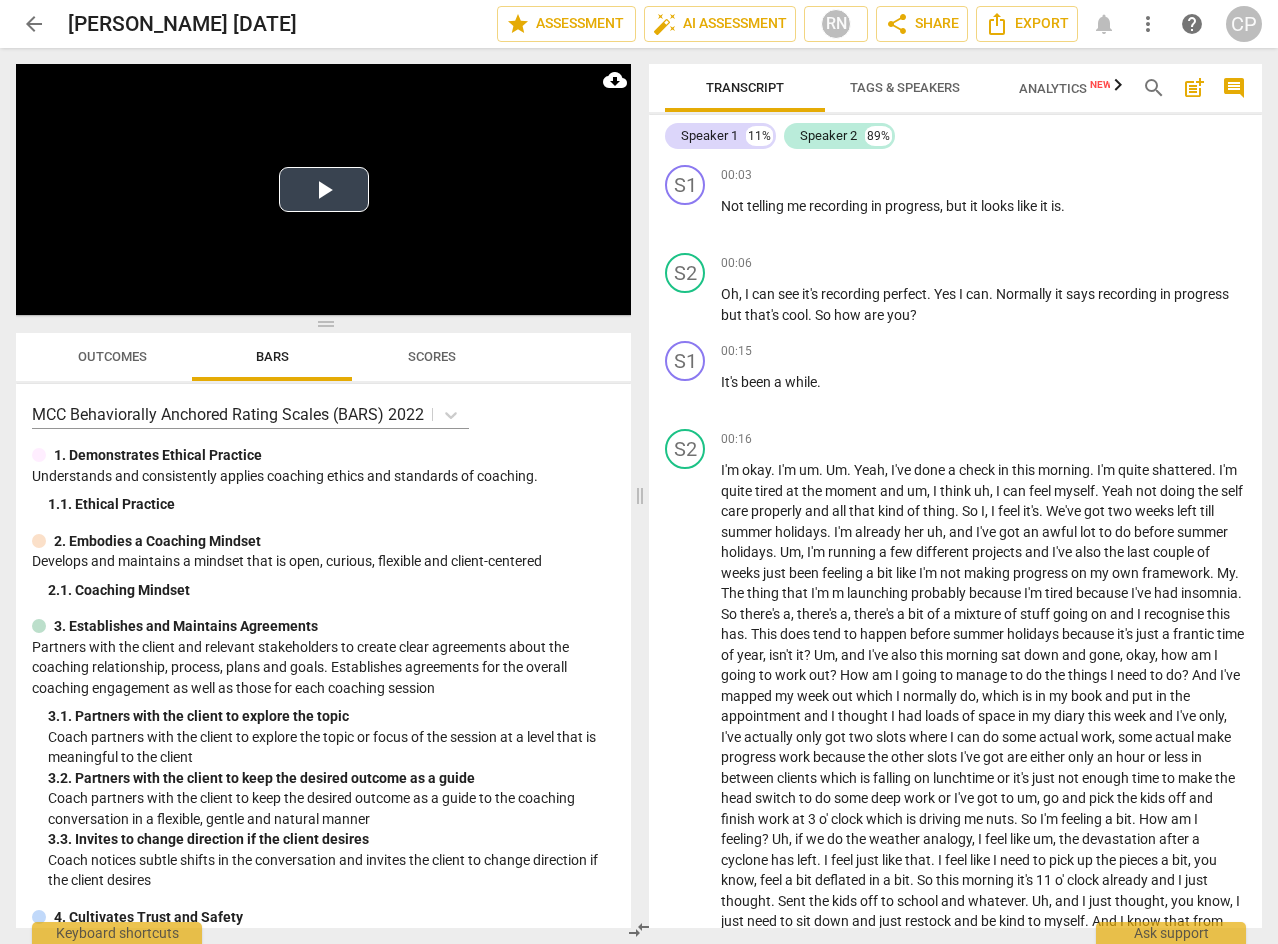 click on "Play Video" at bounding box center [324, 189] 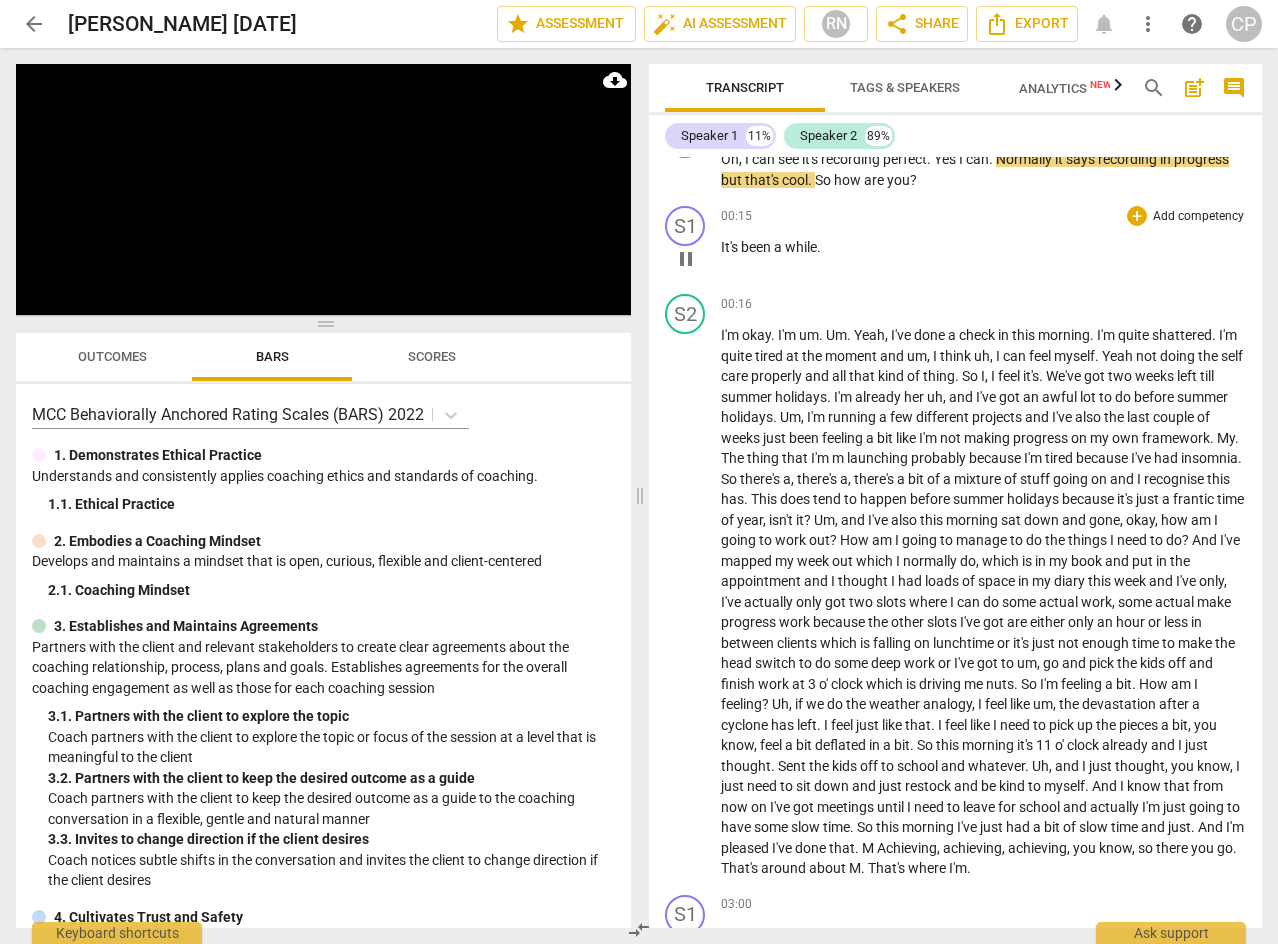 scroll, scrollTop: 100, scrollLeft: 0, axis: vertical 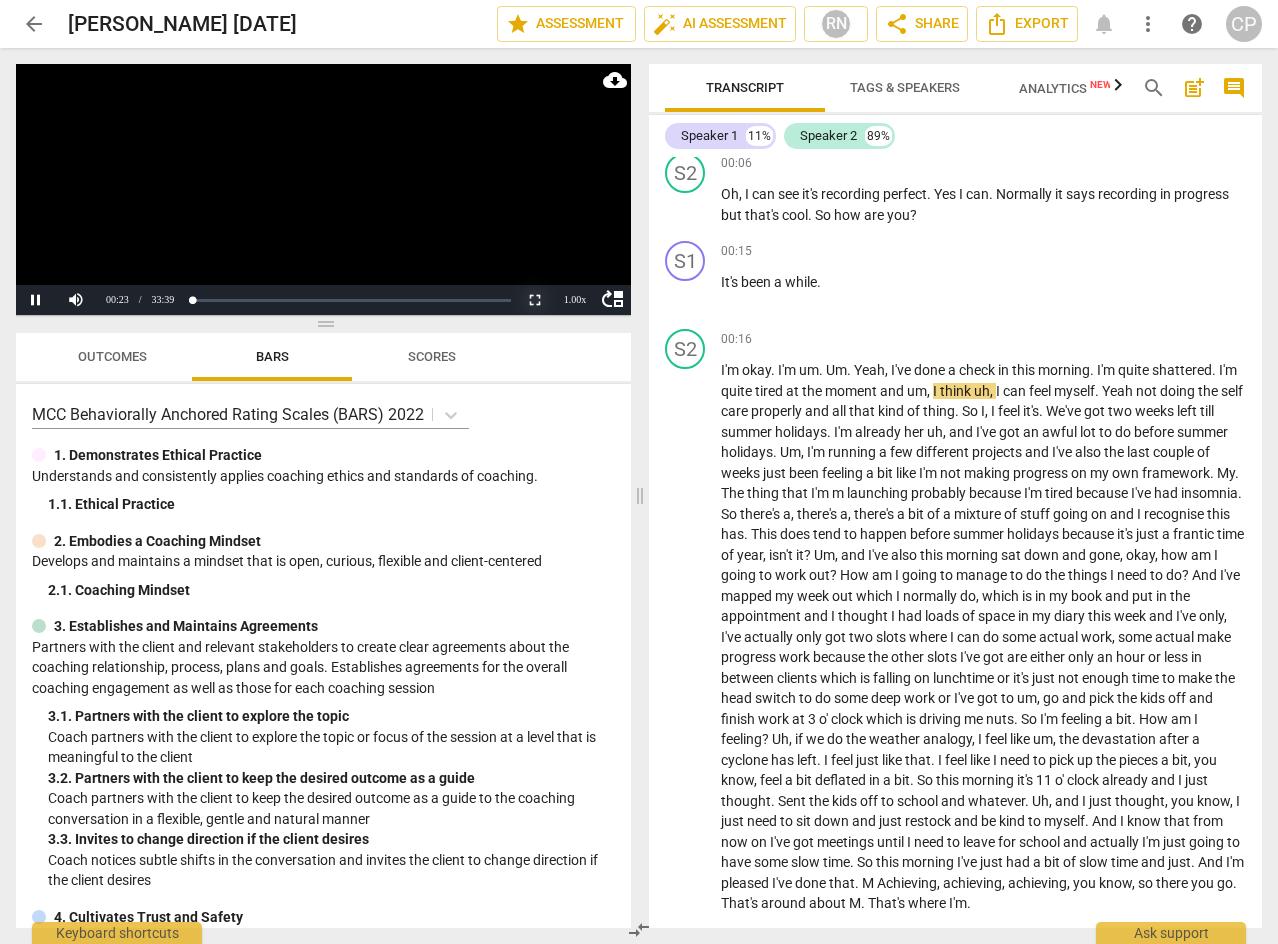 click on "Non-Fullscreen" at bounding box center [535, 300] 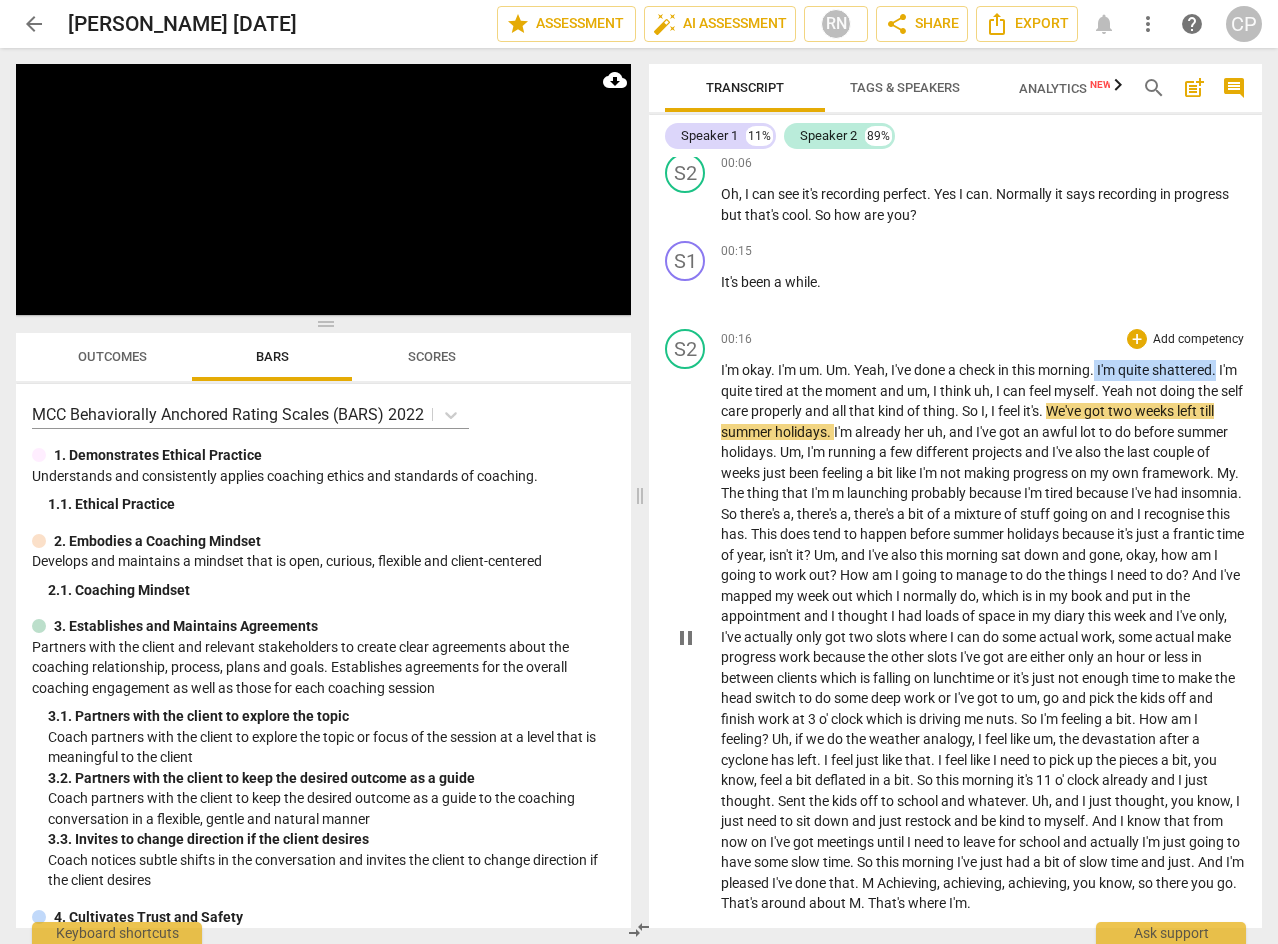 drag, startPoint x: 1101, startPoint y: 368, endPoint x: 1226, endPoint y: 360, distance: 125.25574 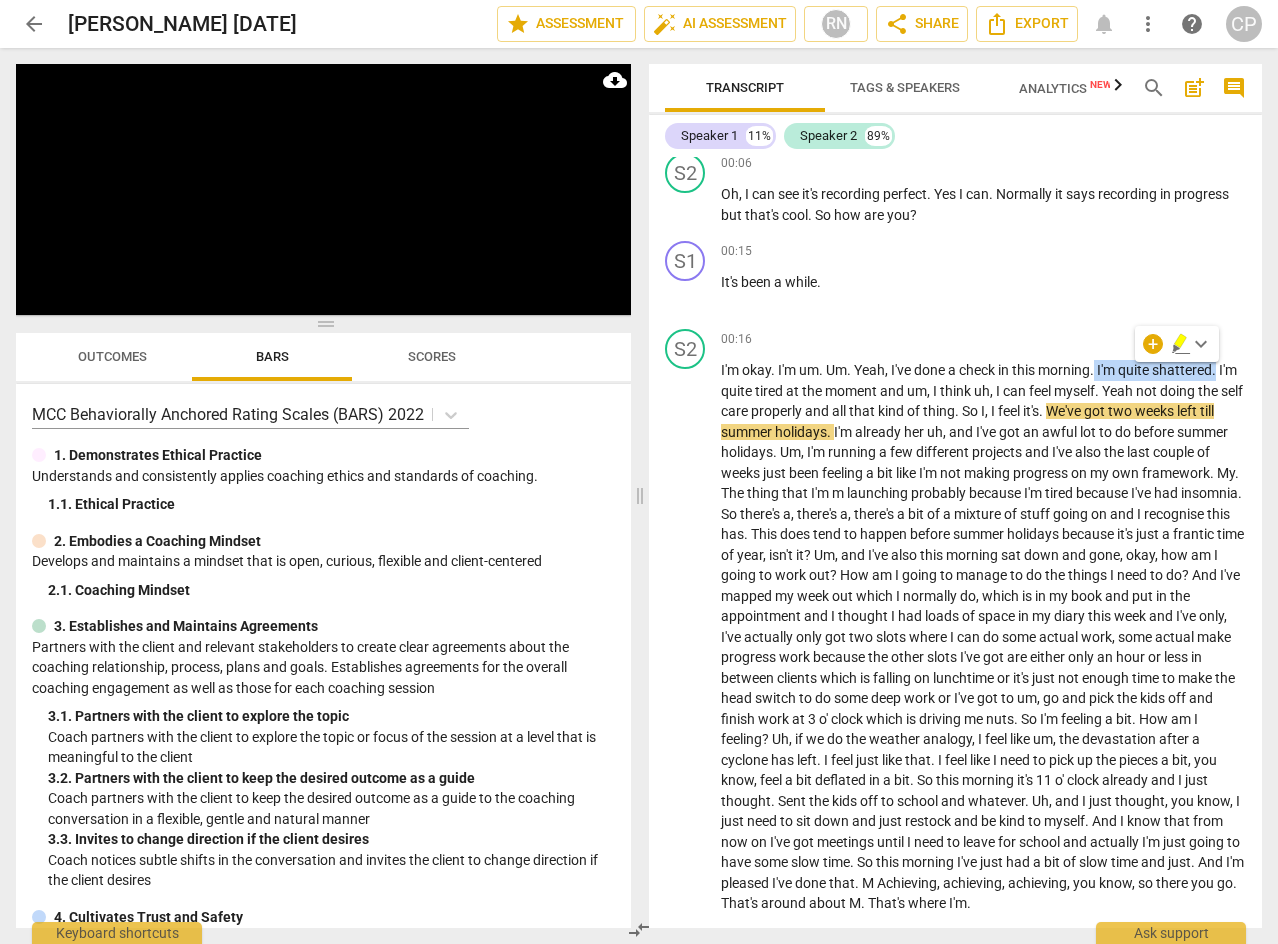 click 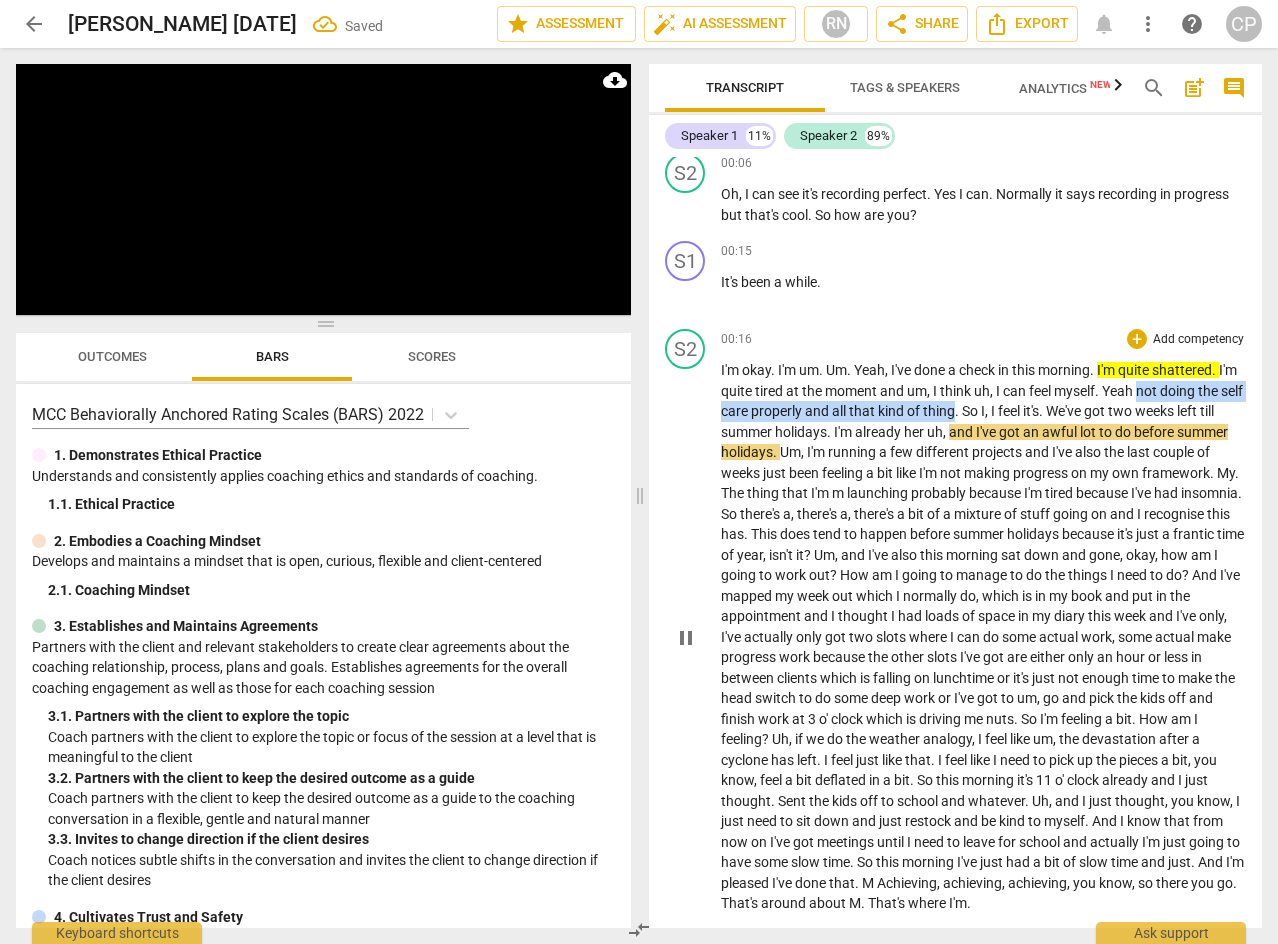 drag, startPoint x: 1163, startPoint y: 391, endPoint x: 990, endPoint y: 409, distance: 173.9339 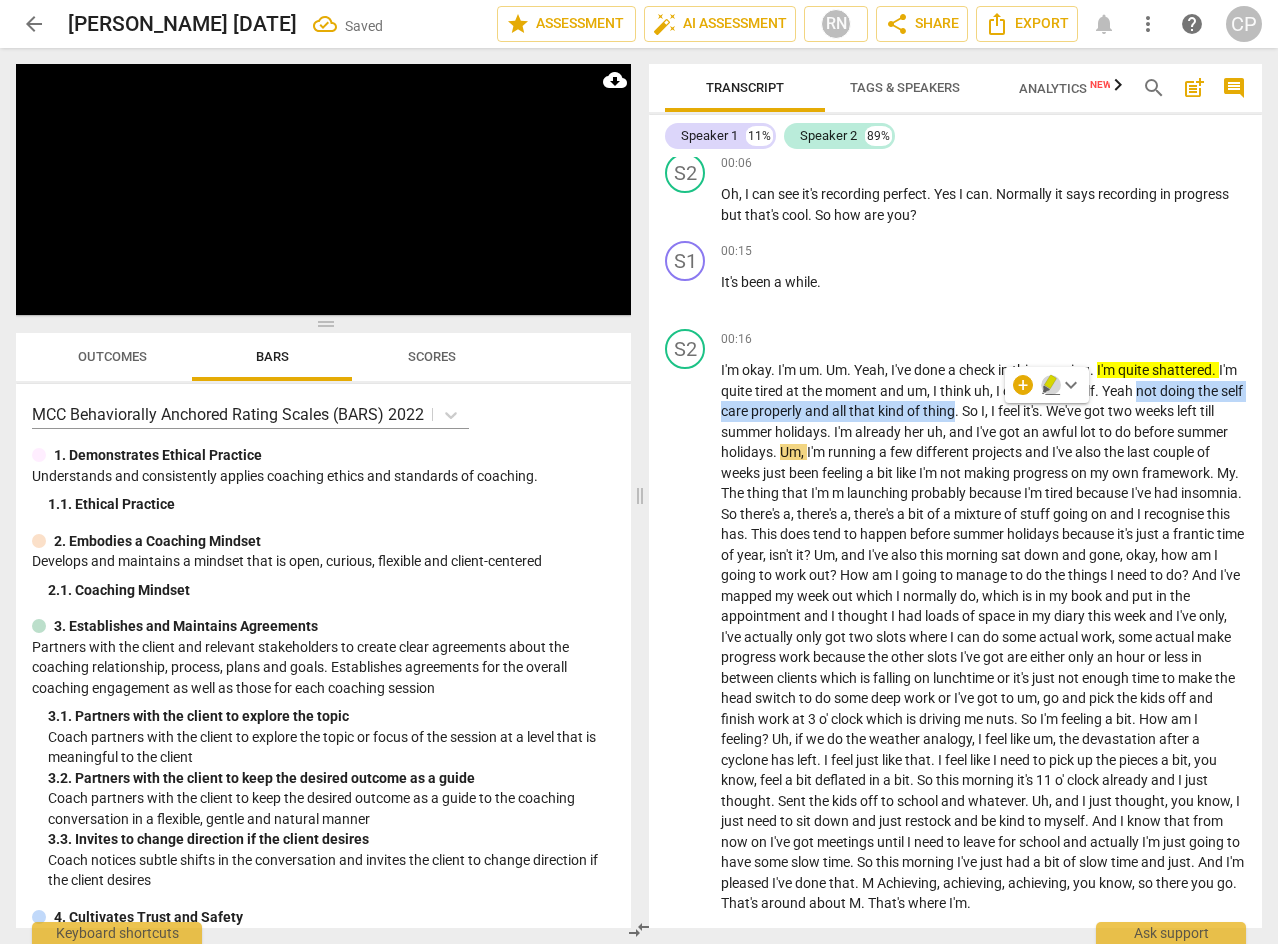 click 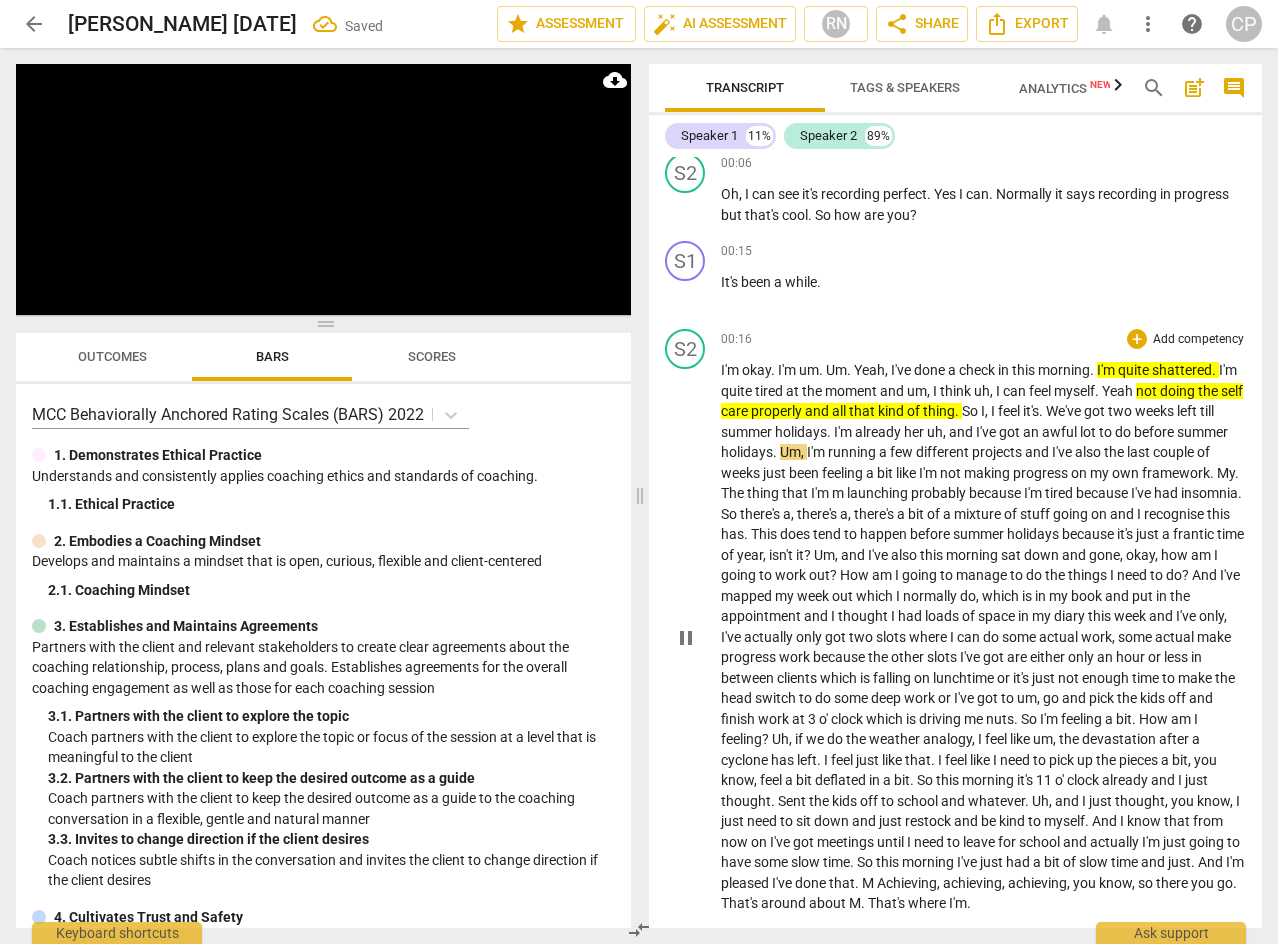 scroll, scrollTop: 200, scrollLeft: 0, axis: vertical 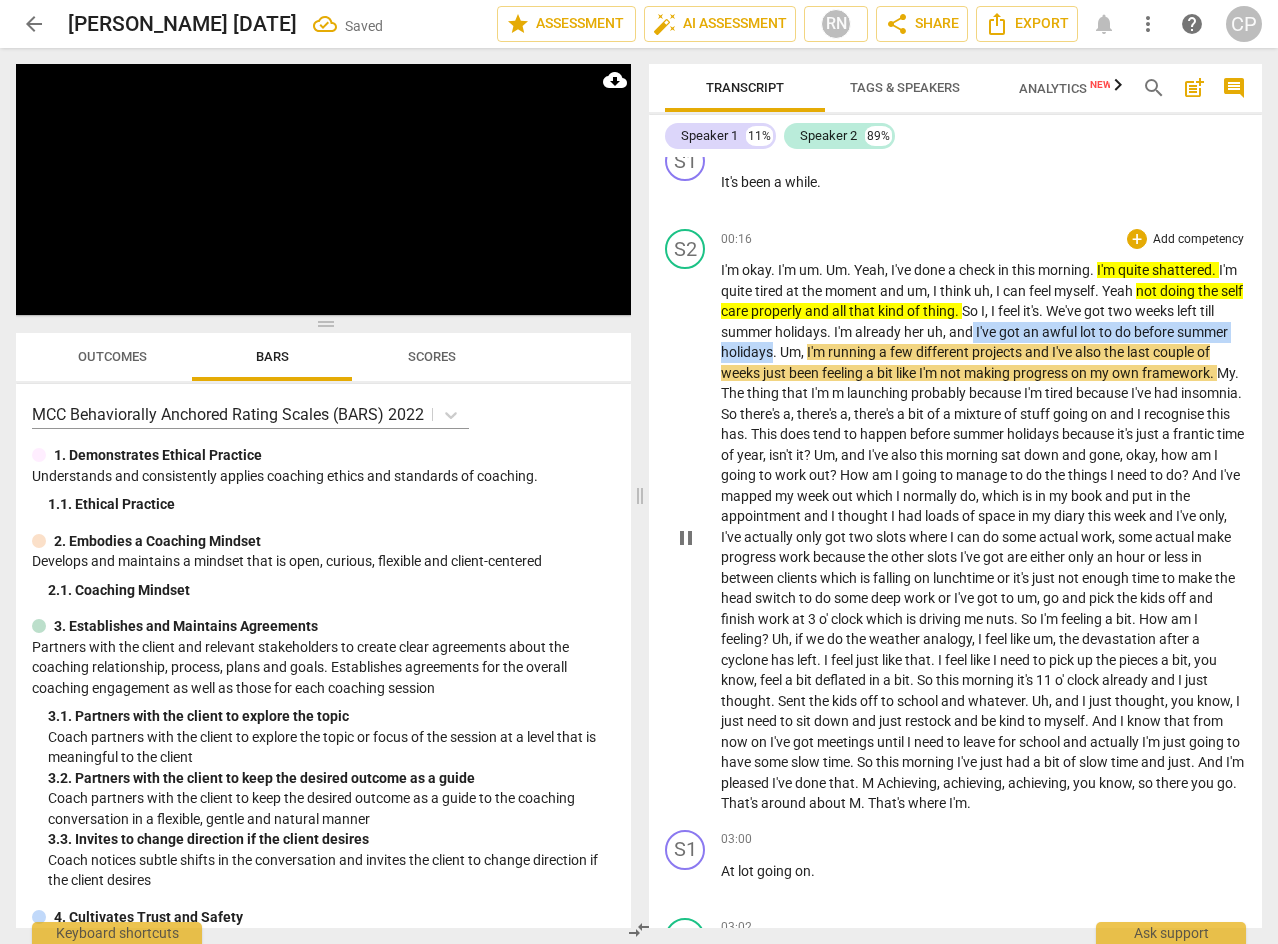 drag, startPoint x: 1016, startPoint y: 328, endPoint x: 827, endPoint y: 353, distance: 190.64627 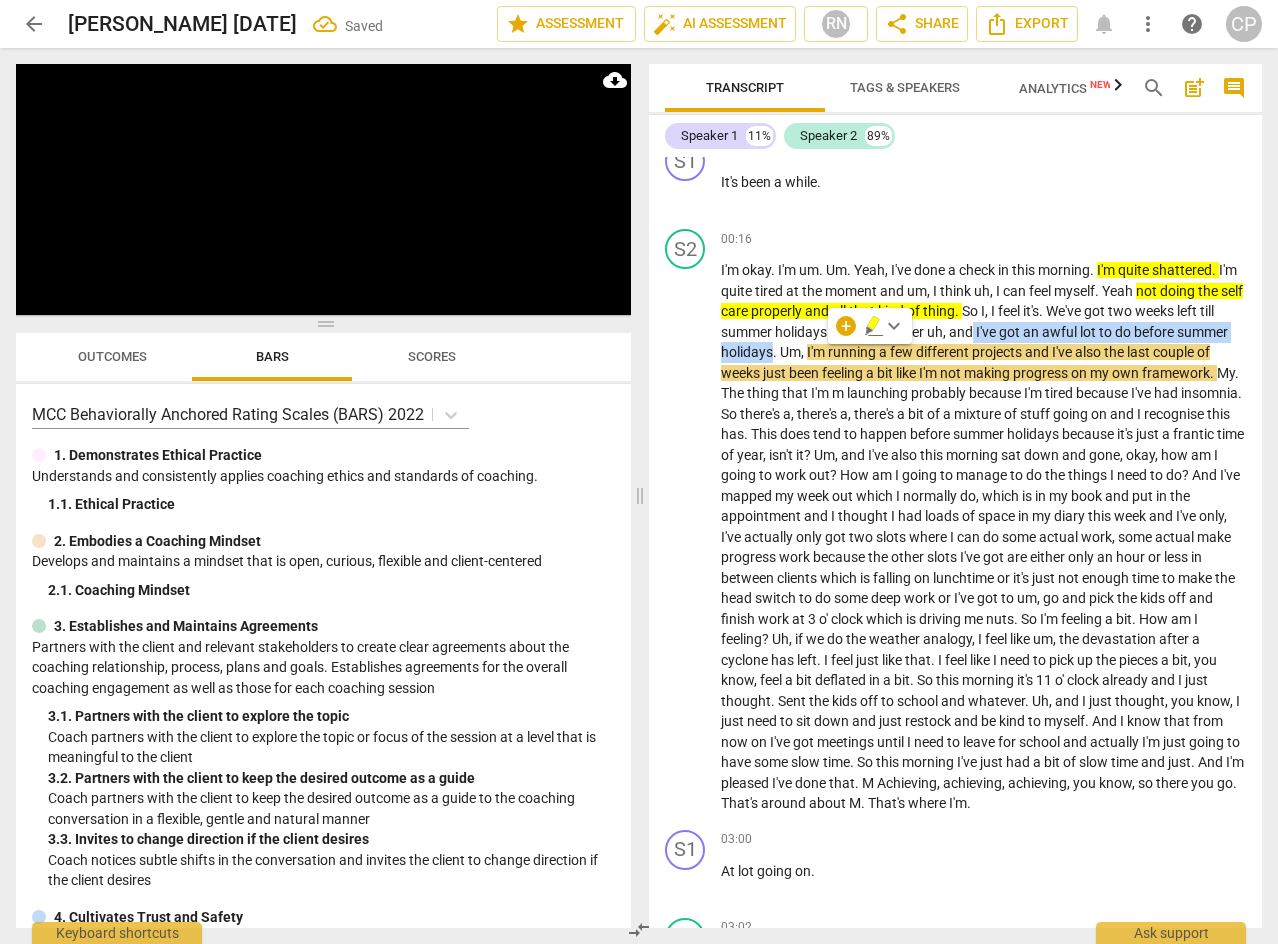 click 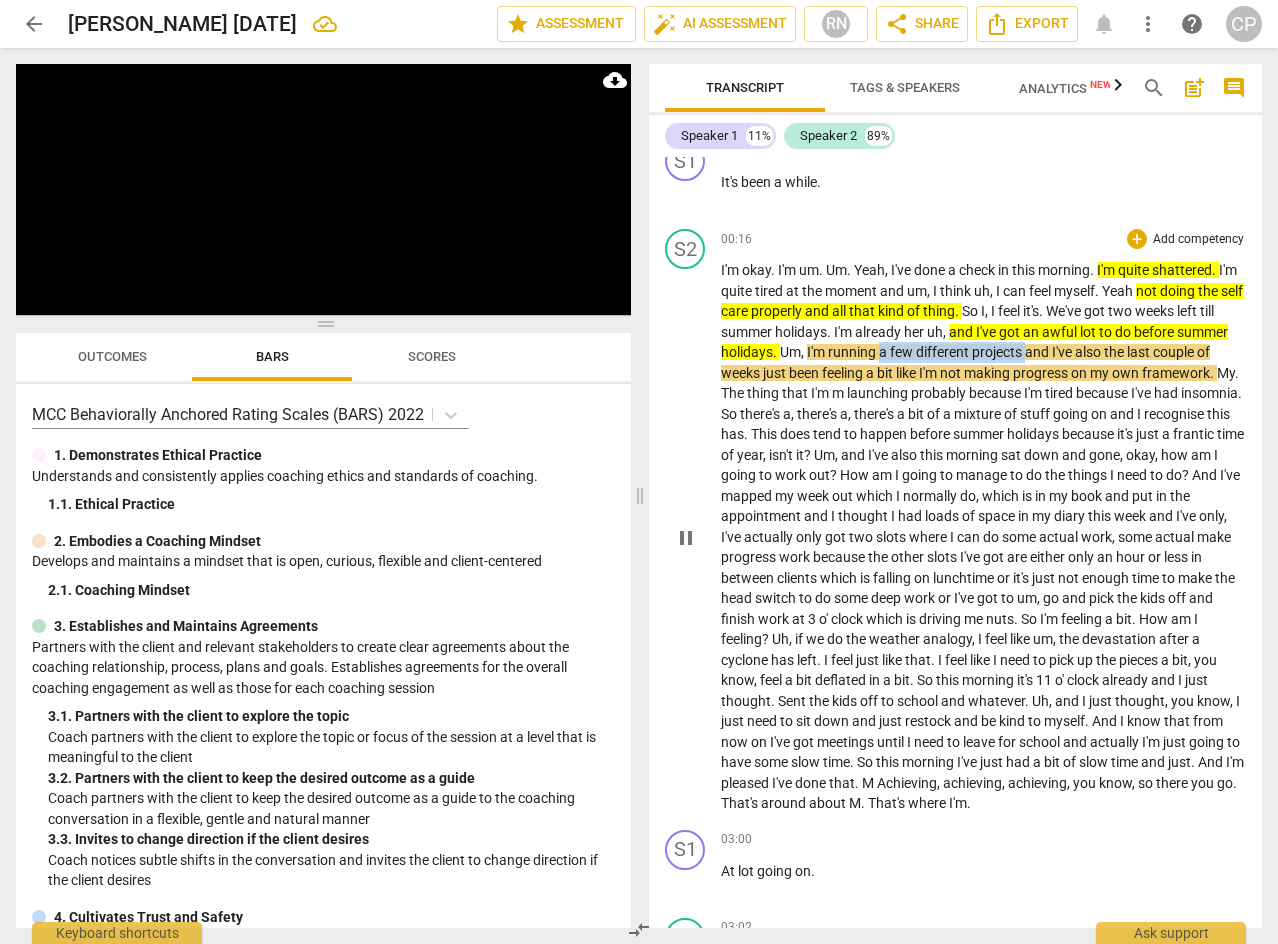 drag, startPoint x: 934, startPoint y: 352, endPoint x: 1081, endPoint y: 360, distance: 147.21753 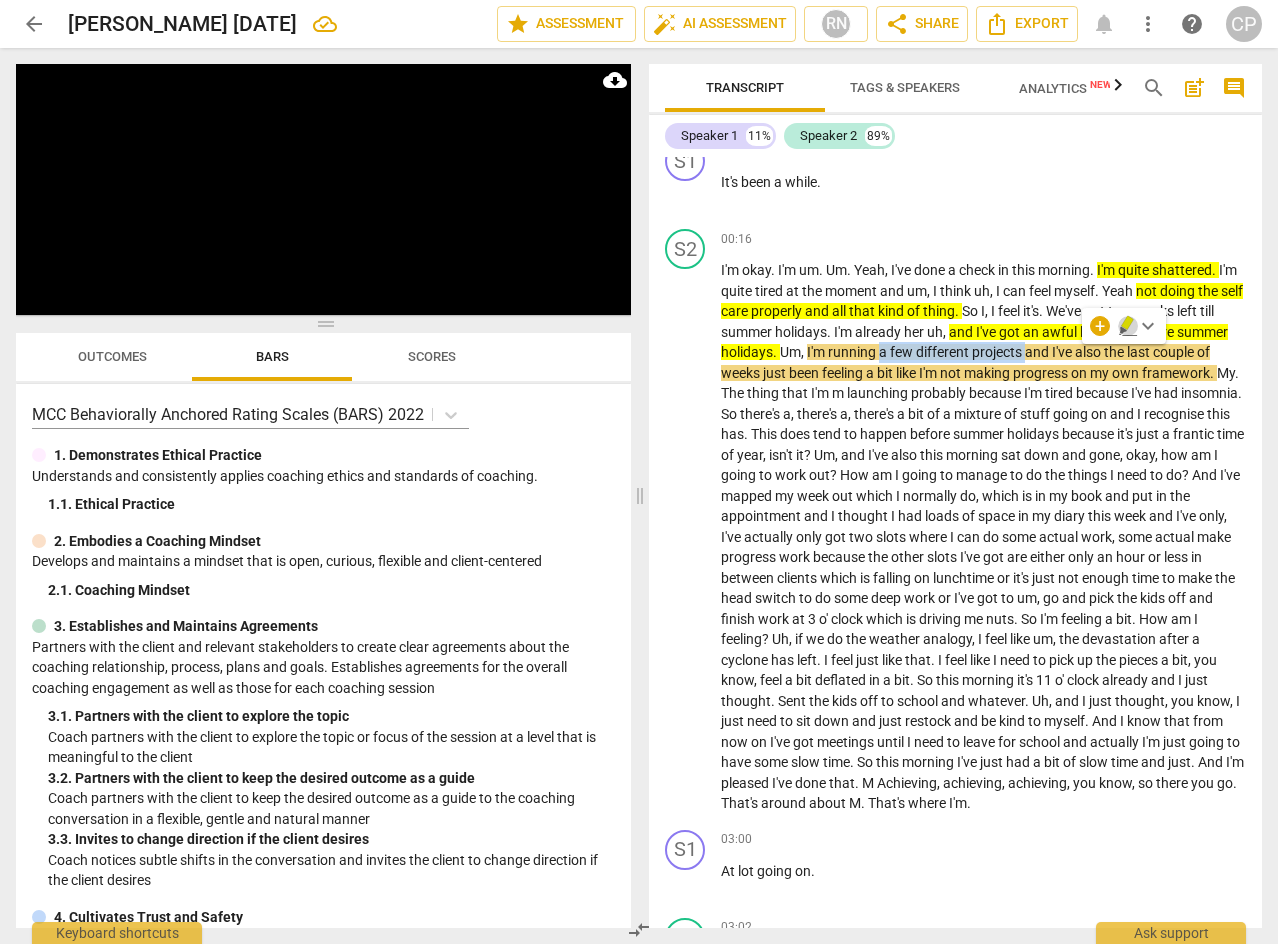 click 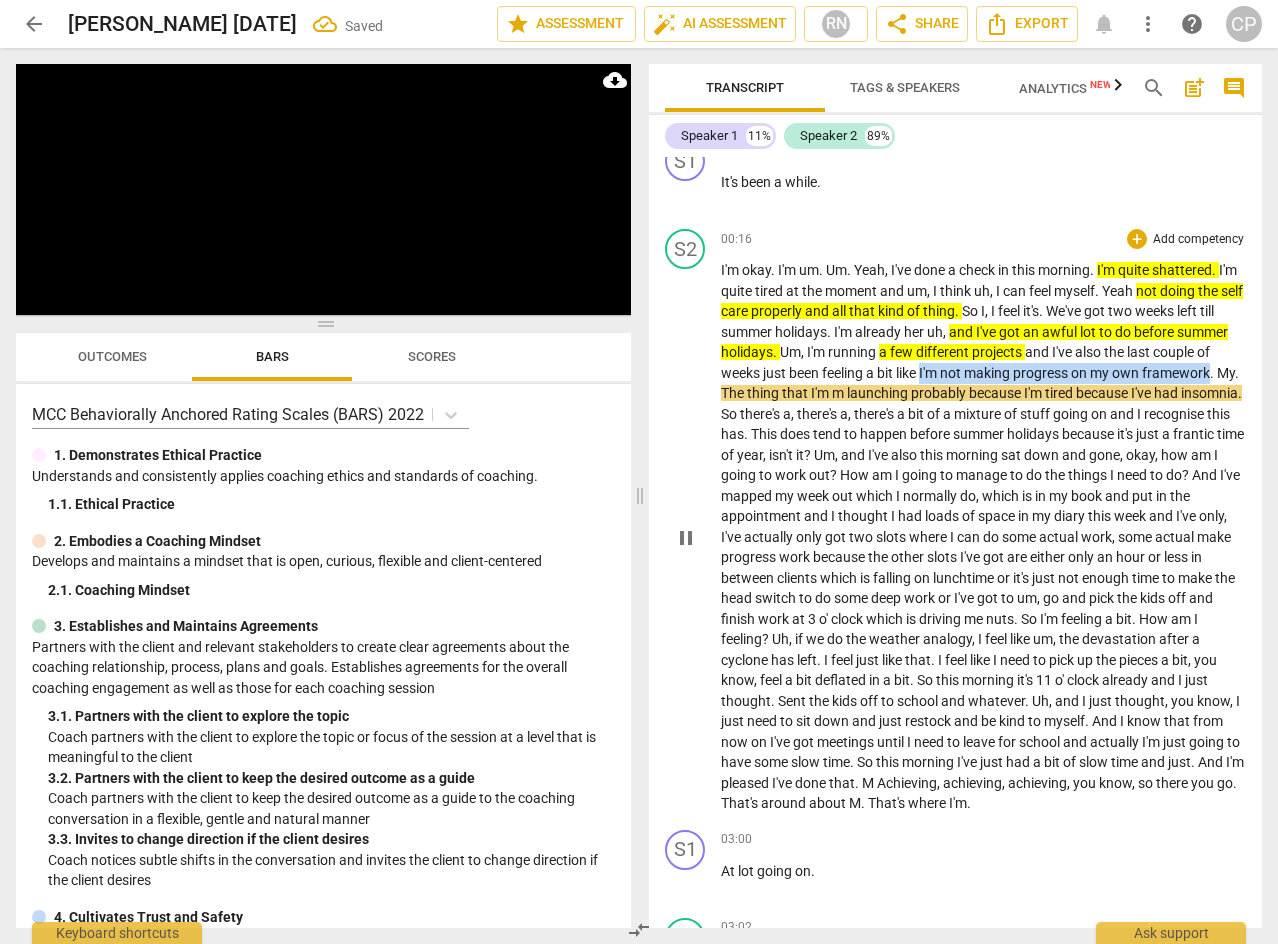 drag, startPoint x: 986, startPoint y: 375, endPoint x: 789, endPoint y: 388, distance: 197.42847 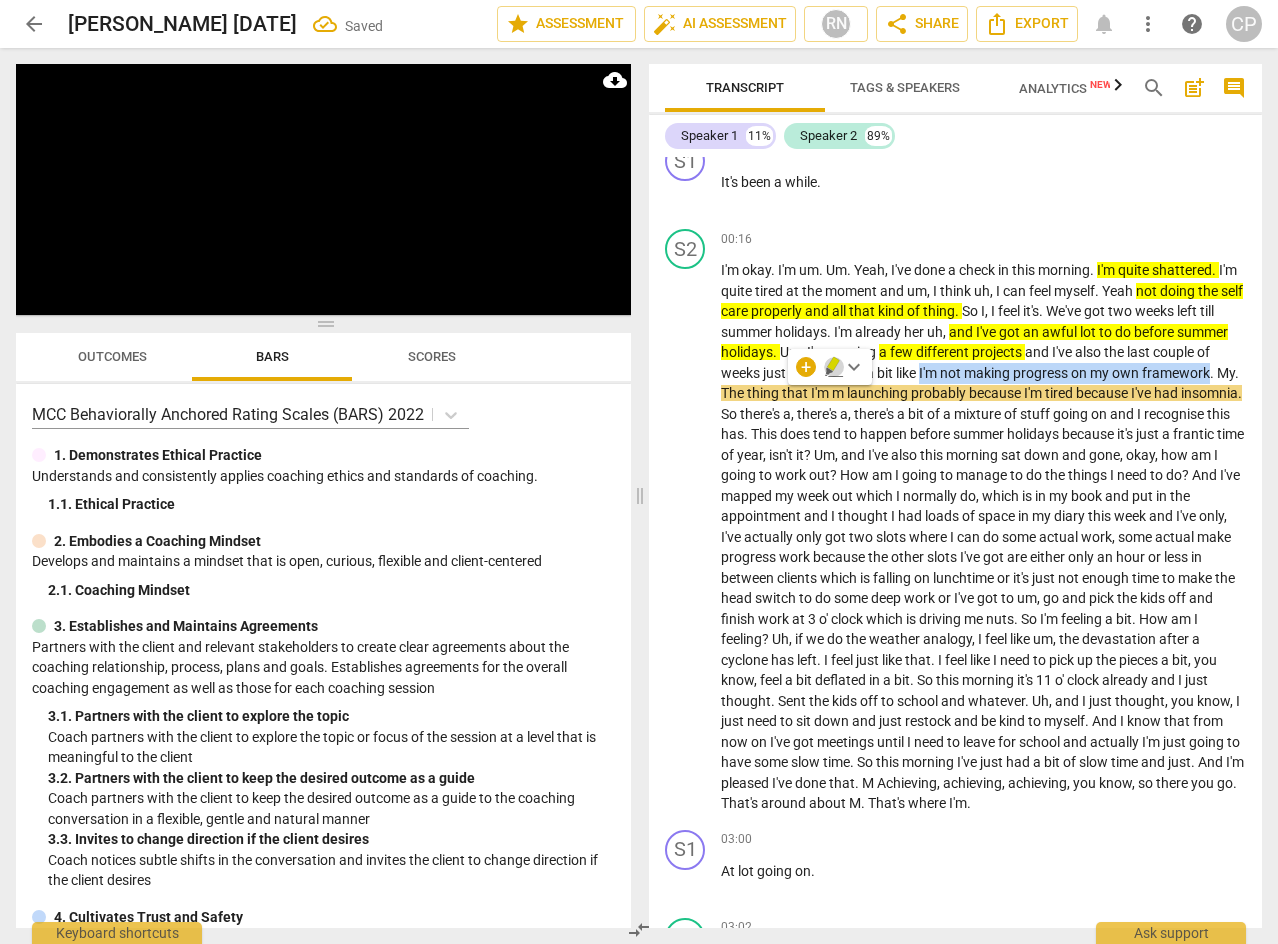 click 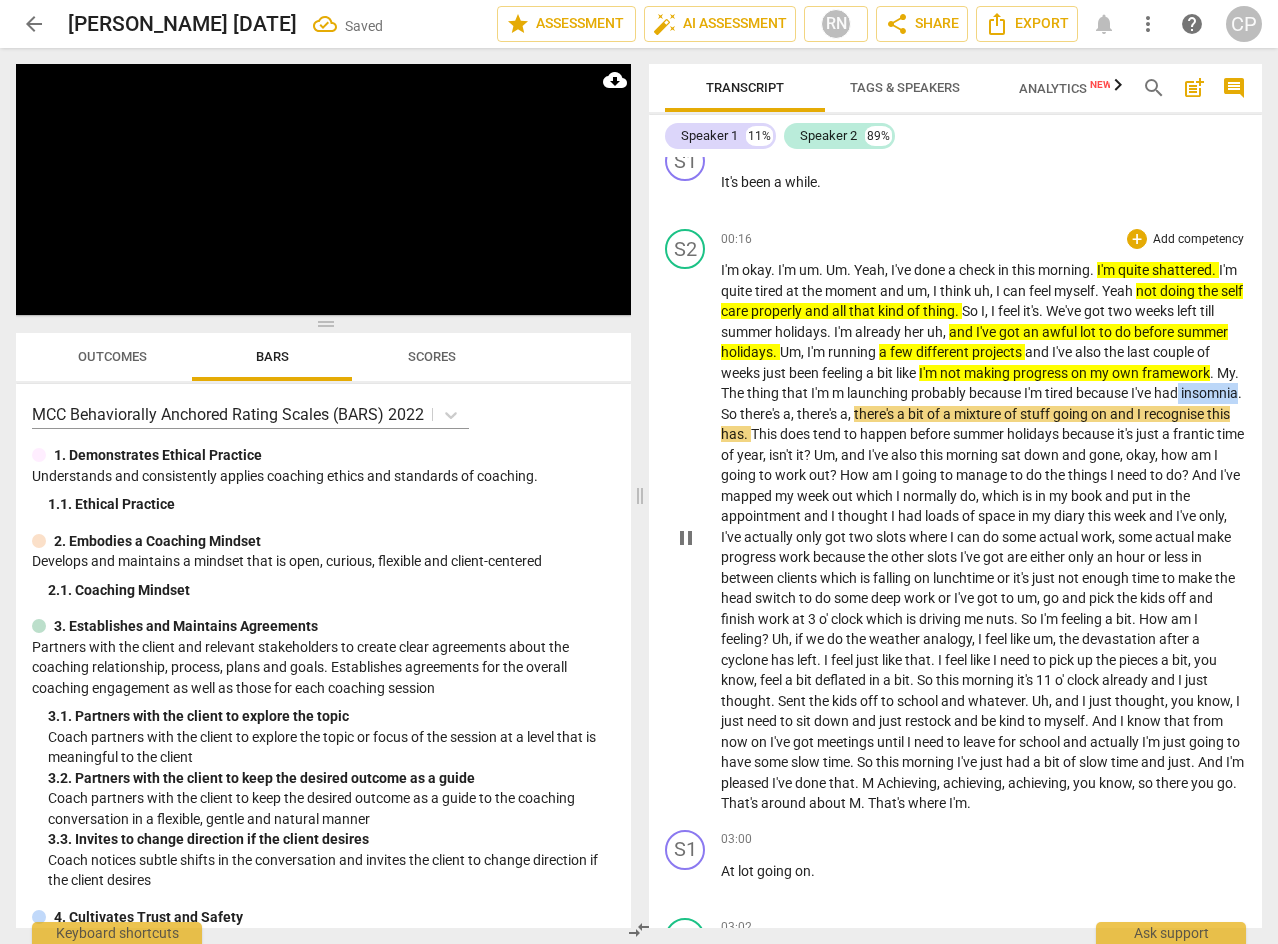 drag, startPoint x: 768, startPoint y: 414, endPoint x: 827, endPoint y: 413, distance: 59.008472 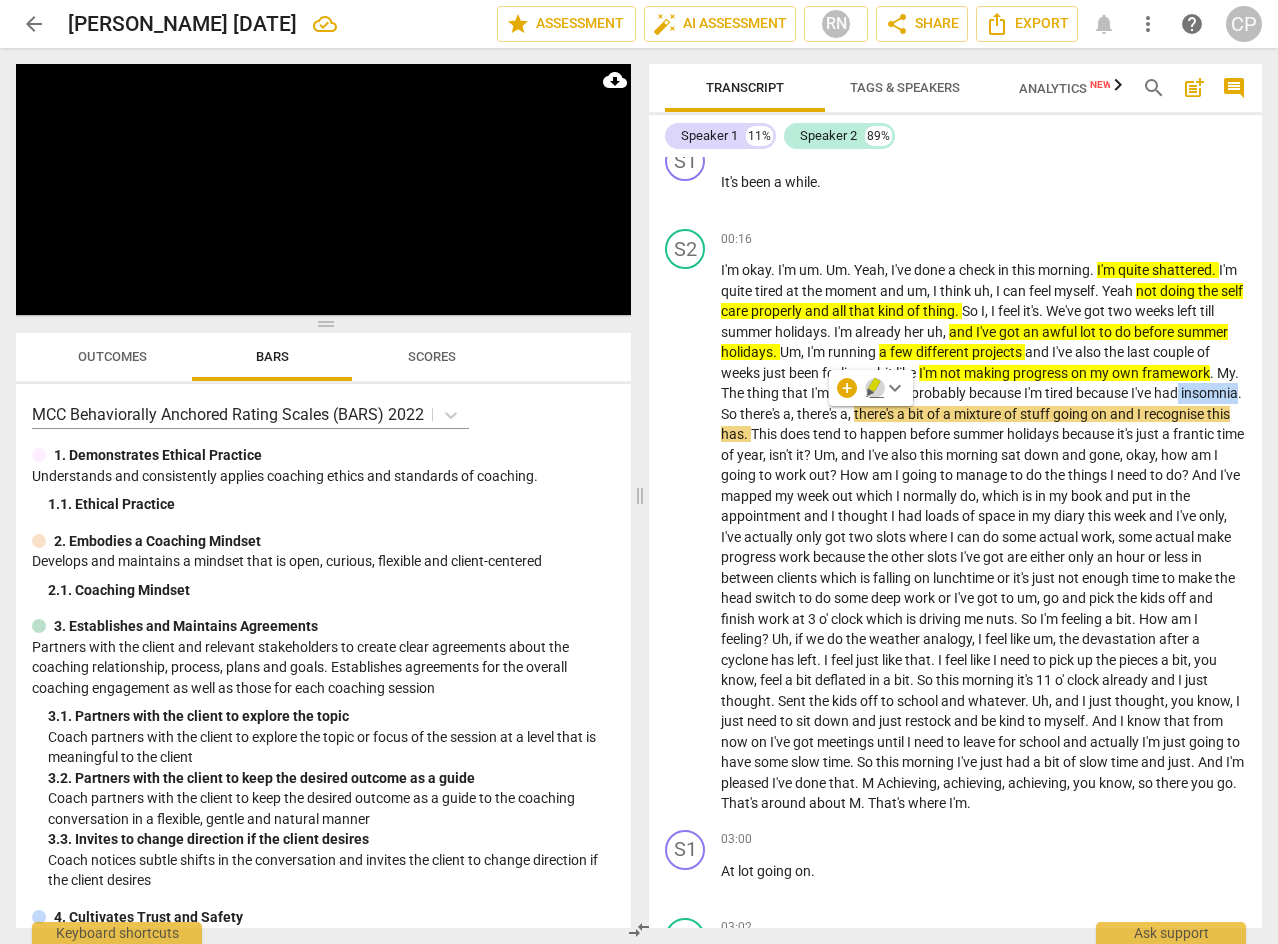 click 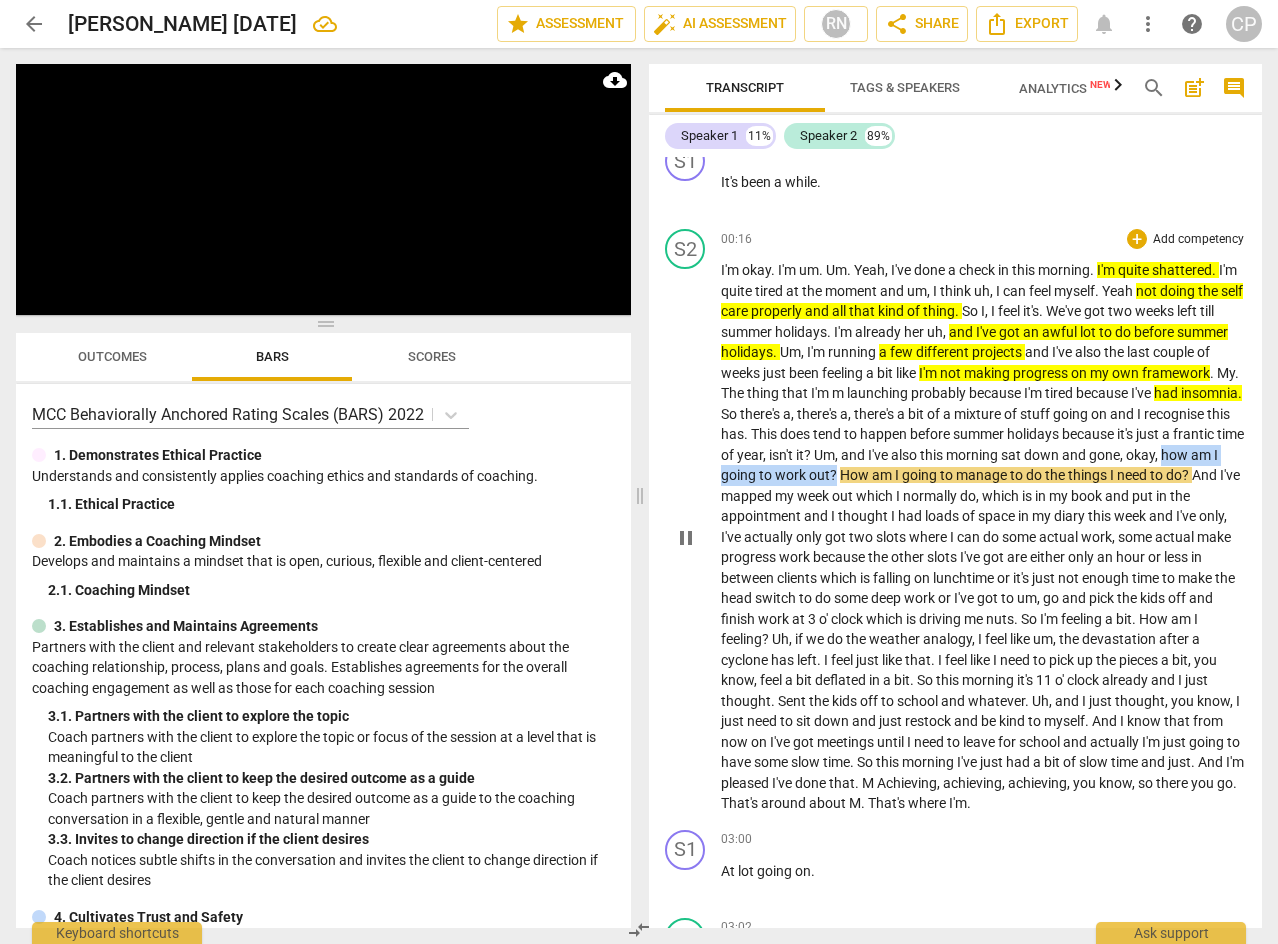 drag, startPoint x: 859, startPoint y: 470, endPoint x: 1031, endPoint y: 480, distance: 172.29045 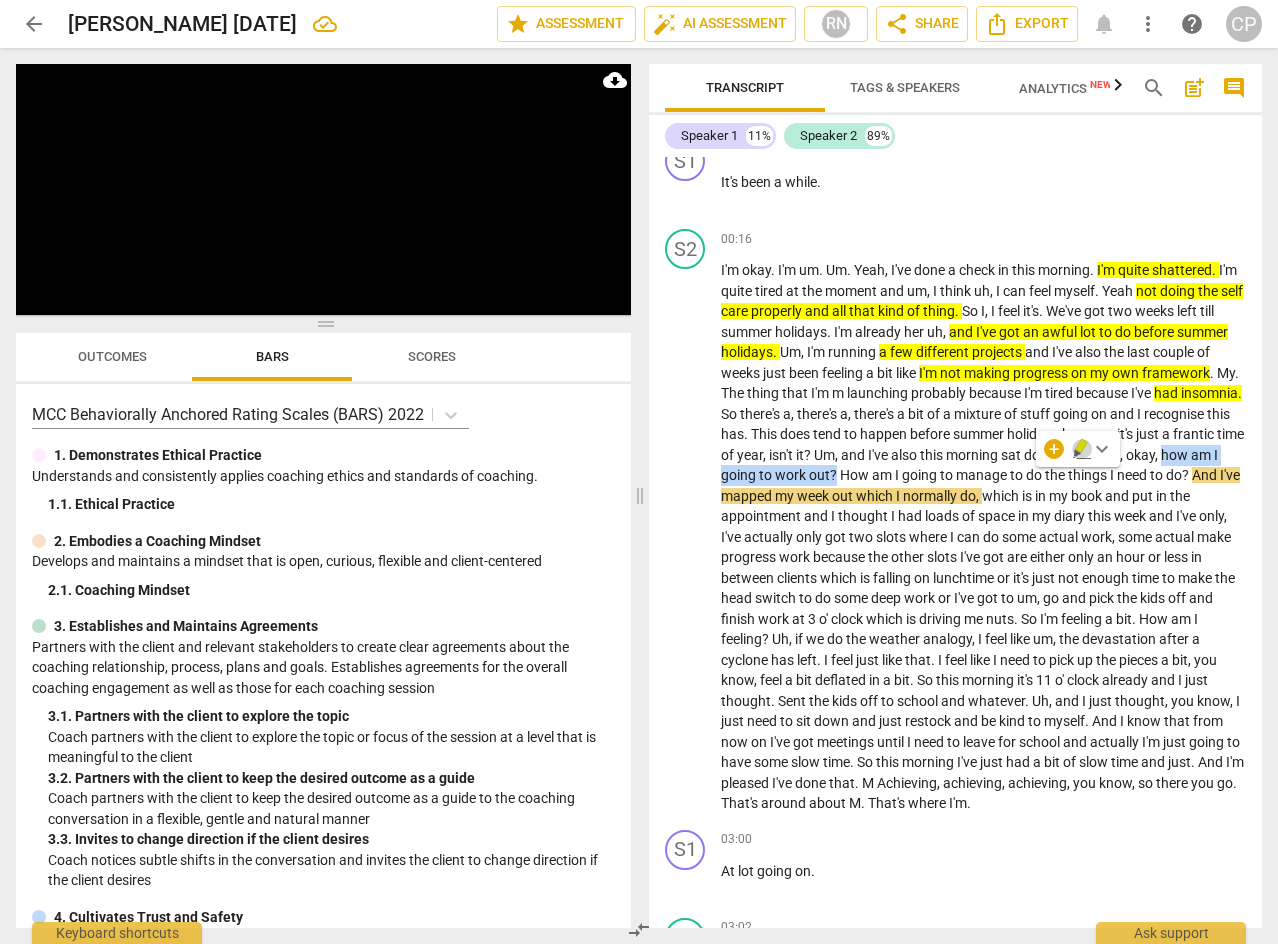 click 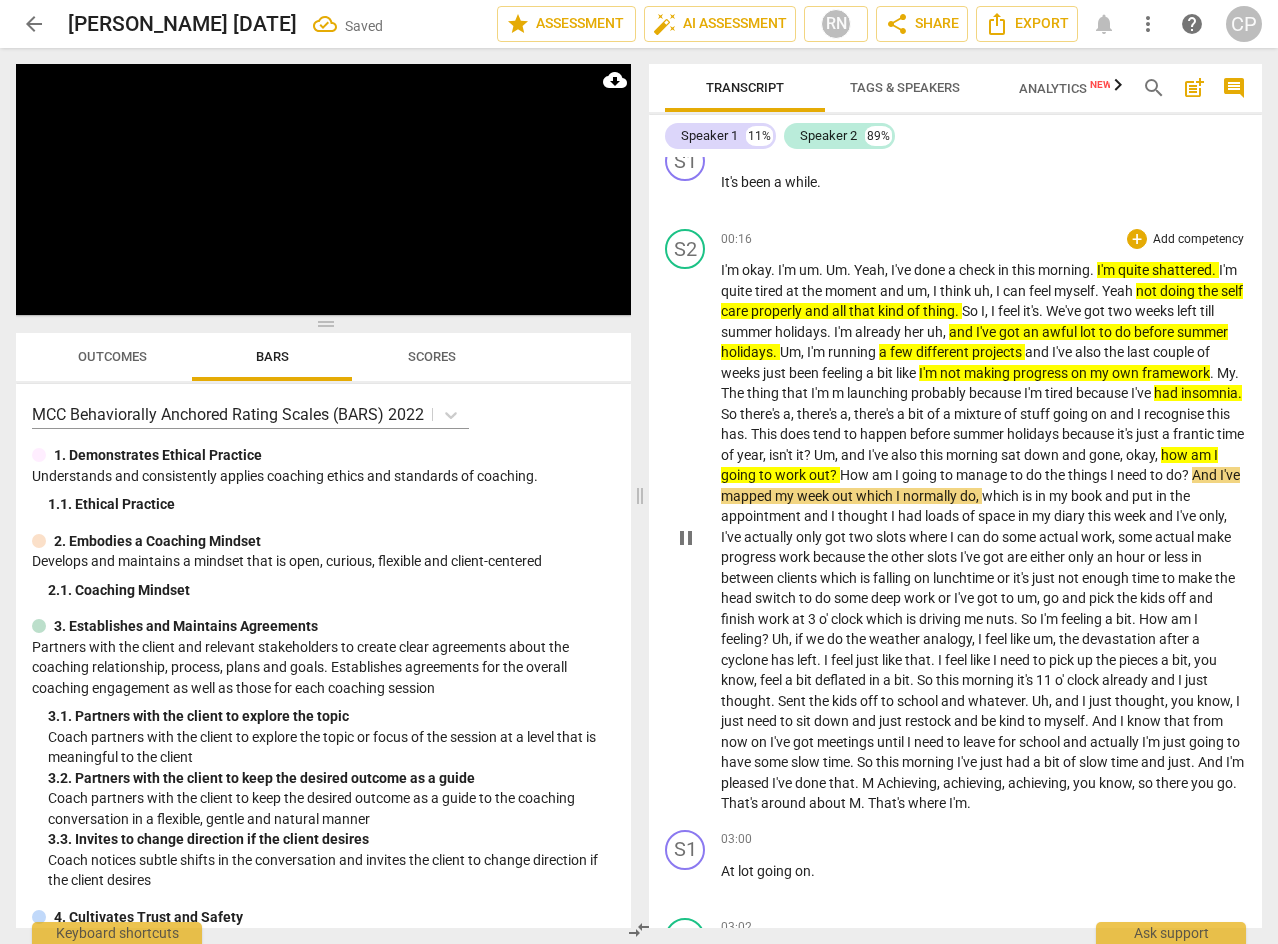 click on "pause" at bounding box center [686, 538] 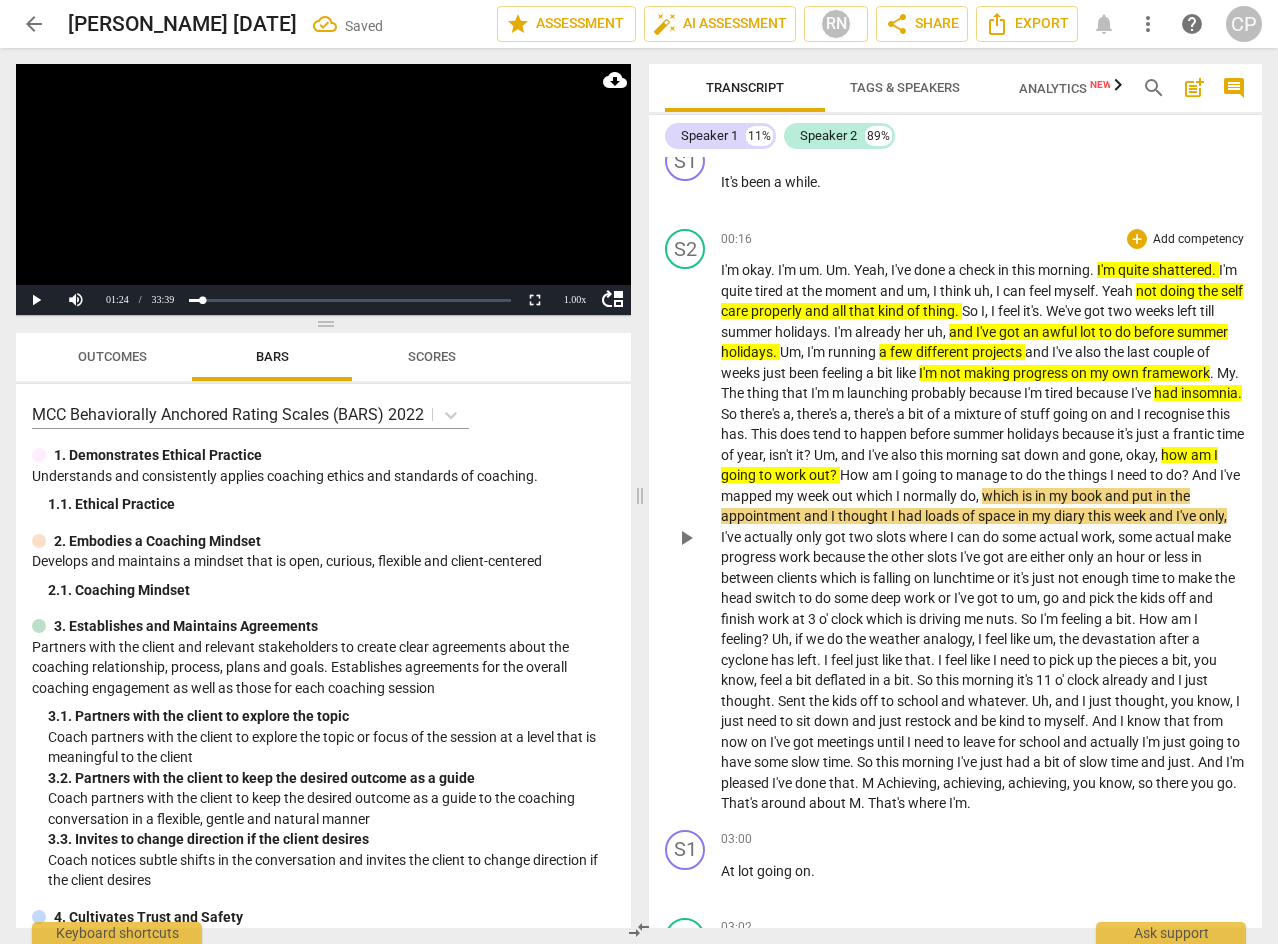 click on "00:16 + Add competency keyboard_arrow_right" at bounding box center [983, 239] 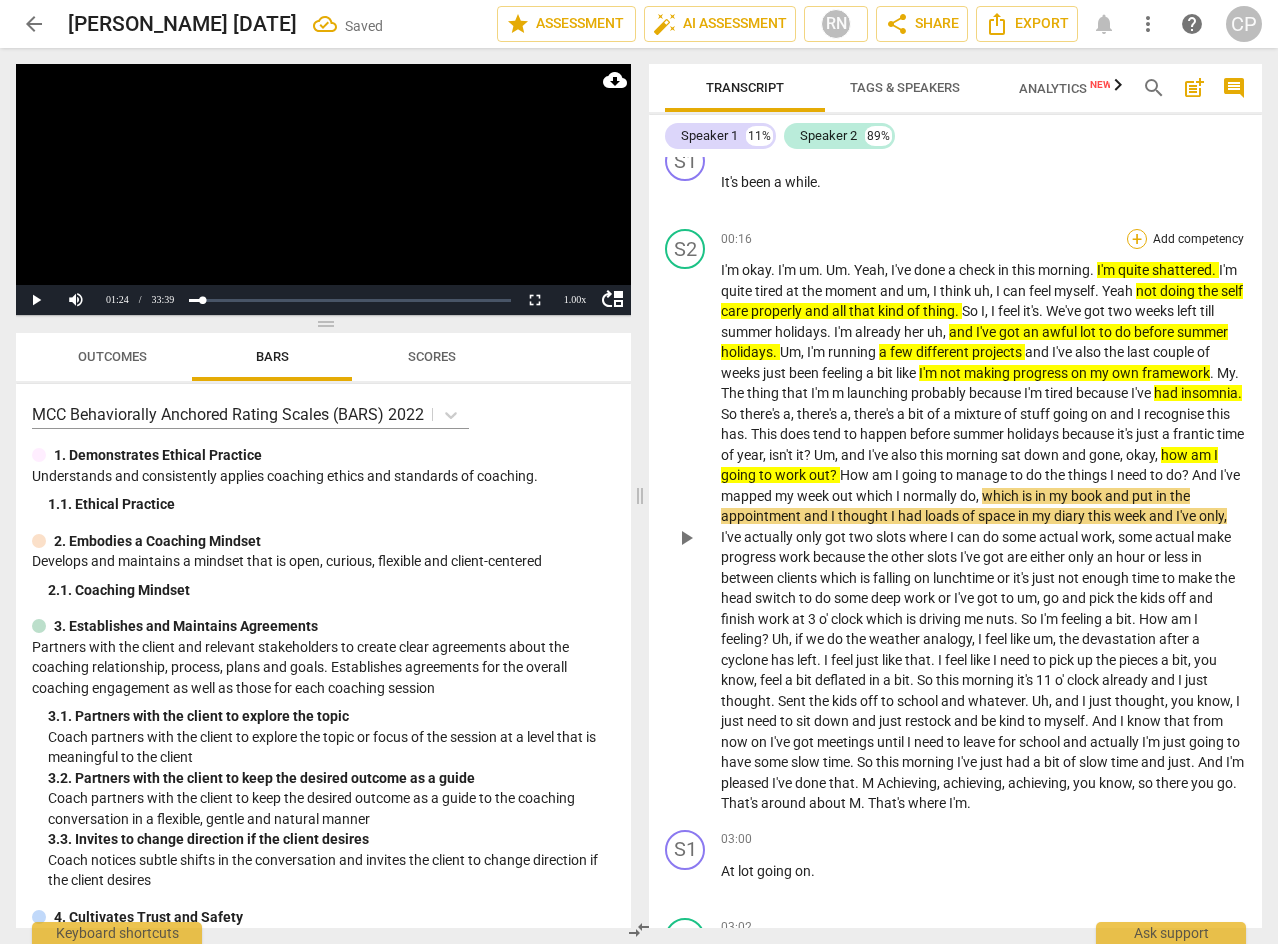 click on "+" at bounding box center (1137, 239) 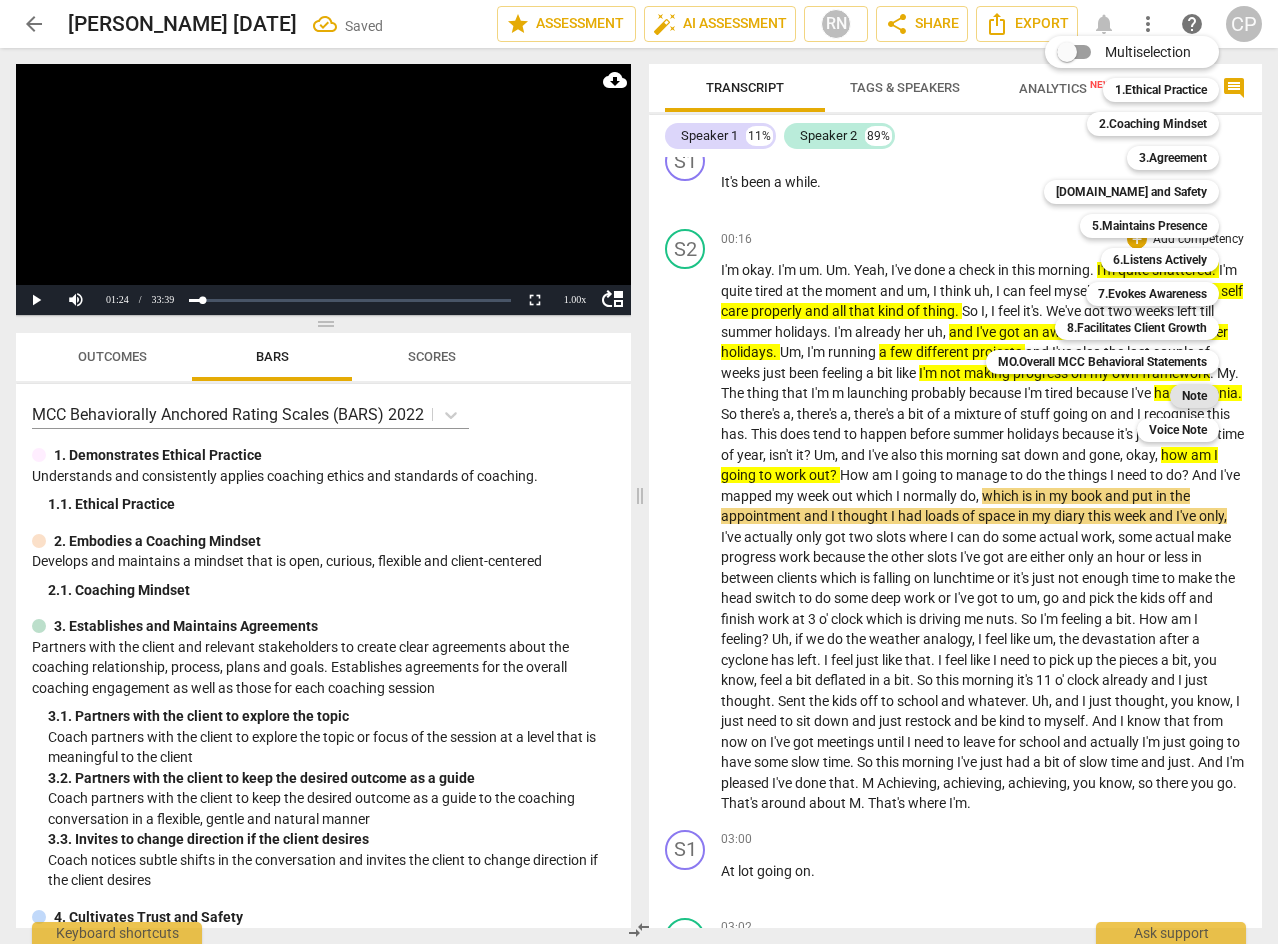click on "Note" at bounding box center (1194, 396) 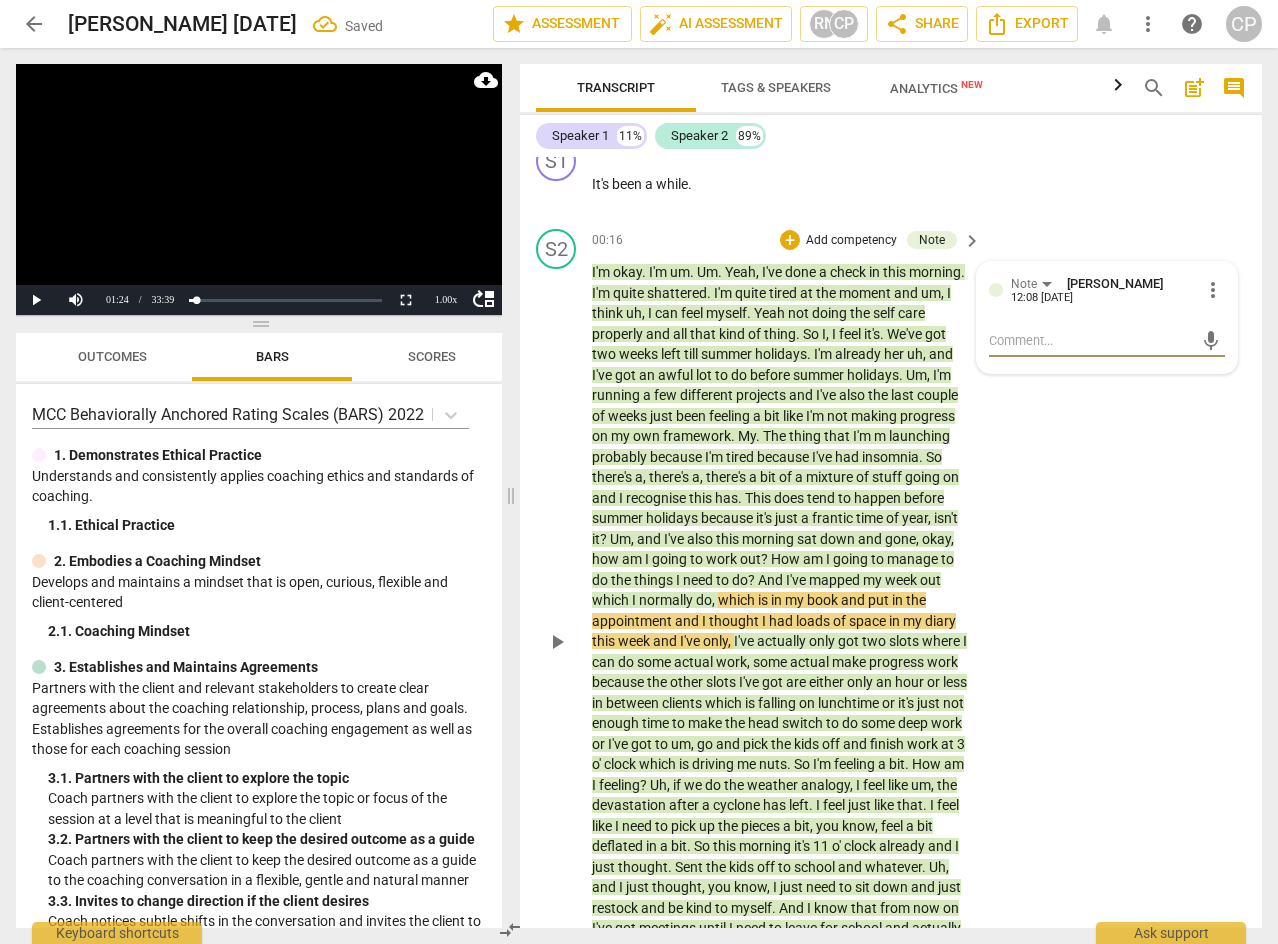 scroll, scrollTop: 295, scrollLeft: 0, axis: vertical 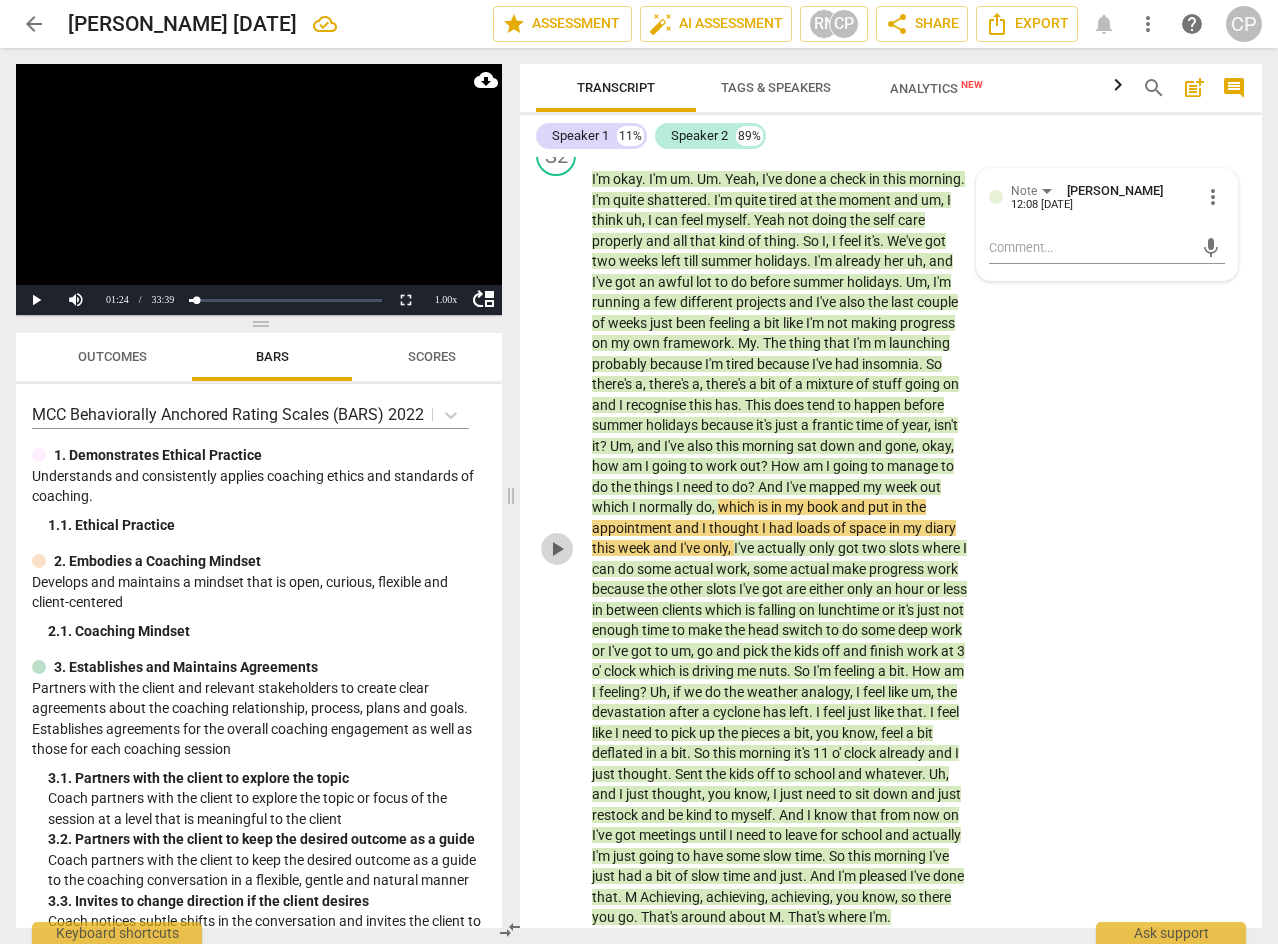 click on "play_arrow" at bounding box center [557, 549] 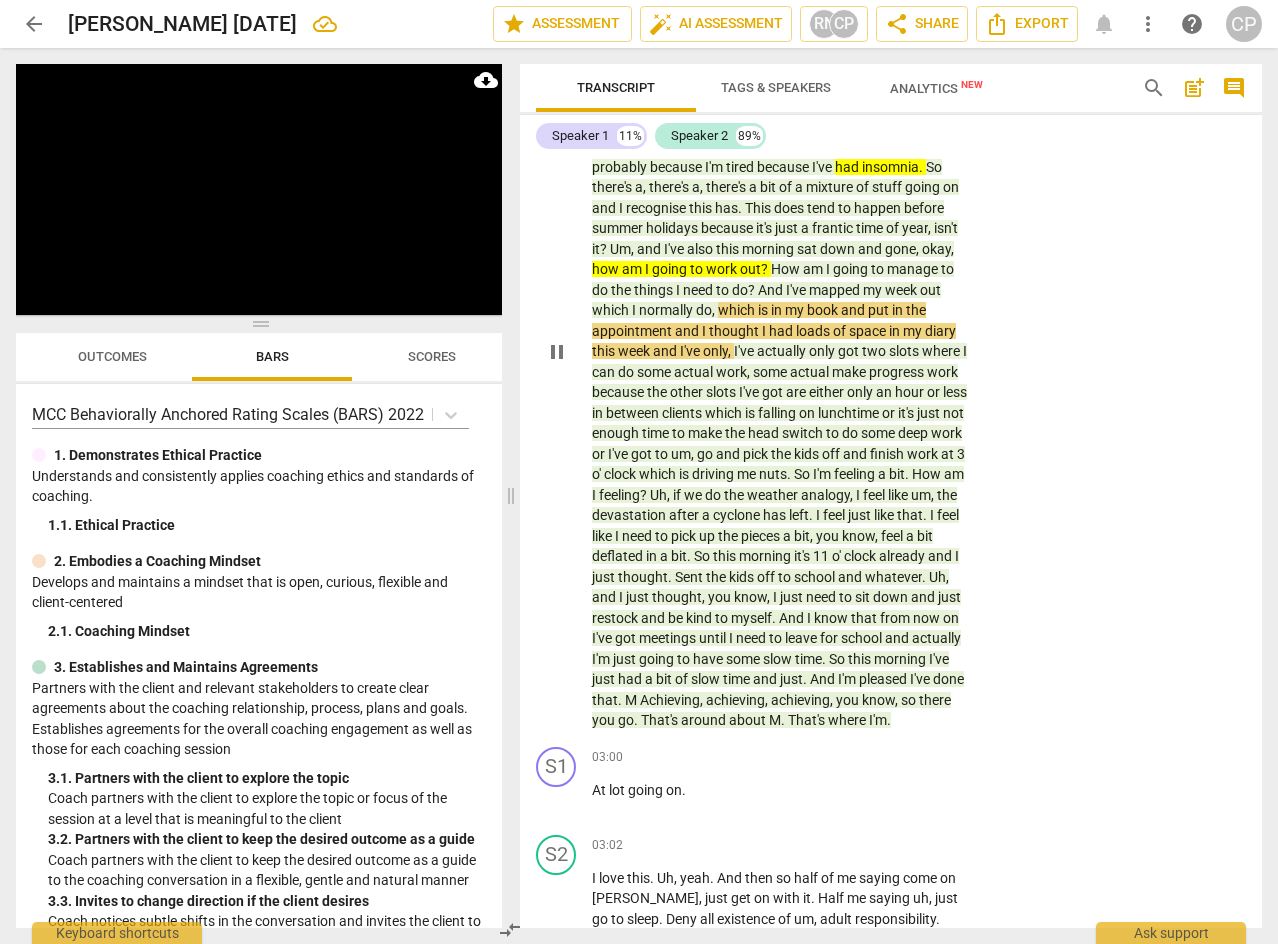 scroll, scrollTop: 495, scrollLeft: 0, axis: vertical 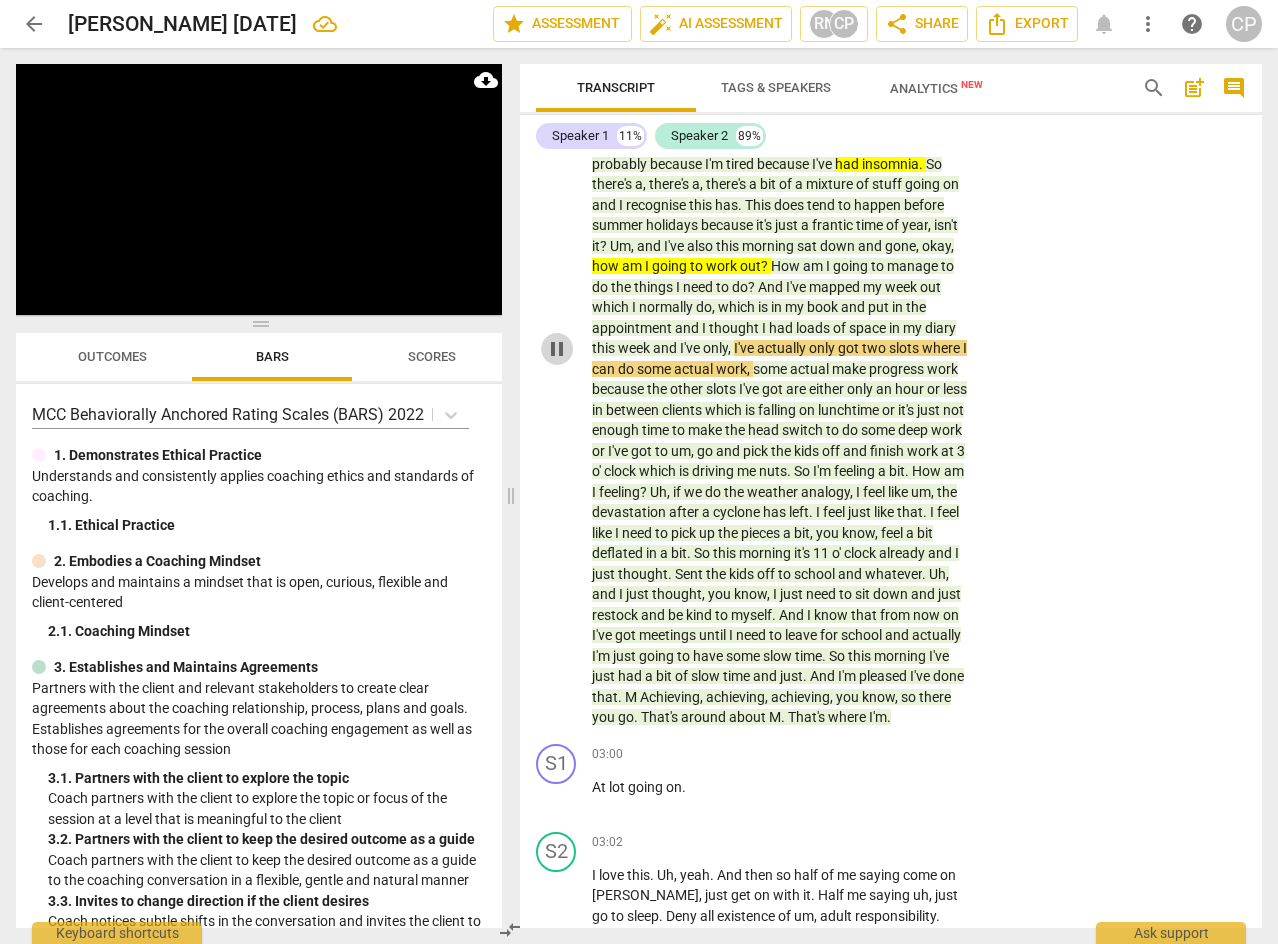 click on "pause" at bounding box center (557, 349) 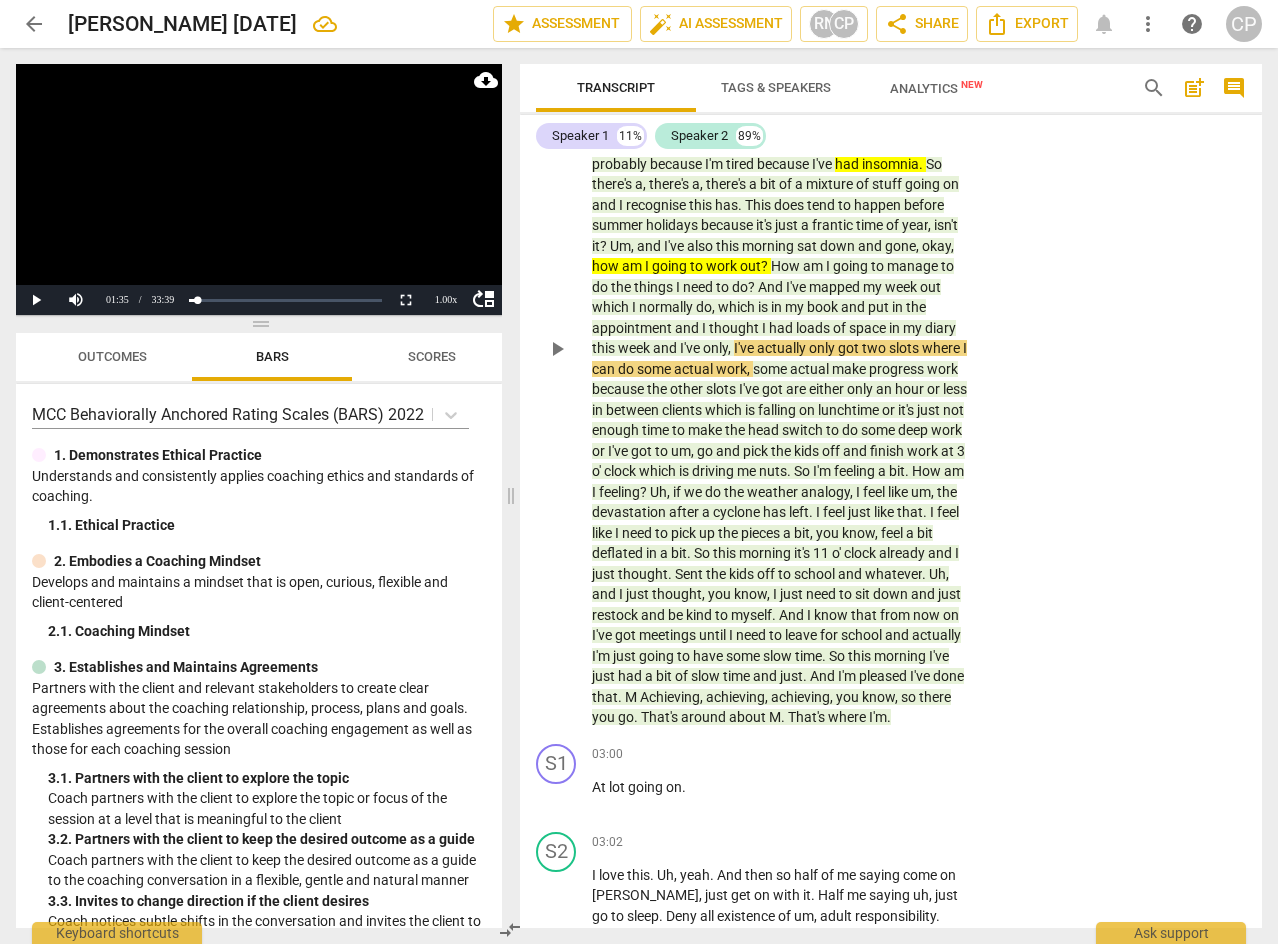 click on "play_arrow" at bounding box center (557, 349) 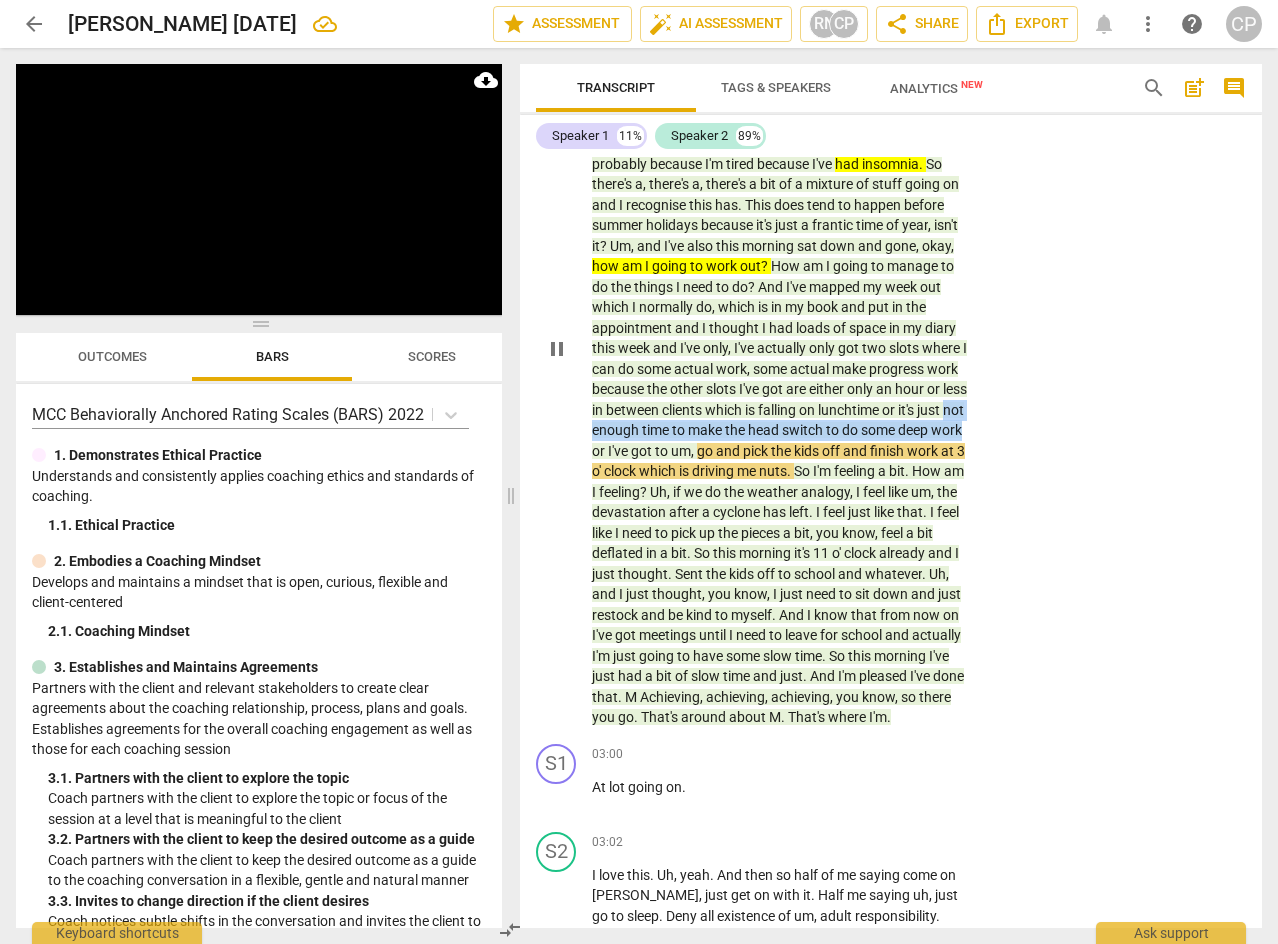 drag, startPoint x: 740, startPoint y: 432, endPoint x: 773, endPoint y: 450, distance: 37.589893 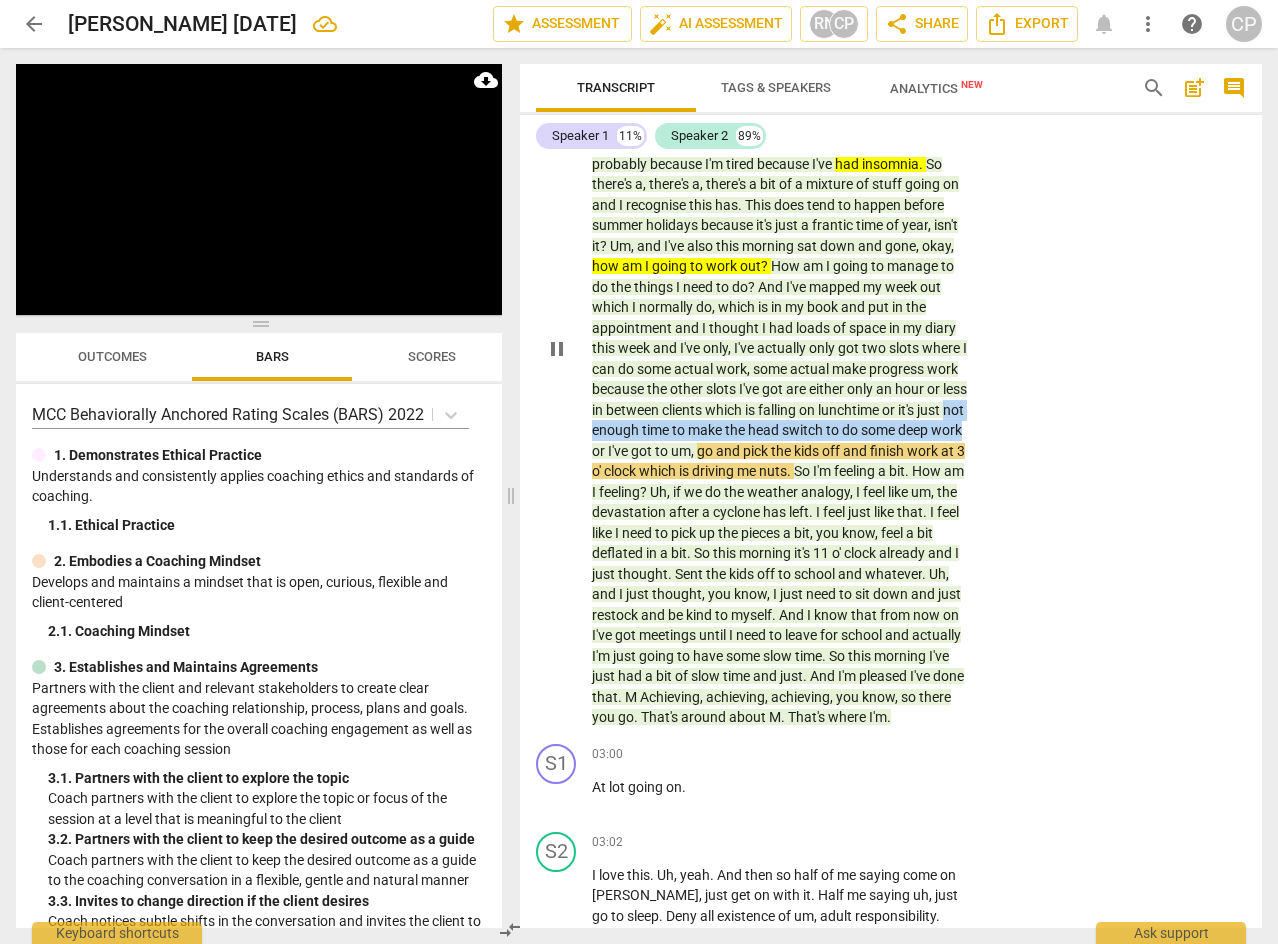 click on "I'm   okay .   I'm   um .   Um .   Yeah ,   I've   done   a   check   in   this   morning .   I'm   quite   shattered .   I'm   quite   tired   at   the   moment   and   um ,   I   think   uh ,   I   can   feel   myself .   Yeah   not   doing   the   self   care   properly   and   all   that   kind   of   thing .   So   I ,   I   feel   it's .   We've   got   two   weeks   left   till   summer   holidays .   I'm   already   her   uh ,   and   I've   got   an   awful   lot   to   do   before   summer   holidays .   Um ,   I'm   running   a   few   different   projects   and   I've   also   the   last   couple   of   weeks   just   been   feeling   a   bit   like   I'm   not   making   progress   on   my   own   framework .   My .   The   thing   that   I'm   m   launching   probably   because   I'm   tired   because   I've   had   [MEDICAL_DATA] .   So   there's   a ,   there's   a ,   there's   a   bit   of   a   mixture   of   stuff   going   on   and   I   recognise   this   has .   This   does   tend   to" at bounding box center (781, 348) 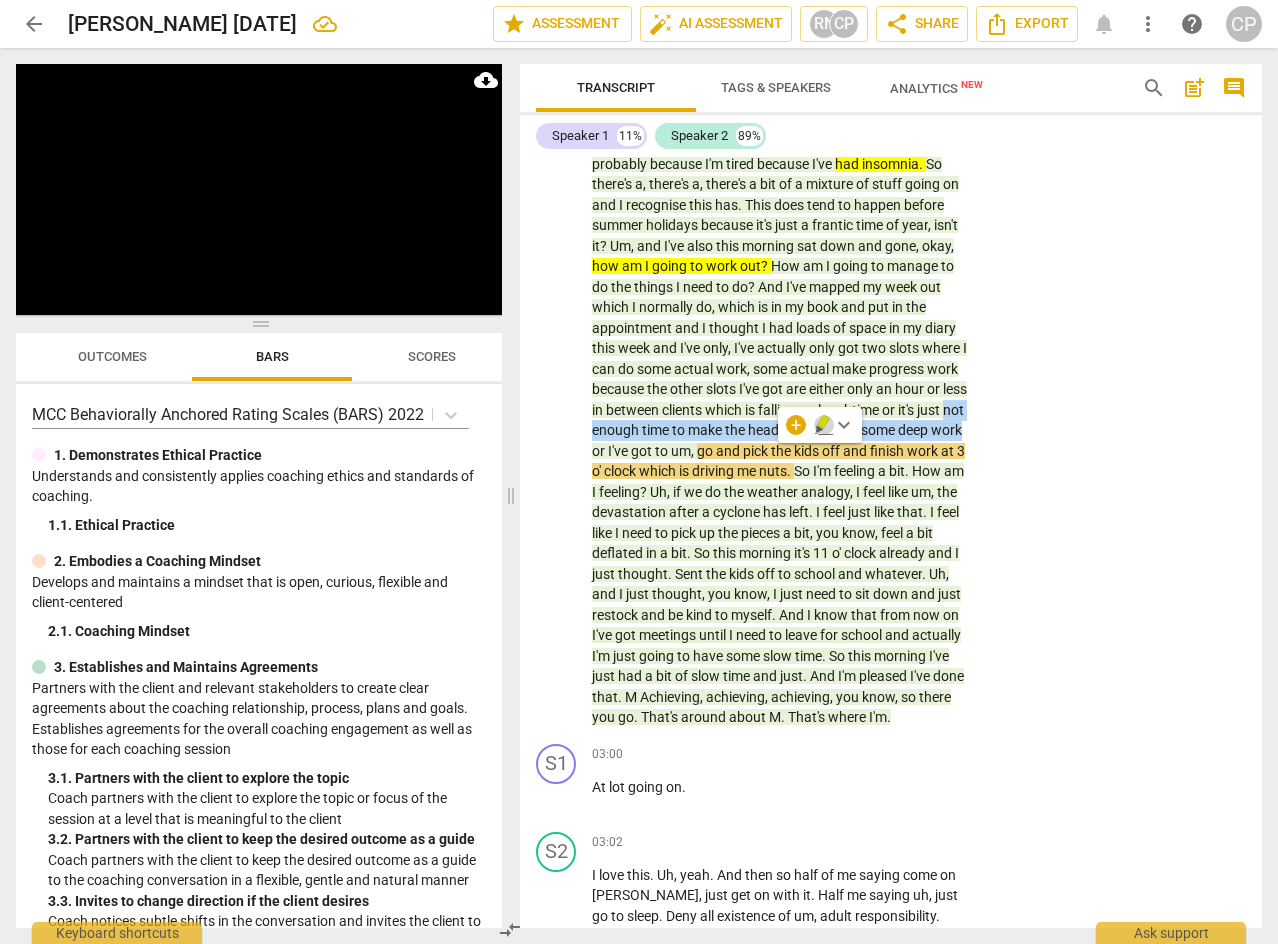 click 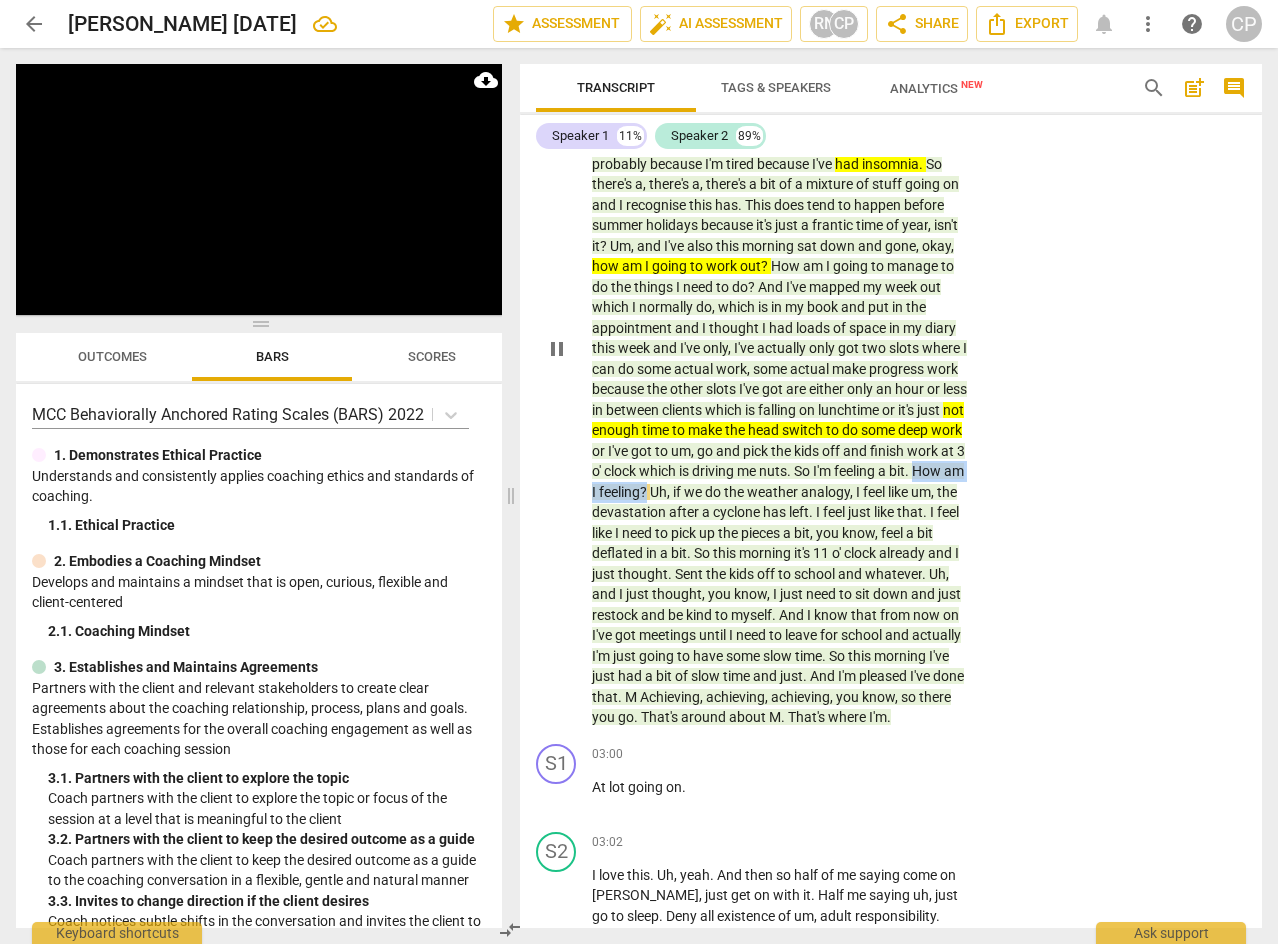 drag, startPoint x: 748, startPoint y: 494, endPoint x: 859, endPoint y: 495, distance: 111.0045 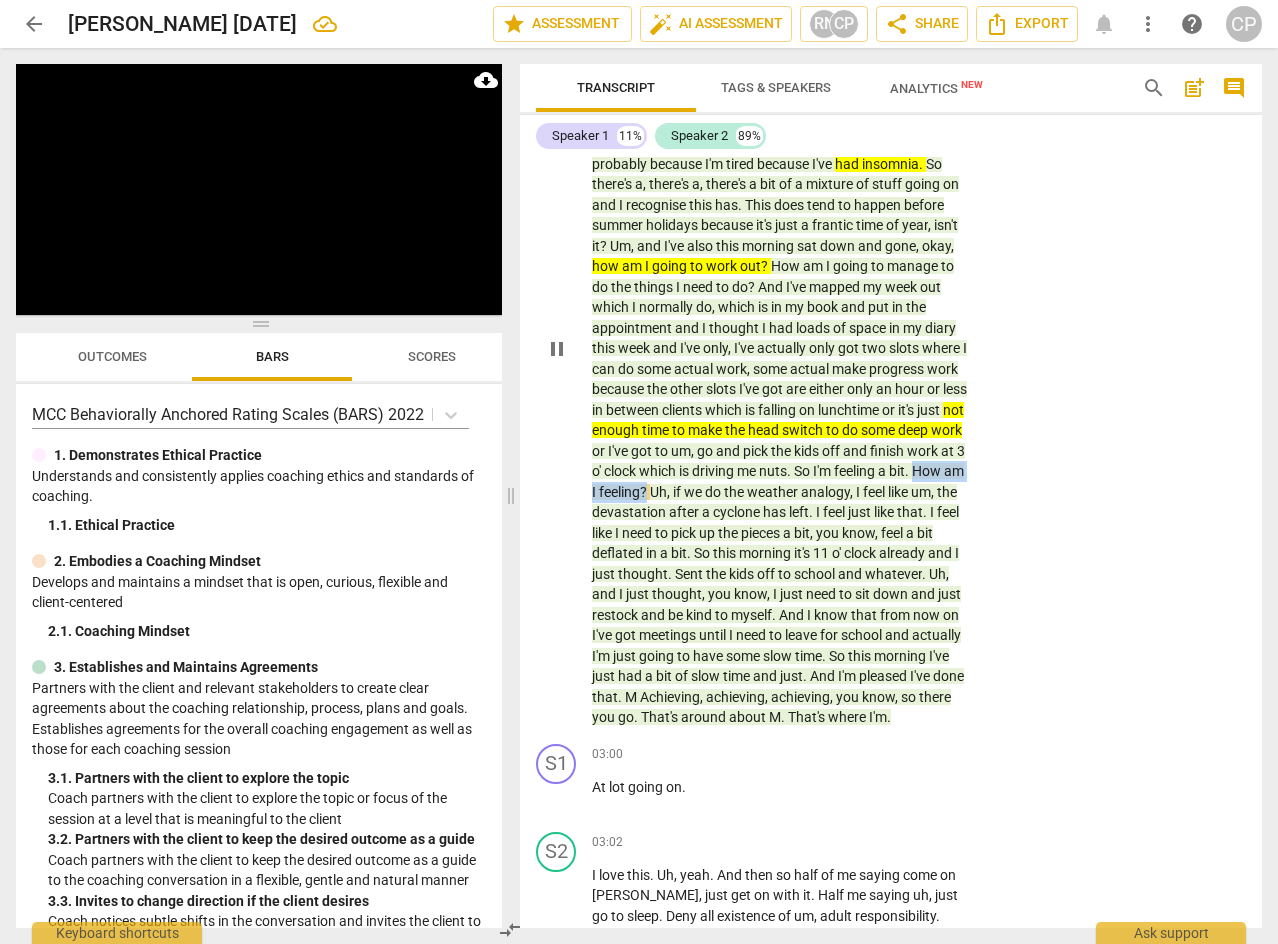 click on "I'm   okay .   I'm   um .   Um .   Yeah ,   I've   done   a   check   in   this   morning .   I'm   quite   shattered .   I'm   quite   tired   at   the   moment   and   um ,   I   think   uh ,   I   can   feel   myself .   Yeah   not   doing   the   self   care   properly   and   all   that   kind   of   thing .   So   I ,   I   feel   it's .   We've   got   two   weeks   left   till   summer   holidays .   I'm   already   her   uh ,   and   I've   got   an   awful   lot   to   do   before   summer   holidays .   Um ,   I'm   running   a   few   different   projects   and   I've   also   the   last   couple   of   weeks   just   been   feeling   a   bit   like   I'm   not   making   progress   on   my   own   framework .   My .   The   thing   that   I'm   m   launching   probably   because   I'm   tired   because   I've   had   [MEDICAL_DATA] .   So   there's   a ,   there's   a ,   there's   a   bit   of   a   mixture   of   stuff   going   on   and   I   recognise   this   has .   This   does   tend   to" at bounding box center [781, 348] 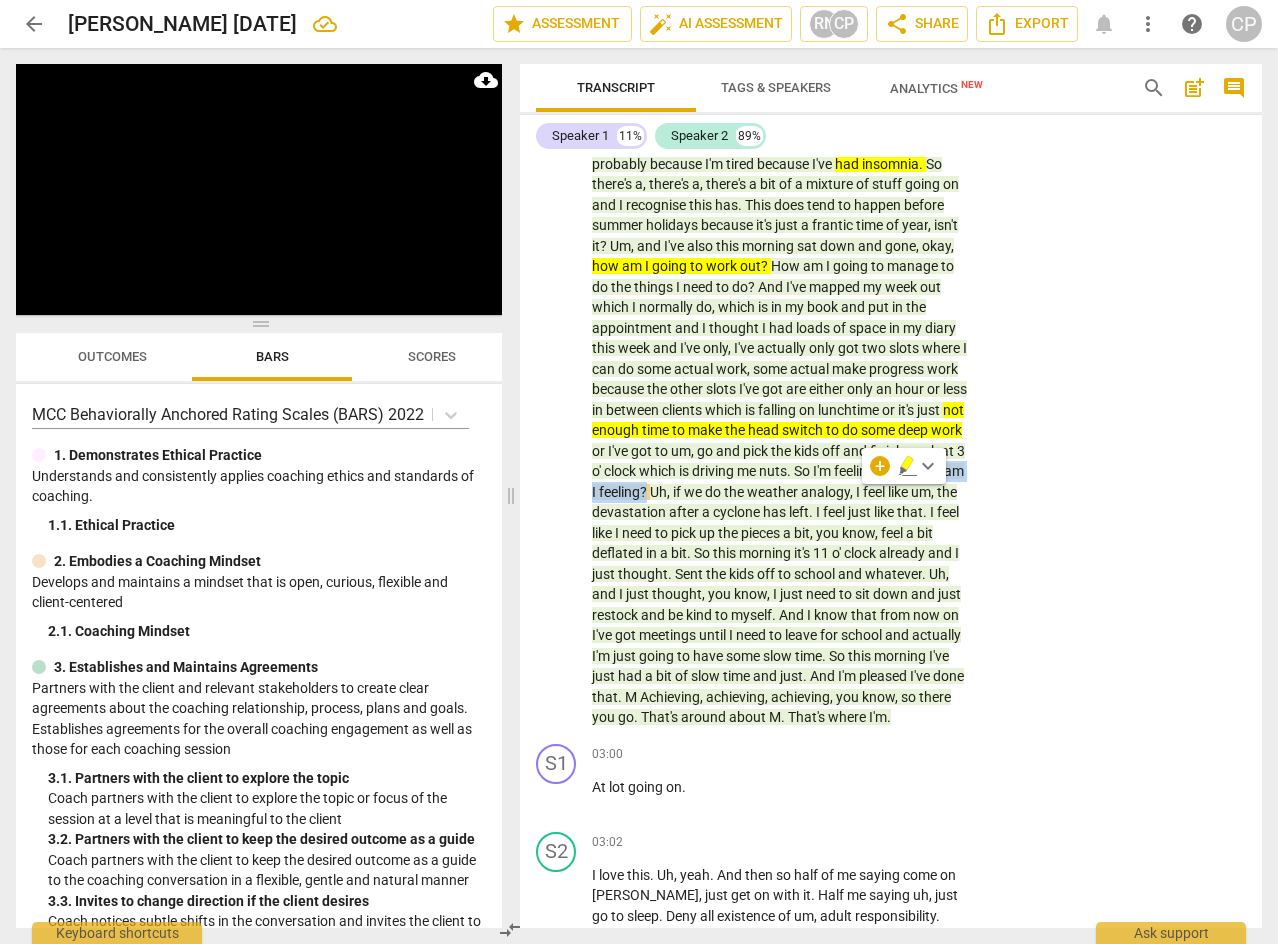 click 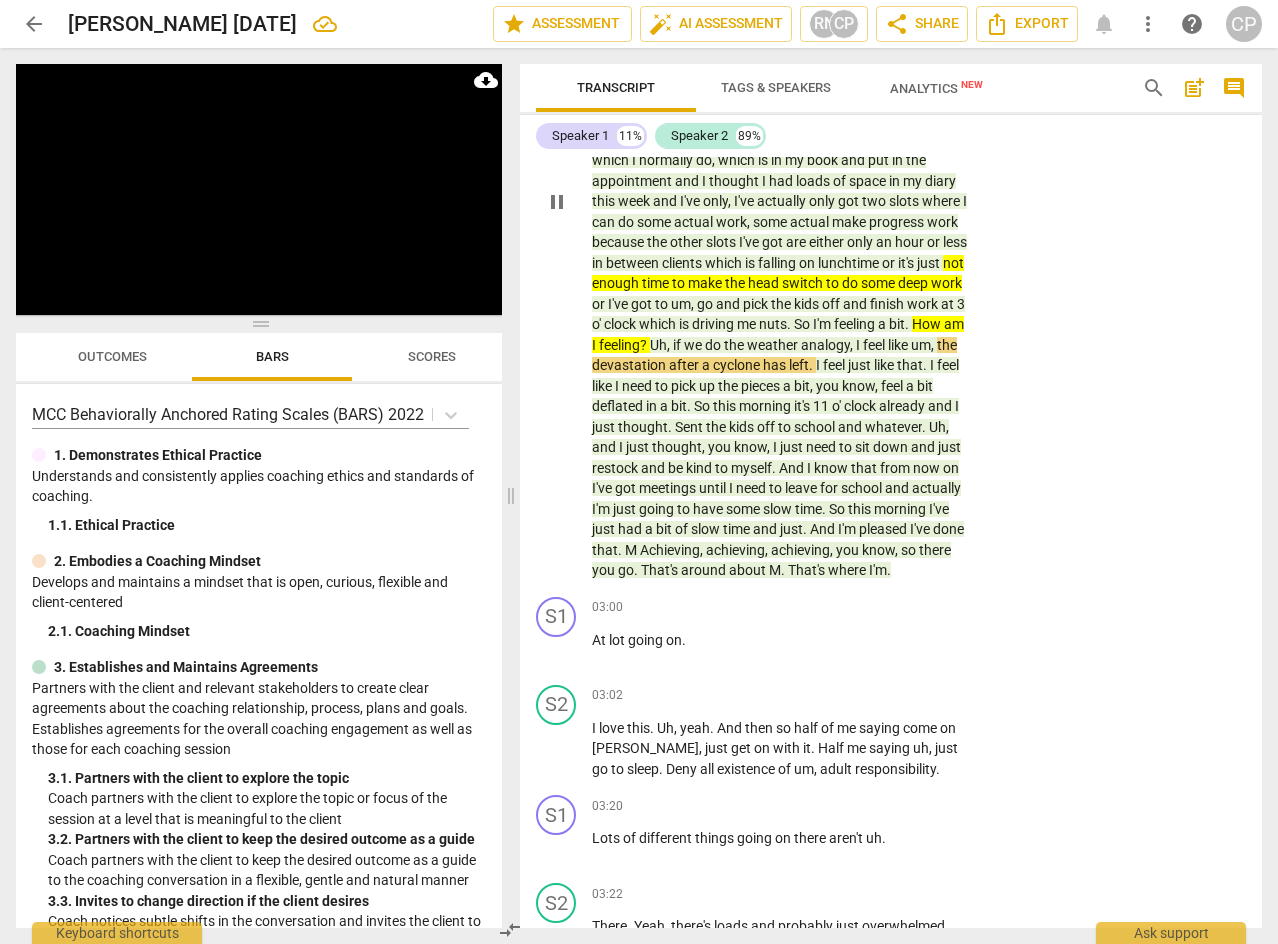 scroll, scrollTop: 695, scrollLeft: 0, axis: vertical 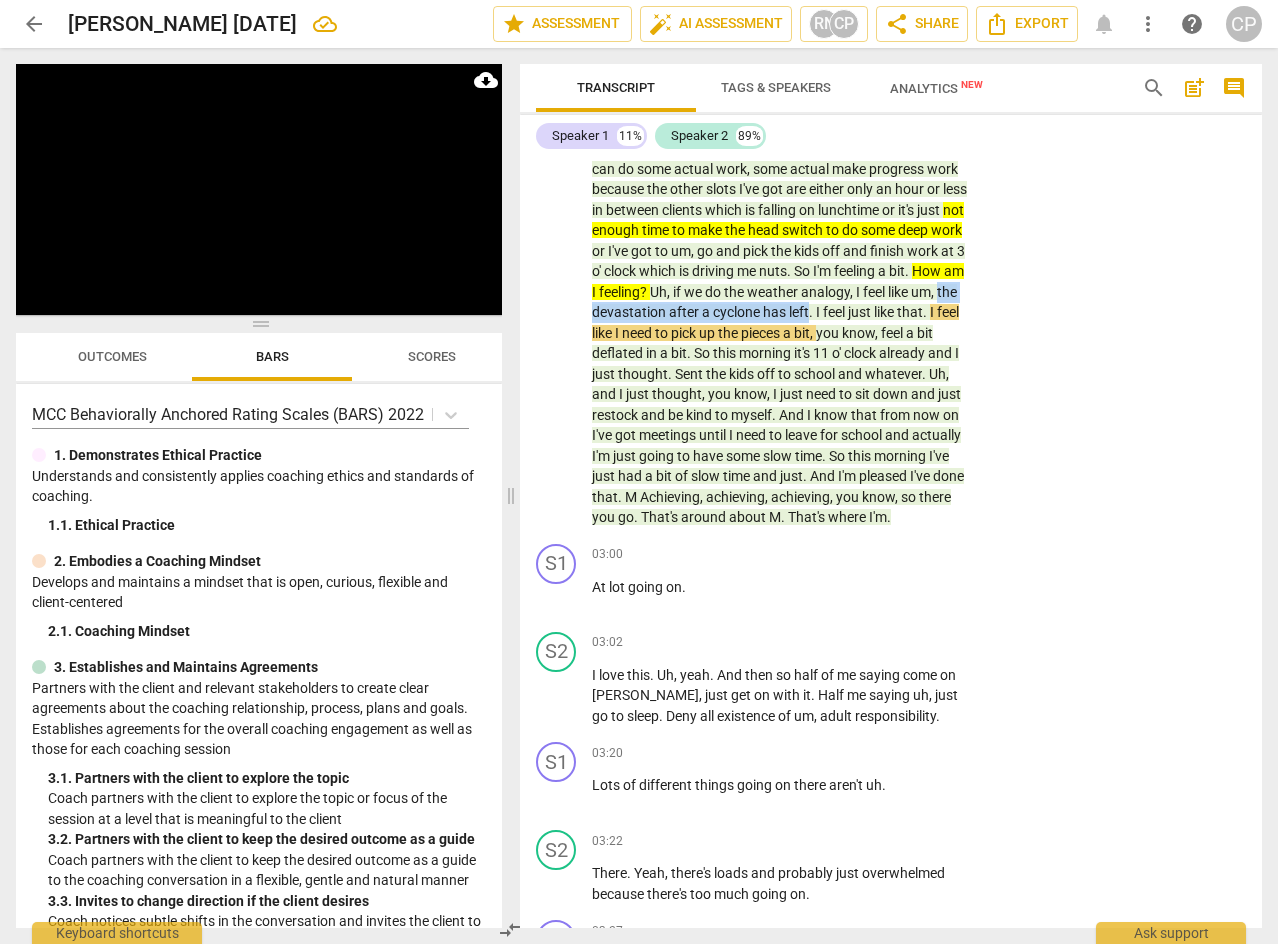 drag, startPoint x: 786, startPoint y: 314, endPoint x: 688, endPoint y: 334, distance: 100.02 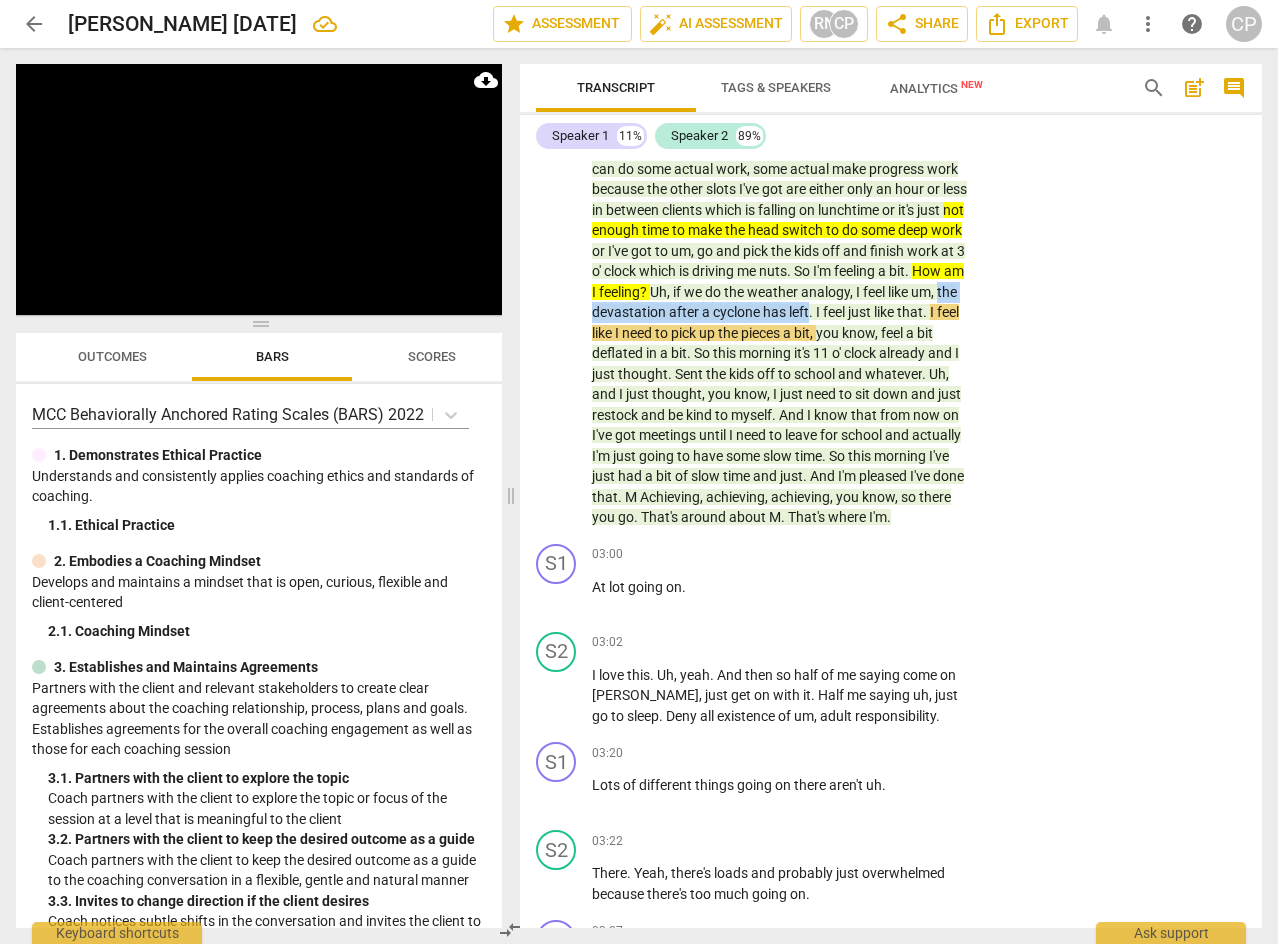 click on "I'm   okay .   I'm   um .   Um .   Yeah ,   I've   done   a   check   in   this   morning .   I'm   quite   shattered .   I'm   quite   tired   at   the   moment   and   um ,   I   think   uh ,   I   can   feel   myself .   Yeah   not   doing   the   self   care   properly   and   all   that   kind   of   thing .   So   I ,   I   feel   it's .   We've   got   two   weeks   left   till   summer   holidays .   I'm   already   her   uh ,   and   I've   got   an   awful   lot   to   do   before   summer   holidays .   Um ,   I'm   running   a   few   different   projects   and   I've   also   the   last   couple   of   weeks   just   been   feeling   a   bit   like   I'm   not   making   progress   on   my   own   framework .   My .   The   thing   that   I'm   m   launching   probably   because   I'm   tired   because   I've   had   [MEDICAL_DATA] .   So   there's   a ,   there's   a ,   there's   a   bit   of   a   mixture   of   stuff   going   on   and   I   recognise   this   has .   This   does   tend   to" at bounding box center [781, 148] 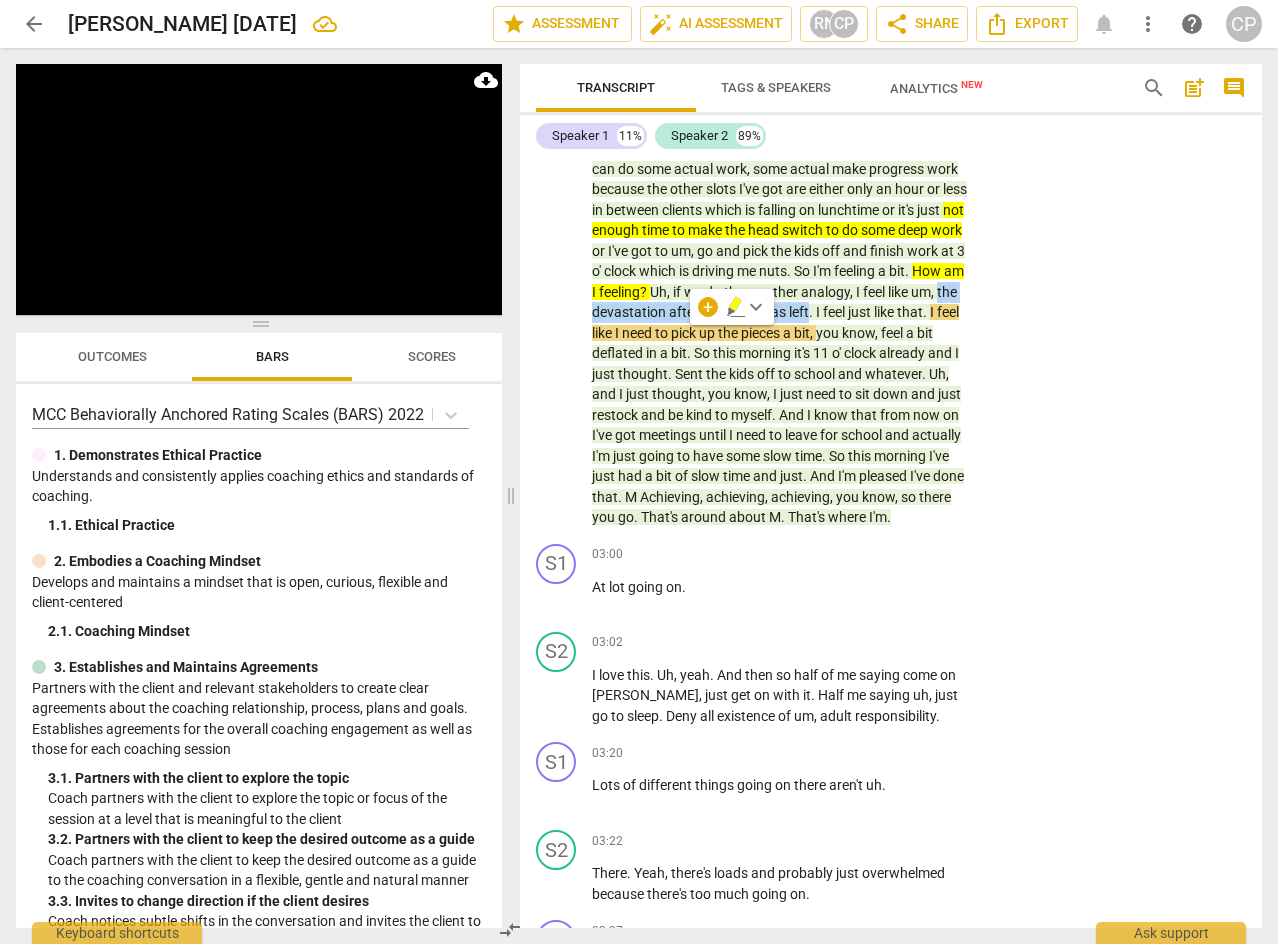click 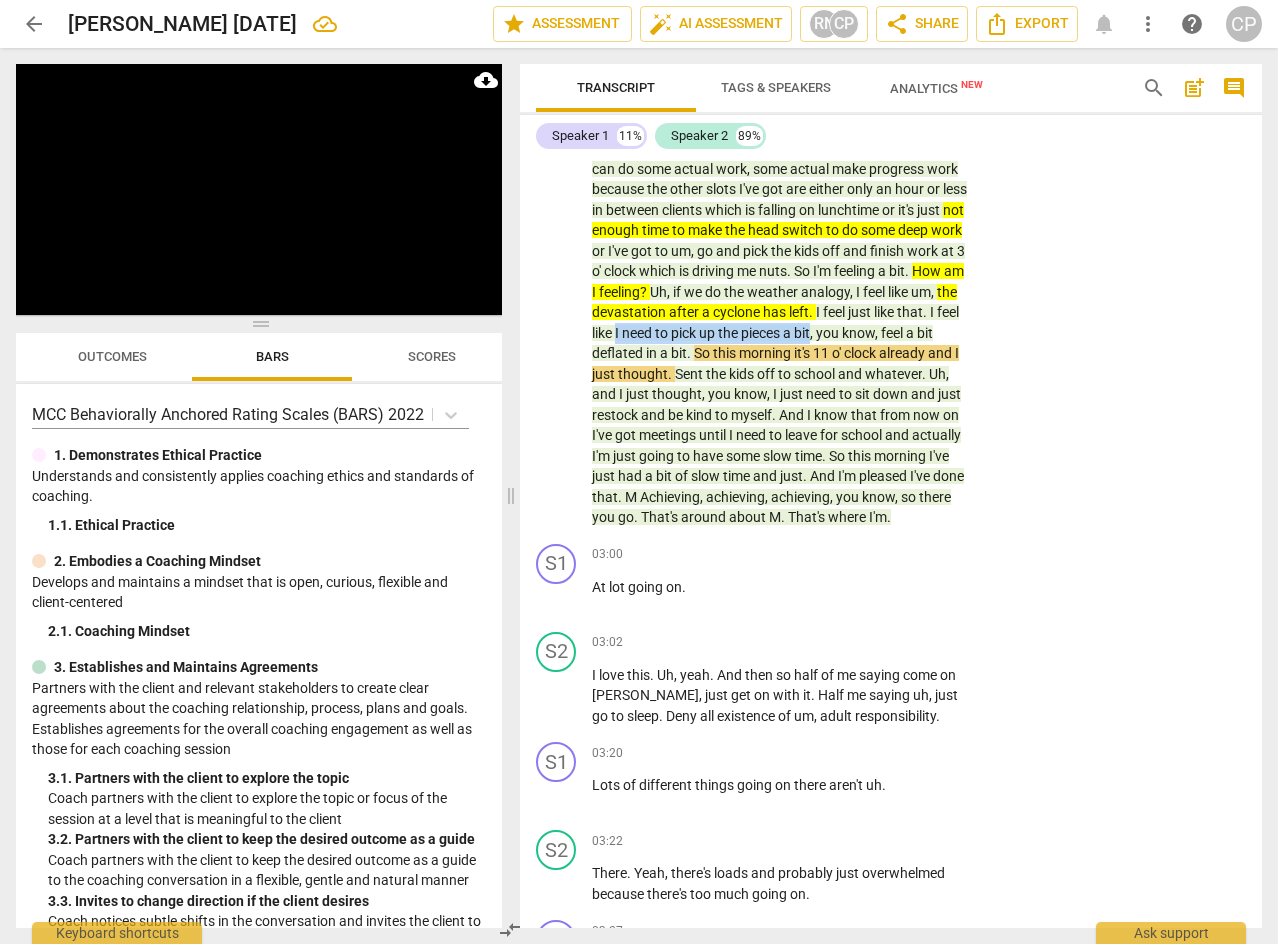 drag, startPoint x: 871, startPoint y: 335, endPoint x: 706, endPoint y: 357, distance: 166.4602 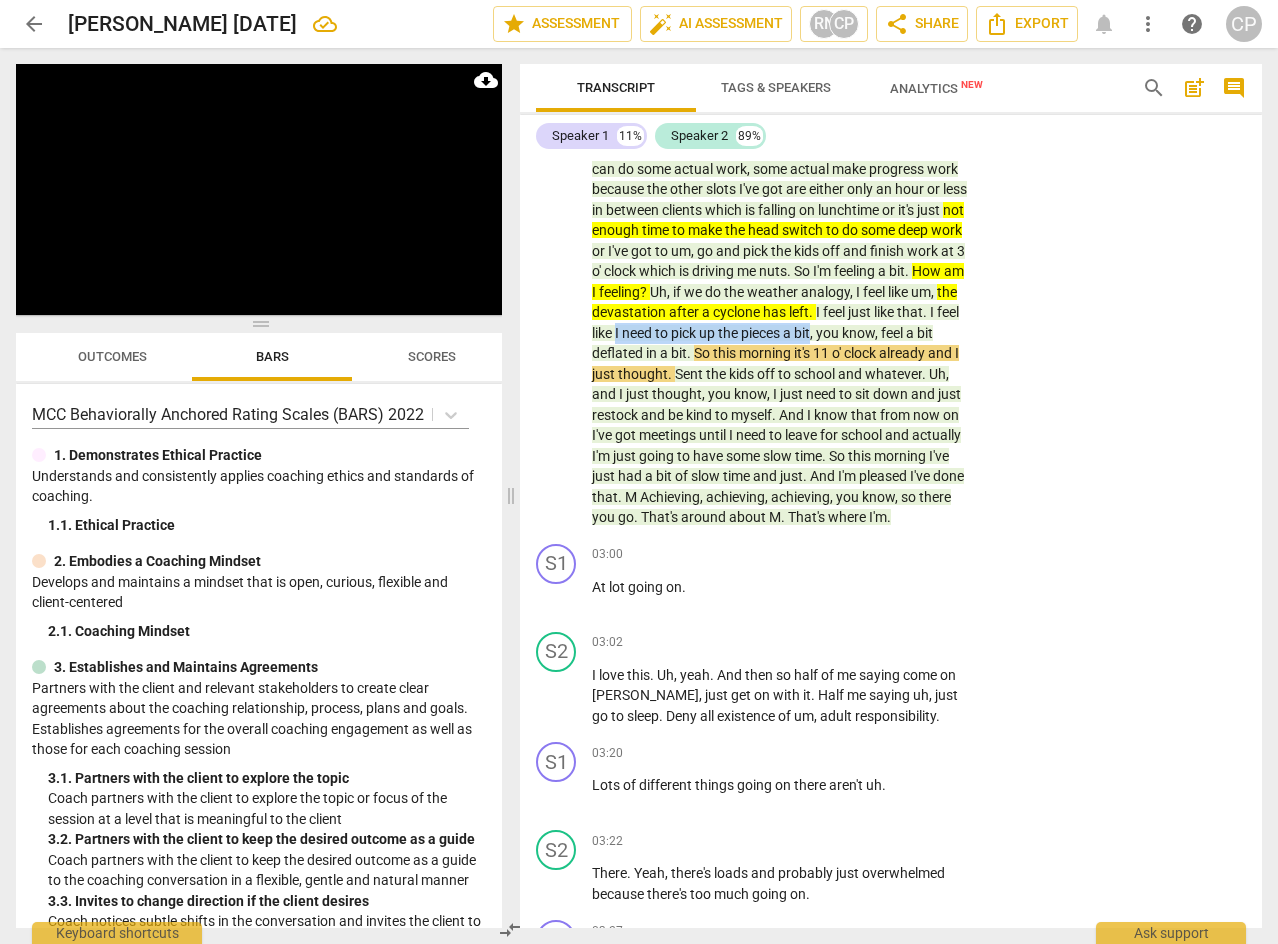 click on "I'm   okay .   I'm   um .   Um .   Yeah ,   I've   done   a   check   in   this   morning .   I'm   quite   shattered .   I'm   quite   tired   at   the   moment   and   um ,   I   think   uh ,   I   can   feel   myself .   Yeah   not   doing   the   self   care   properly   and   all   that   kind   of   thing .   So   I ,   I   feel   it's .   We've   got   two   weeks   left   till   summer   holidays .   I'm   already   her   uh ,   and   I've   got   an   awful   lot   to   do   before   summer   holidays .   Um ,   I'm   running   a   few   different   projects   and   I've   also   the   last   couple   of   weeks   just   been   feeling   a   bit   like   I'm   not   making   progress   on   my   own   framework .   My .   The   thing   that   I'm   m   launching   probably   because   I'm   tired   because   I've   had   [MEDICAL_DATA] .   So   there's   a ,   there's   a ,   there's   a   bit   of   a   mixture   of   stuff   going   on   and   I   recognise   this   has .   This   does   tend   to" at bounding box center [781, 148] 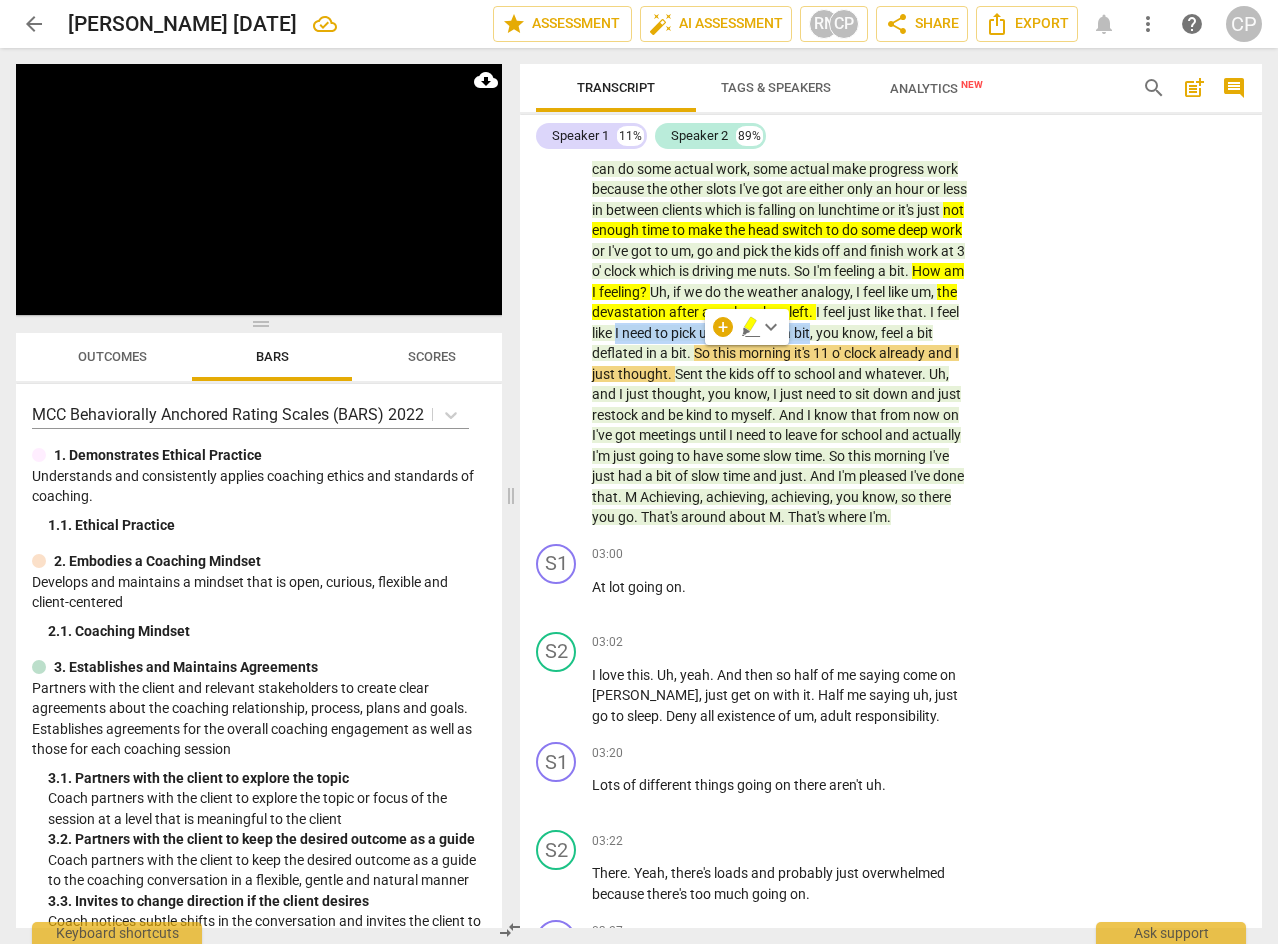 click 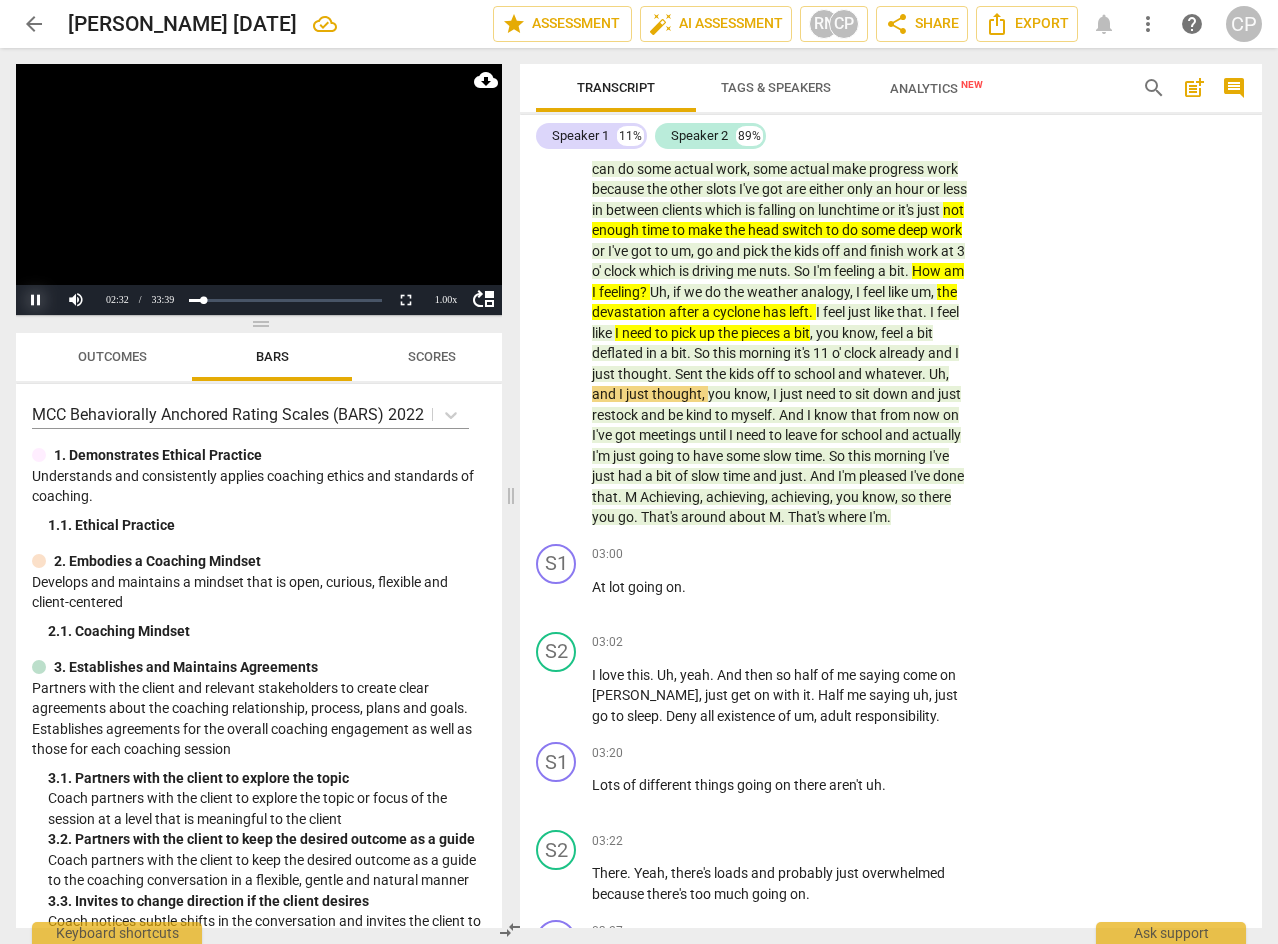 click on "Pause" at bounding box center (36, 300) 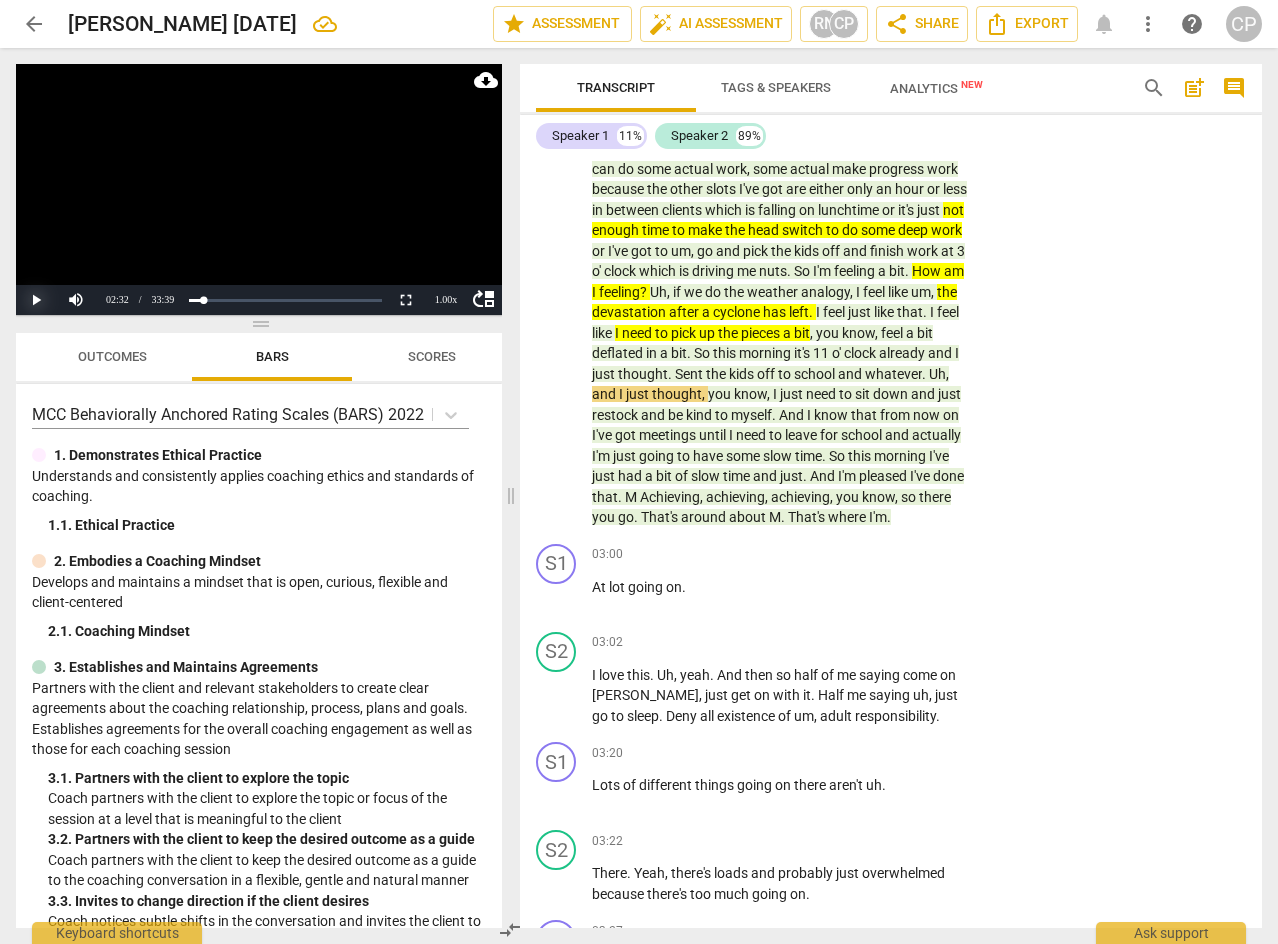 click on "Play" at bounding box center (36, 300) 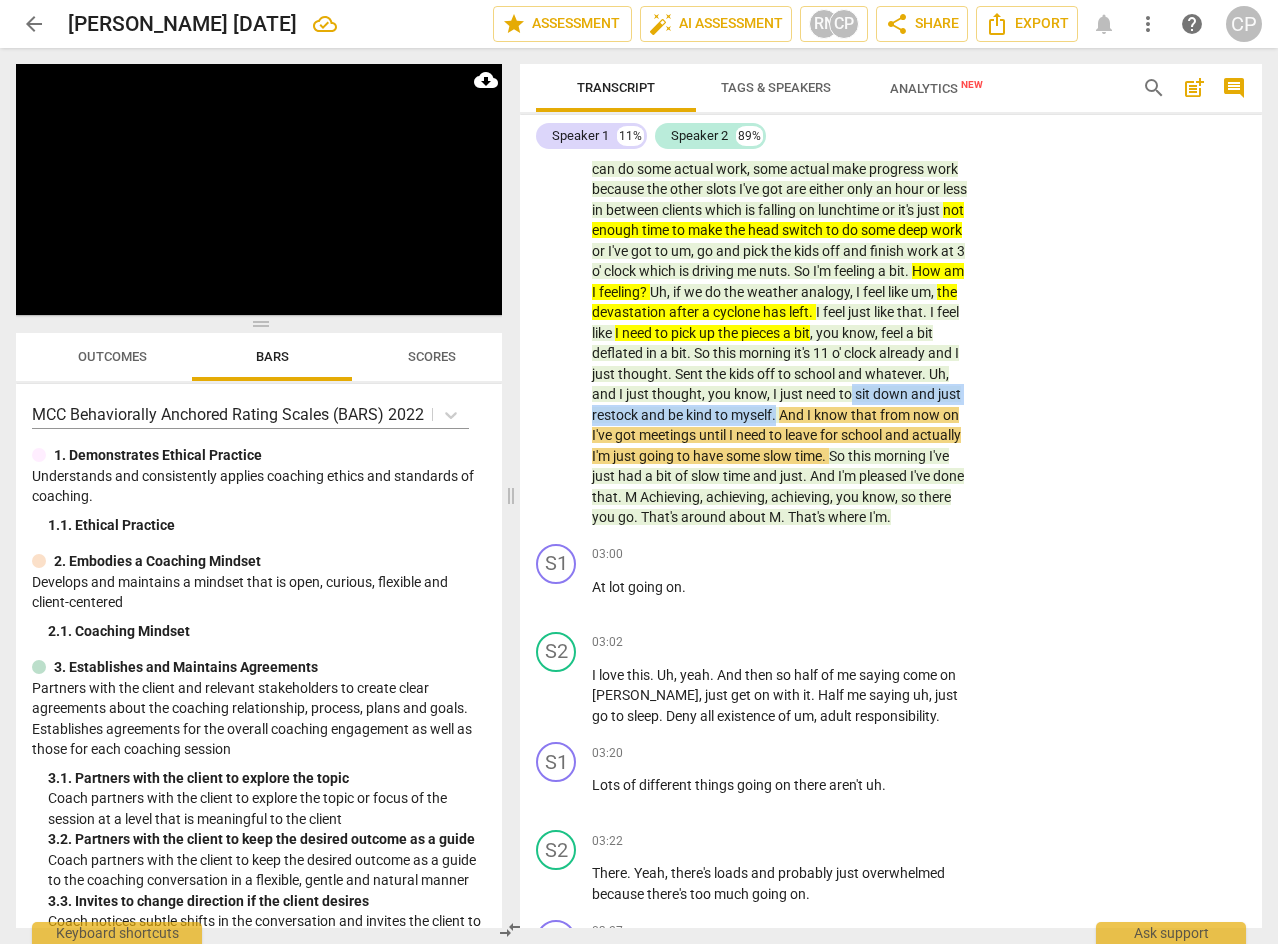 drag, startPoint x: 737, startPoint y: 412, endPoint x: 681, endPoint y: 435, distance: 60.53924 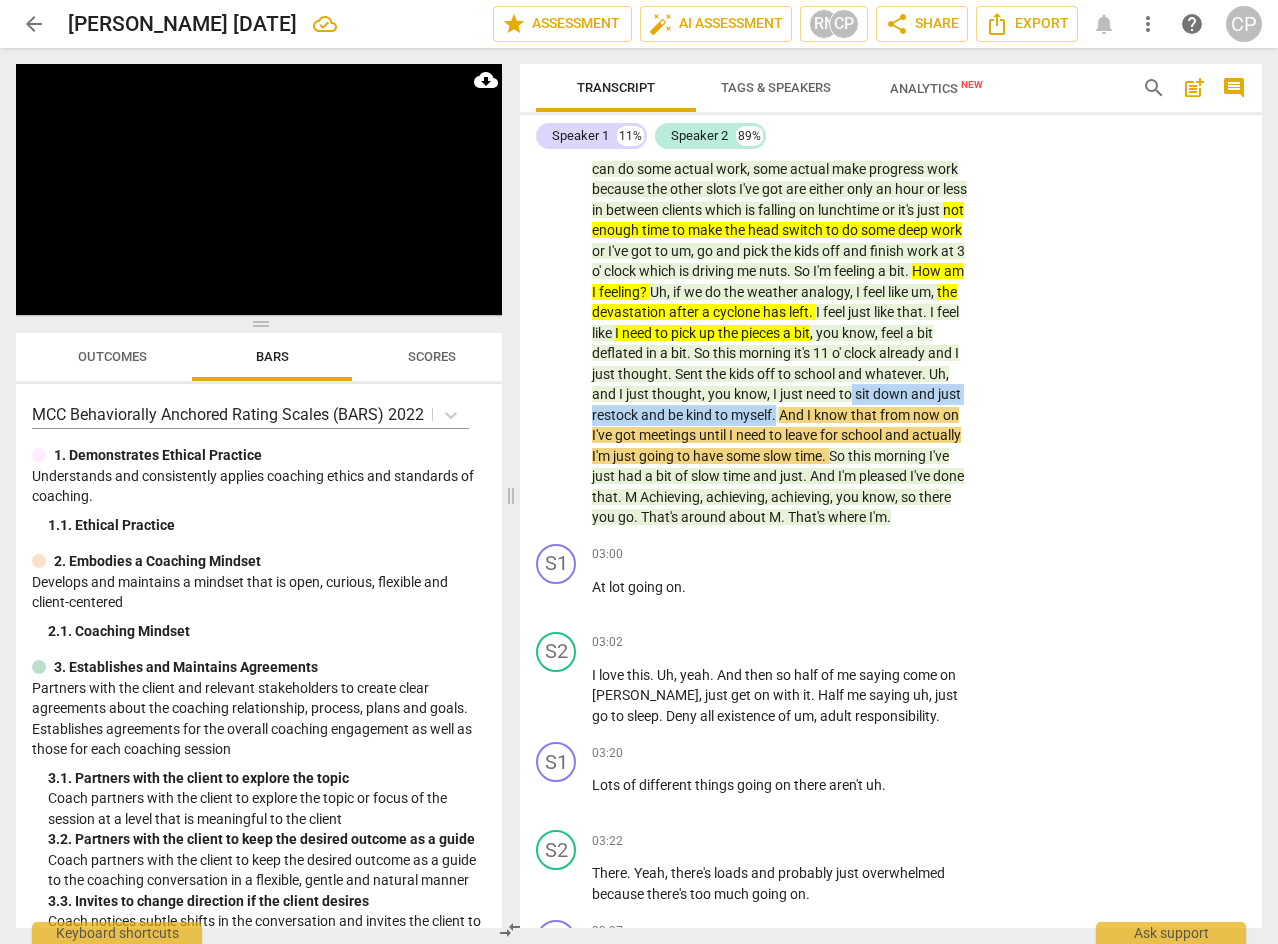 click on "I'm   okay .   I'm   um .   Um .   Yeah ,   I've   done   a   check   in   this   morning .   I'm   quite   shattered .   I'm   quite   tired   at   the   moment   and   um ,   I   think   uh ,   I   can   feel   myself .   Yeah   not   doing   the   self   care   properly   and   all   that   kind   of   thing .   So   I ,   I   feel   it's .   We've   got   two   weeks   left   till   summer   holidays .   I'm   already   her   uh ,   and   I've   got   an   awful   lot   to   do   before   summer   holidays .   Um ,   I'm   running   a   few   different   projects   and   I've   also   the   last   couple   of   weeks   just   been   feeling   a   bit   like   I'm   not   making   progress   on   my   own   framework .   My .   The   thing   that   I'm   m   launching   probably   because   I'm   tired   because   I've   had   [MEDICAL_DATA] .   So   there's   a ,   there's   a ,   there's   a   bit   of   a   mixture   of   stuff   going   on   and   I   recognise   this   has .   This   does   tend   to" at bounding box center [781, 148] 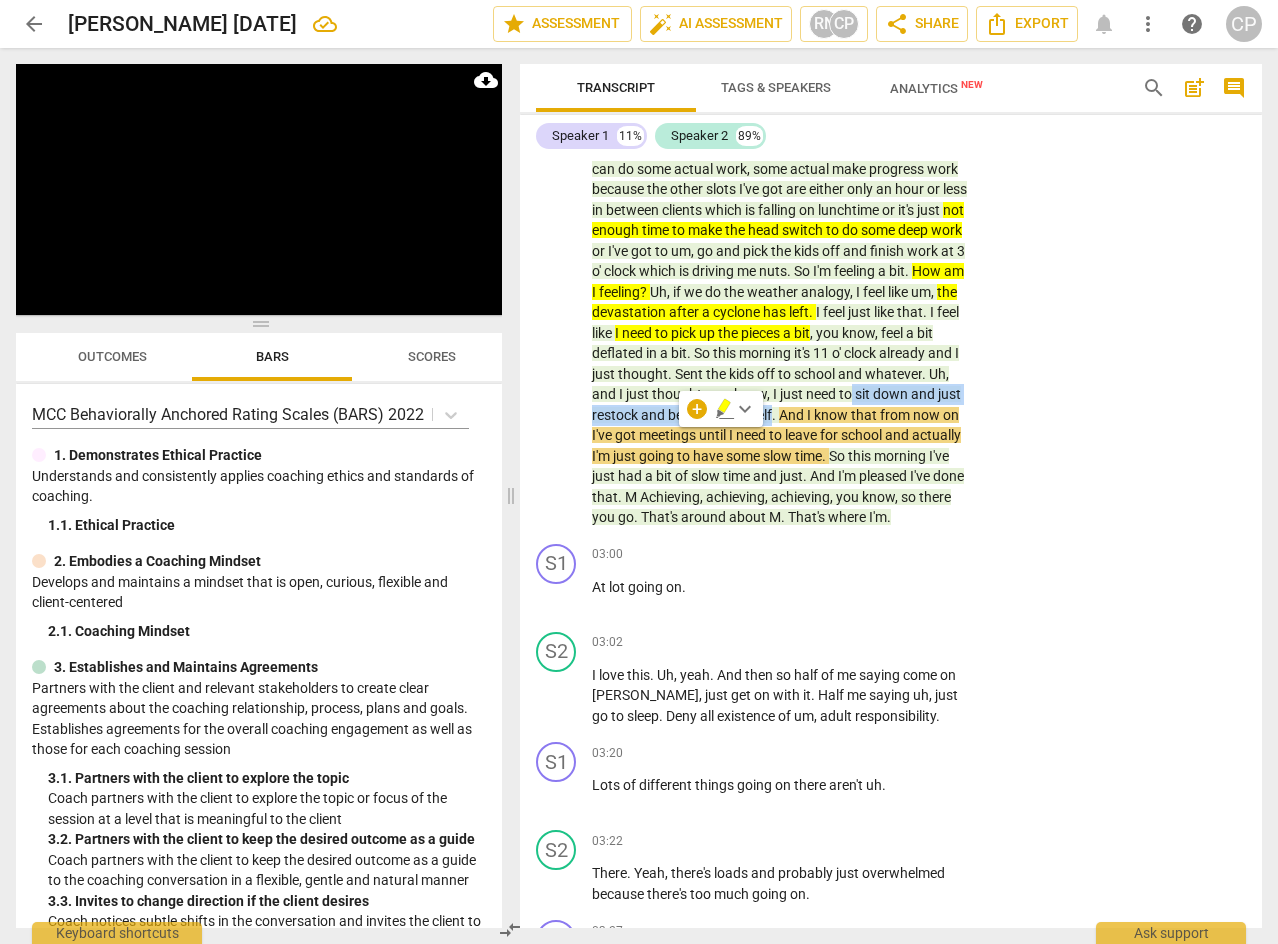 click 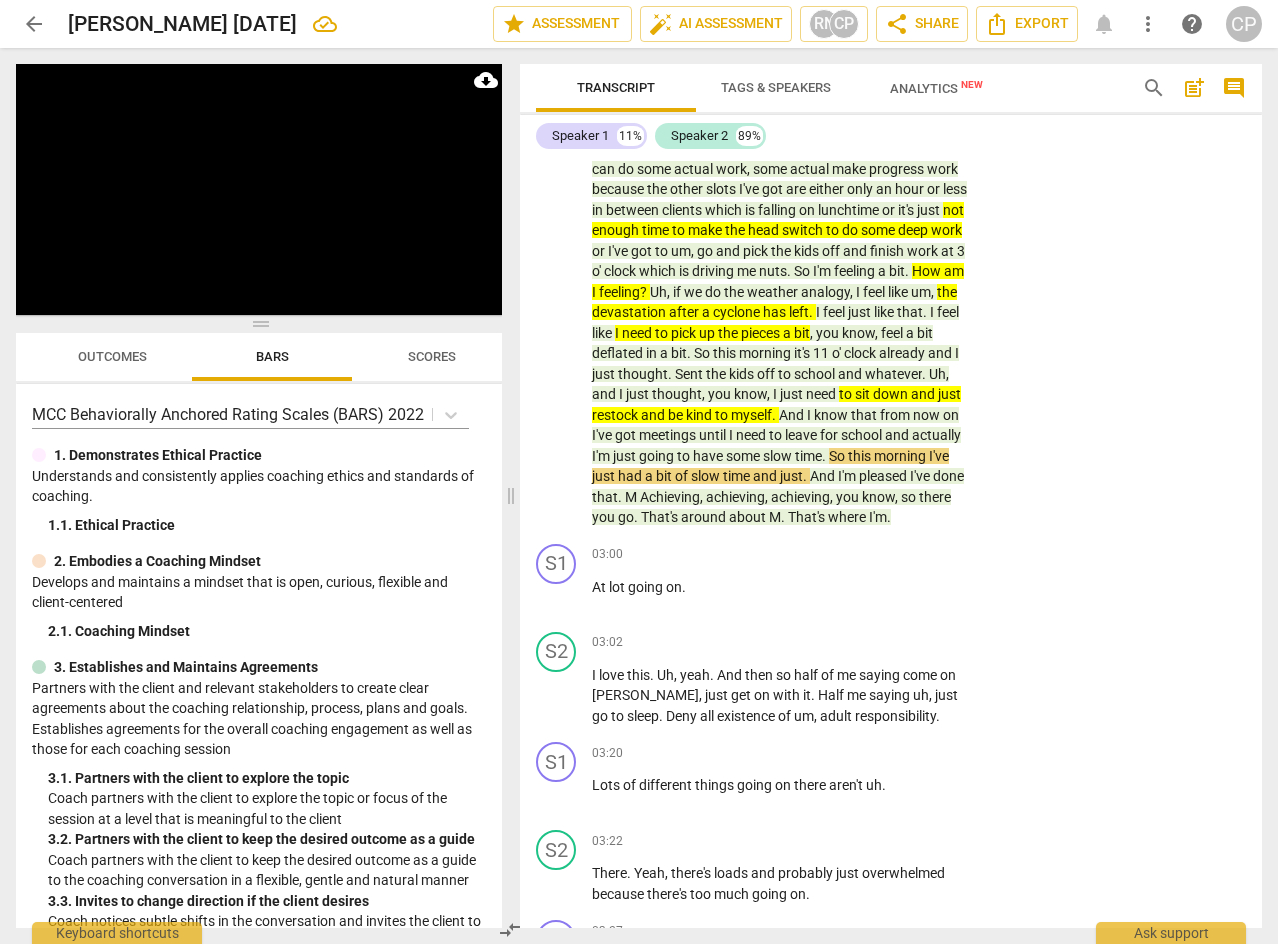drag, startPoint x: 590, startPoint y: 521, endPoint x: 779, endPoint y: 515, distance: 189.09521 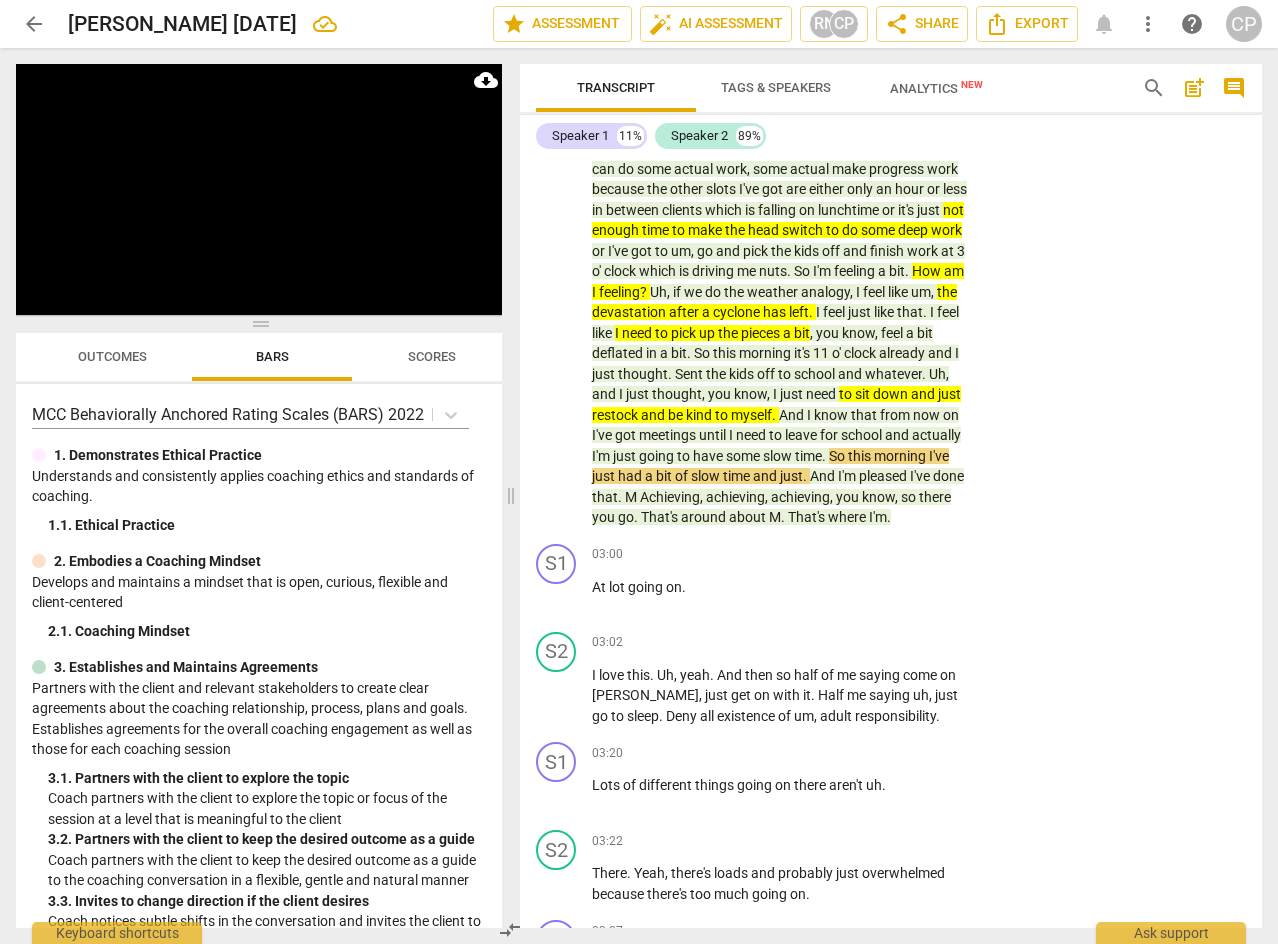 click on "S2 play_arrow pause 00:16 + Add competency Note keyboard_arrow_right I'm   okay .   I'm   um .   Um .   Yeah ,   I've   done   a   check   in   this   morning .   I'm   quite   shattered .   I'm   quite   tired   at   the   moment   and   um ,   I   think   uh ,   I   can   feel   myself .   Yeah   not   doing   the   self   care   properly   and   all   that   kind   of   thing .   So   I ,   I   feel   it's .   We've   got   two   weeks   left   till   summer   holidays .   I'm   already   her   uh ,   and   I've   got   an   awful   lot   to   do   before   summer   holidays .   Um ,   I'm   running   a   few   different   projects   and   I've   also   the   last   couple   of   weeks   just   been   feeling   a   bit   like   I'm   not   making   progress   on   my   own   framework .   My .   The   thing   that   I'm   m   launching   probably   because   I'm   tired   because   I've   had   [MEDICAL_DATA] .   So   there's   a ,   there's   a ,   there's   a   bit   of   a   mixture   of   stuff   going   on" at bounding box center (891, 132) 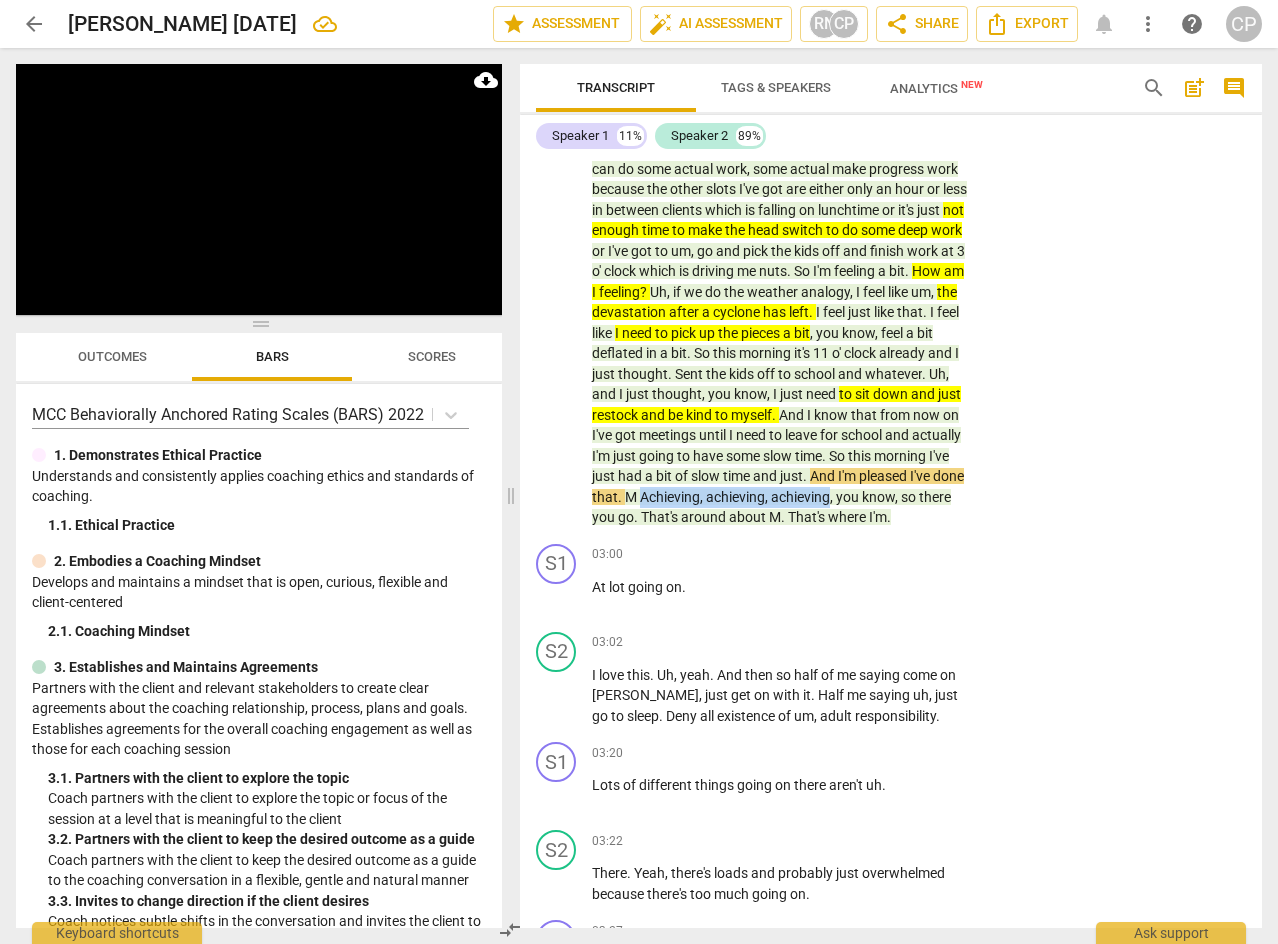 drag, startPoint x: 783, startPoint y: 521, endPoint x: 588, endPoint y: 527, distance: 195.09229 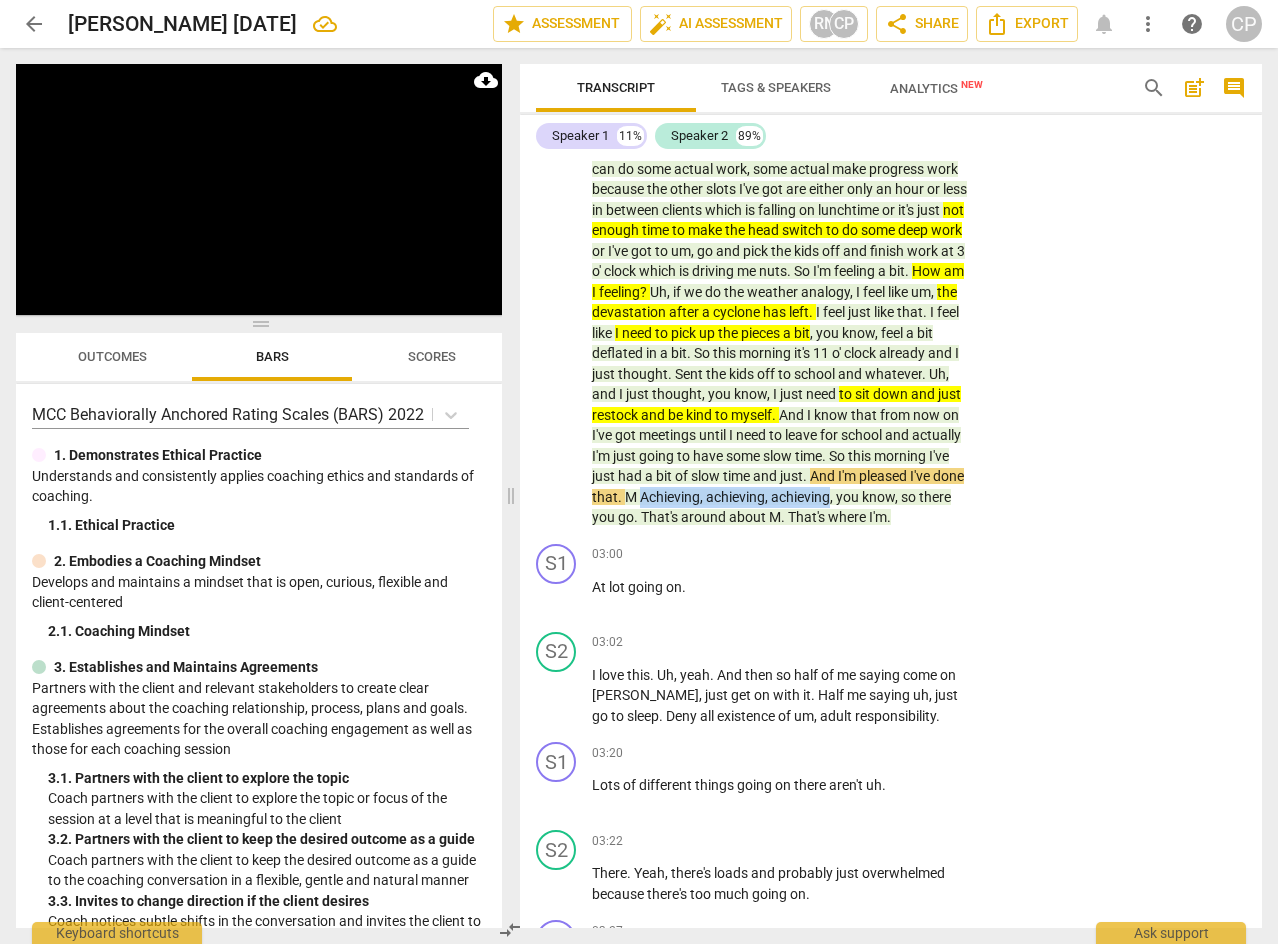 click on "S2 play_arrow pause 00:16 + Add competency Note keyboard_arrow_right I'm   okay .   I'm   um .   Um .   Yeah ,   I've   done   a   check   in   this   morning .   I'm   quite   shattered .   I'm   quite   tired   at   the   moment   and   um ,   I   think   uh ,   I   can   feel   myself .   Yeah   not   doing   the   self   care   properly   and   all   that   kind   of   thing .   So   I ,   I   feel   it's .   We've   got   two   weeks   left   till   summer   holidays .   I'm   already   her   uh ,   and   I've   got   an   awful   lot   to   do   before   summer   holidays .   Um ,   I'm   running   a   few   different   projects   and   I've   also   the   last   couple   of   weeks   just   been   feeling   a   bit   like   I'm   not   making   progress   on   my   own   framework .   My .   The   thing   that   I'm   m   launching   probably   because   I'm   tired   because   I've   had   [MEDICAL_DATA] .   So   there's   a ,   there's   a ,   there's   a   bit   of   a   mixture   of   stuff   going   on" at bounding box center [891, 132] 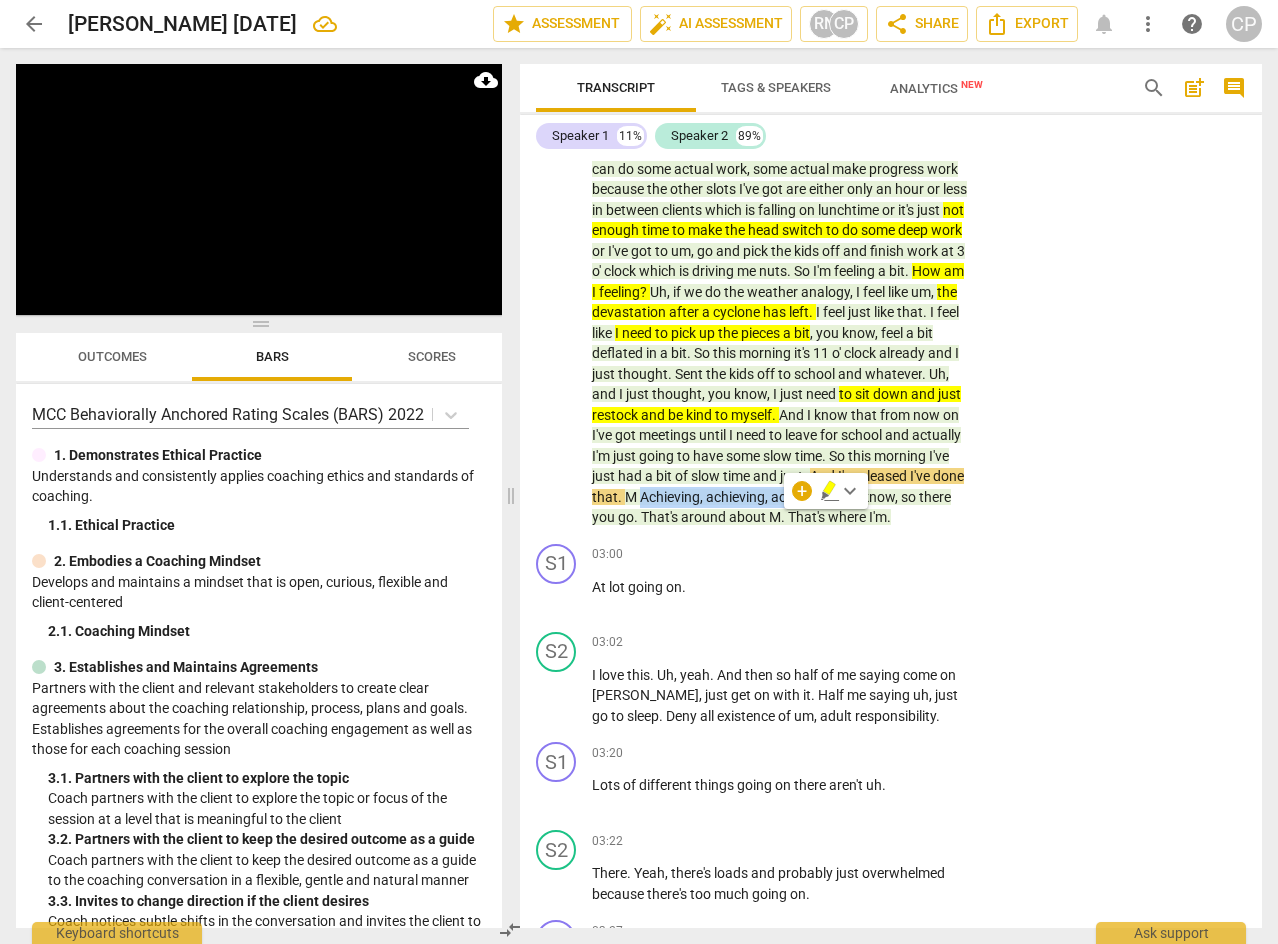 click 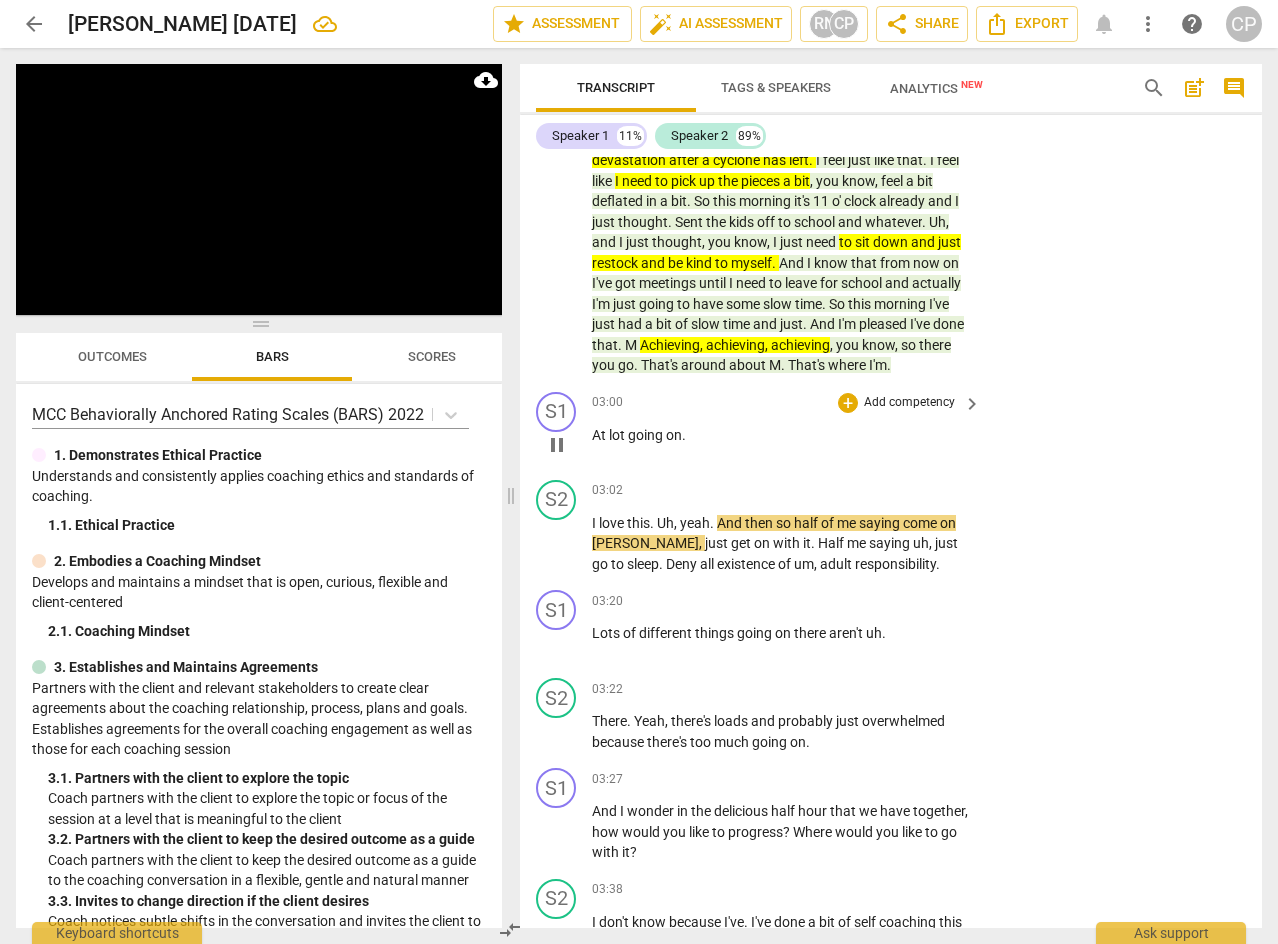 scroll, scrollTop: 895, scrollLeft: 0, axis: vertical 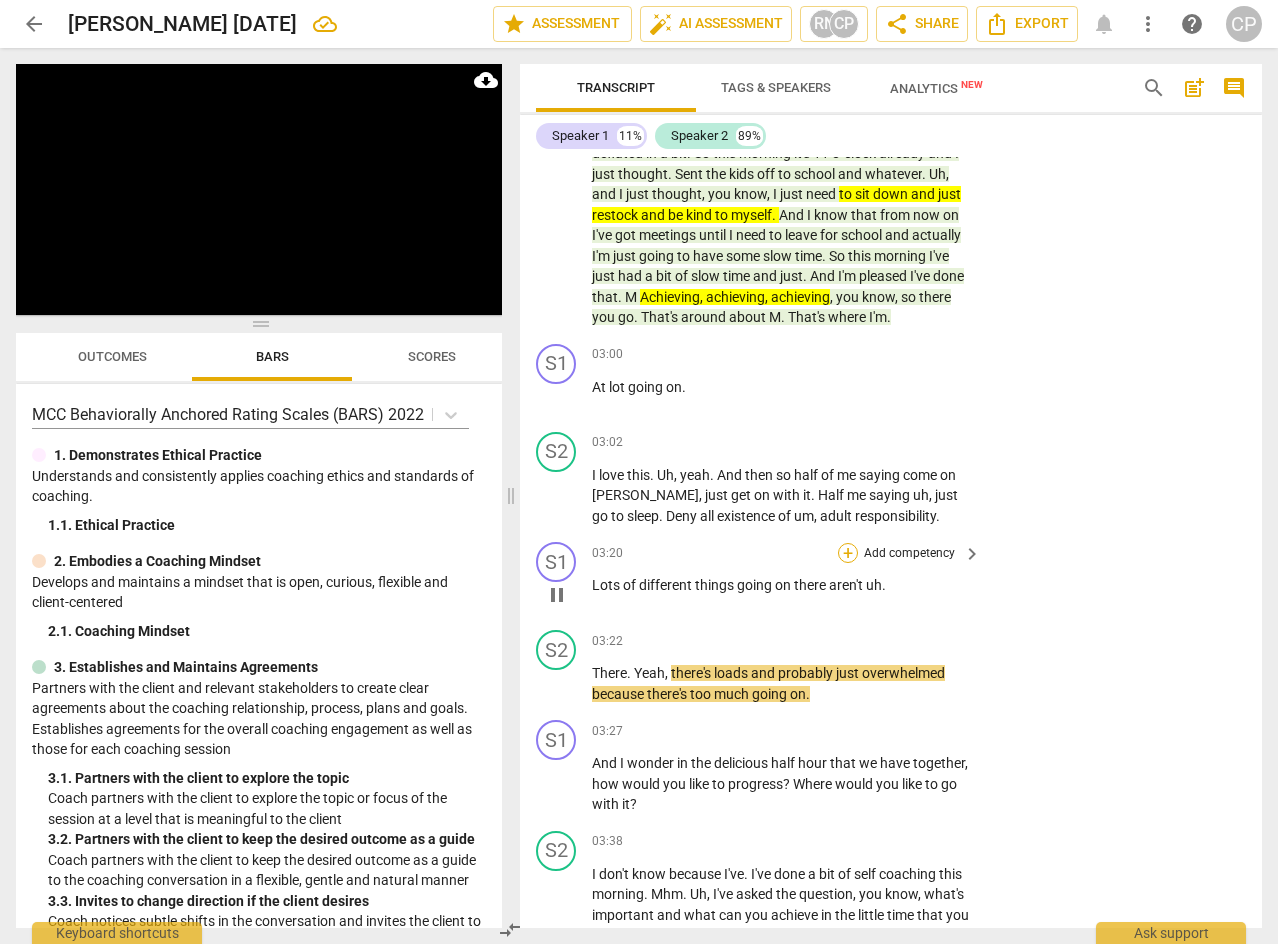 click on "+" at bounding box center (848, 553) 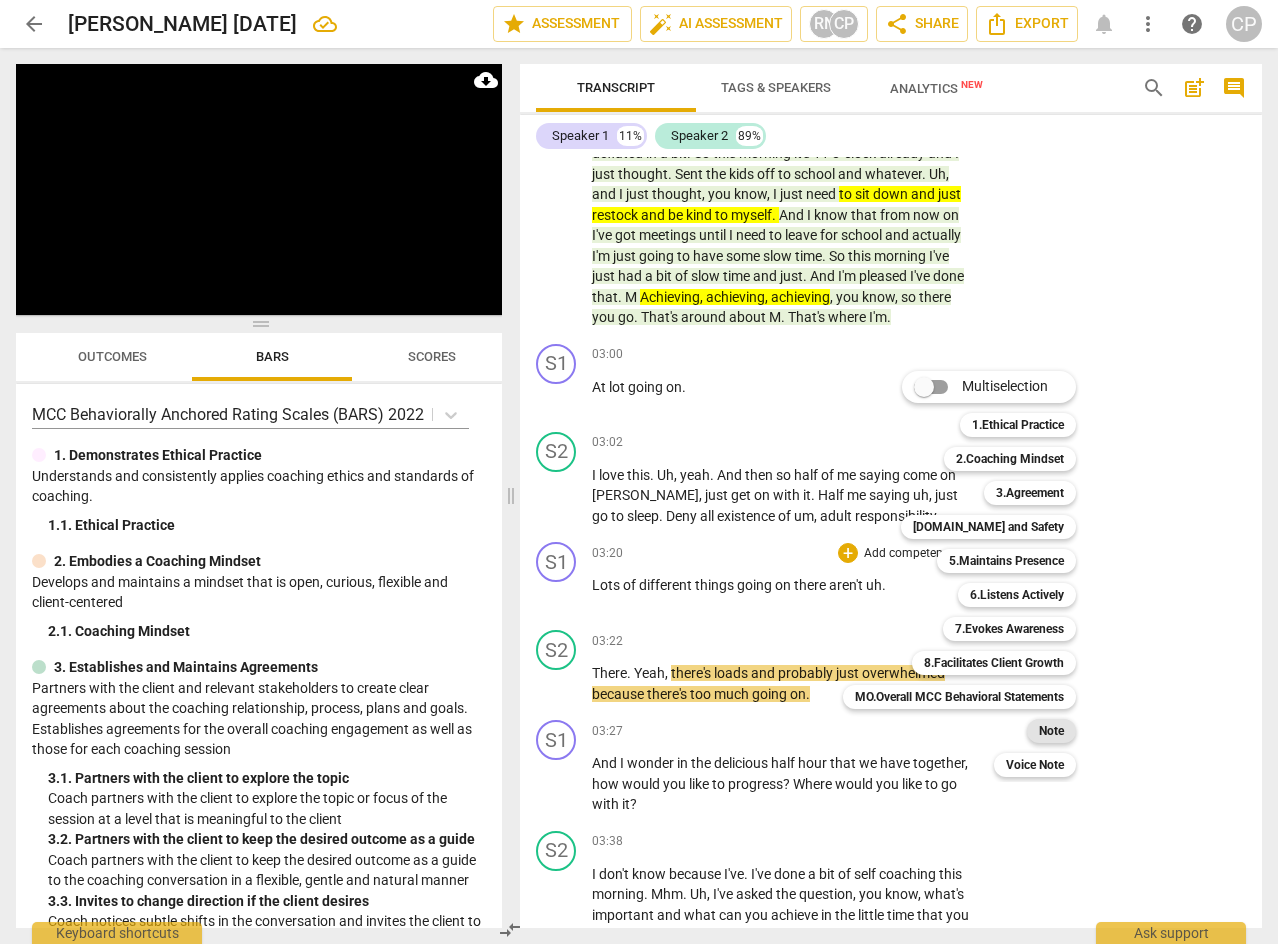 click on "Note" at bounding box center (1051, 731) 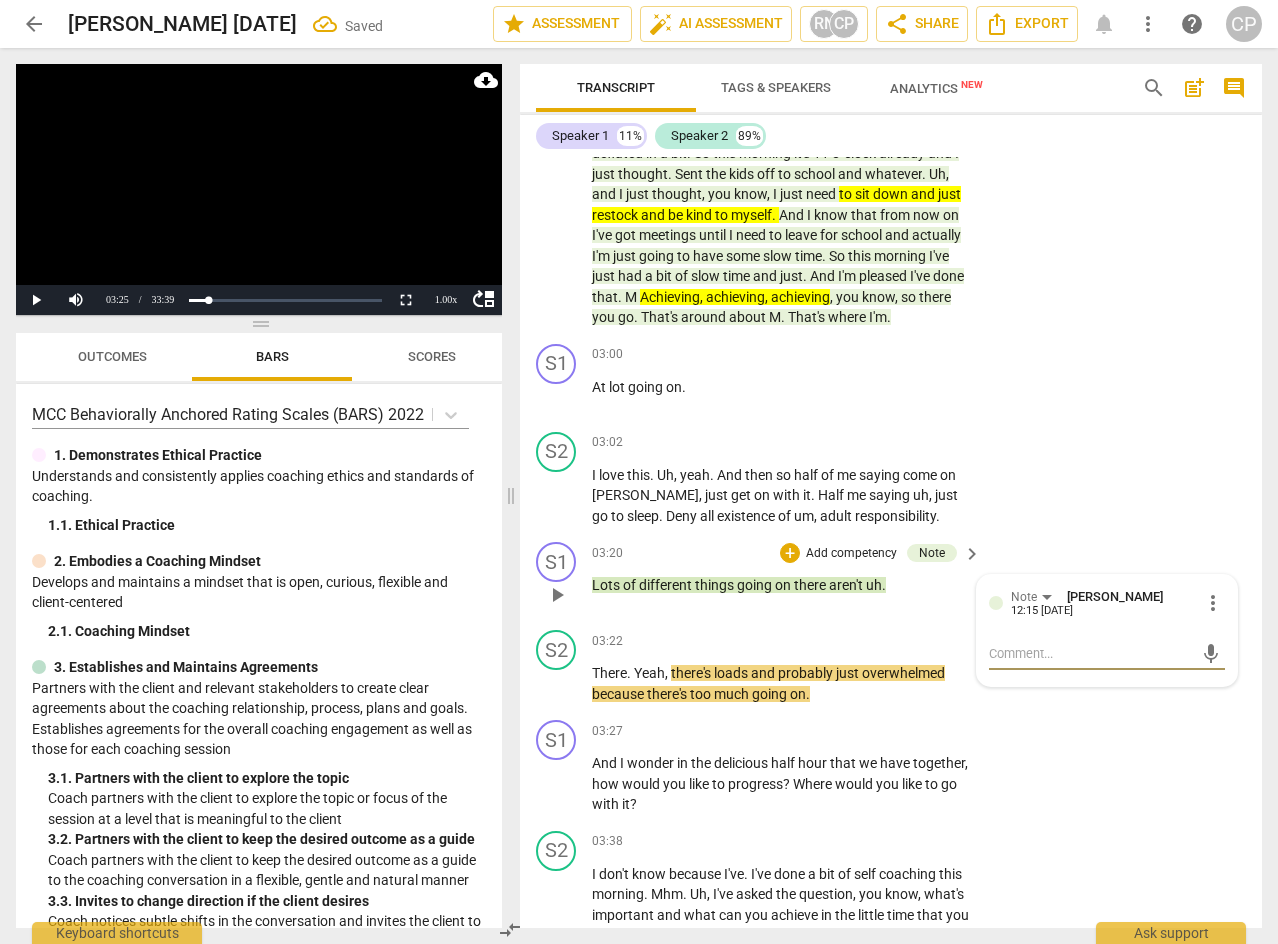 click at bounding box center (1091, 653) 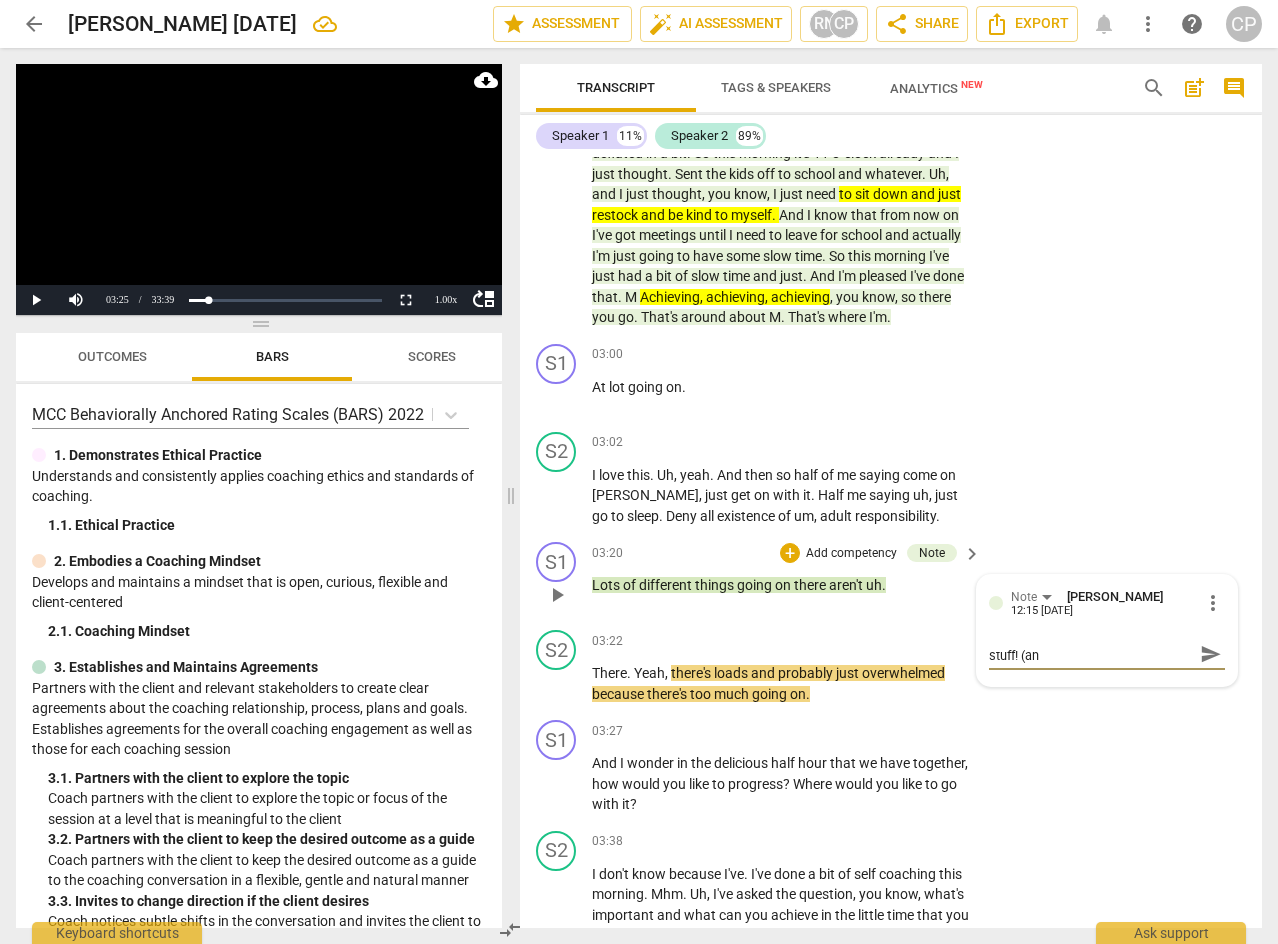 scroll, scrollTop: 0, scrollLeft: 0, axis: both 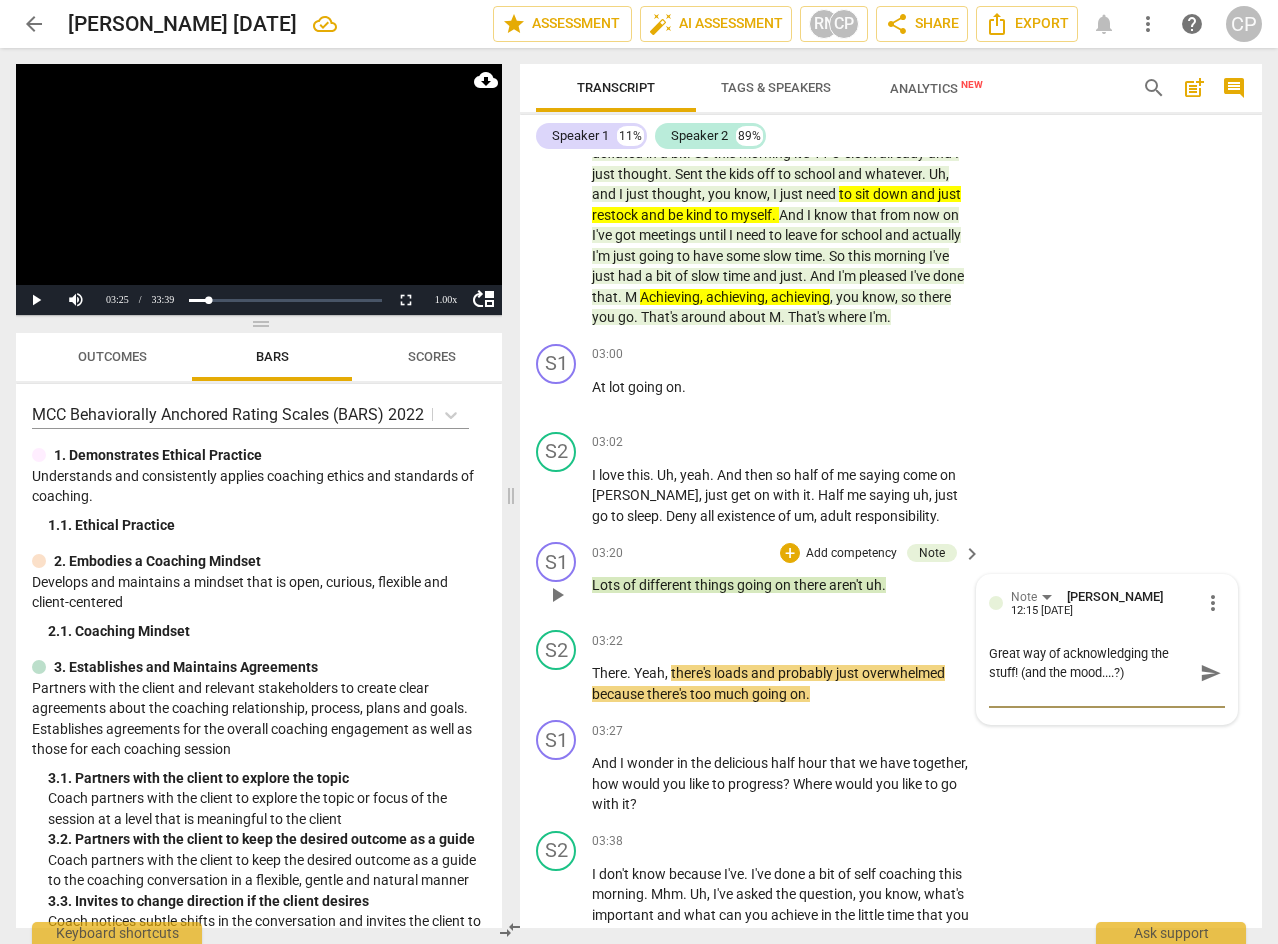 drag, startPoint x: 1201, startPoint y: 693, endPoint x: 1136, endPoint y: 693, distance: 65 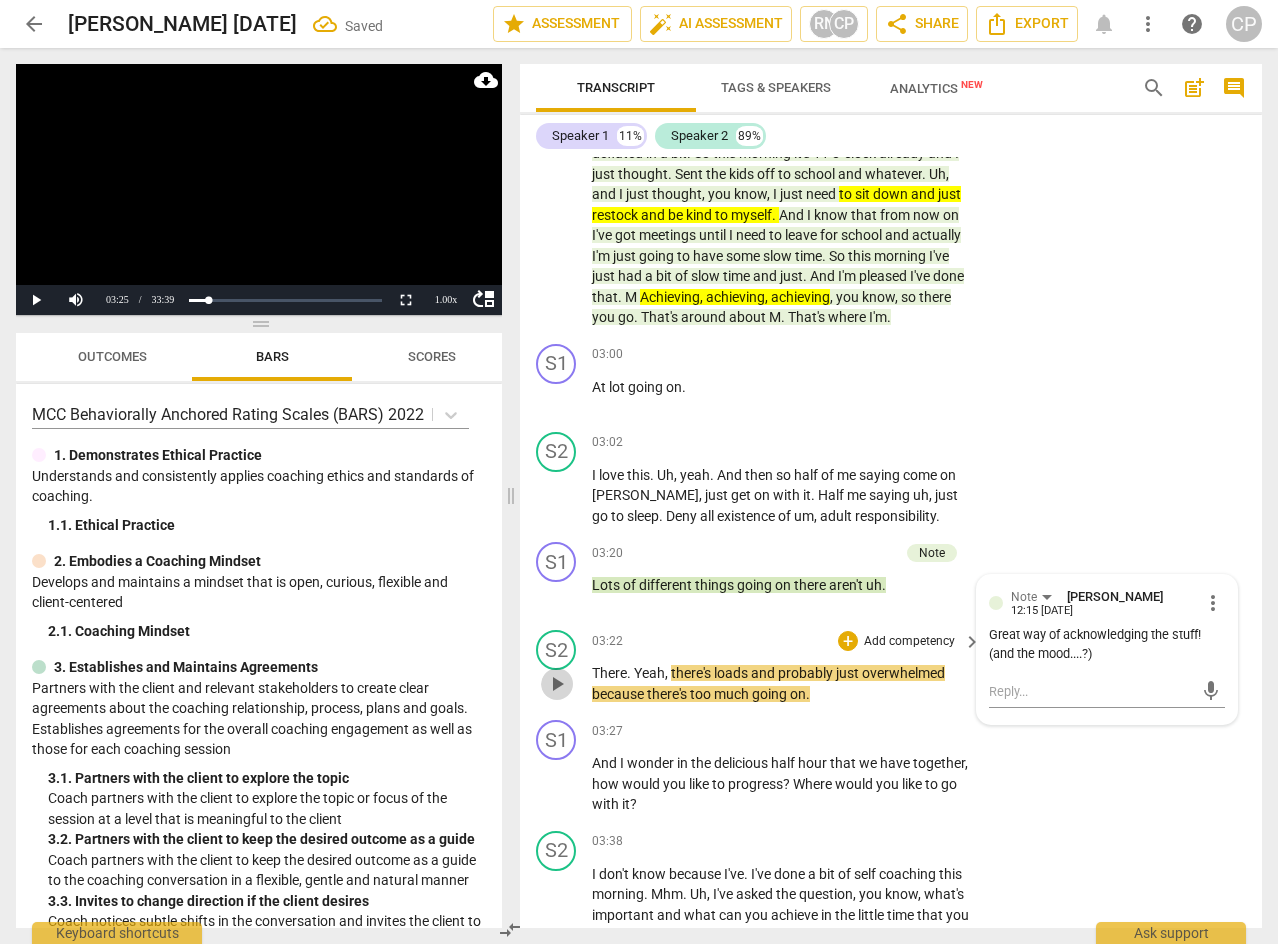 click on "play_arrow" at bounding box center (557, 684) 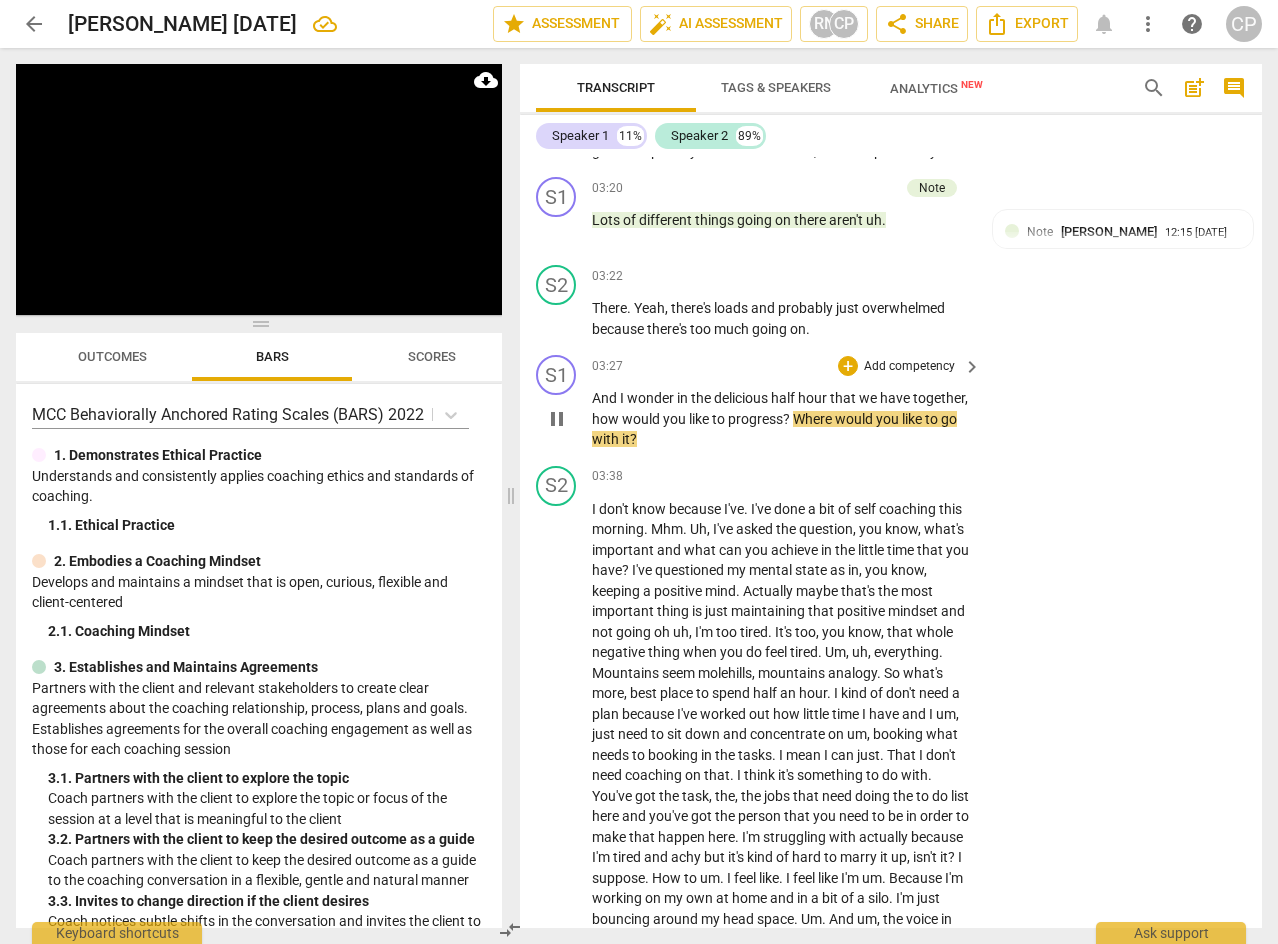 scroll, scrollTop: 1295, scrollLeft: 0, axis: vertical 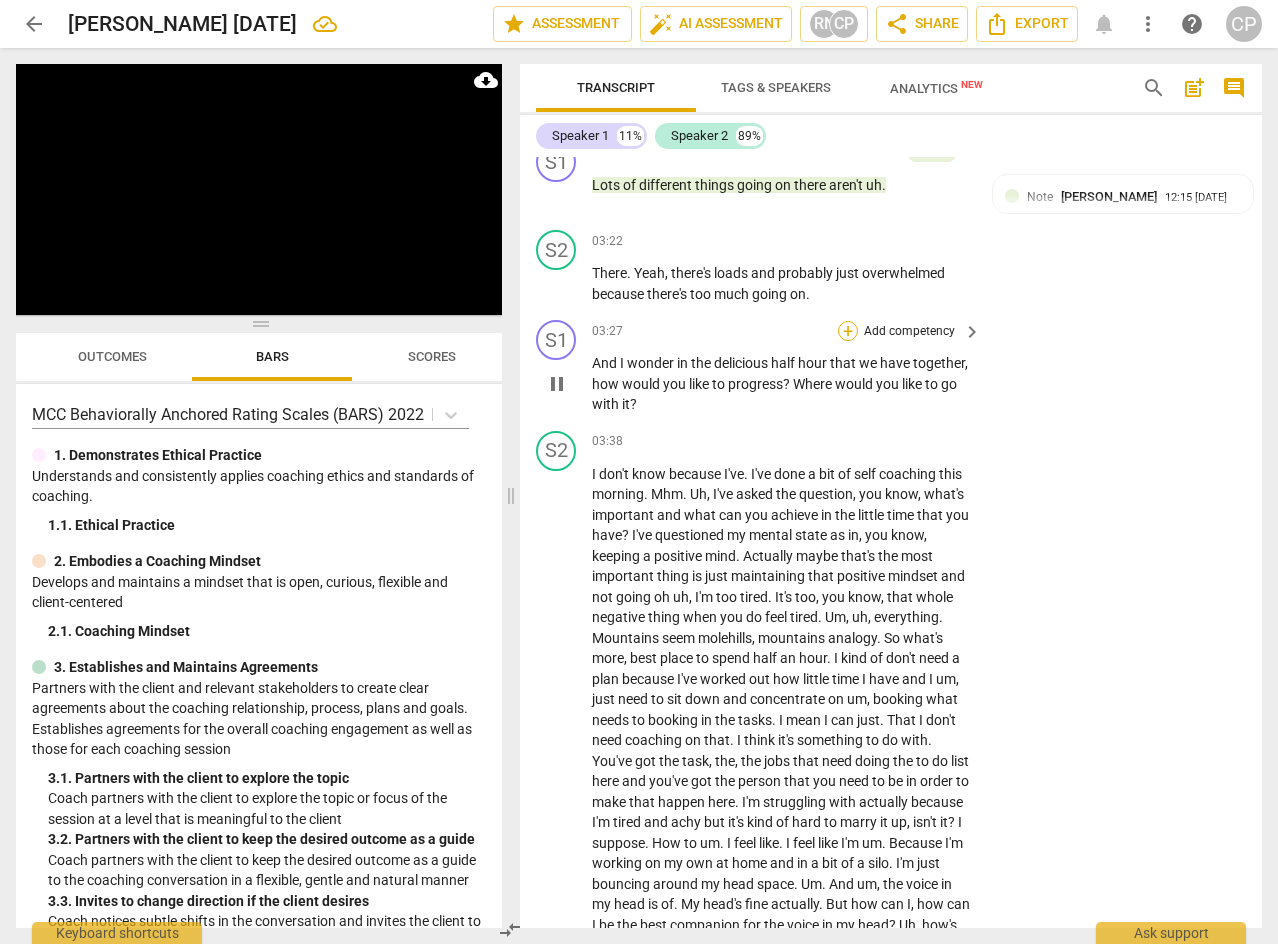 click on "+" at bounding box center [848, 331] 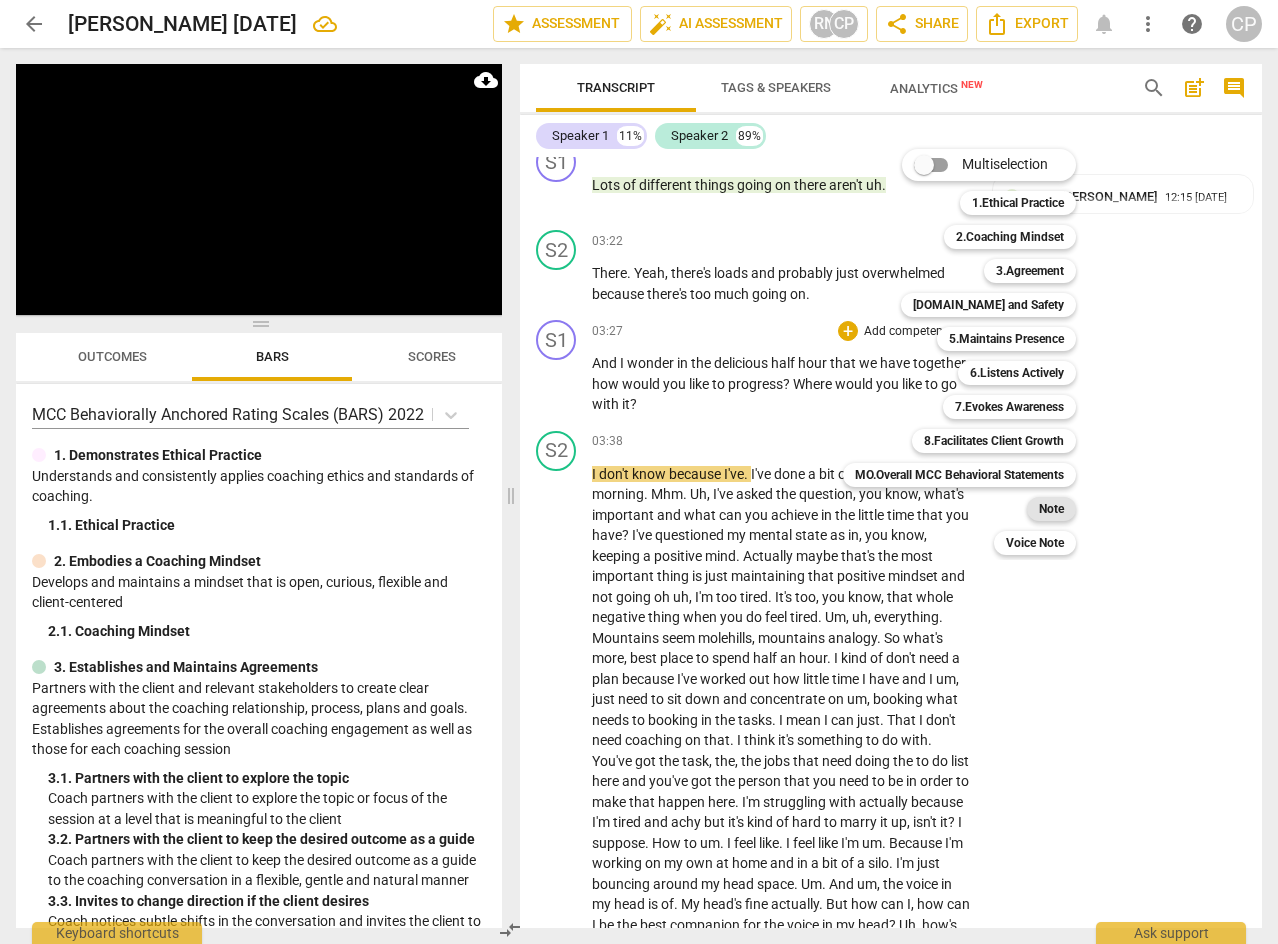 click on "Note" at bounding box center (1051, 509) 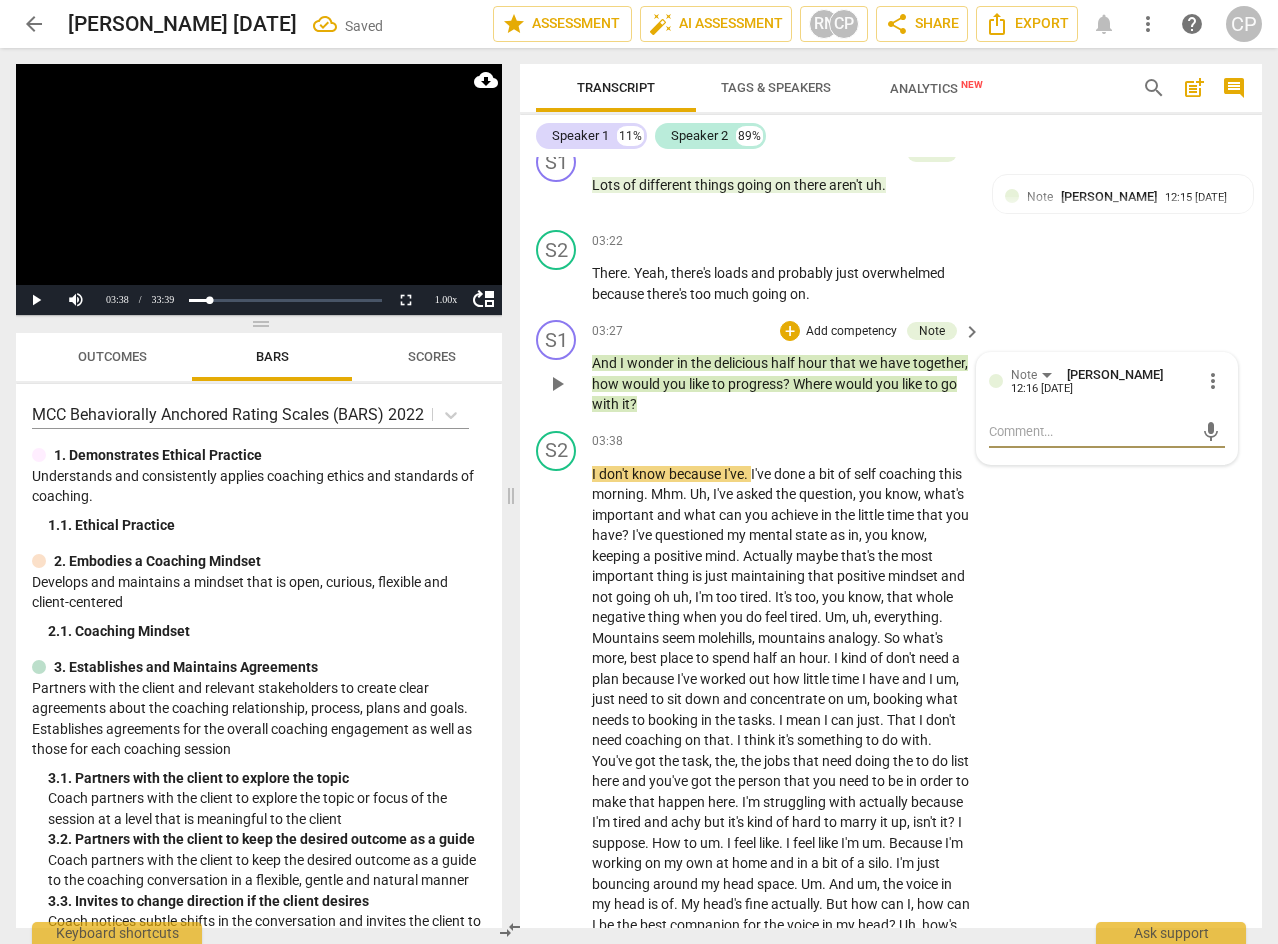 click at bounding box center [1091, 431] 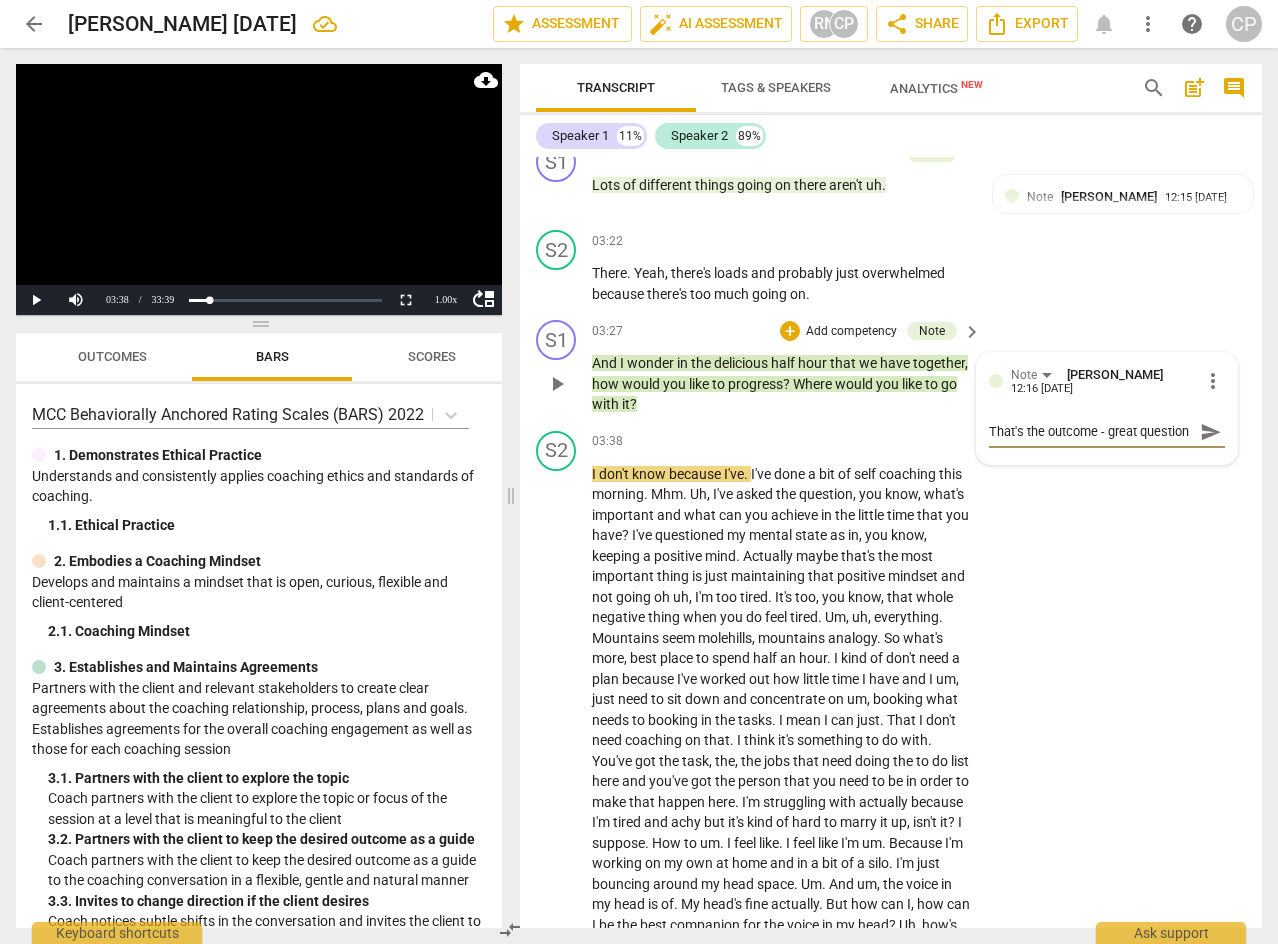 scroll, scrollTop: 17, scrollLeft: 0, axis: vertical 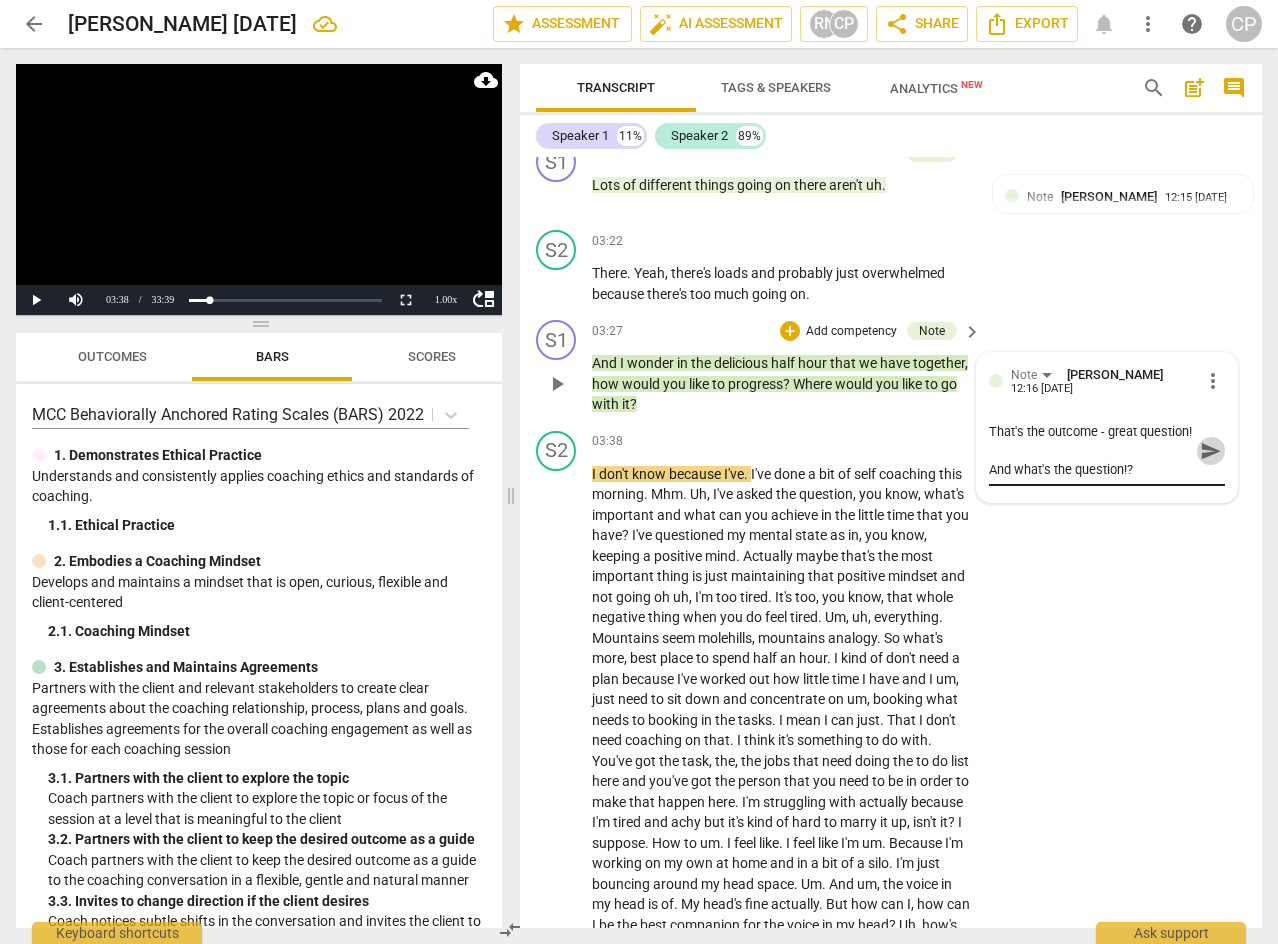 click on "send" at bounding box center [1211, 451] 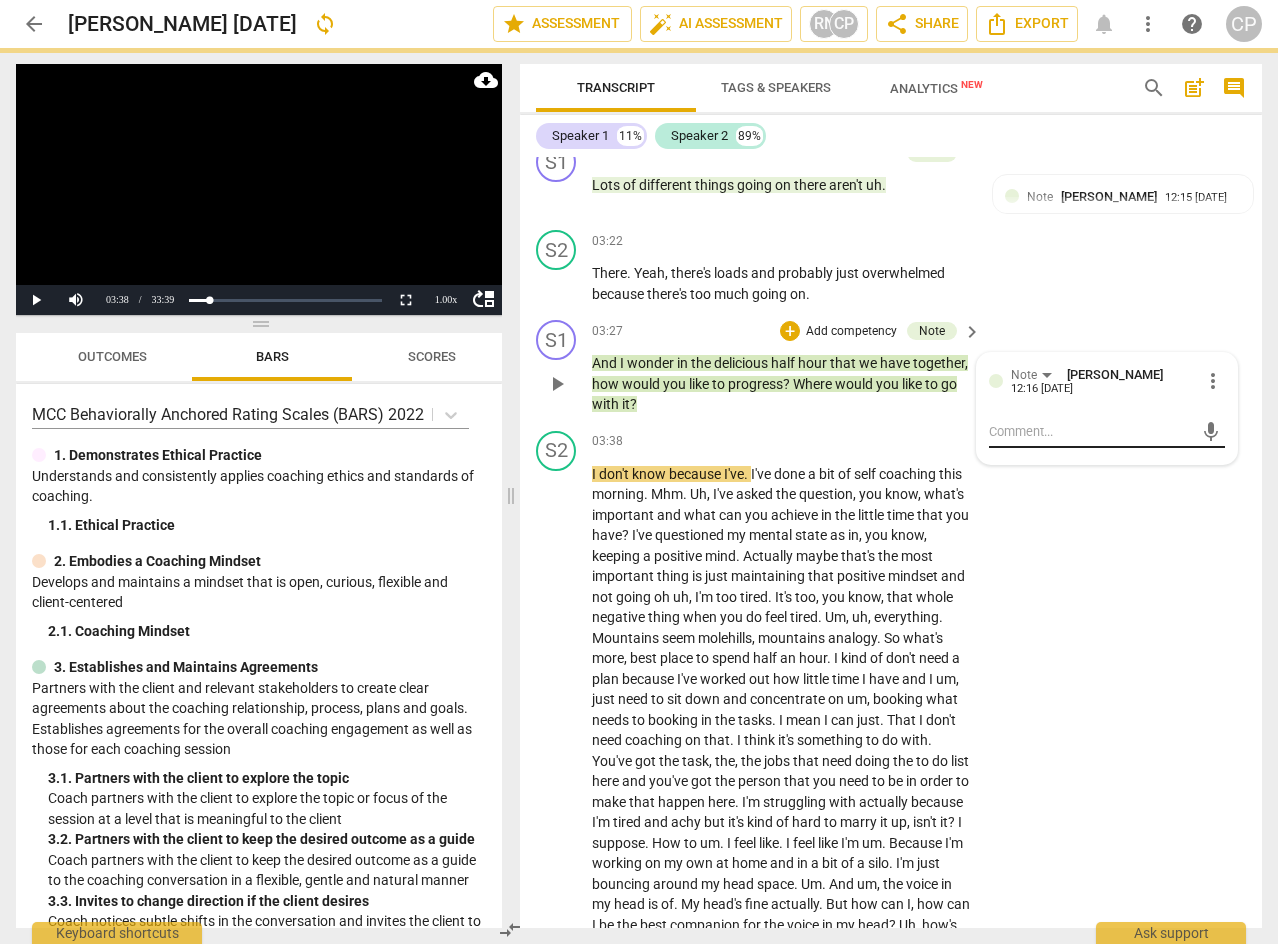scroll, scrollTop: 0, scrollLeft: 0, axis: both 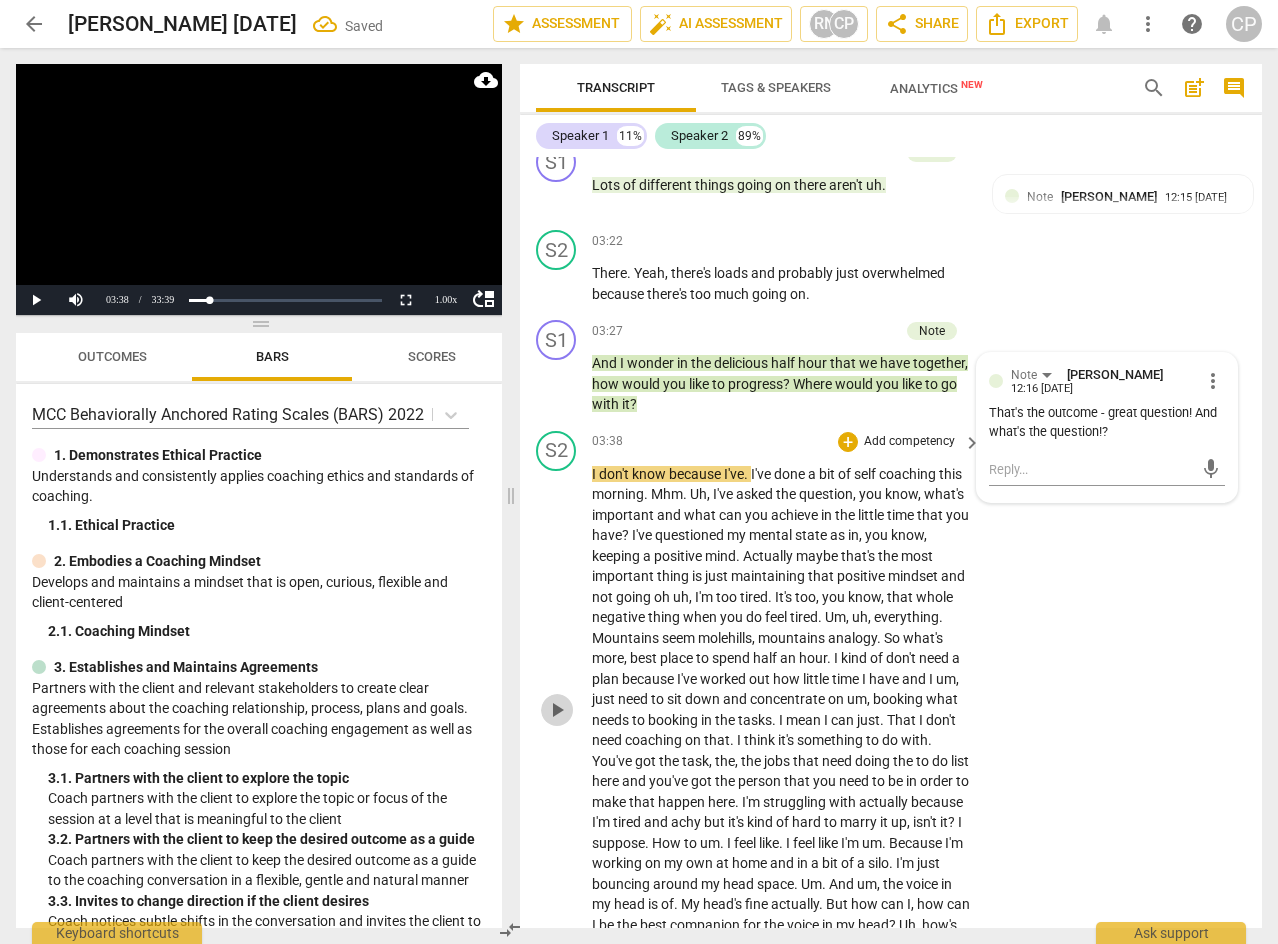click on "play_arrow" at bounding box center [557, 710] 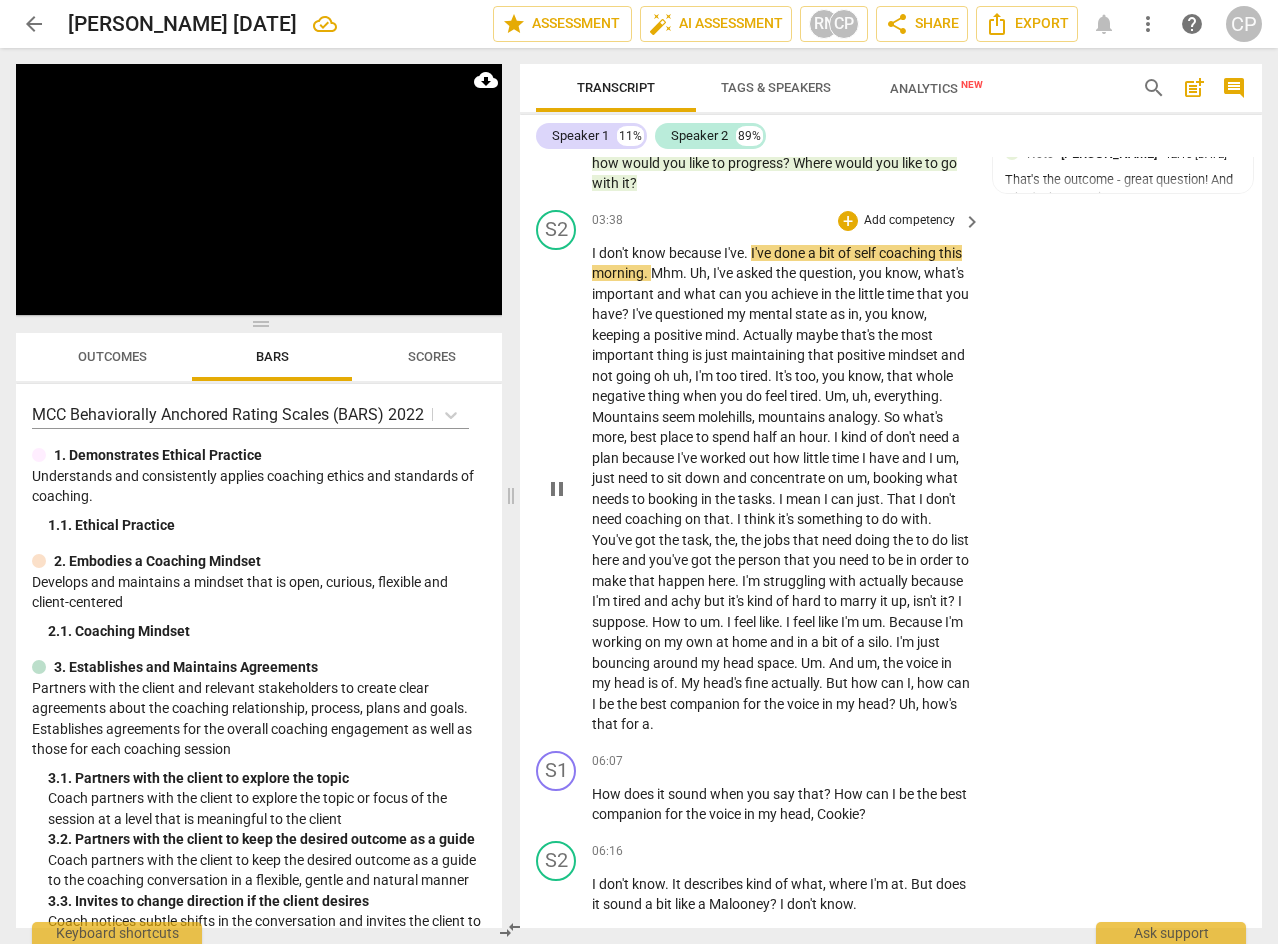 scroll, scrollTop: 1495, scrollLeft: 0, axis: vertical 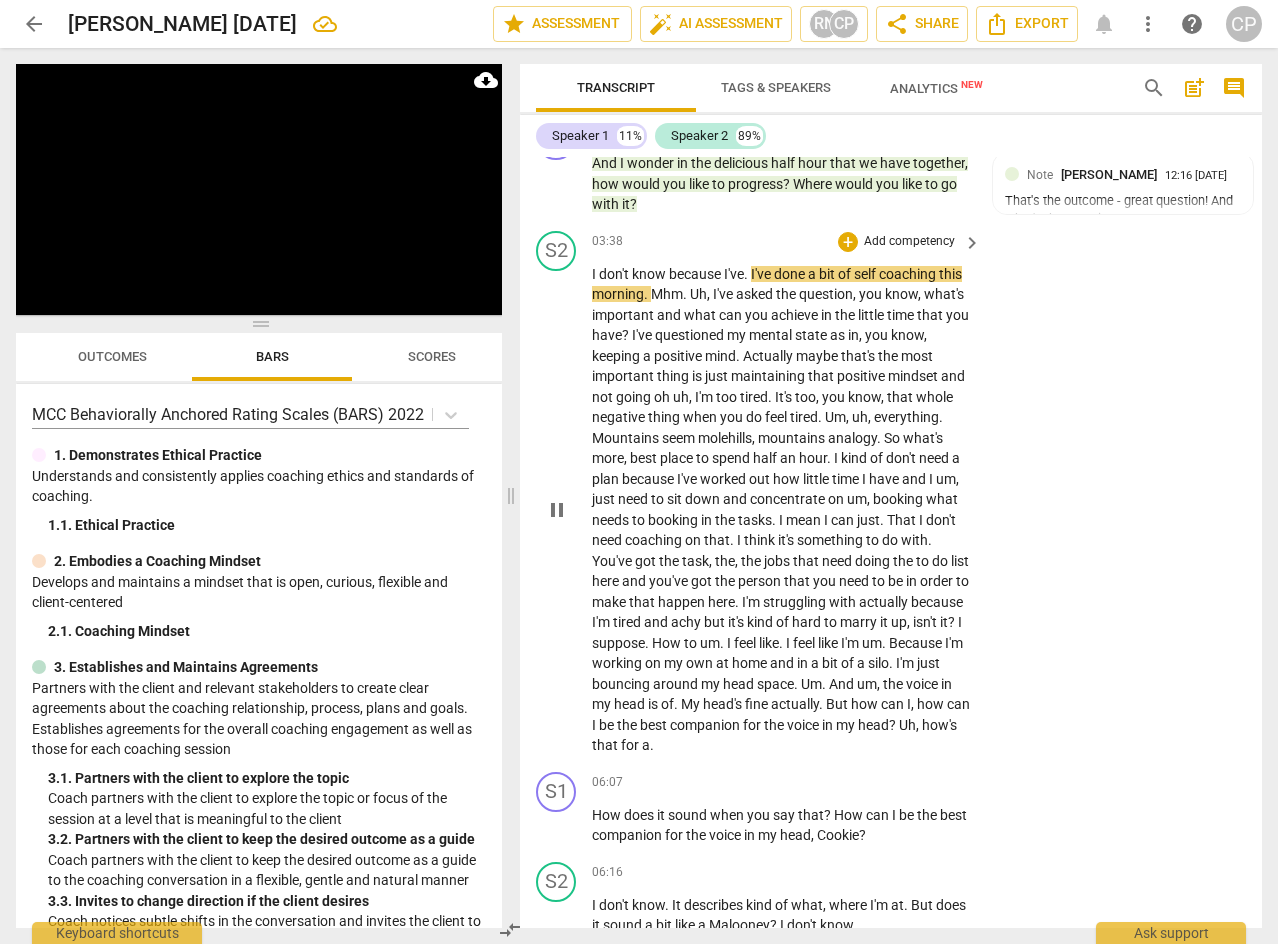 click on "pause" at bounding box center [557, 510] 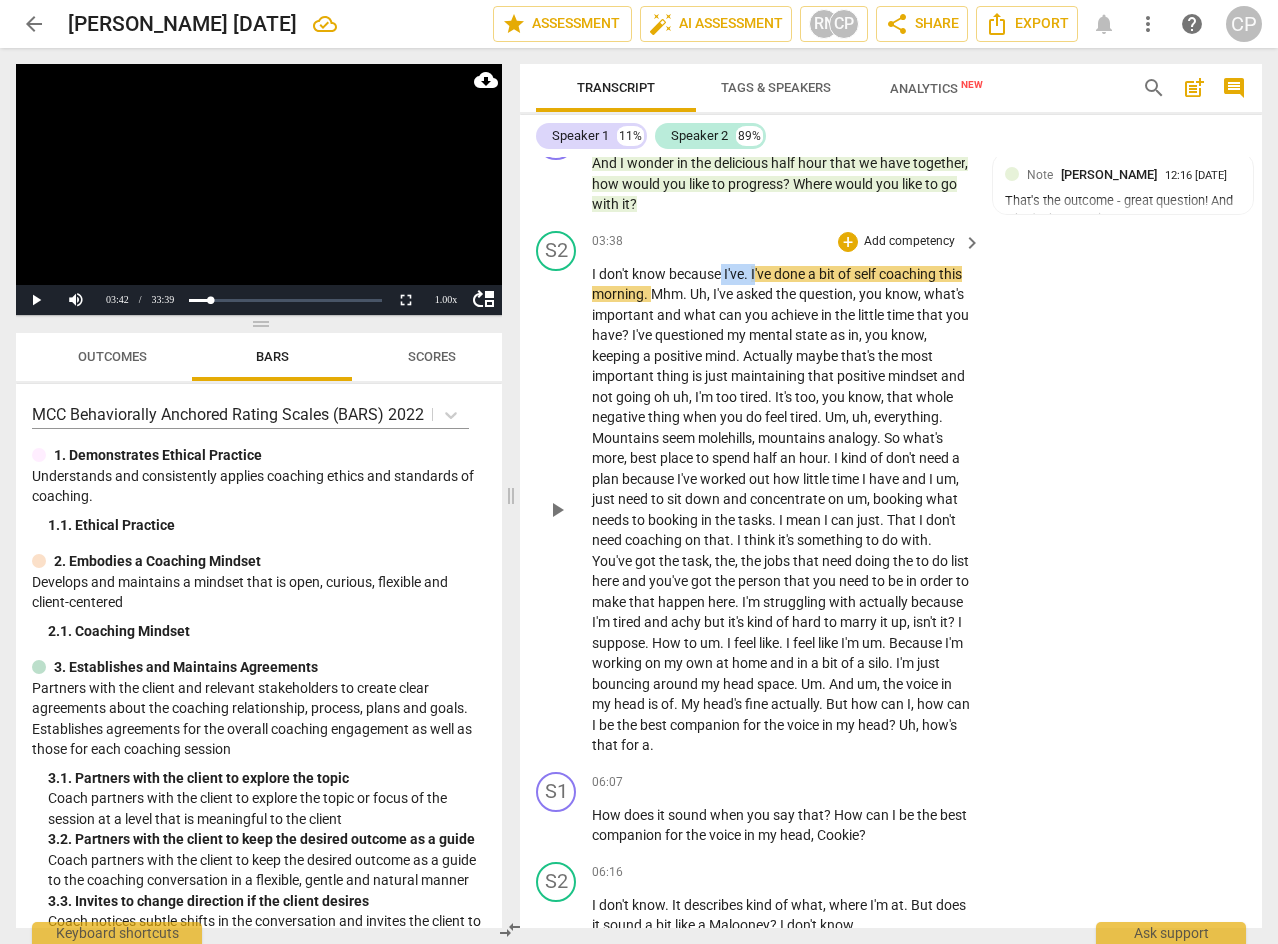 drag, startPoint x: 756, startPoint y: 292, endPoint x: 722, endPoint y: 302, distance: 35.44009 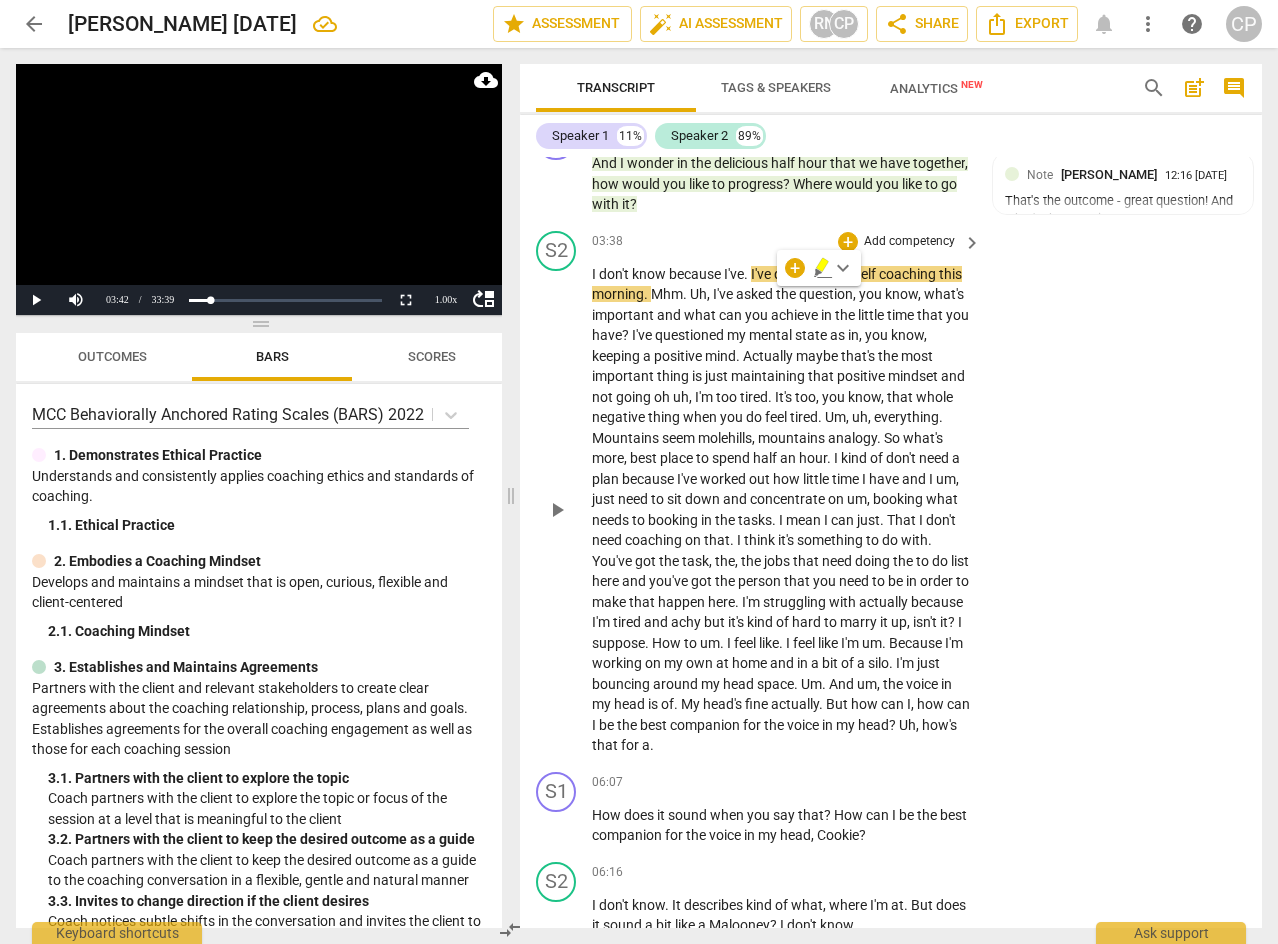 click on "asked" at bounding box center [756, 294] 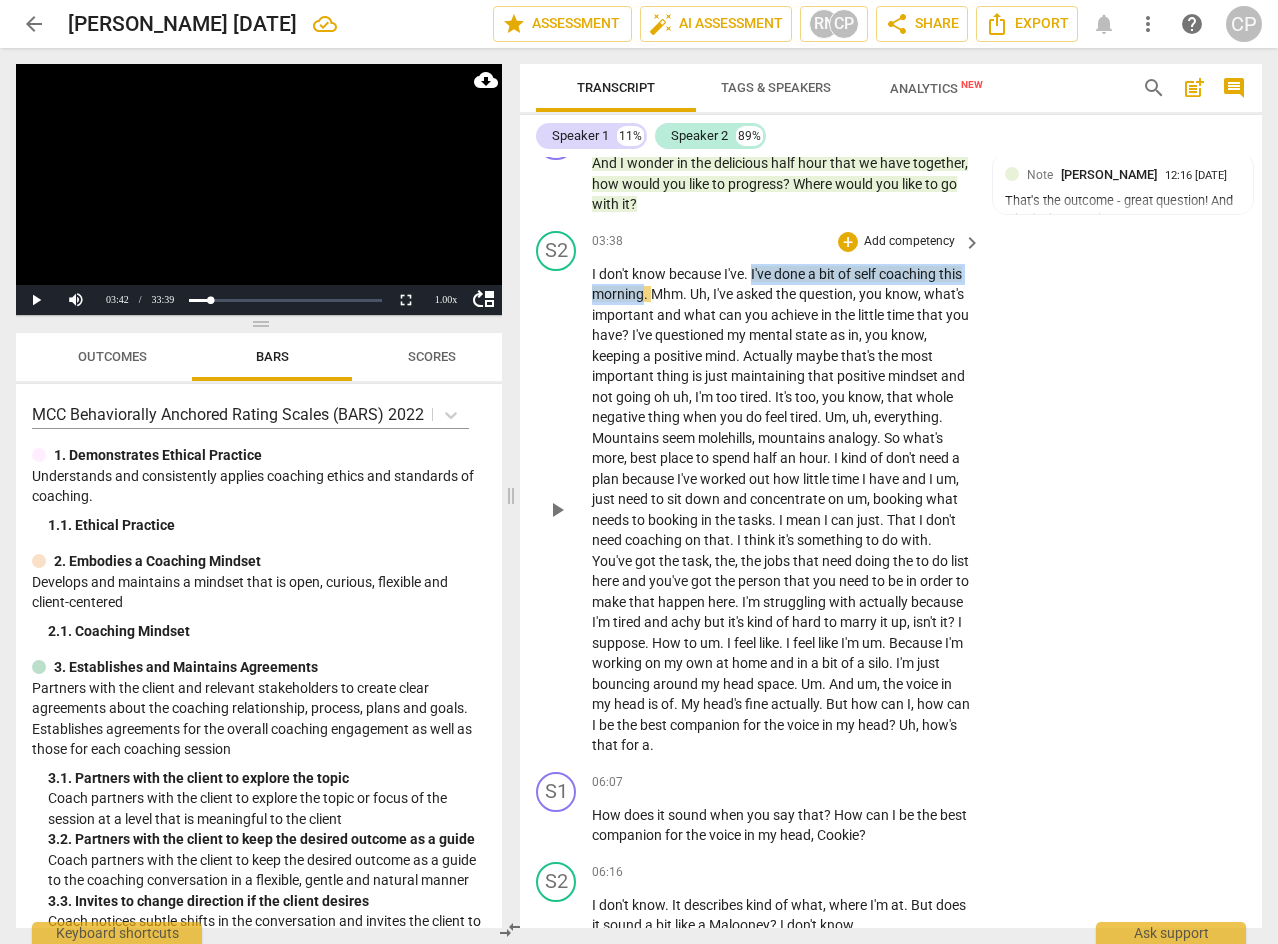 drag, startPoint x: 752, startPoint y: 289, endPoint x: 667, endPoint y: 314, distance: 88.60023 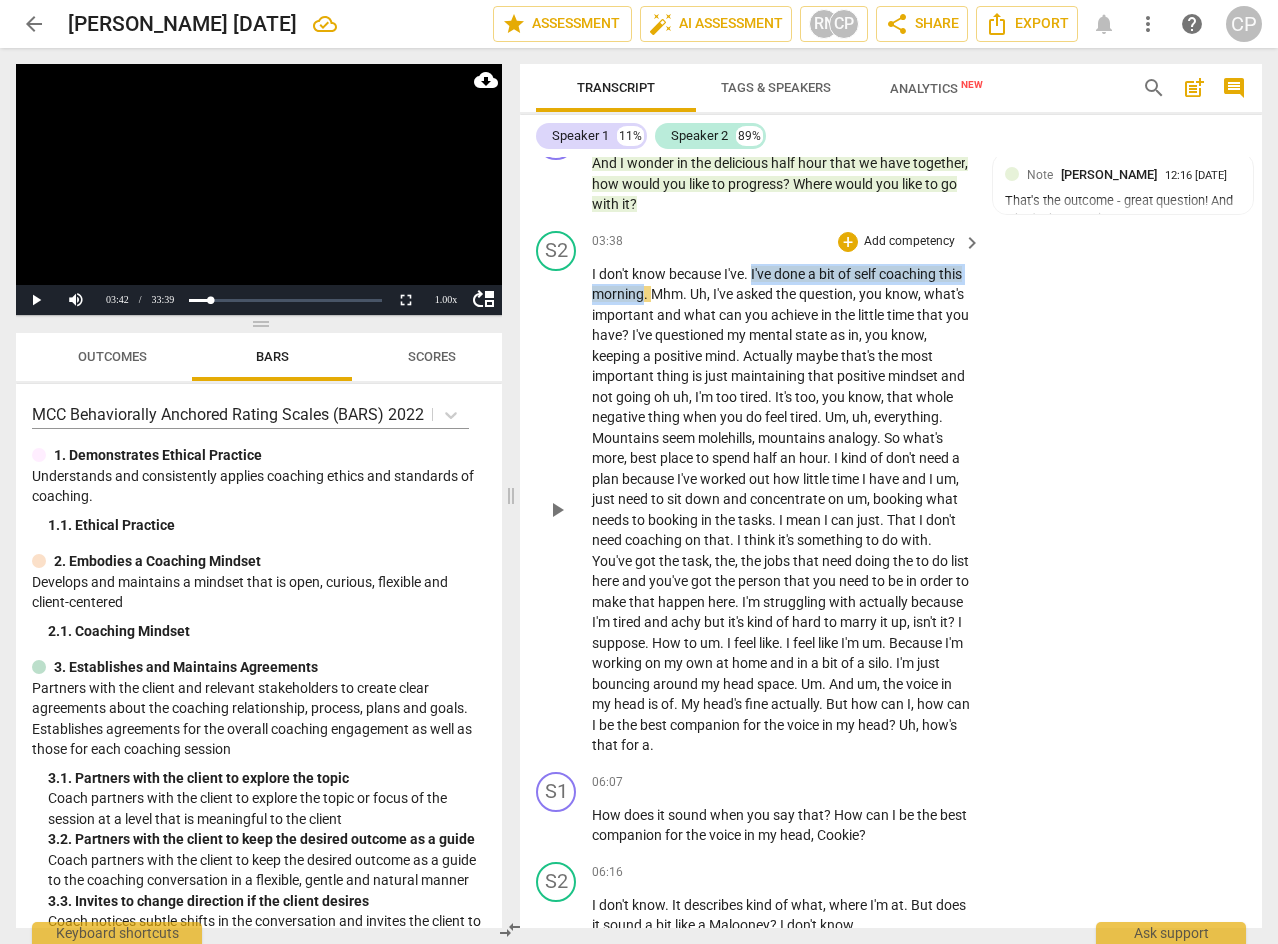 click on "I   don't   know   because   I've .   I've   done   a   bit   of   self   coaching   this   morning .   Mhm .   [PERSON_NAME] ,   I've   asked   the   question ,   you   know ,   what's   important   and   what   can   you   achieve   in   the   little   time   that   you   have ?   I've   questioned   my   mental   state   as   in ,   you   know ,   keeping   a   positive   mind .   Actually   maybe   that's   the   most   important   thing   is   just   maintaining   that   positive   mindset   and   not   going   oh   uh ,   I'm   too   tired .   It's   too ,   you   know ,   that   whole   negative   thing   when   you   do   feel   tired .   Um ,   uh ,   everything .   Mountains   seem   molehills ,   mountains   analogy .   So   what's   more ,   best   place   to   spend   half   an   hour .   I   kind   of   don't   need   a   plan   because   I've   worked   out   how   little   time   I   have   and   I   um ,   just   need   to   sit   down   and   concentrate   on   um ,   booking   what   needs   to     in" at bounding box center [781, 510] 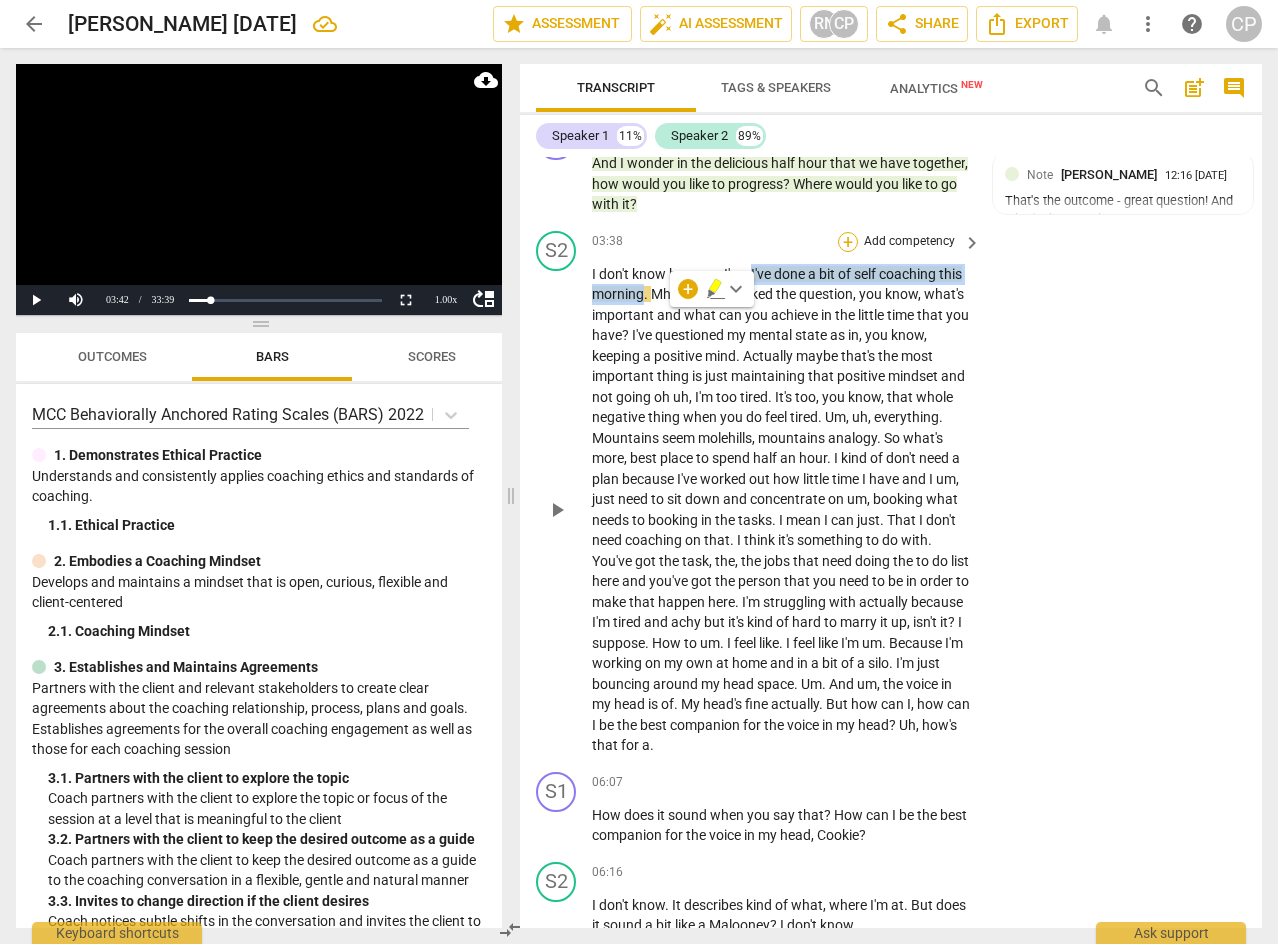 click on "+" at bounding box center (848, 242) 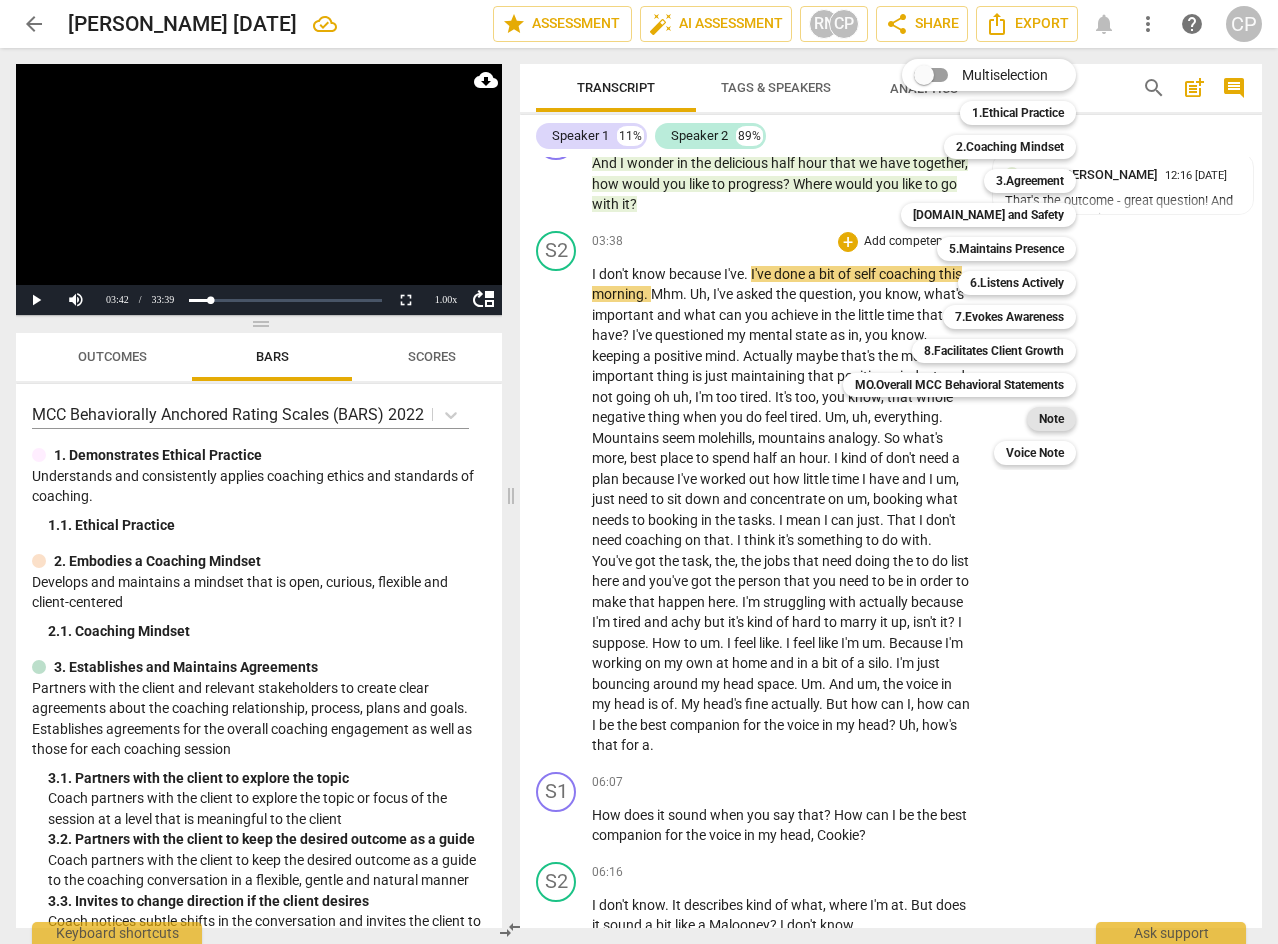 click on "Note" at bounding box center [1051, 419] 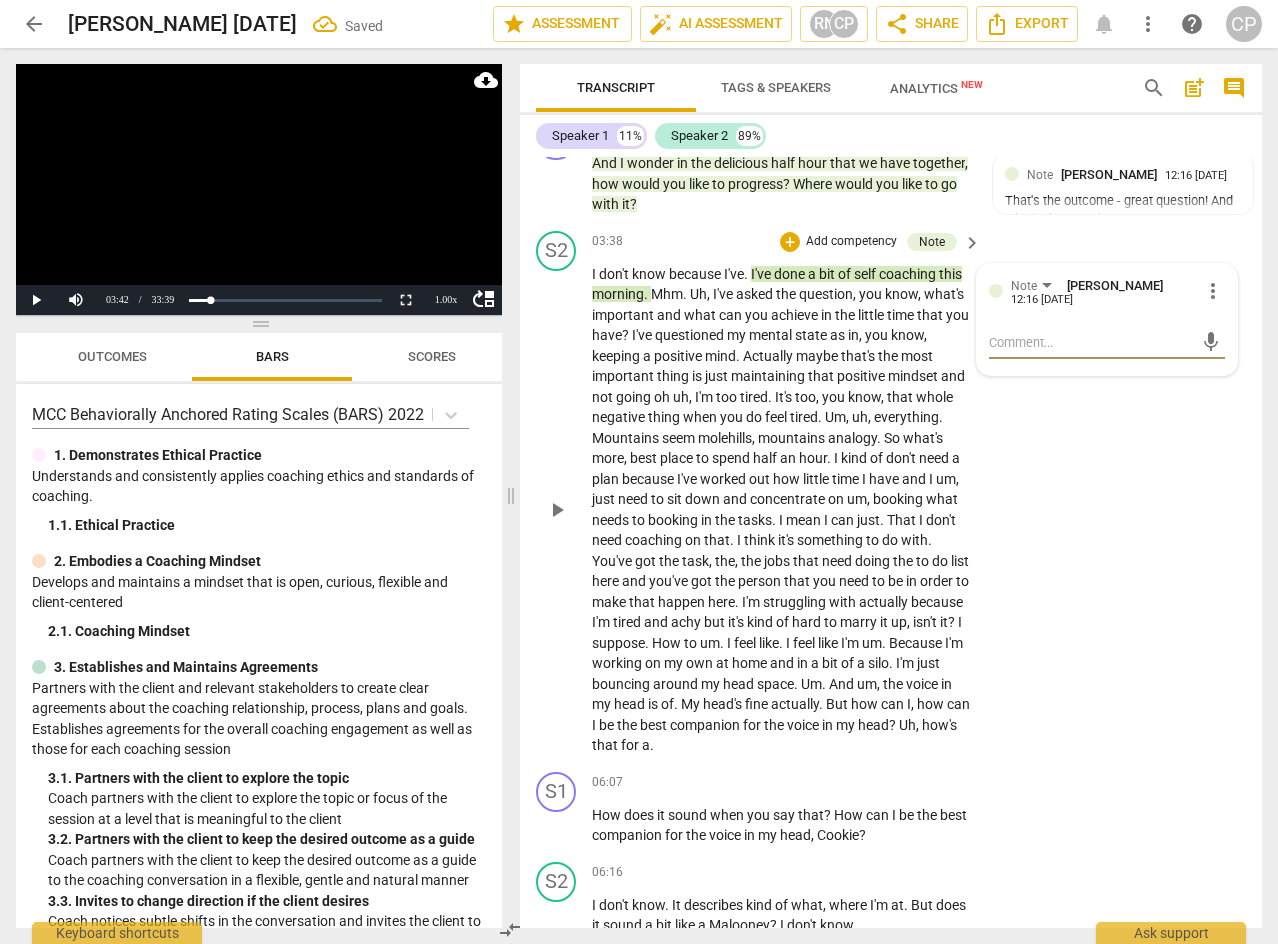 click at bounding box center [1091, 342] 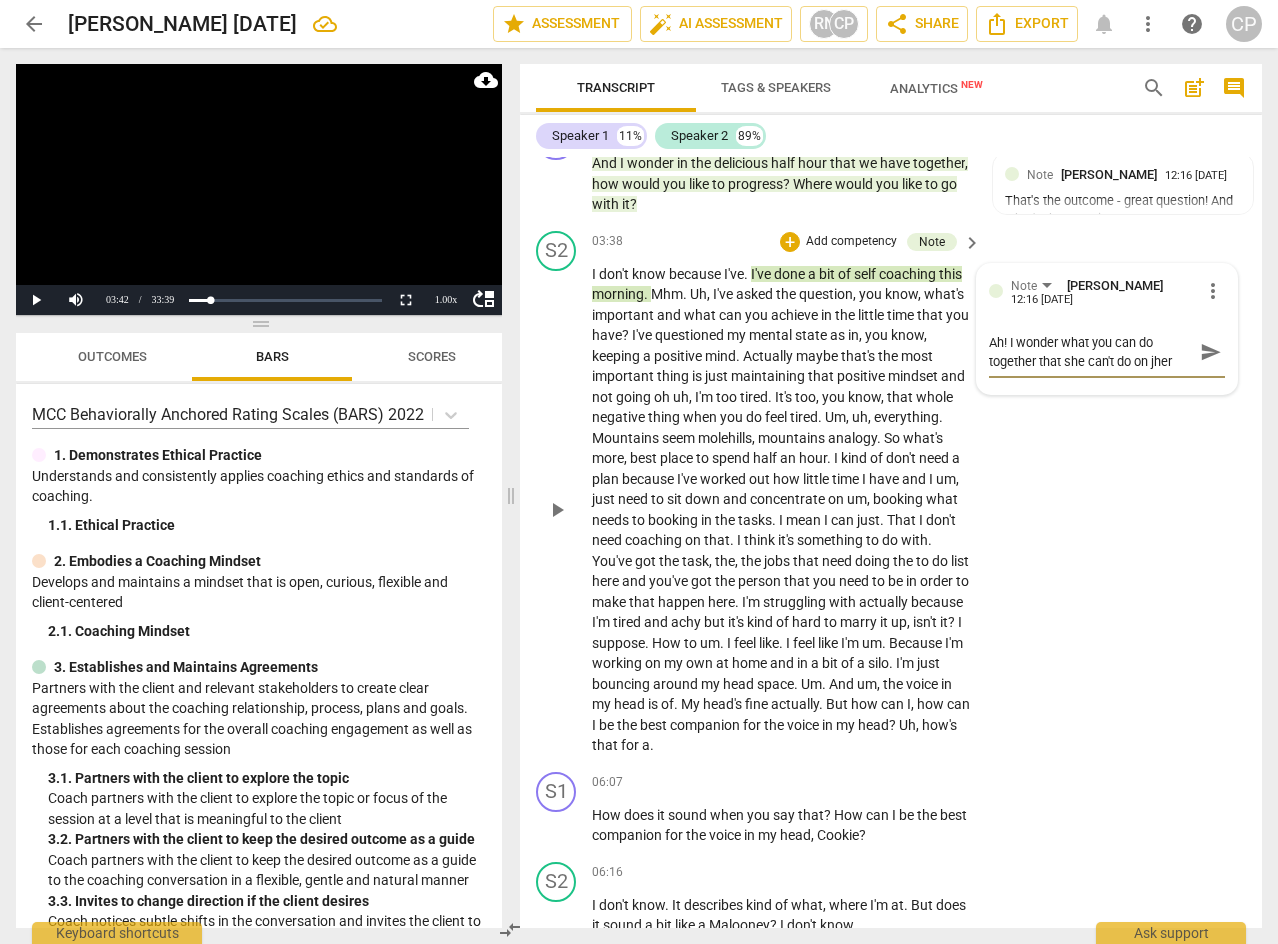 scroll, scrollTop: 18, scrollLeft: 0, axis: vertical 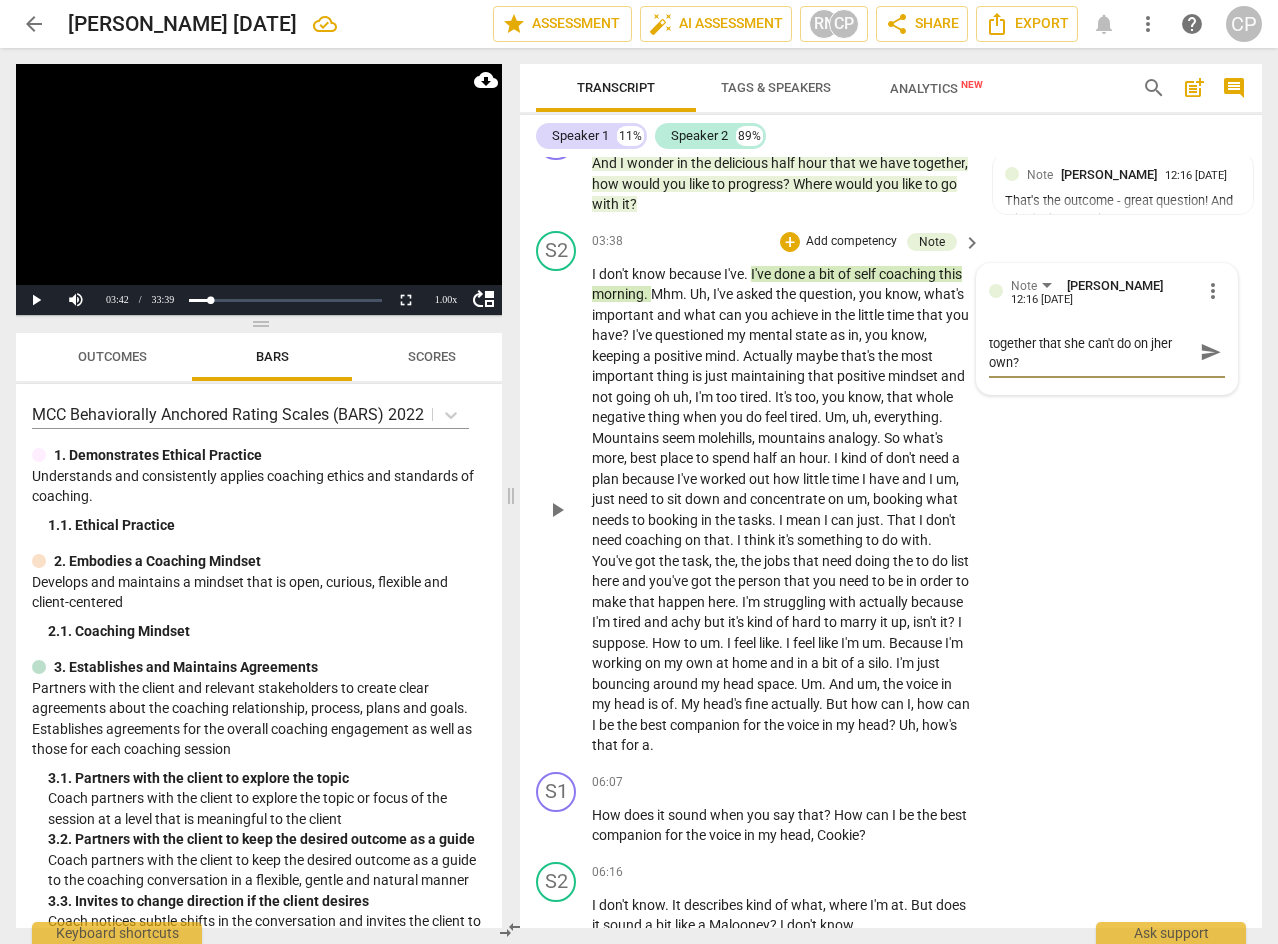 click on "Ah! I wonder what you can do together that she can't do on jher own?" at bounding box center [1091, 352] 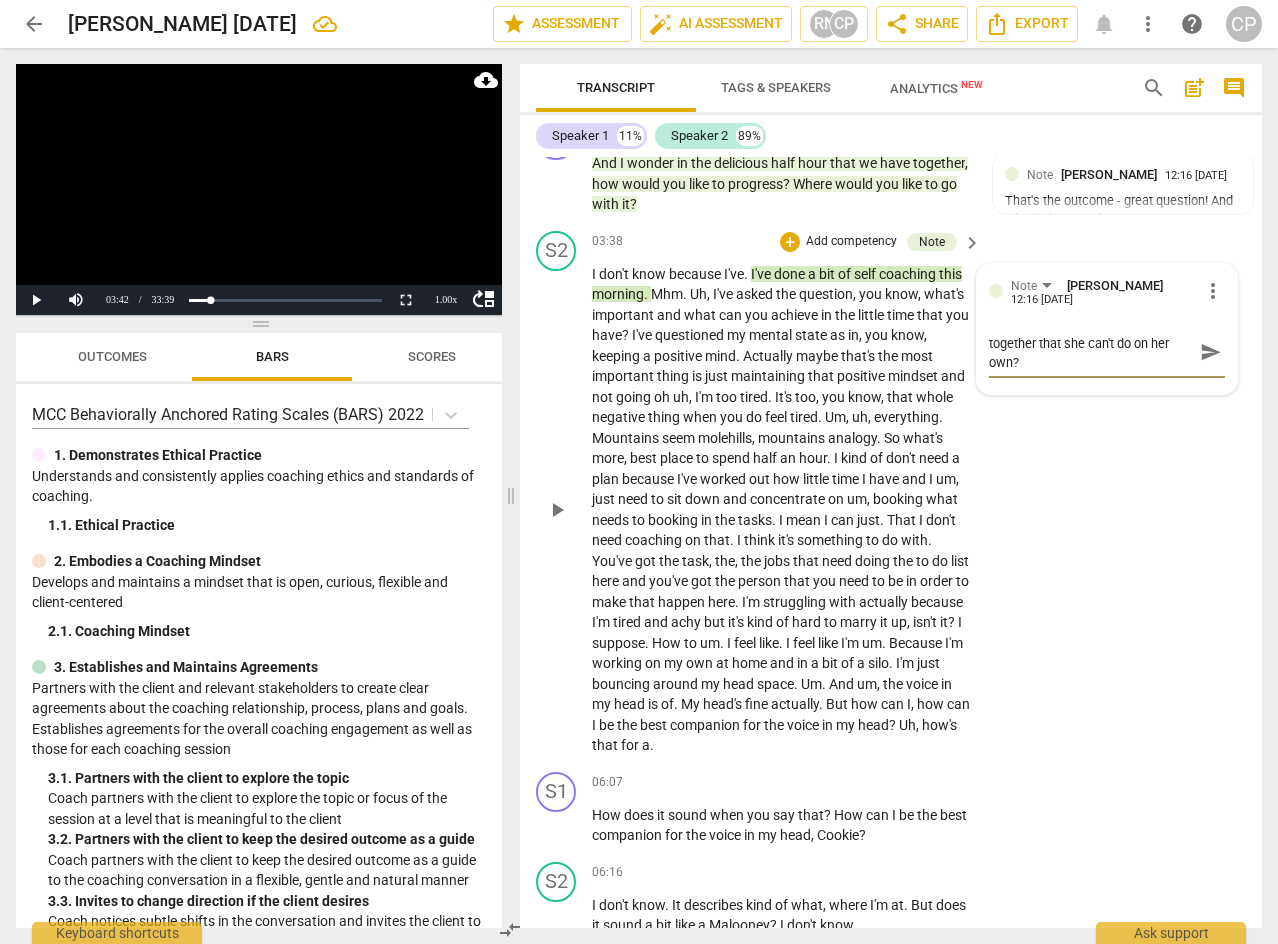drag, startPoint x: 1208, startPoint y: 374, endPoint x: 1223, endPoint y: 380, distance: 16.155495 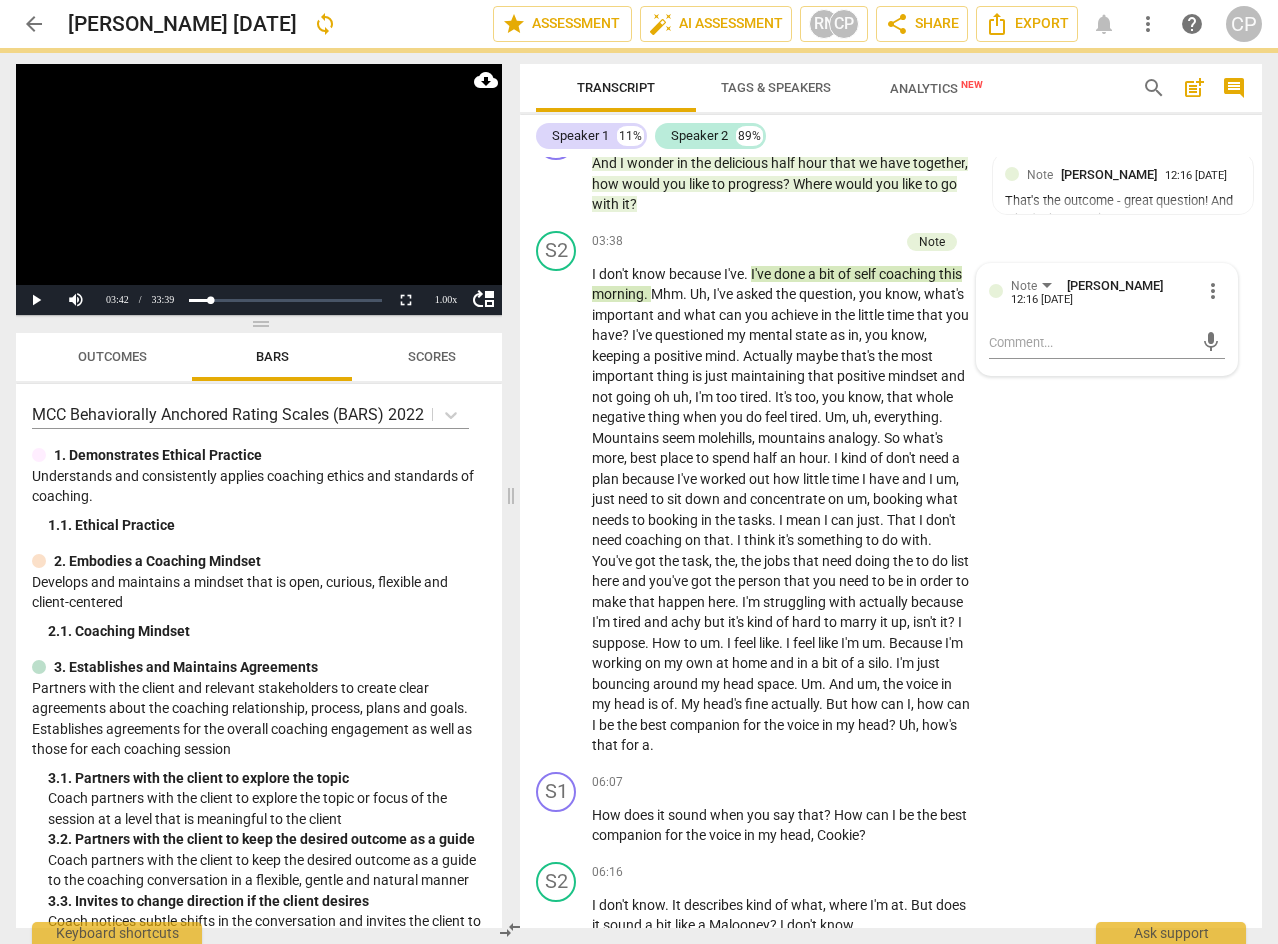 scroll, scrollTop: 0, scrollLeft: 0, axis: both 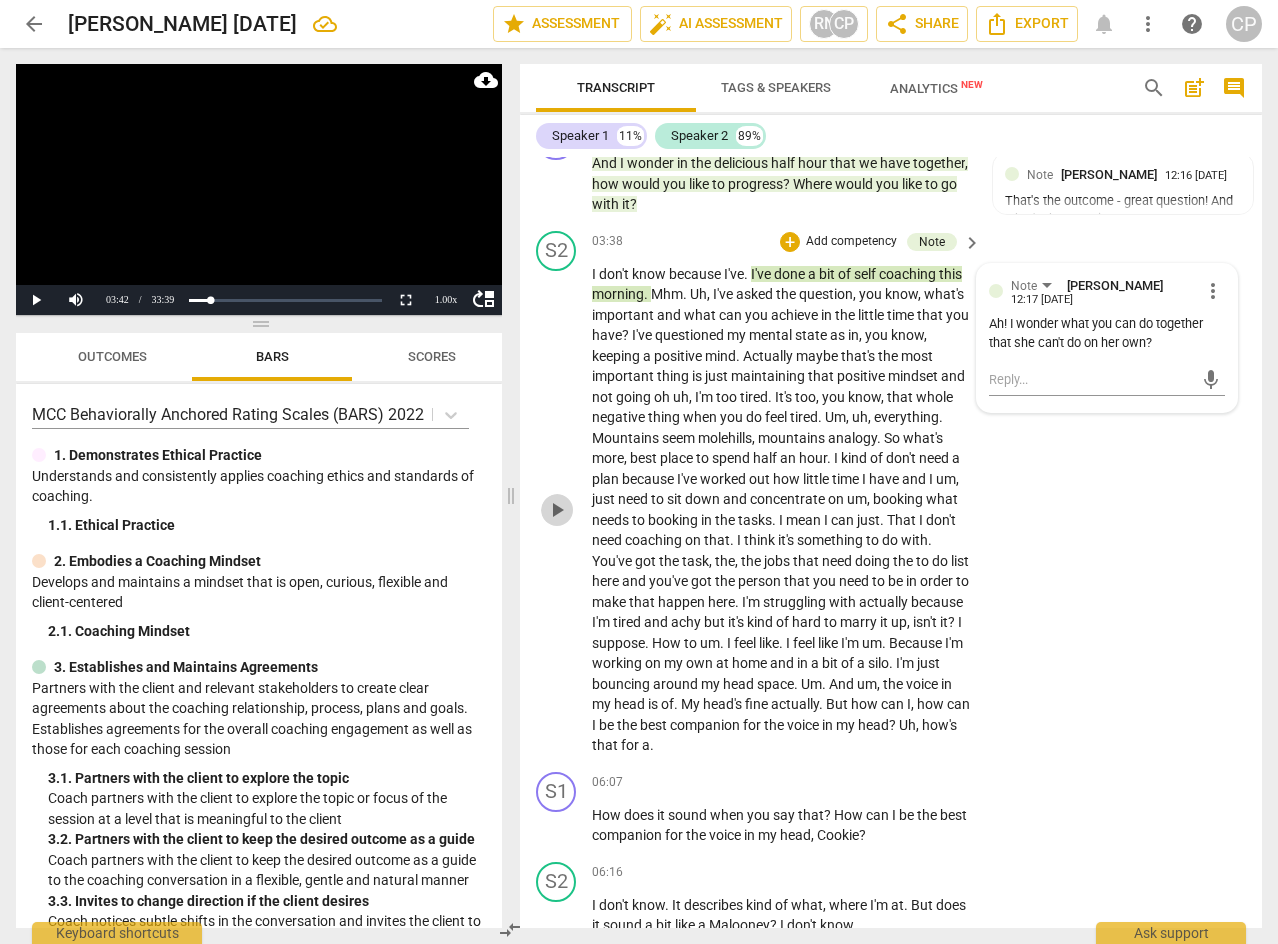 click on "play_arrow" at bounding box center (557, 510) 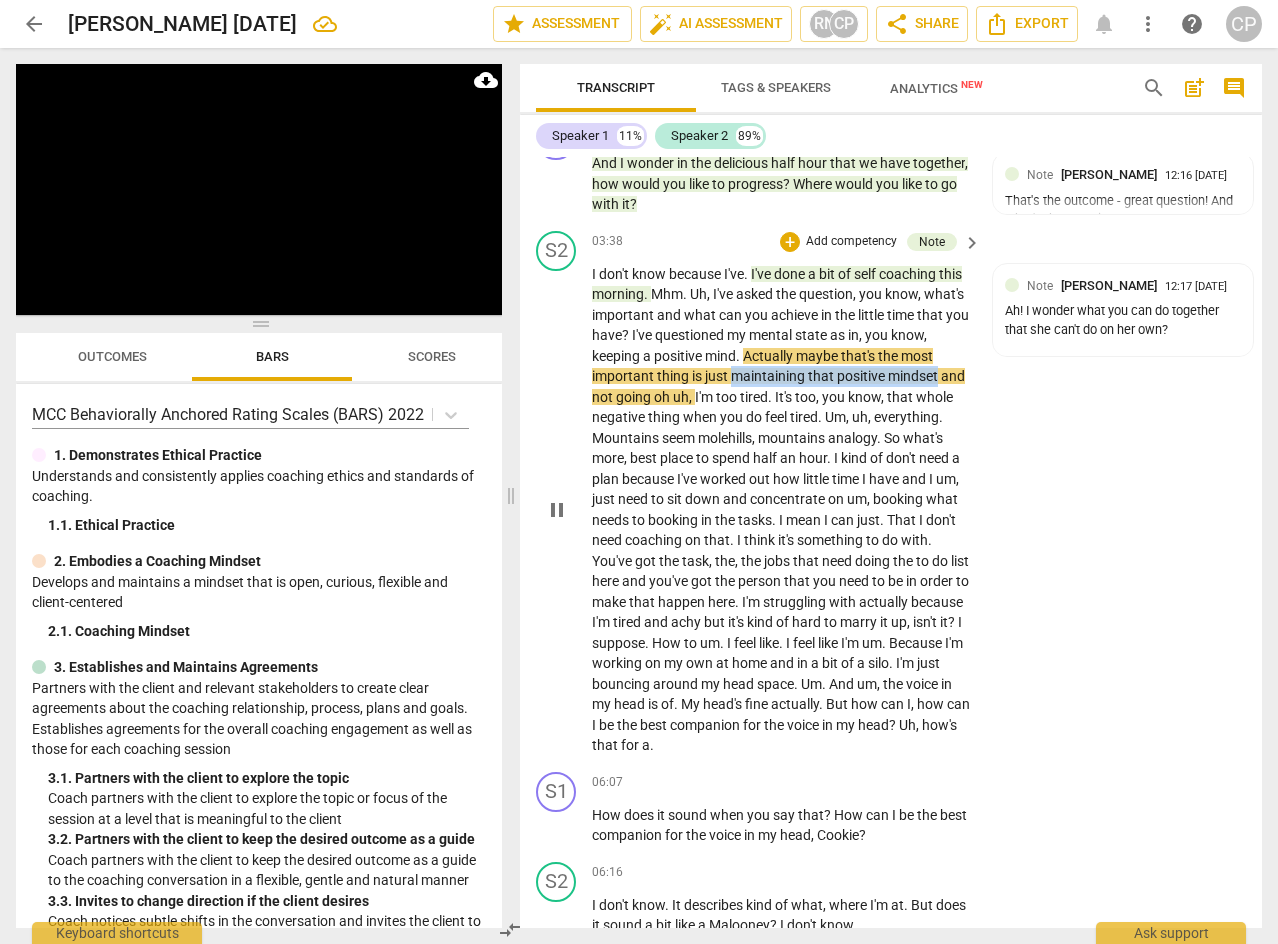drag, startPoint x: 767, startPoint y: 395, endPoint x: 642, endPoint y: 427, distance: 129.031 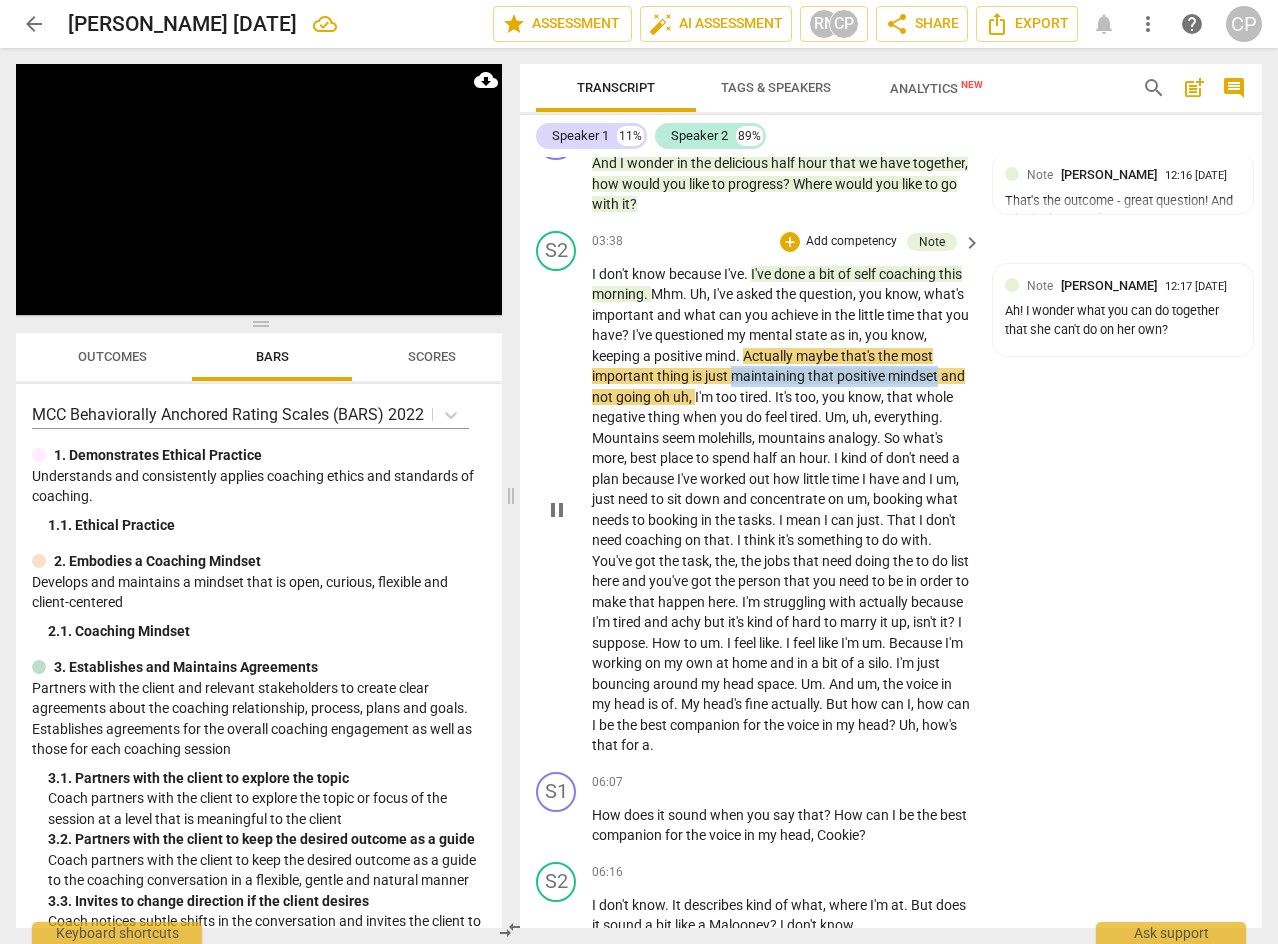 click on "I   don't   know   because   I've .   I've   done   a   bit   of   self   coaching   this   morning .   Mhm .   [PERSON_NAME] ,   I've   asked   the   question ,   you   know ,   what's   important   and   what   can   you   achieve   in   the   little   time   that   you   have ?   I've   questioned   my   mental   state   as   in ,   you   know ,   keeping   a   positive   mind .   Actually   maybe   that's   the   most   important   thing   is   just   maintaining   that   positive   mindset   and   not   going   oh   uh ,   I'm   too   tired .   It's   too ,   you   know ,   that   whole   negative   thing   when   you   do   feel   tired .   Um ,   uh ,   everything .   Mountains   seem   molehills ,   mountains   analogy .   So   what's   more ,   best   place   to   spend   half   an   hour .   I   kind   of   don't   need   a   plan   because   I've   worked   out   how   little   time   I   have   and   I   um ,   just   need   to   sit   down   and   concentrate   on   um ,   booking   what   needs   to     in" at bounding box center (781, 510) 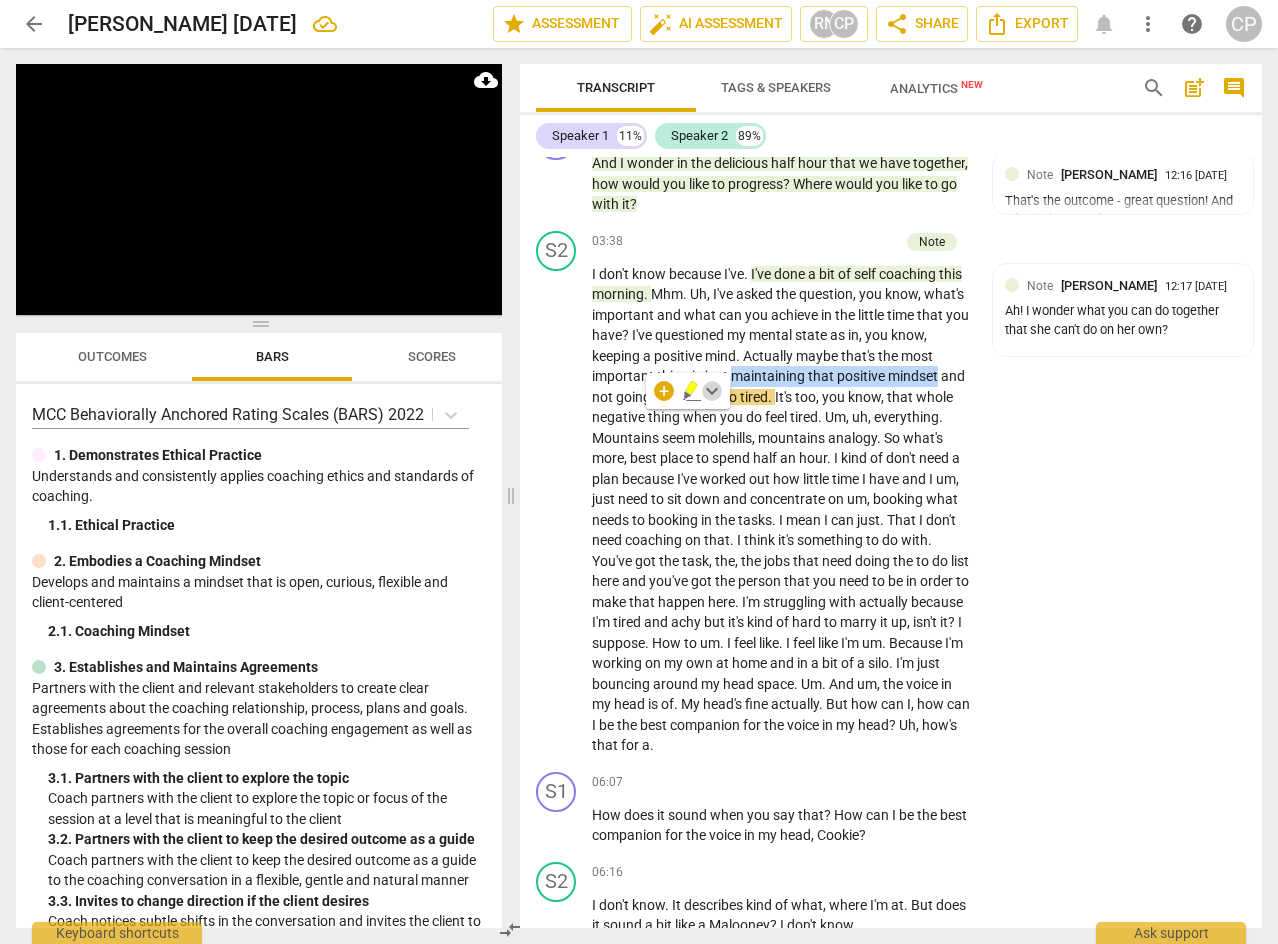 click on "keyboard_arrow_down" at bounding box center (712, 391) 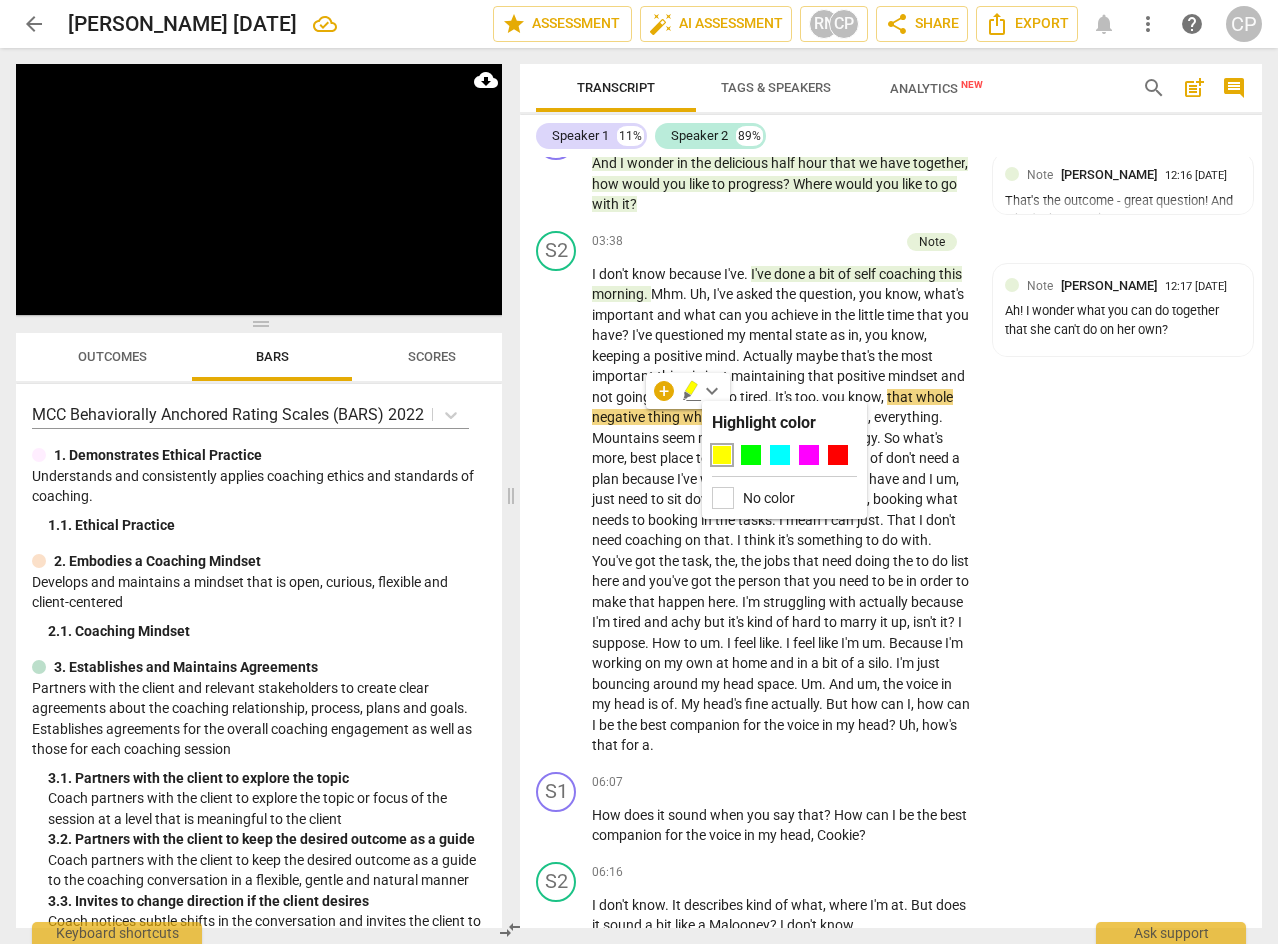 click at bounding box center [722, 455] 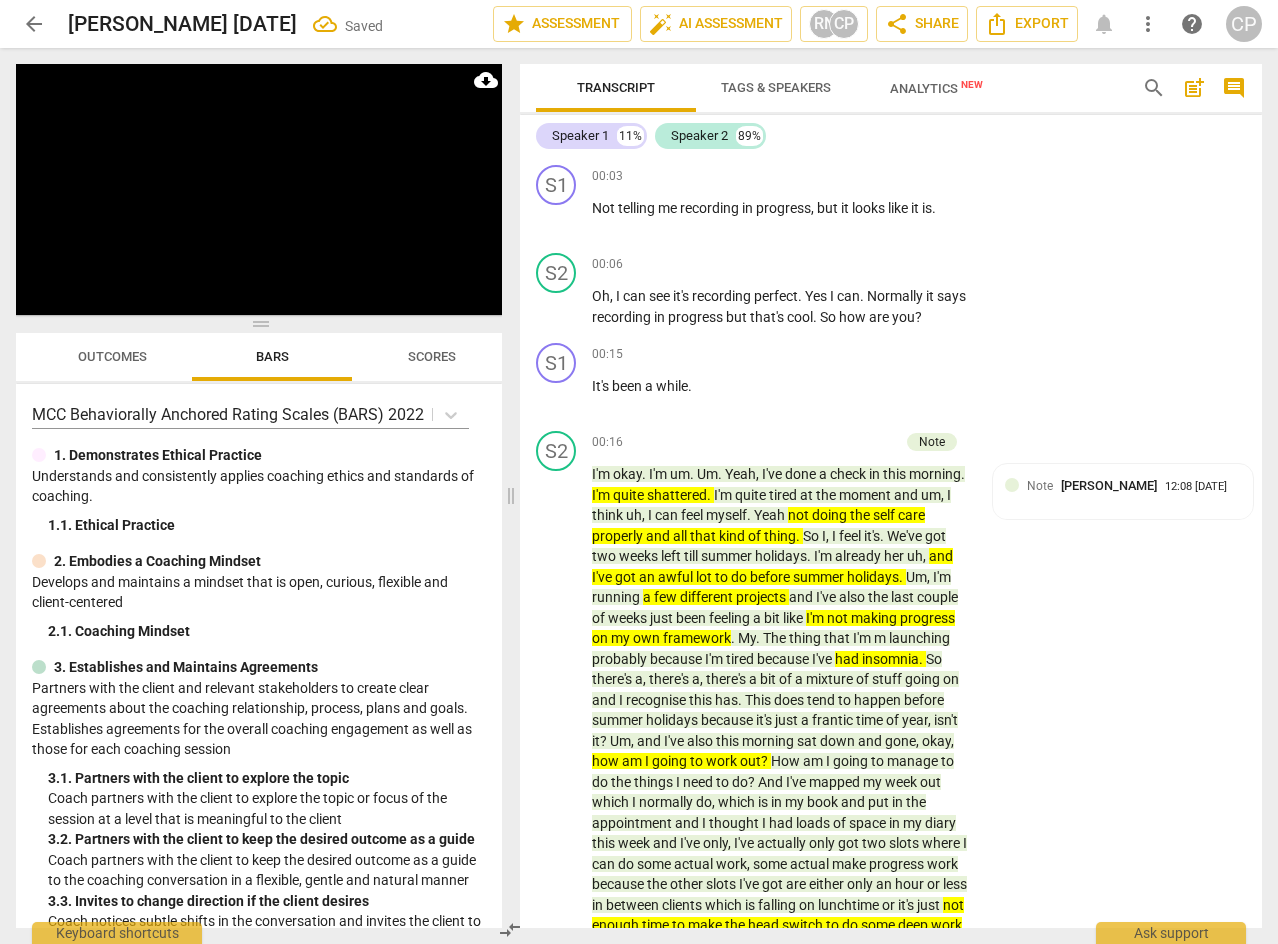 scroll, scrollTop: 0, scrollLeft: 0, axis: both 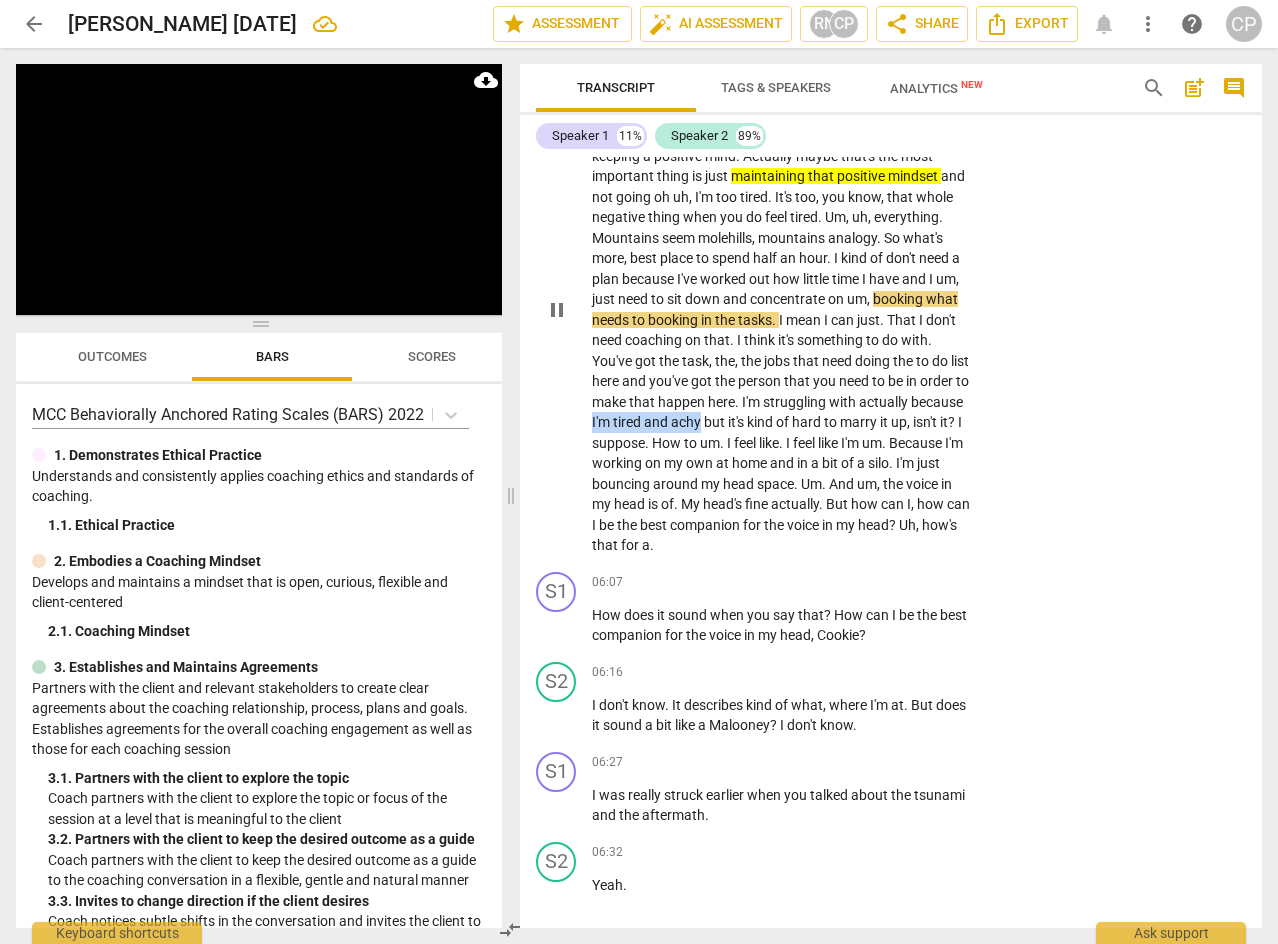 drag, startPoint x: 795, startPoint y: 442, endPoint x: 905, endPoint y: 438, distance: 110.0727 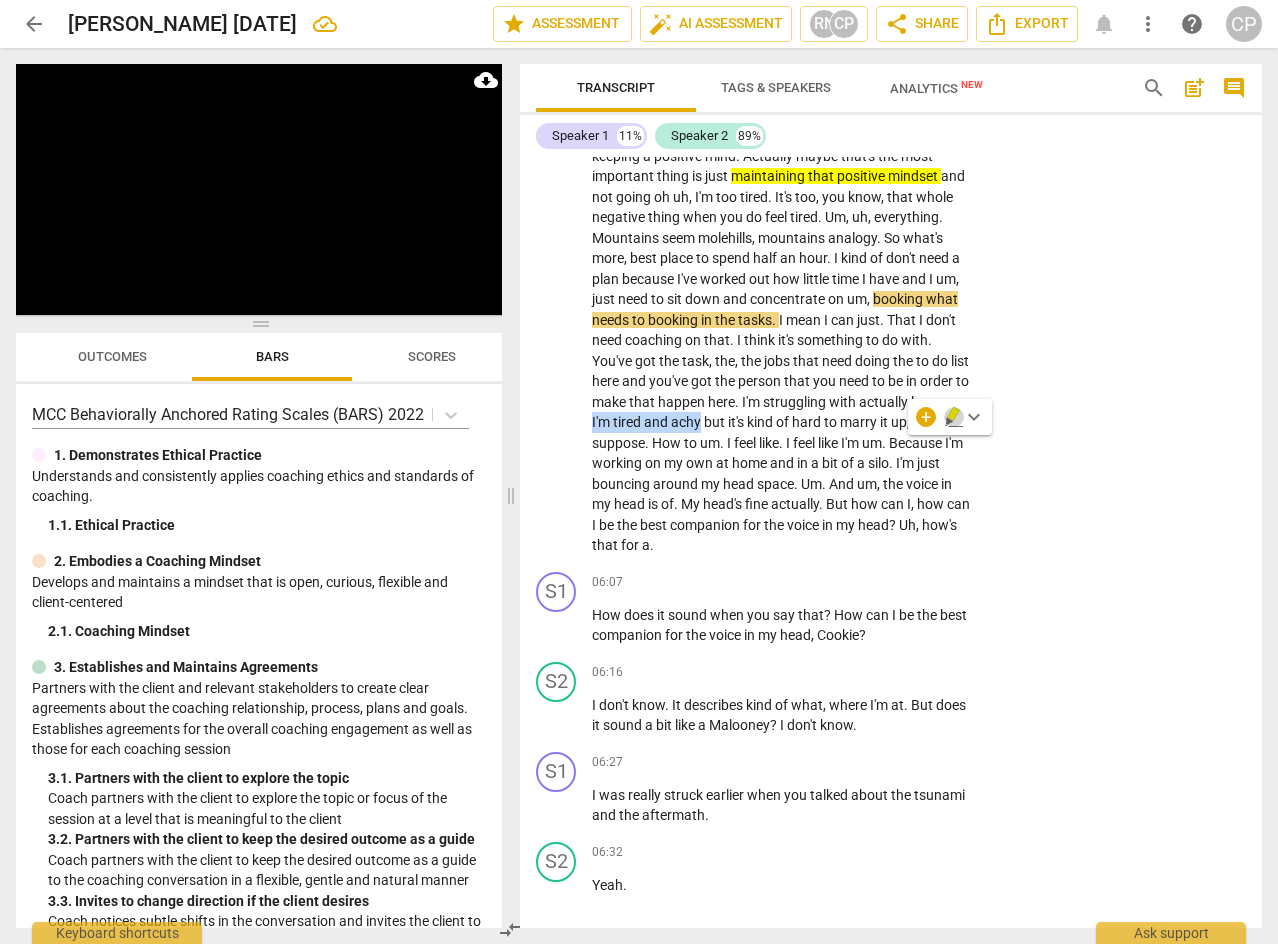 click 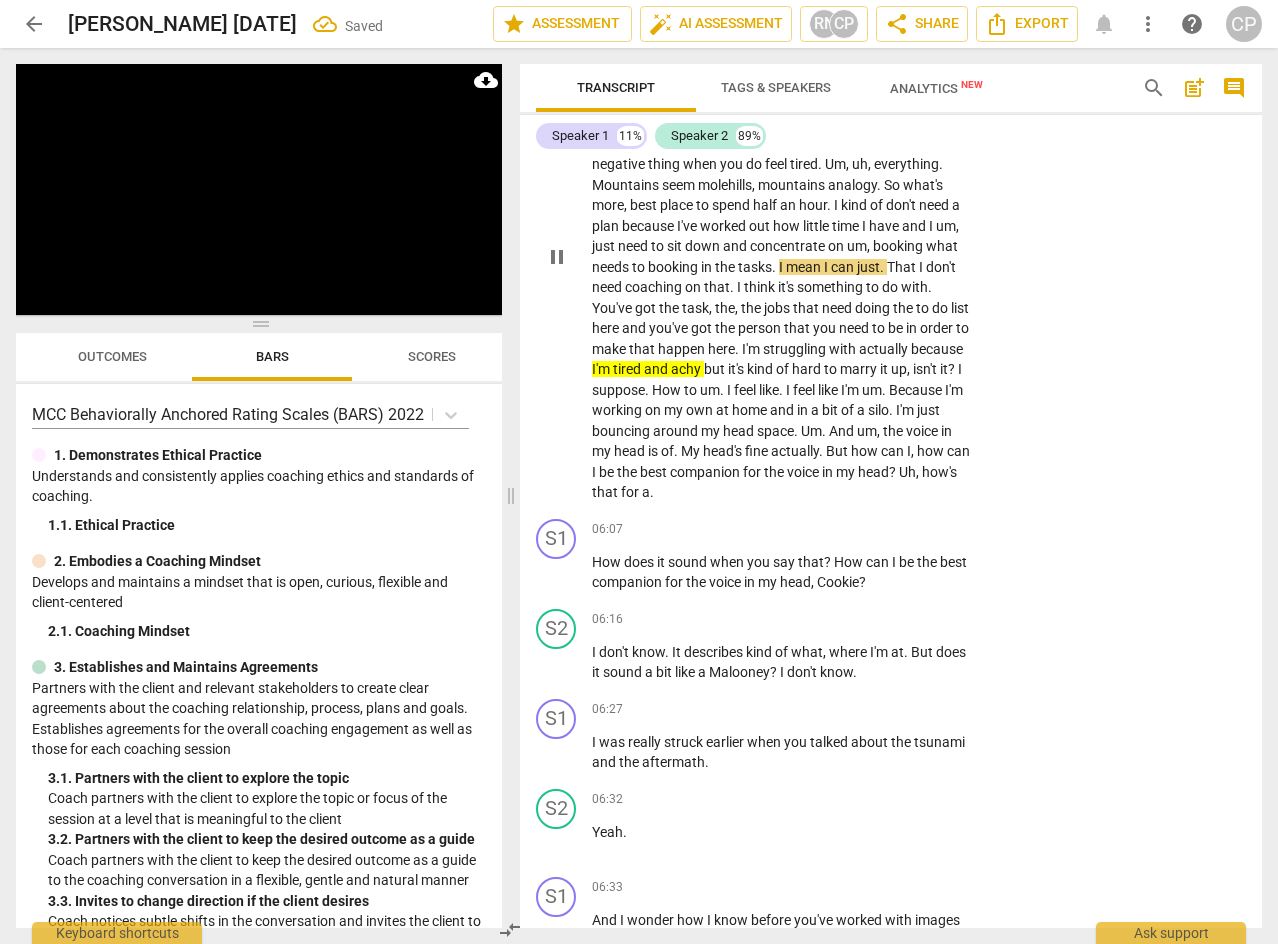 scroll, scrollTop: 1795, scrollLeft: 0, axis: vertical 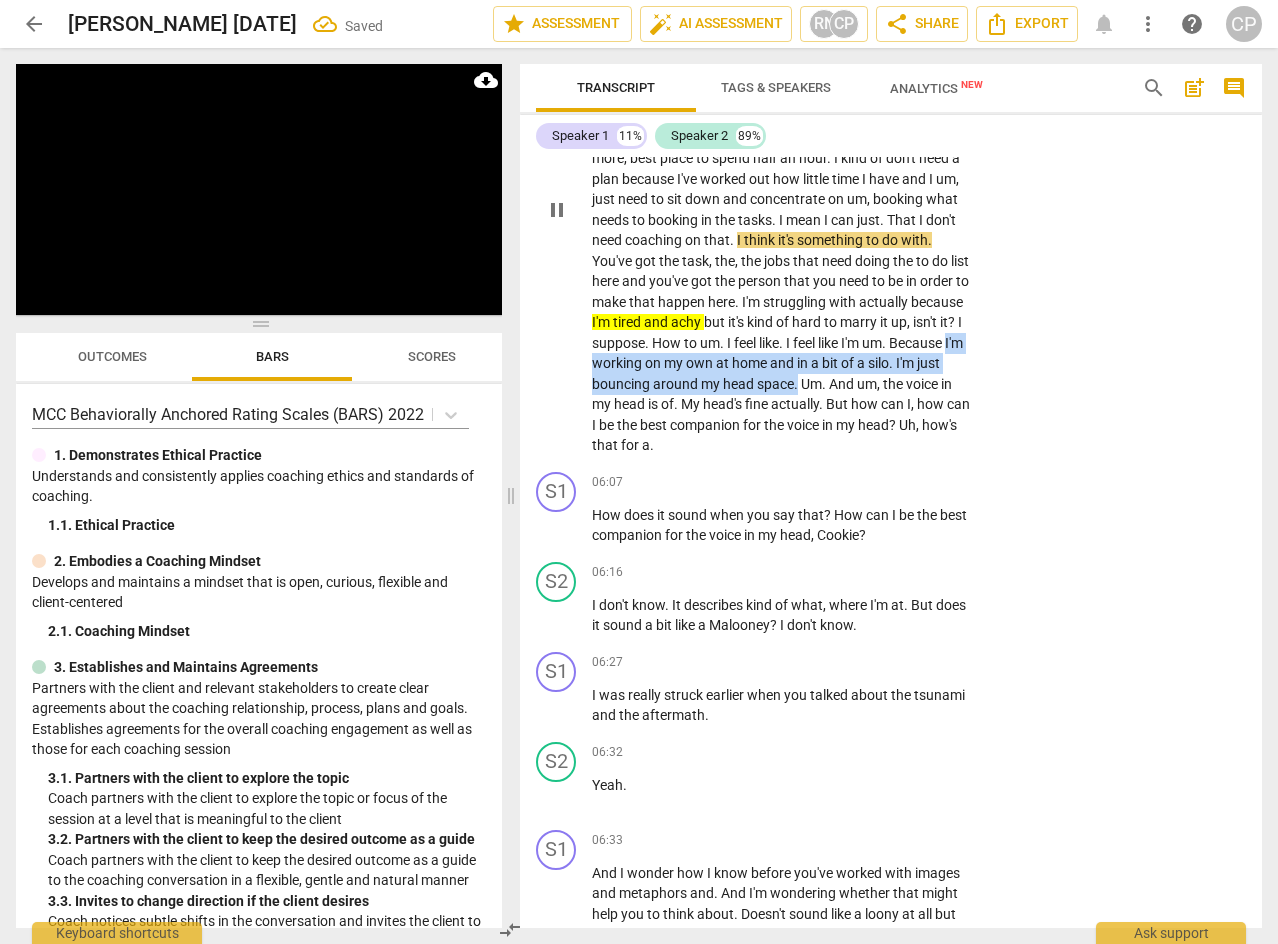 drag, startPoint x: 810, startPoint y: 381, endPoint x: 666, endPoint y: 429, distance: 151.78932 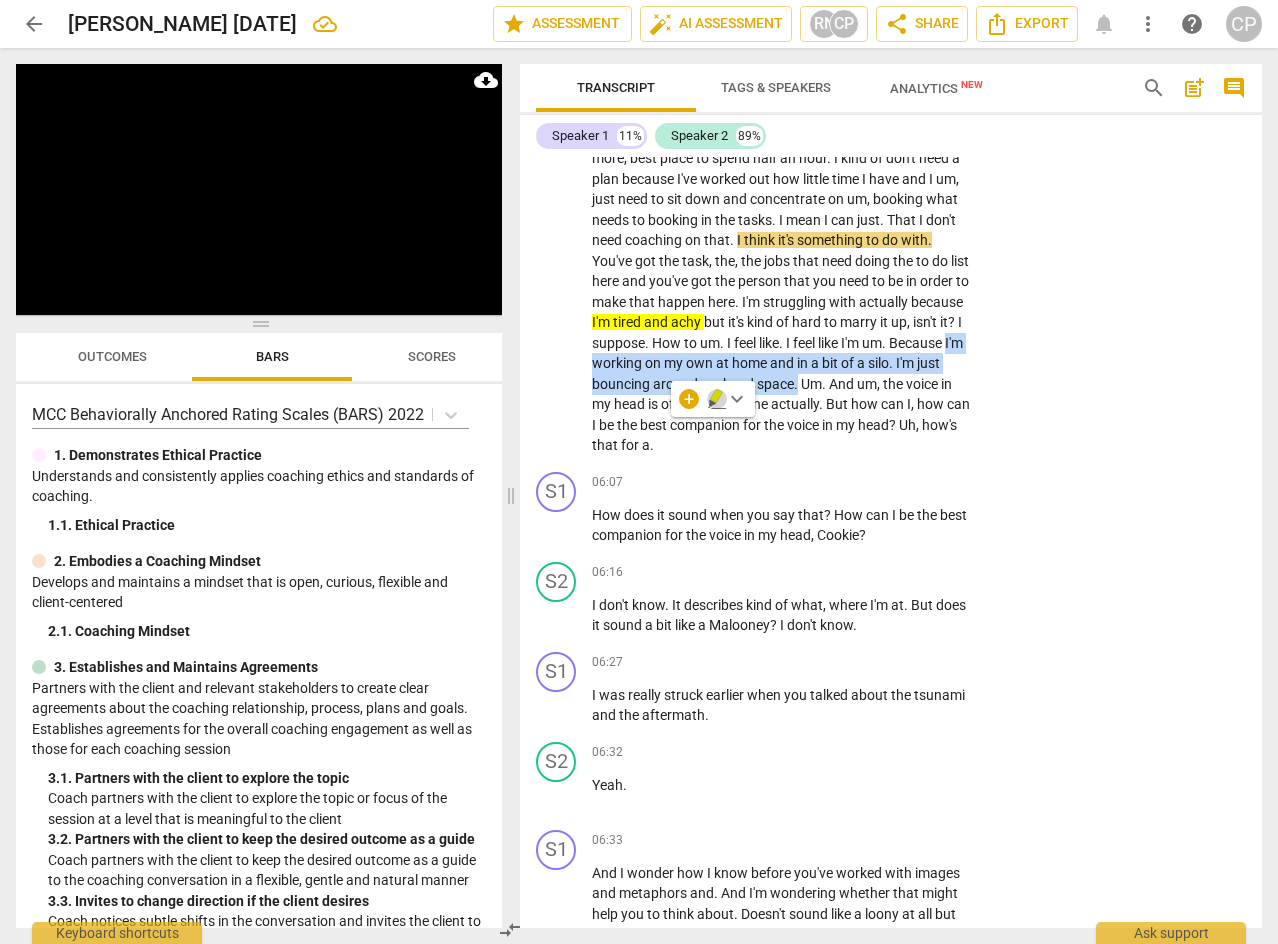 click 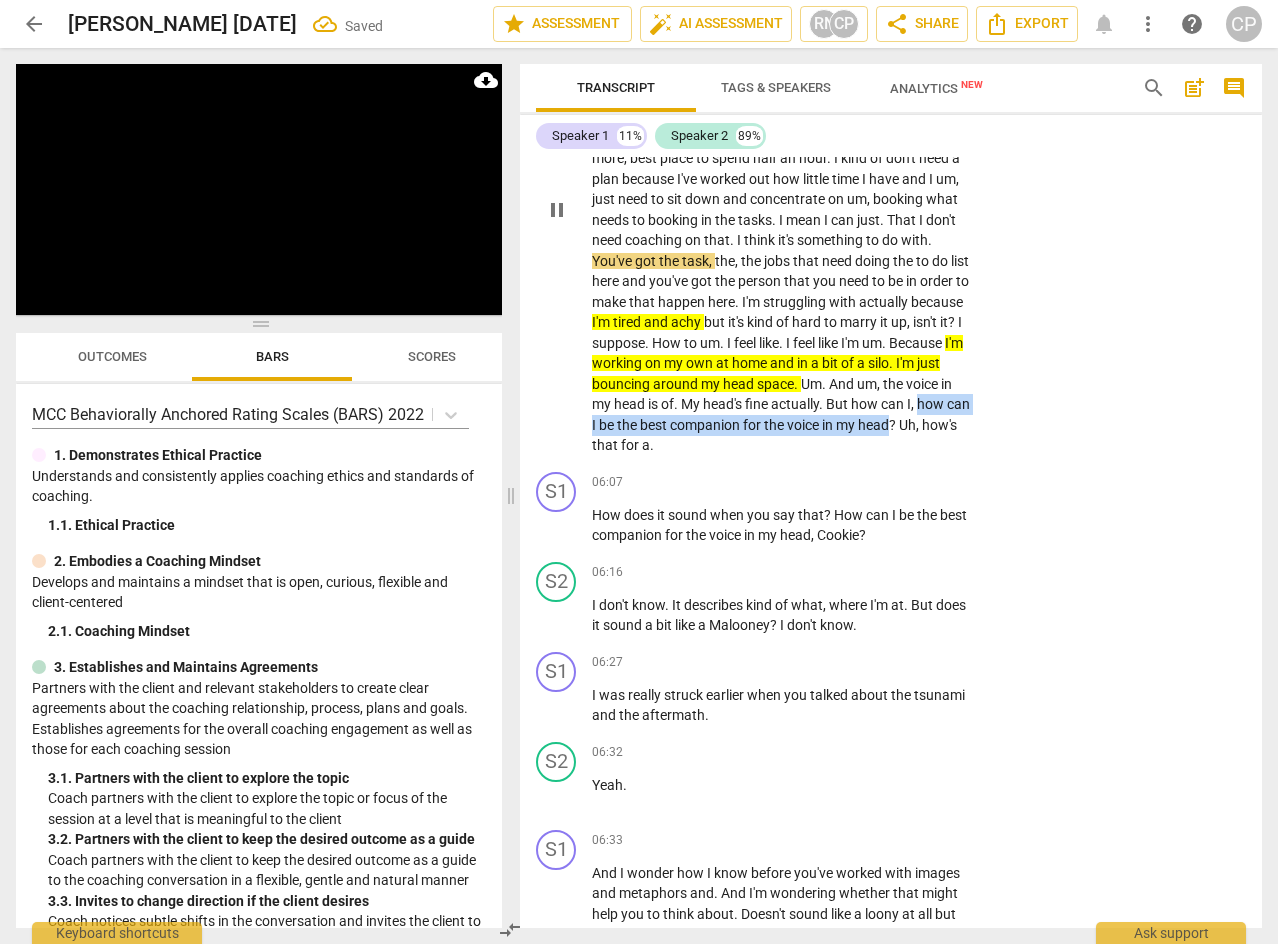 drag, startPoint x: 806, startPoint y: 443, endPoint x: 810, endPoint y: 466, distance: 23.345236 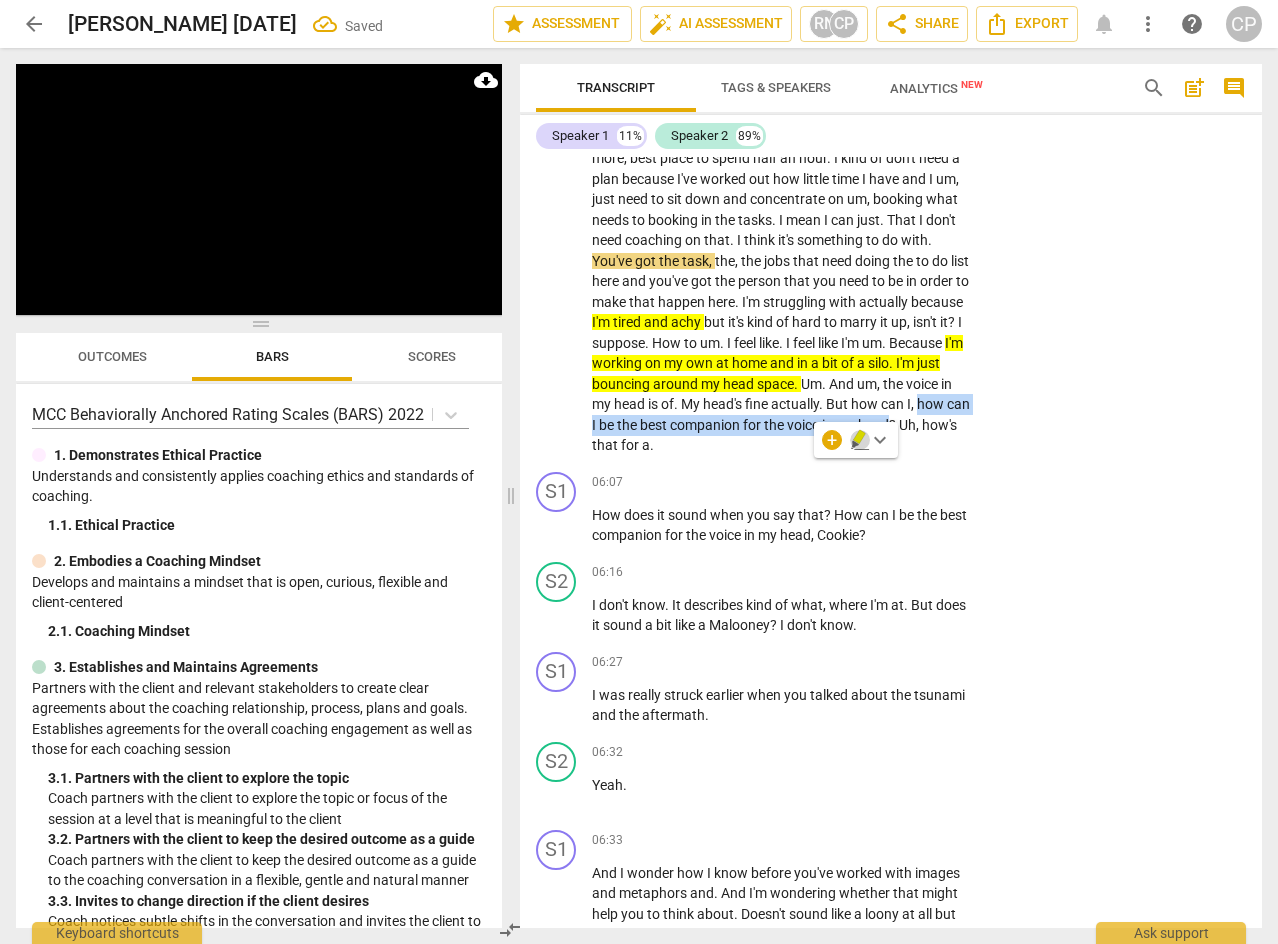 click 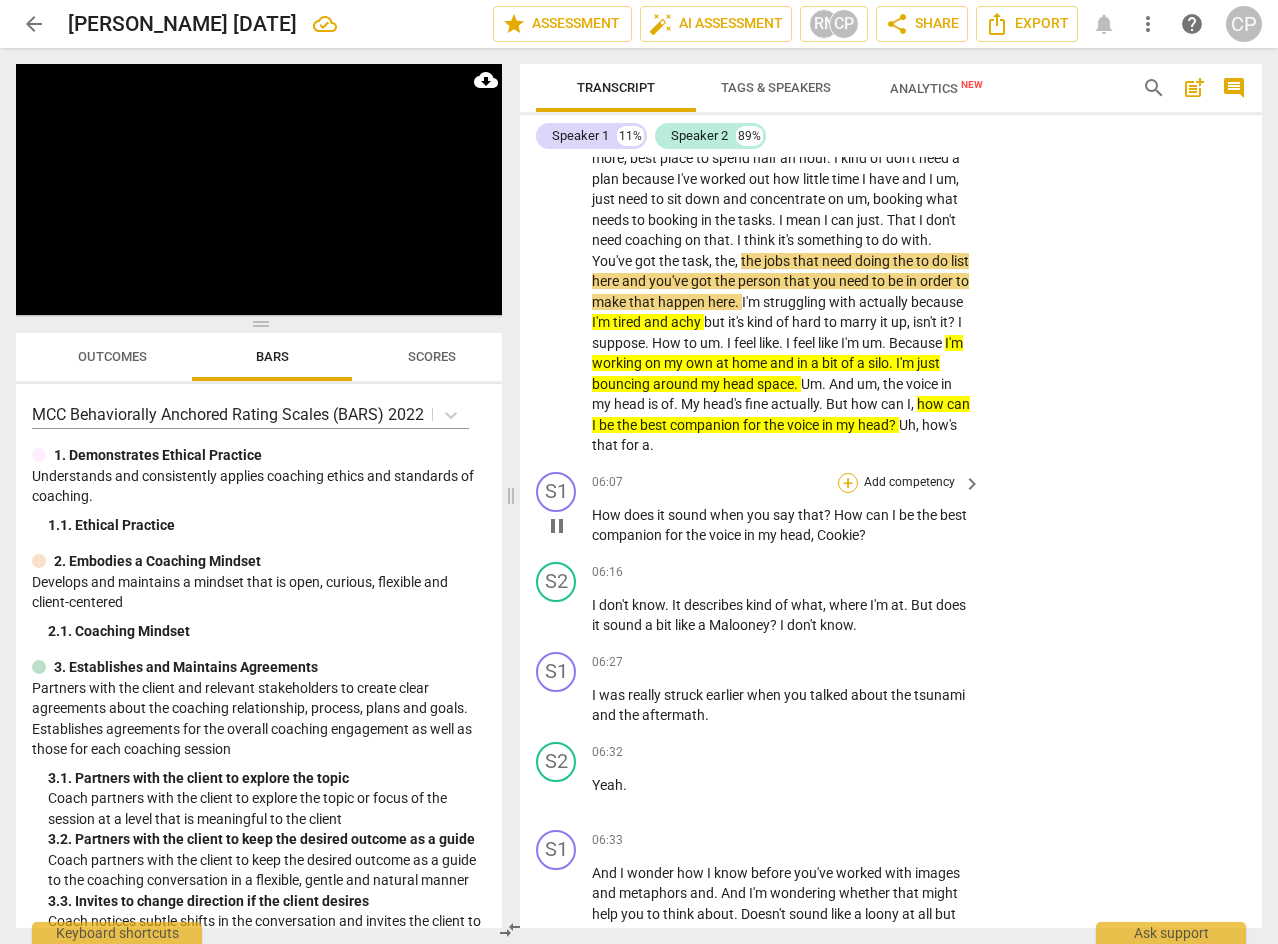 click on "+" at bounding box center (848, 483) 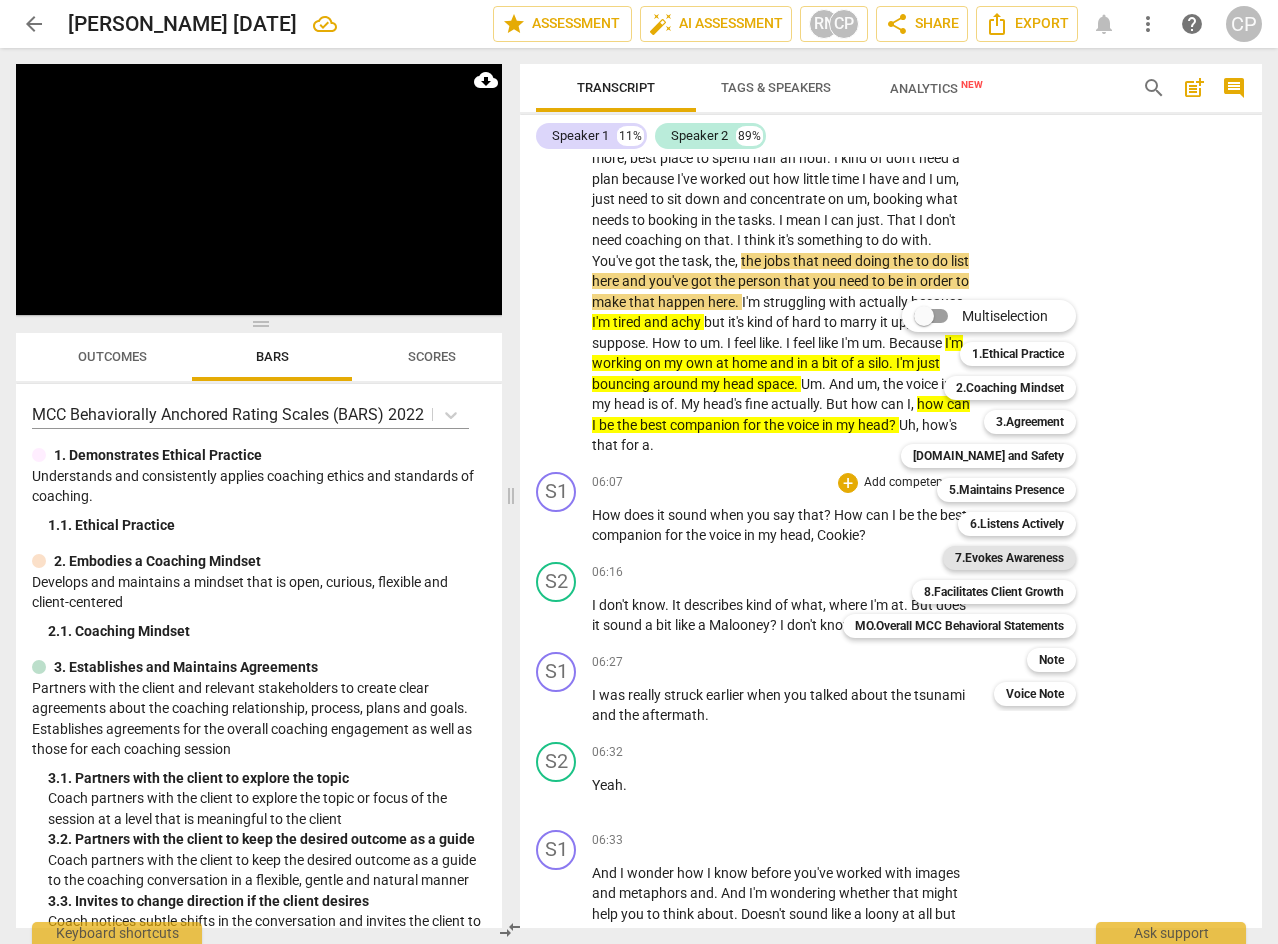 click on "7.Evokes Awareness" at bounding box center (1009, 558) 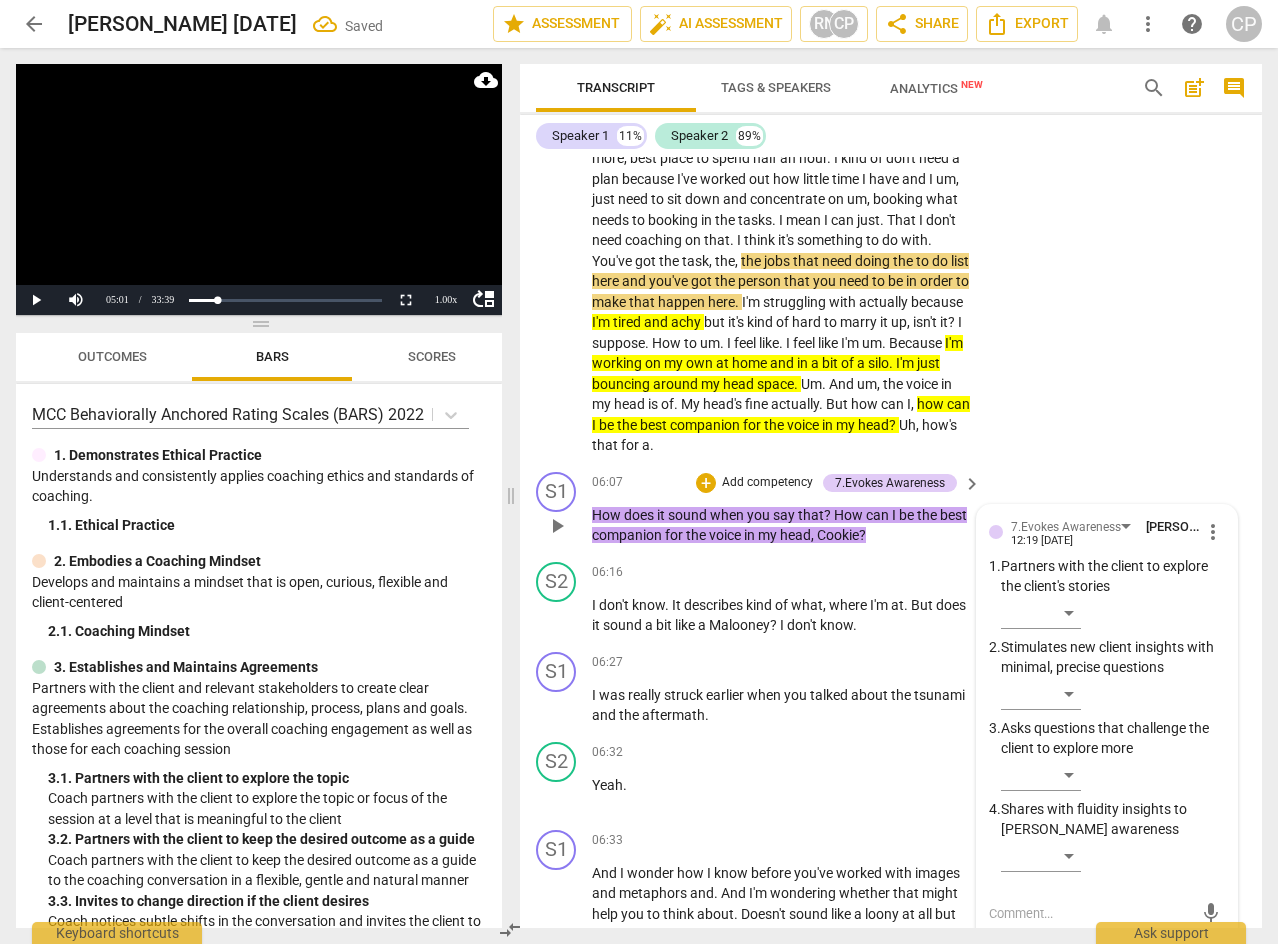 scroll, scrollTop: 1809, scrollLeft: 0, axis: vertical 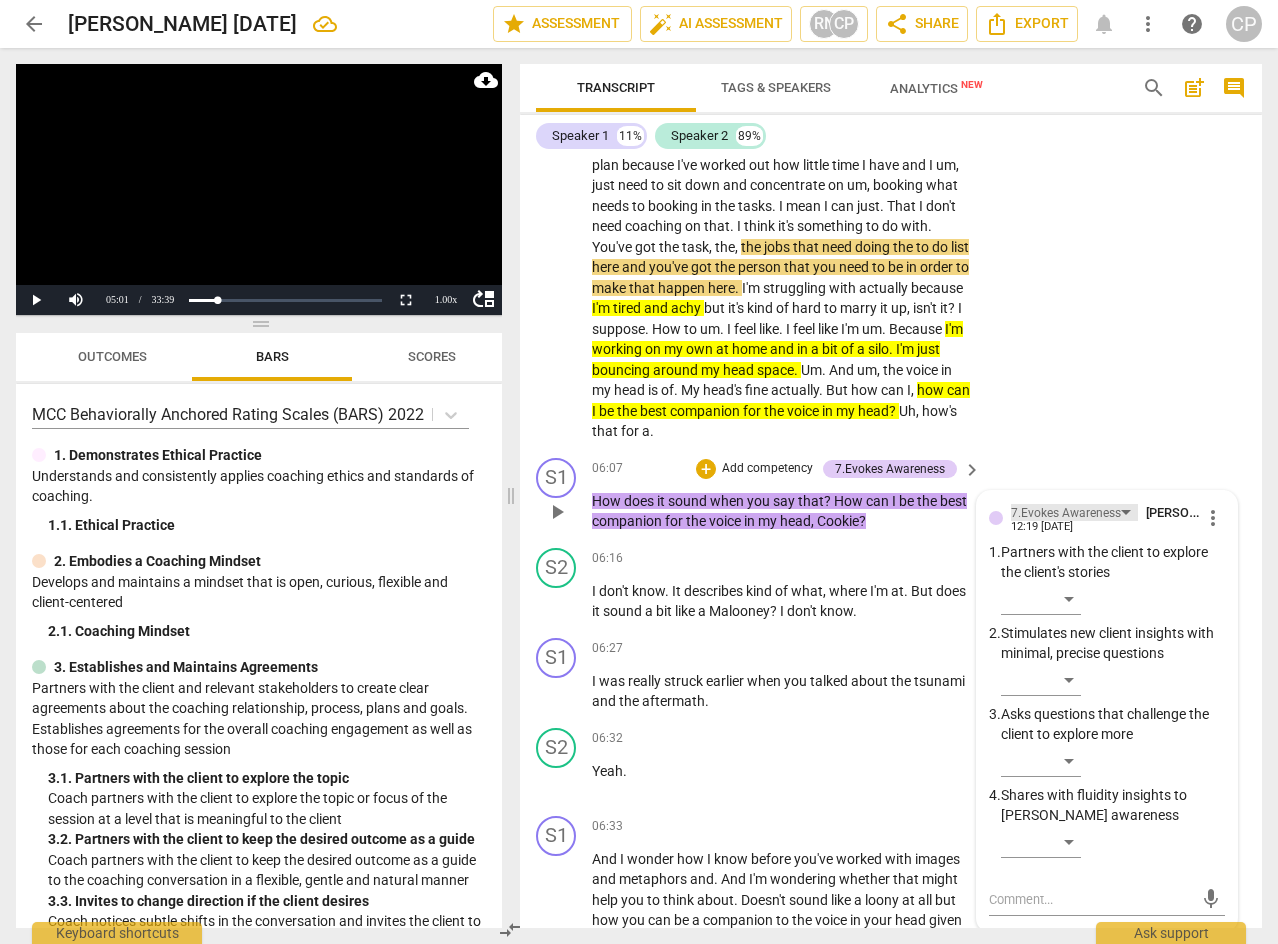 click on "7.Evokes Awareness" at bounding box center [1066, 513] 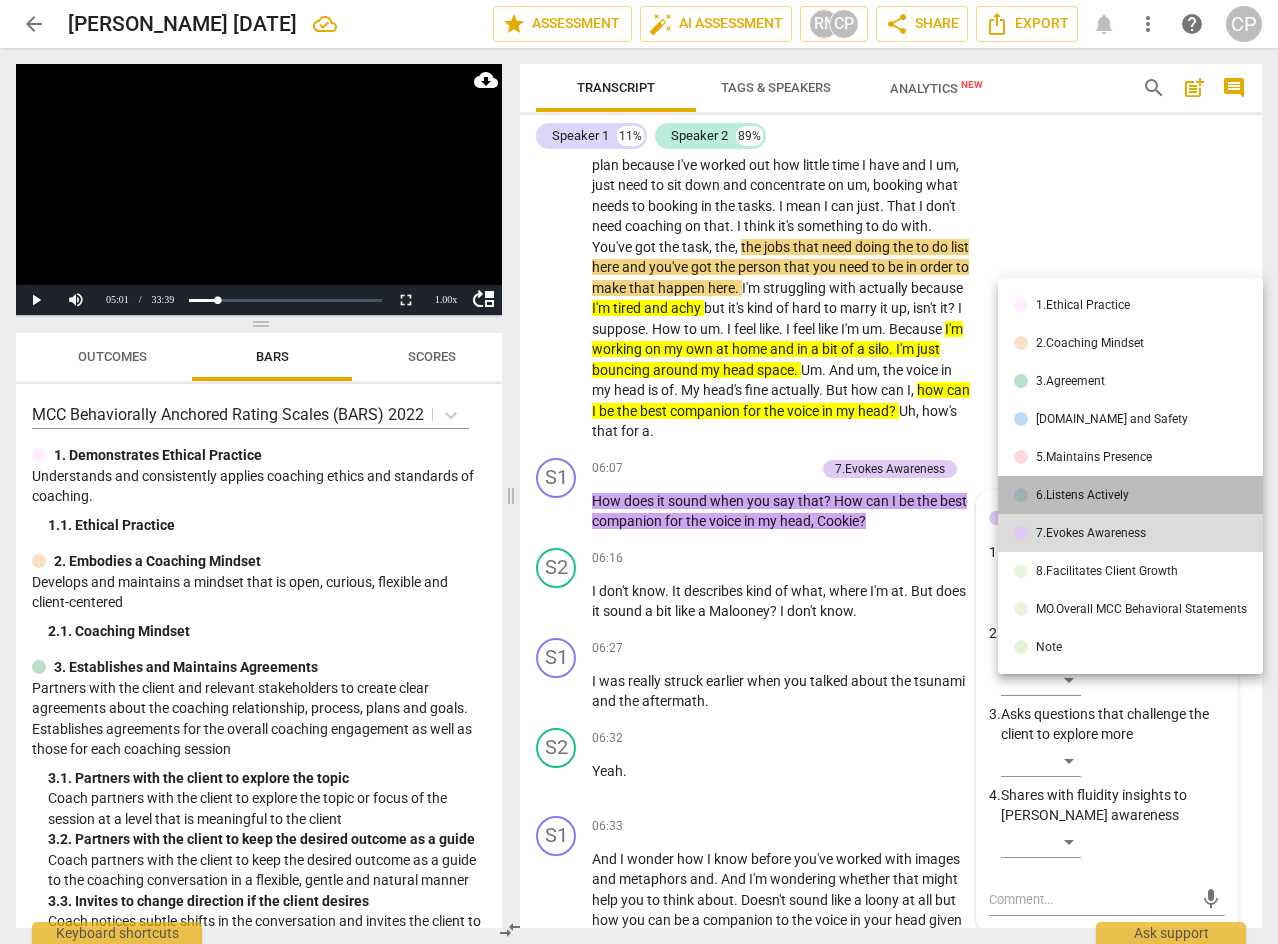 click on "6.Listens Actively" at bounding box center [1082, 495] 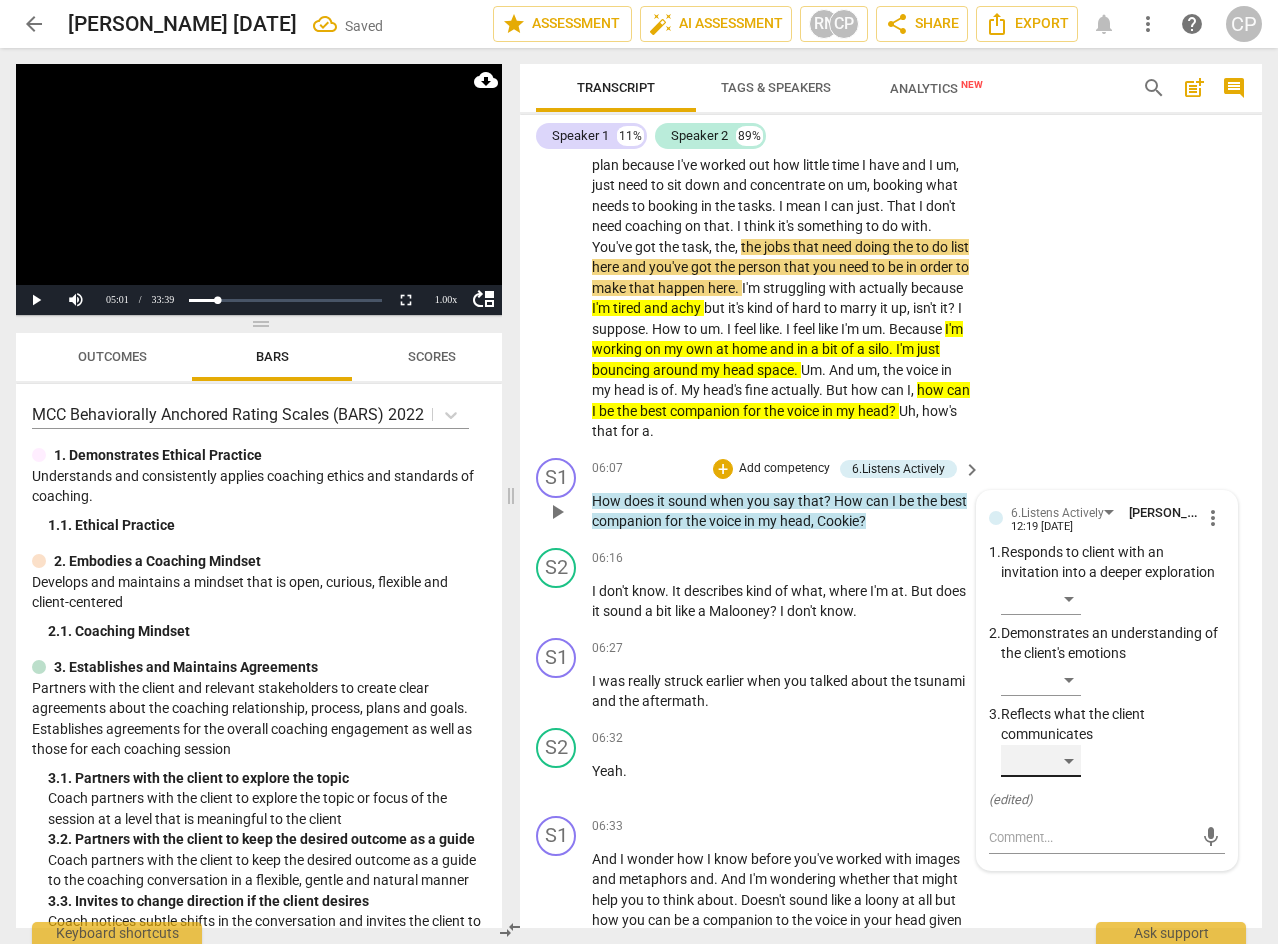 click on "​" at bounding box center (1041, 761) 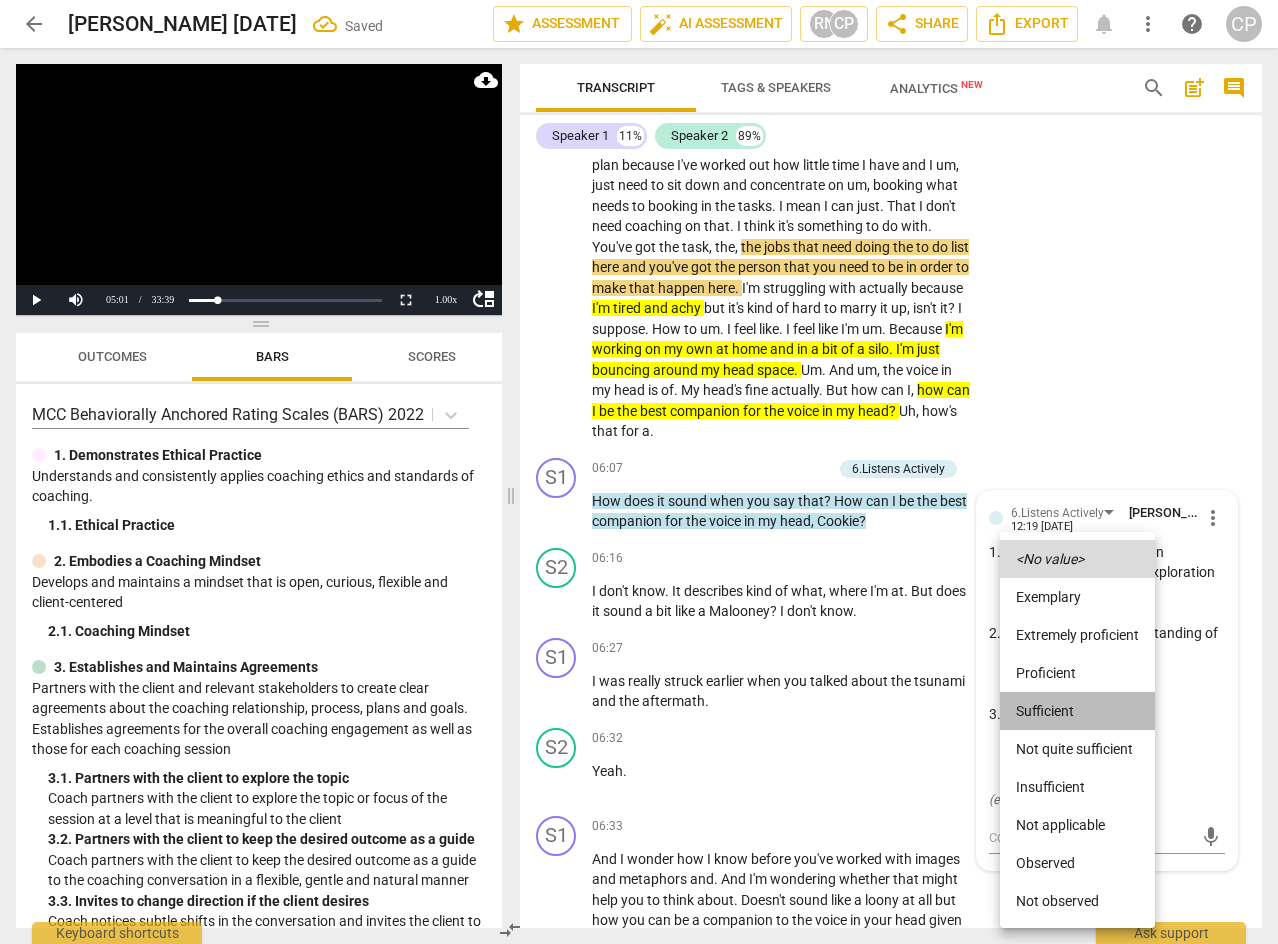 click on "Sufficient" at bounding box center (1077, 711) 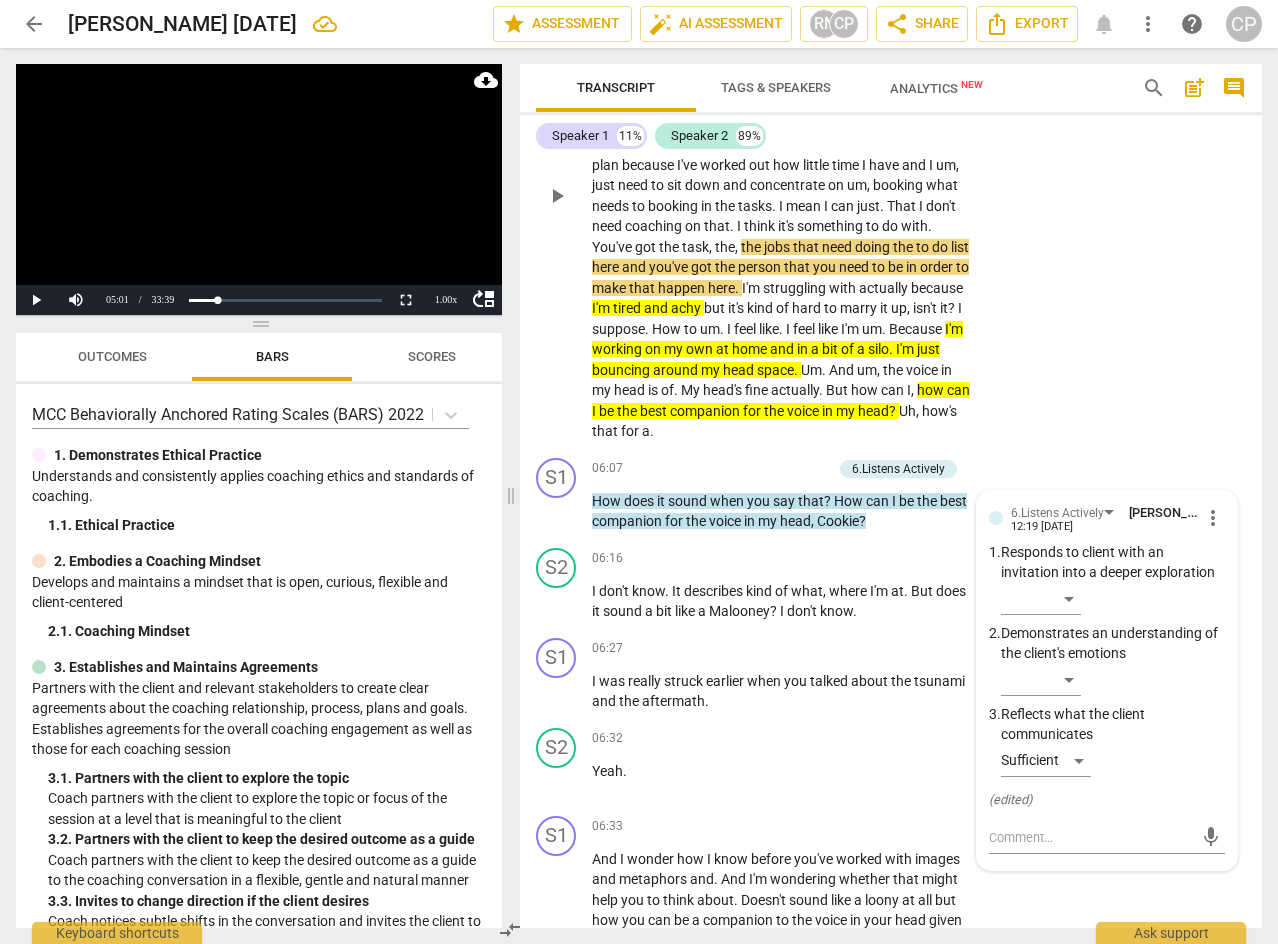 click on "S2 play_arrow pause 03:38 + Add competency Note keyboard_arrow_right I   don't   know   because   I've .   I've   done   a   bit   of   self   coaching   this   morning .   Mhm .   Uh ,   I've   asked   the   question ,   you   know ,   what's   important   and   what   can   you   achieve   in   the   little   time   that   you   have ?   I've   questioned   my   mental   state   as   in ,   you   know ,   keeping   a   positive   mind .   Actually   maybe   that's   the   most   important   thing   is   just   maintaining   that   positive   mindset   and   not   going   oh   uh ,   I'm   too   tired .   It's   too ,   you   know ,   that   whole   negative   thing   when   you   do   feel   tired .   Um ,   uh ,   everything .   Mountains   seem   molehills ,   mountains   analogy .   So   what's   more ,   best   place   to   spend   half   an   hour .   I   kind   of   don't   need   a   plan   because   I've   worked   out   how   little   time   I   have   and   I   um ,   just   need   to   sit   down" at bounding box center (891, 179) 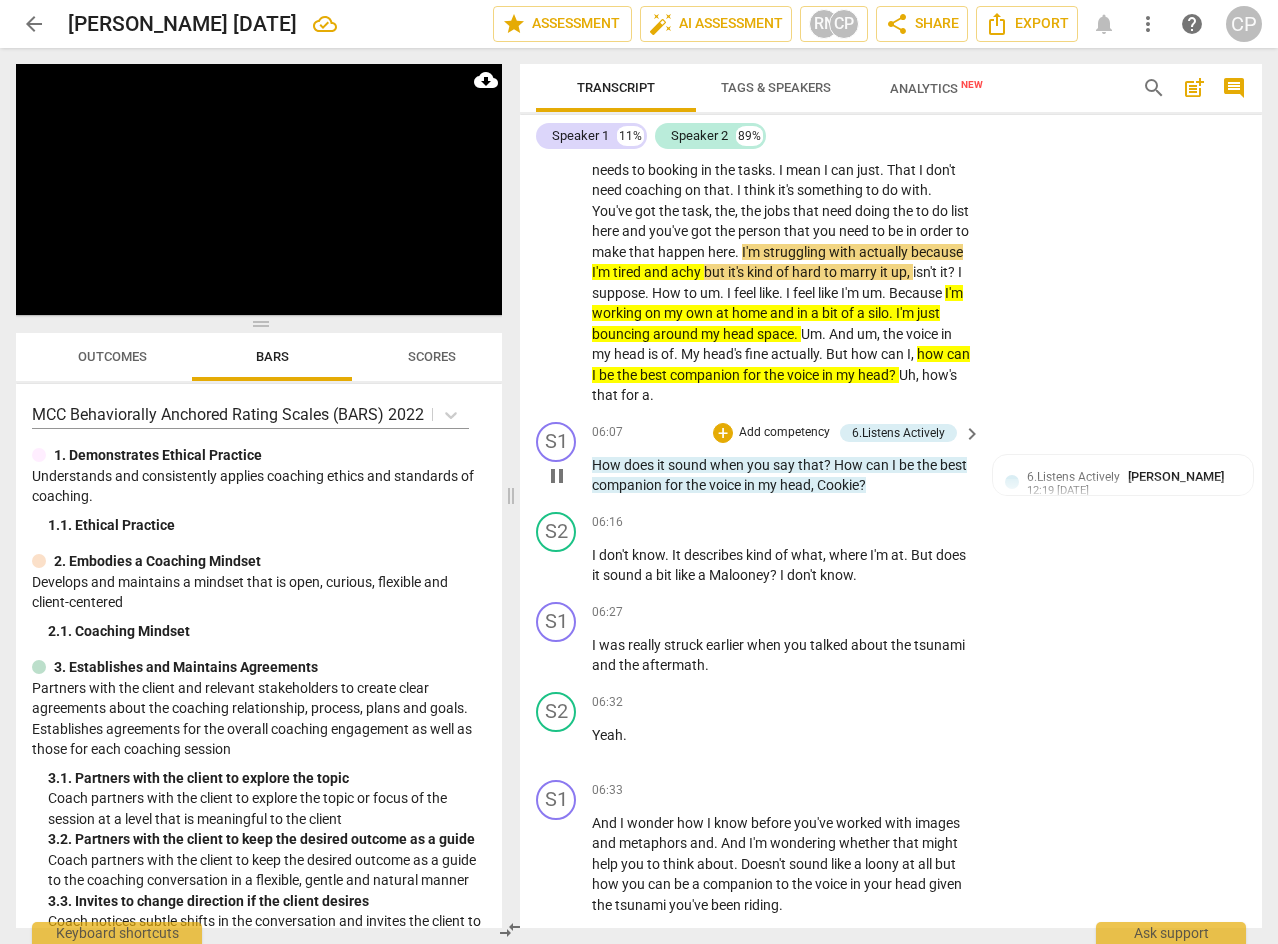 scroll, scrollTop: 1809, scrollLeft: 0, axis: vertical 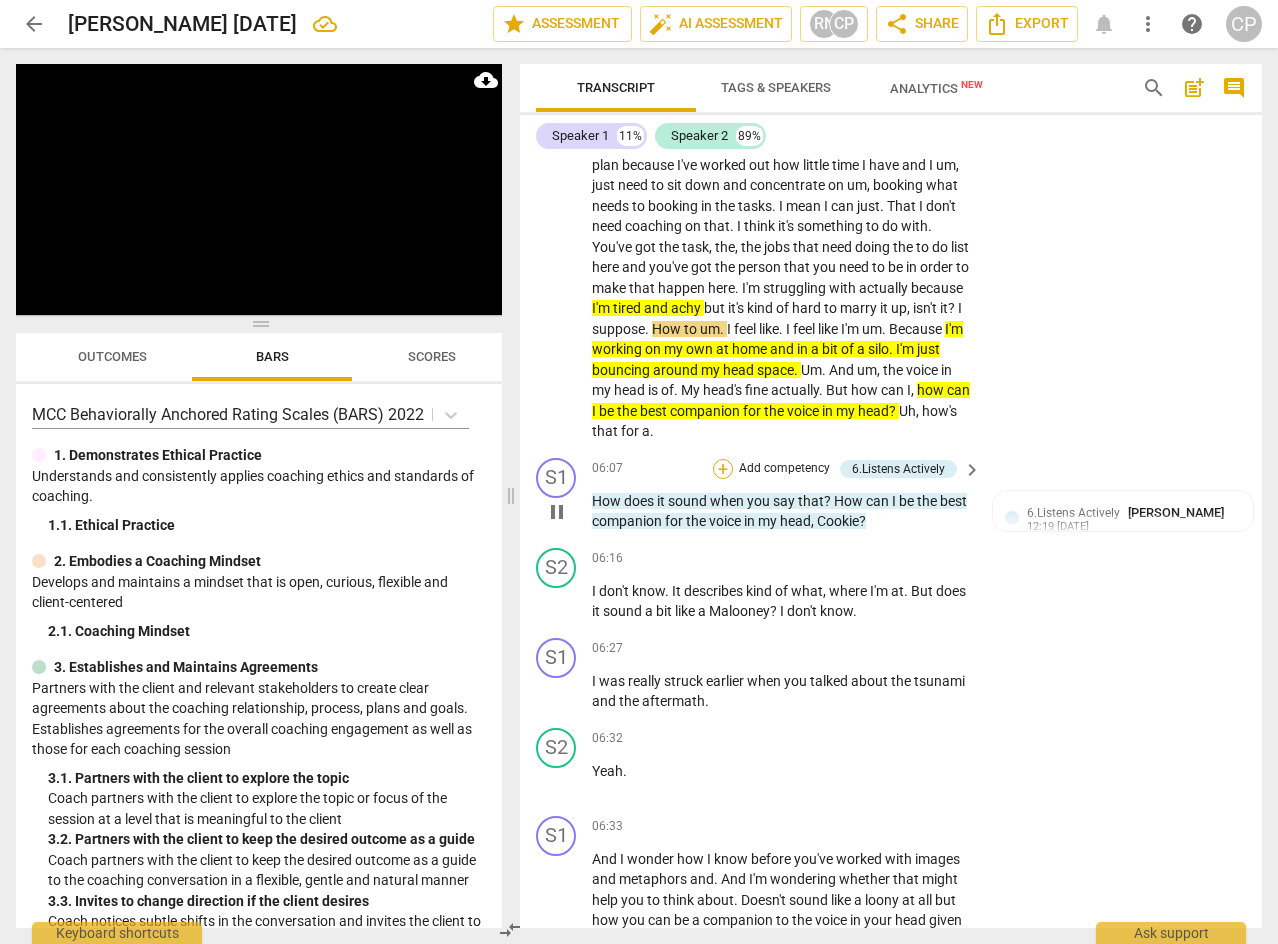 click on "+" at bounding box center [723, 469] 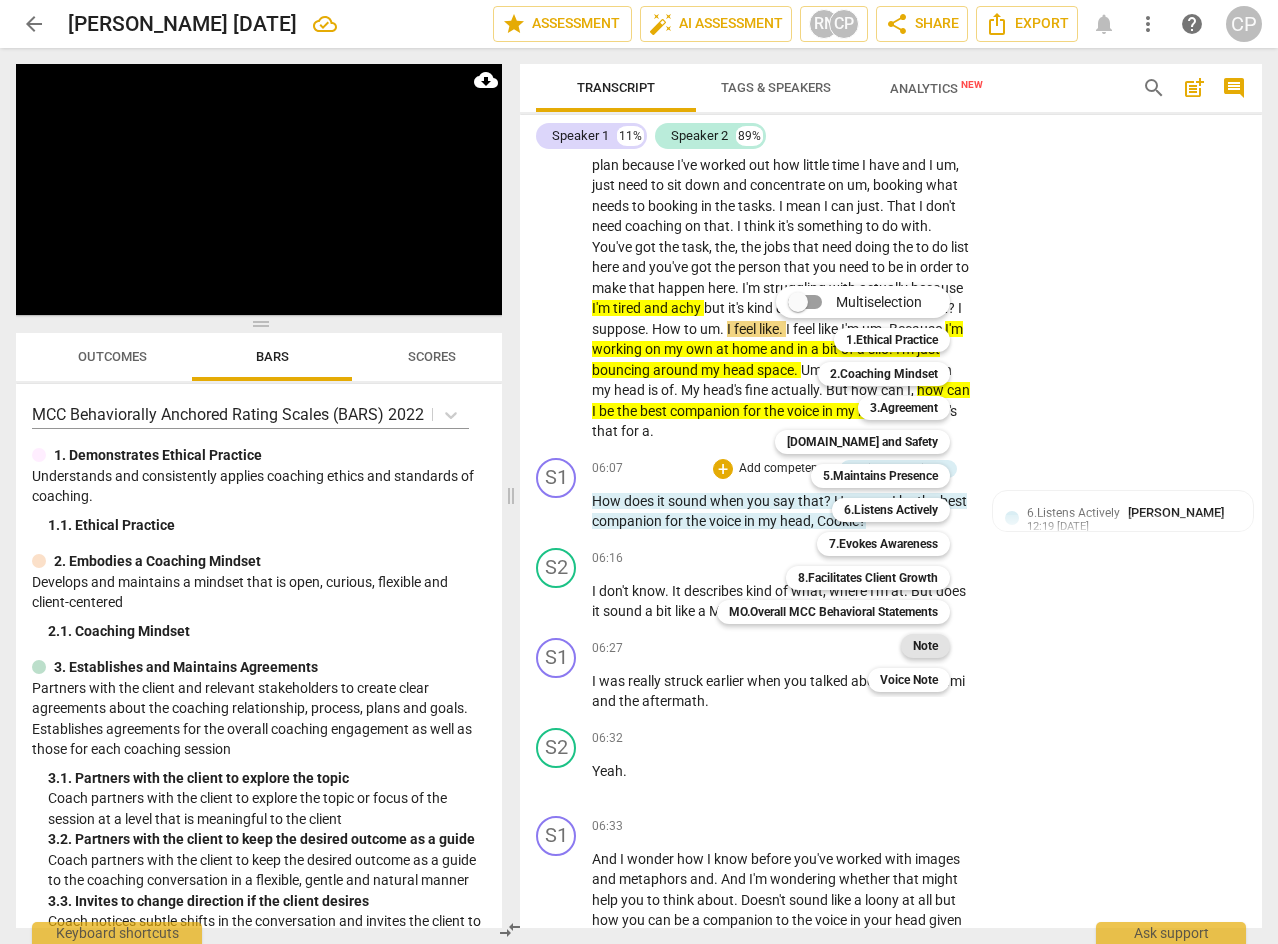 click on "Note" at bounding box center (925, 646) 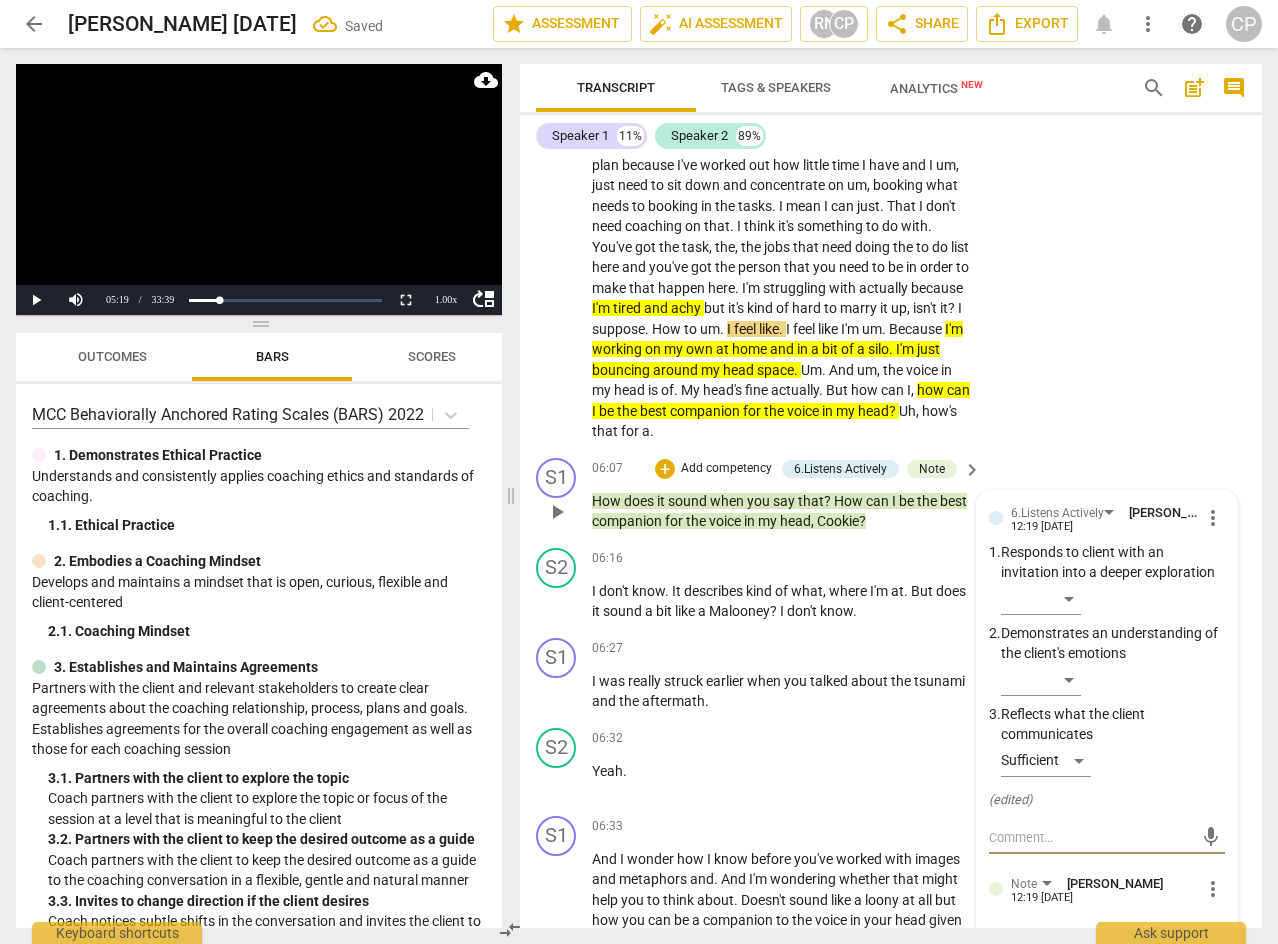 click at bounding box center (1091, 837) 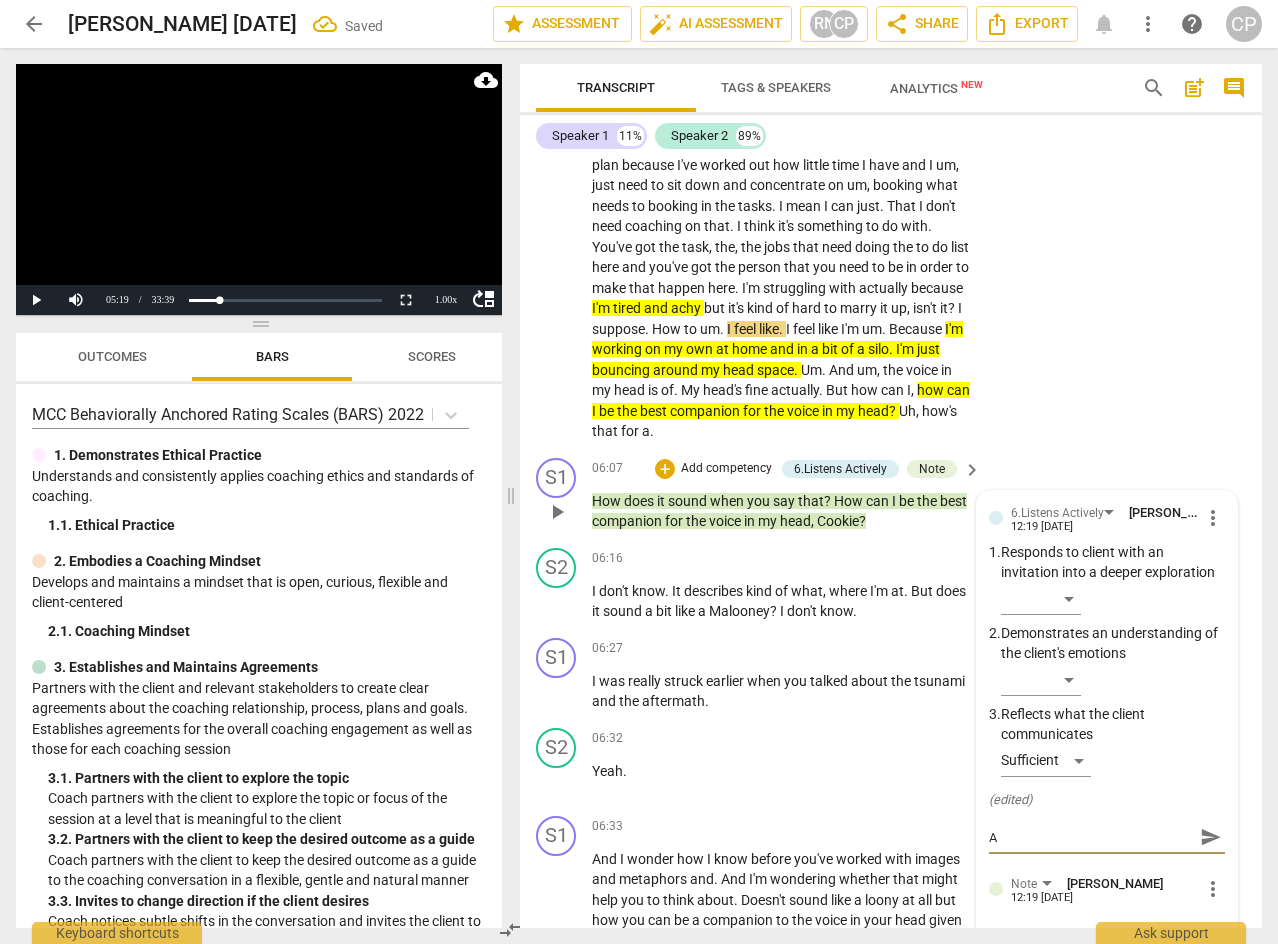 type on "A" 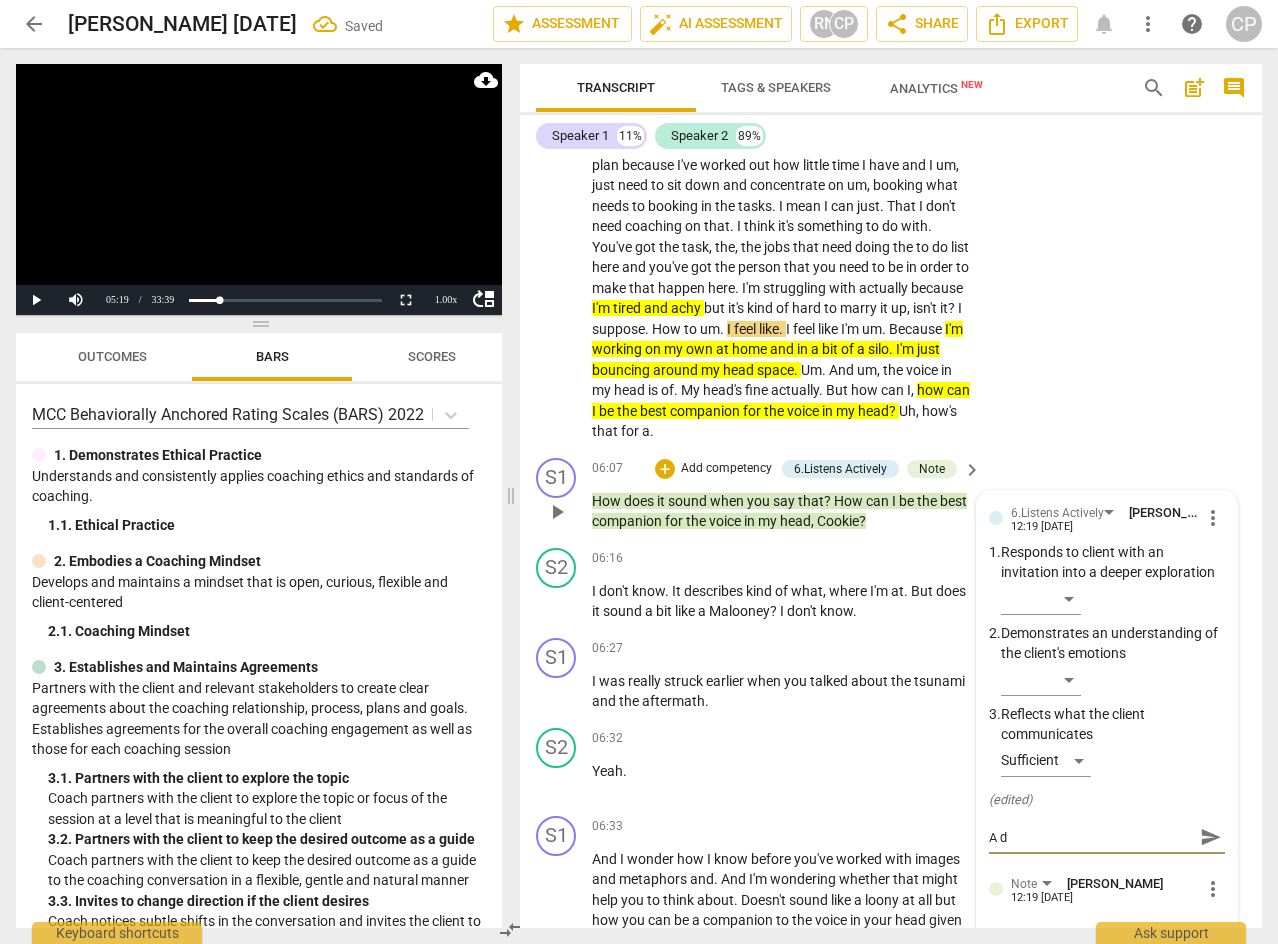 type on "A de" 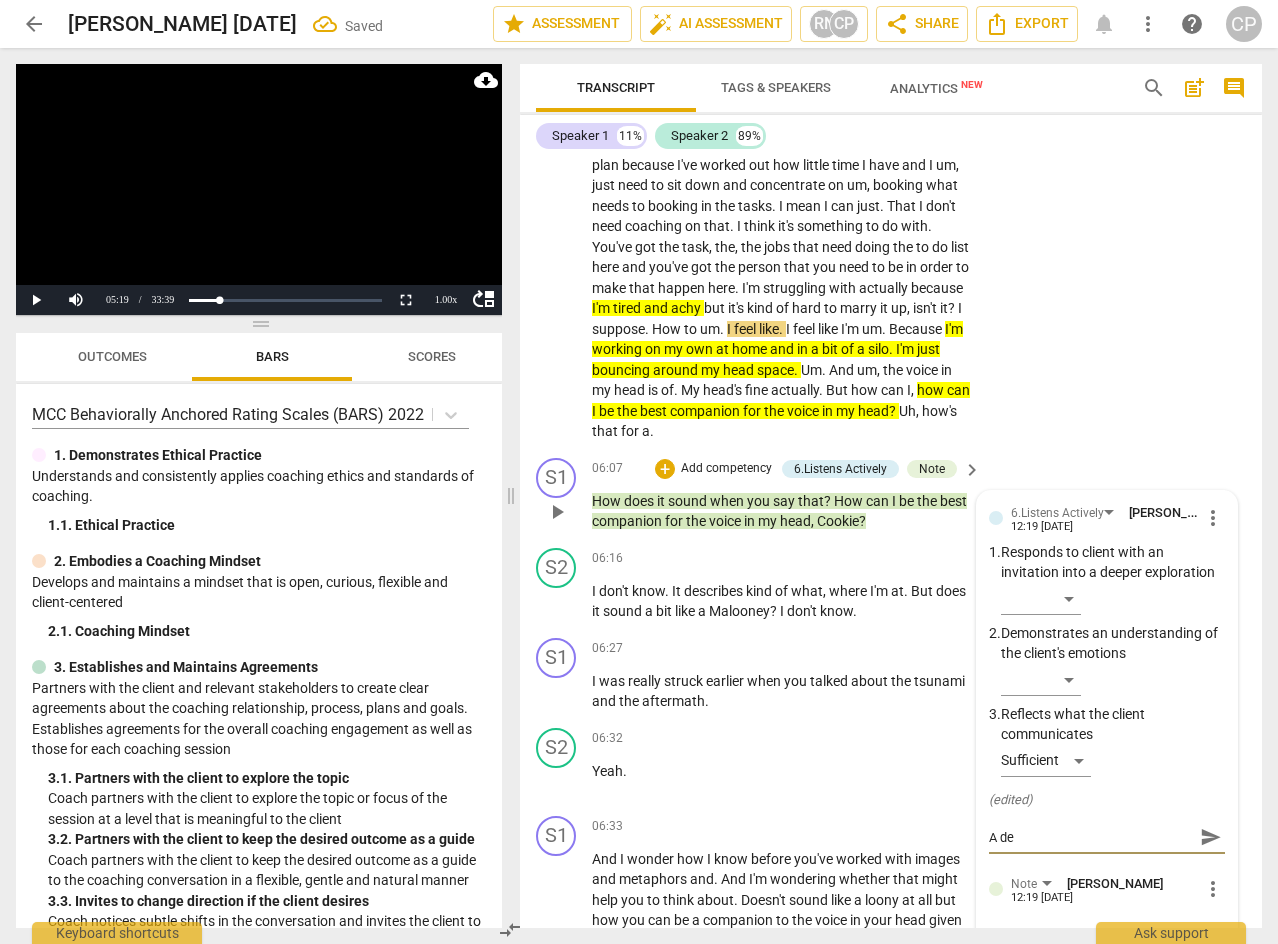 type on "A dev" 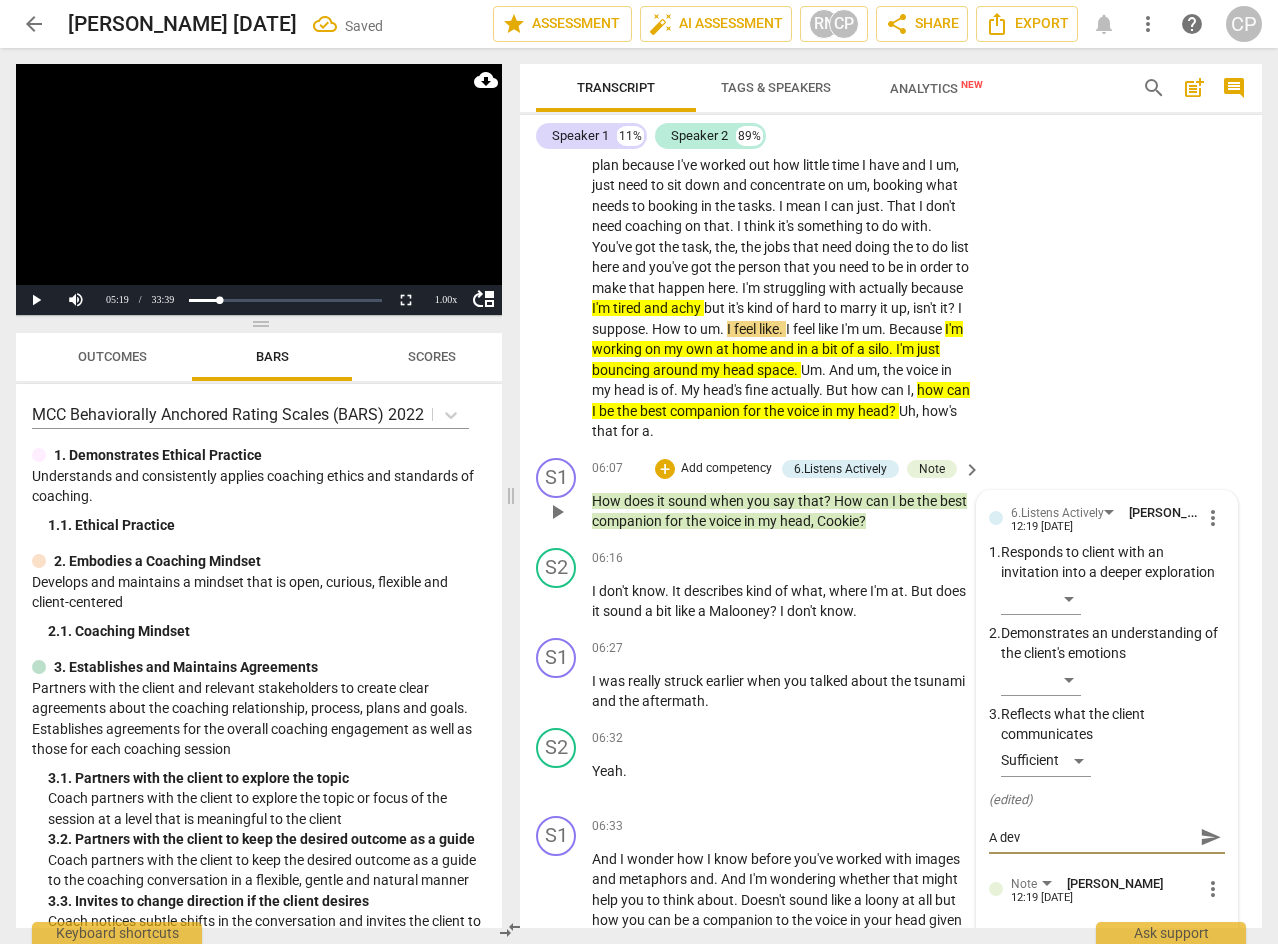 type on "A deve" 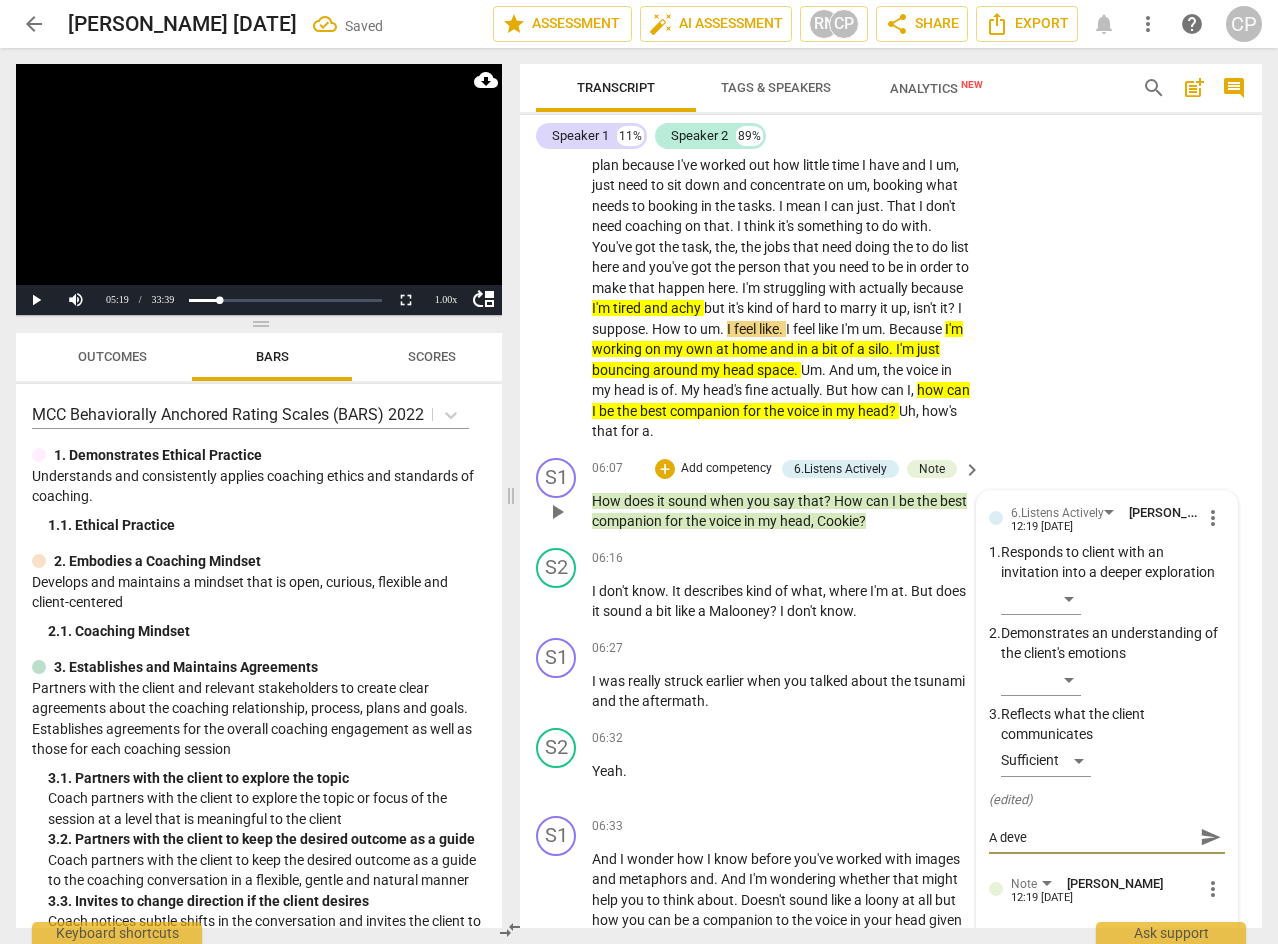 type on "A devel" 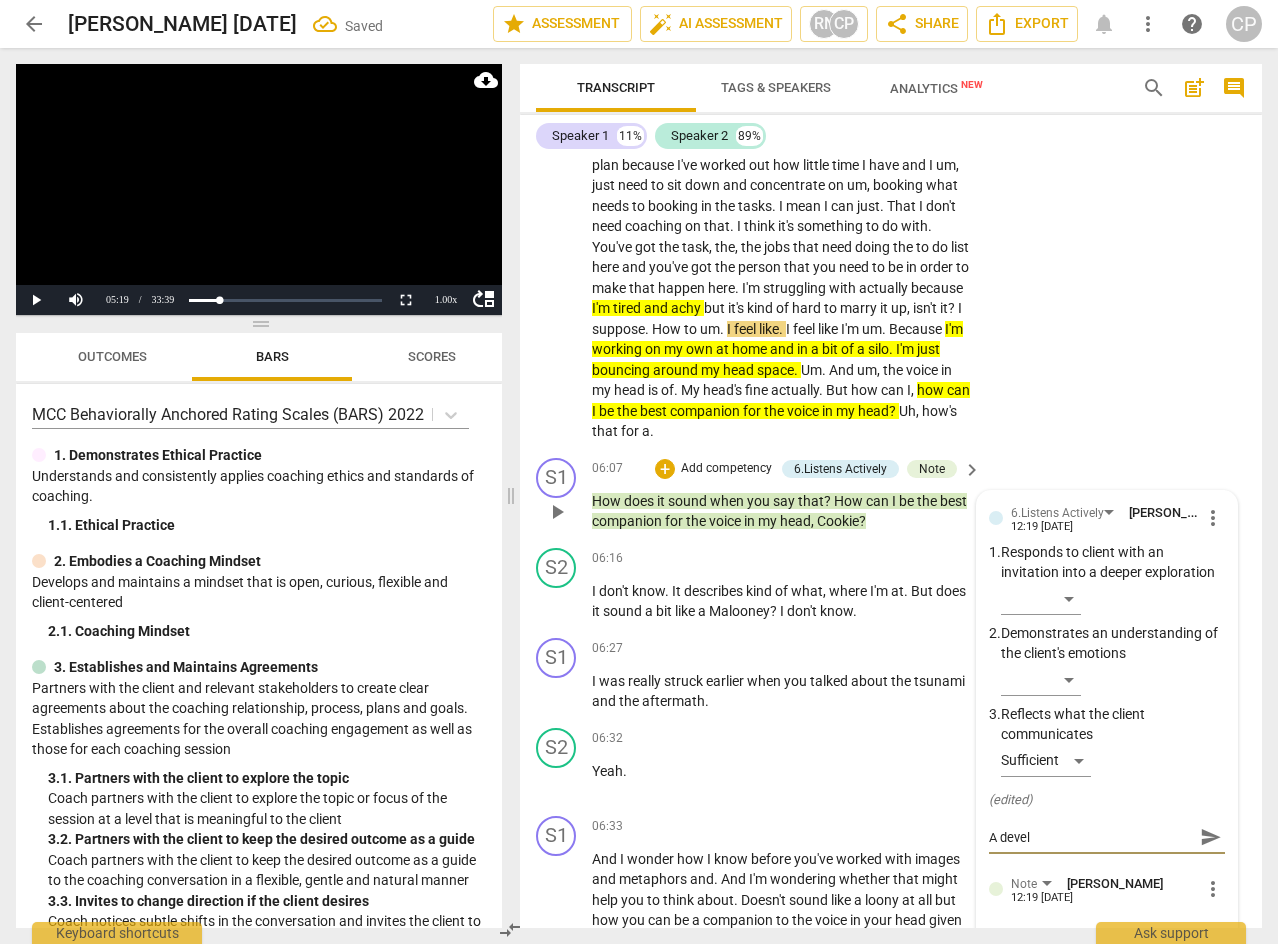 type on "A develo" 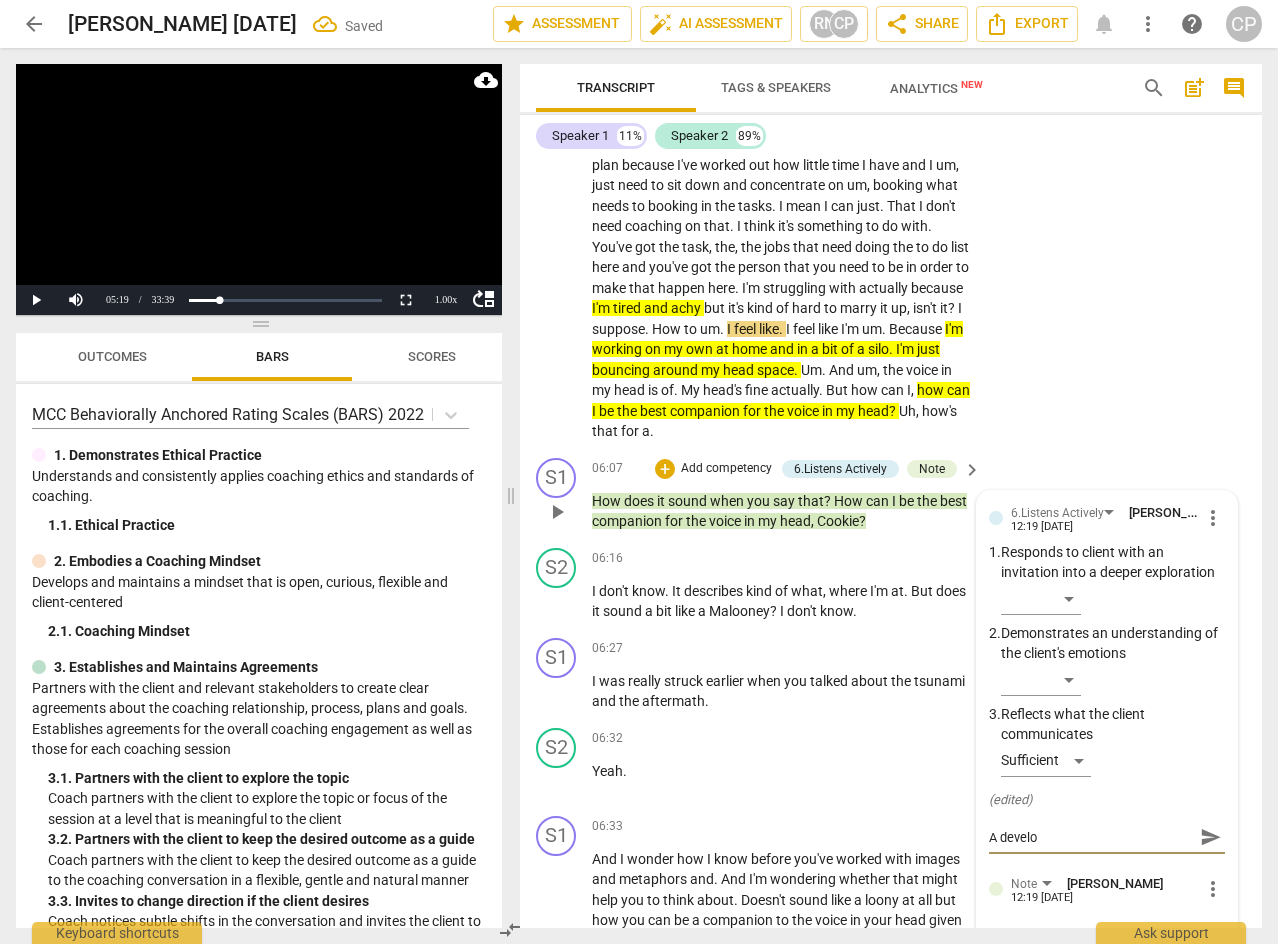 type on "A develop" 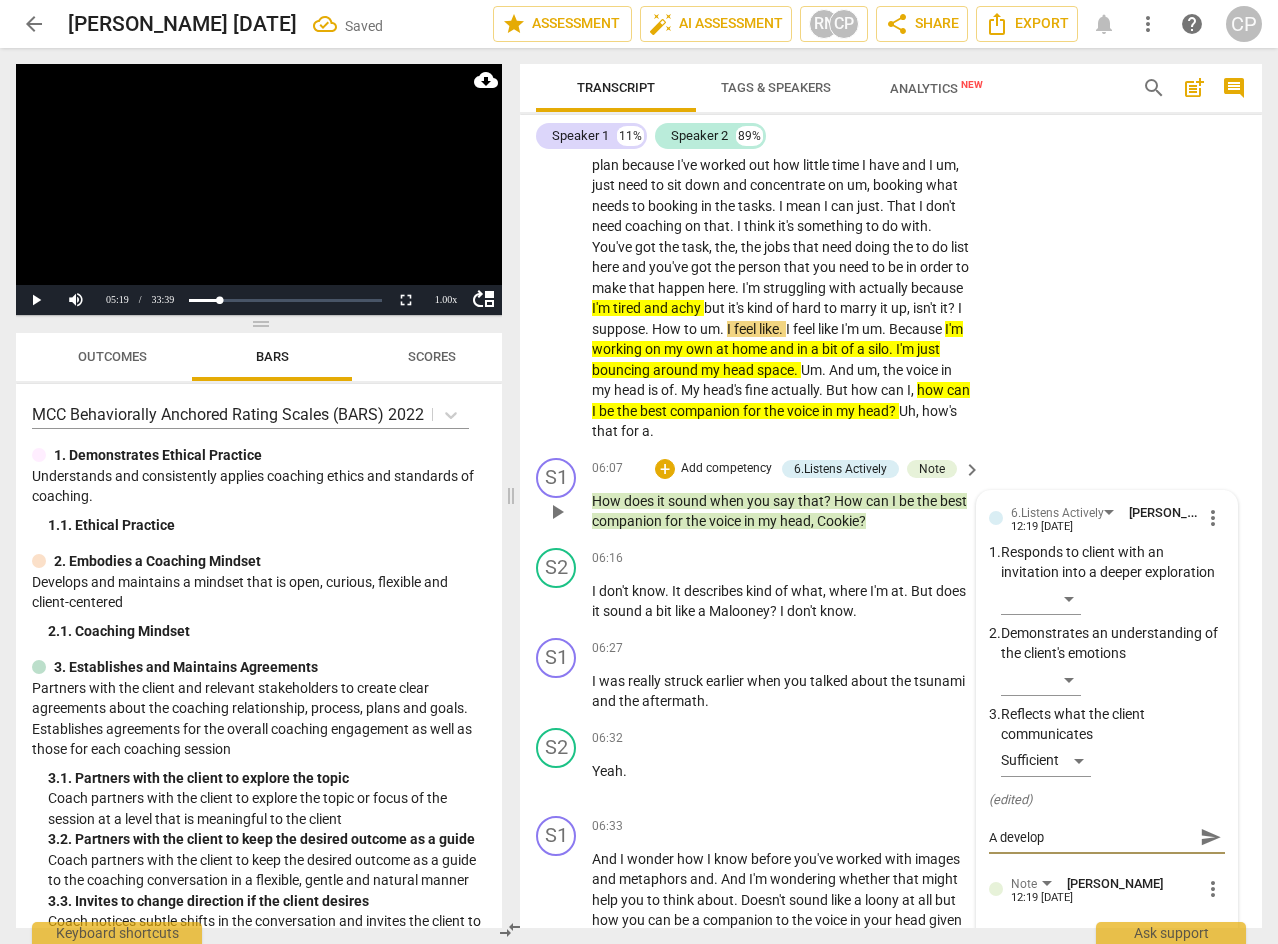 type on "A developm" 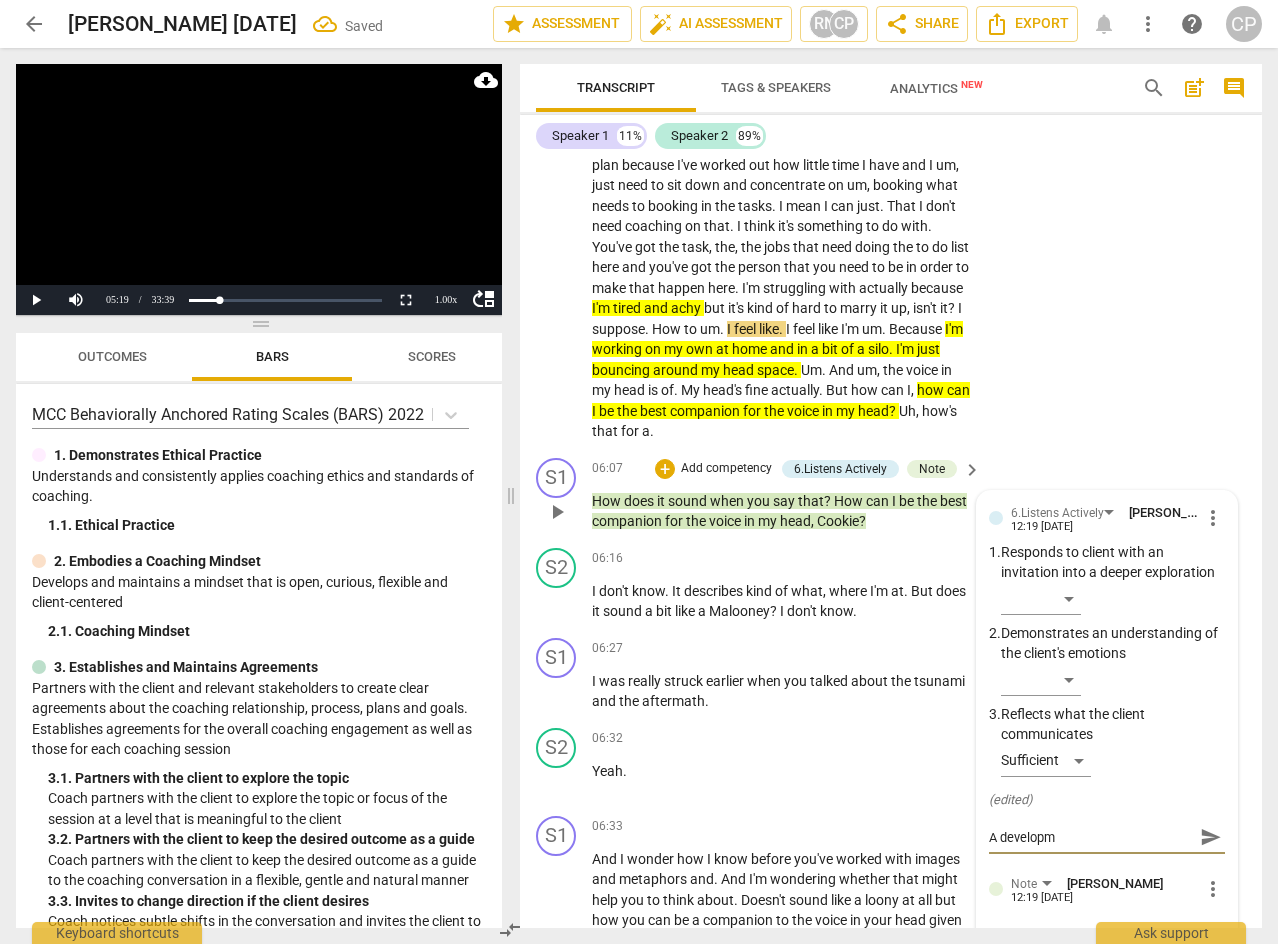 type on "A developme" 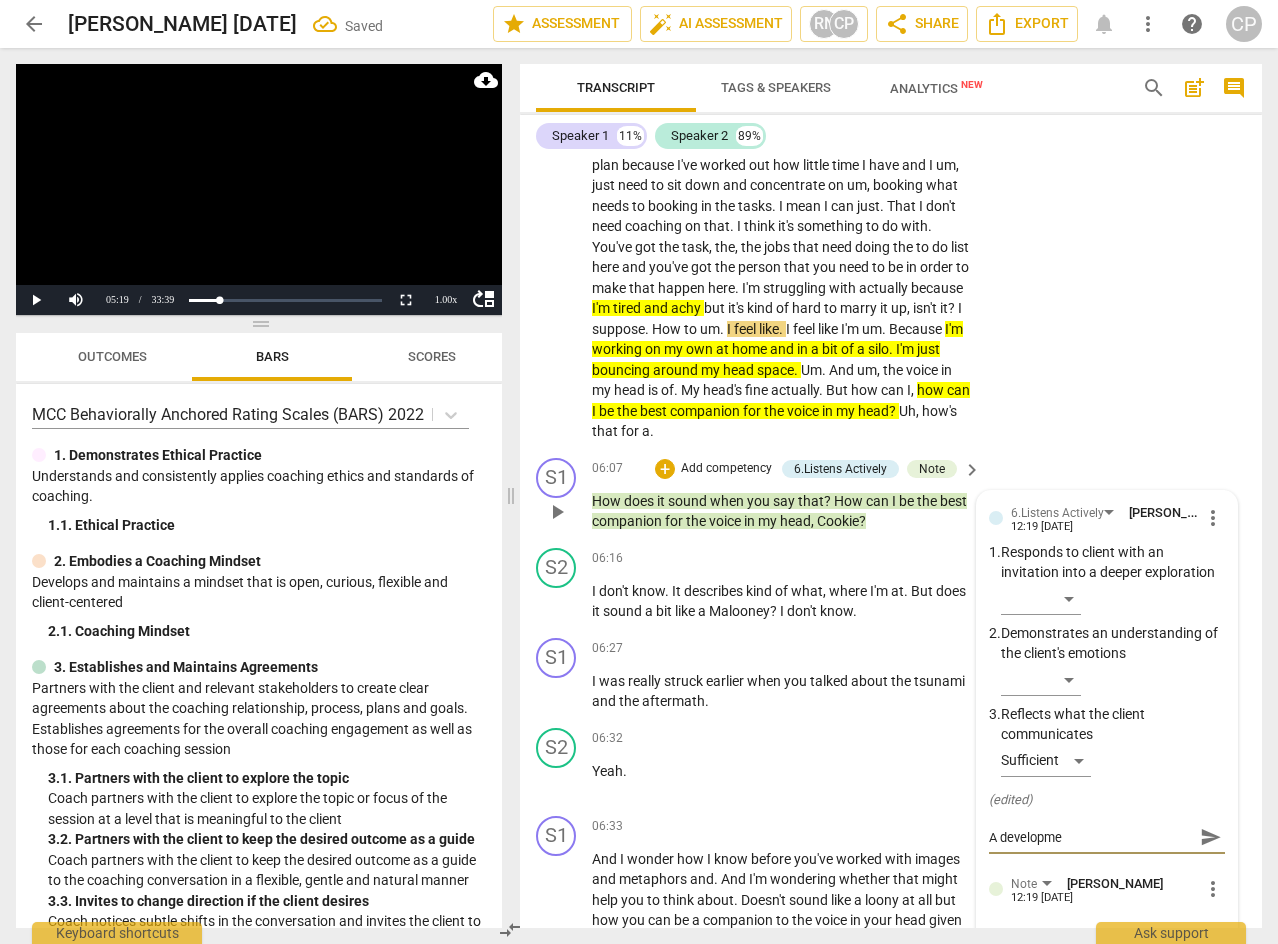 type on "A developmen" 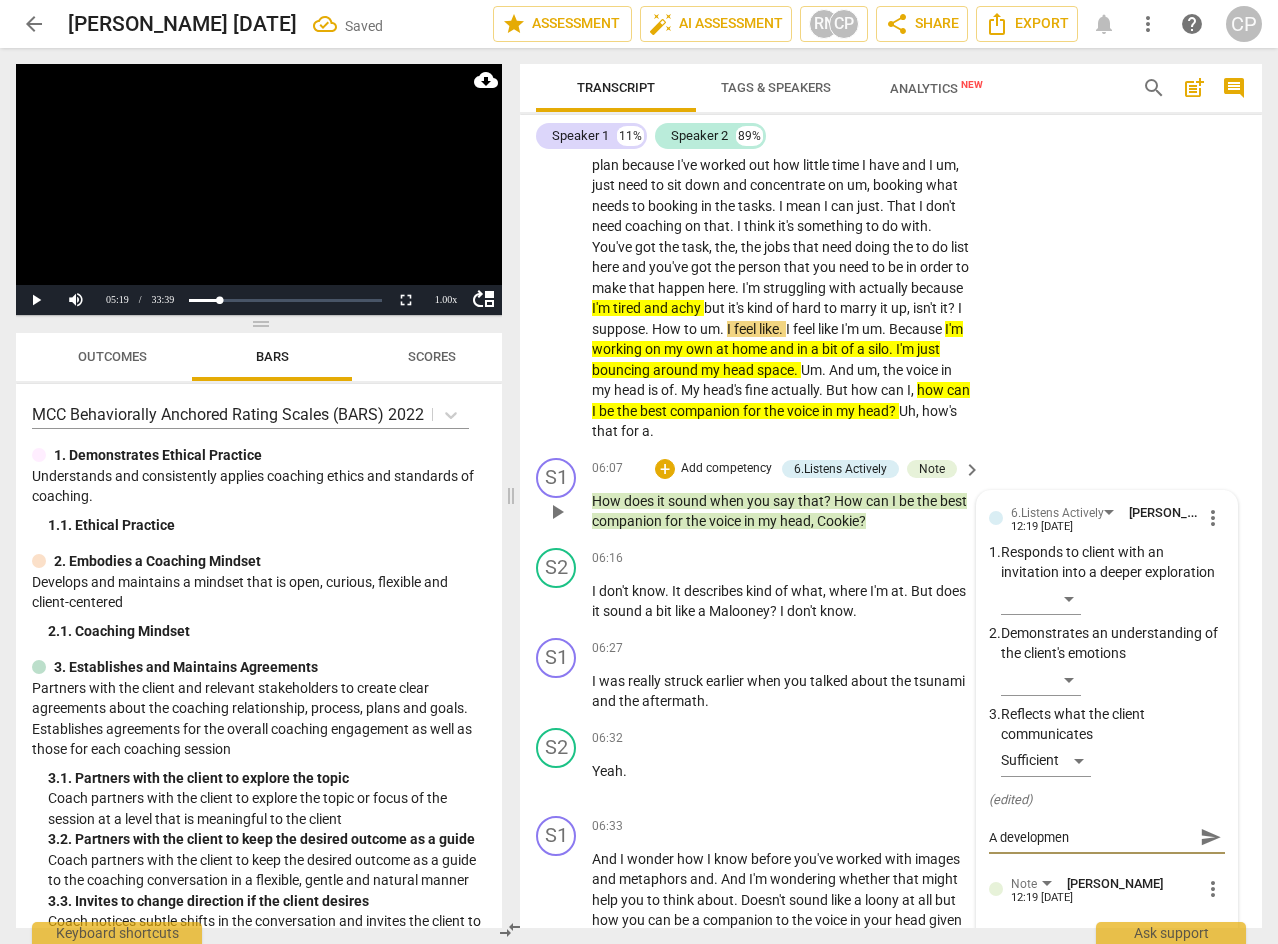 type on "A development" 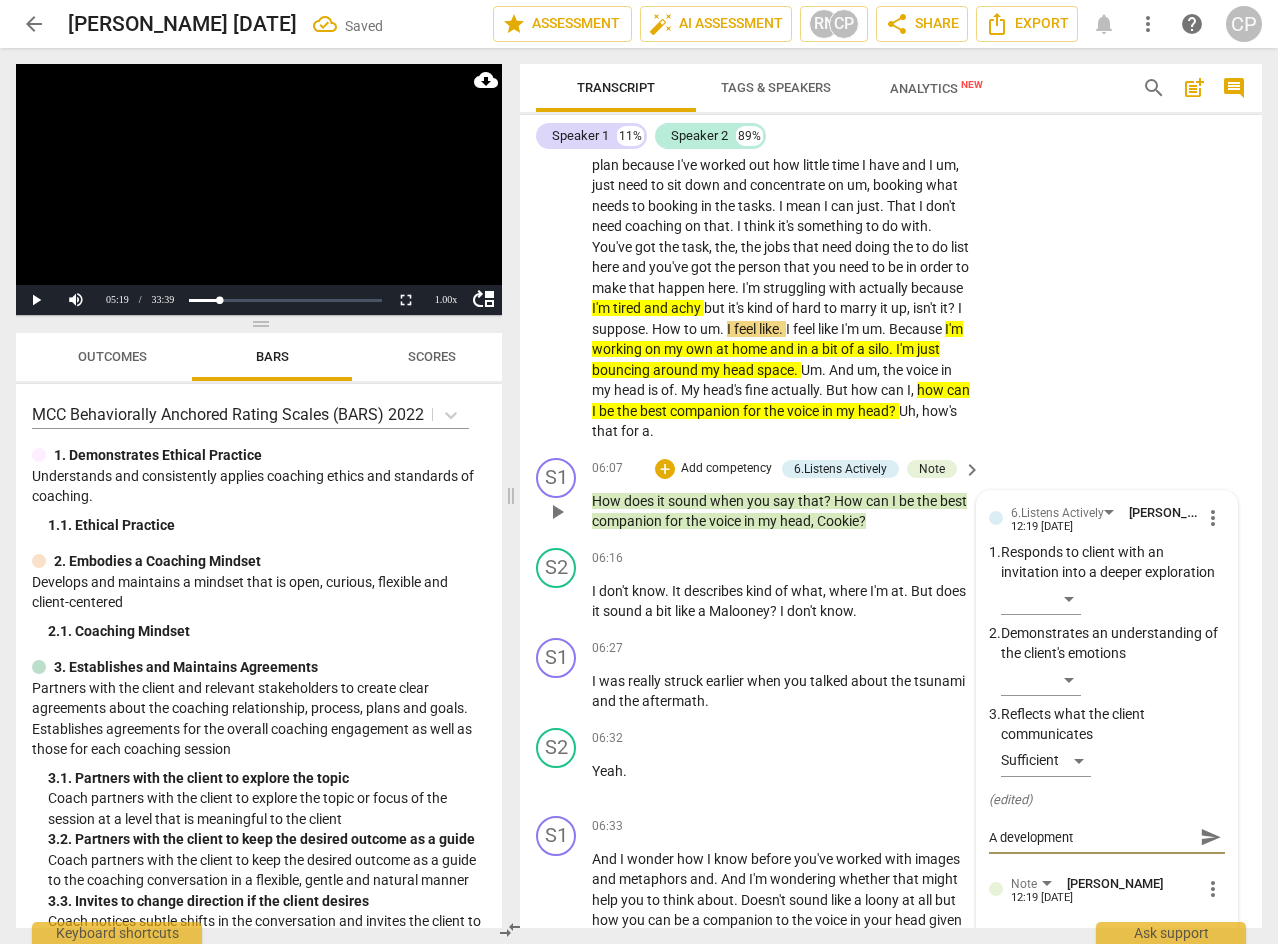 type on "A development" 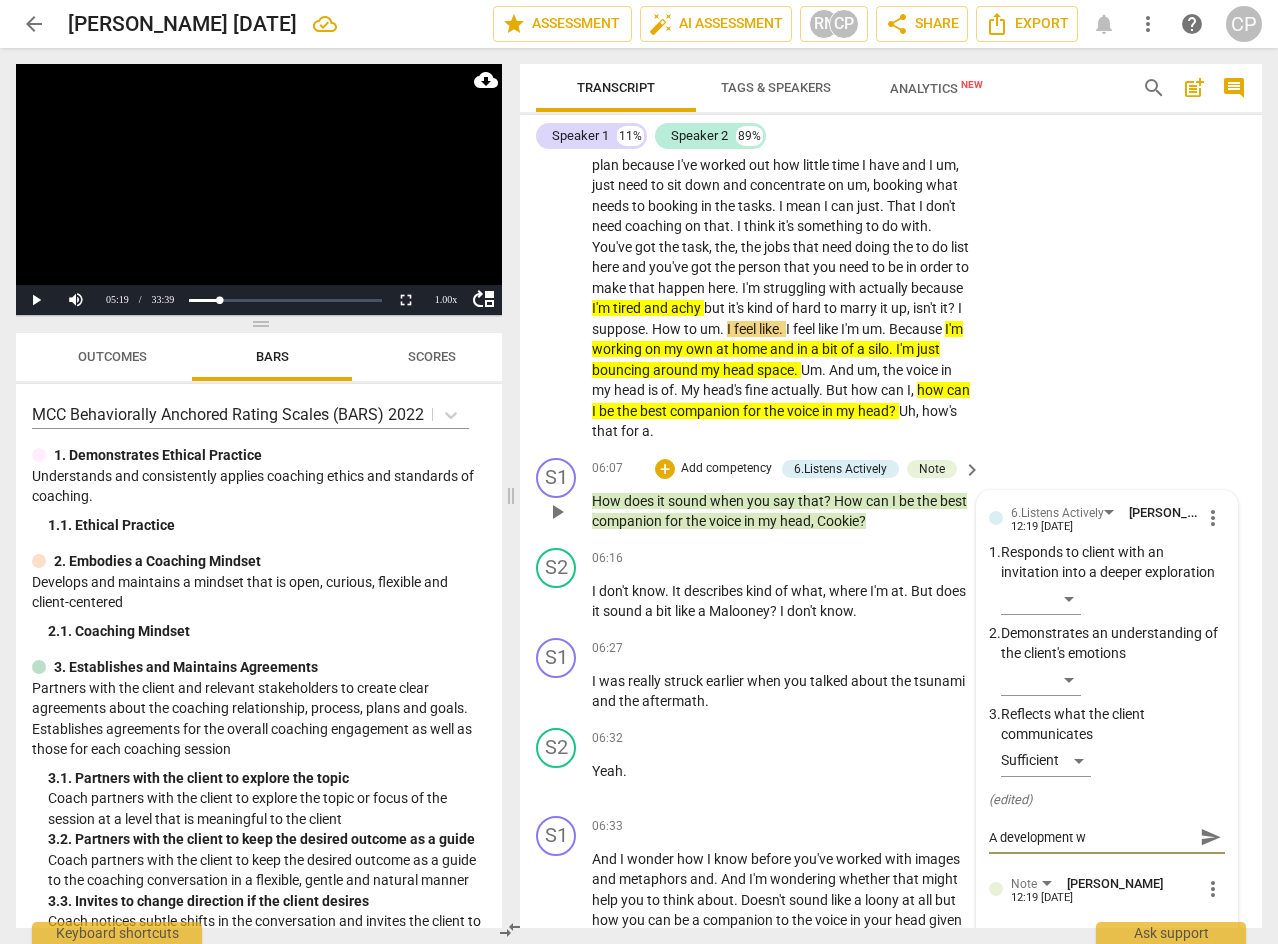 type on "A development wi" 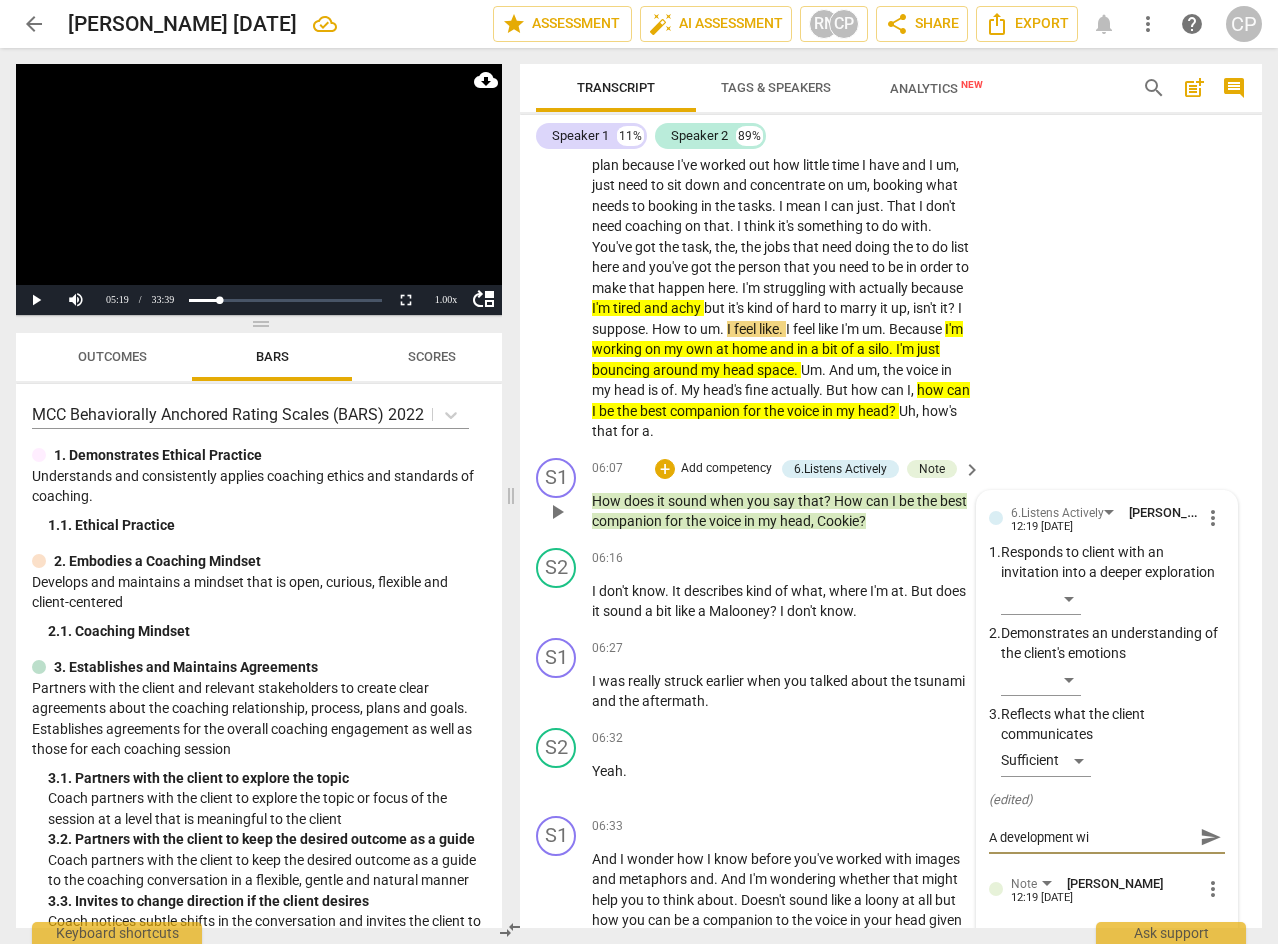 type on "A development wil" 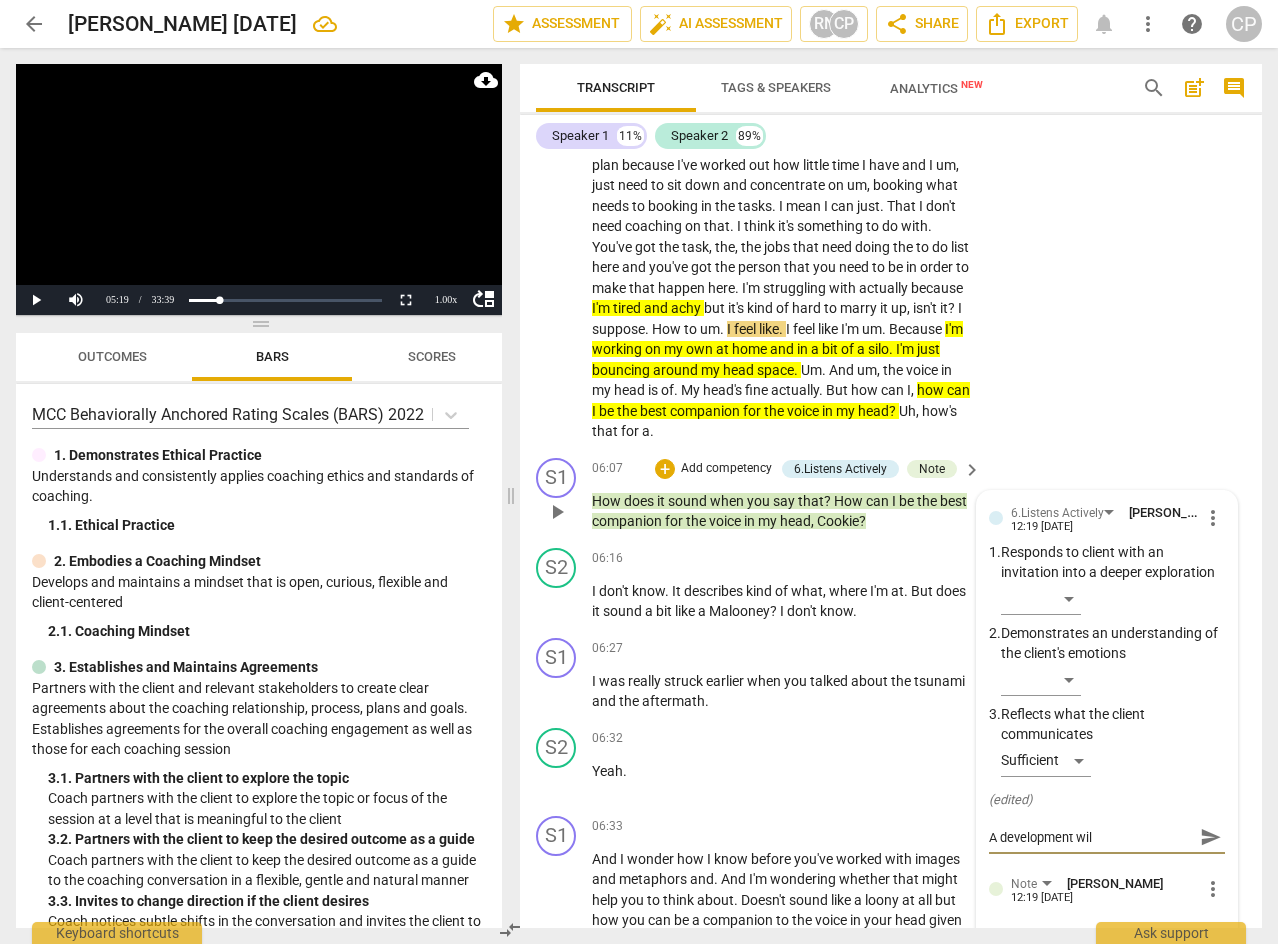 type on "A development will" 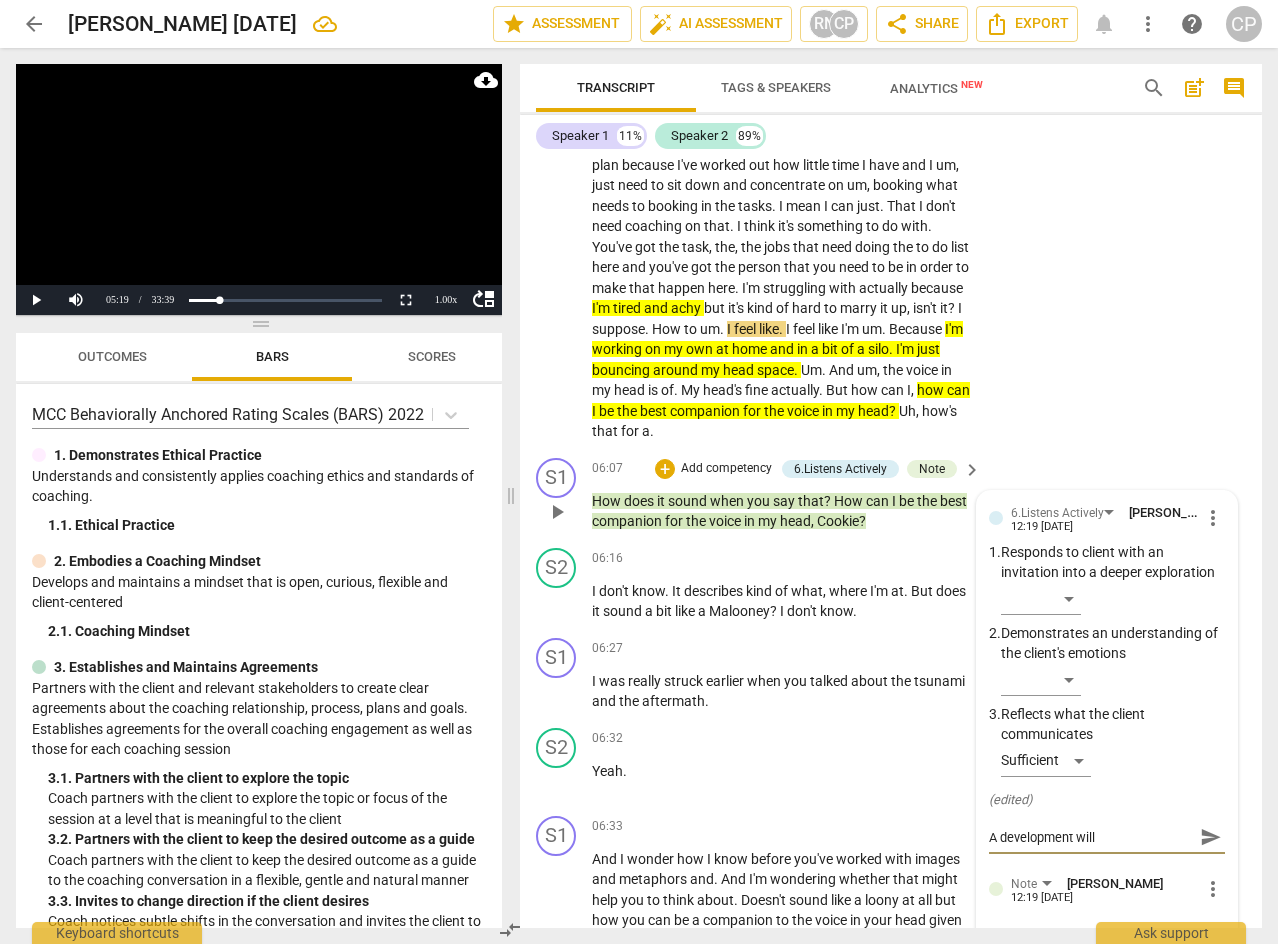 type on "A development will" 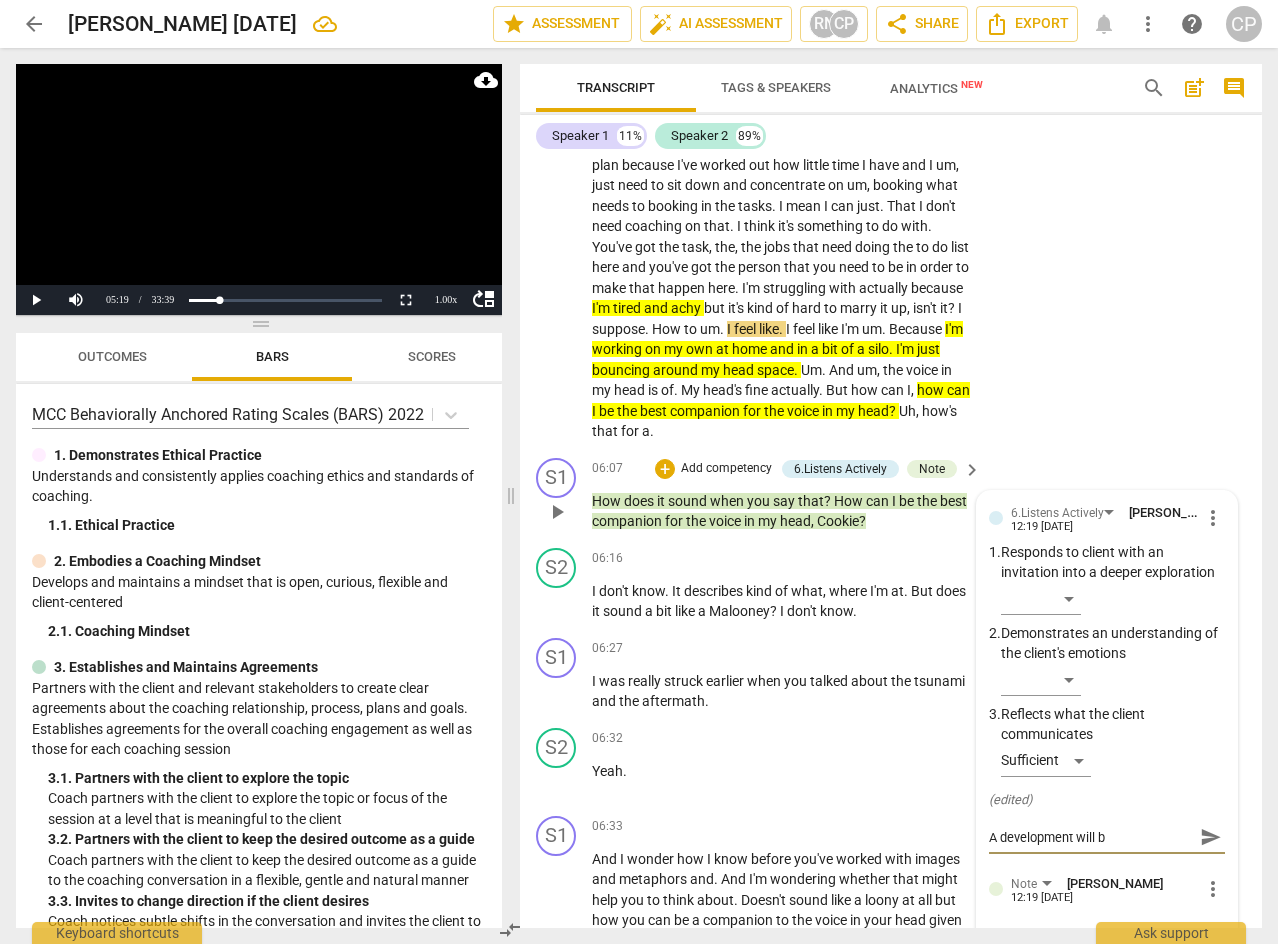 type on "A development will be" 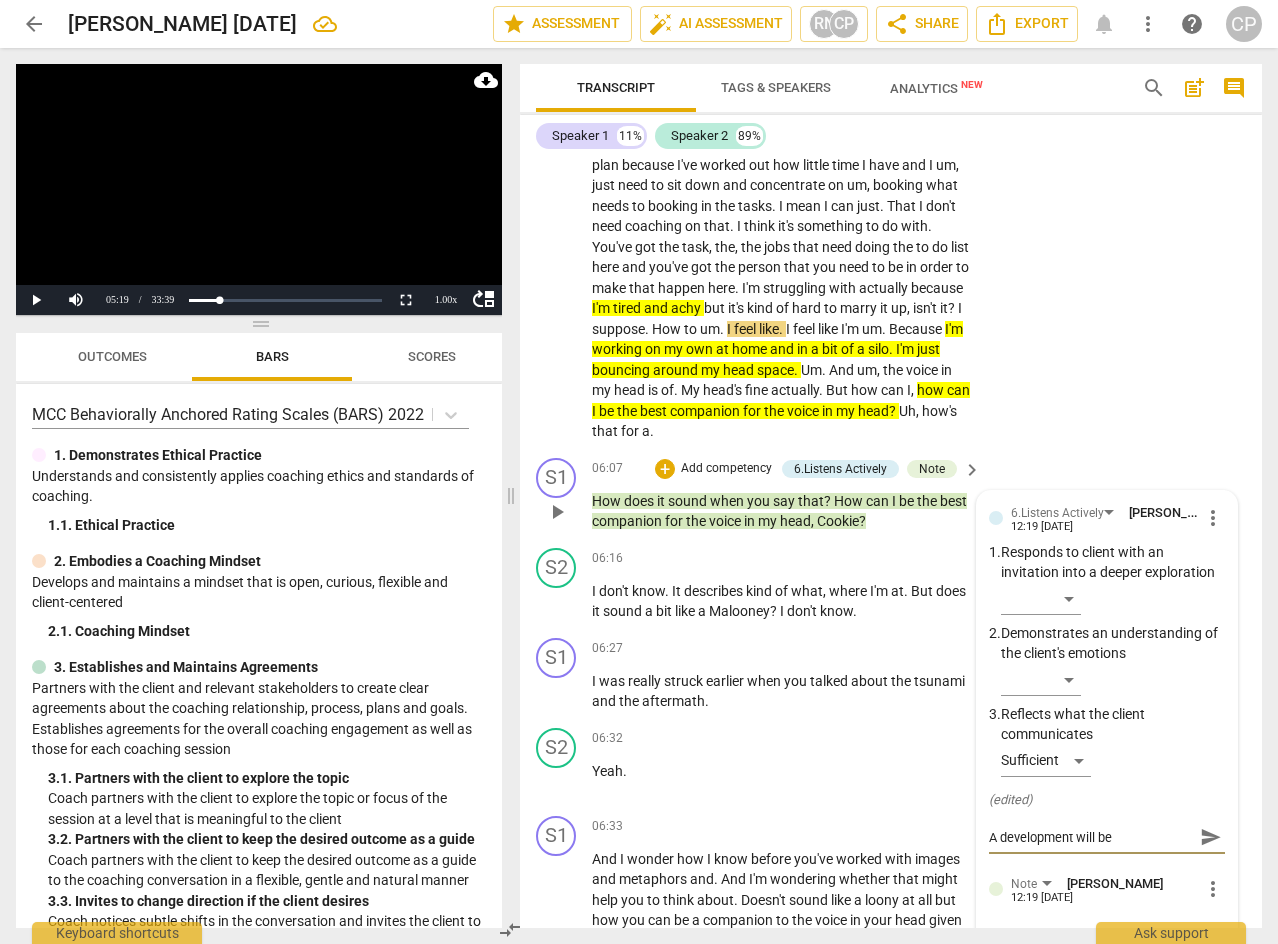 type on "A development will be" 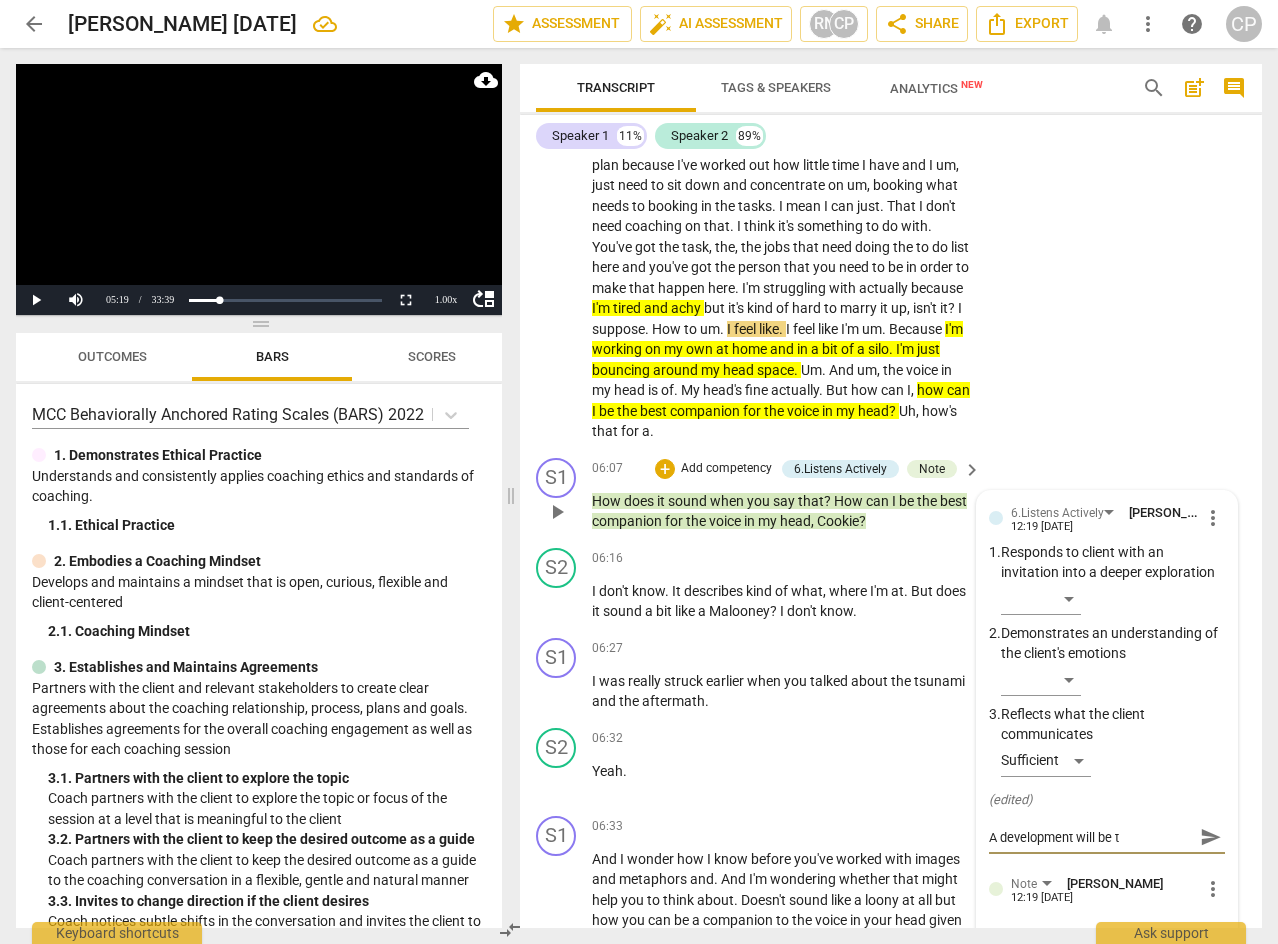 type on "A development will be to" 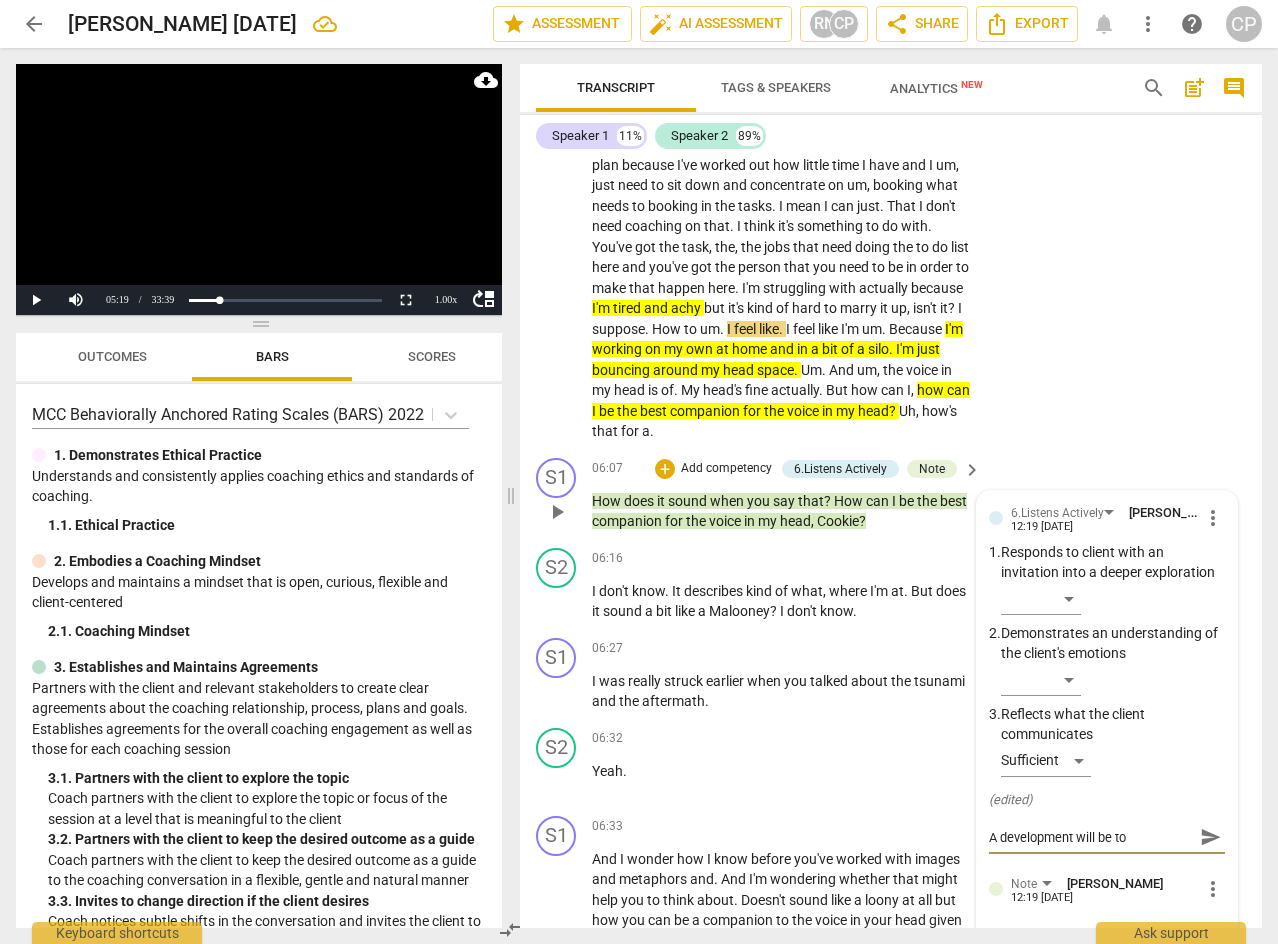 type on "A development will be to" 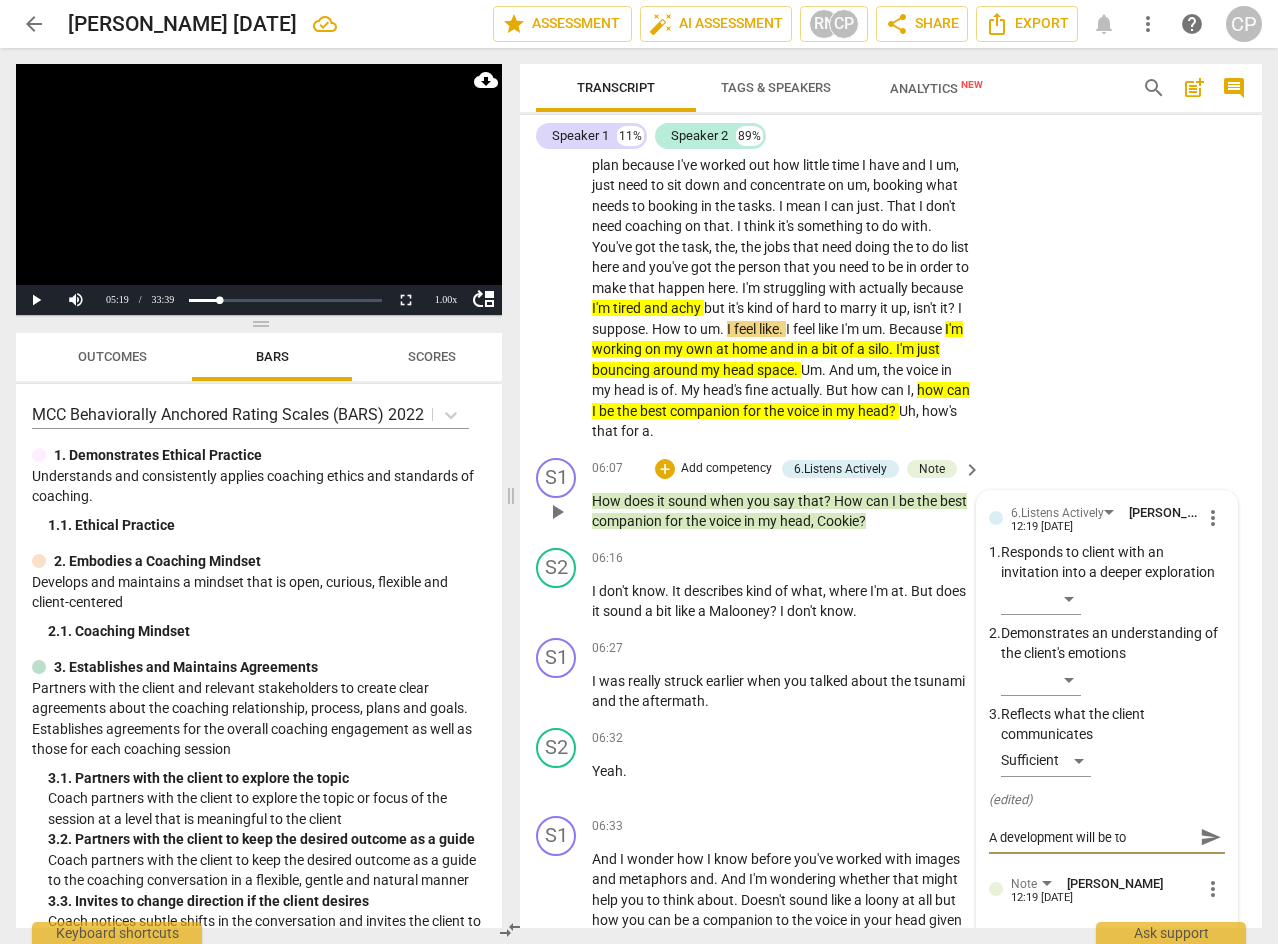 type on "A development will be to b" 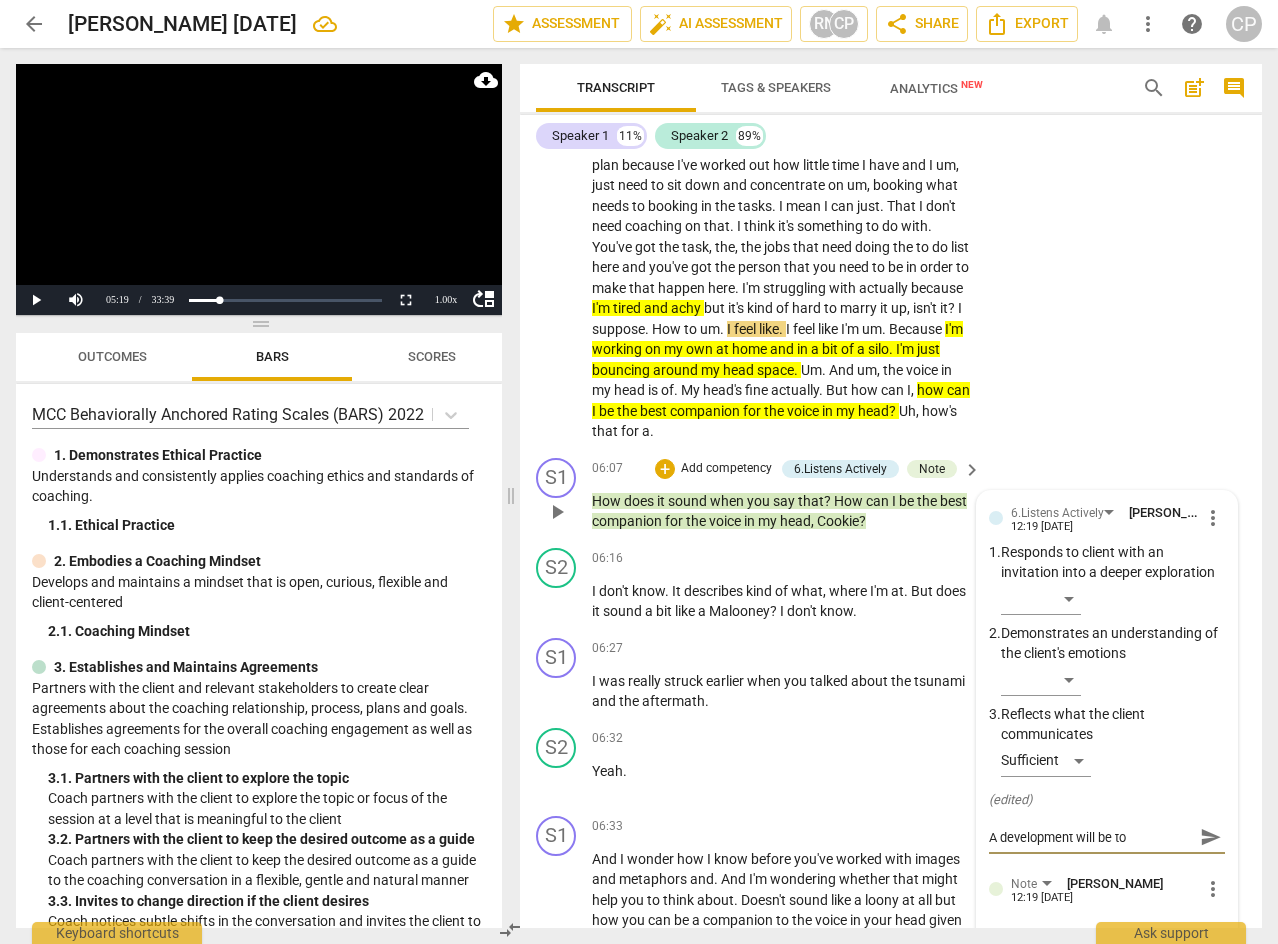 type on "A development will be to b" 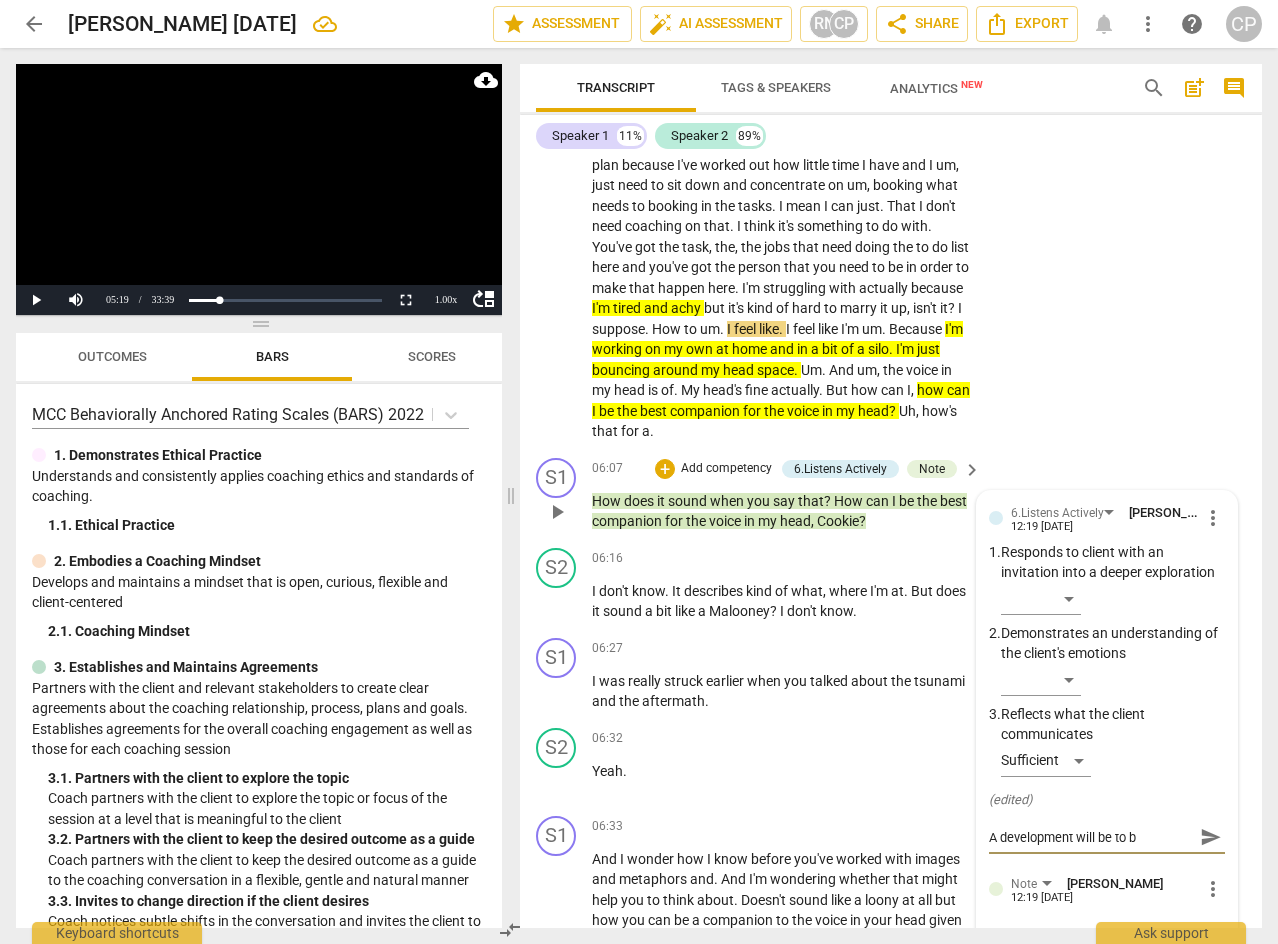 type on "A development will be to be" 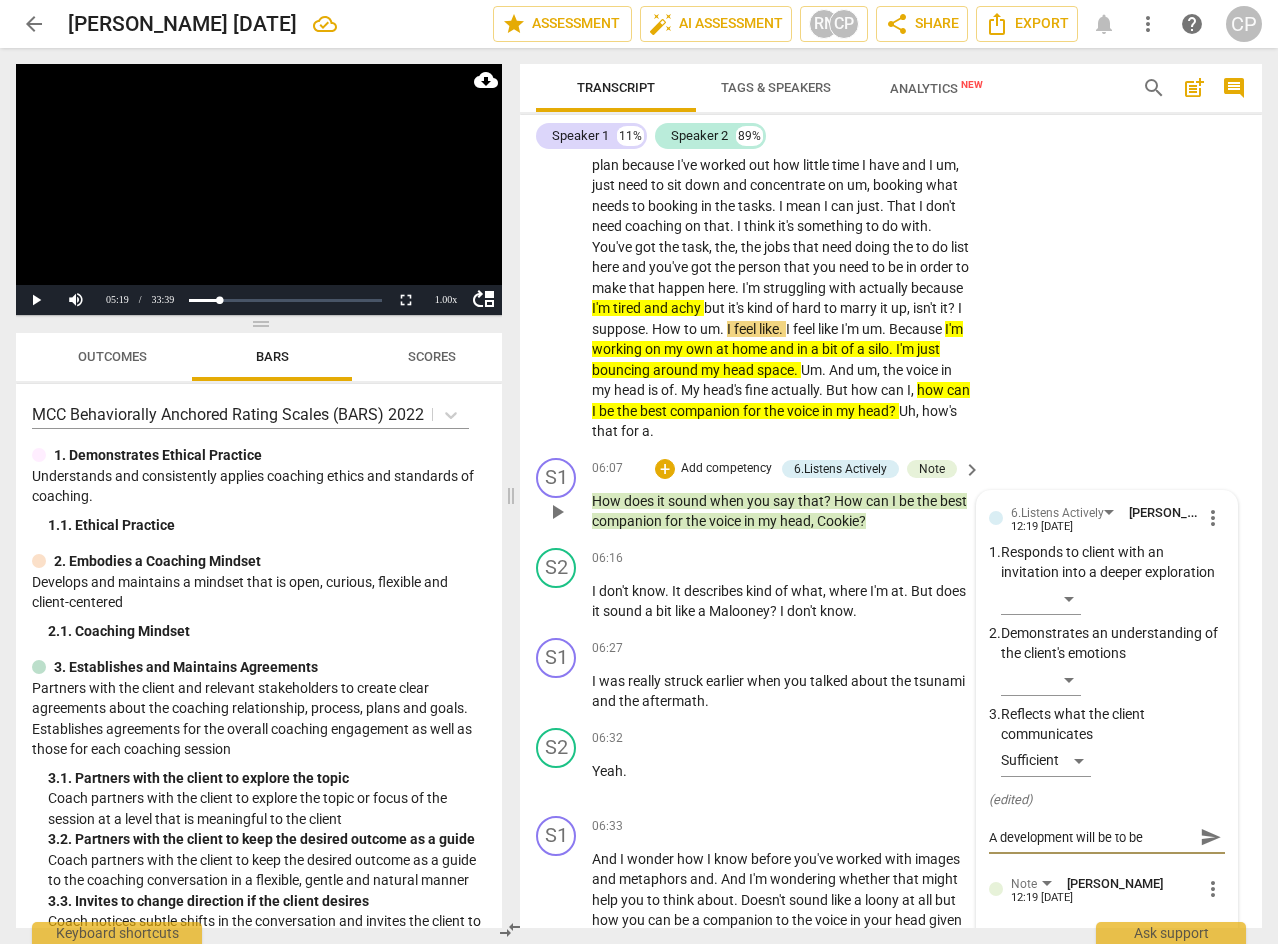 type on "A development will be to be" 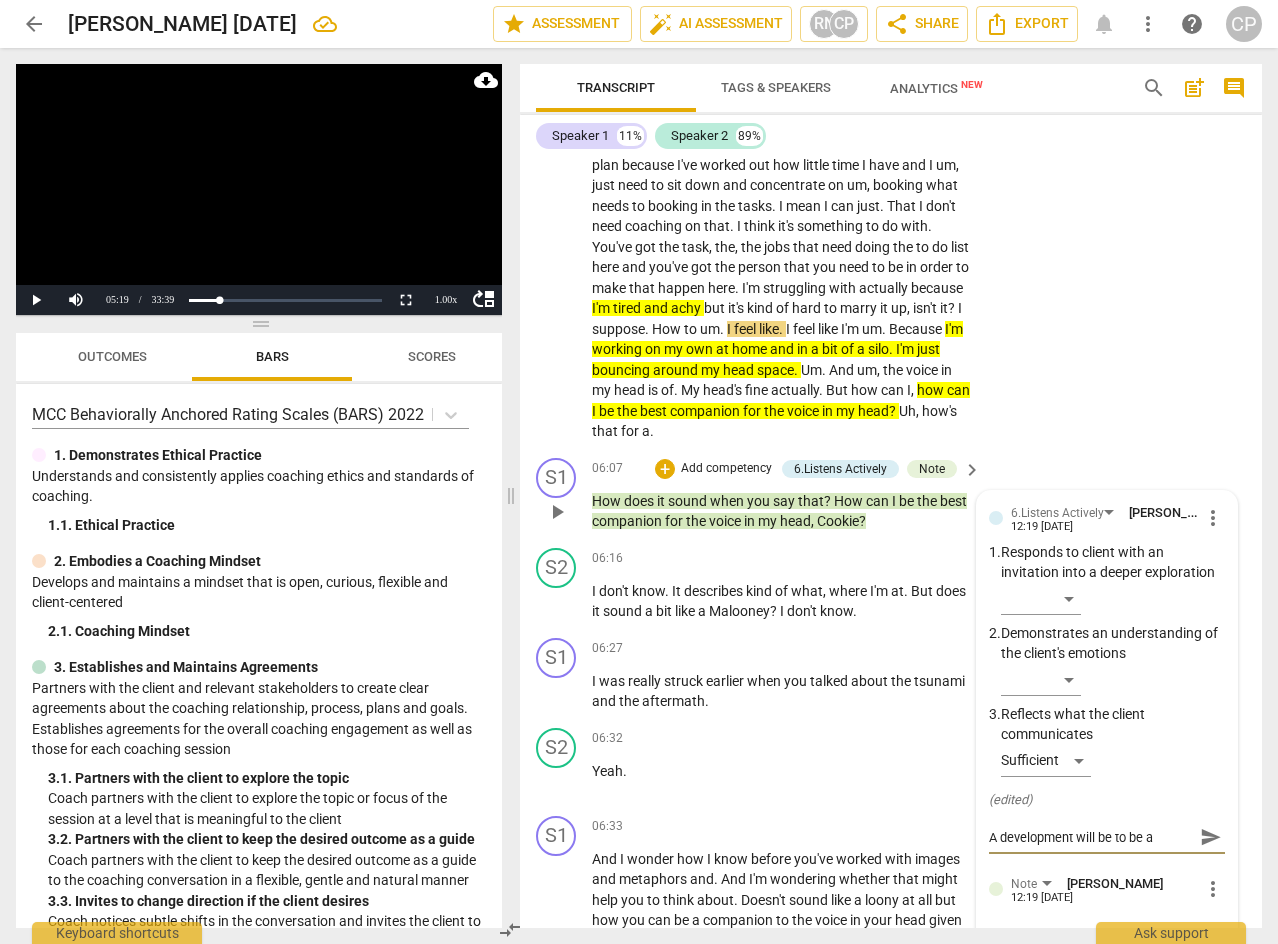 type on "A development will be to be a" 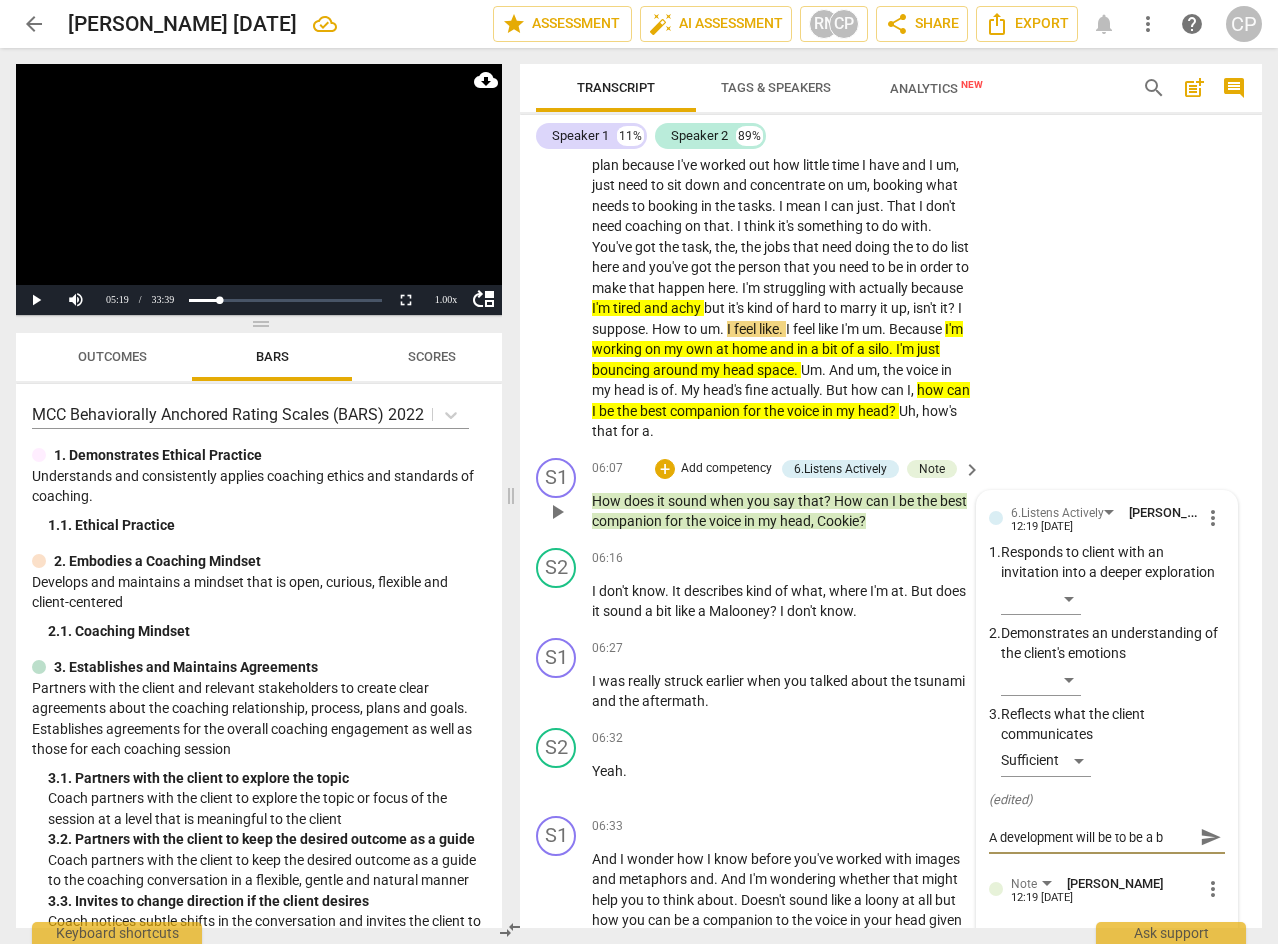 type on "A development will be to be a bi" 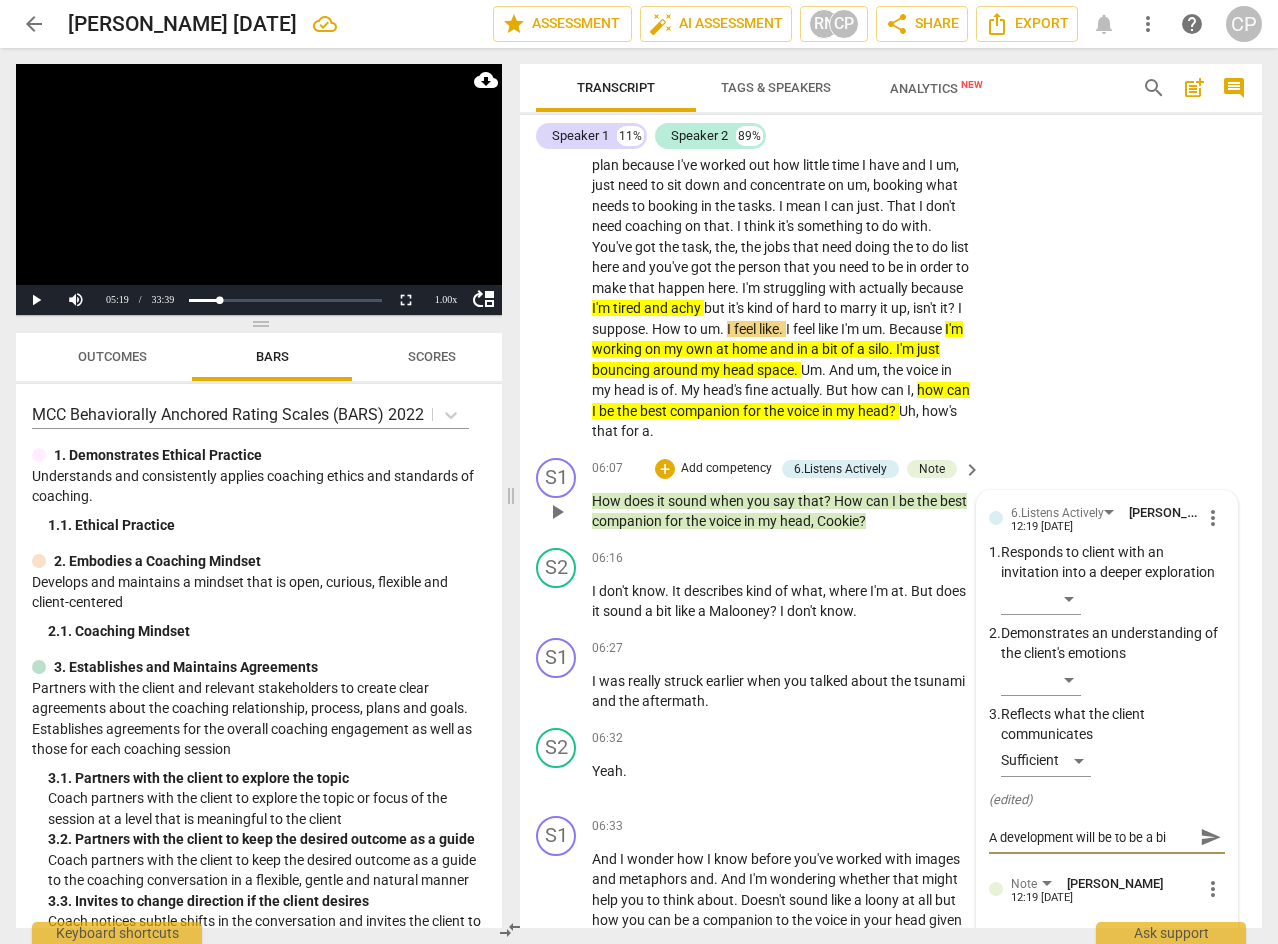 type on "A development will be to be a bit" 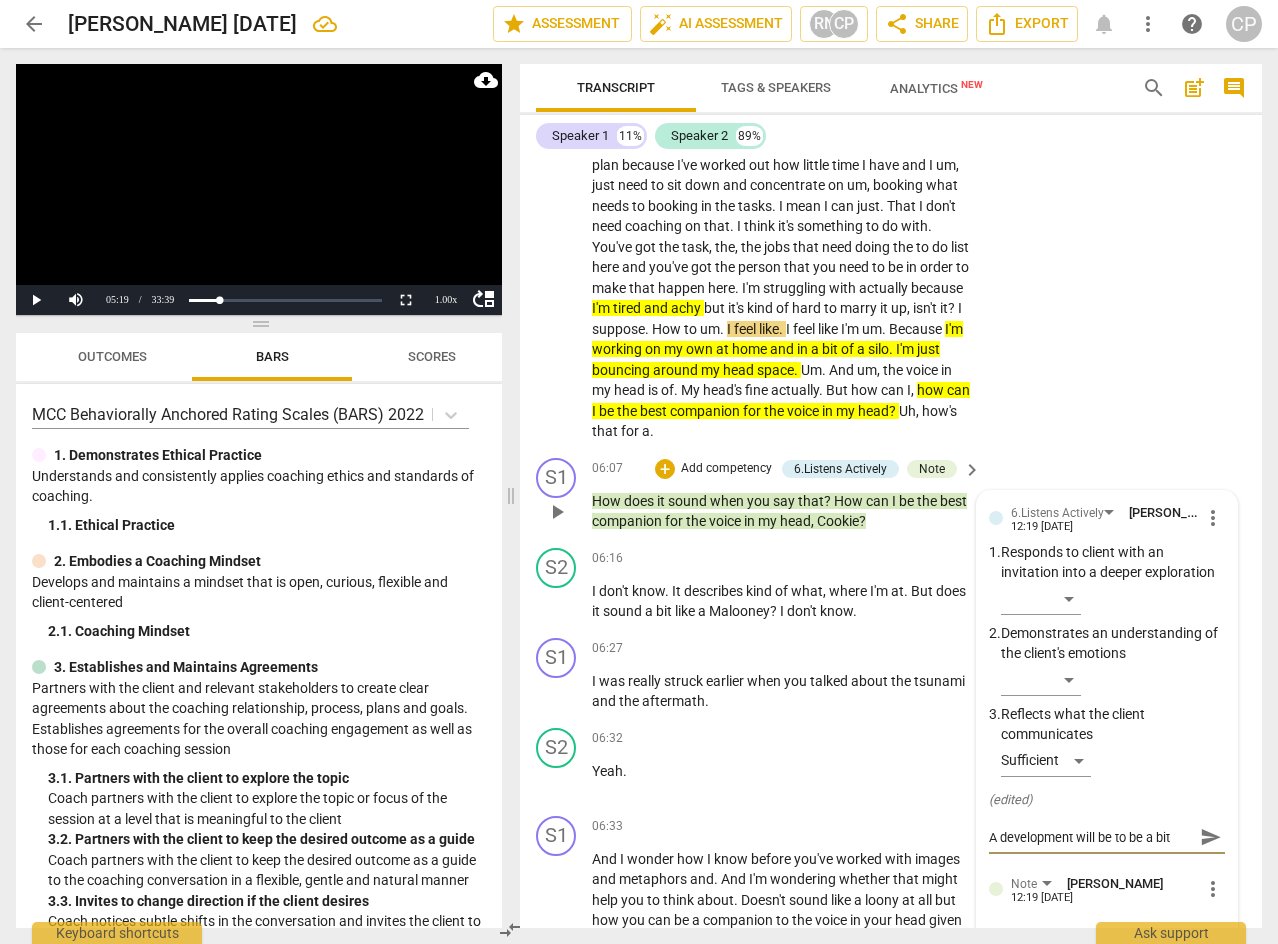 type on "A development will be to be a bit" 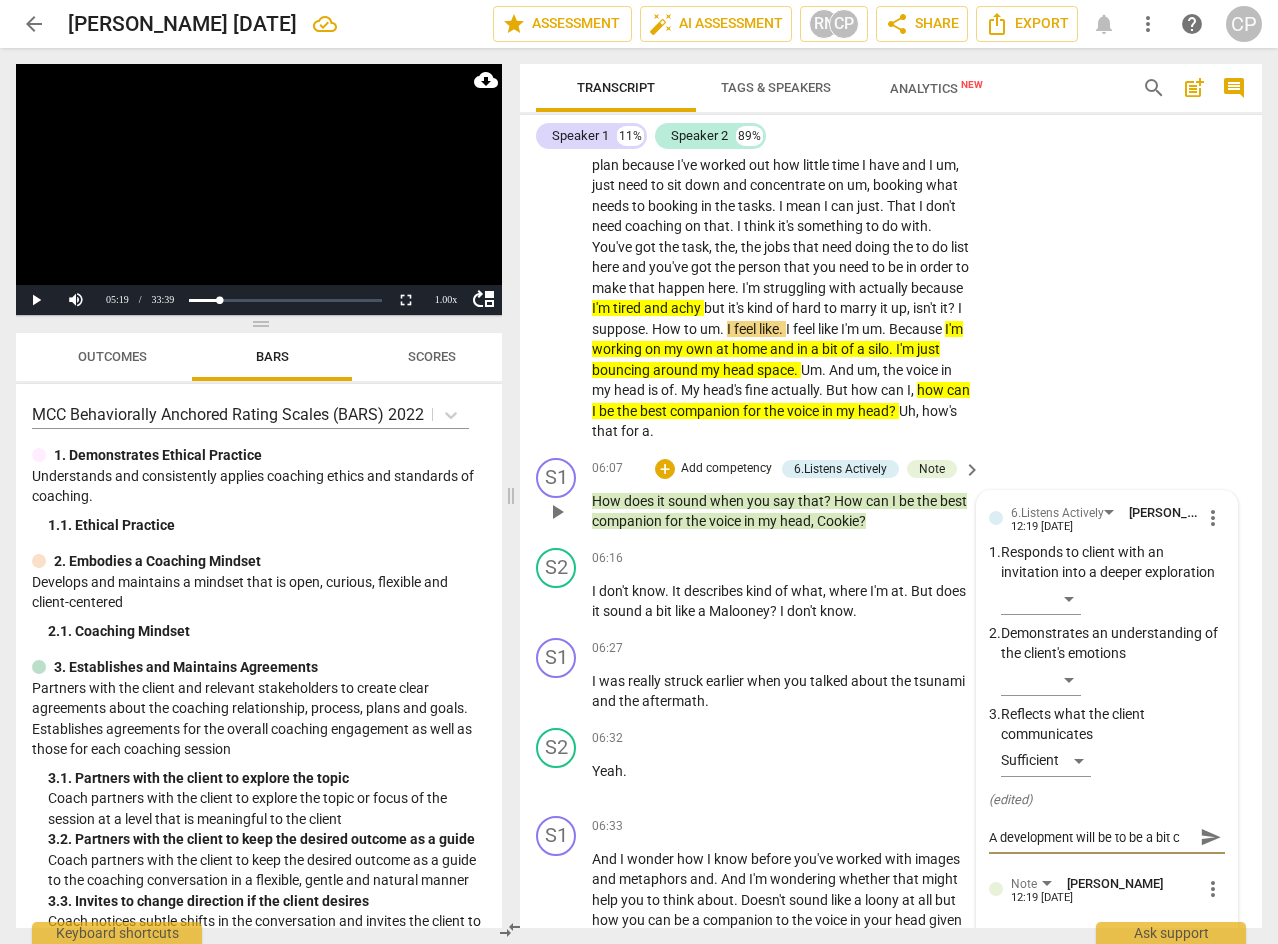 type on "A development will be to be a bit cl" 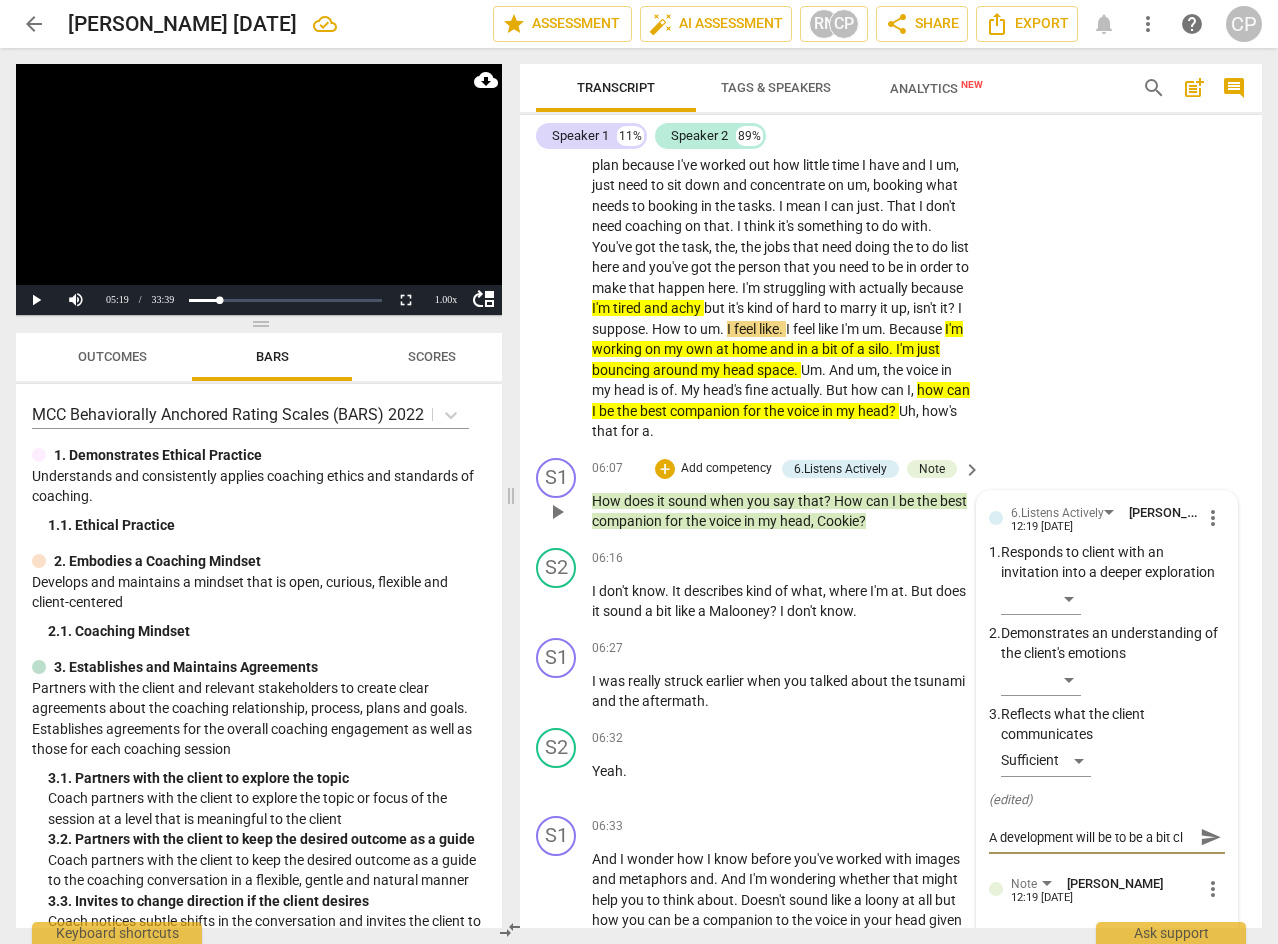 type on "A development will be to be a bit cle" 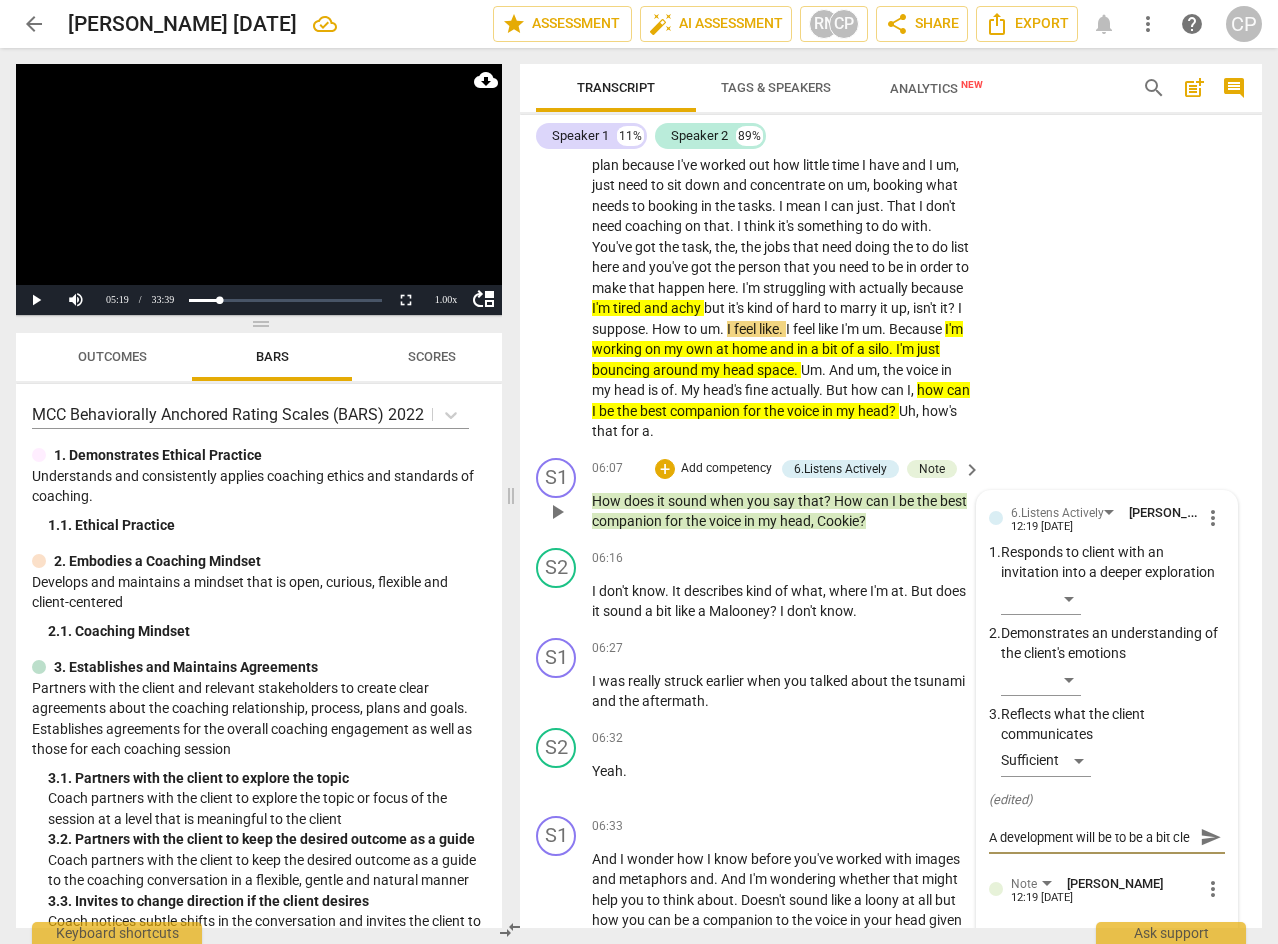 scroll, scrollTop: 18, scrollLeft: 0, axis: vertical 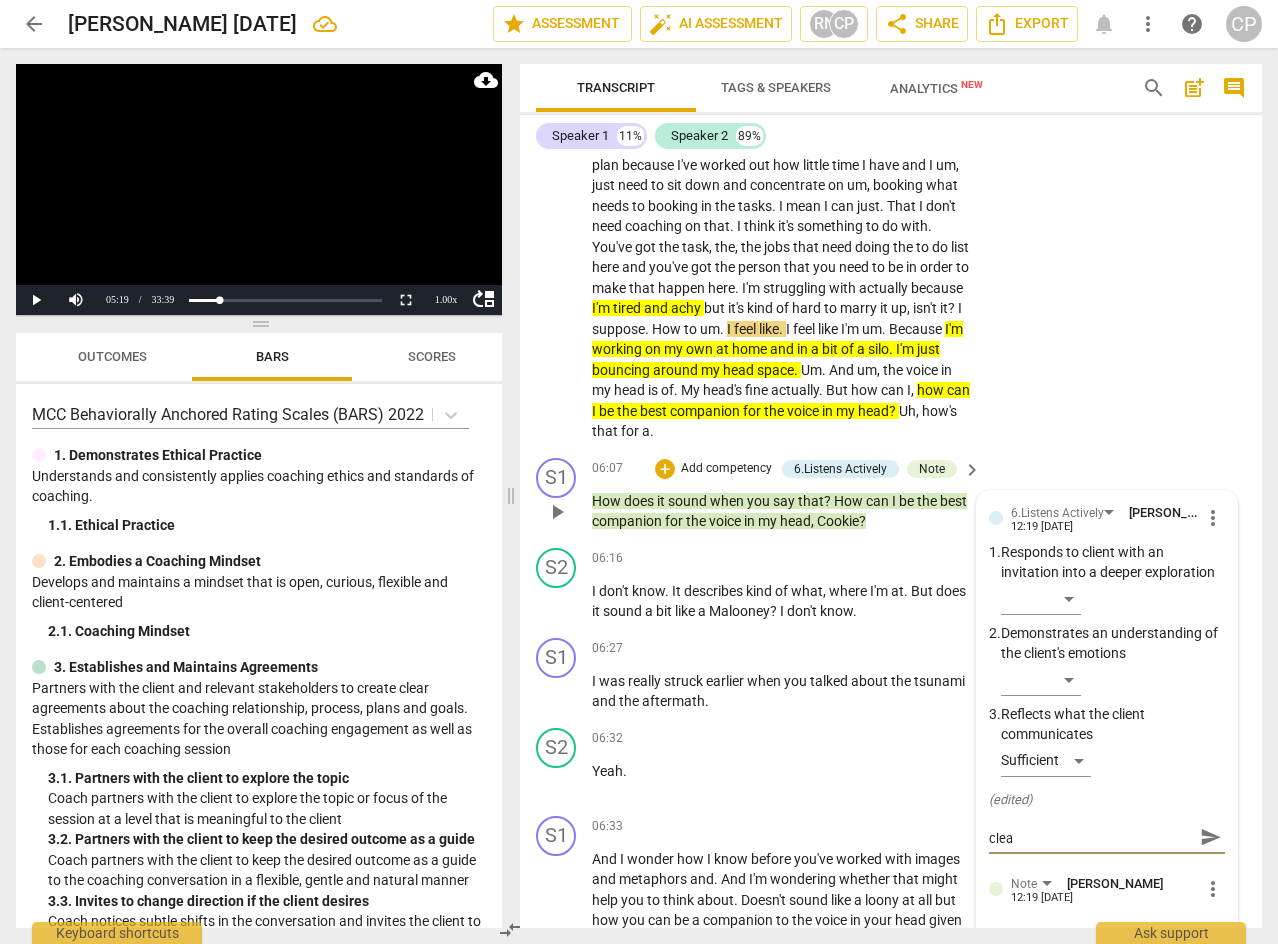type on "A development will be to be a bit clear" 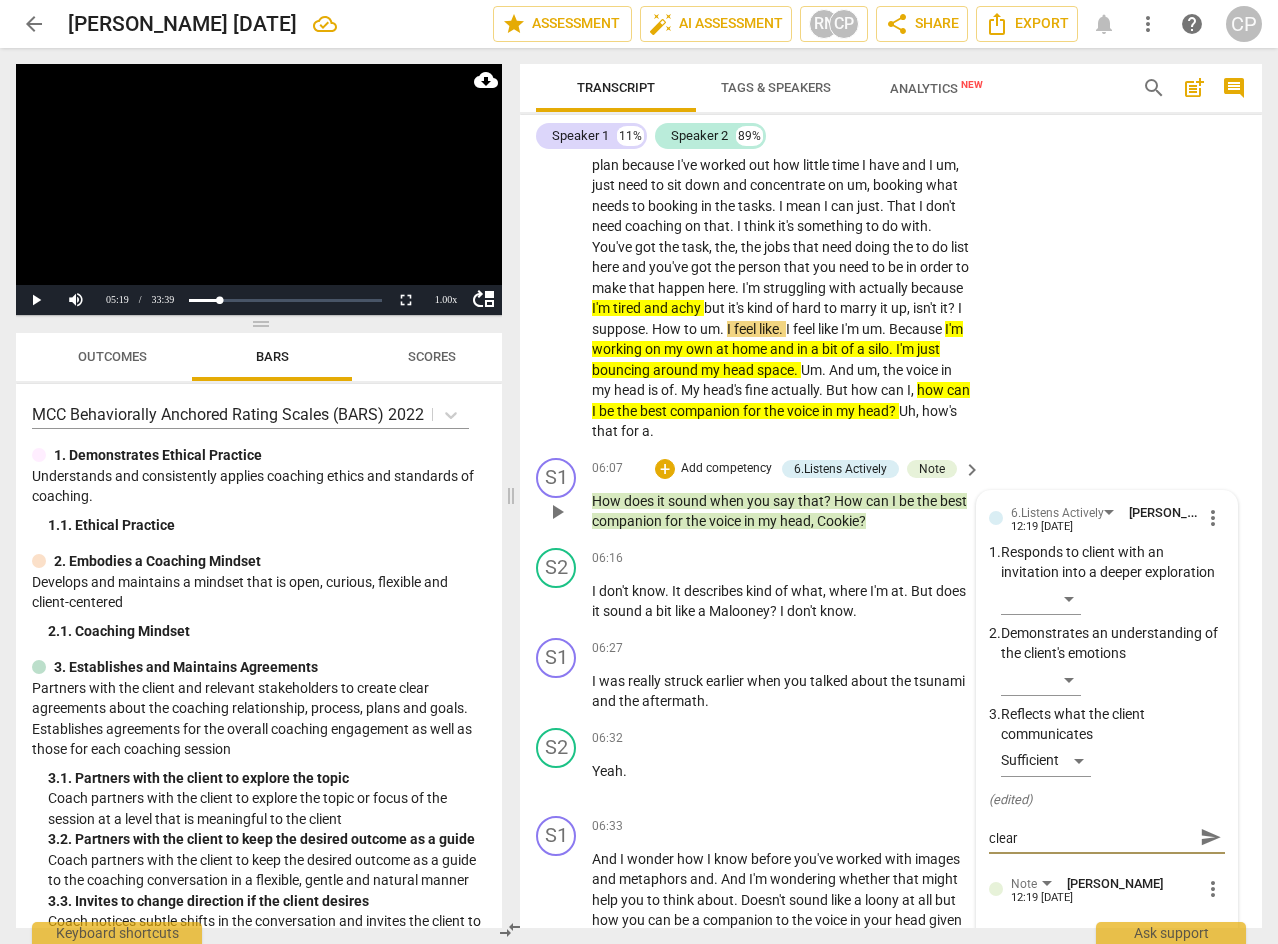 type on "A development will be to be a bit cleare" 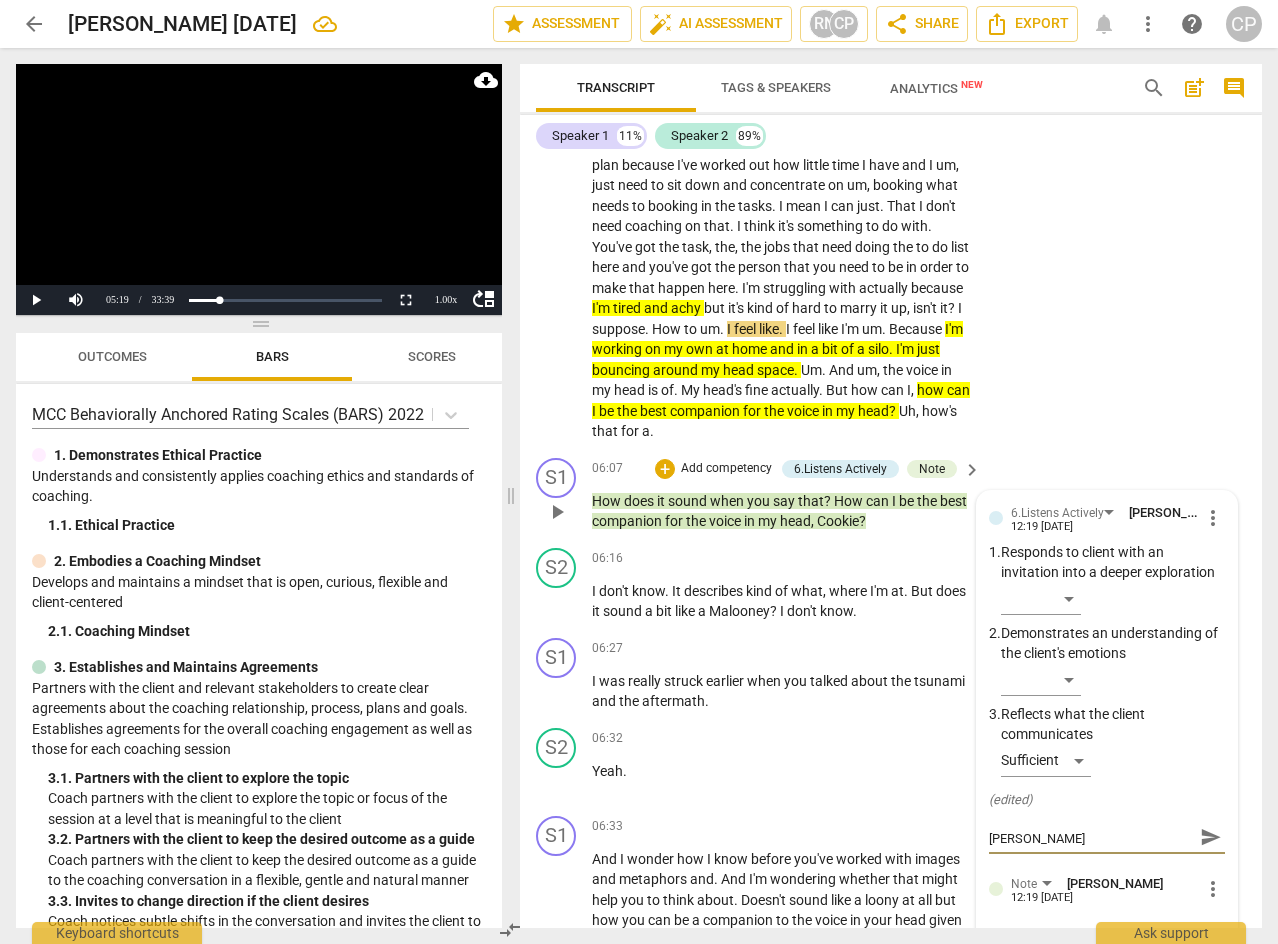 type on "A development will be to be a bit clearer" 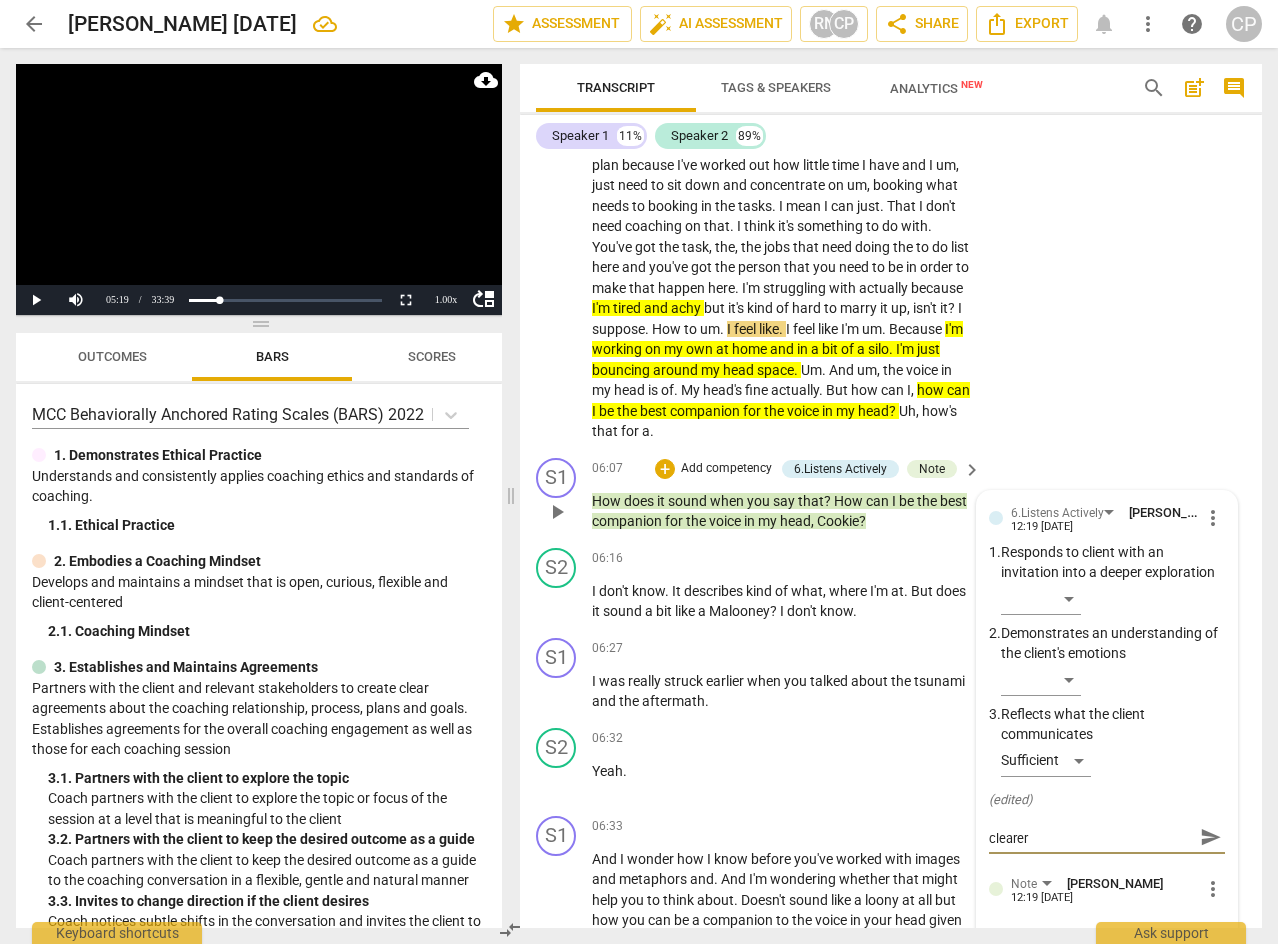 type on "A development will be to be a bit clearer" 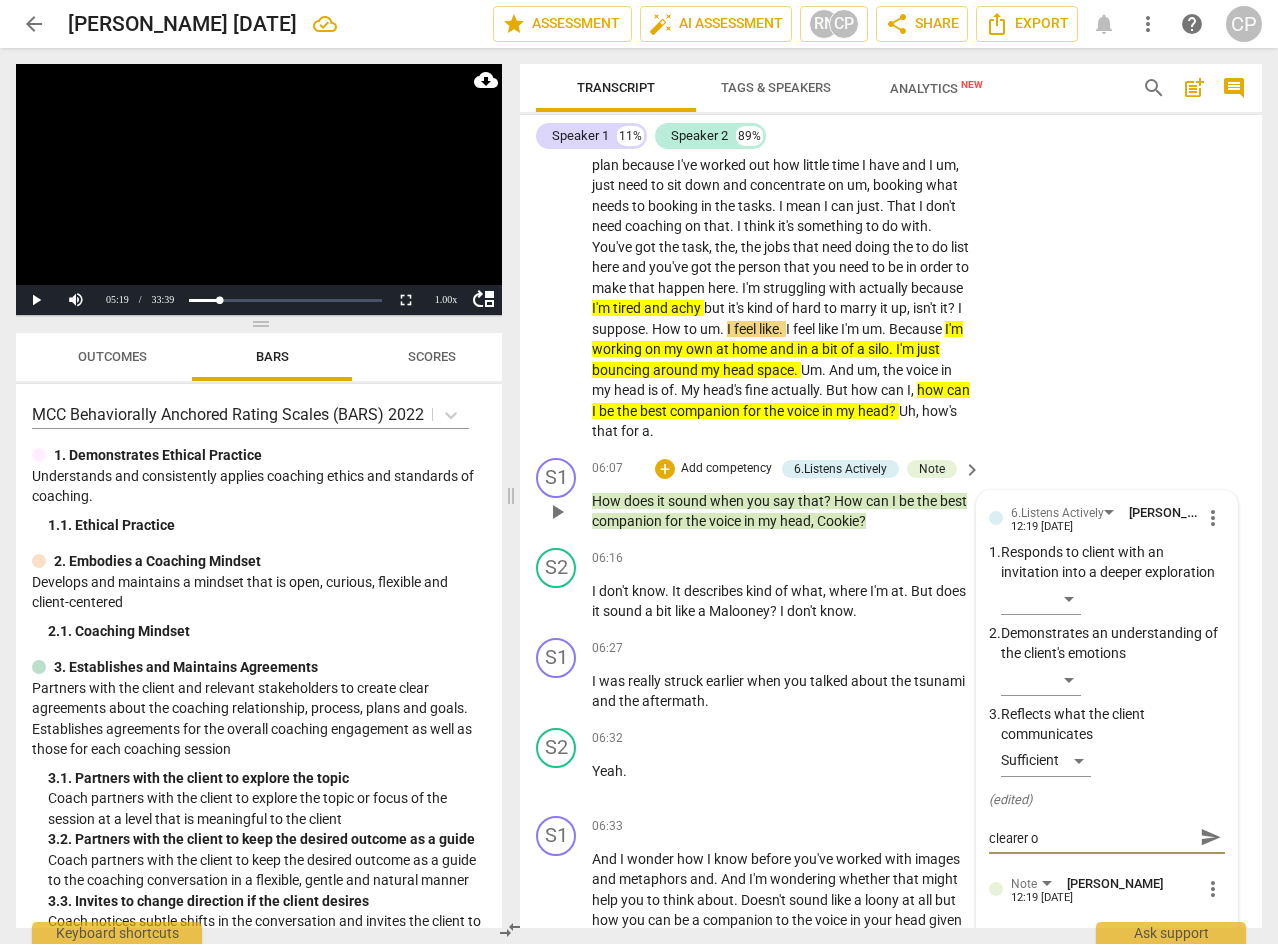 scroll, scrollTop: 0, scrollLeft: 0, axis: both 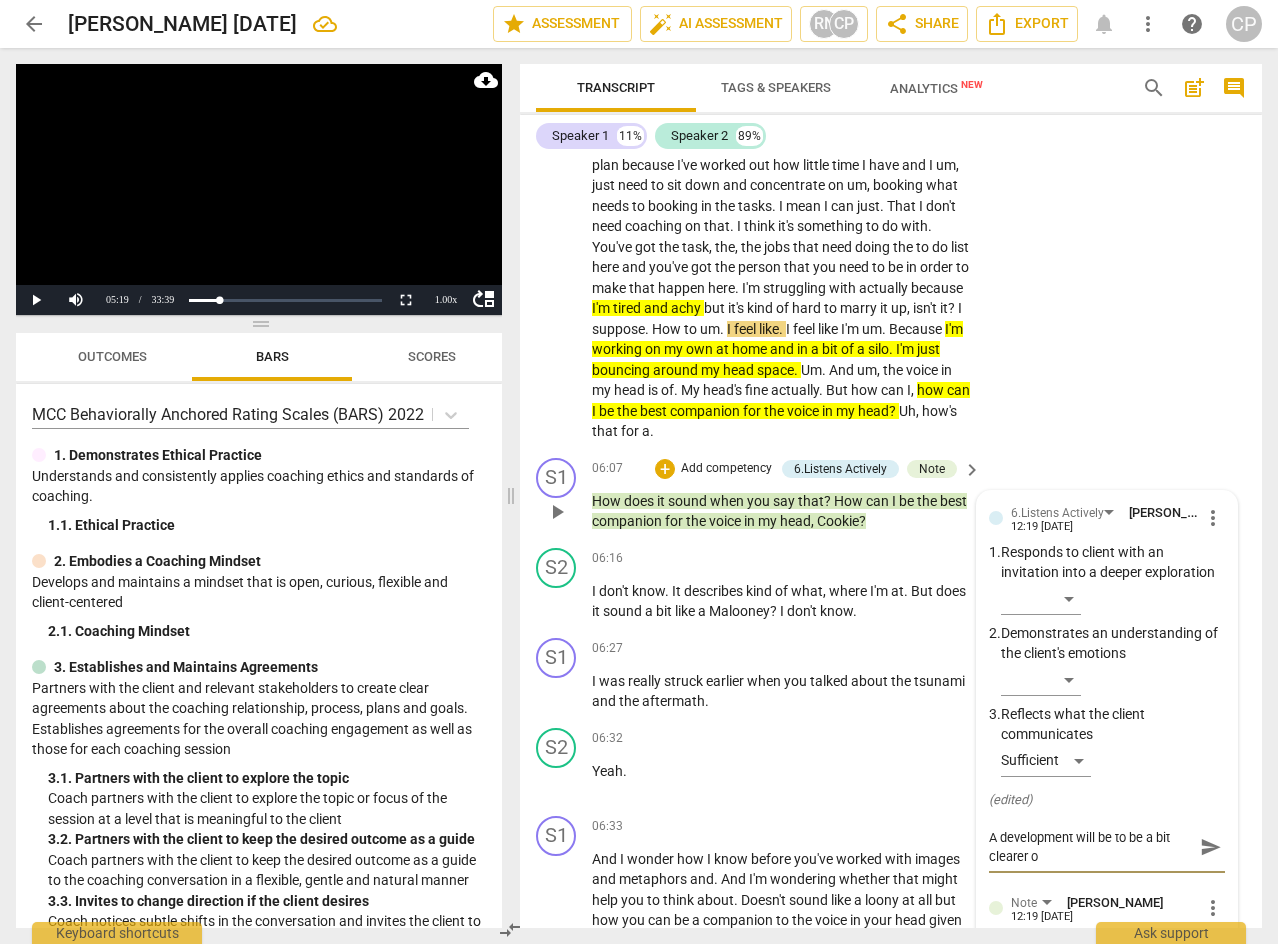 type on "A development will be to be a bit clearer on" 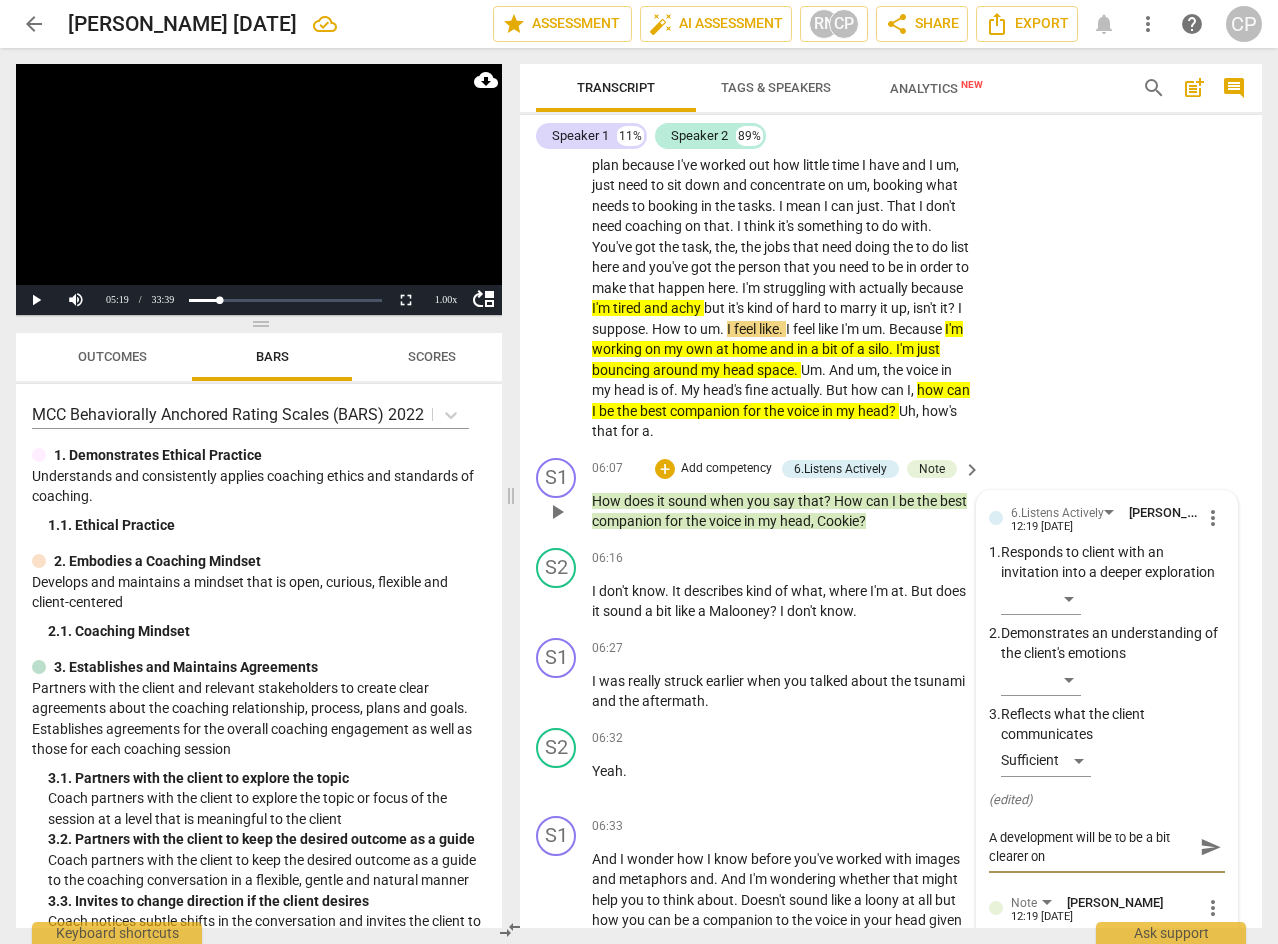 type on "A development will be to be a bit clearer on" 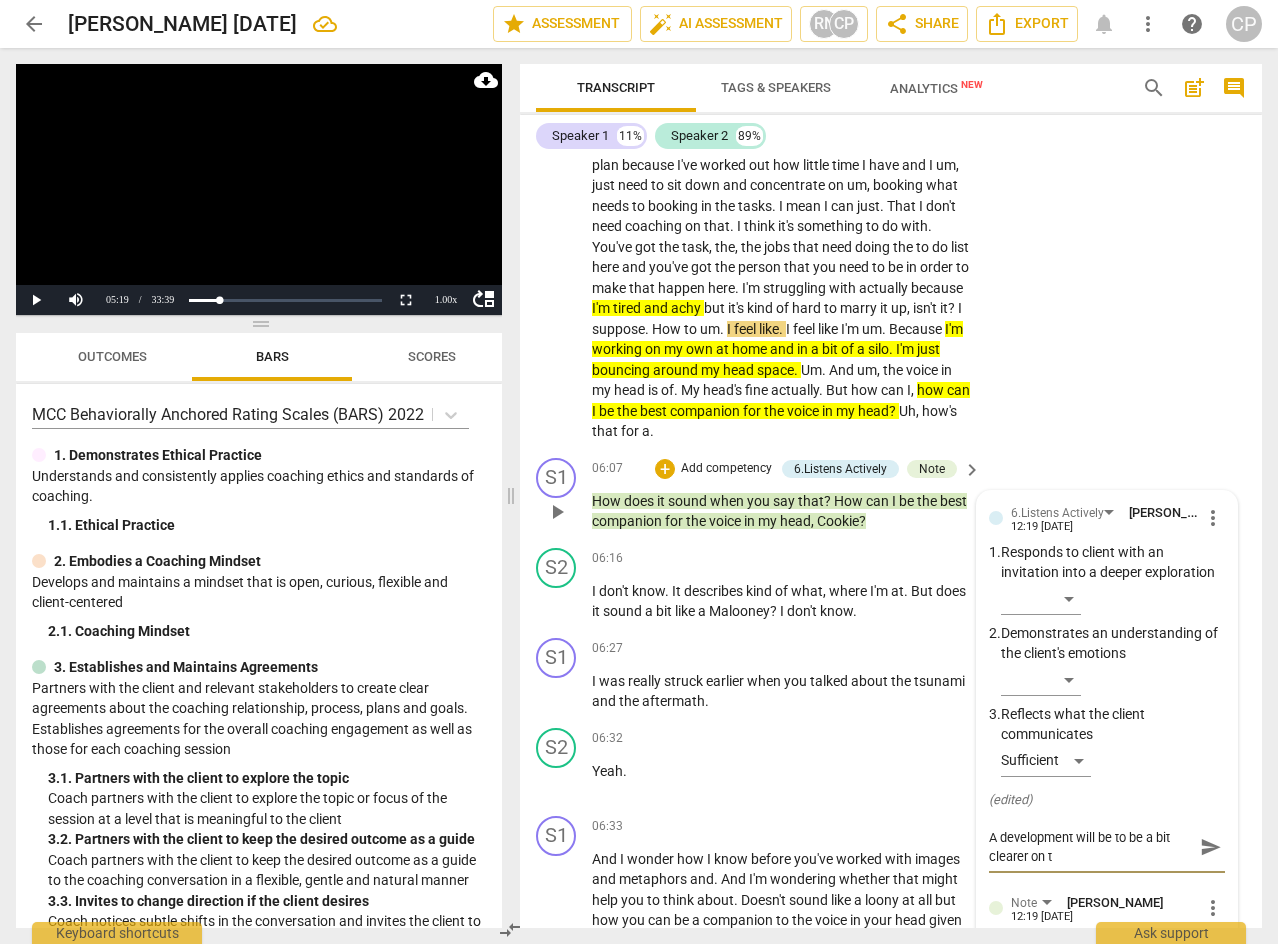 type on "A development will be to be a bit clearer on th" 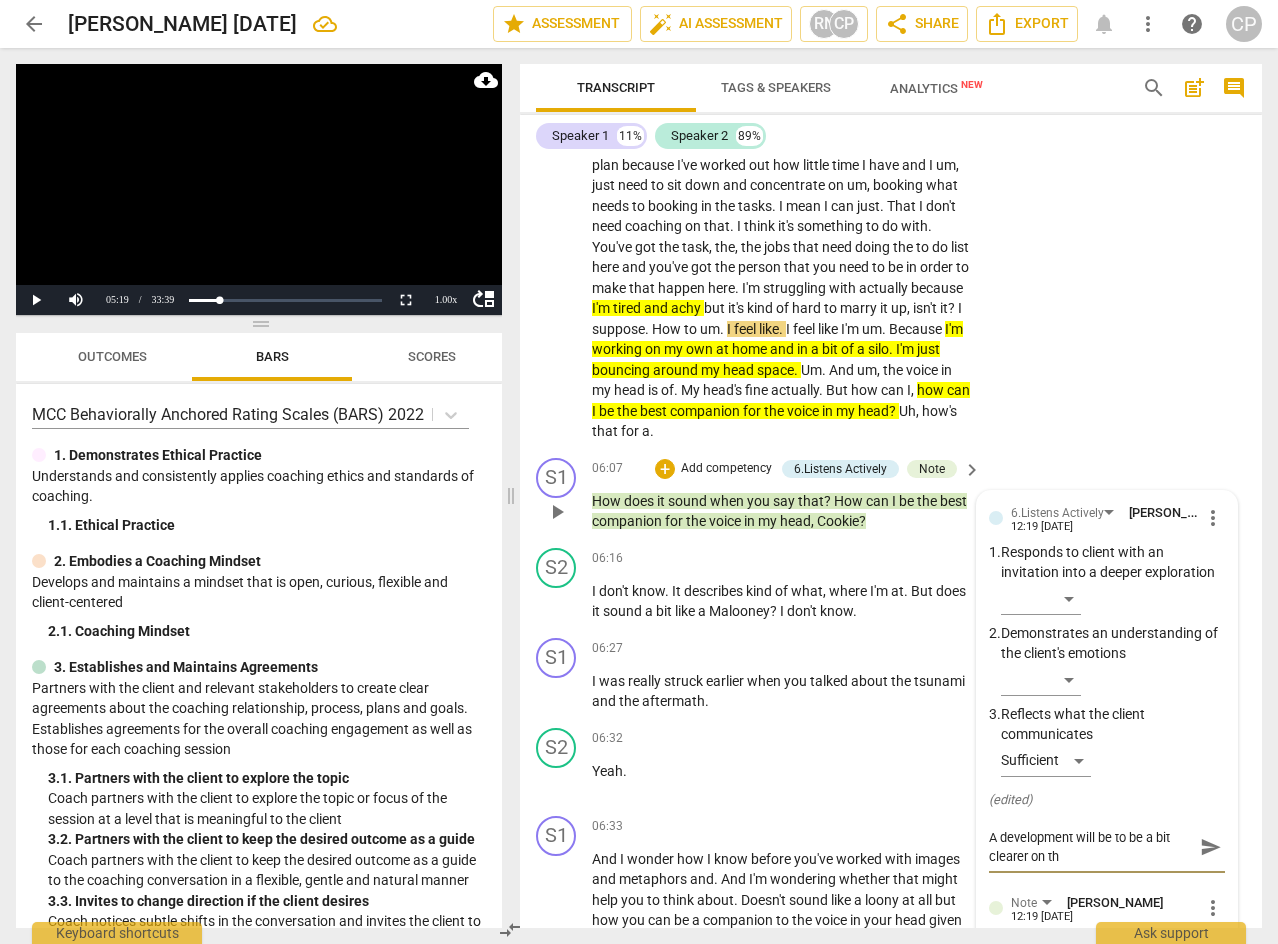 type on "A development will be to be a bit clearer on the" 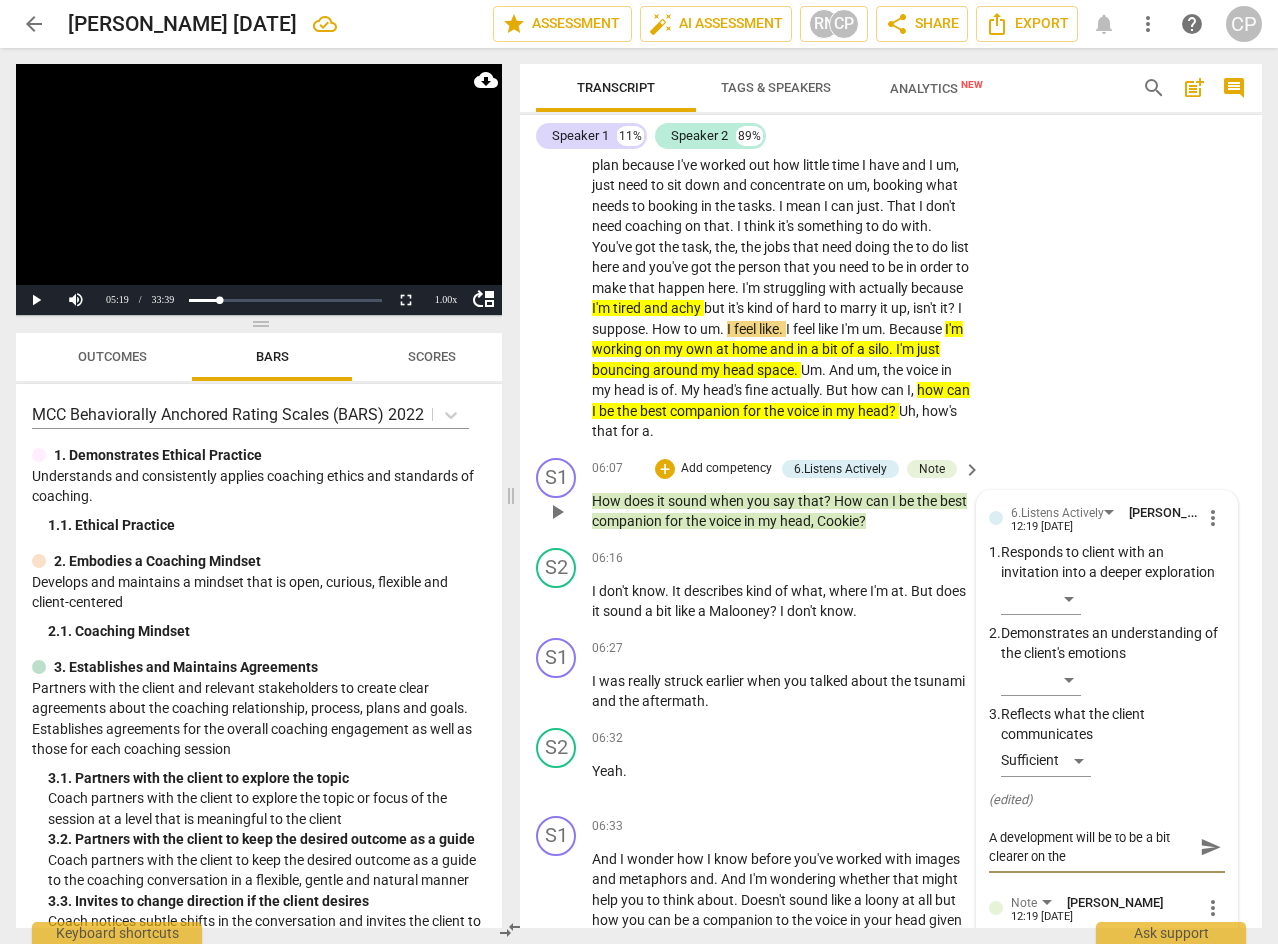 type on "A development will be to be a bit clearer on the" 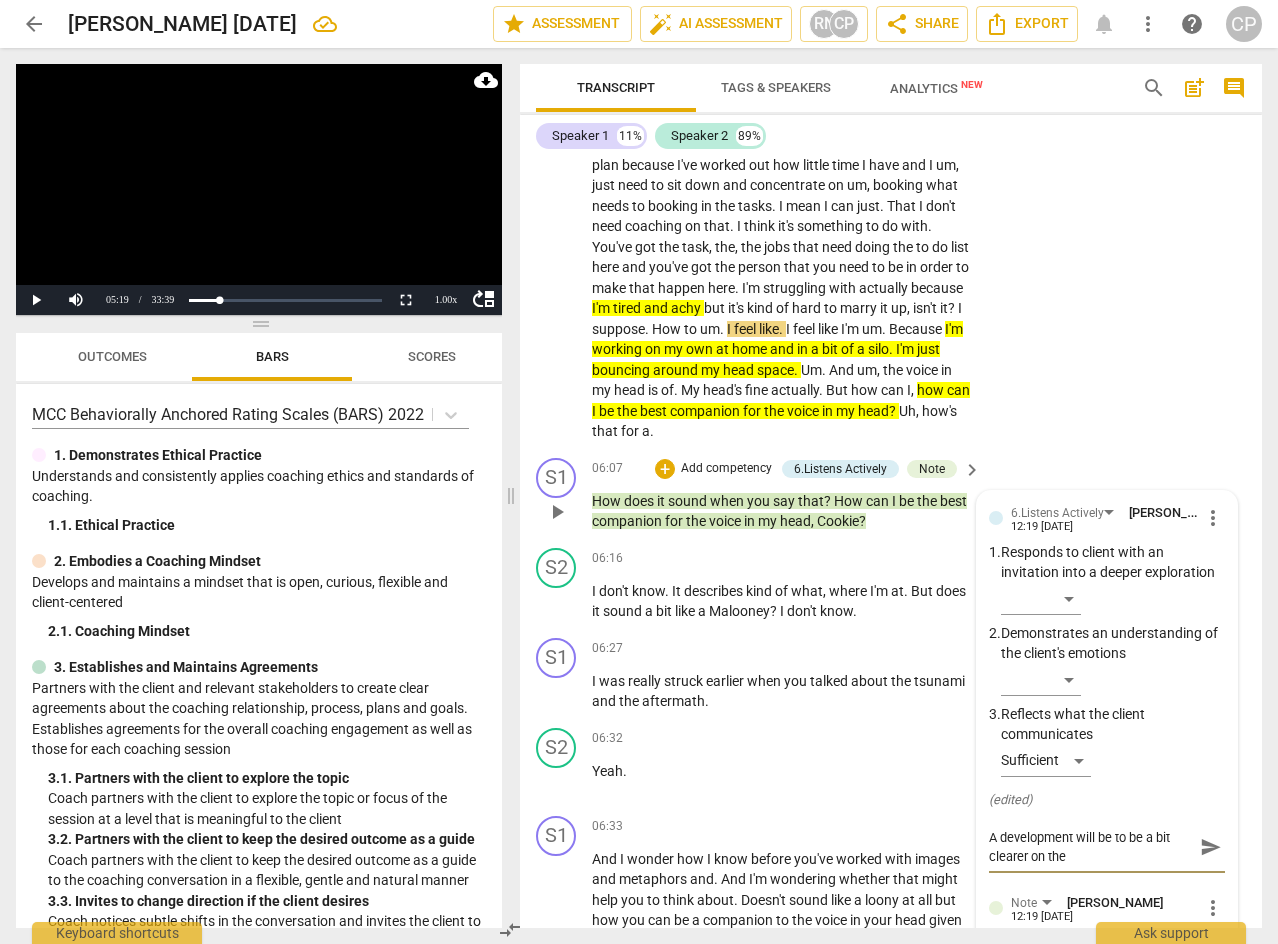 type on "A development will be to be a bit clearer on the q" 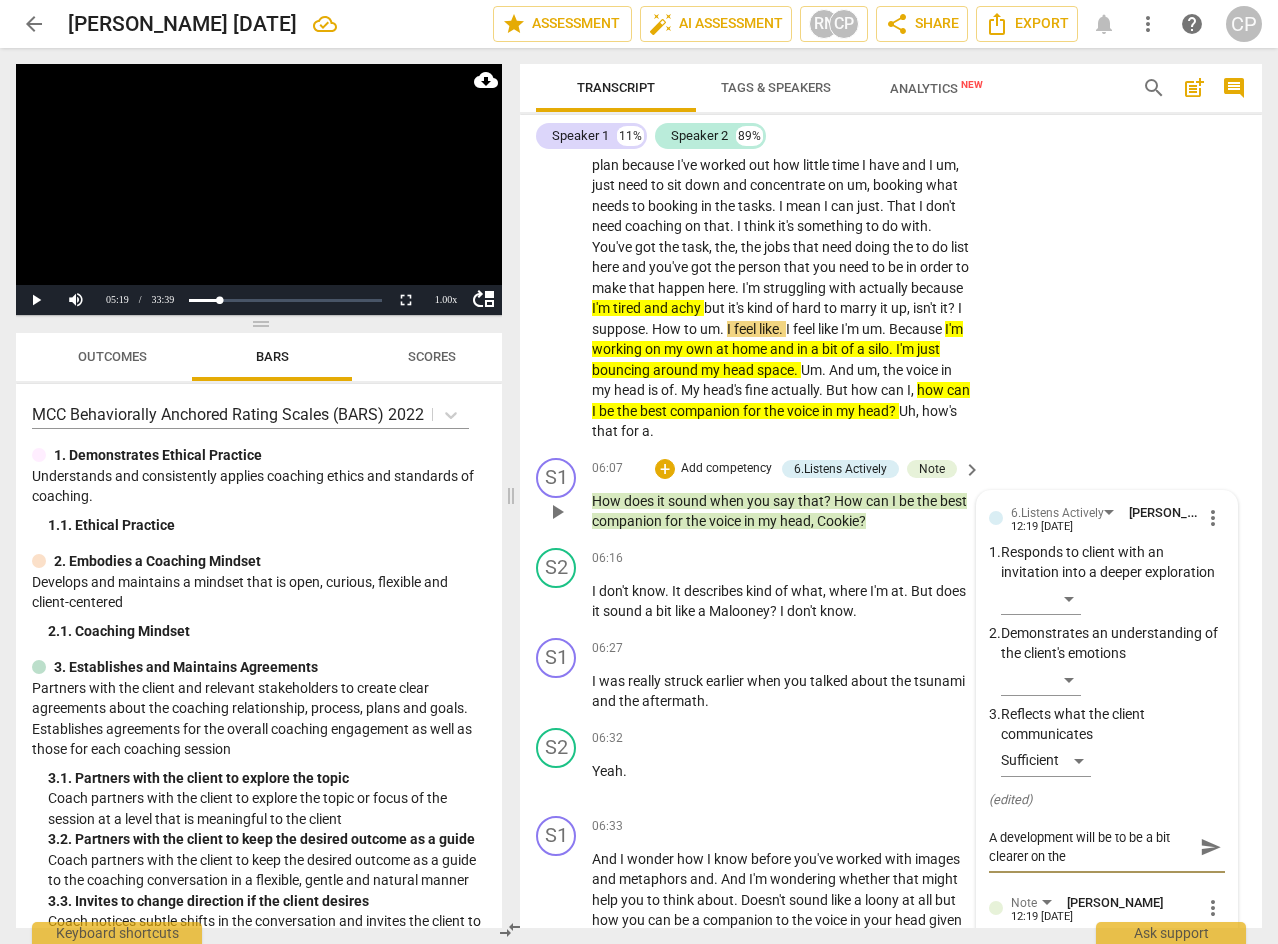 type on "A development will be to be a bit clearer on the q" 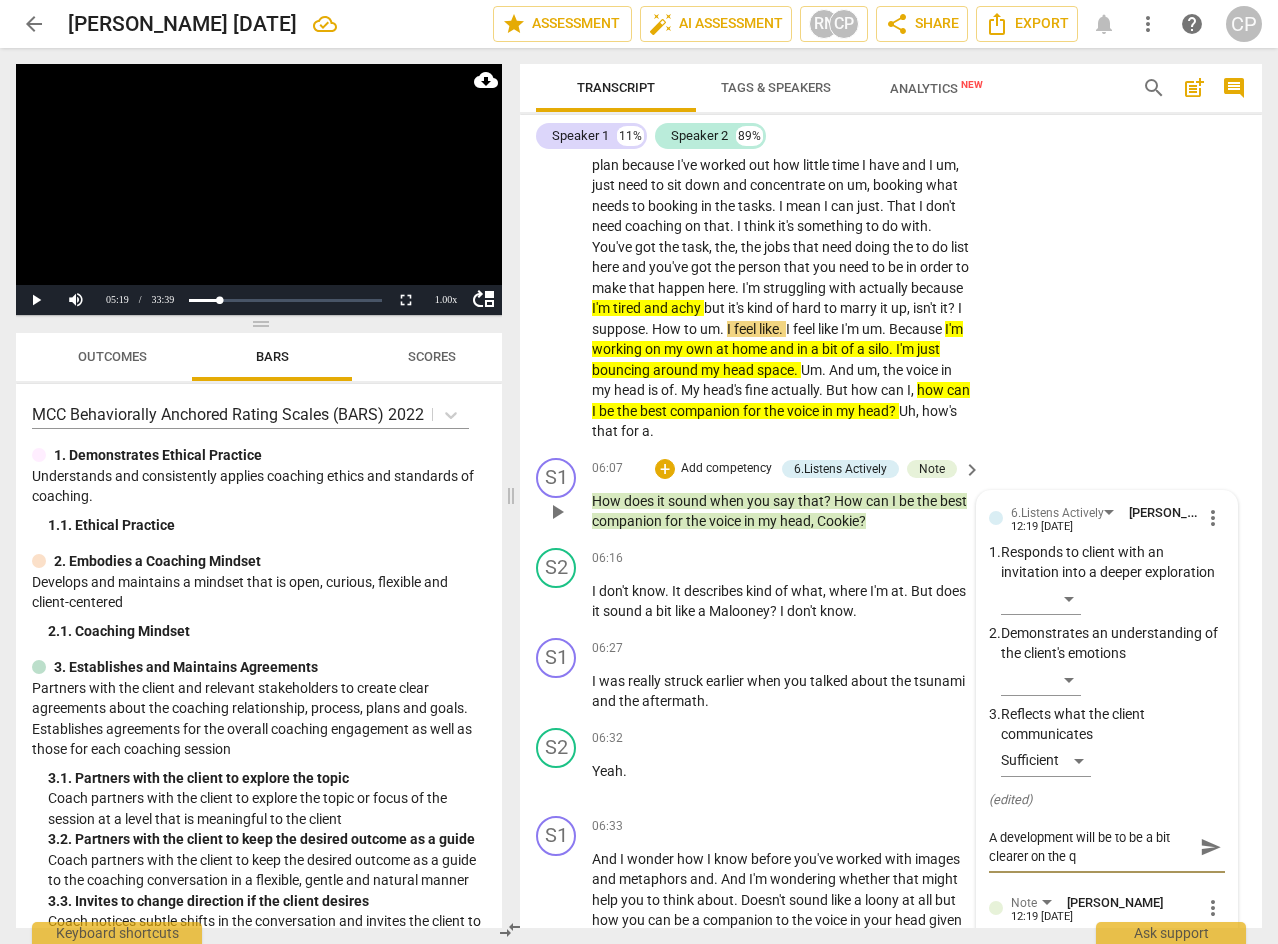 type on "A development will be to be a bit clearer on the qu" 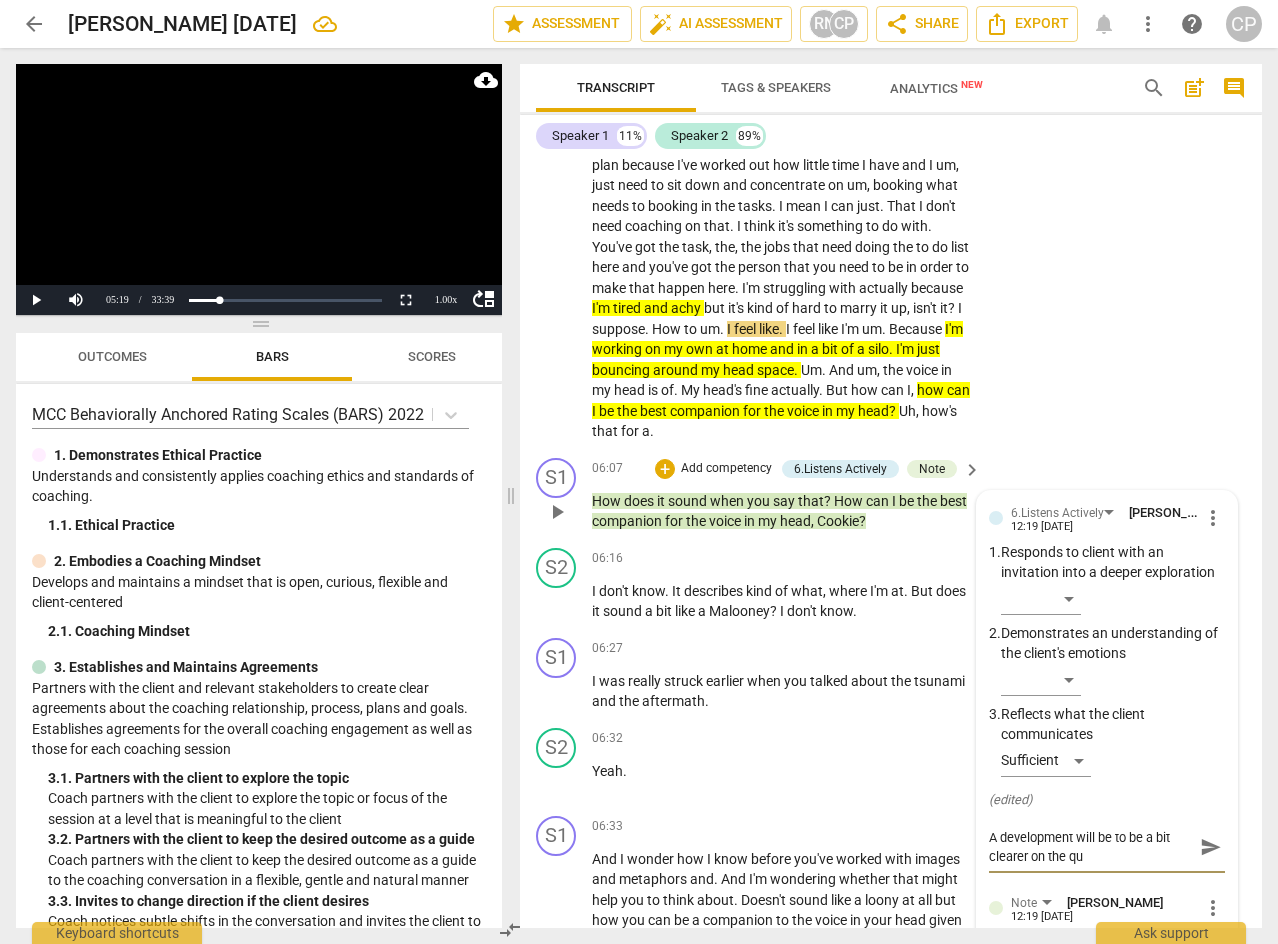 type on "A development will be to be a bit clearer on the que" 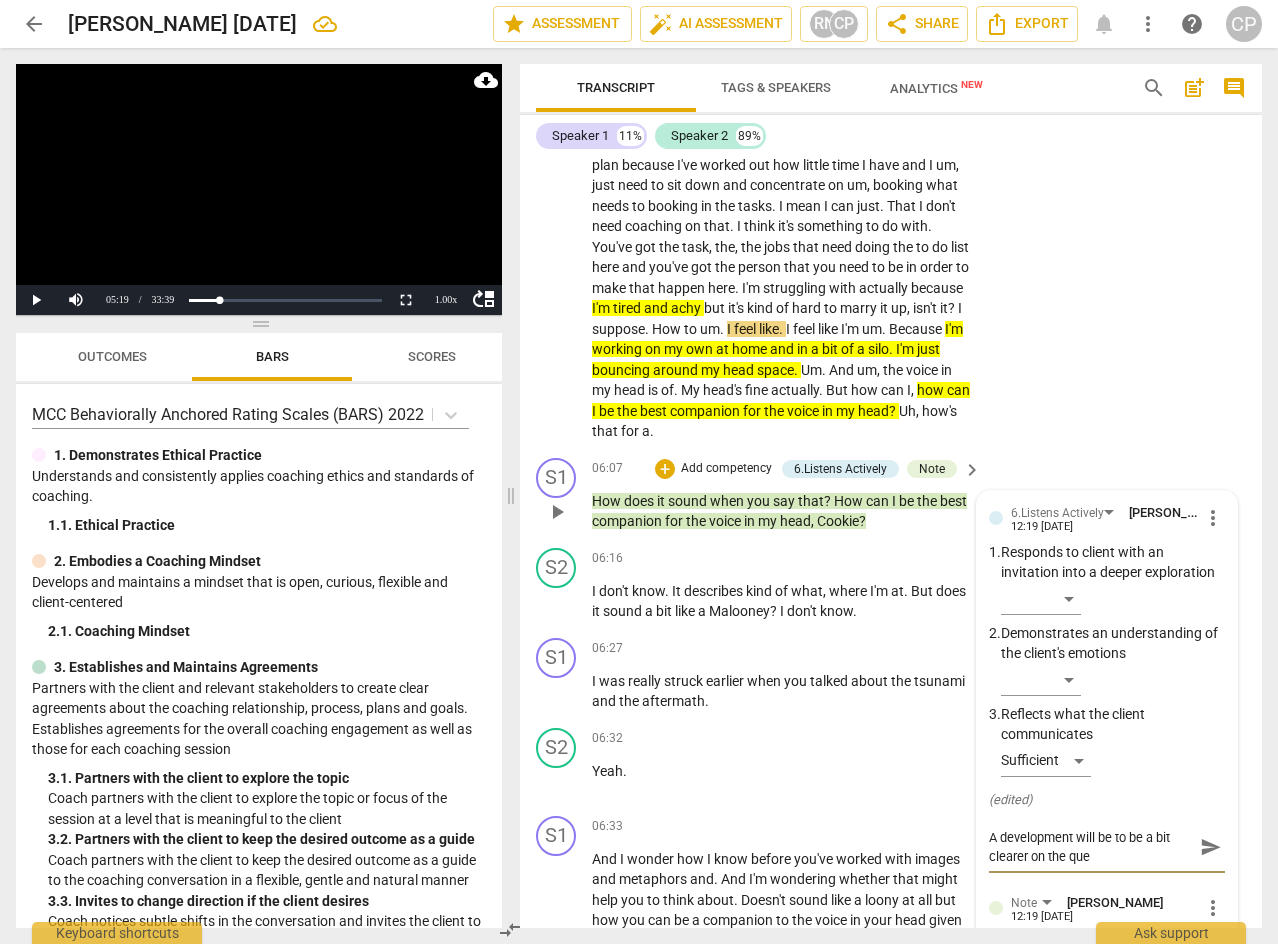 type on "A development will be to be a bit clearer on the ques" 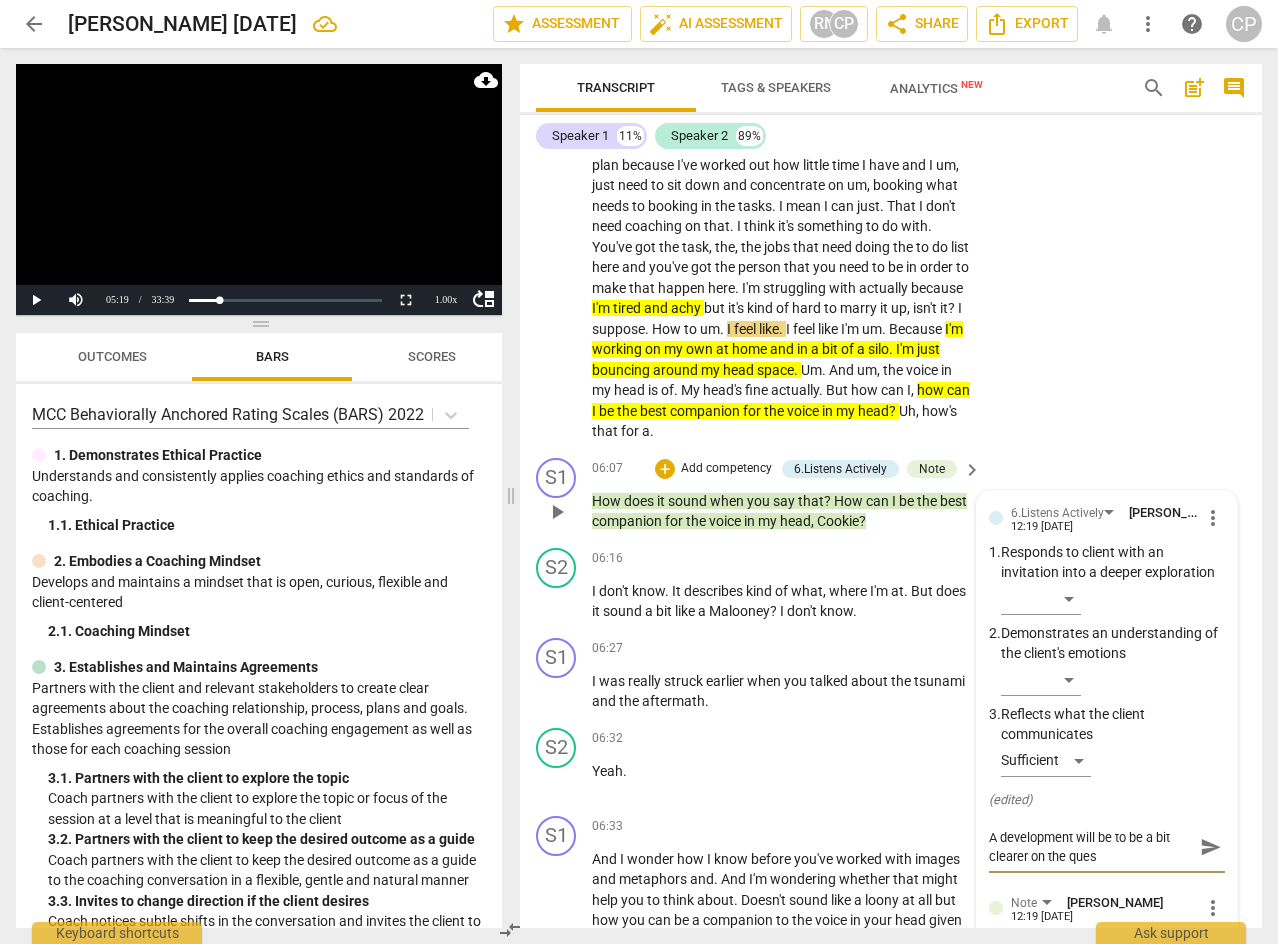 type on "A development will be to be a bit clearer on the quest" 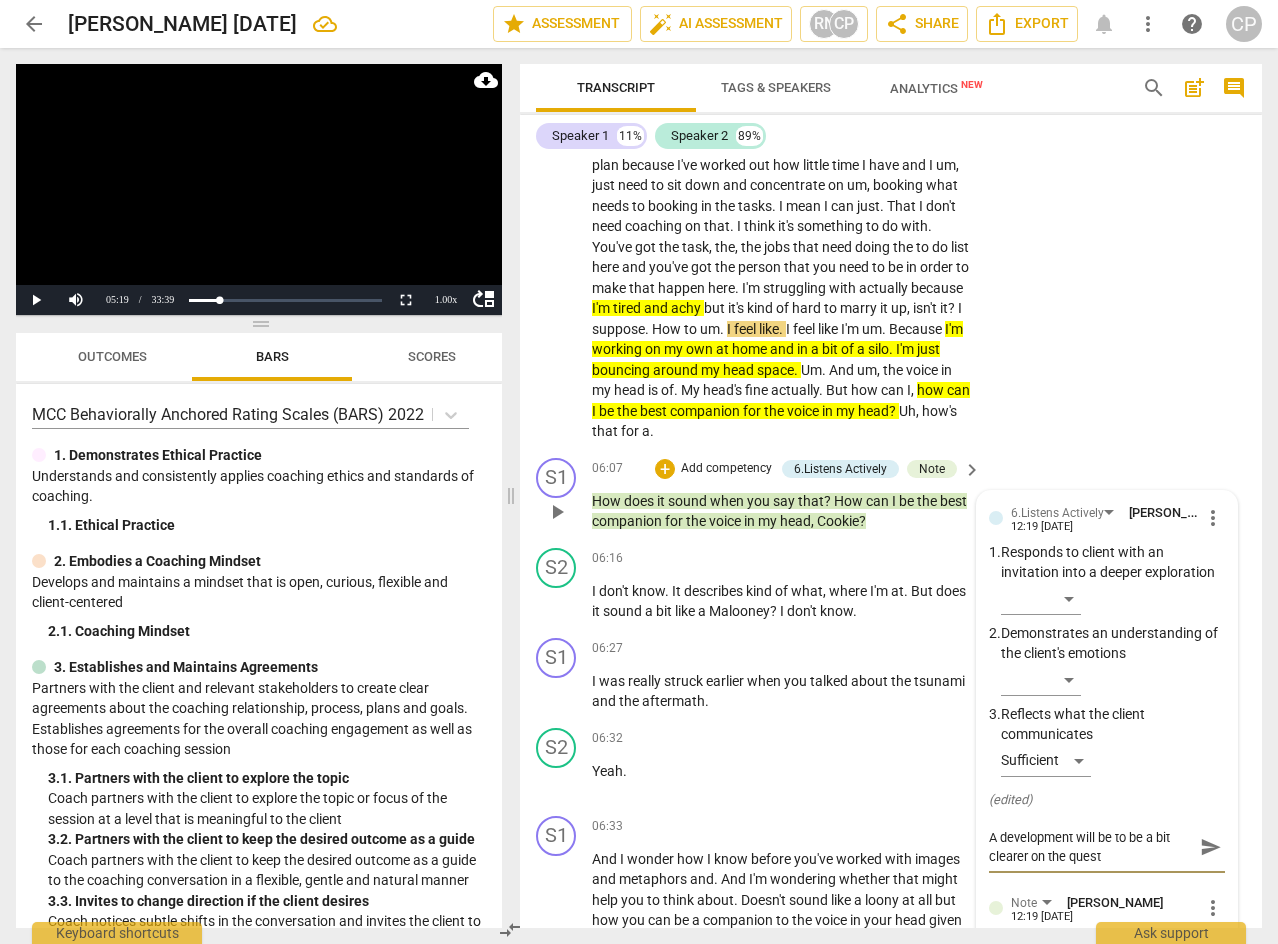 type on "A development will be to be a bit clearer on the questi" 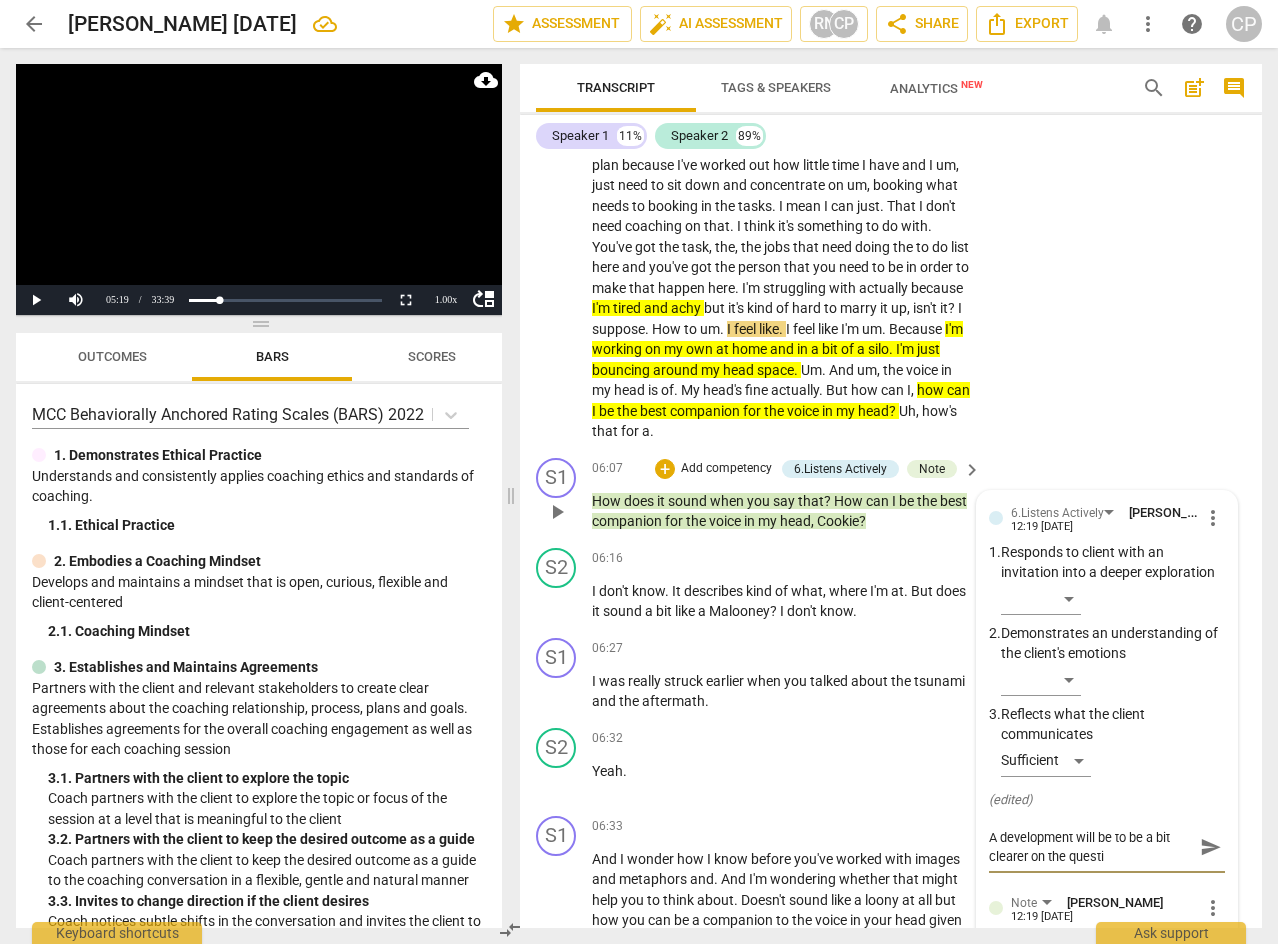 type on "A development will be to be a bit clearer on the questio" 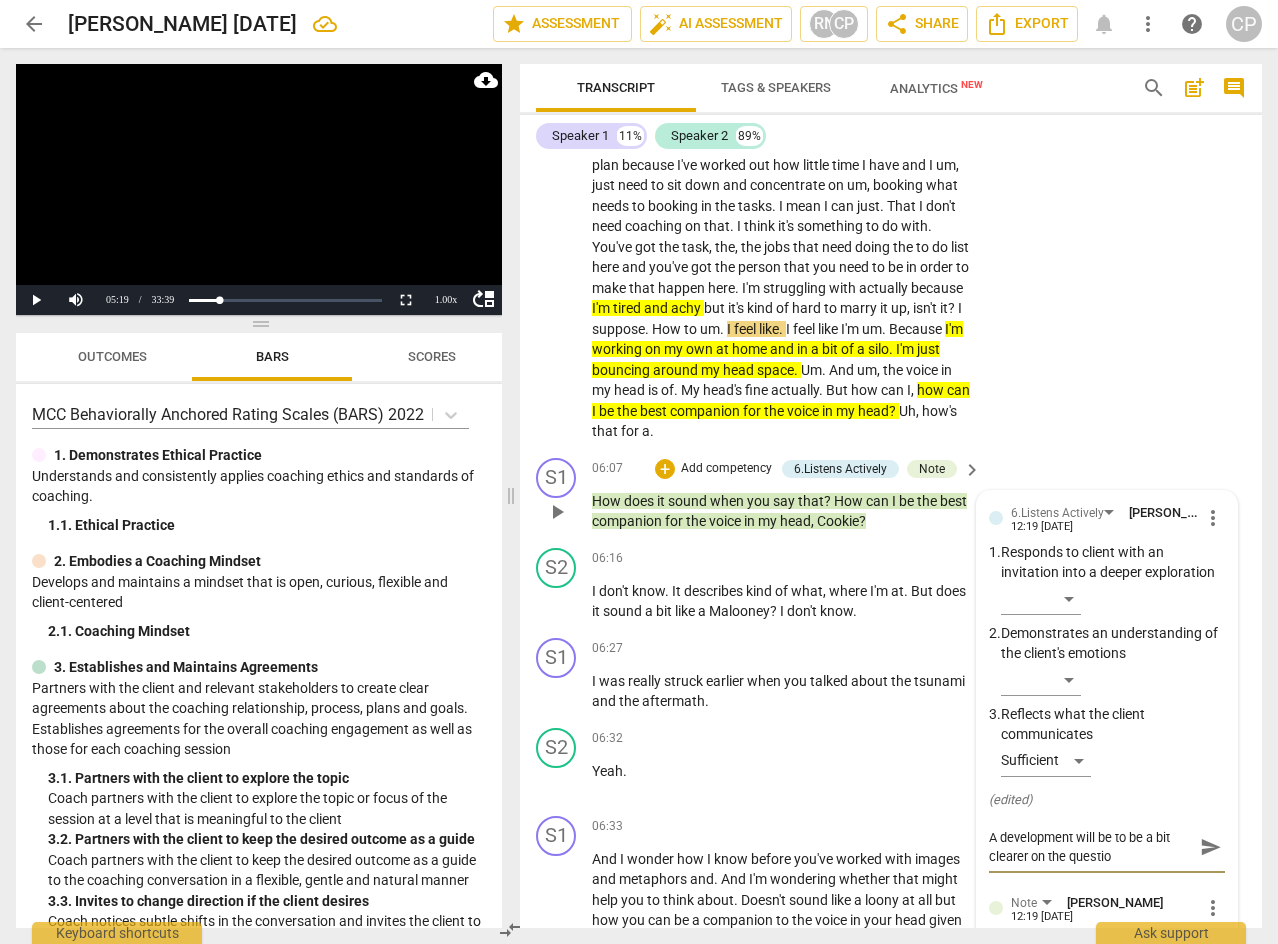type on "A development will be to be a bit clearer on the question" 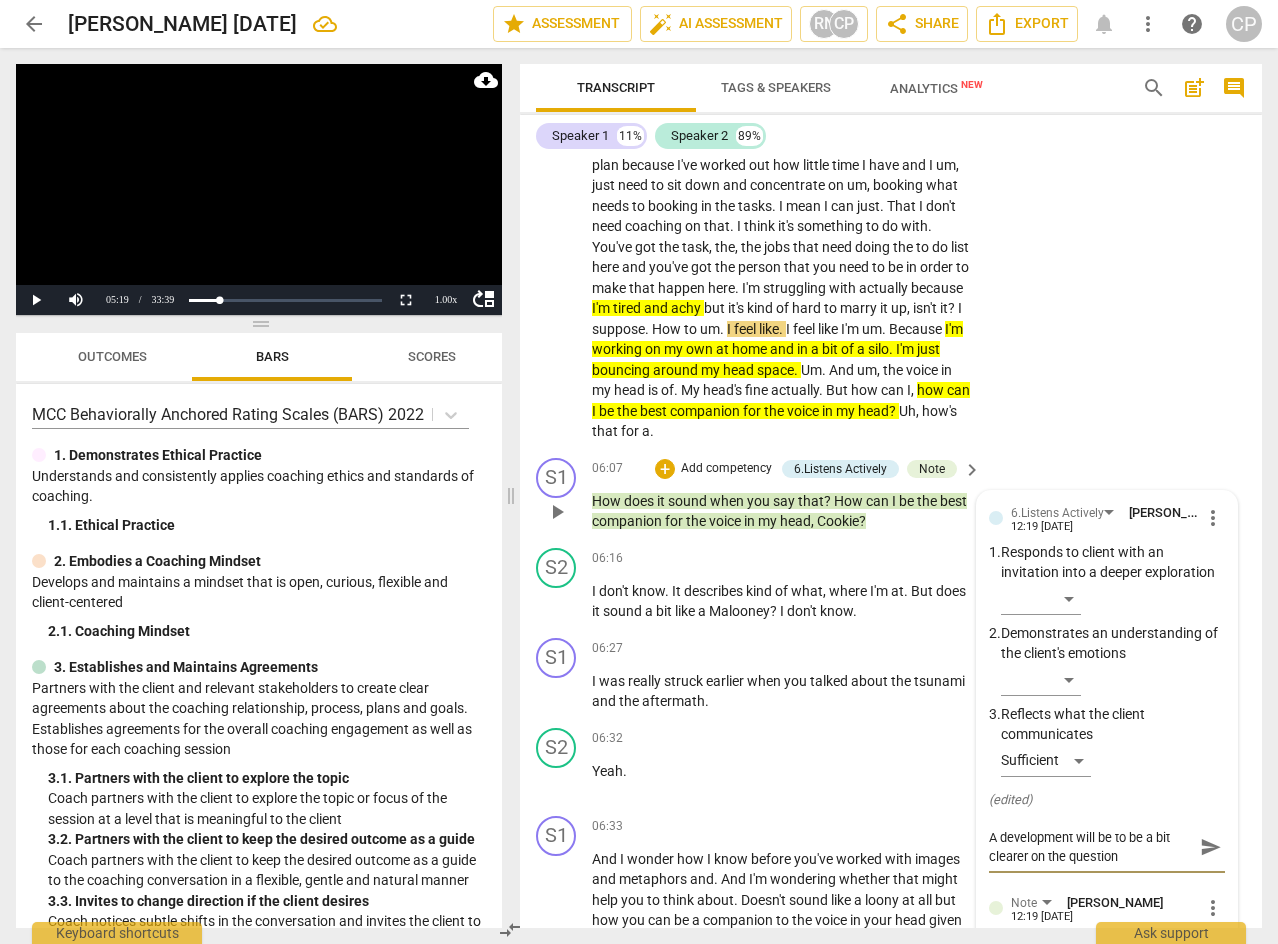 click on "A development will be to be a bit clearer on the question" at bounding box center (1091, 847) 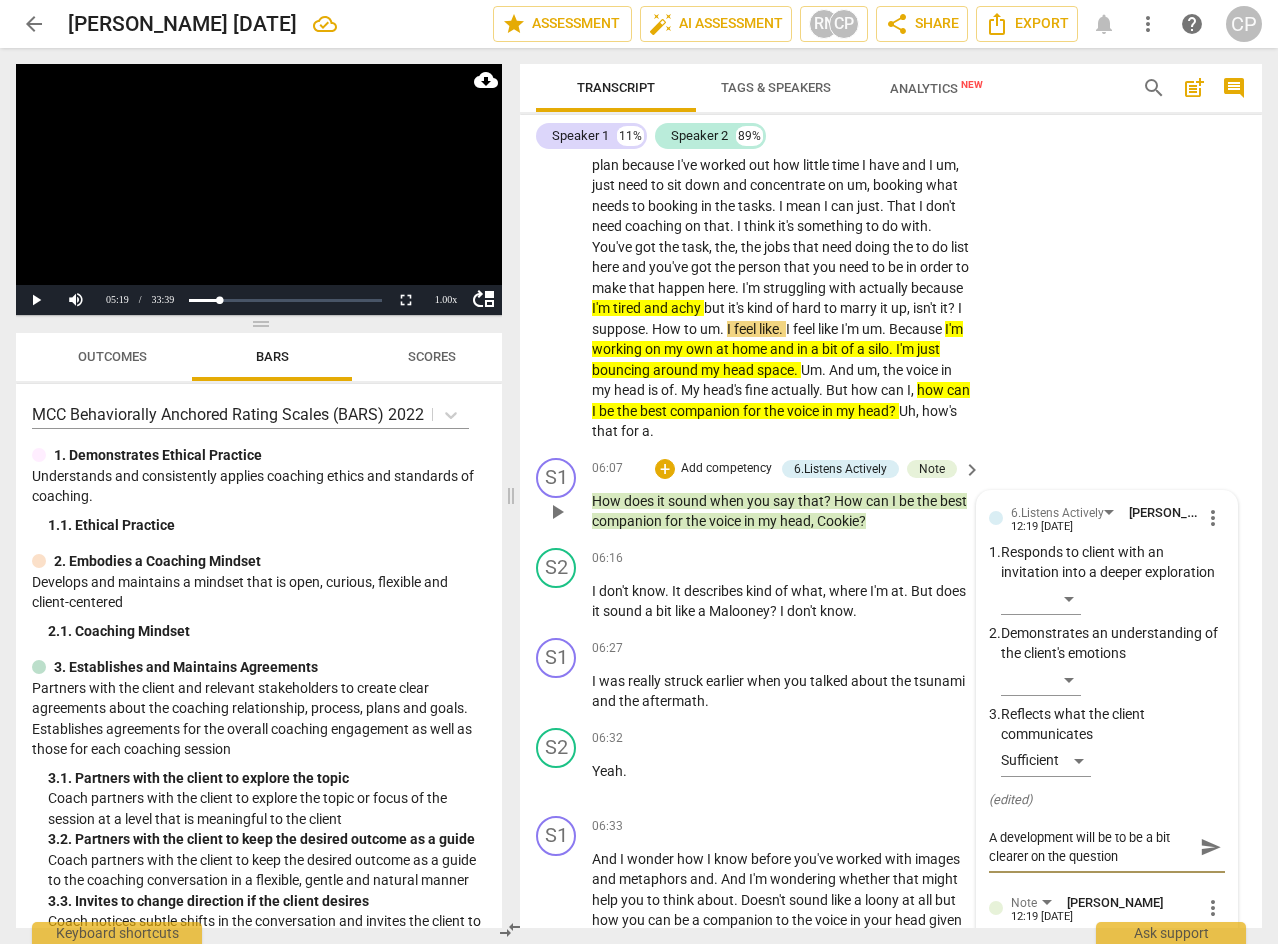 type on "A development will be to be a bit (clearer on the question" 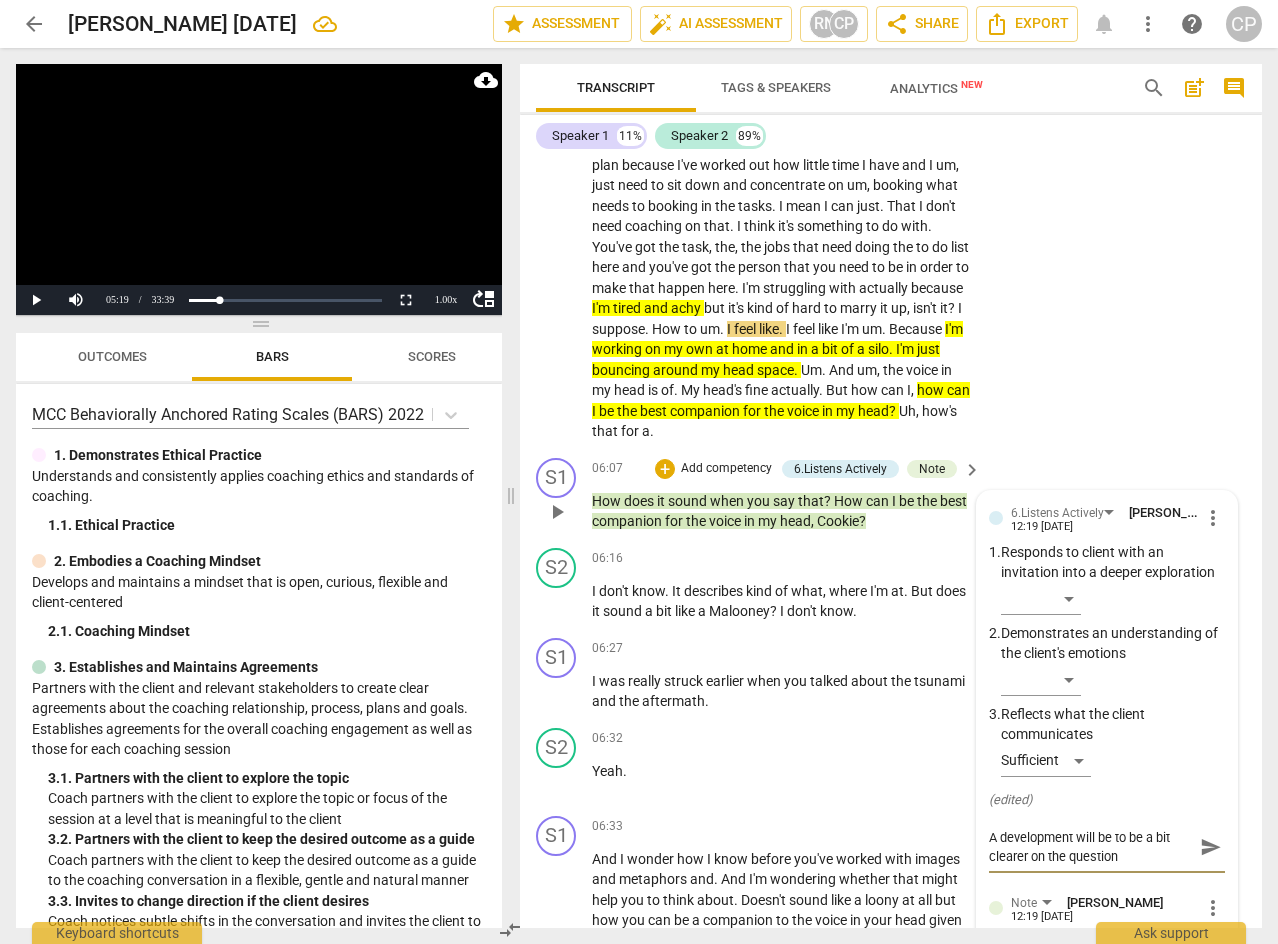 type on "A development will be to be a bit (clearer on the question" 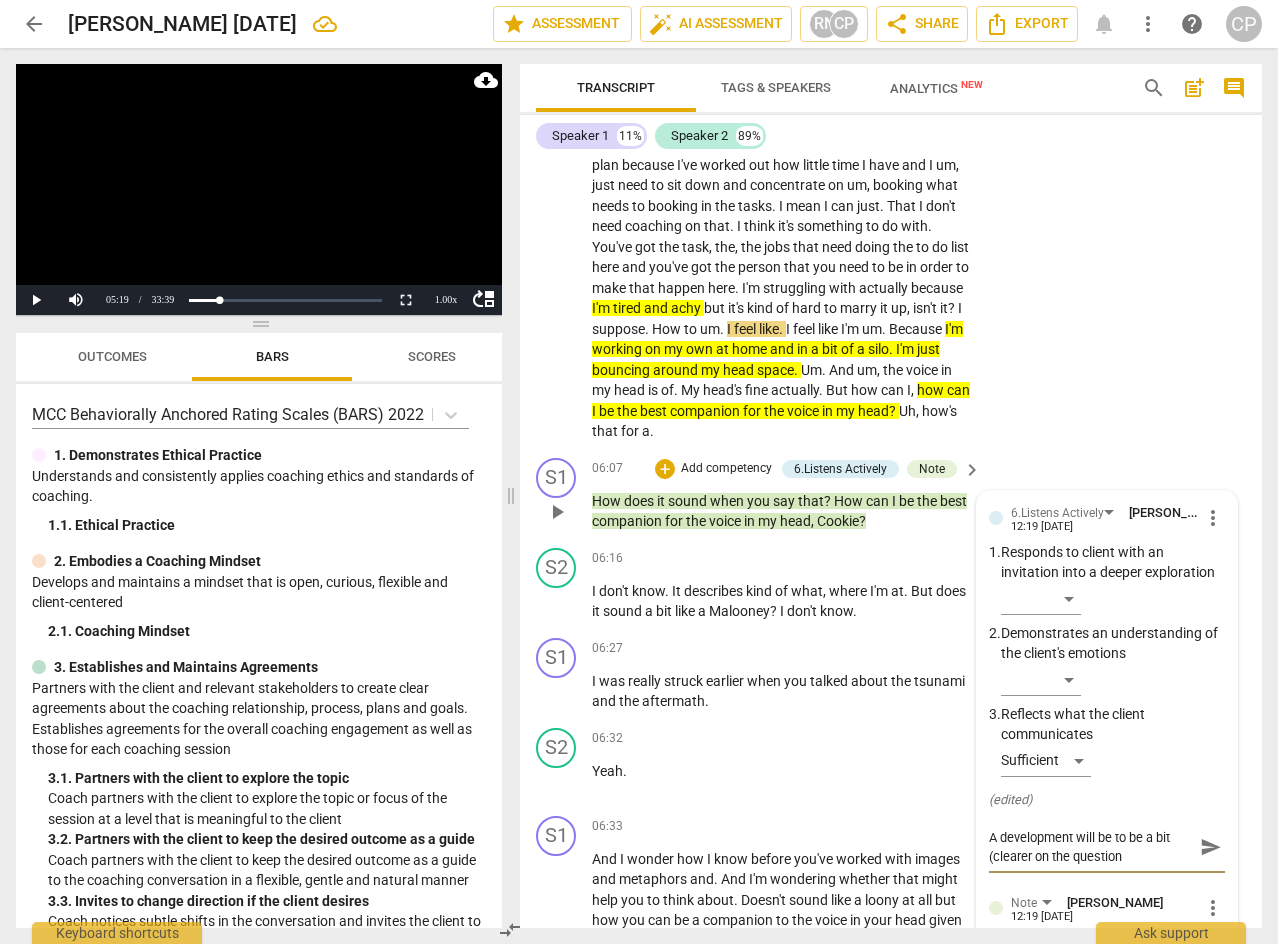 type on "A development will be to be a bit (eclearer on the question" 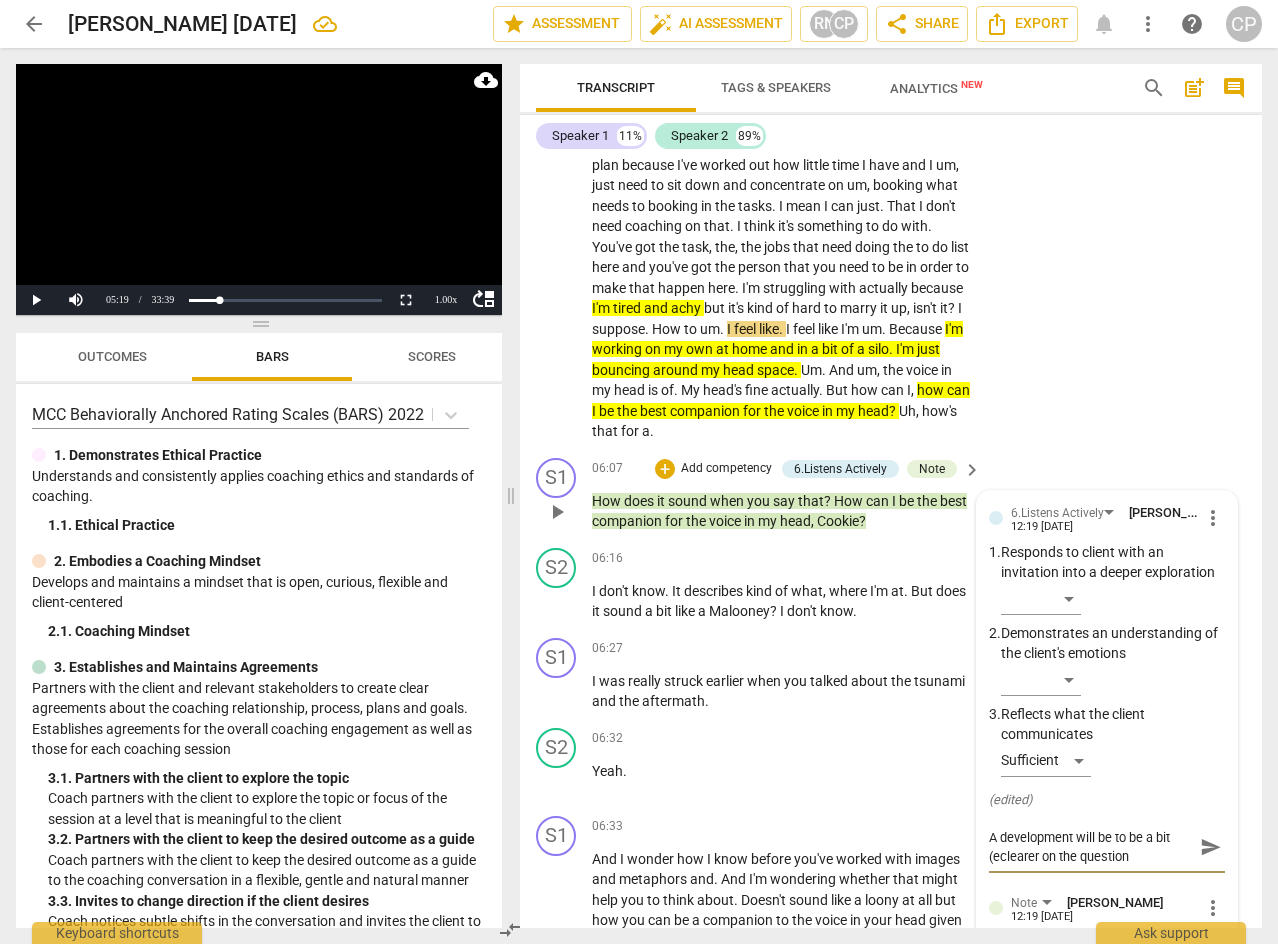 type on "A development will be to be a bit (evclearer on the question" 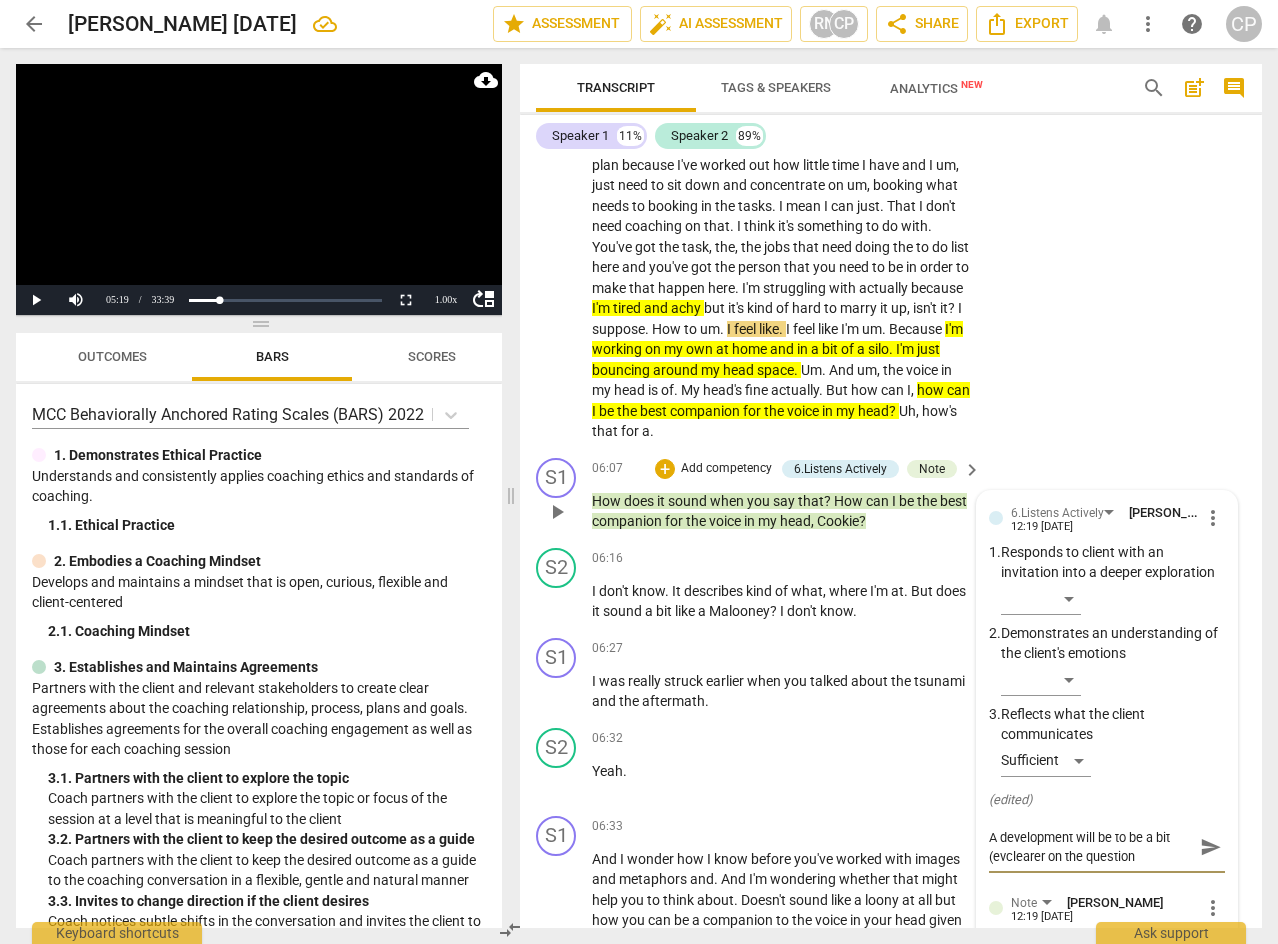 type on "A development will be to be a bit (eveclearer on the question" 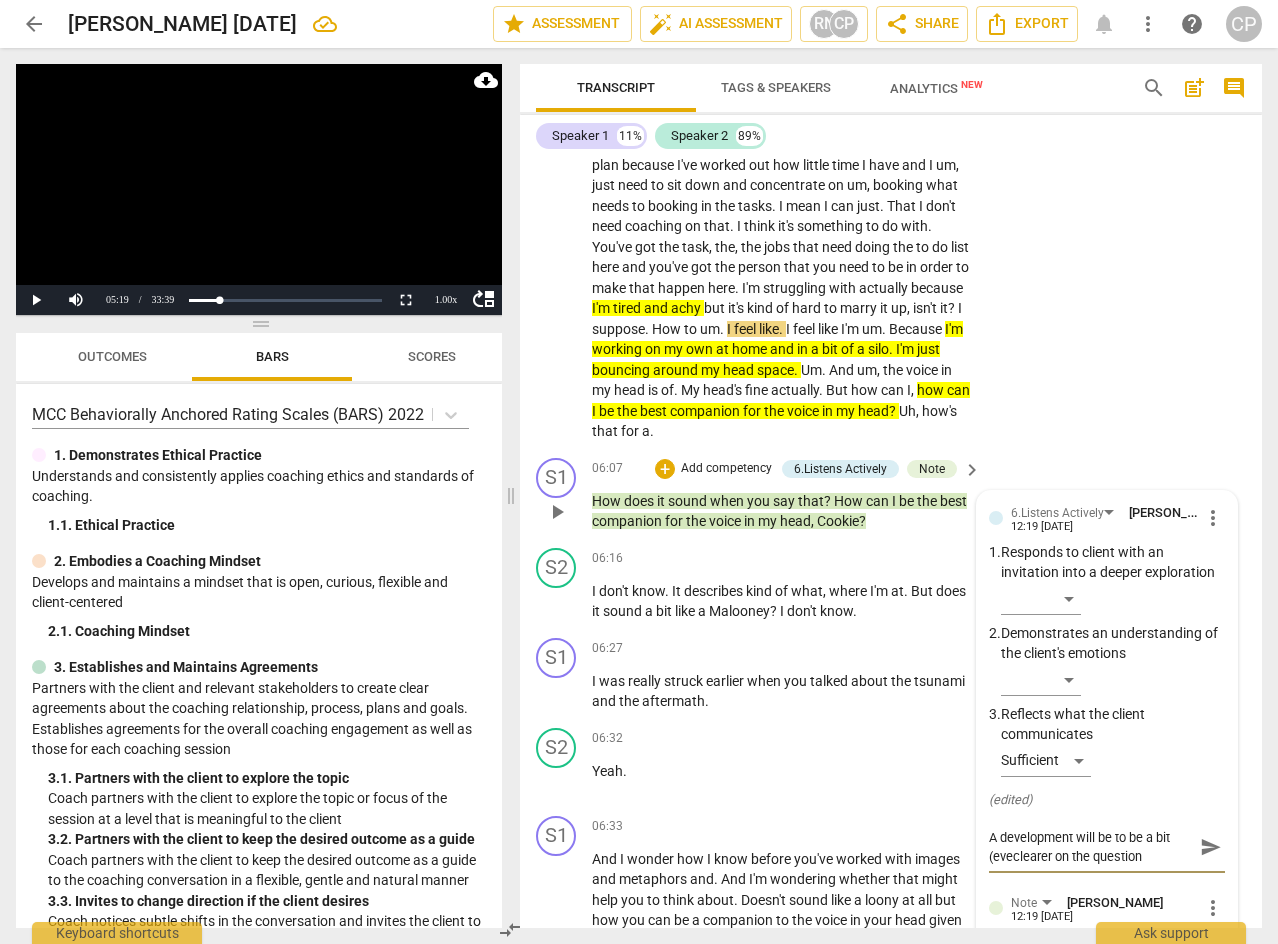 type on "A development will be to be a bit (evenclearer on the question" 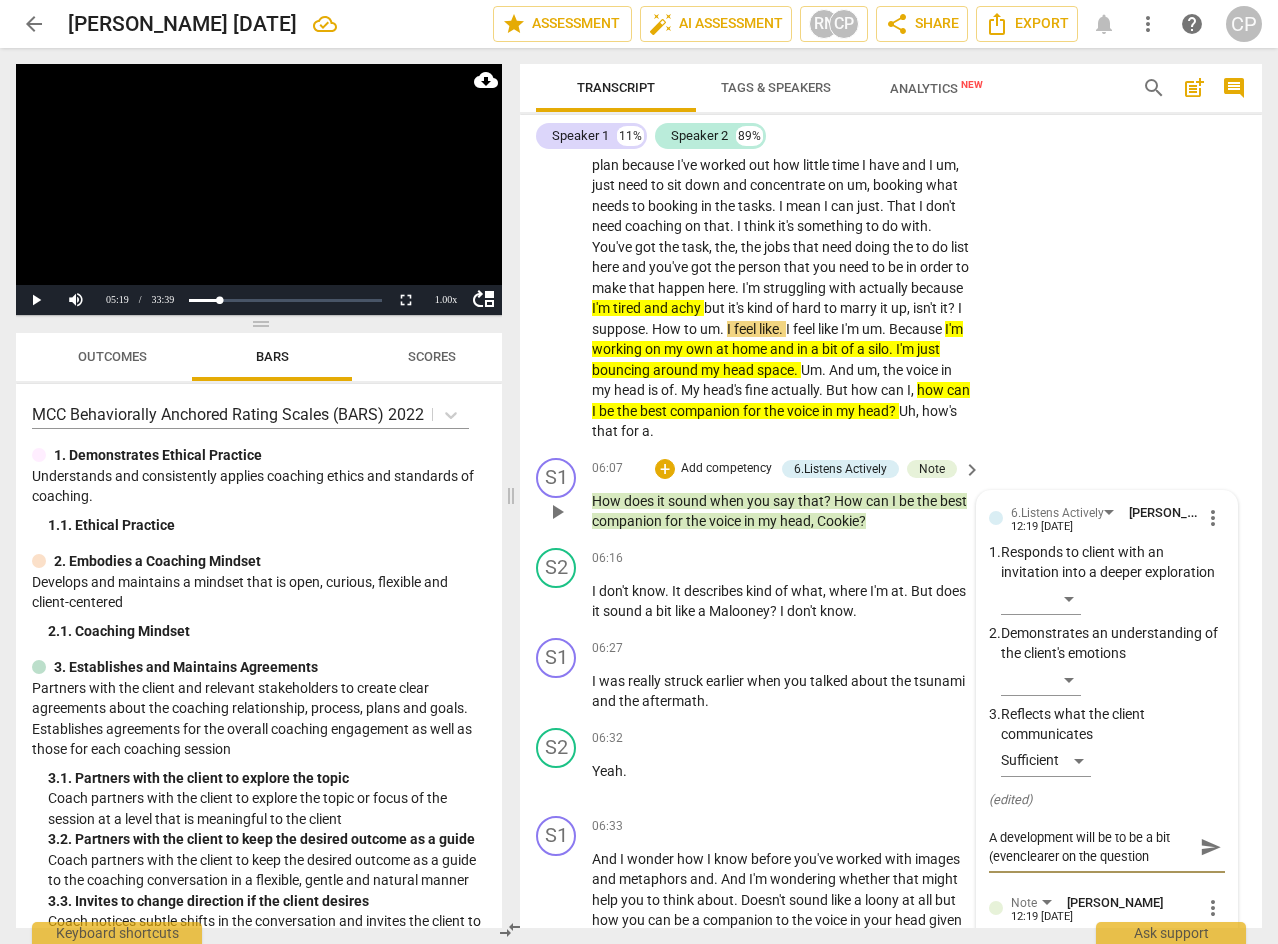 type on "A development will be to be a bit (even)clearer on the question" 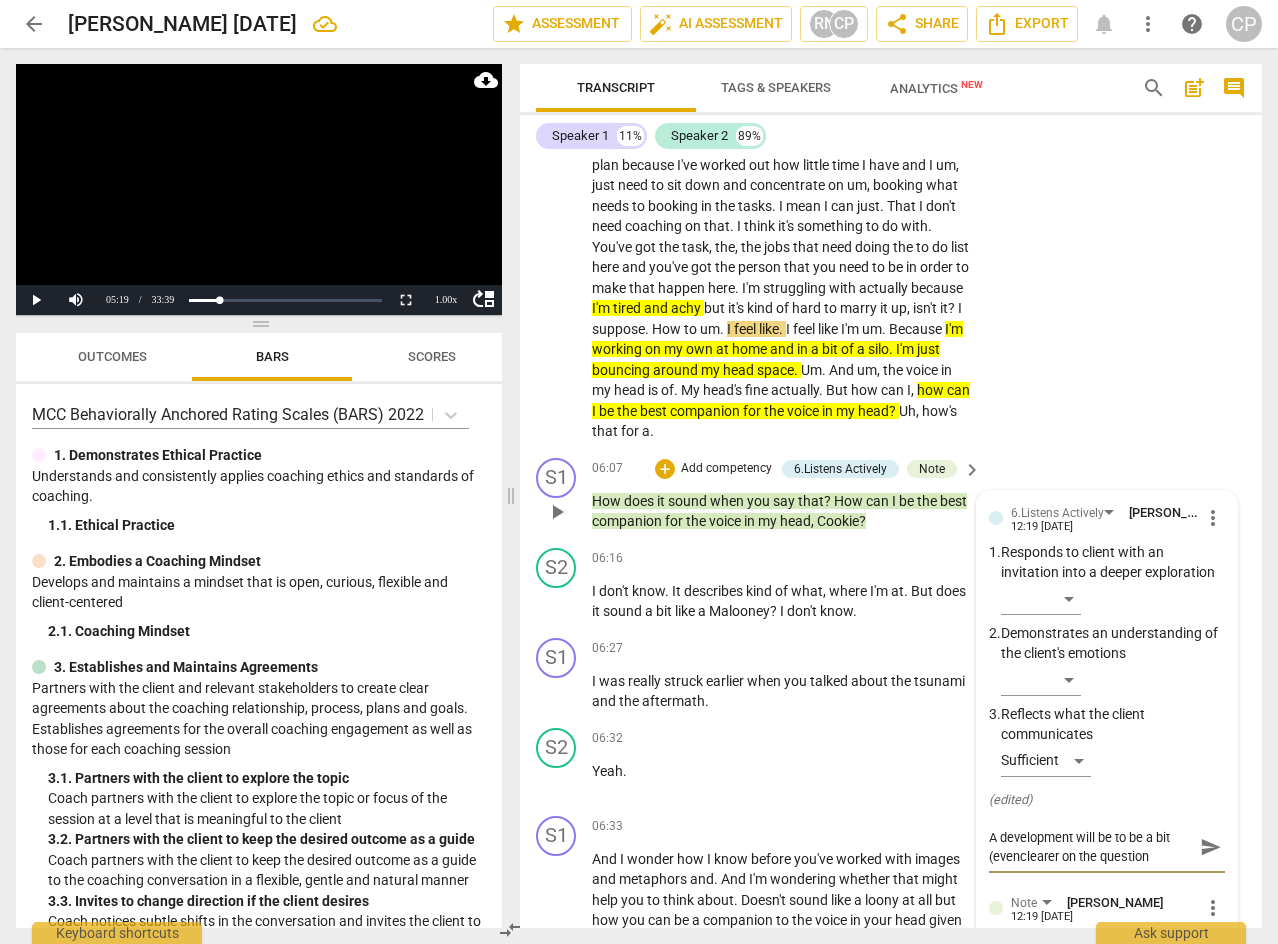 type on "A development will be to be a bit (even)clearer on the question" 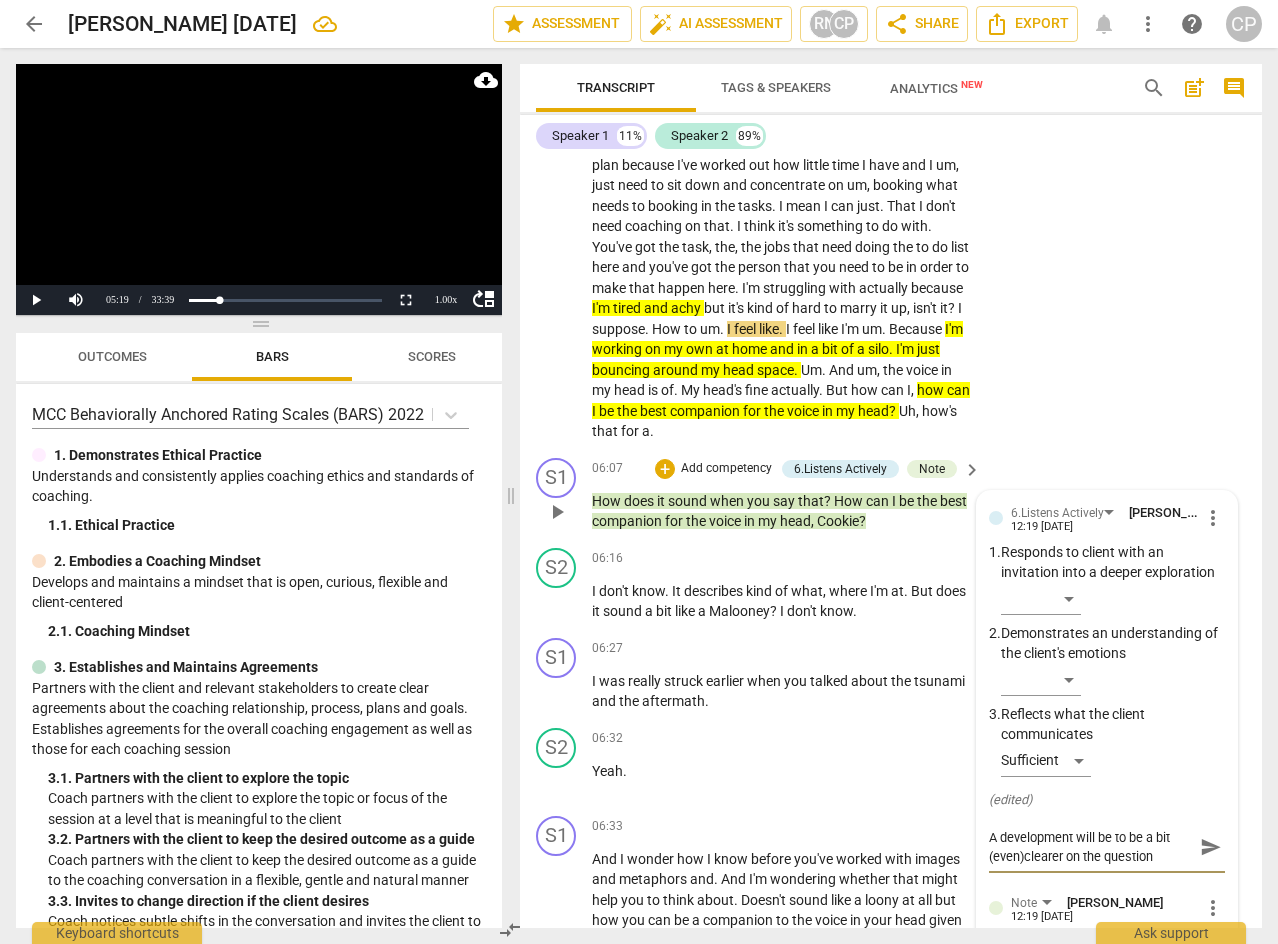 type on "A development will be to be a bit (even) clearer on the question" 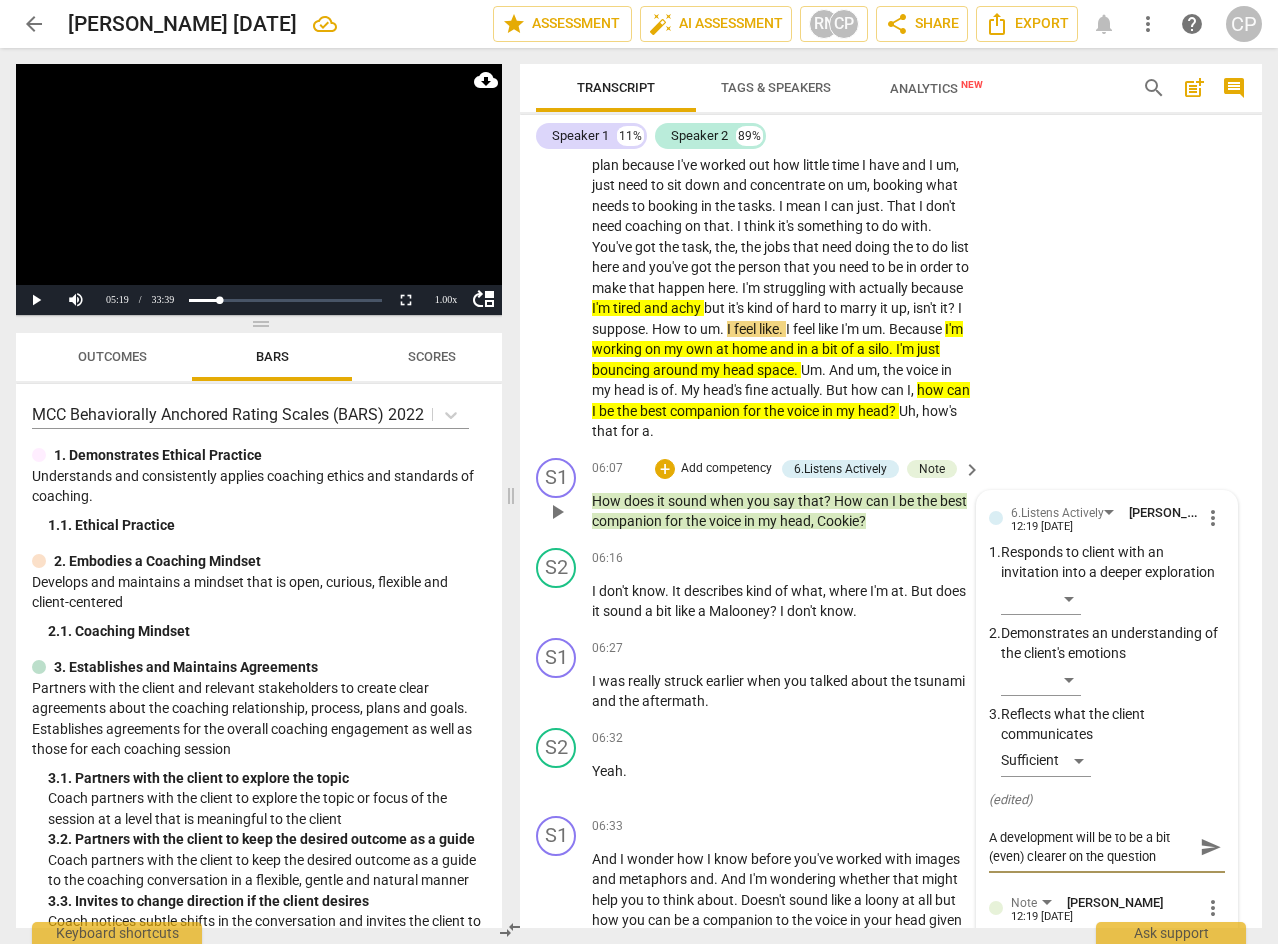 type on "A development will be to be a bit (even) mclearer on the question" 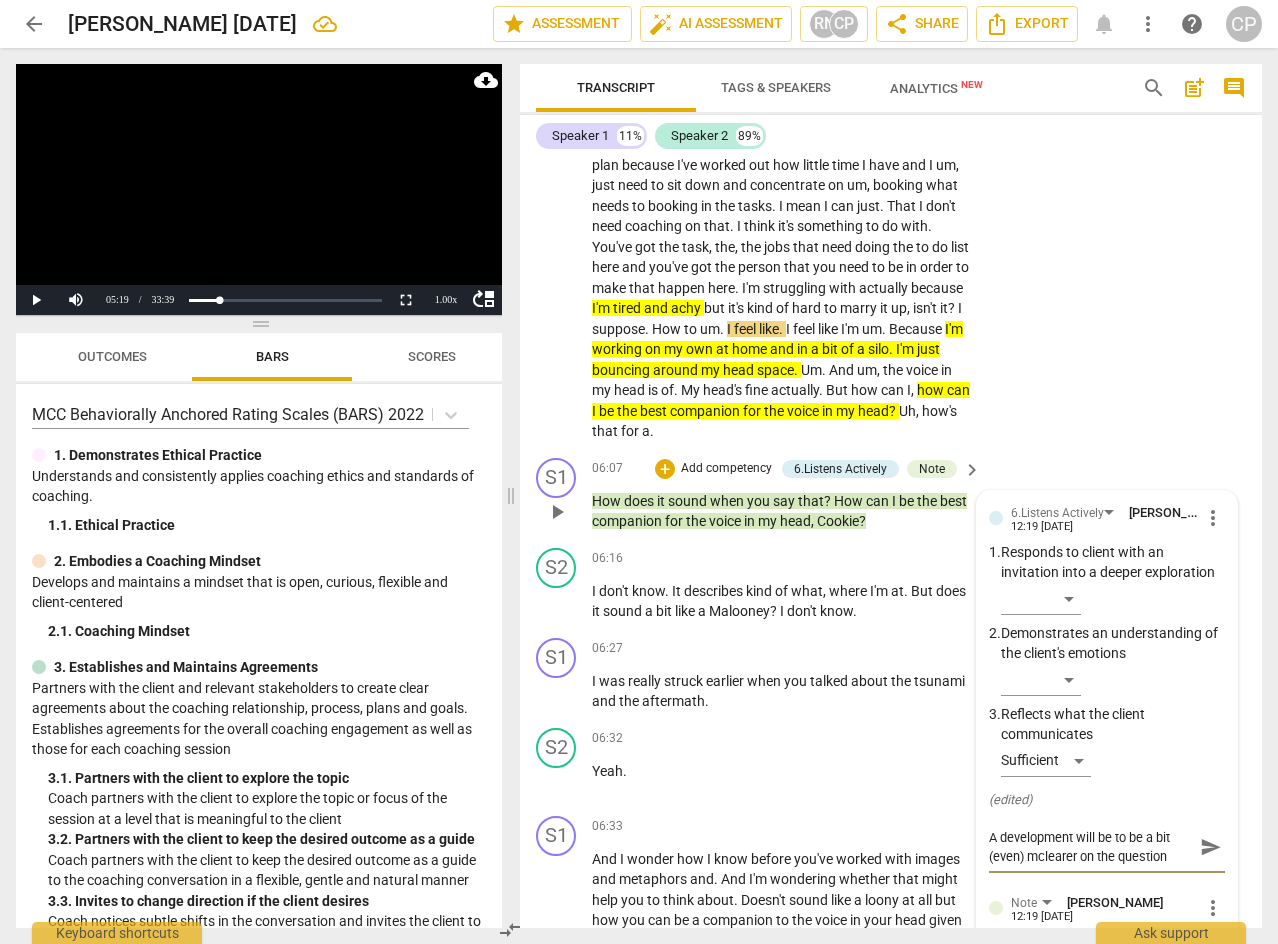 type on "A development will be to be a bit (even) moclearer on the question" 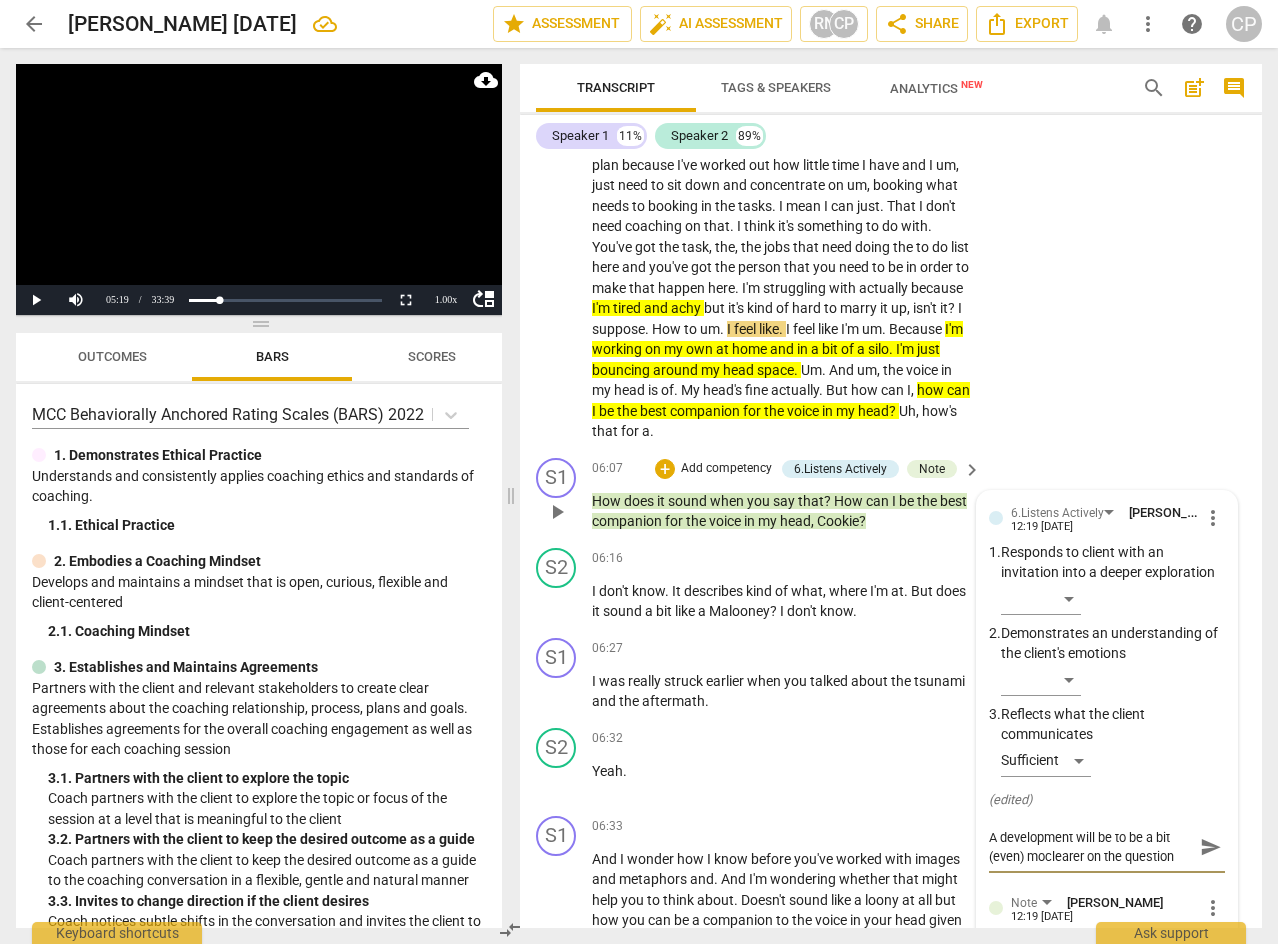 type on "A development will be to be a bit (even) morclearer on the question" 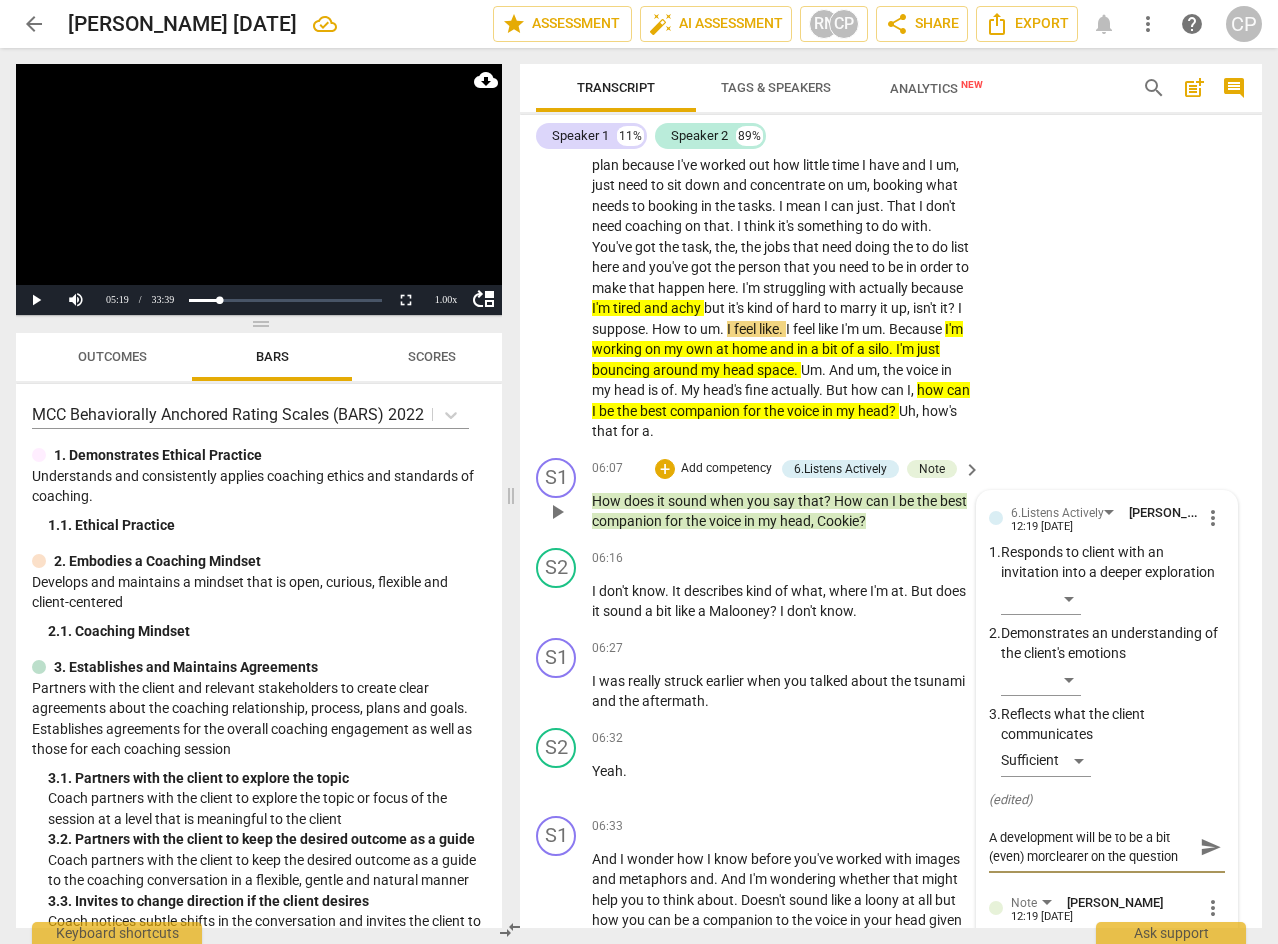 type on "A development will be to be a bit (even) moreclearer on the question" 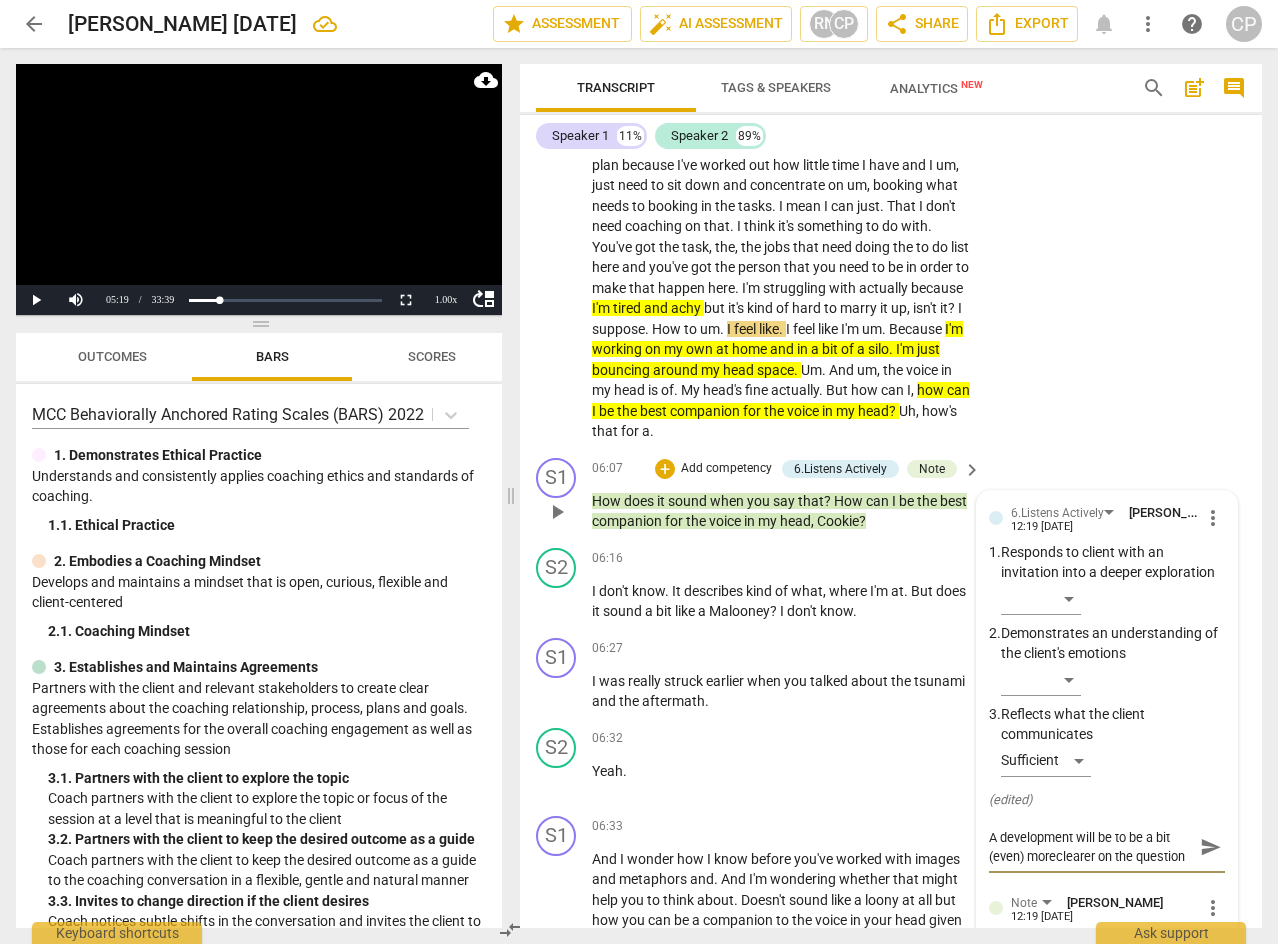 type on "A development will be to be a bit (even) more clearer on the question" 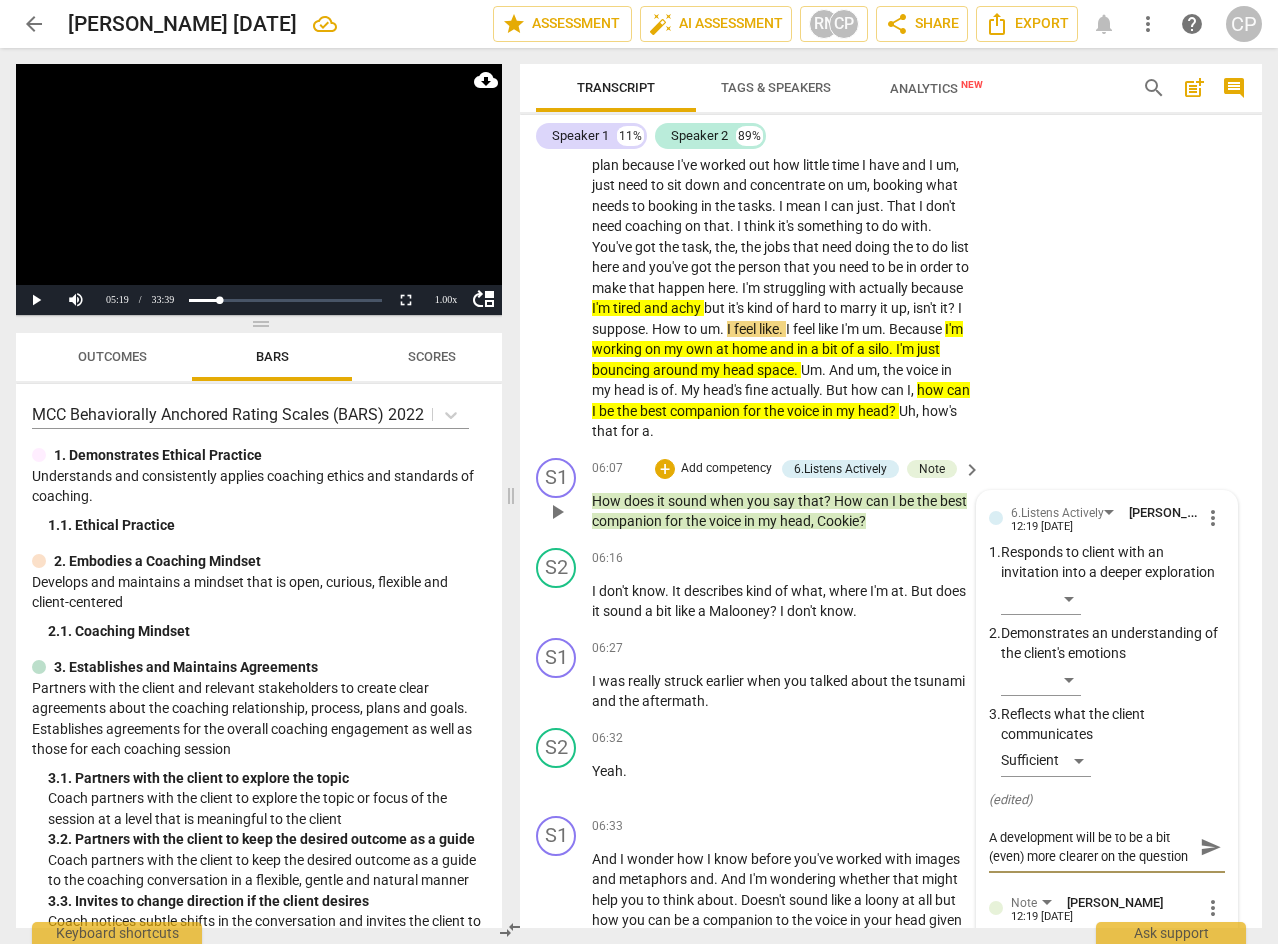 scroll, scrollTop: 19, scrollLeft: 0, axis: vertical 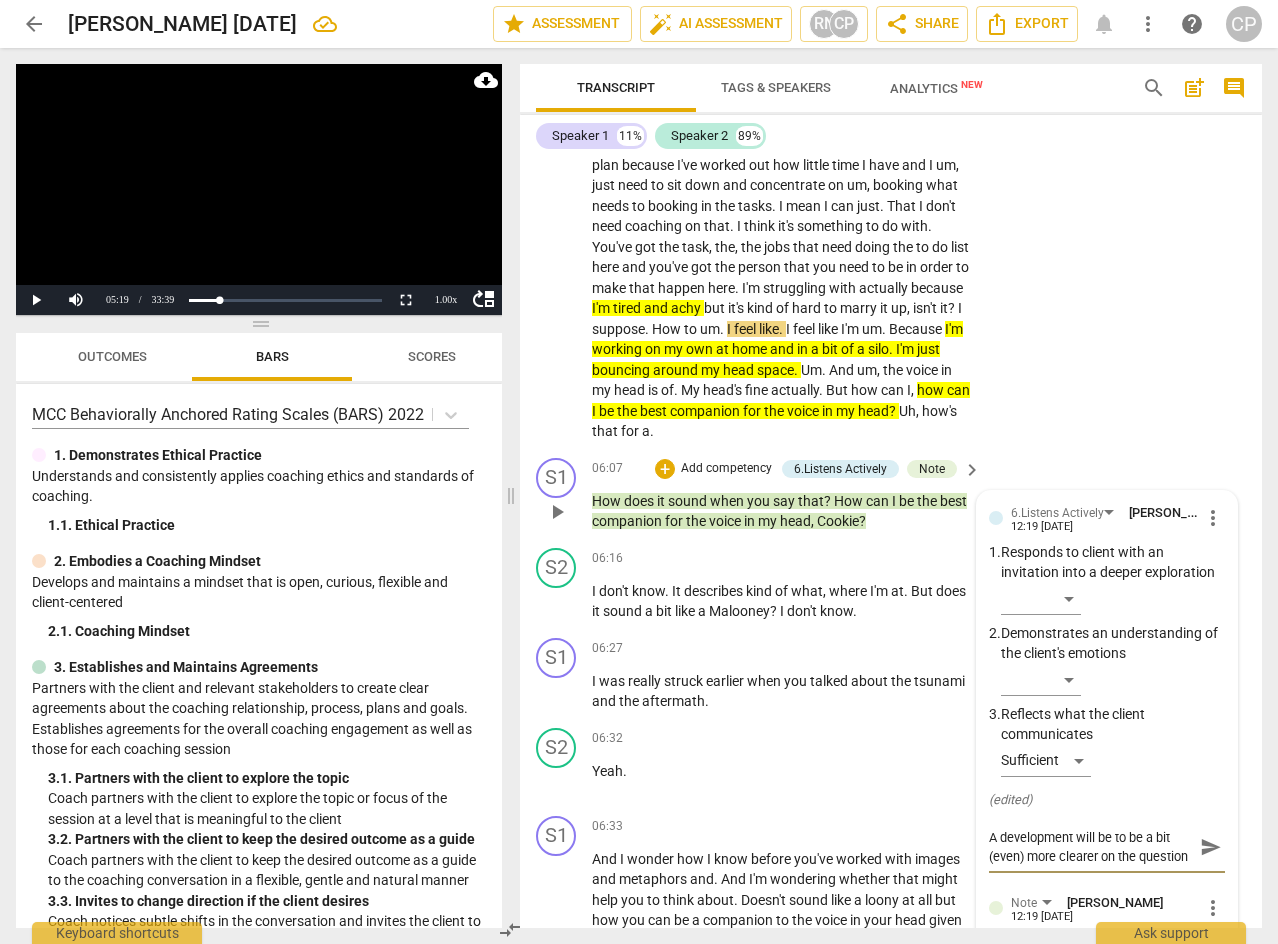 click on "A development will be to be a bit (even) more clearer on the question" at bounding box center [1091, 847] 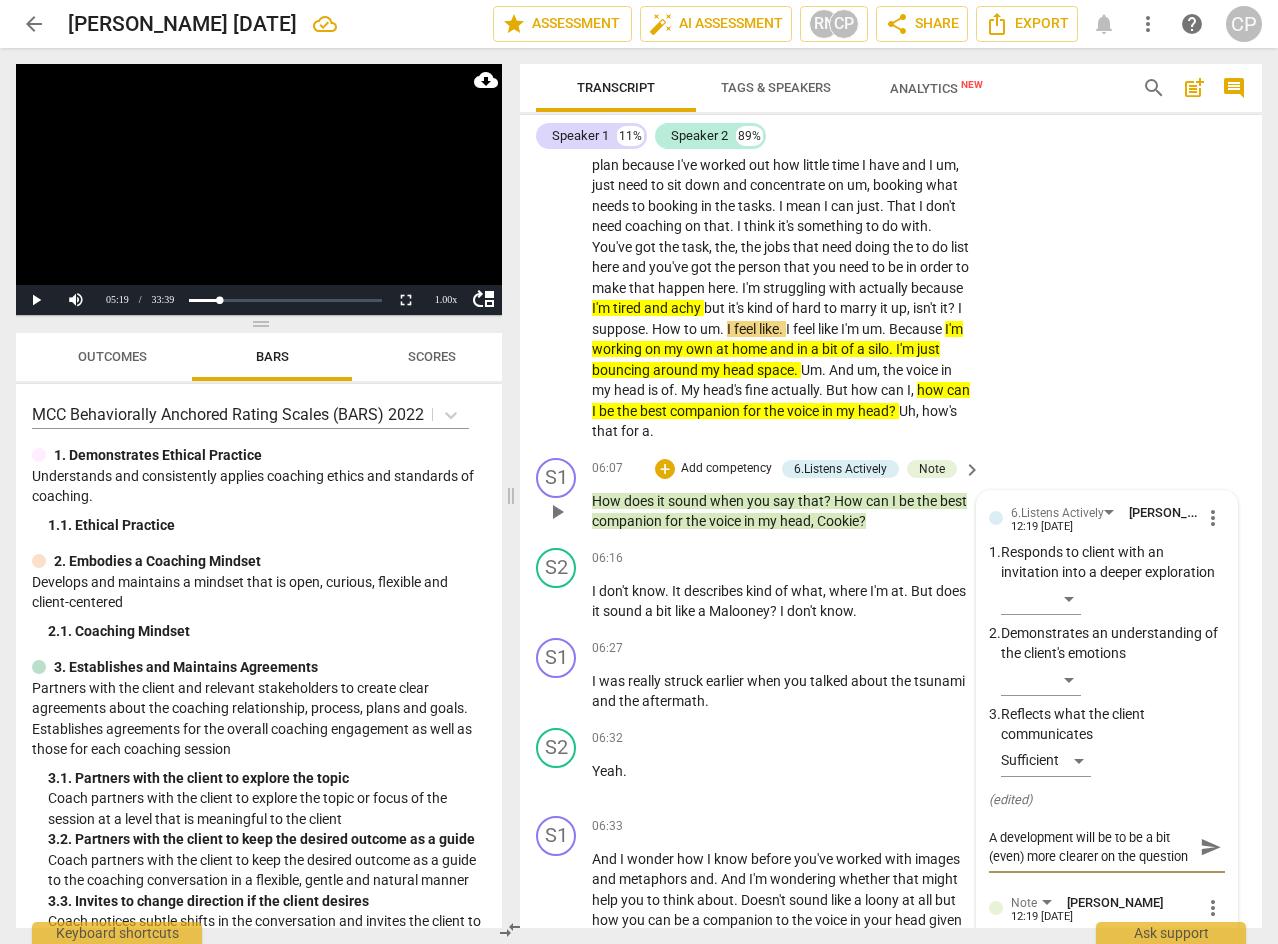 type on "A development will be to be a bit (even) more clearer on the question/" 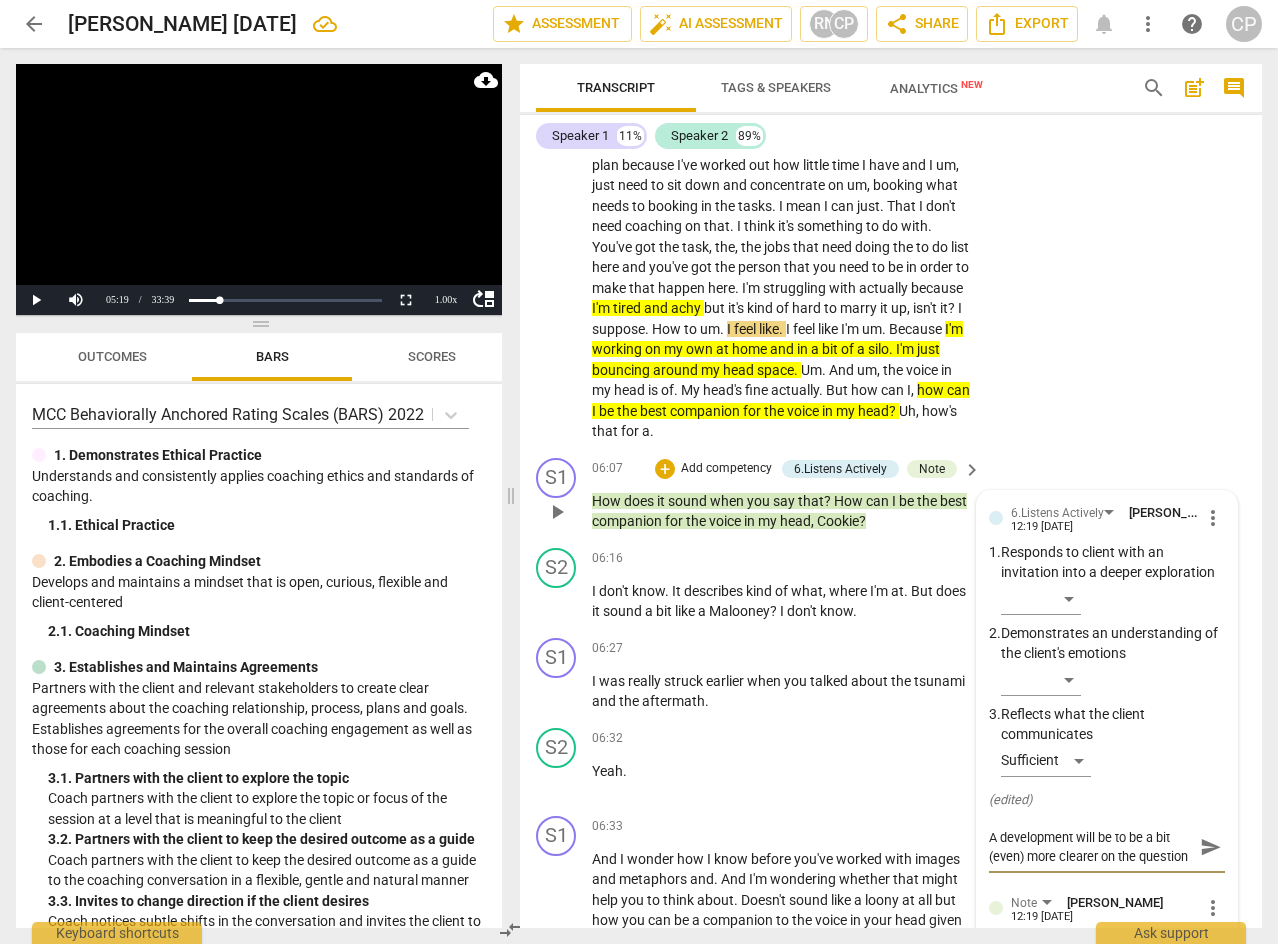 type on "A development will be to be a bit (even) more clearer on the question/" 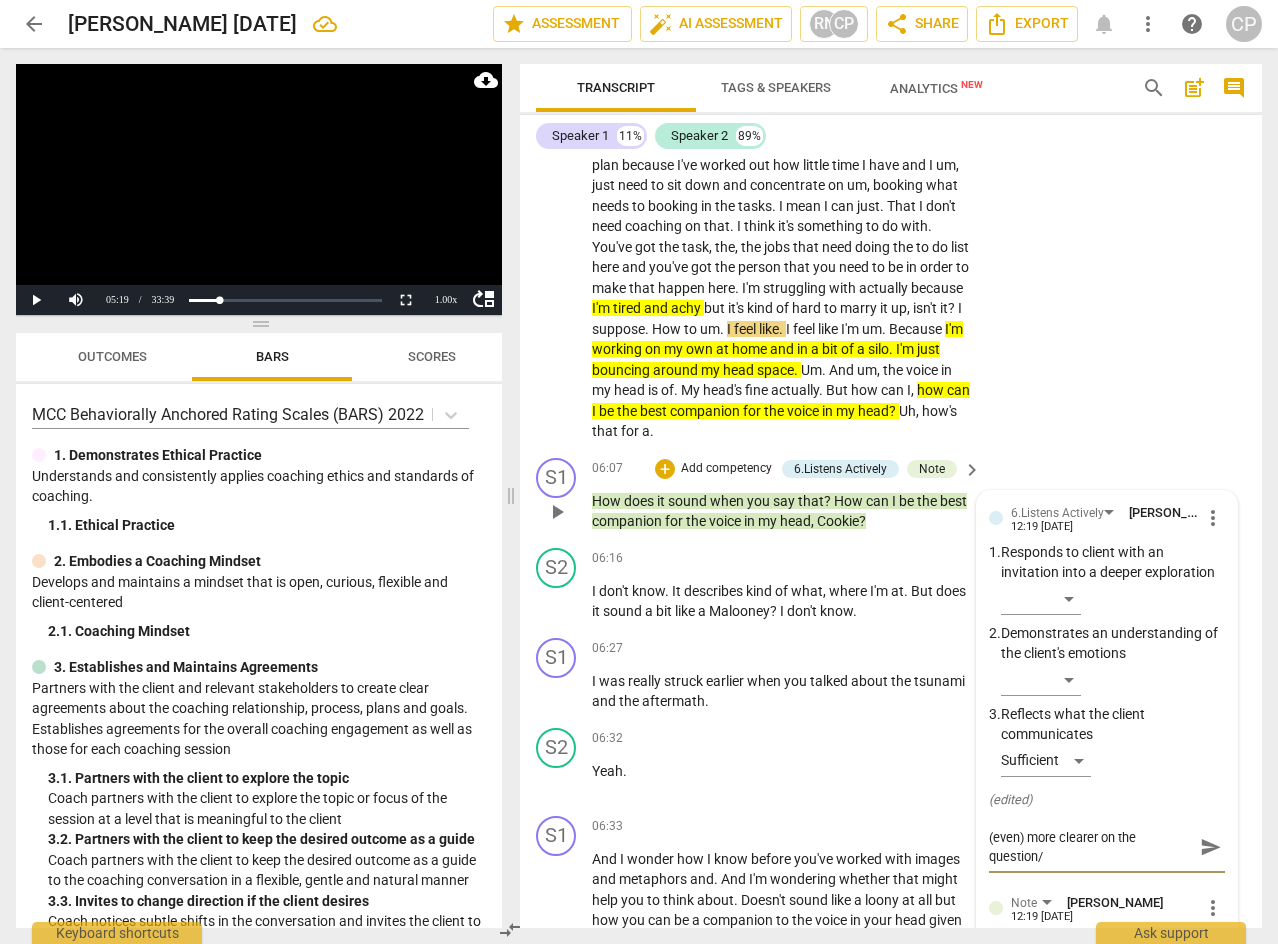 type on "A development will be to be a bit (even) more clearer on the question/" 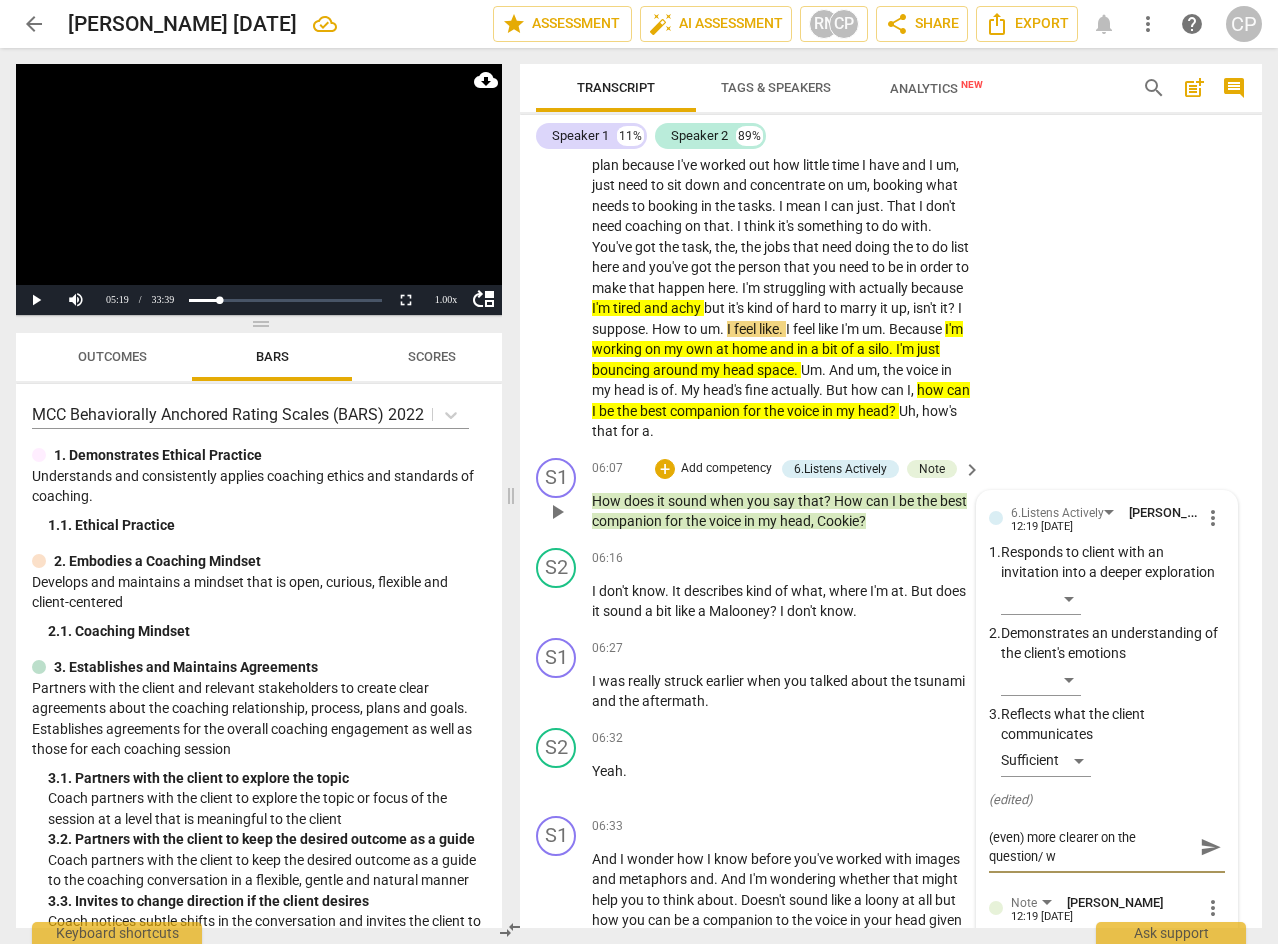 type on "A development will be to be a bit (even) more clearer on the question/ wh" 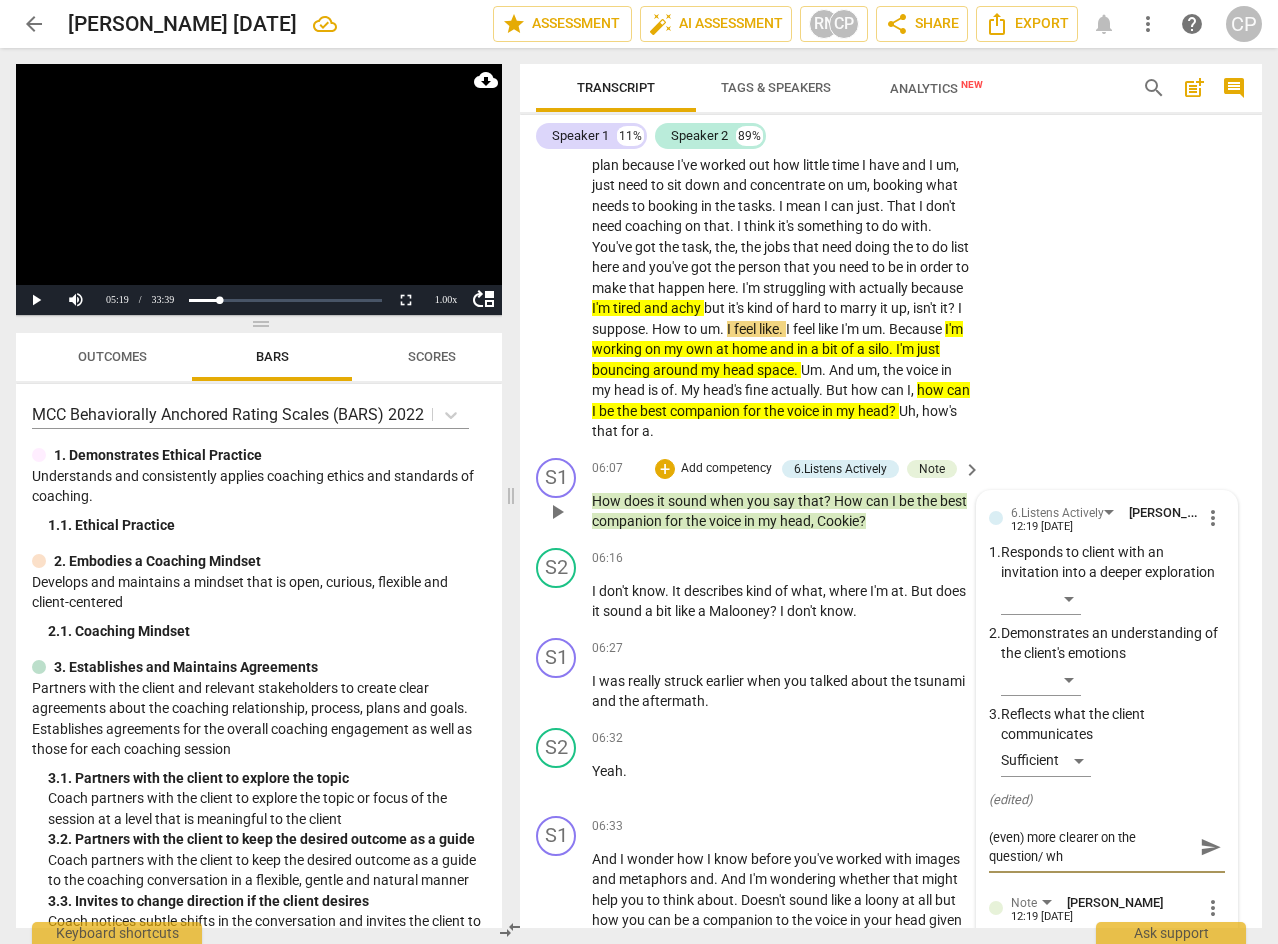 type on "A development will be to be a bit (even) more clearer on the question/ whi" 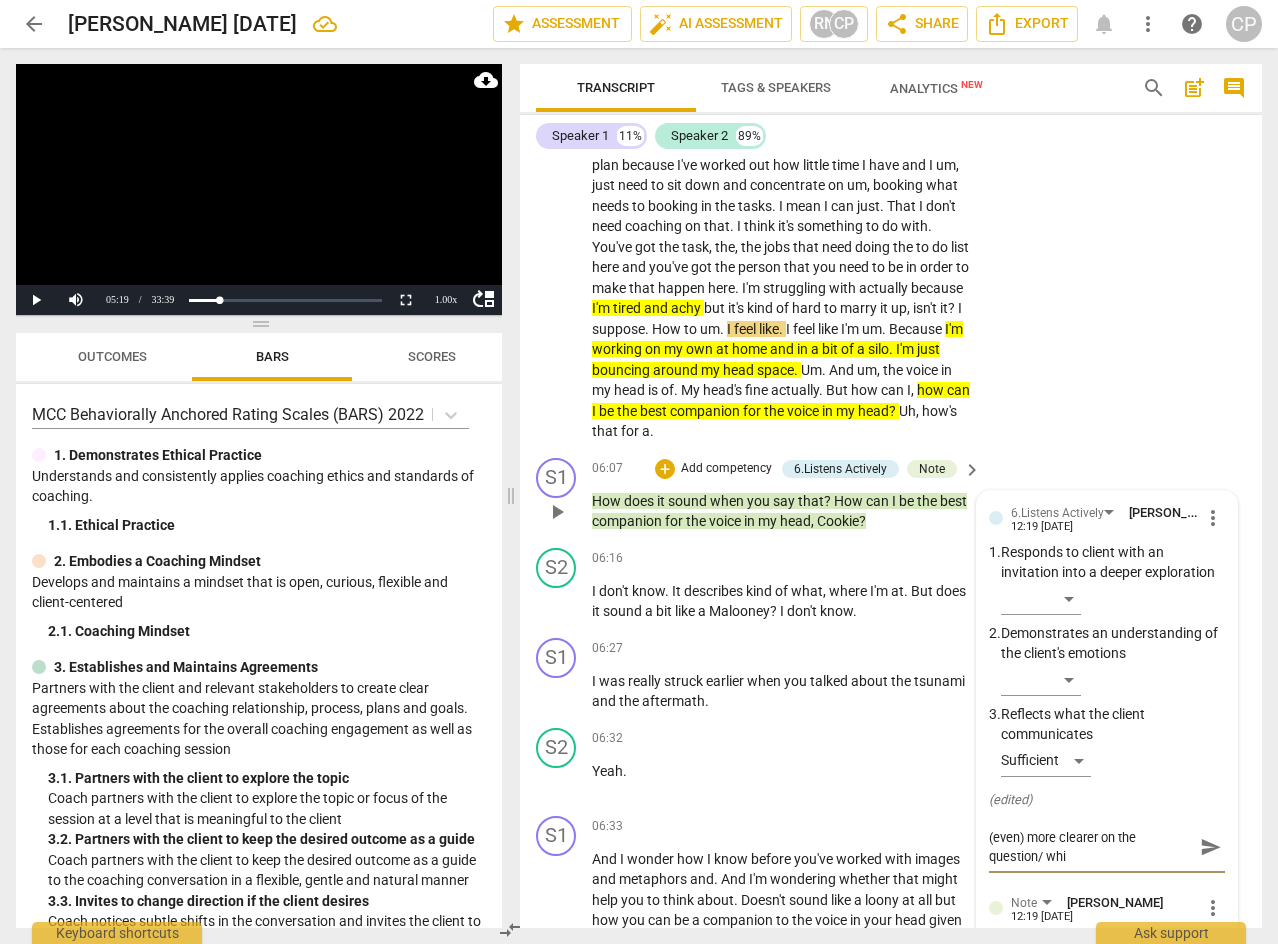 type on "A development will be to be a bit (even) more clearer on the question/ whic" 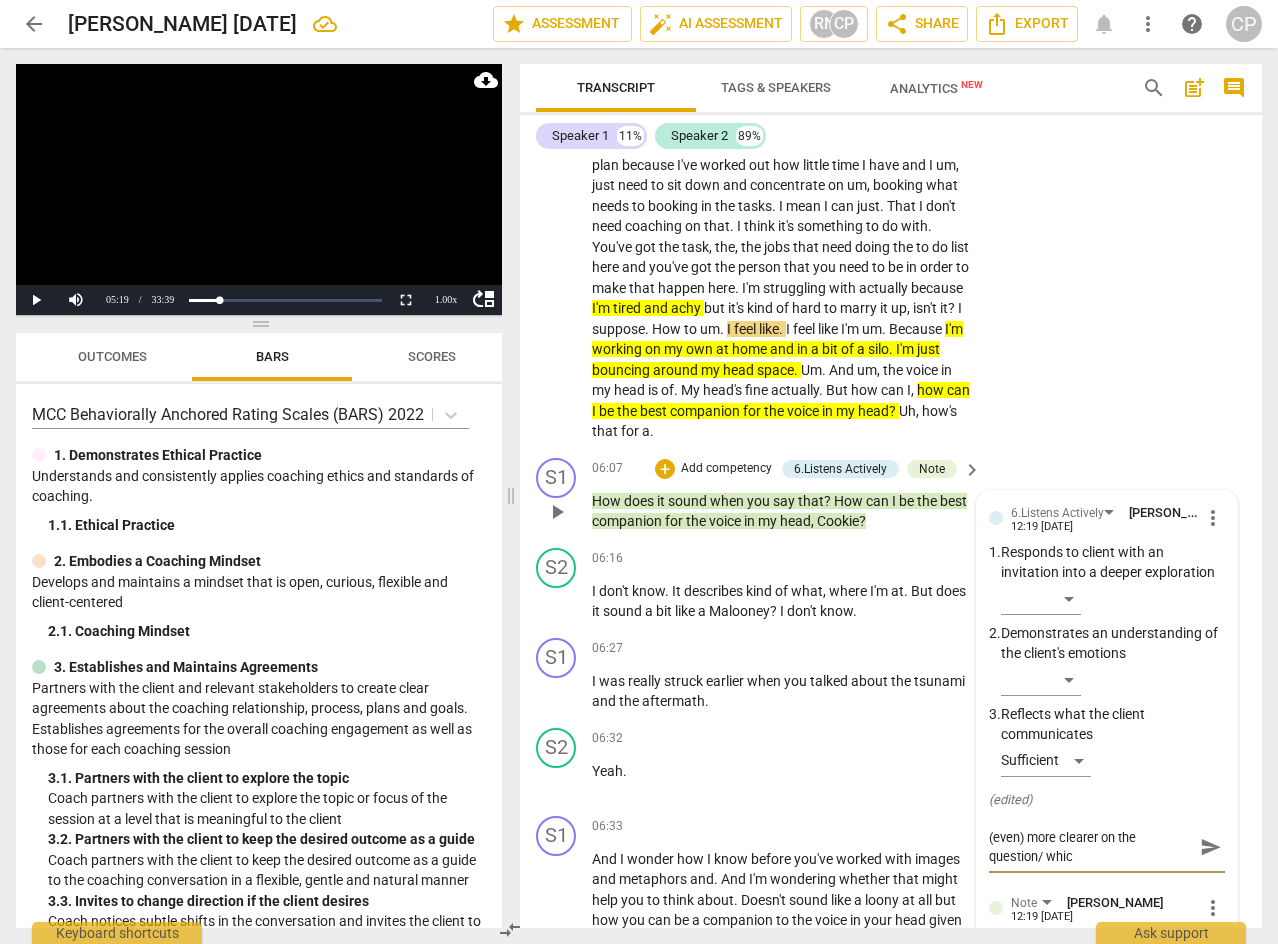 type on "A development will be to be a bit (even) more clearer on the question/ which" 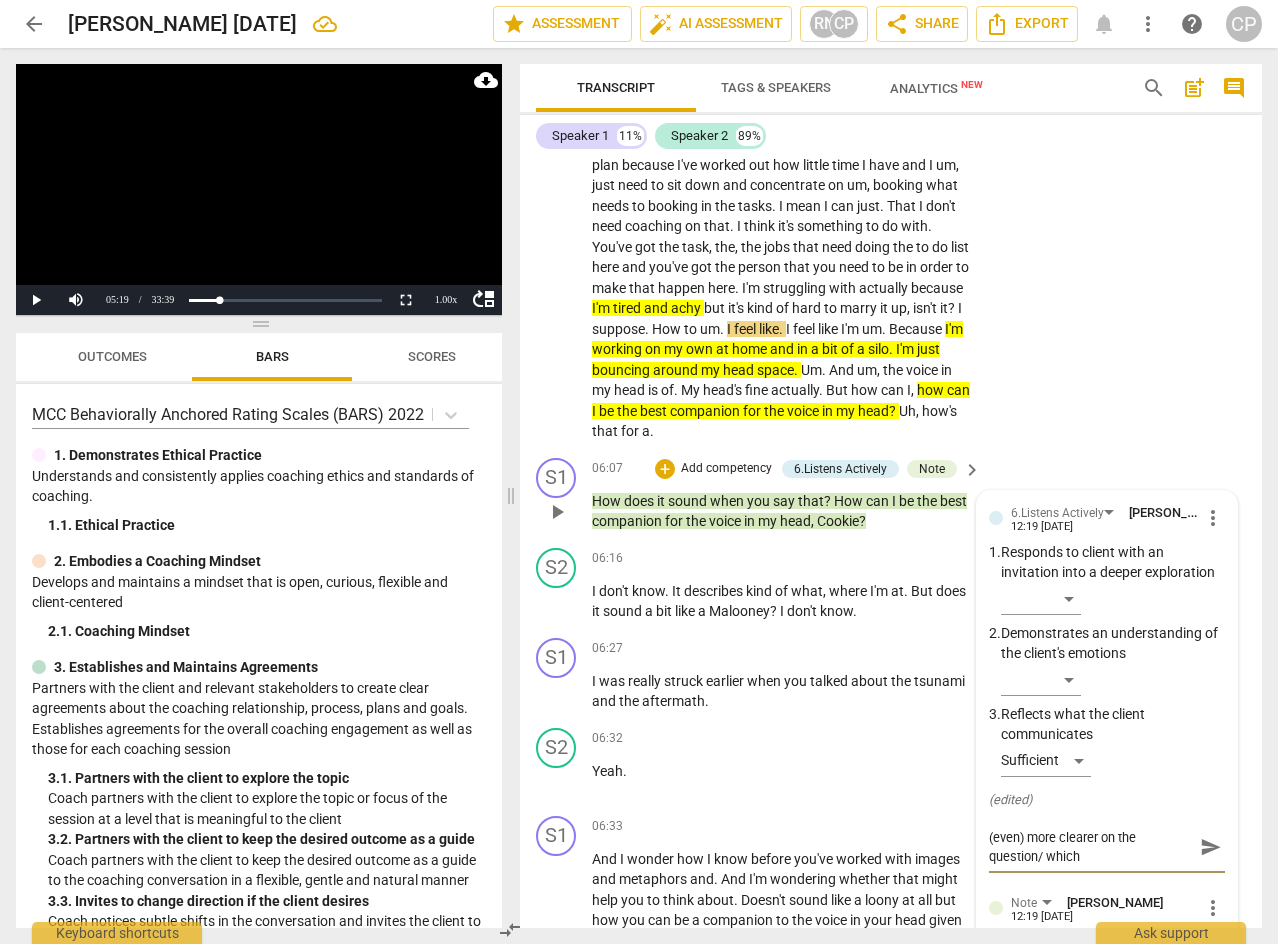 type on "A development will be to be a bit (even) more clearer on the question/ which" 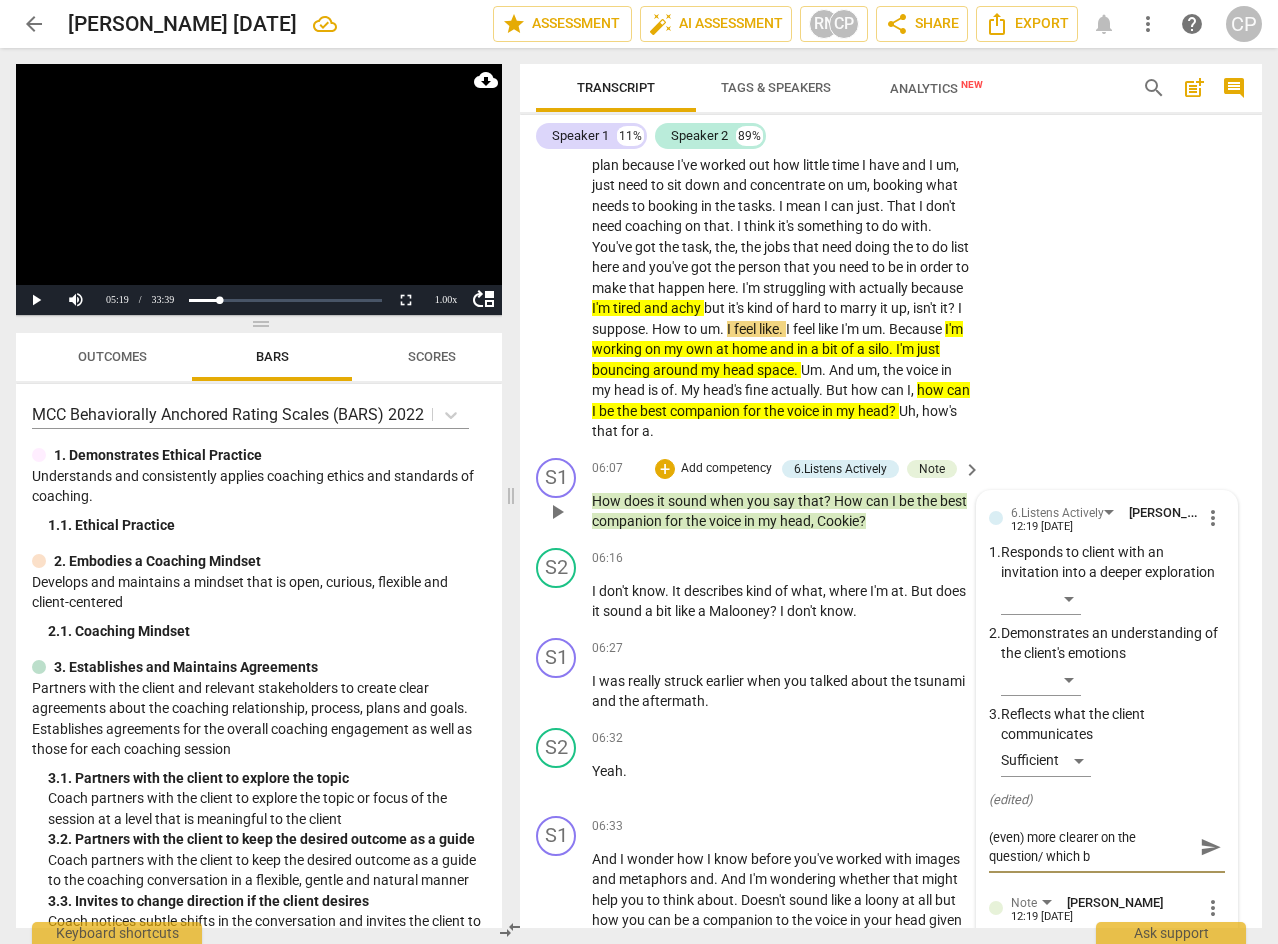 type on "A development will be to be a bit (even) more clearer on the question/ which bi" 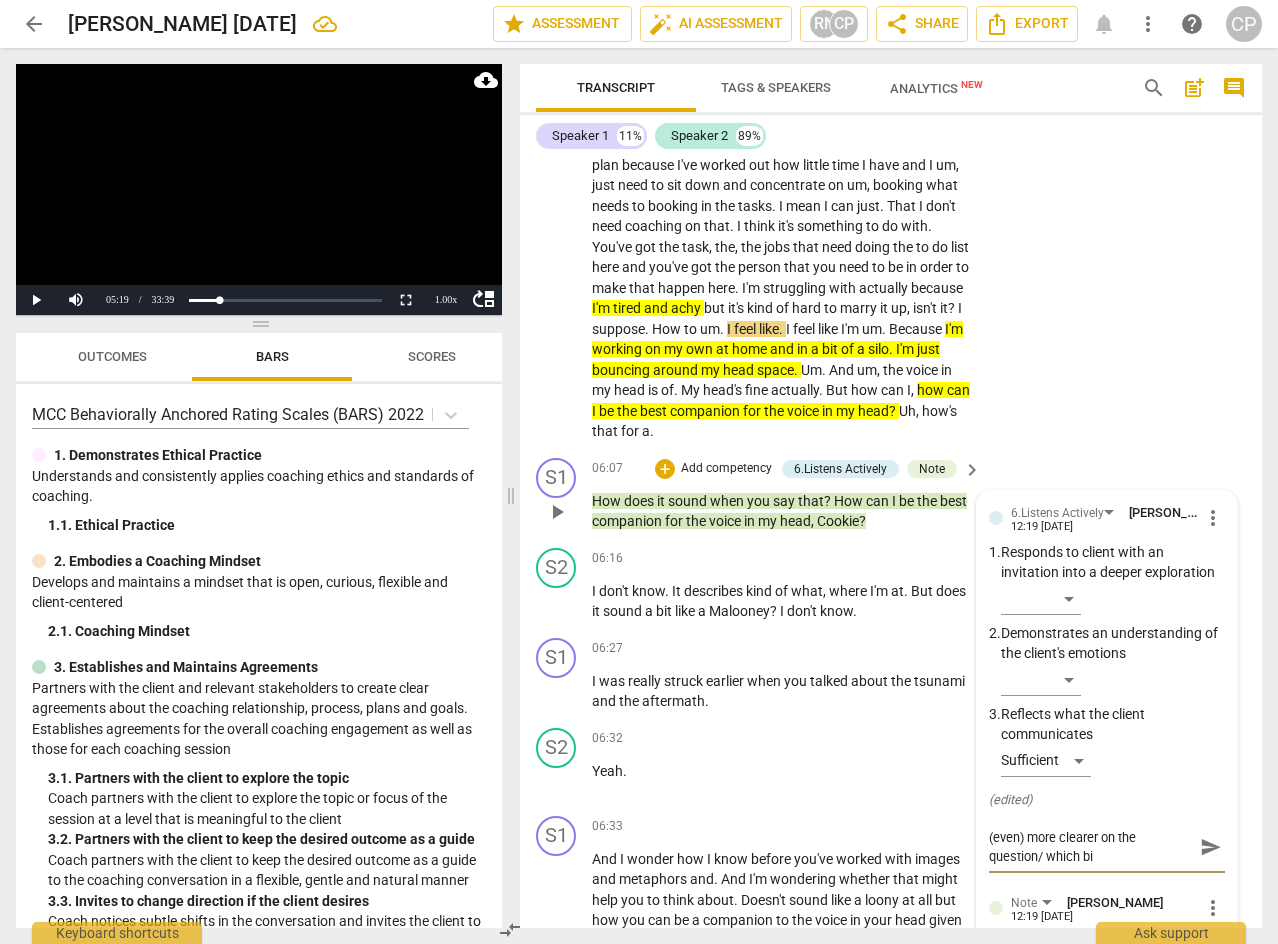 type on "A development will be to be a bit (even) more clearer on the question/ which bit" 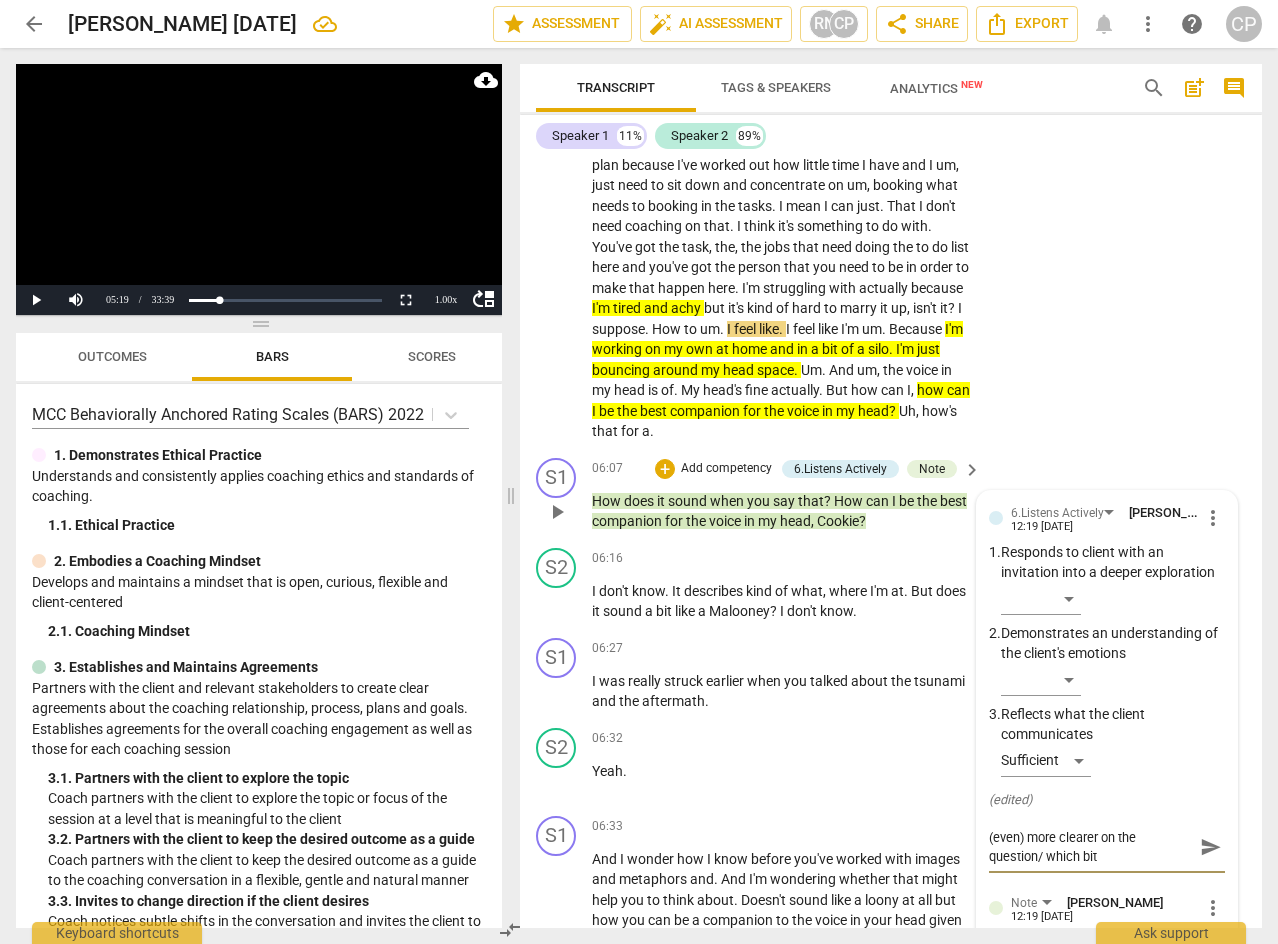 type on "A development will be to be a bit (even) more clearer on the question/ which bit" 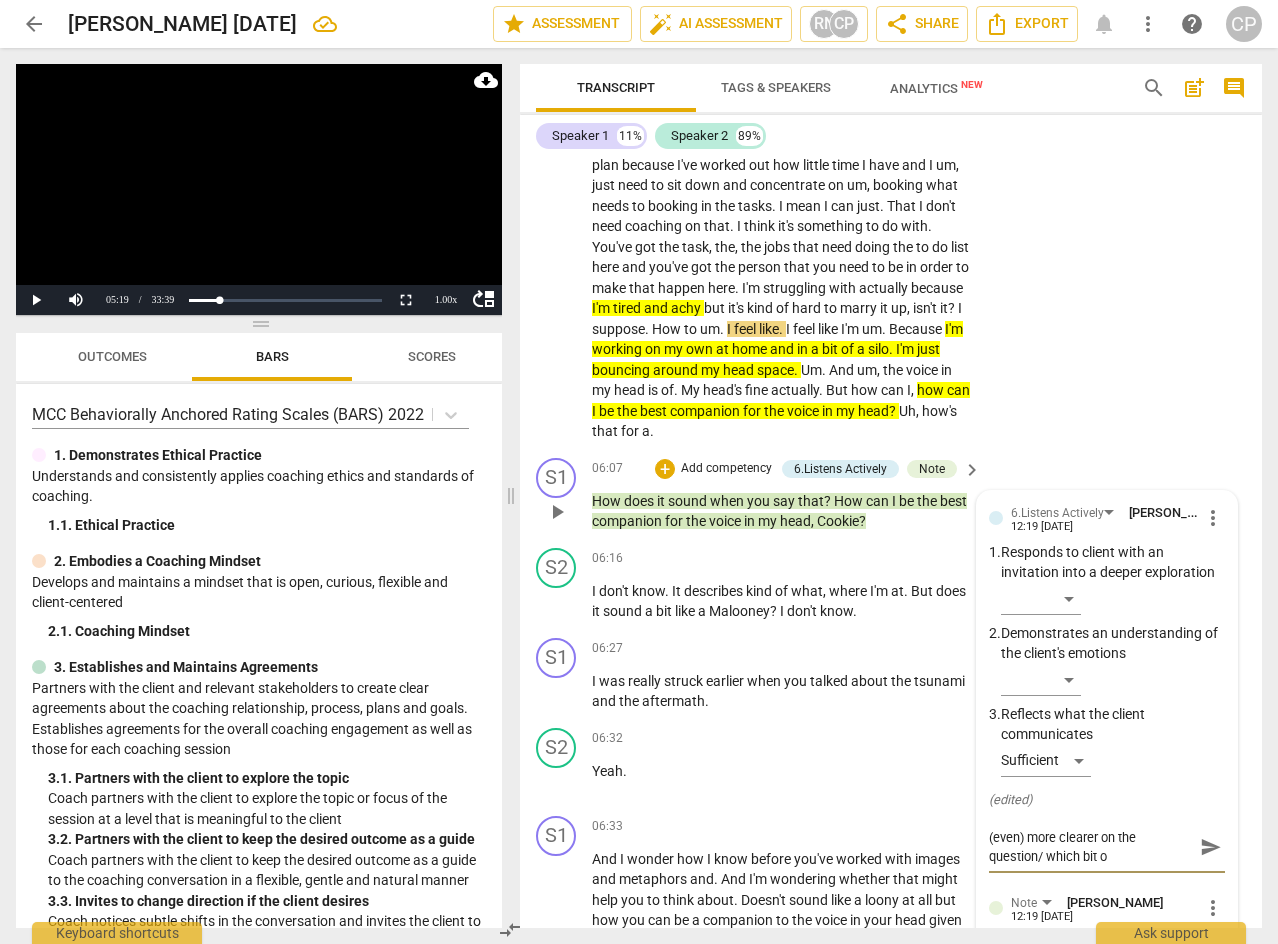 type on "A development will be to be a bit (even) more clearer on the question/ which bit of" 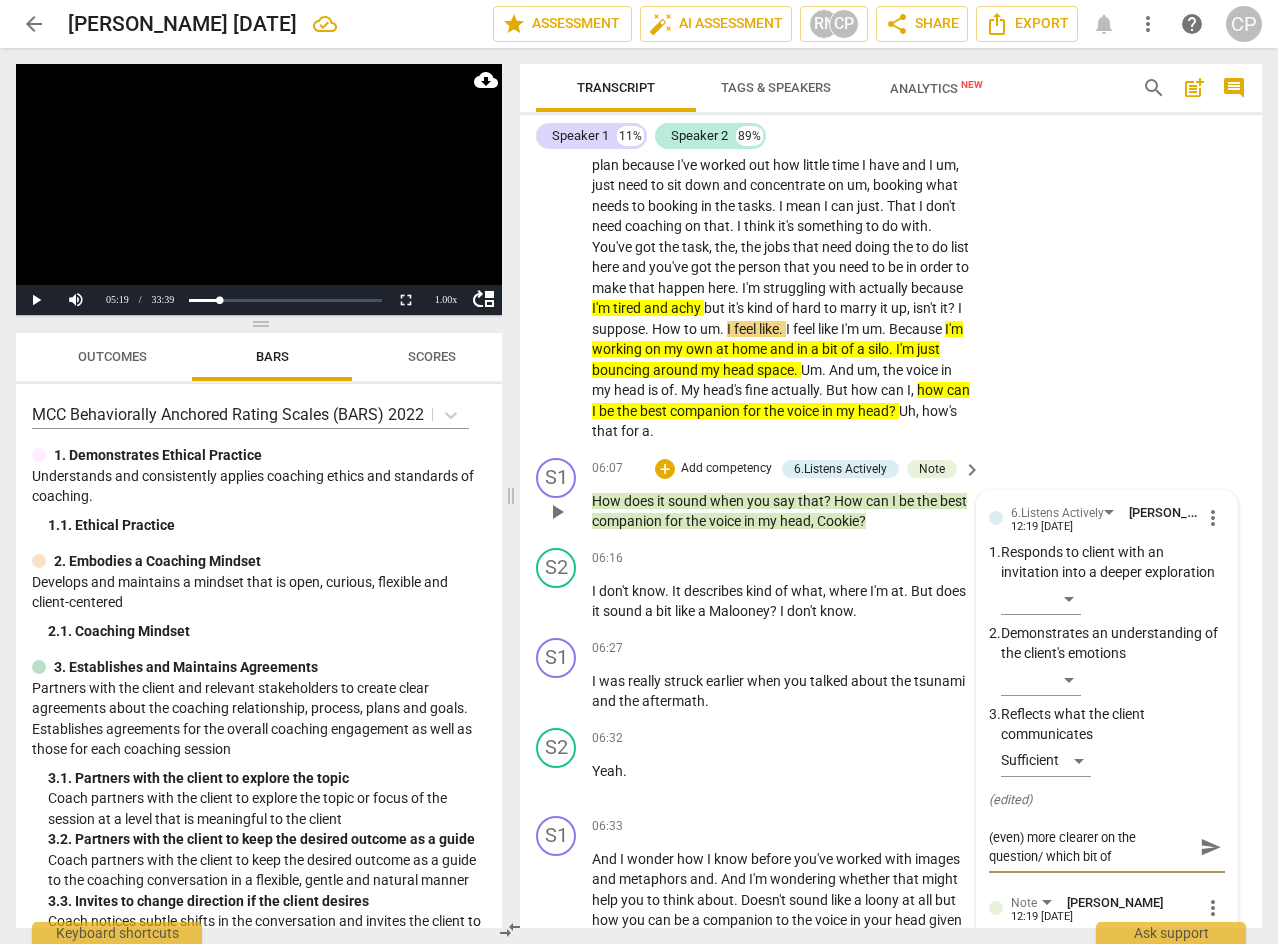 scroll, scrollTop: 0, scrollLeft: 0, axis: both 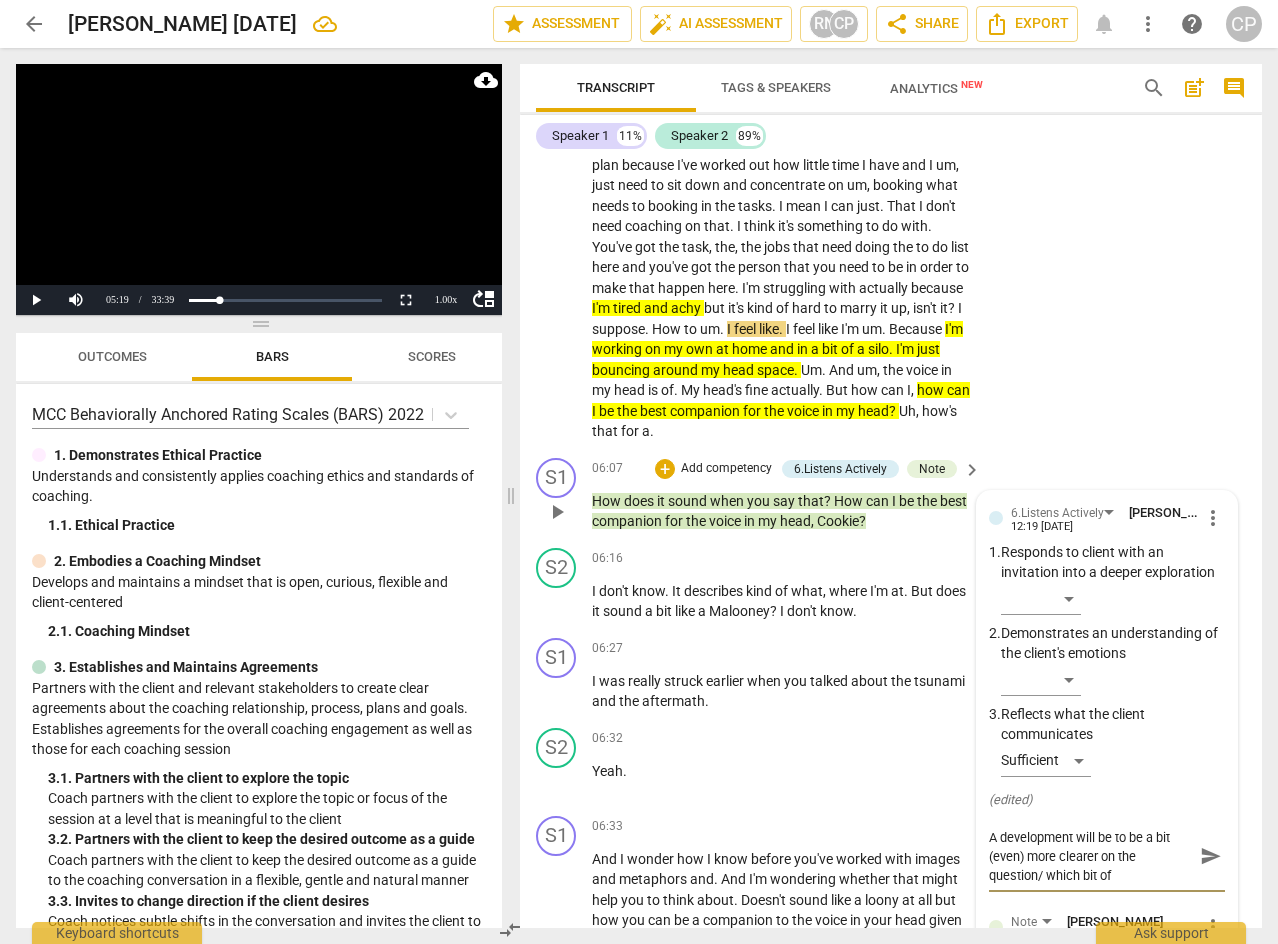 type on "A development will be to be a bit (even) more clearer on the question/ which bit of" 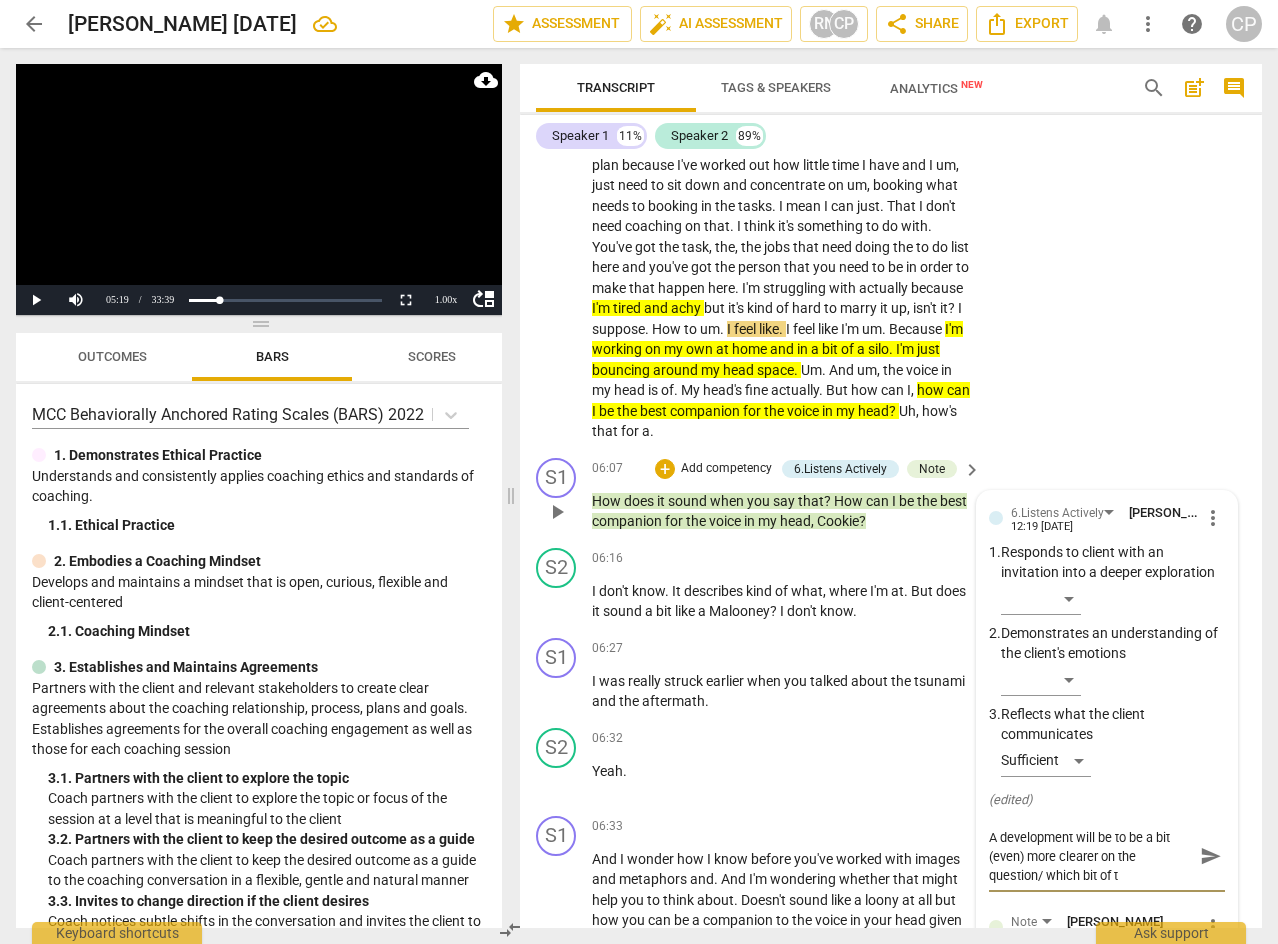 type on "A development will be to be a bit (even) more clearer on the question/ which bit of th" 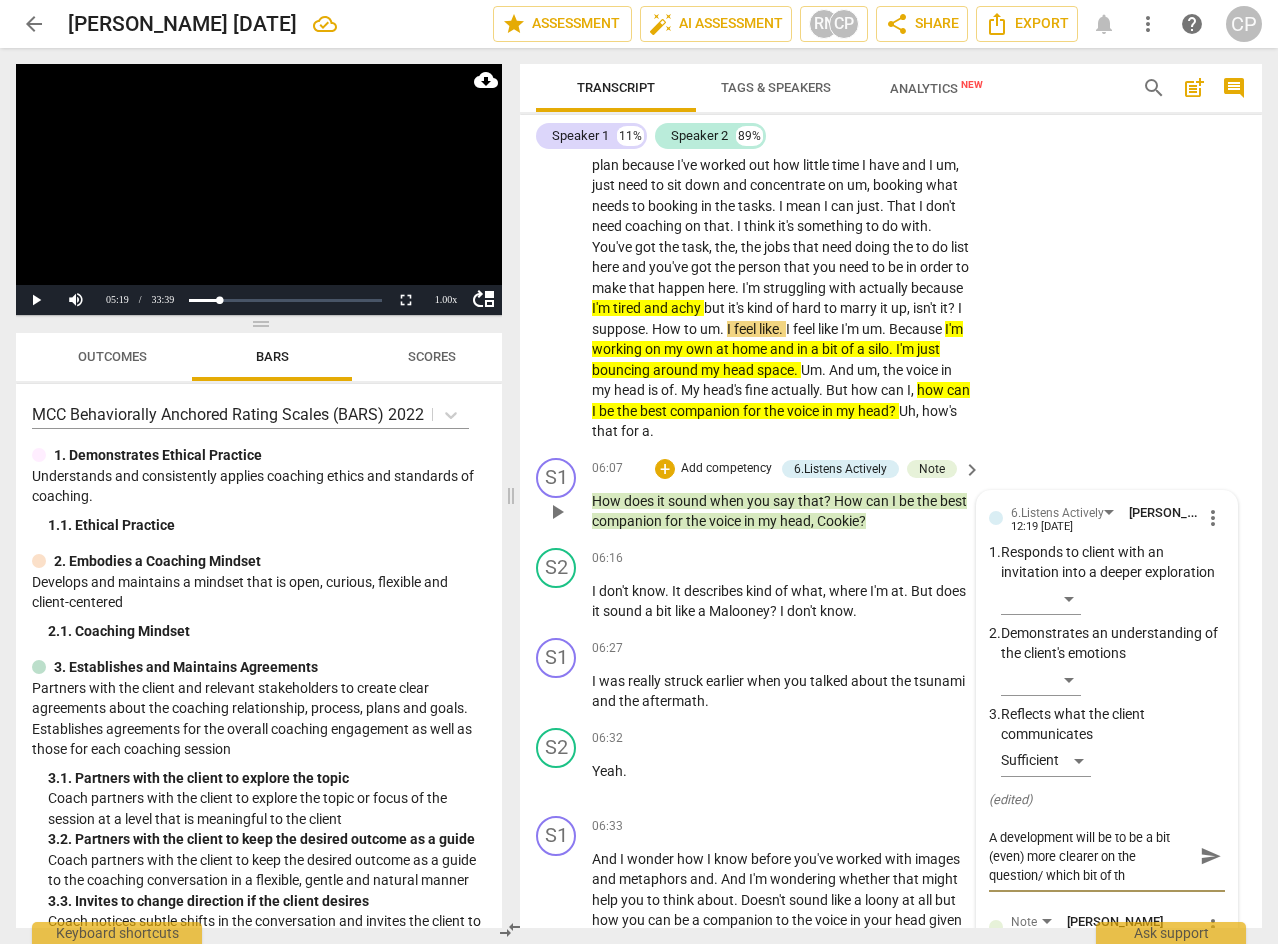 type on "A development will be to be a bit (even) more clearer on the question/ which bit of the" 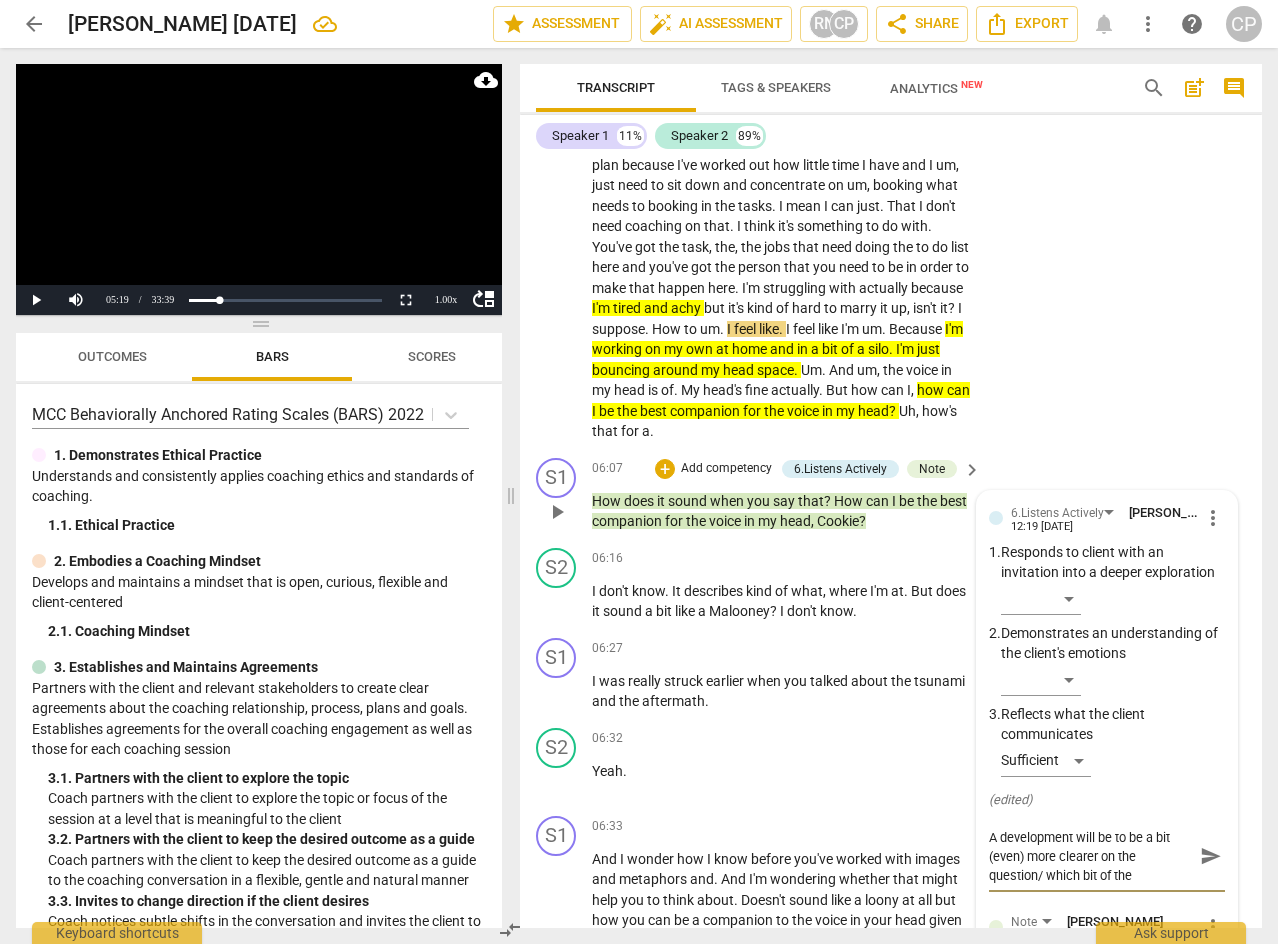 type on "A development will be to be a bit (even) more clearer on the question/ which bit of the" 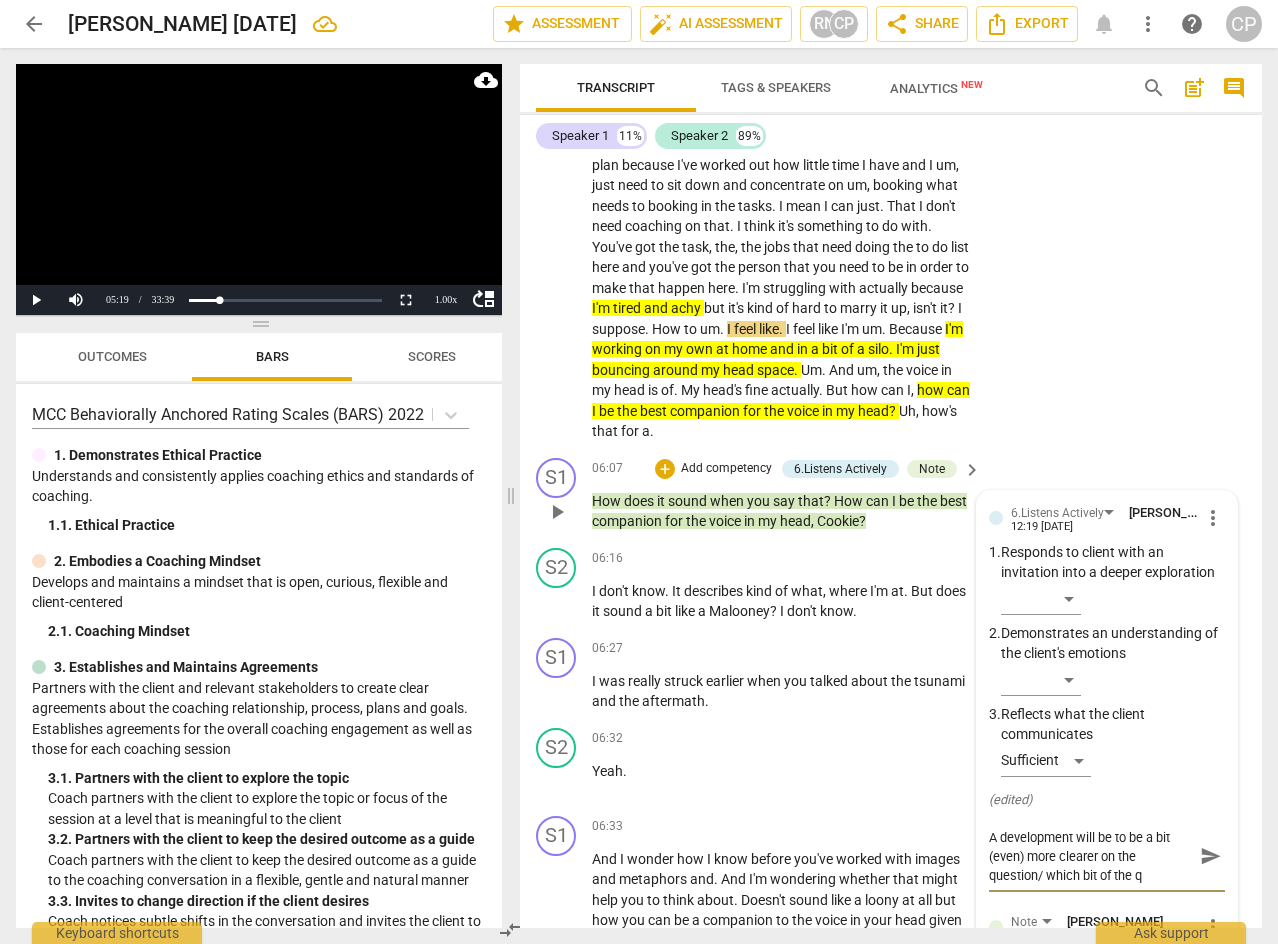 type on "A development will be to be a bit (even) more clearer on the question/ which bit of the qu" 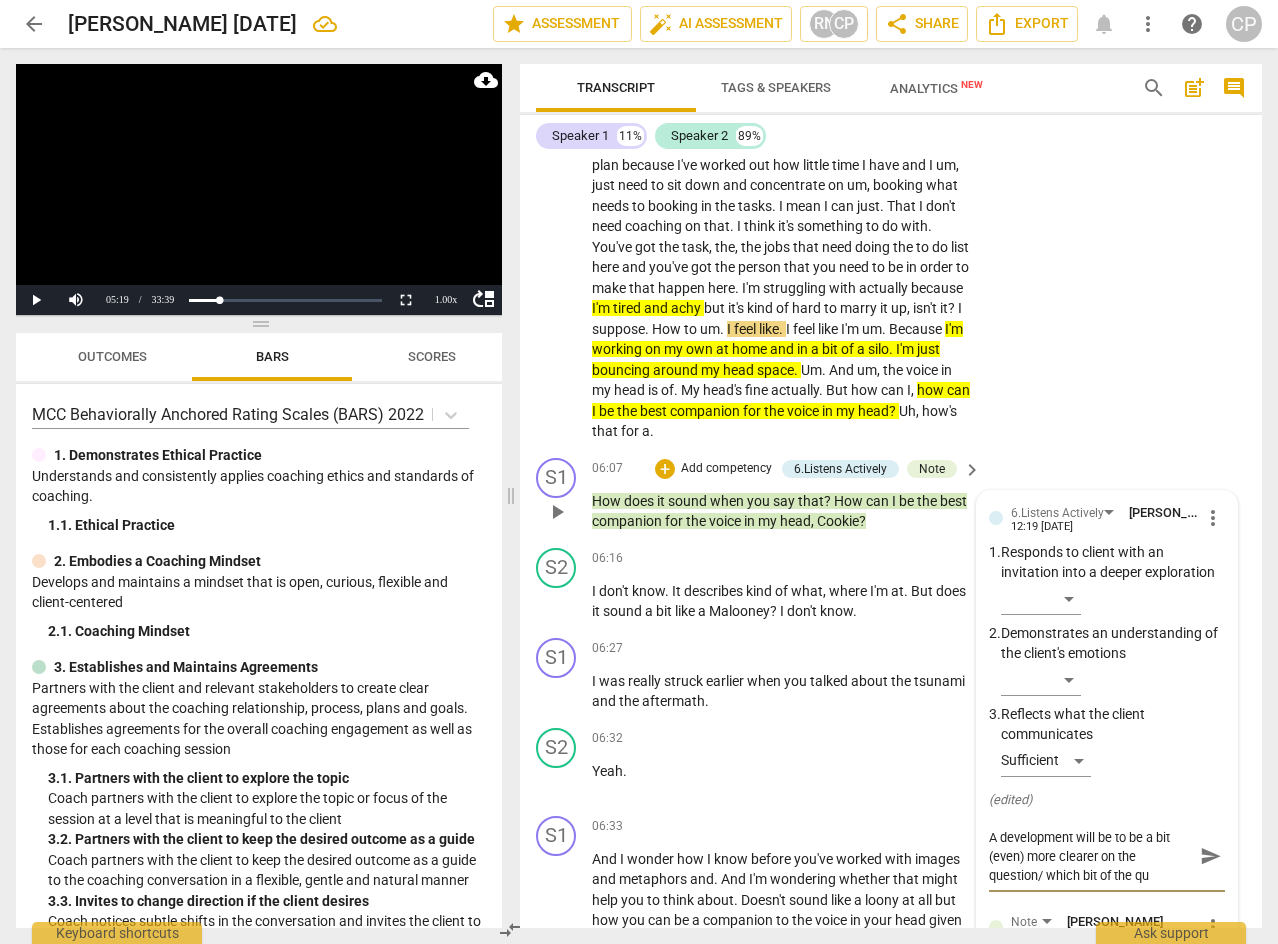 type on "A development will be to be a bit (even) more clearer on the question/ which bit of the que" 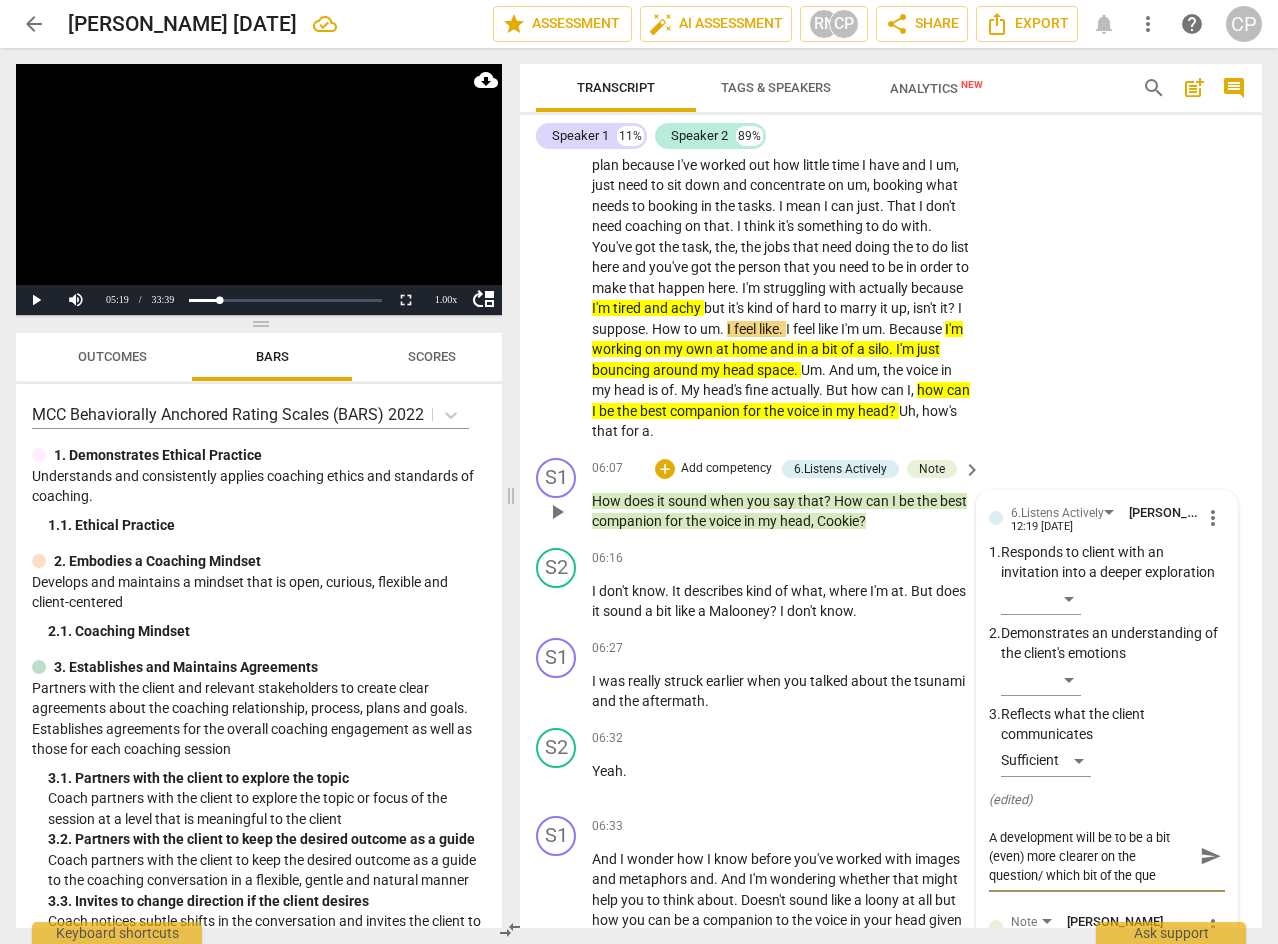 type on "A development will be to be a bit (even) more clearer on the question/ which bit of the ques" 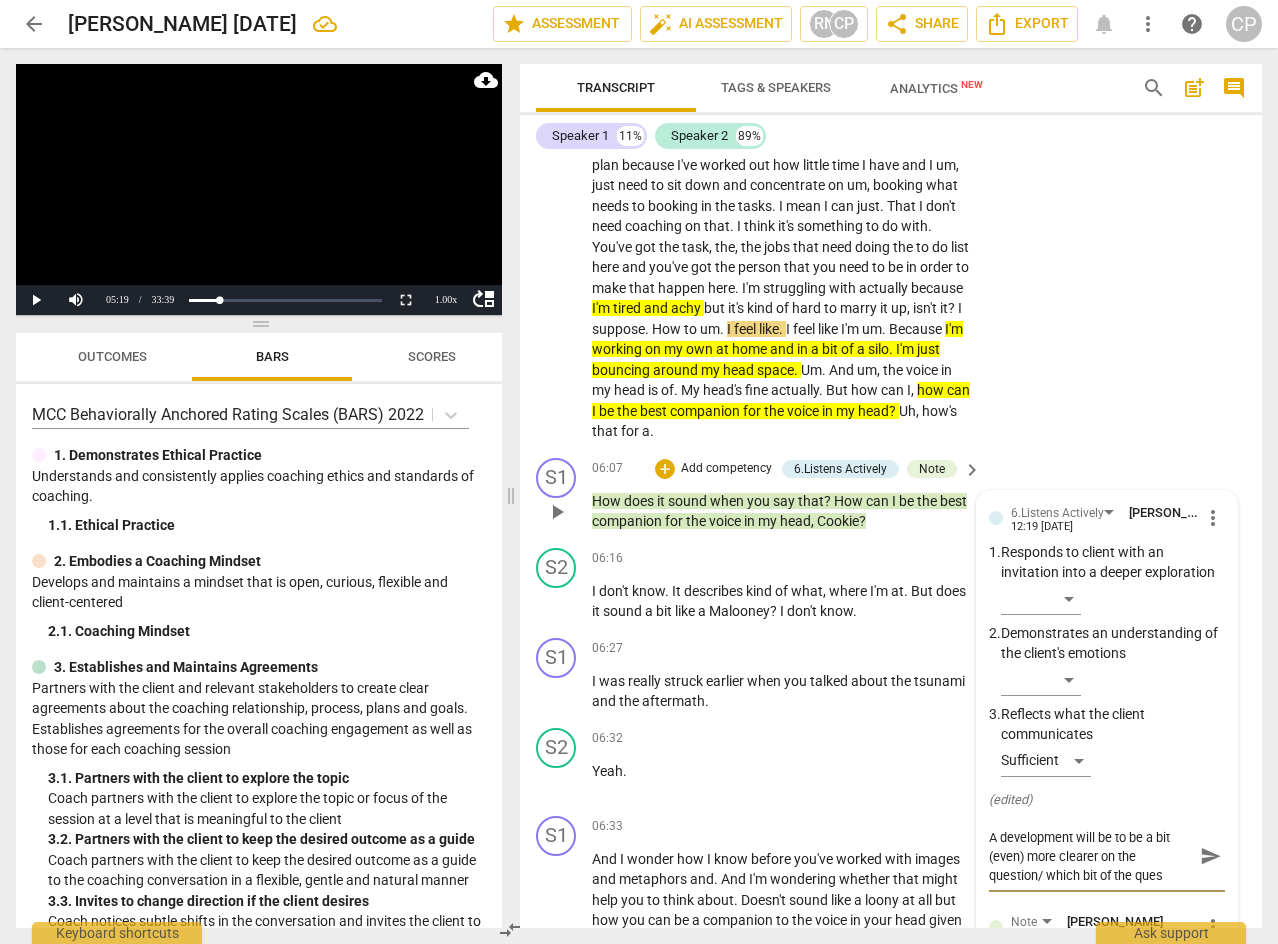type on "A development will be to be a bit (even) more clearer on the question/ which bit of the quest" 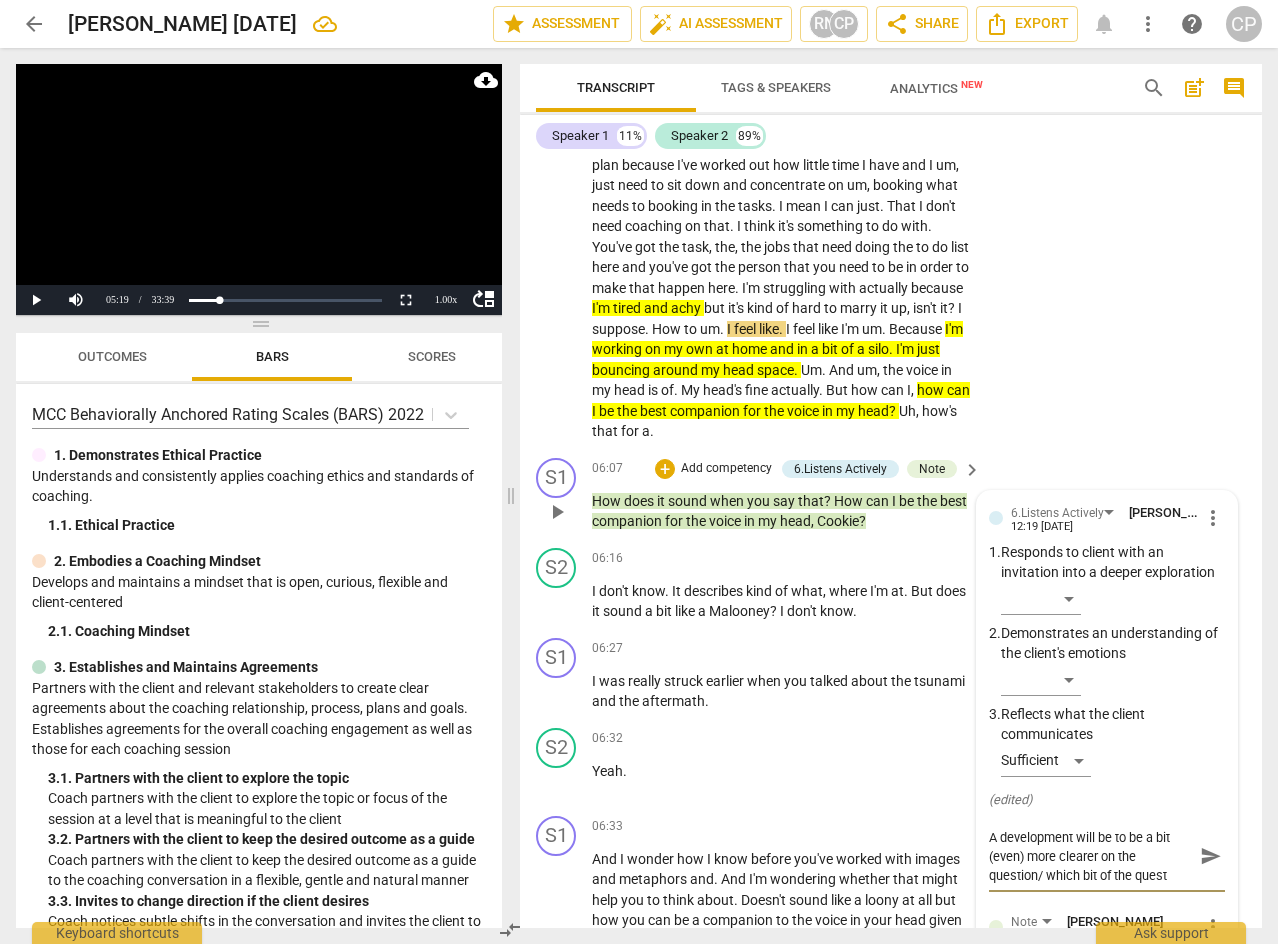 type on "A development will be to be a bit (even) more clearer on the question/ which bit of the questi" 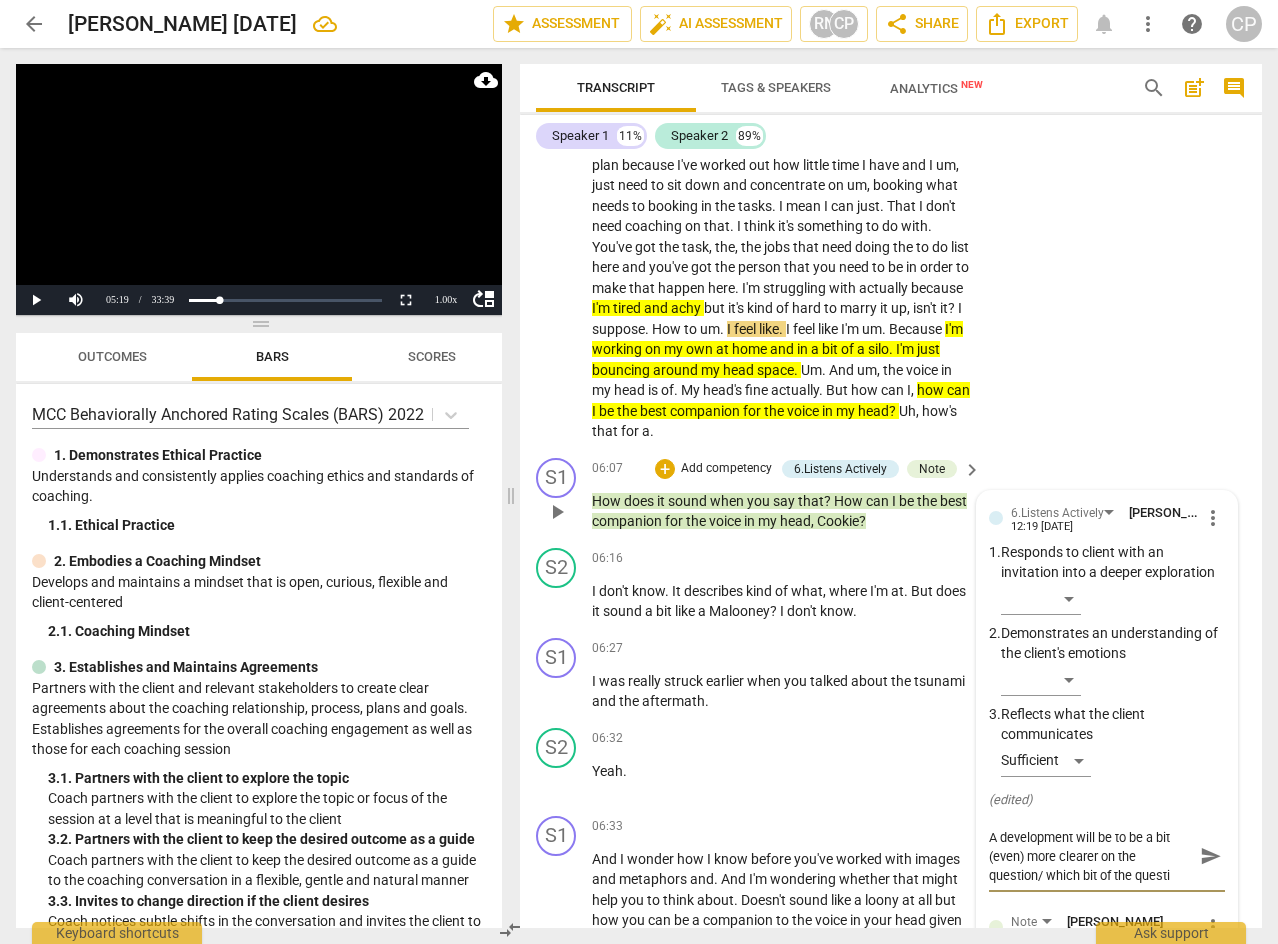type on "A development will be to be a bit (even) more clearer on the question/ which bit of the questio" 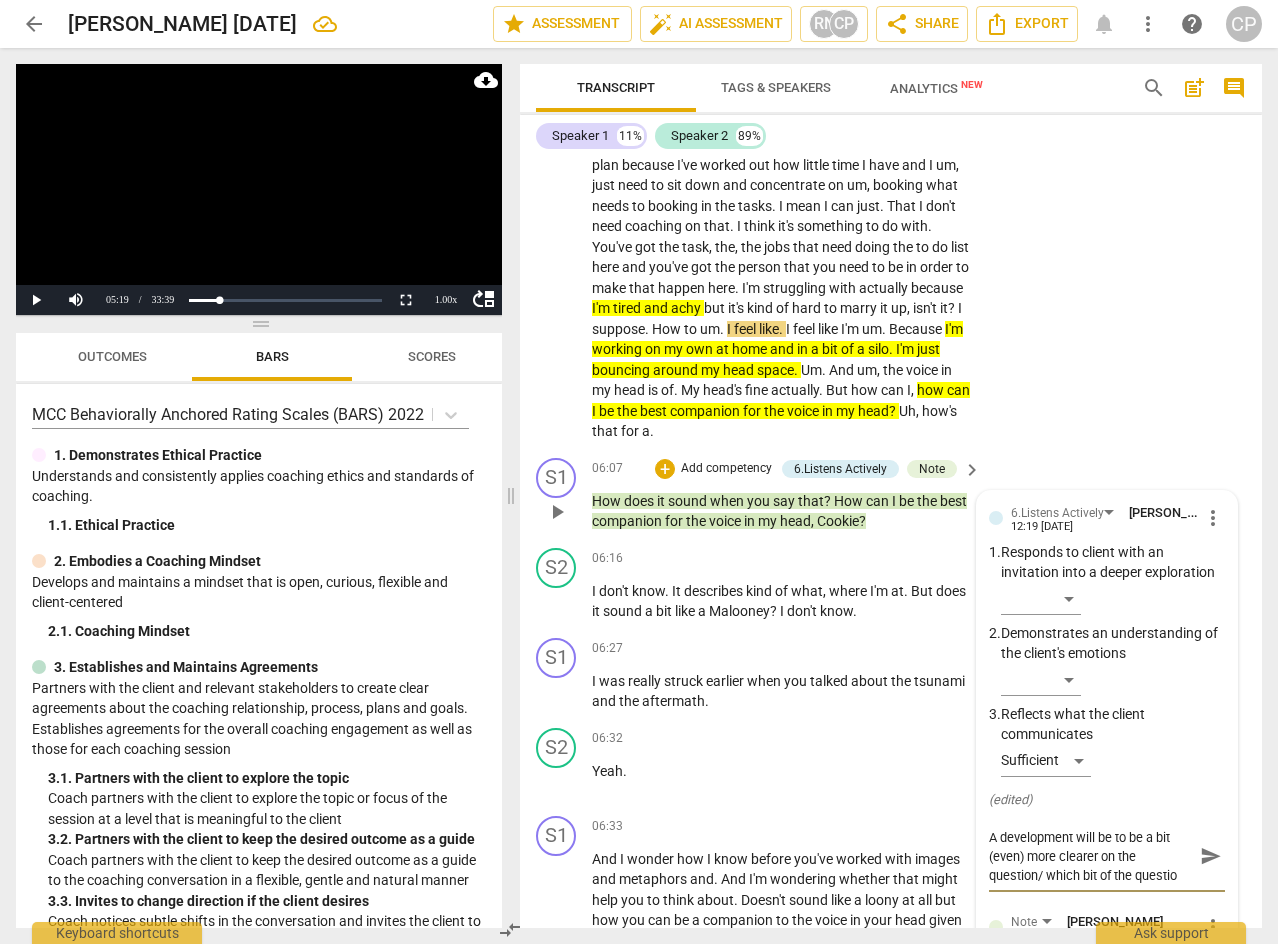 type on "A development will be to be a bit (even) more clearer on the question/ which bit of the question" 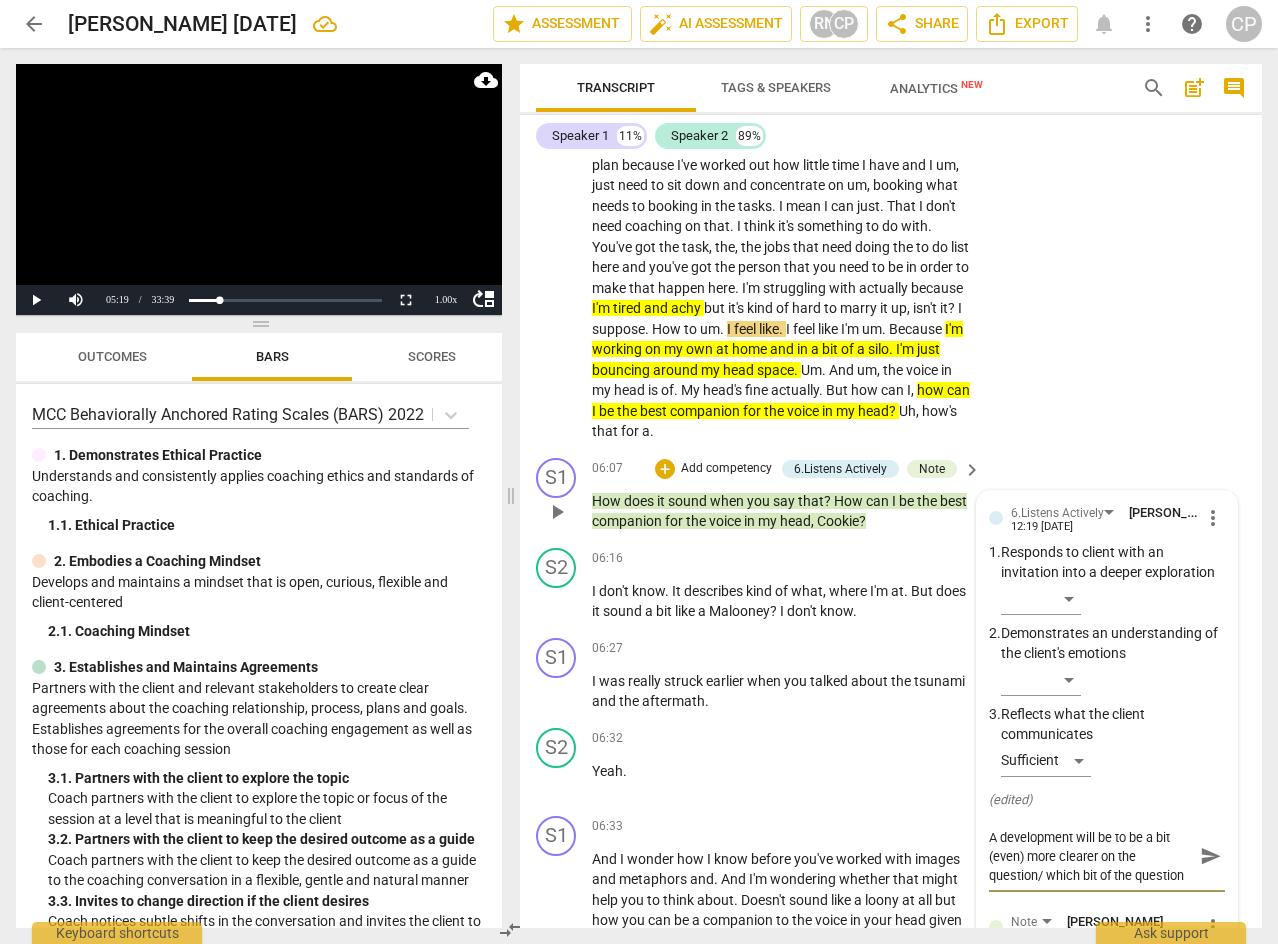 type on "A development will be to be a bit (even) more clearer on the question/ which bit of the question." 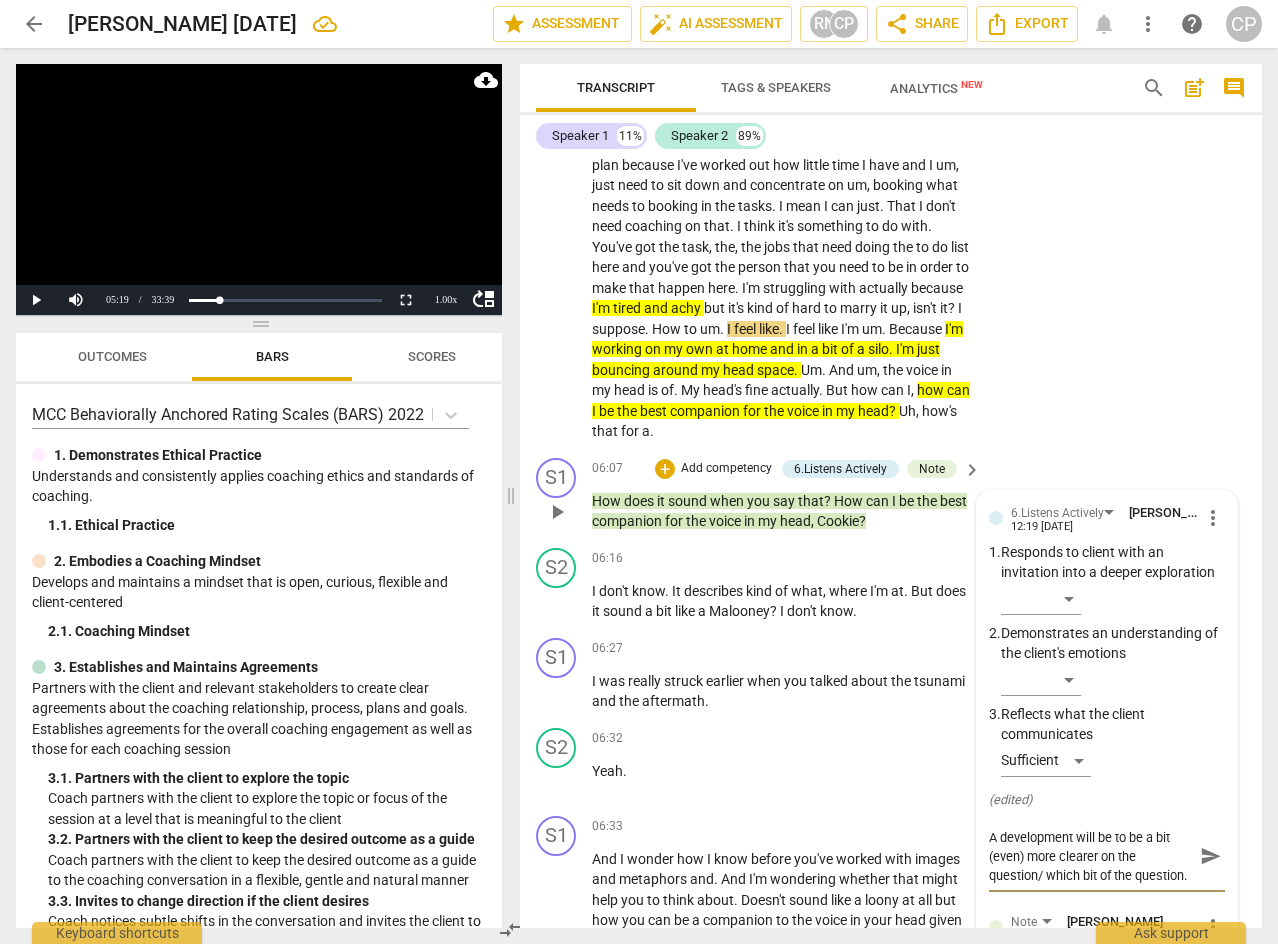scroll, scrollTop: 18, scrollLeft: 0, axis: vertical 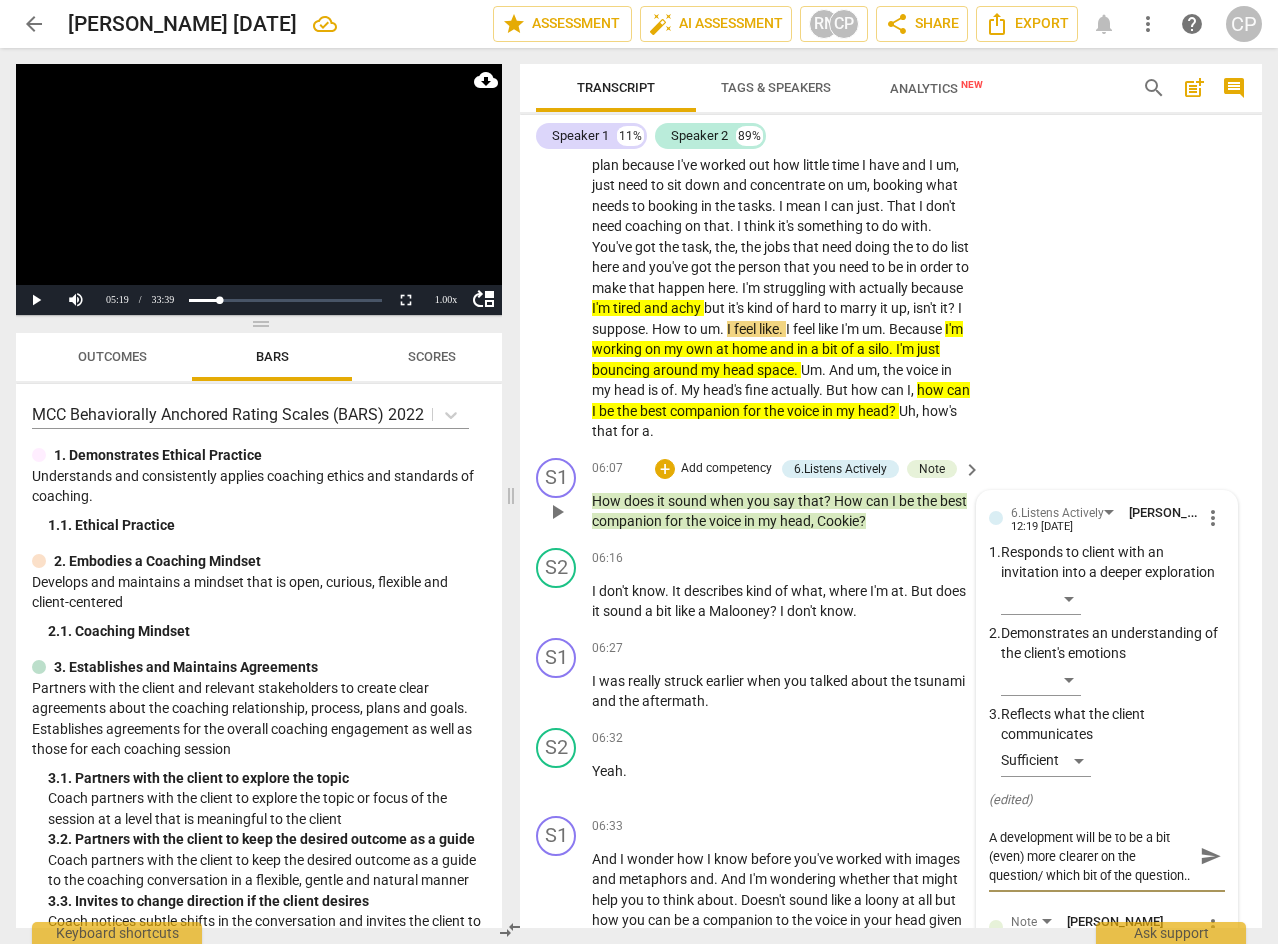 type on "A development will be to be a bit (even) more clearer on the question/ which bit of the question..." 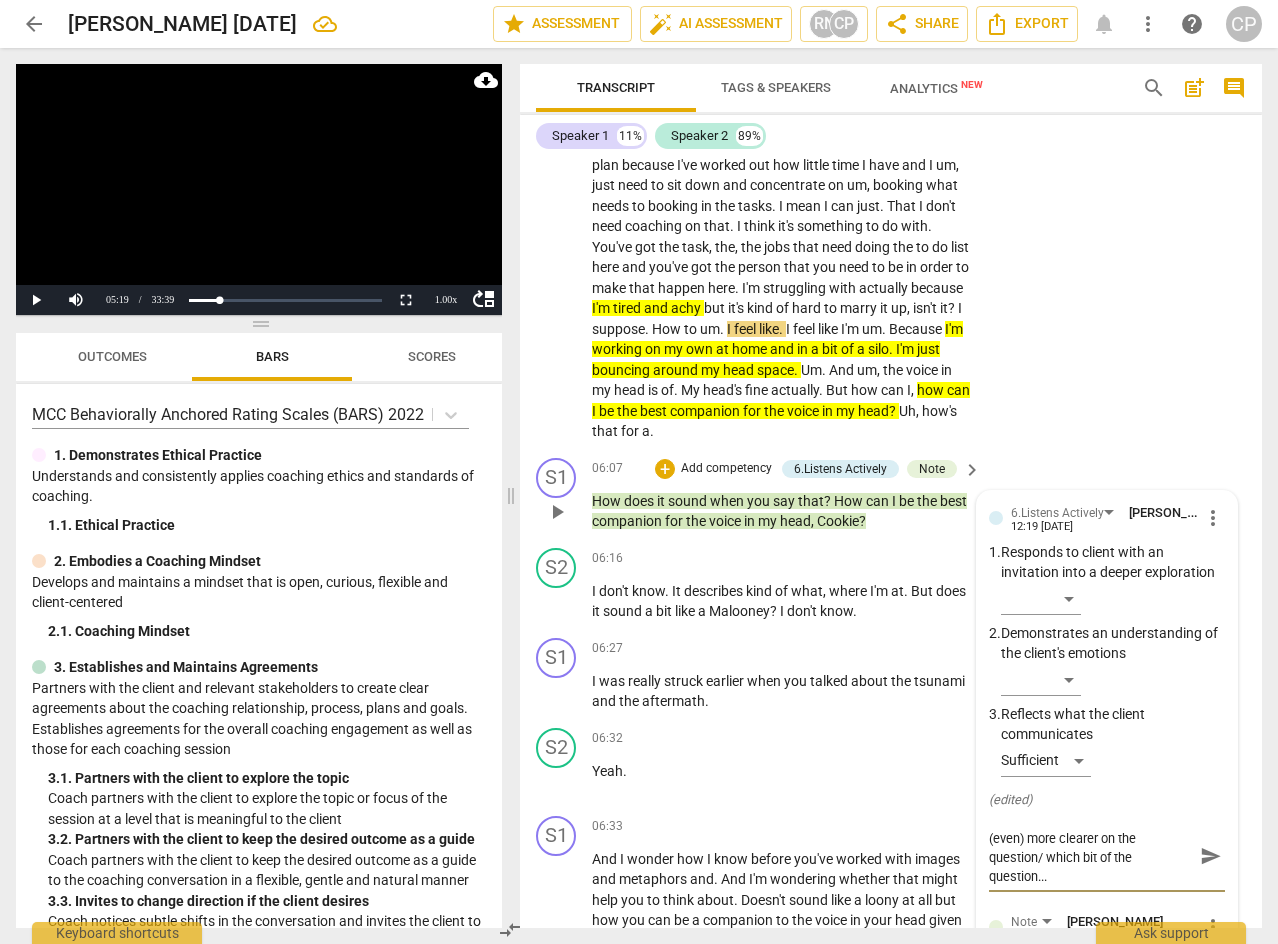 type on "A development will be to be a bit (even) more clearer on the question/ which bit of the question..." 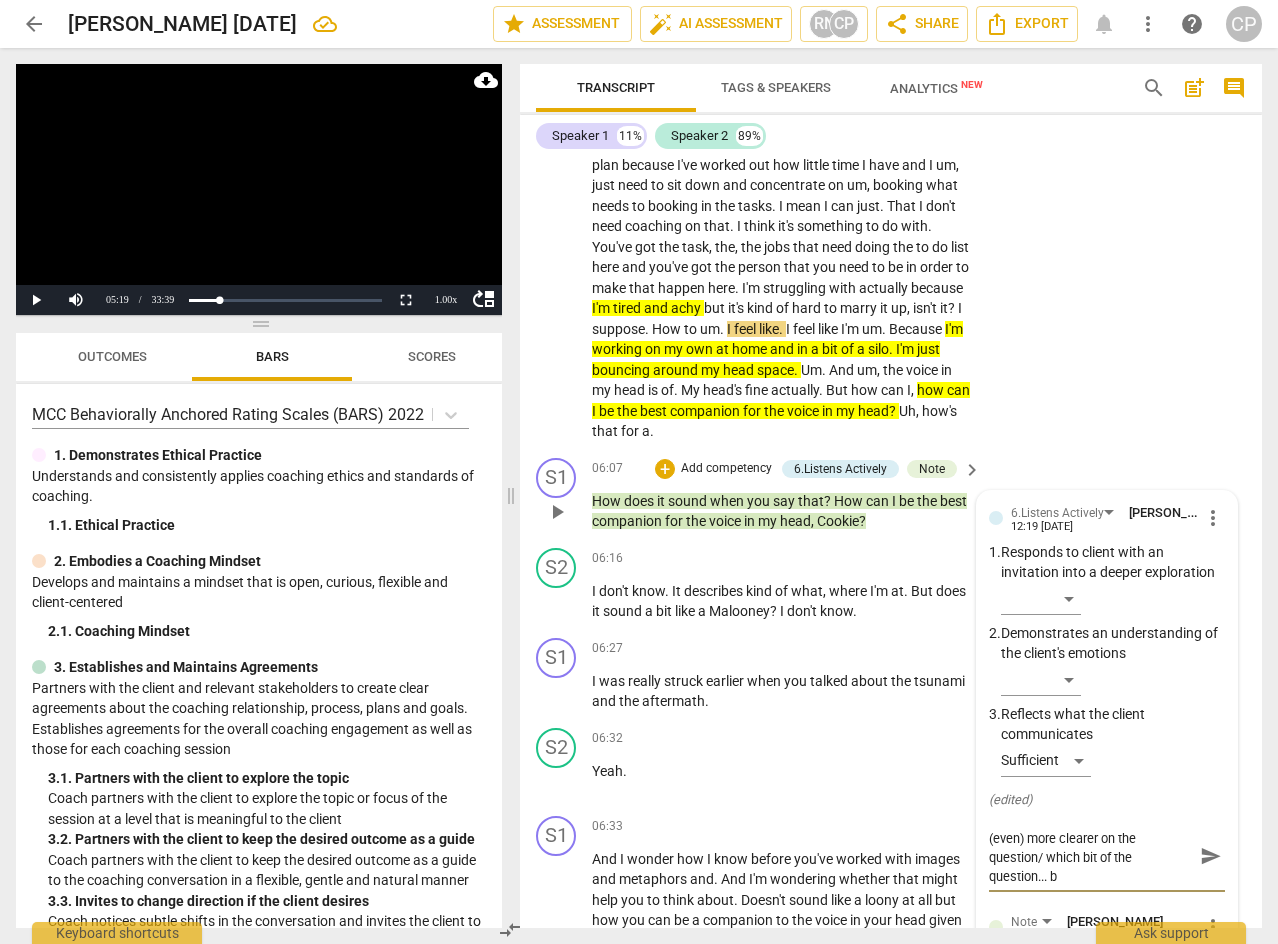 type on "A development will be to be a bit (even) more clearer on the question/ which bit of the question... be" 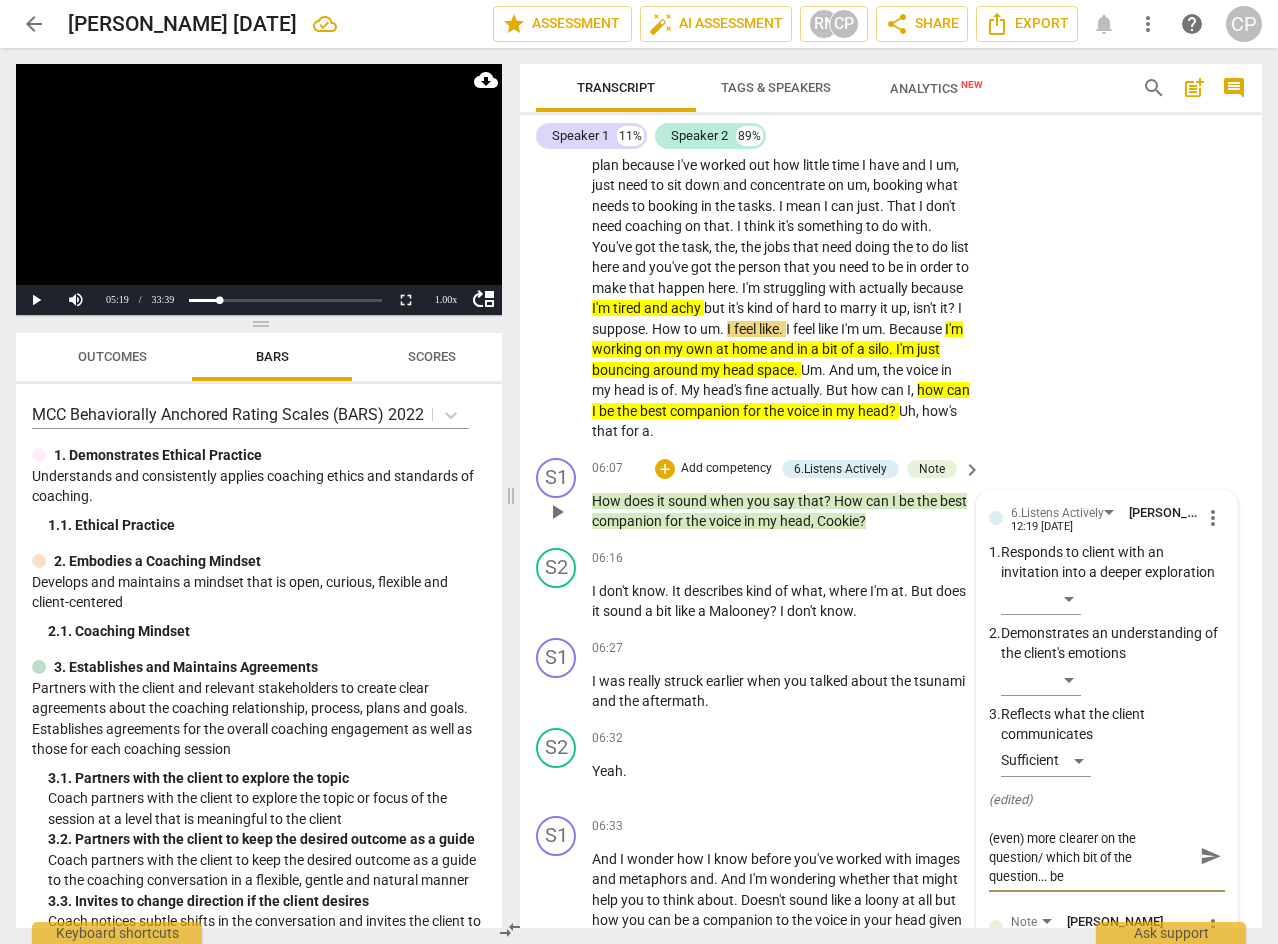 type on "A development will be to be a bit (even) more clearer on the question/ which bit of the question... bef" 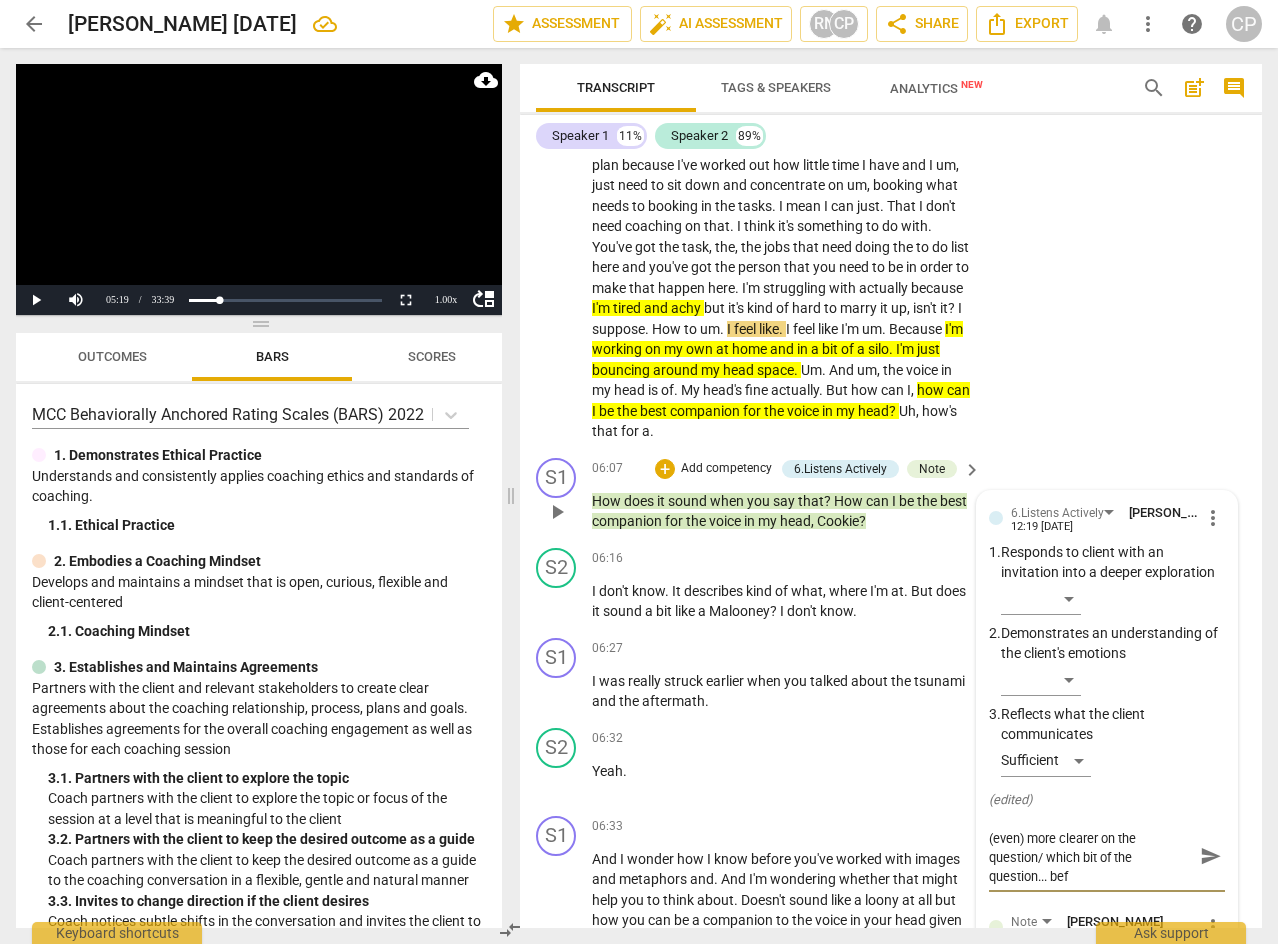 type on "A development will be to be a bit (even) more clearer on the question/ which bit of the question... befr" 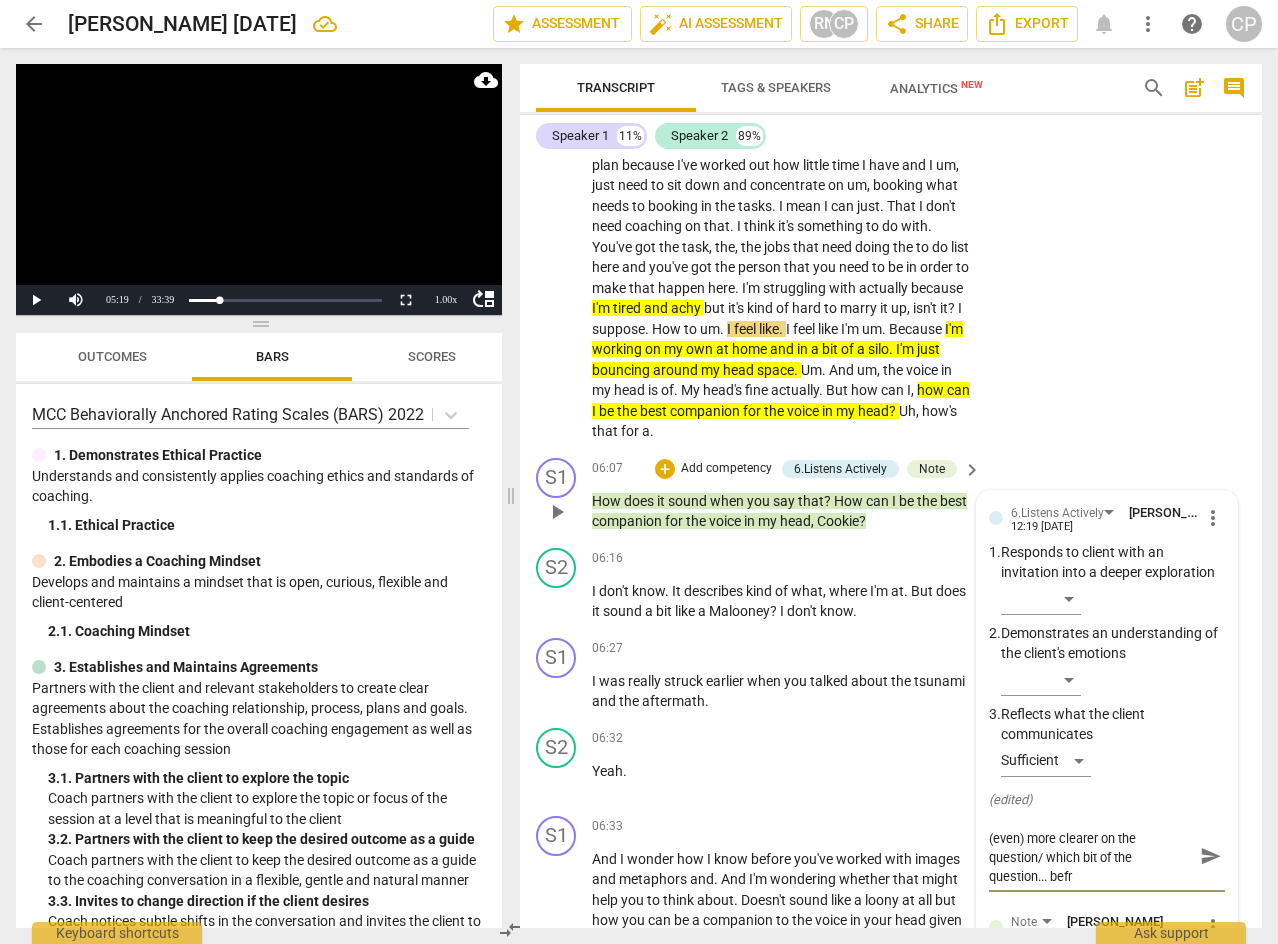 type on "A development will be to be a bit (even) more clearer on the question/ which bit of the question... befro" 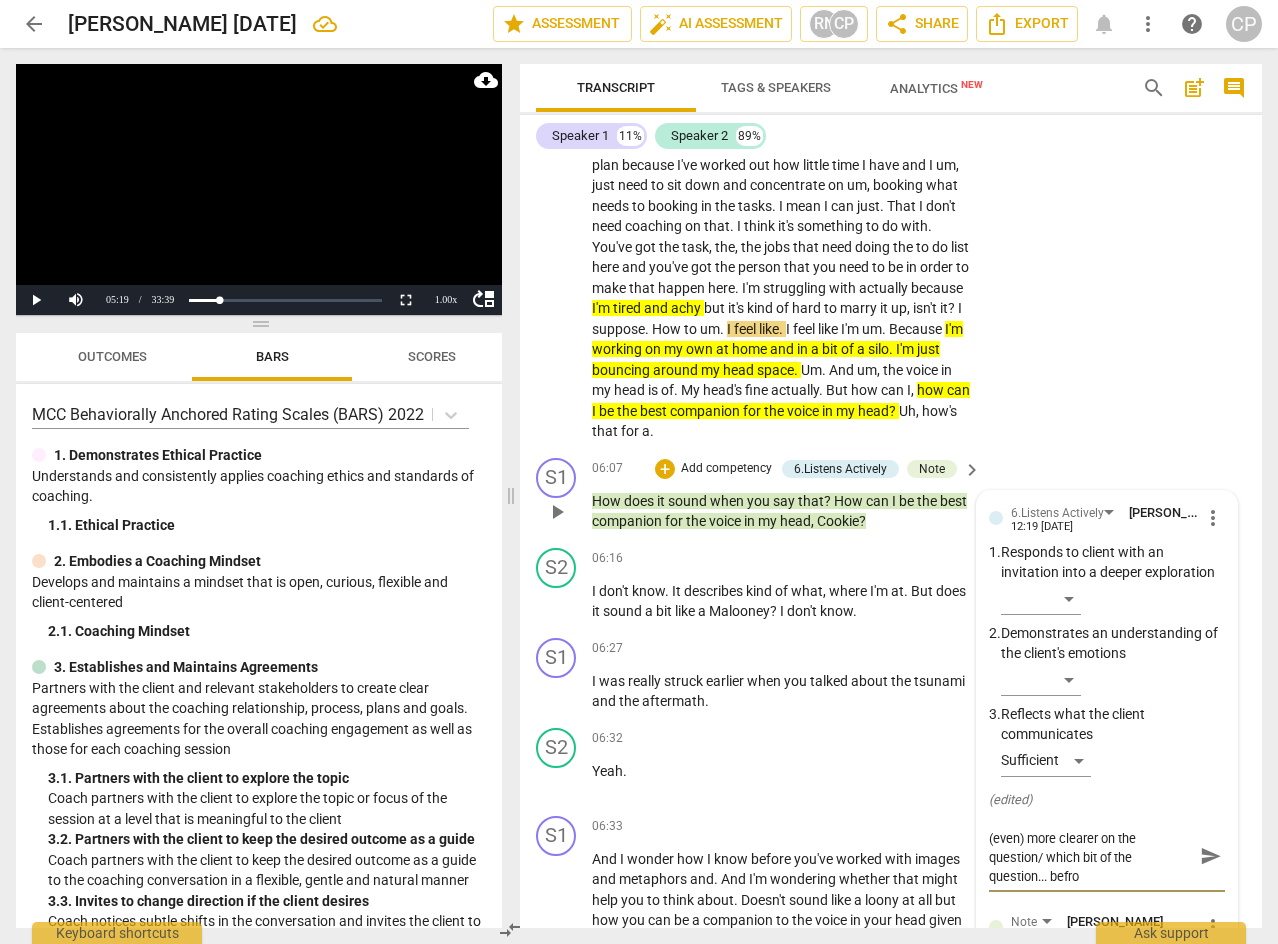 type 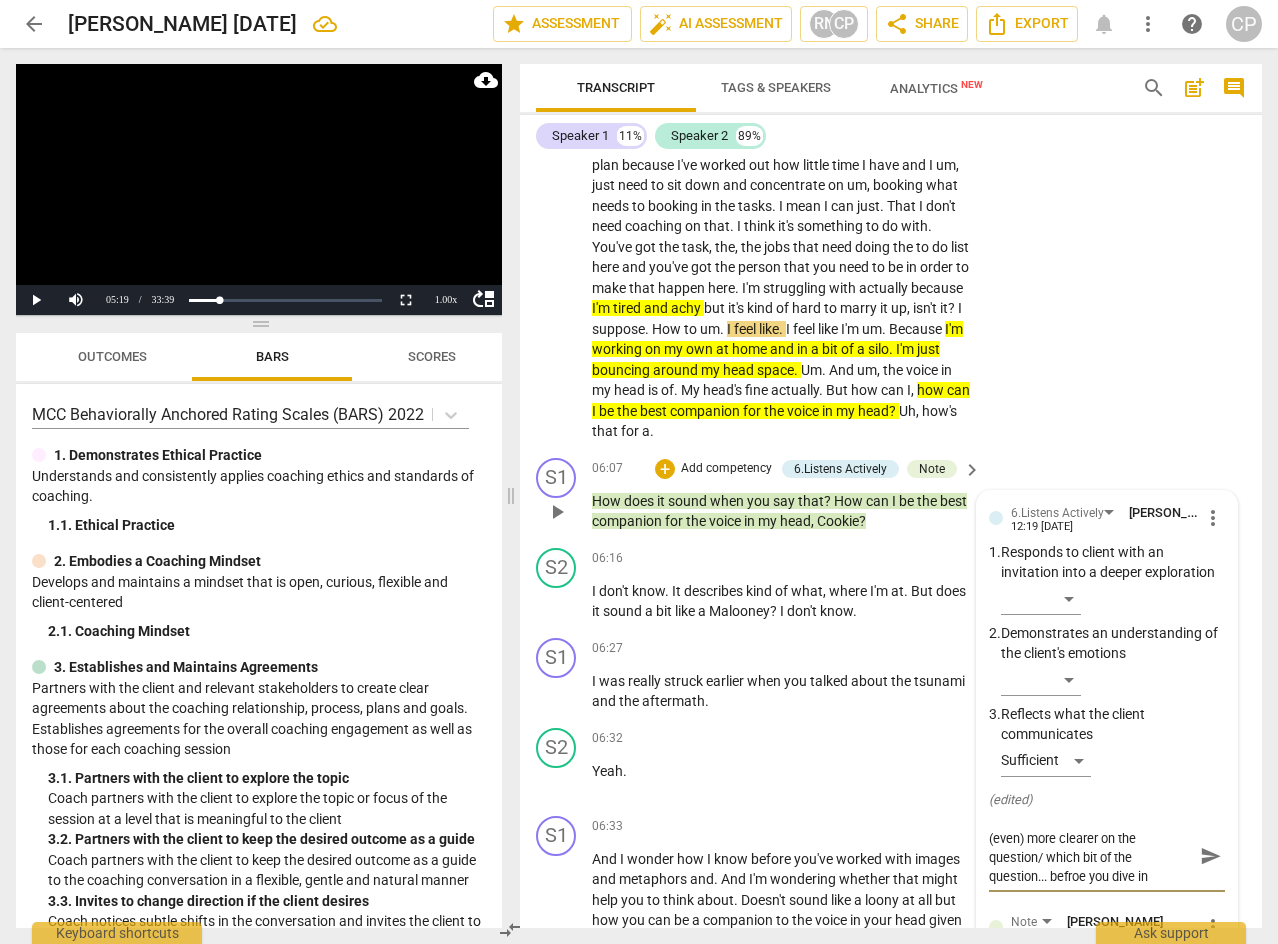 click on "A development will be to be a bit (even) more clearer on the question/ which bit of the question... befroe you dive in" at bounding box center (1091, 856) 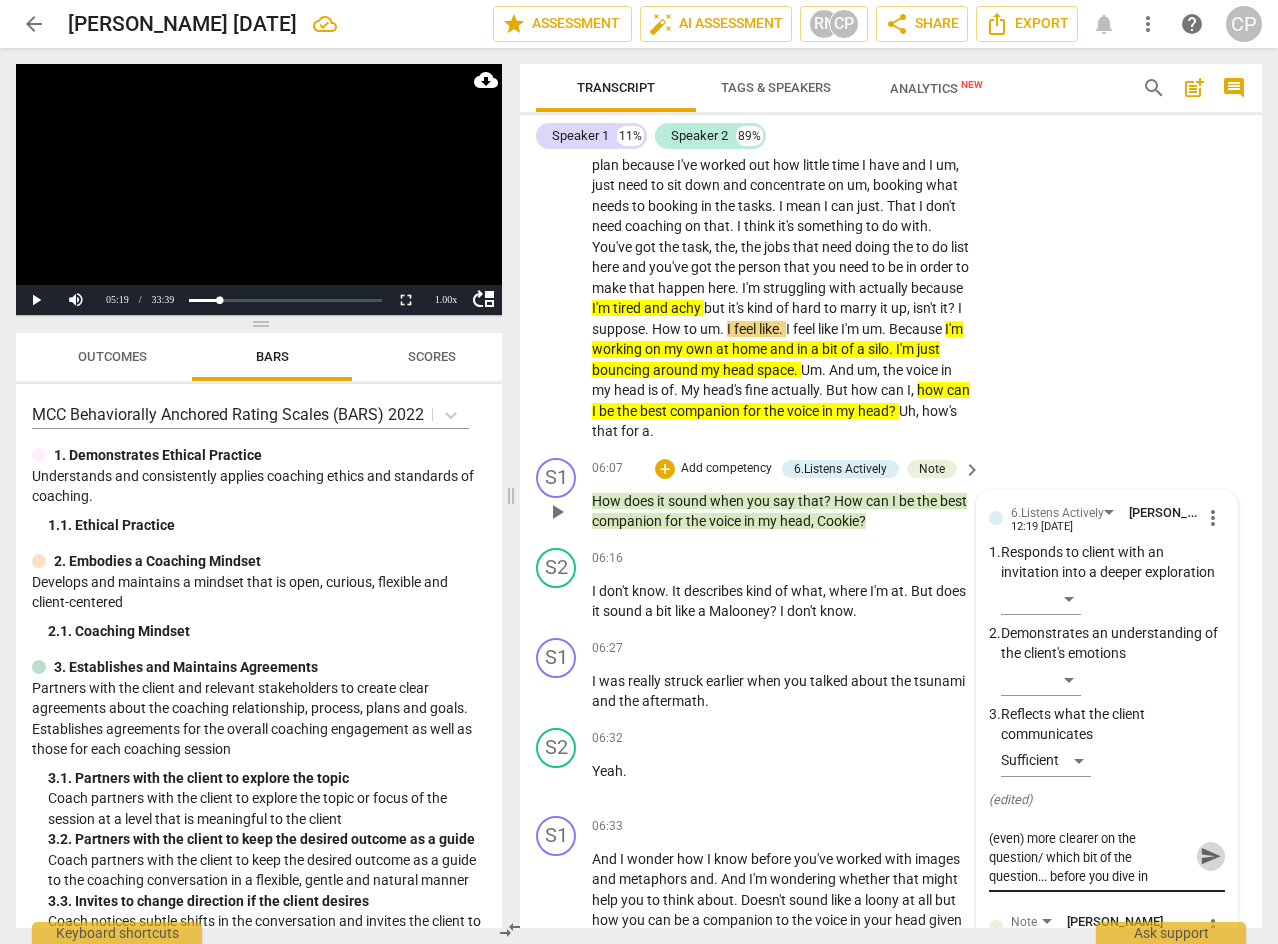 click on "send" at bounding box center (1211, 856) 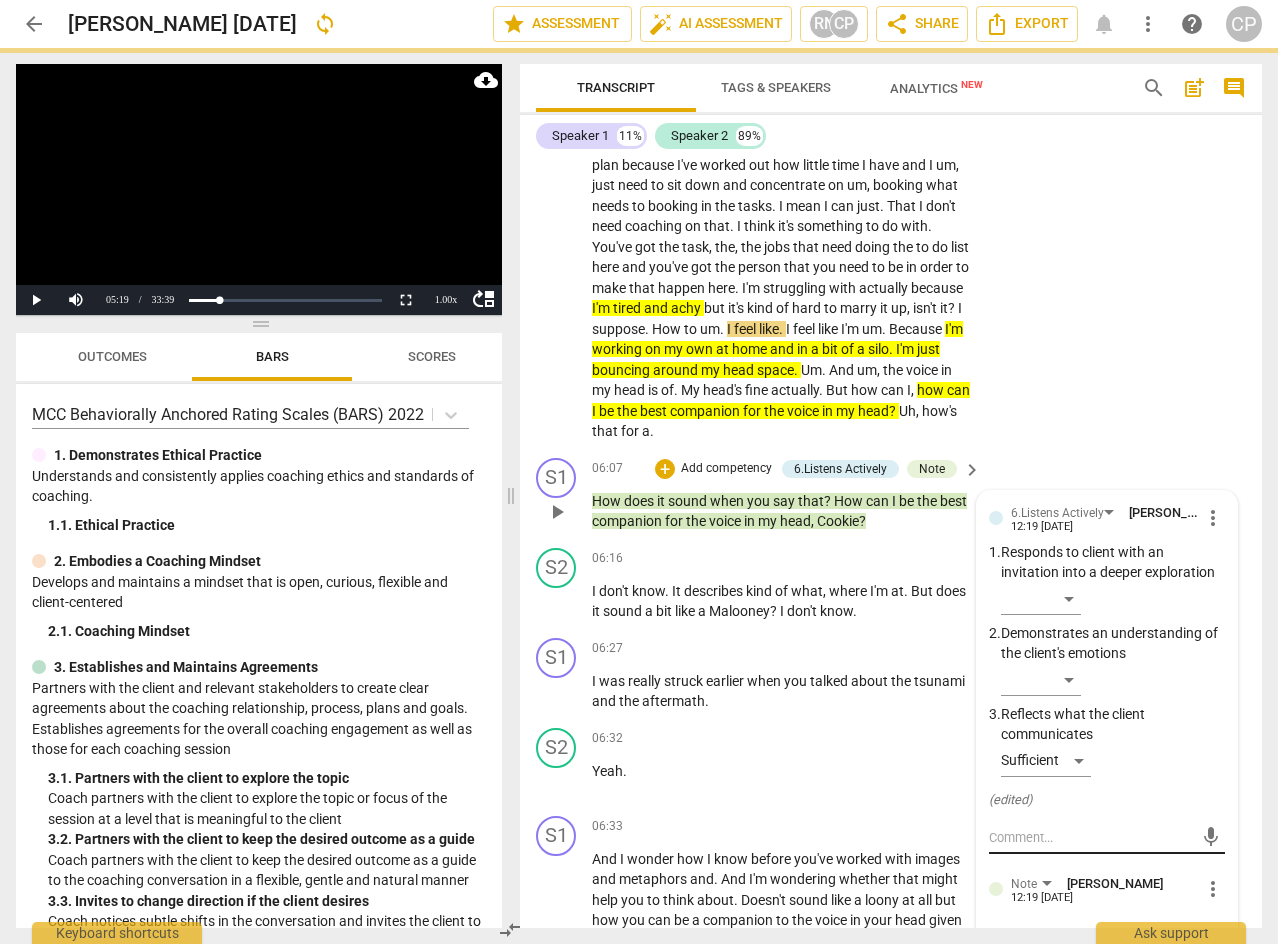 scroll, scrollTop: 0, scrollLeft: 0, axis: both 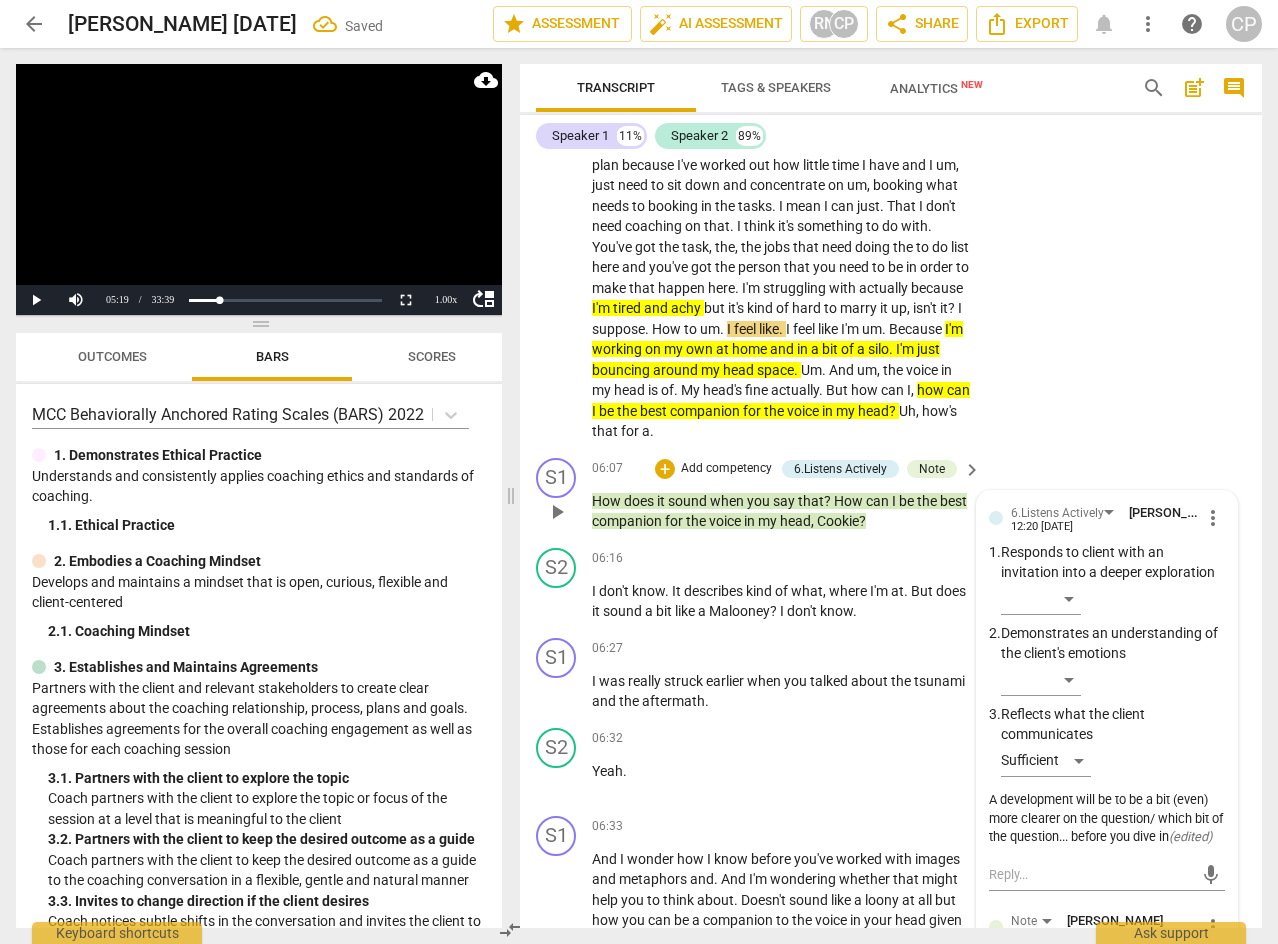 click on "play_arrow" at bounding box center [557, 512] 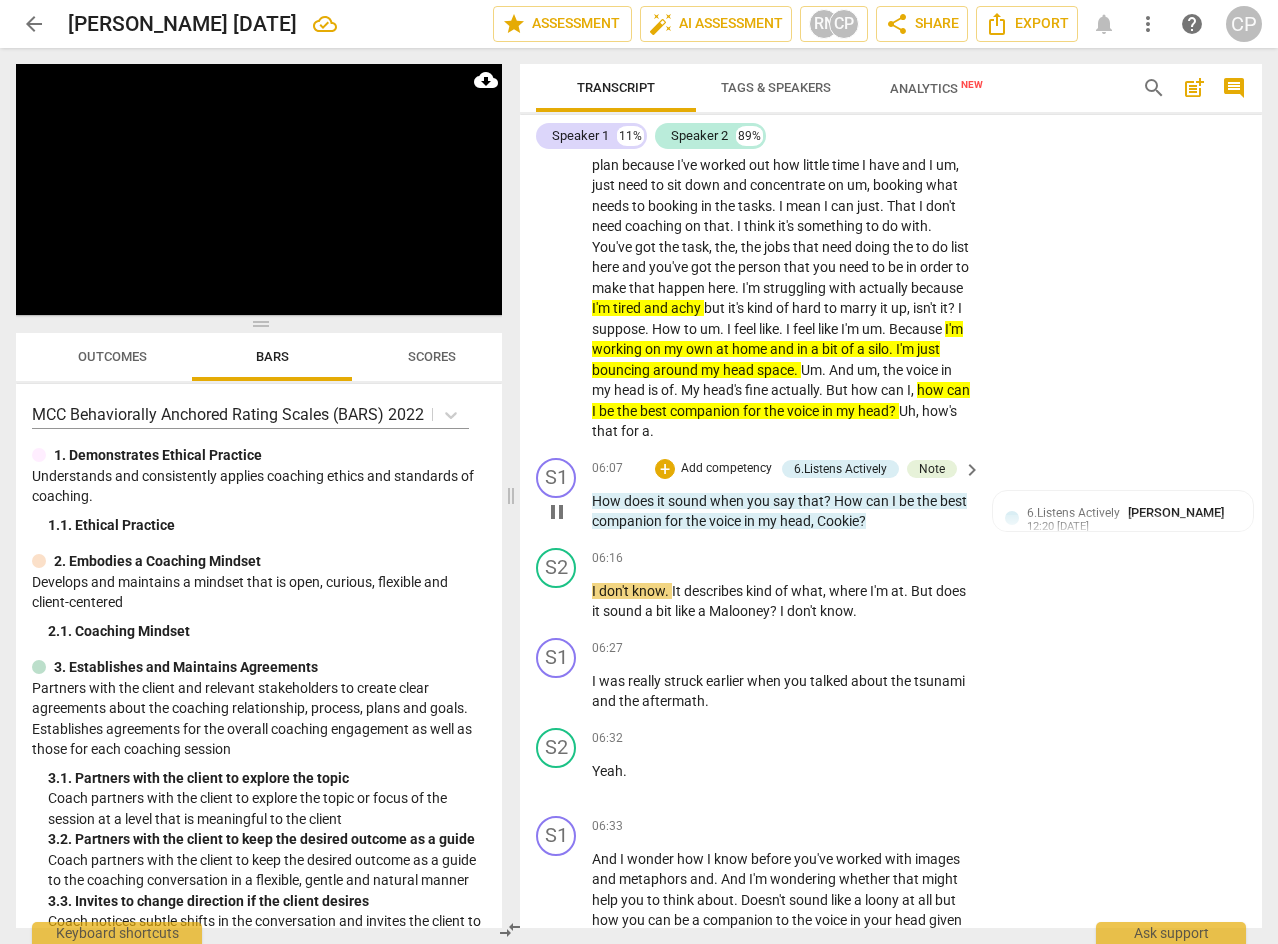 click on "Cookie" at bounding box center (838, 521) 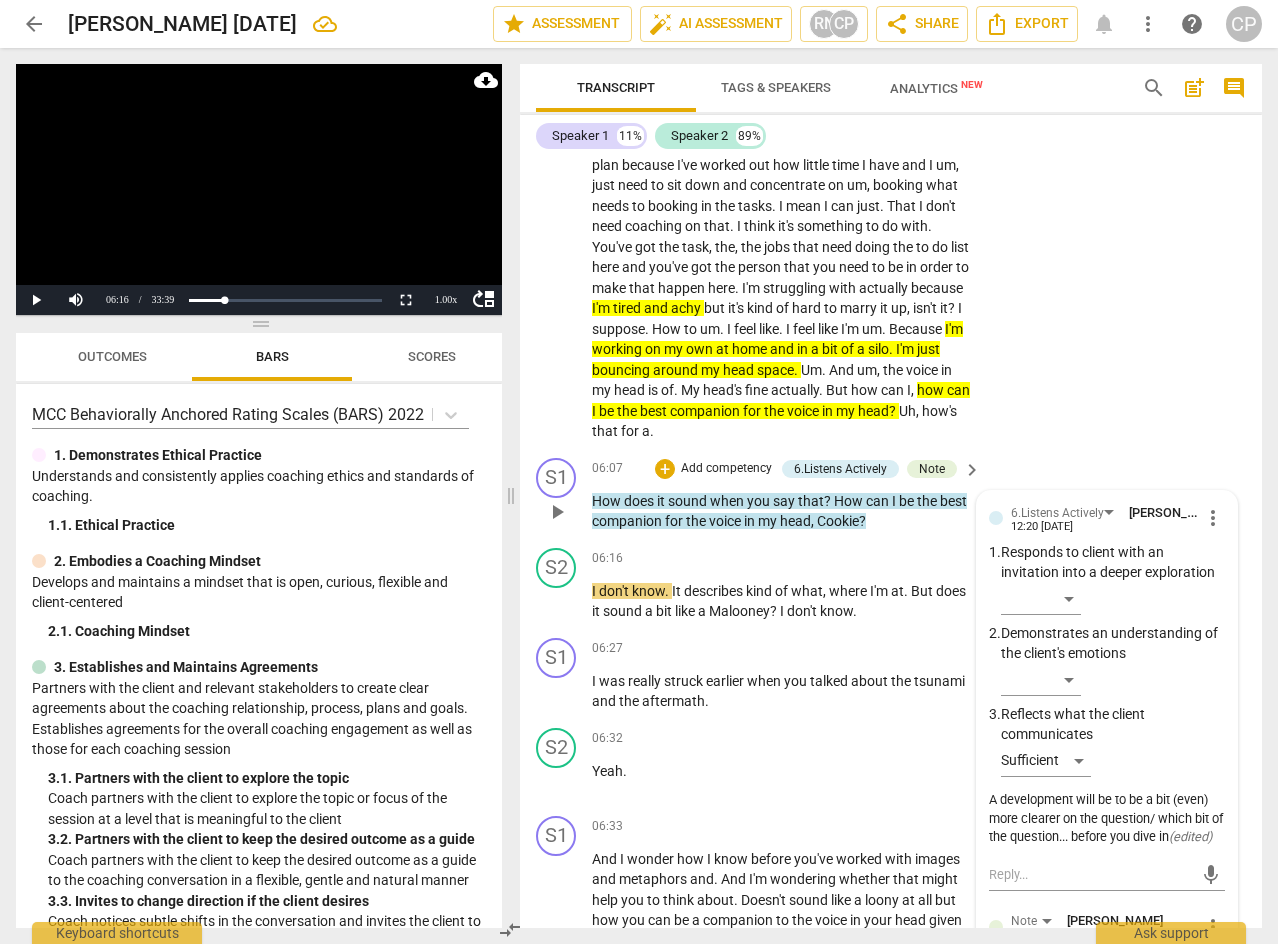 click on "Cookie" at bounding box center (838, 521) 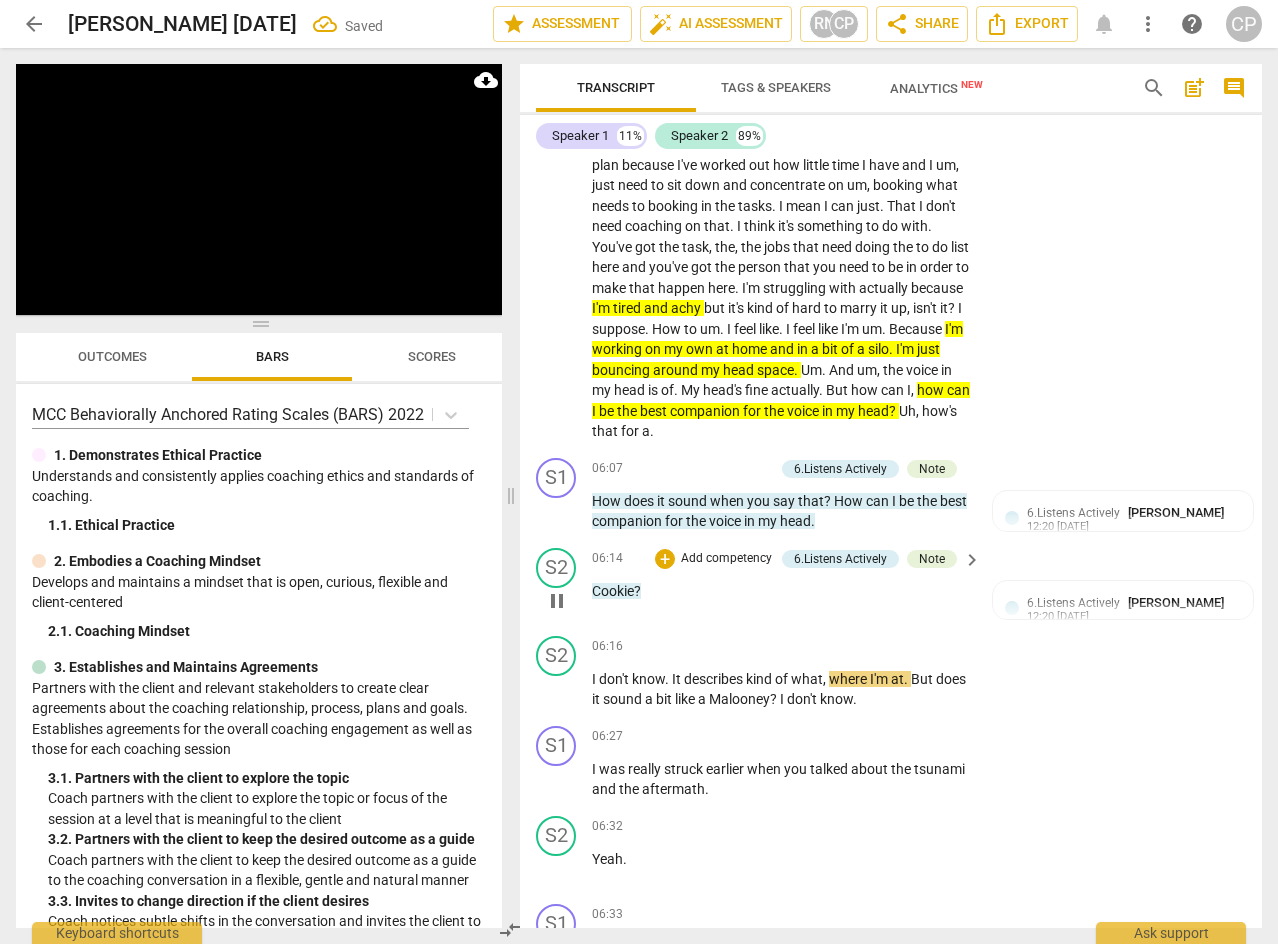 click on "Cookie ?" at bounding box center [781, 591] 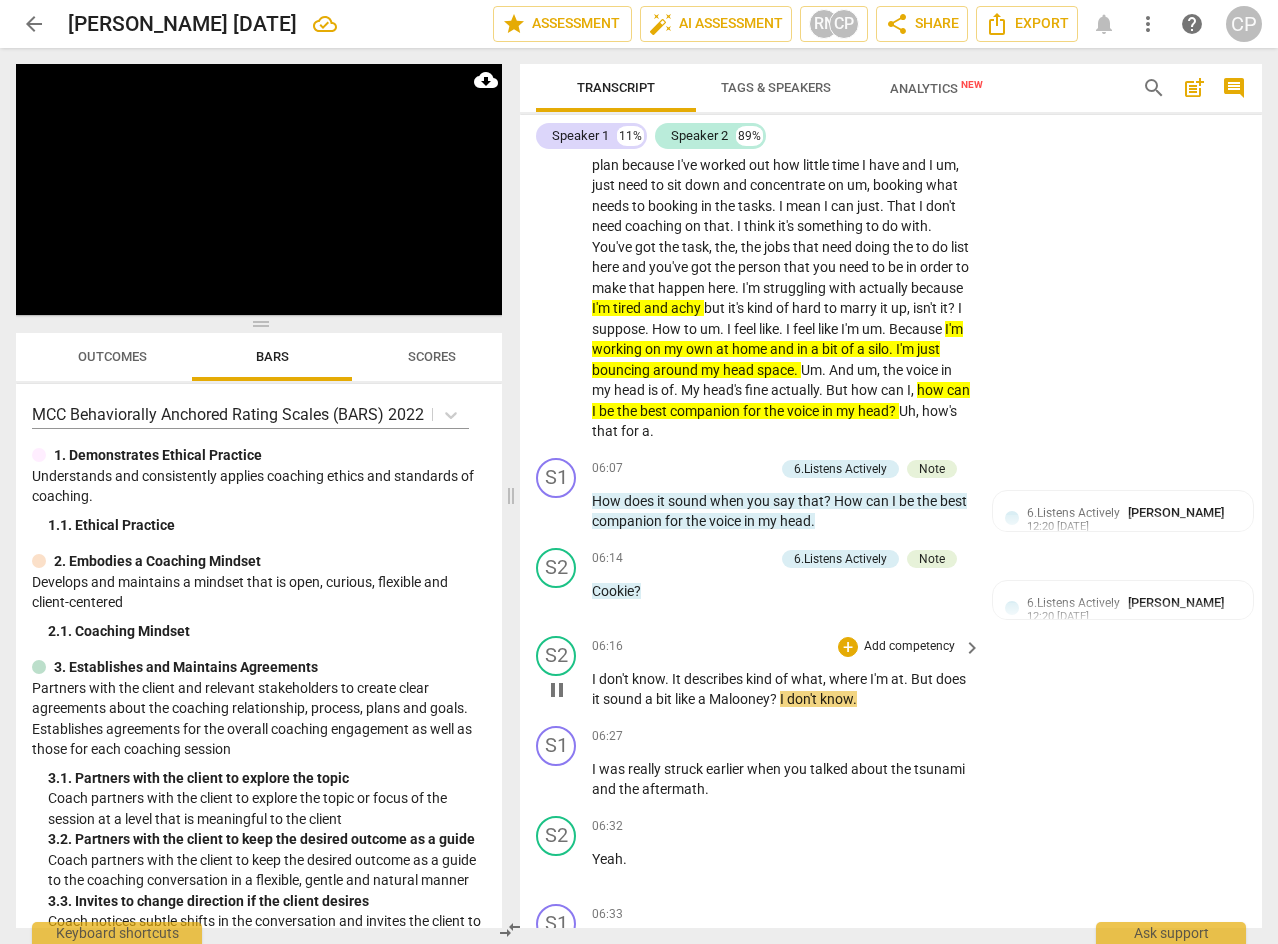 click on "S2 play_arrow pause" at bounding box center [564, 673] 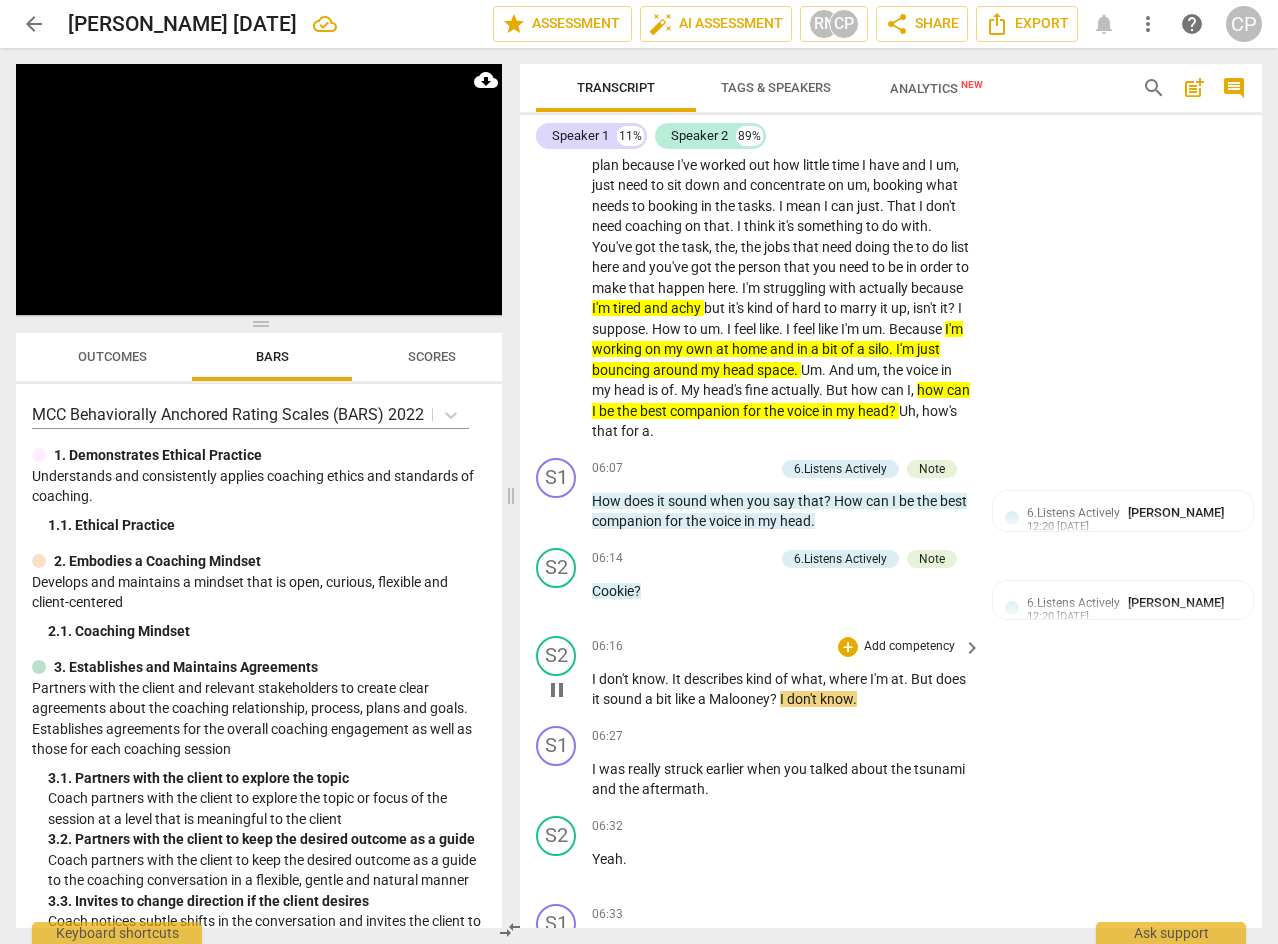 click on "I" at bounding box center [595, 679] 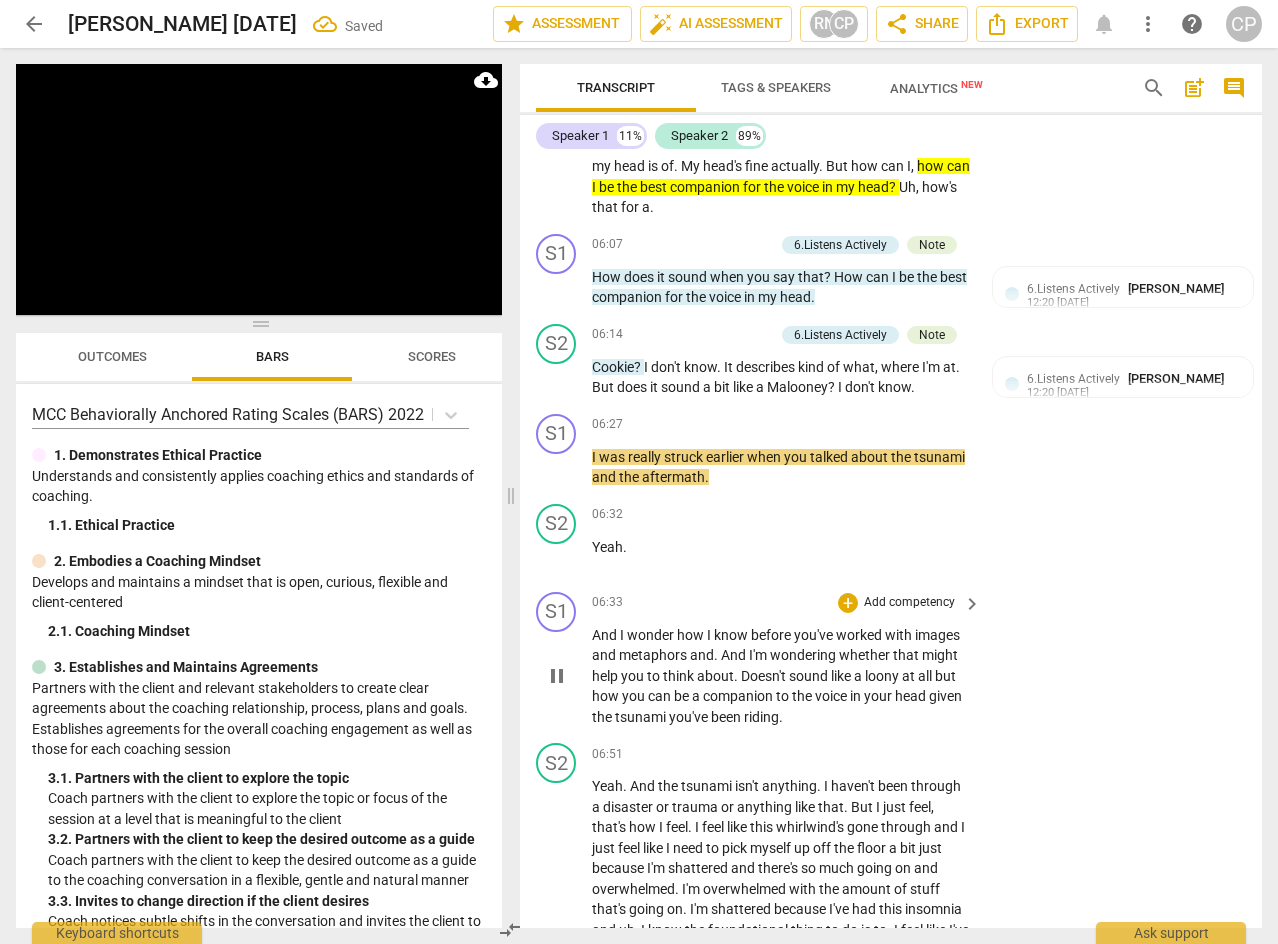 scroll, scrollTop: 2109, scrollLeft: 0, axis: vertical 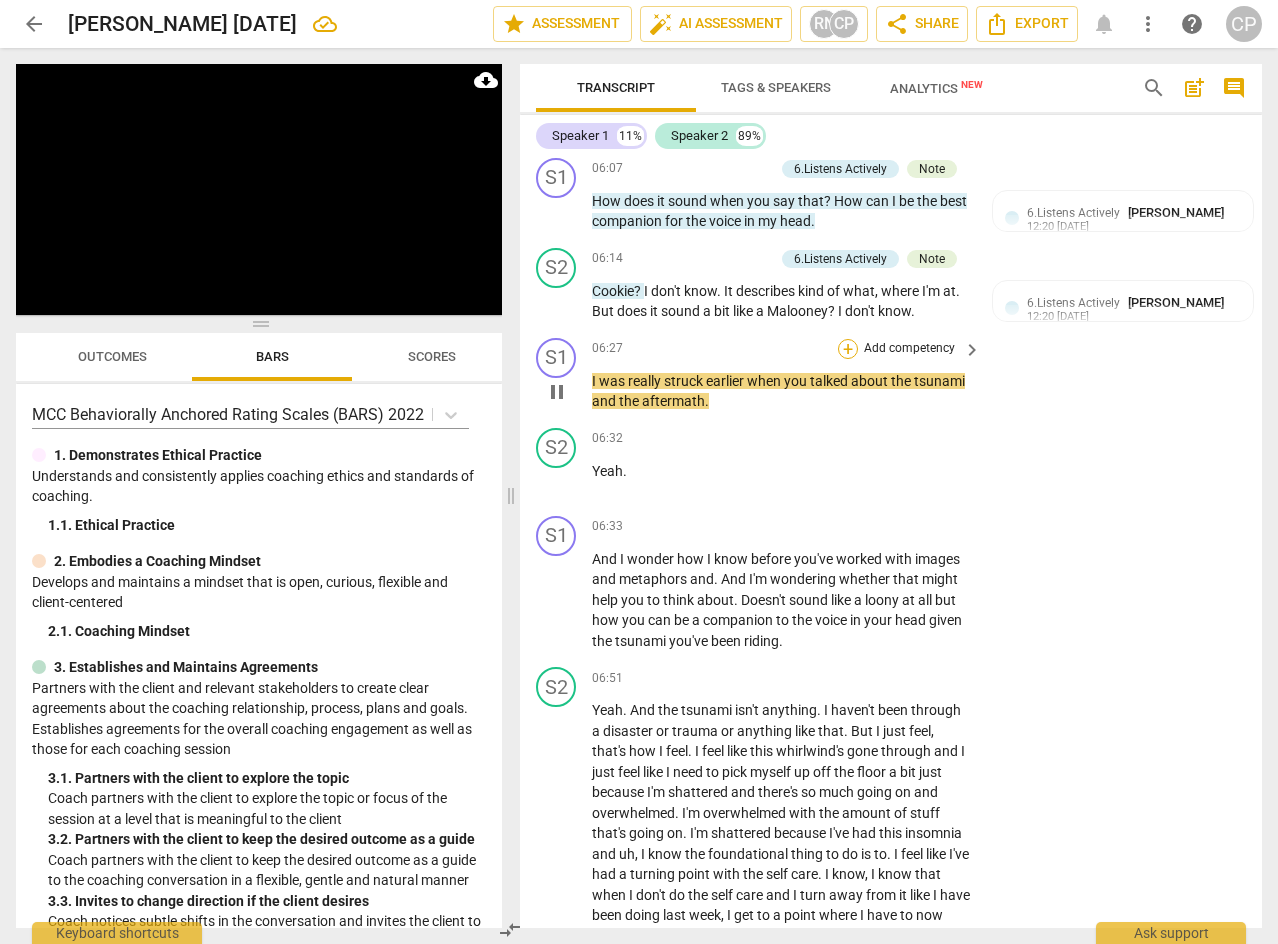 click on "+" at bounding box center [848, 349] 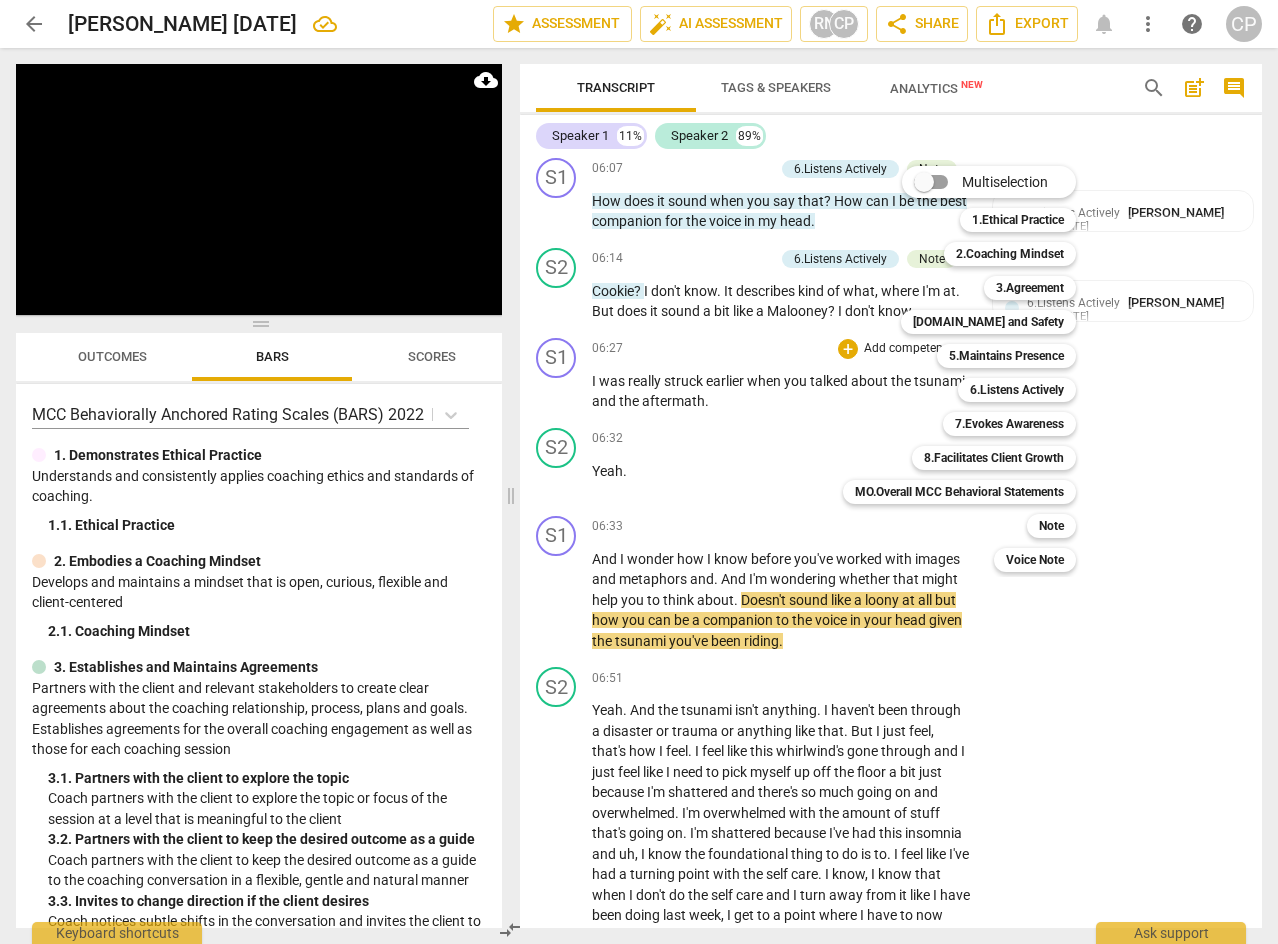 drag, startPoint x: 589, startPoint y: 575, endPoint x: 804, endPoint y: 663, distance: 232.31229 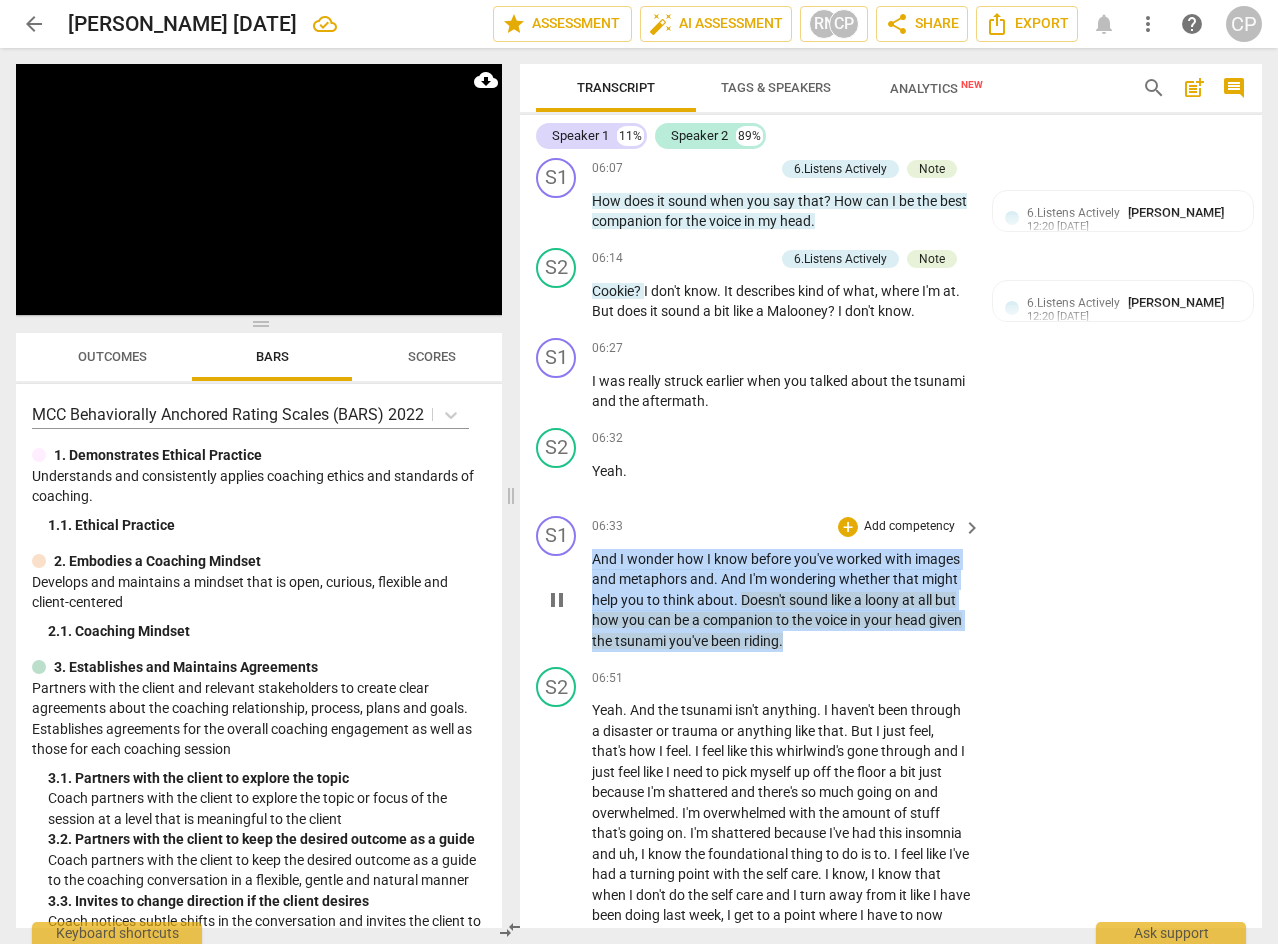 drag, startPoint x: 794, startPoint y: 663, endPoint x: 585, endPoint y: 583, distance: 223.78784 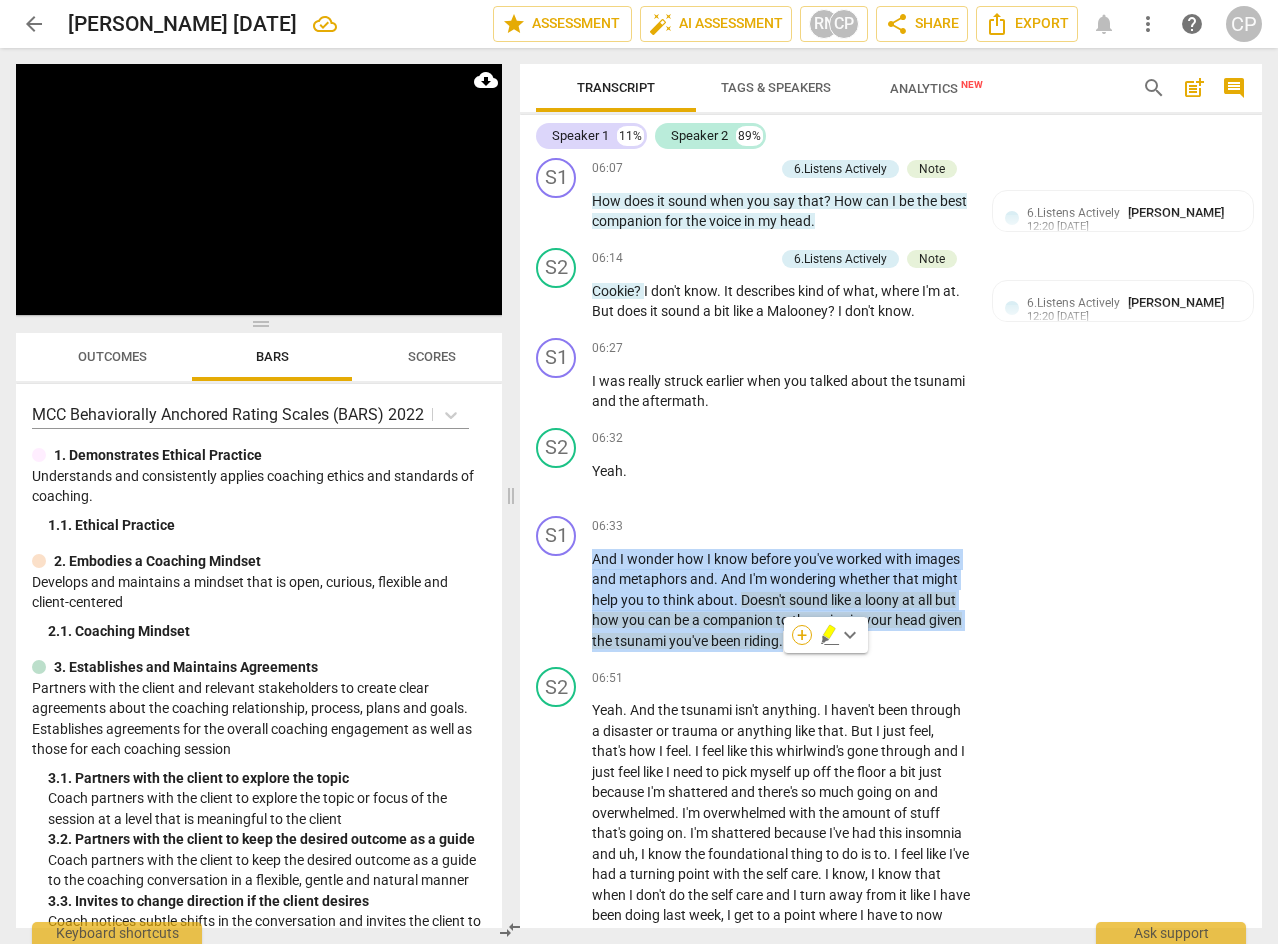 click on "+" at bounding box center [802, 635] 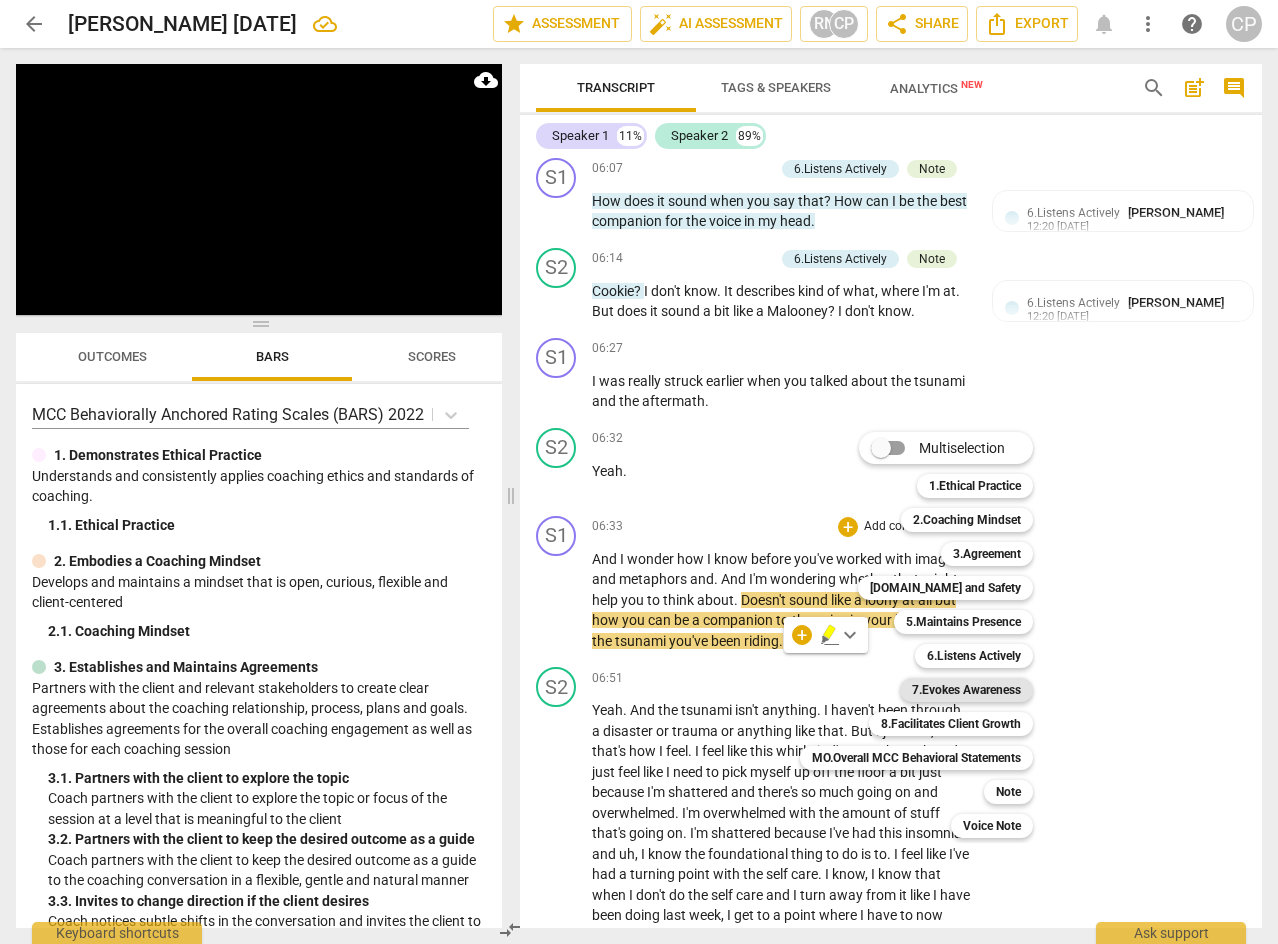 click on "7.Evokes Awareness" at bounding box center (966, 690) 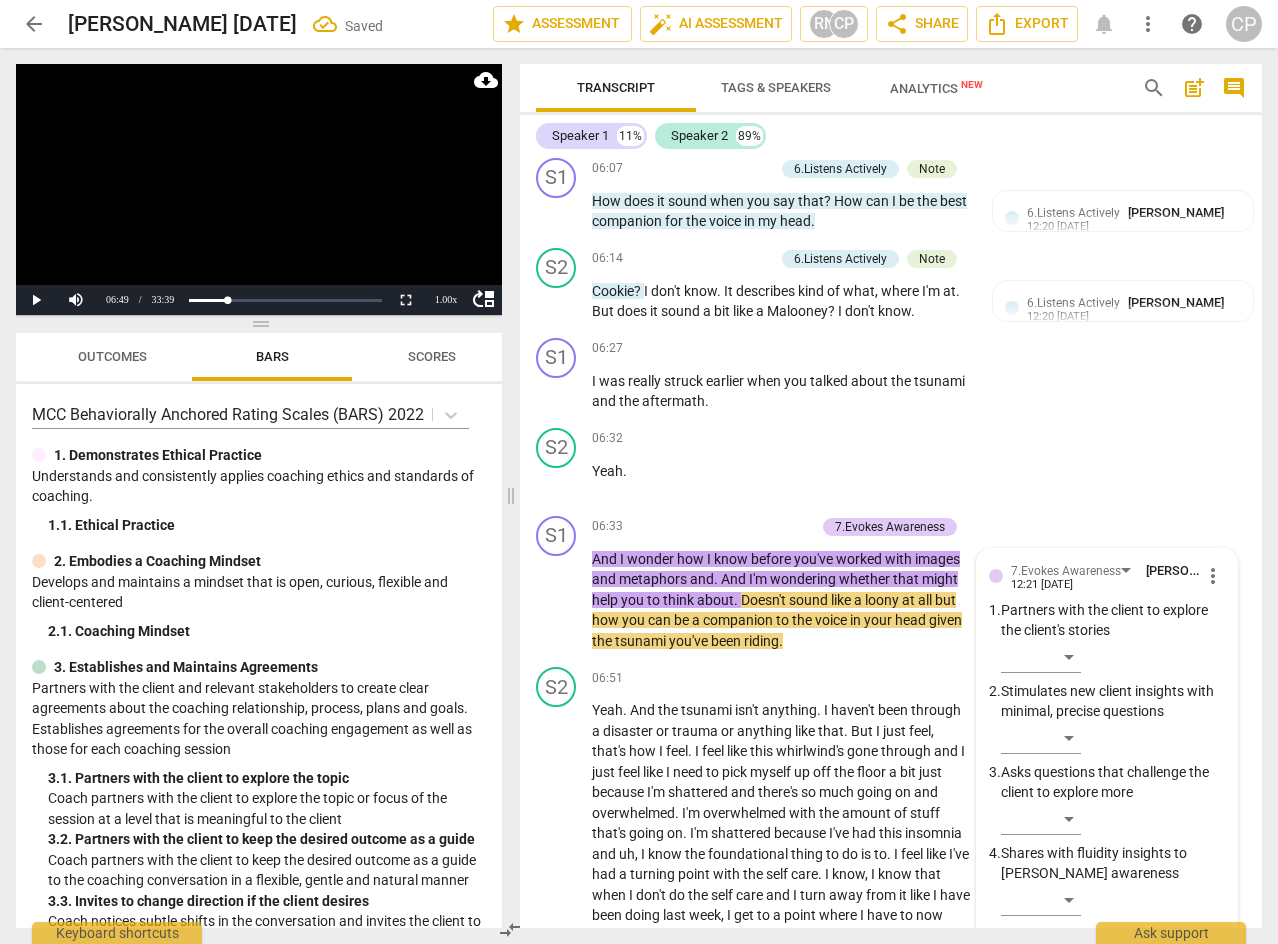 scroll, scrollTop: 2545, scrollLeft: 0, axis: vertical 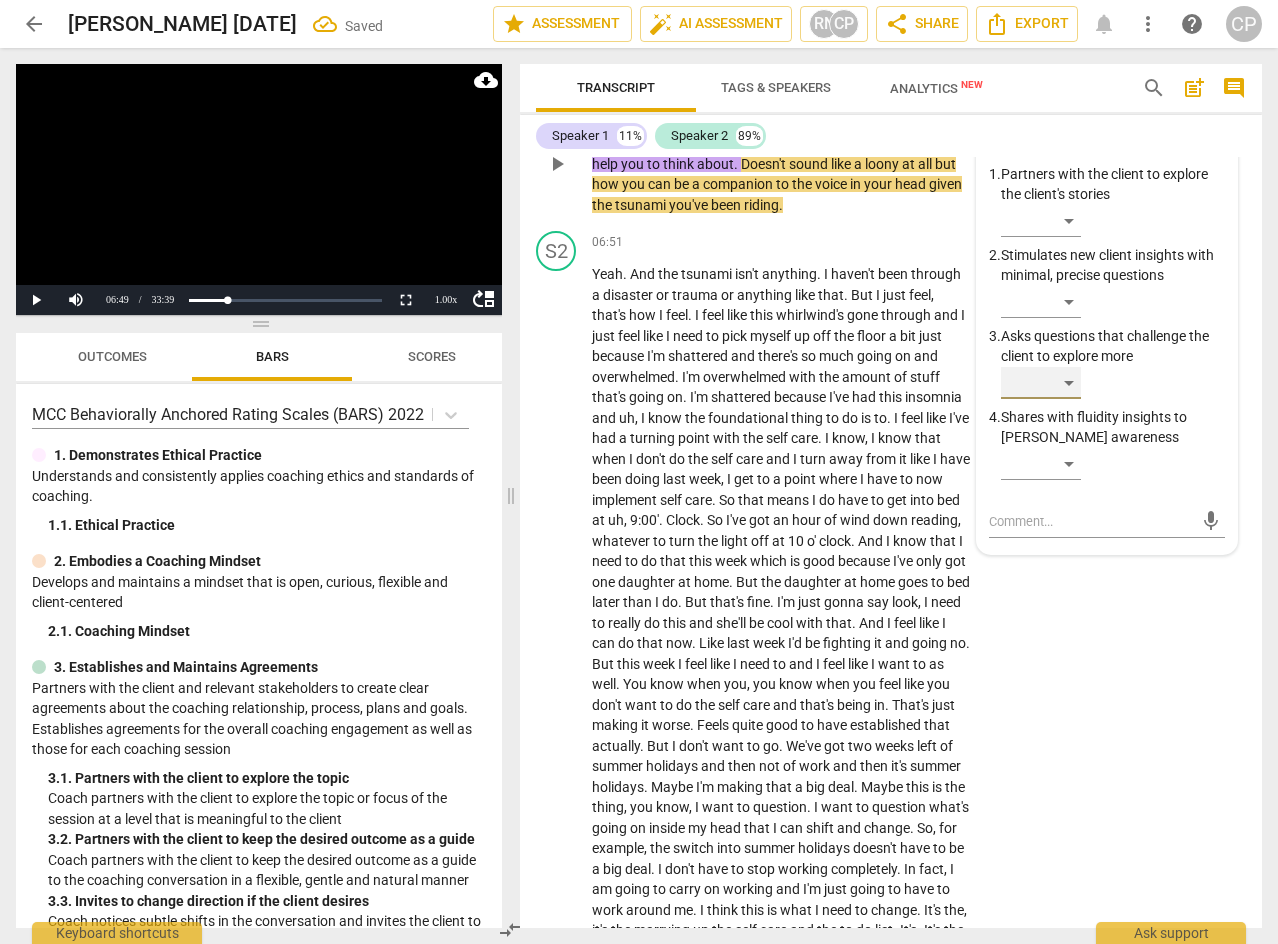 click on "​" at bounding box center (1041, 383) 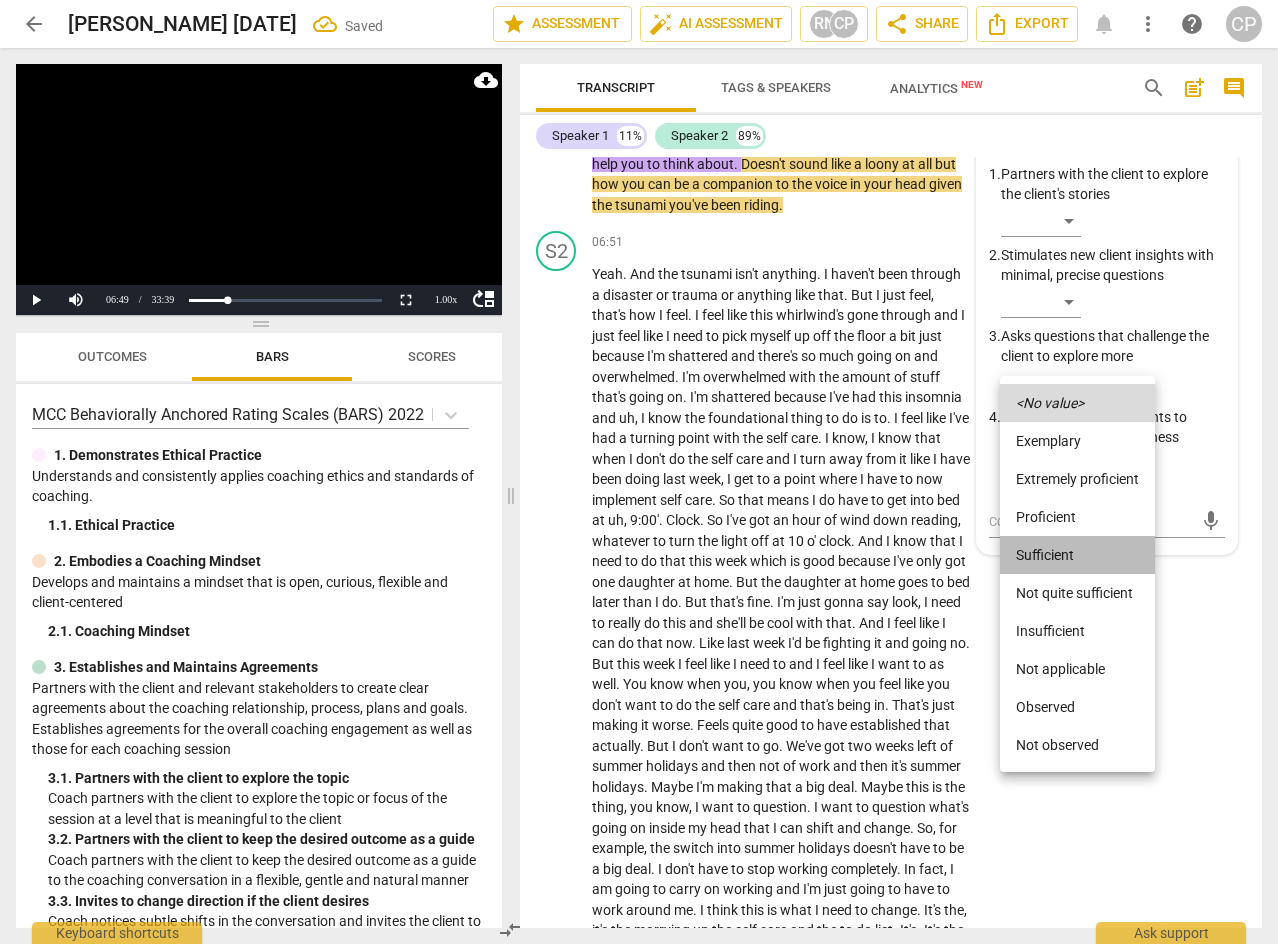 click on "Sufficient" at bounding box center [1077, 555] 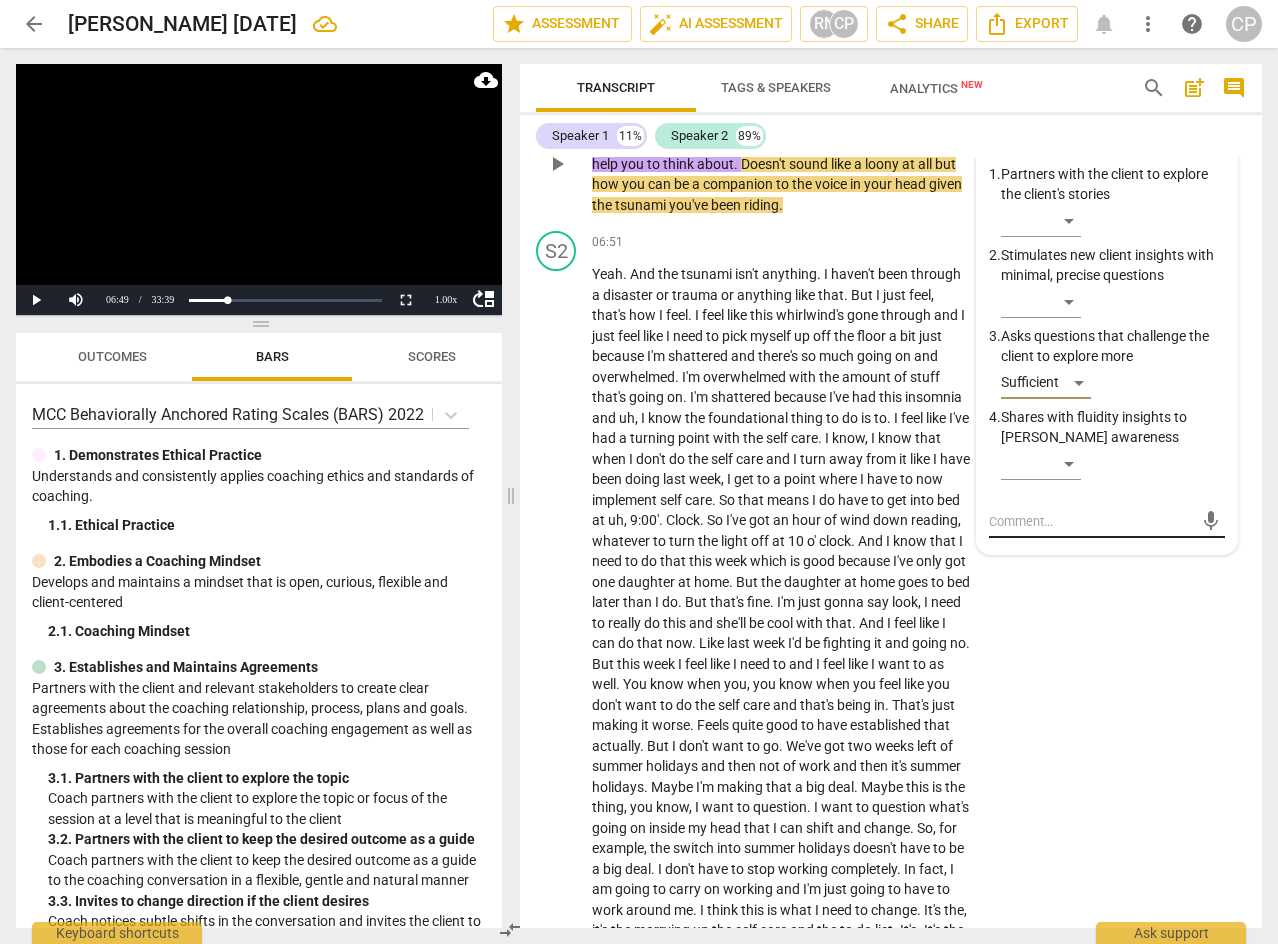 click at bounding box center [1091, 521] 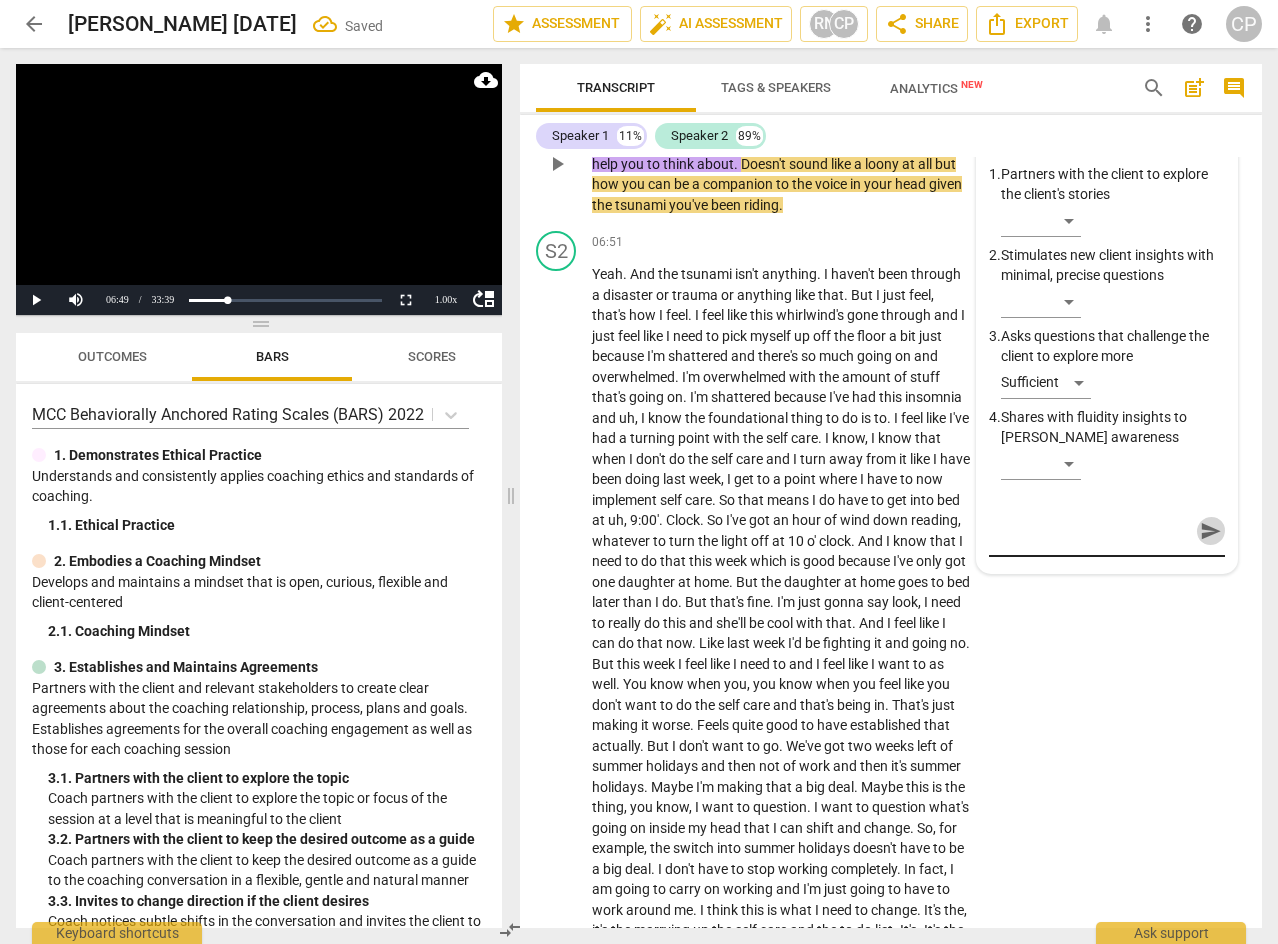 click on "send" at bounding box center [1211, 531] 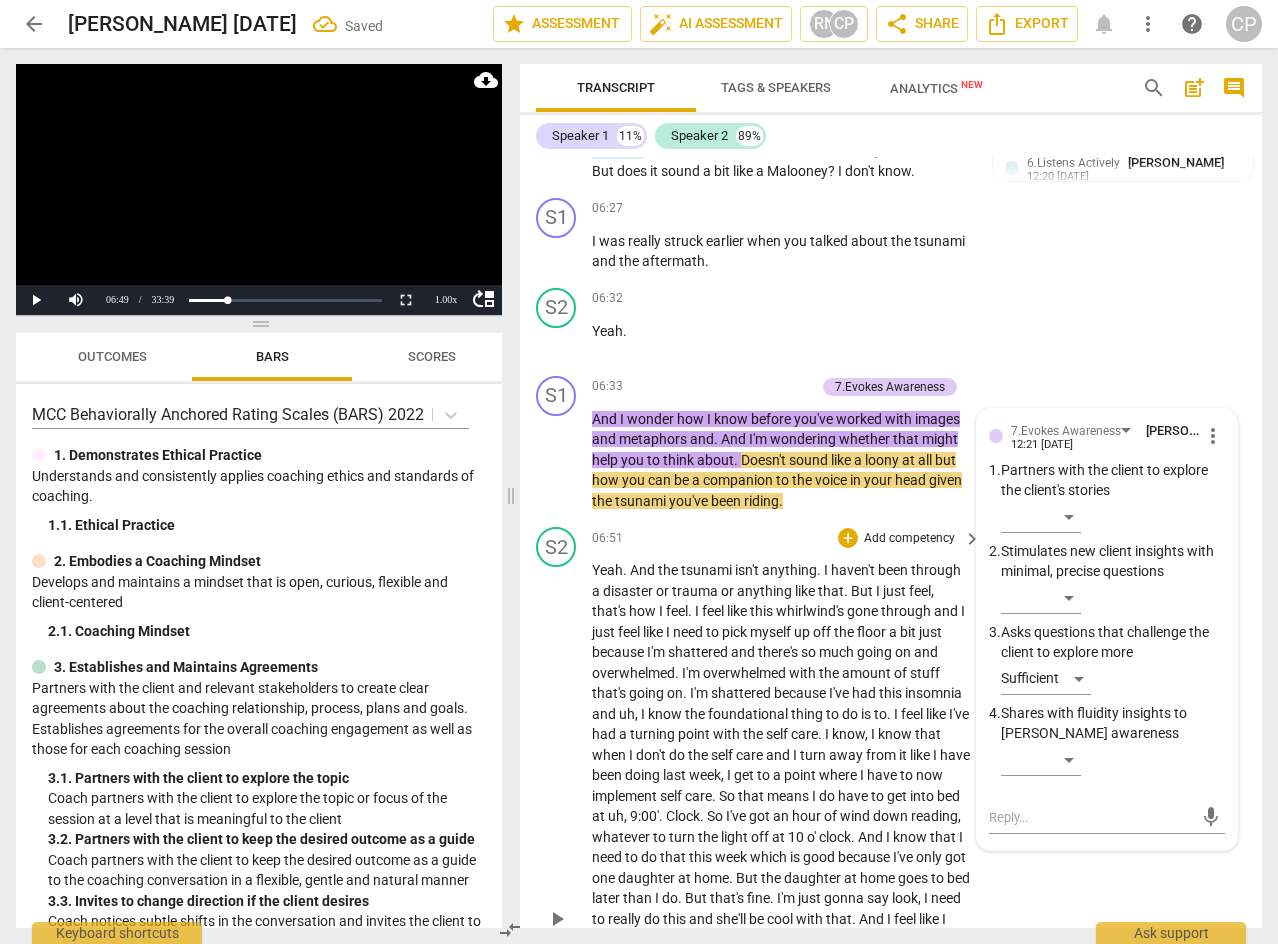 scroll, scrollTop: 2245, scrollLeft: 0, axis: vertical 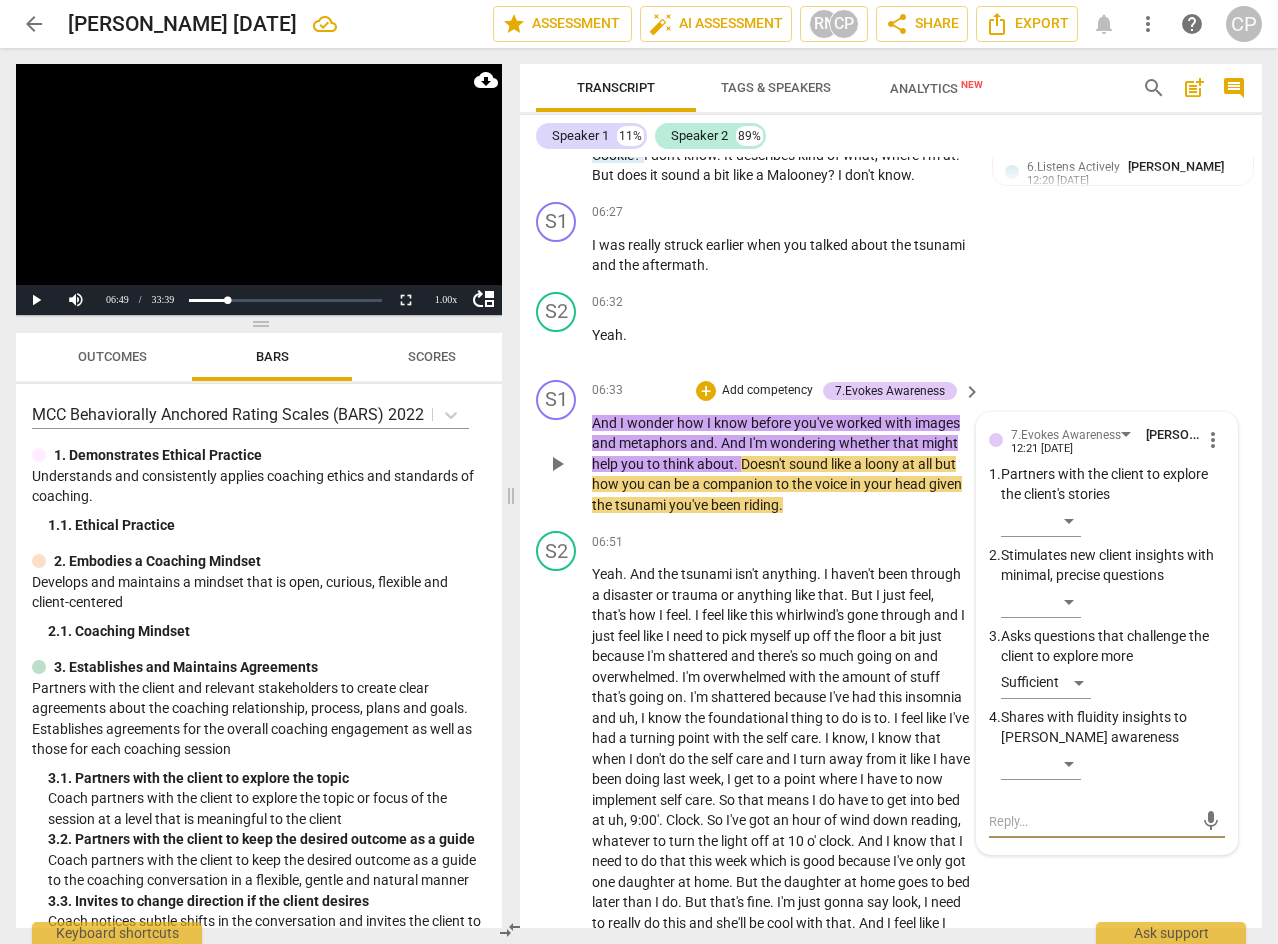 click at bounding box center [1091, 821] 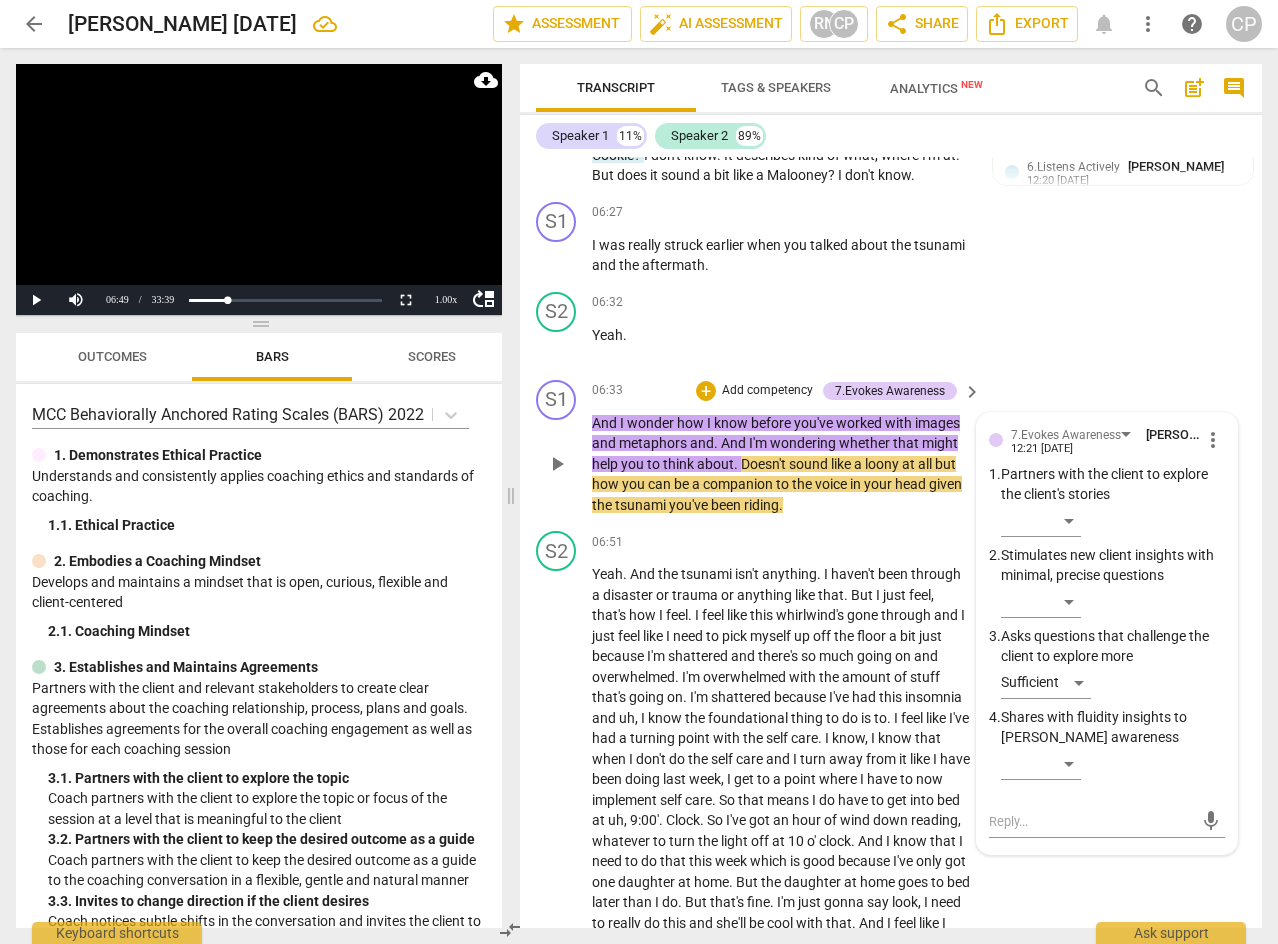 click on "And   I   wonder   how   I   know   before   you've   worked   with   images   and   metaphors   and .   And   I'm   wondering   whether   that   might   help   you   to   think   about .   Doesn't   sound   like   a   loony   at   all   but   how   you   can   be   a   companion   to   the   voice   in   your   head   given   the   tsunami   you've   been   riding ." at bounding box center (781, 464) 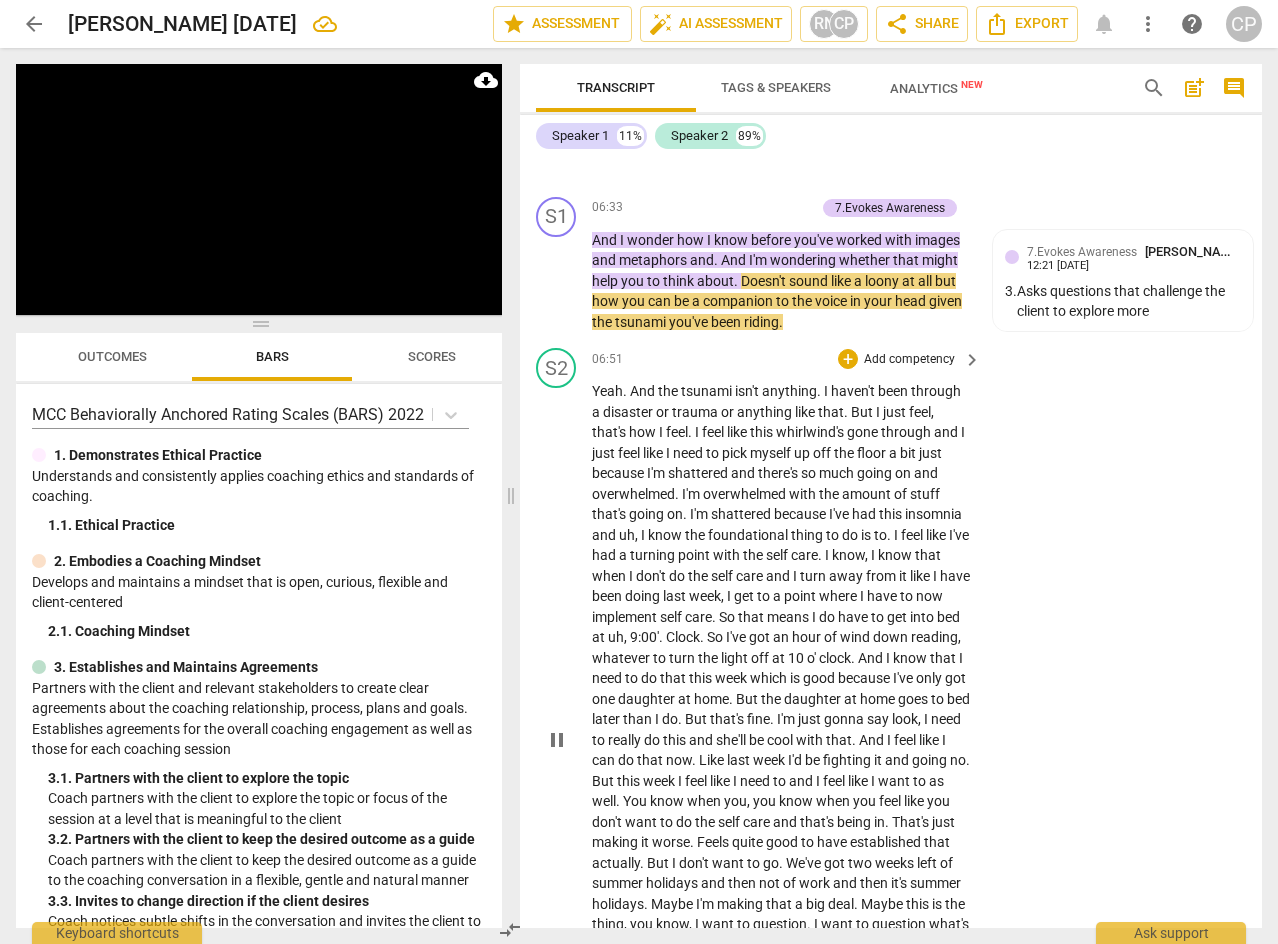 scroll, scrollTop: 2445, scrollLeft: 0, axis: vertical 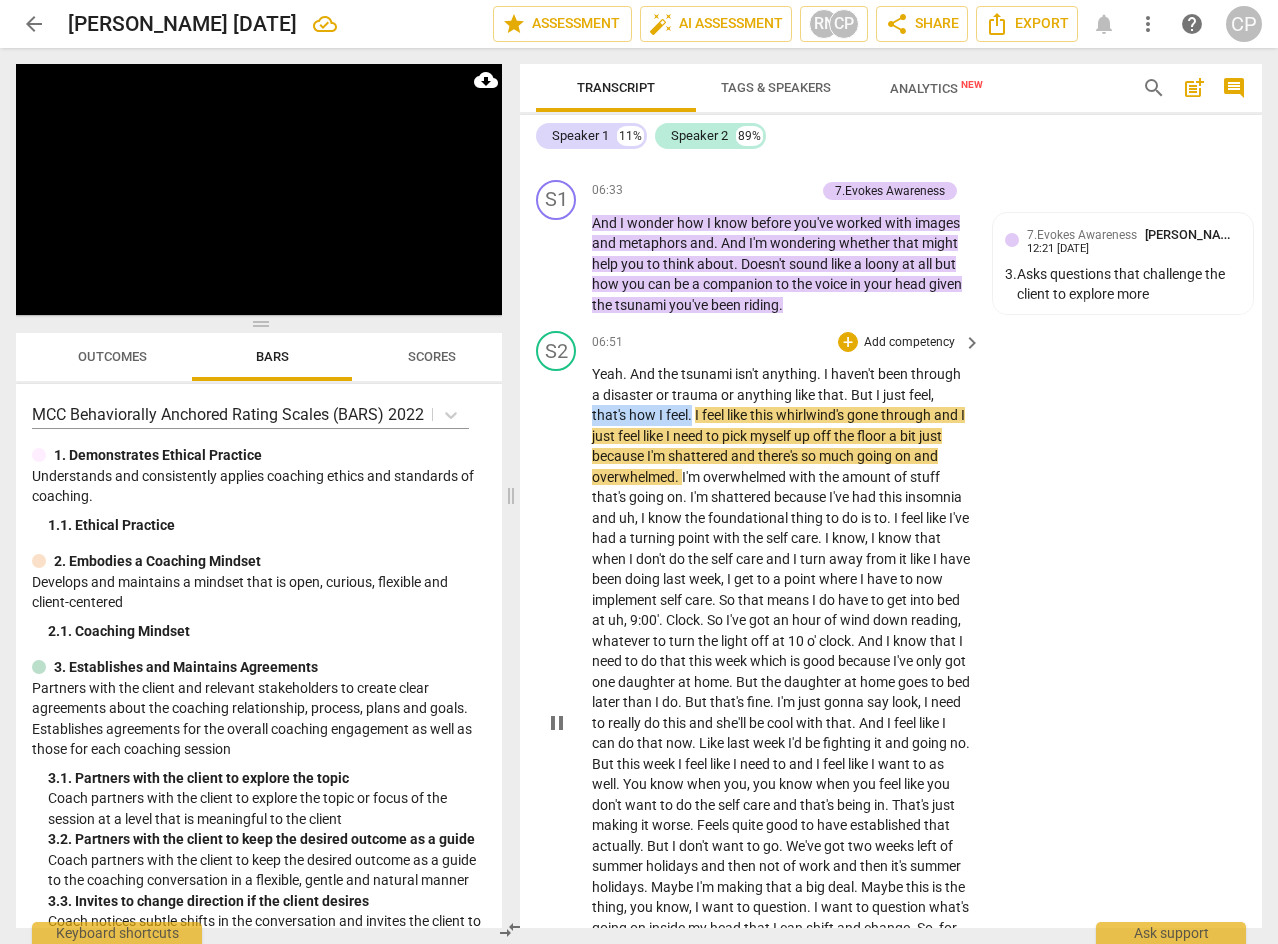 drag, startPoint x: 593, startPoint y: 436, endPoint x: 694, endPoint y: 433, distance: 101.04455 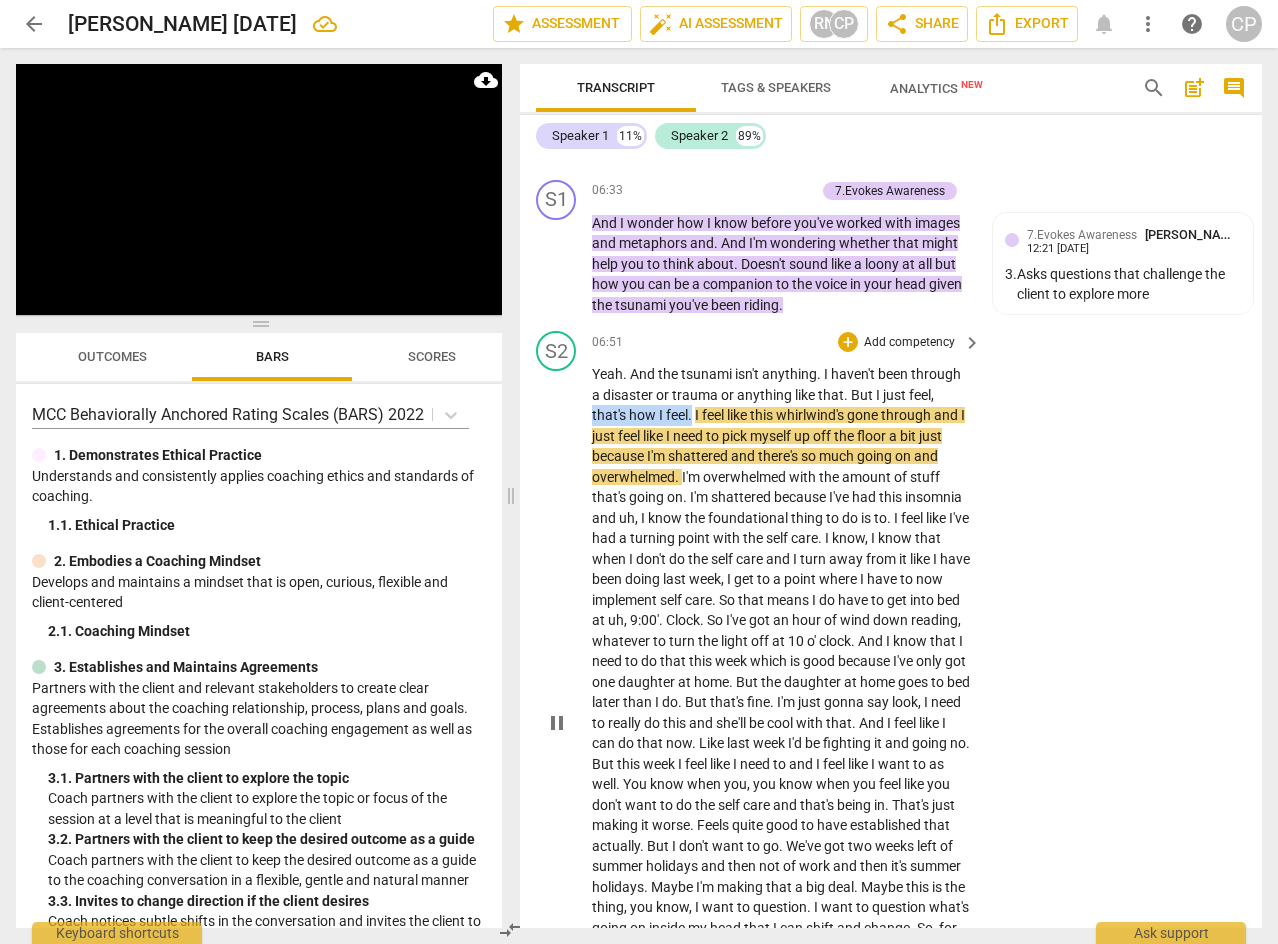 click on "Yeah .   And   the   tsunami   isn't   anything .   I   haven't   been   through   a   disaster   or   trauma   or   anything   like   that .   But   I   just   feel ,   that's   how   I   feel .   I   feel   like   this   whirlwind's   gone   through   and   I   just   feel   like   I   need   to   pick   myself   up   off   the   floor   a   bit   just   because   I'm   shattered   and   there's   so   much   going   on   and   overwhelmed .   I'm   overwhelmed   with   the   amount   of   stuff   that's   going   on .   I'm   shattered   because   I've   had   this   insomnia   and   uh ,   I   know   the   foundational   thing   to   do   is   to .   I   feel   like   I've   had   a   turning   point   with   the   self   care .   I   know ,   I   know   that   when   I   don't   do   the   self   care   and   I   turn   away   from   it   like   I   have   been   doing   last   week ,   I   get   to   a   point   where   I   have   to   now   implement   self   care .   So   that   means   I   do   have" at bounding box center [781, 723] 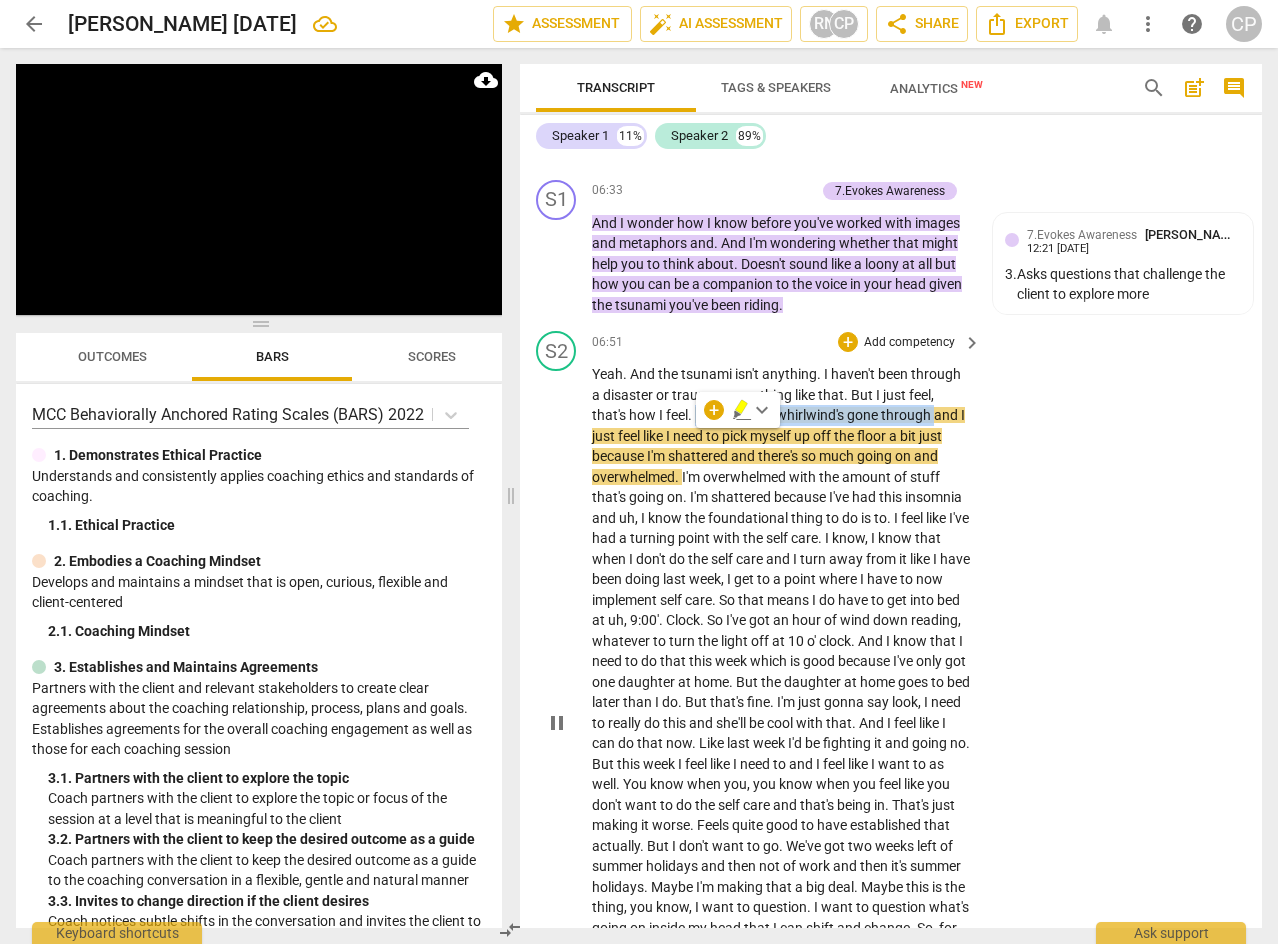 drag, startPoint x: 696, startPoint y: 435, endPoint x: 906, endPoint y: 430, distance: 210.05951 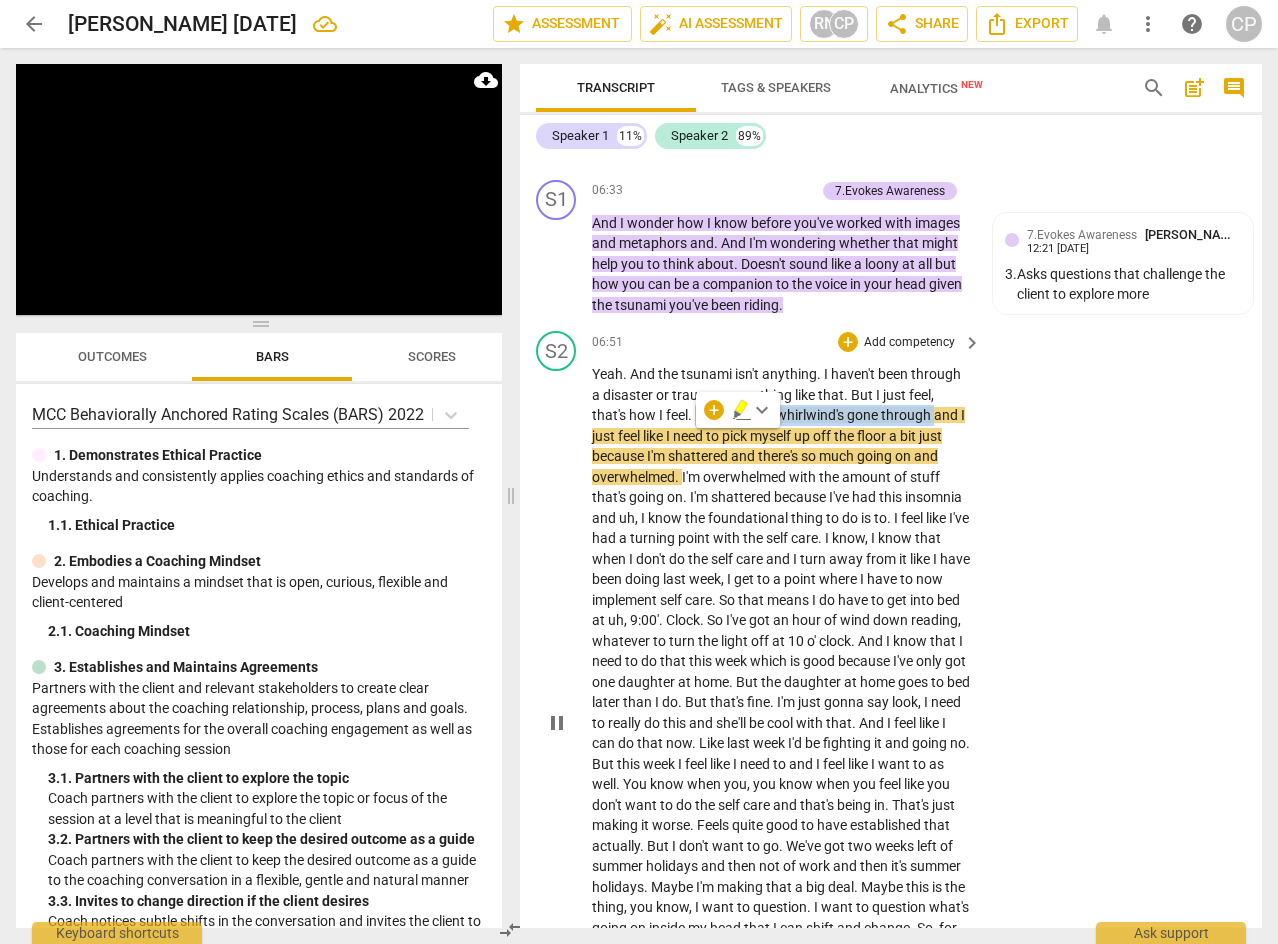 click on "Yeah .   And   the   tsunami   isn't   anything .   I   haven't   been   through   a   disaster   or   trauma   or   anything   like   that .   But   I   just   feel ,   that's   how   I   feel .   I   feel   like   this   whirlwind's   gone   through   and   I   just   feel   like   I   need   to   pick   myself   up   off   the   floor   a   bit   just   because   I'm   shattered   and   there's   so   much   going   on   and   overwhelmed .   I'm   overwhelmed   with   the   amount   of   stuff   that's   going   on .   I'm   shattered   because   I've   had   this   insomnia   and   uh ,   I   know   the   foundational   thing   to   do   is   to .   I   feel   like   I've   had   a   turning   point   with   the   self   care .   I   know ,   I   know   that   when   I   don't   do   the   self   care   and   I   turn   away   from   it   like   I   have   been   doing   last   week ,   I   get   to   a   point   where   I   have   to   now   implement   self   care .   So   that   means   I   do   have" at bounding box center [781, 723] 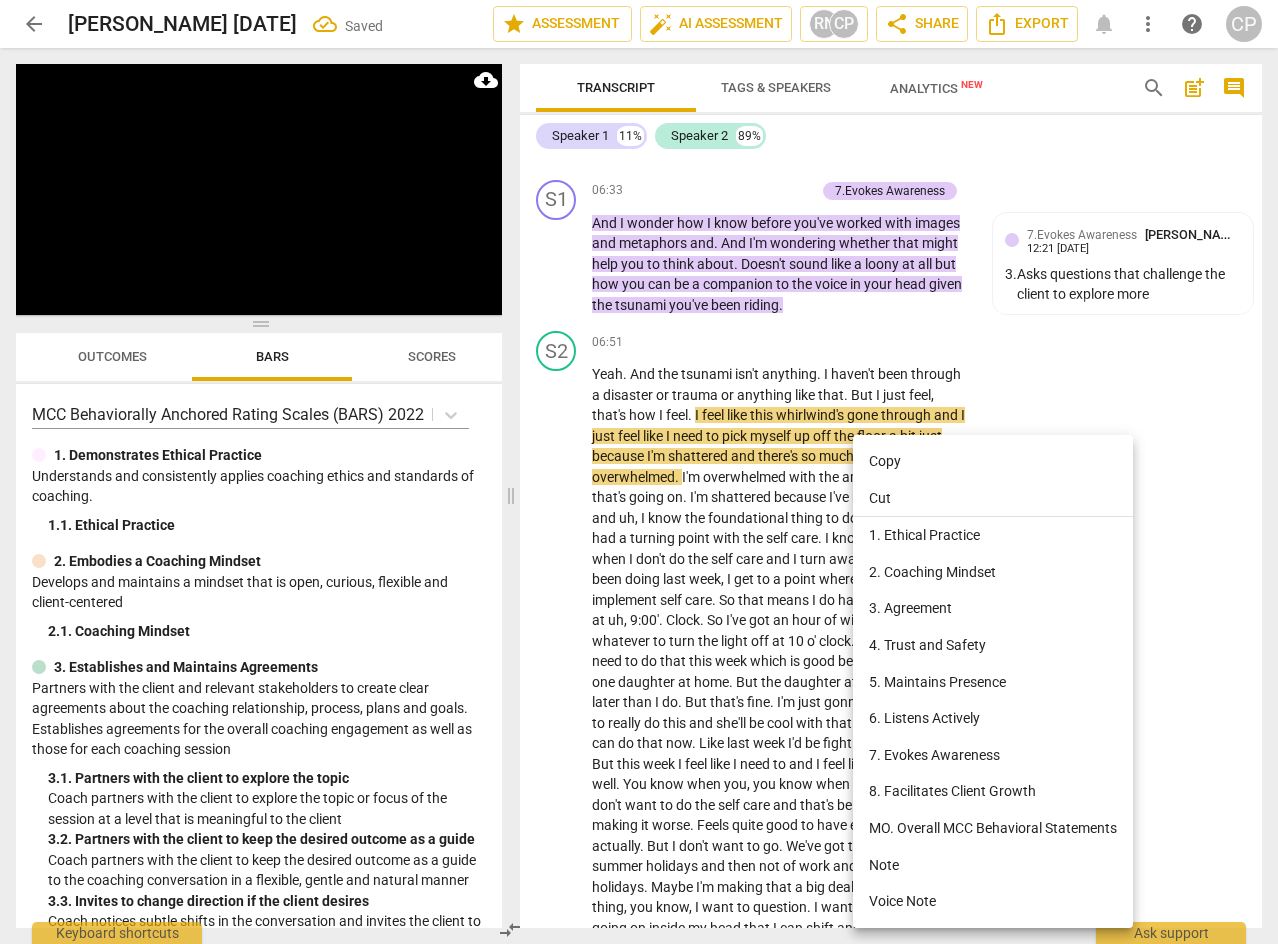 click at bounding box center (639, 472) 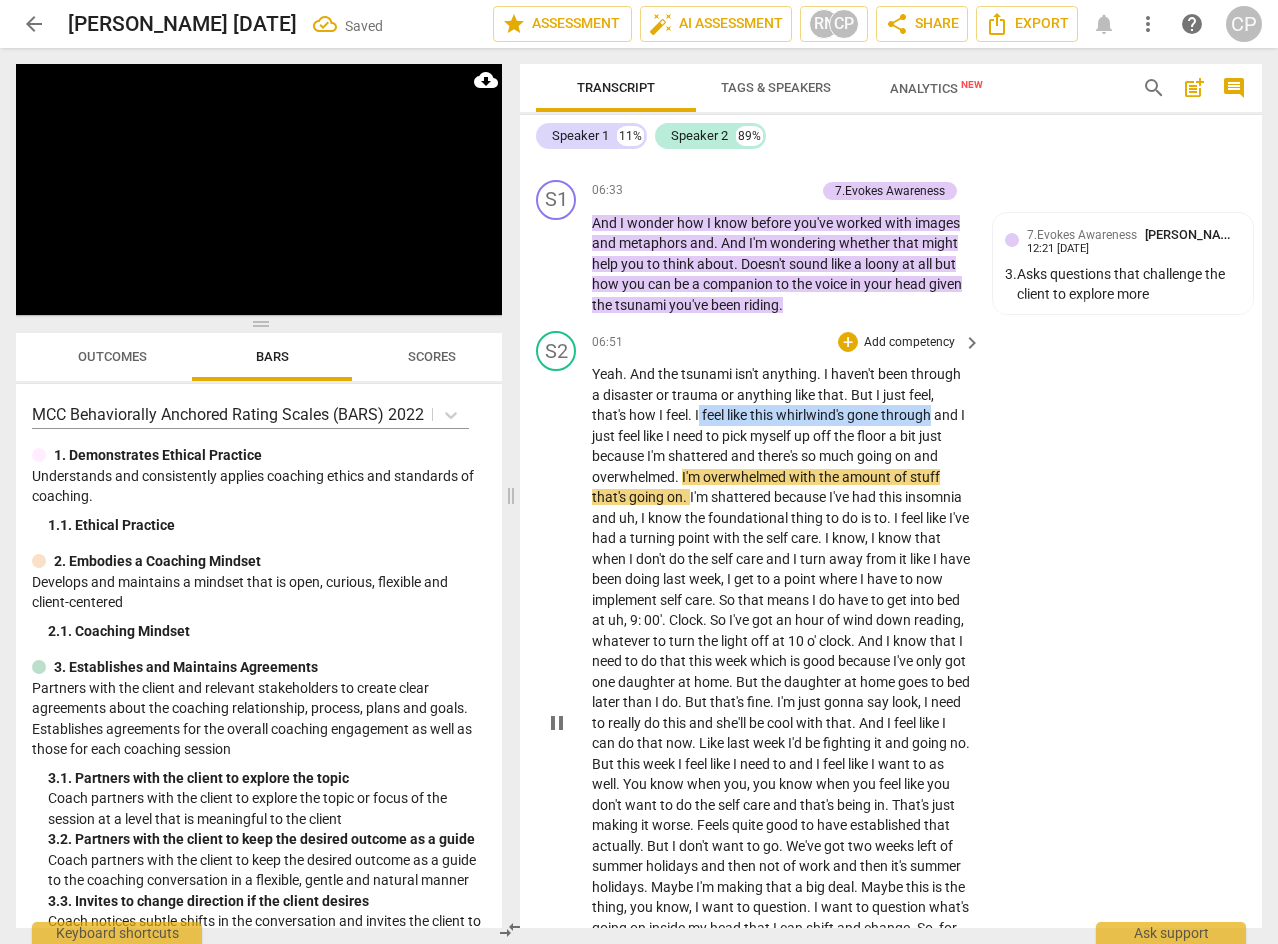 drag, startPoint x: 721, startPoint y: 439, endPoint x: 935, endPoint y: 442, distance: 214.02103 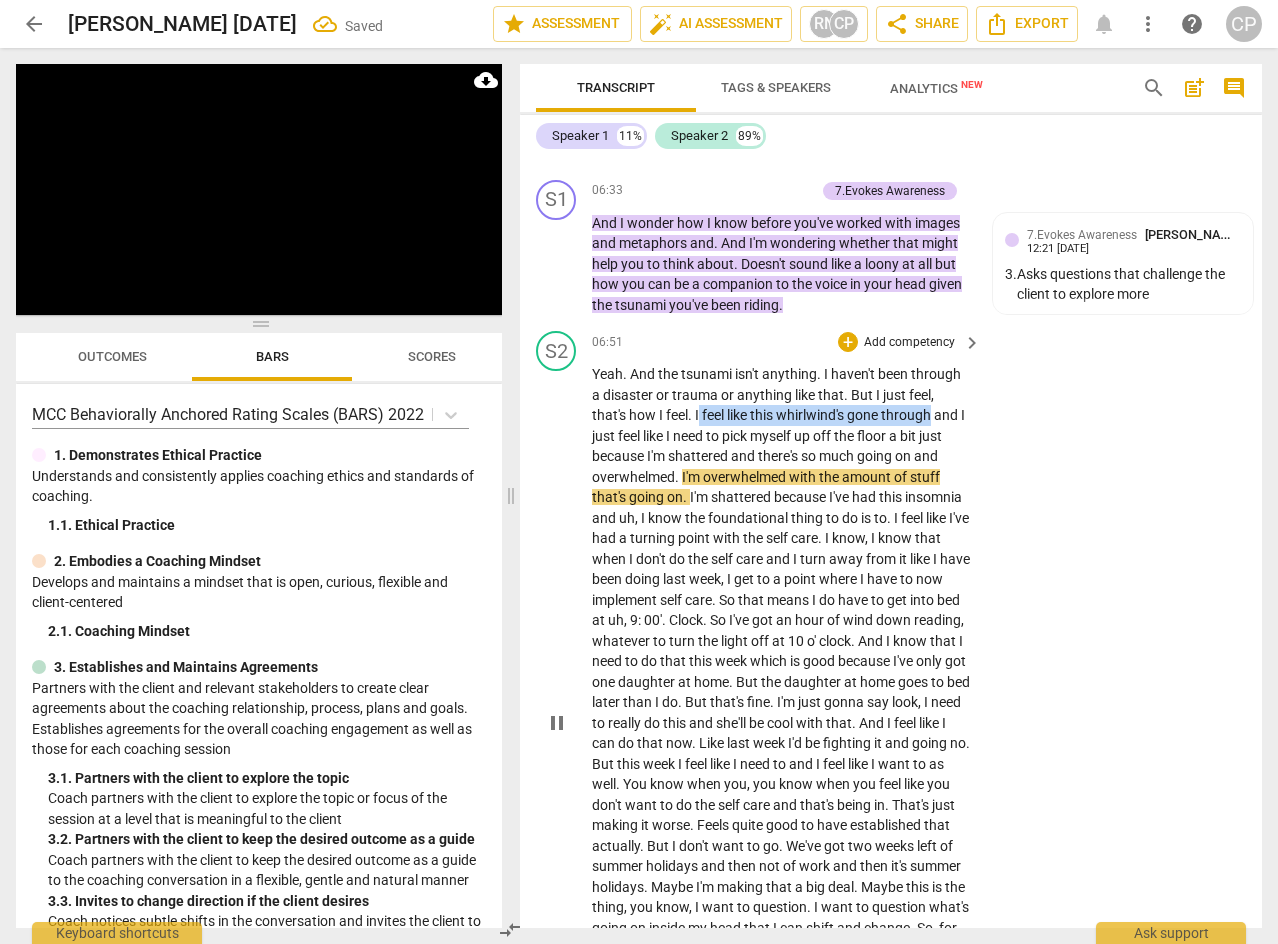 click on "Yeah .   And   the   tsunami   isn't   anything .   I   haven't   been   through   a   disaster   or   trauma   or   anything   like   that .   But   I   just   feel ,   that's   how   I   feel .   I   feel   like   this   whirlwind's   gone   through   and   I   just   feel   like   I   need   to   pick   myself   up   off   the   floor   a   bit   just   because   I'm   shattered   and   there's   so   much   going   on   and   overwhelmed .   I'm   overwhelmed   with   the   amount   of   stuff   that's   going   on .   I'm   shattered   because   I've   had   this   insomnia   and   uh ,   I   know   the   foundational   thing   to   do   is   to .   I   feel   like   I've   had   a   turning   point   with   the   self   care .   I   know ,   I   know   that   when   I   don't   do   the   self   care   and   I   turn   away   from   it   like   I   have   been   doing   last   week ,   I   get   to   a   point   where   I   have   to   now   implement   self   care .   So   that   means   I   do   have" at bounding box center [781, 723] 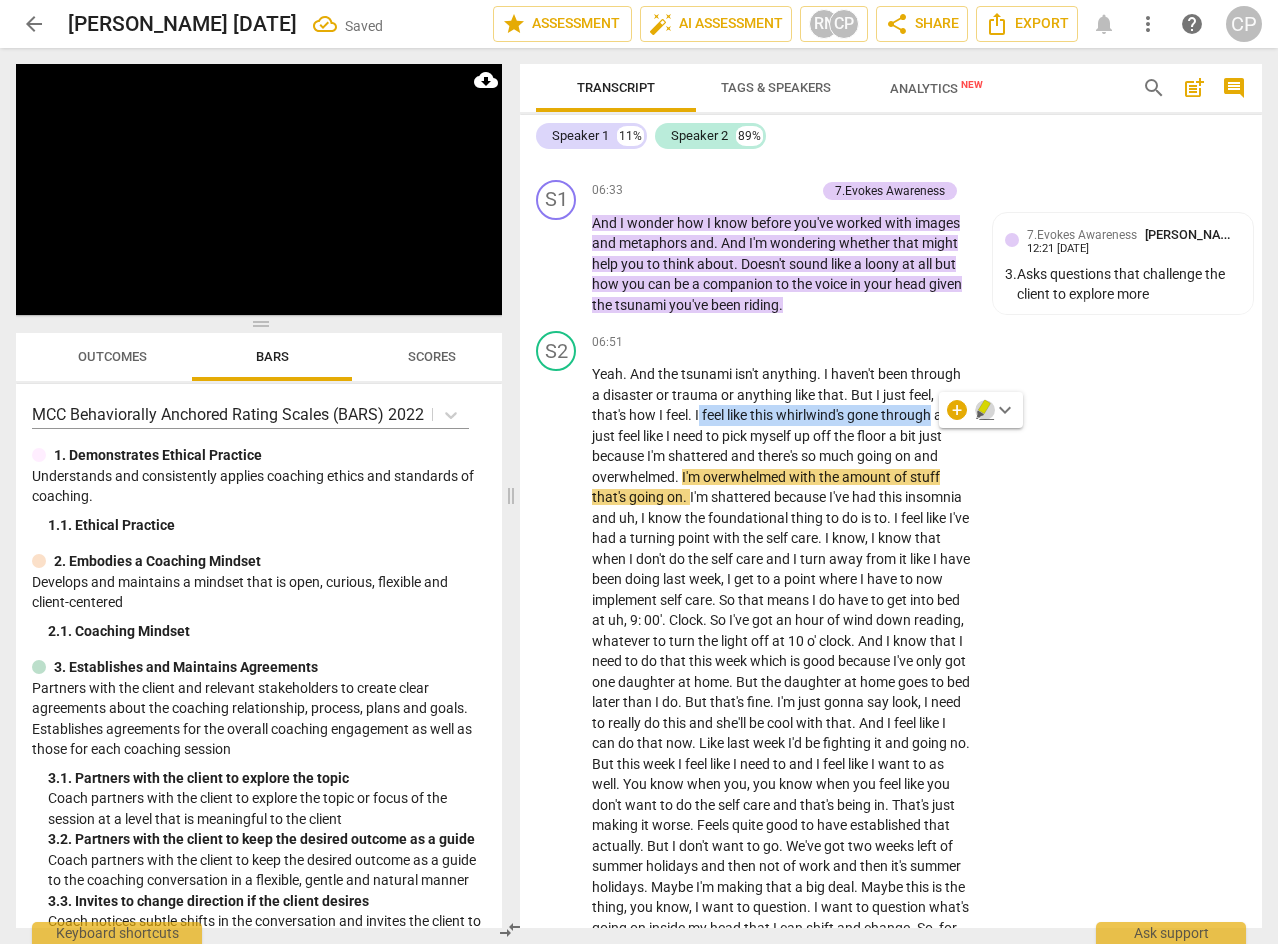 click 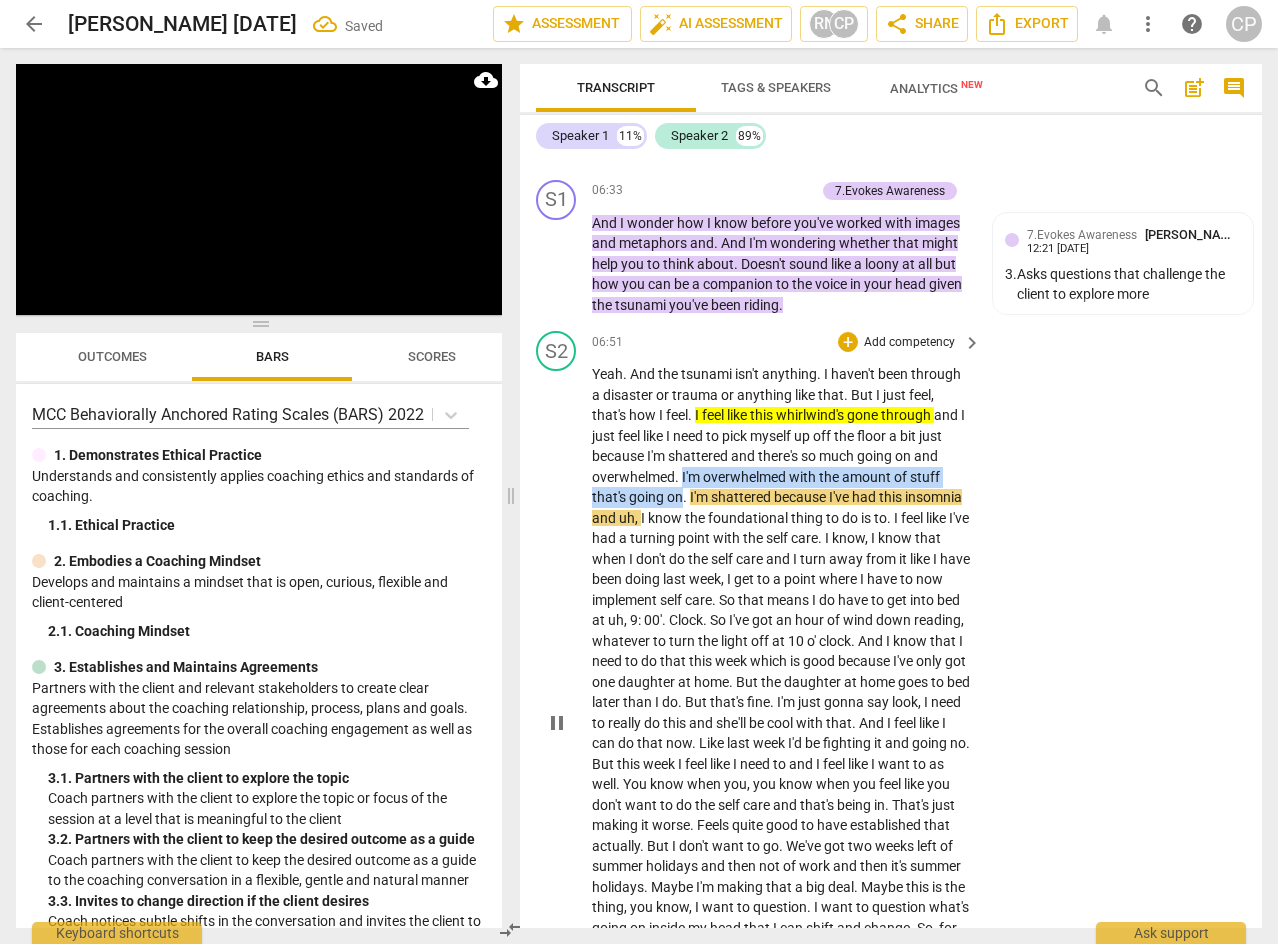 drag, startPoint x: 683, startPoint y: 494, endPoint x: 681, endPoint y: 520, distance: 26.076809 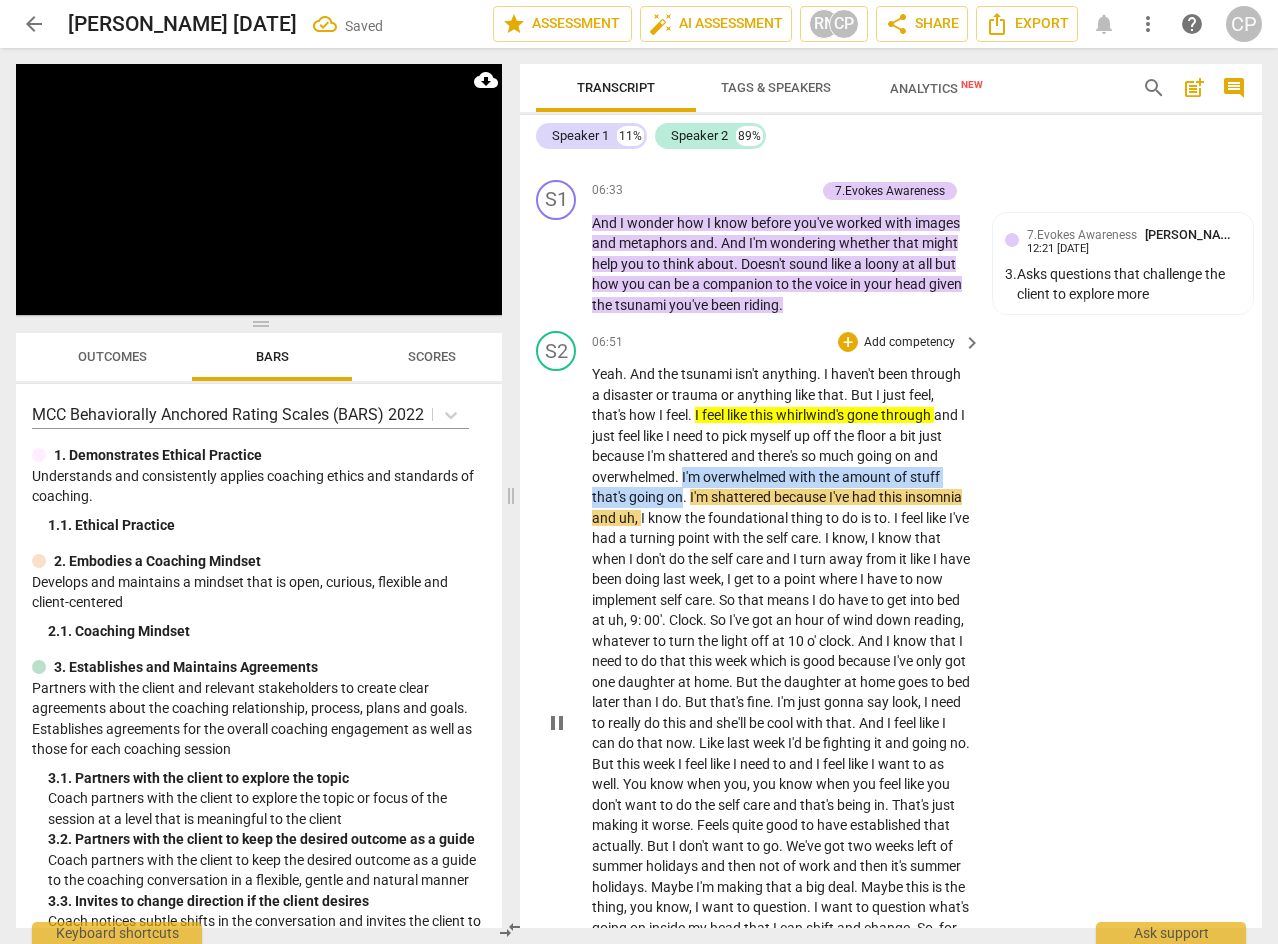 click on "Yeah .   And   the   tsunami   isn't   anything .   I   haven't   been   through   a   disaster   or   trauma   or   anything   like   that .   But   I   just   feel ,   that's   how   I   feel .   I   feel   like   this   whirlwind's   gone   through   and   I   just   feel   like   I   need   to   pick   myself   up   off   the   floor   a   bit   just   because   I'm   shattered   and   there's   so   much   going   on   and   overwhelmed .   I'm   overwhelmed   with   the   amount   of   stuff   that's   going   on .   I'm   shattered   because   I've   had   this   insomnia   and   uh ,   I   know   the   foundational   thing   to   do   is   to .   I   feel   like   I've   had   a   turning   point   with   the   self   care .   I   know ,   I   know   that   when   I   don't   do   the   self   care   and   I   turn   away   from   it   like   I   have   been   doing   last   week ,   I   get   to   a   point   where   I   have   to   now   implement   self   care .   So   that   means   I   do   have" at bounding box center [781, 723] 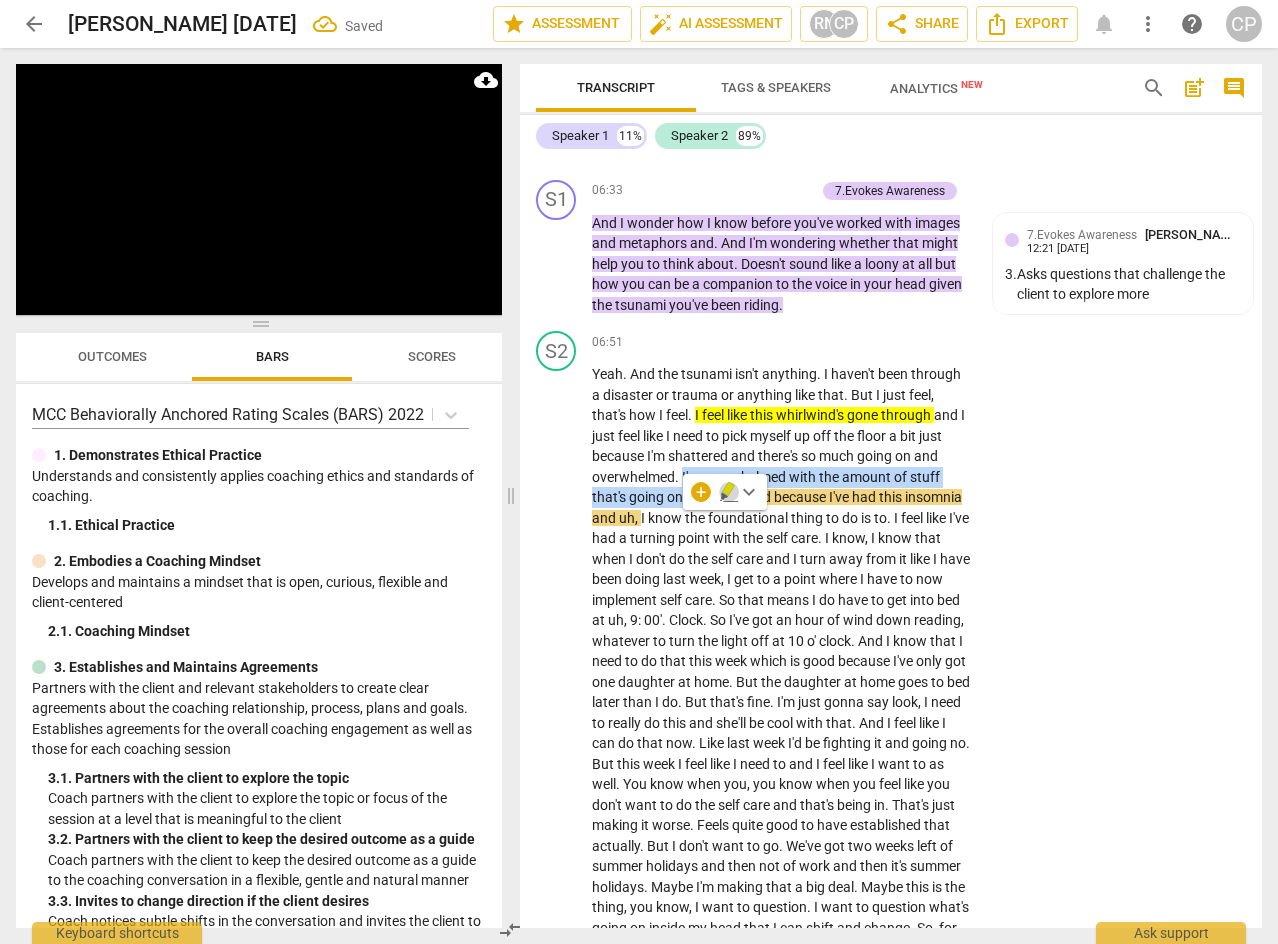 click 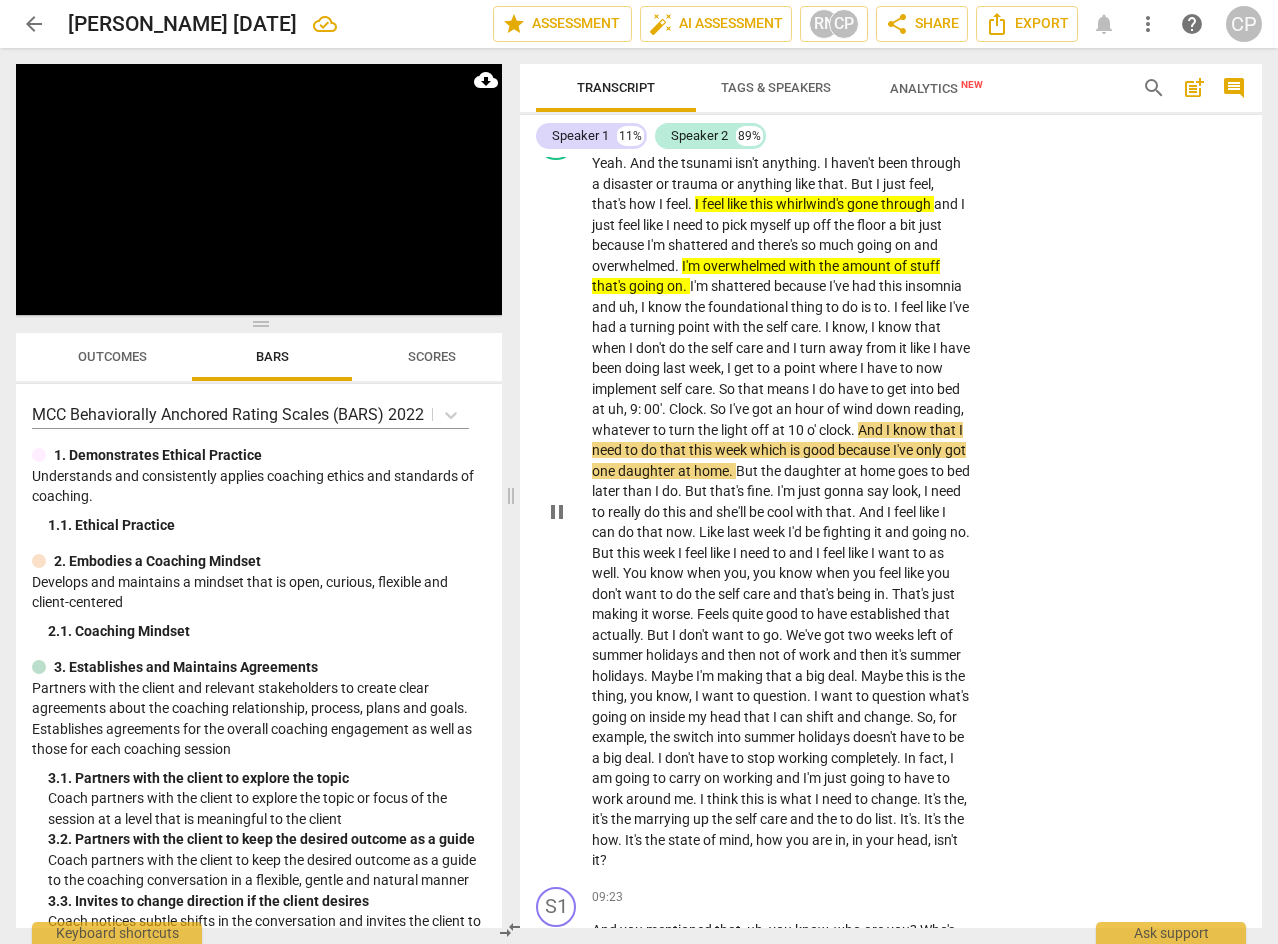 scroll, scrollTop: 2845, scrollLeft: 0, axis: vertical 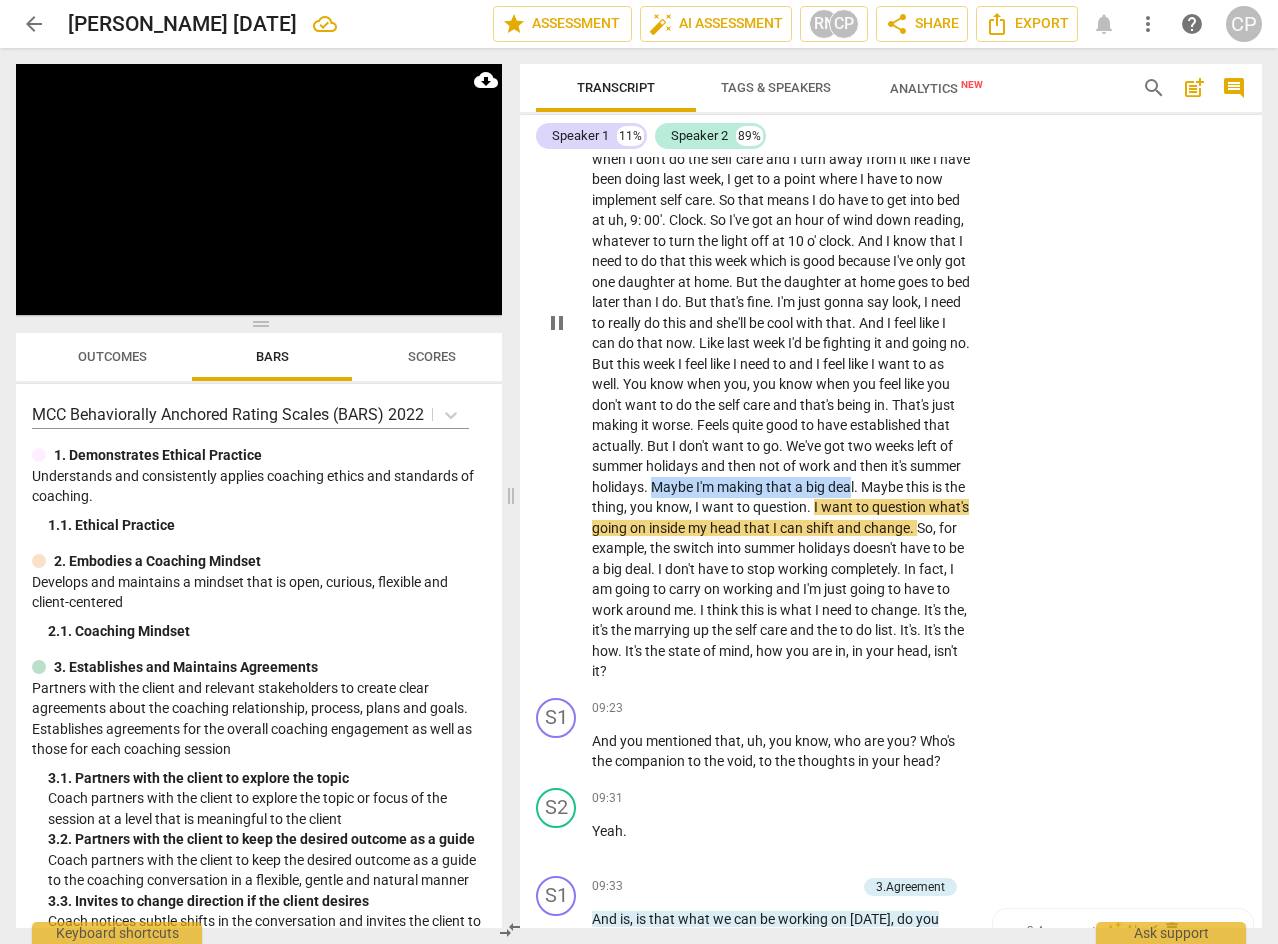drag, startPoint x: 891, startPoint y: 511, endPoint x: 727, endPoint y: 525, distance: 164.59648 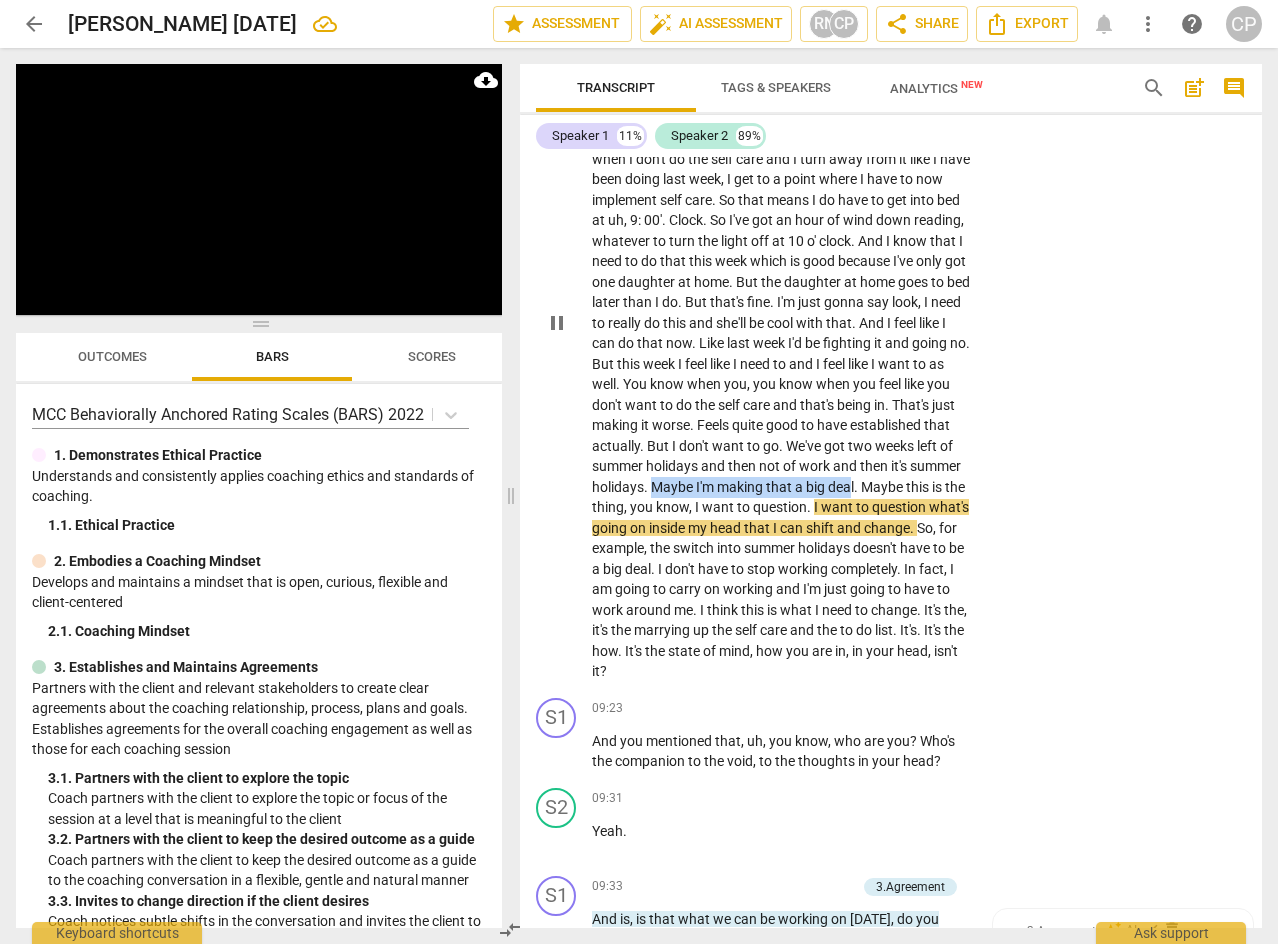 click on "Yeah .   And   the   tsunami   isn't   anything .   I   haven't   been   through   a   disaster   or   trauma   or   anything   like   that .   But   I   just   feel ,   that's   how   I   feel .   I   feel   like   this   whirlwind's   gone   through   and   I   just   feel   like   I   need   to   pick   myself   up   off   the   floor   a   bit   just   because   I'm   shattered   and   there's   so   much   going   on   and   overwhelmed .   I'm   overwhelmed   with   the   amount   of   stuff   that's   going   on .   I'm   shattered   because   I've   had   this   insomnia   and   uh ,   I   know   the   foundational   thing   to   do   is   to .   I   feel   like   I've   had   a   turning   point   with   the   self   care .   I   know ,   I   know   that   when   I   don't   do   the   self   care   and   I   turn   away   from   it   like   I   have   been   doing   last   week ,   I   get   to   a   point   where   I   have   to   now   implement   self   care .   So   that   means   I   do   have" at bounding box center [781, 323] 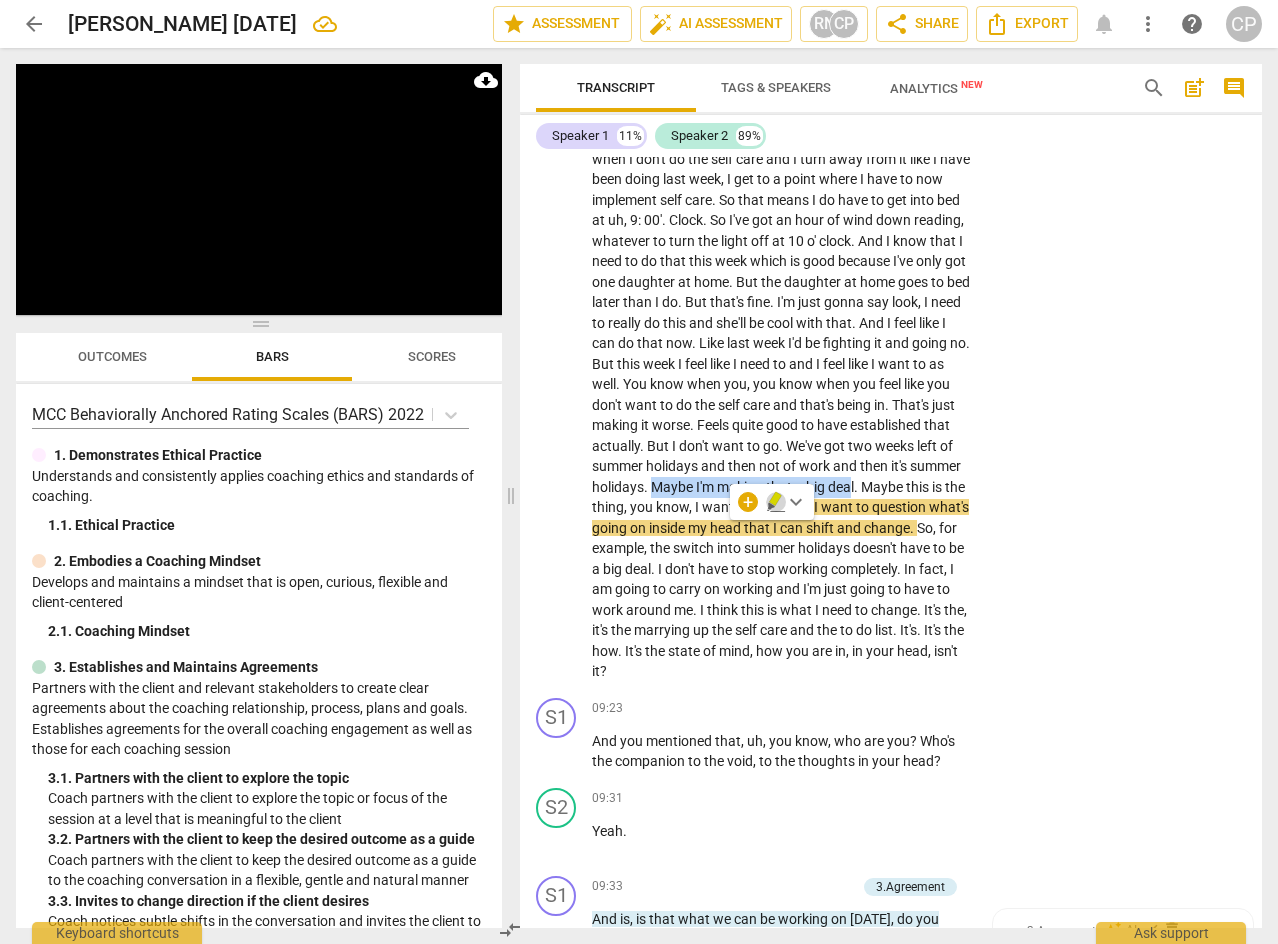 click 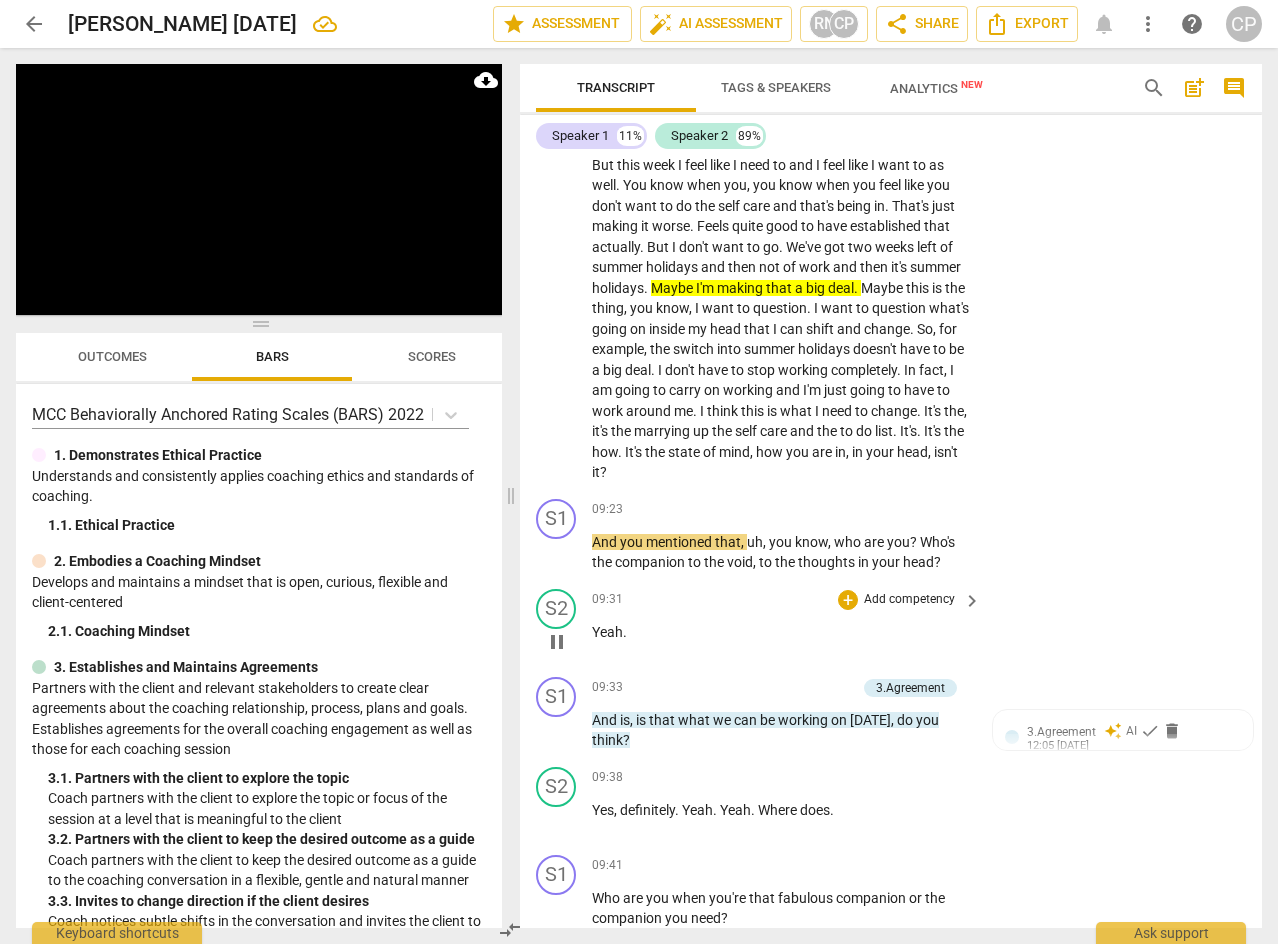 scroll, scrollTop: 3045, scrollLeft: 0, axis: vertical 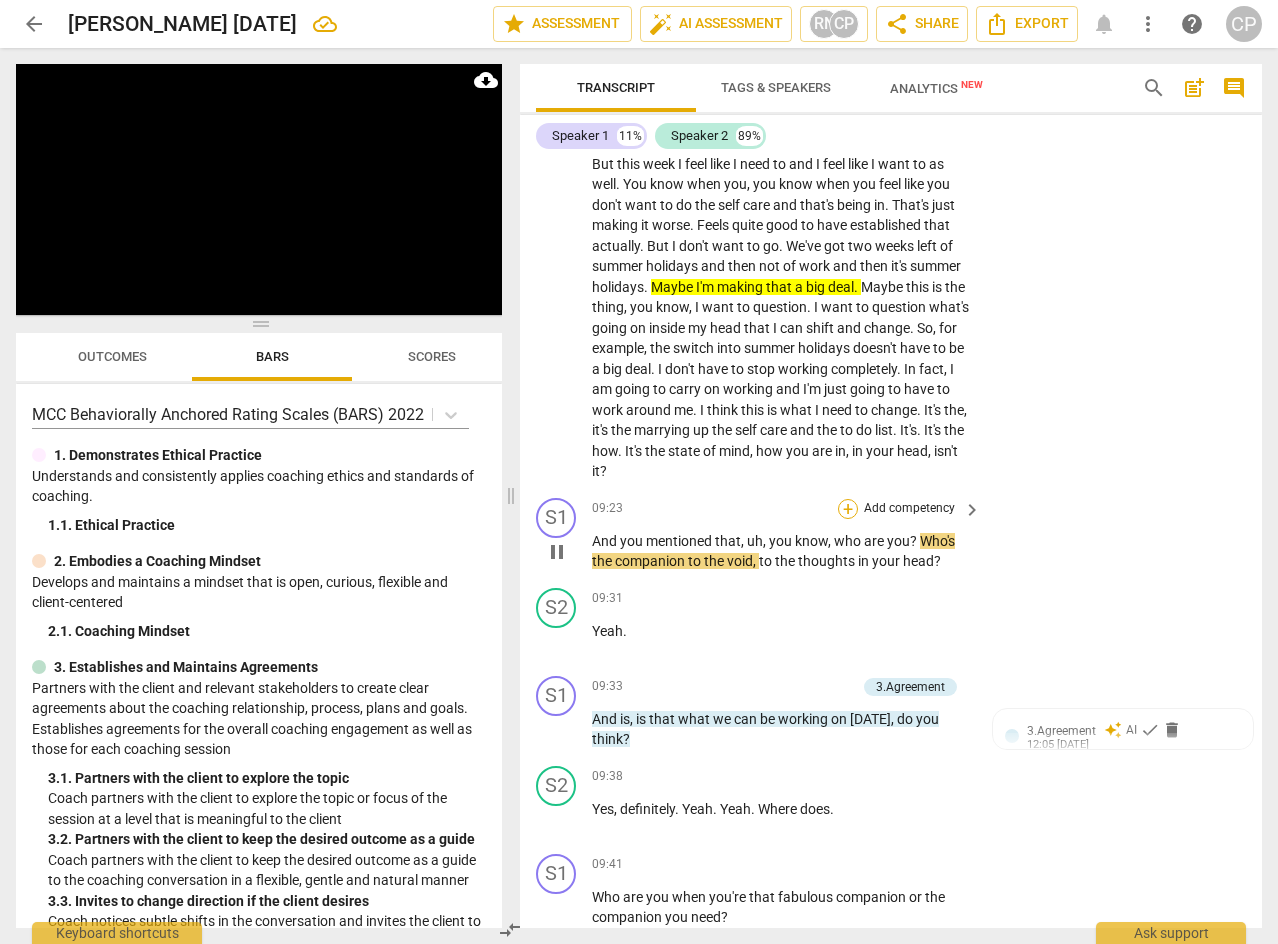 click on "+" at bounding box center (848, 509) 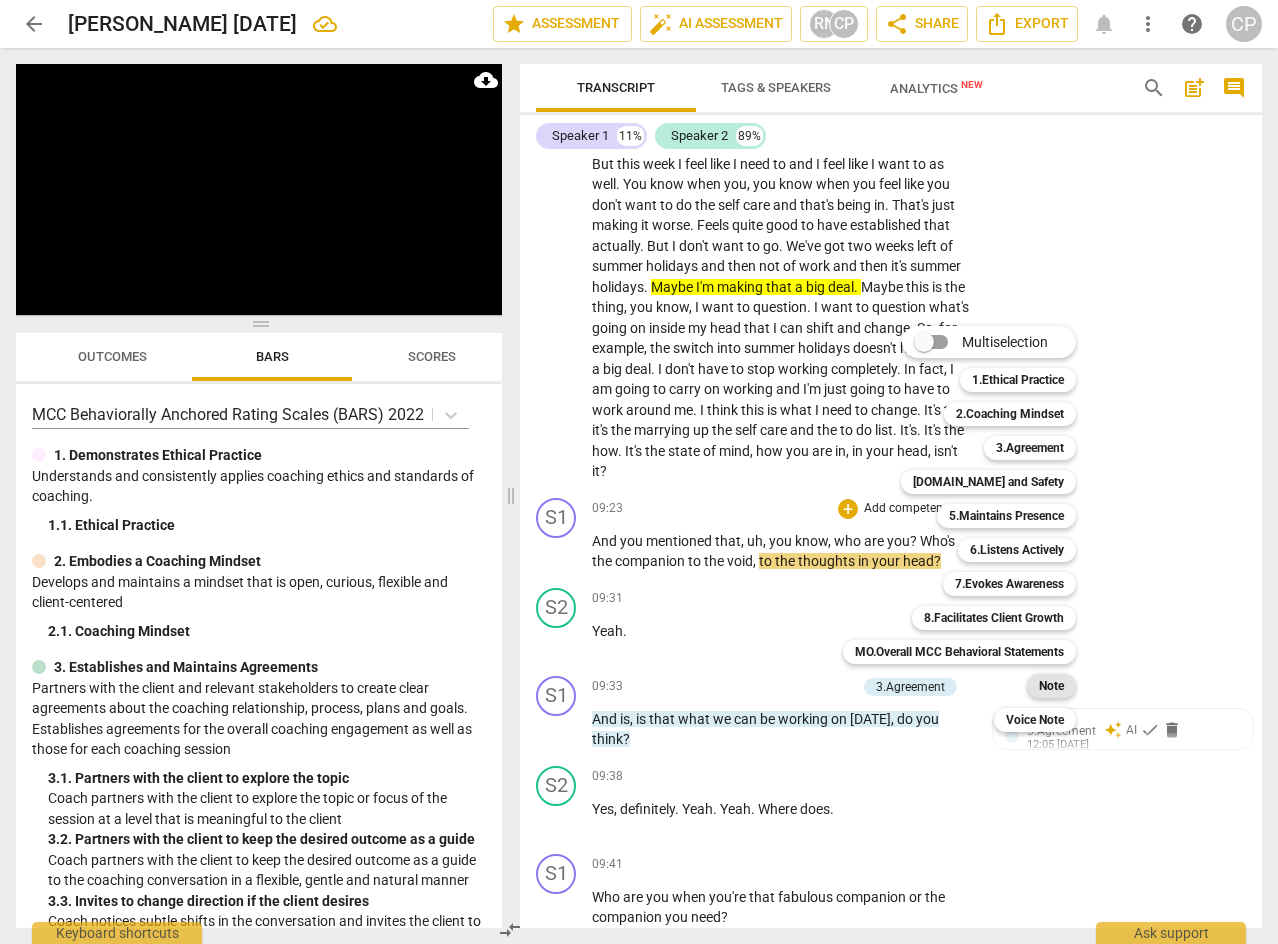 click on "Note" at bounding box center [1051, 686] 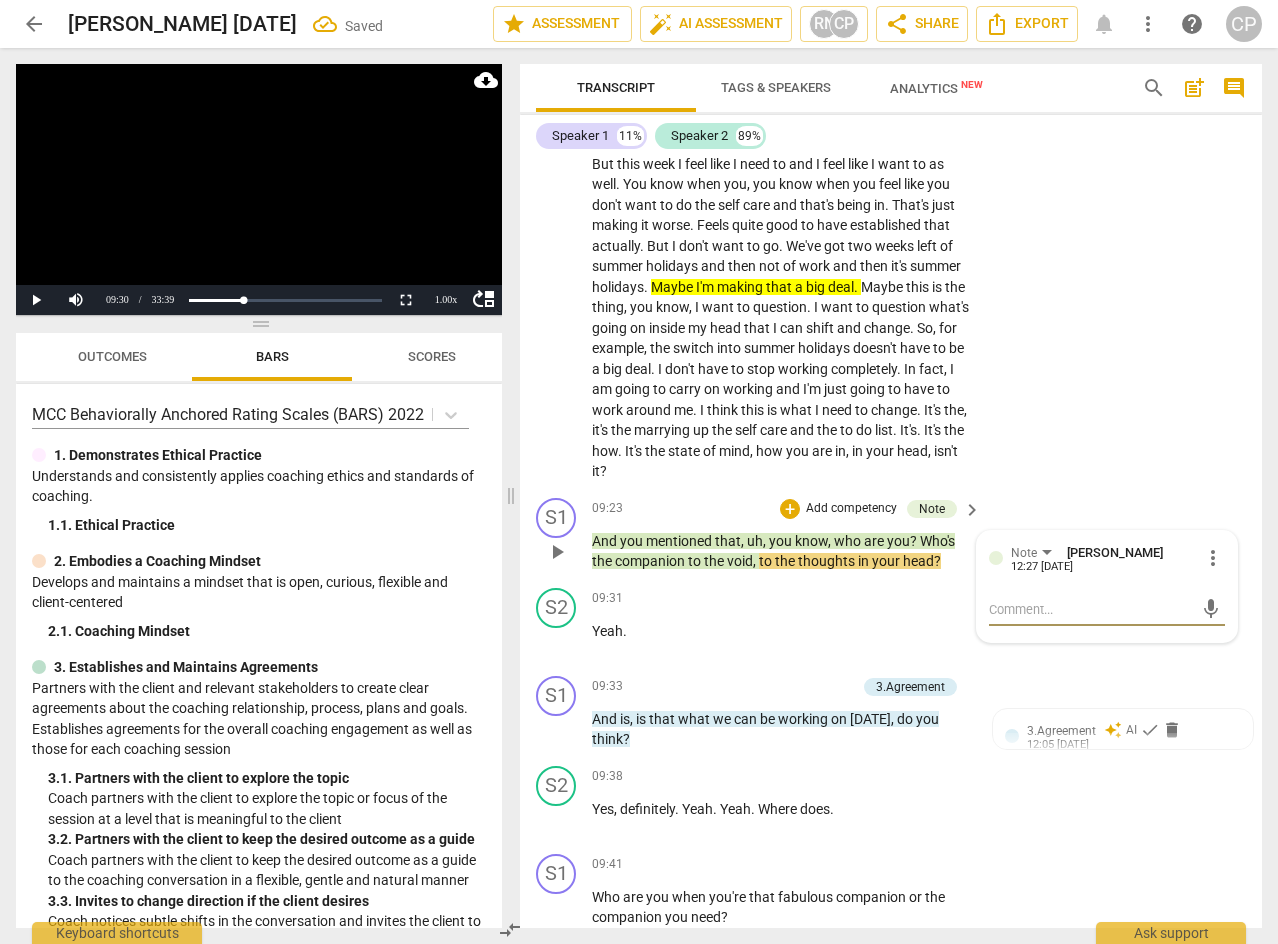 click at bounding box center (1091, 609) 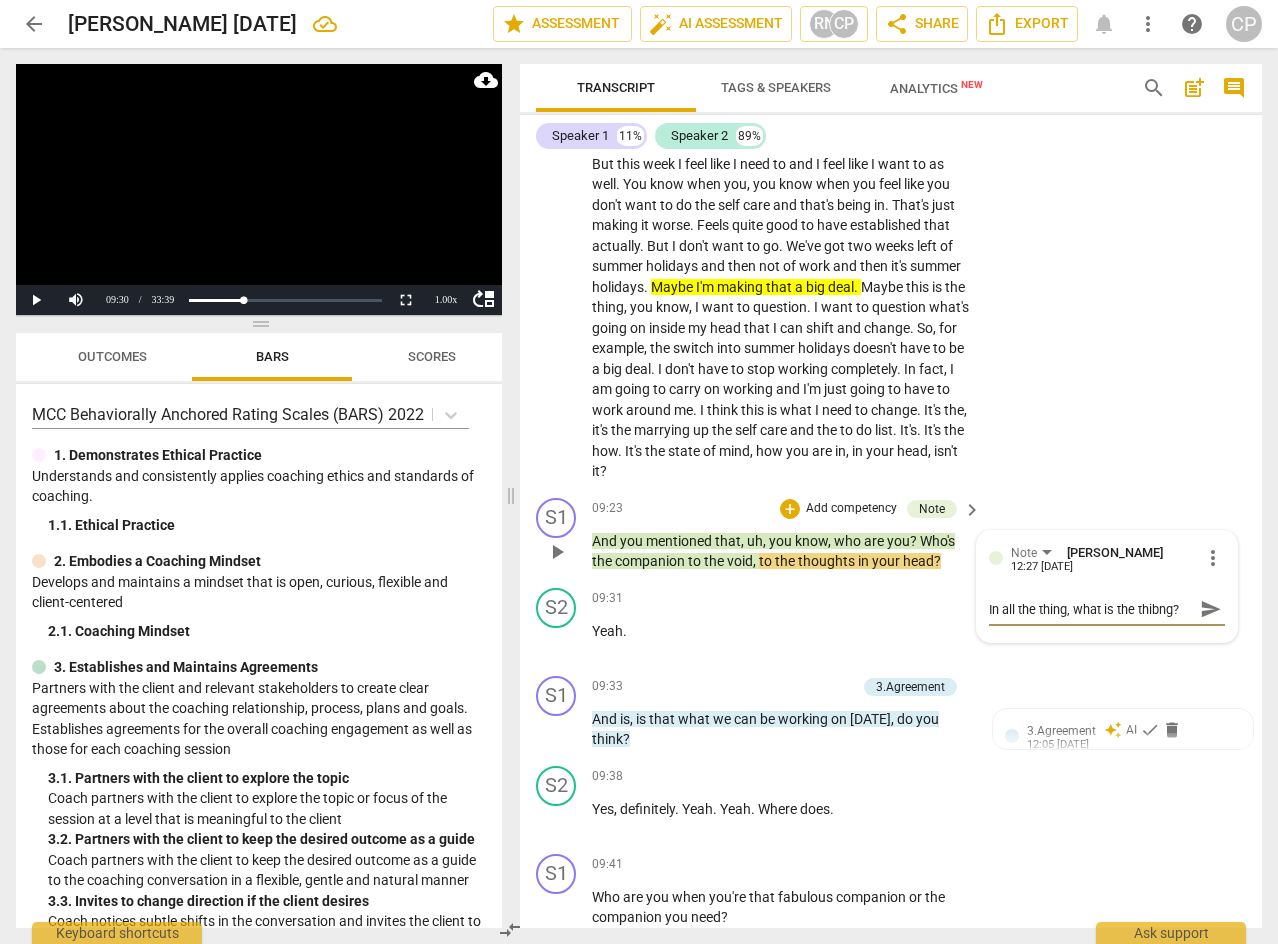 click on "In all the thing, what is the thibng?" at bounding box center [1091, 609] 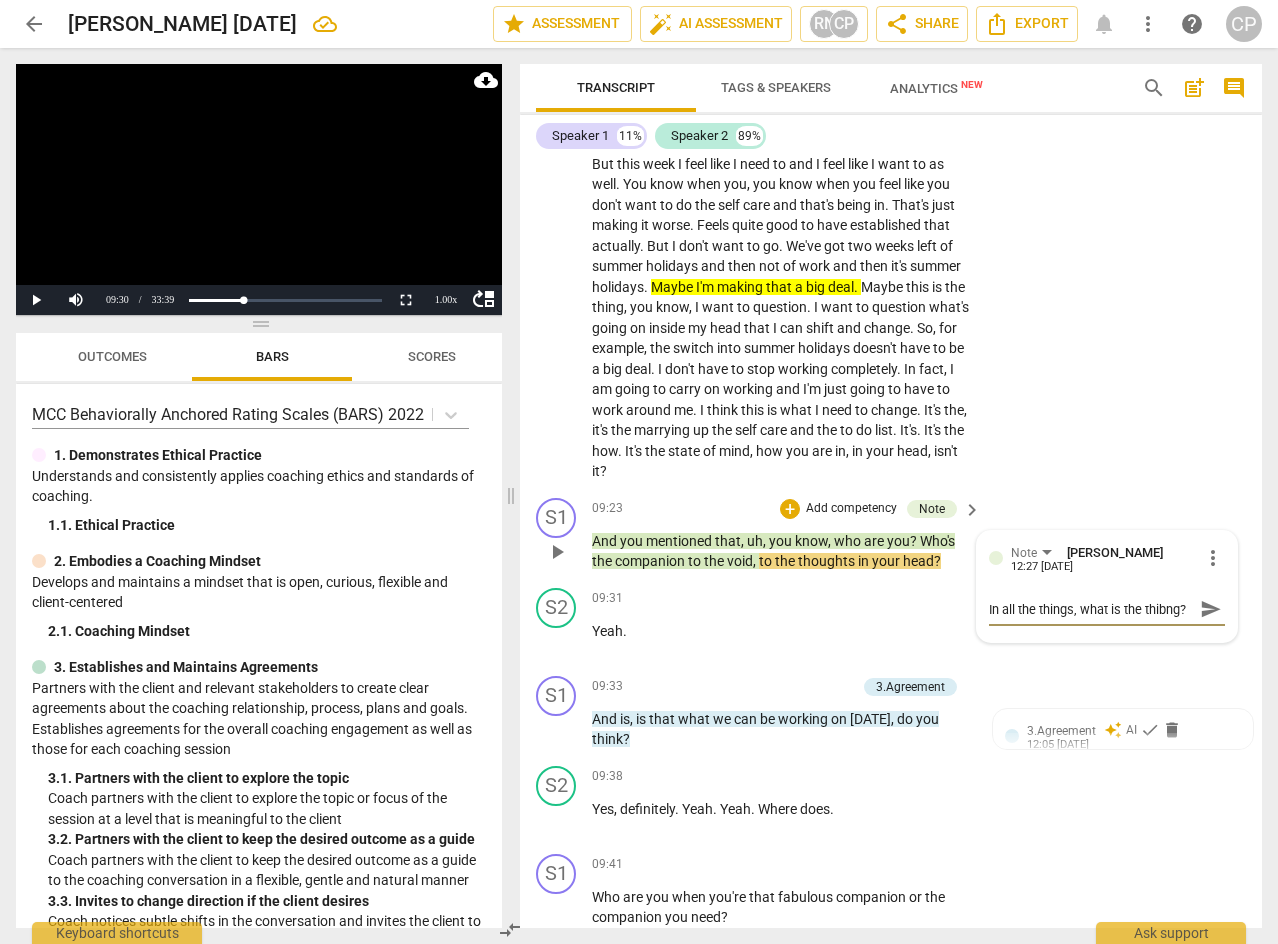 click on "In all the things, what is the thibng?" at bounding box center [1091, 609] 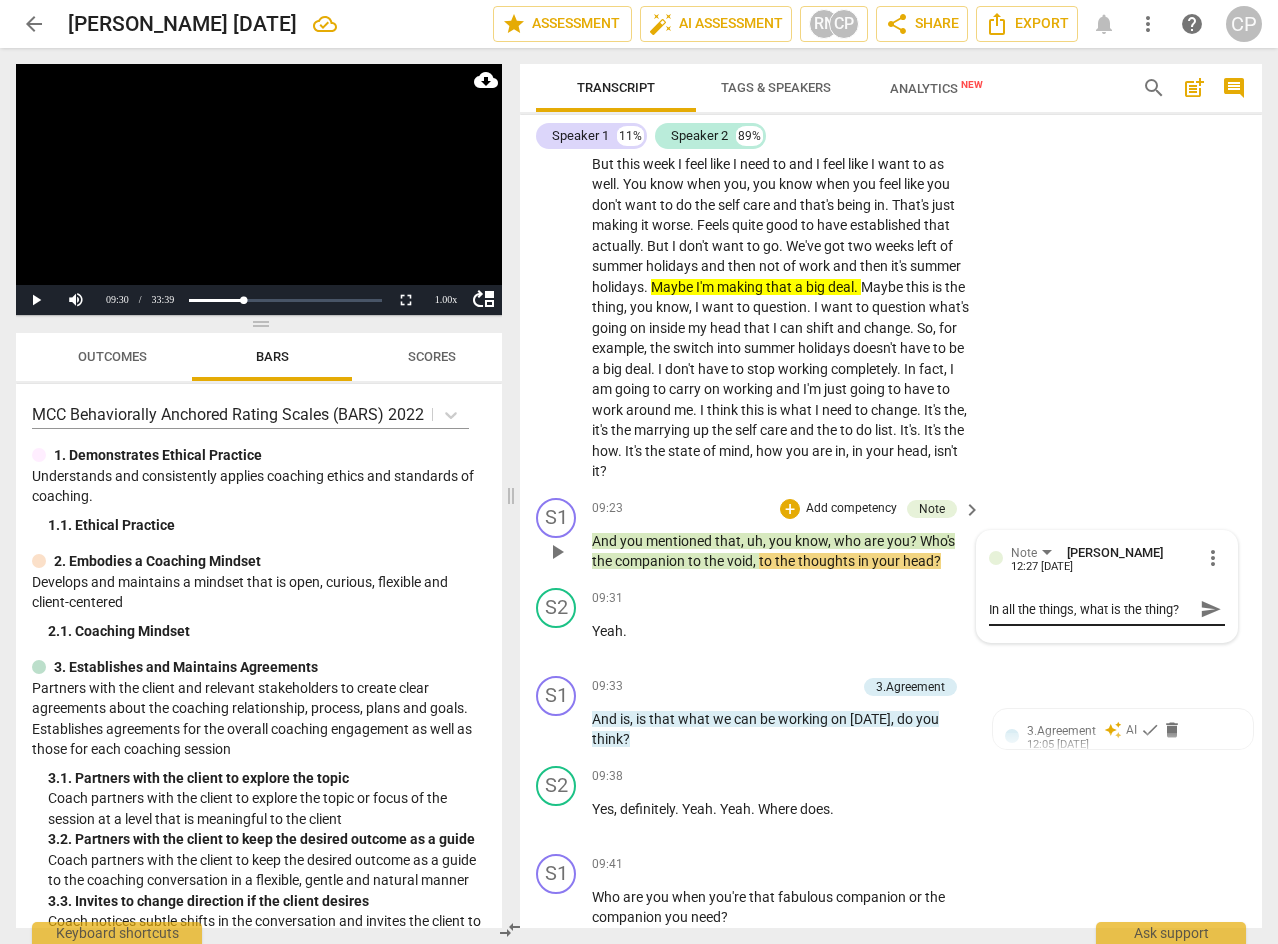 click on "send" at bounding box center (1210, 609) 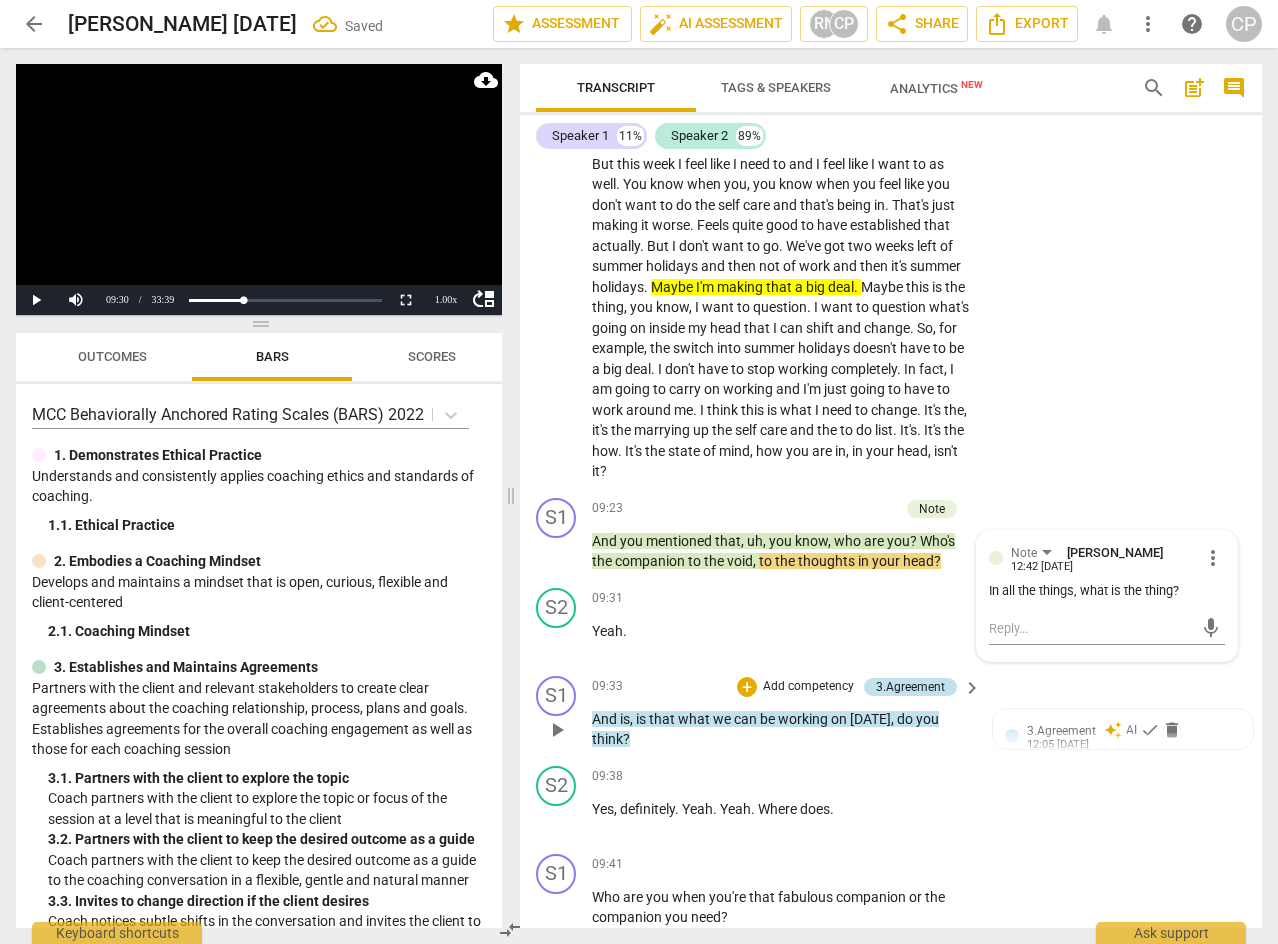 scroll, scrollTop: 3145, scrollLeft: 0, axis: vertical 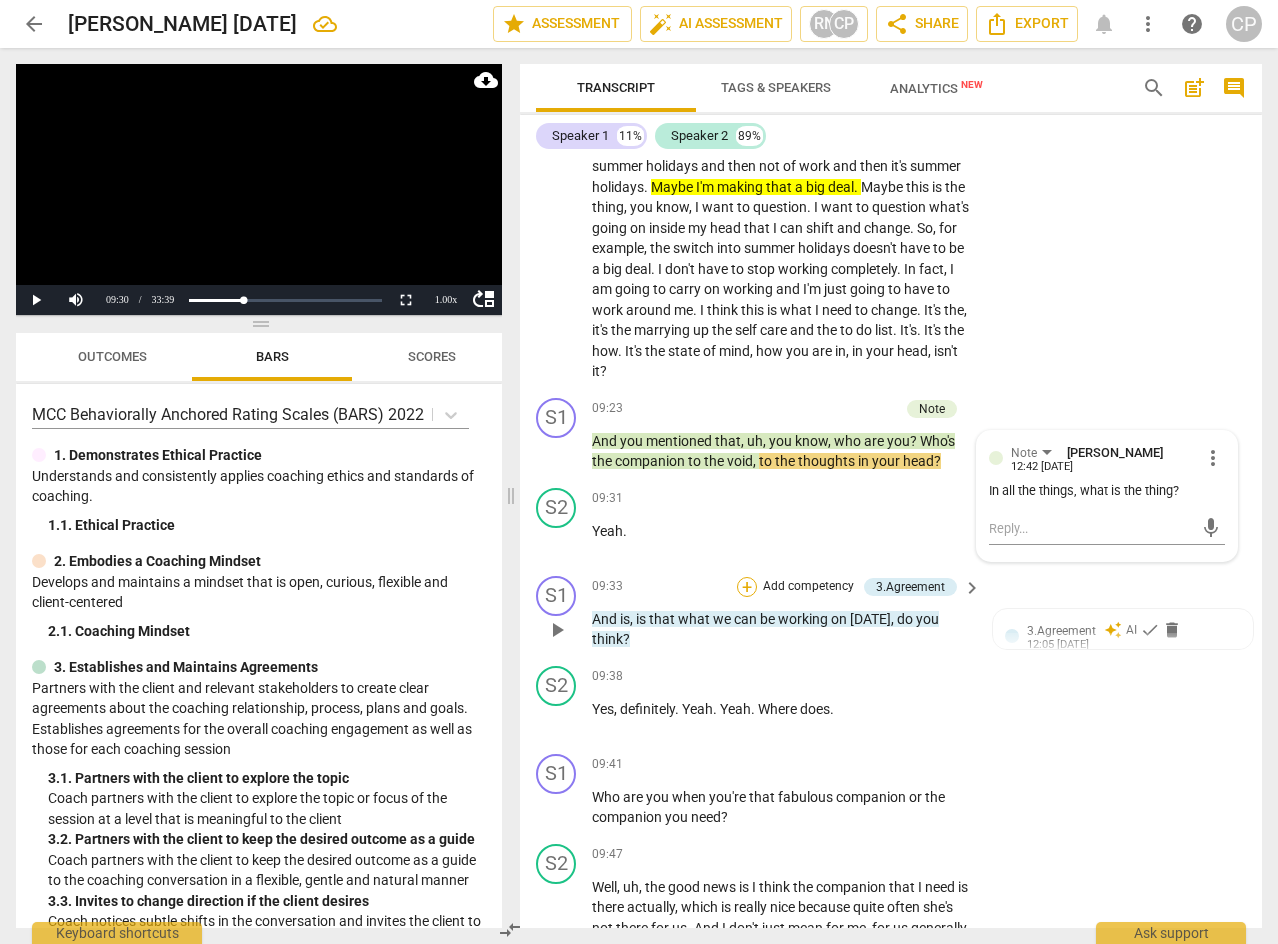 click on "+" at bounding box center (747, 587) 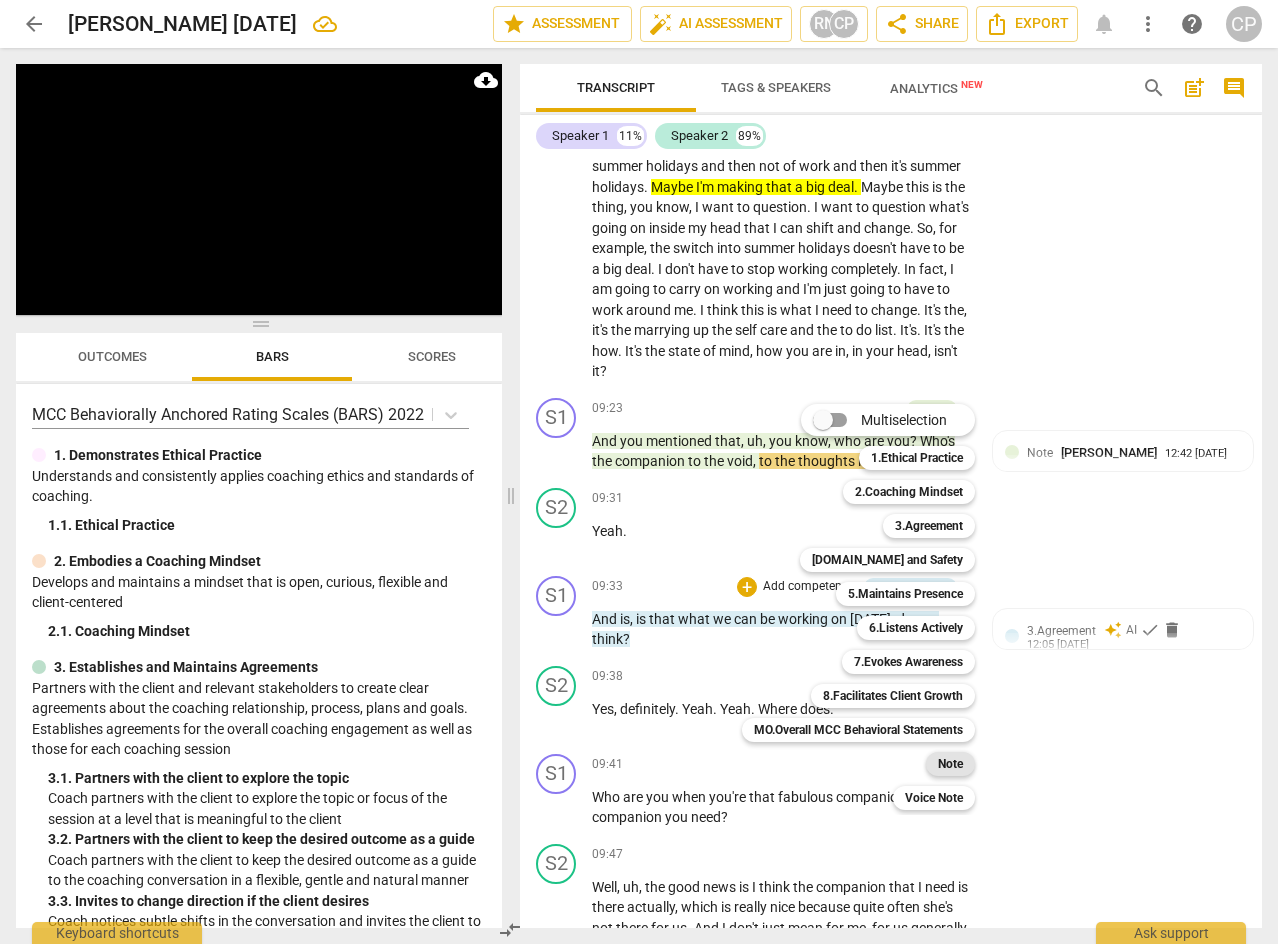 click on "Note" at bounding box center (950, 764) 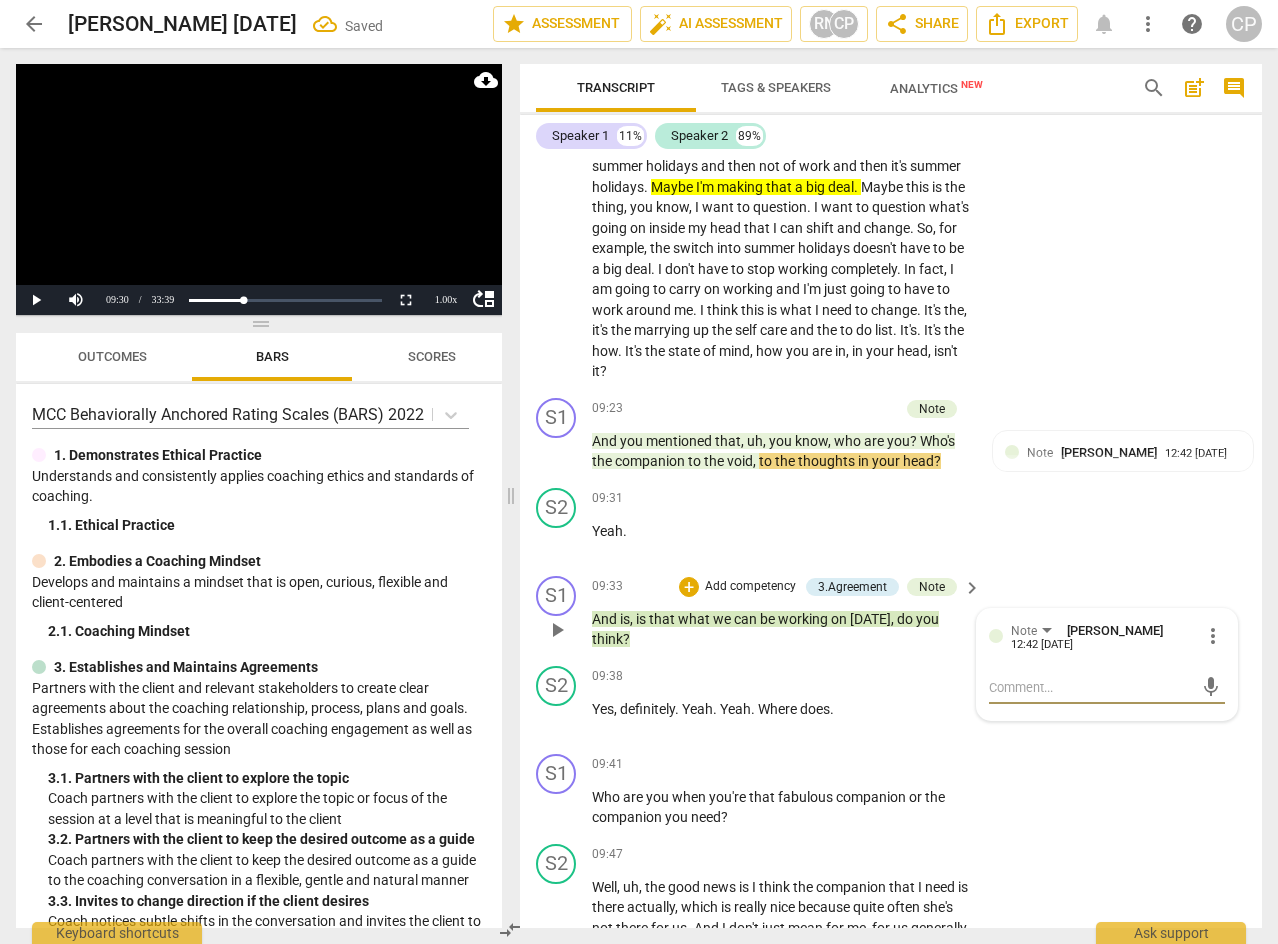 click at bounding box center (1091, 687) 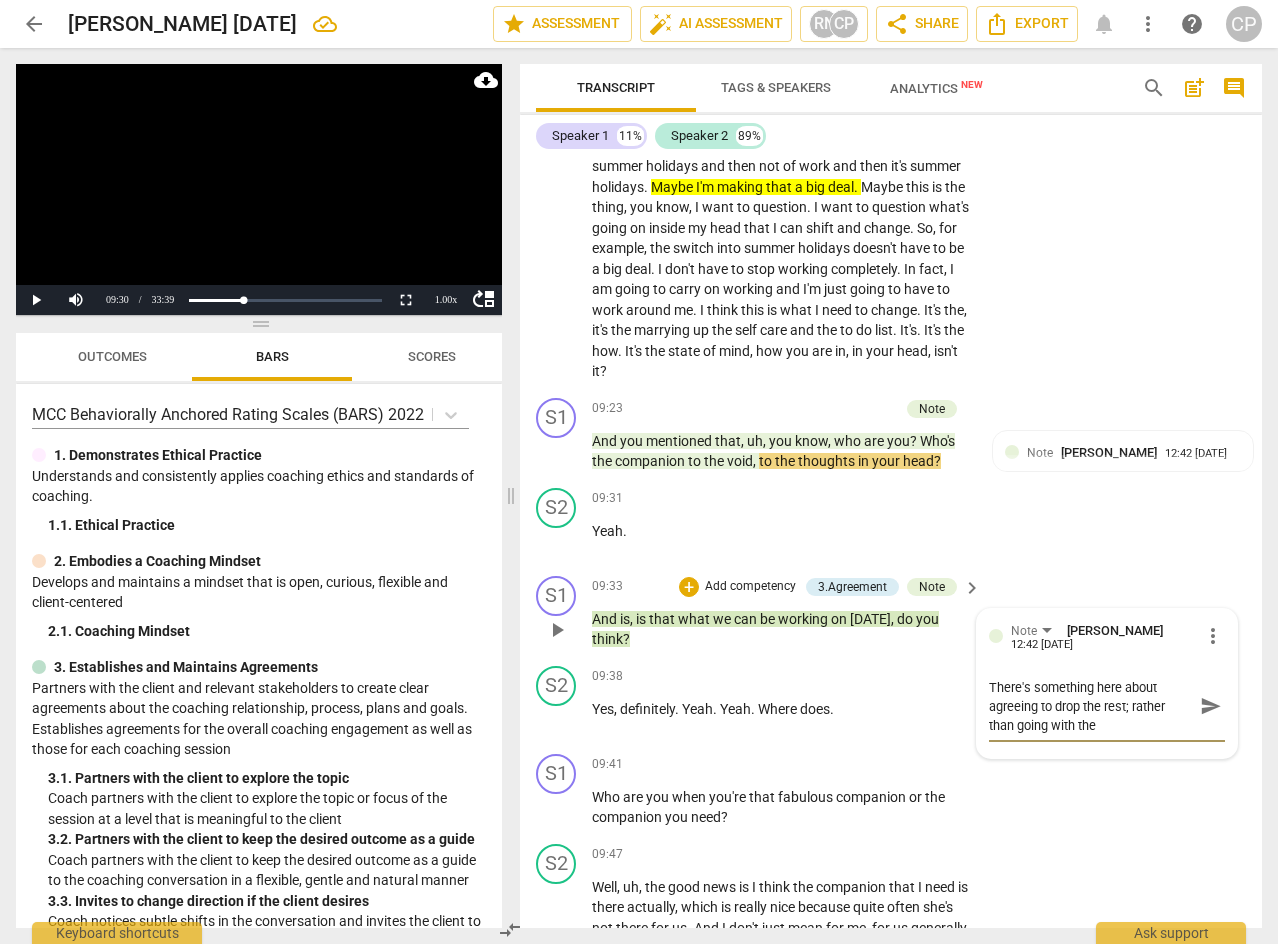 scroll, scrollTop: 0, scrollLeft: 0, axis: both 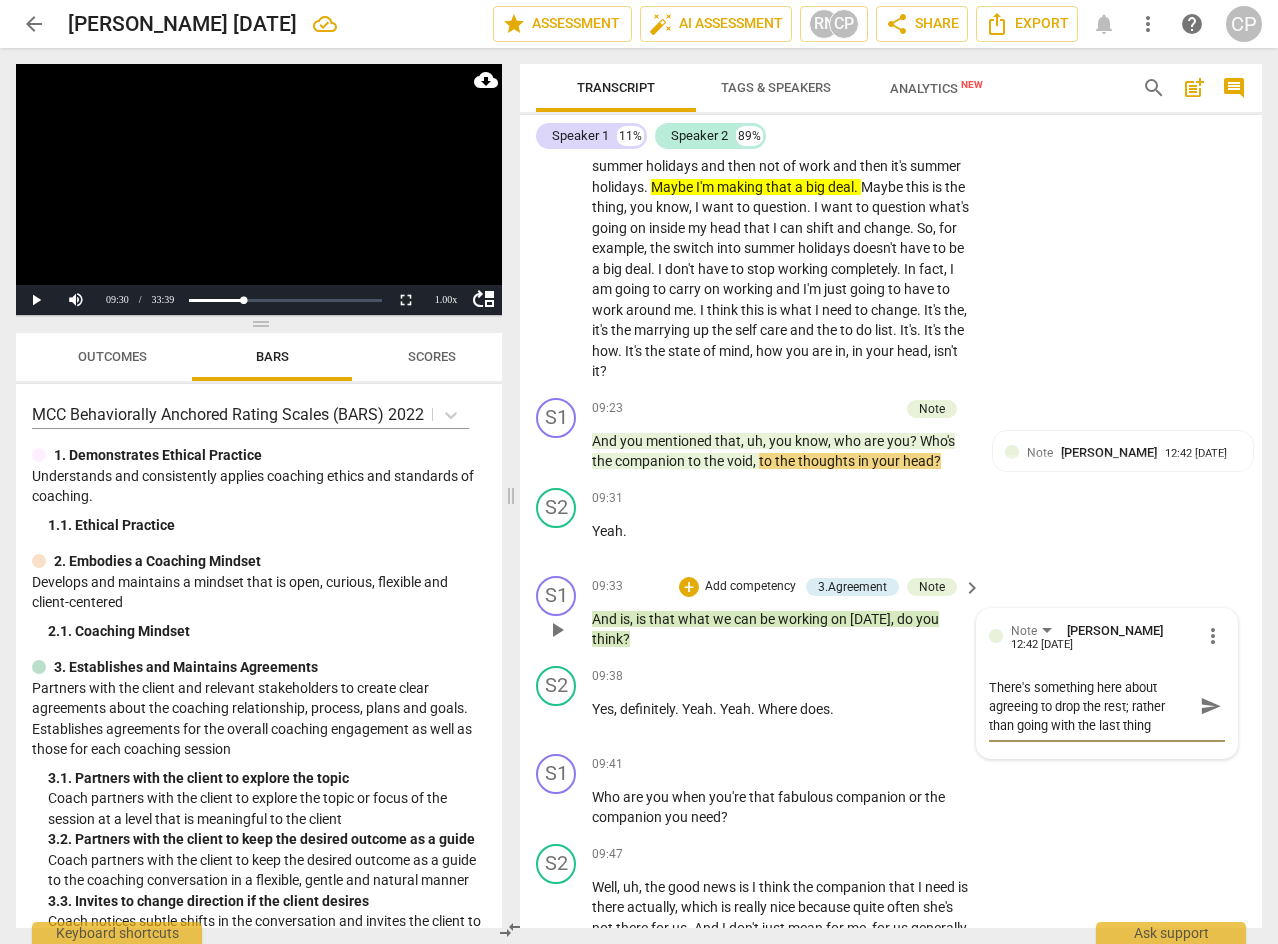 drag, startPoint x: 1213, startPoint y: 731, endPoint x: 1062, endPoint y: 705, distance: 153.22206 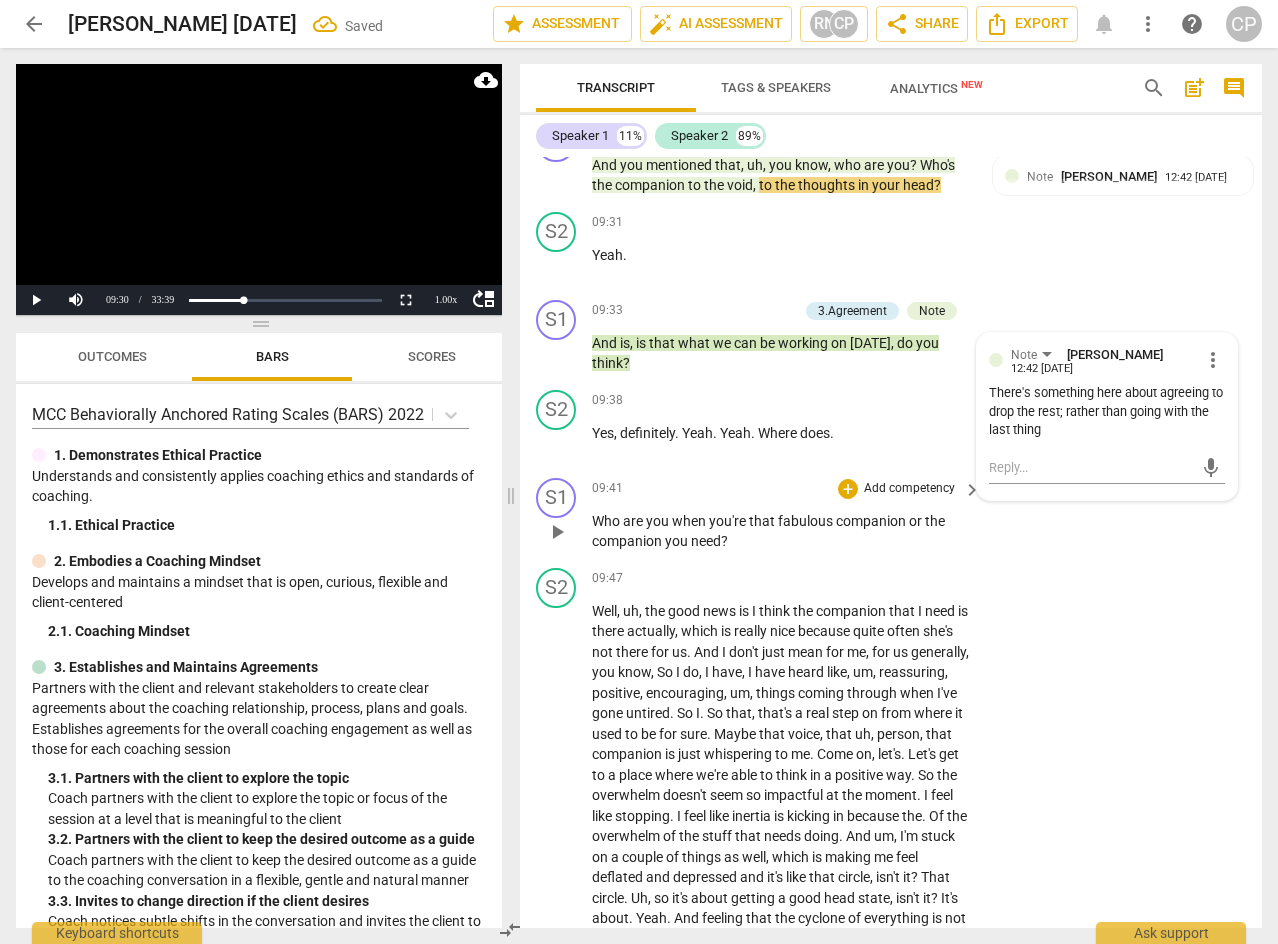 scroll, scrollTop: 3445, scrollLeft: 0, axis: vertical 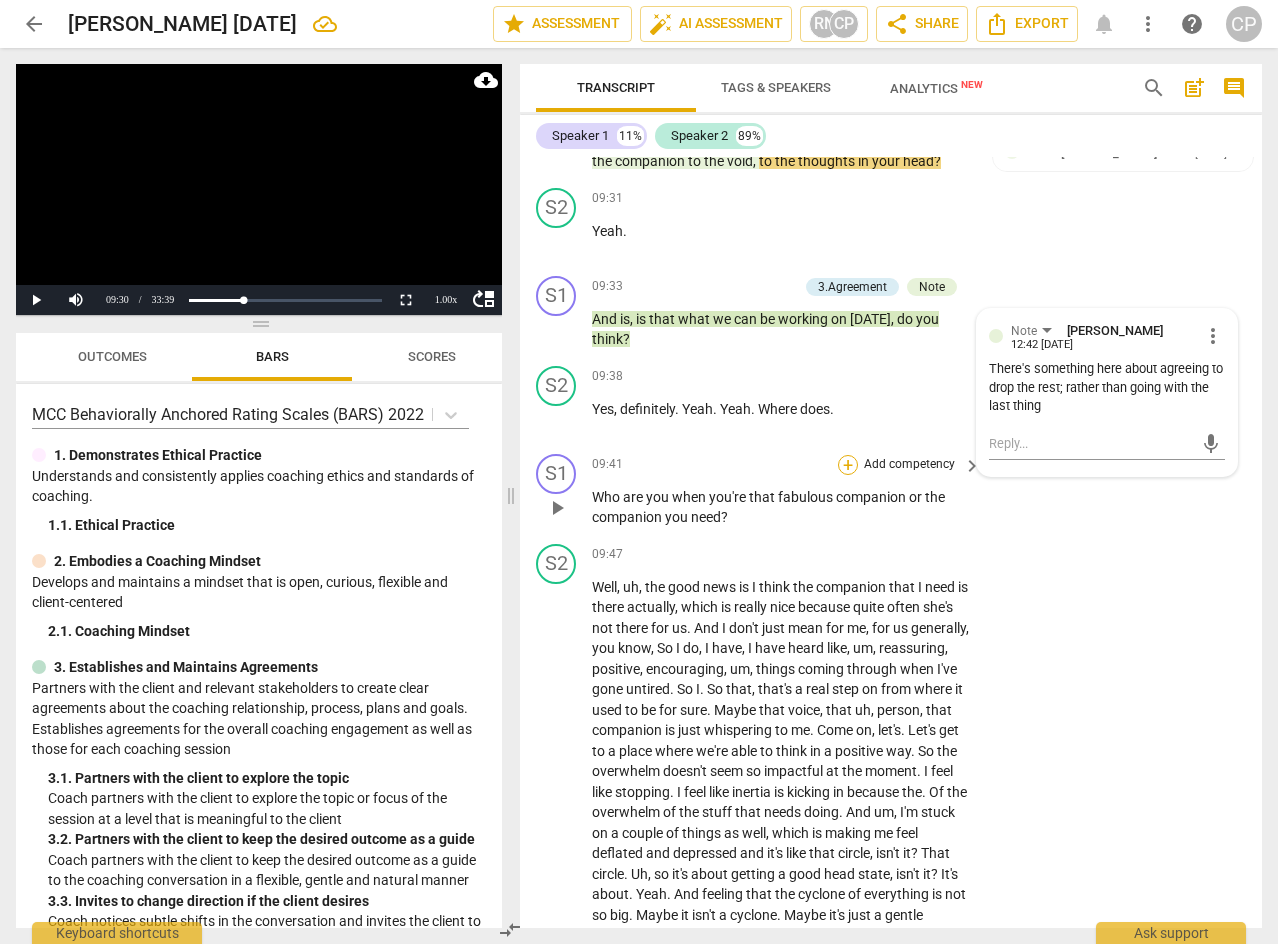 click on "+" at bounding box center (848, 465) 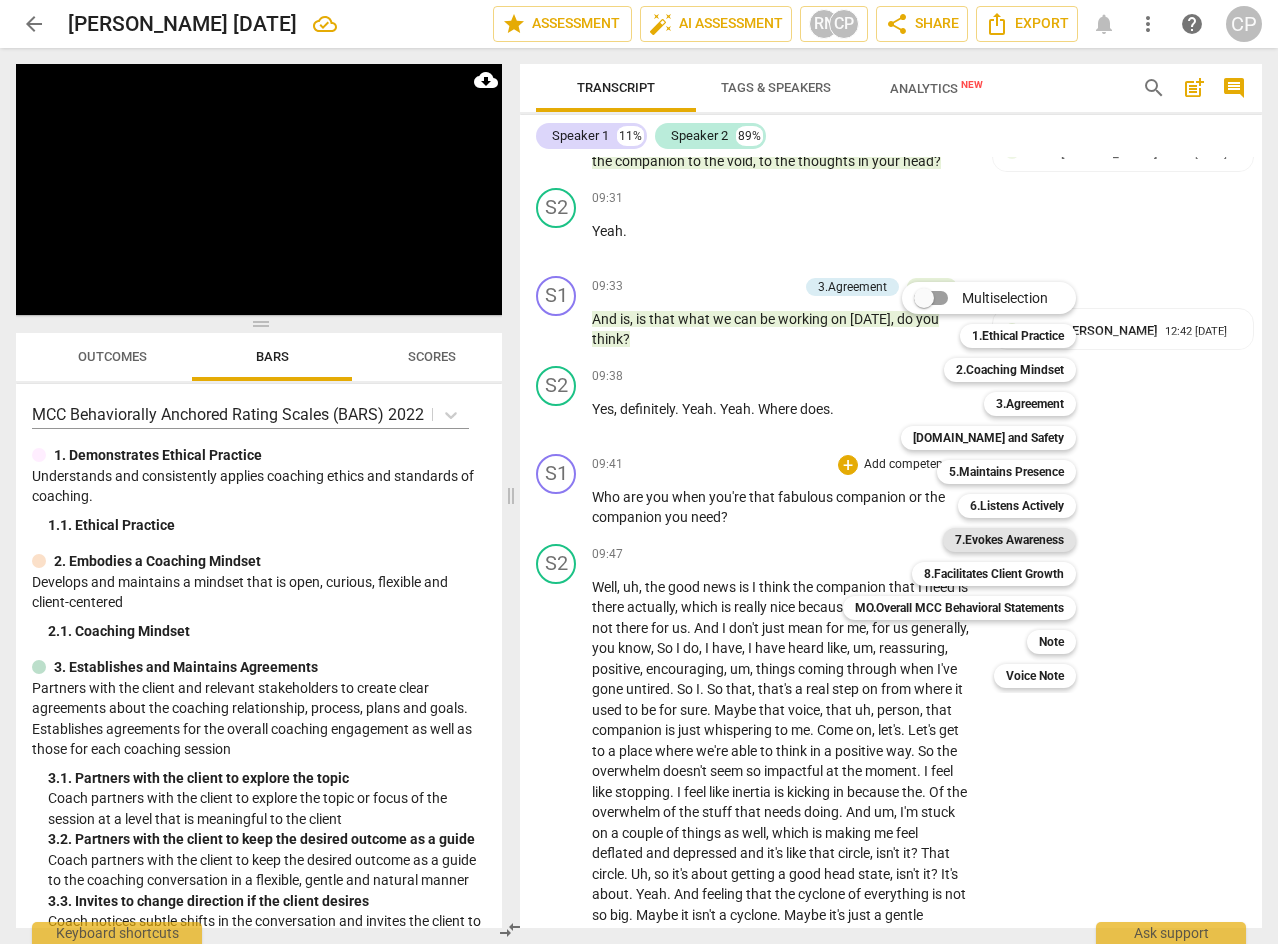 click on "7.Evokes Awareness" at bounding box center (1009, 540) 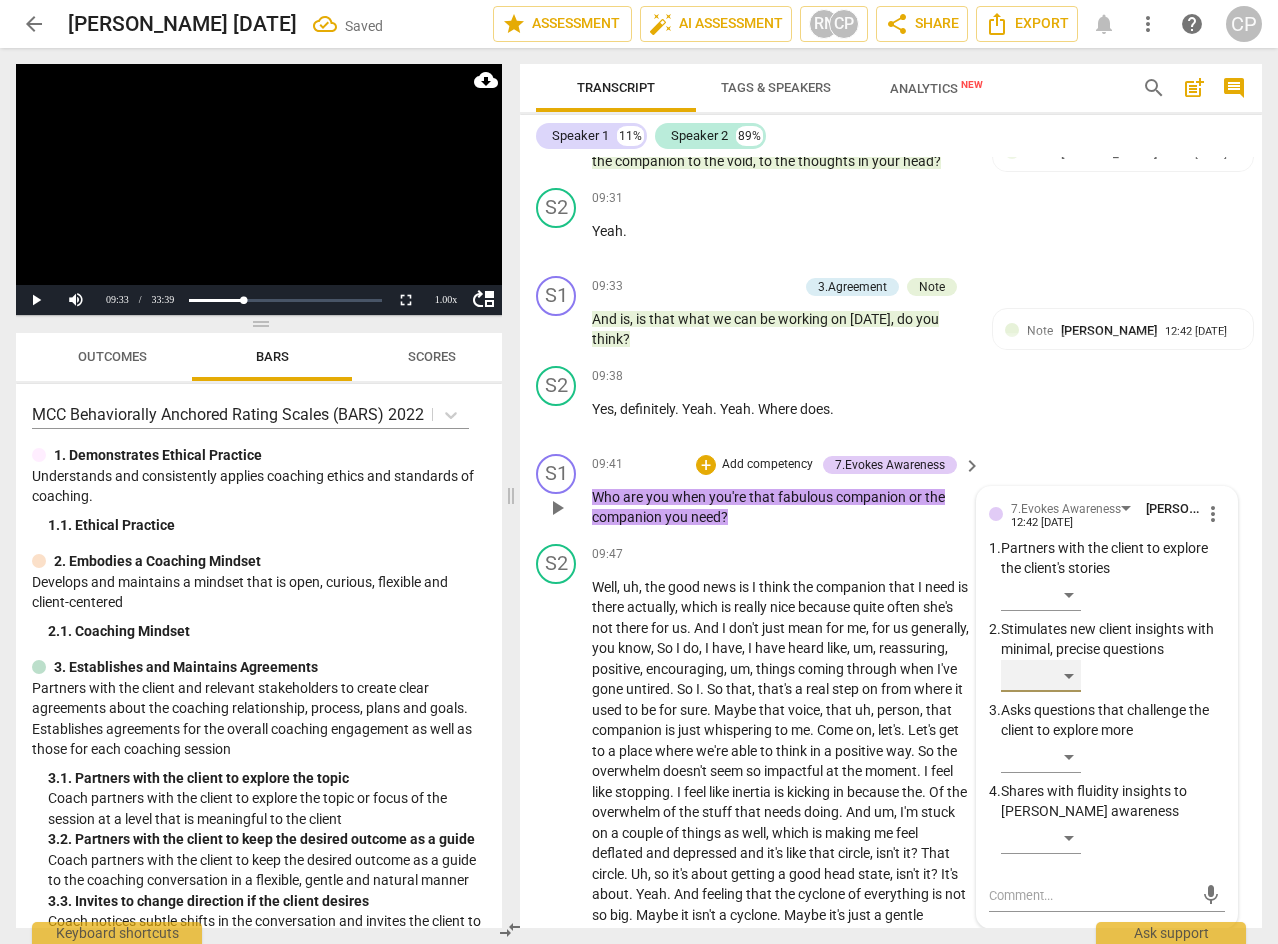 click on "​" at bounding box center (1041, 676) 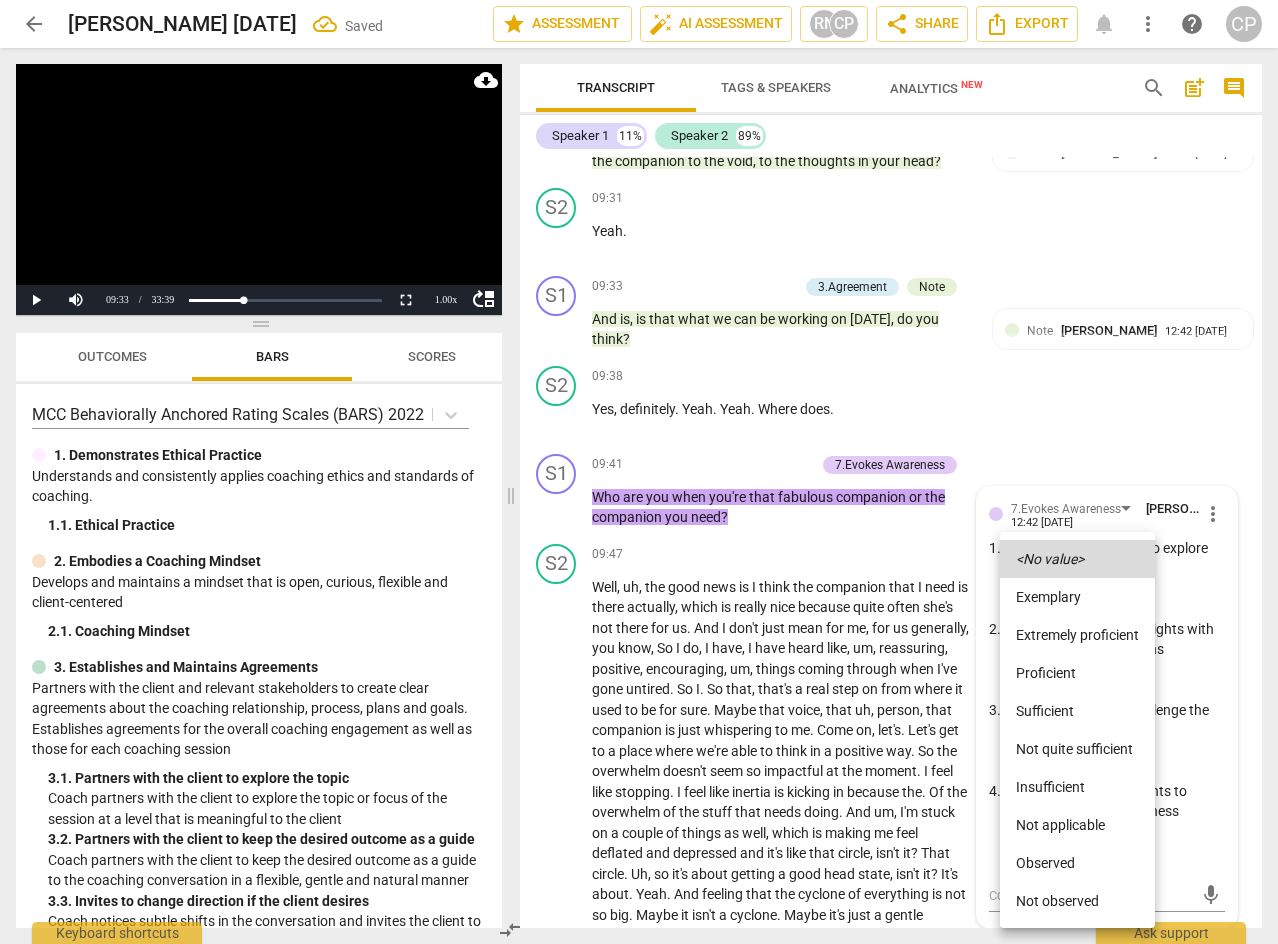 click on "Sufficient" at bounding box center [1077, 711] 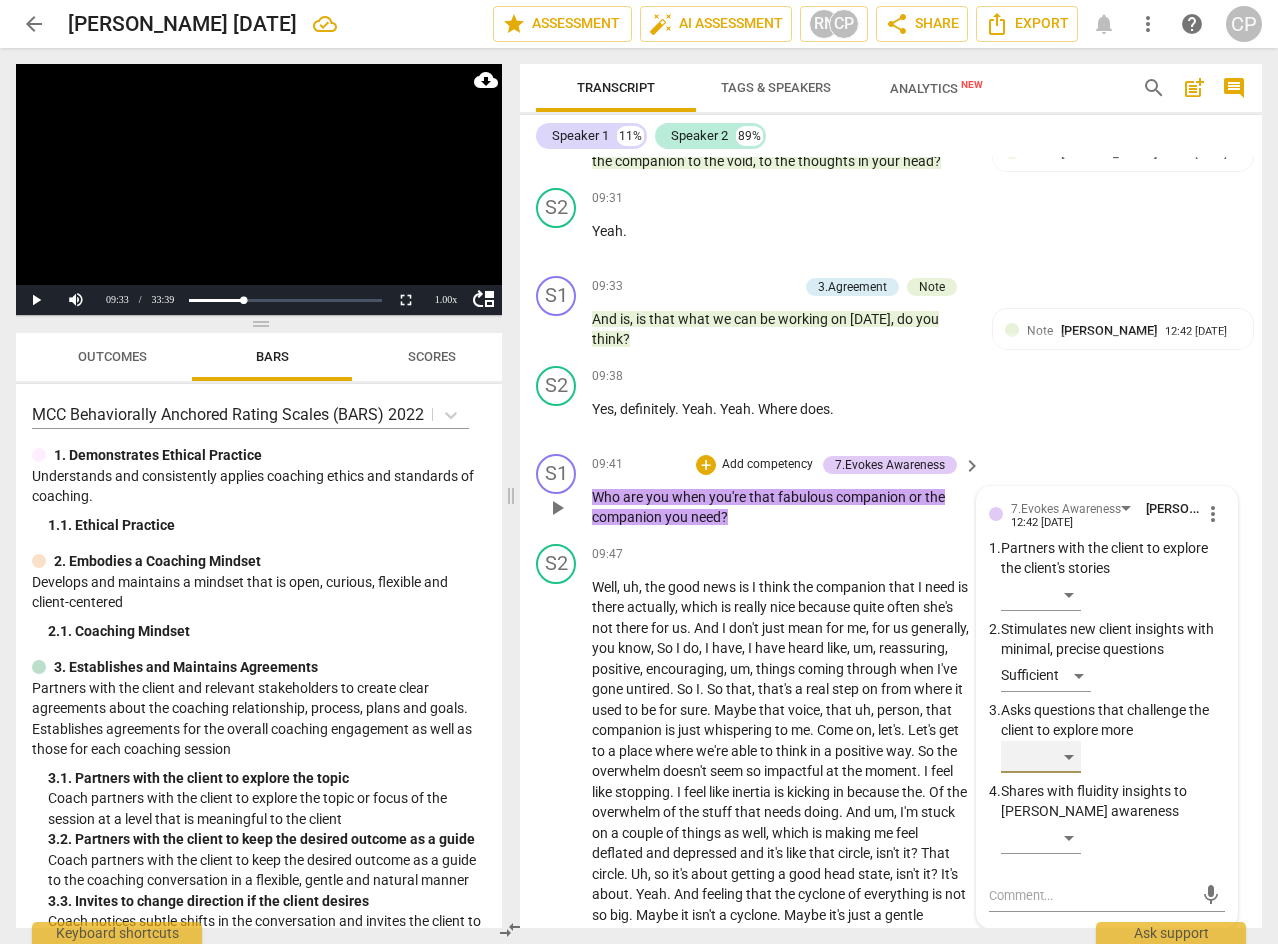 click on "​" at bounding box center (1041, 757) 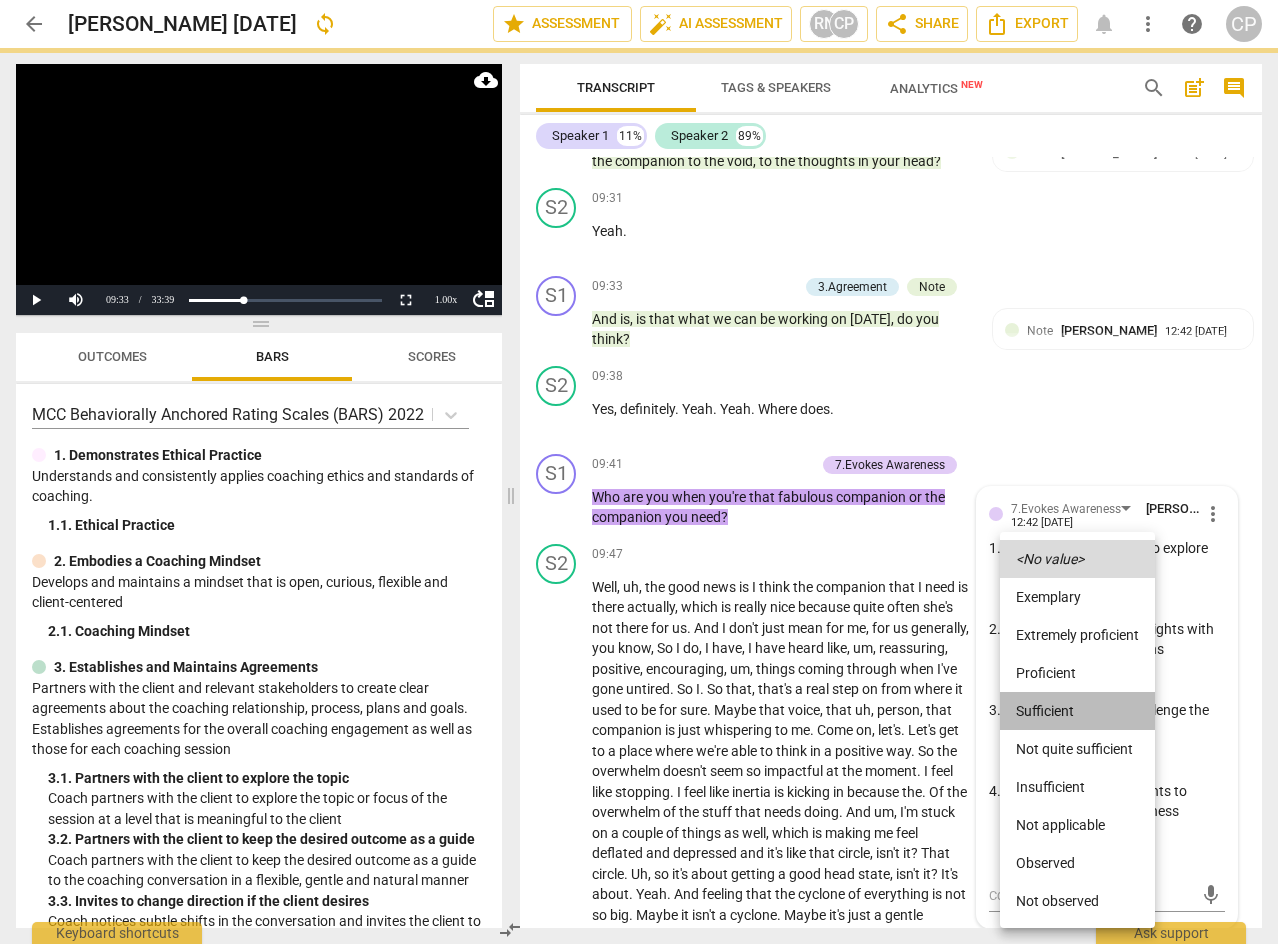 click on "Sufficient" at bounding box center (1077, 711) 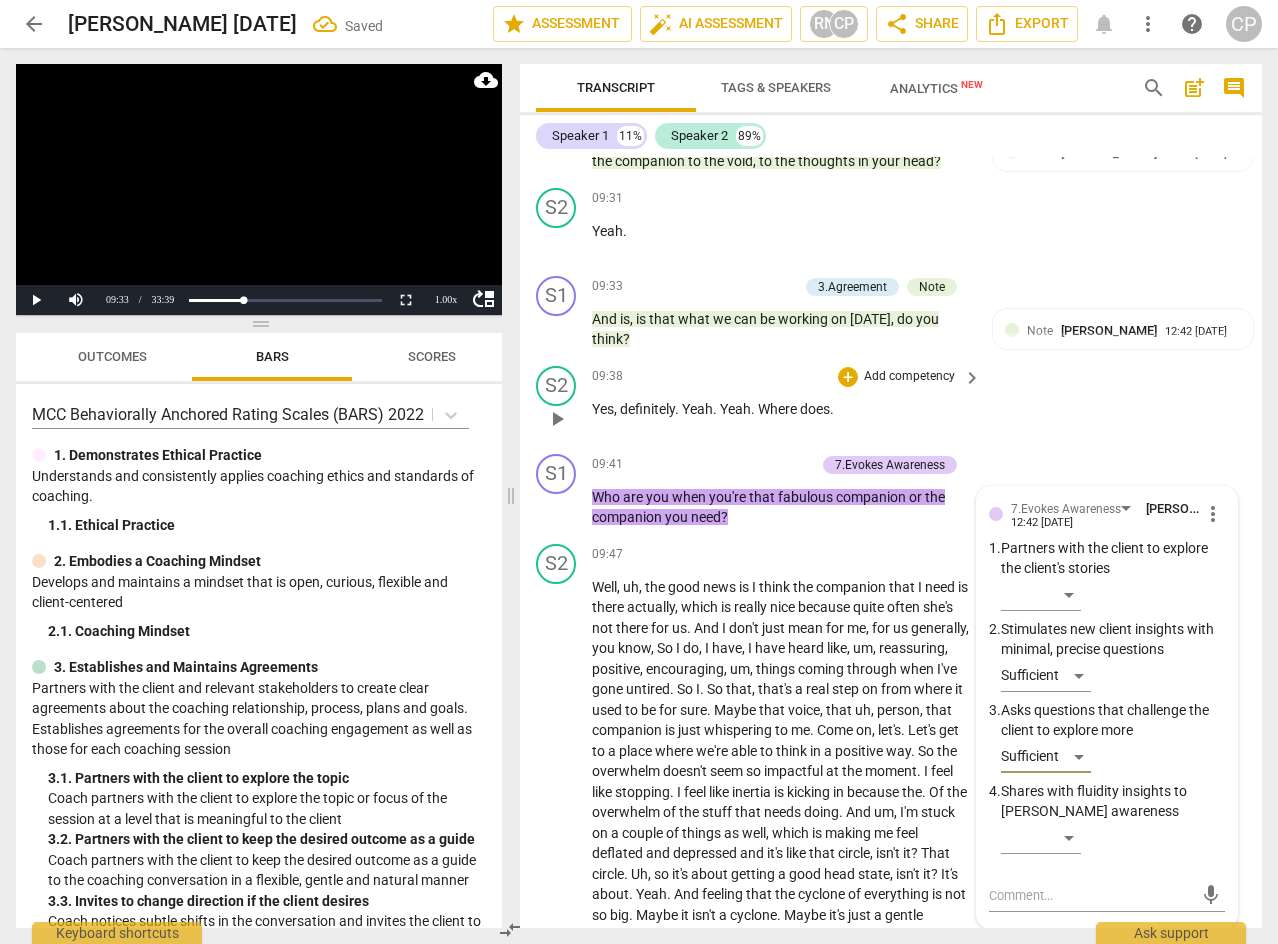 click on "S2 play_arrow pause 09:38 + Add competency keyboard_arrow_right Yes ,   definitely .   Yeah .   Yeah .   Where   does ." at bounding box center (891, 402) 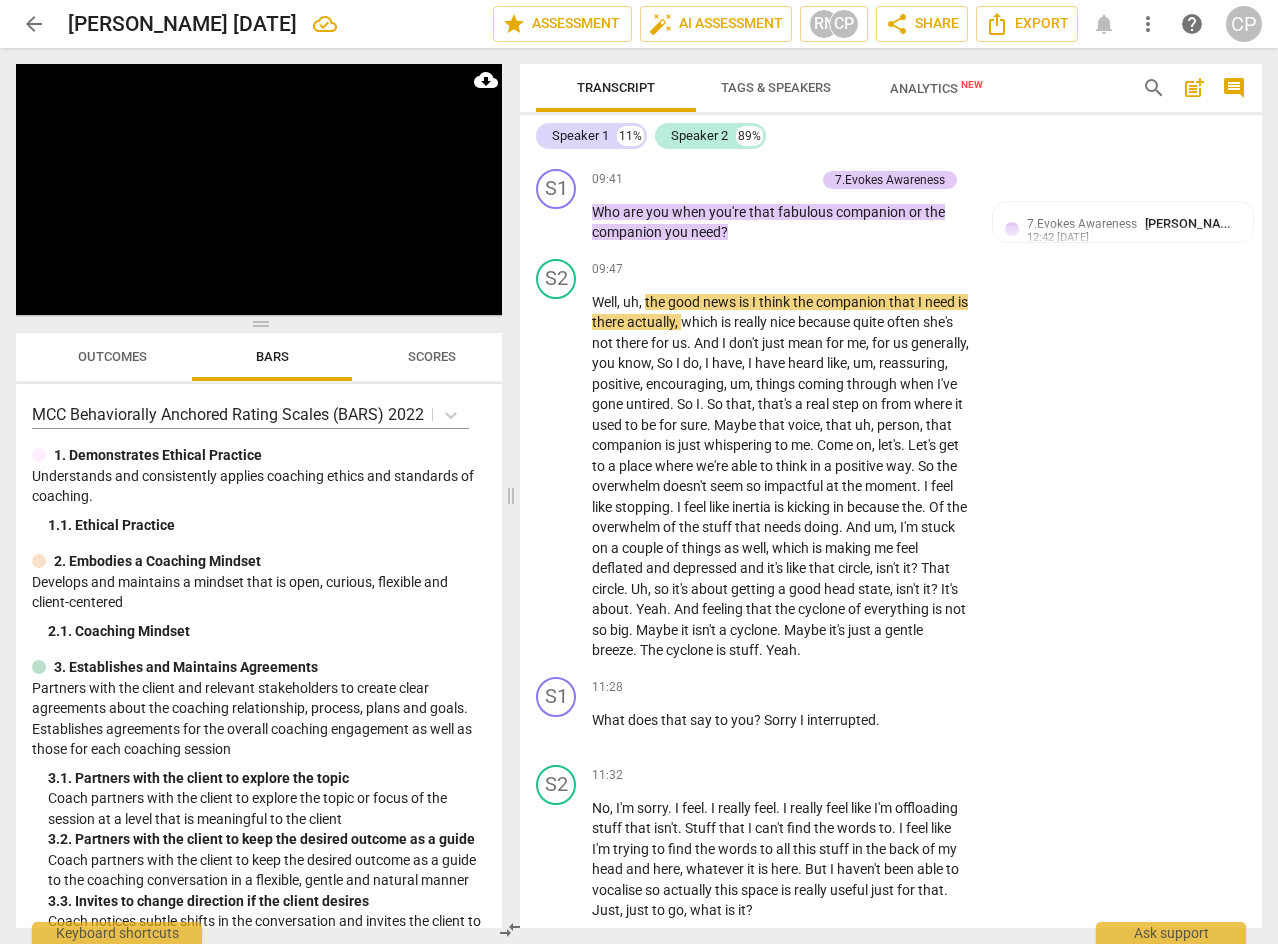 scroll, scrollTop: 3745, scrollLeft: 0, axis: vertical 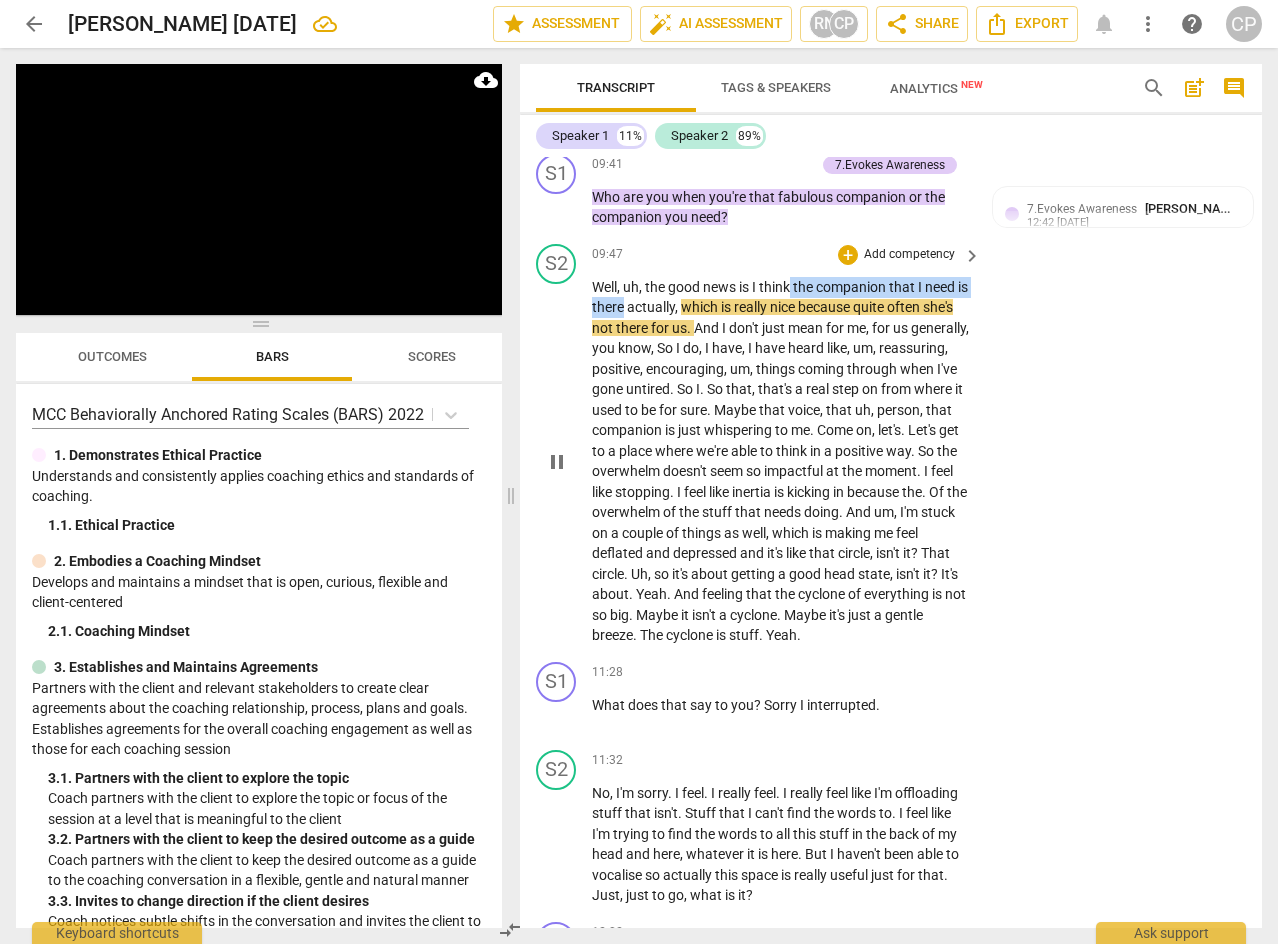 drag, startPoint x: 793, startPoint y: 305, endPoint x: 638, endPoint y: 333, distance: 157.50873 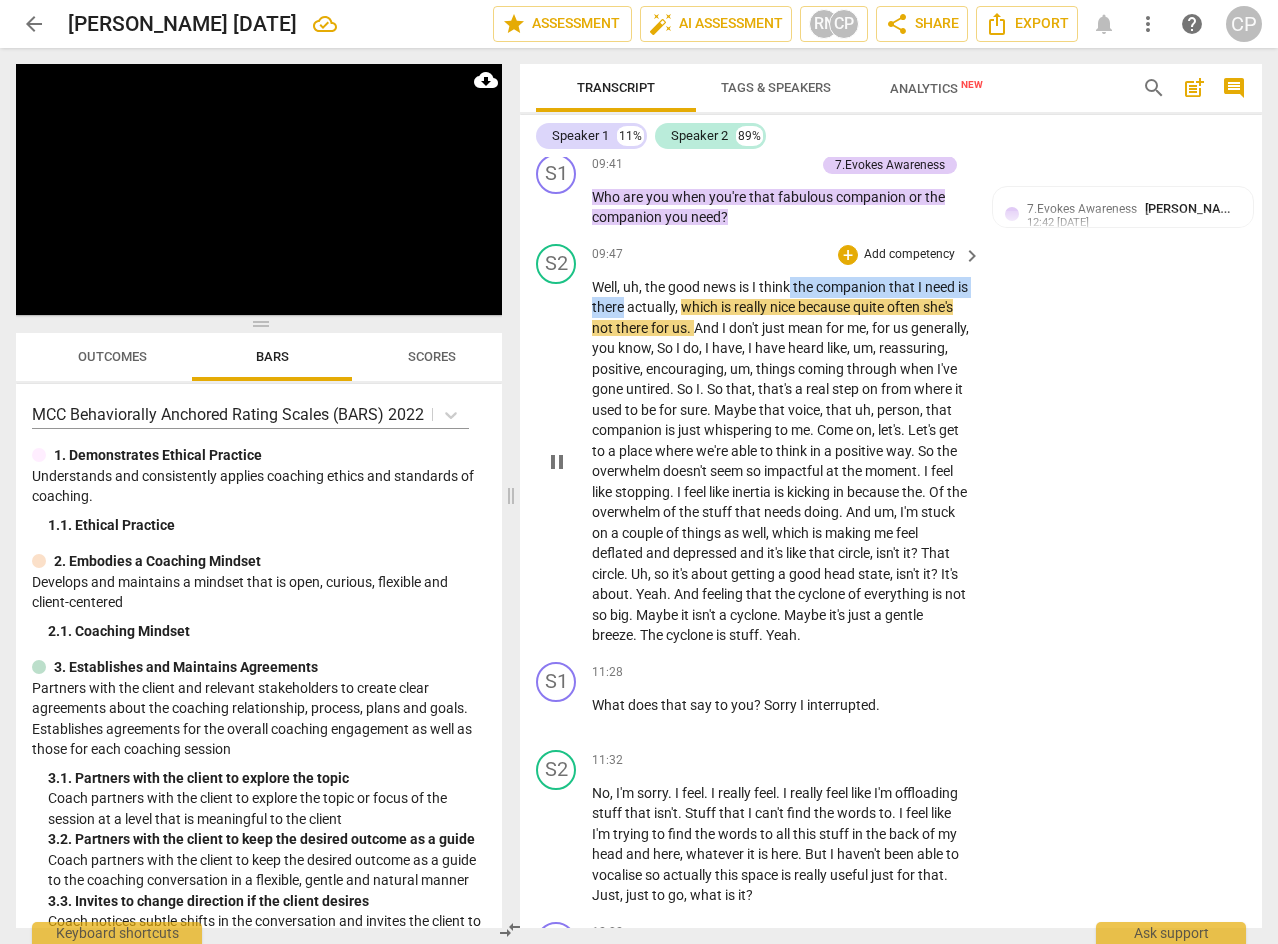 click on "Well ,   uh ,   the   good   news   is   I   think   the   companion   that   I   need   is   there   actually ,   which   is   really   nice   because   quite   often   she's   not   there   for   us .   And   I   don't   just   mean   for   me ,   for   us   generally ,   you   know ,   So   I   do ,   I   have ,   I   have   heard   like ,   um ,   reassuring ,   positive ,   encouraging ,   um ,   things   coming   through   when   I've   gone   untired .   So   I .   So   that ,   that's   a   real   step   on   from   where   it   used   to   be   for   sure .   Maybe   that   voice ,   that   uh ,   person ,   that   companion   is   just   whispering   to   me .   Come   on ,   let's .   Let's   get   to   a   place   where   we're   able   to   think   in   a   positive   way .   So   the   overwhelm   doesn't   seem   so   impactful   at   the   moment .   I   feel   like   stopping .   I   feel   like   inertia   is   kicking   in   because   the .   Of   the   overwhelm   of   the   stuff   that" at bounding box center [781, 461] 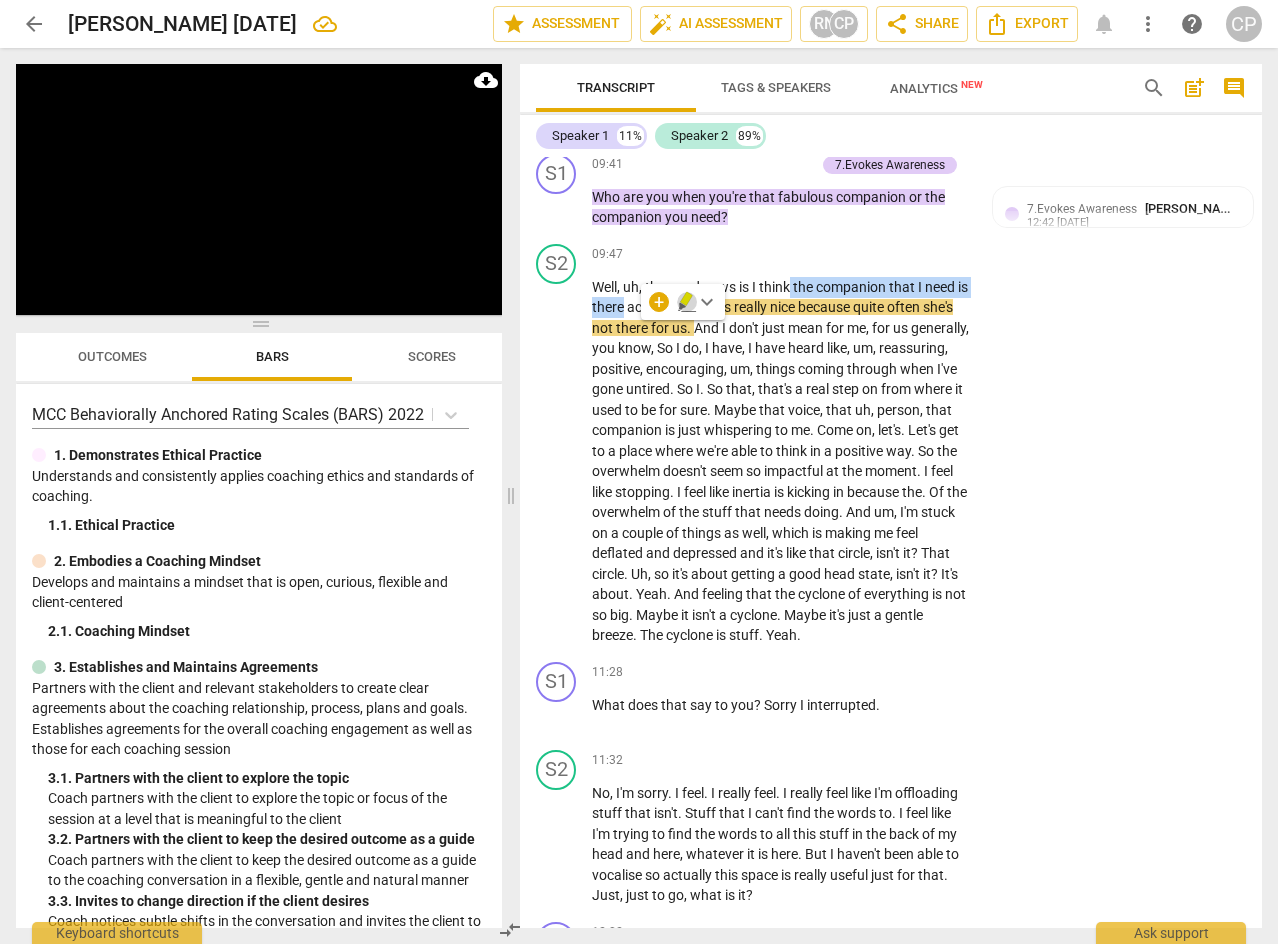 click 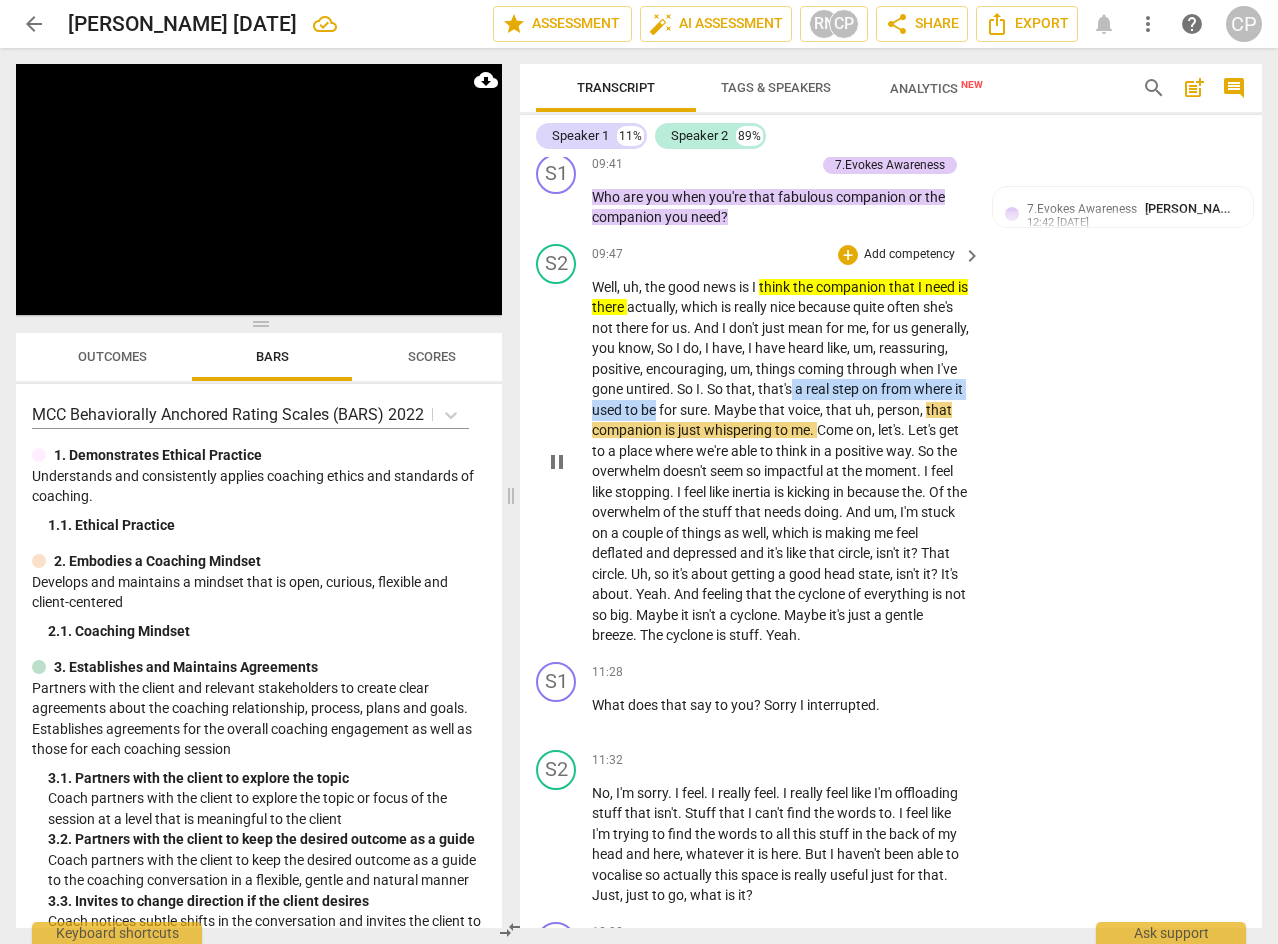 drag, startPoint x: 906, startPoint y: 412, endPoint x: 789, endPoint y: 429, distance: 118.22859 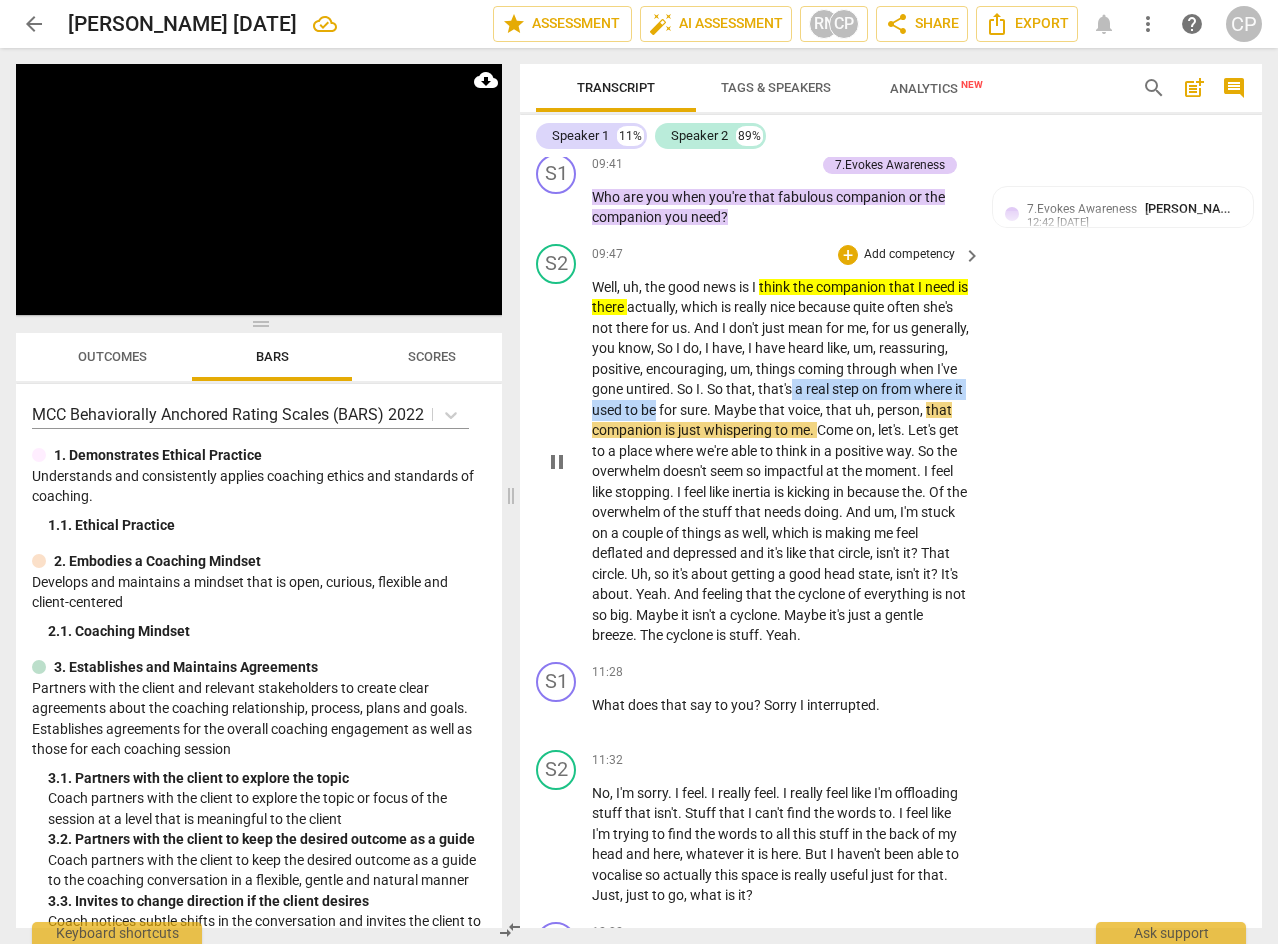 click on "Well ,   uh ,   the   good   news   is   I   think   the   companion   that   I   need   is   there   actually ,   which   is   really   nice   because   quite   often   she's   not   there   for   us .   And   I   don't   just   mean   for   me ,   for   us   generally ,   you   know ,   So   I   do ,   I   have ,   I   have   heard   like ,   um ,   reassuring ,   positive ,   encouraging ,   um ,   things   coming   through   when   I've   gone   untired .   So   I .   So   that ,   that's   a   real   step   on   from   where   it   used   to   be   for   sure .   Maybe   that   voice ,   that   uh ,   person ,   that   companion   is   just   whispering   to   me .   Come   on ,   let's .   Let's   get   to   a   place   where   we're   able   to   think   in   a   positive   way .   So   the   overwhelm   doesn't   seem   so   impactful   at   the   moment .   I   feel   like   stopping .   I   feel   like   inertia   is   kicking   in   because   the .   Of   the   overwhelm   of   the   stuff   that" at bounding box center [781, 461] 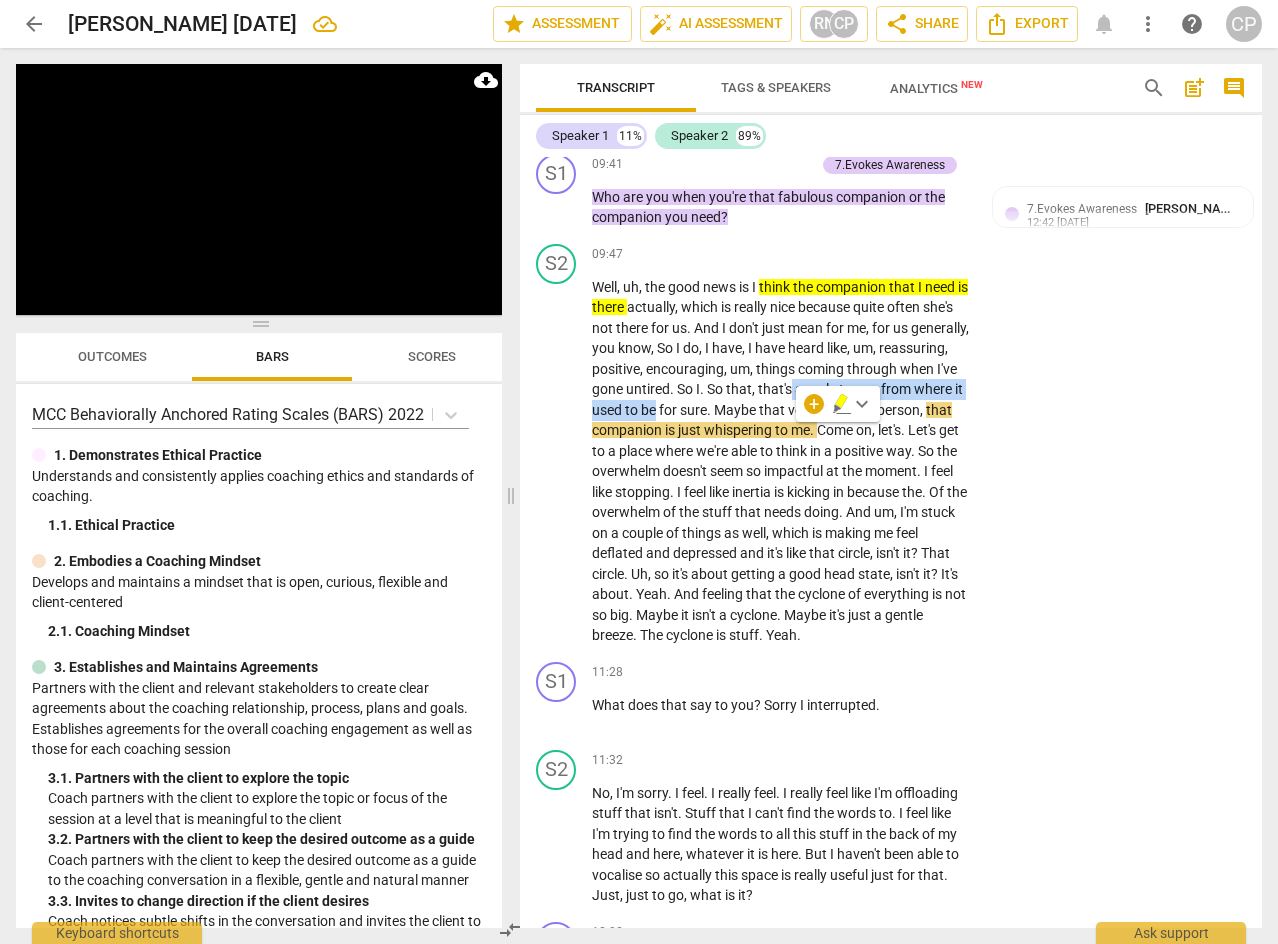 click 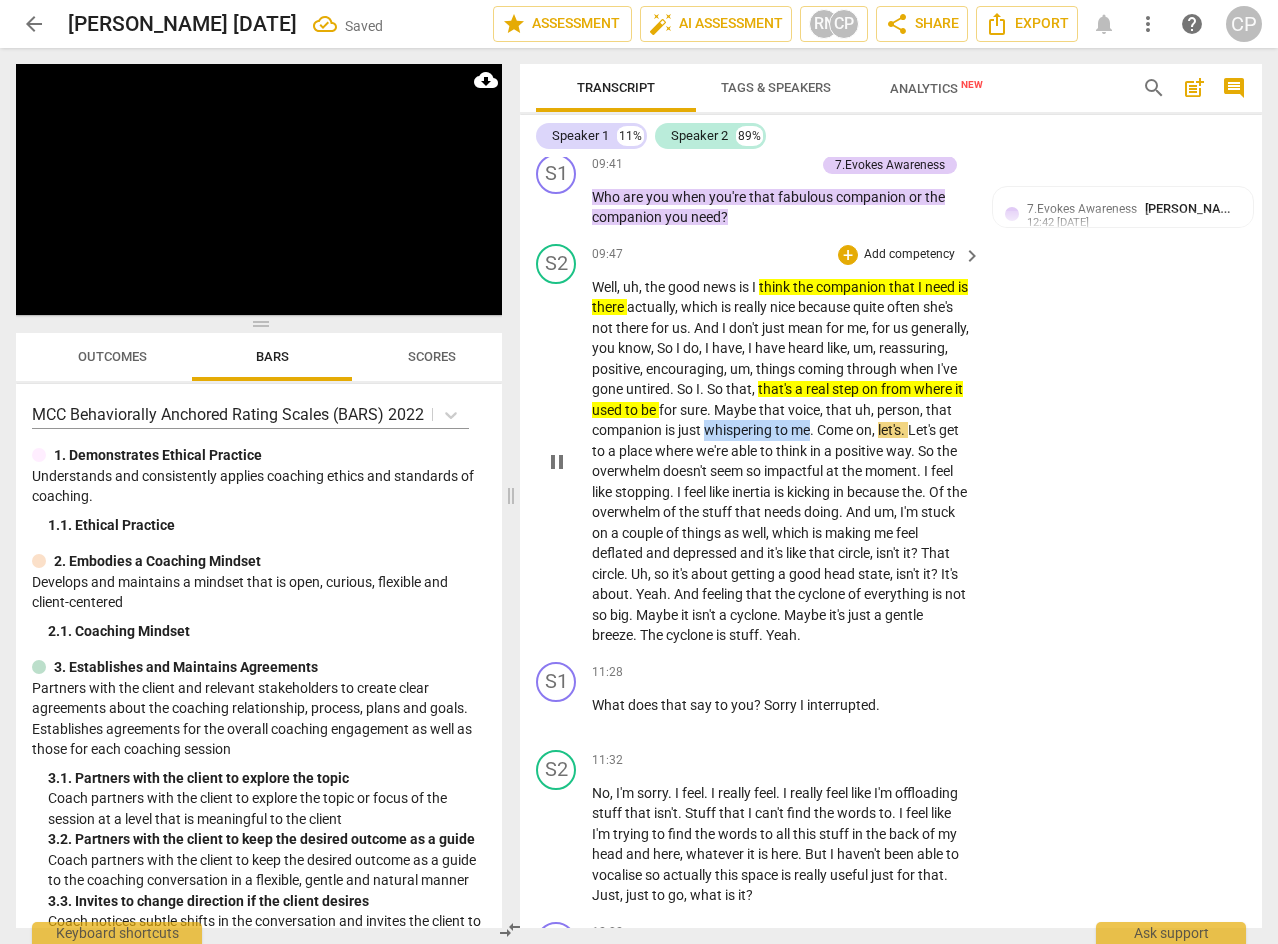 drag, startPoint x: 833, startPoint y: 448, endPoint x: 940, endPoint y: 446, distance: 107.01869 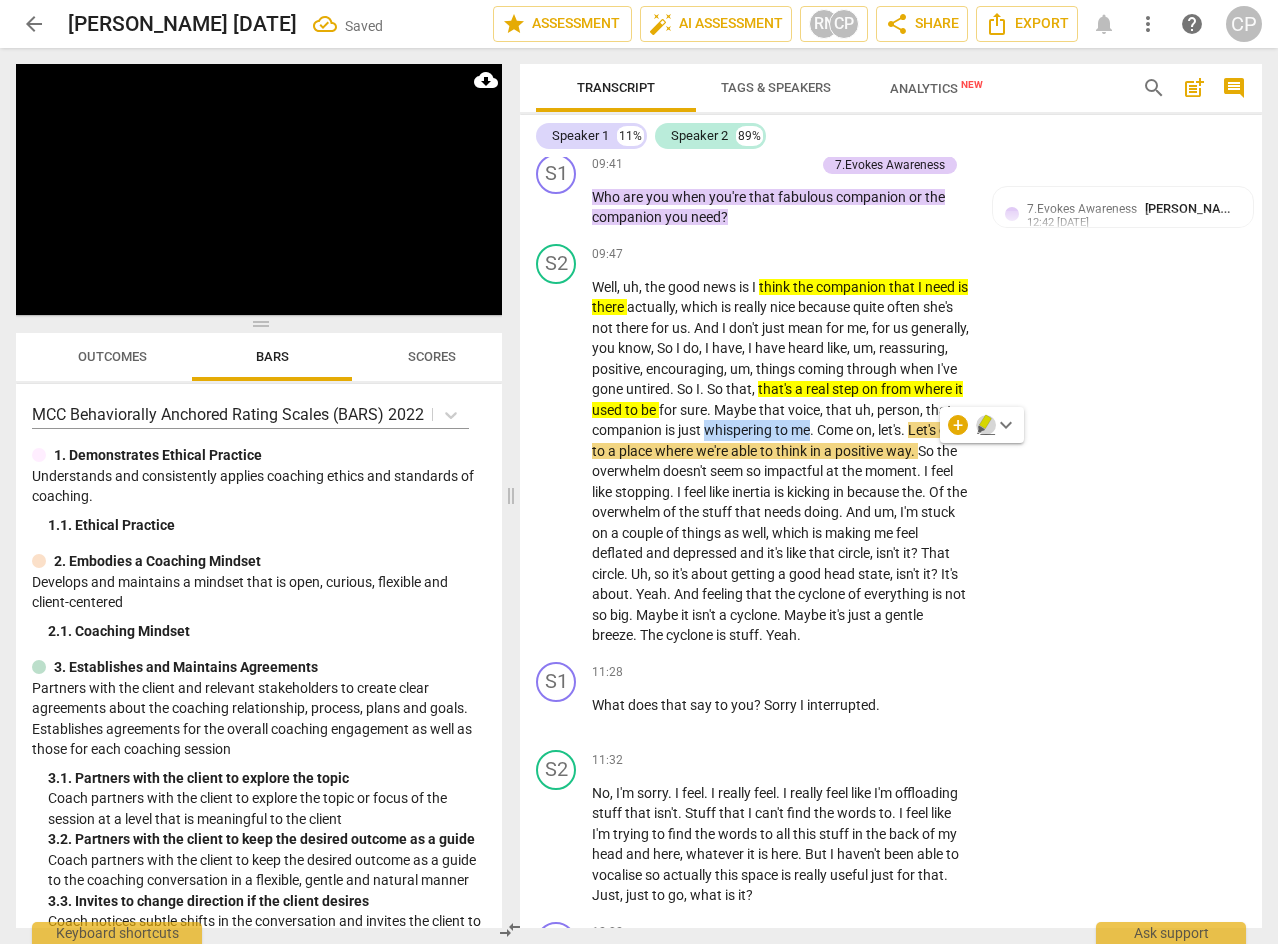 click 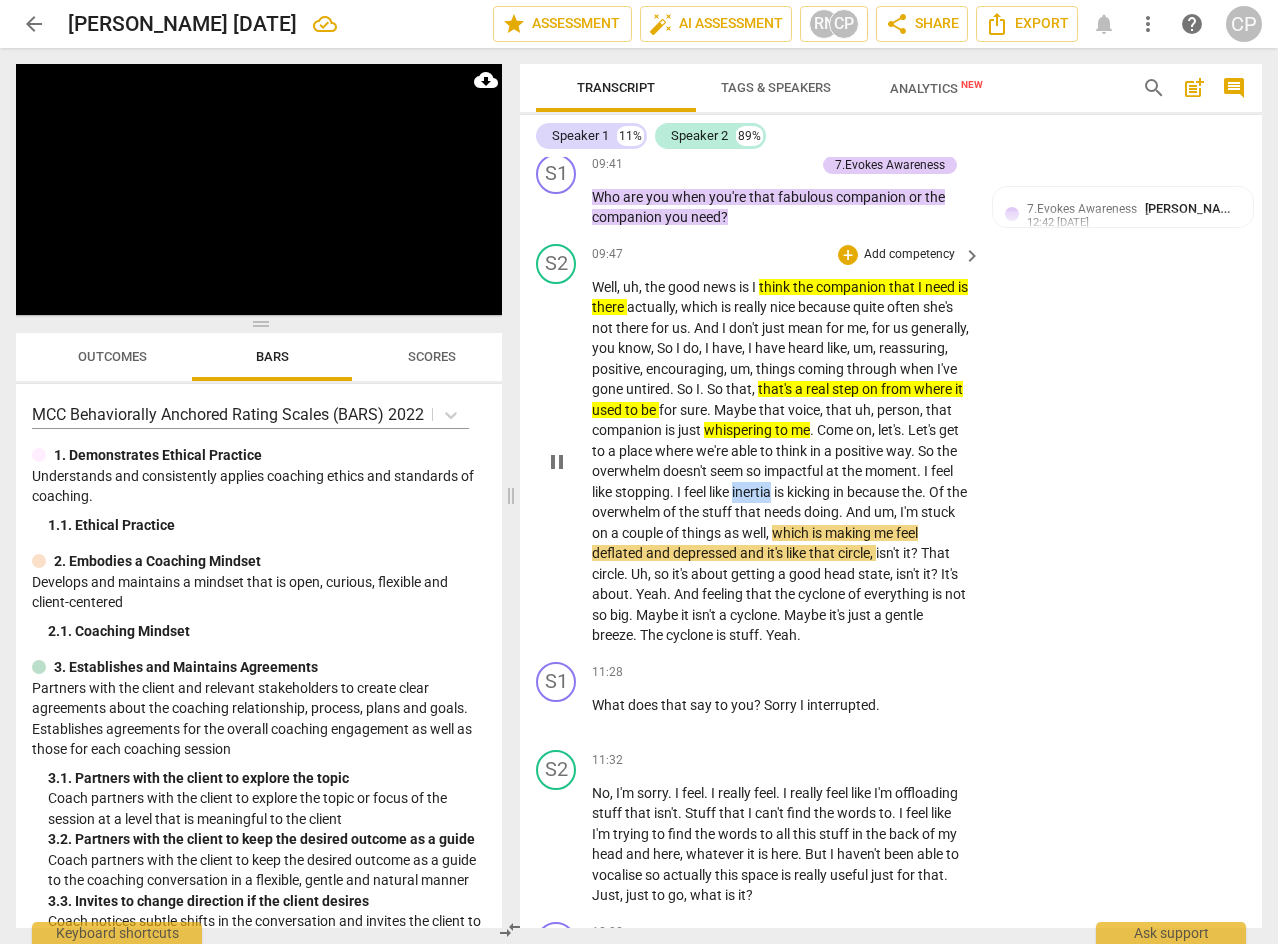 drag, startPoint x: 592, startPoint y: 536, endPoint x: 630, endPoint y: 535, distance: 38.013157 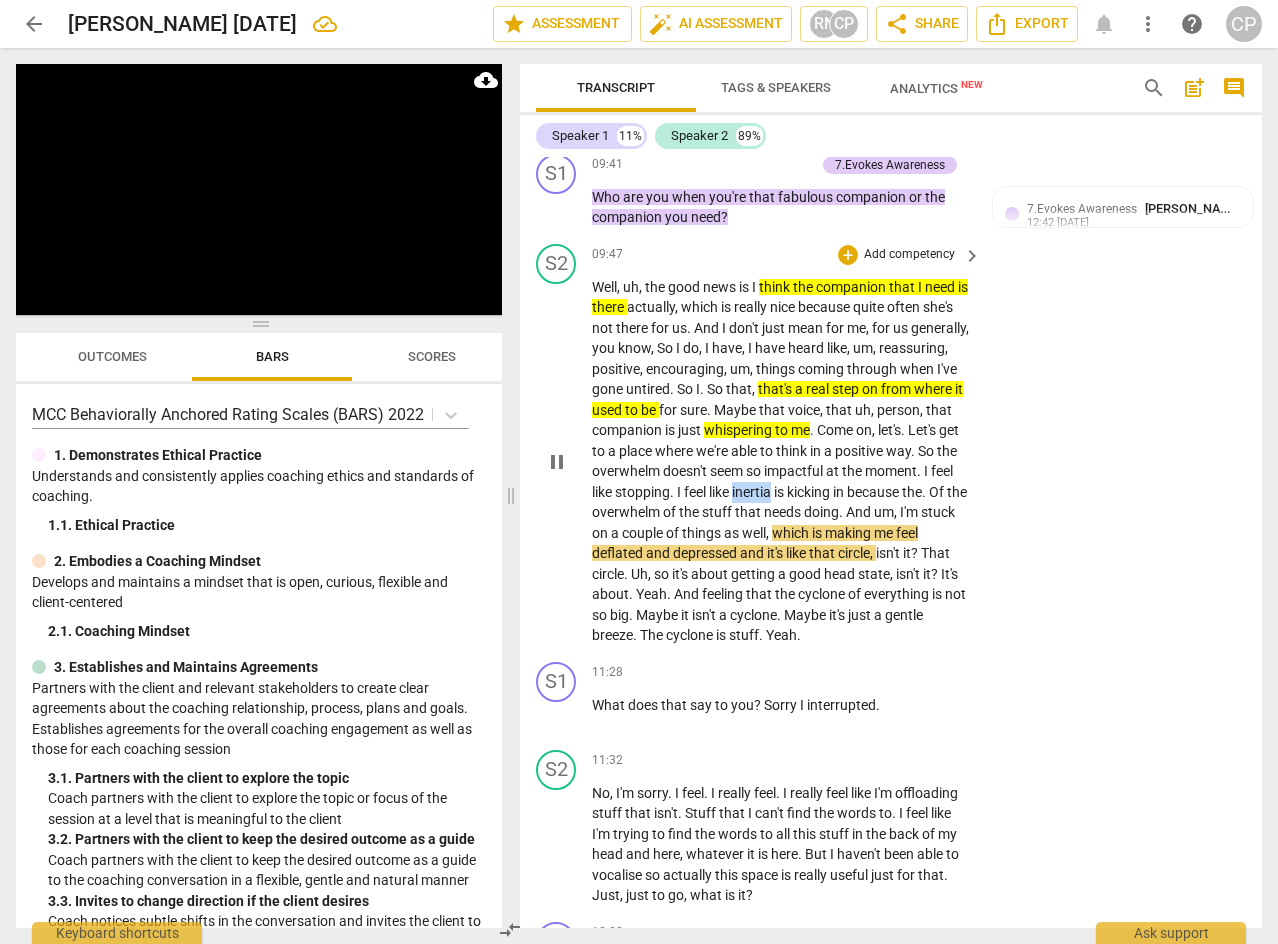 click on "inertia" at bounding box center (753, 492) 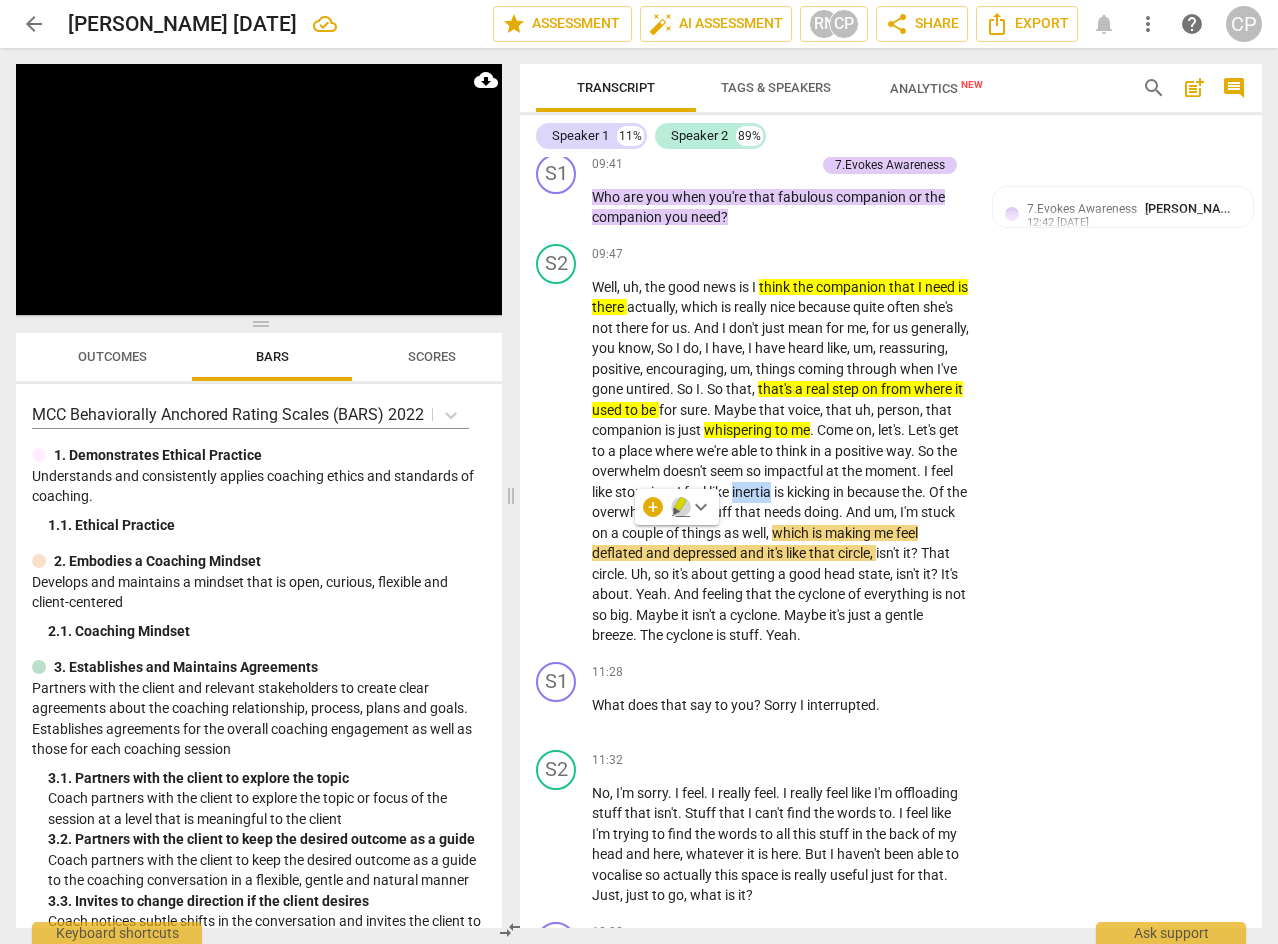 click 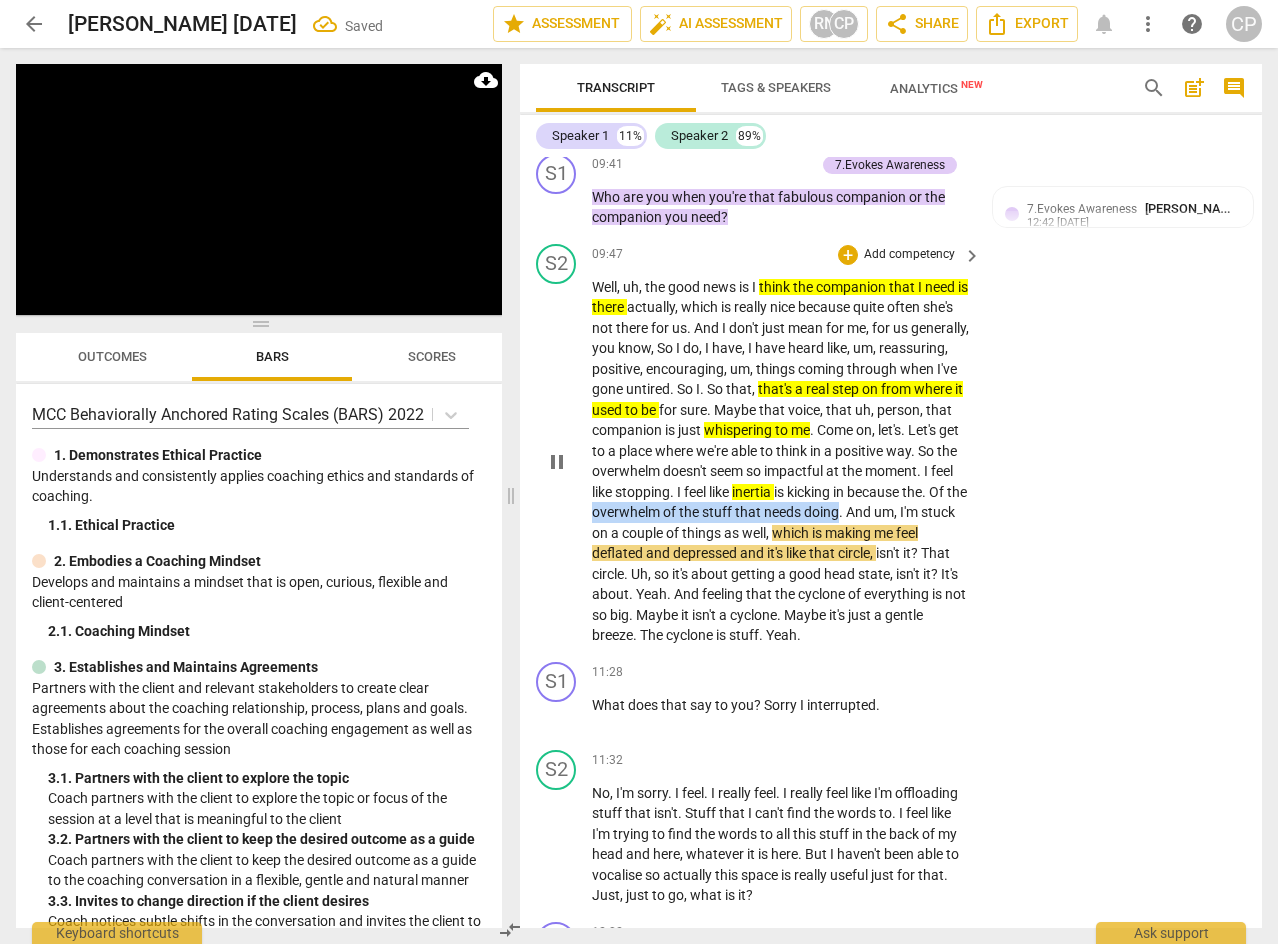 drag, startPoint x: 832, startPoint y: 534, endPoint x: 728, endPoint y: 552, distance: 105.546196 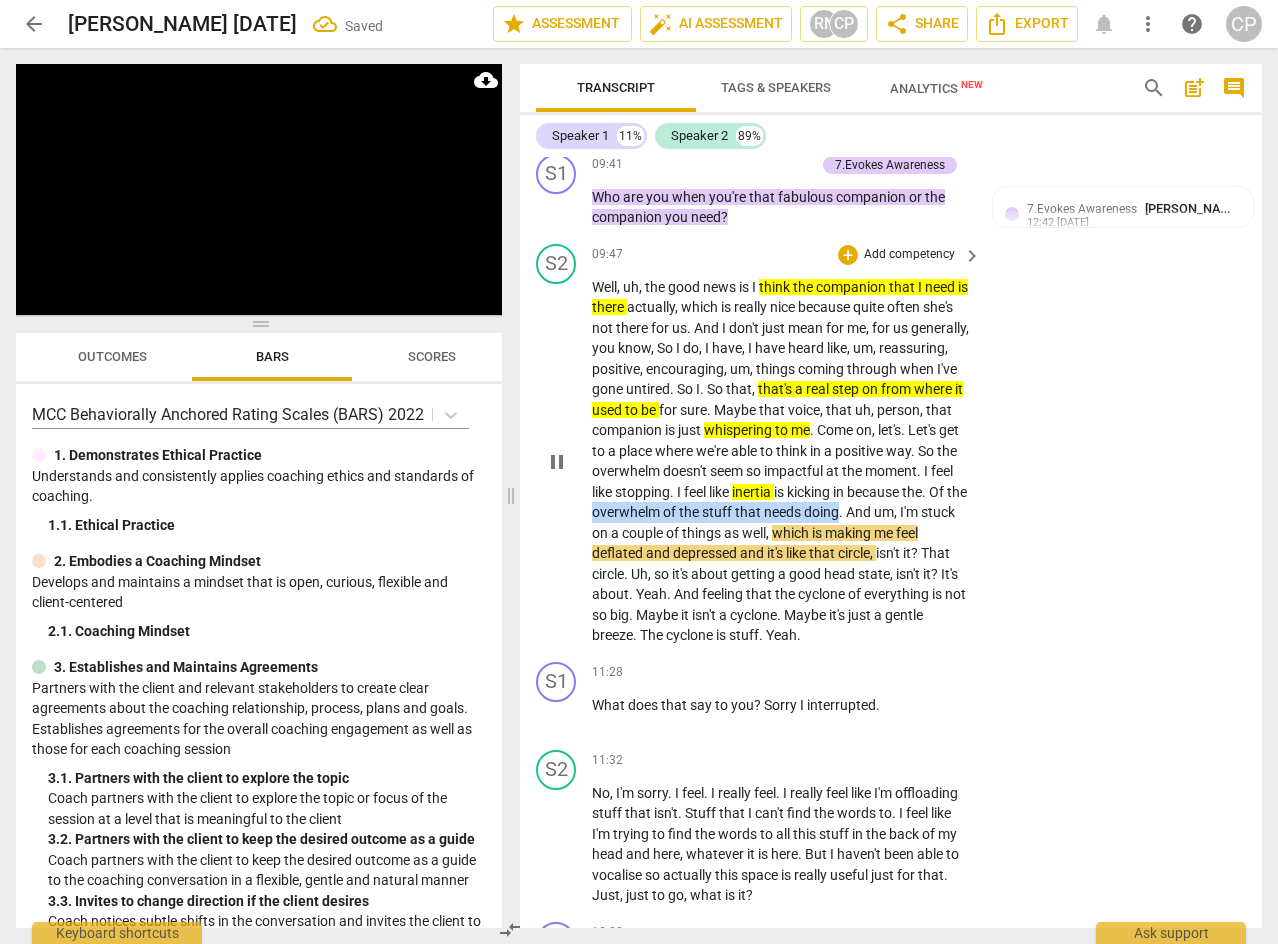 click on "Well ,   uh ,   the   good   news   is   I   think   the   companion   that   I   need   is   there   actually ,   which   is   really   nice   because   quite   often   she's   not   there   for   us .   And   I   don't   just   mean   for   me ,   for   us   generally ,   you   know ,   So   I   do ,   I   have ,   I   have   heard   like ,   um ,   reassuring ,   positive ,   encouraging ,   um ,   things   coming   through   when   I've   gone   untired .   So   I .   So   that ,   that's   a   real   step   on   from   where   it   used   to   be   for   sure .   Maybe   that   voice ,   that   uh ,   person ,   that   companion   is   just   whispering   to   me .   Come   on ,   let's .   Let's   get   to   a   place   where   we're   able   to   think   in   a   positive   way .   So   the   overwhelm   doesn't   seem   so   impactful   at   the   moment .   I   feel   like   stopping .   I   feel   like   inertia   is   kicking   in   because   the .   Of   the   overwhelm   of   the   stuff   that" at bounding box center (781, 461) 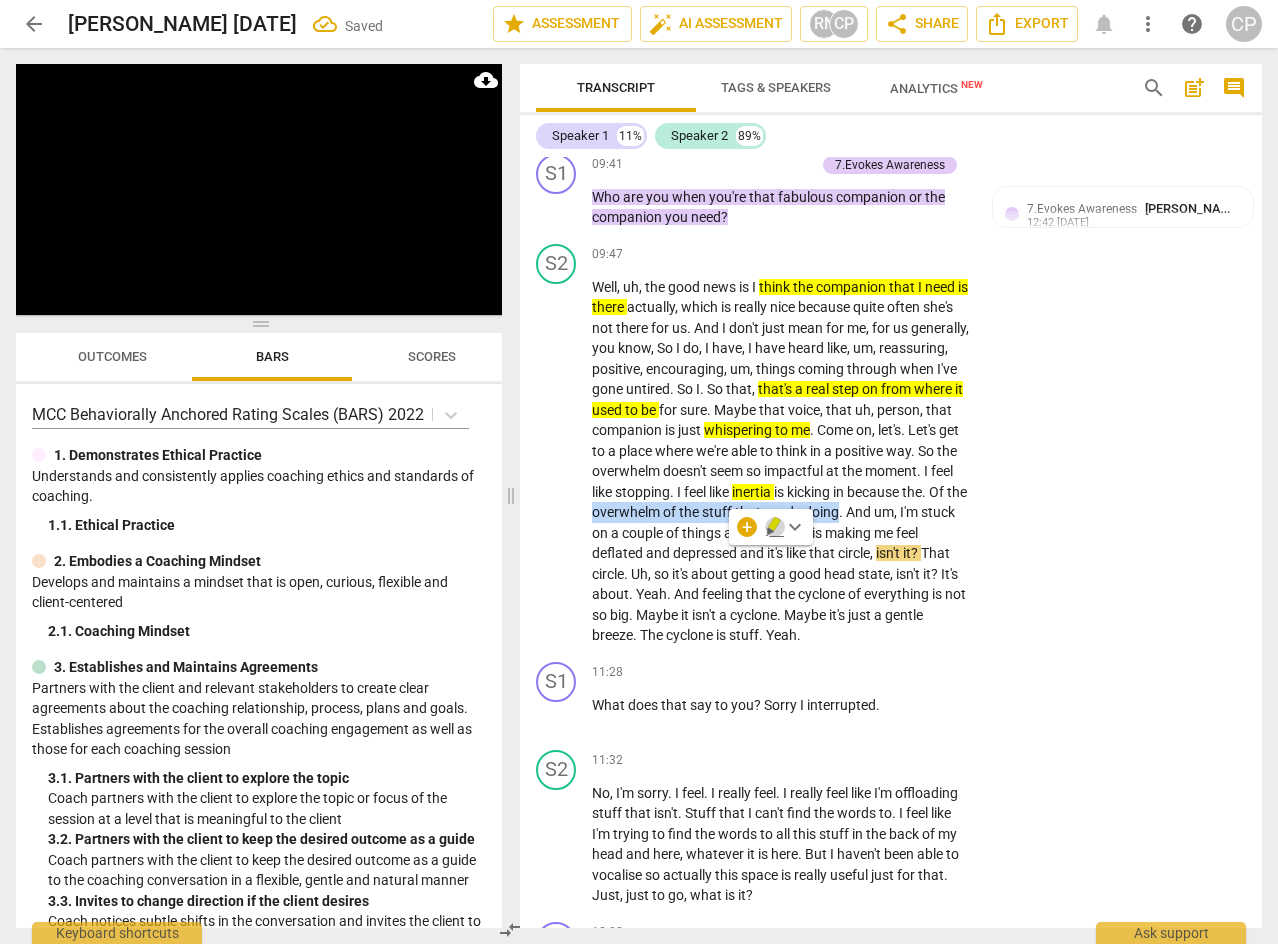 click 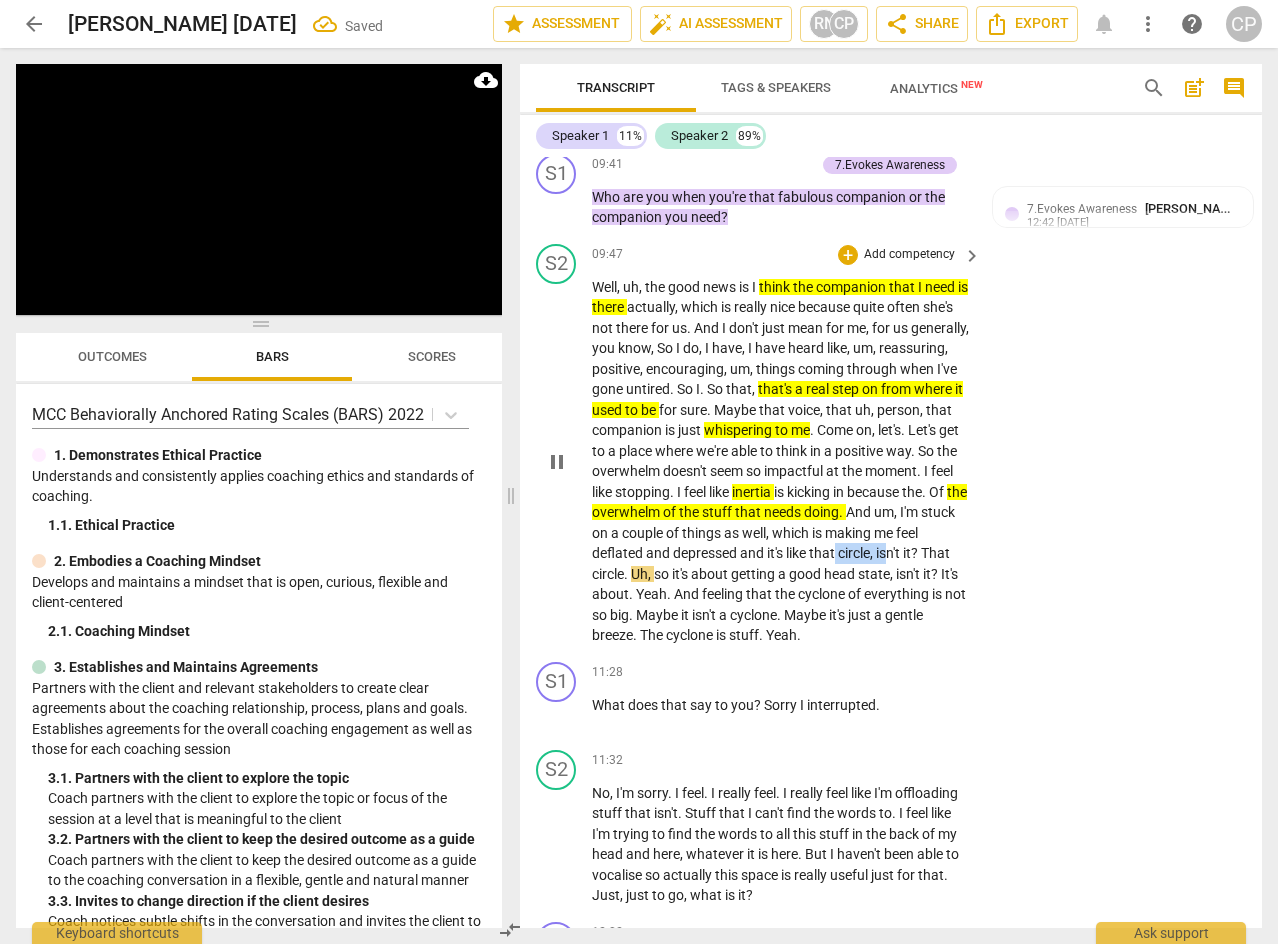 drag, startPoint x: 764, startPoint y: 590, endPoint x: 812, endPoint y: 586, distance: 48.166378 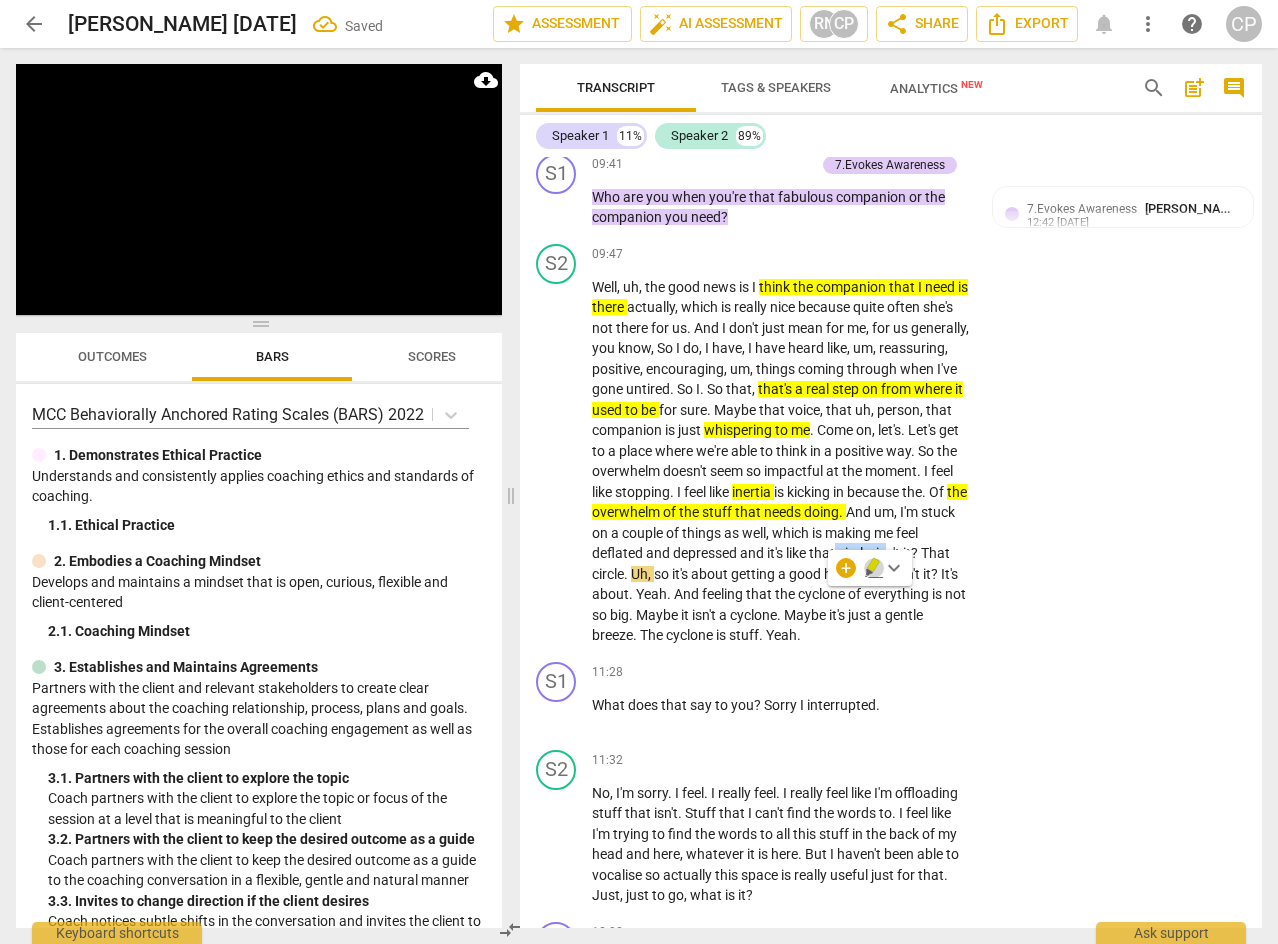 click 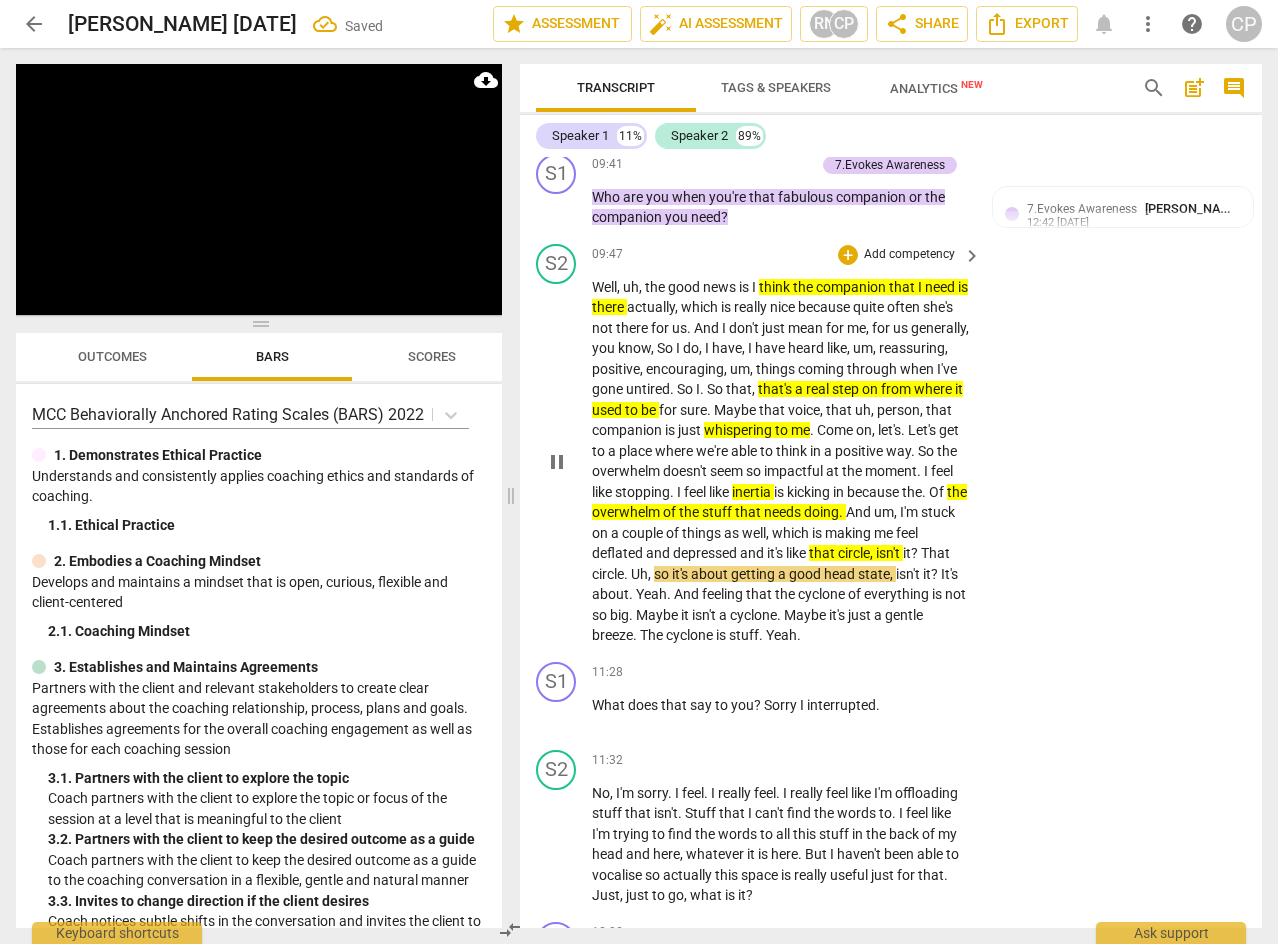 scroll, scrollTop: 3845, scrollLeft: 0, axis: vertical 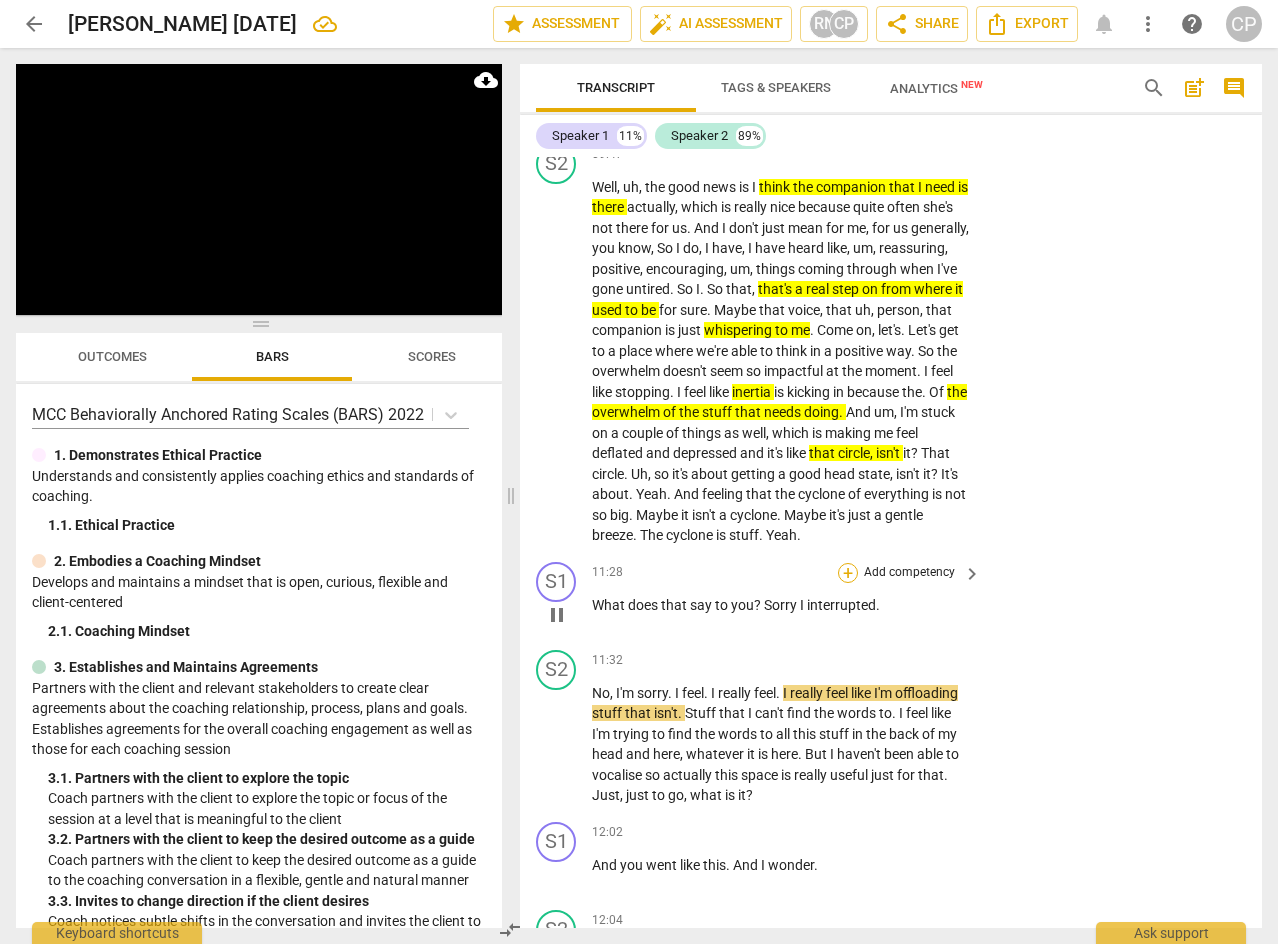 click on "+" at bounding box center [848, 573] 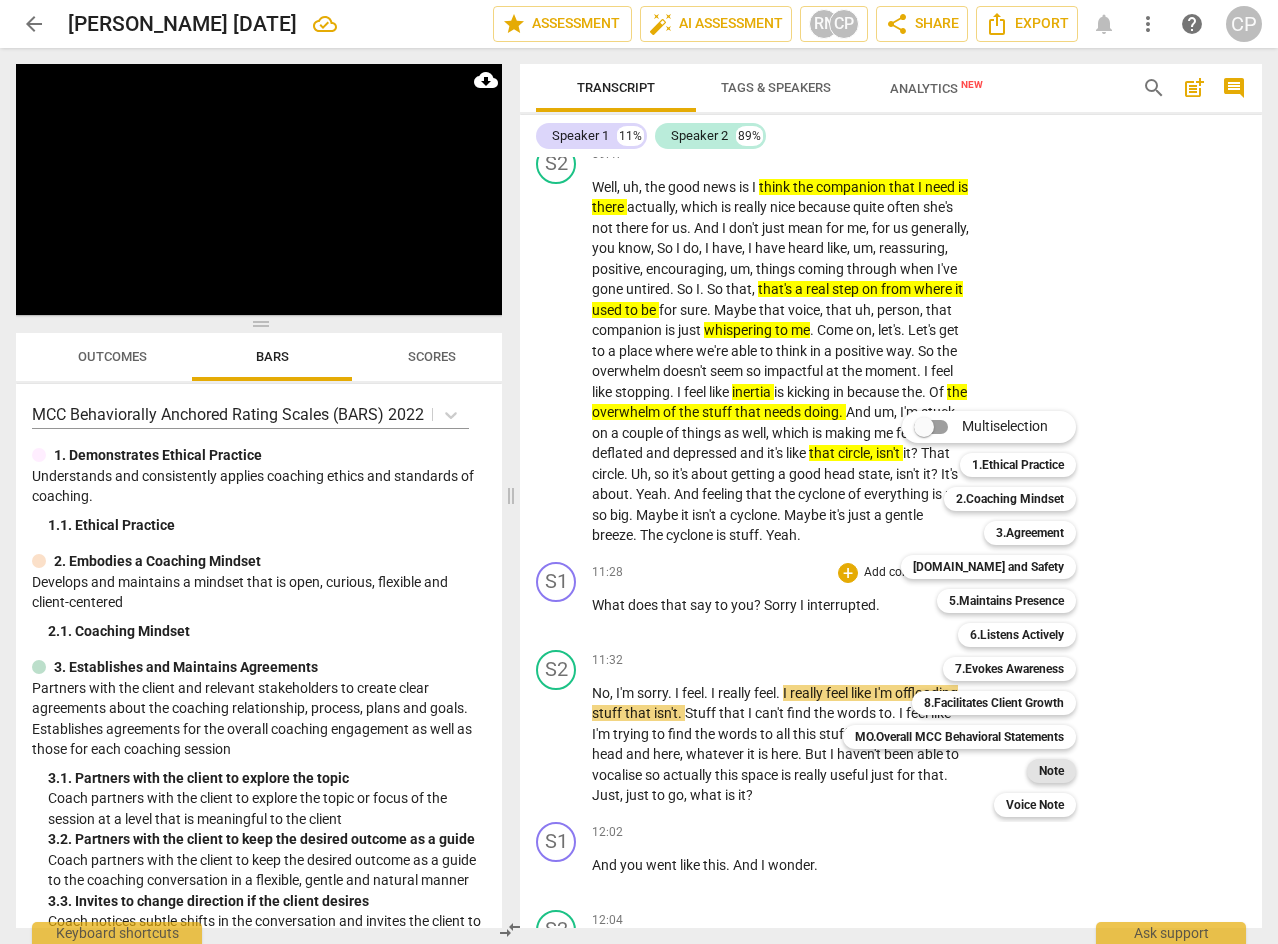 click on "Note" at bounding box center [1051, 771] 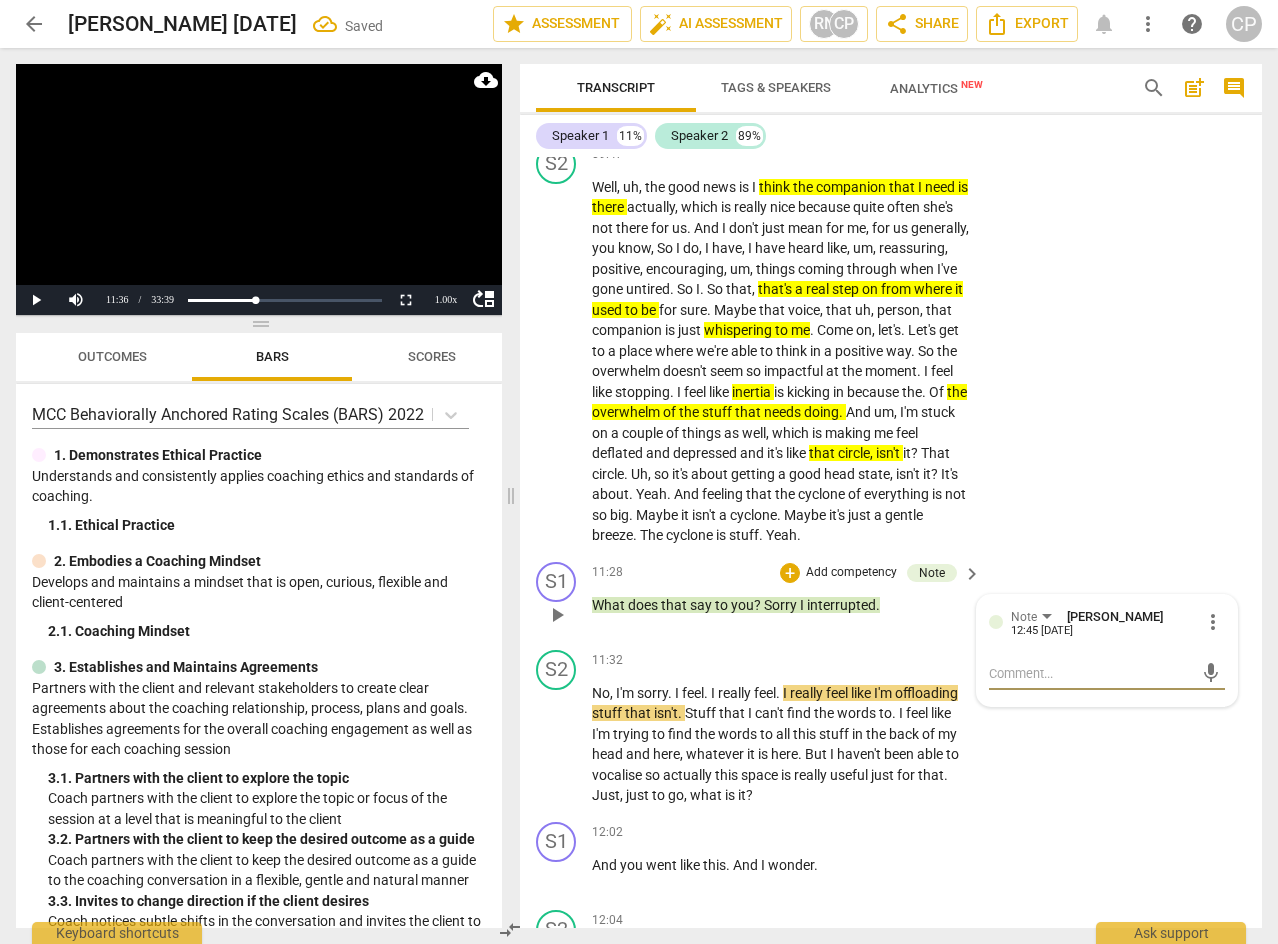 click at bounding box center (1091, 673) 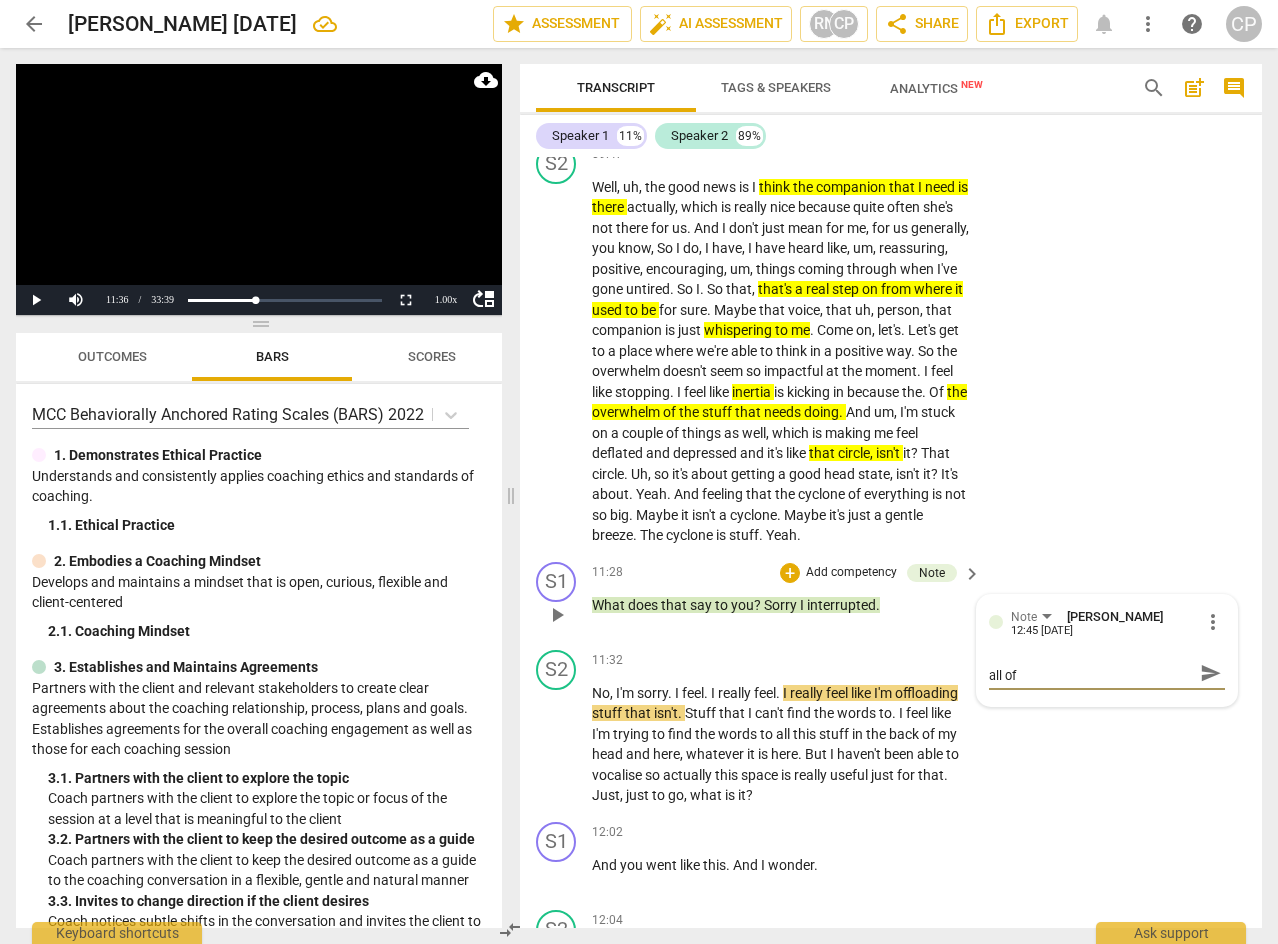 scroll, scrollTop: 0, scrollLeft: 0, axis: both 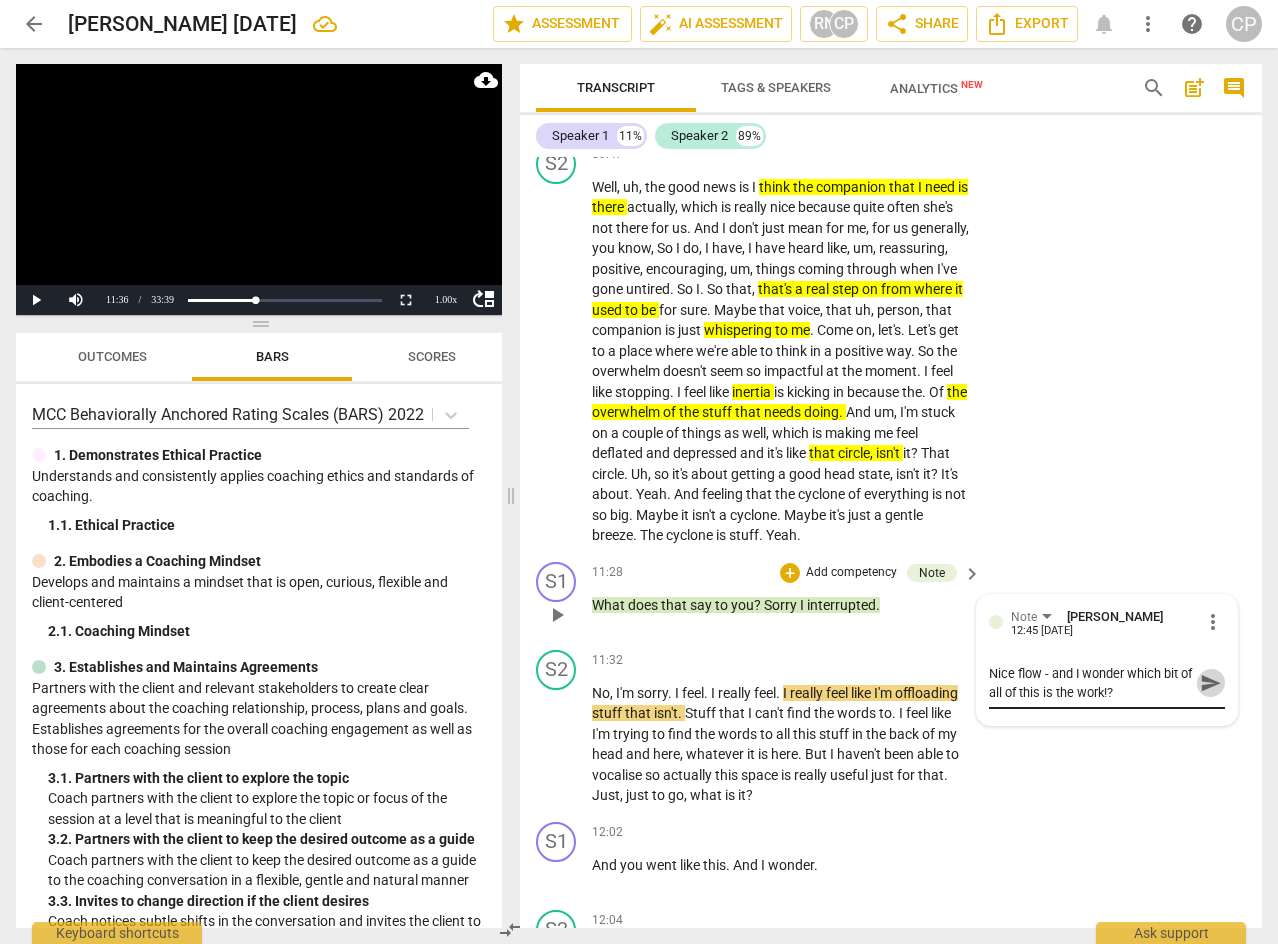 click on "send" at bounding box center [1211, 683] 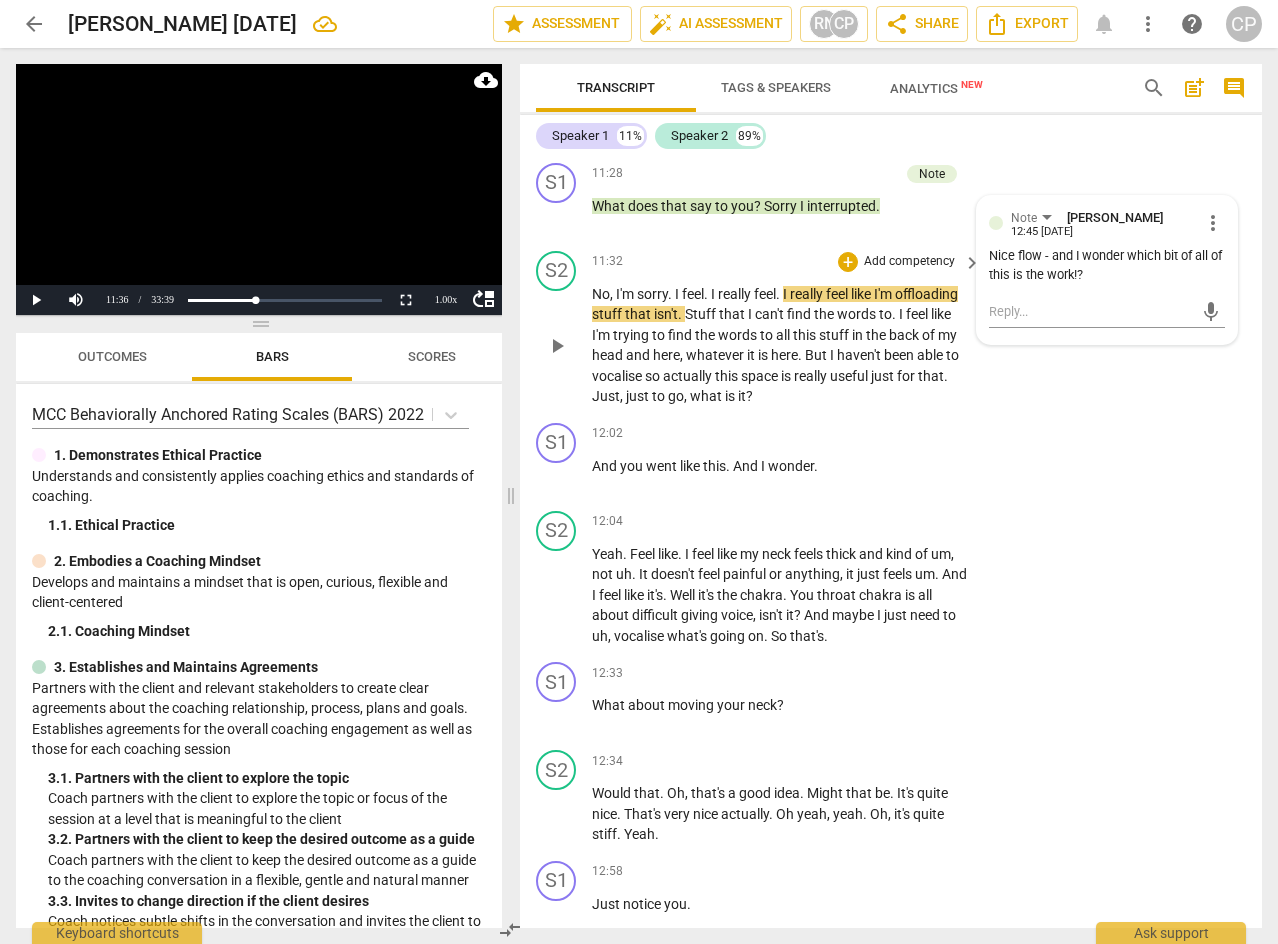 scroll, scrollTop: 4245, scrollLeft: 0, axis: vertical 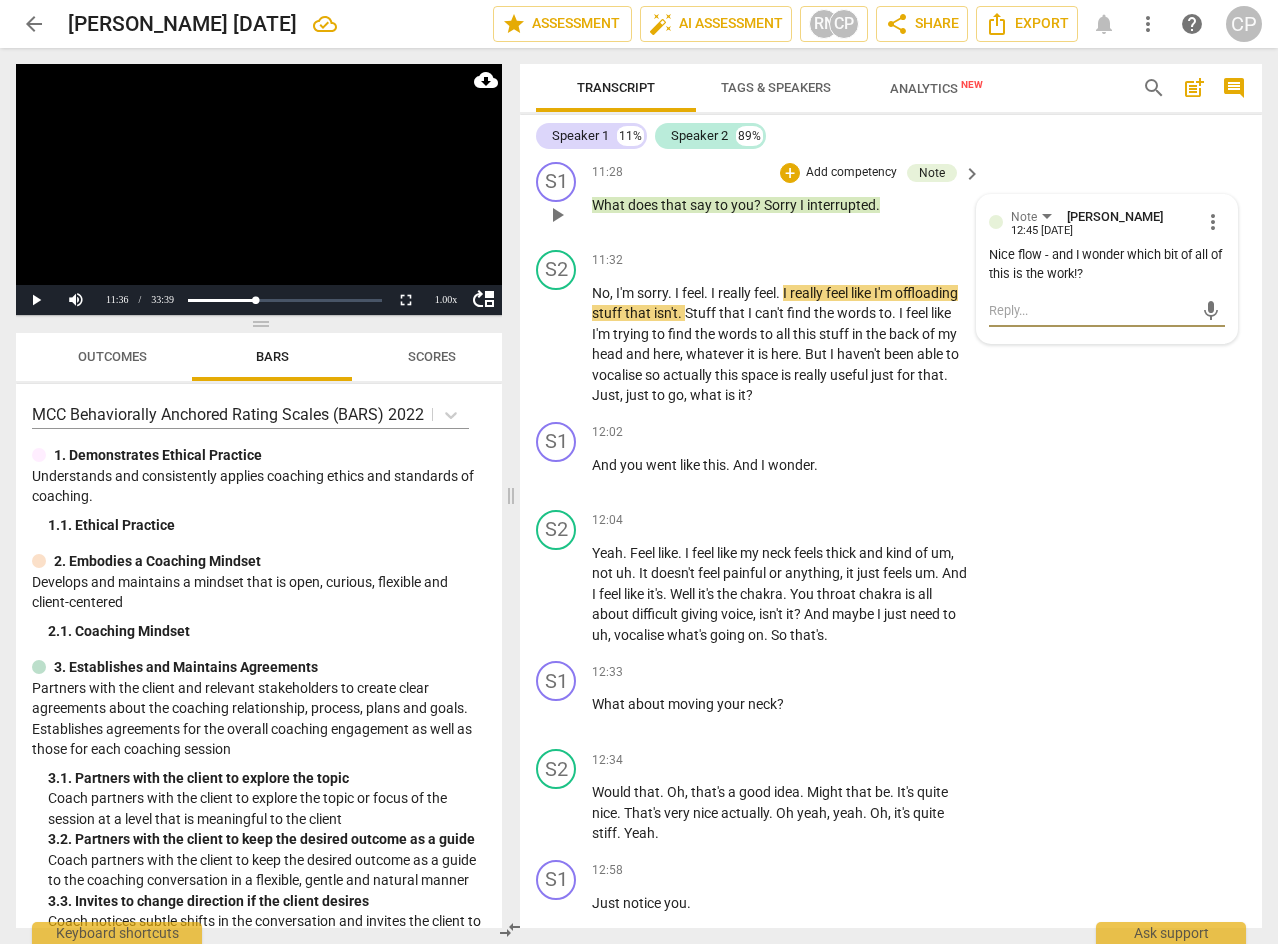 click at bounding box center [1091, 310] 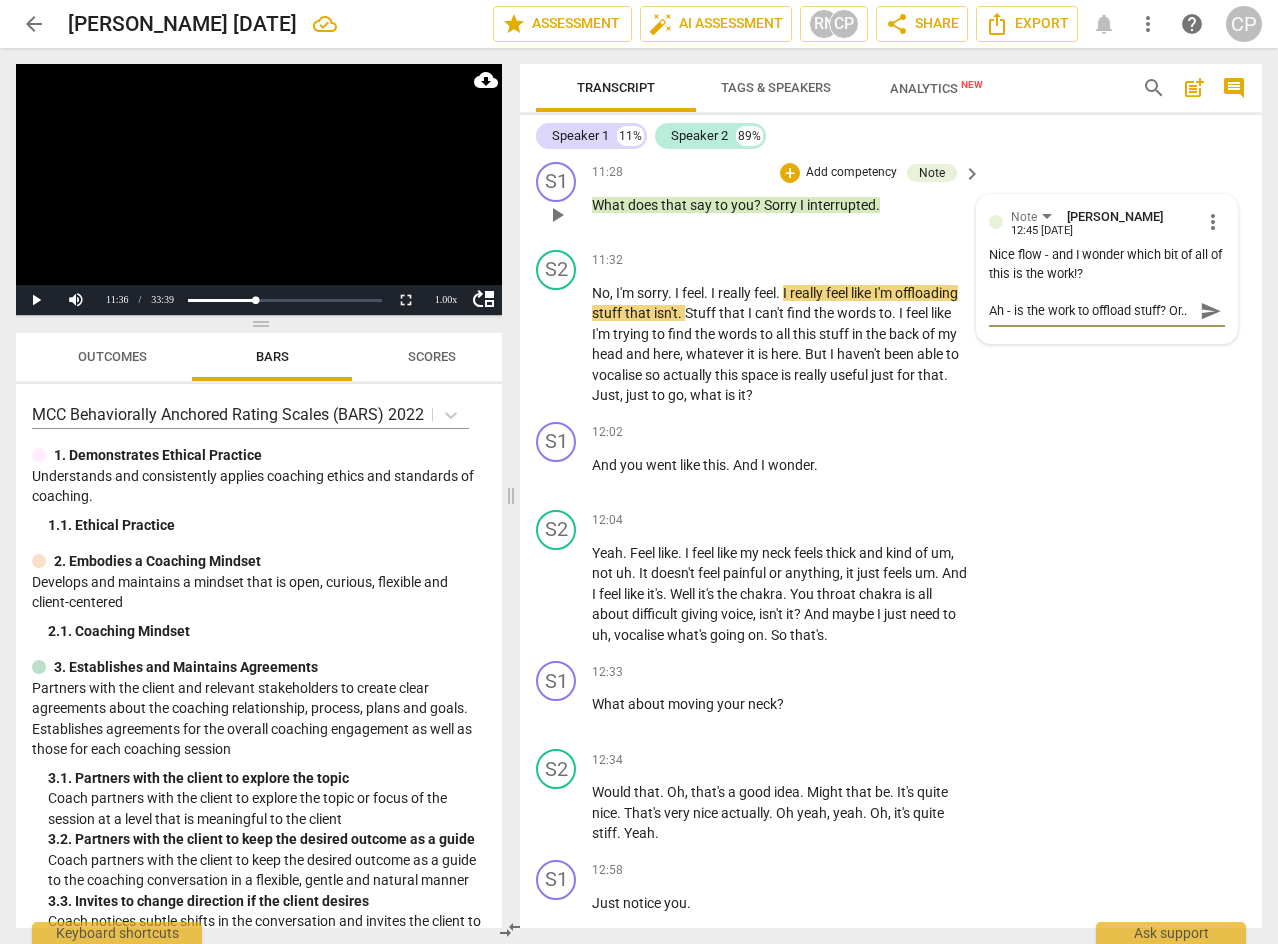 scroll, scrollTop: 18, scrollLeft: 0, axis: vertical 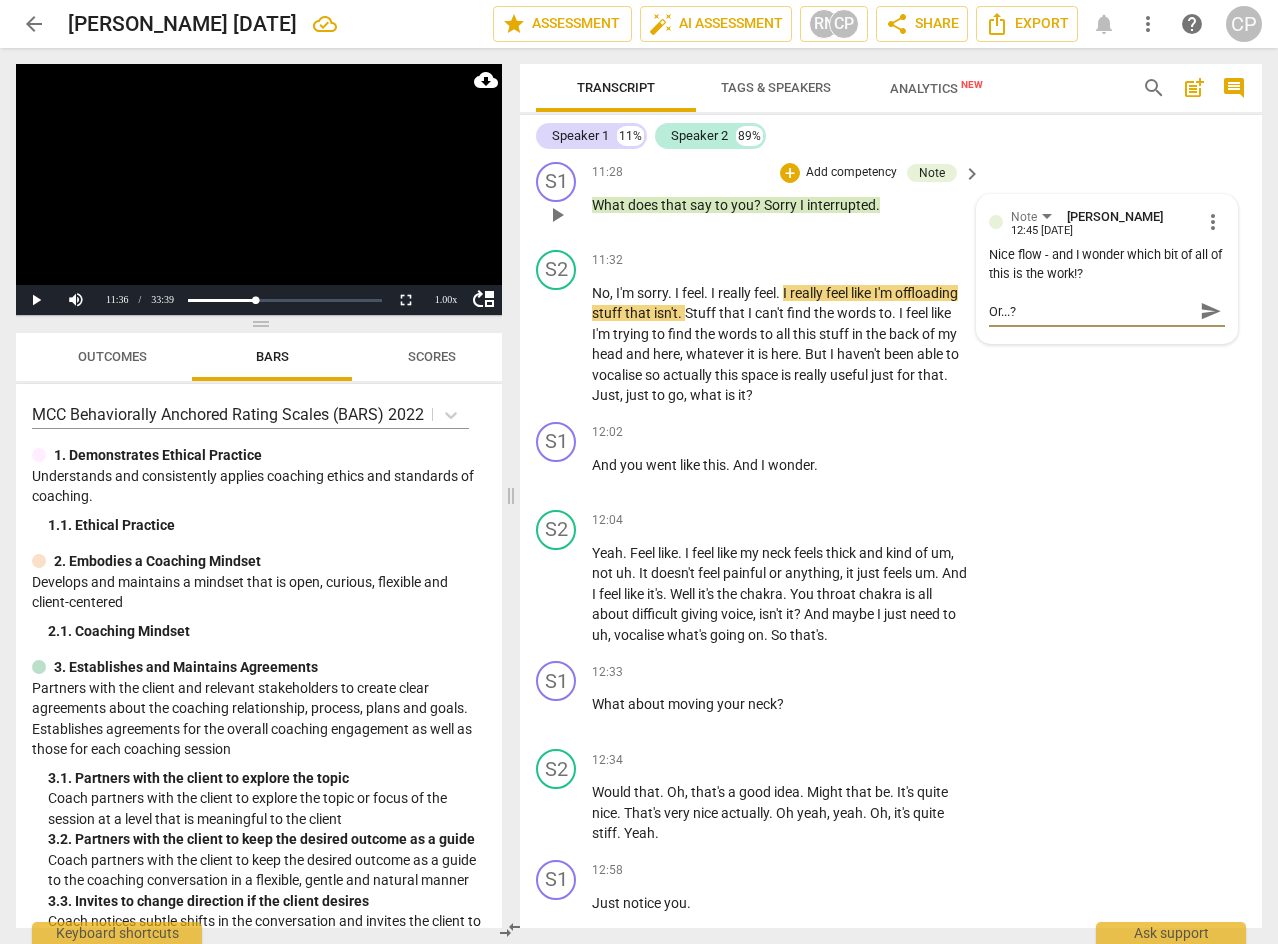 click on "send" at bounding box center [1211, 311] 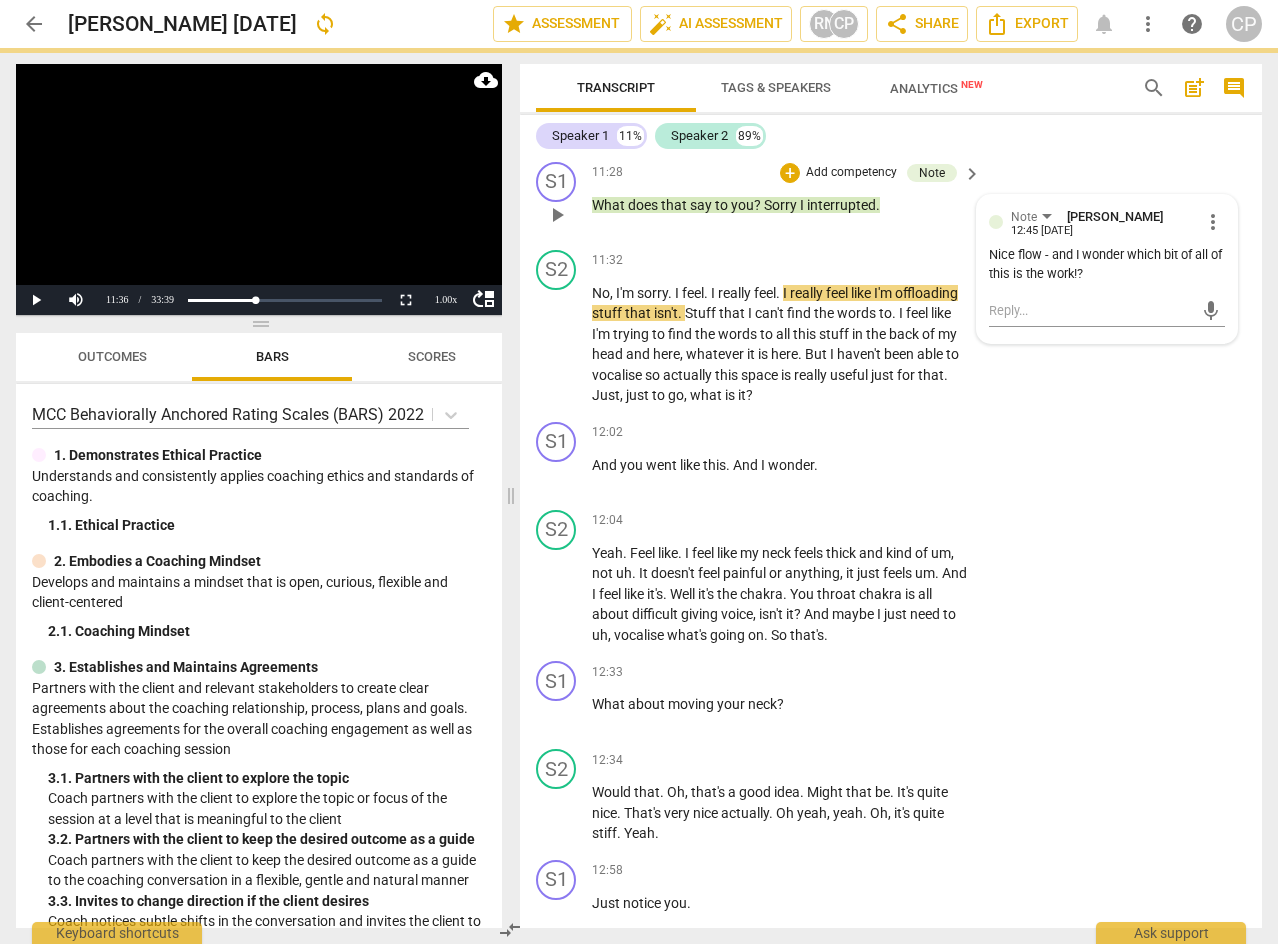 scroll, scrollTop: 0, scrollLeft: 0, axis: both 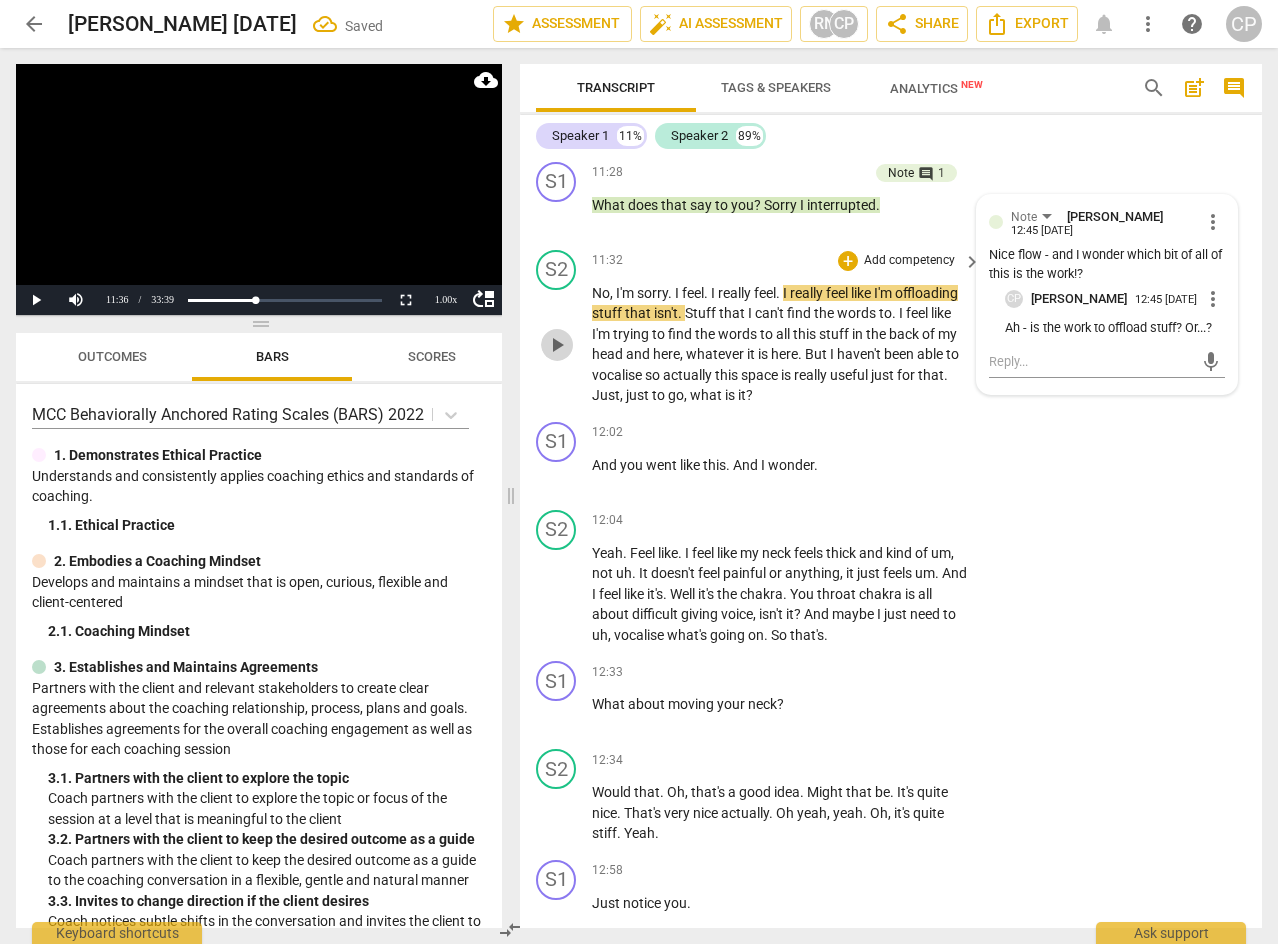 click on "play_arrow" at bounding box center (557, 345) 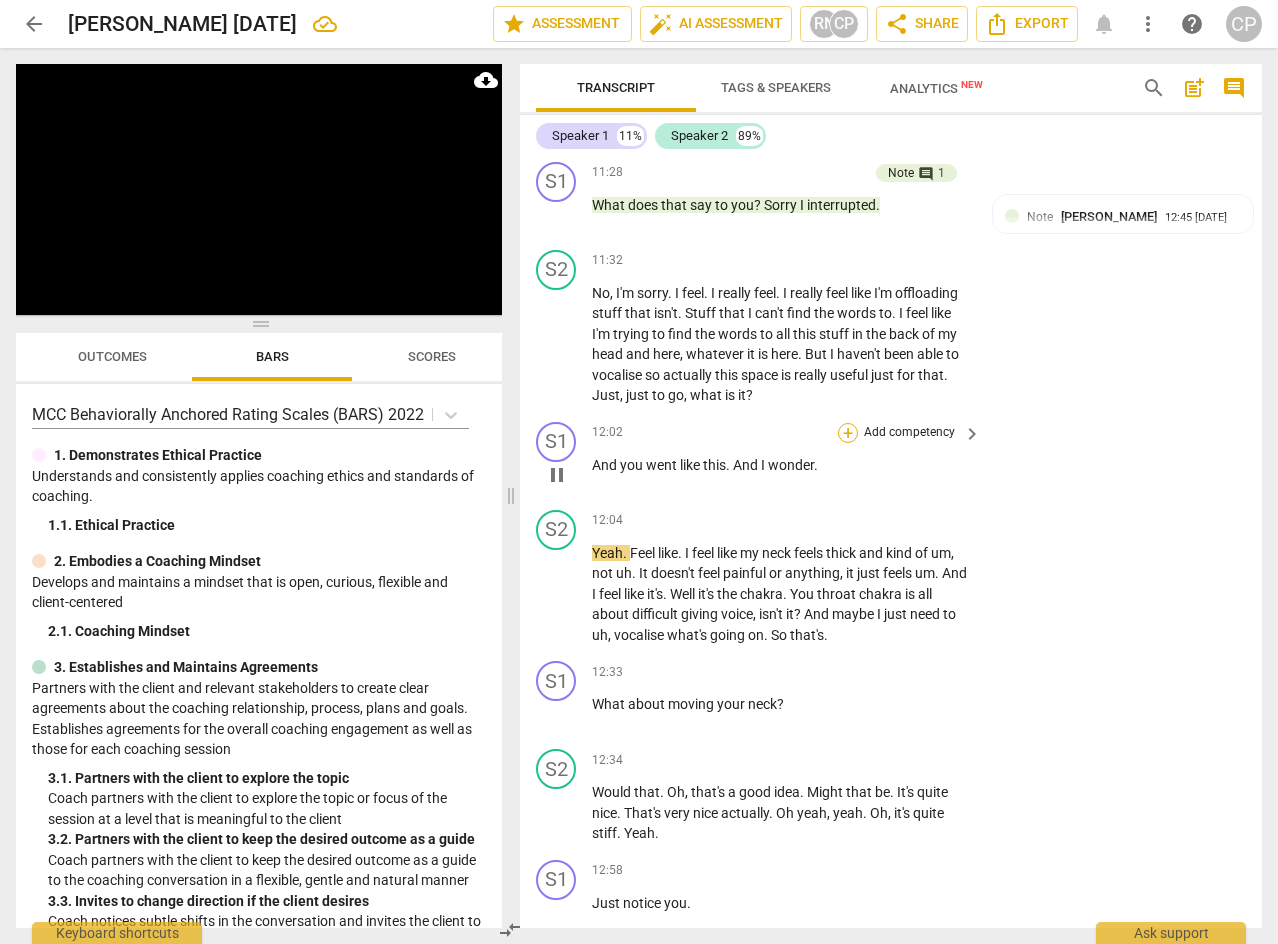 click on "+" at bounding box center (848, 433) 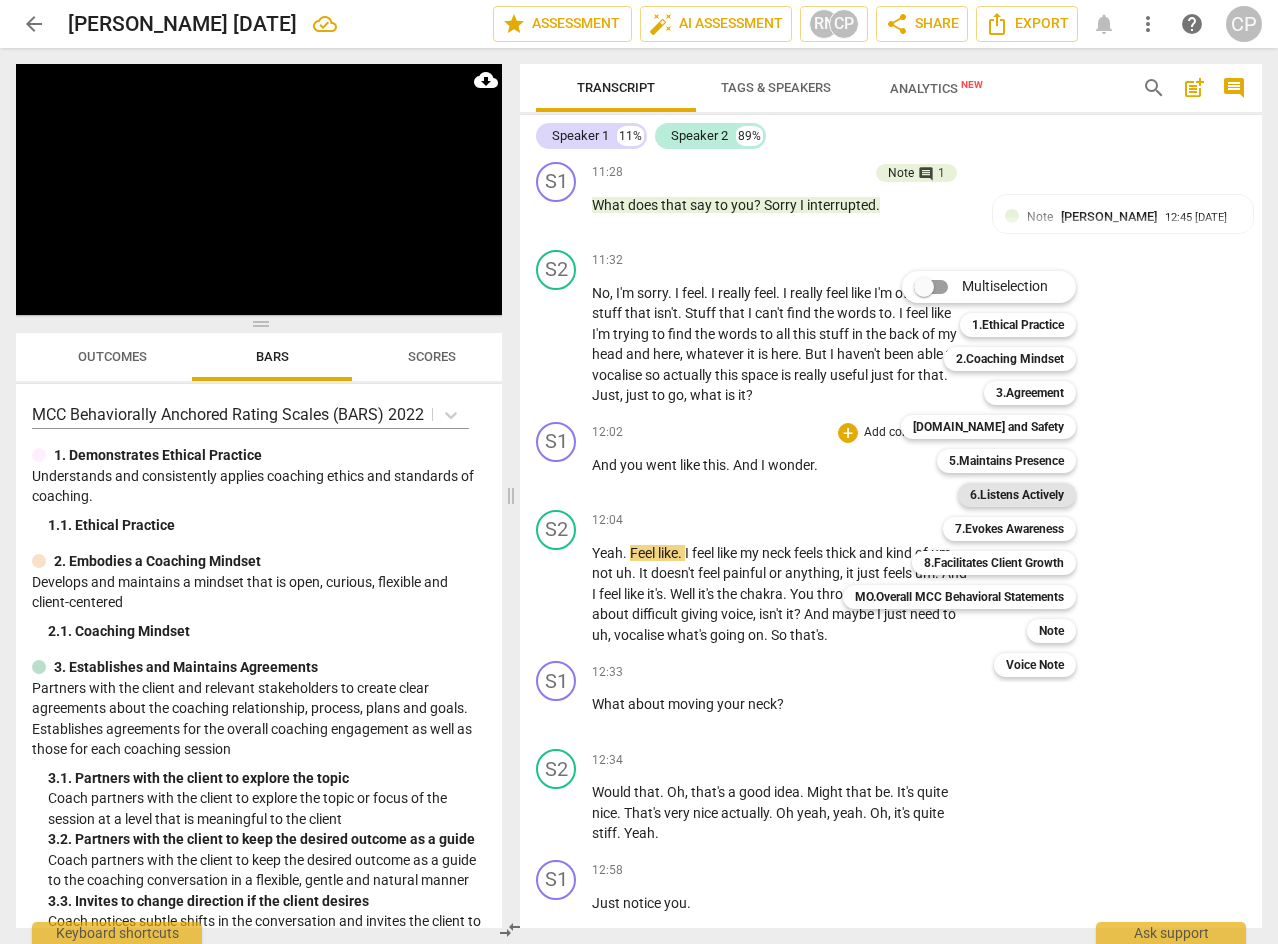 click on "6.Listens Actively" at bounding box center (1017, 495) 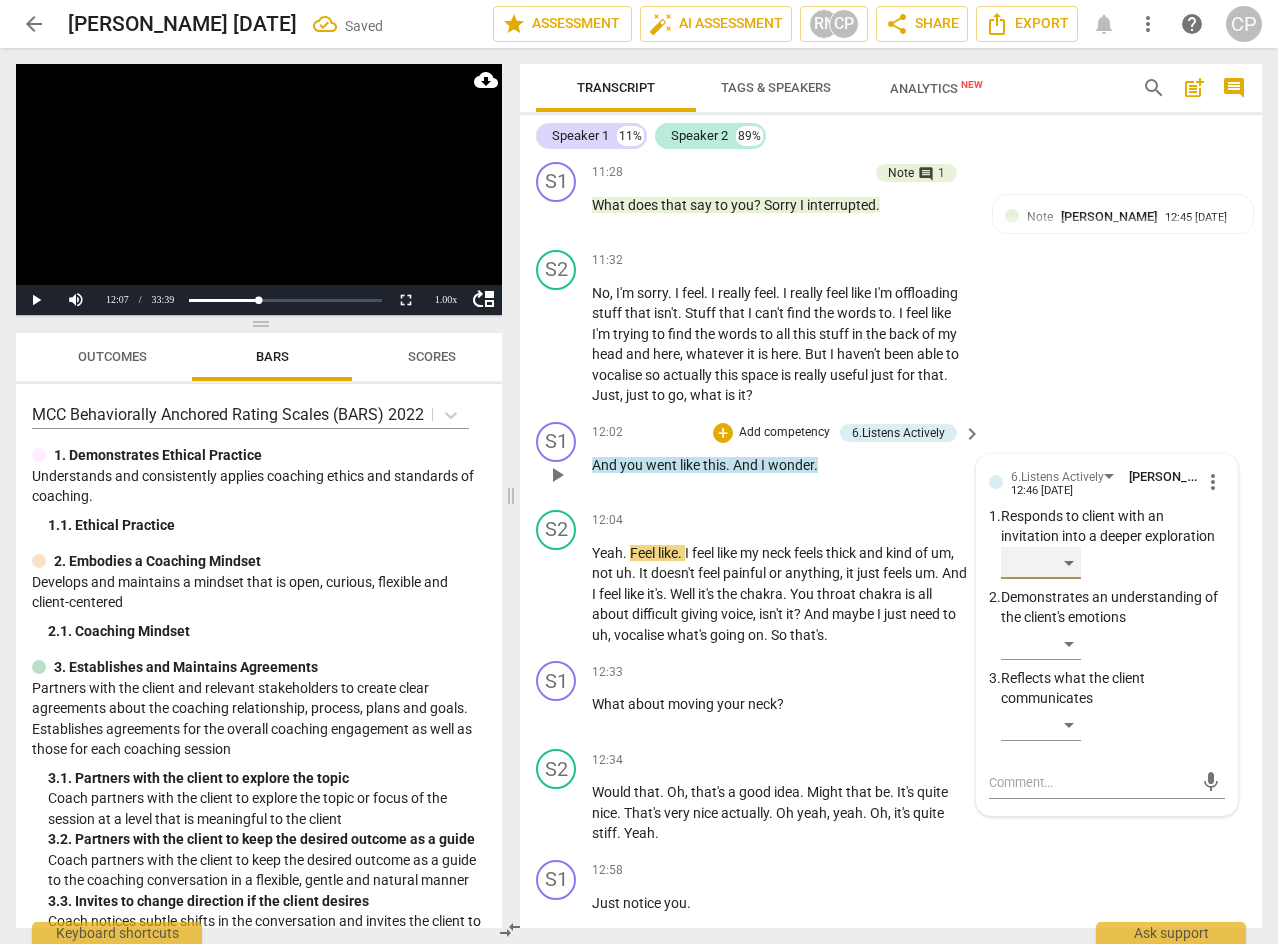 click on "​" at bounding box center [1041, 563] 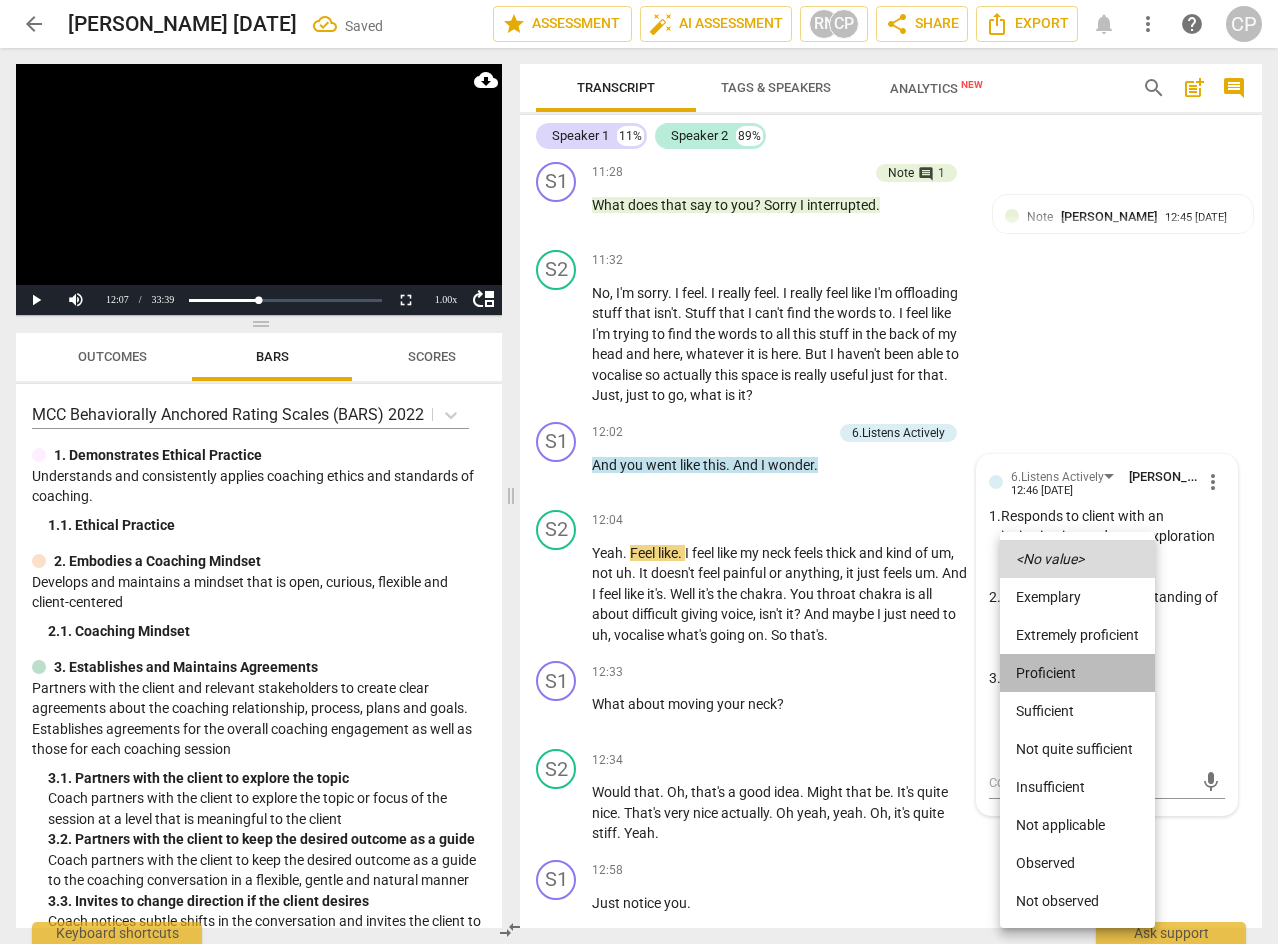 click on "Proficient" at bounding box center (1077, 673) 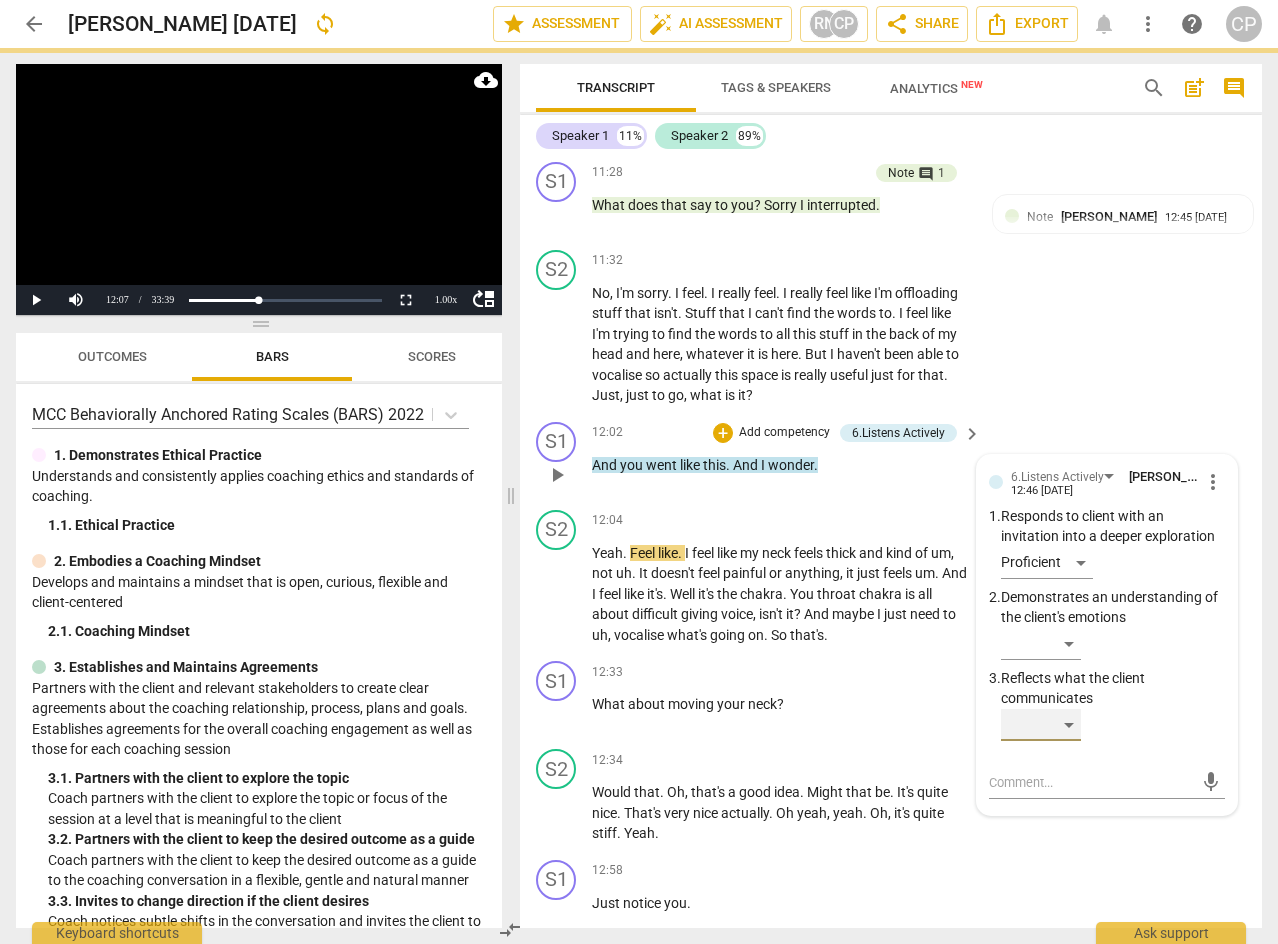 click on "​" at bounding box center [1041, 725] 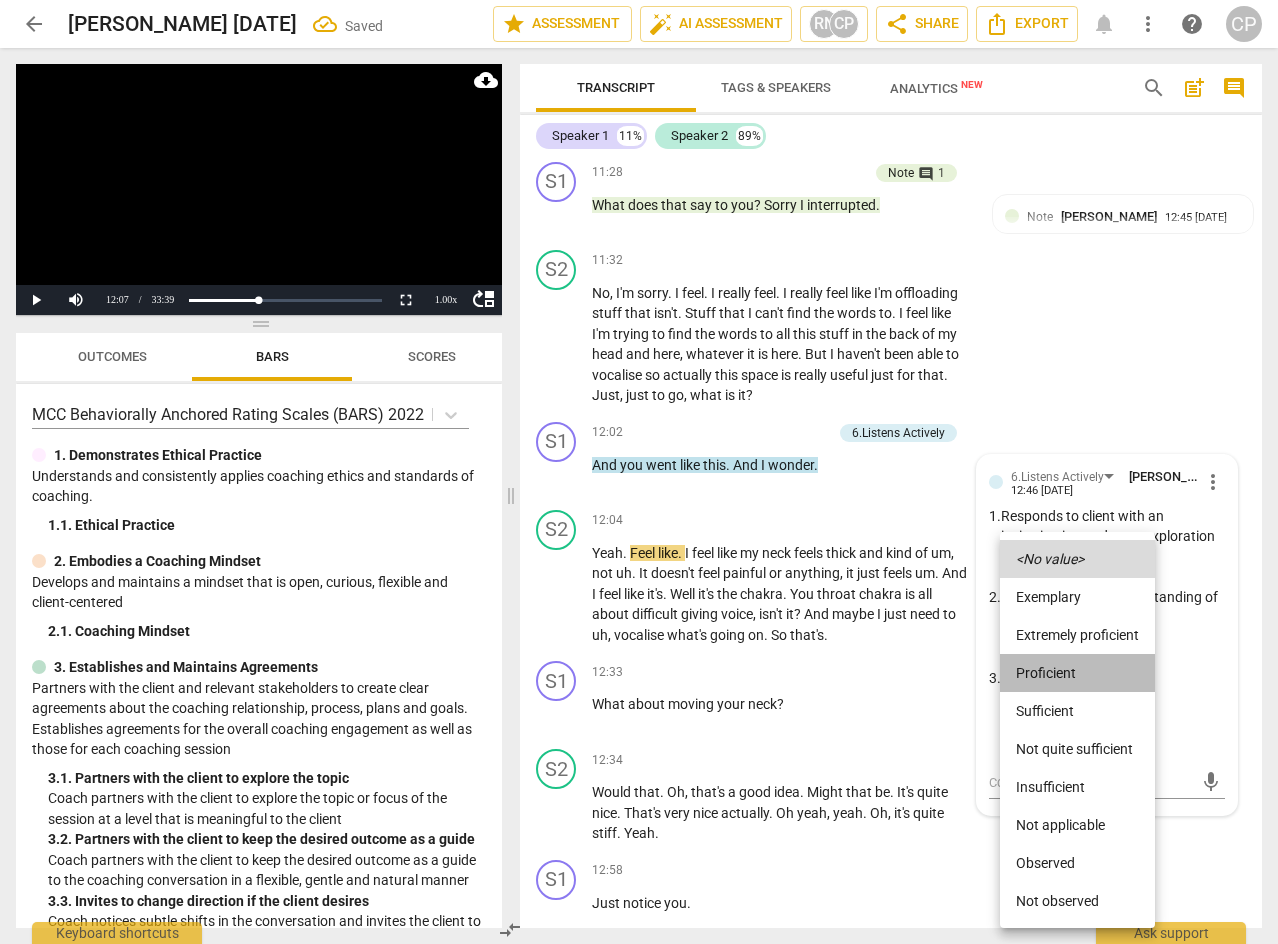 click on "Proficient" at bounding box center (1077, 673) 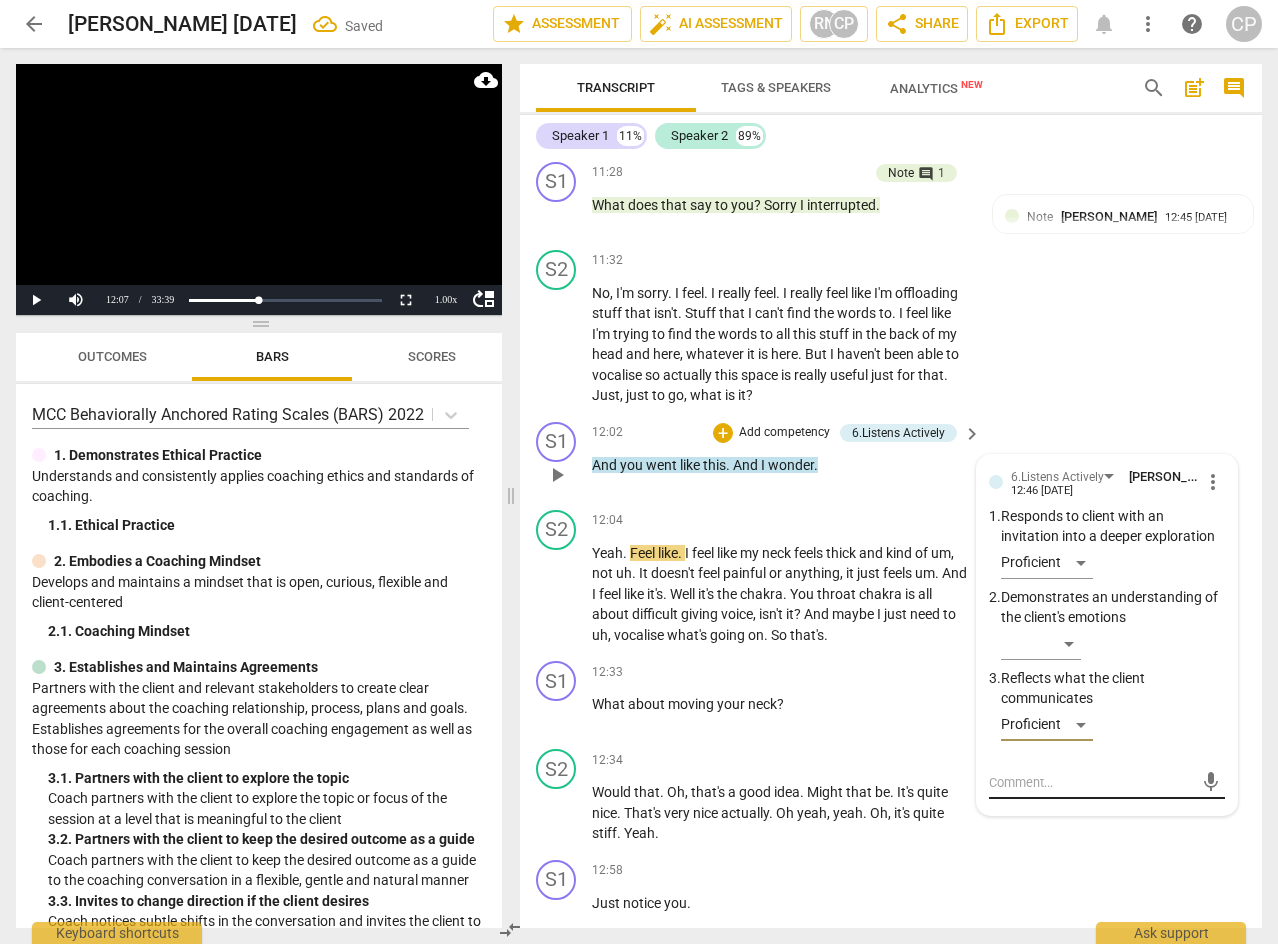 click at bounding box center (1091, 782) 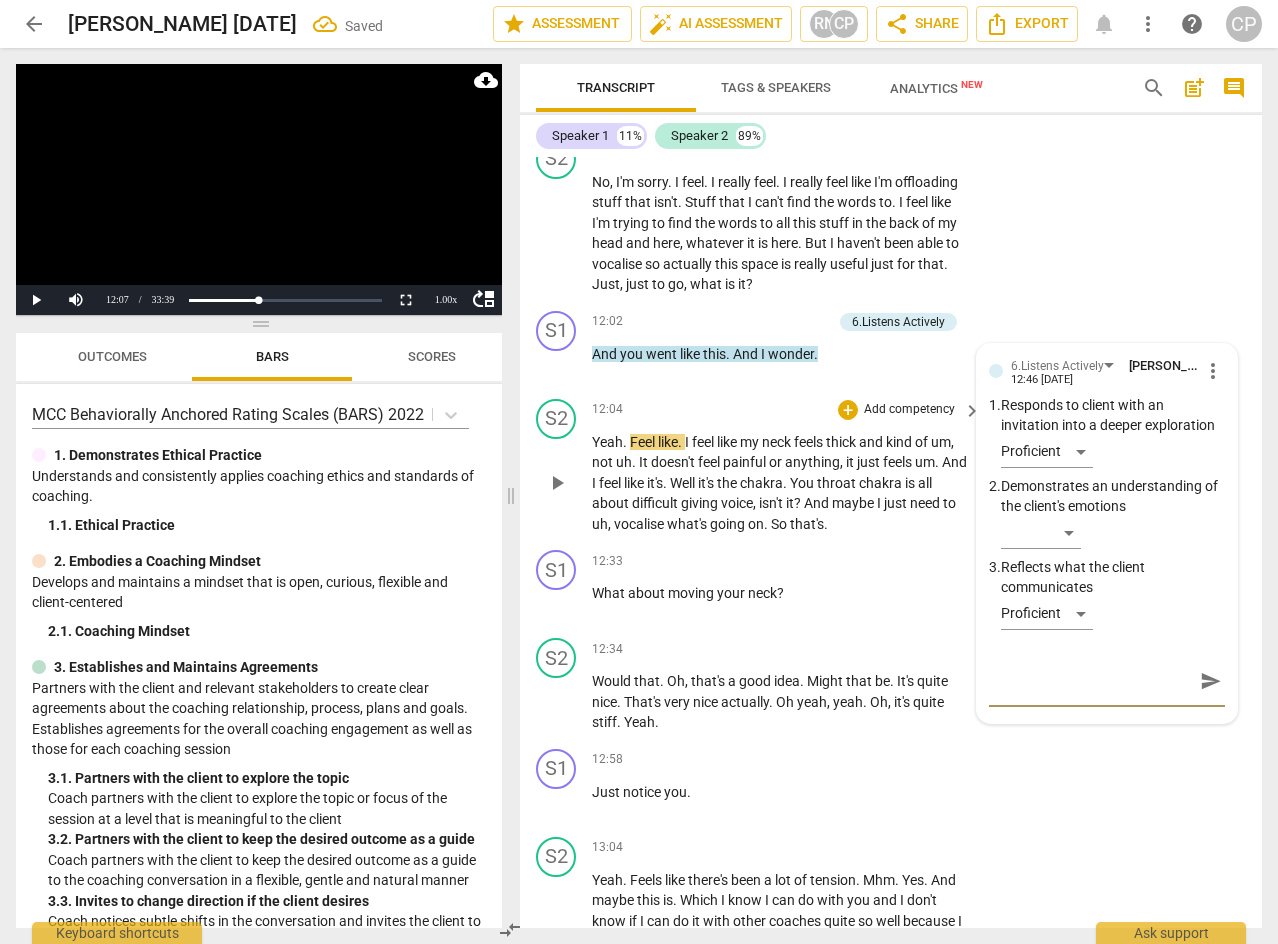 scroll, scrollTop: 4545, scrollLeft: 0, axis: vertical 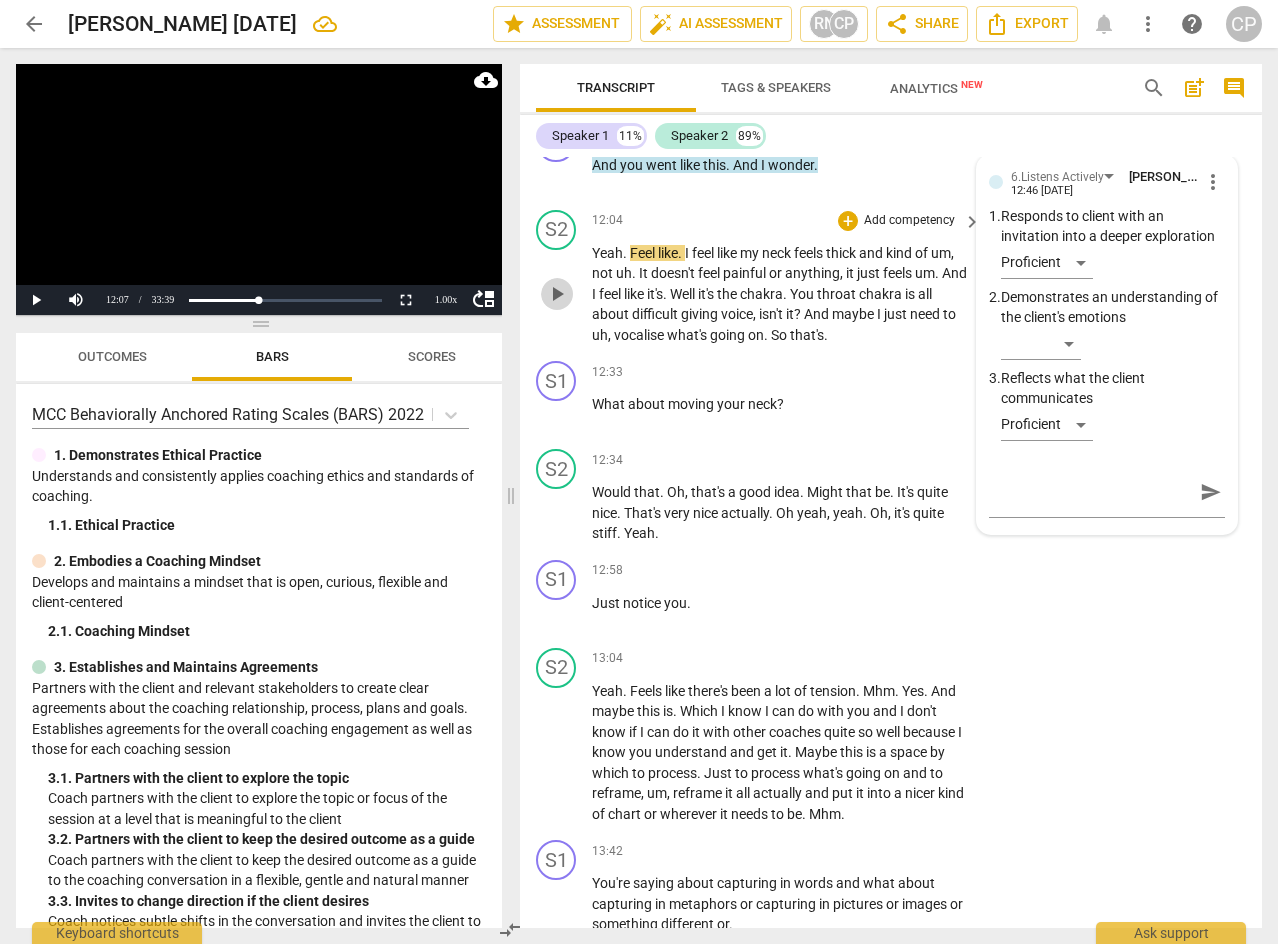 click on "play_arrow" at bounding box center (557, 294) 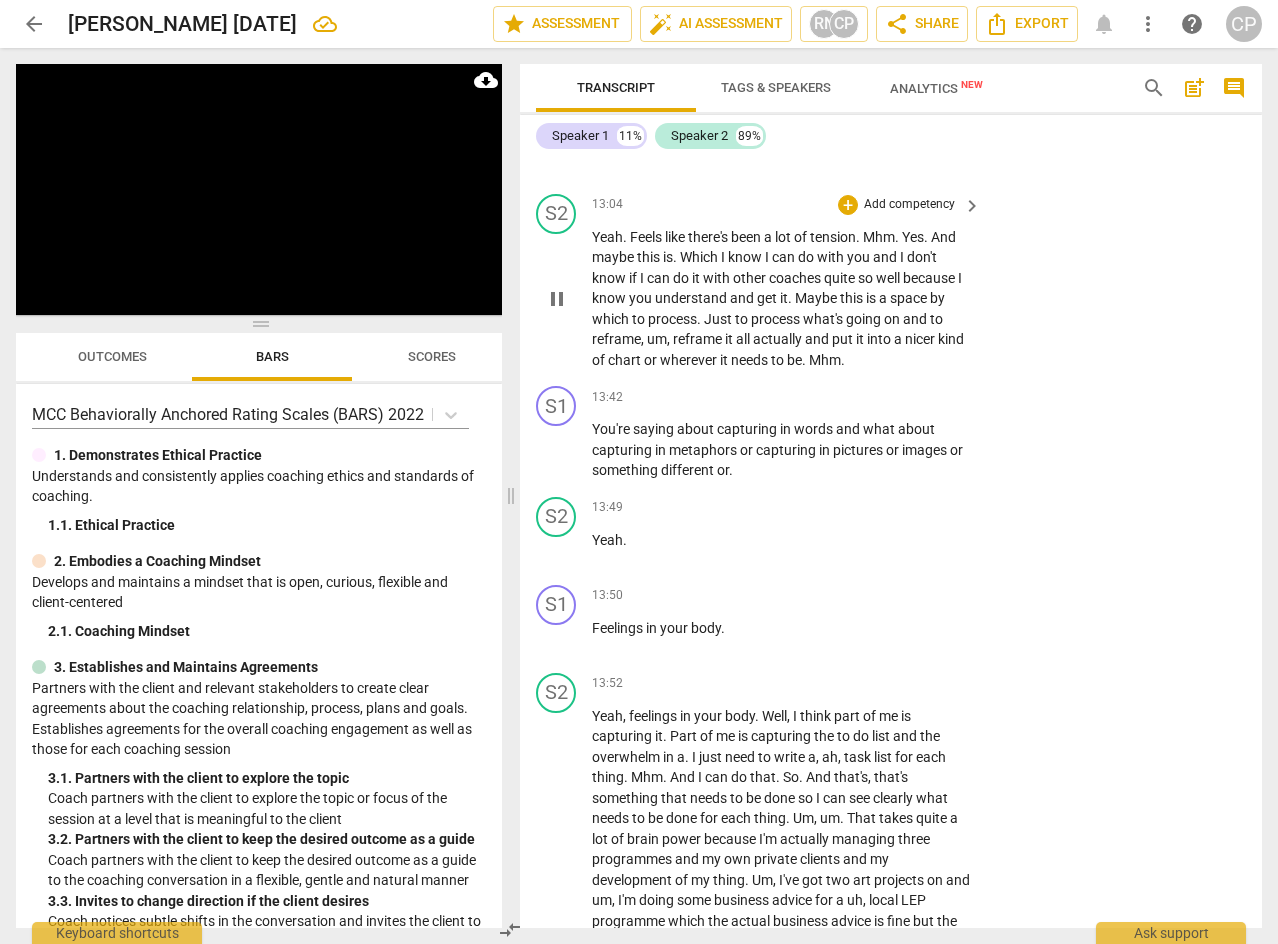 scroll, scrollTop: 4945, scrollLeft: 0, axis: vertical 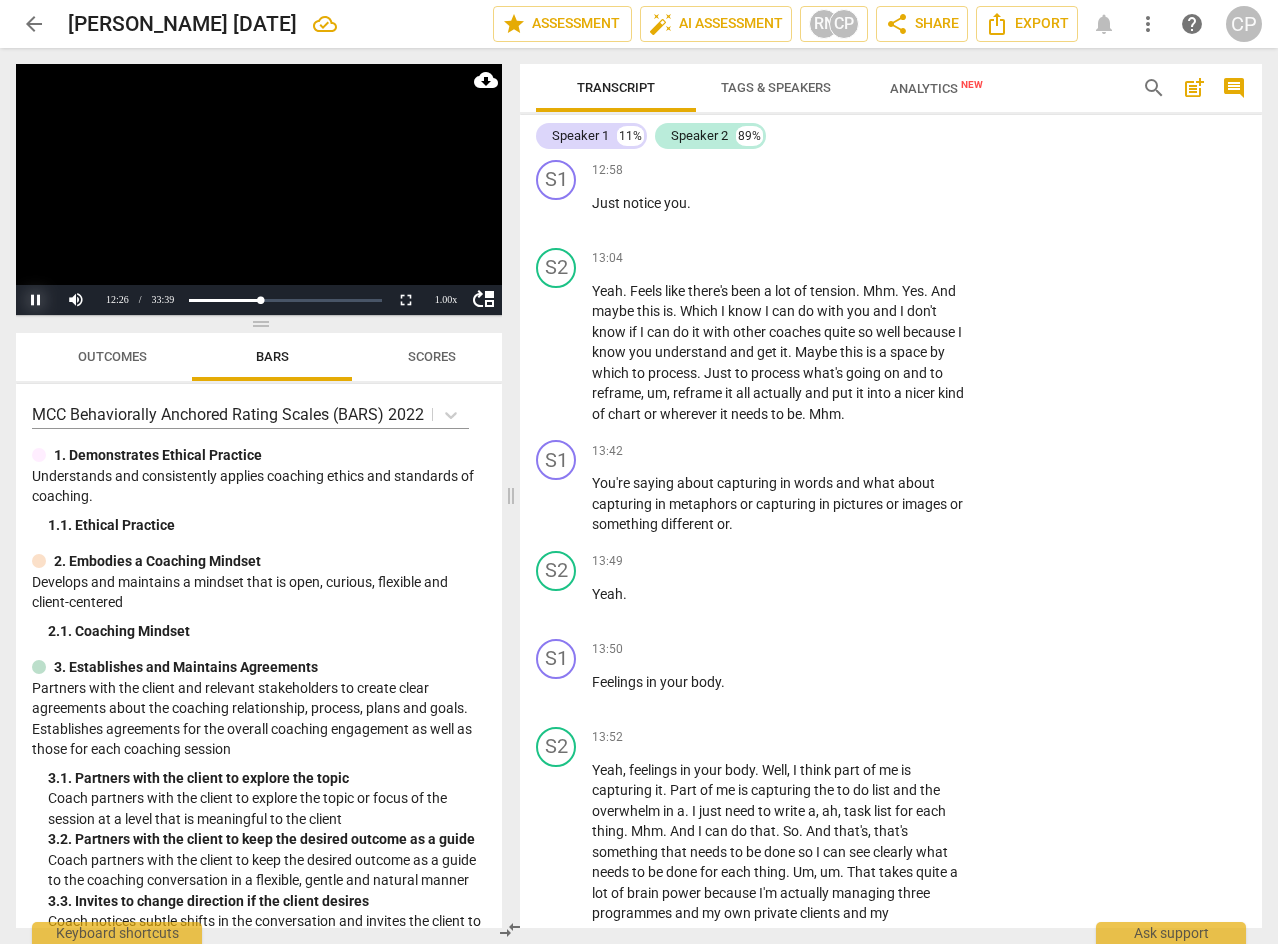 click on "Pause" at bounding box center [36, 300] 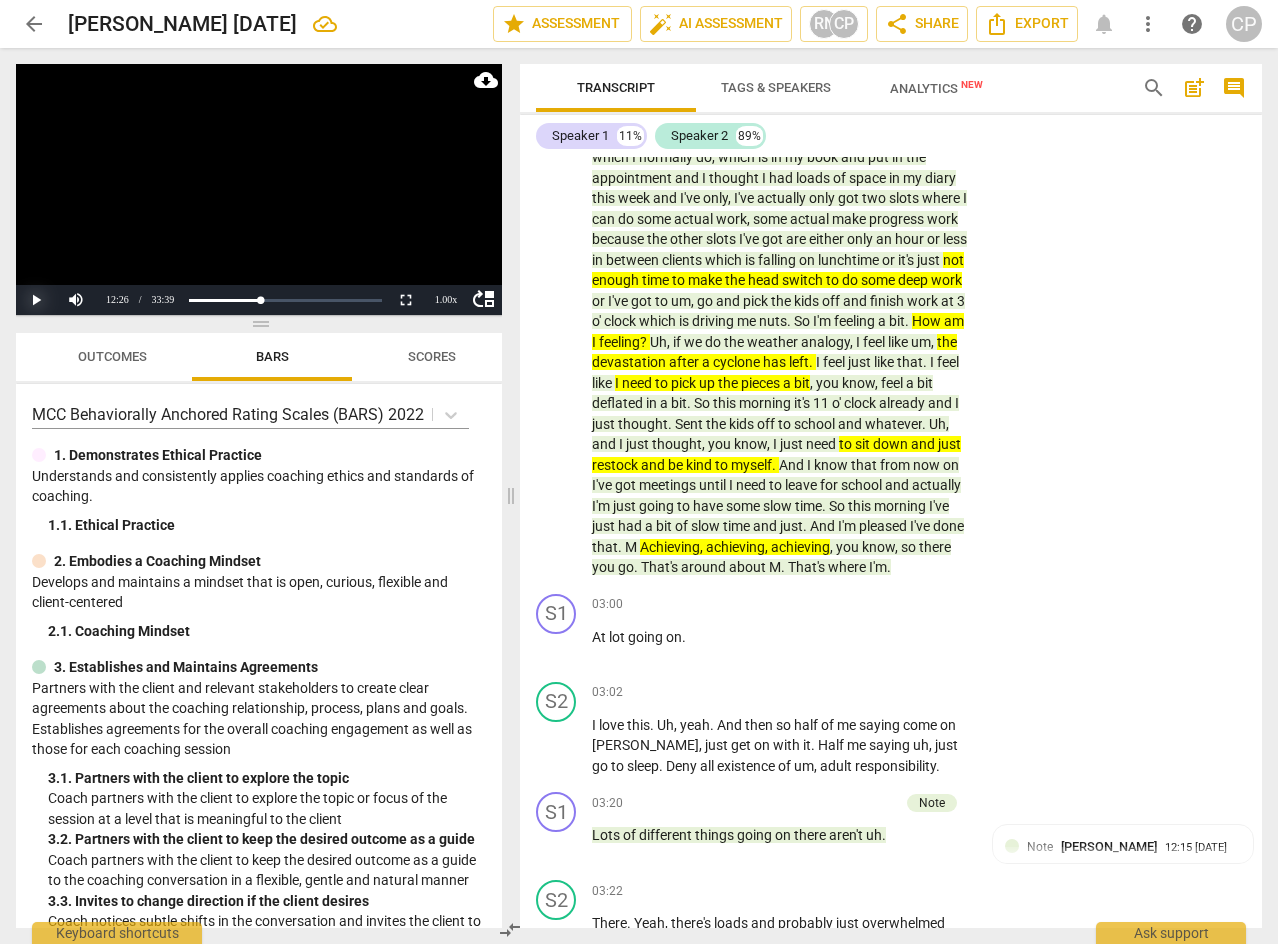 scroll, scrollTop: 0, scrollLeft: 0, axis: both 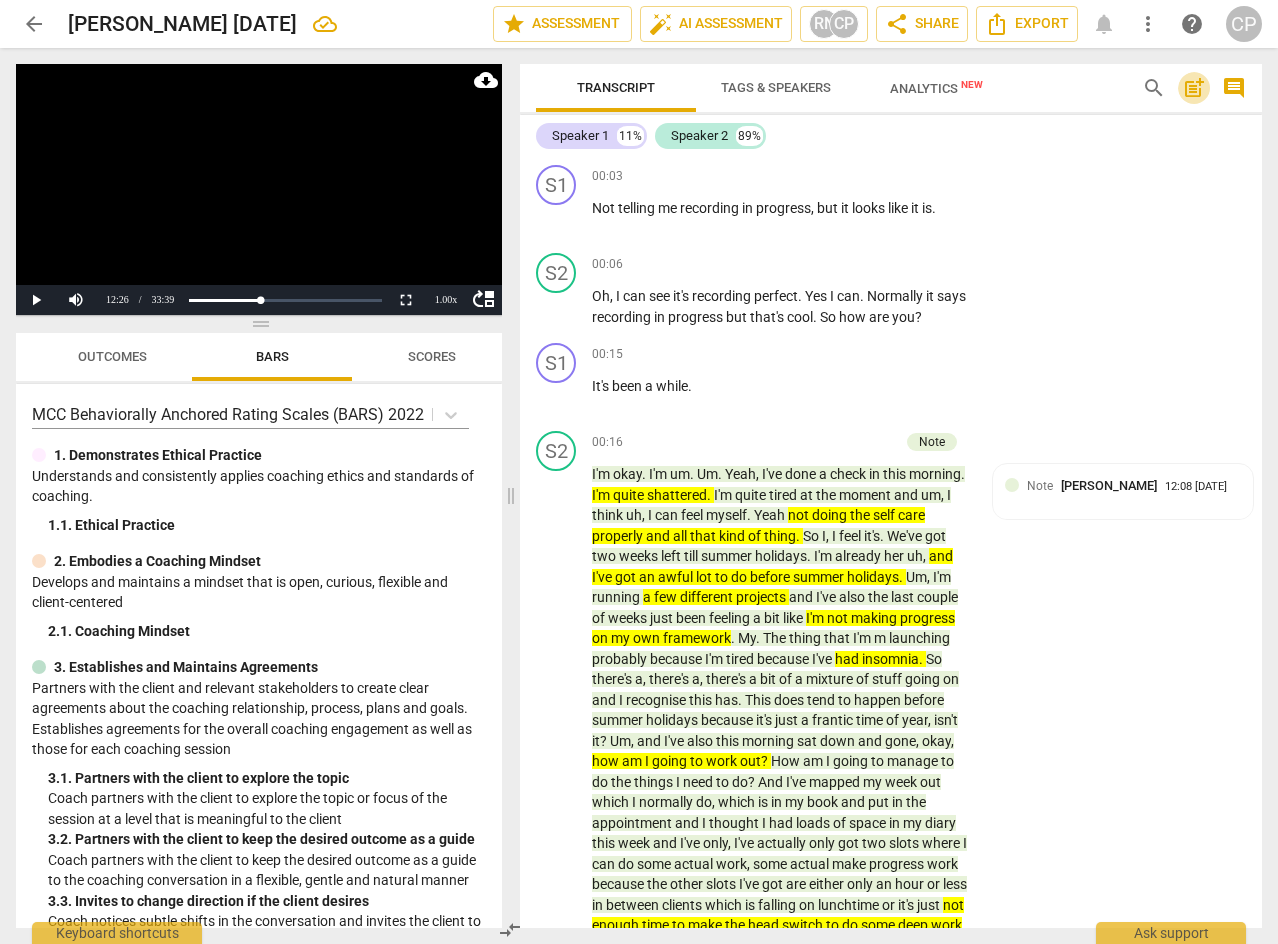 click on "post_add" at bounding box center [1194, 88] 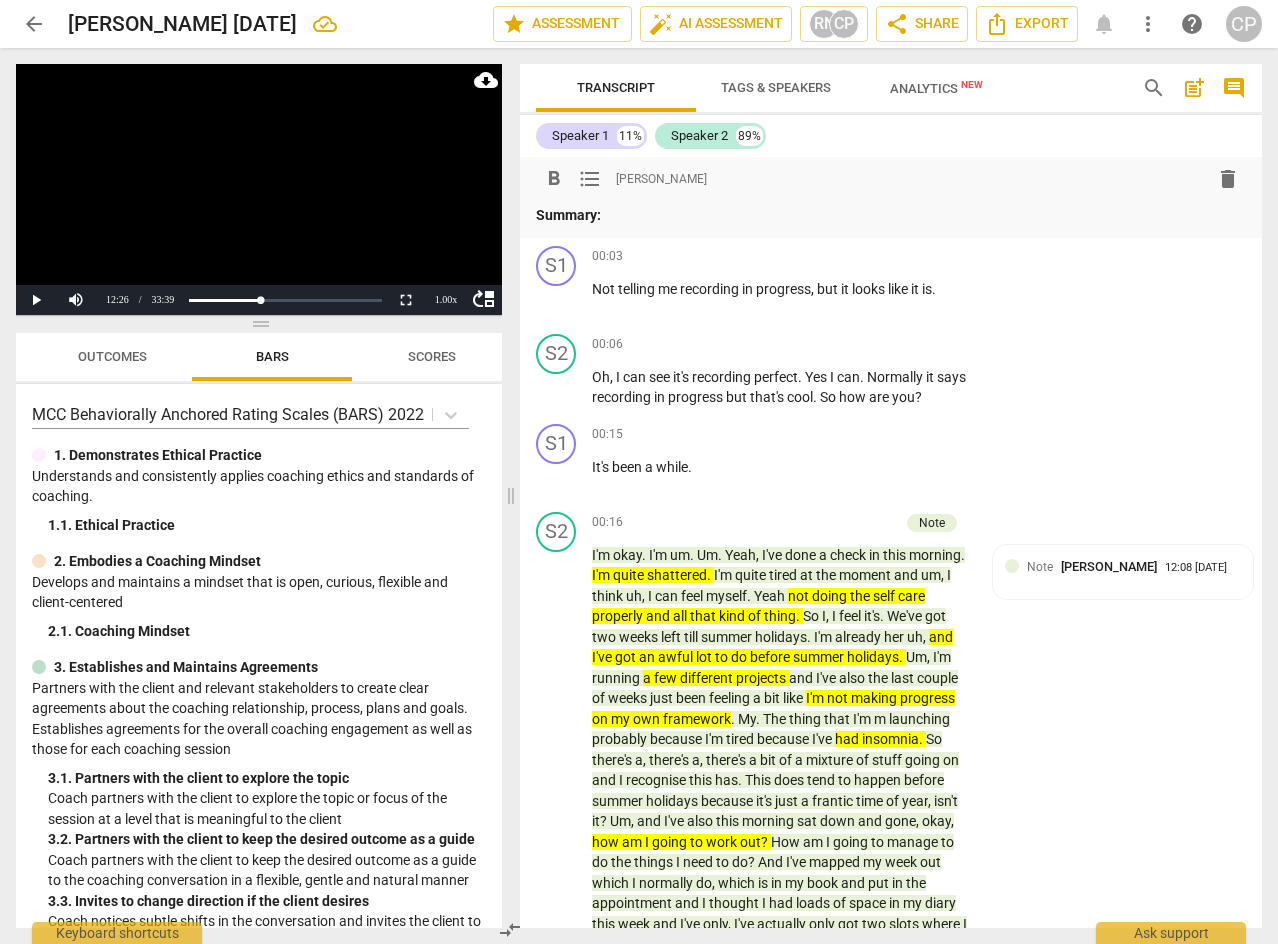 click on "Summary:" at bounding box center [891, 215] 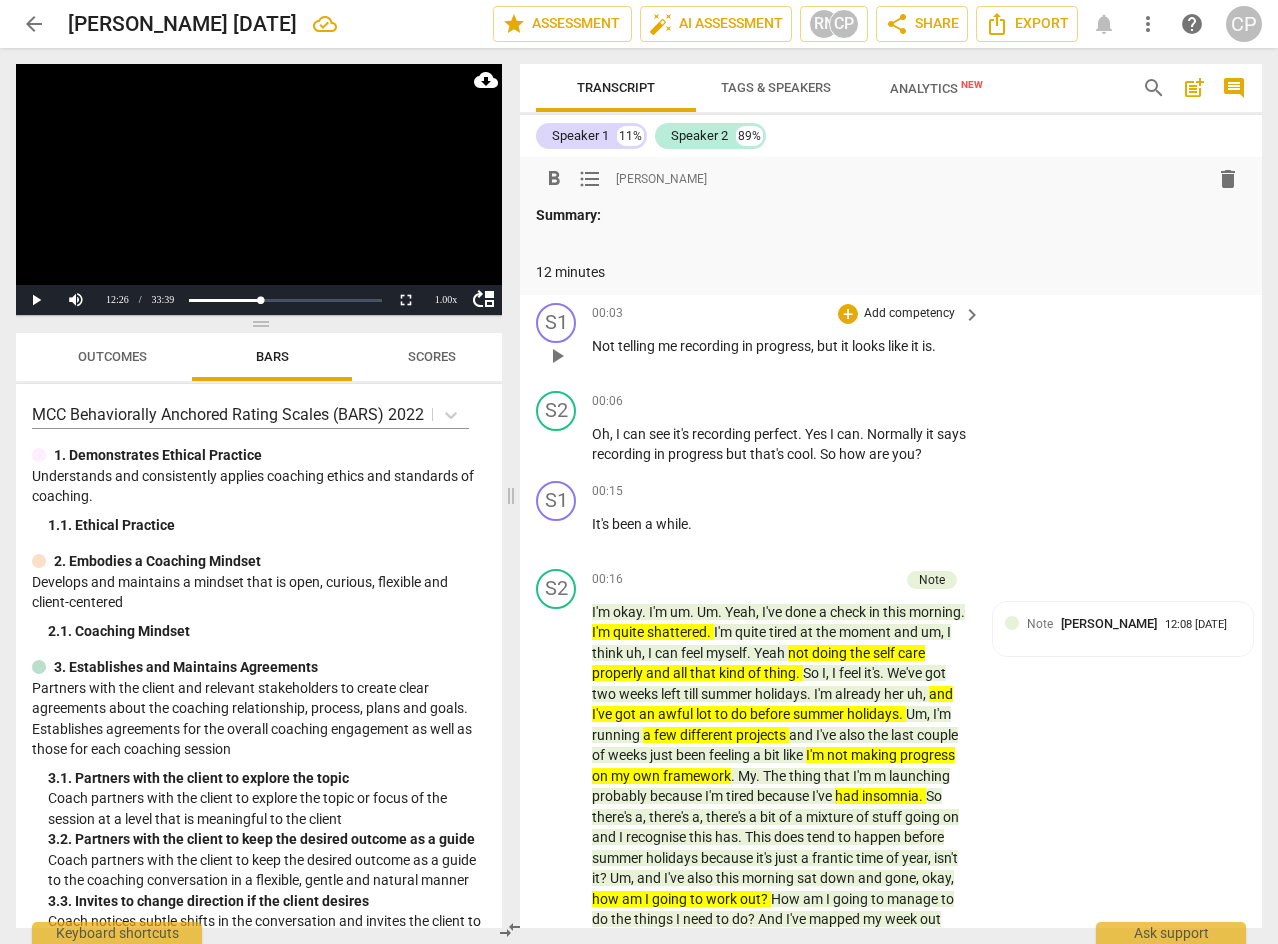 click on "S1 play_arrow pause 00:03 + Add competency keyboard_arrow_right Not   telling   me   recording   in   progress ,   but   it   looks   like   it   is ." at bounding box center [891, 339] 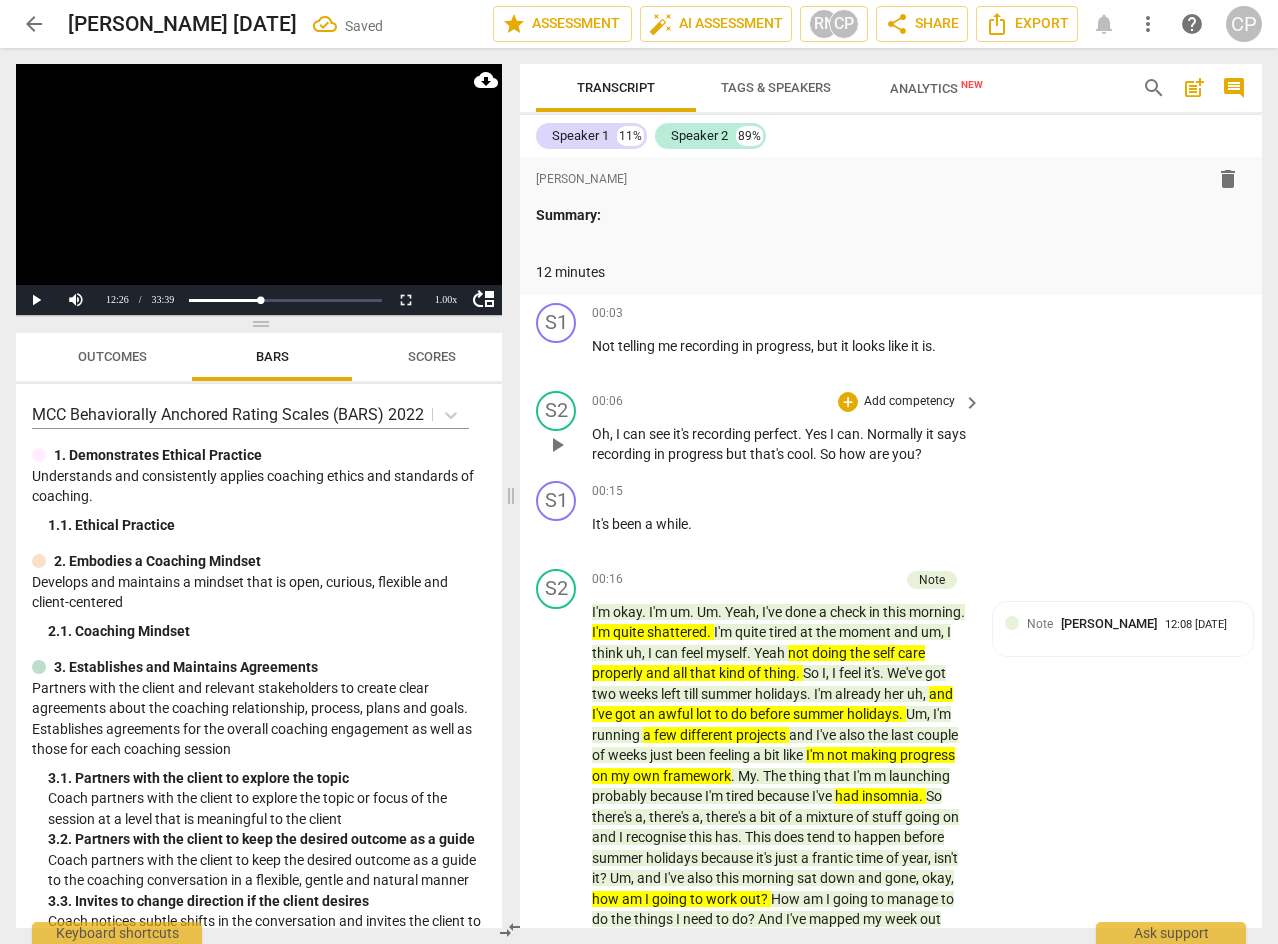 click on "S2 play_arrow pause 00:06 + Add competency keyboard_arrow_right Oh ,   I   can   see   it's   recording   perfect .   Yes   I   can .   Normally   it   says   recording   in   progress   but   that's   cool .   So   how   are   you ?" at bounding box center [891, 428] 